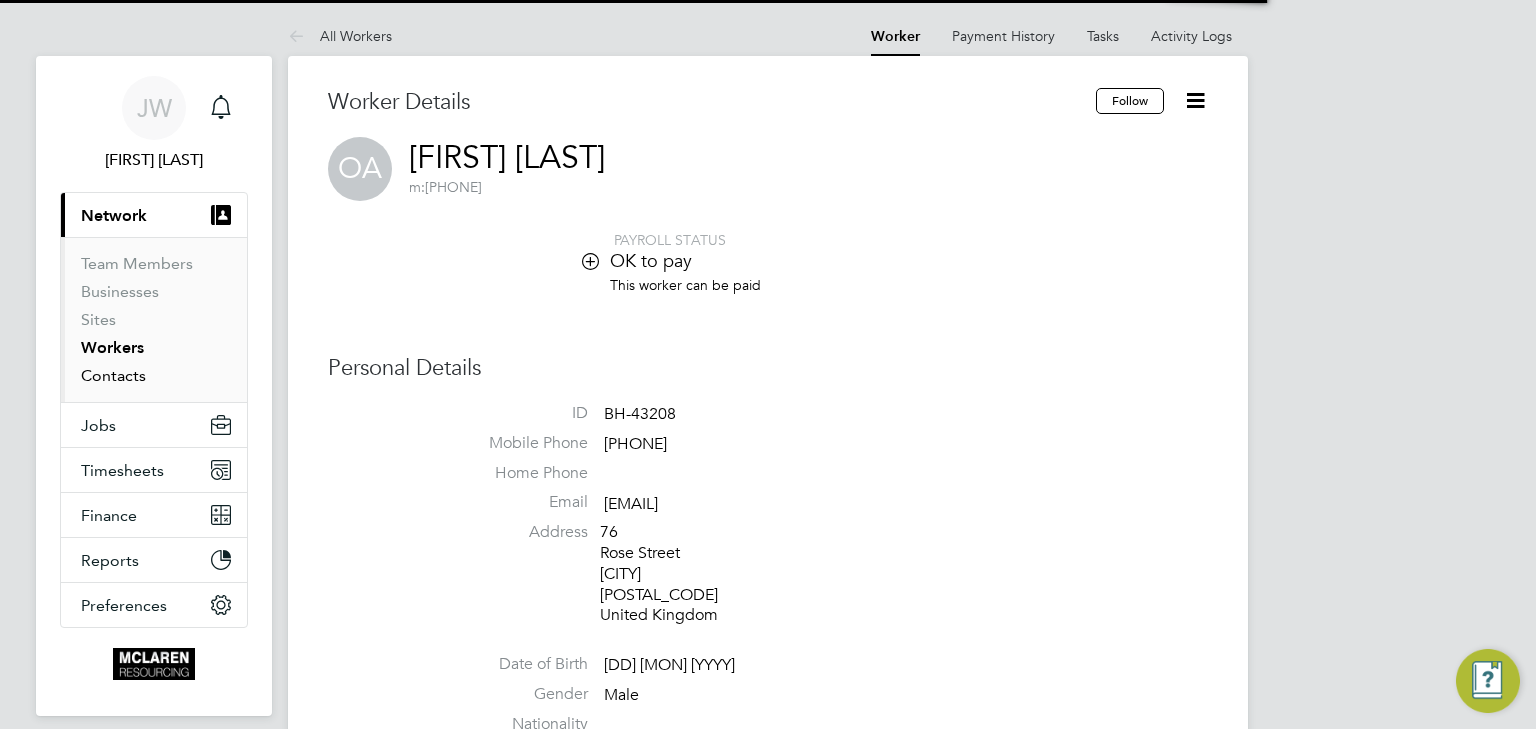 scroll, scrollTop: 0, scrollLeft: 0, axis: both 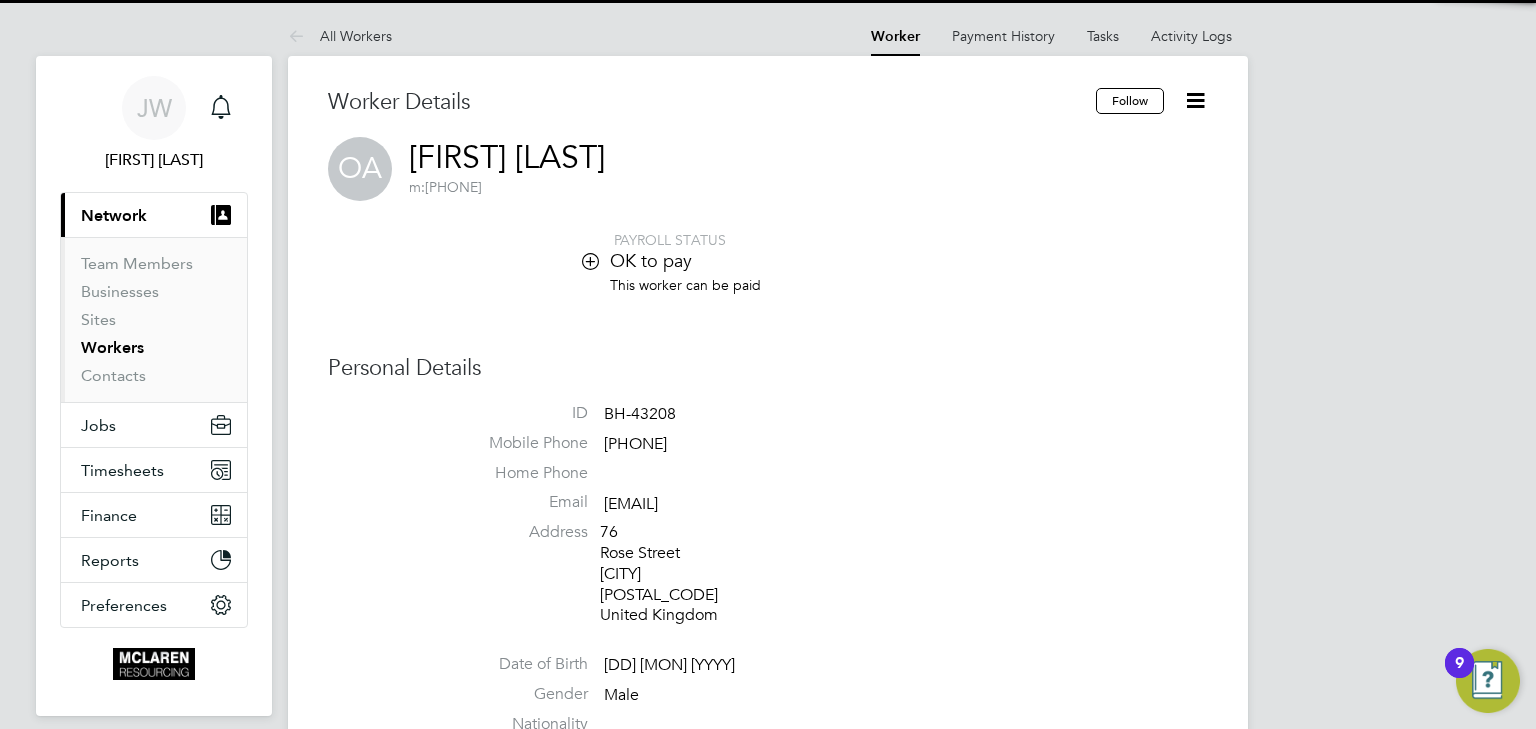 click on "Workers" at bounding box center (112, 347) 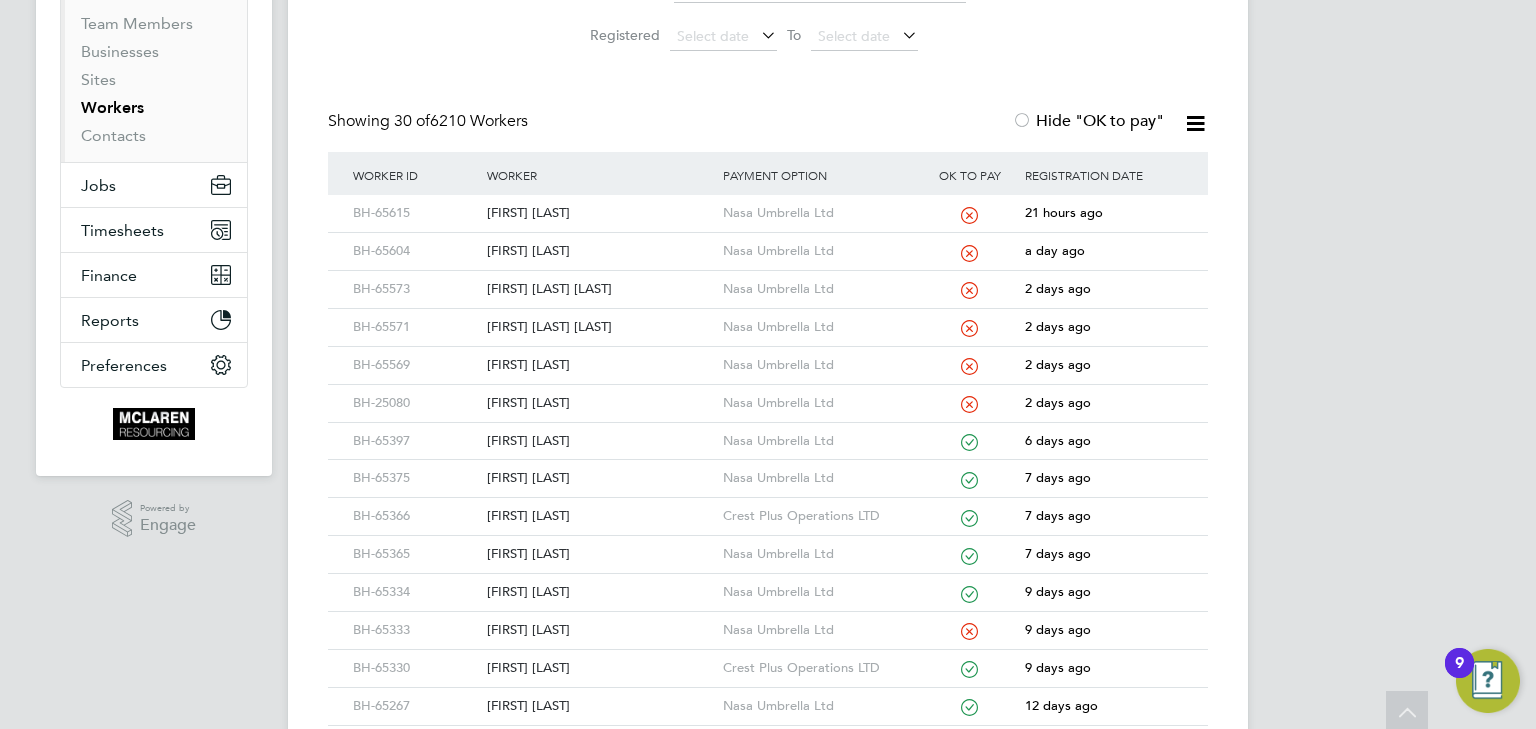 scroll, scrollTop: 0, scrollLeft: 0, axis: both 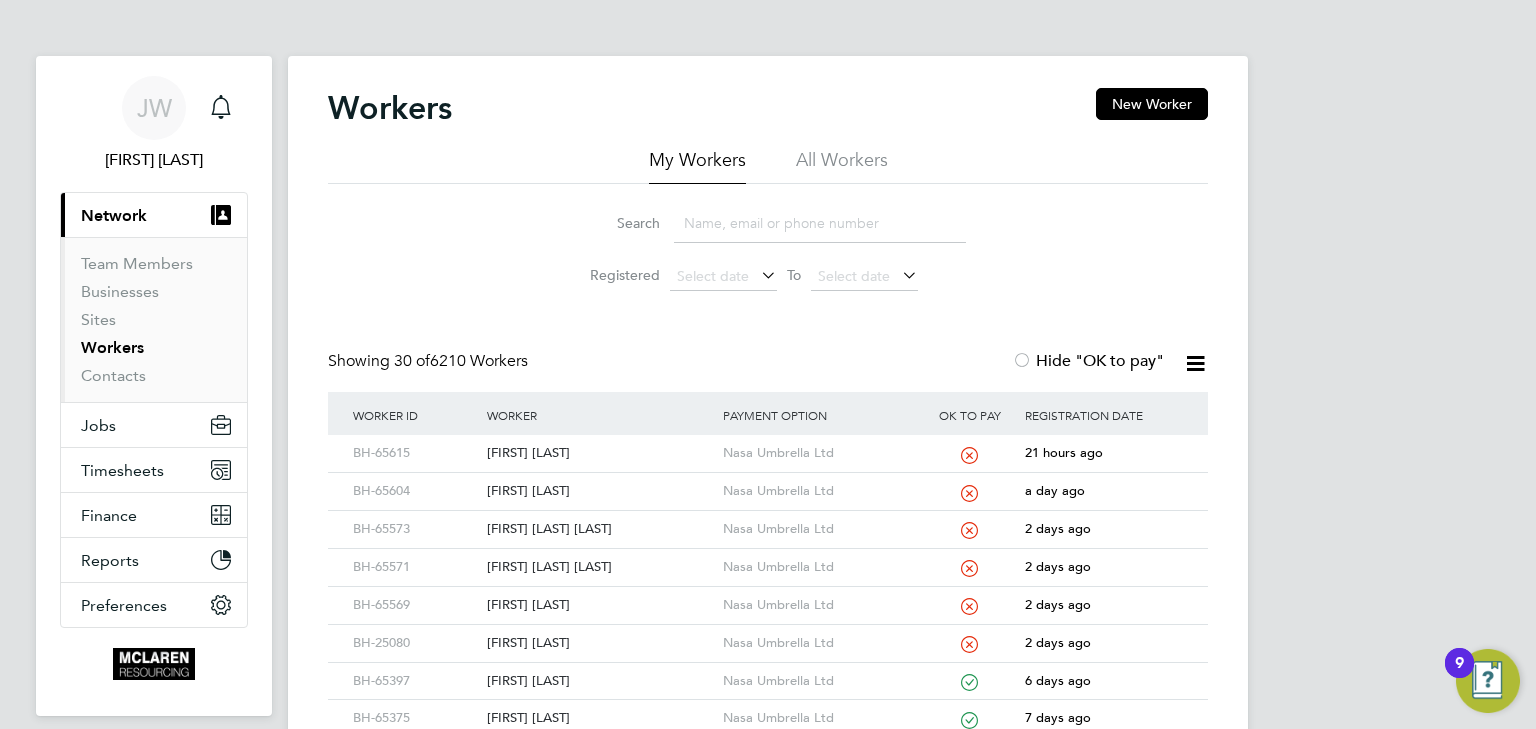 click 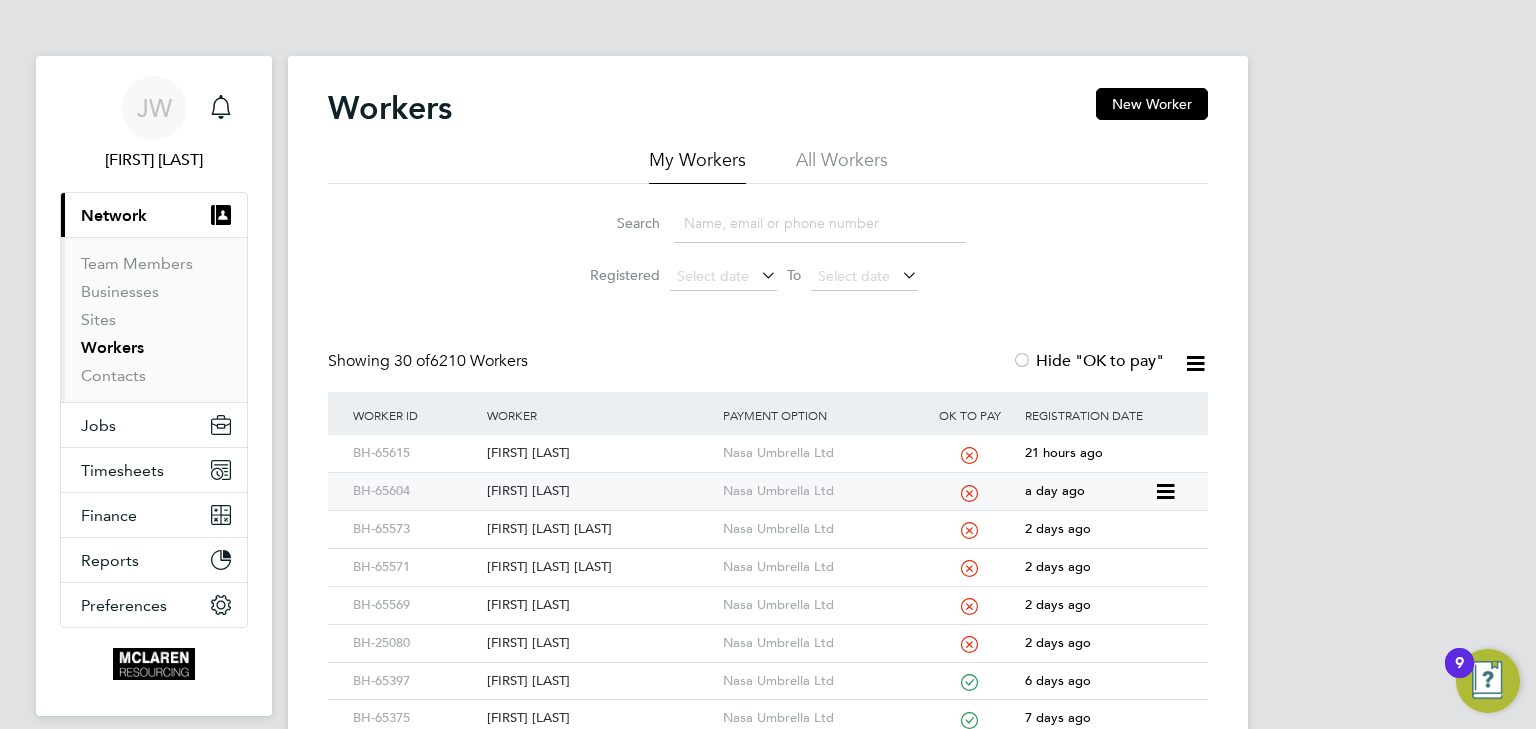 click on "[FIRST] [LAST]" 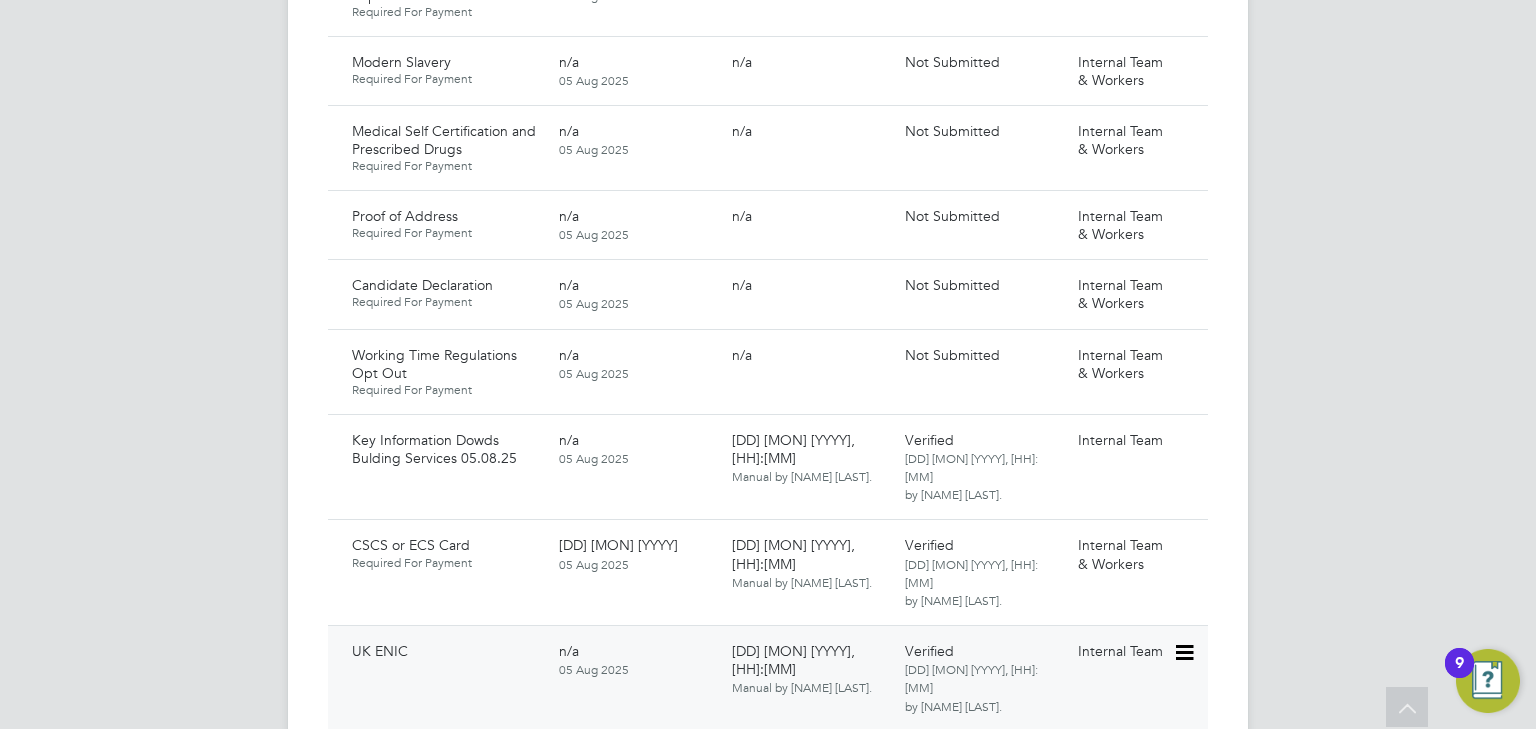 scroll, scrollTop: 1680, scrollLeft: 0, axis: vertical 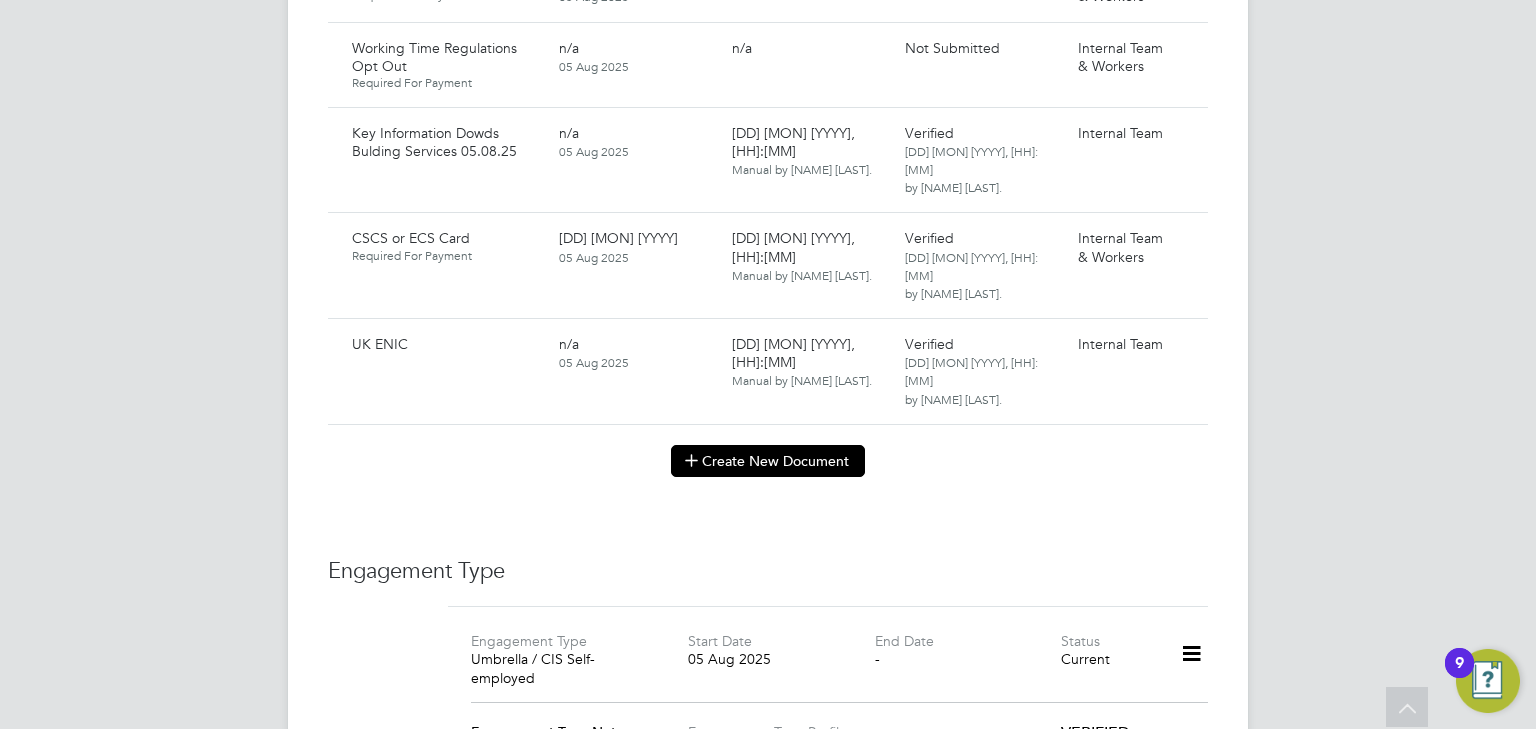 click on "Create New Document" 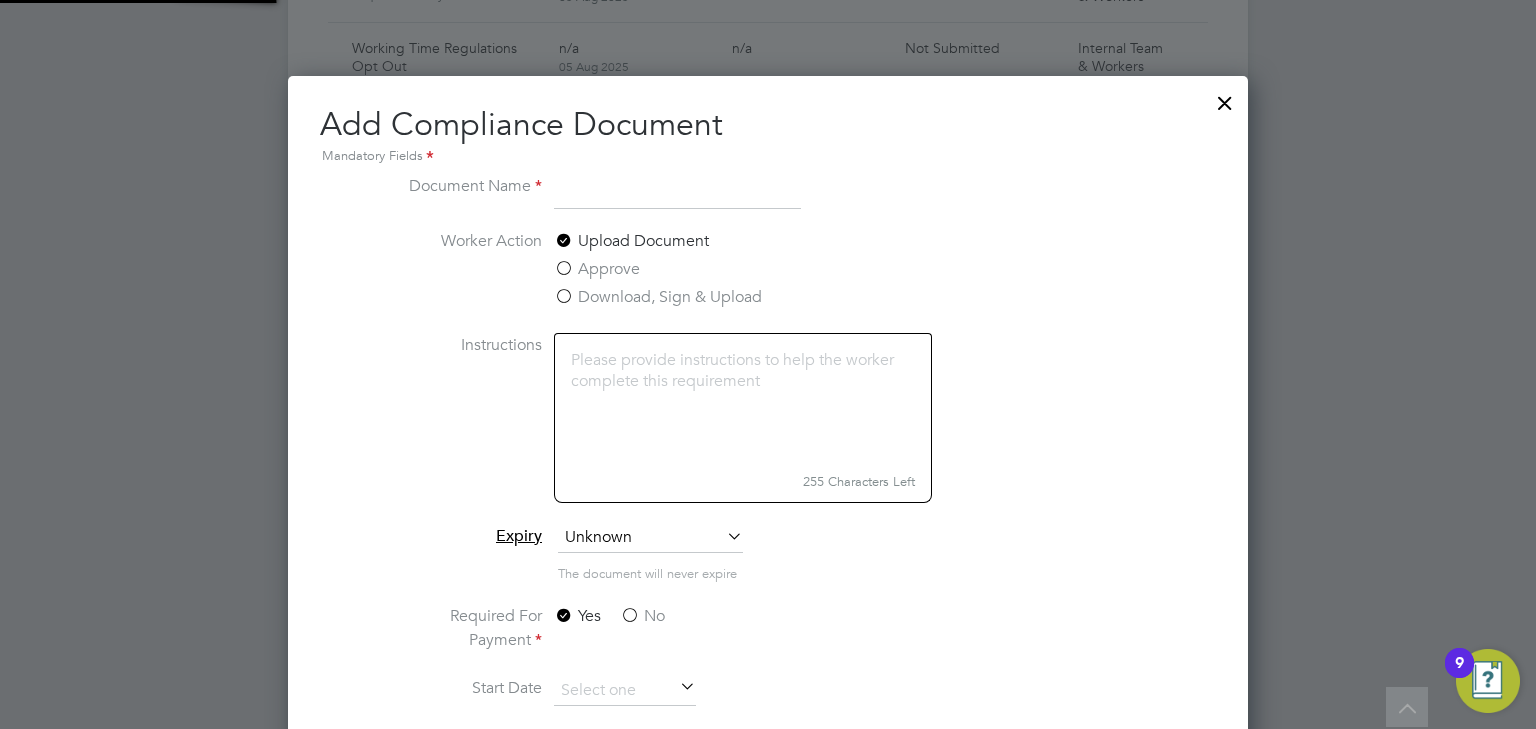 scroll, scrollTop: 9, scrollLeft: 10, axis: both 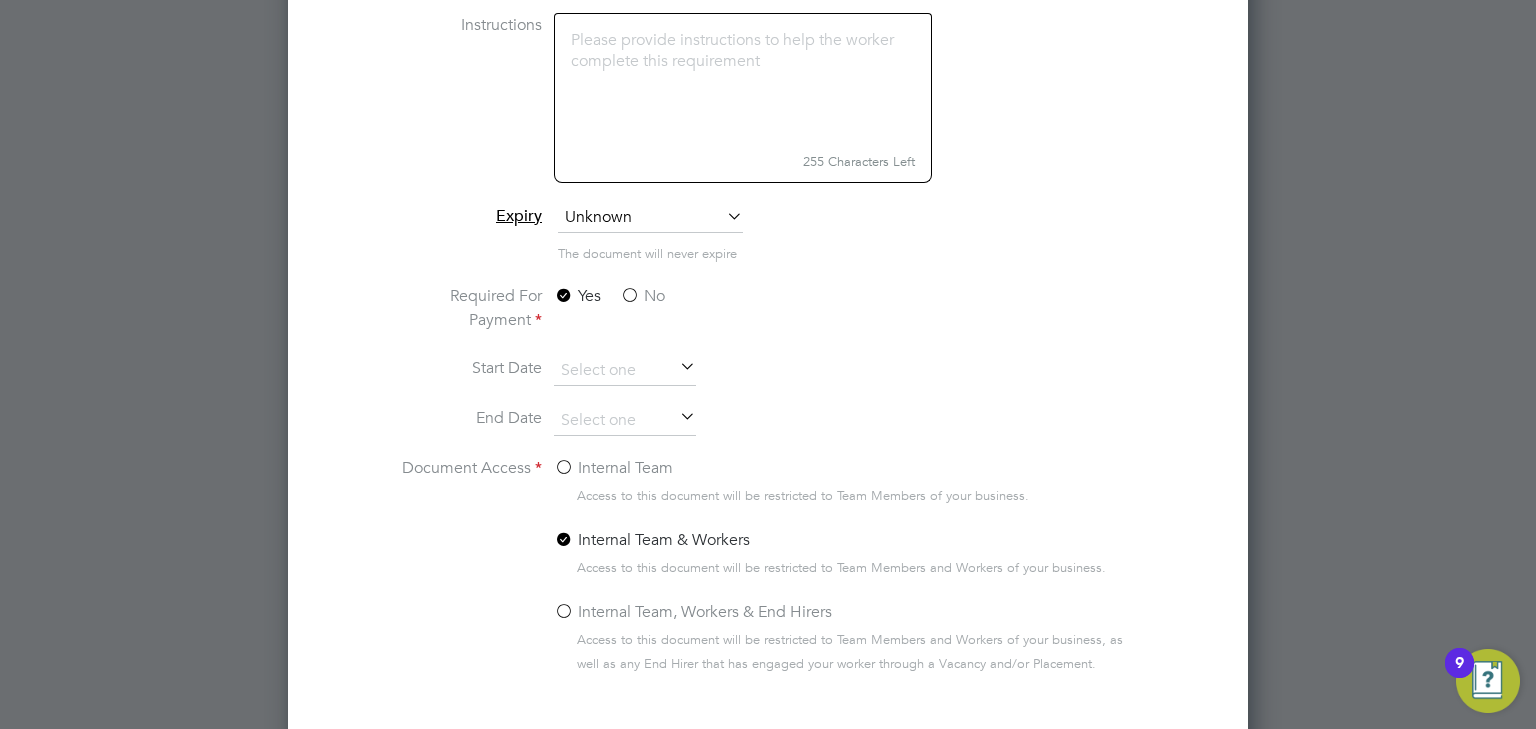 type on "Contract Dowds Building Service" 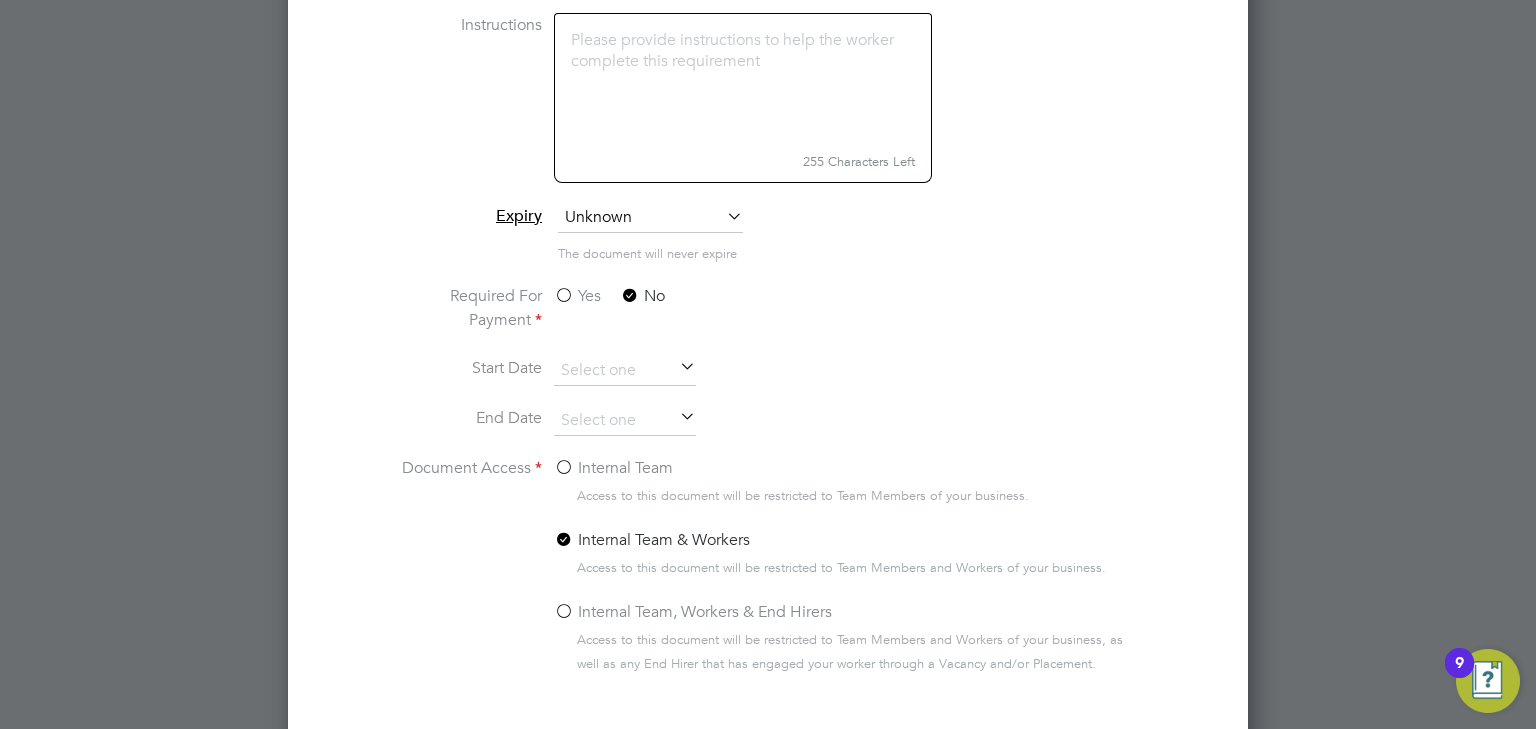 scroll, scrollTop: 0, scrollLeft: 0, axis: both 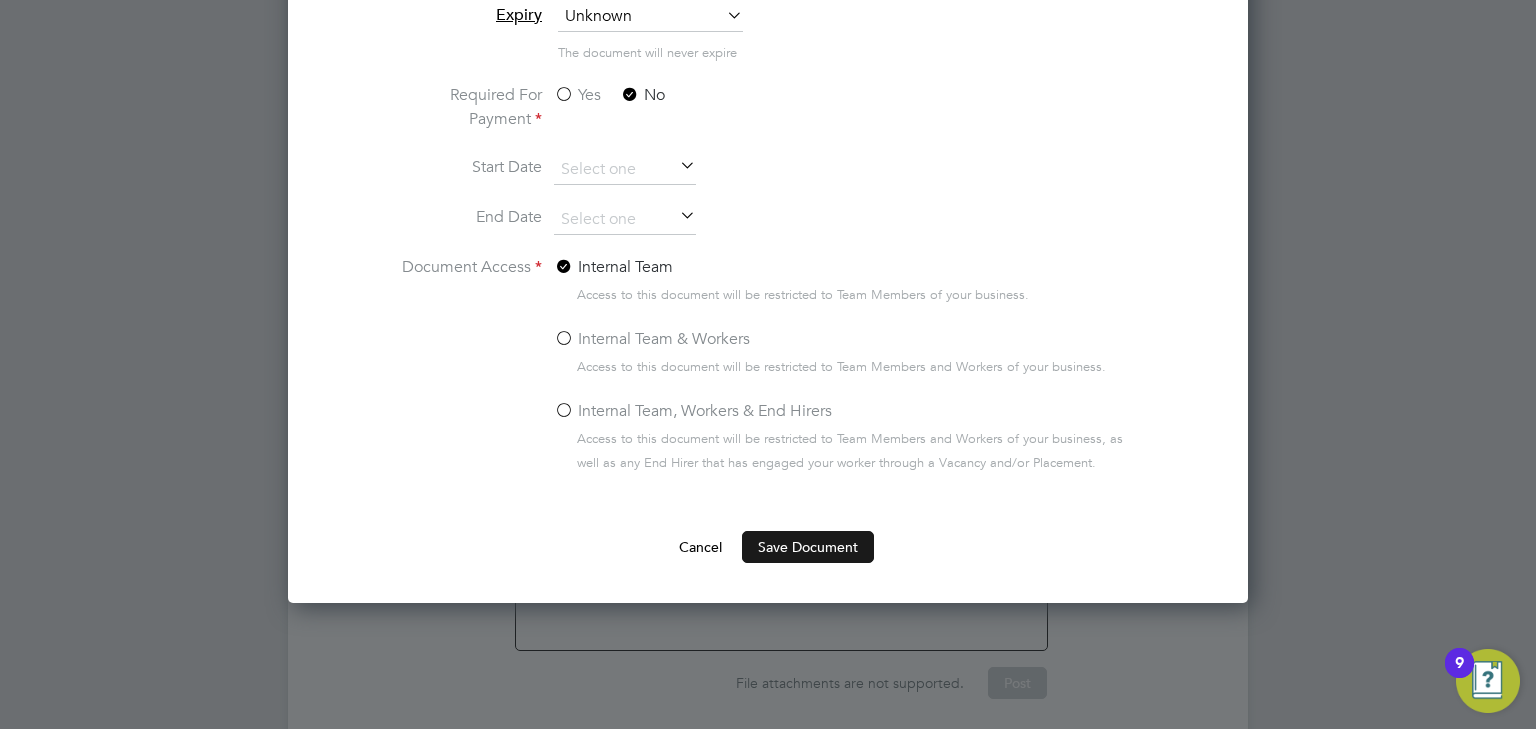 click on "Save Document" at bounding box center [808, 547] 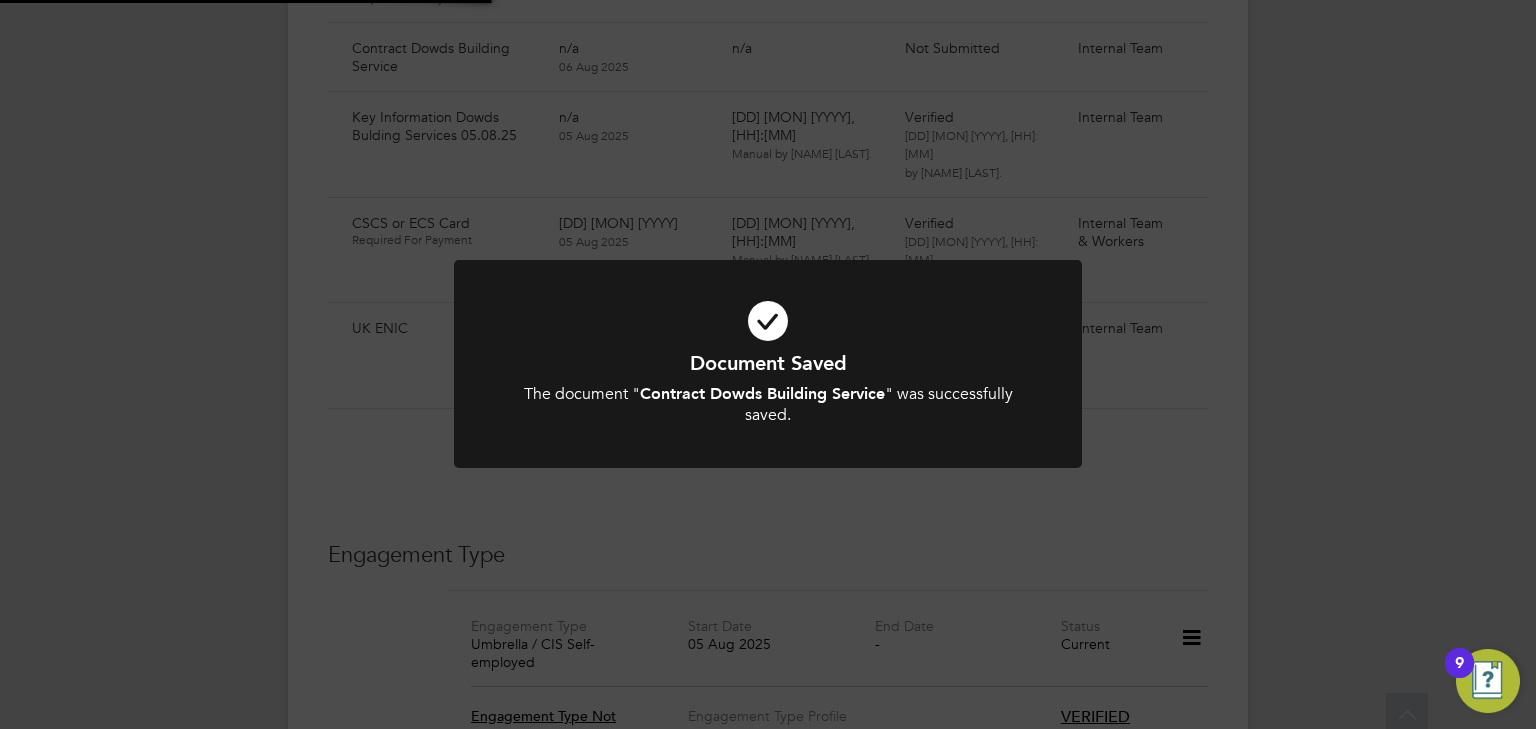 scroll, scrollTop: 1680, scrollLeft: 0, axis: vertical 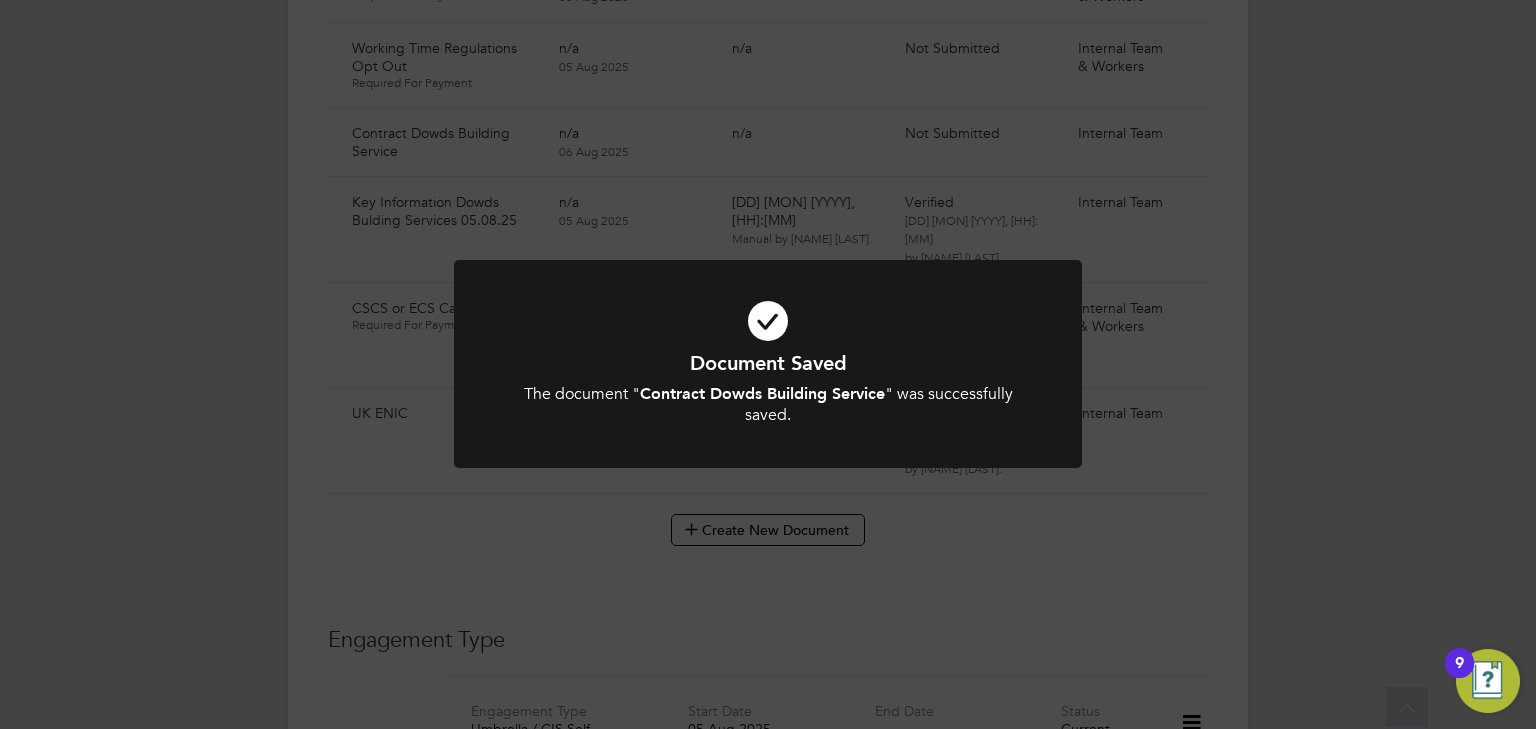 click on "Document Saved The document " Contract Dowds Building Service " was successfully saved. Cancel Okay" 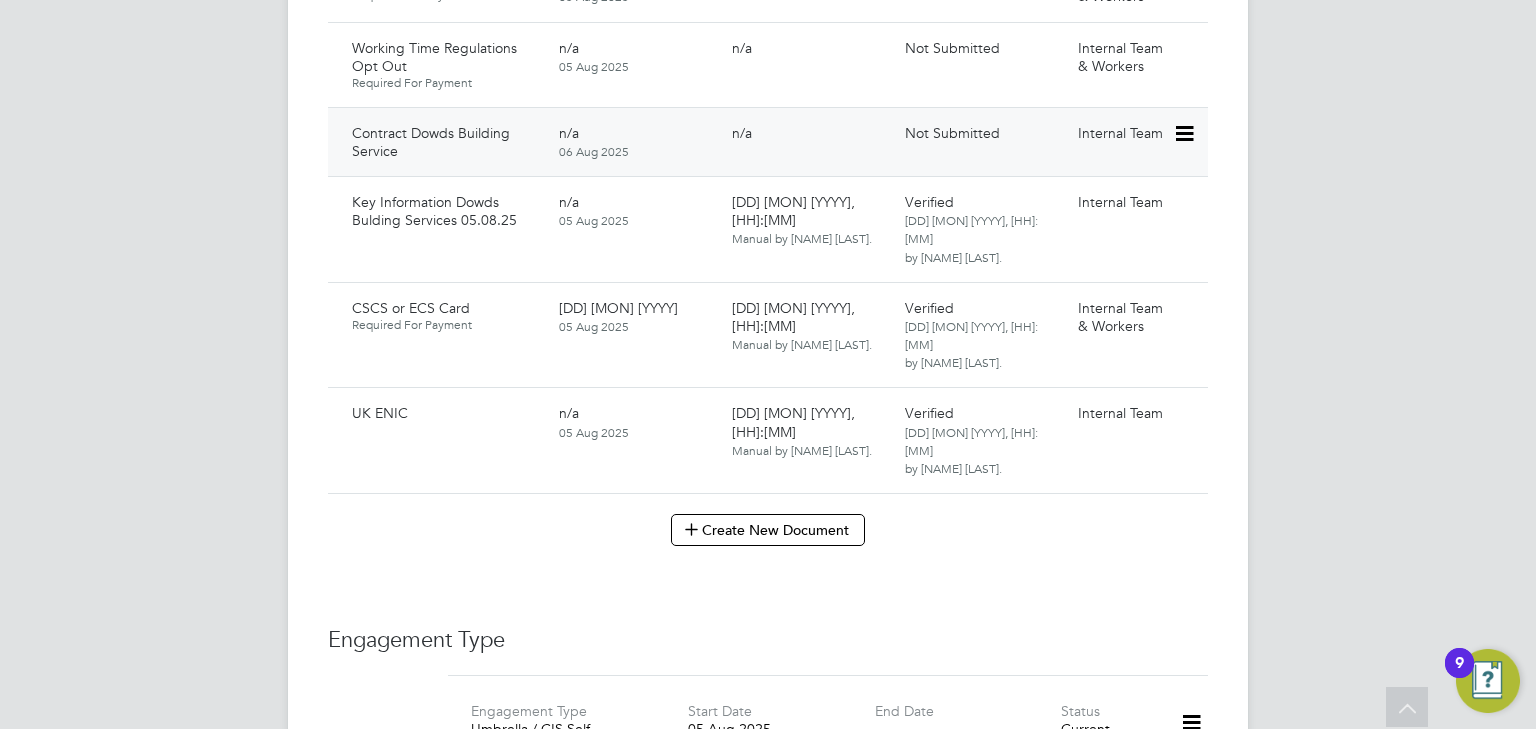 click 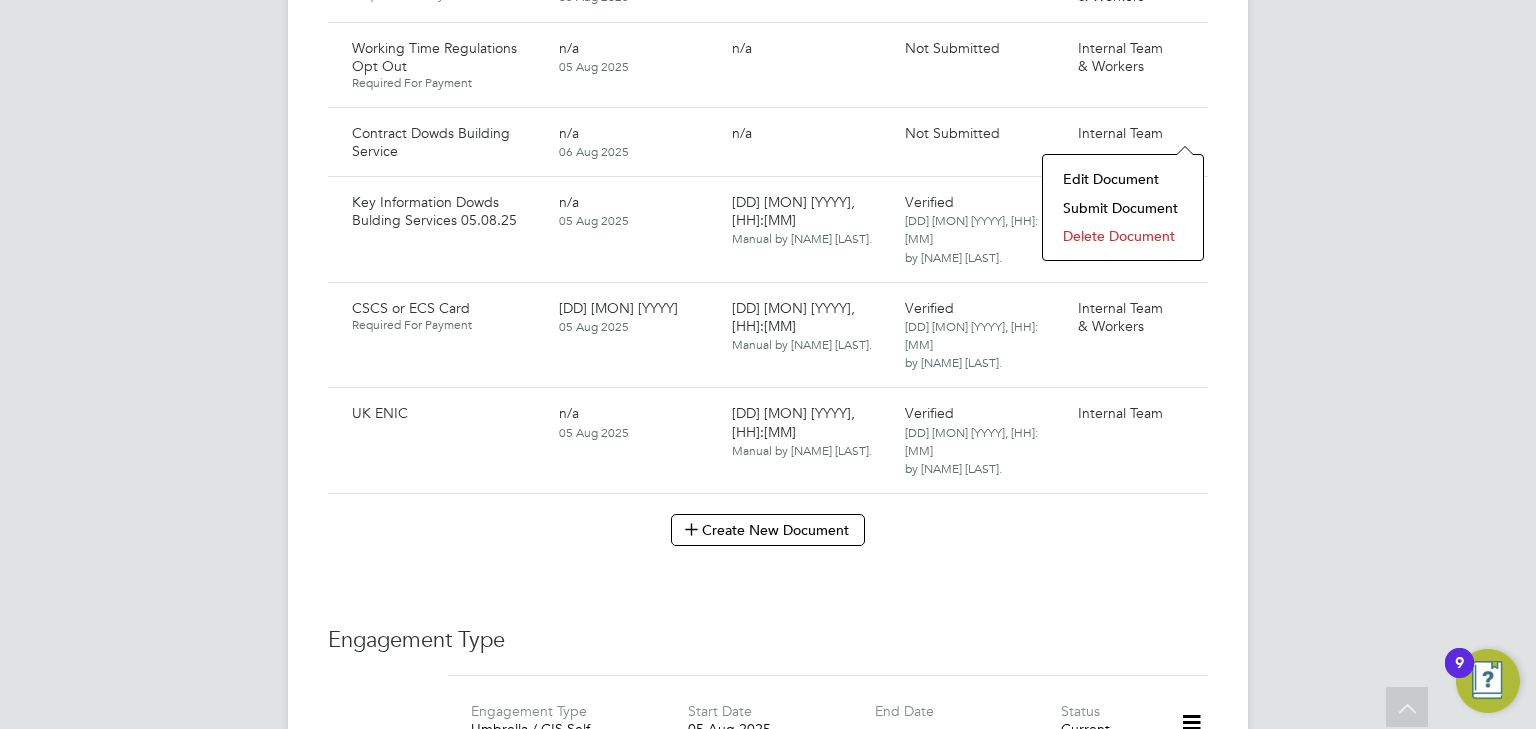 click on "Submit Document" 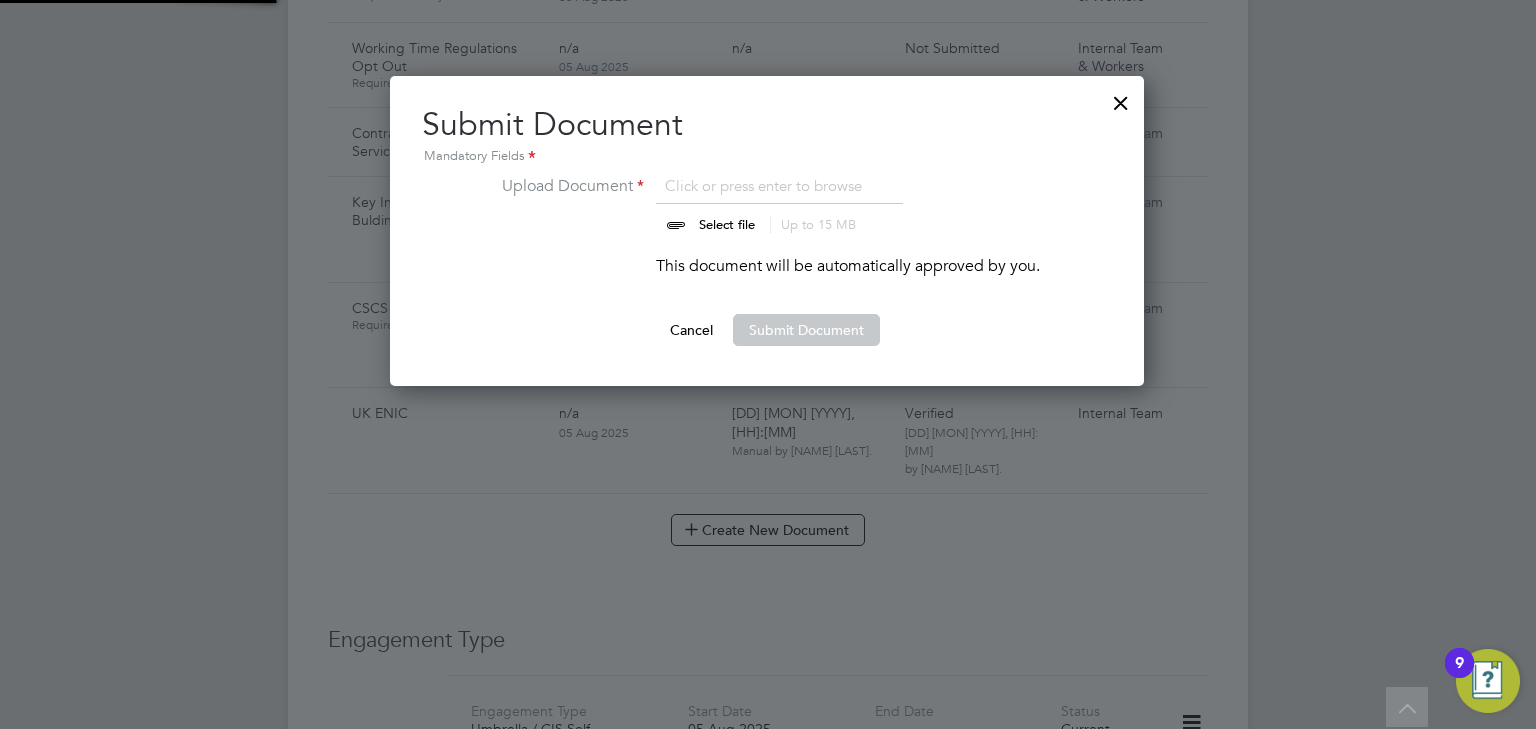 scroll, scrollTop: 9, scrollLeft: 10, axis: both 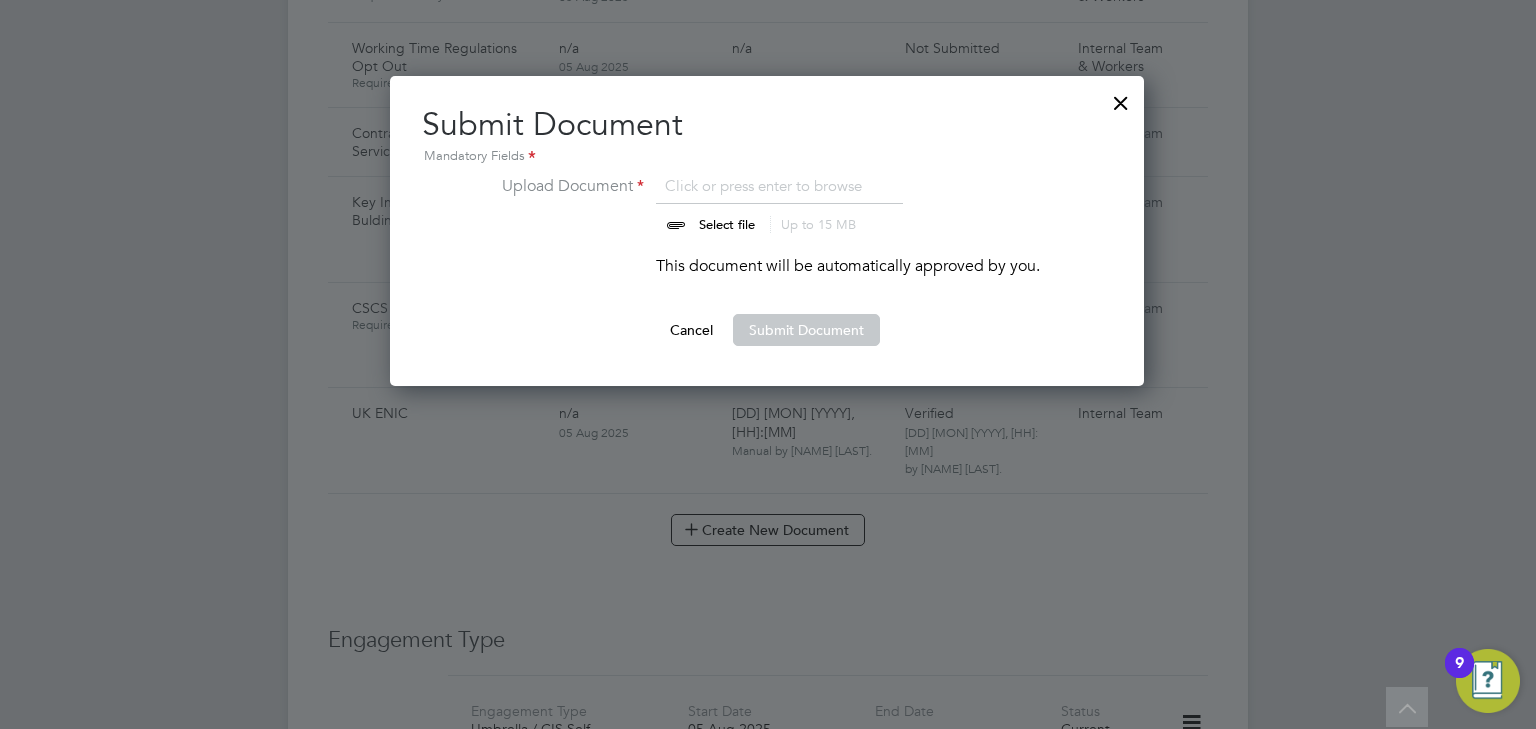 click at bounding box center (746, 204) 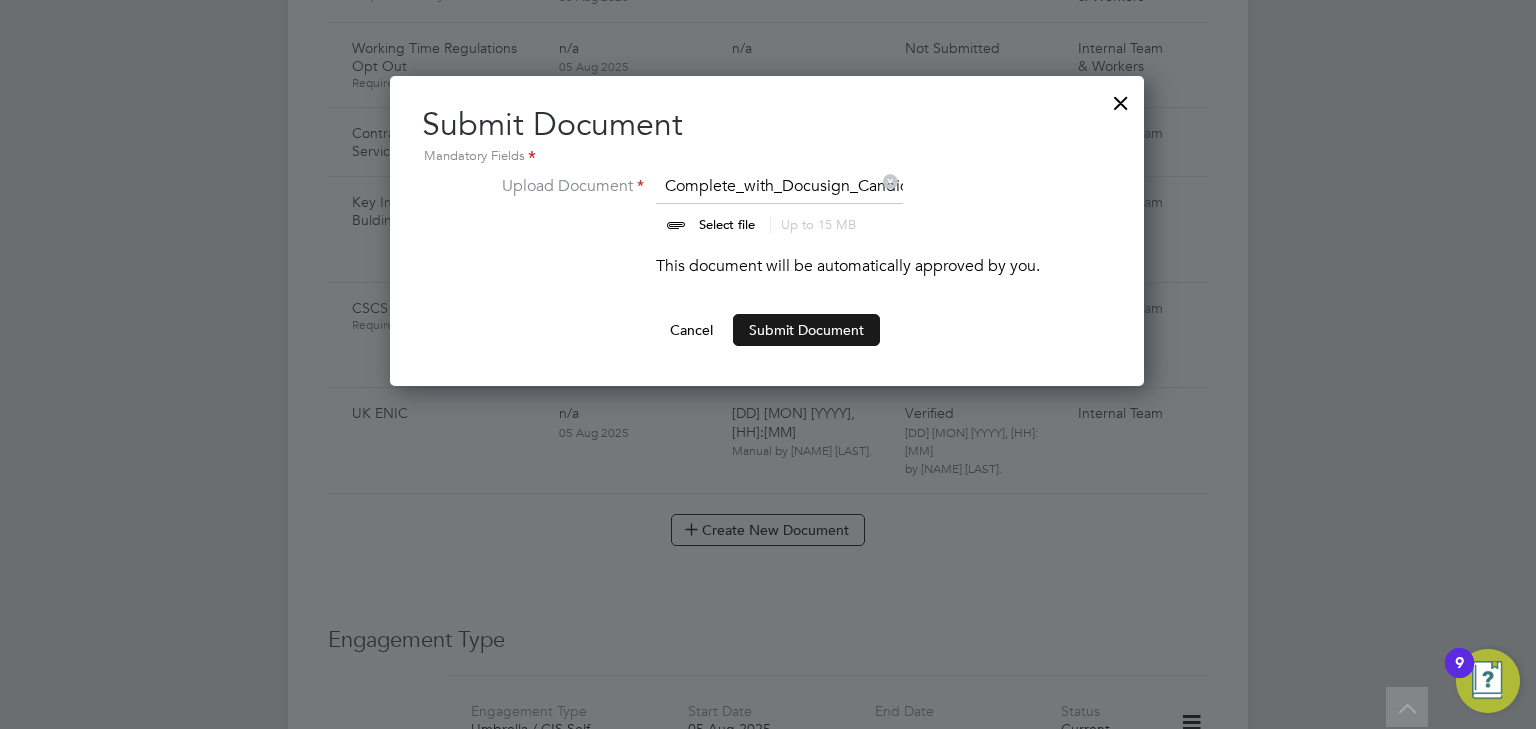 click on "Submit Document" at bounding box center [806, 330] 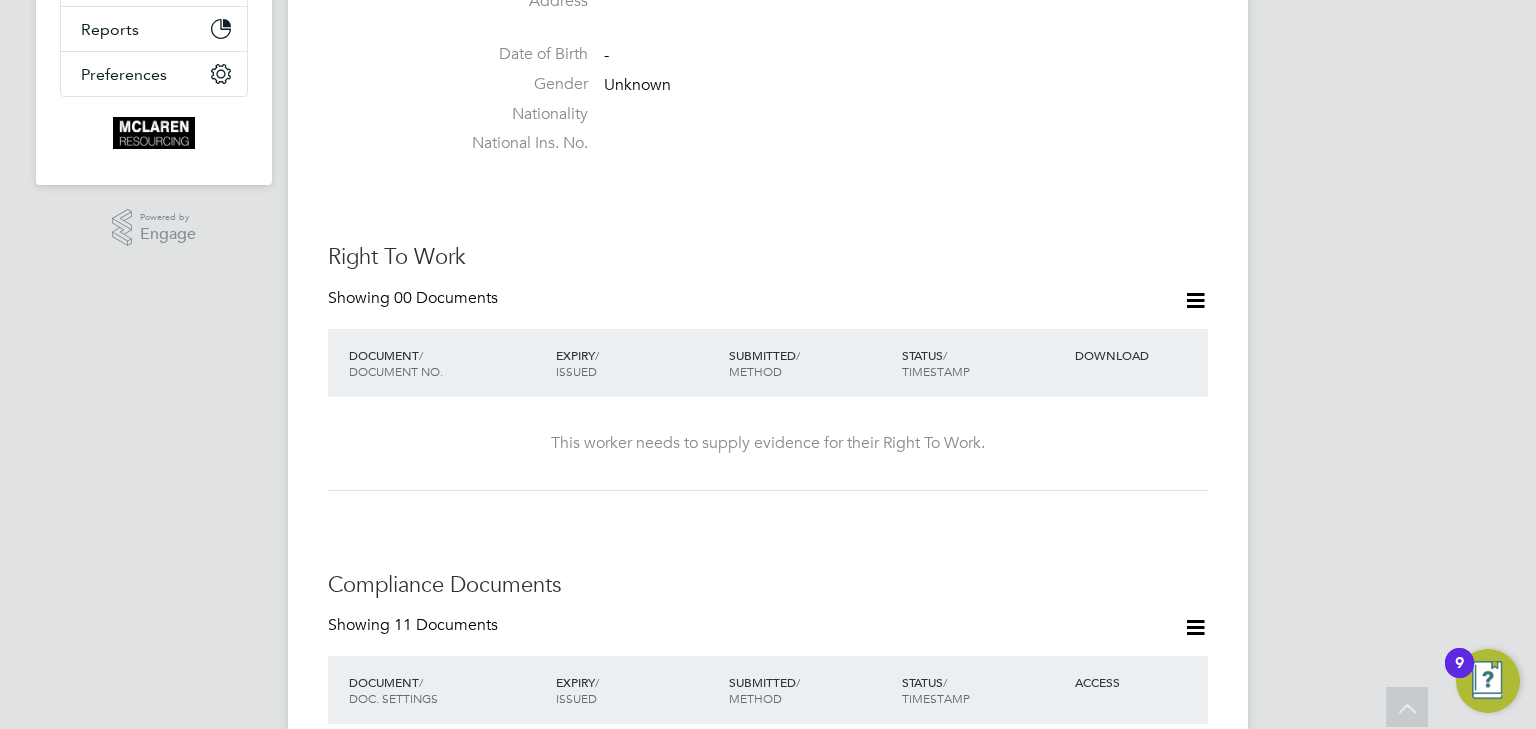 scroll, scrollTop: 400, scrollLeft: 0, axis: vertical 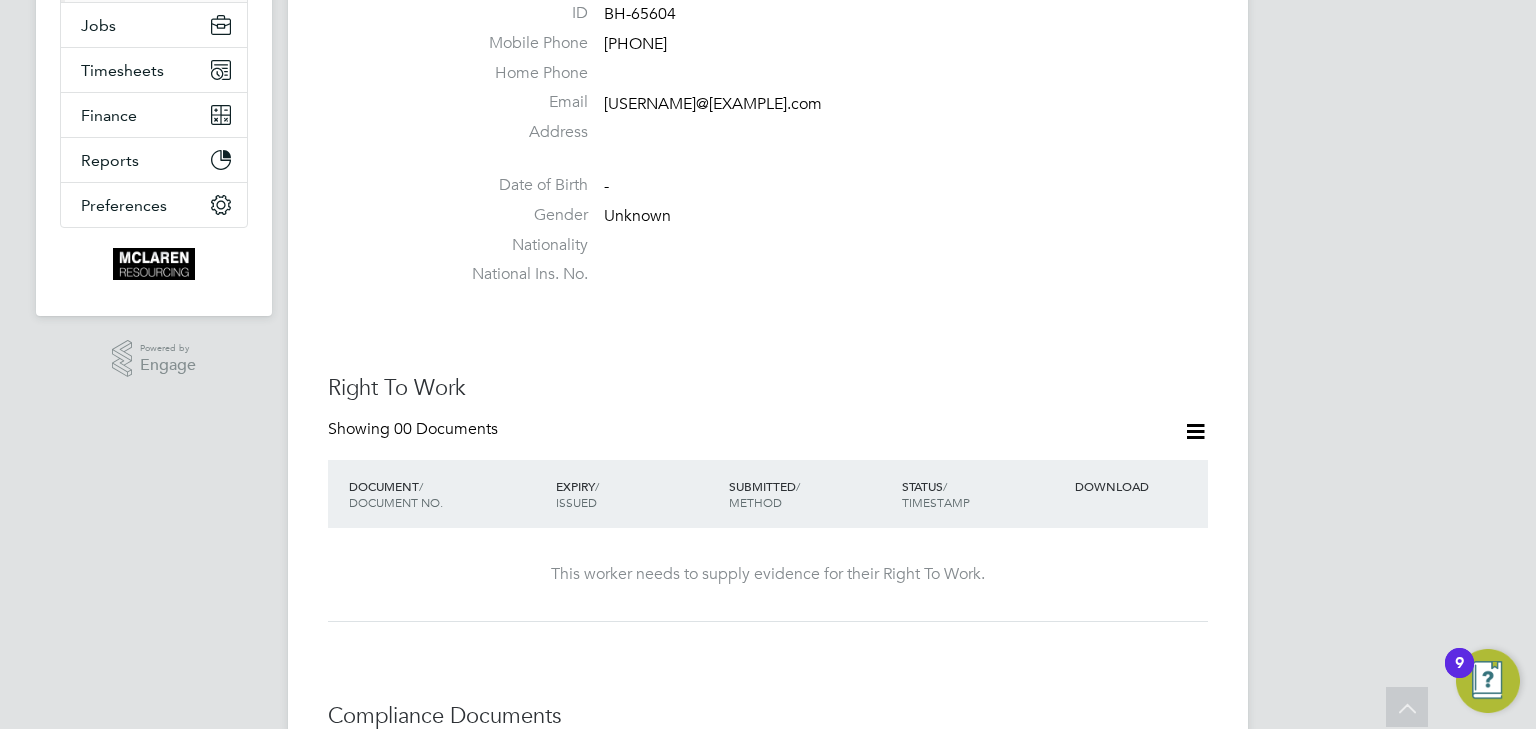 click 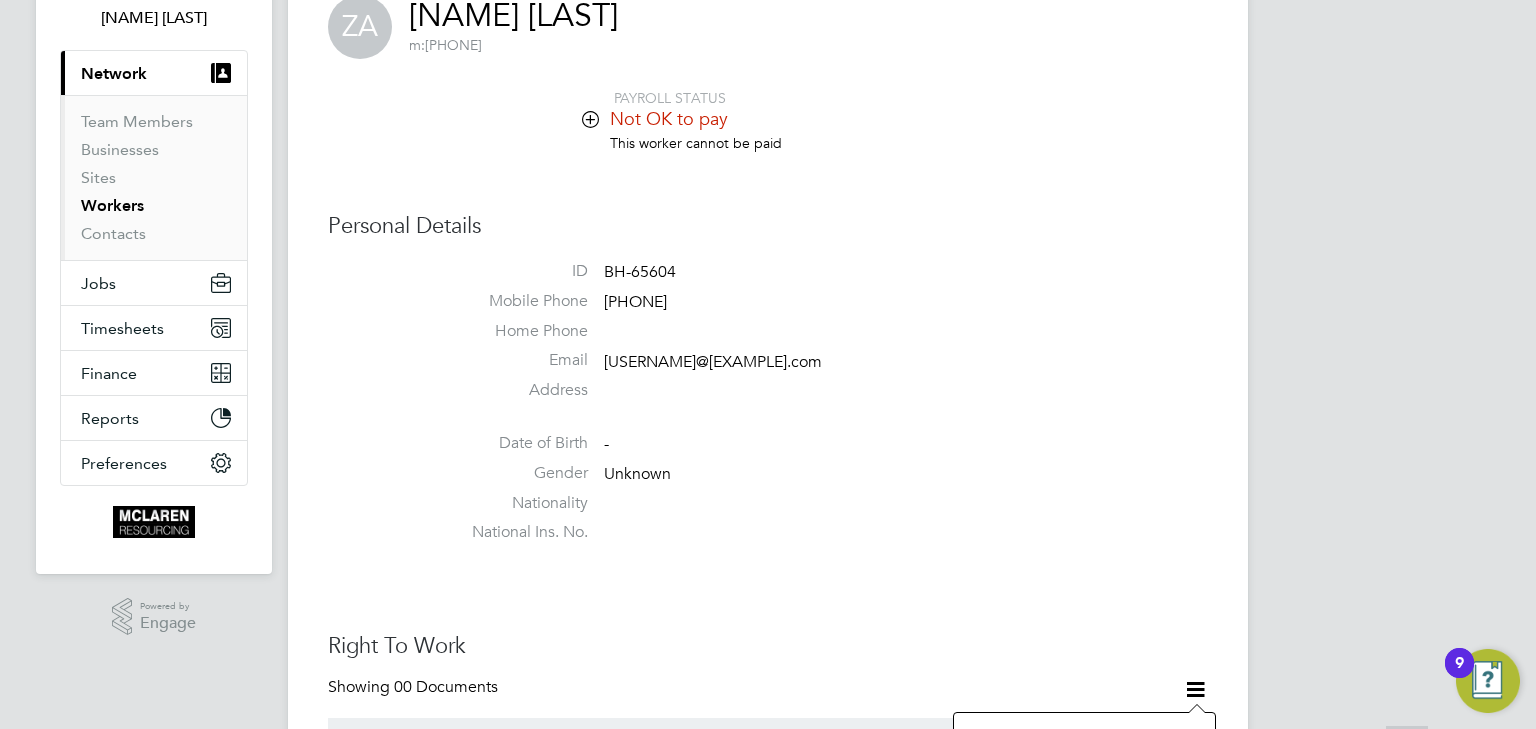 scroll, scrollTop: 400, scrollLeft: 0, axis: vertical 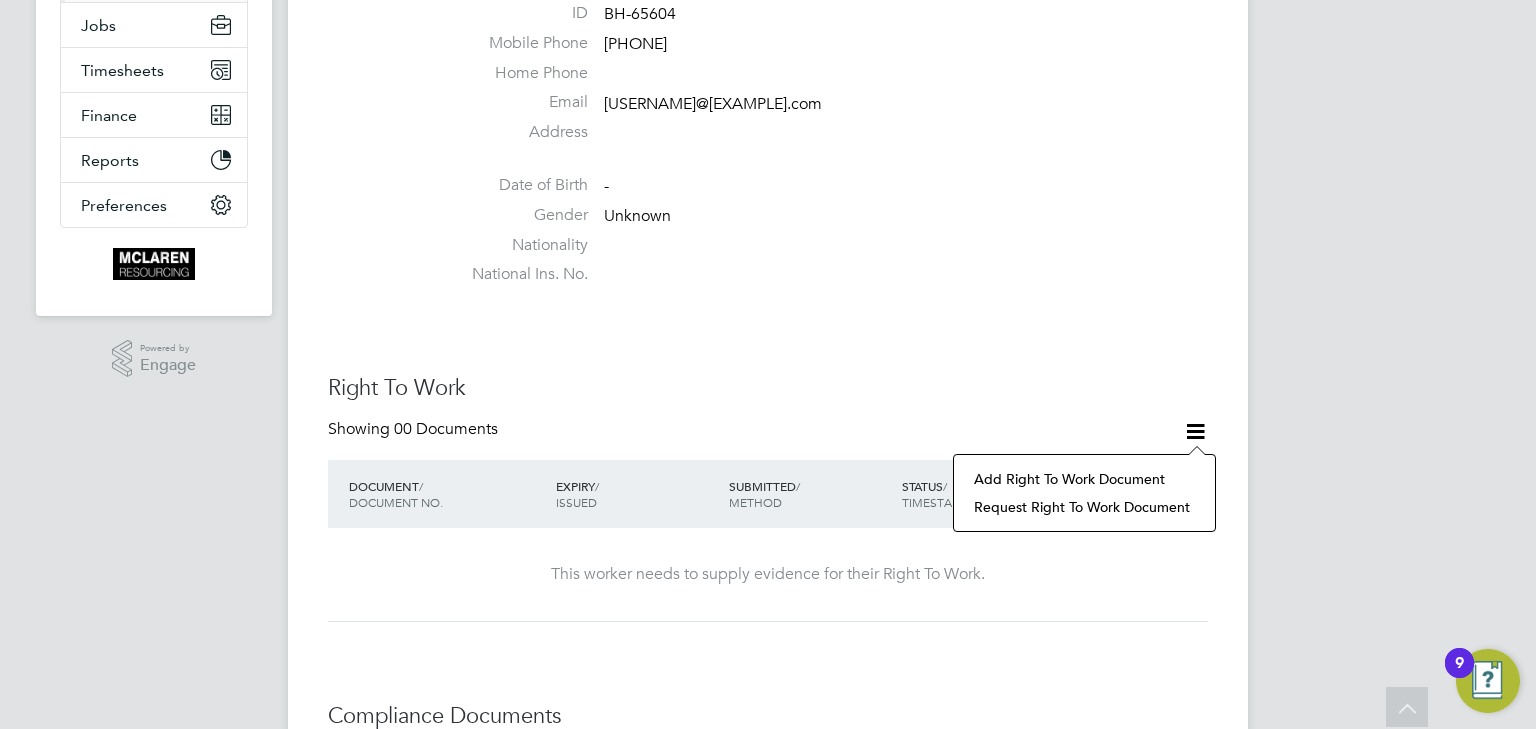 click on "Add Right To Work Document" 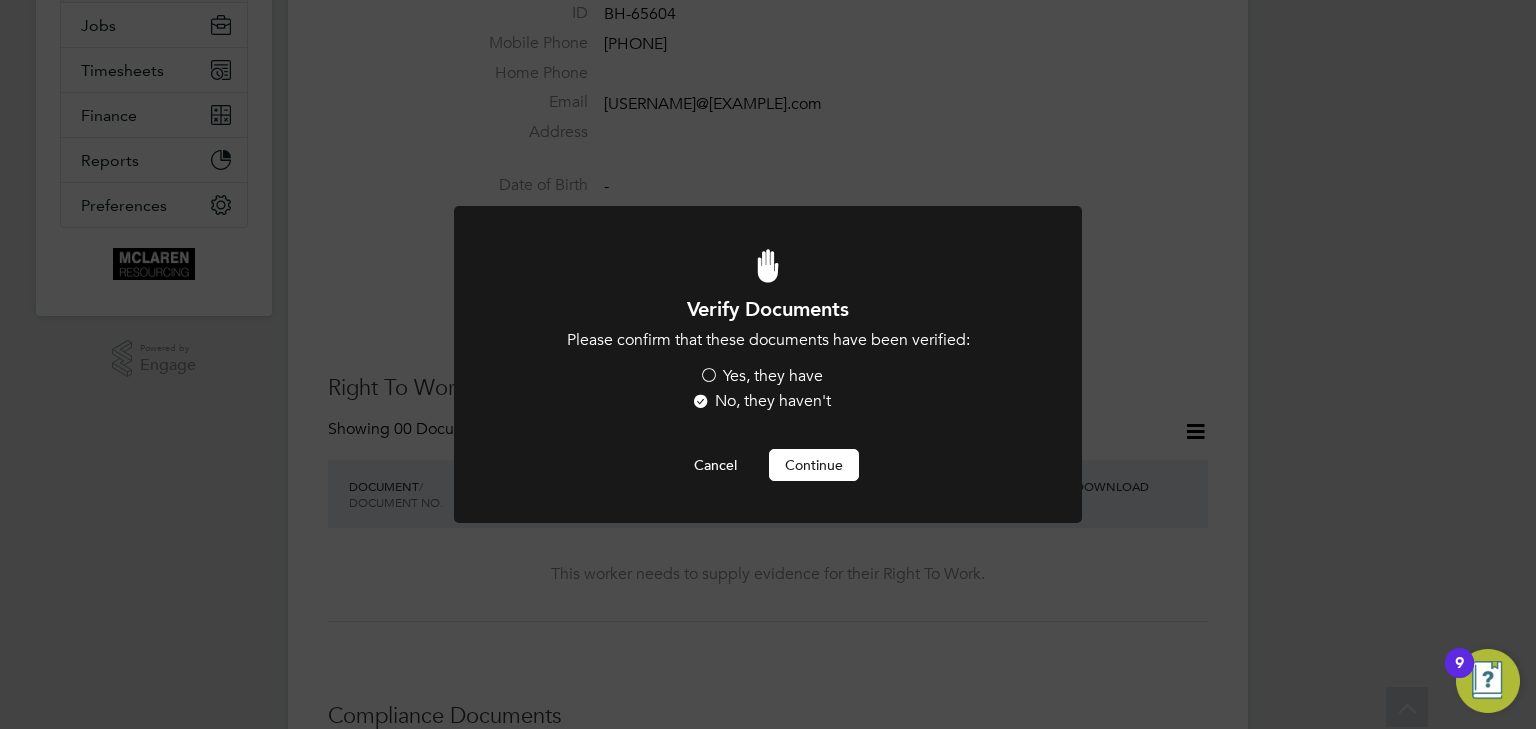 click on "Yes, they have" at bounding box center (761, 376) 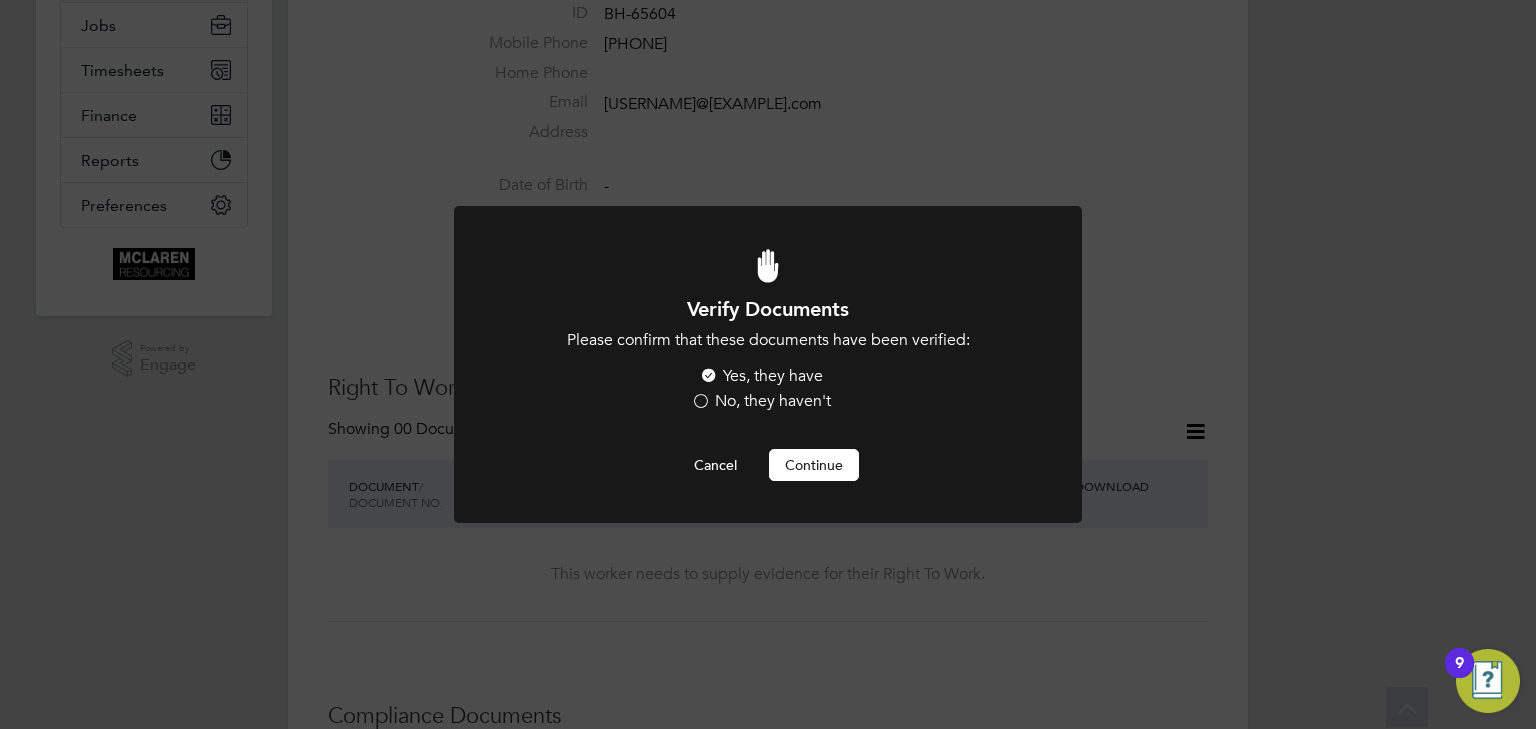 click on "Continue" at bounding box center (814, 465) 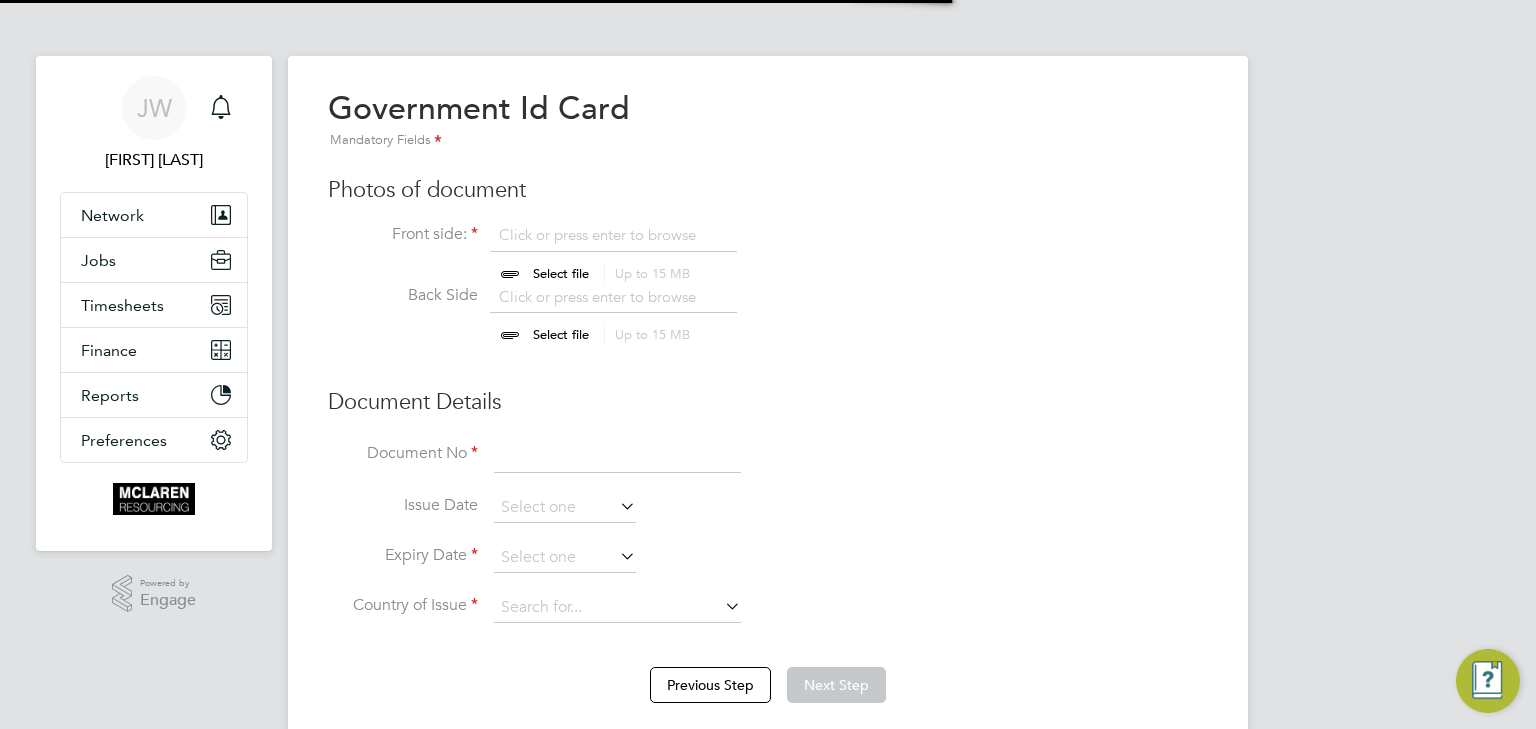 scroll, scrollTop: 0, scrollLeft: 0, axis: both 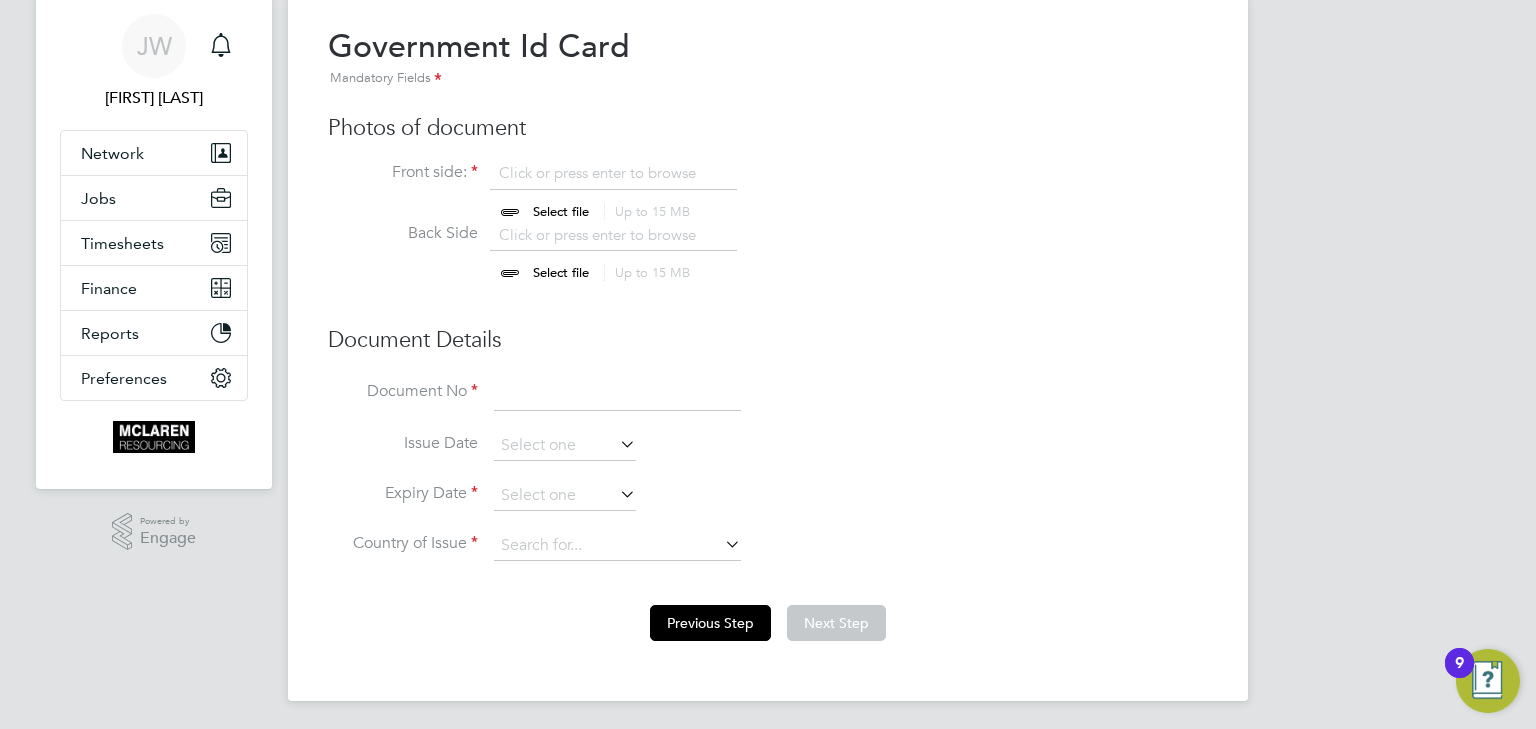 click on "Previous Step" 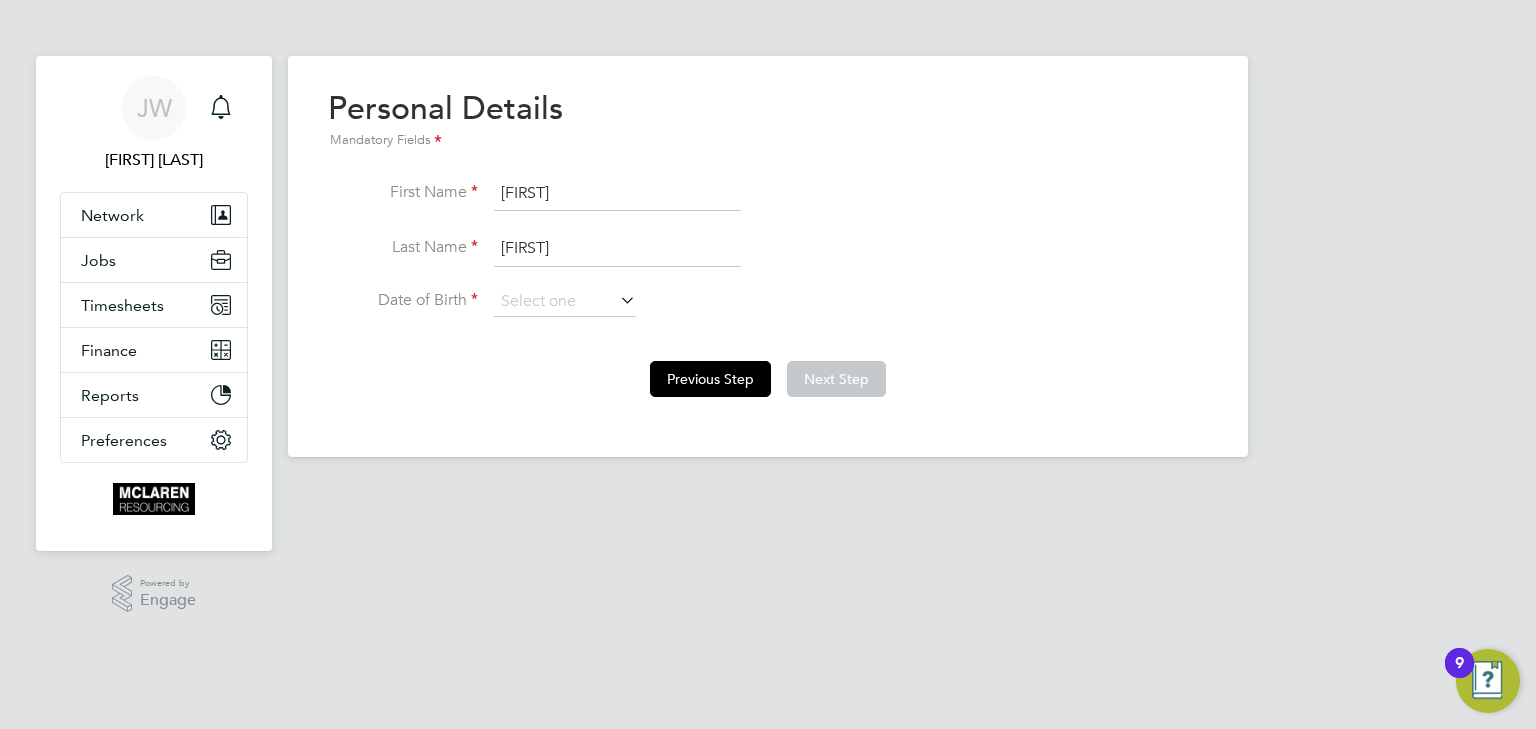 click on "Previous Step" 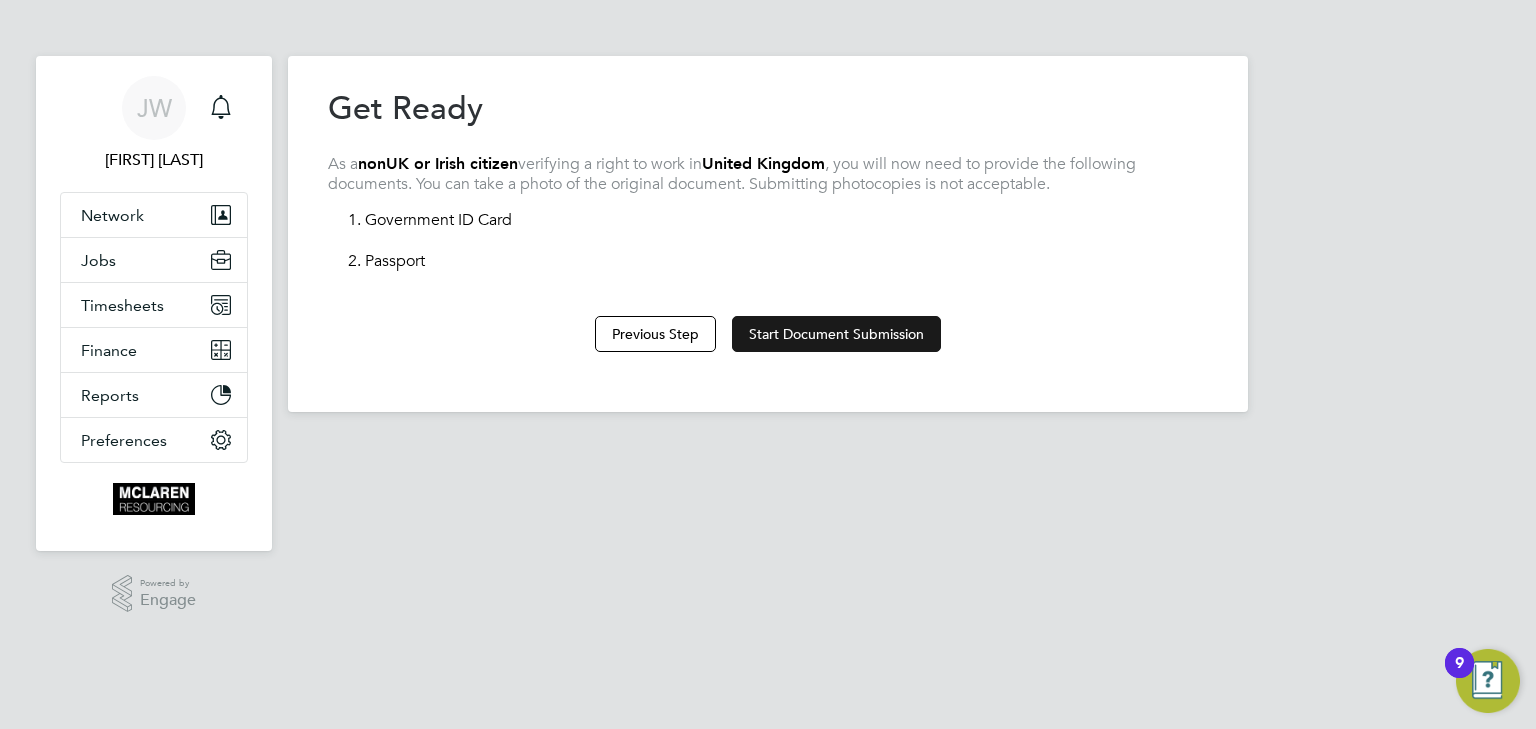 click on "Start Document Submission" 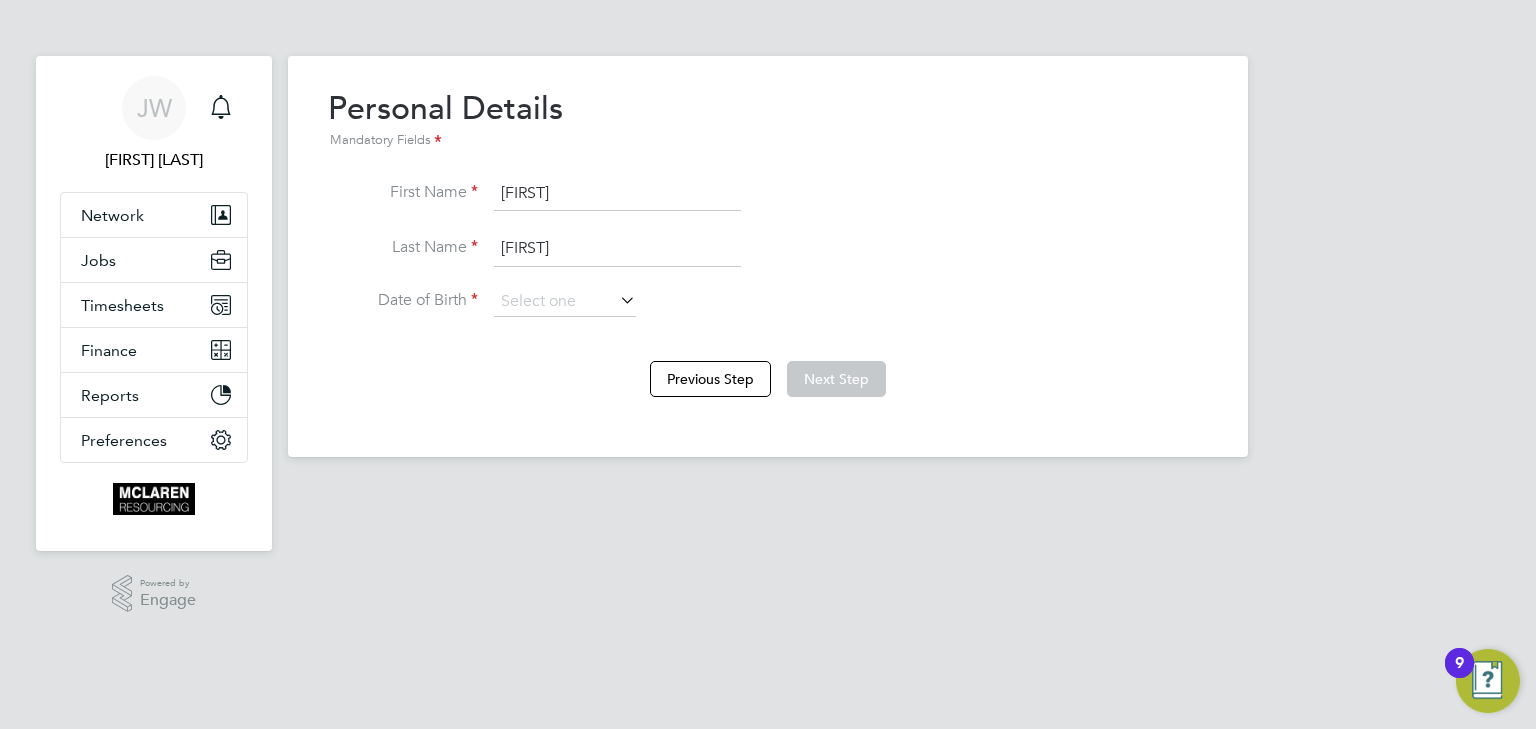 click at bounding box center (616, 300) 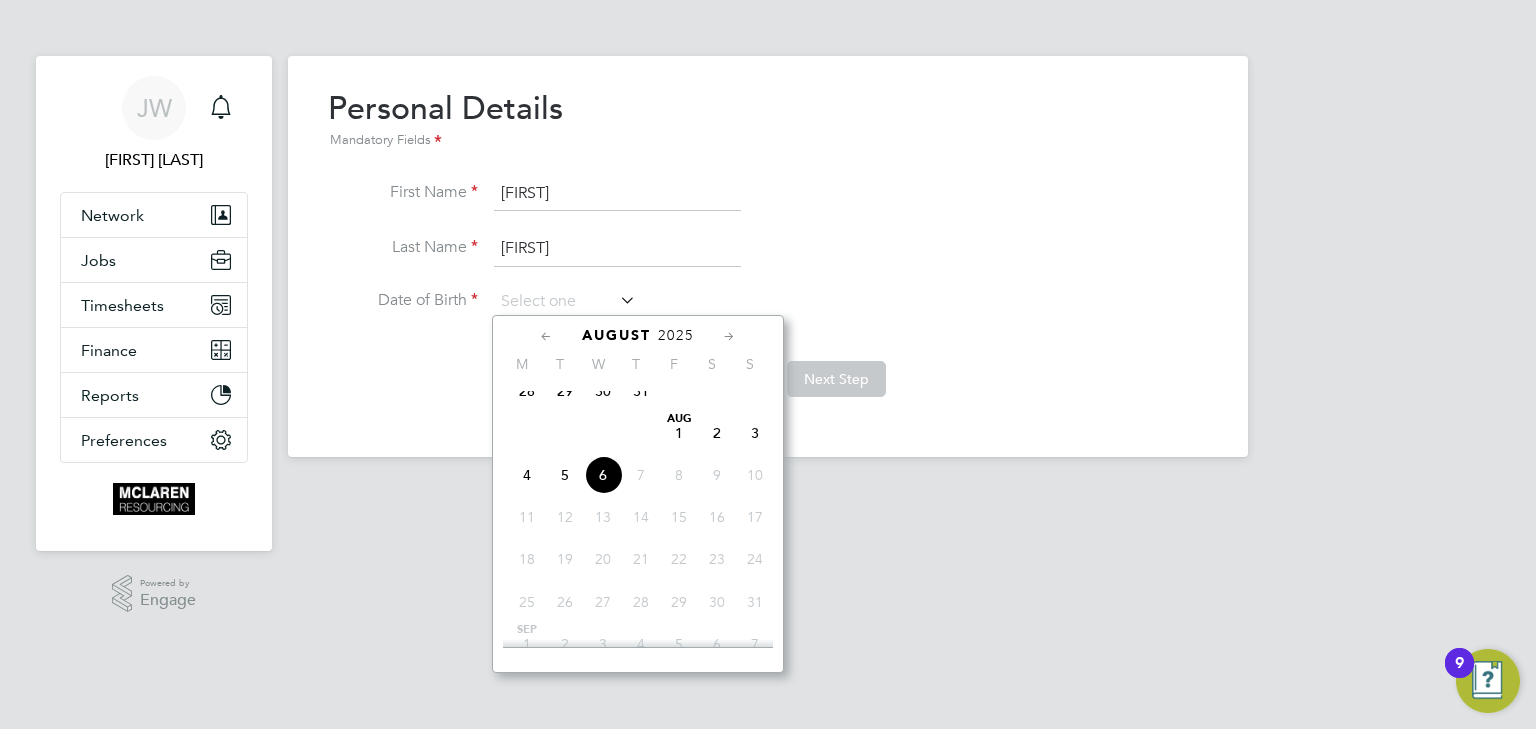 click on "2025" 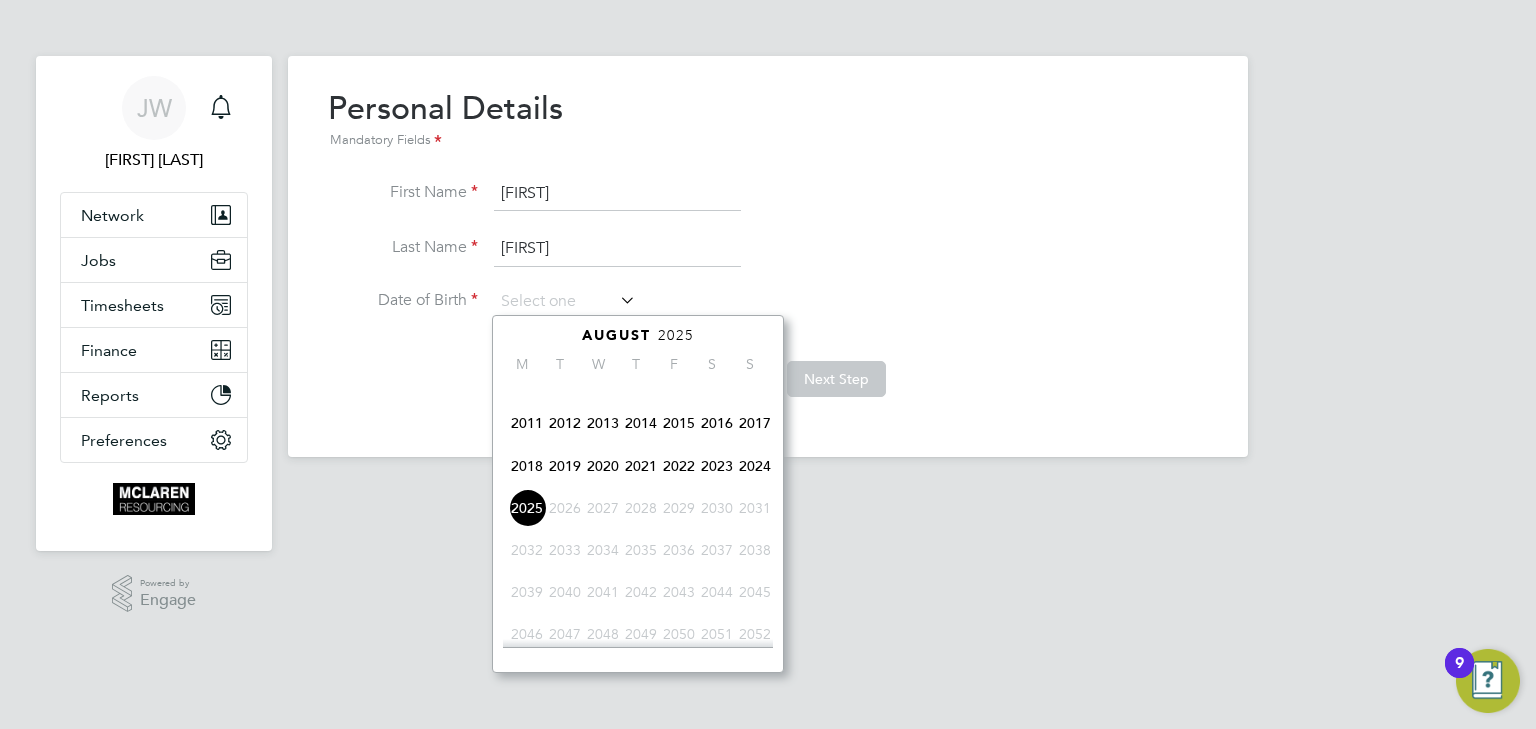 scroll, scrollTop: 375, scrollLeft: 0, axis: vertical 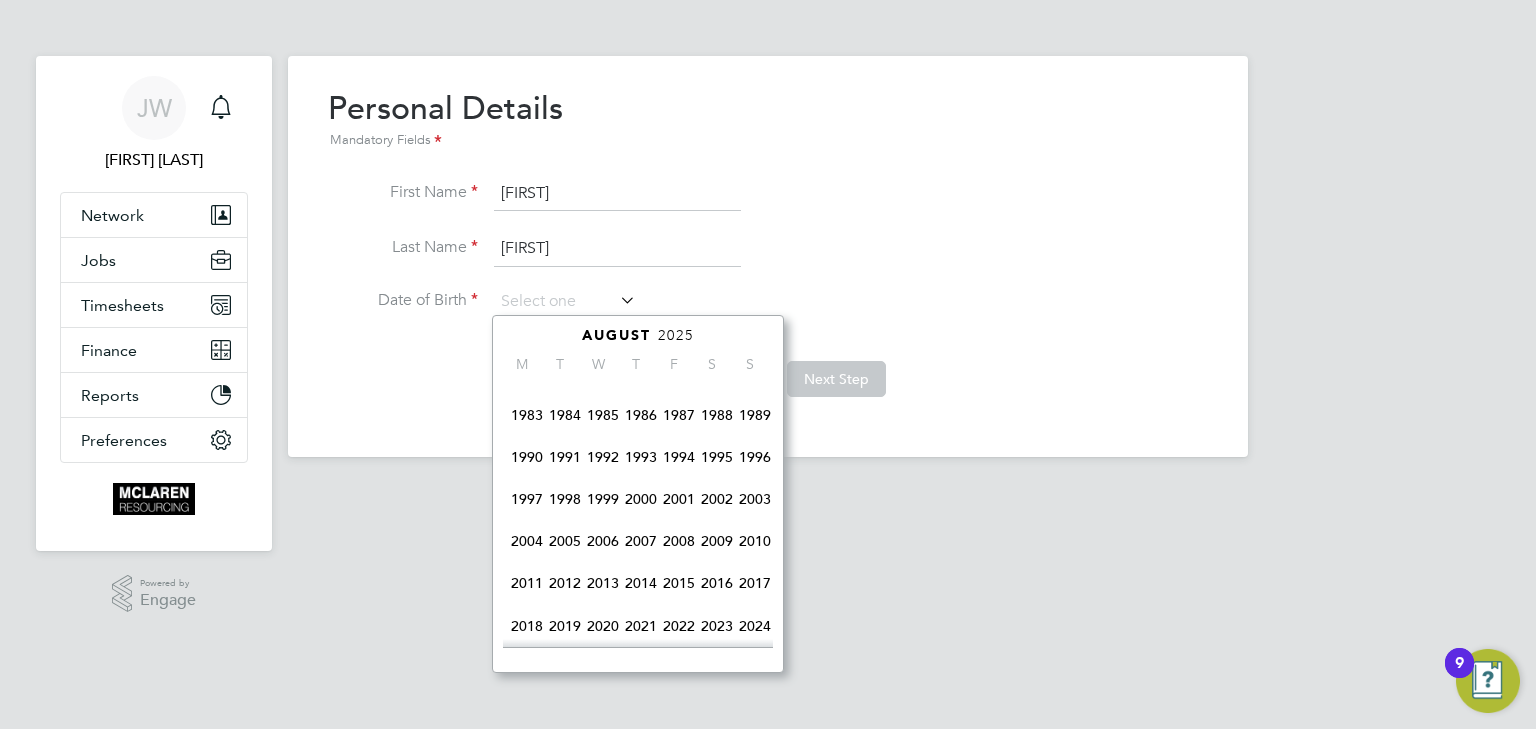 click on "1997" 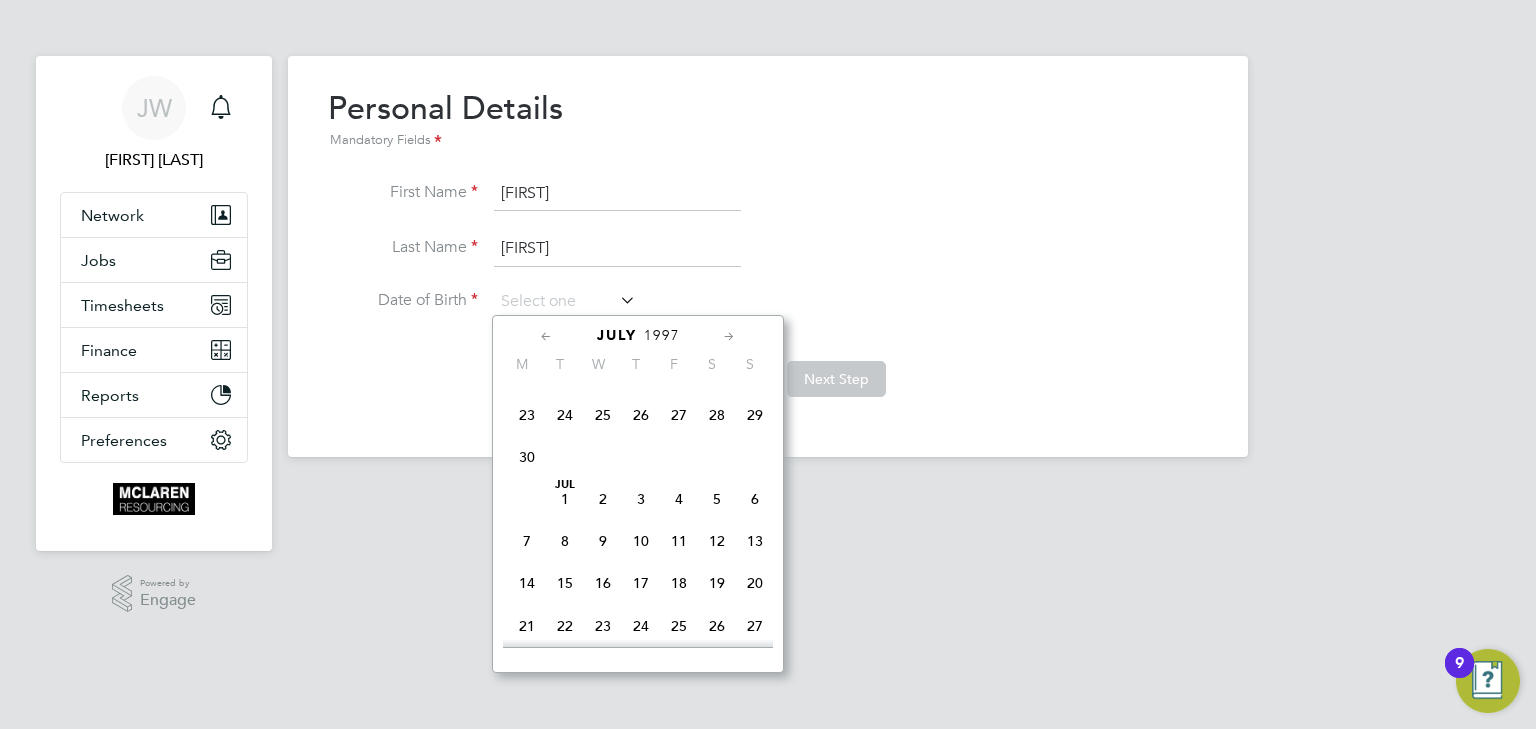 click on "July" 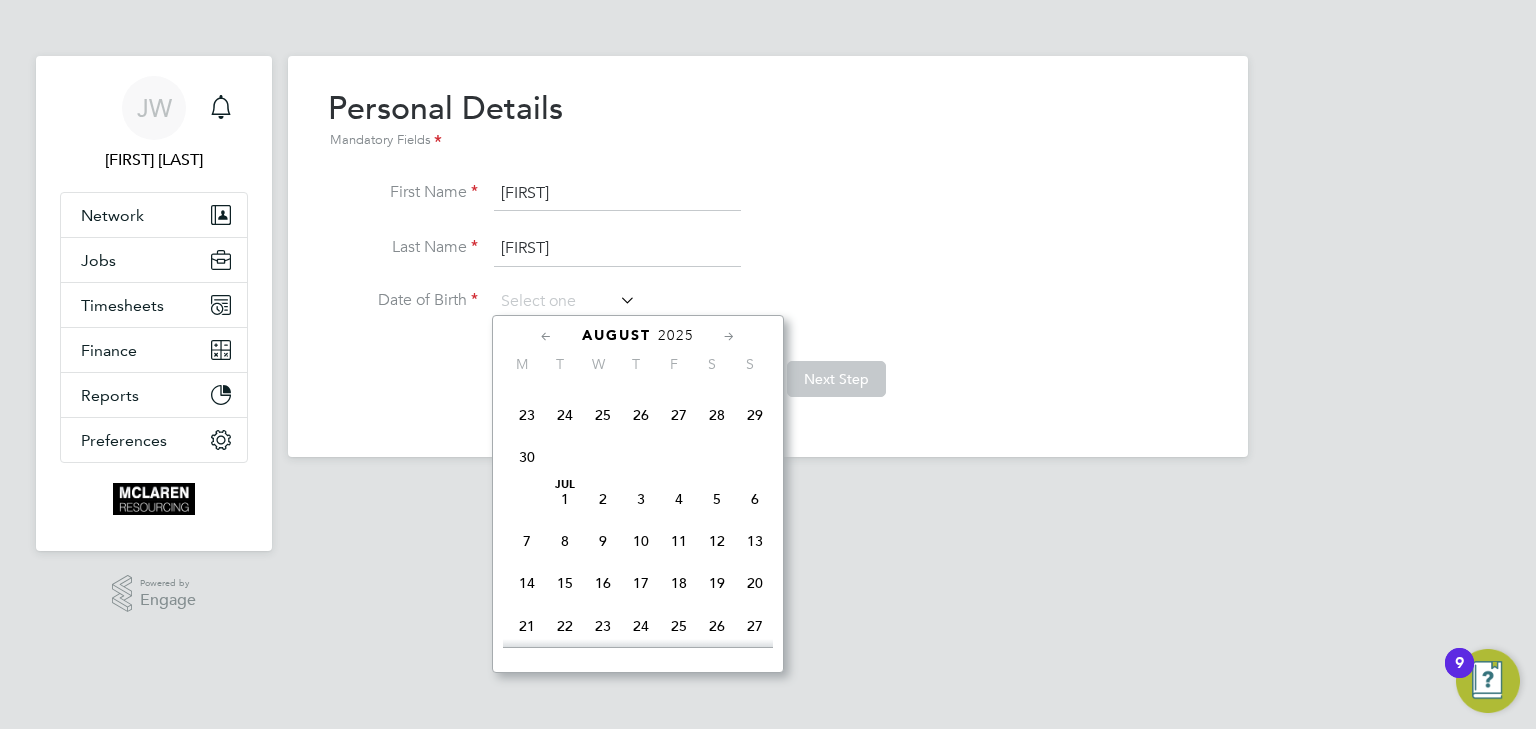 scroll, scrollTop: 76562, scrollLeft: 0, axis: vertical 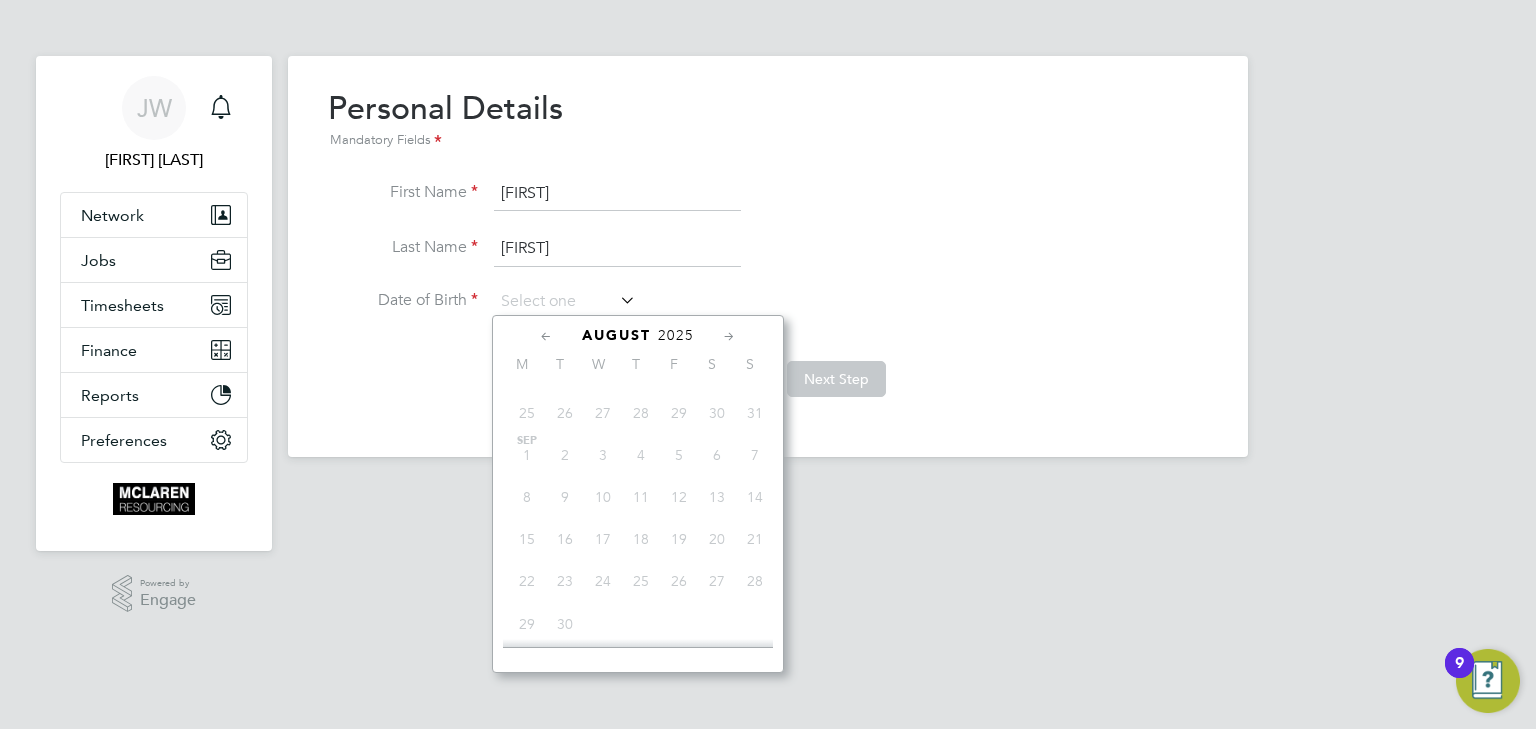 click 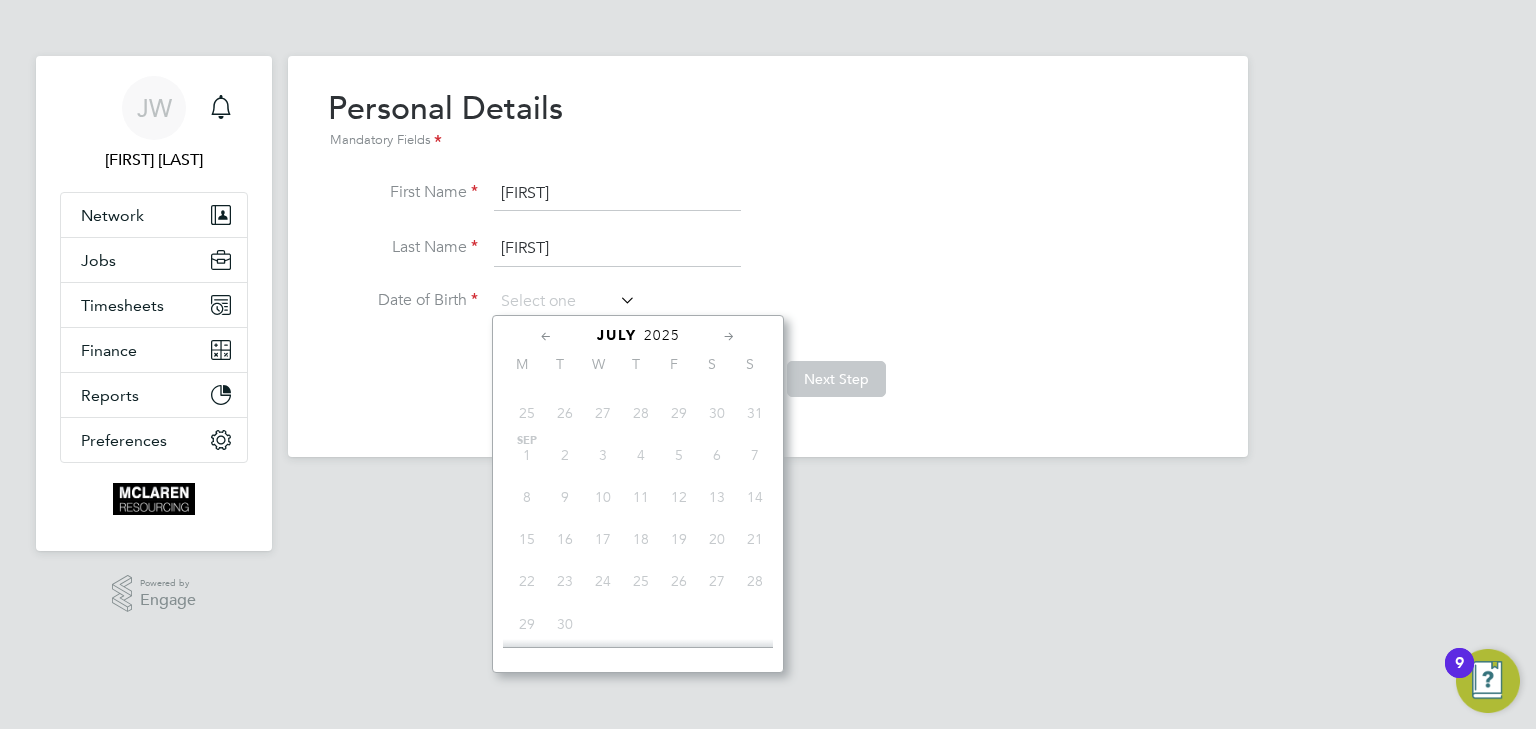 click 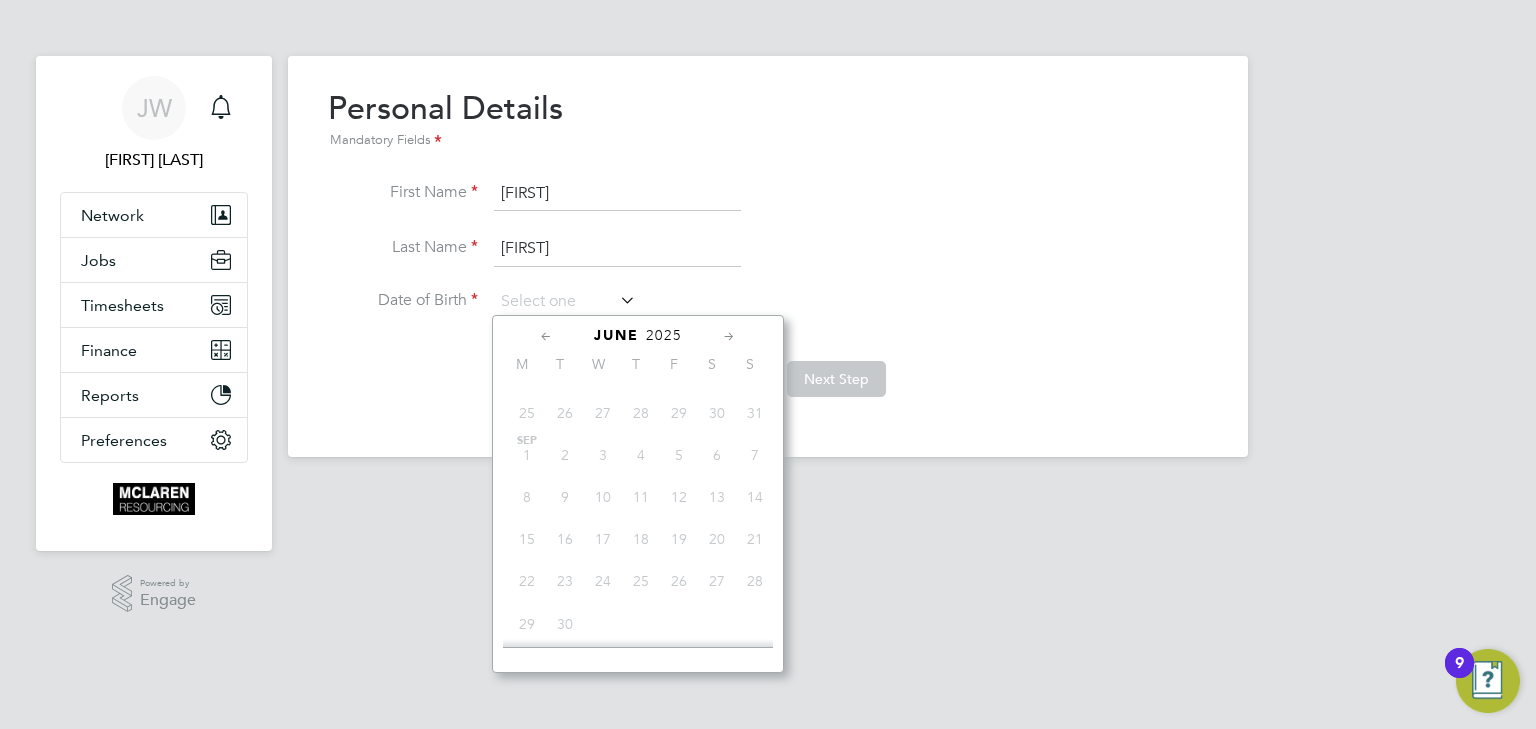 scroll, scrollTop: 76124, scrollLeft: 0, axis: vertical 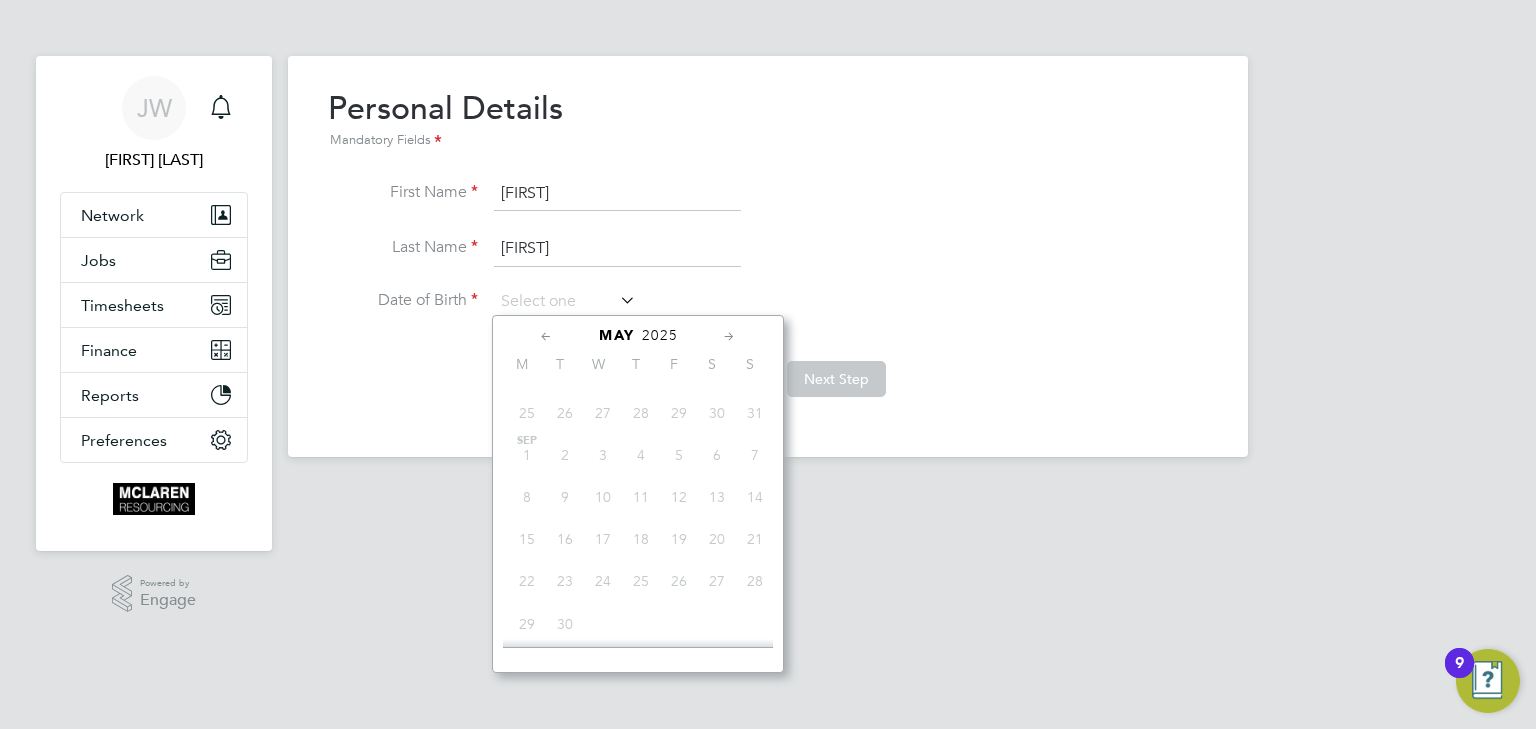 click 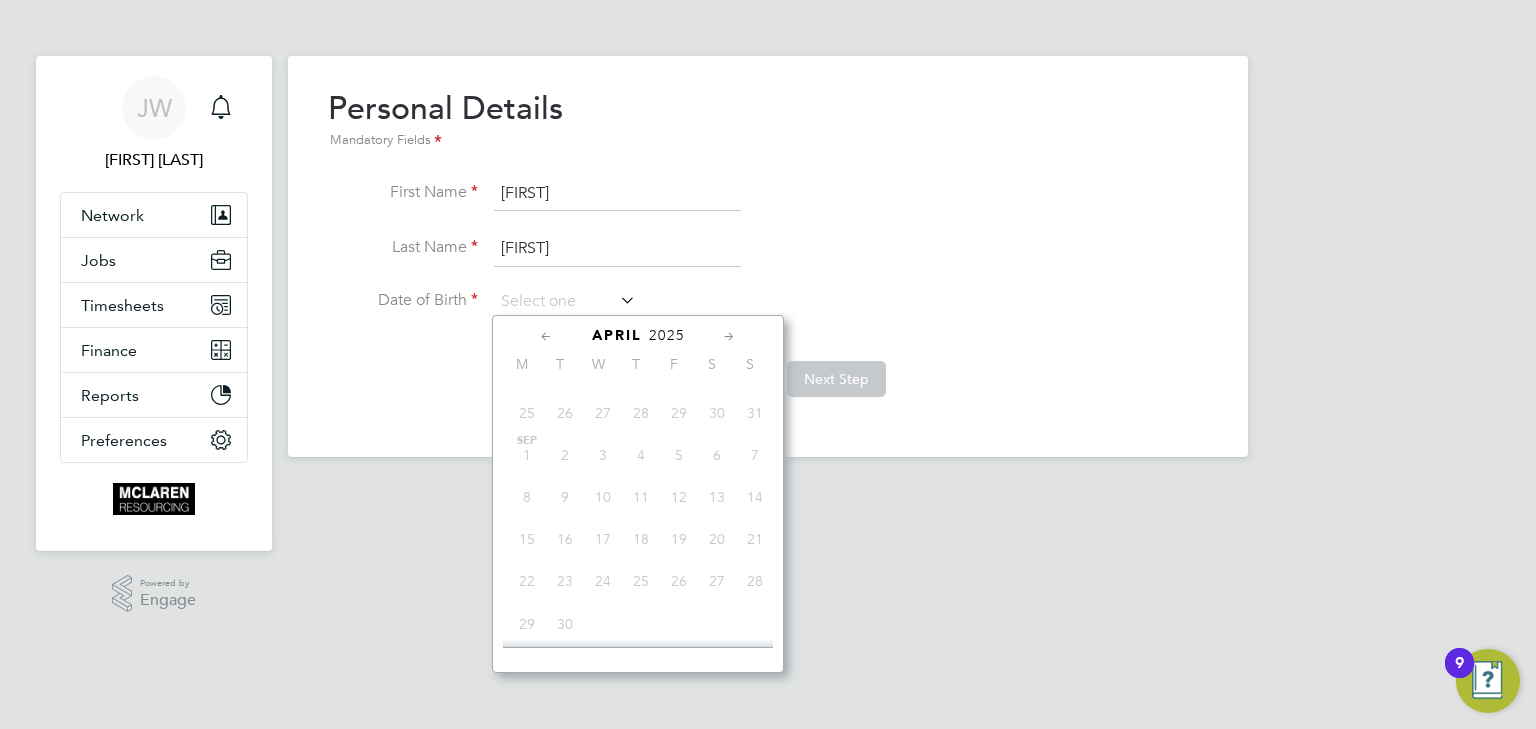 click 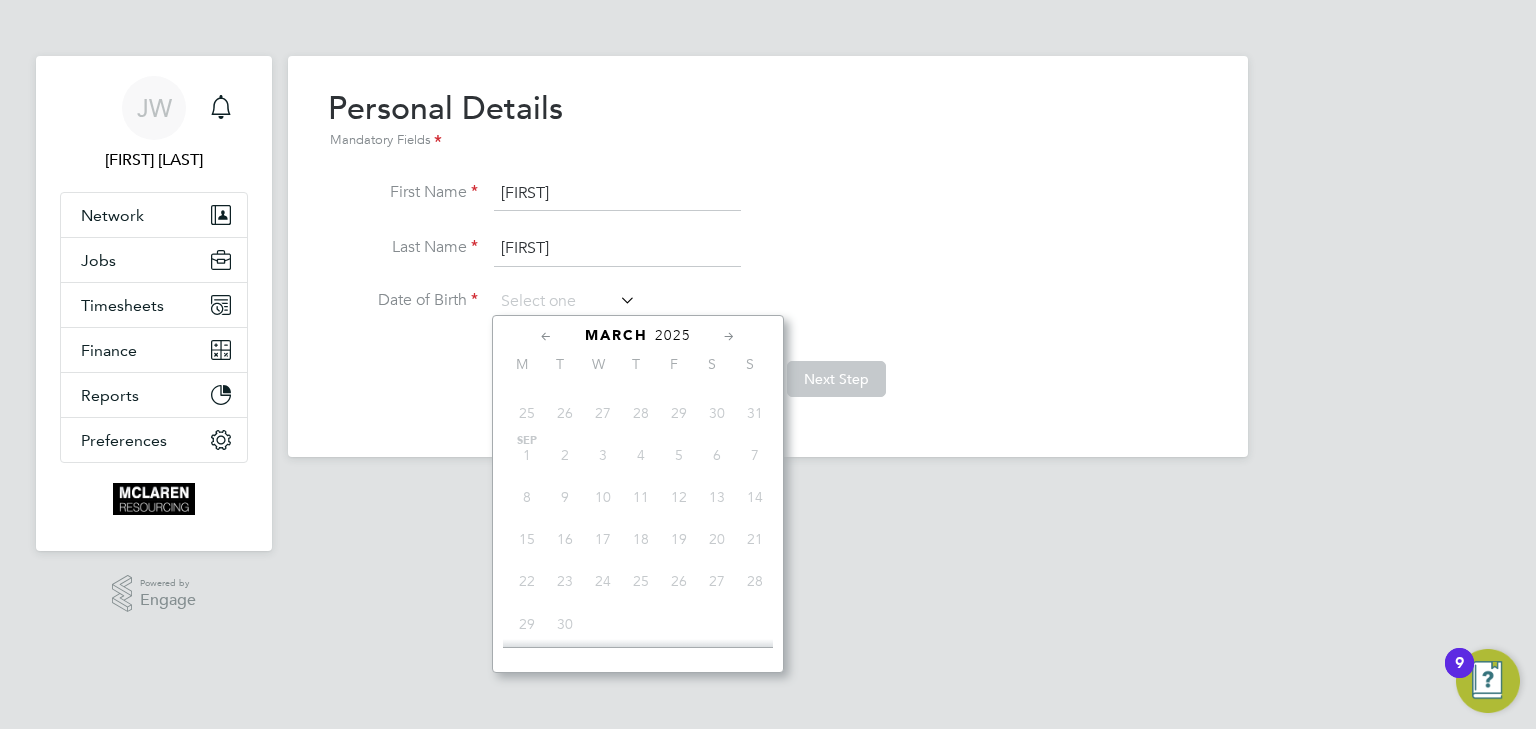 click 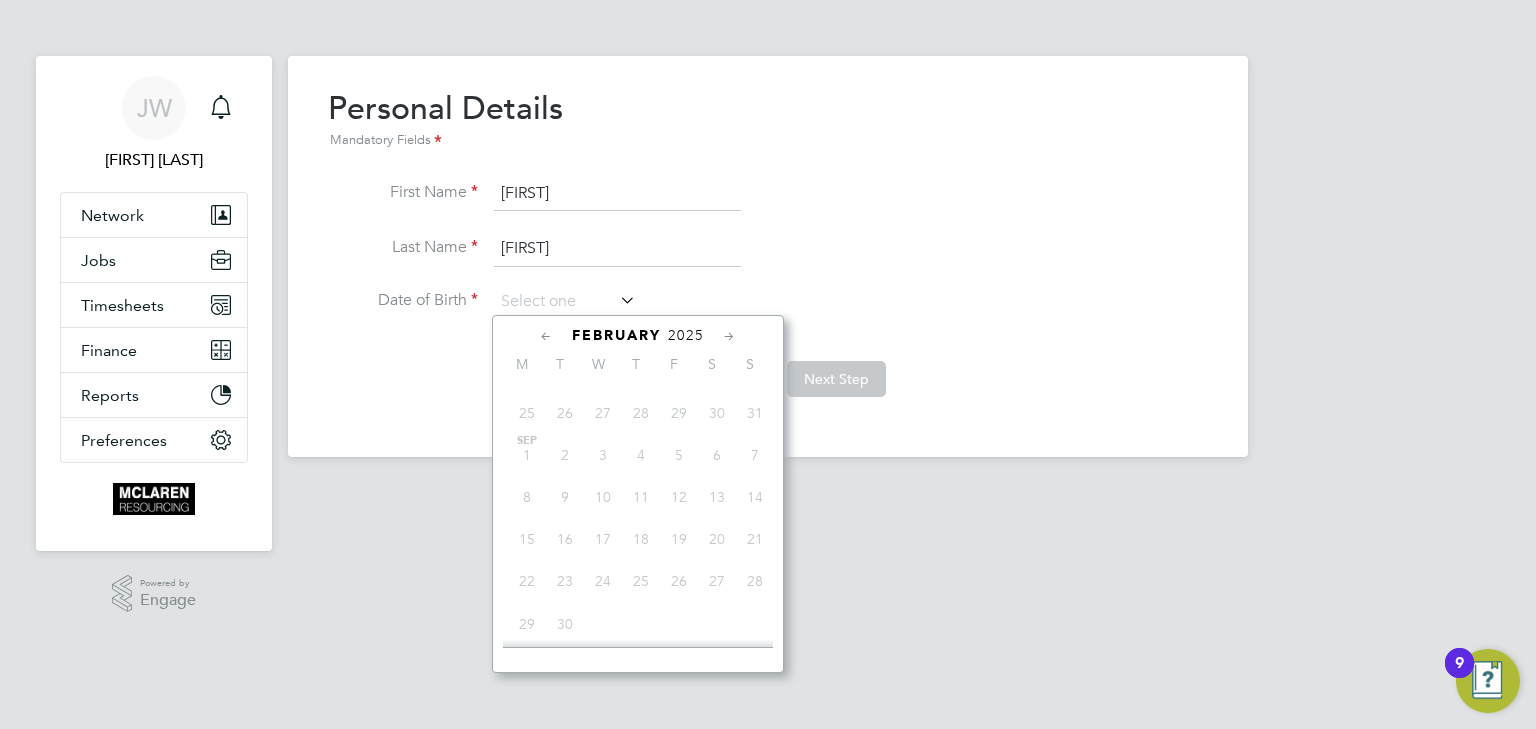 click 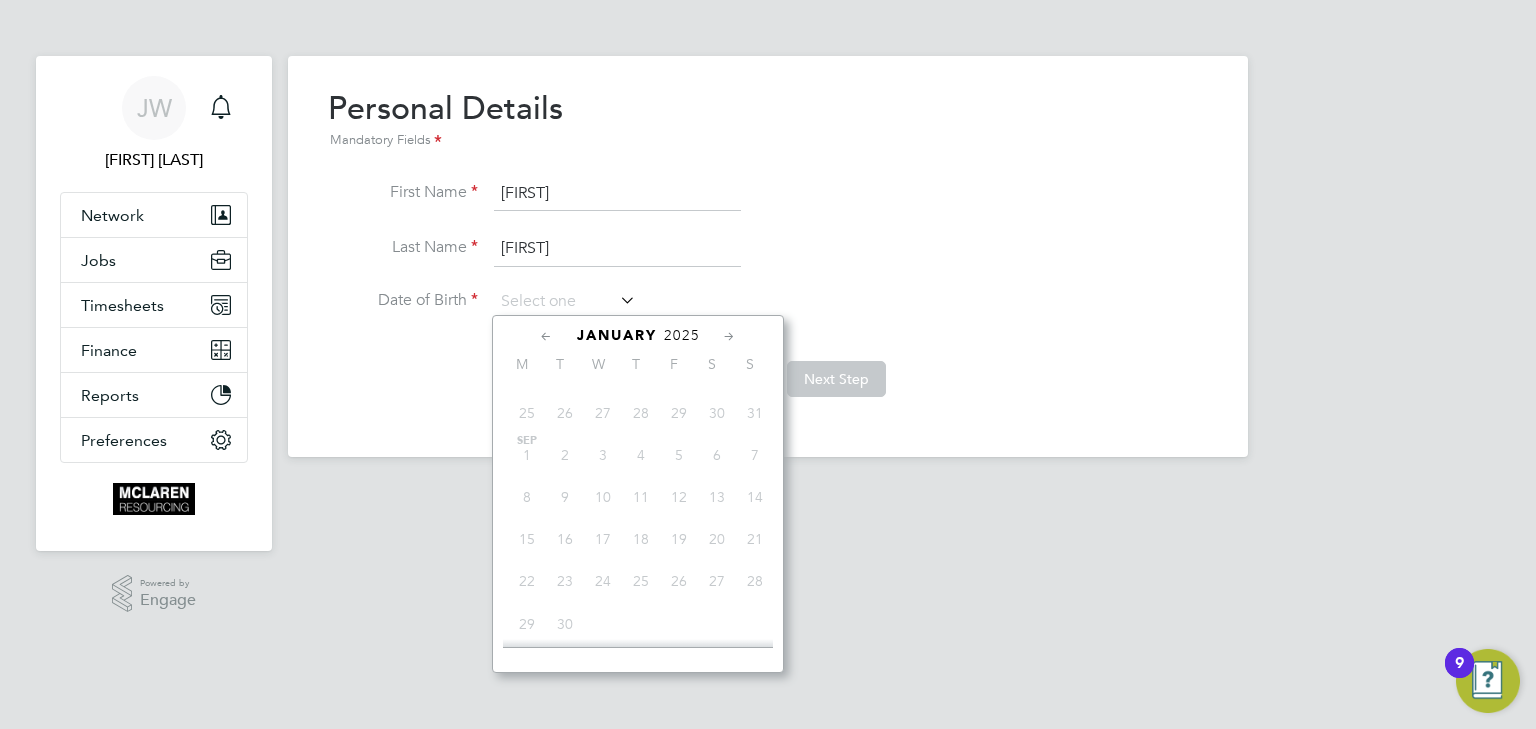 scroll, scrollTop: 74995, scrollLeft: 0, axis: vertical 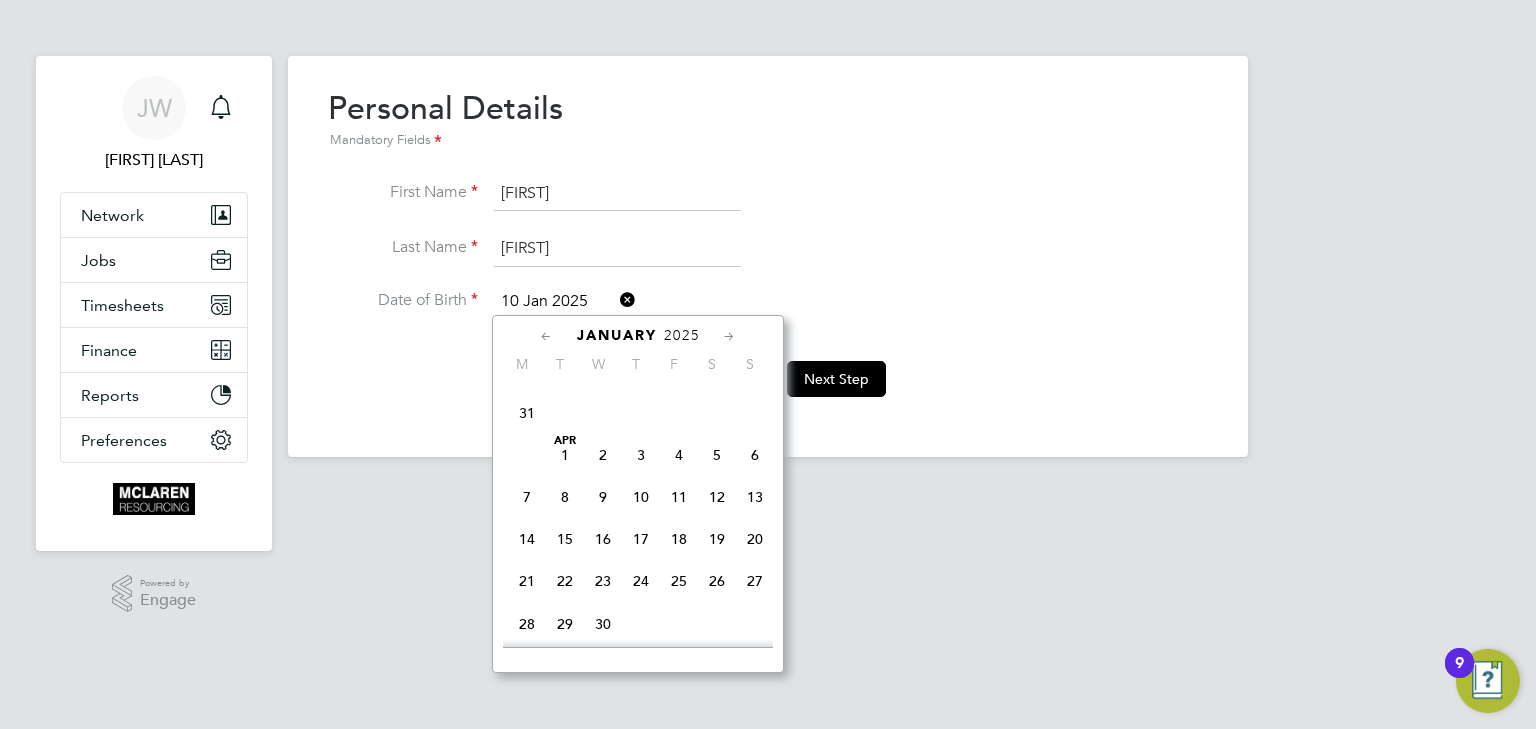 click on "10 Jan 2025" at bounding box center (565, 302) 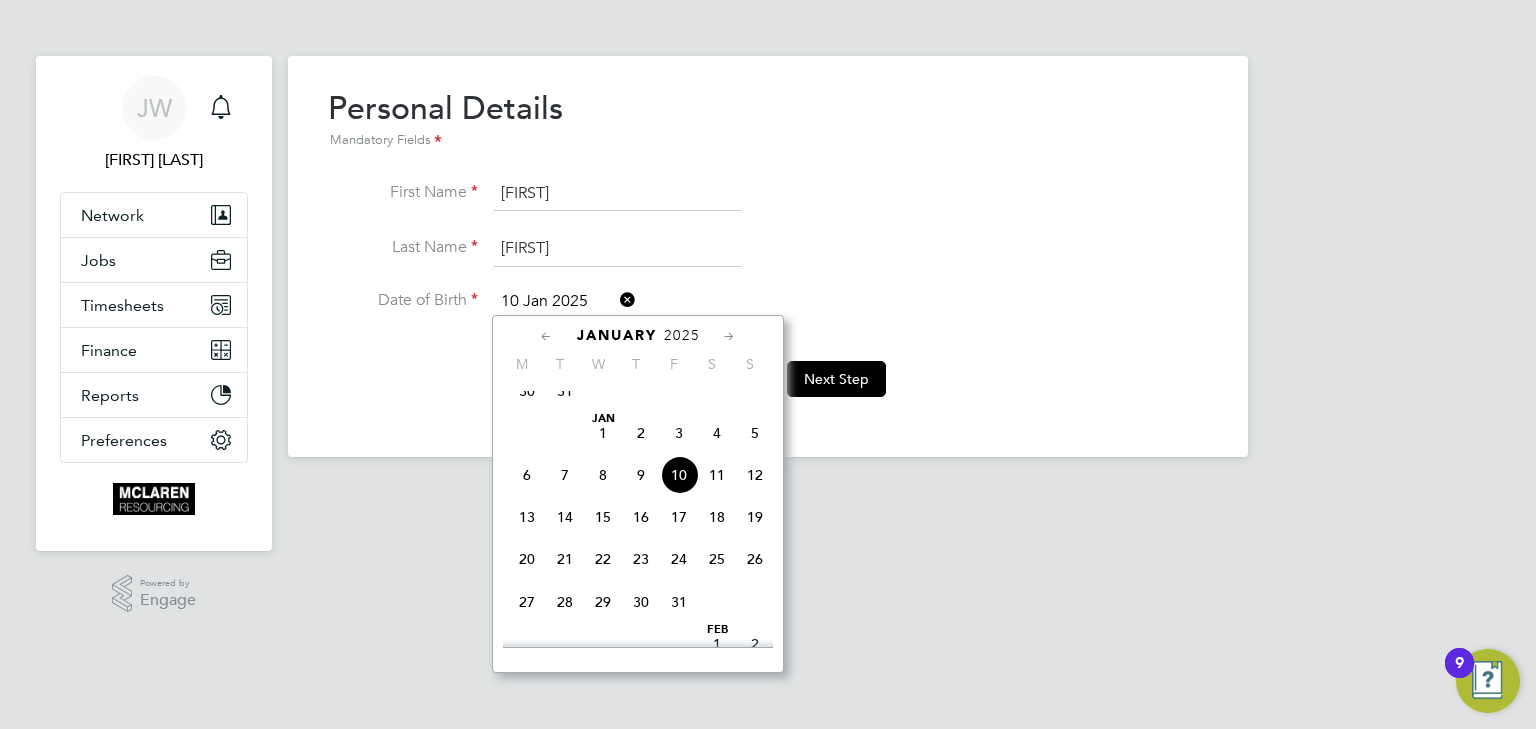 click on "2025" 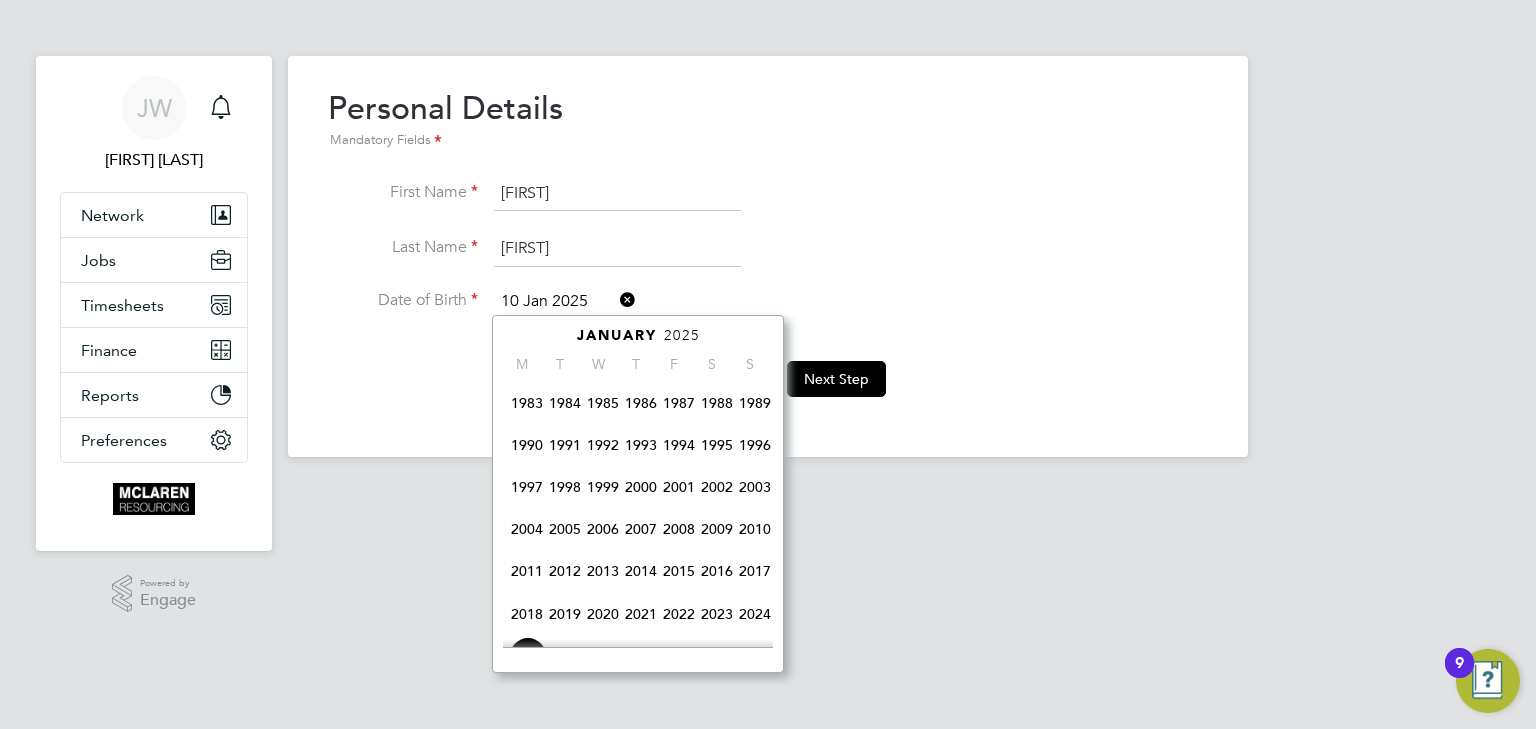 scroll, scrollTop: 375, scrollLeft: 0, axis: vertical 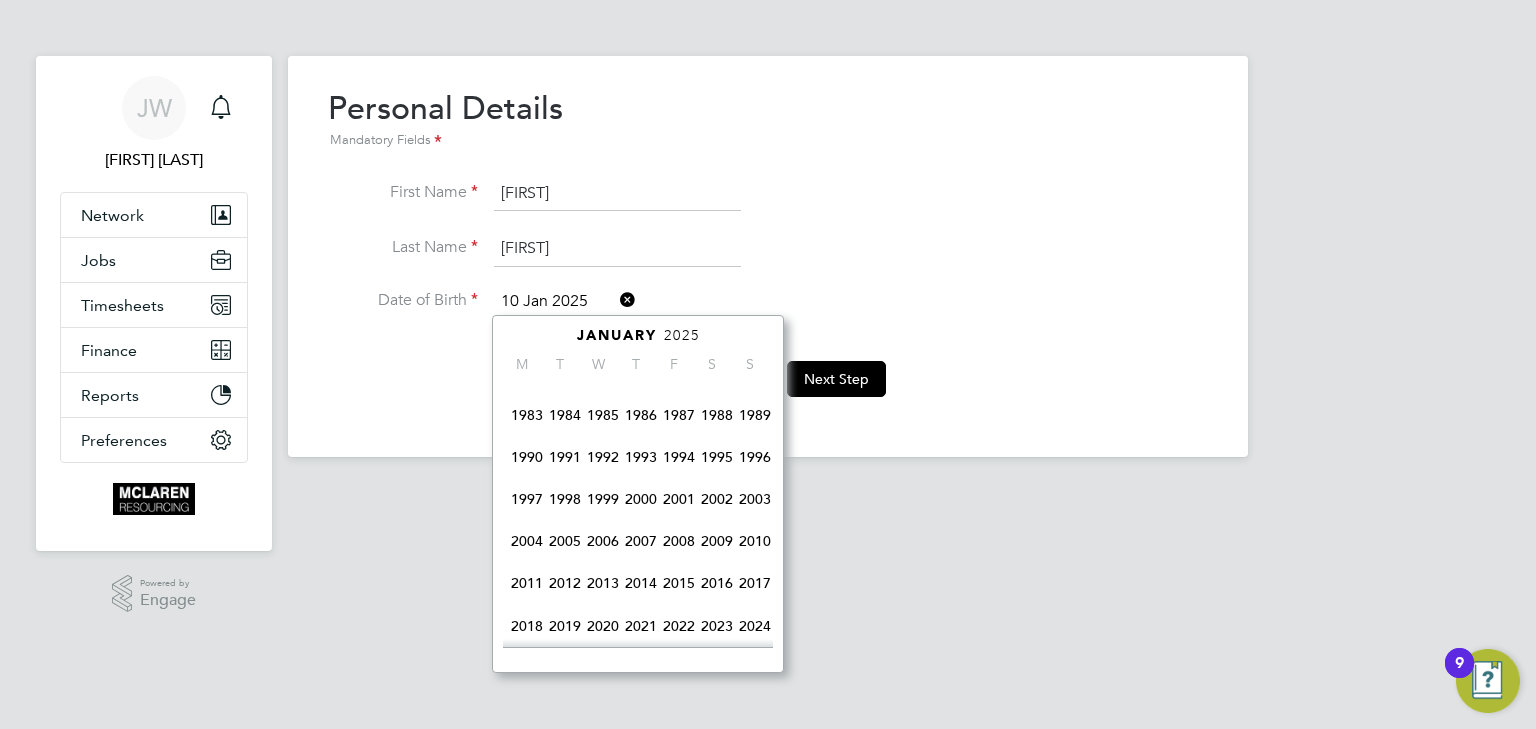 click on "1997" 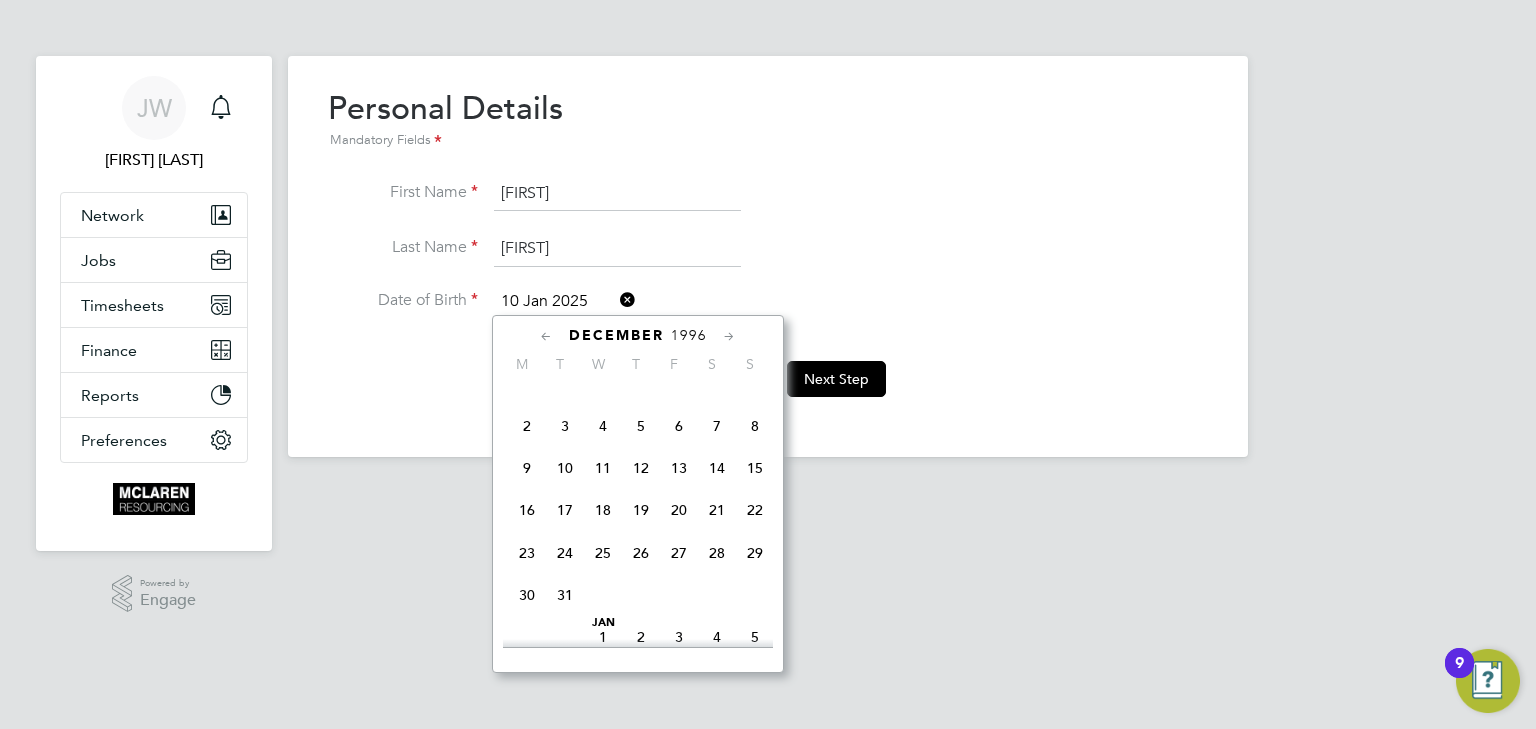scroll, scrollTop: 535, scrollLeft: 0, axis: vertical 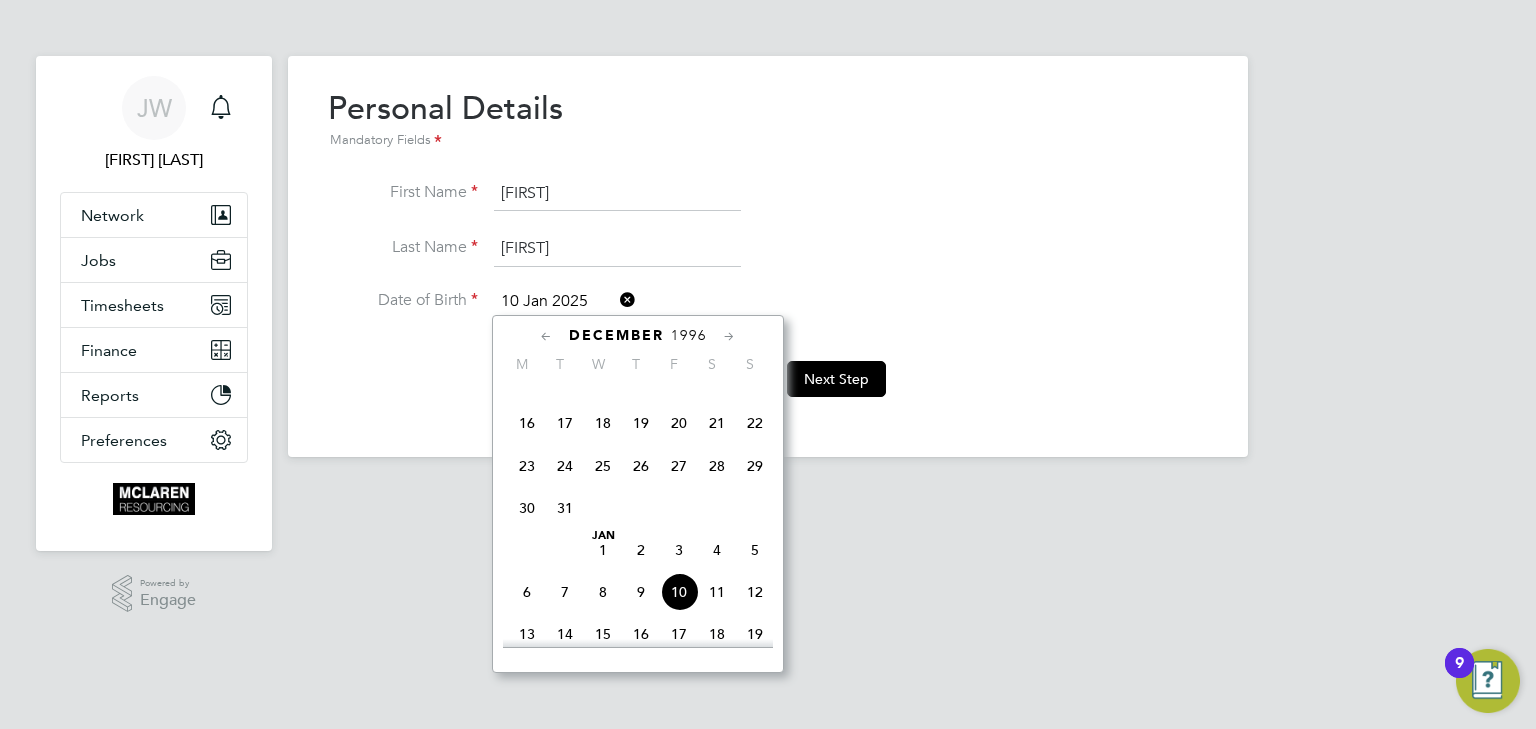 click on "10" 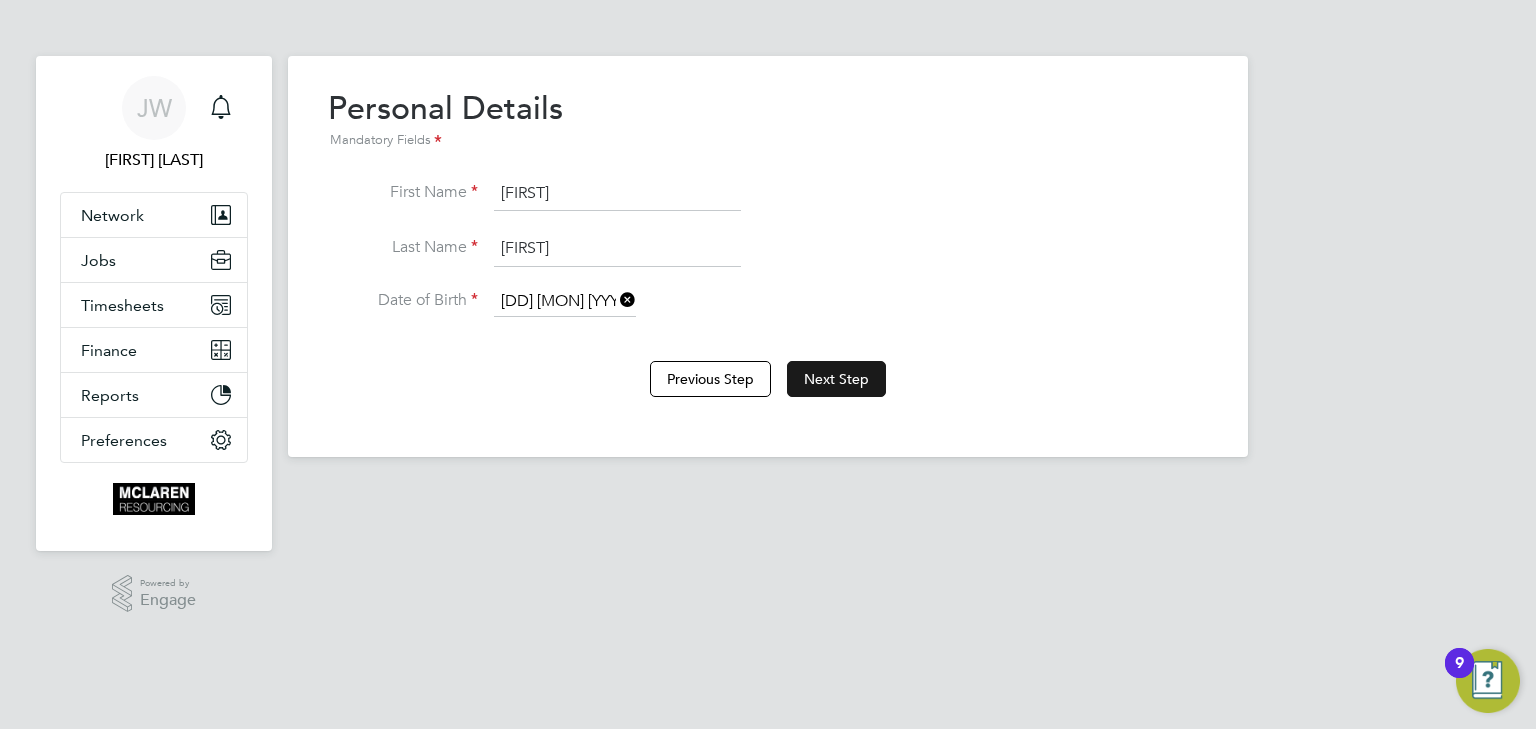 click on "Next Step" 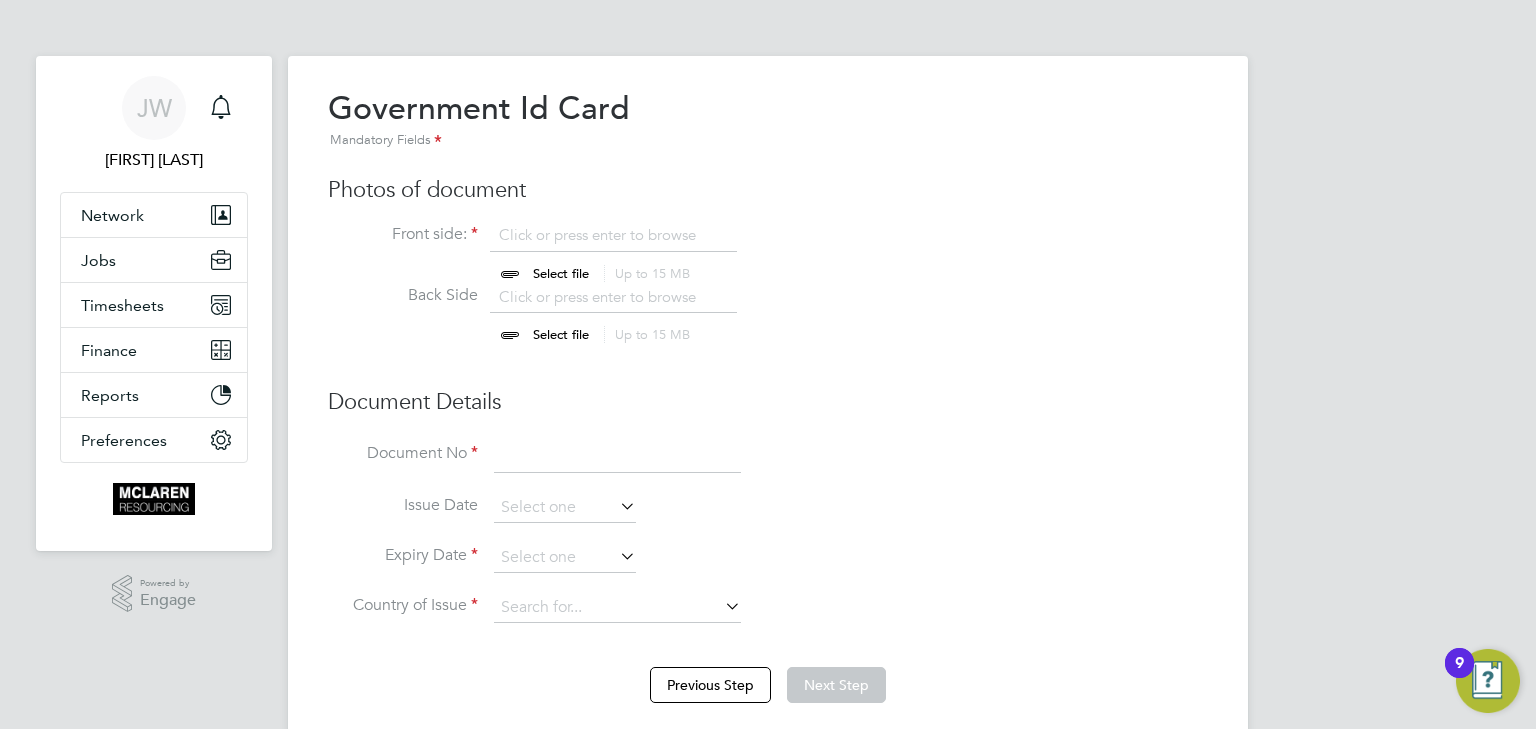 scroll, scrollTop: 9, scrollLeft: 10, axis: both 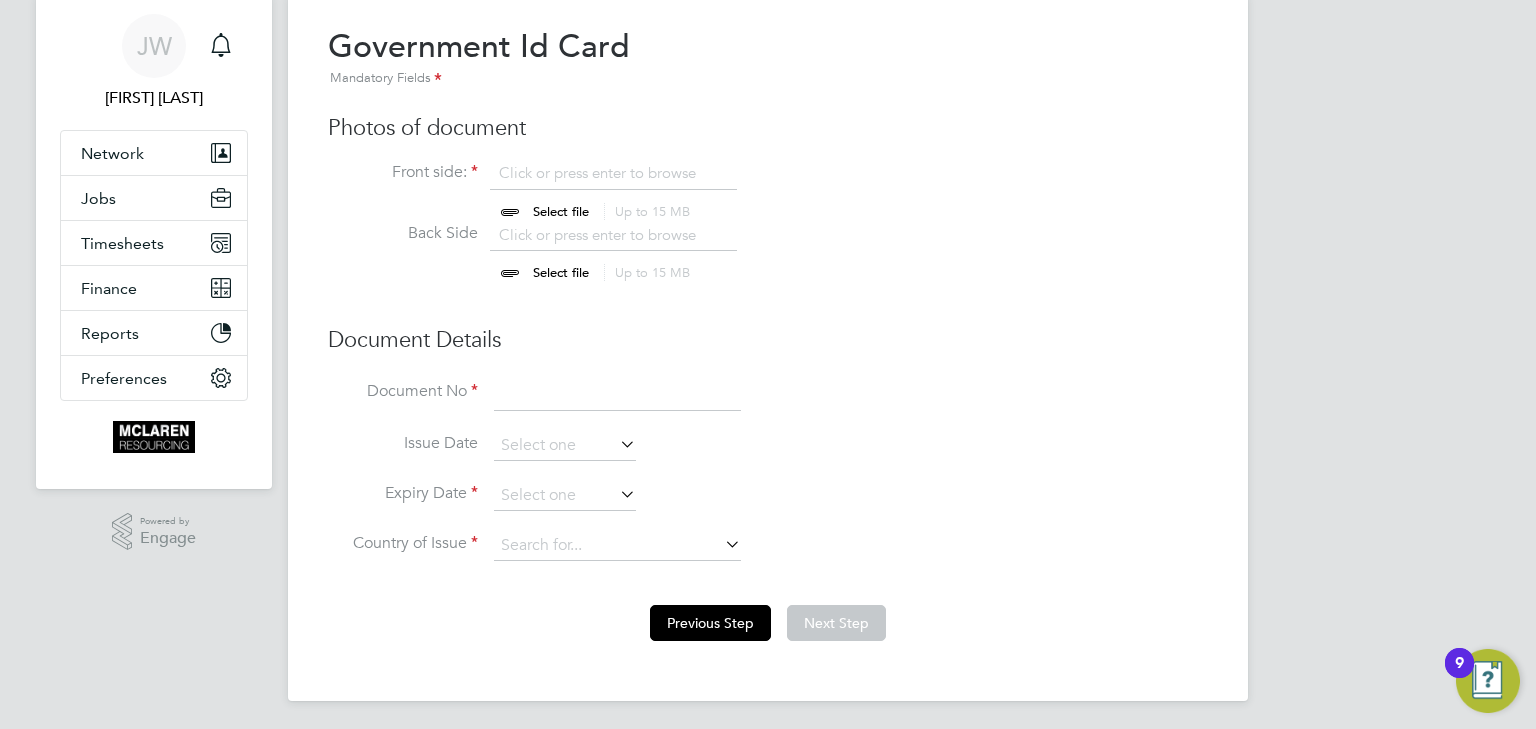 click on "Previous Step" 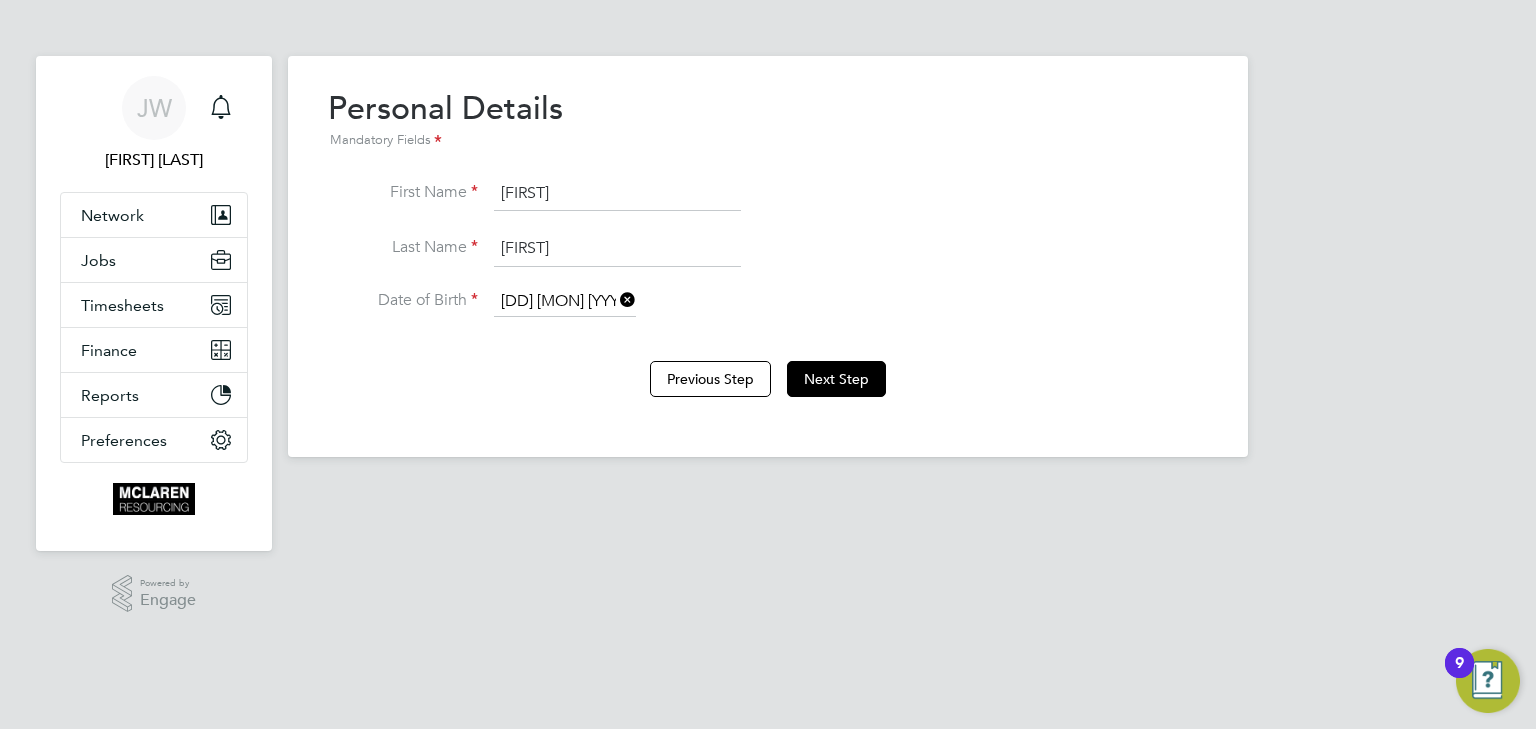 scroll, scrollTop: 0, scrollLeft: 0, axis: both 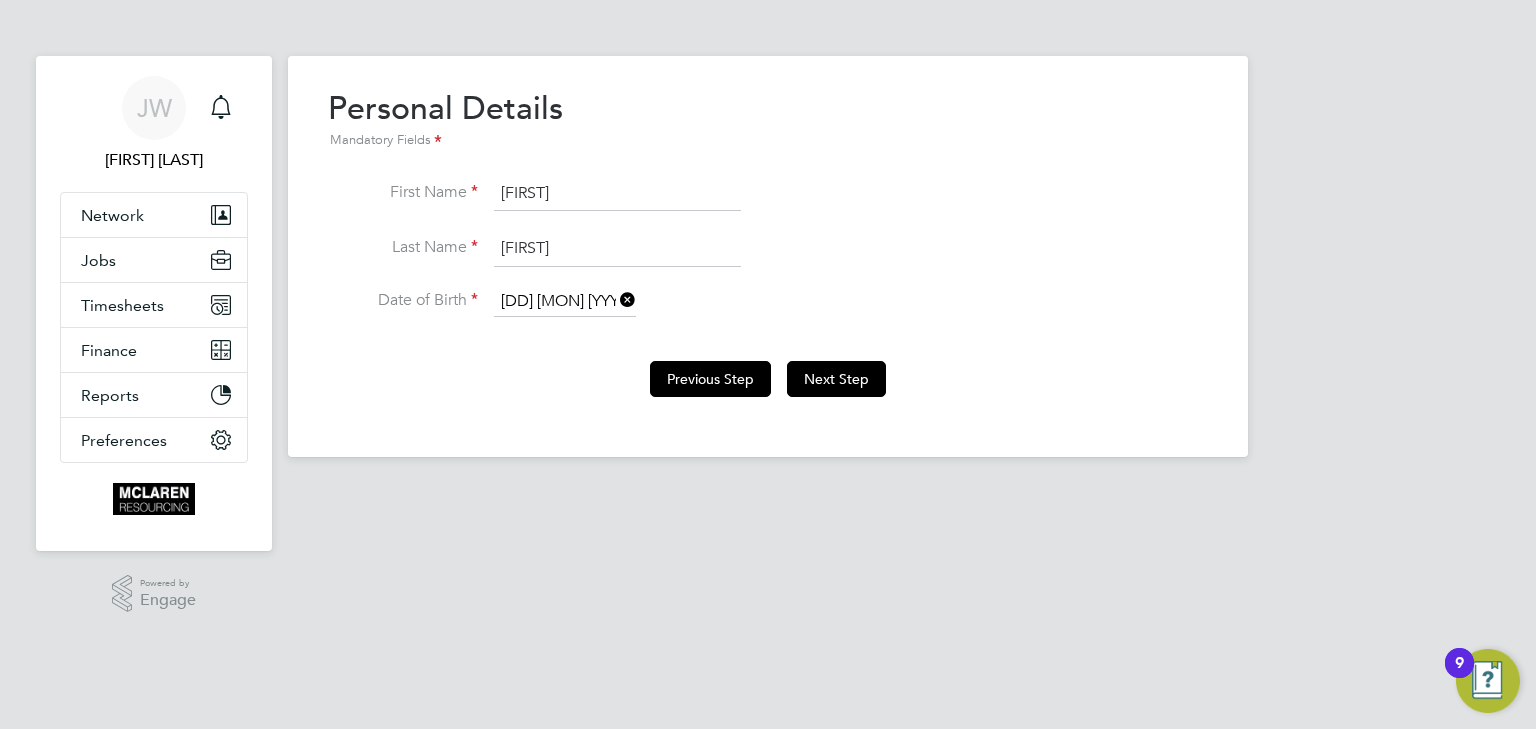 click on "Previous Step" 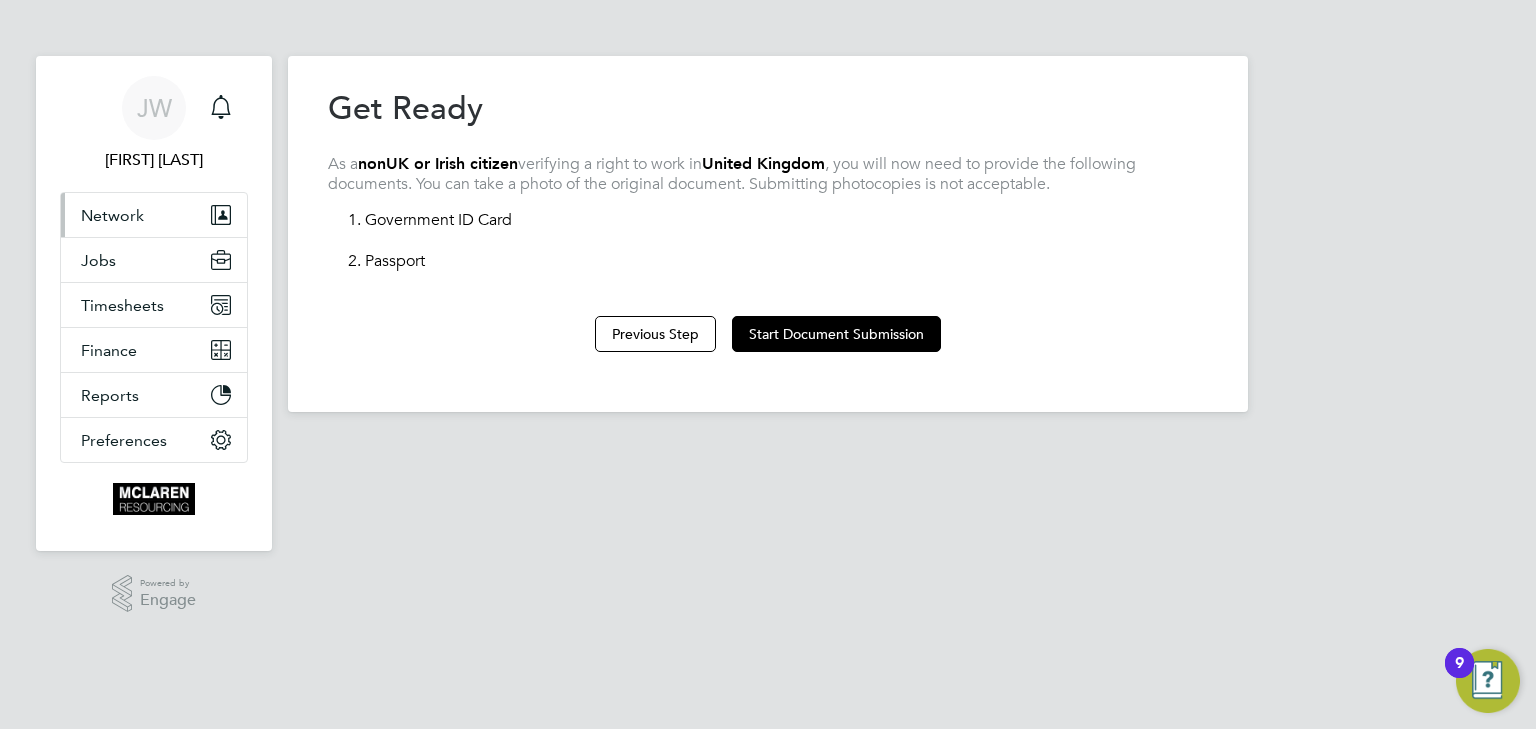 click on "Network" at bounding box center (112, 215) 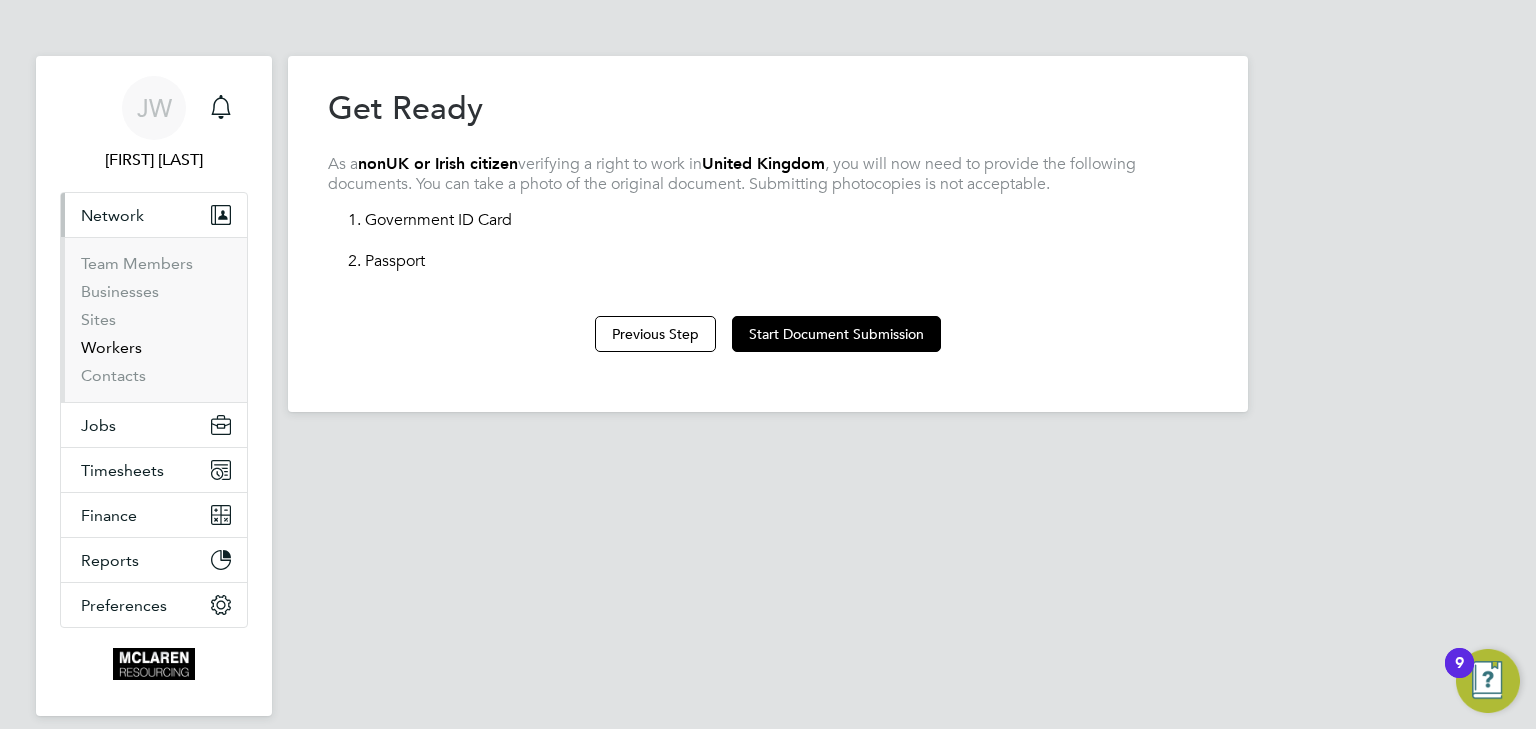 click on "Workers" at bounding box center [111, 347] 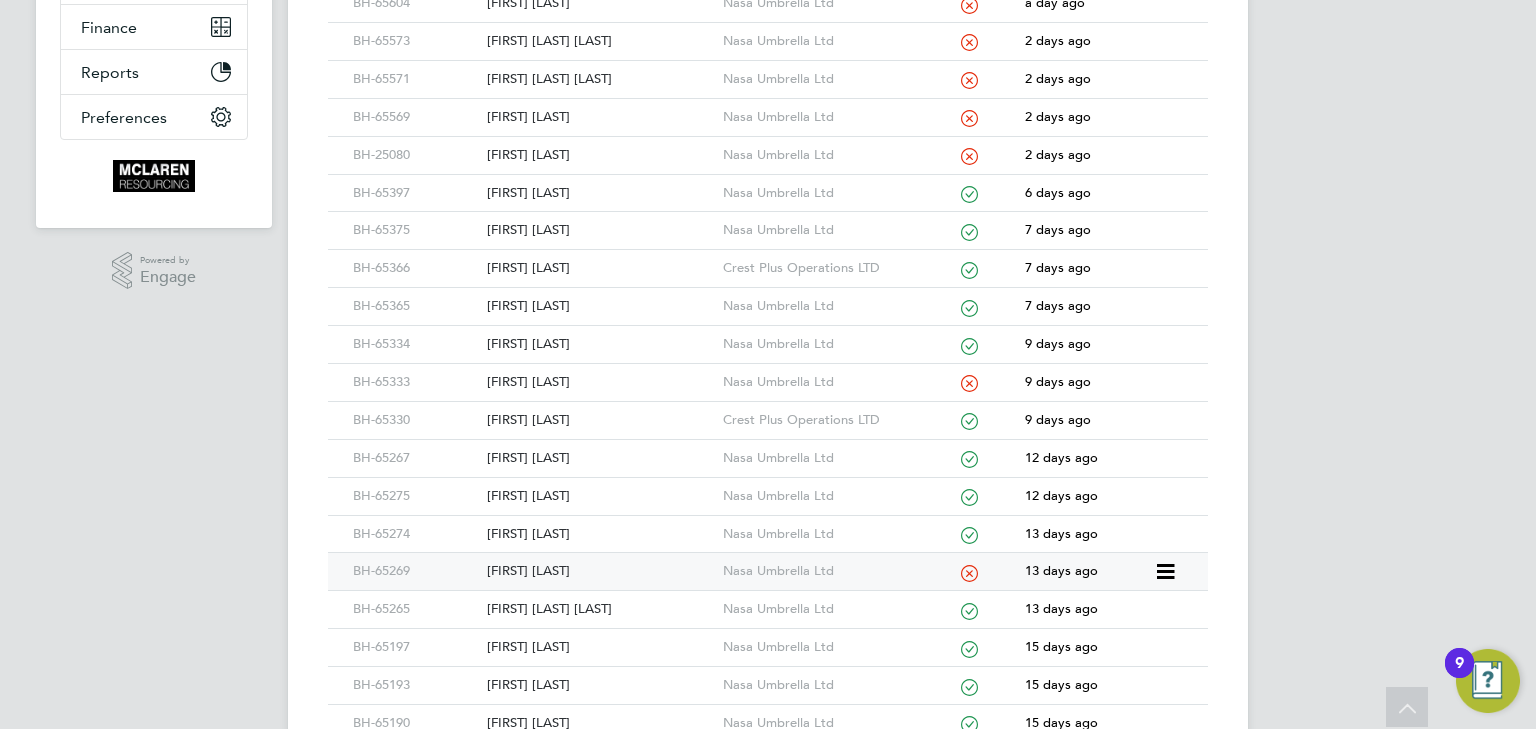 scroll, scrollTop: 488, scrollLeft: 0, axis: vertical 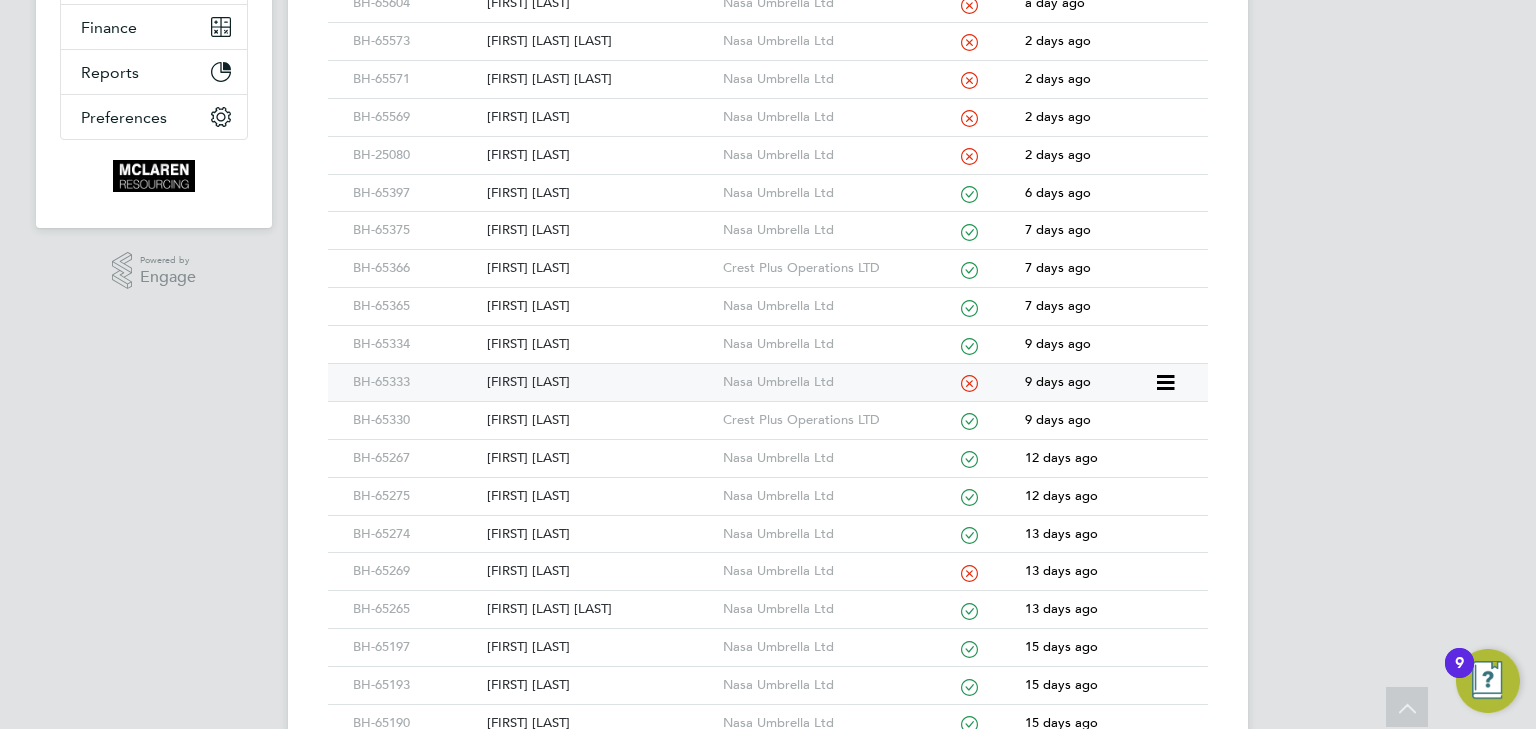 click on "Robin Vaughan" 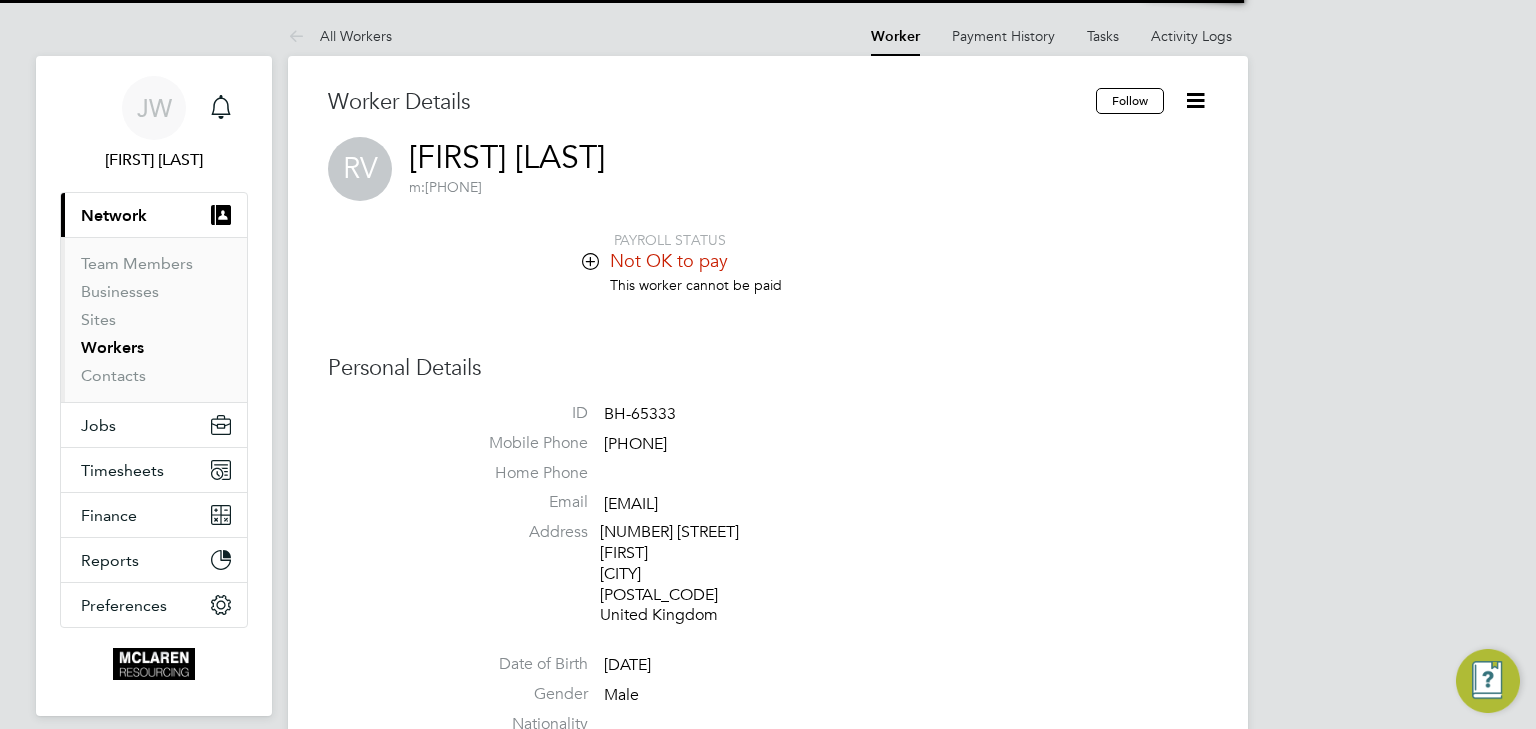 scroll, scrollTop: 0, scrollLeft: 0, axis: both 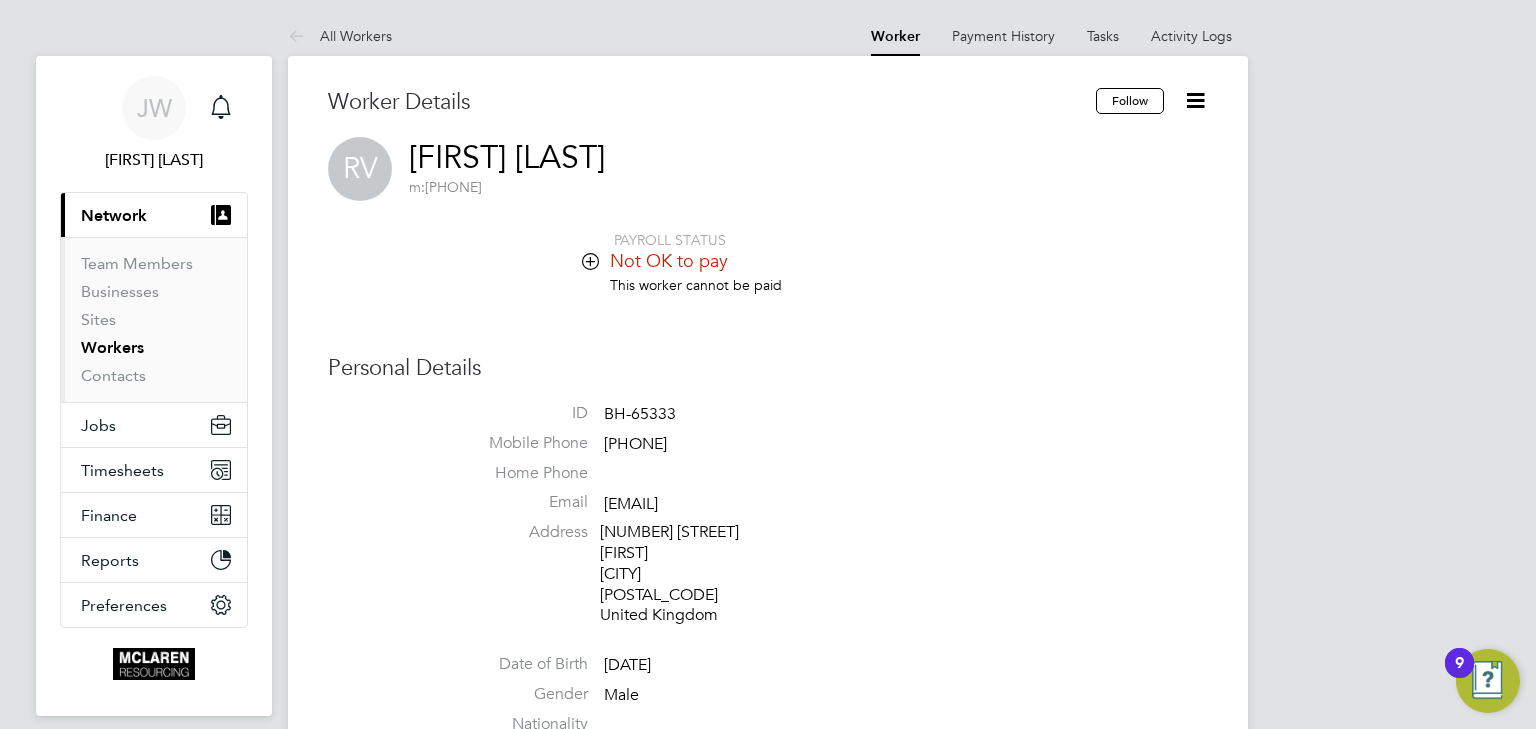 click 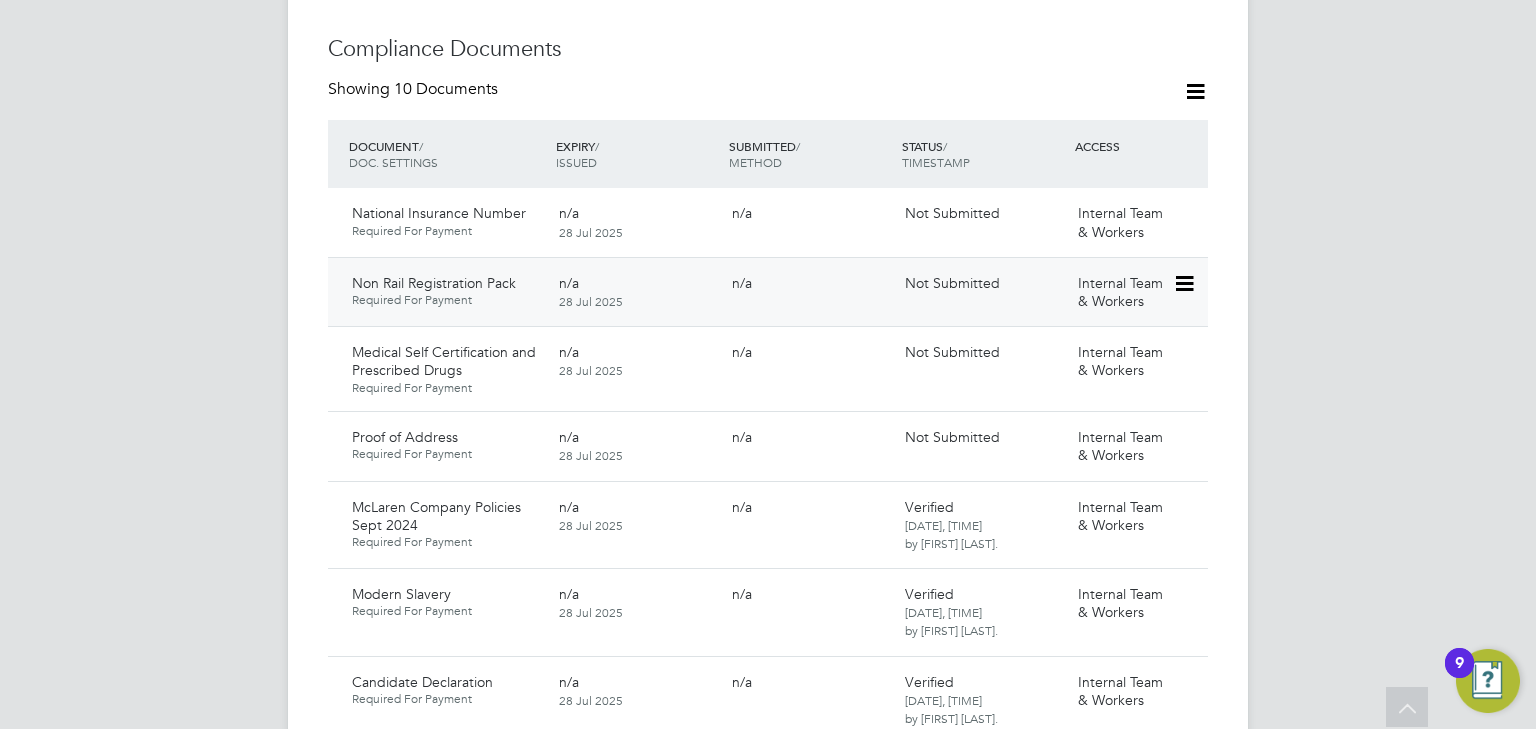 scroll, scrollTop: 1040, scrollLeft: 0, axis: vertical 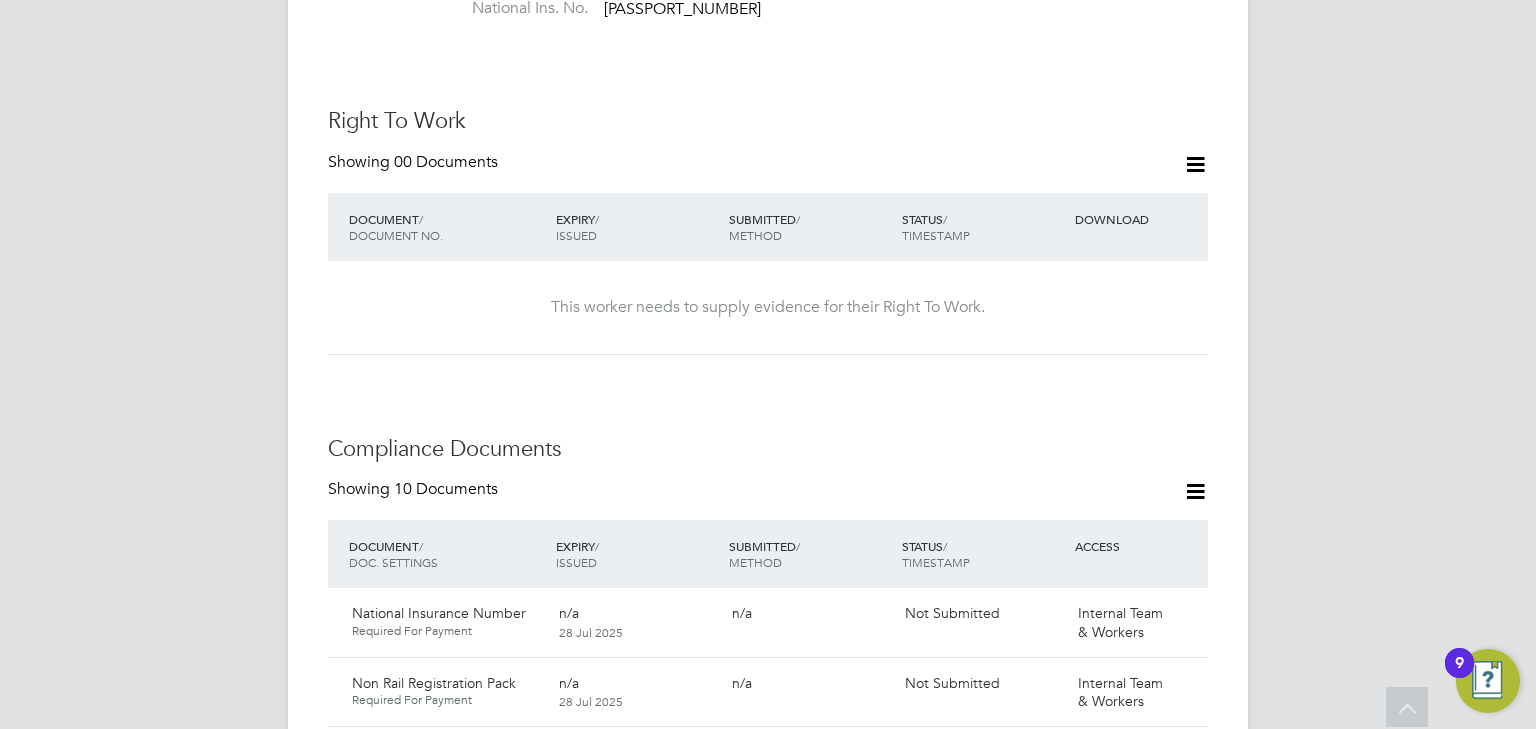 click 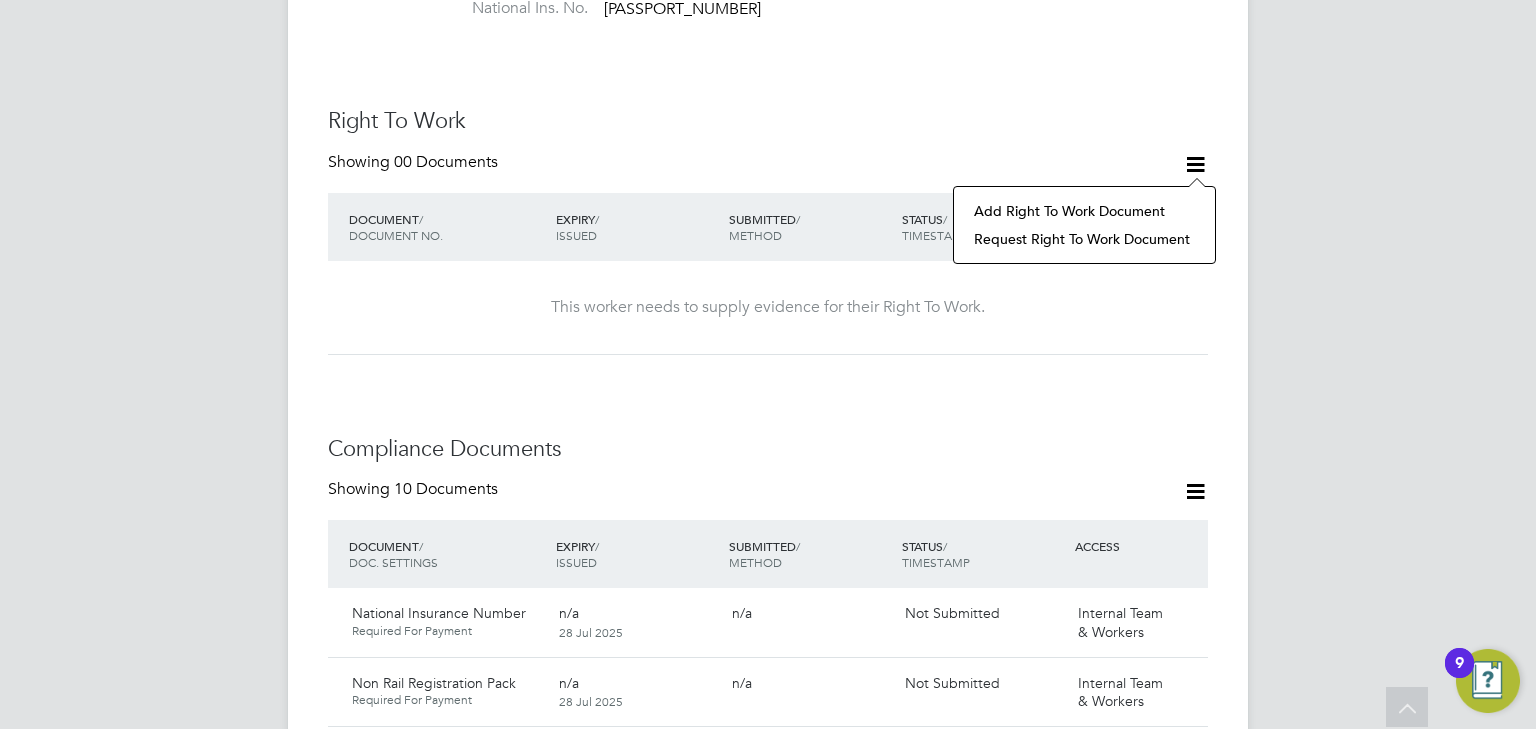 click on "Add Right To Work Document" 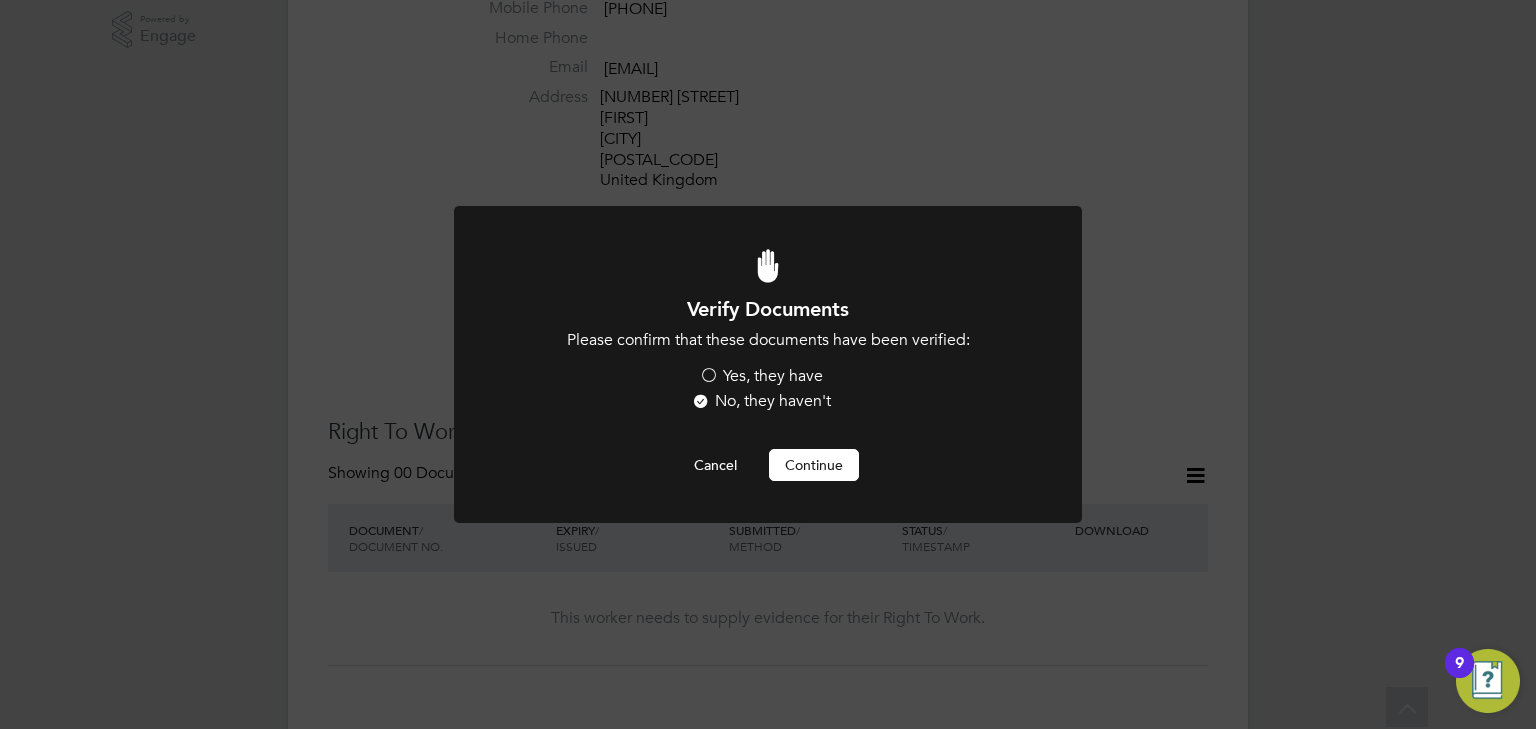 click on "Yes, they have" at bounding box center (761, 376) 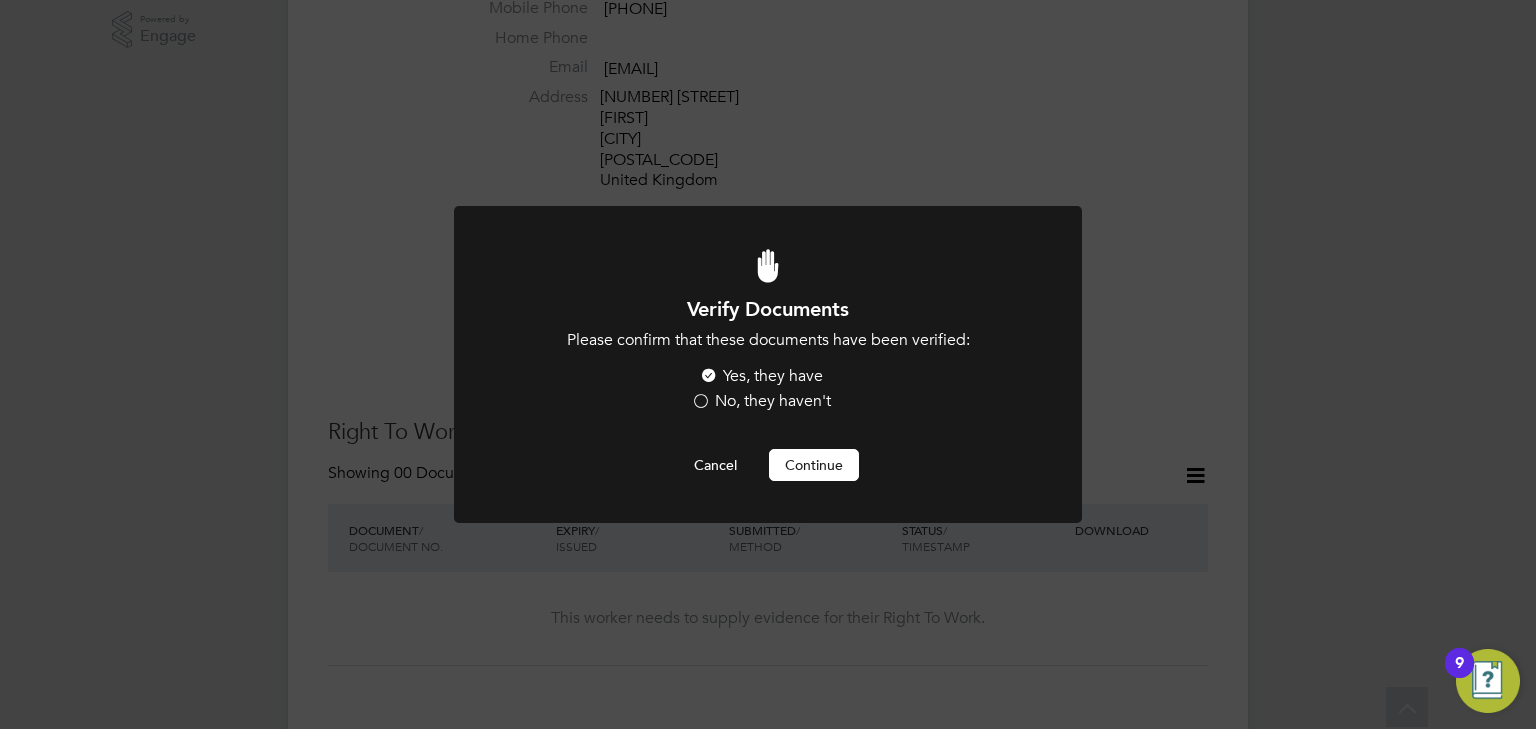 click on "Continue" at bounding box center [814, 465] 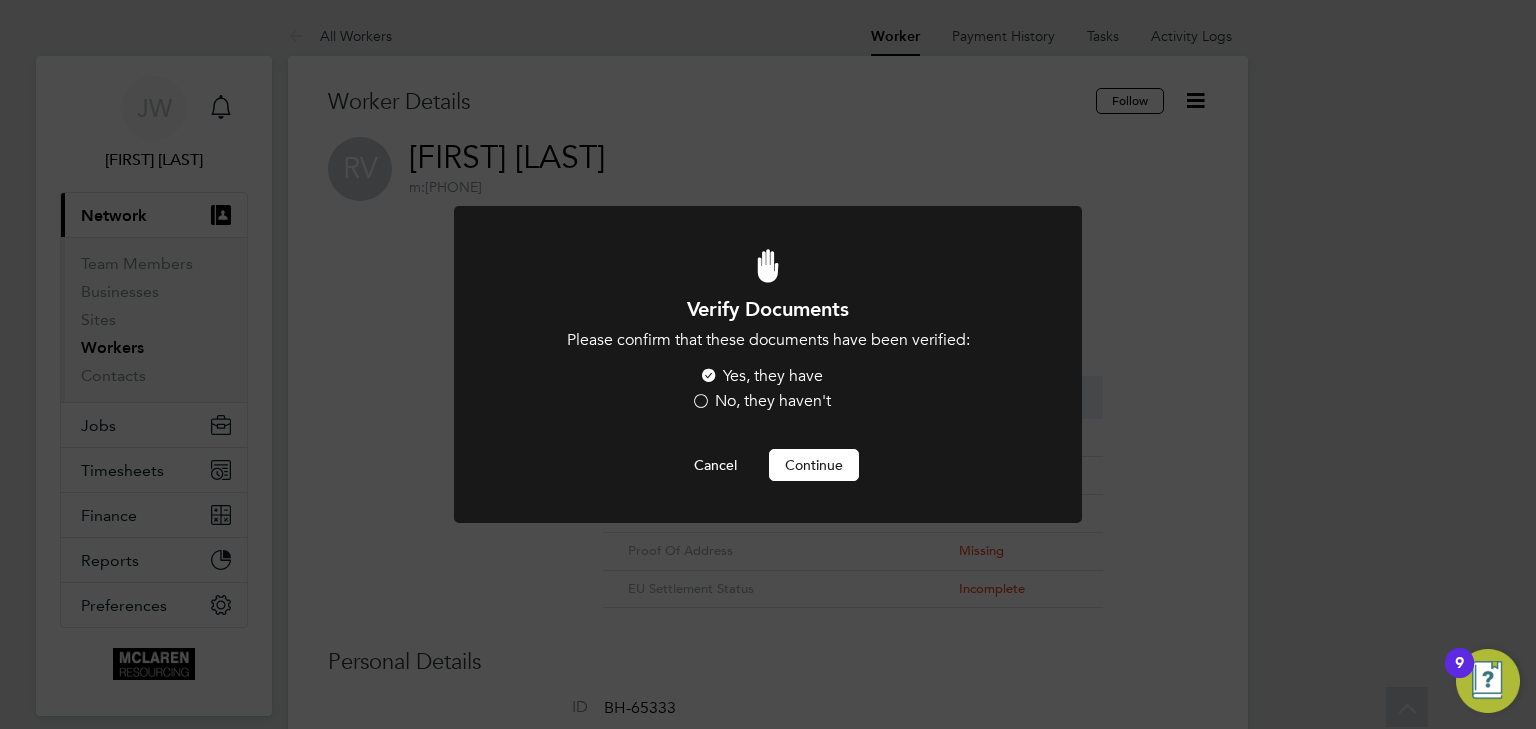 scroll, scrollTop: 728, scrollLeft: 0, axis: vertical 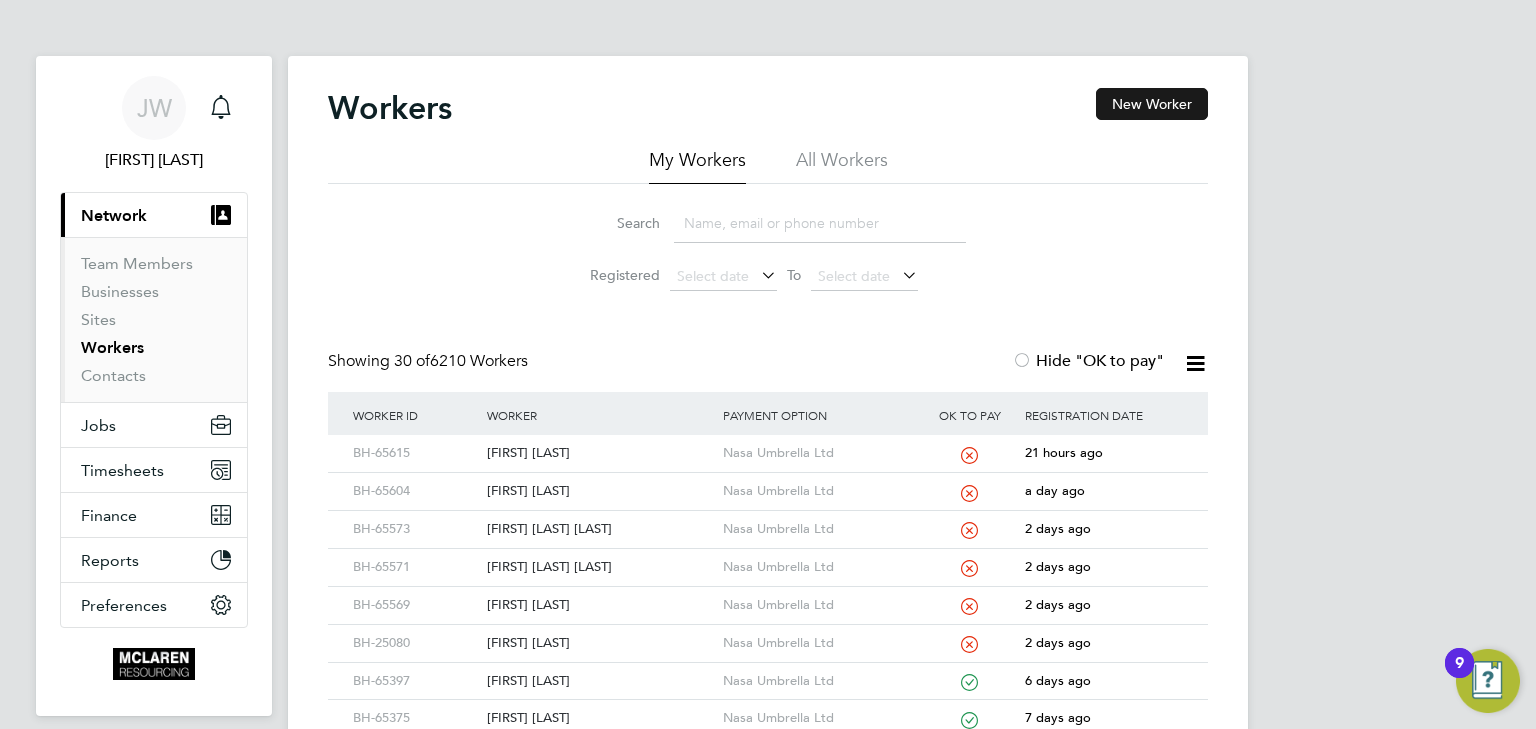 click on "New Worker" 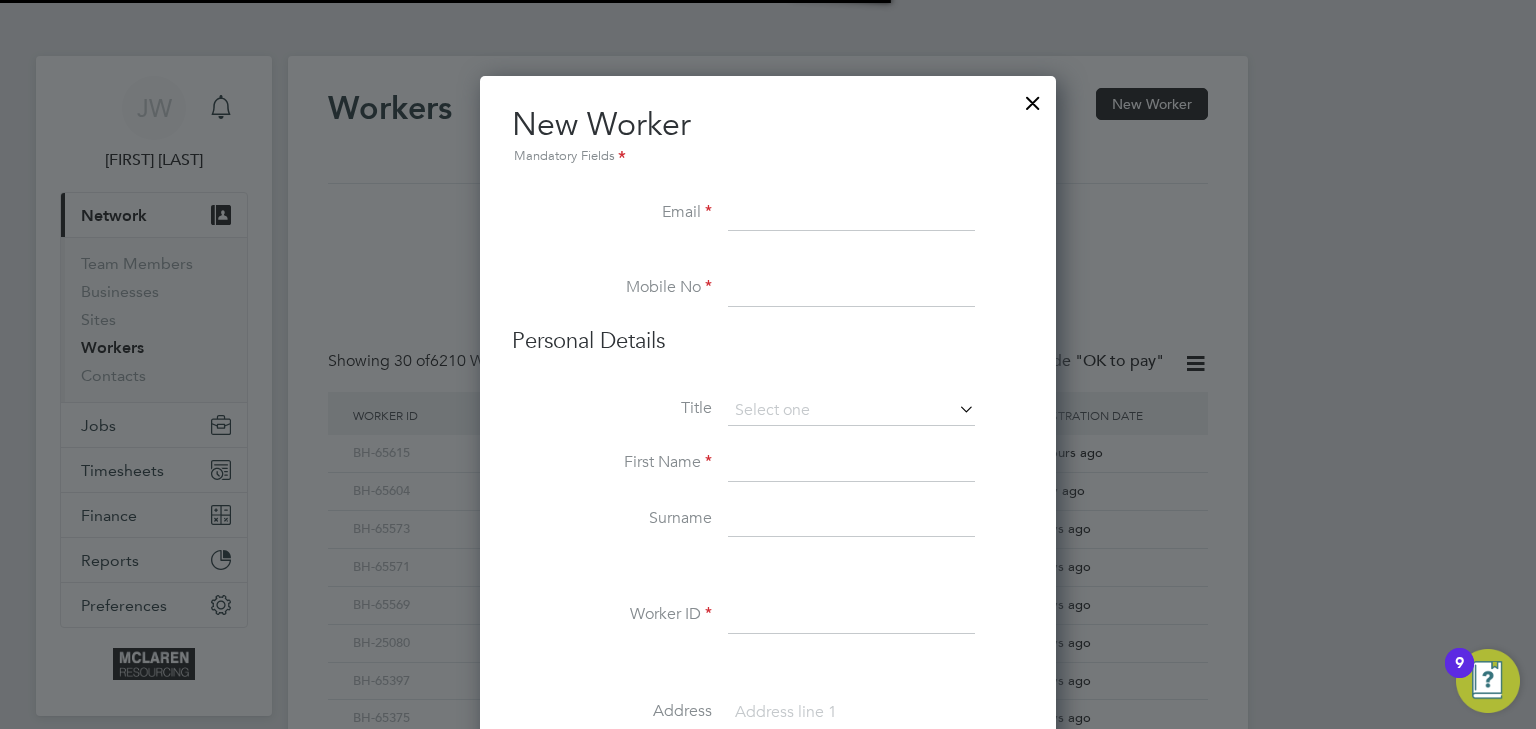 scroll, scrollTop: 10, scrollLeft: 10, axis: both 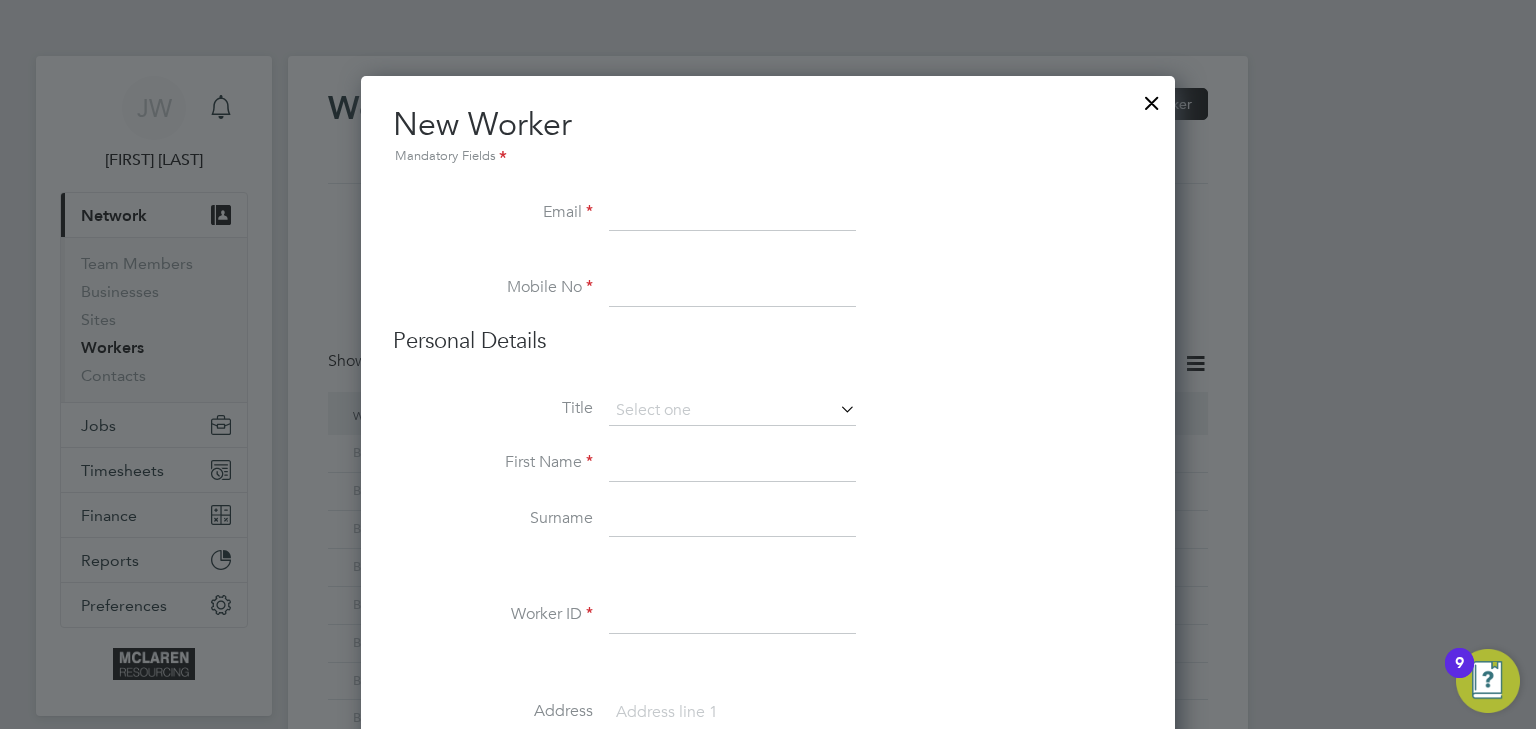 click at bounding box center (732, 214) 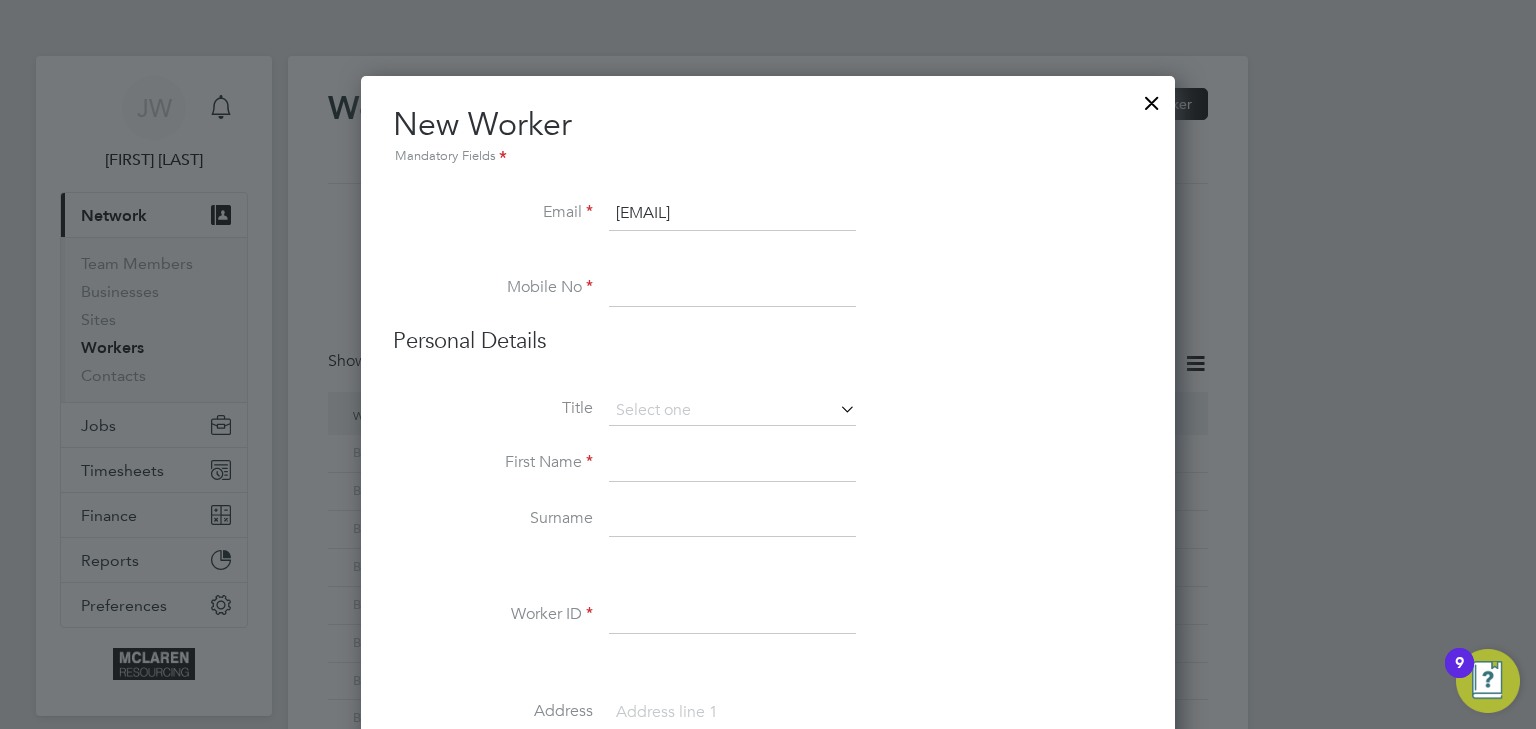 type on "[EMAIL]" 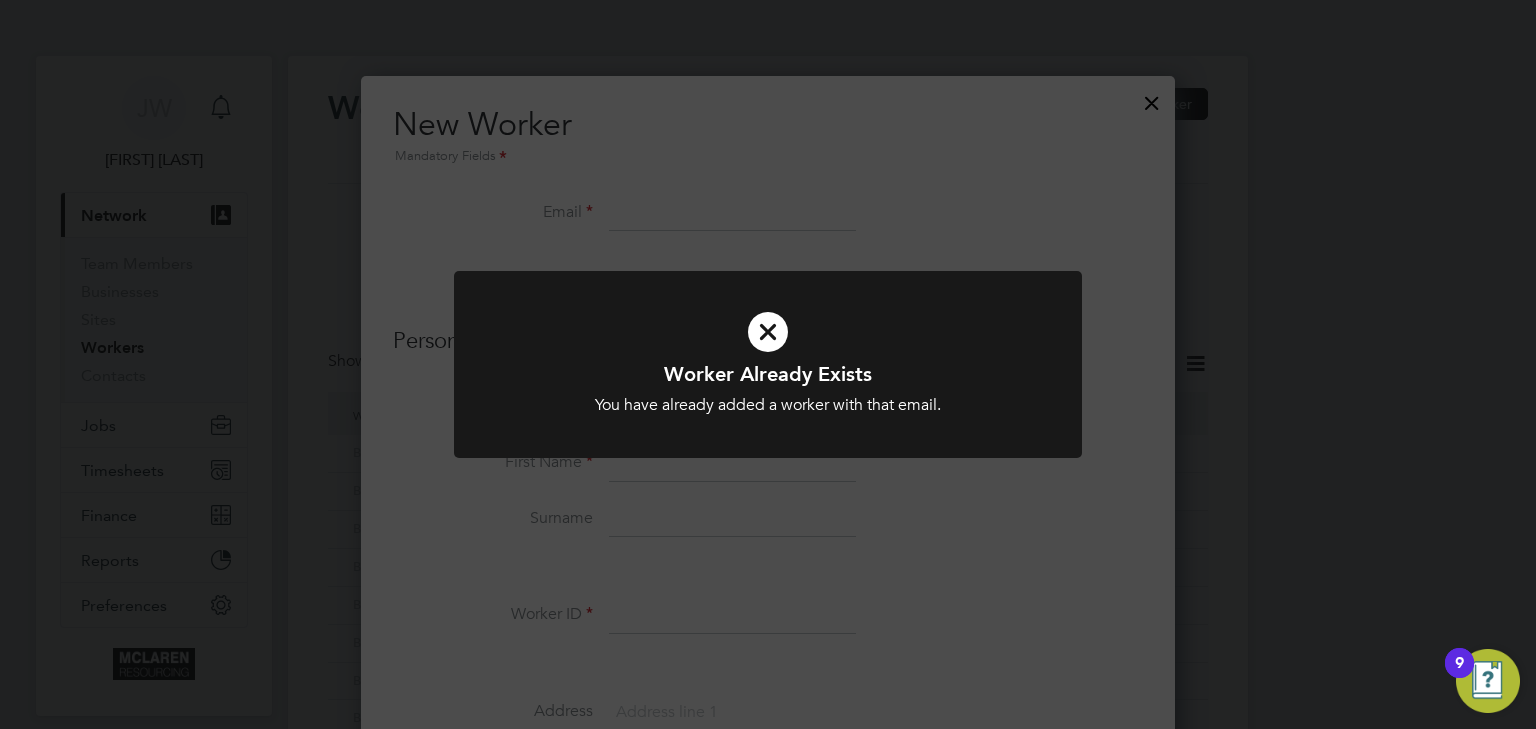 click on "Worker Already Exists You have already added a worker with that email. Cancel Okay" 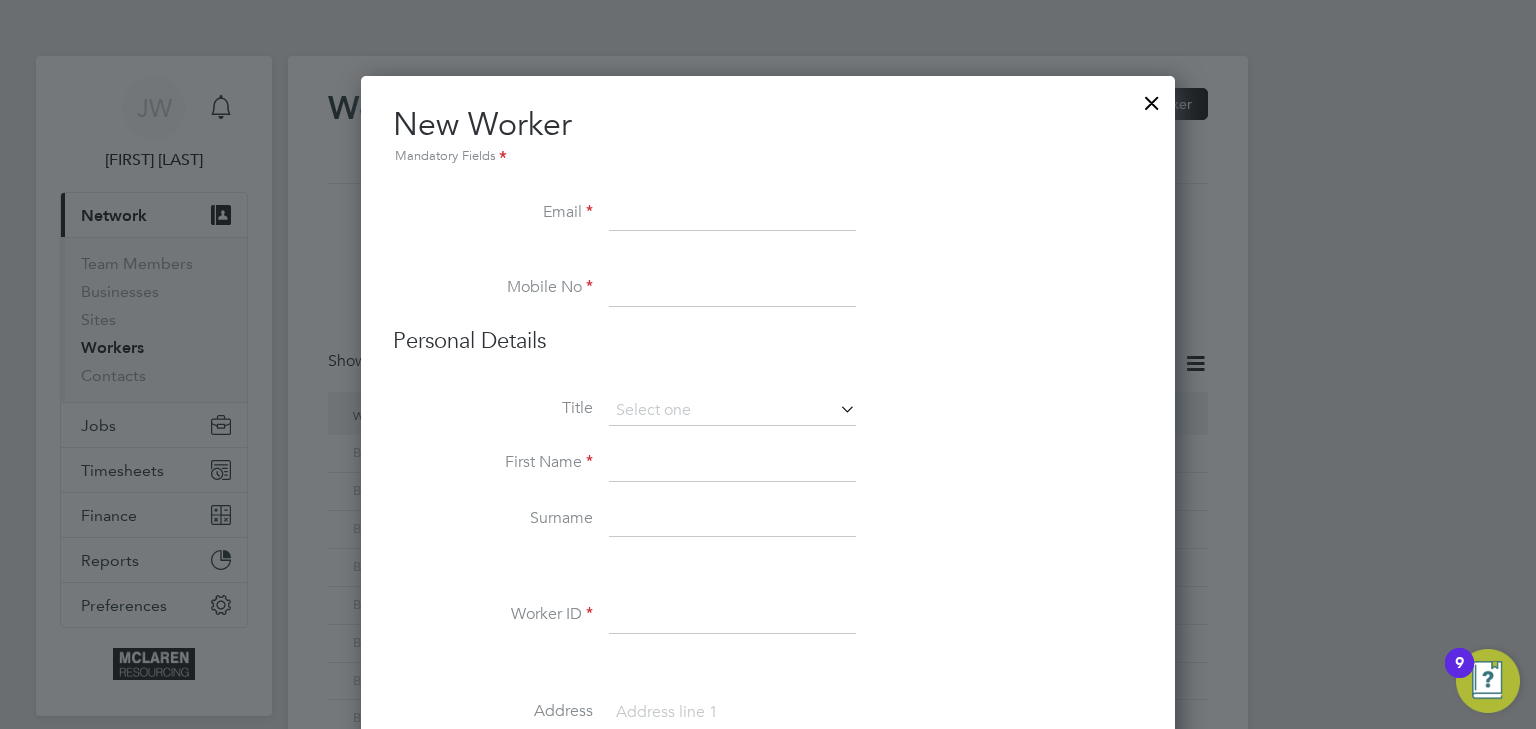 click at bounding box center (1152, 98) 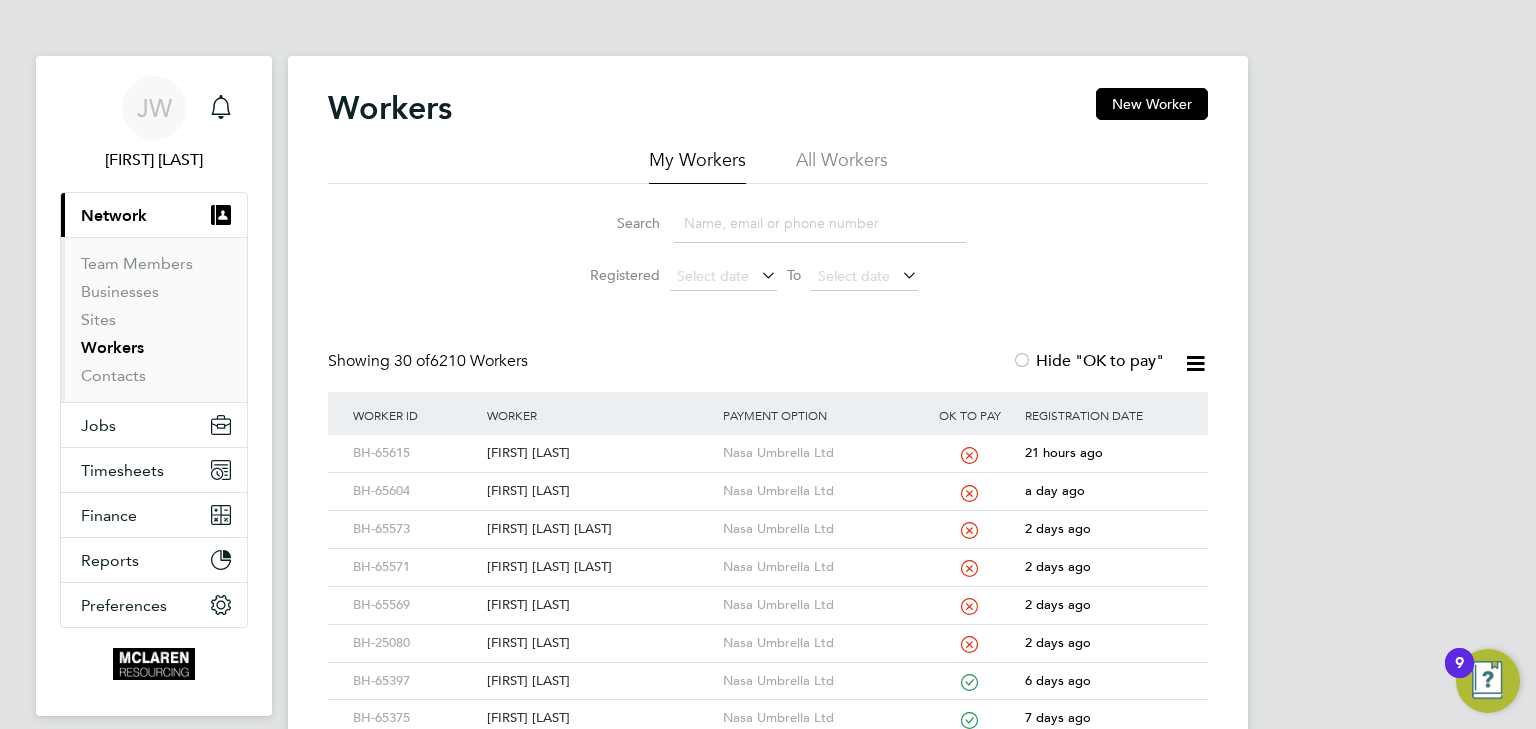 click 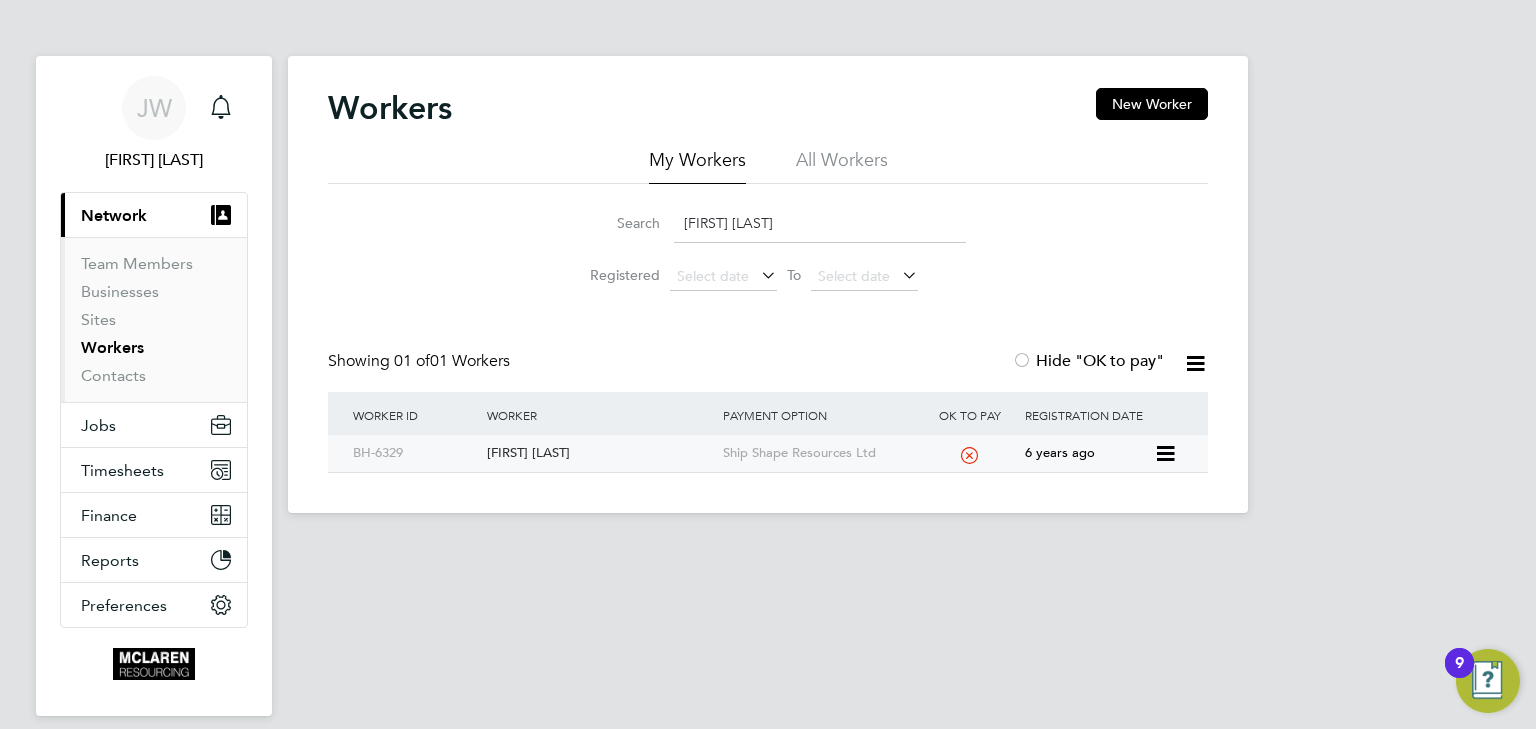 type on "andrei Moise" 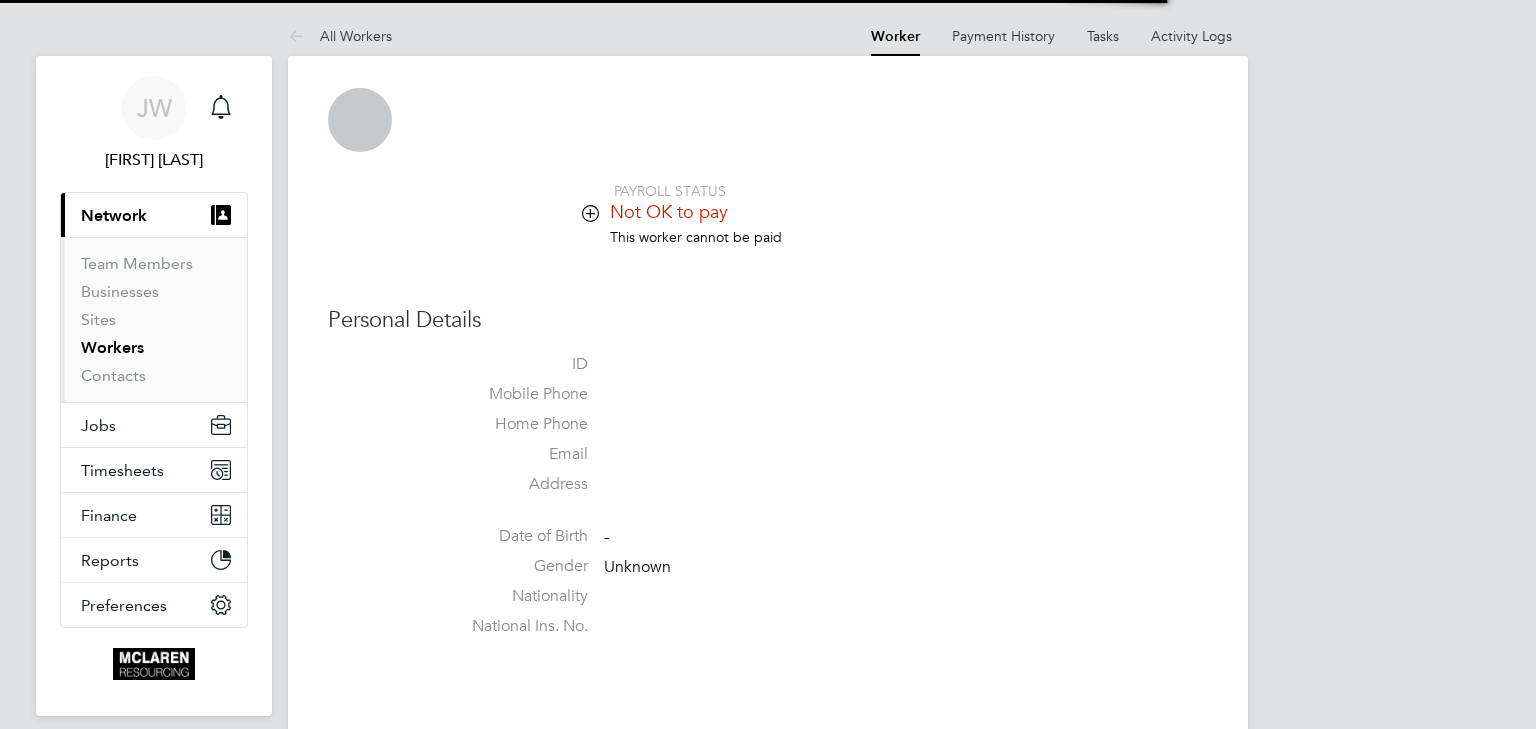 scroll, scrollTop: 0, scrollLeft: 0, axis: both 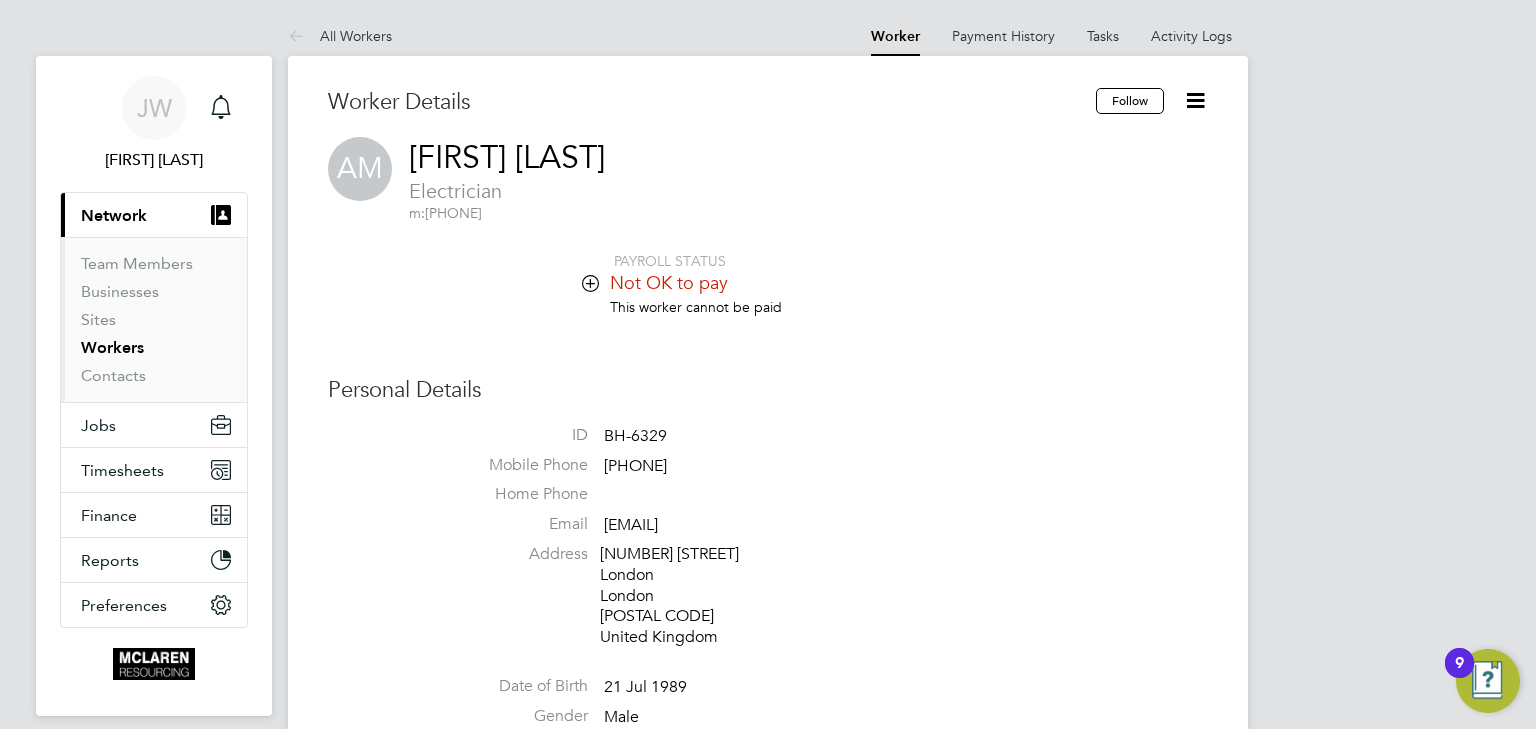 click 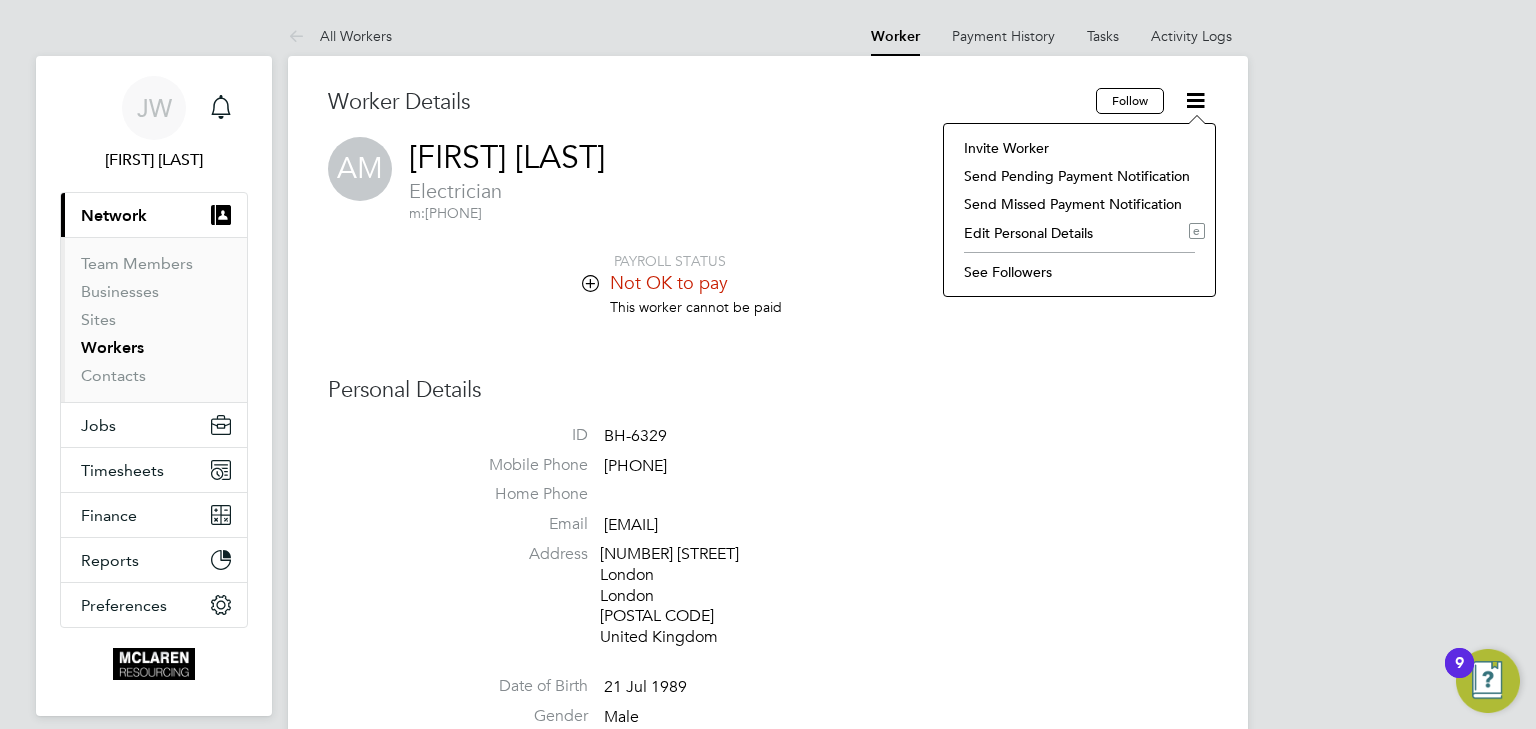 click on "Edit Personal Details e" 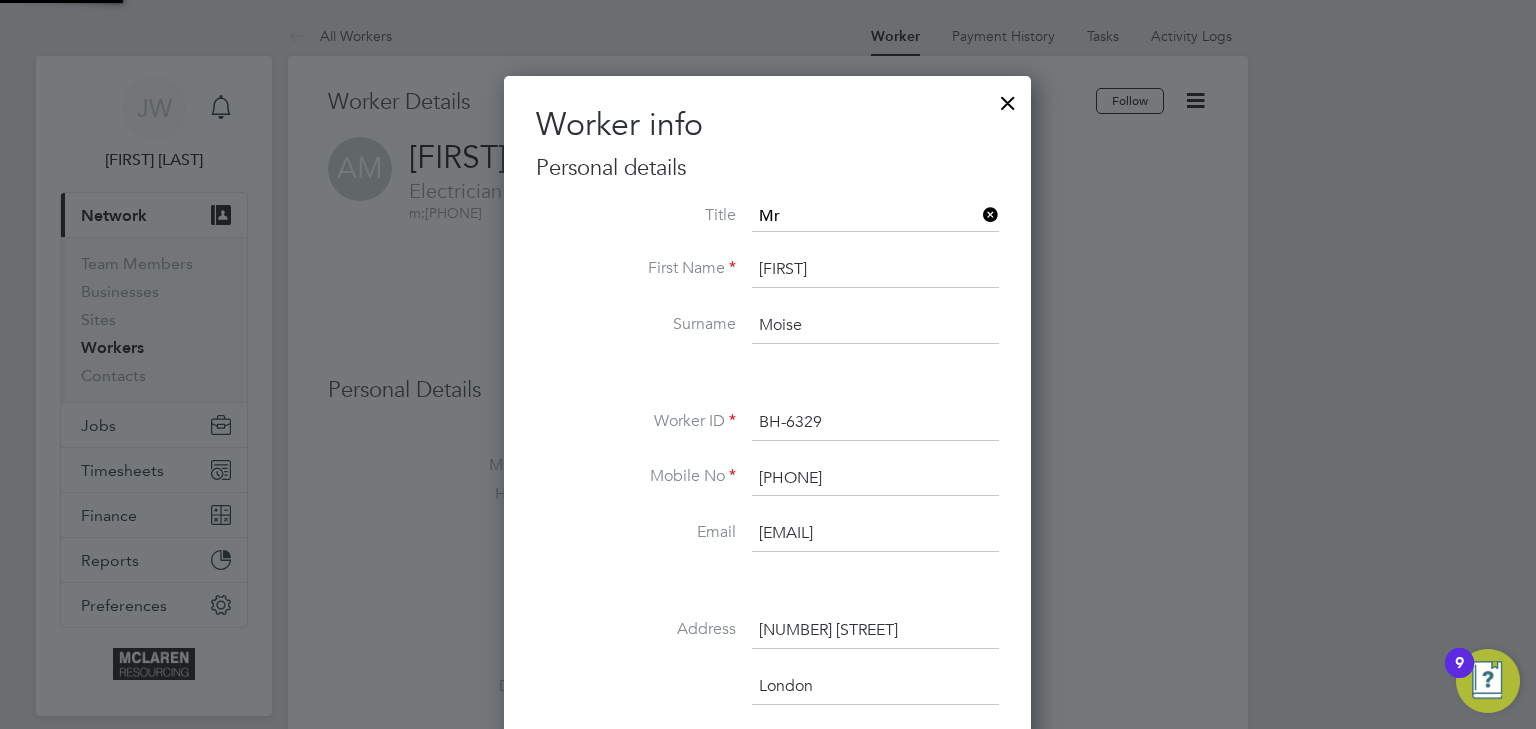 type 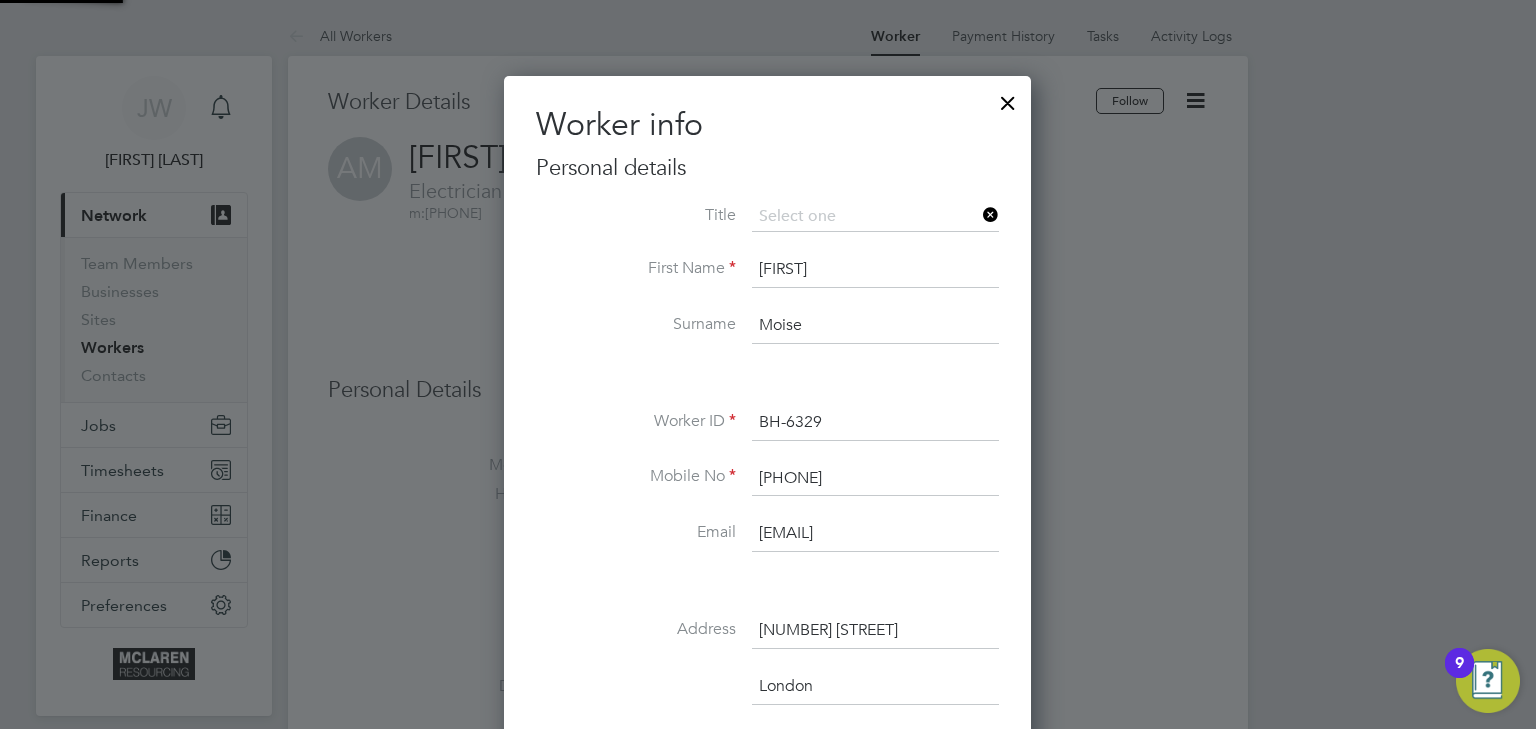 scroll, scrollTop: 10, scrollLeft: 9, axis: both 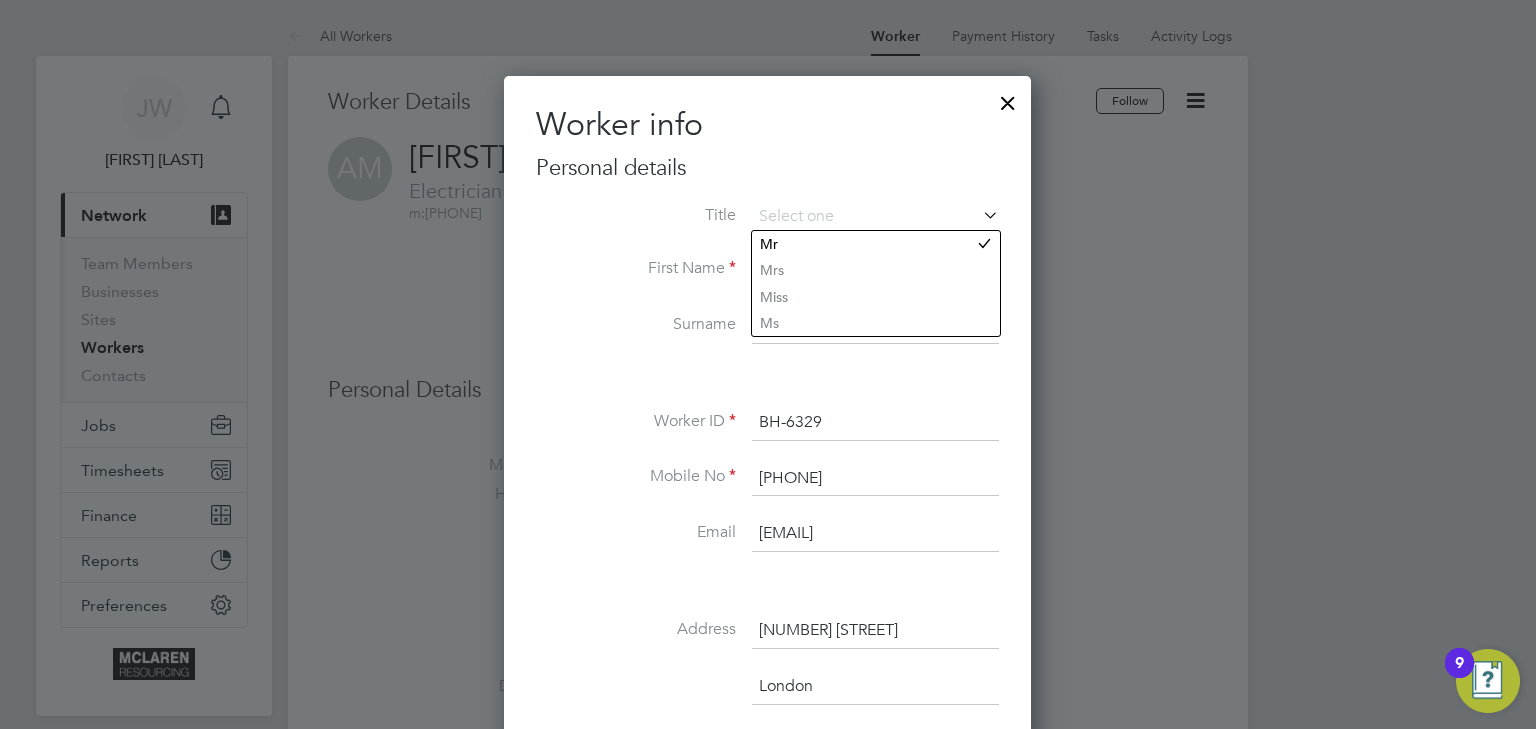 click on "[PHONE]" at bounding box center [875, 479] 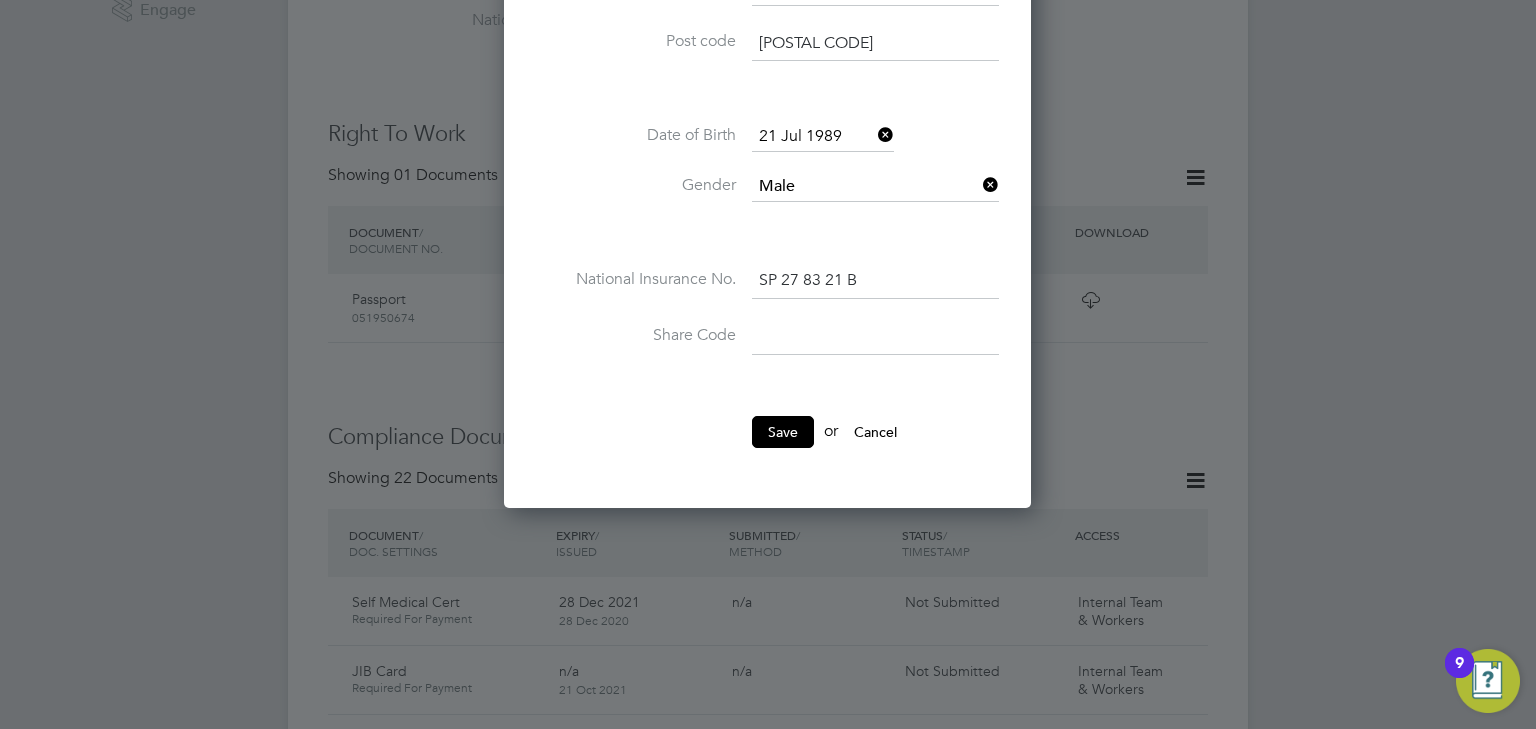 scroll, scrollTop: 960, scrollLeft: 0, axis: vertical 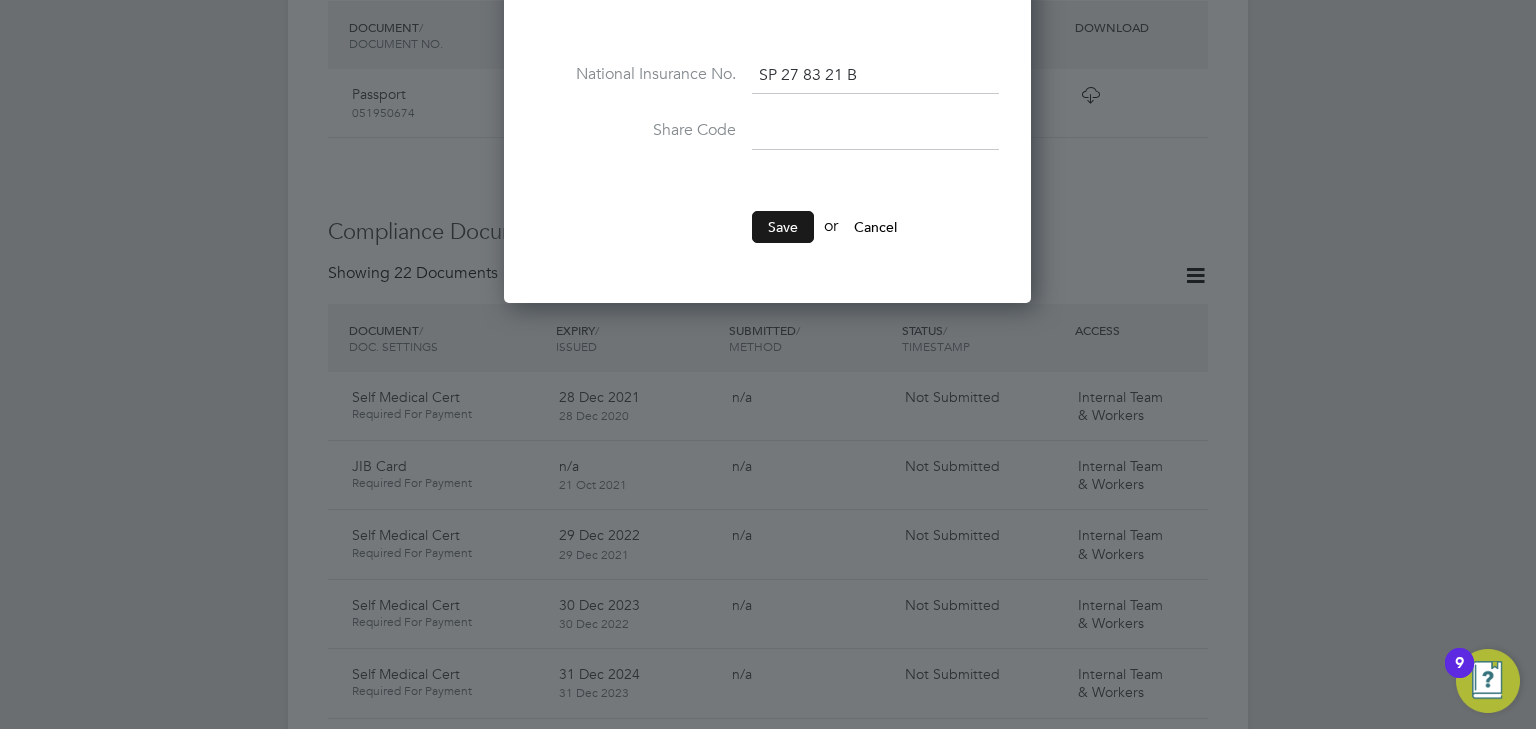 type on "[PHONE]" 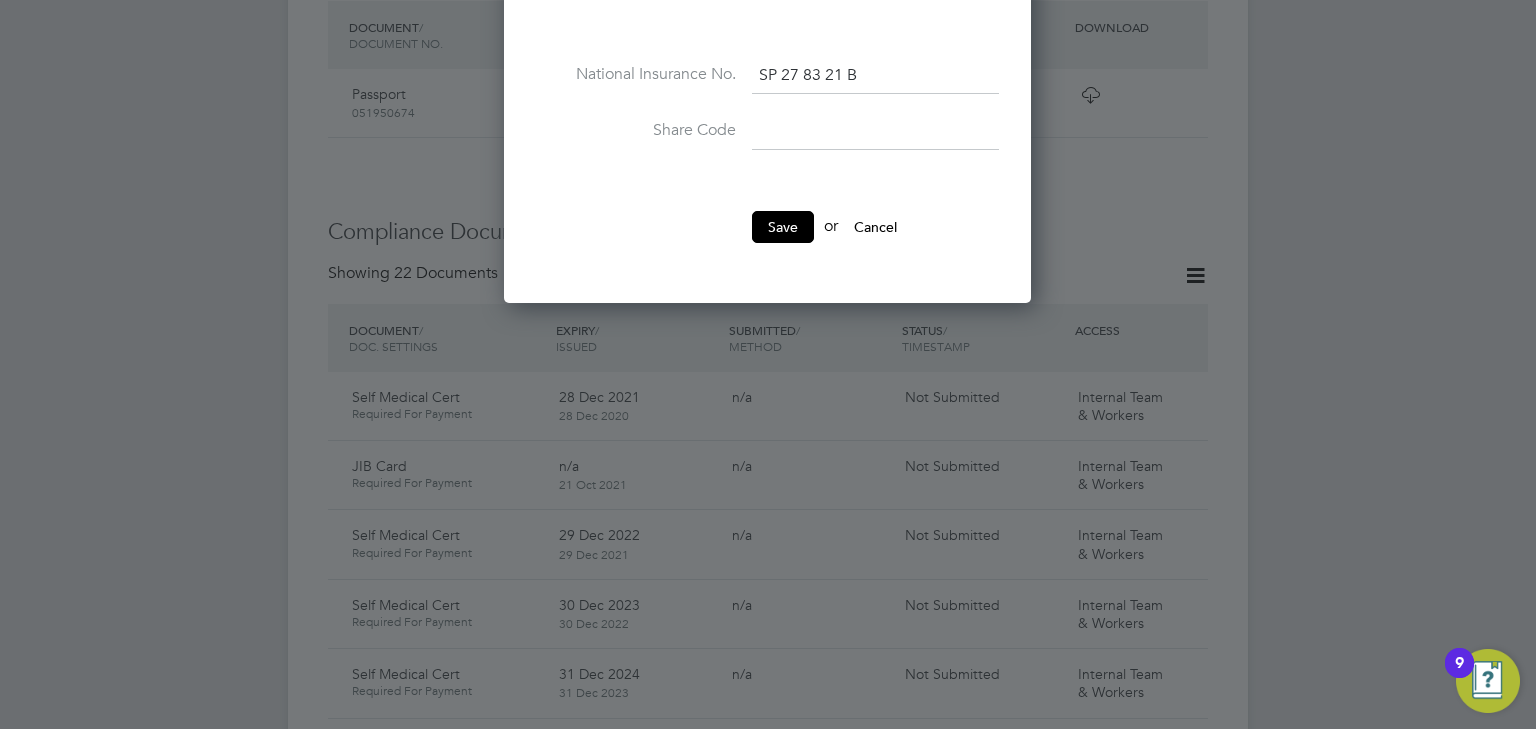 click on "Save" at bounding box center (783, 227) 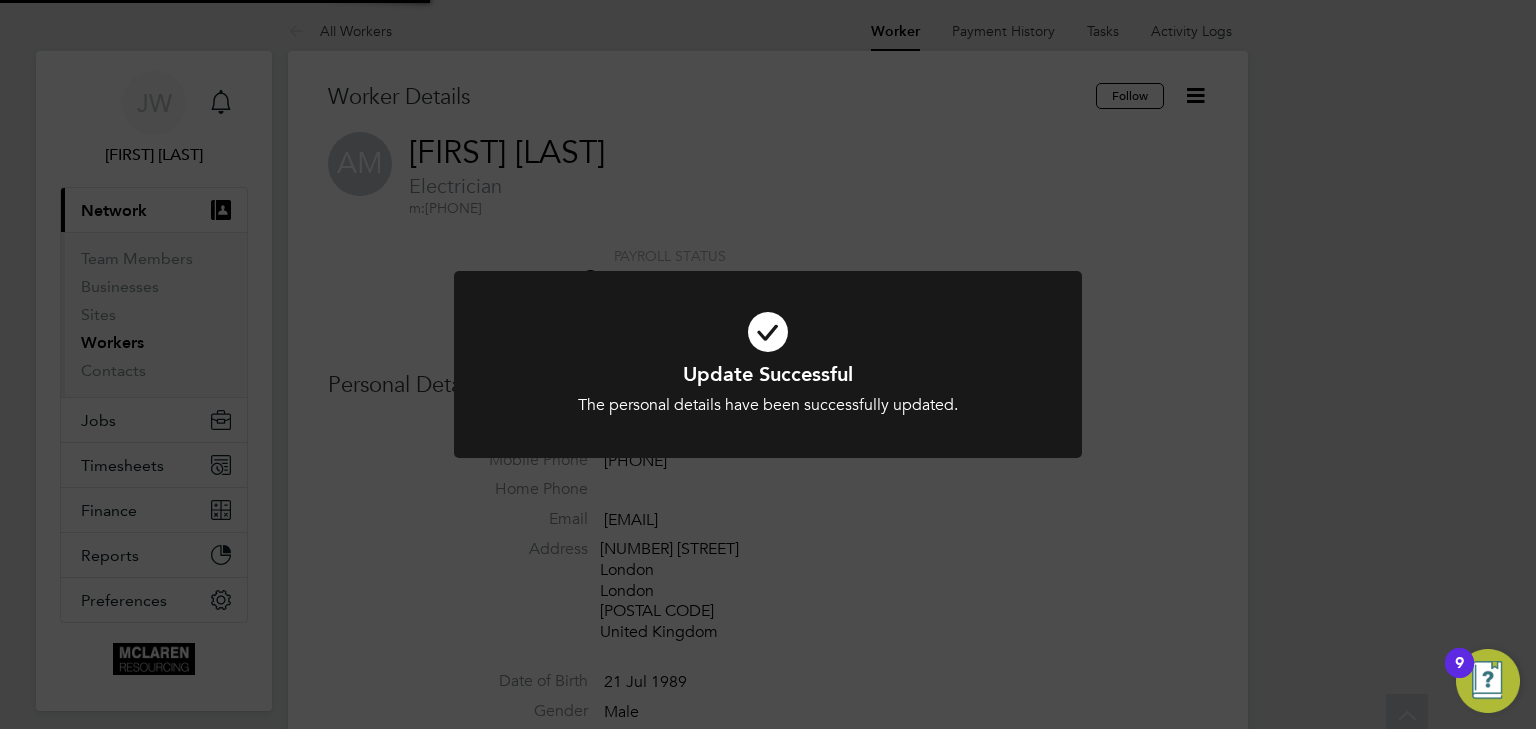 scroll, scrollTop: 0, scrollLeft: 0, axis: both 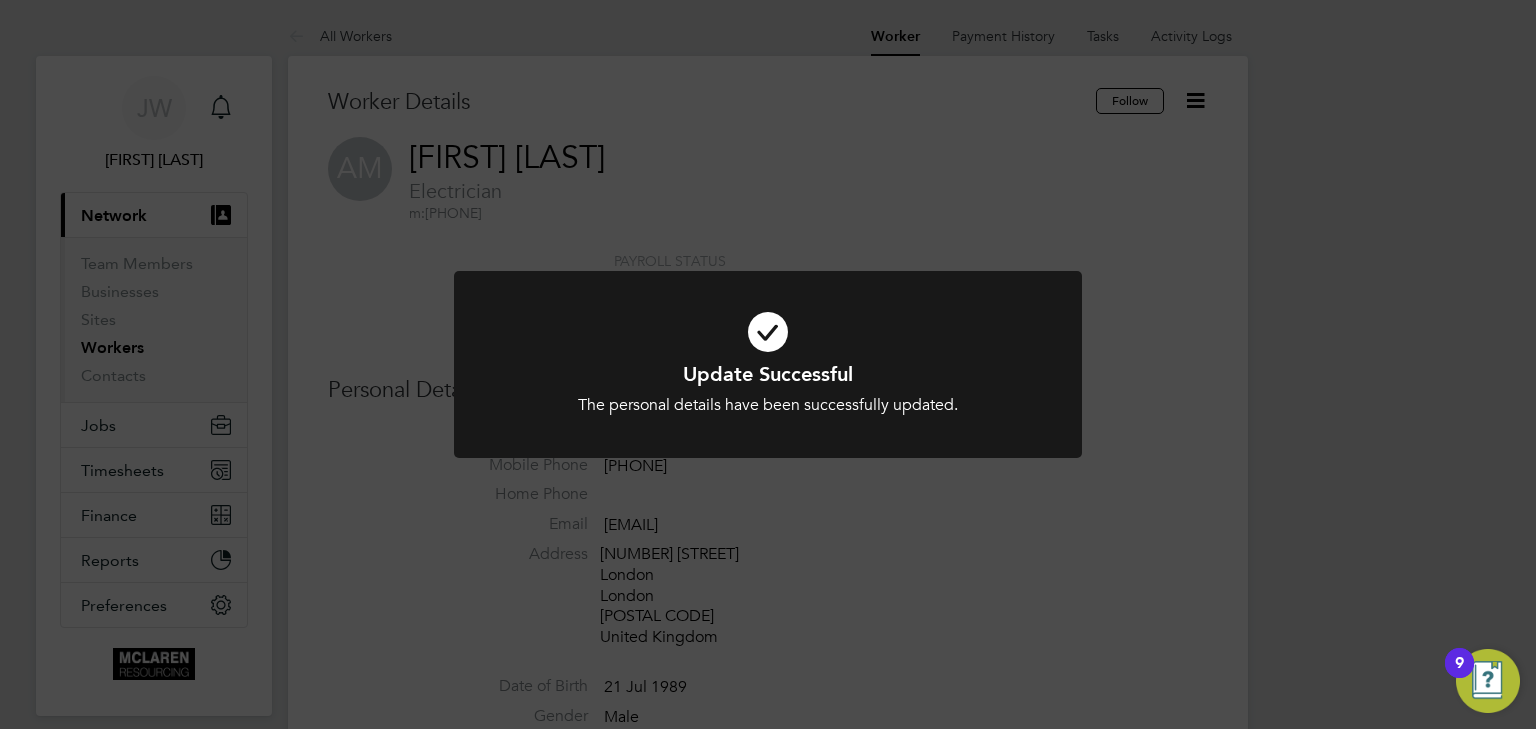 click on "Update Successful The personal details have been successfully updated. Cancel Okay" 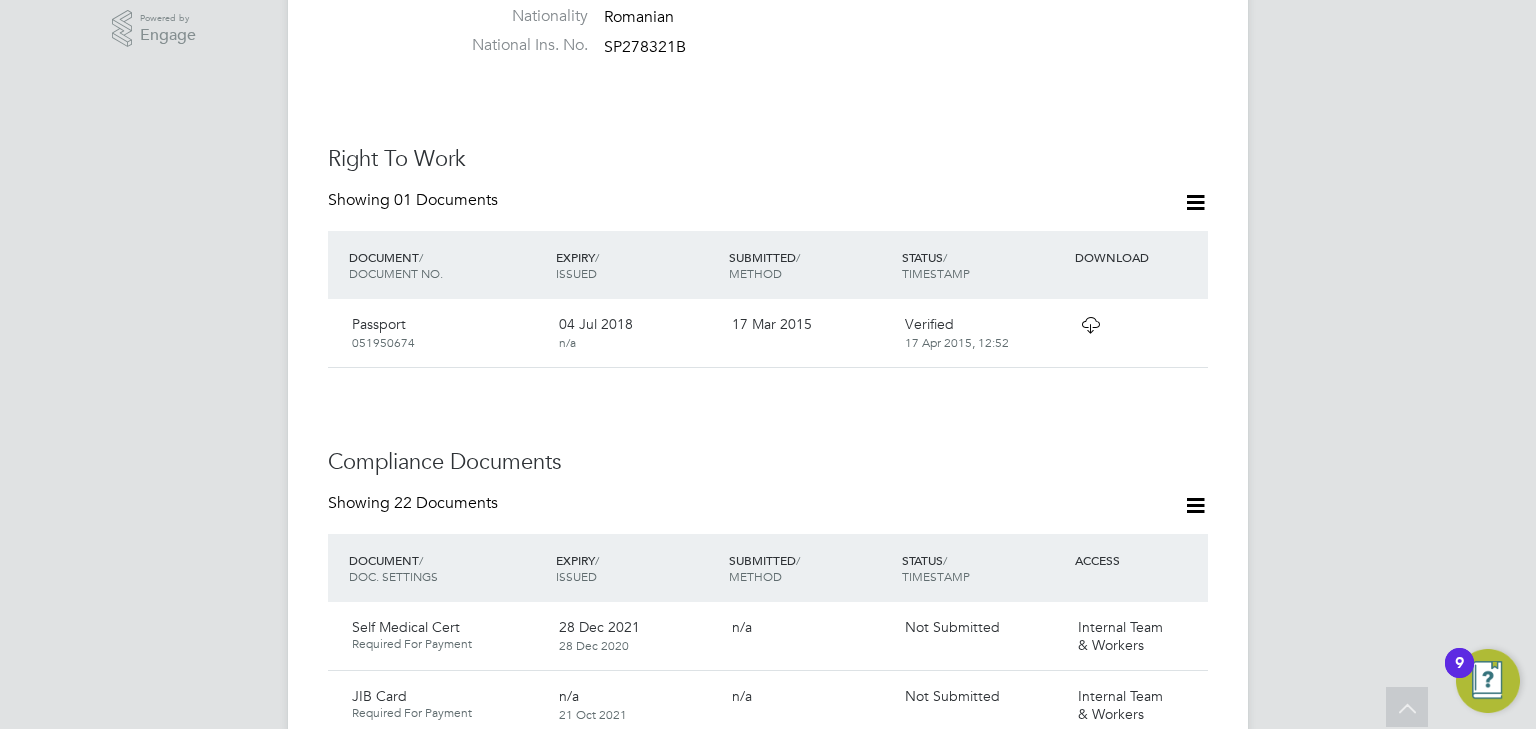 scroll, scrollTop: 720, scrollLeft: 0, axis: vertical 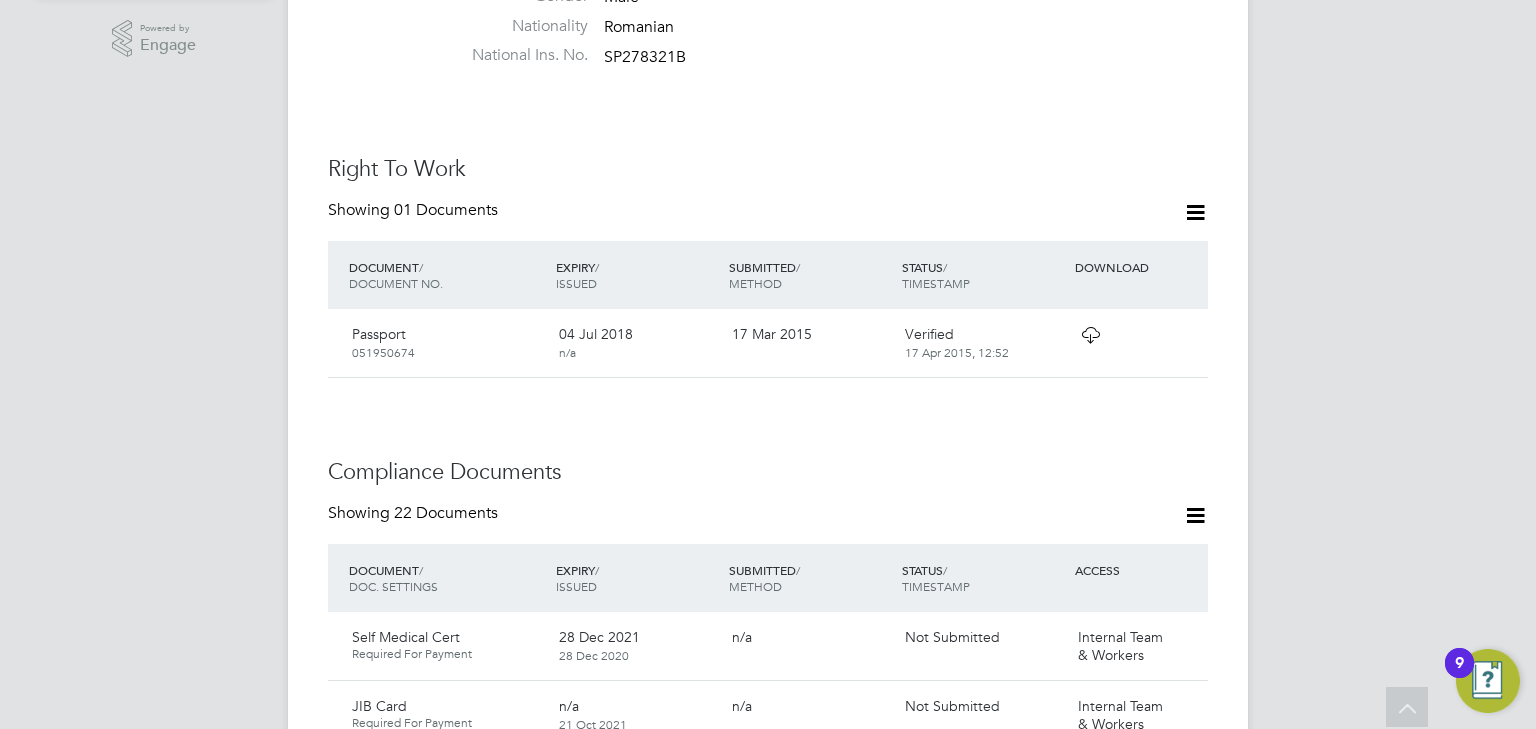 click 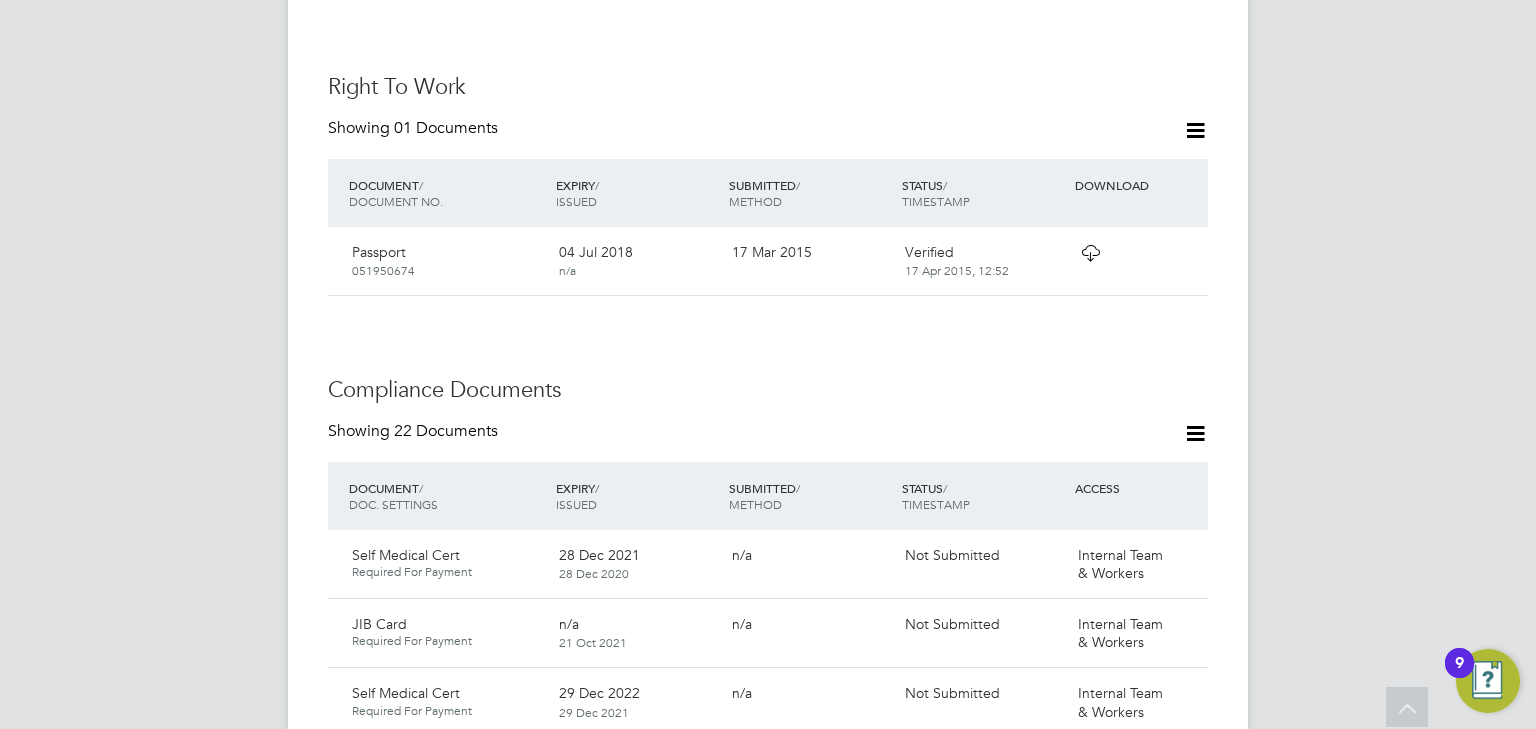 scroll, scrollTop: 960, scrollLeft: 0, axis: vertical 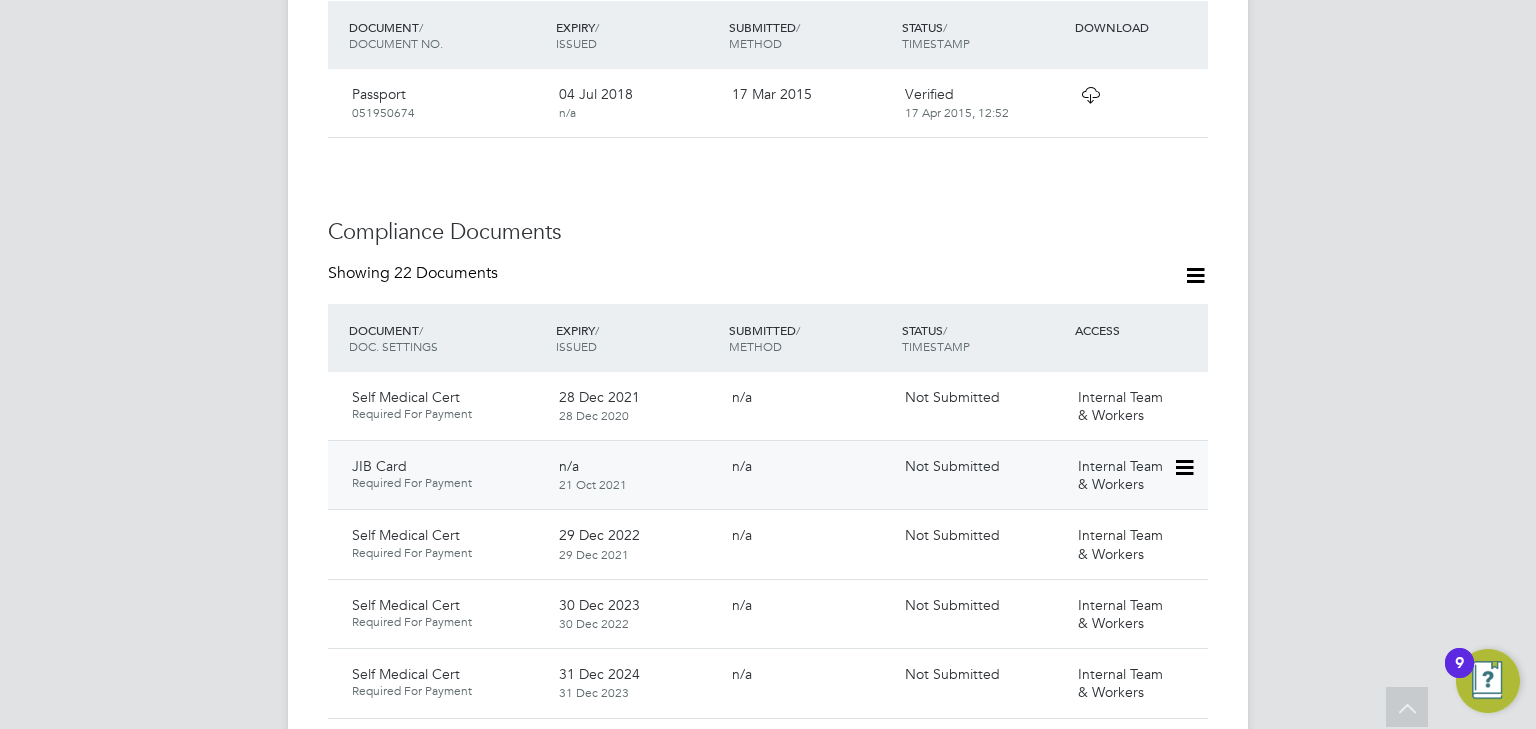click 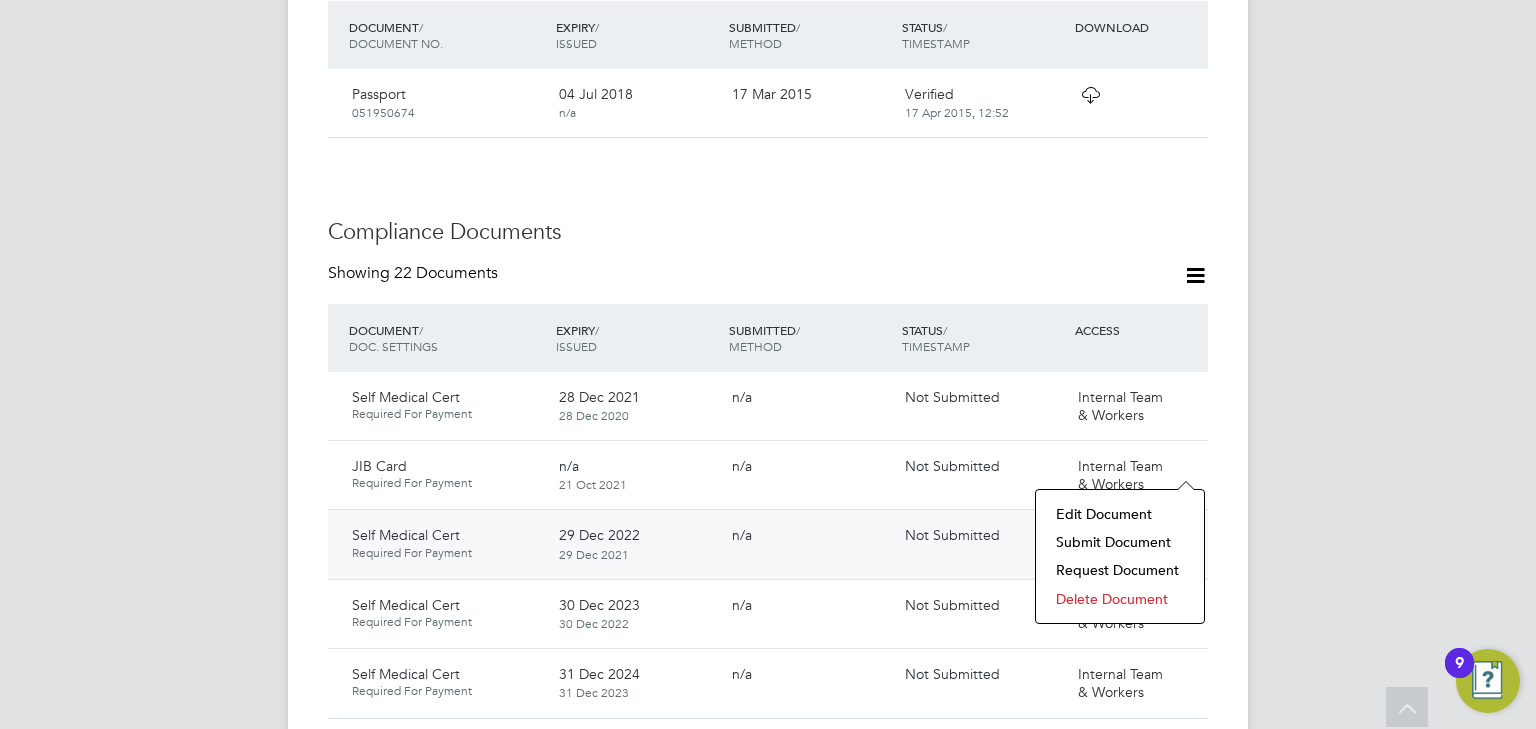 click on "n/a" 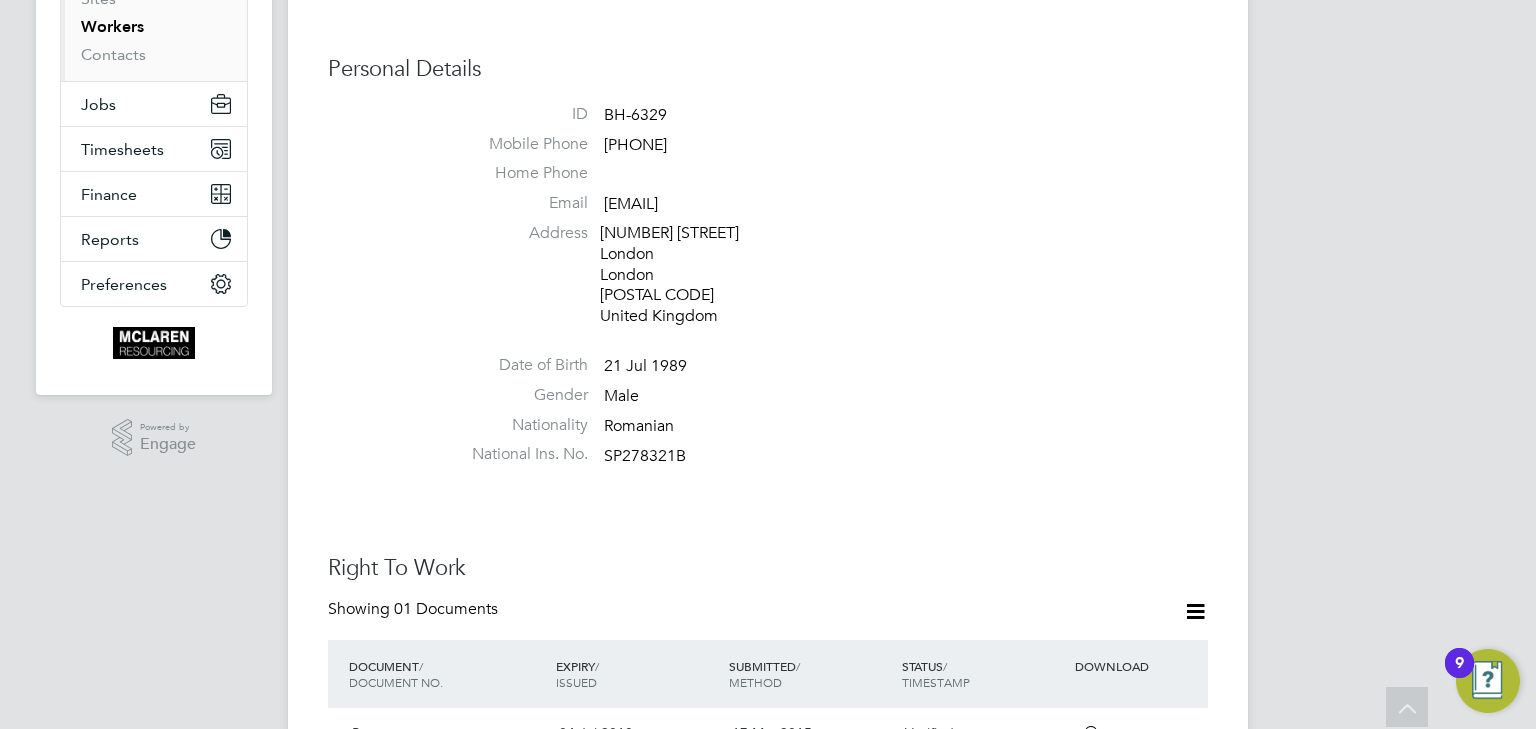 scroll, scrollTop: 80, scrollLeft: 0, axis: vertical 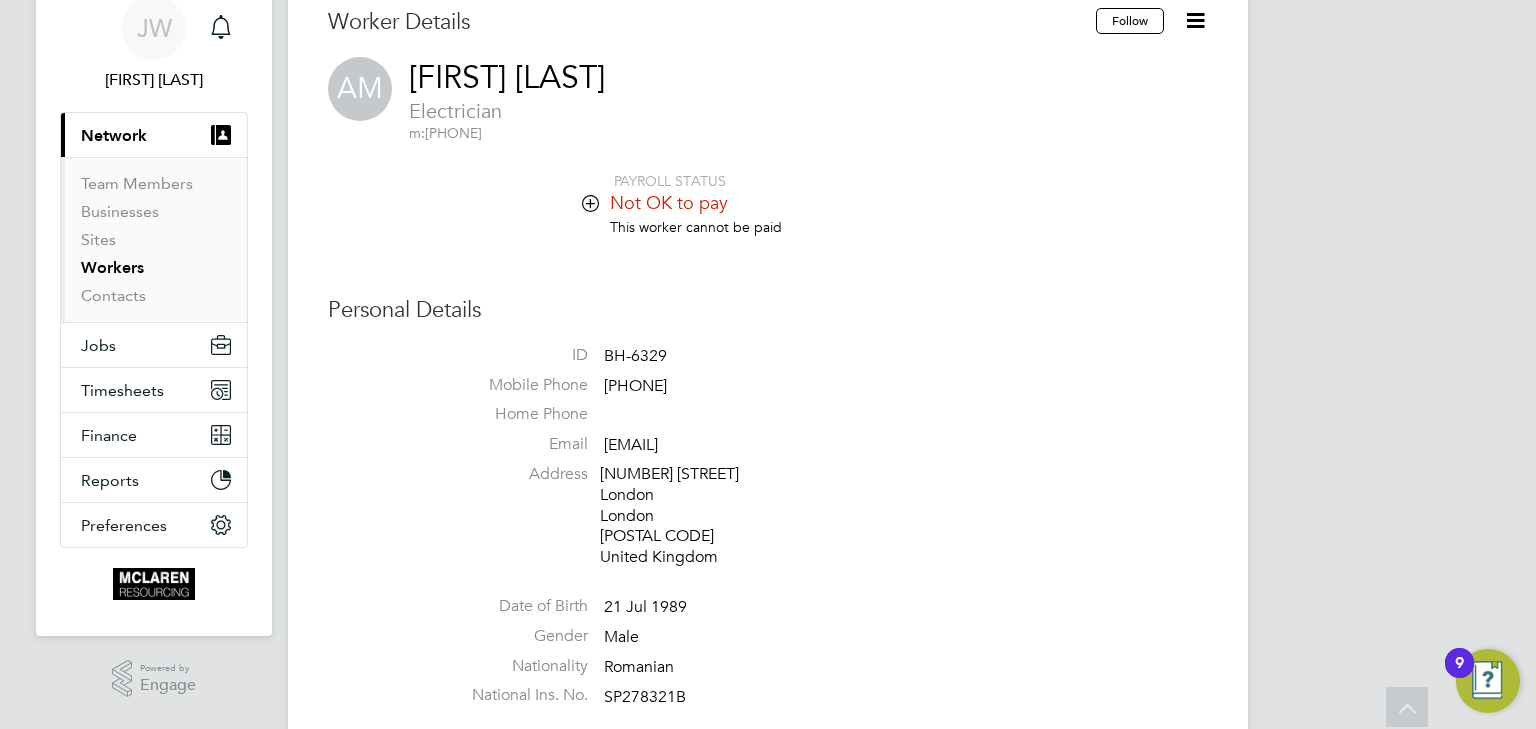 click 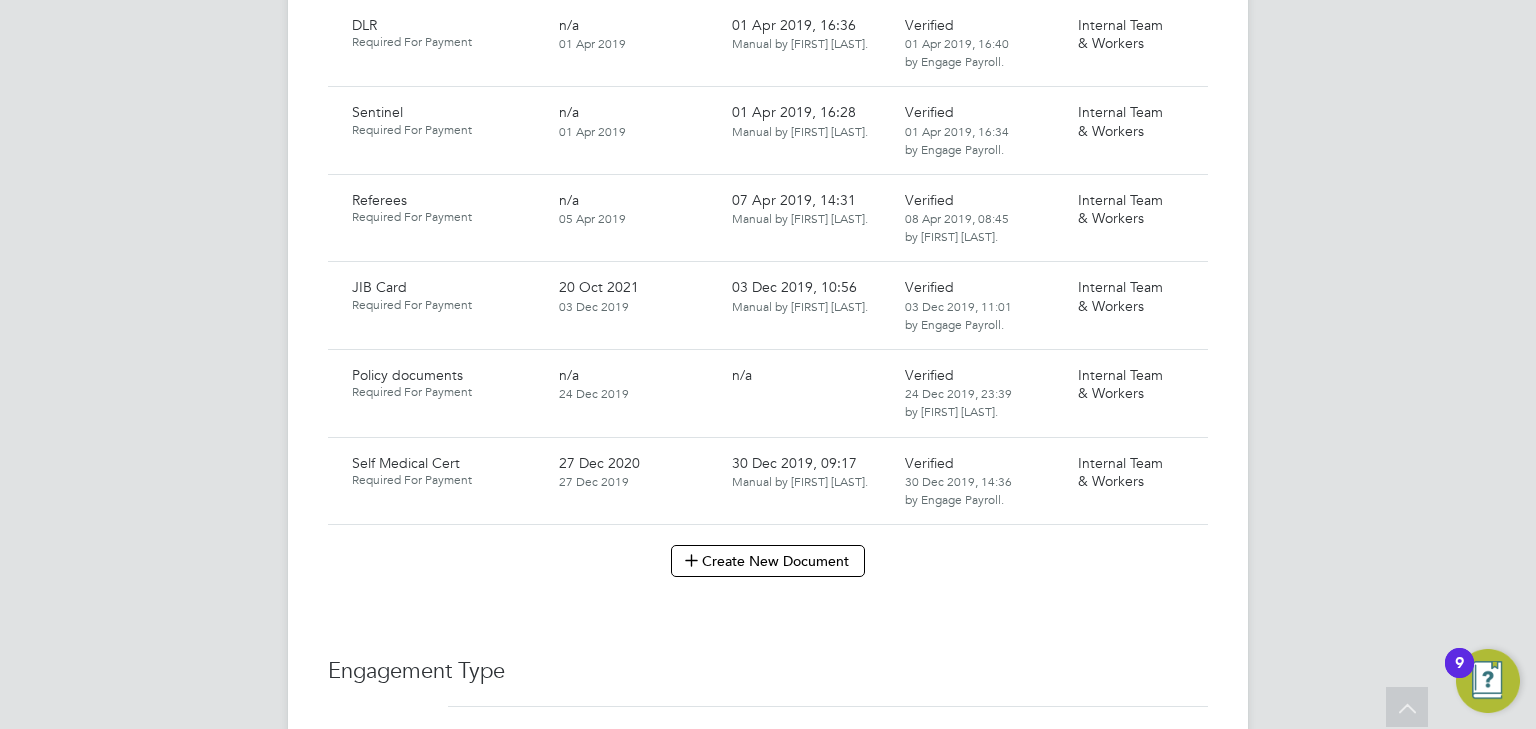 scroll, scrollTop: 3200, scrollLeft: 0, axis: vertical 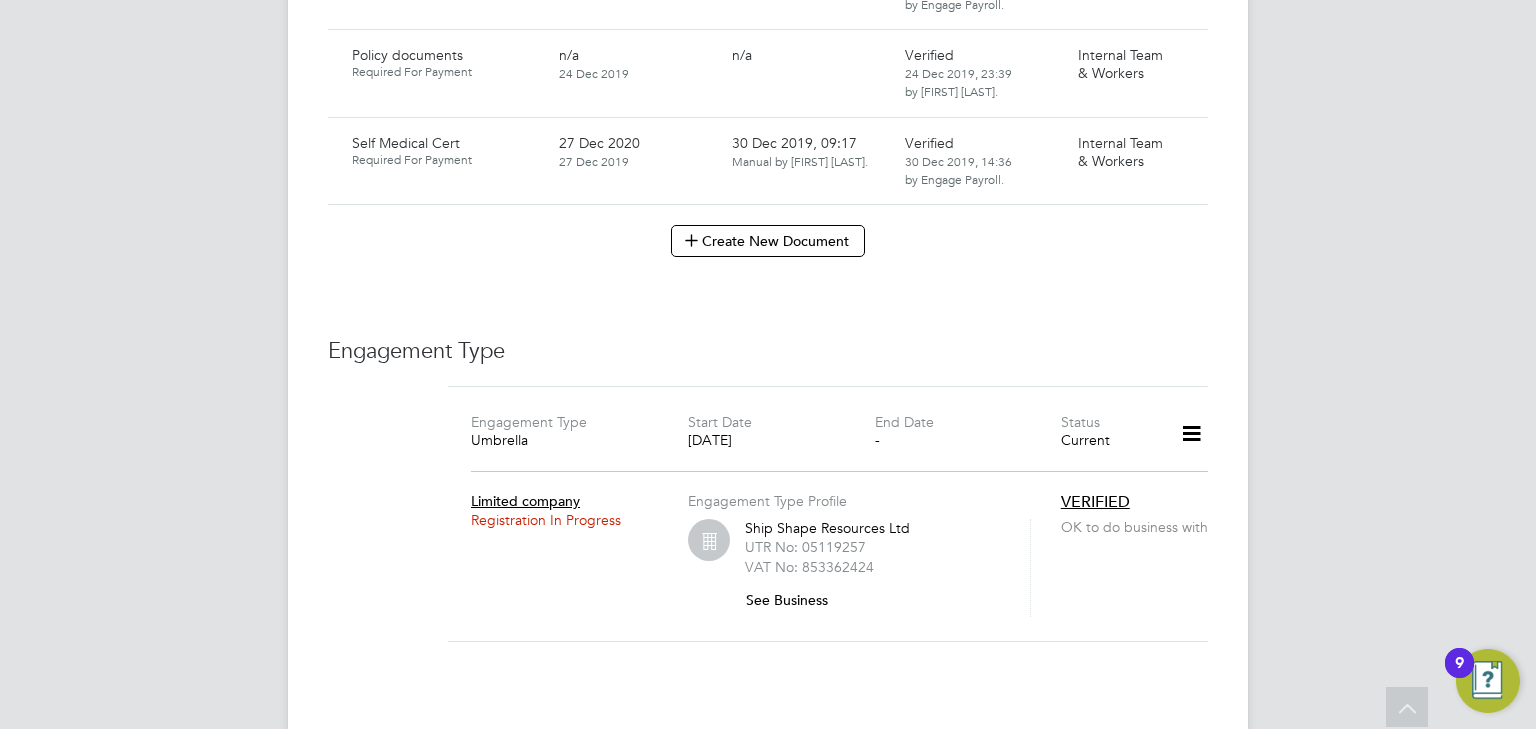 click 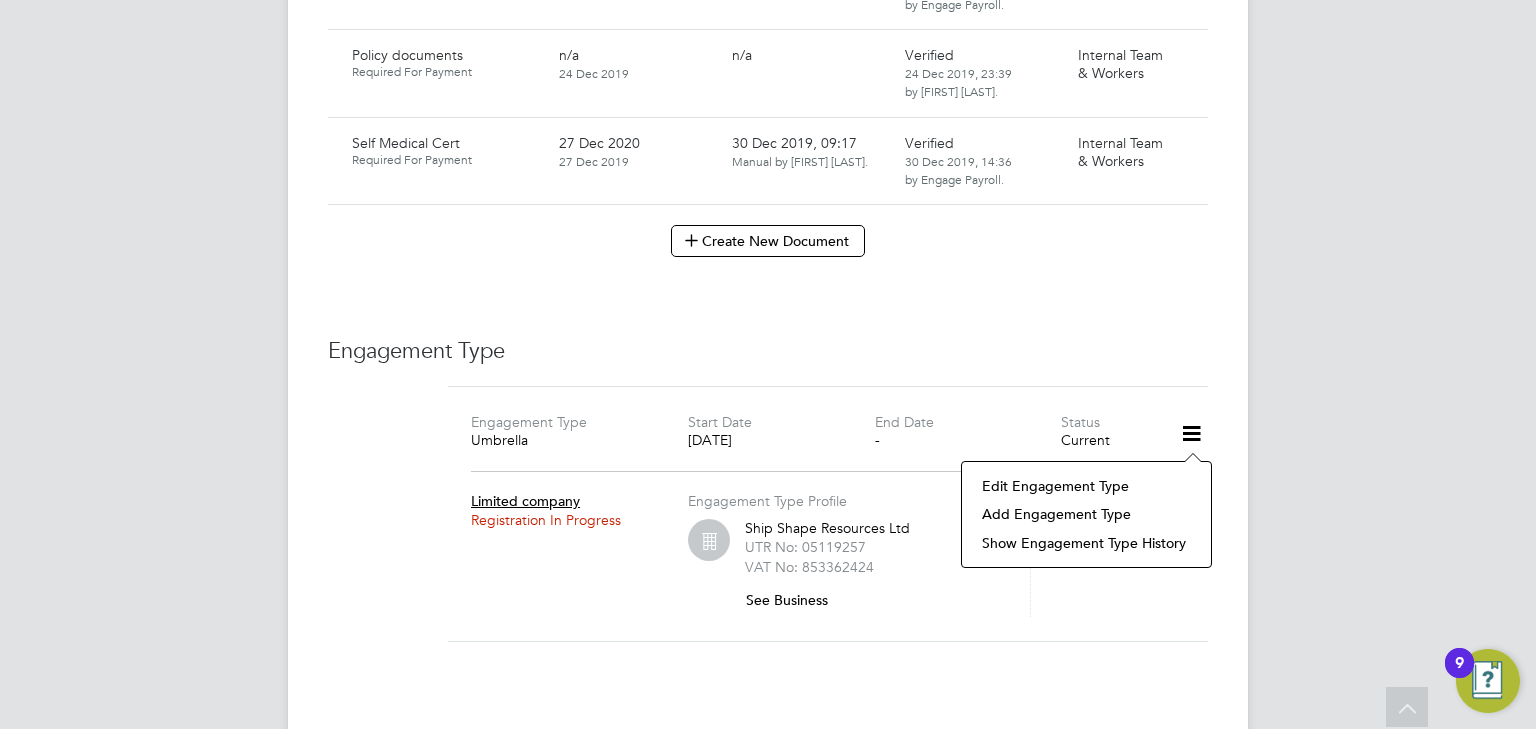 click on "Edit Engagement Type" 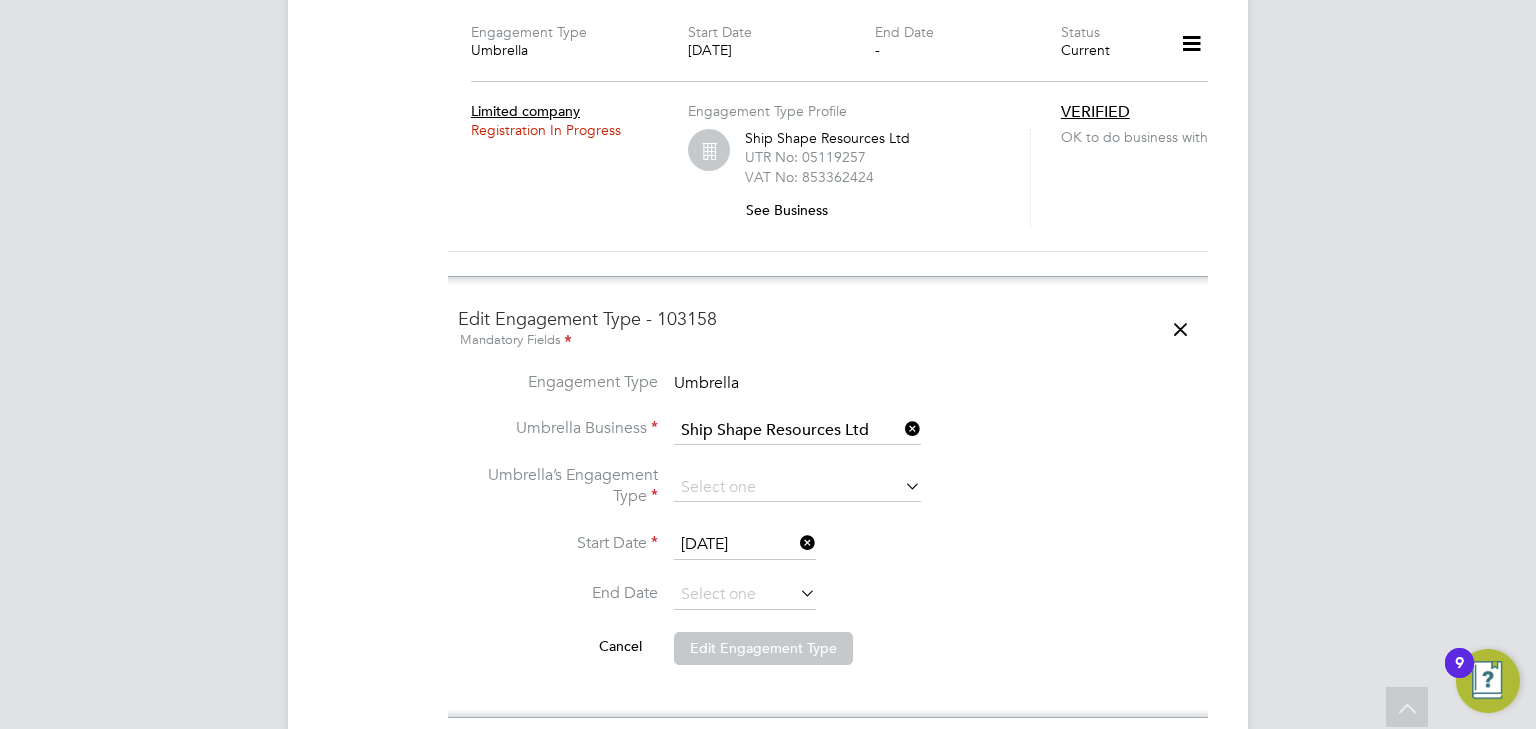 scroll, scrollTop: 3600, scrollLeft: 0, axis: vertical 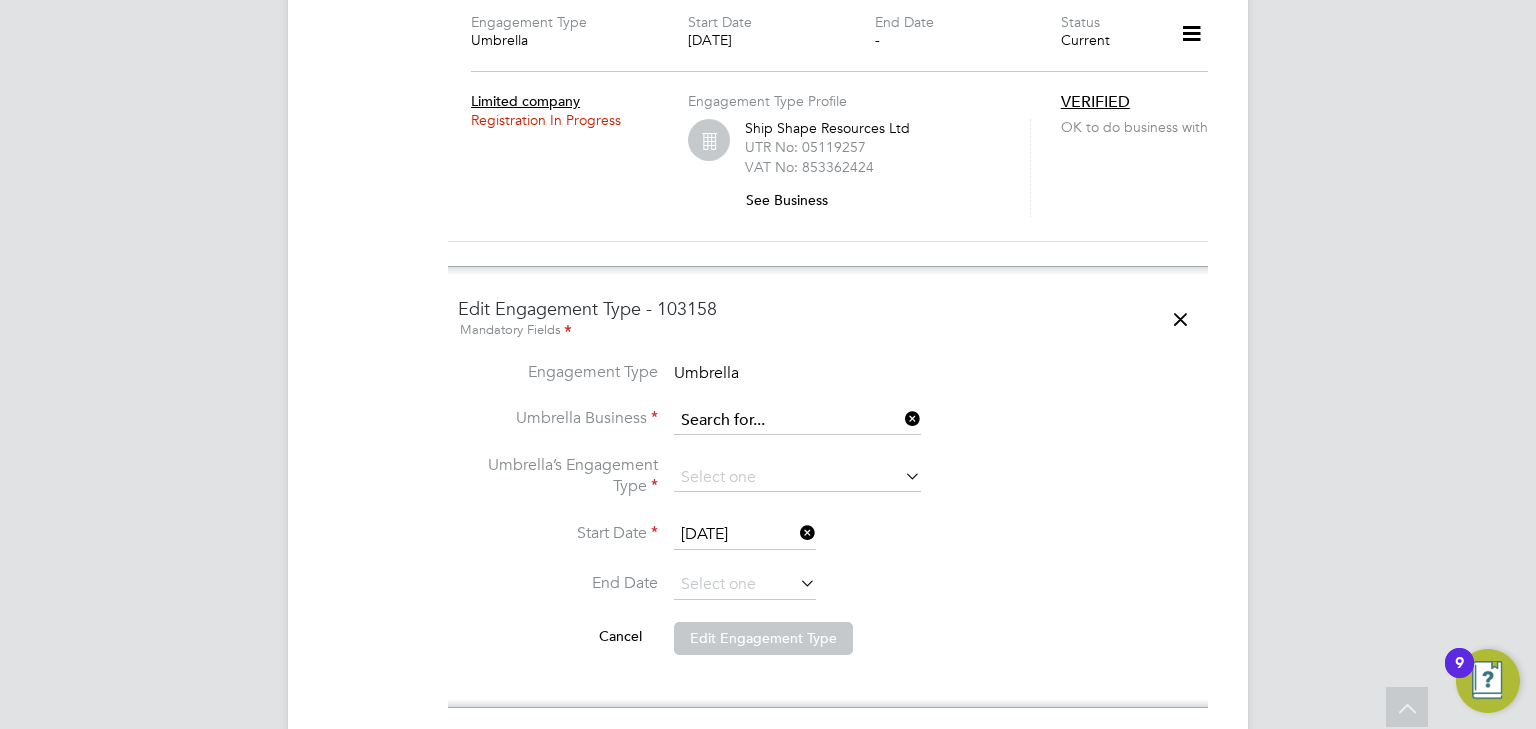 click 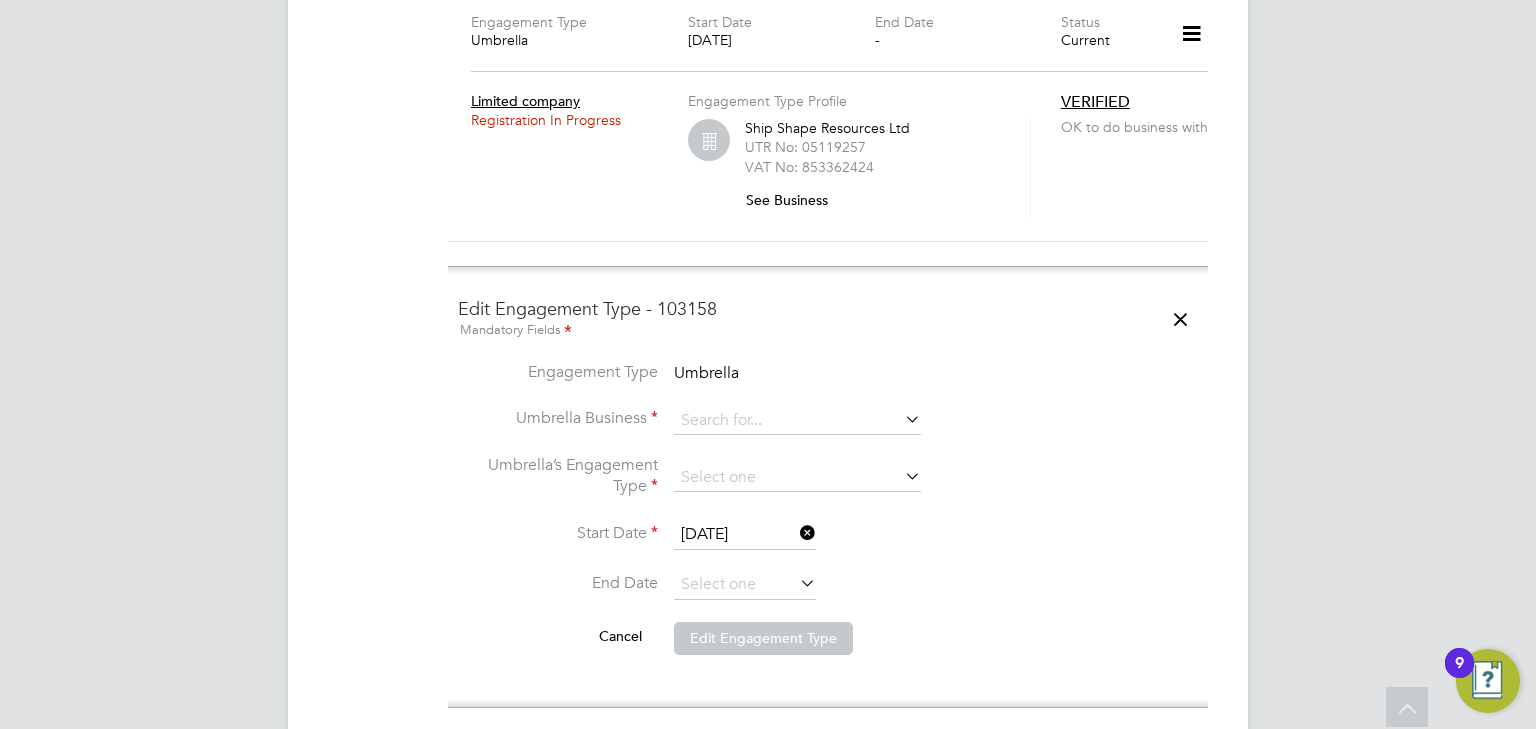 click on "Umbrella" 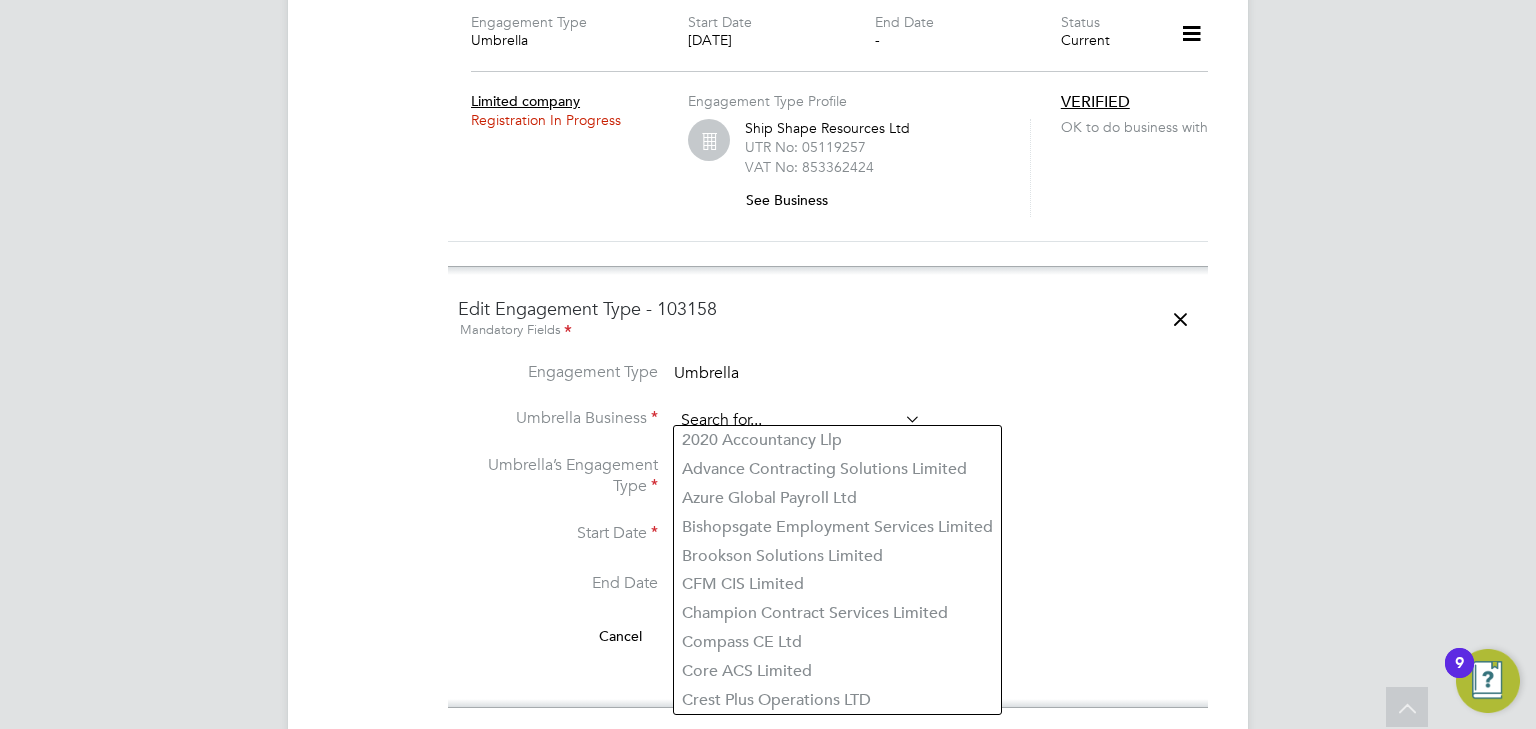 click 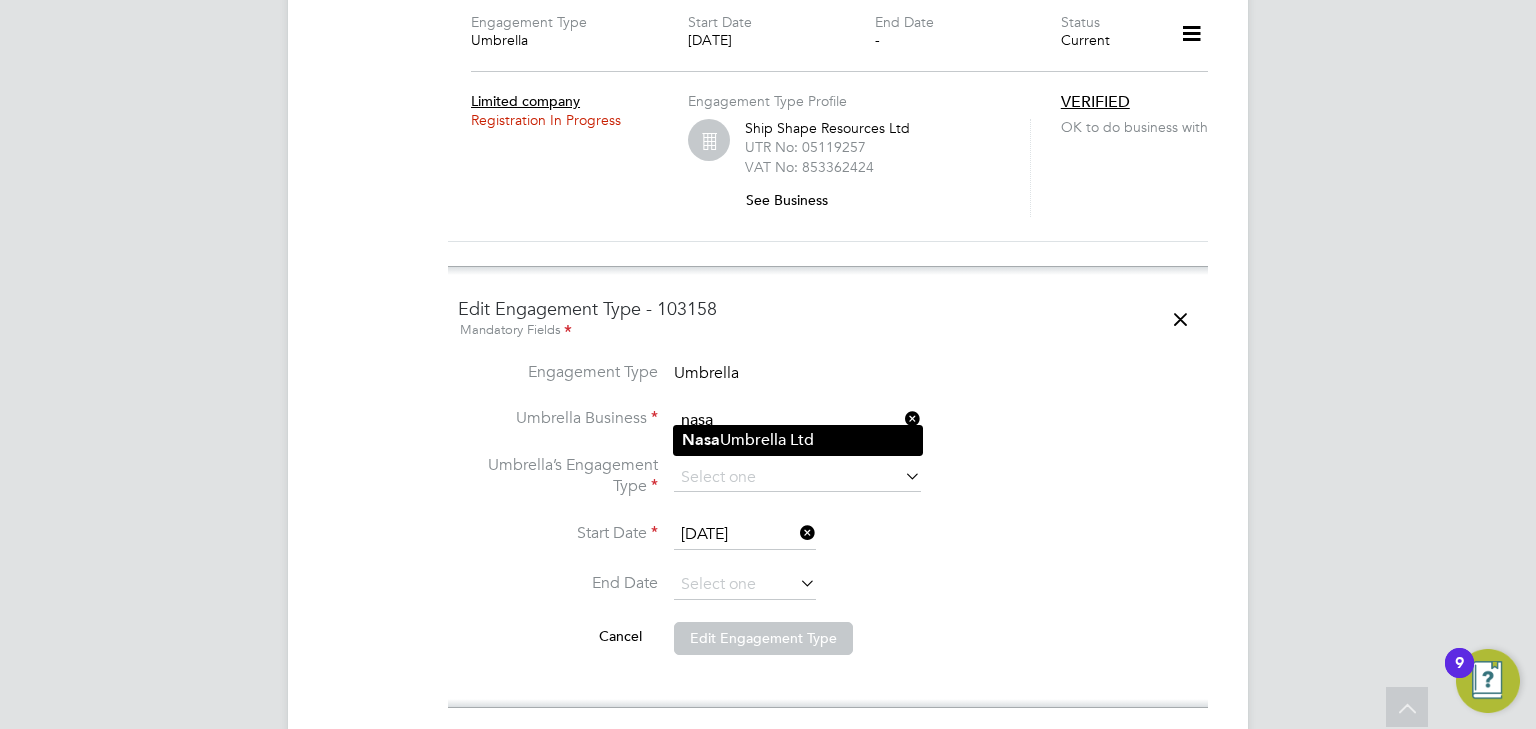click on "Nasa" 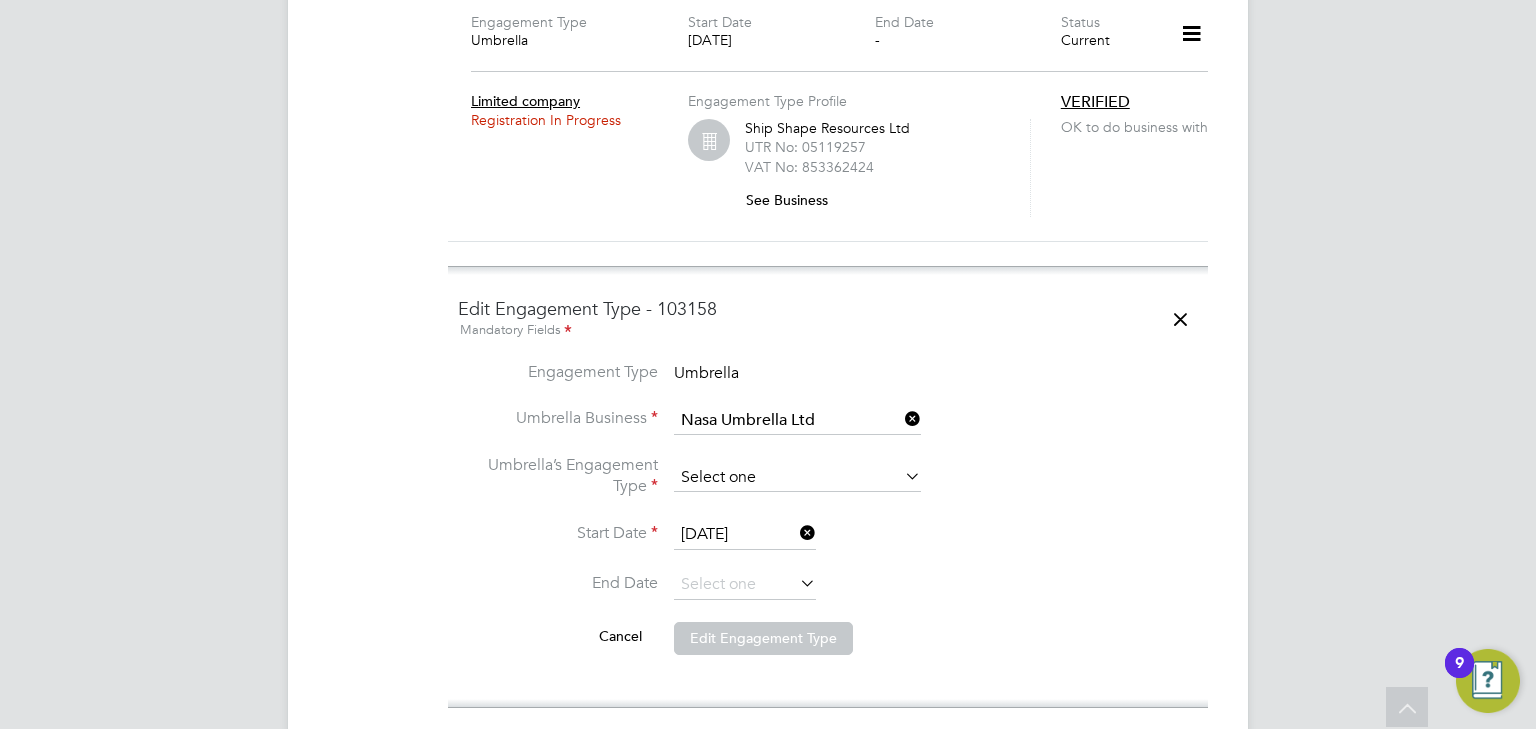 click 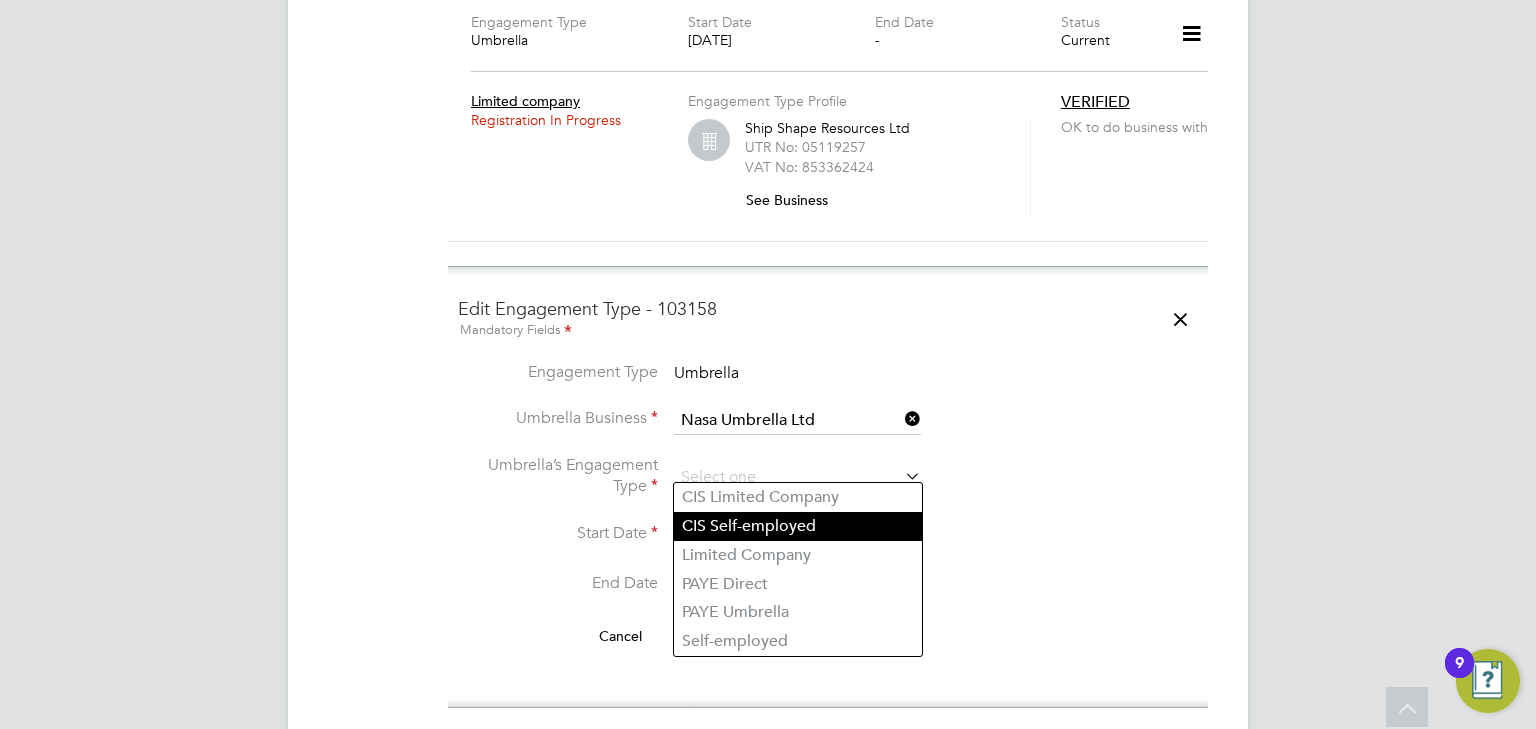 click on "CIS Self-employed" 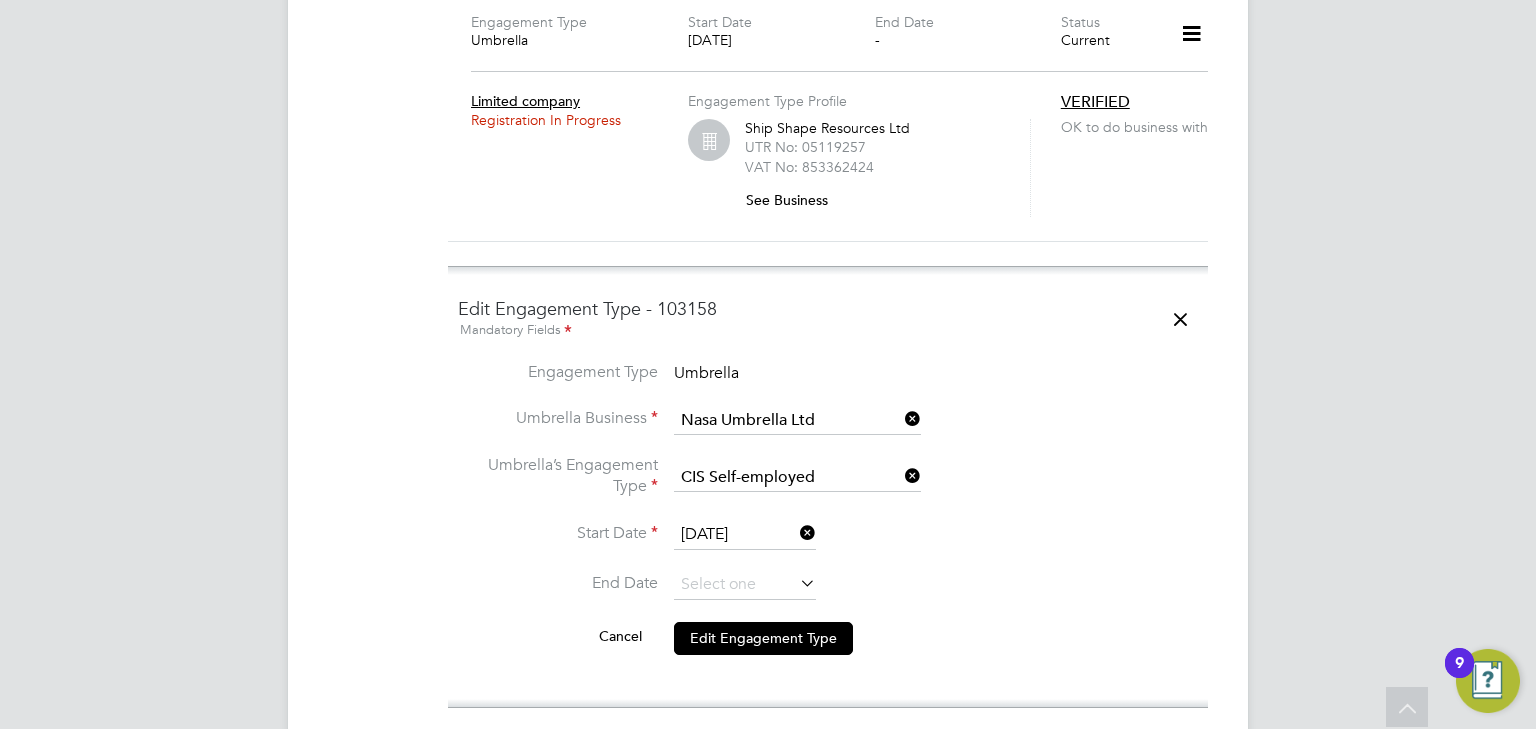 click 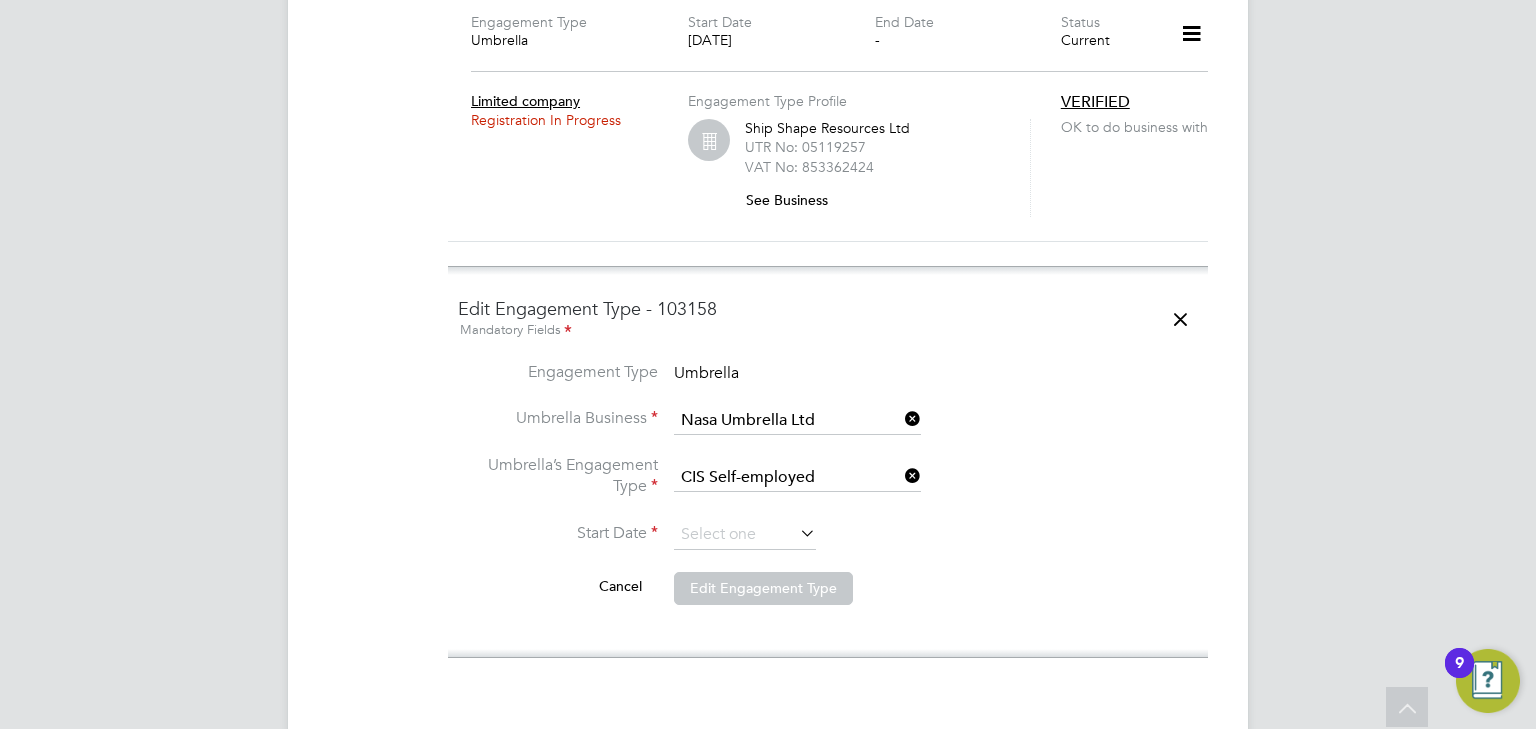 click 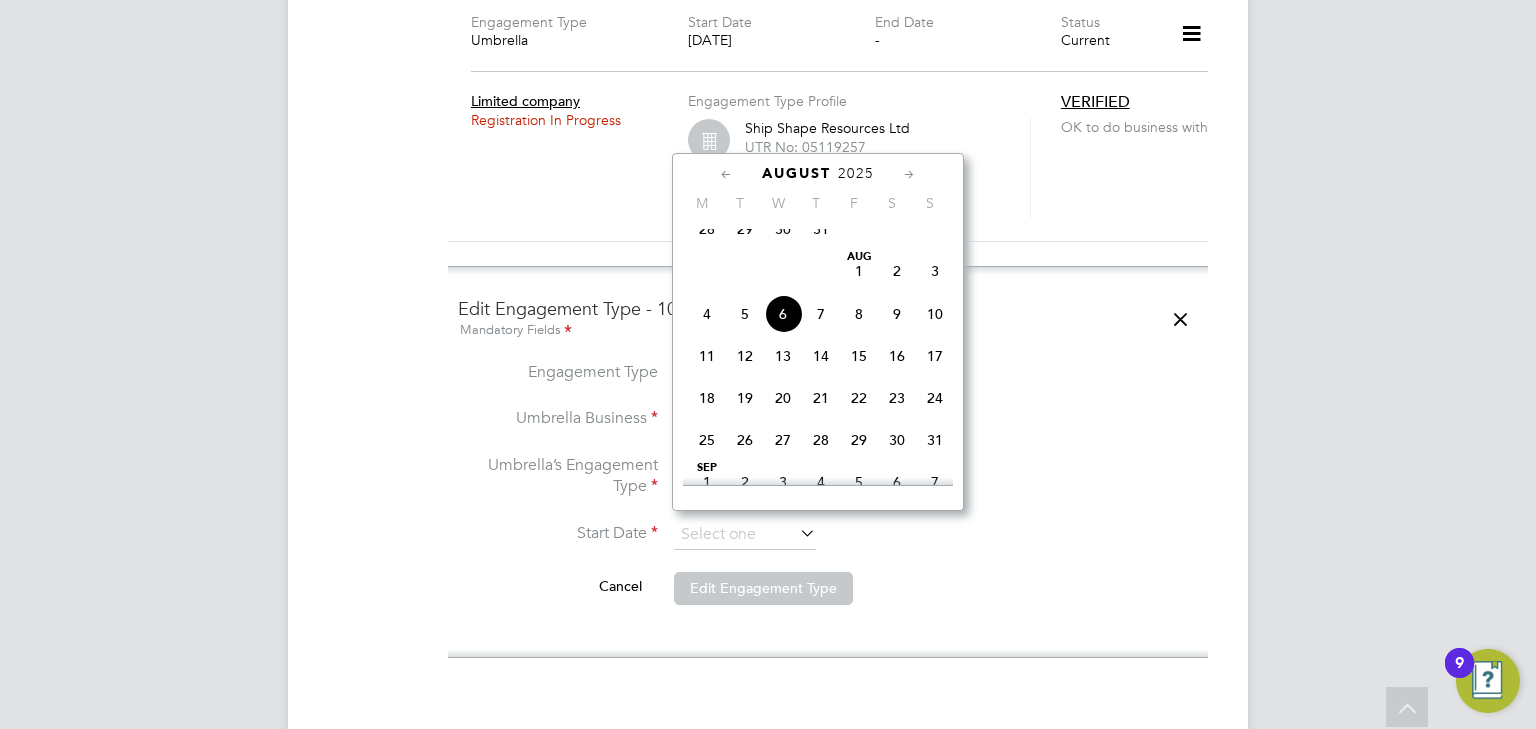 click on "6" 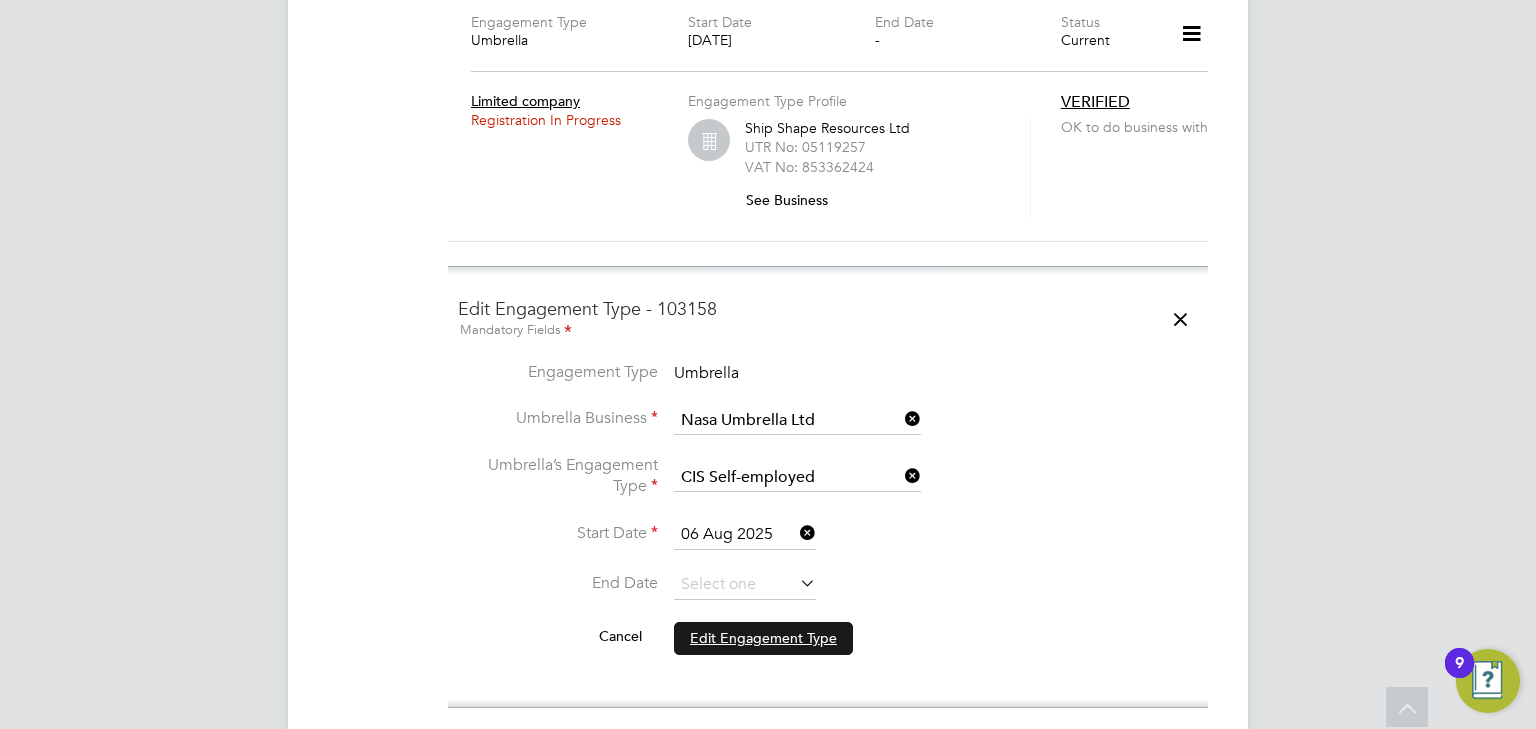 click on "Edit Engagement Type" 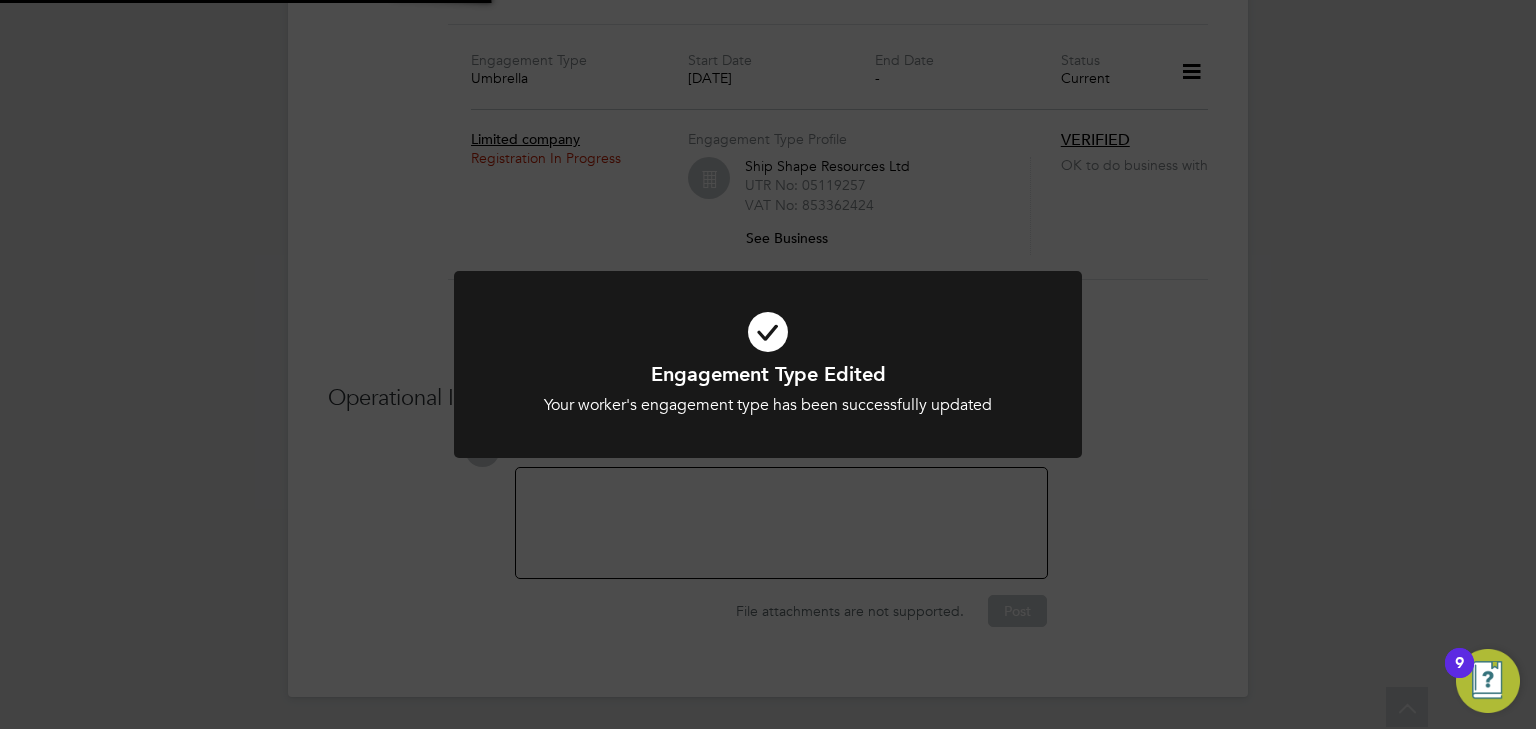 scroll, scrollTop: 3553, scrollLeft: 0, axis: vertical 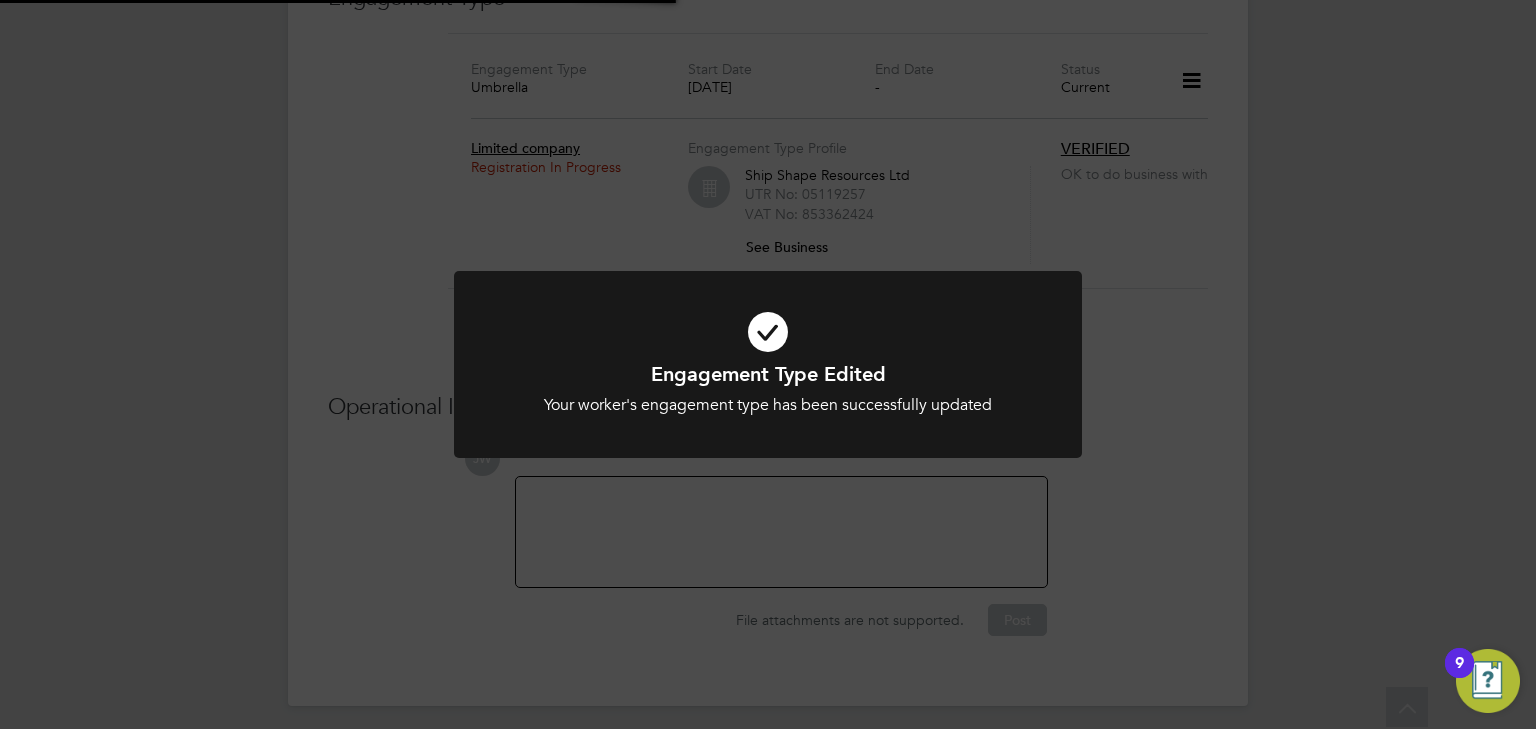 click on "Engagement Type Edited Your worker's engagement type has been successfully updated Cancel Okay" 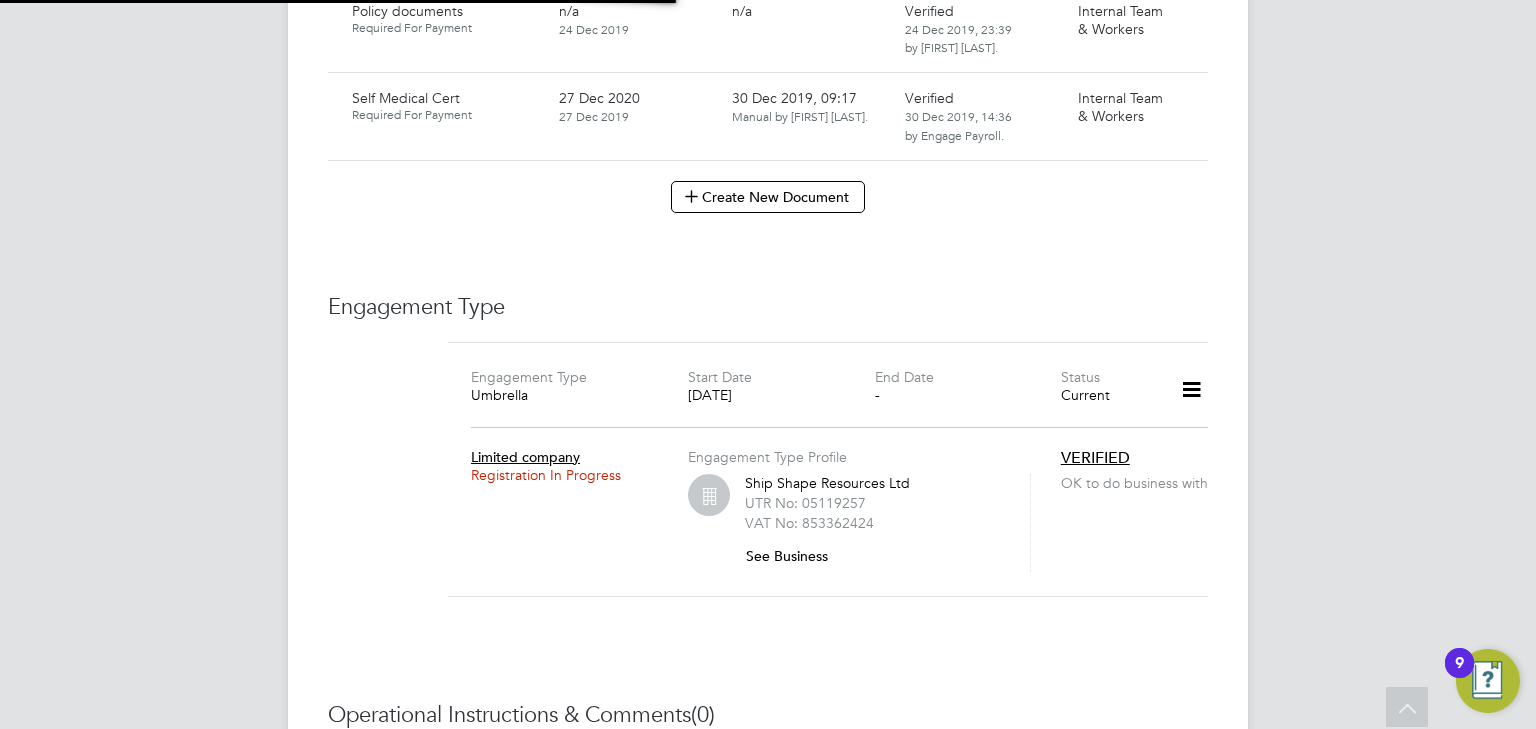 scroll, scrollTop: 4012, scrollLeft: 0, axis: vertical 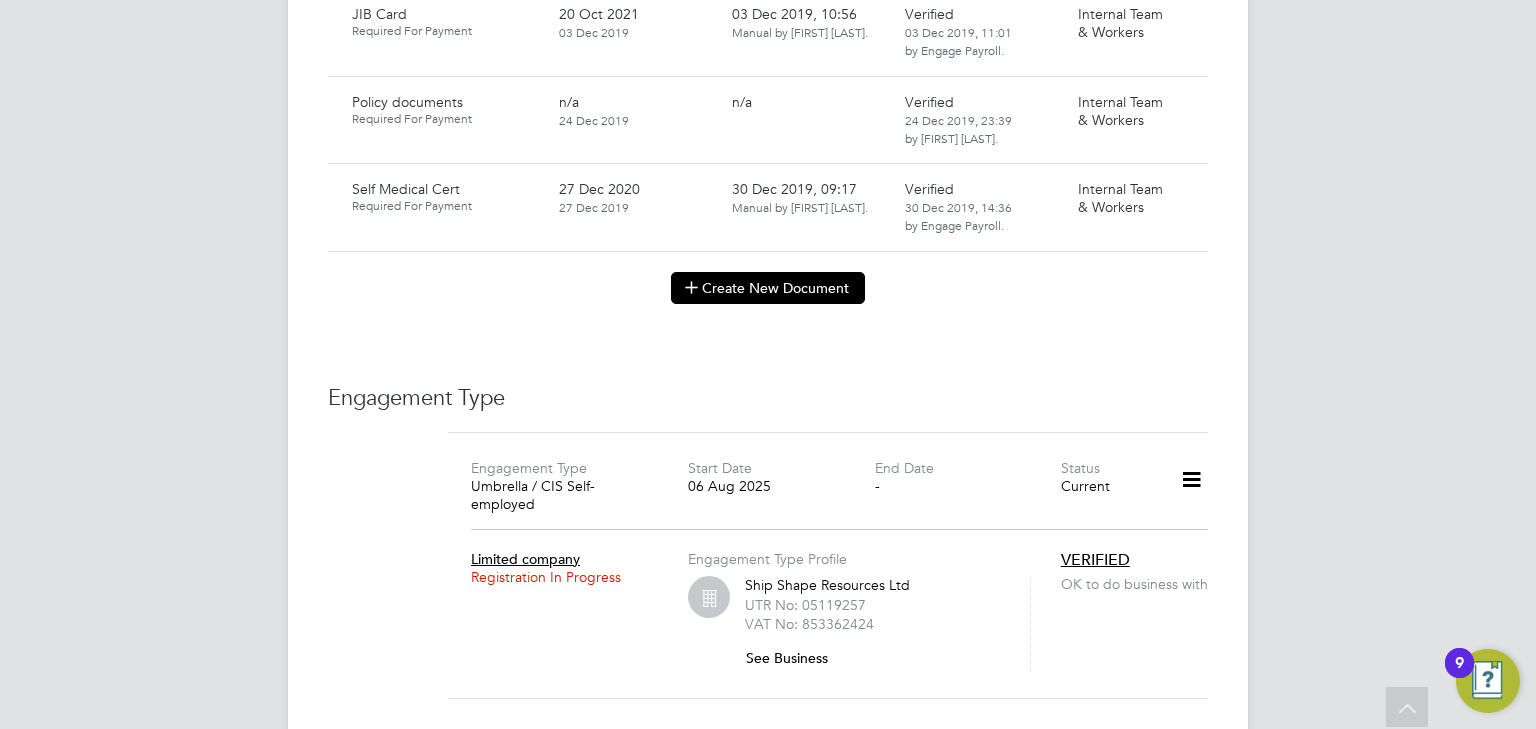 click on "Create New Document" 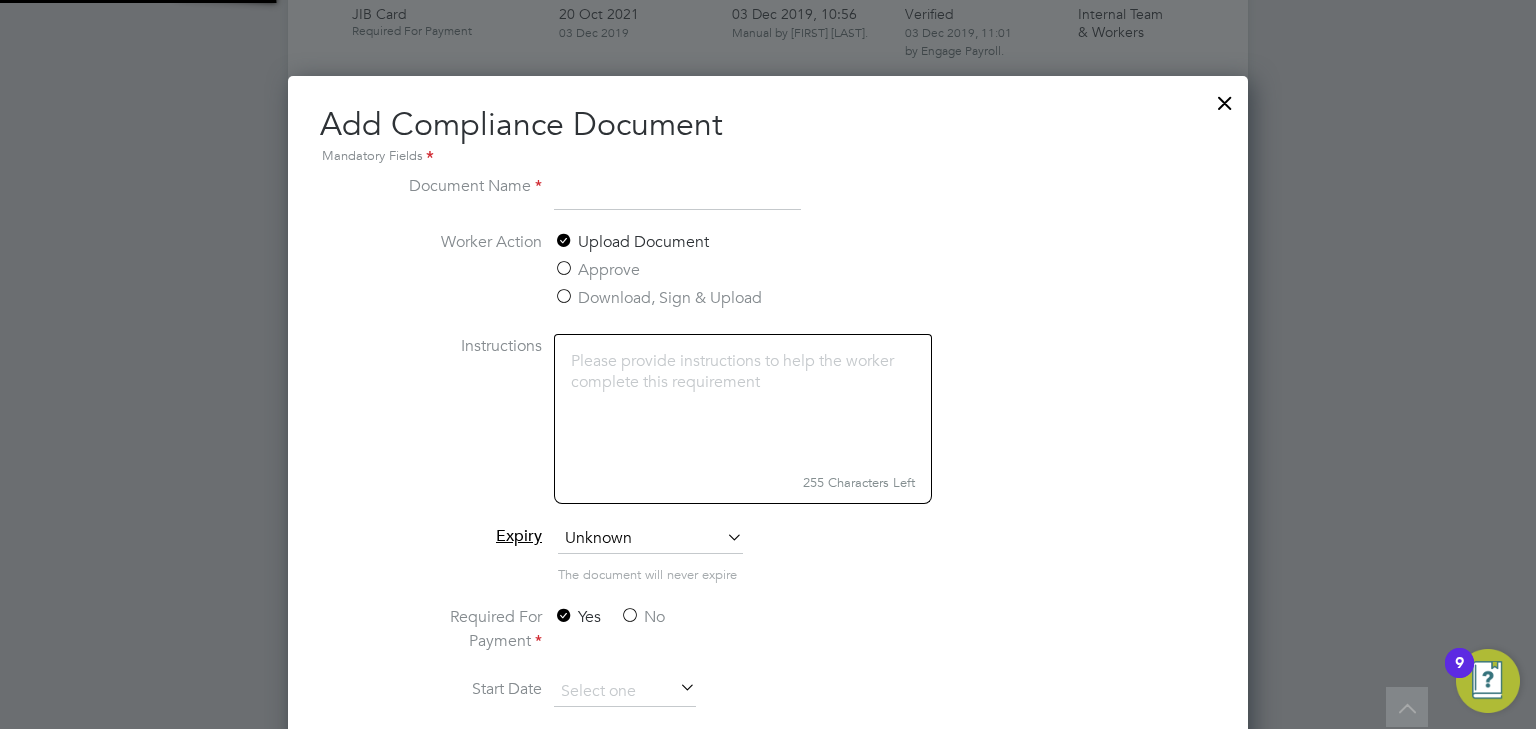 scroll, scrollTop: 9, scrollLeft: 10, axis: both 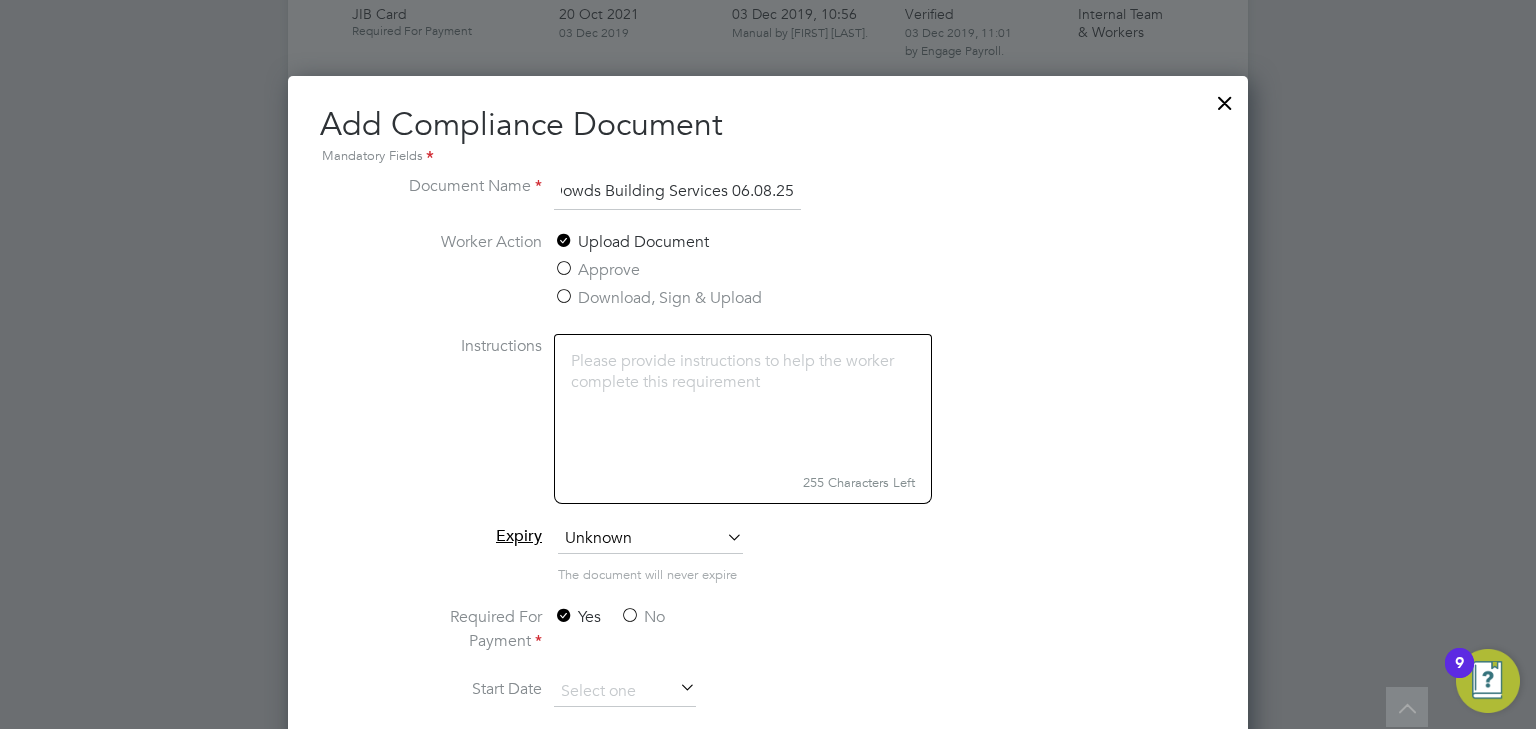 type on "Key Information Document Dowds Building Services 06.08.25" 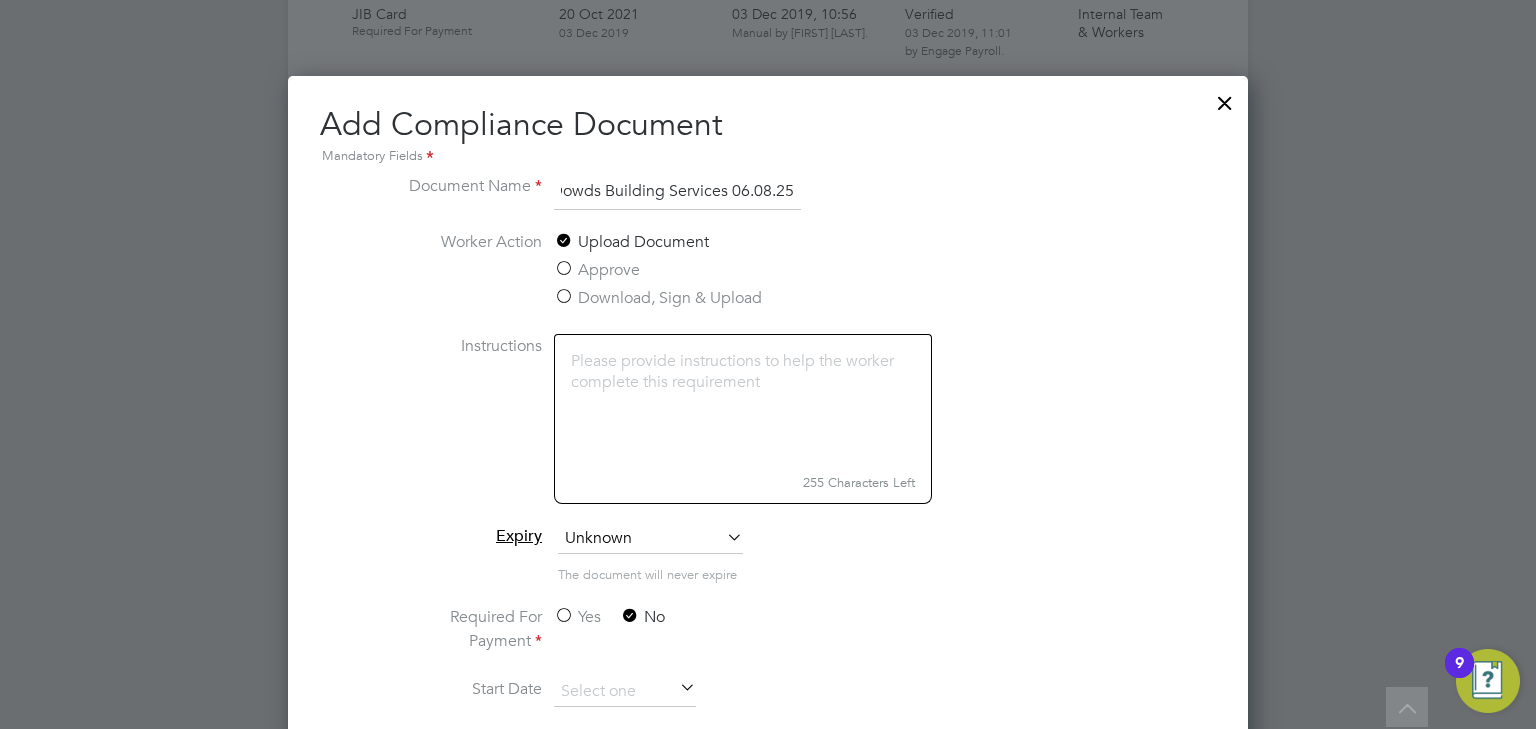 scroll, scrollTop: 0, scrollLeft: 0, axis: both 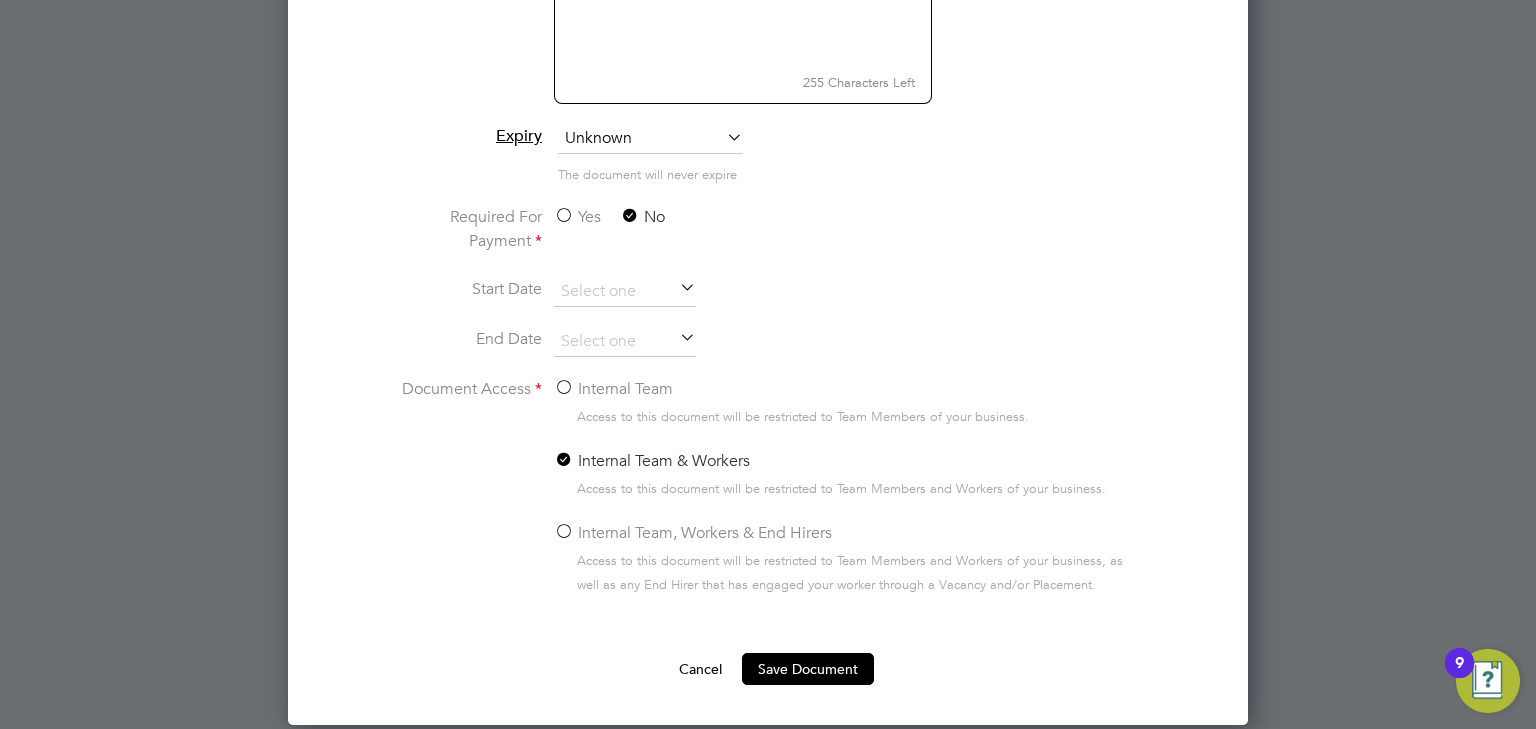 click on "Internal Team" 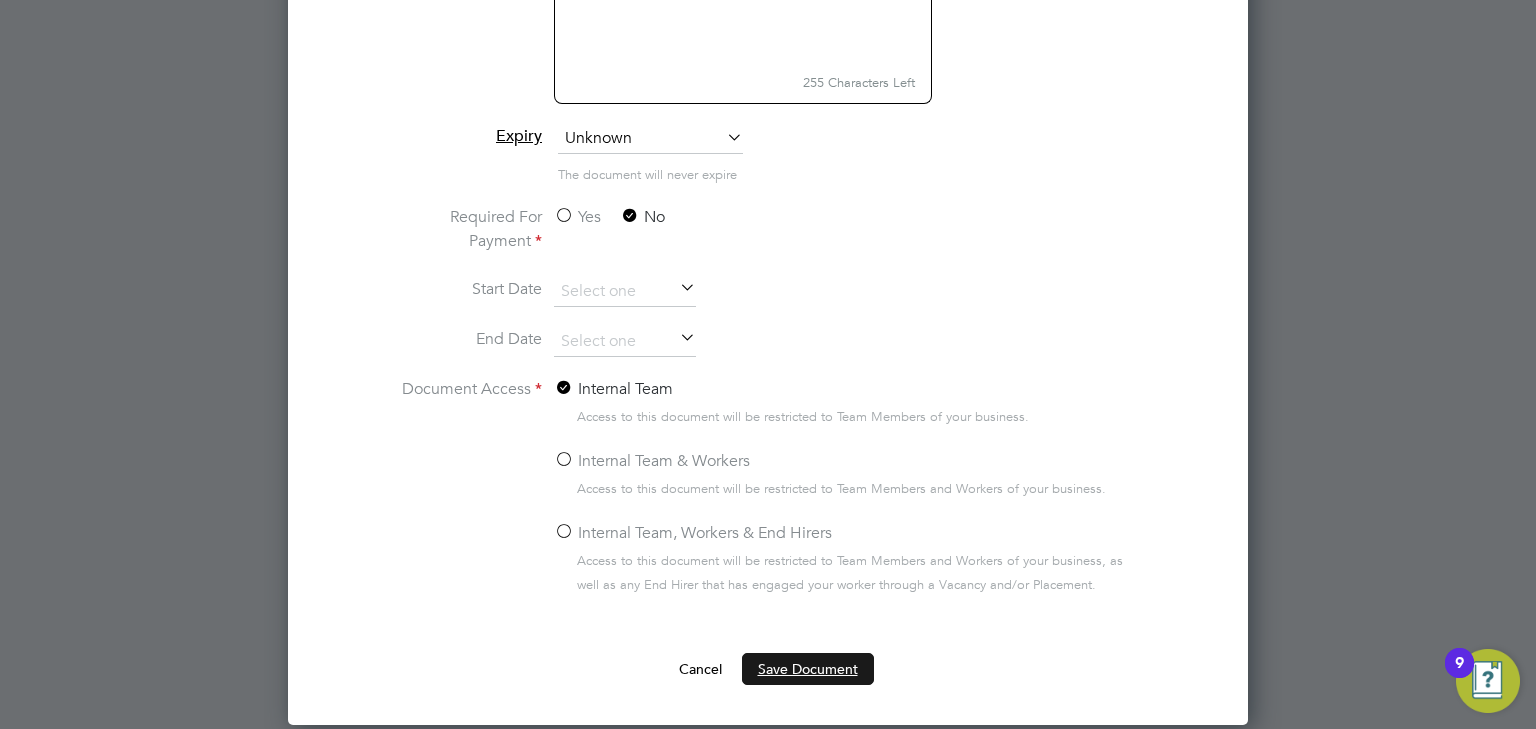 click on "Save Document" at bounding box center [808, 669] 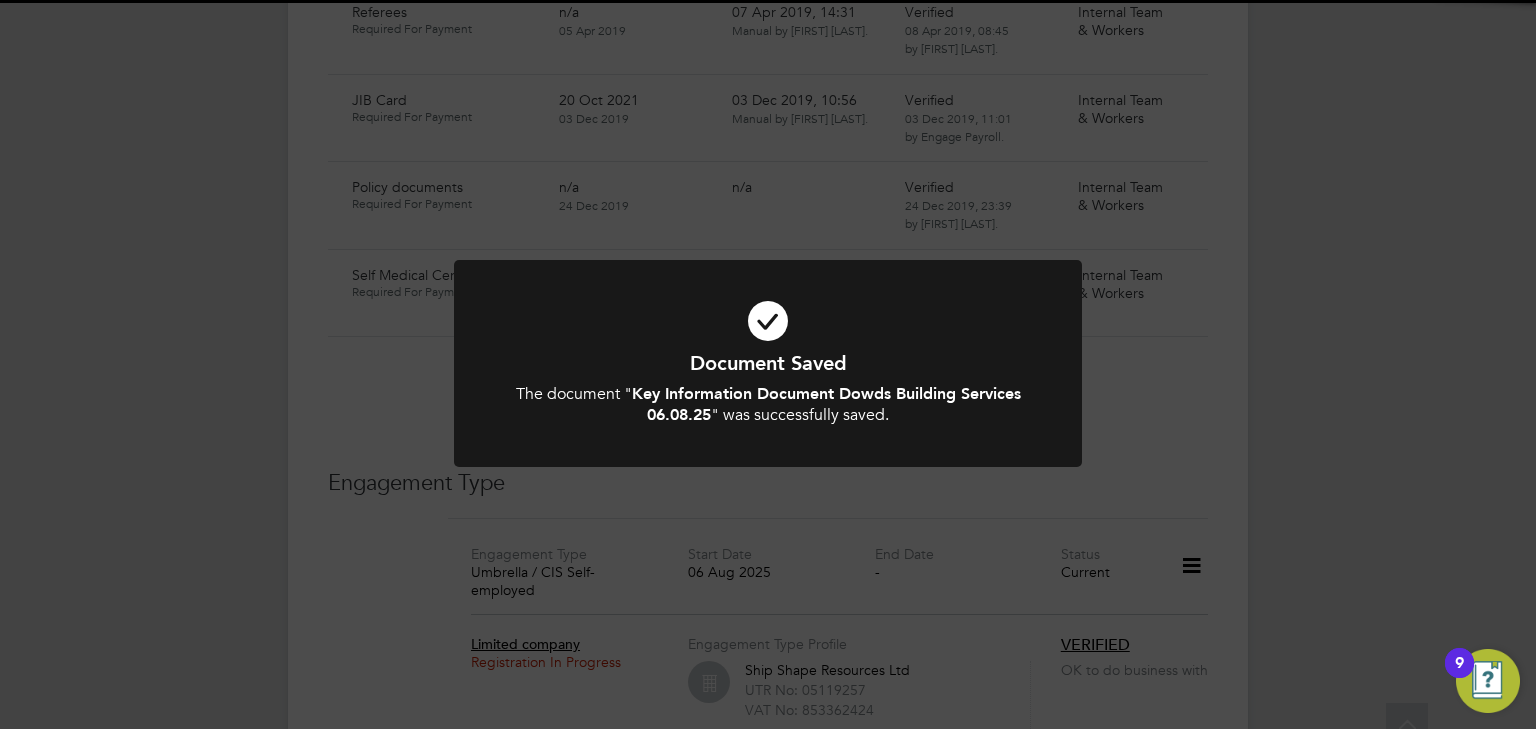 scroll, scrollTop: 3206, scrollLeft: 0, axis: vertical 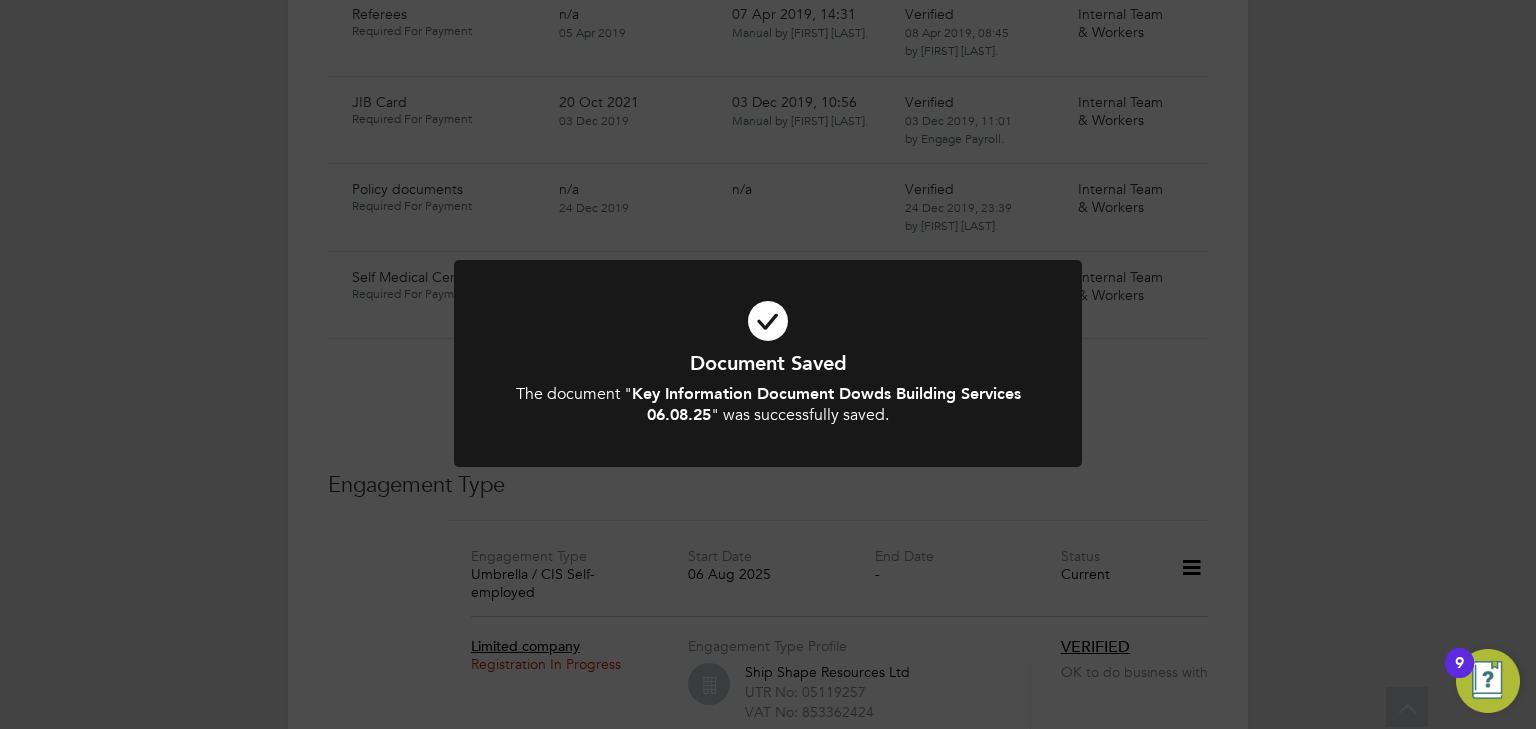 click on "Document Saved The document " Key Information Document Dowds Building Services 06.08.25 " was successfully saved. Cancel Okay" 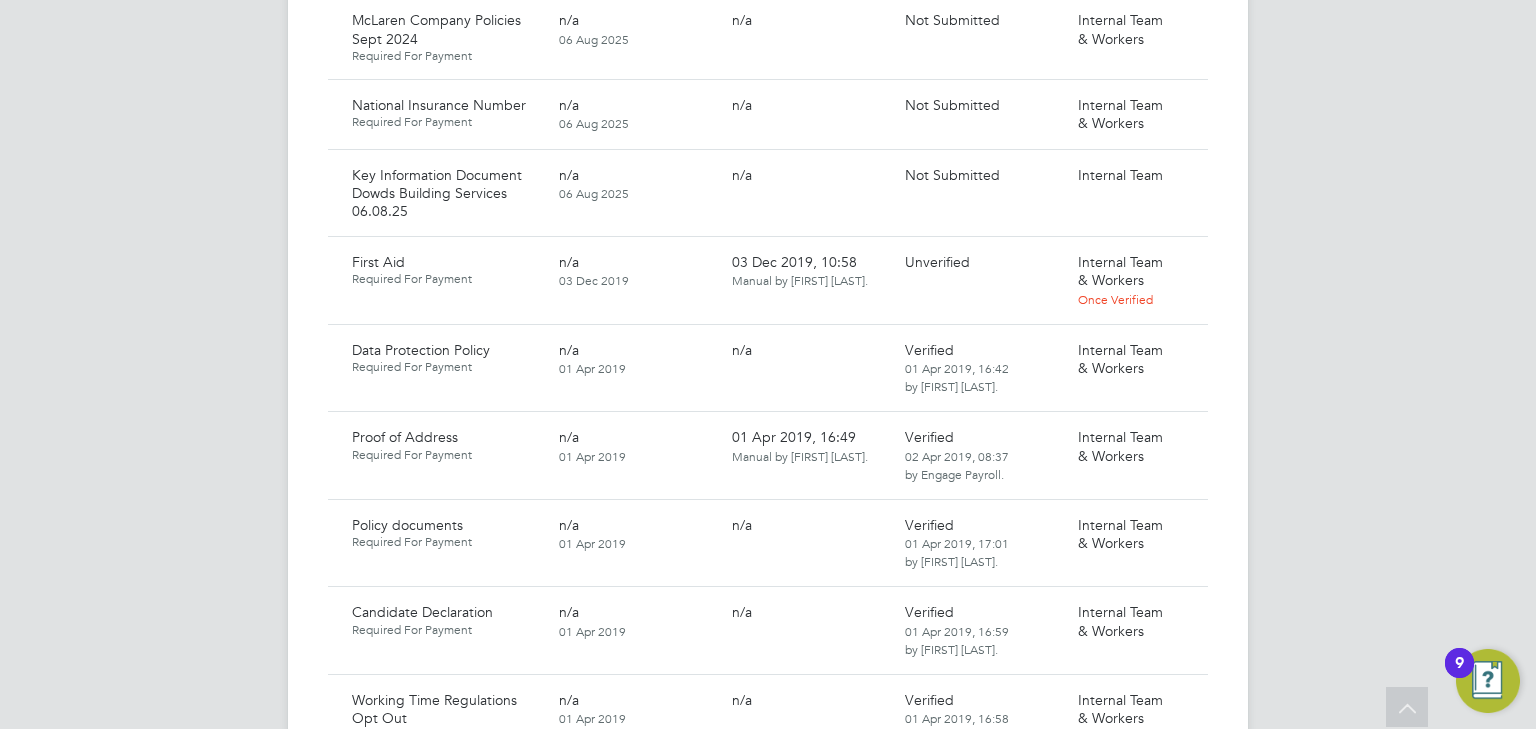 scroll, scrollTop: 1686, scrollLeft: 0, axis: vertical 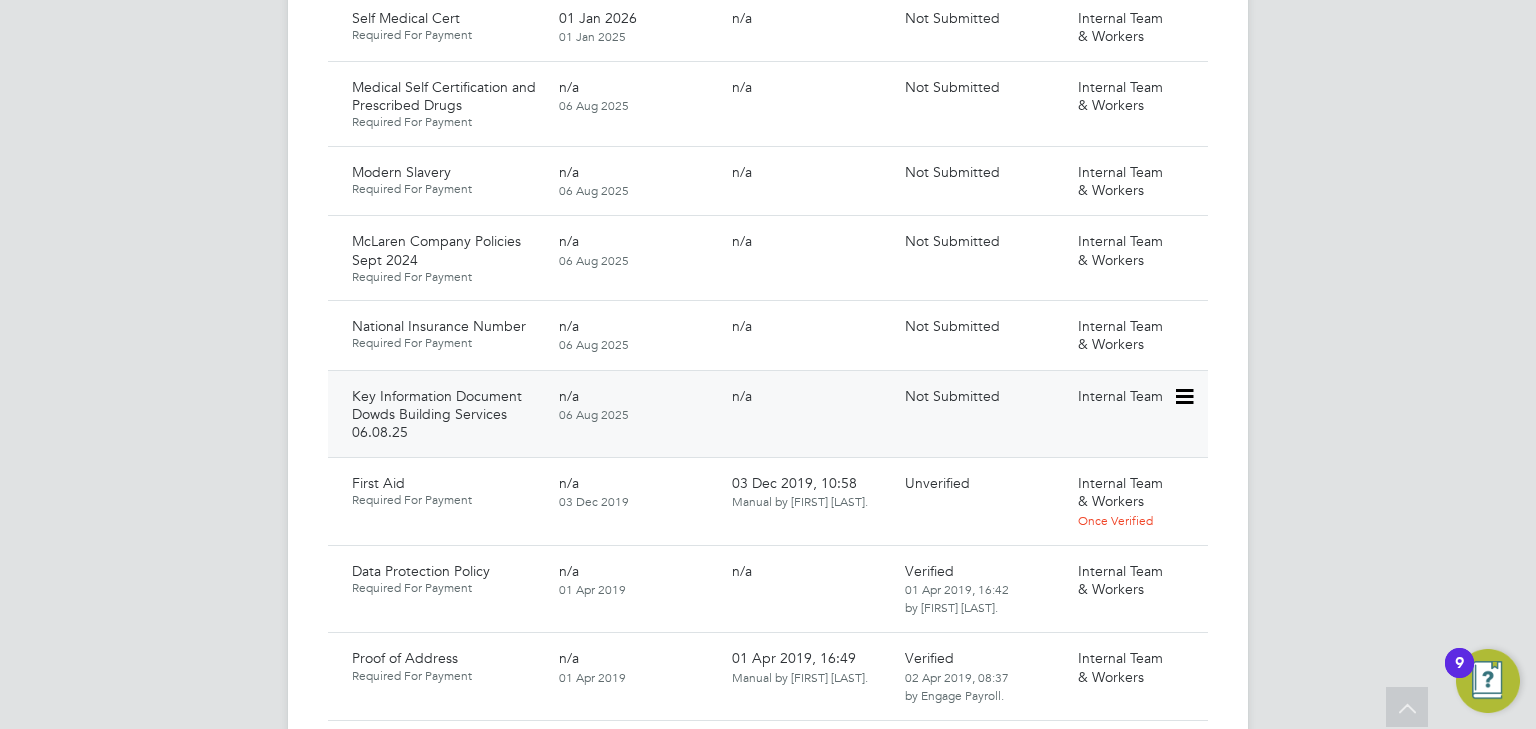 click 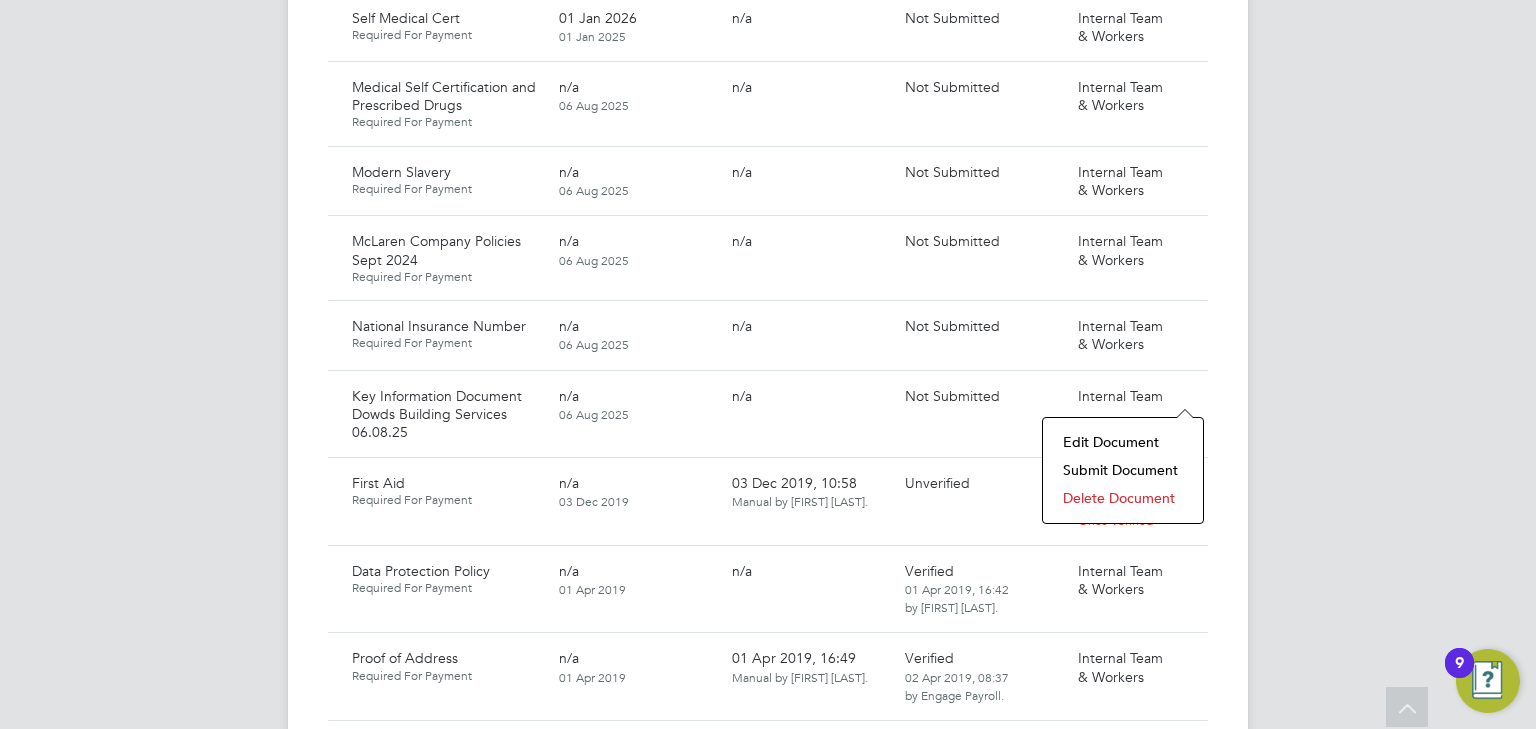 click on "Submit Document" 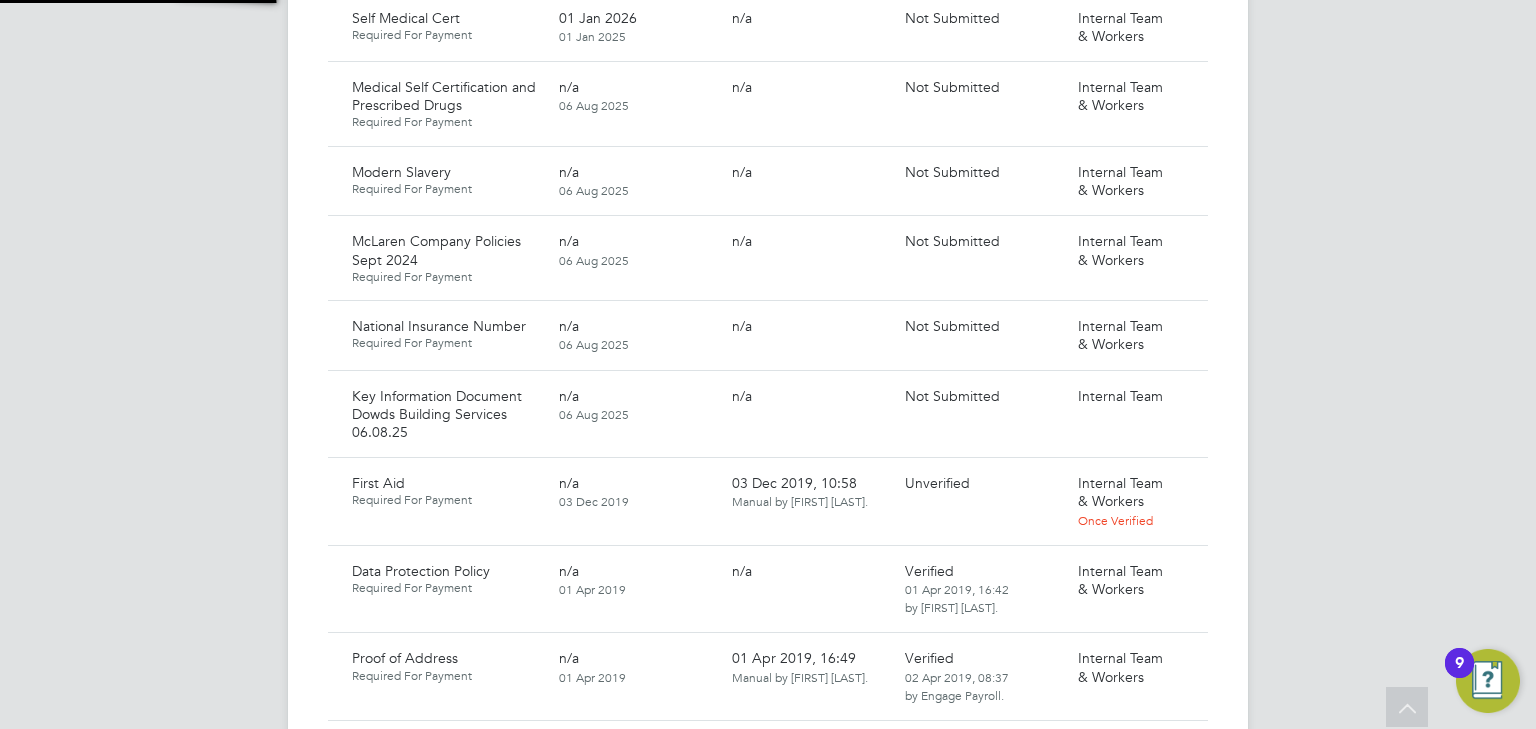 scroll, scrollTop: 9, scrollLeft: 10, axis: both 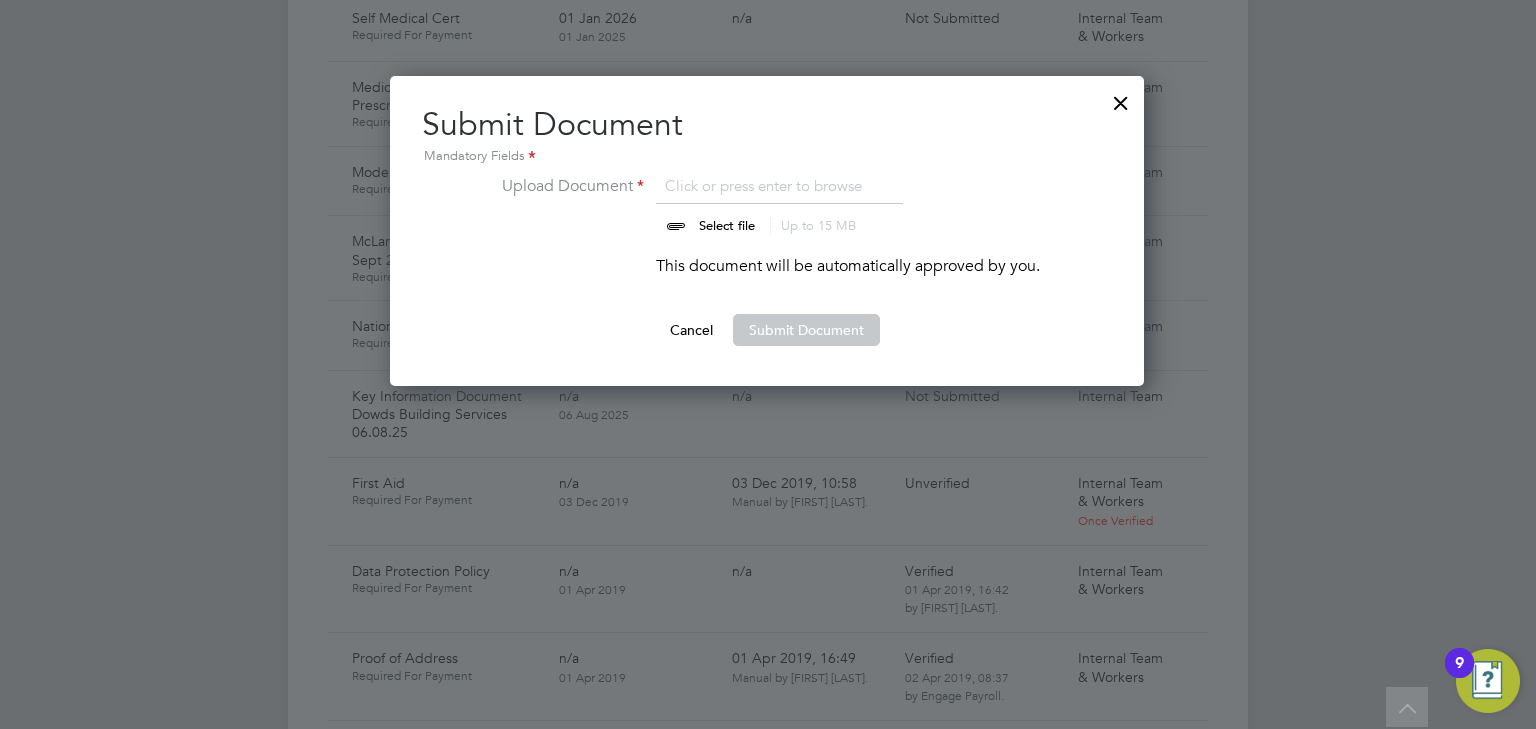 click at bounding box center (746, 204) 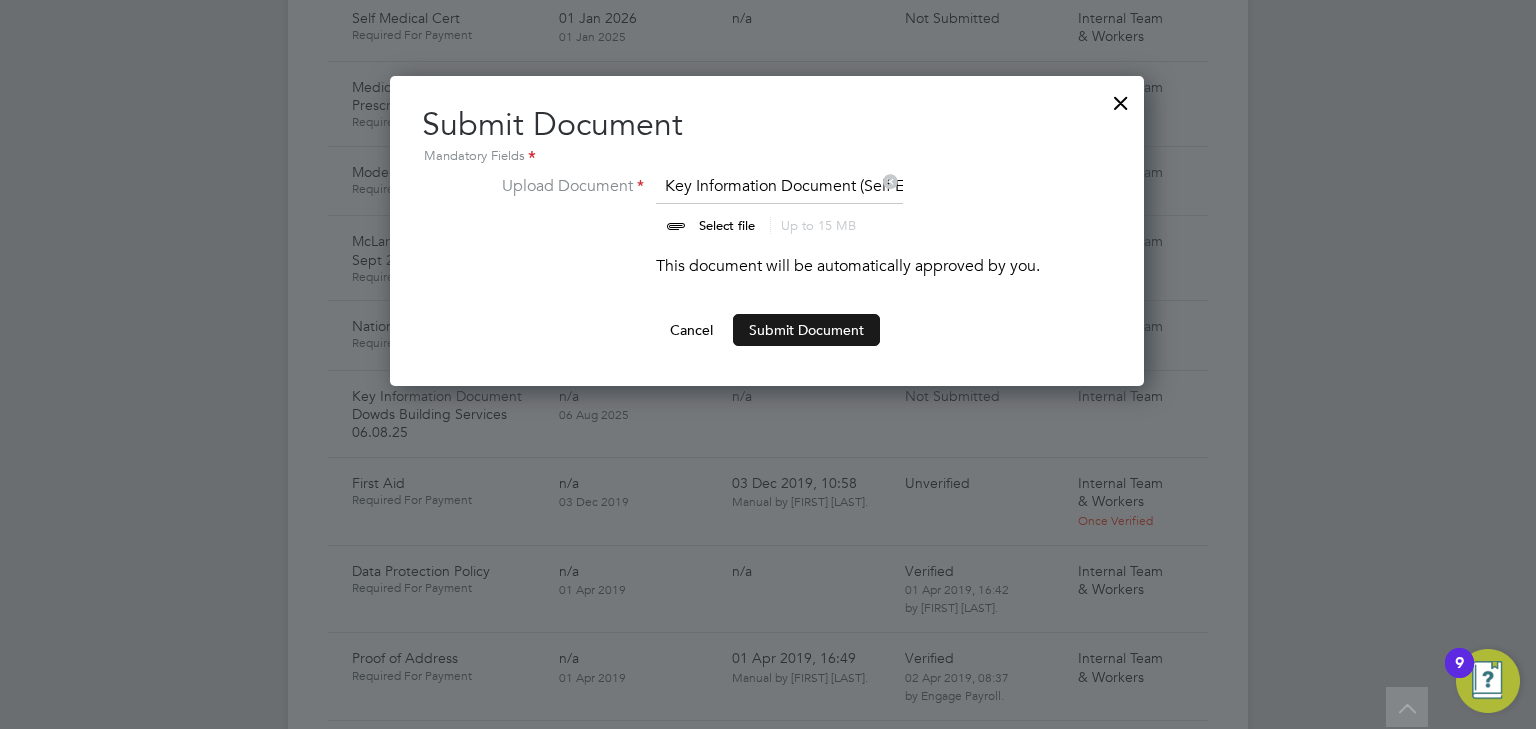 click on "Submit Document" at bounding box center [806, 330] 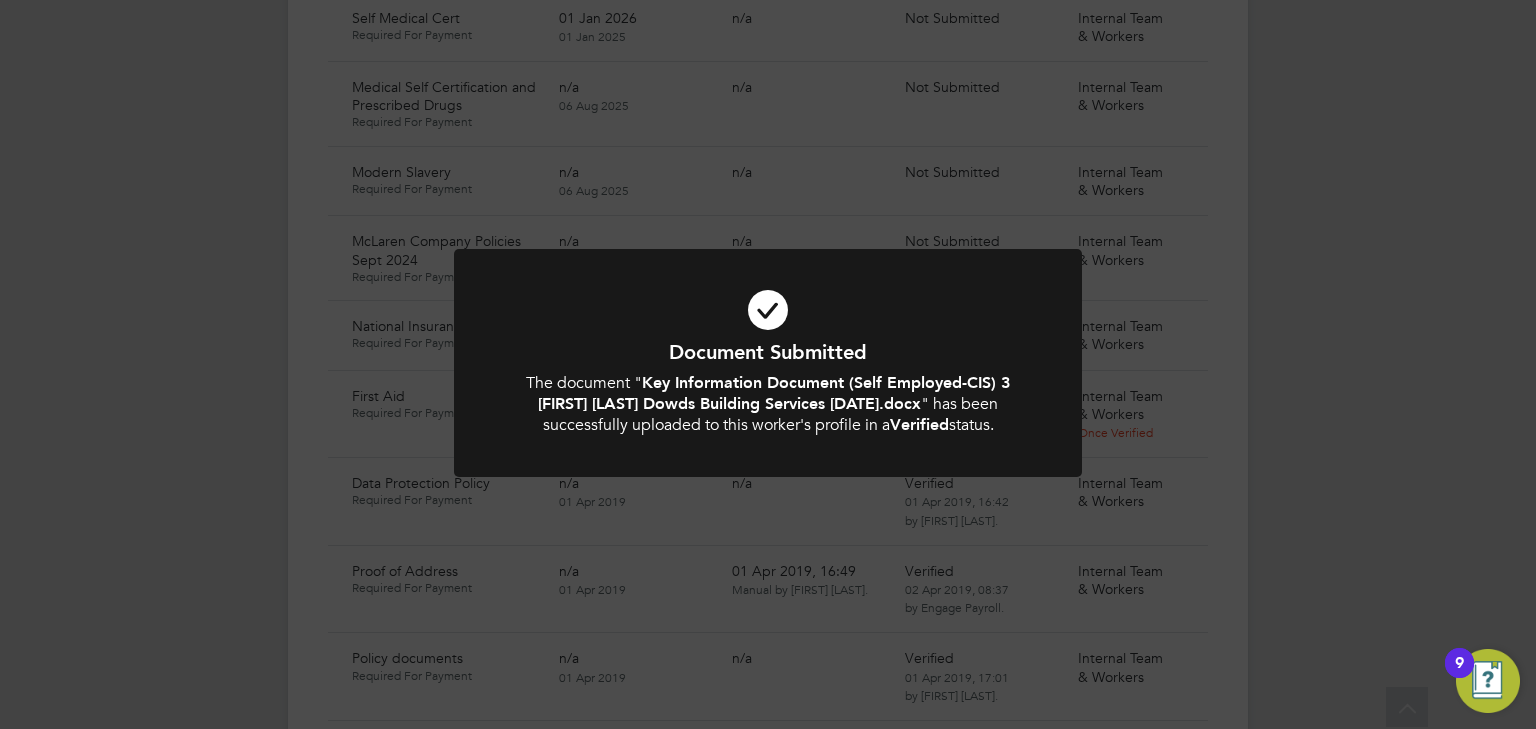 click on "Document Submitted The document " Key Information Document (Self Employed-CIS) 3 Andrei Moise Dowds Building Services 06.08.25.docx " has been successfully uploaded to this worker's profile in a  Verified  status. Cancel Okay" 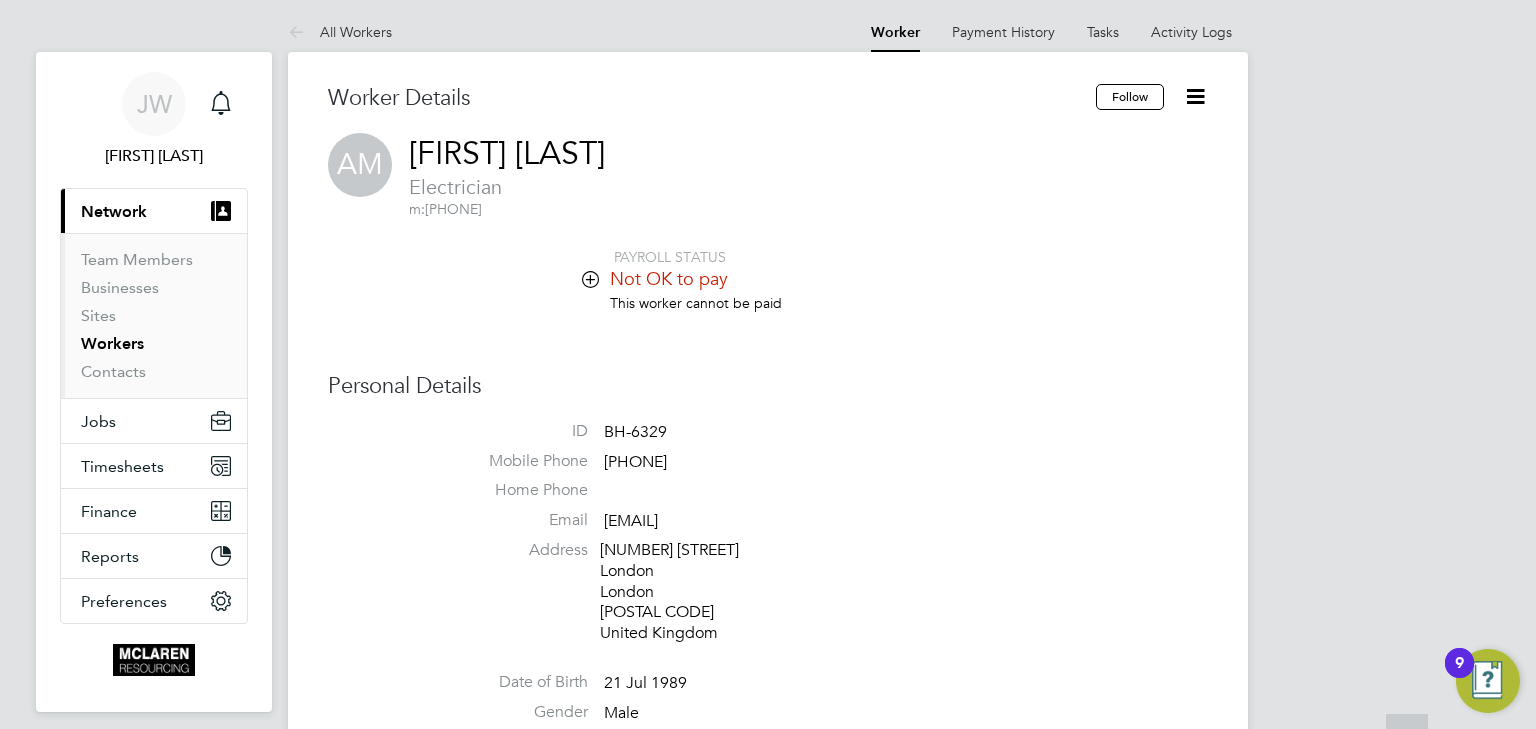 scroll, scrollTop: 0, scrollLeft: 0, axis: both 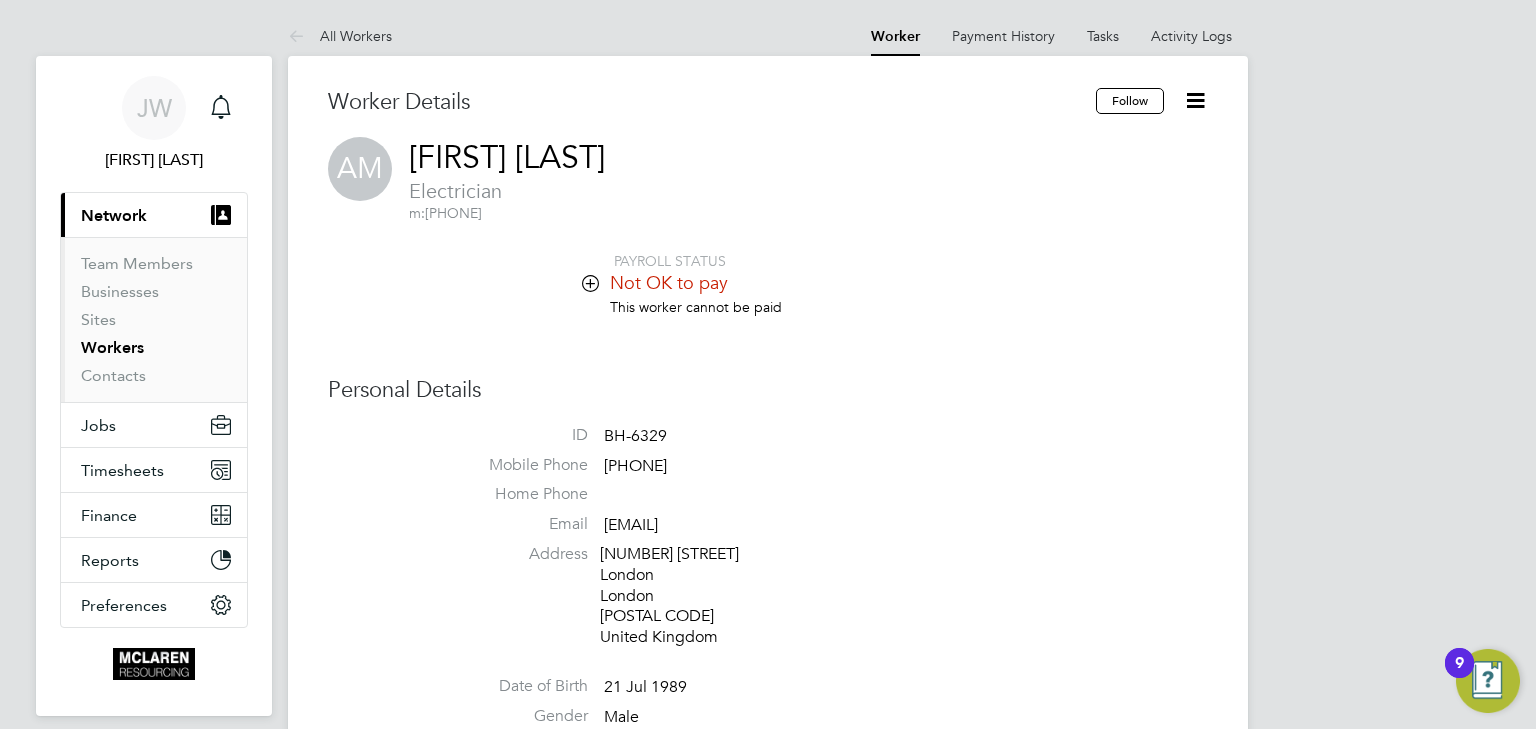 click 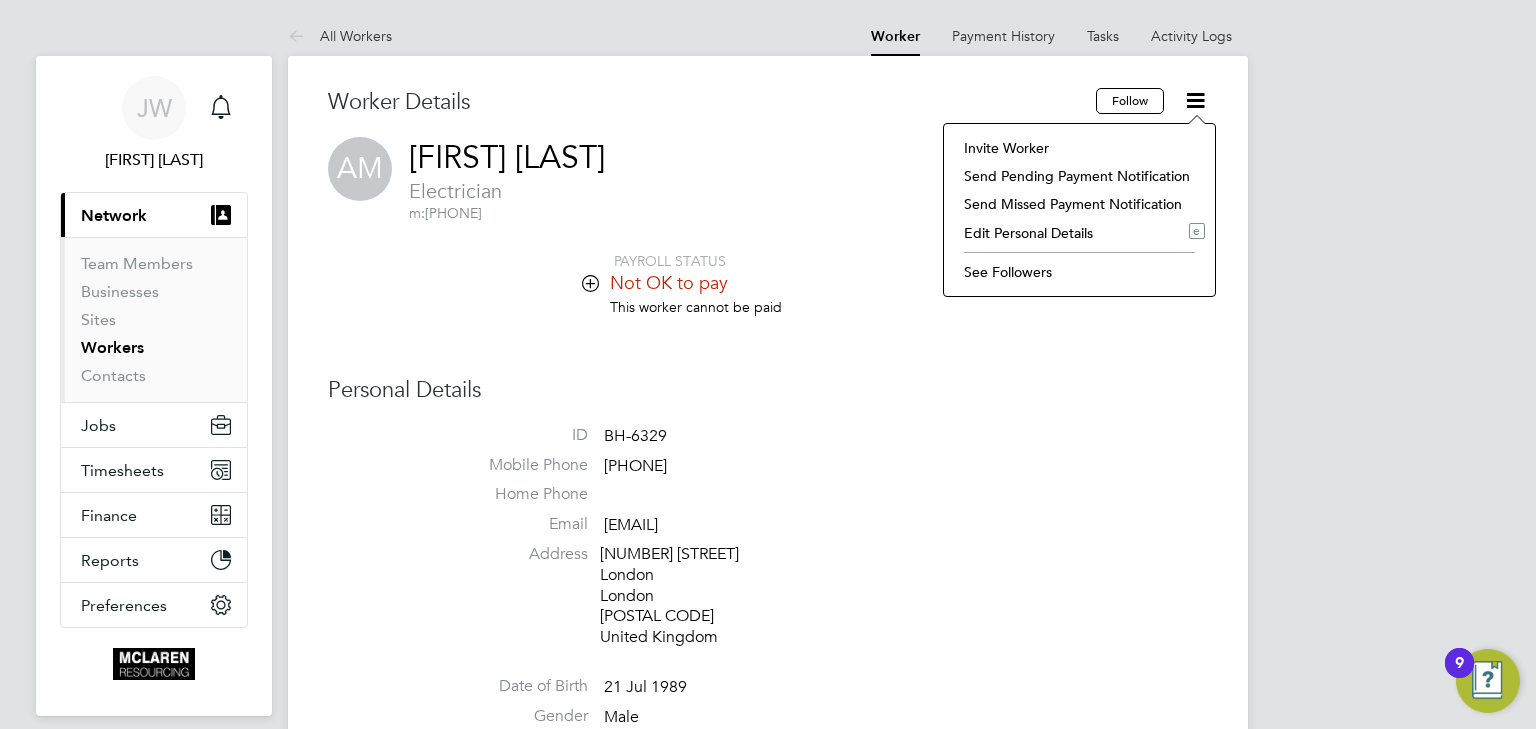 click on "Invite Worker" 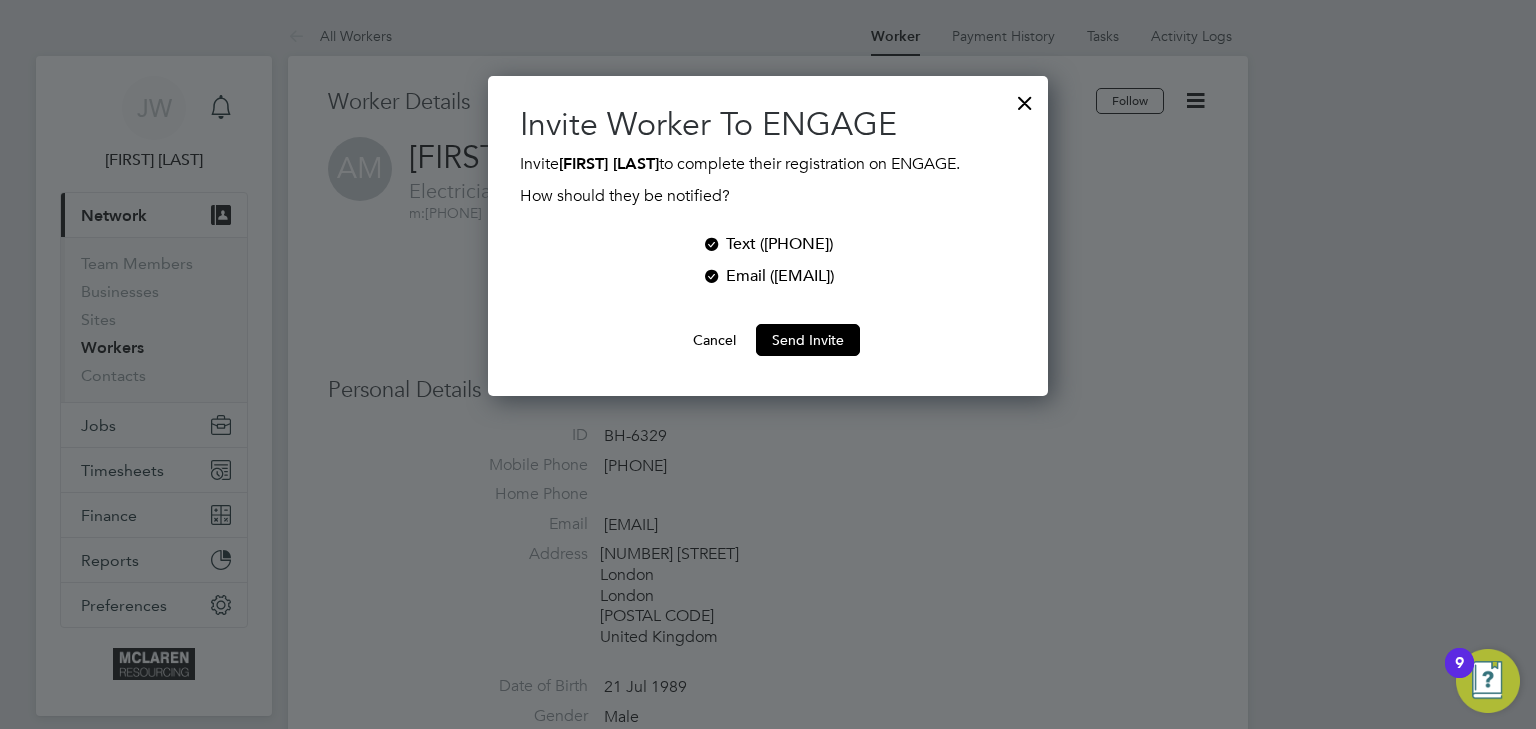 scroll, scrollTop: 9, scrollLeft: 10, axis: both 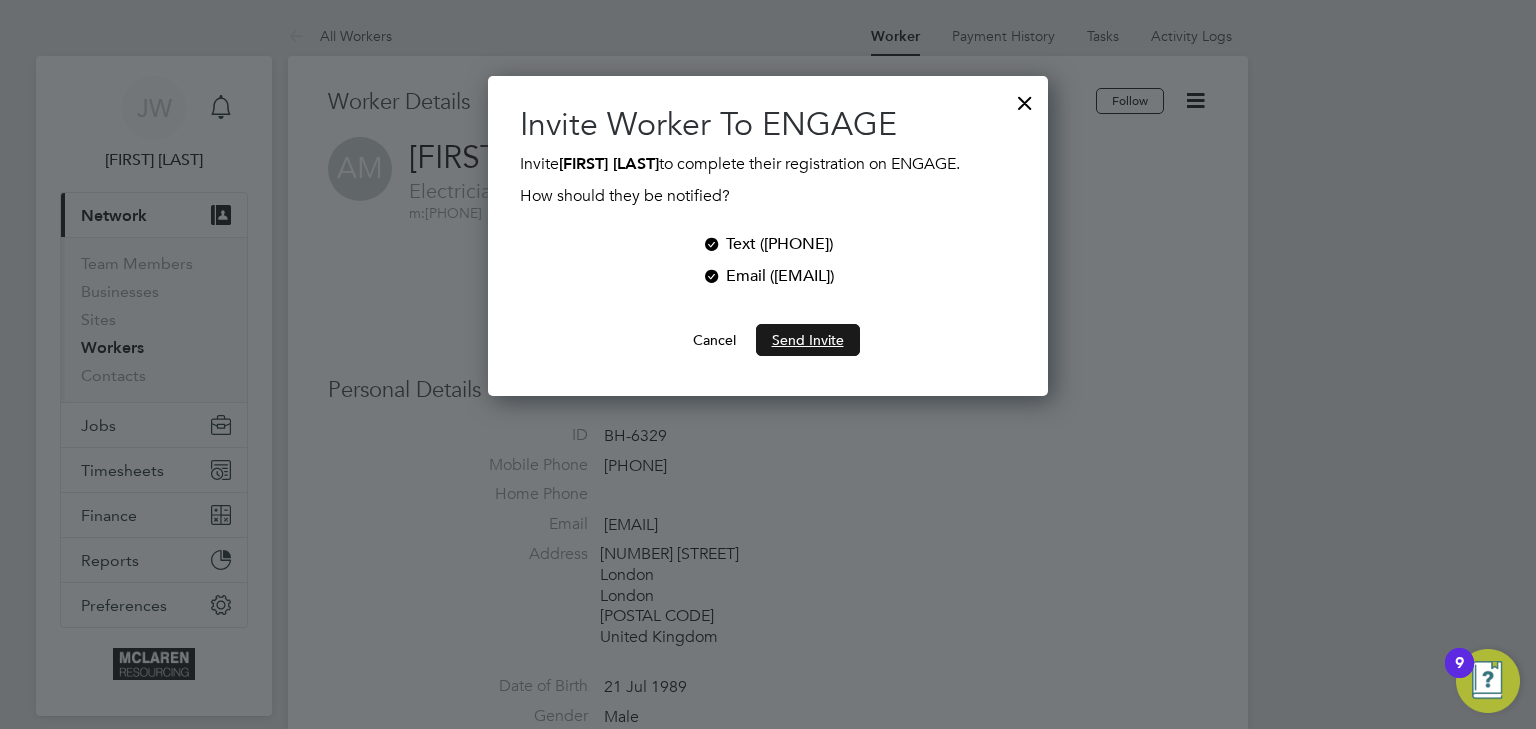 click on "Send Invite" at bounding box center [808, 340] 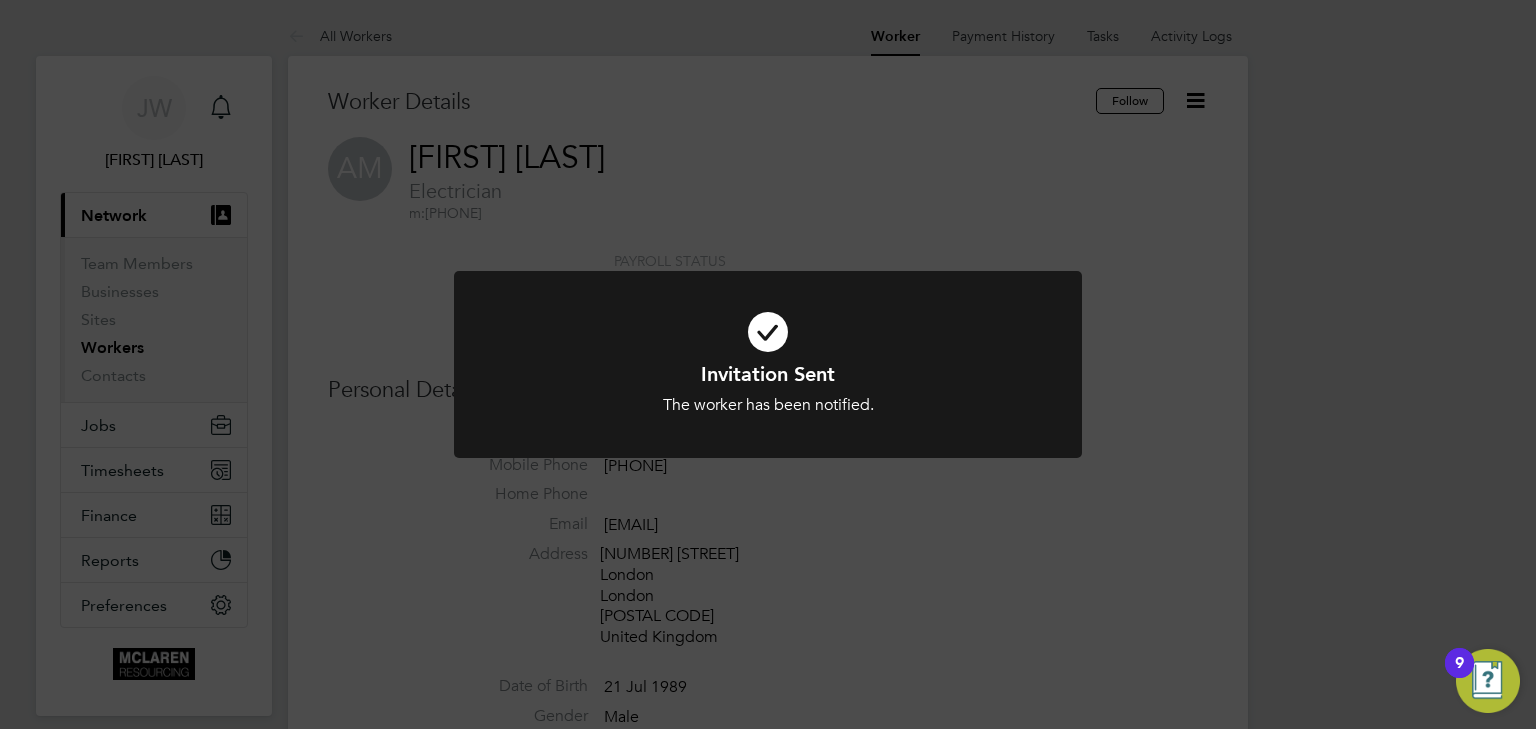click on "Invitation Sent The worker has been notified. Cancel Okay" 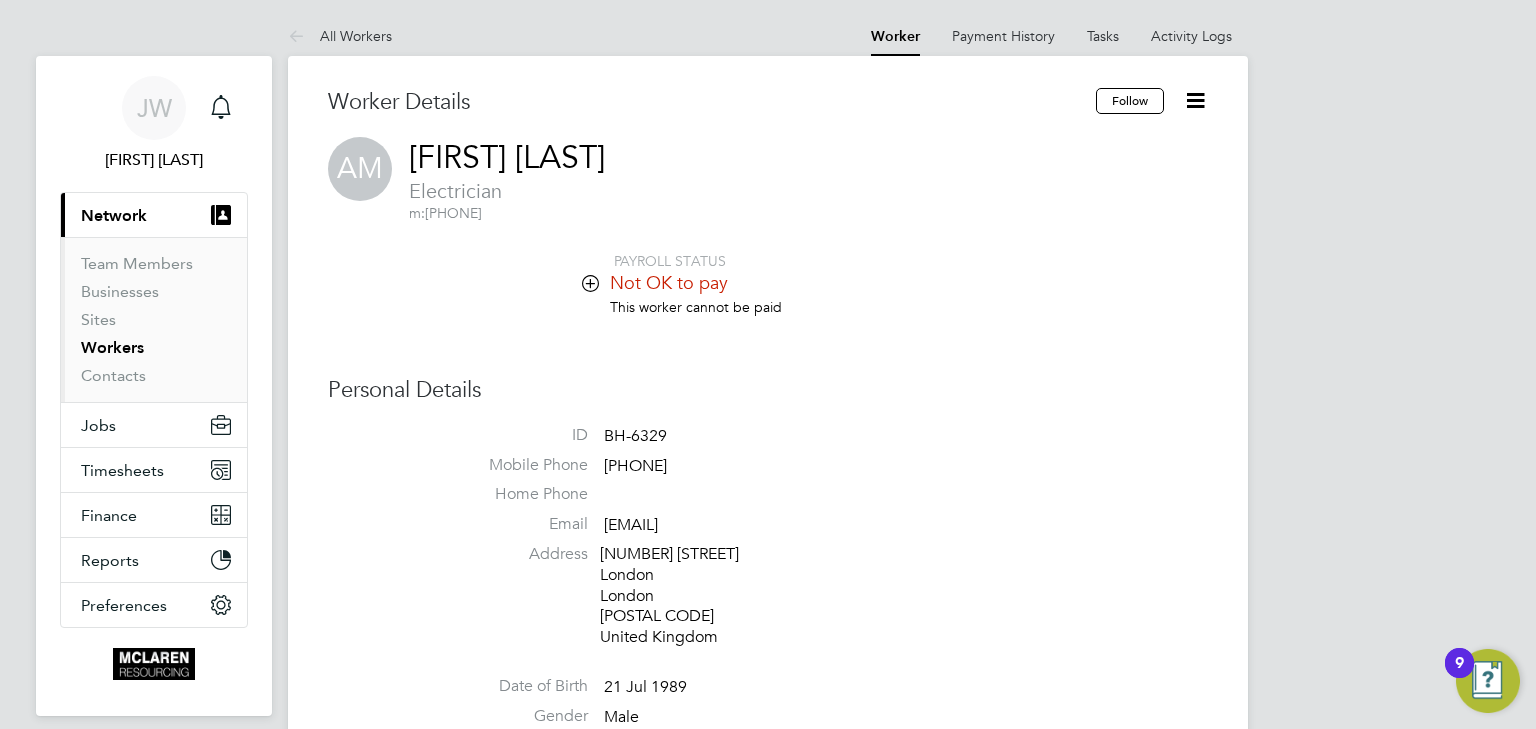 drag, startPoint x: 820, startPoint y: 524, endPoint x: 604, endPoint y: 528, distance: 216.03703 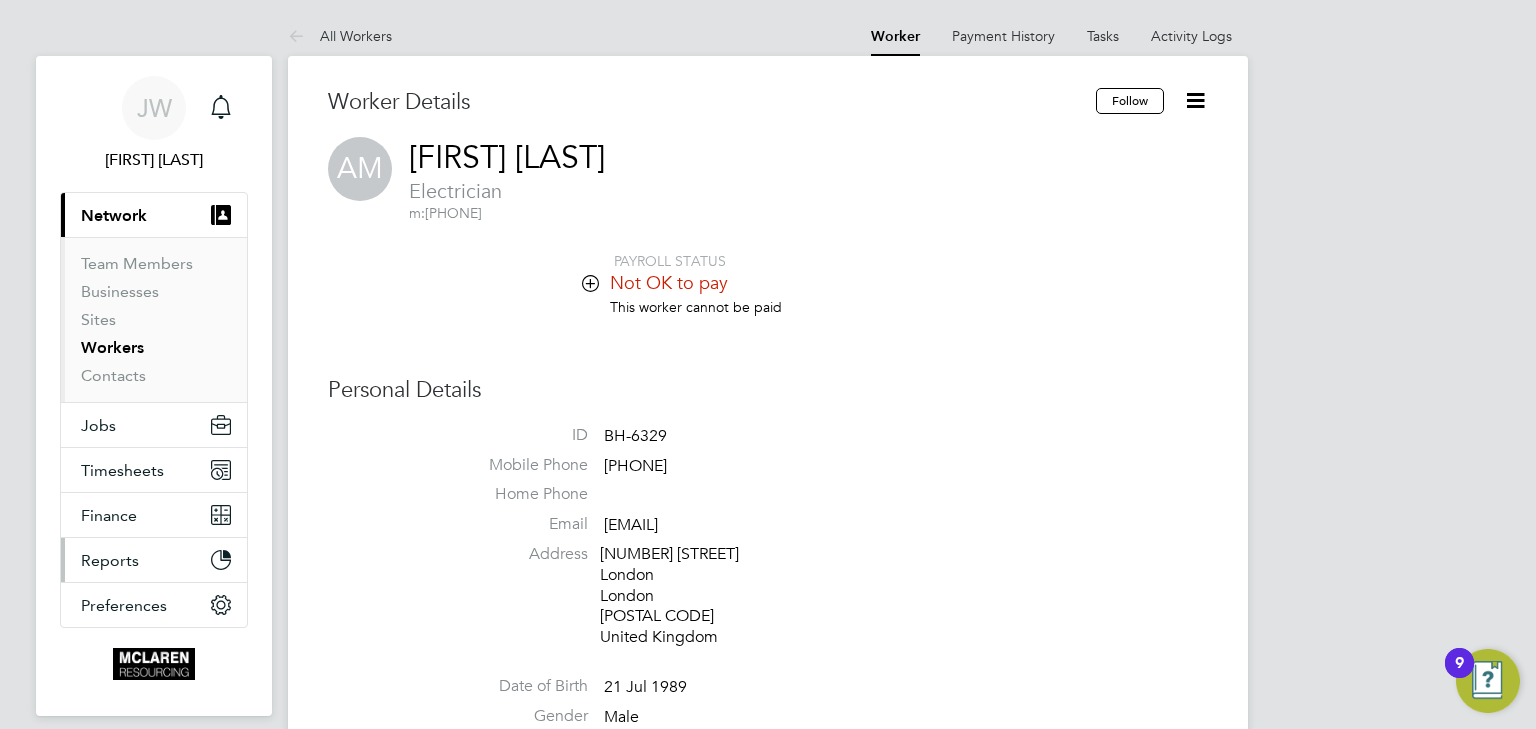click on "Reports" at bounding box center (154, 560) 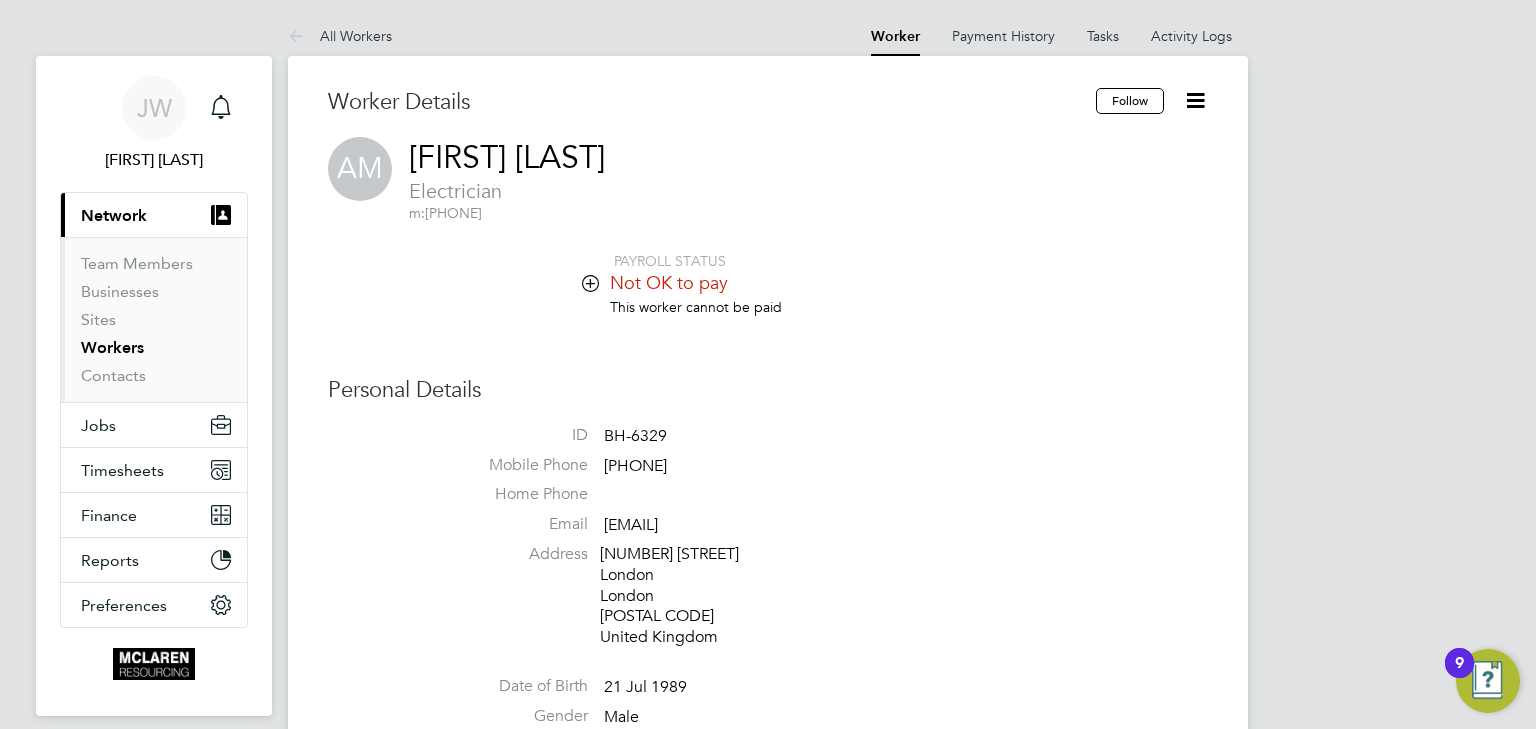 drag, startPoint x: 824, startPoint y: 520, endPoint x: 601, endPoint y: 535, distance: 223.50392 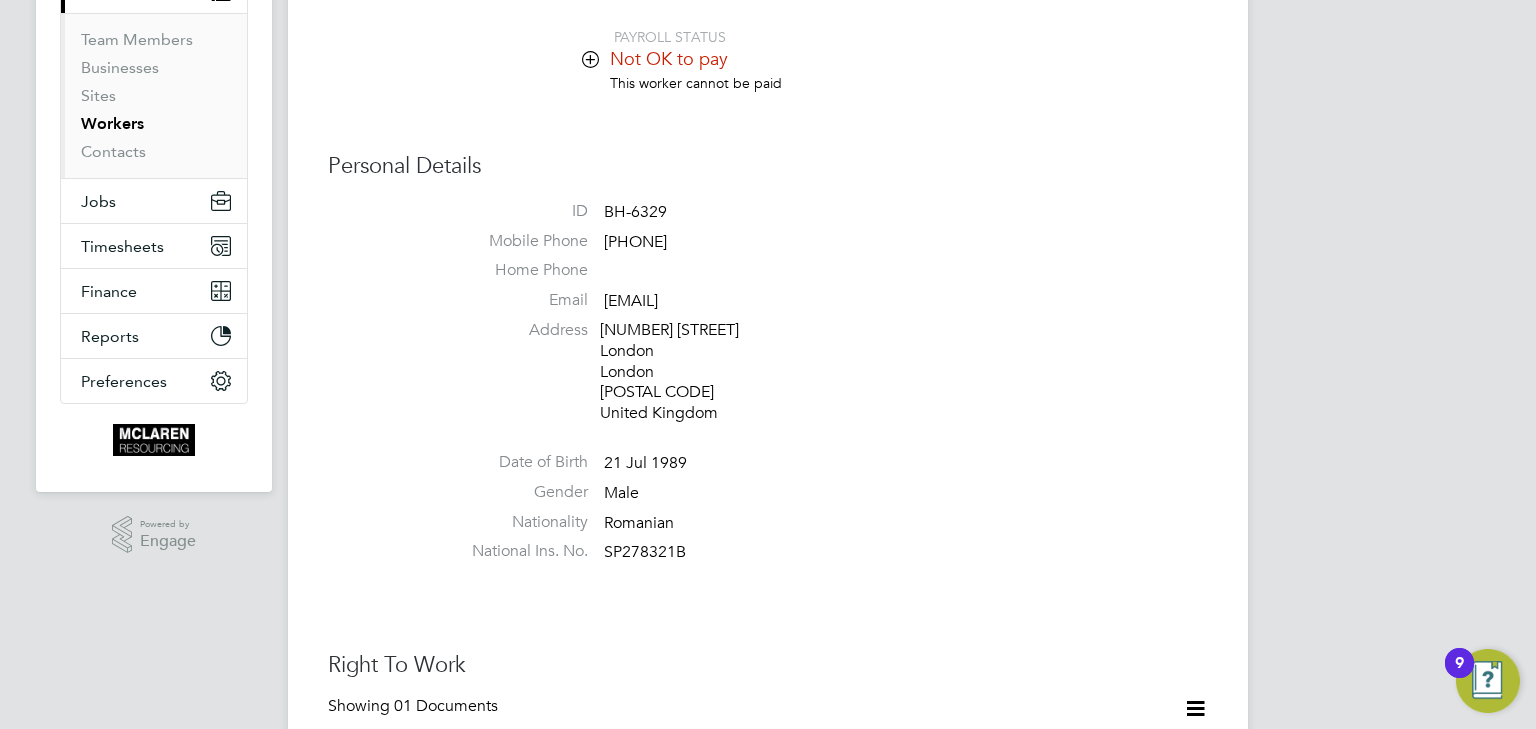 scroll, scrollTop: 240, scrollLeft: 0, axis: vertical 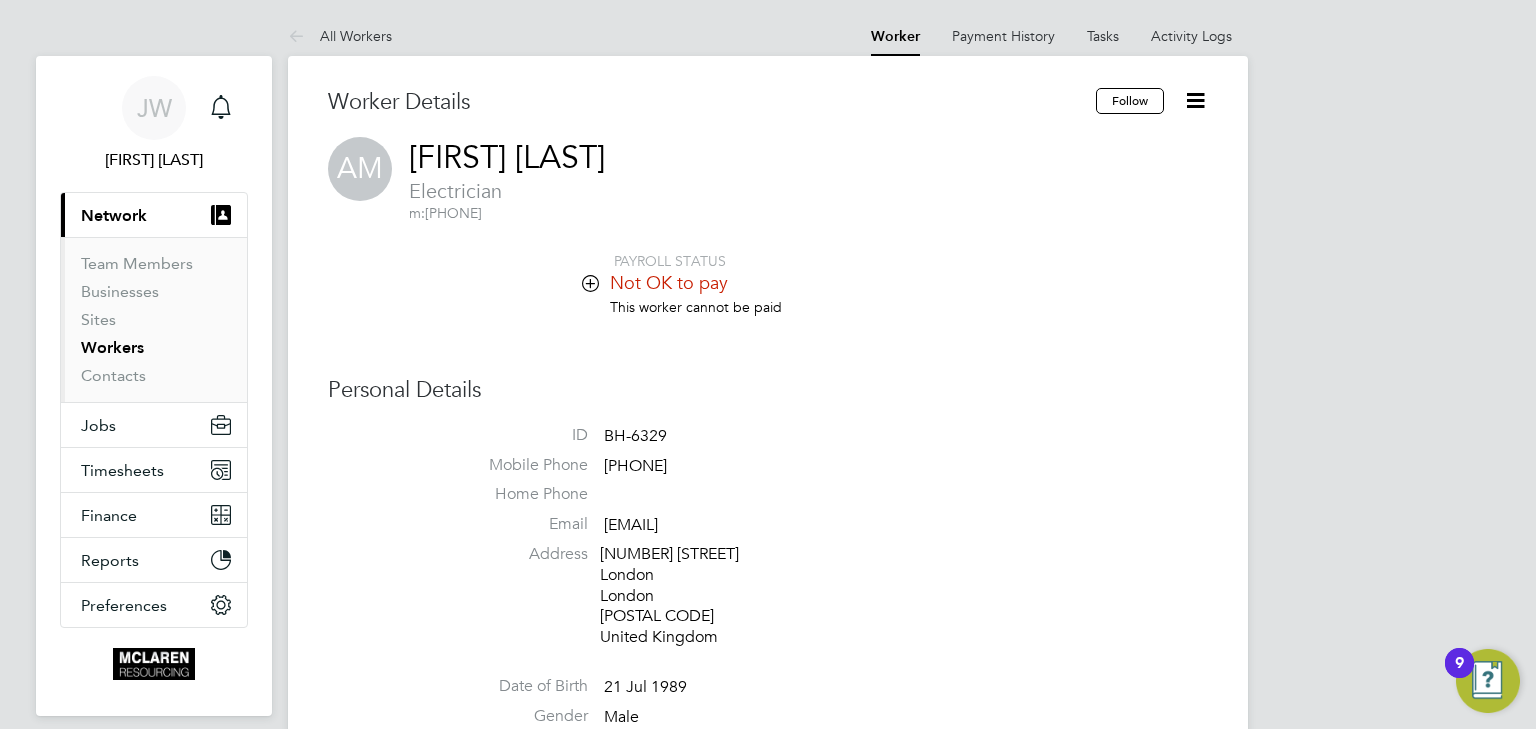 click 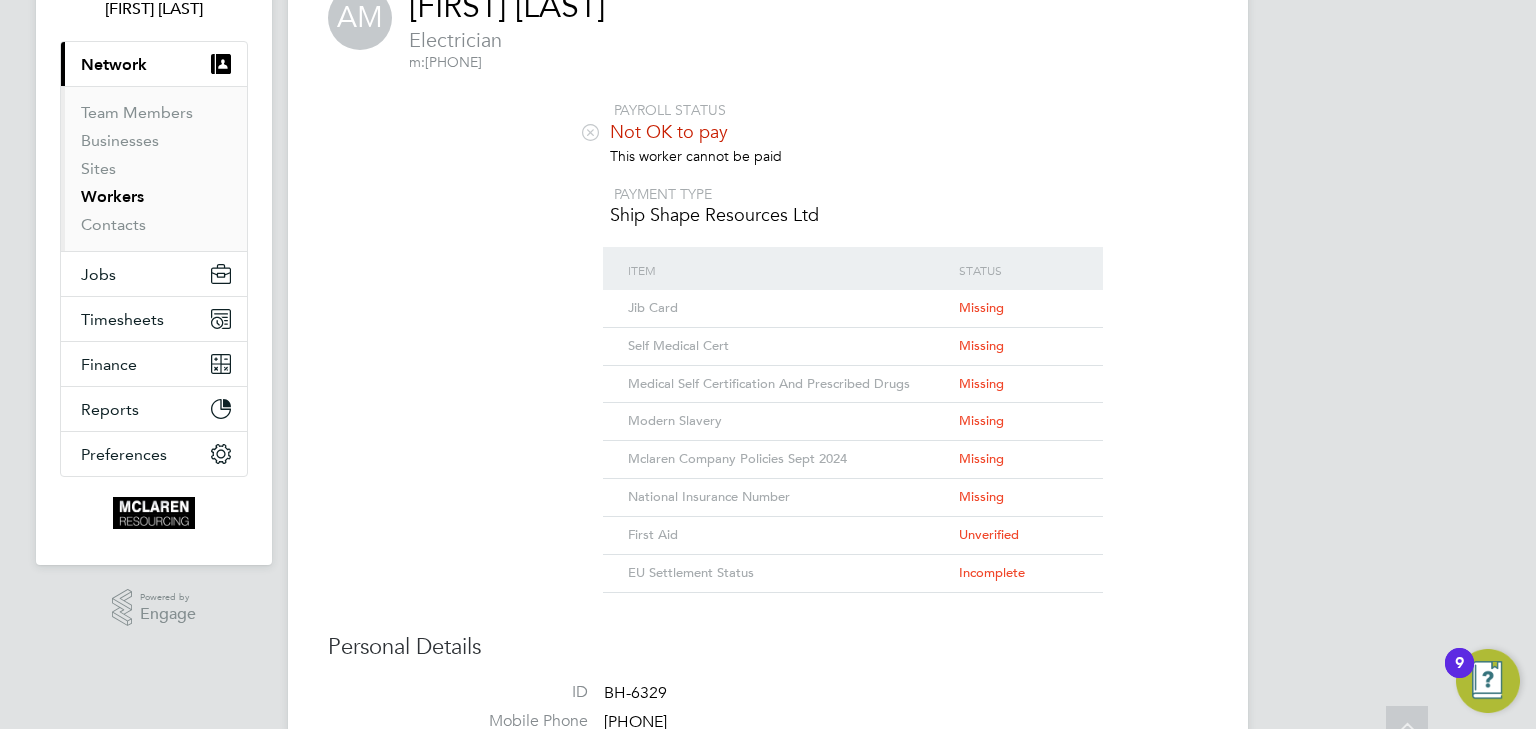 scroll, scrollTop: 160, scrollLeft: 0, axis: vertical 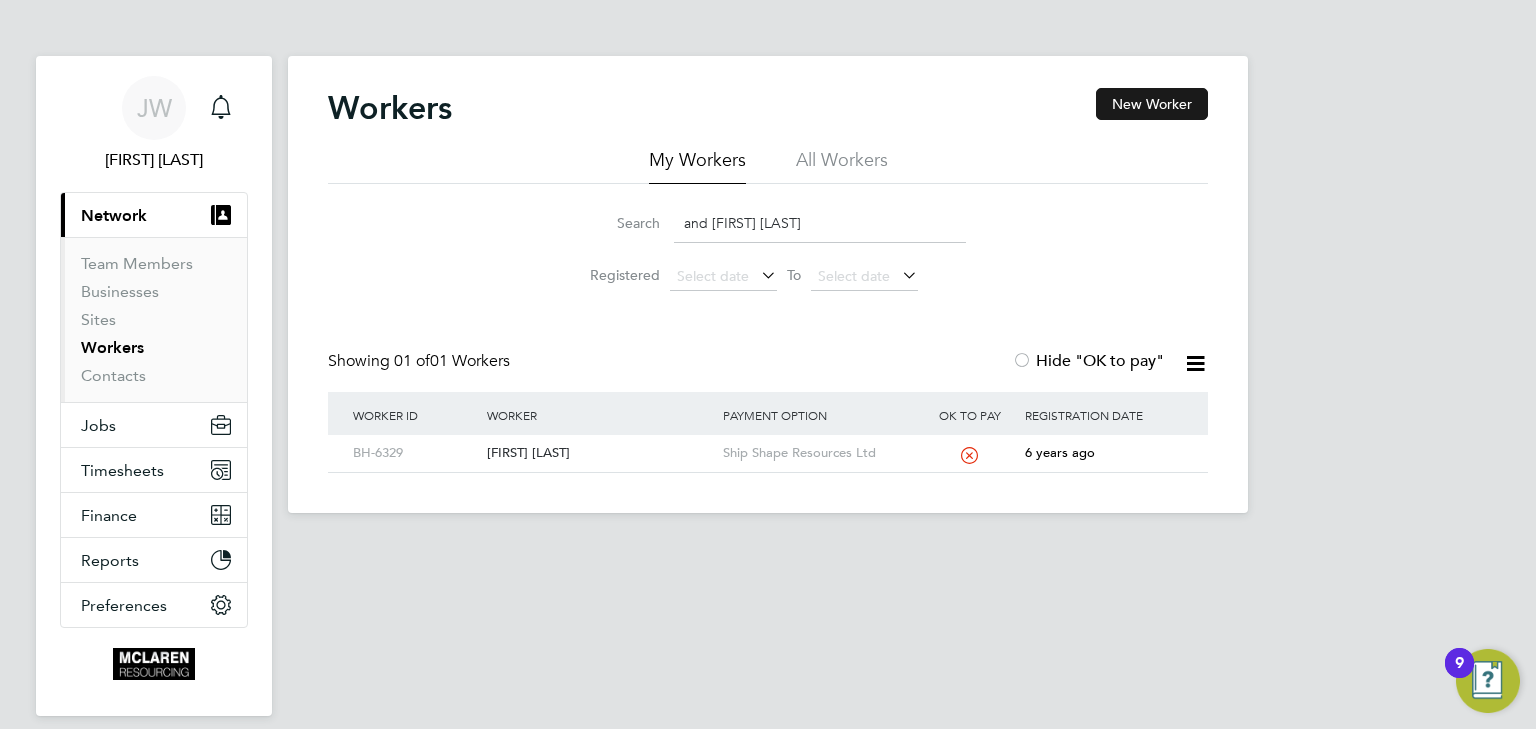 click on "New Worker" 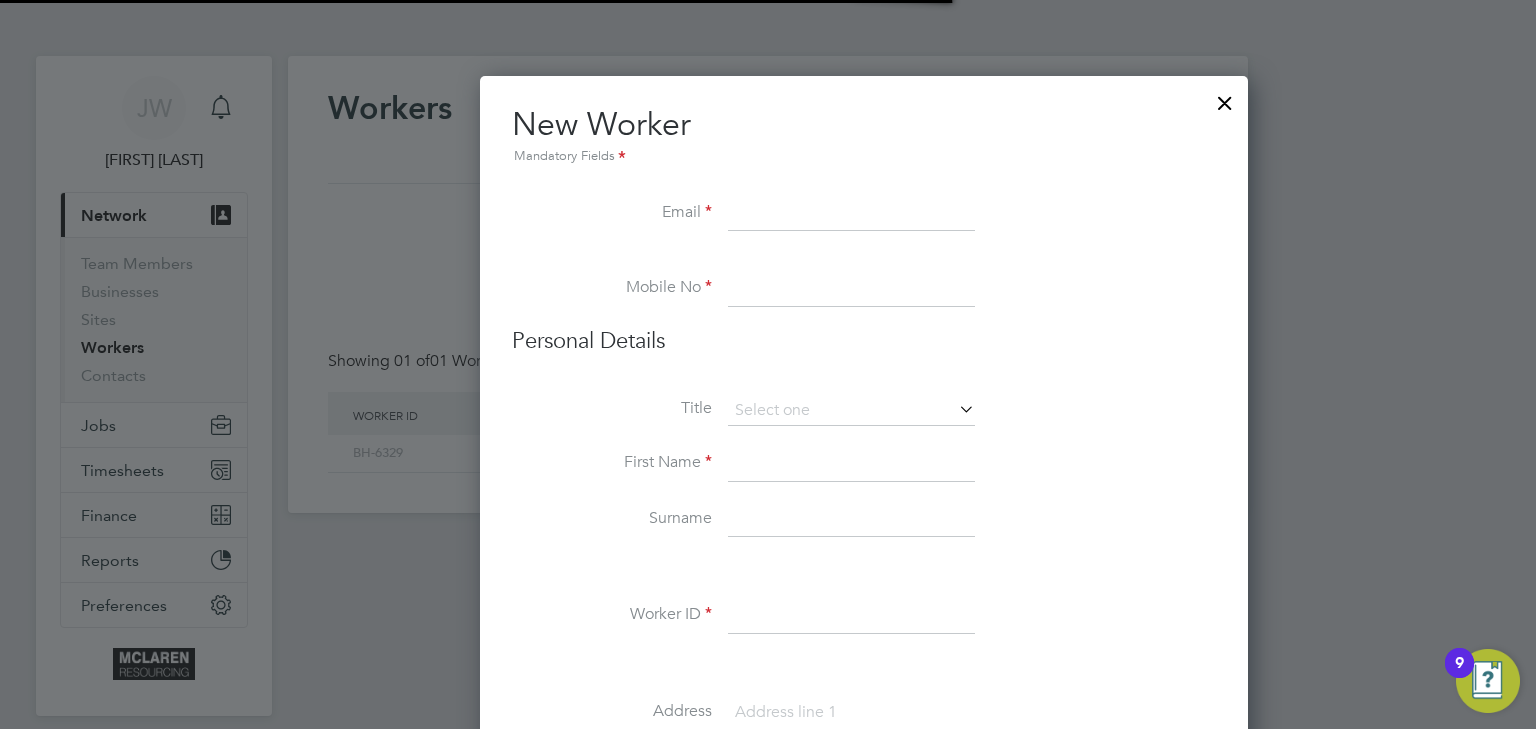 scroll, scrollTop: 9, scrollLeft: 9, axis: both 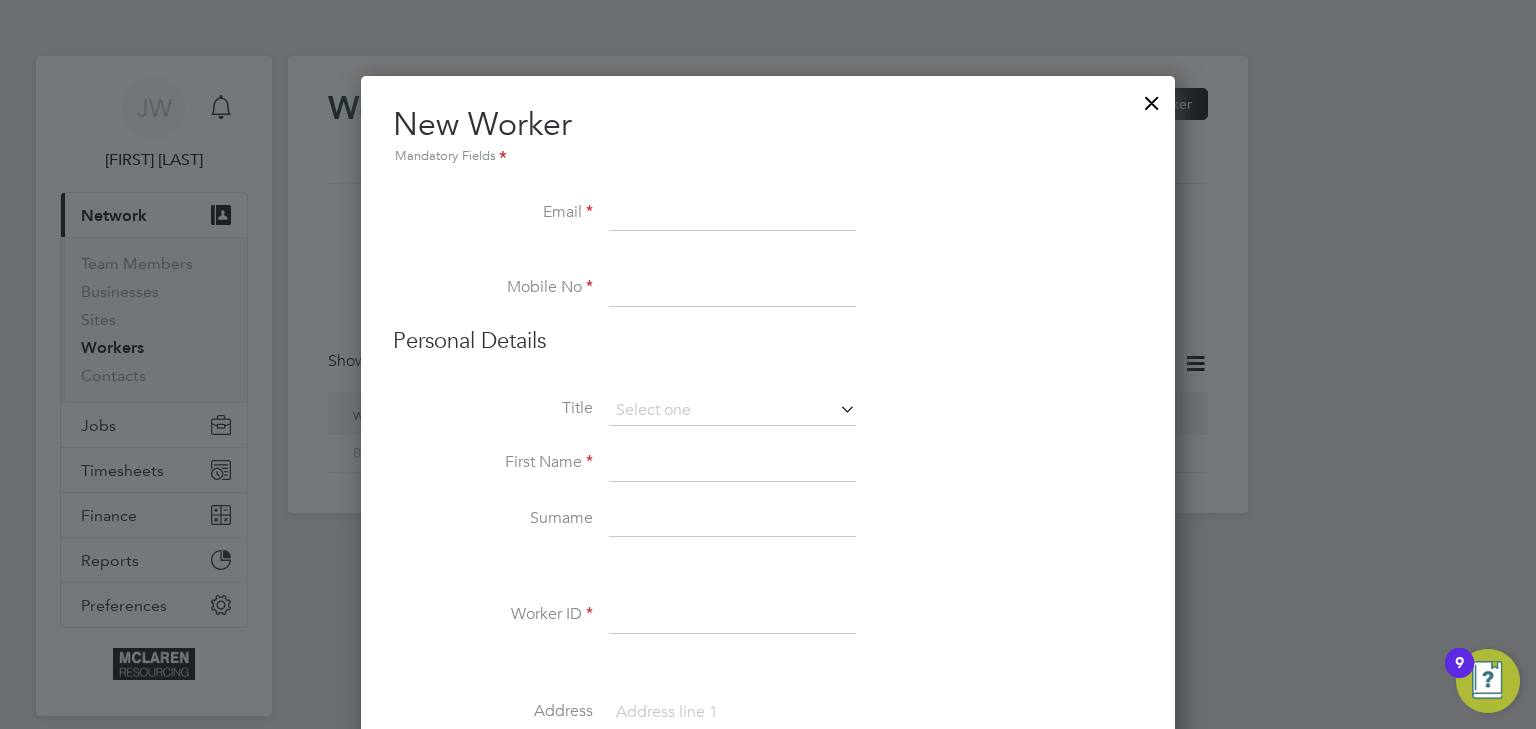click at bounding box center (732, 214) 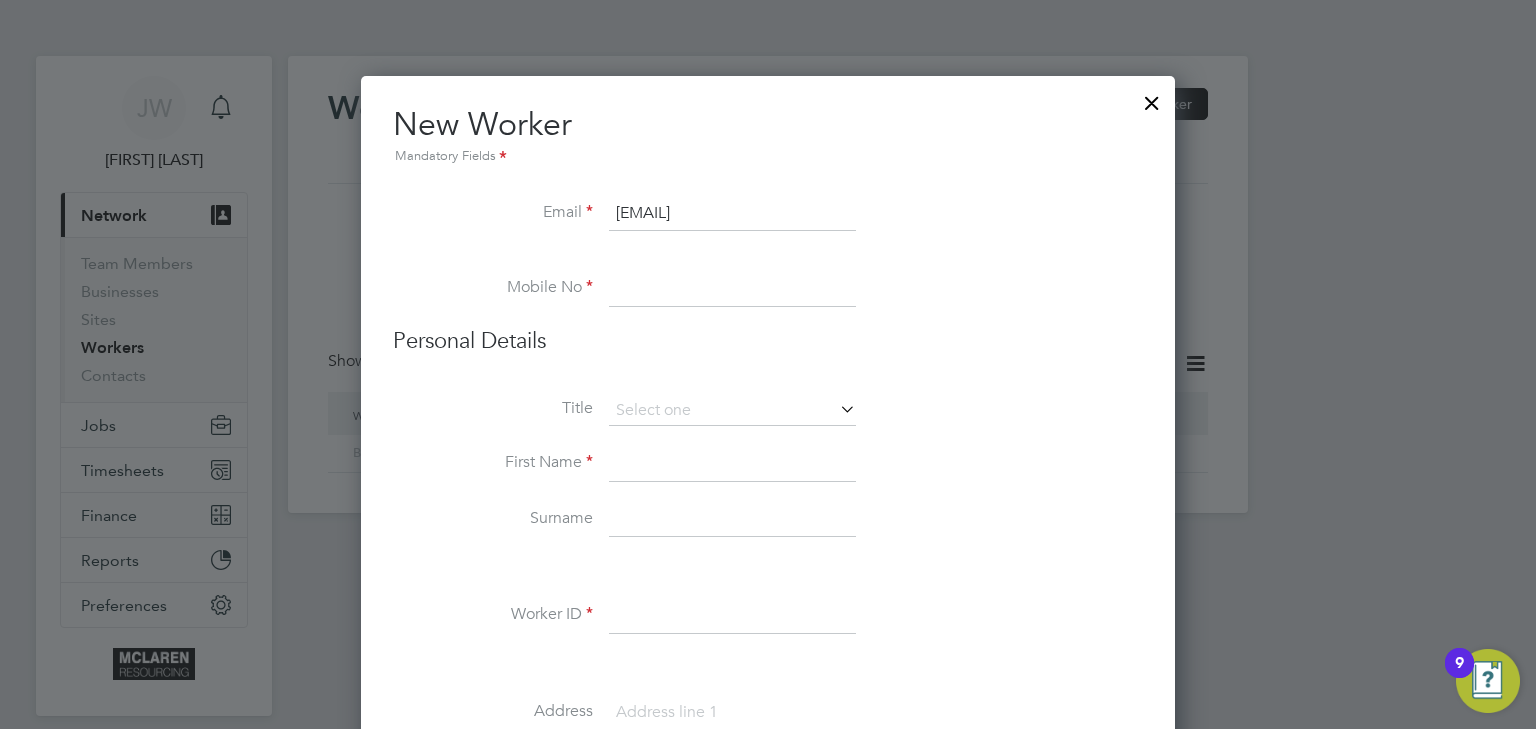 type on "[EMAIL]" 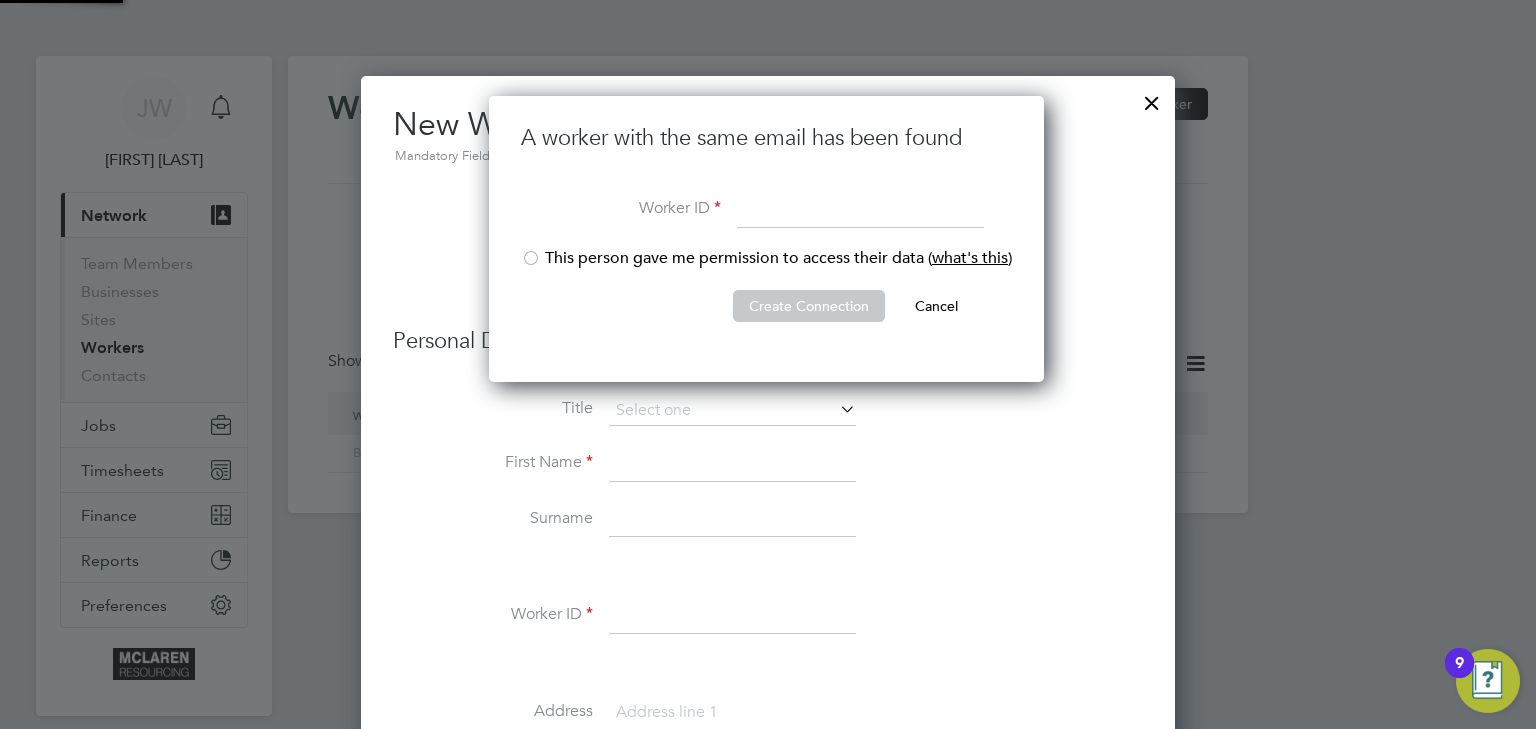 scroll, scrollTop: 9, scrollLeft: 9, axis: both 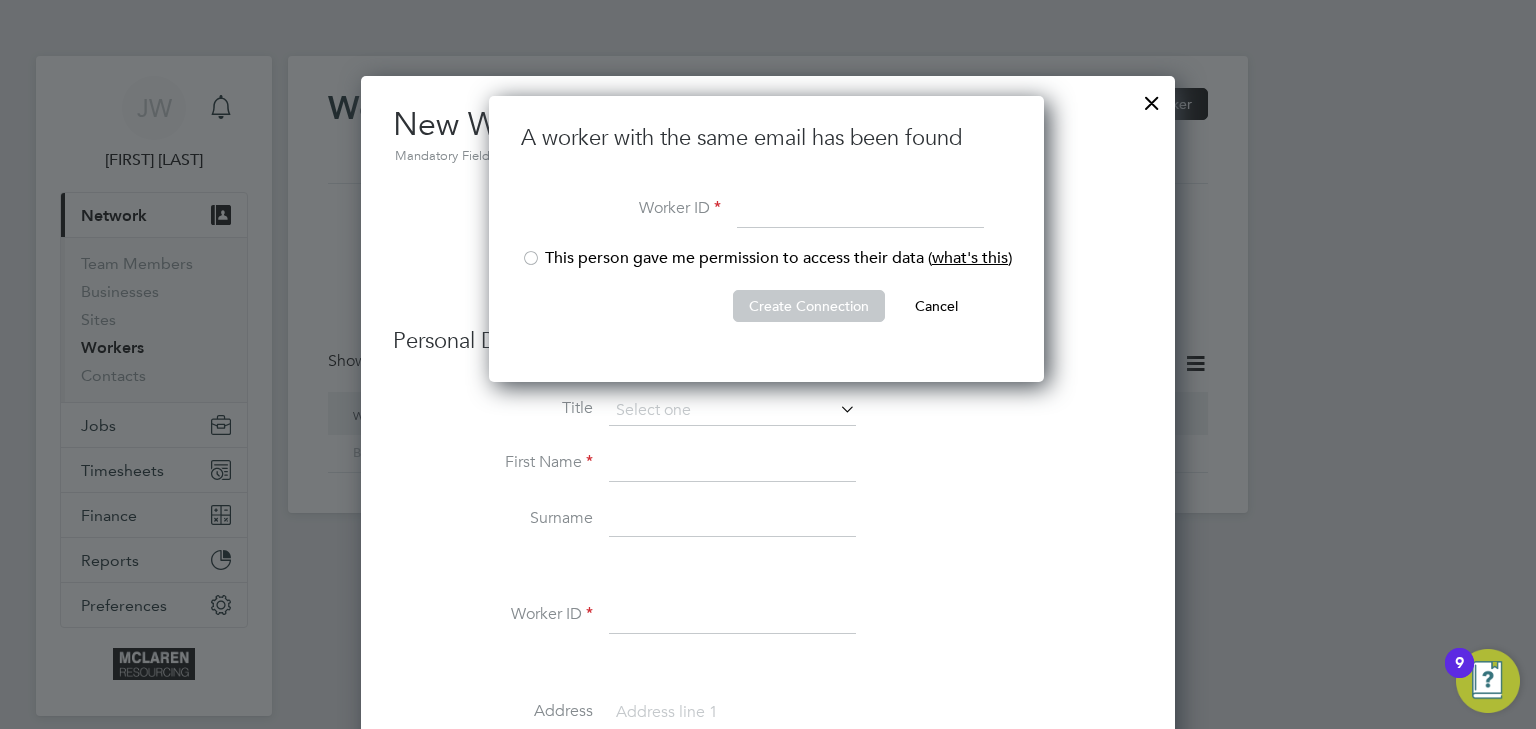 paste on "BH-65649" 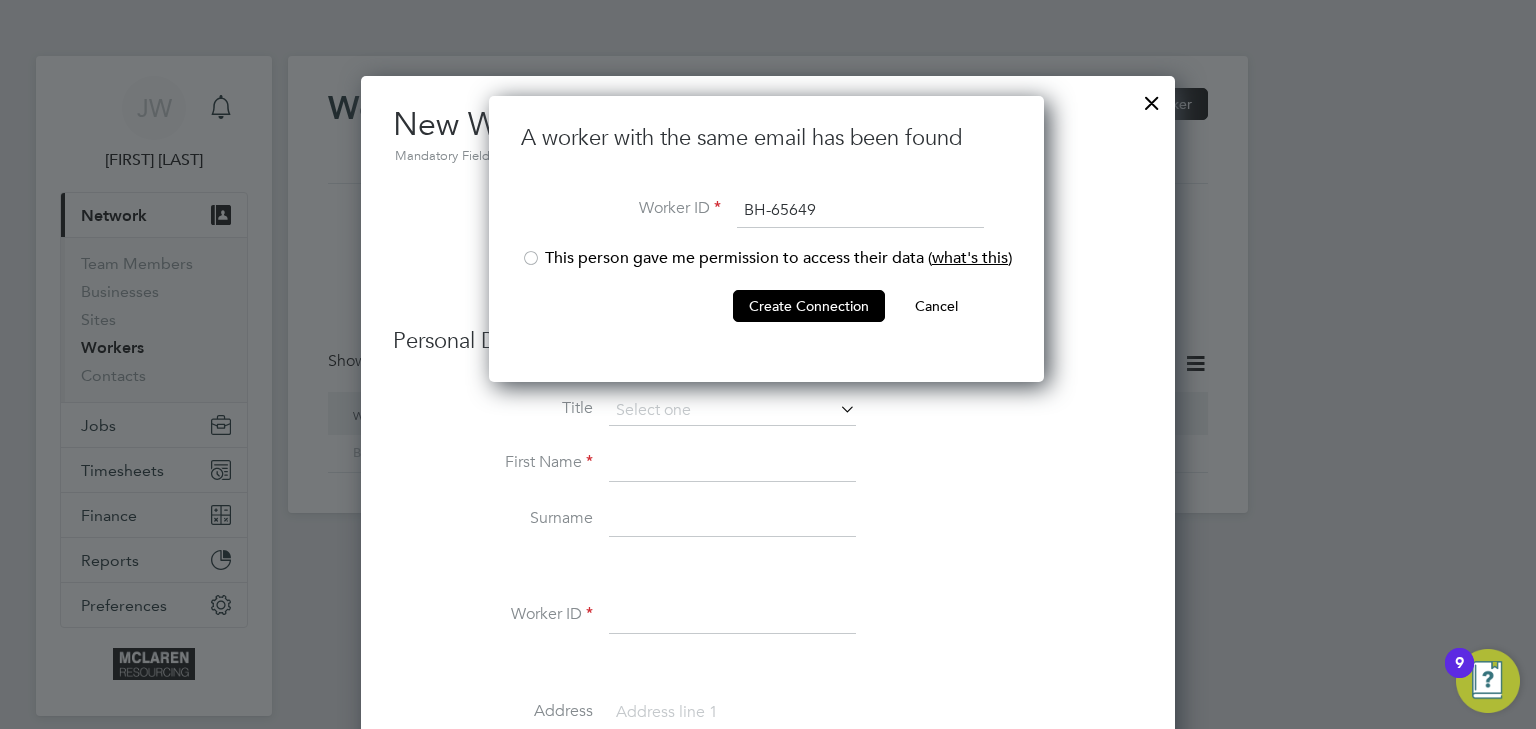 type on "BH-65649" 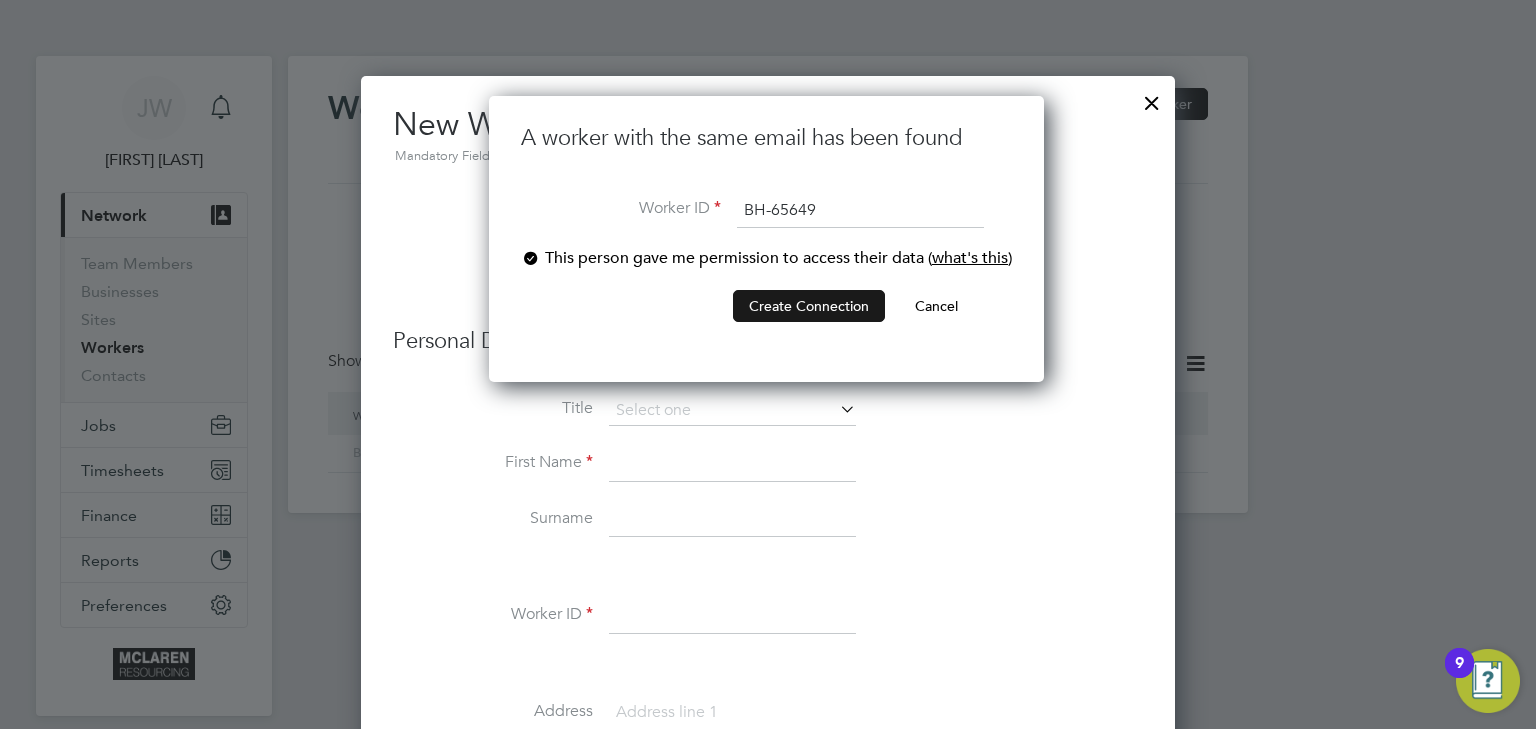 click on "Create Connection" 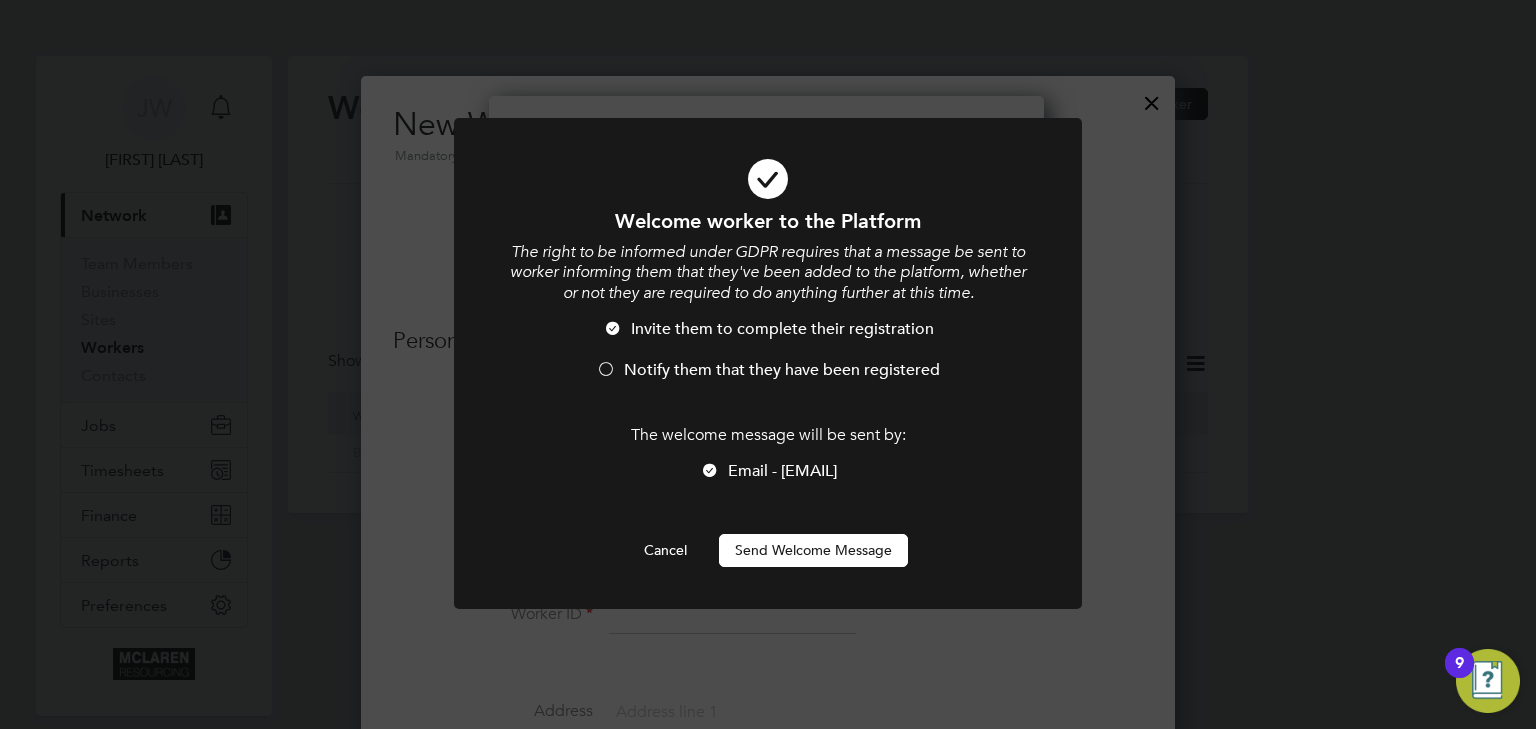 click on "Send Welcome Message" at bounding box center [813, 550] 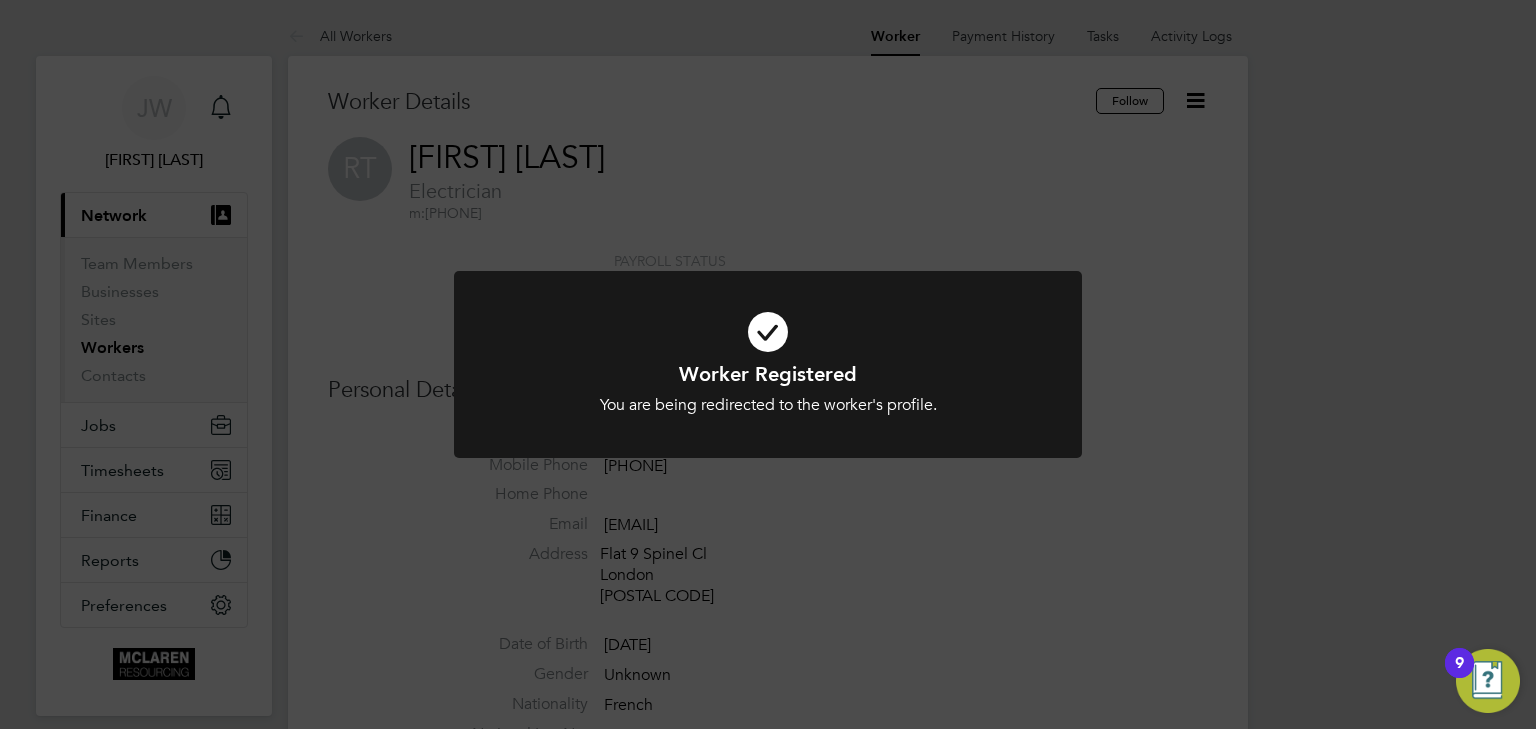 click on "Worker Registered You are being redirected to the worker's profile. Cancel Okay" 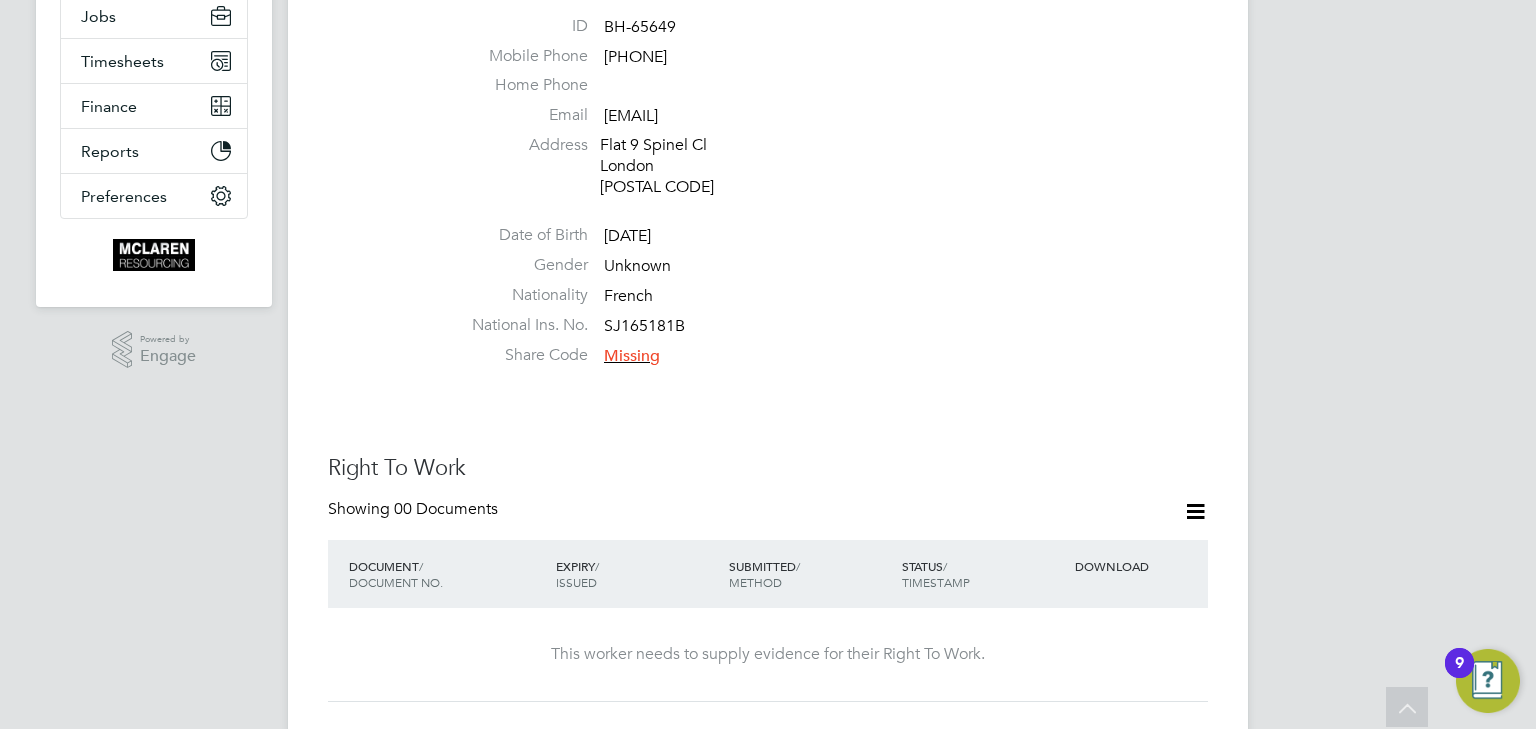 scroll, scrollTop: 320, scrollLeft: 0, axis: vertical 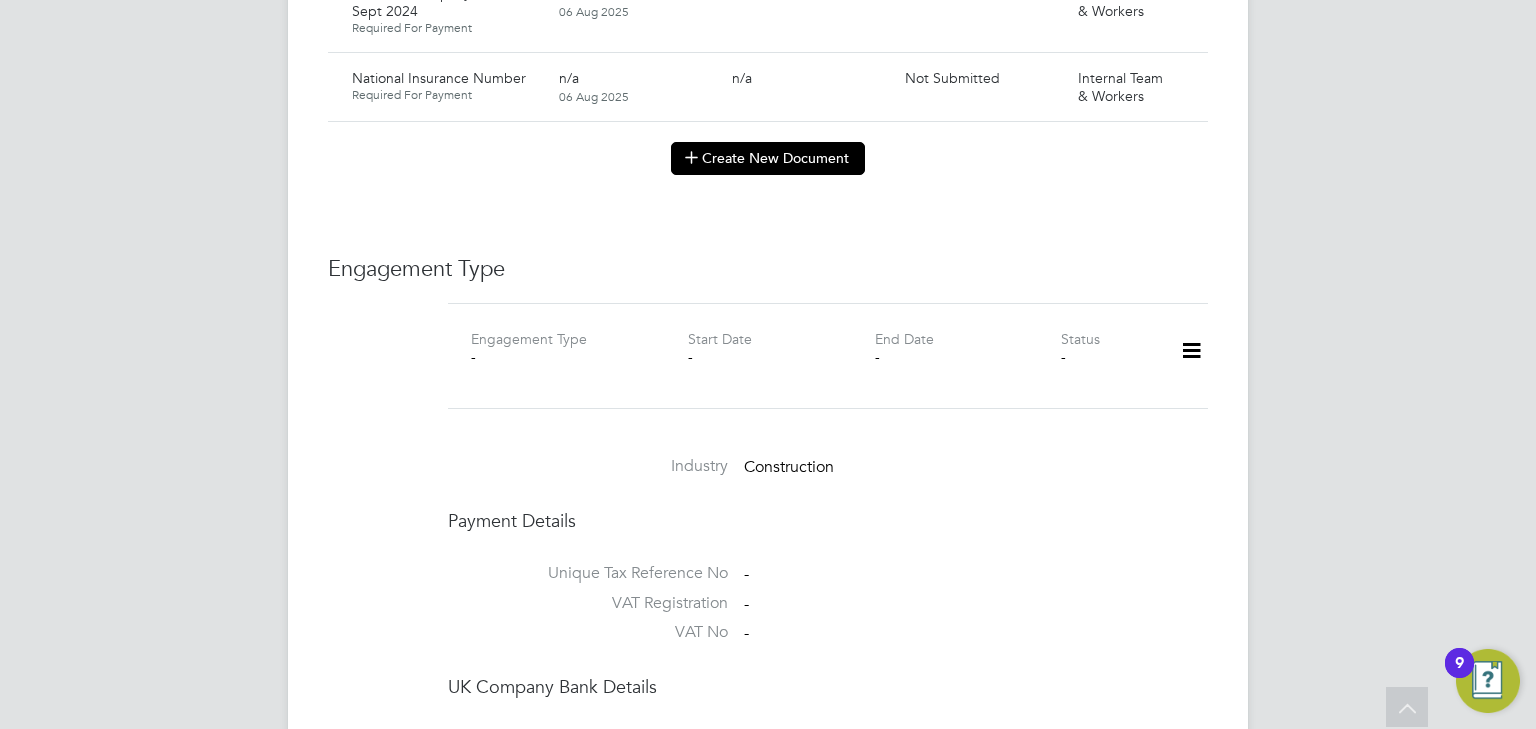 click 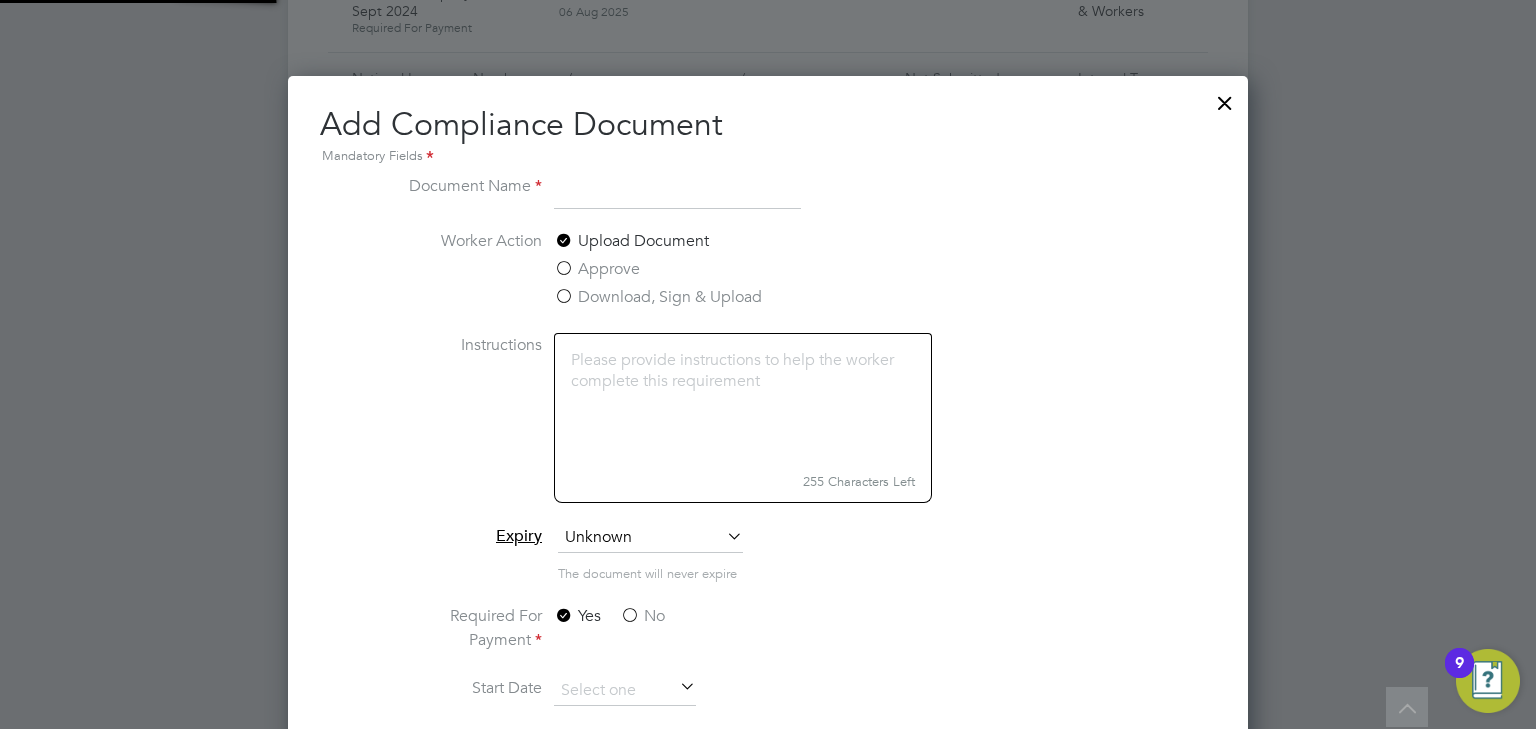 scroll, scrollTop: 9, scrollLeft: 10, axis: both 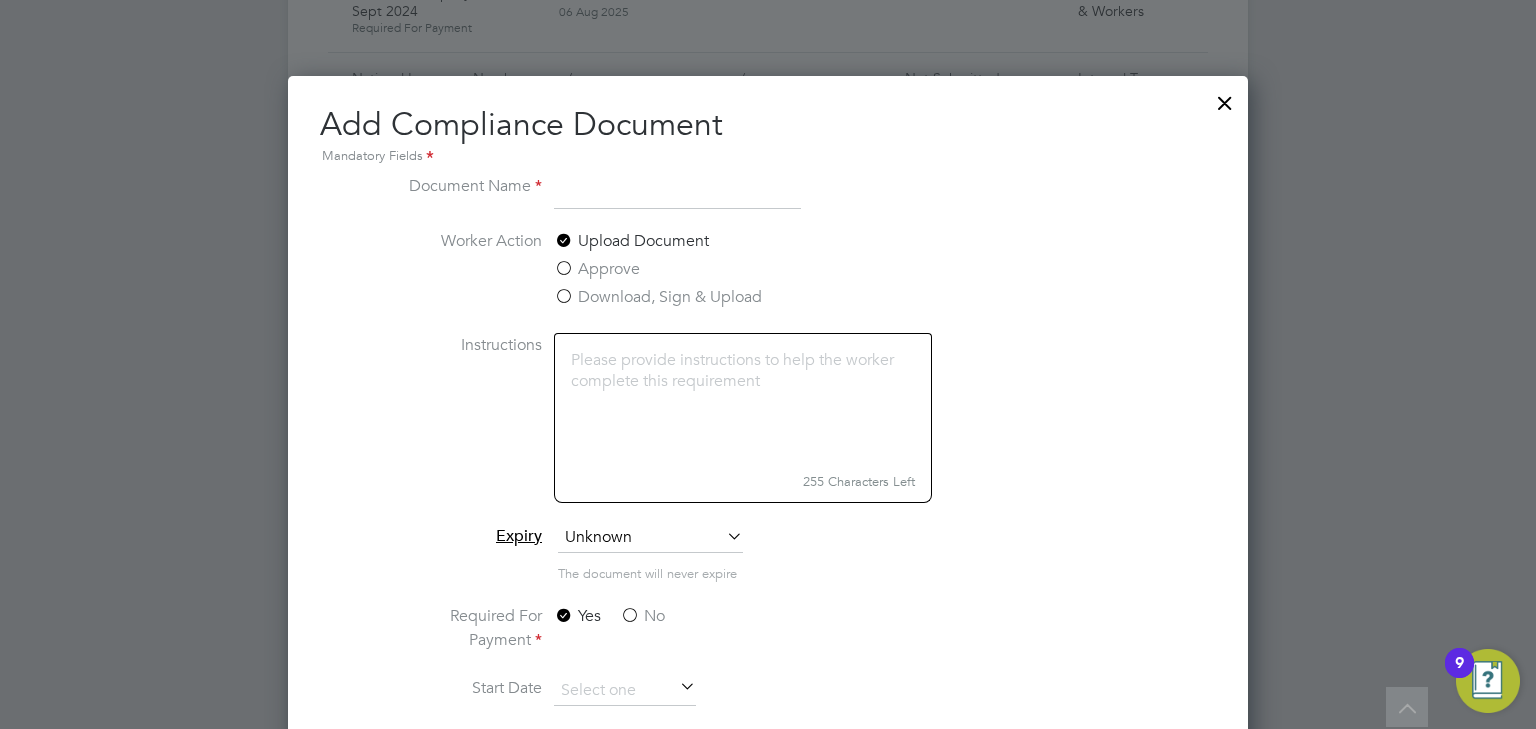 click at bounding box center (1225, 98) 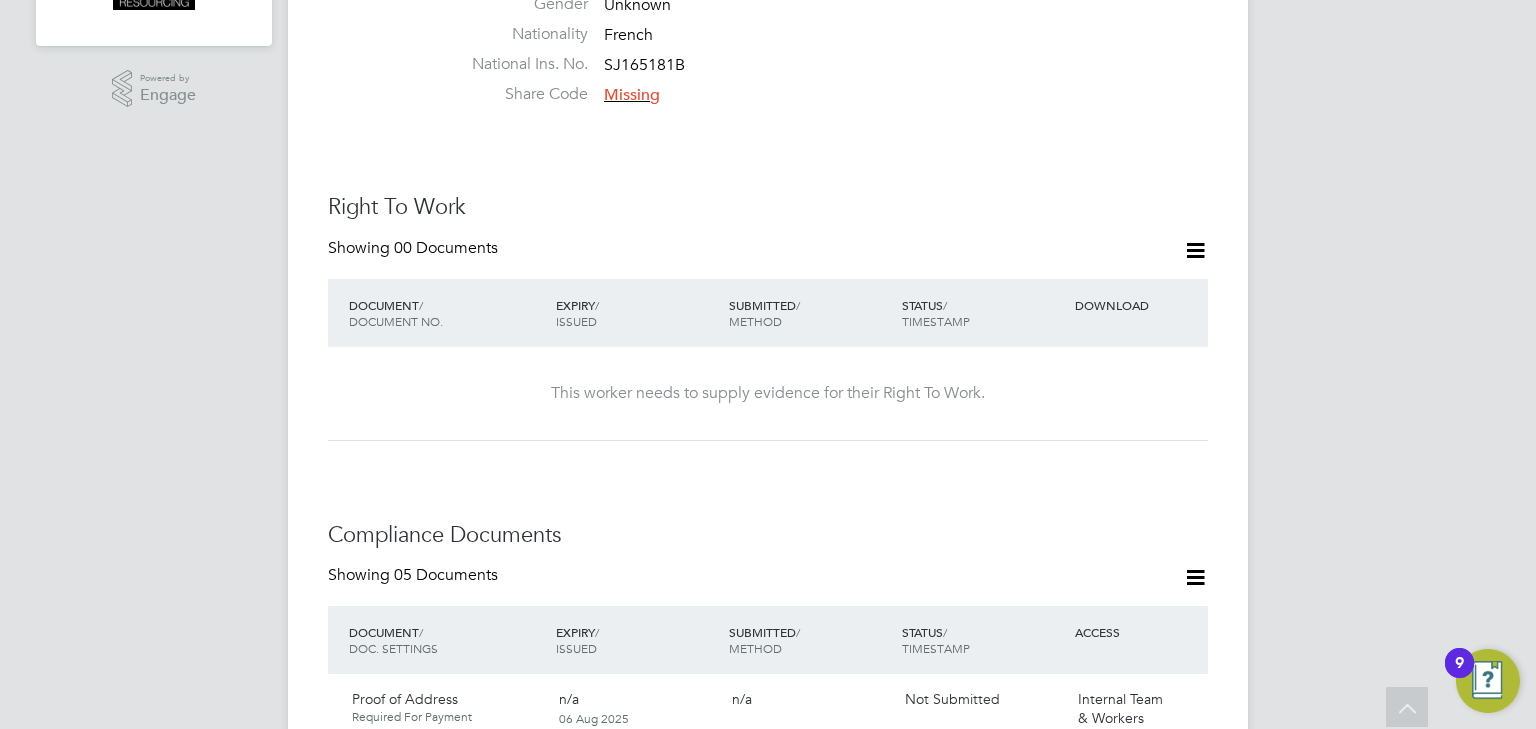 scroll, scrollTop: 640, scrollLeft: 0, axis: vertical 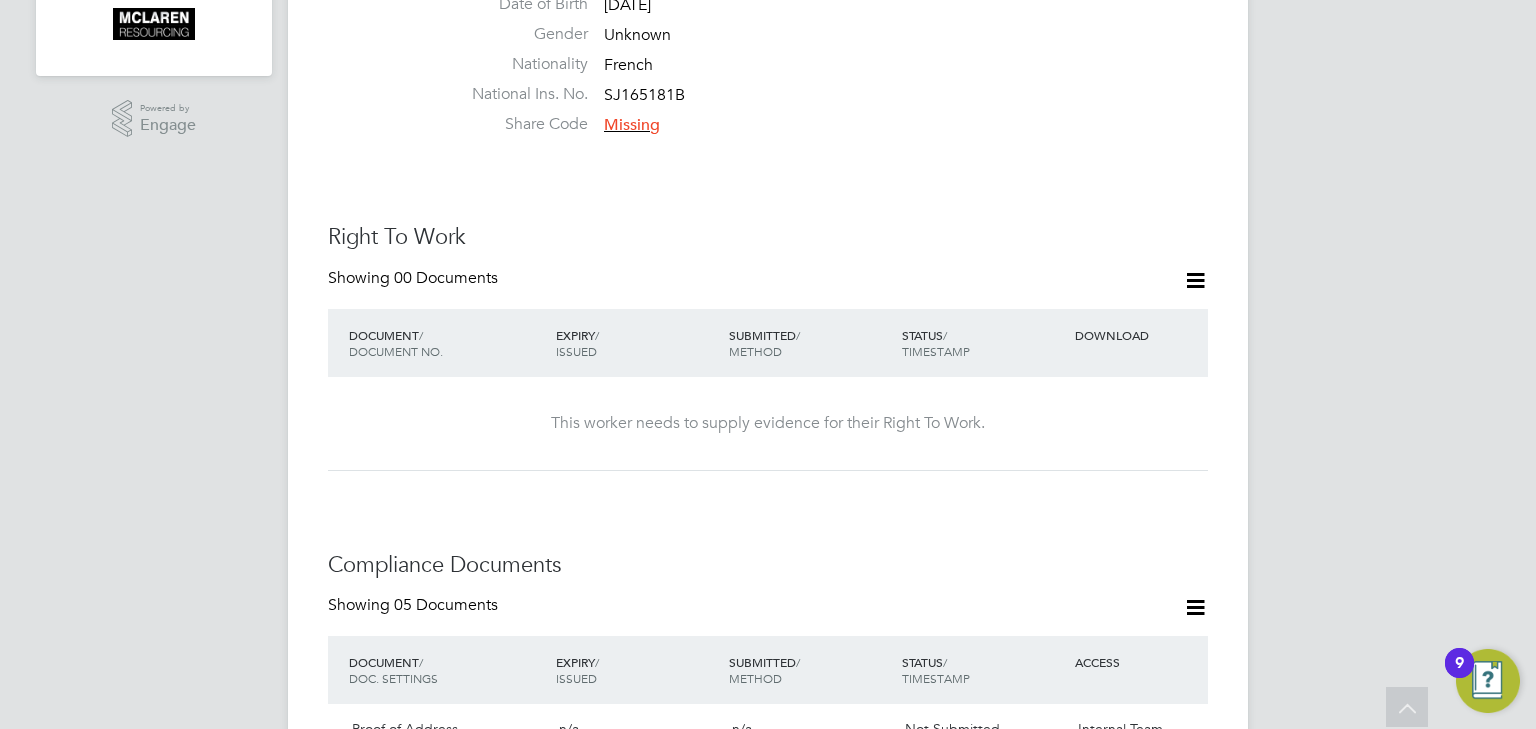 click 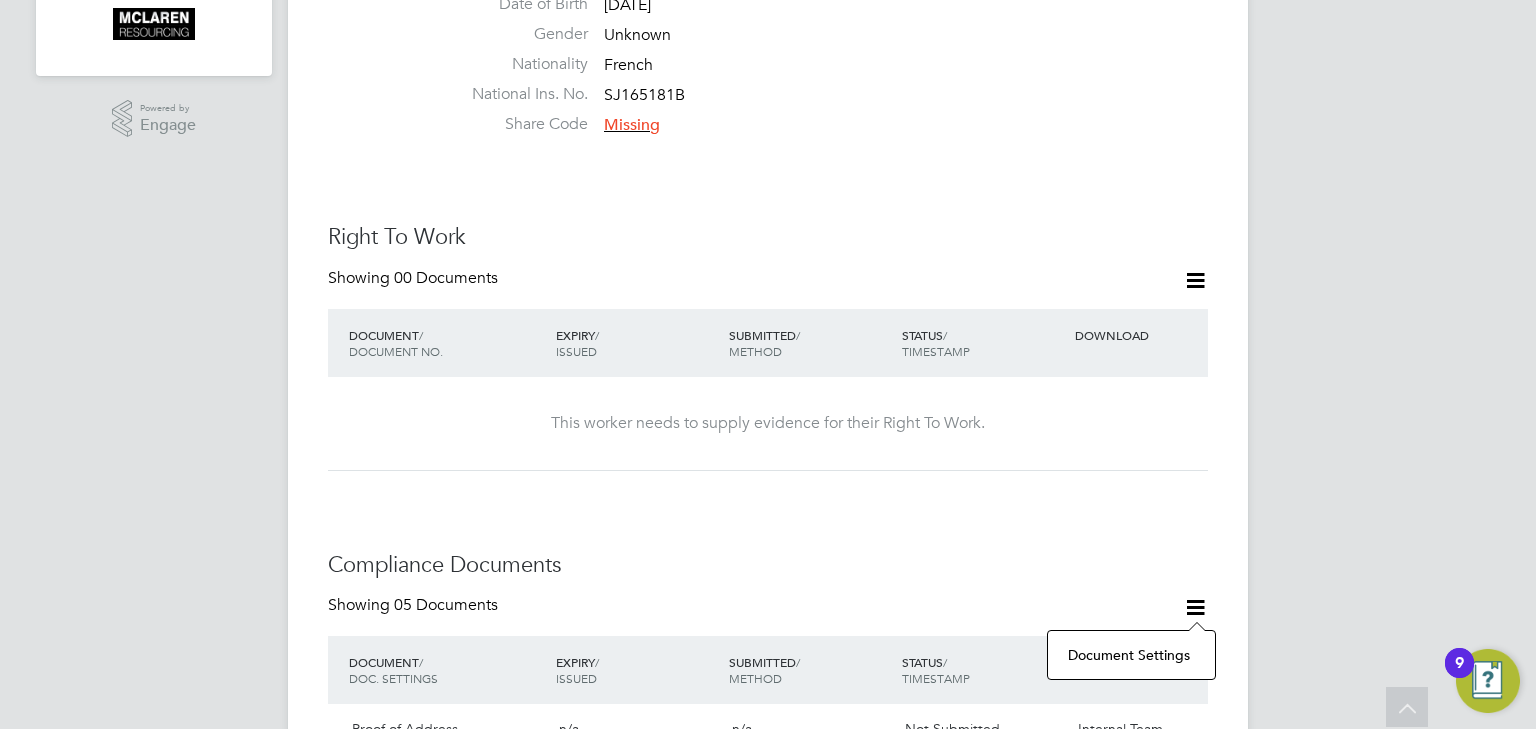 click 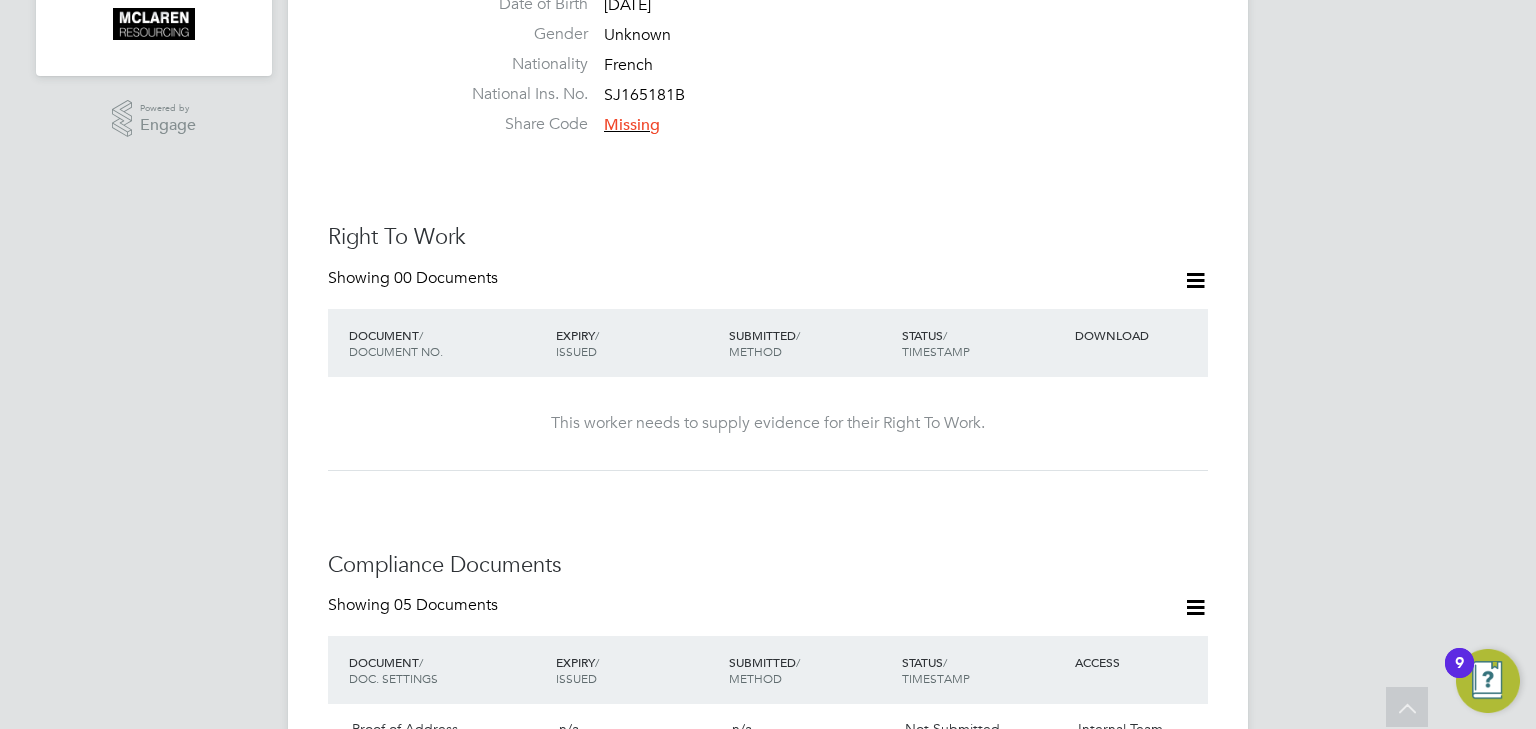 click 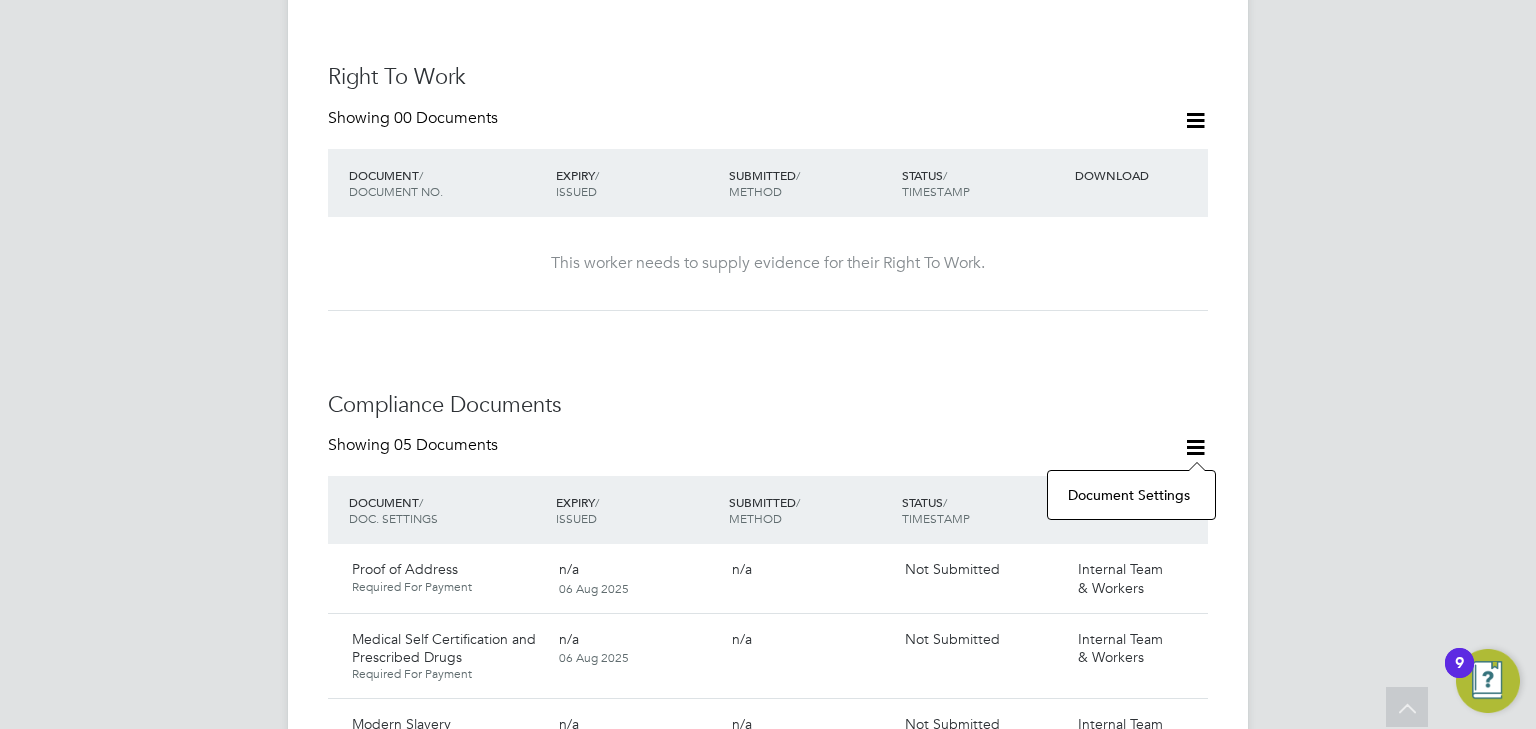 scroll, scrollTop: 1120, scrollLeft: 0, axis: vertical 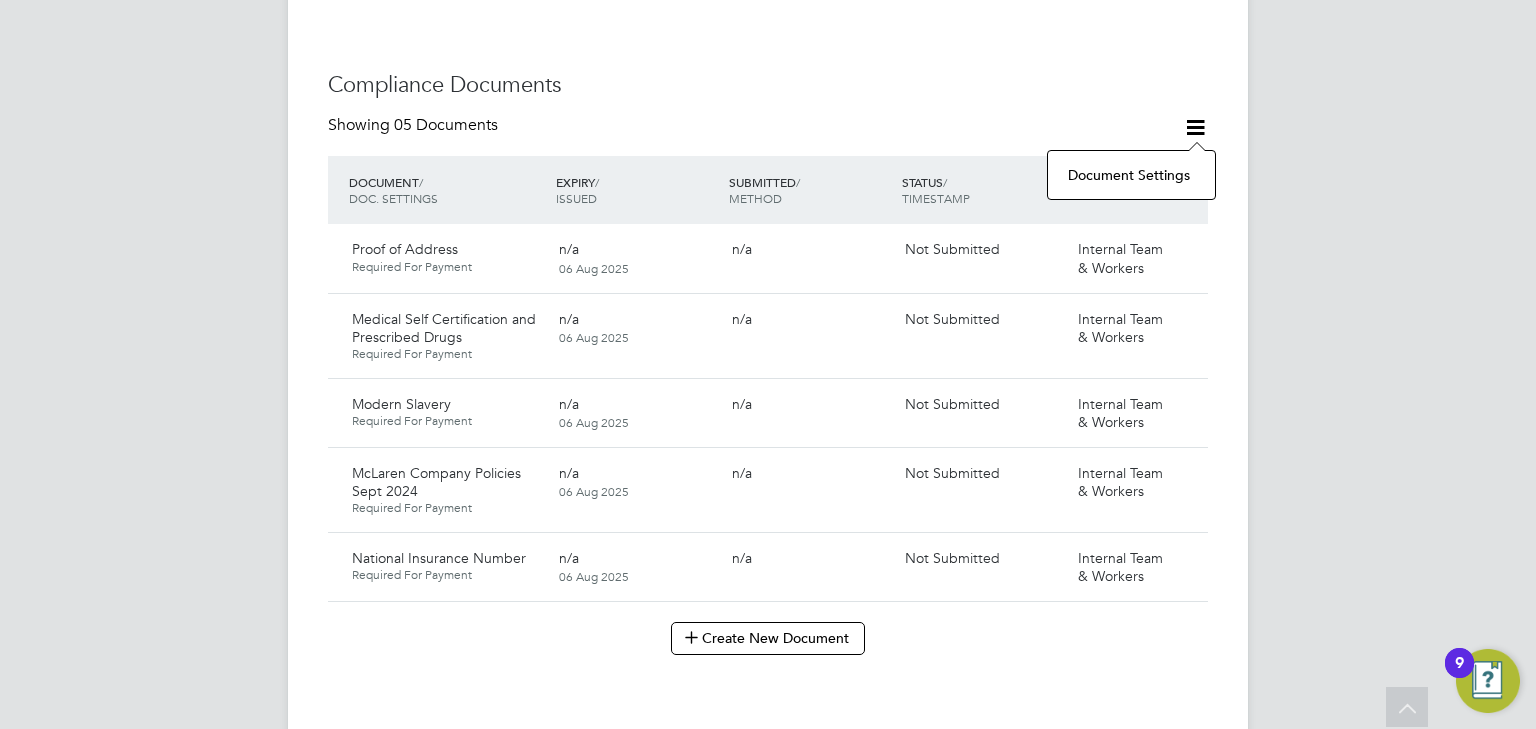 click 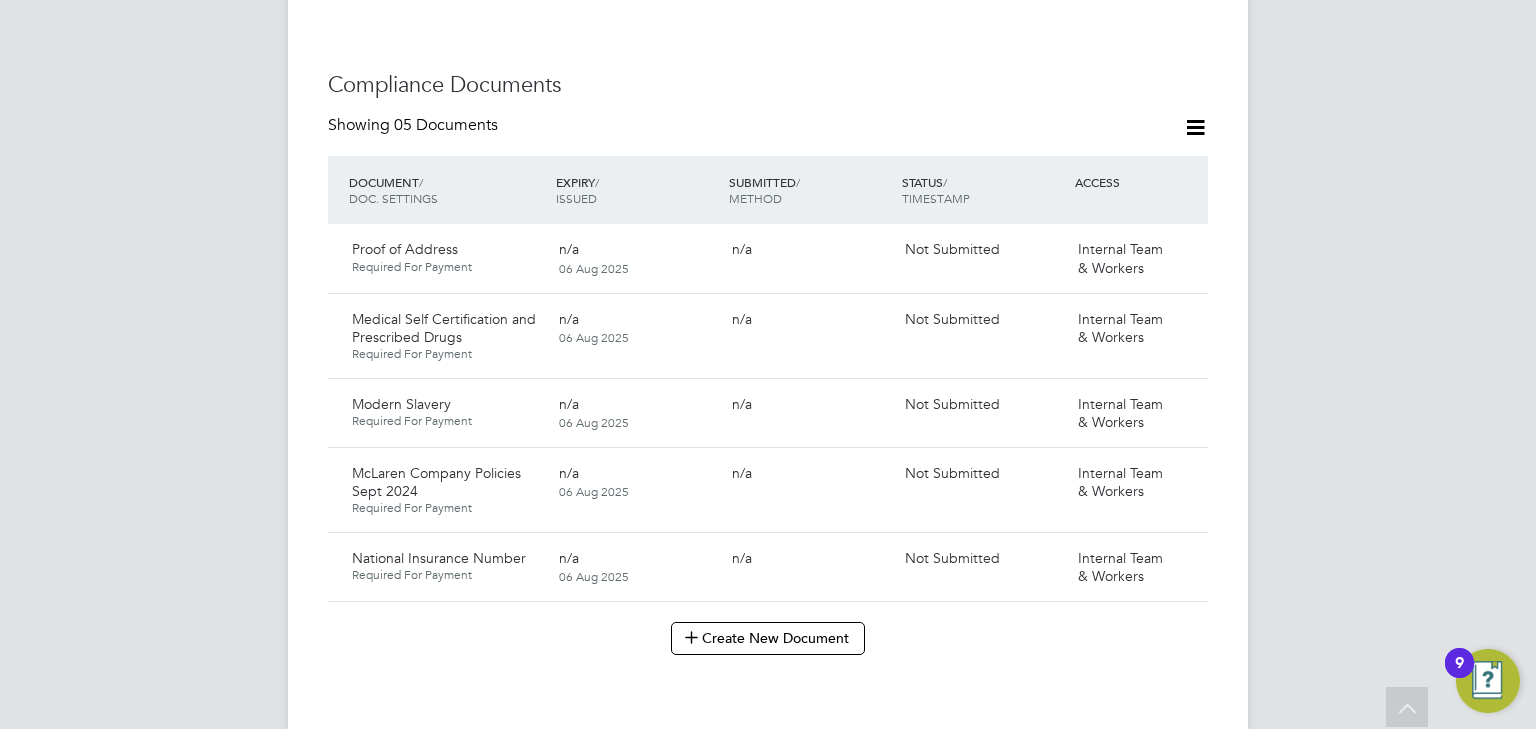 click 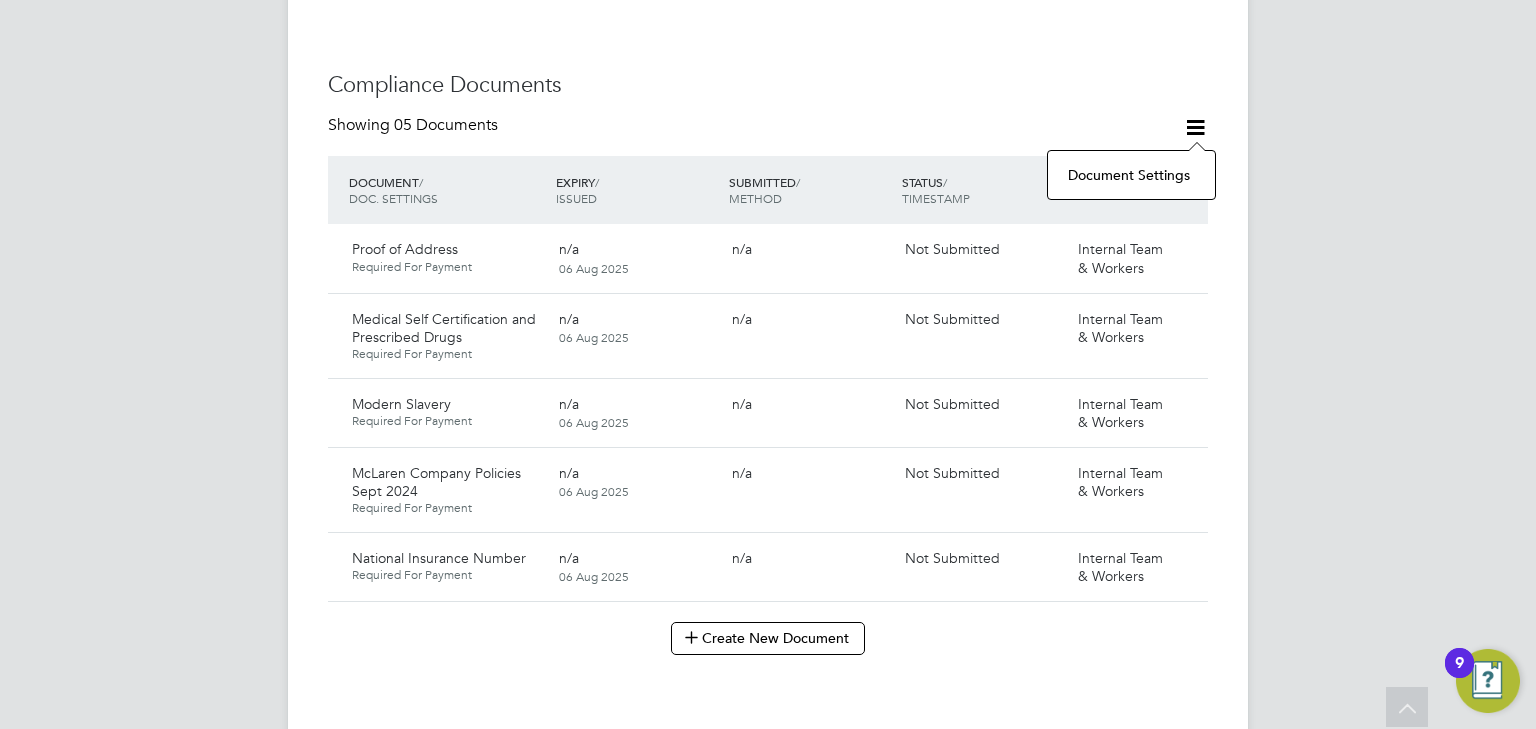 click on "Document Settings" 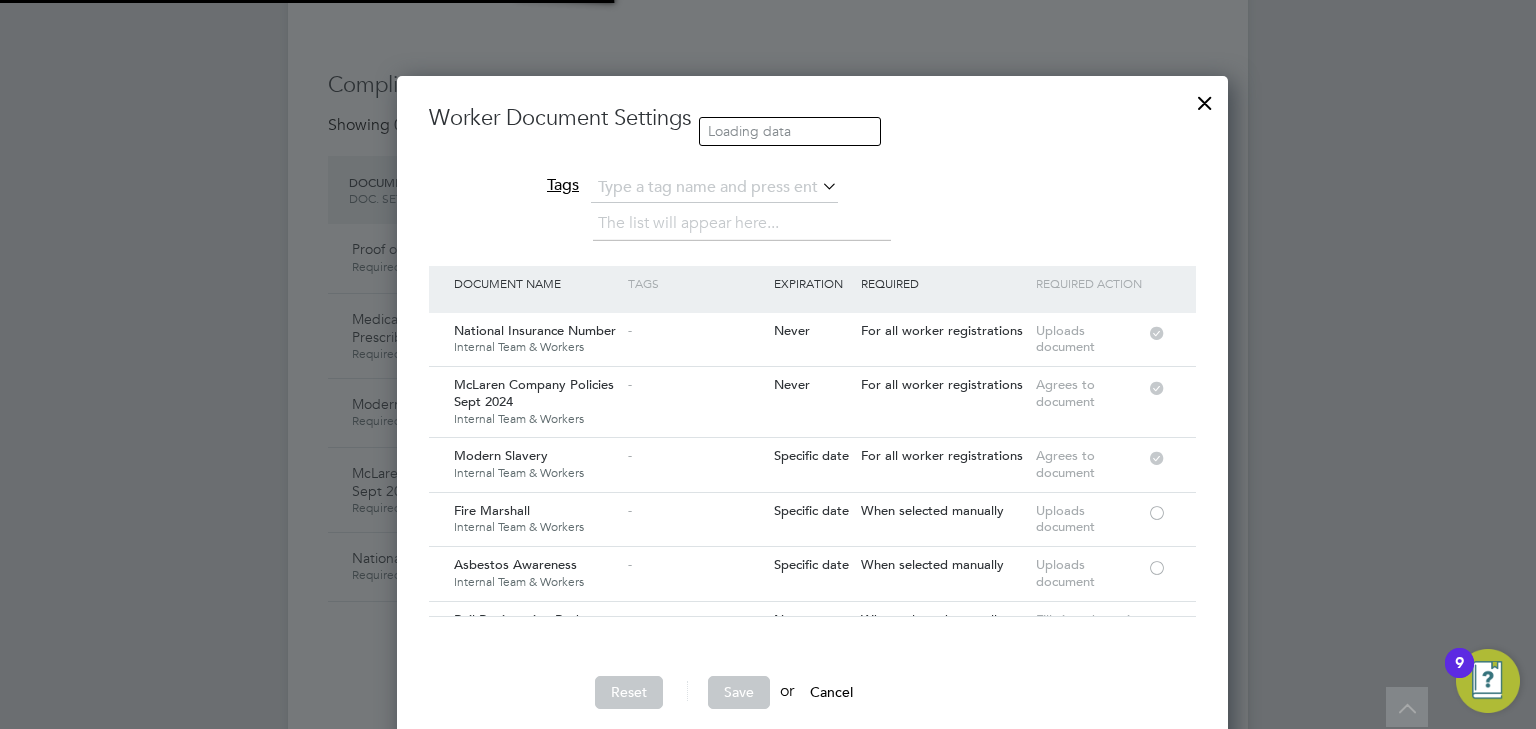 scroll, scrollTop: 0, scrollLeft: 0, axis: both 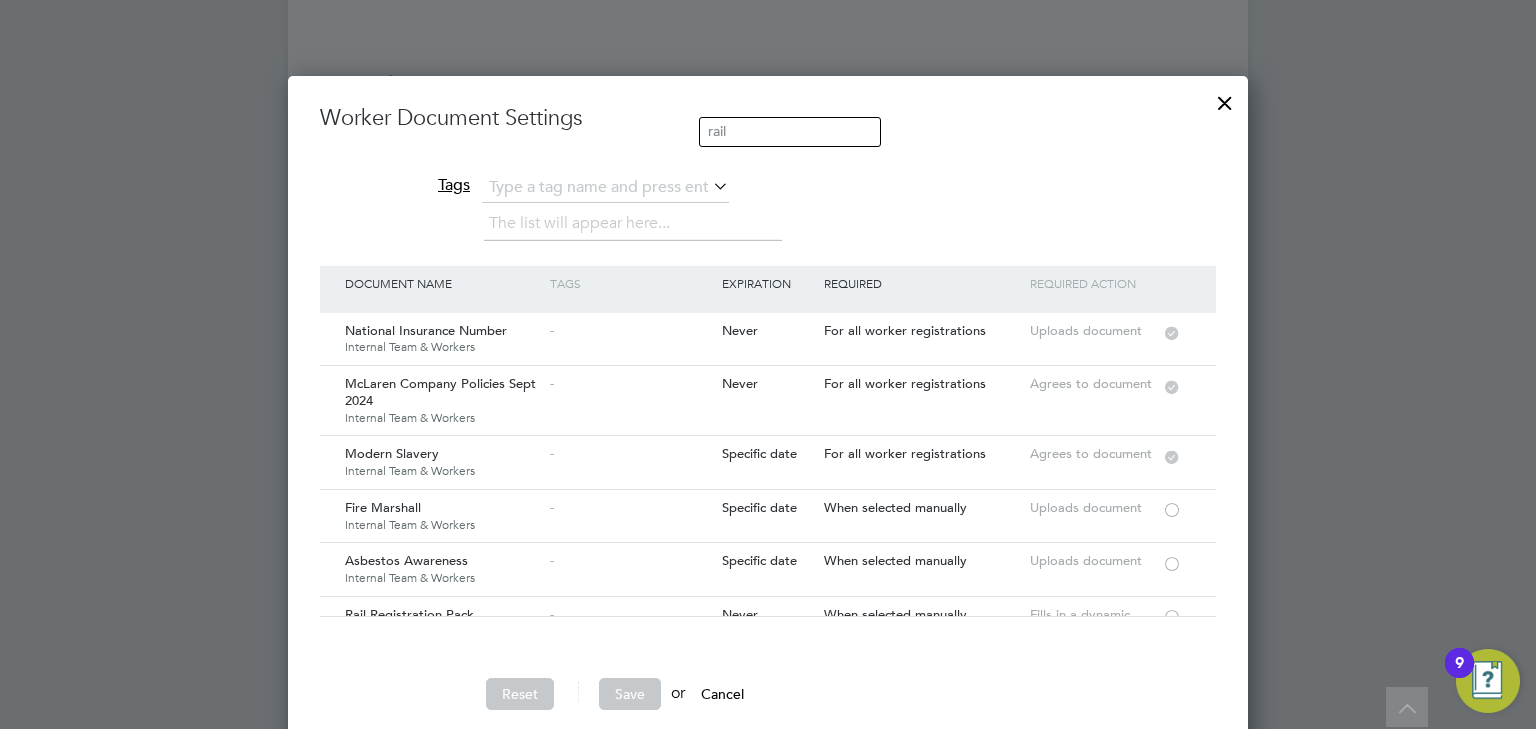 click at bounding box center [1225, 98] 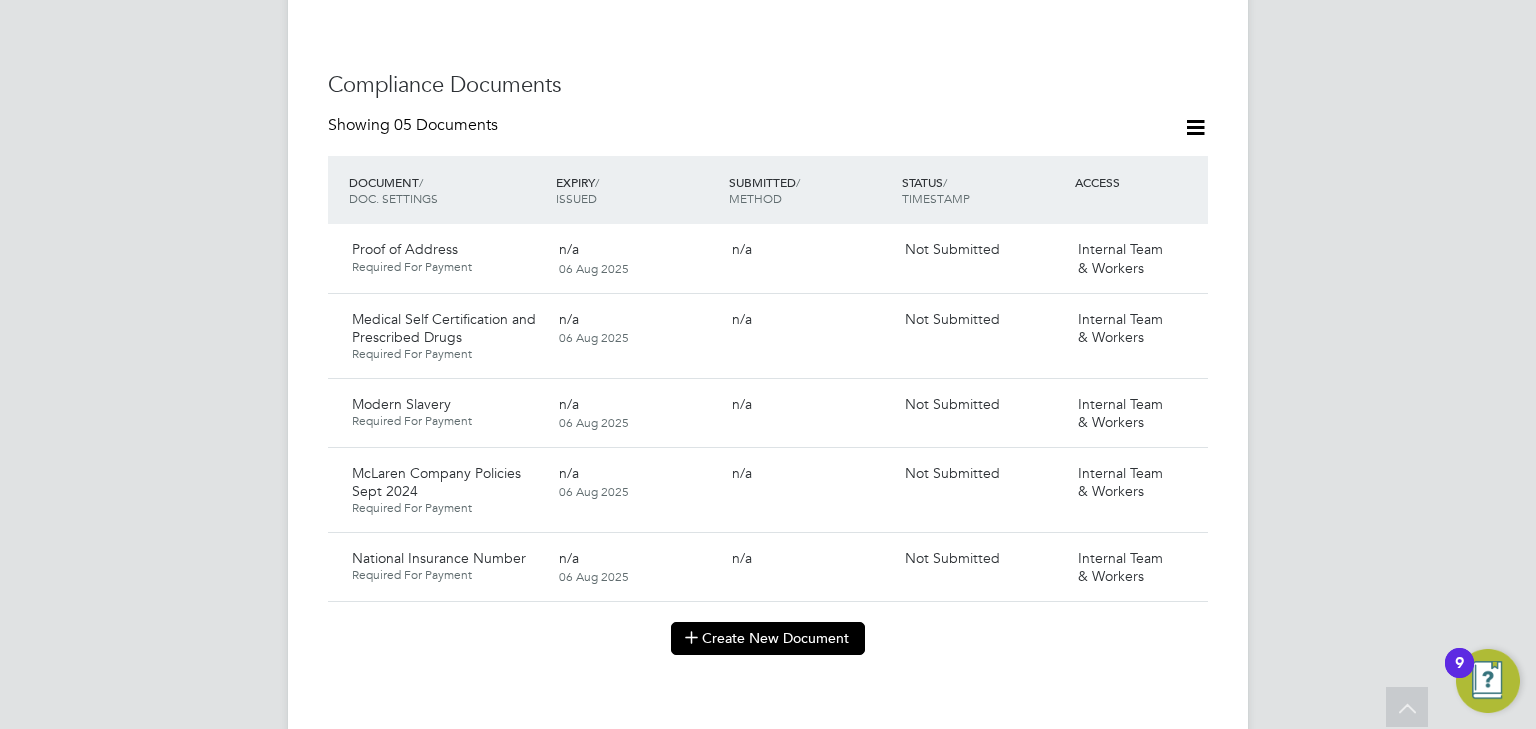 click on "Create New Document" 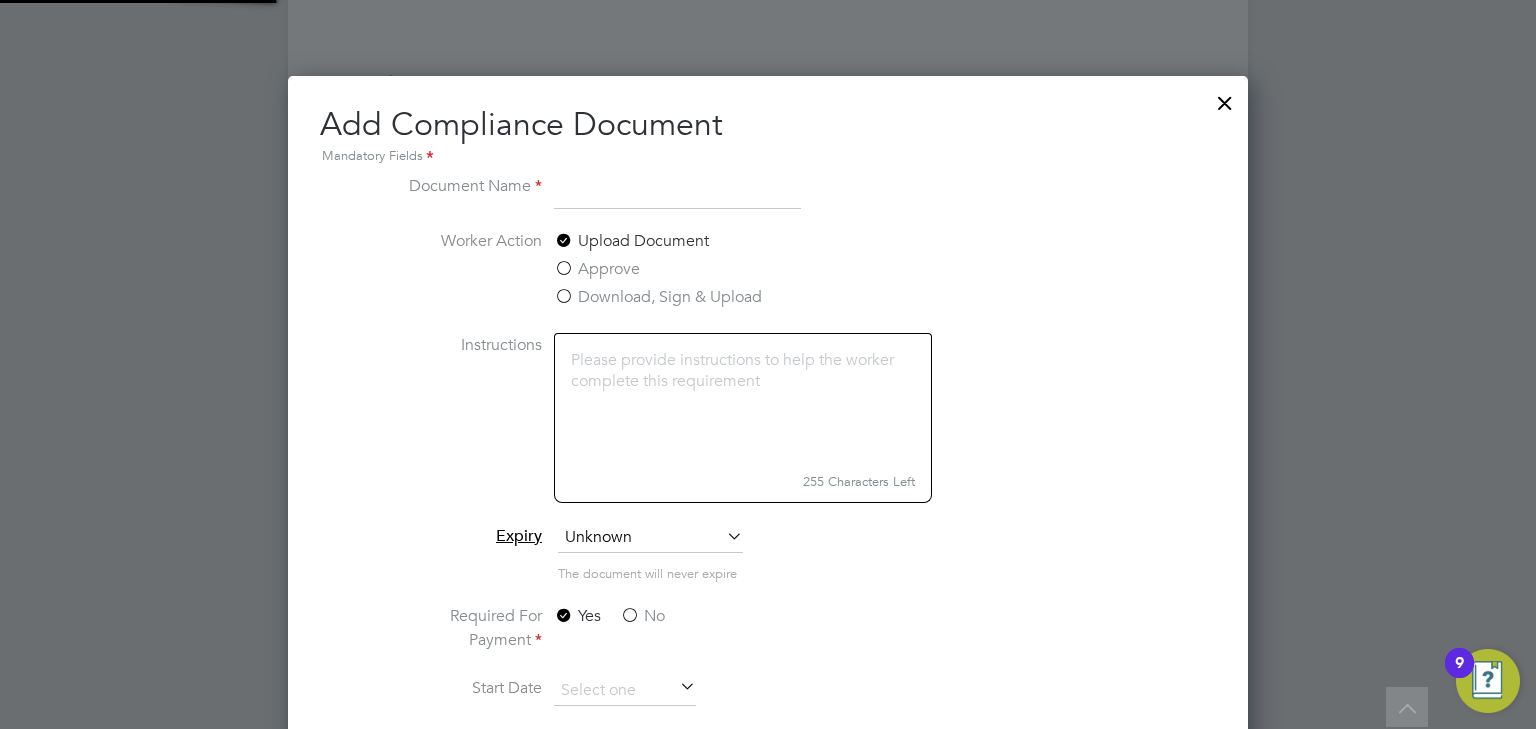 scroll, scrollTop: 9, scrollLeft: 10, axis: both 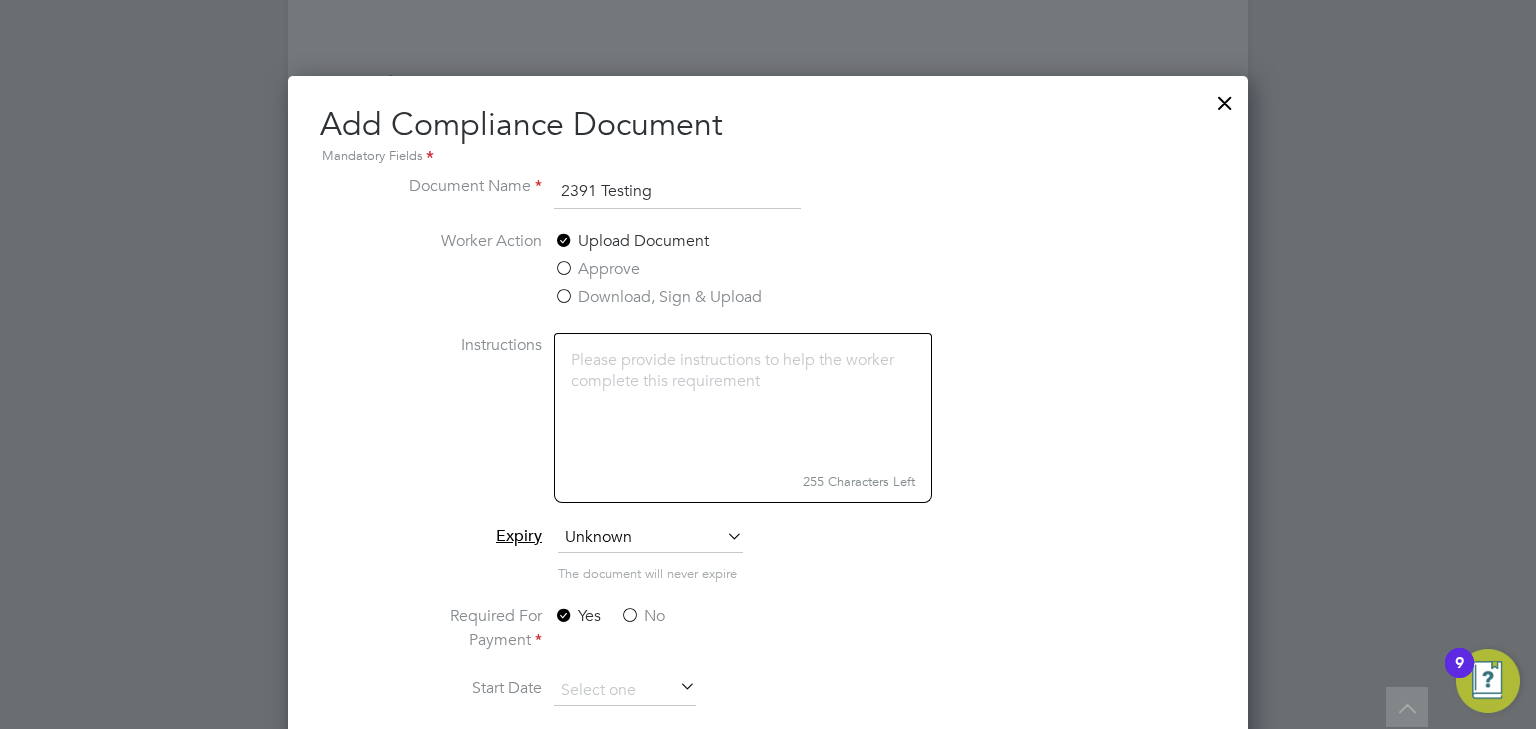 type on "2391 Testing" 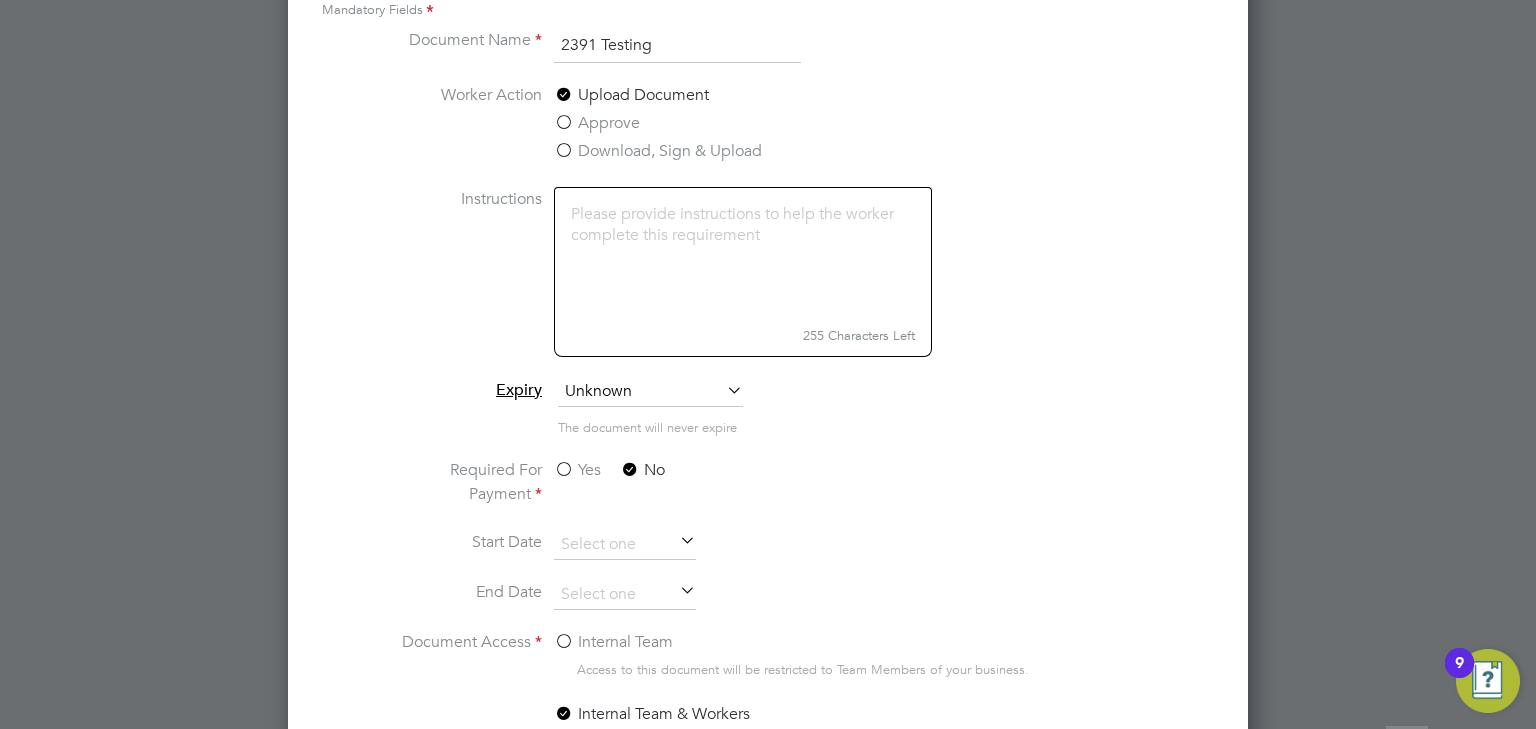 scroll, scrollTop: 1440, scrollLeft: 0, axis: vertical 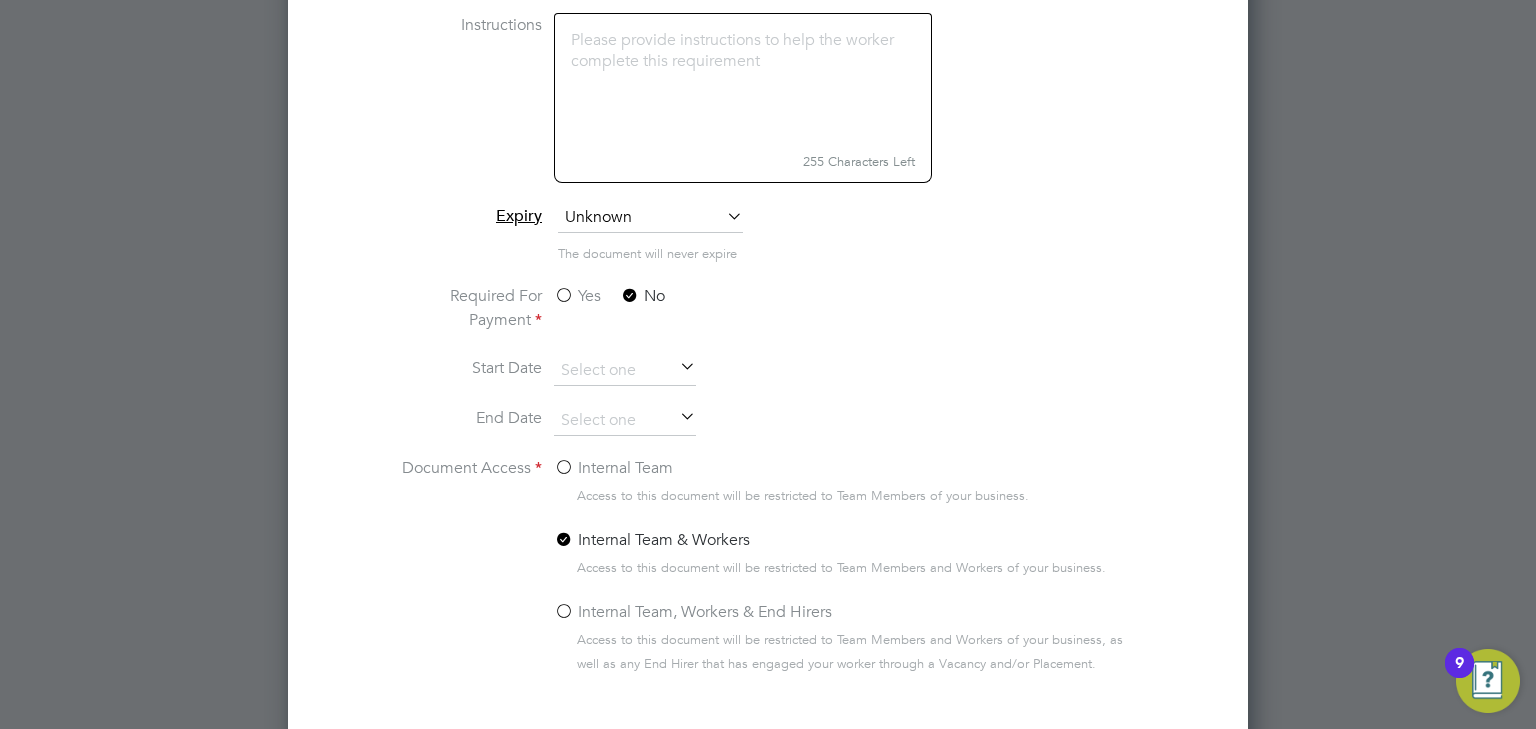 click on "Internal Team" 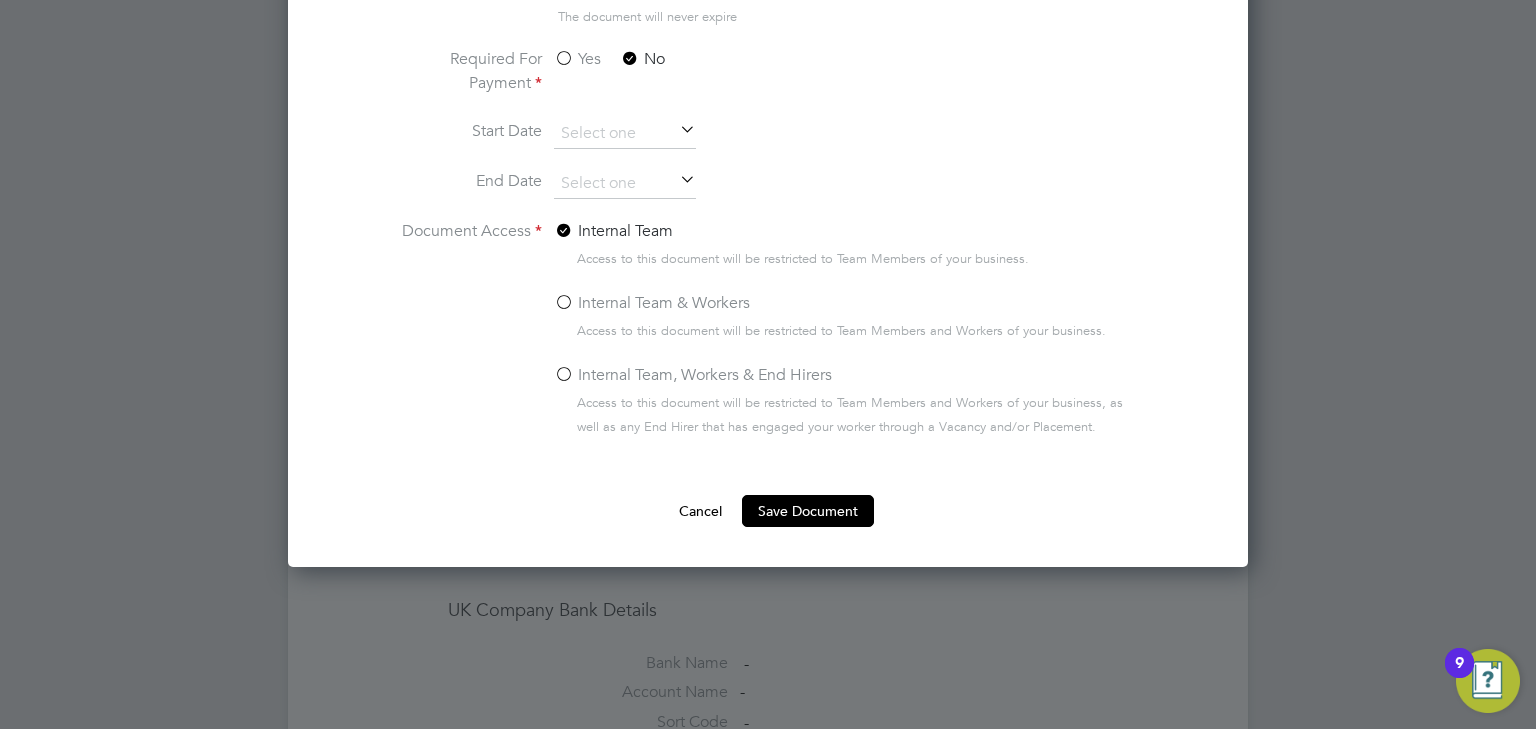 scroll, scrollTop: 1840, scrollLeft: 0, axis: vertical 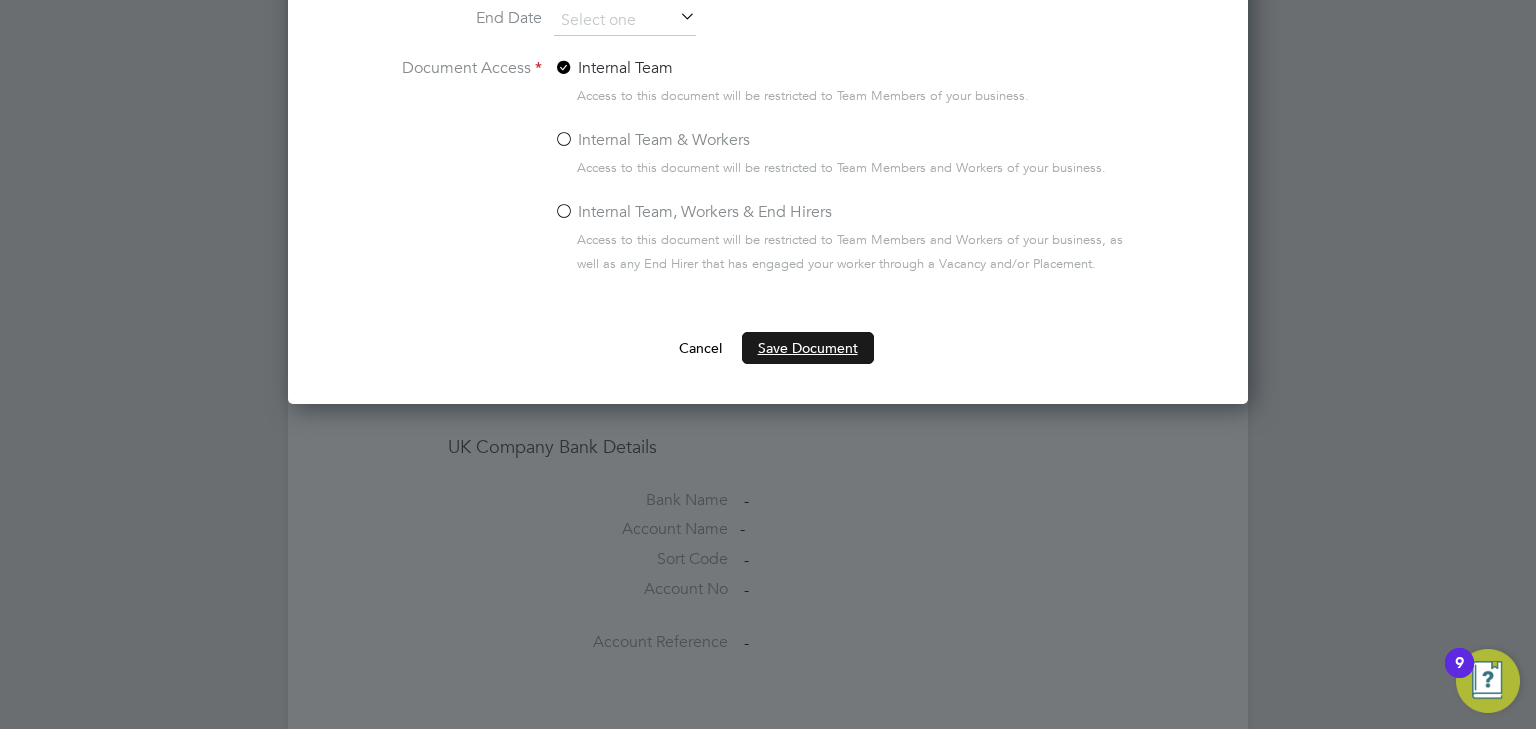 click on "Save Document" at bounding box center [808, 348] 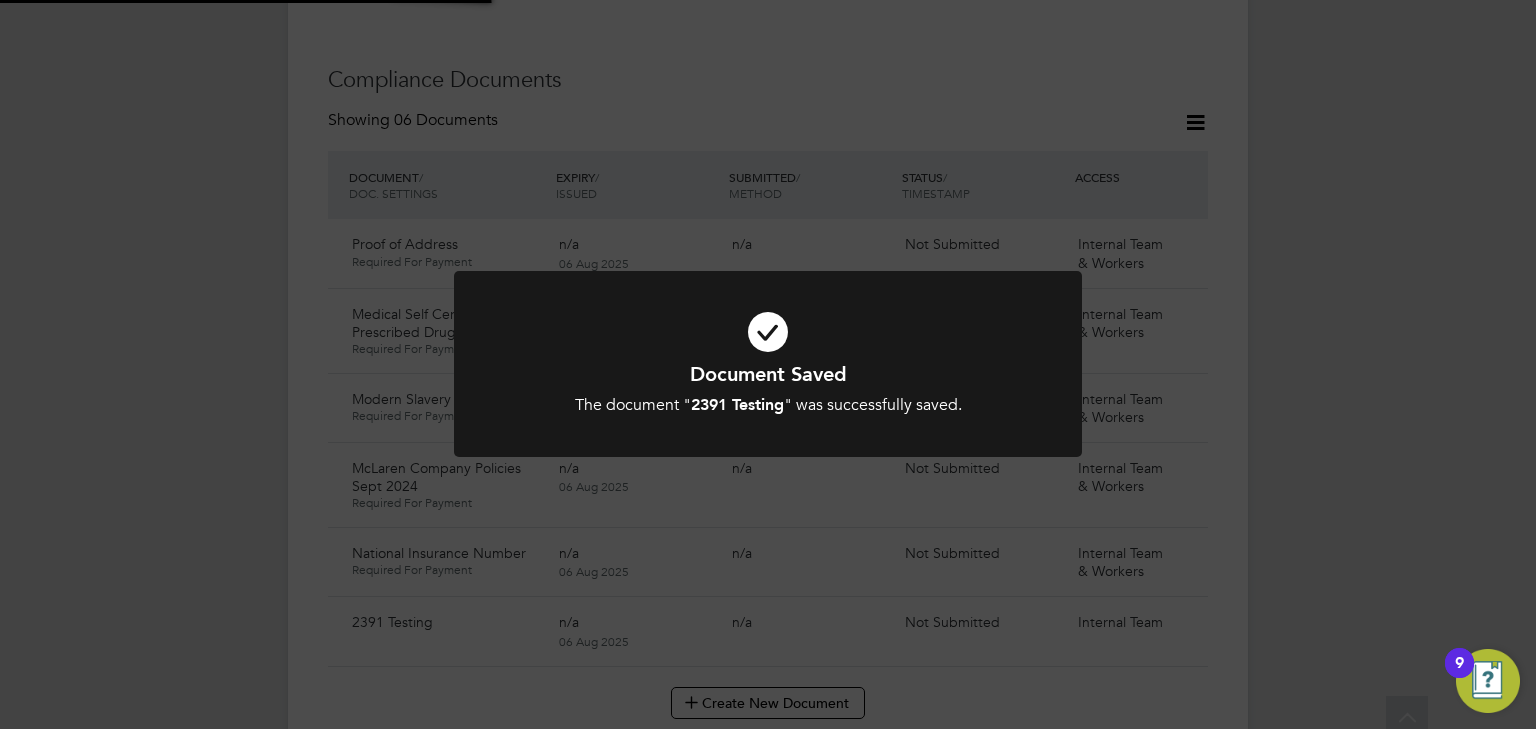 scroll, scrollTop: 1120, scrollLeft: 0, axis: vertical 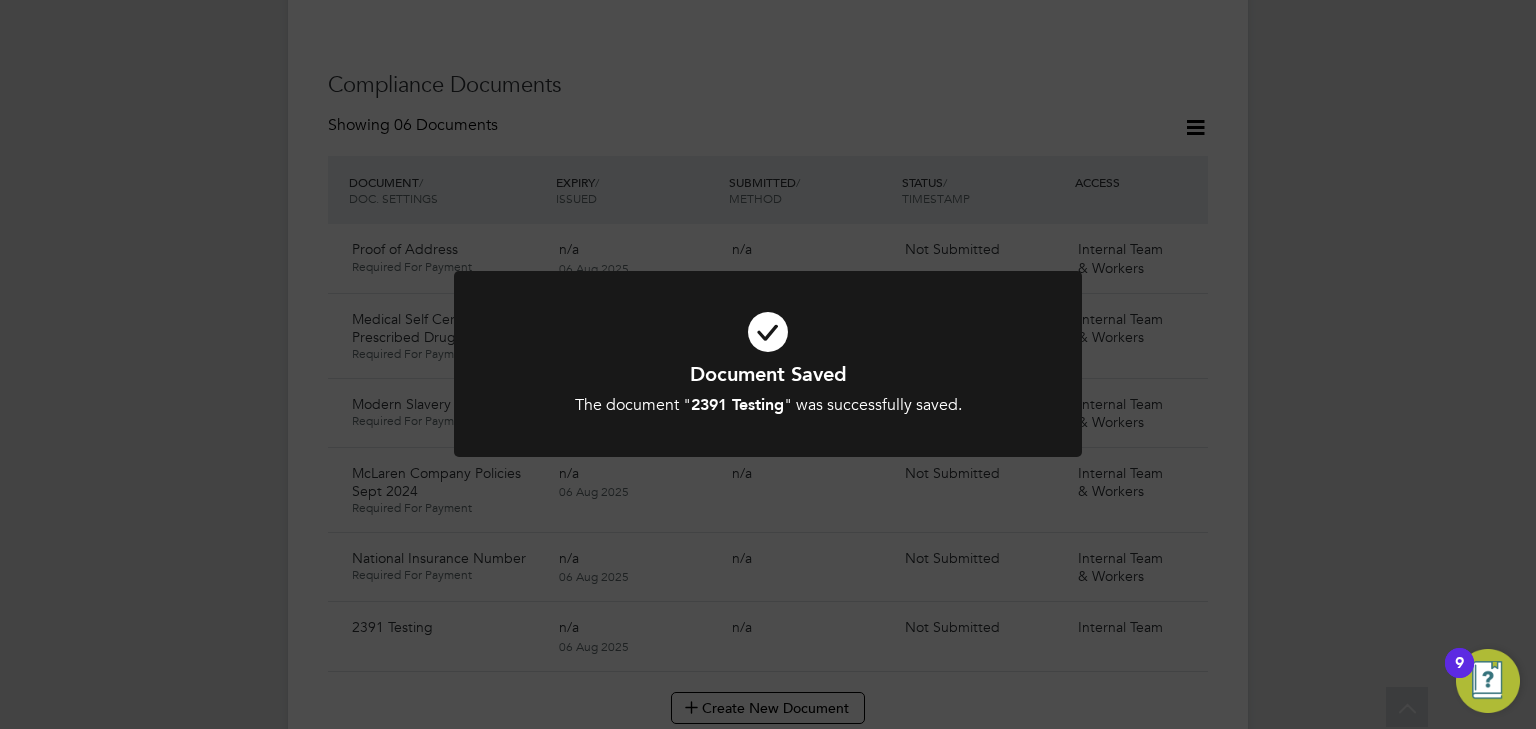 click on "Document Saved The document " 2391 Testing " was successfully saved. Cancel Okay" 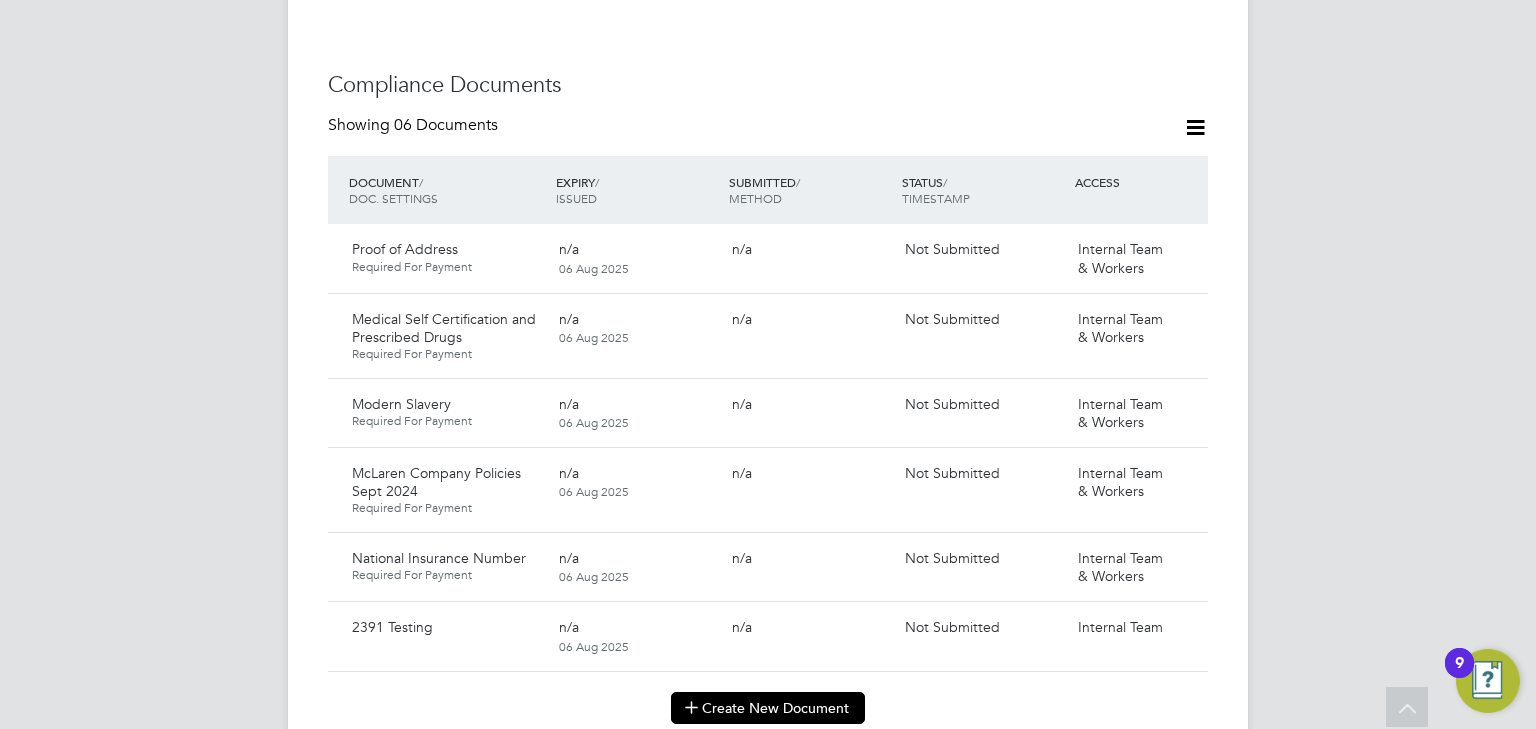 click on "Create New Document" 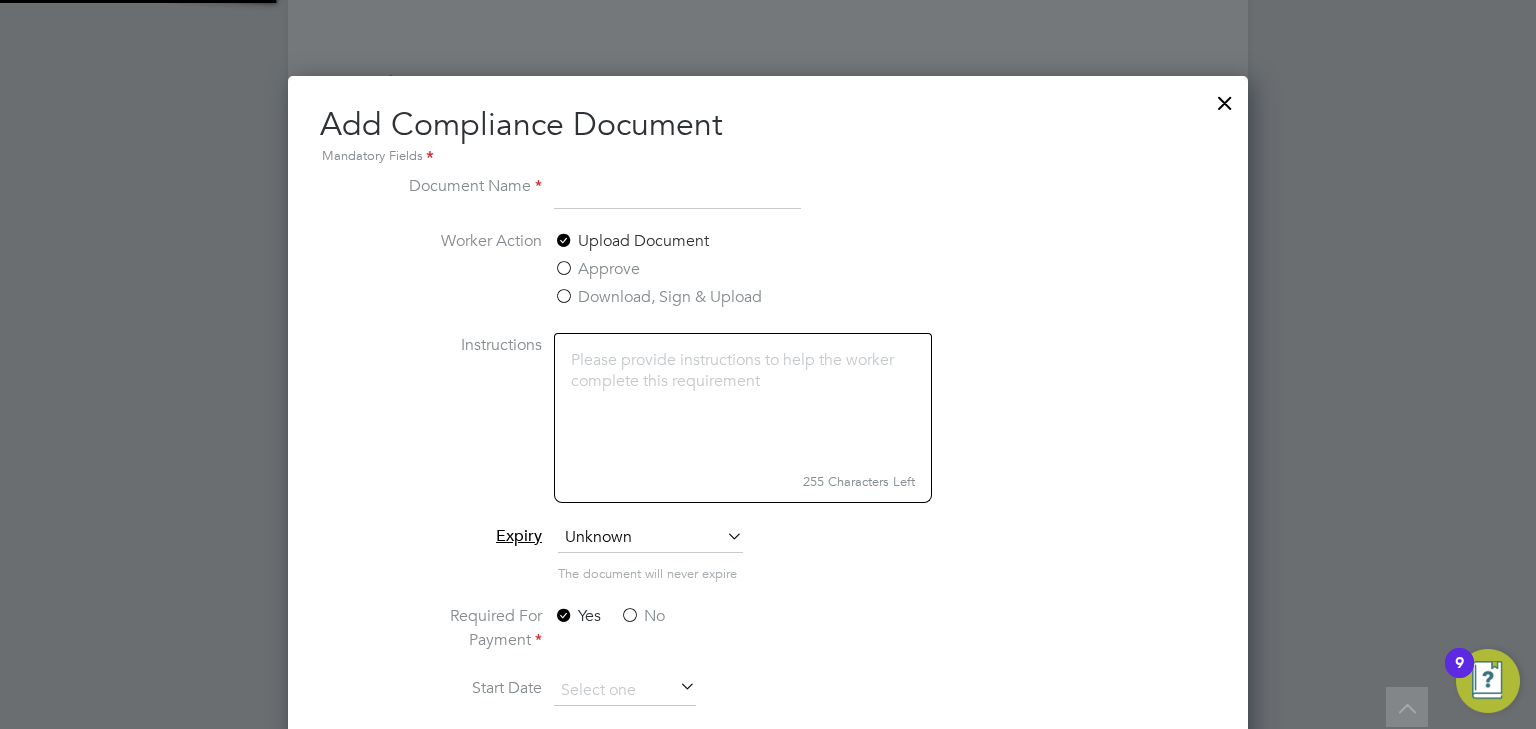 scroll, scrollTop: 9, scrollLeft: 10, axis: both 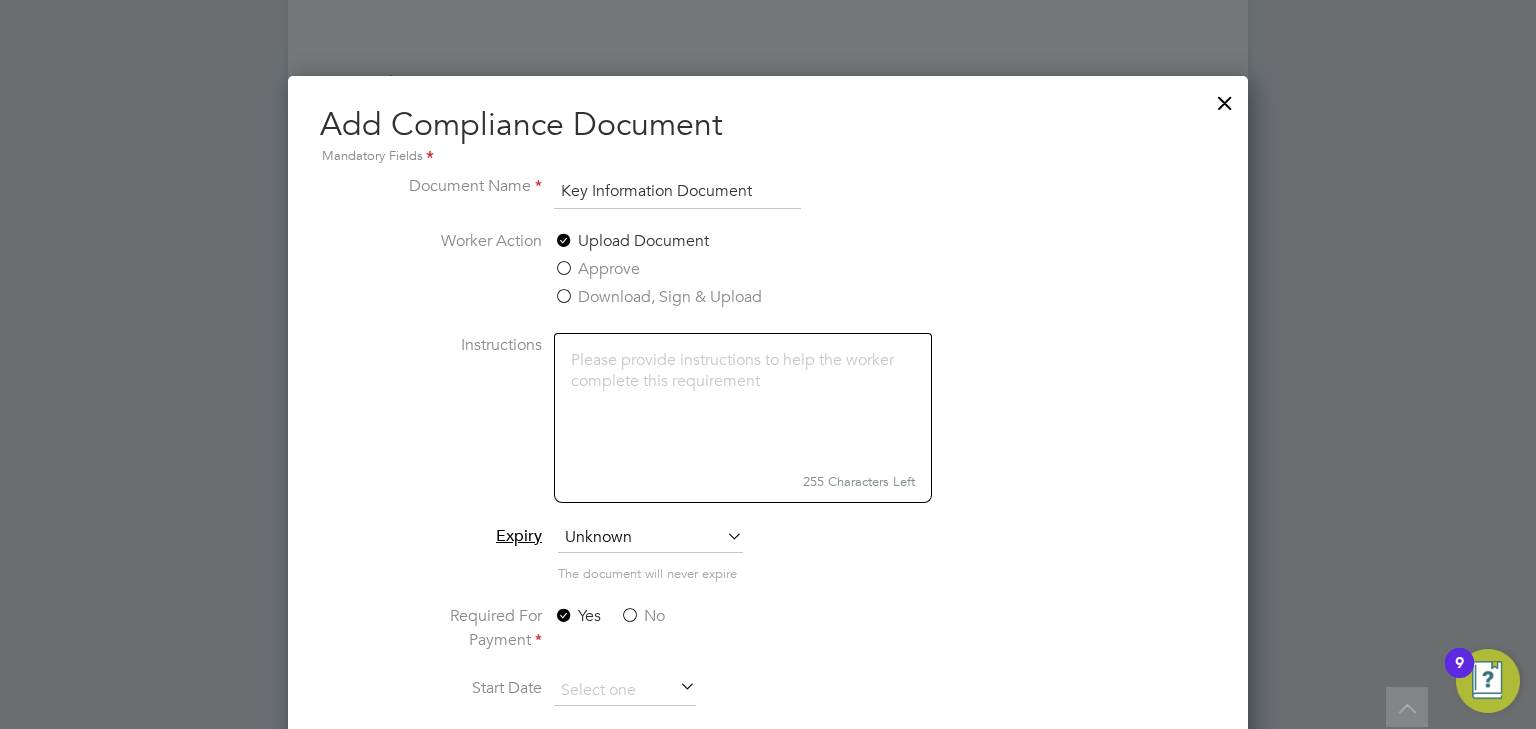 type on "Key Information Document" 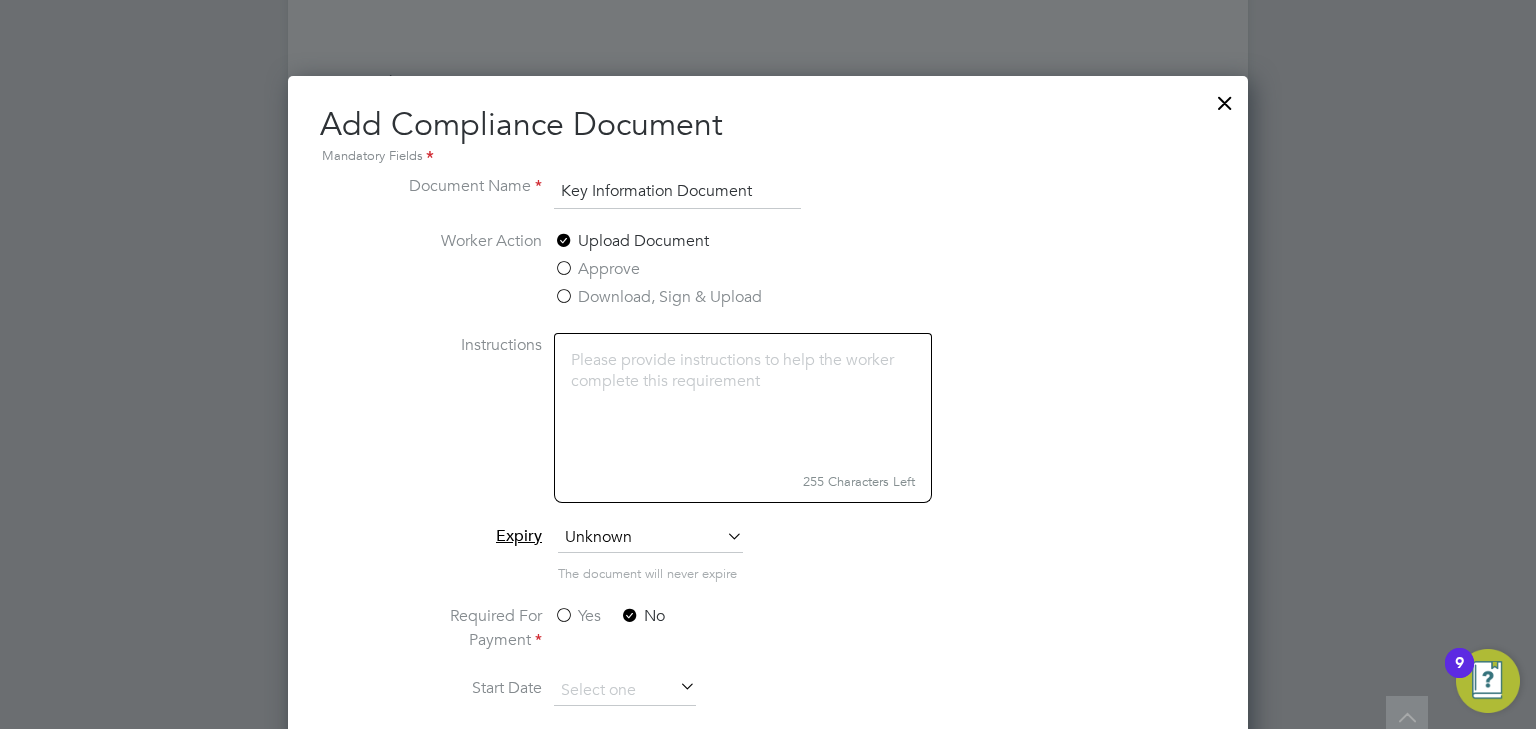 scroll, scrollTop: 1520, scrollLeft: 0, axis: vertical 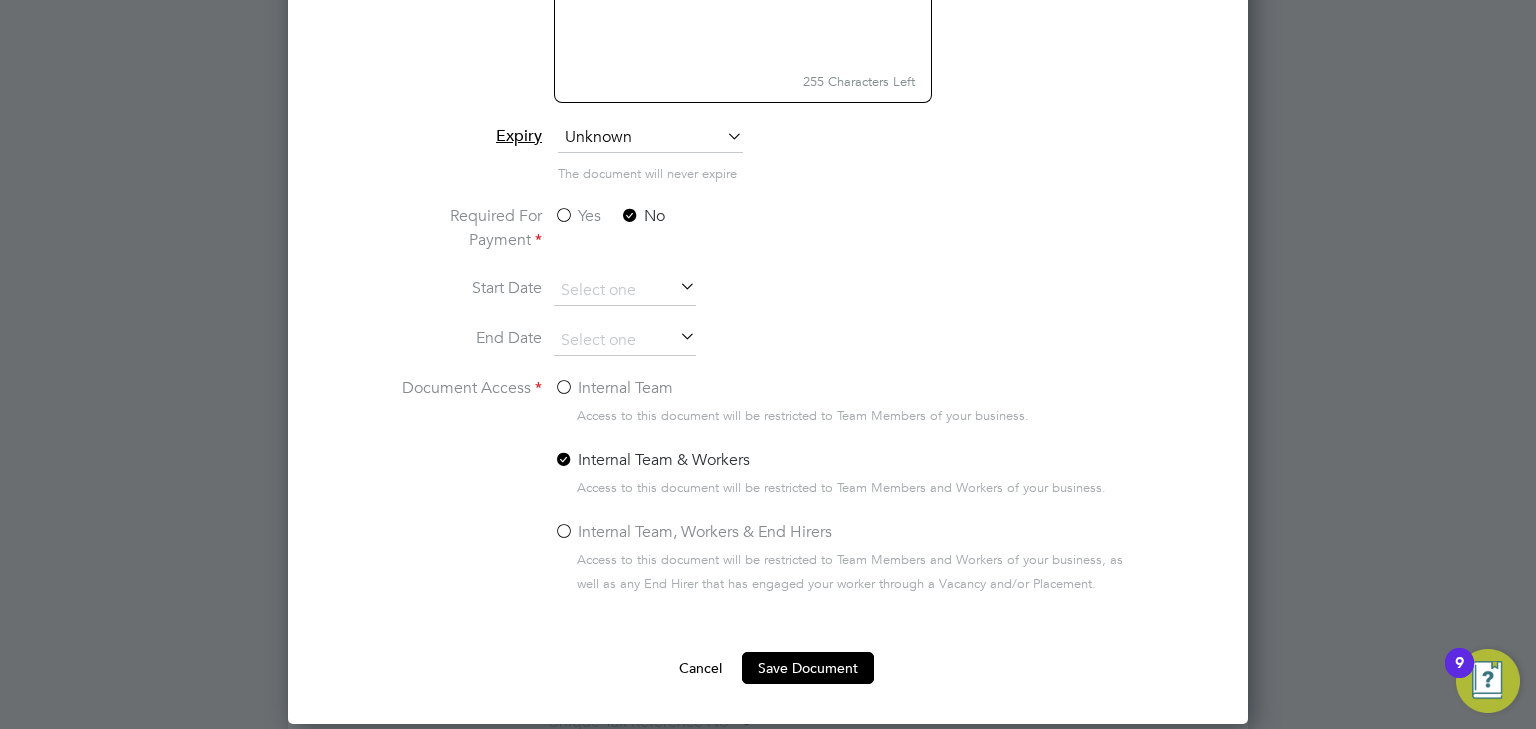 click on "Internal Team" 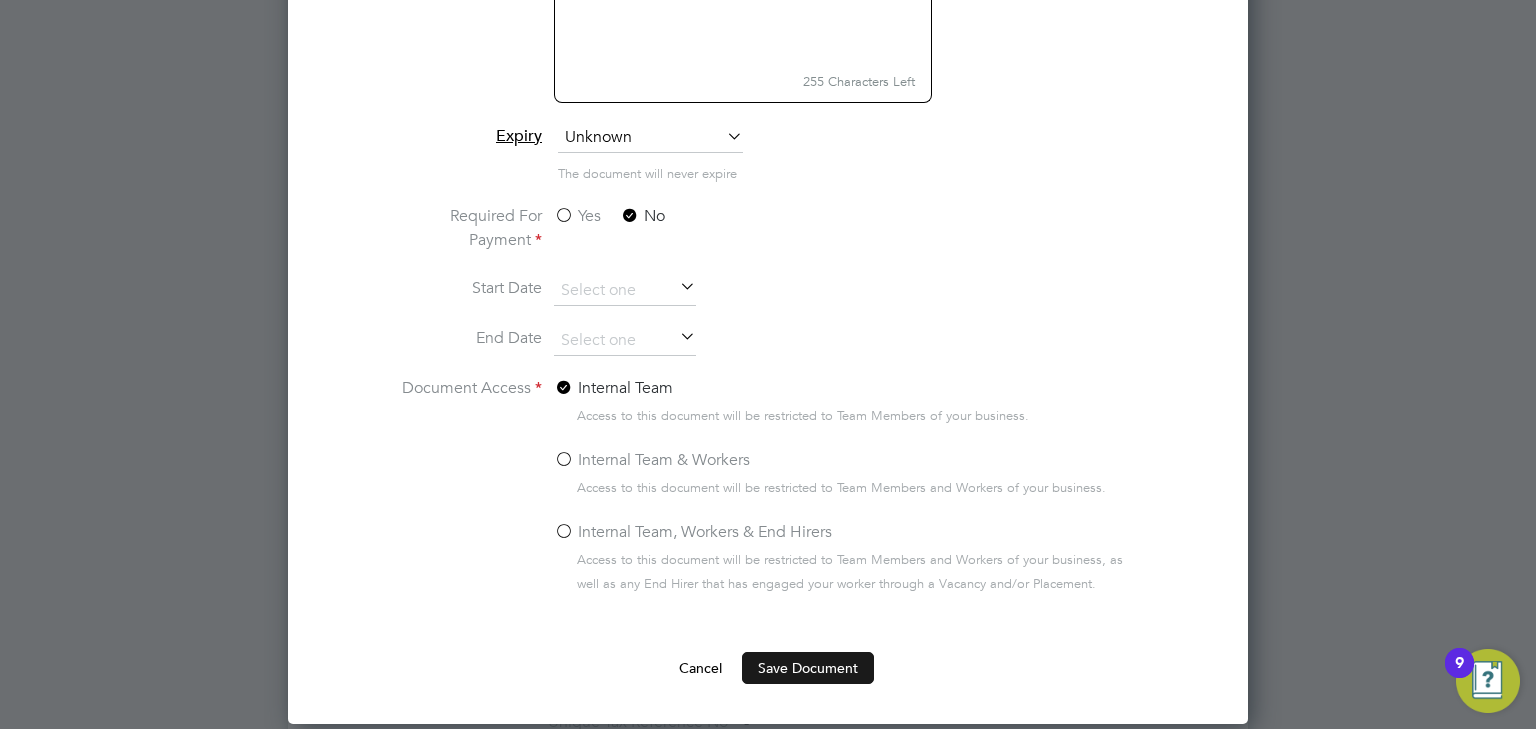 click on "Save Document" at bounding box center [808, 668] 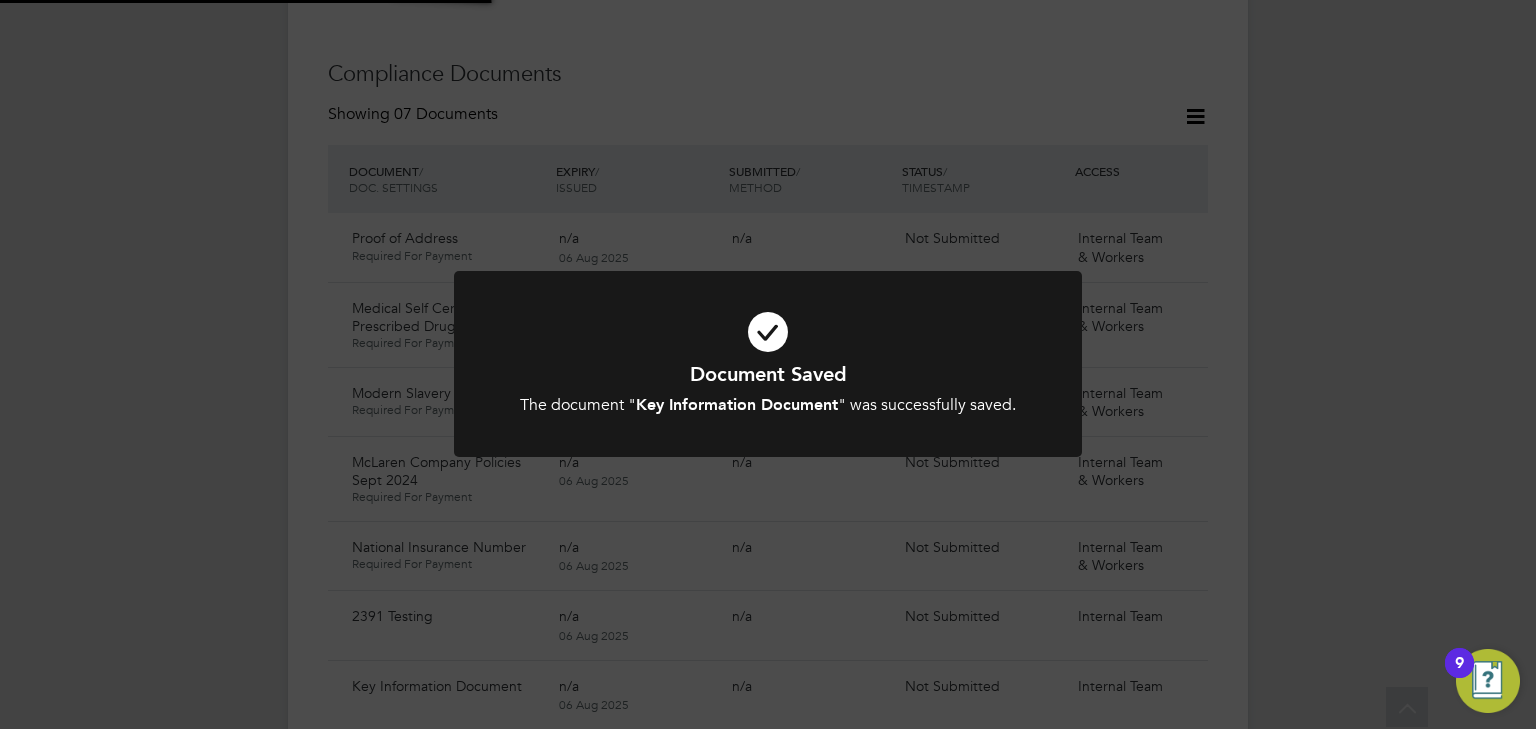 scroll, scrollTop: 1120, scrollLeft: 0, axis: vertical 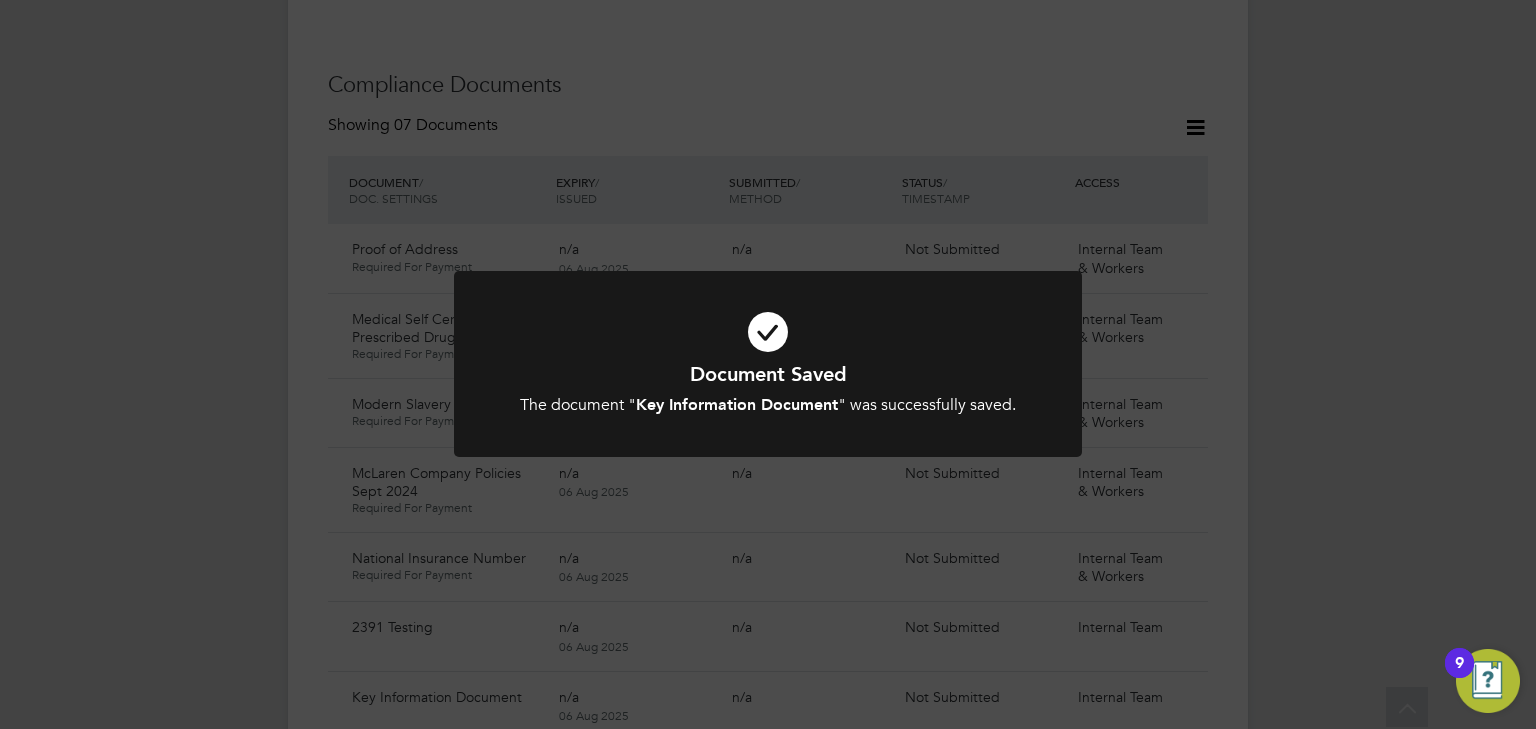 click on "Document Saved The document " Key Information Document " was successfully saved. Cancel Okay" 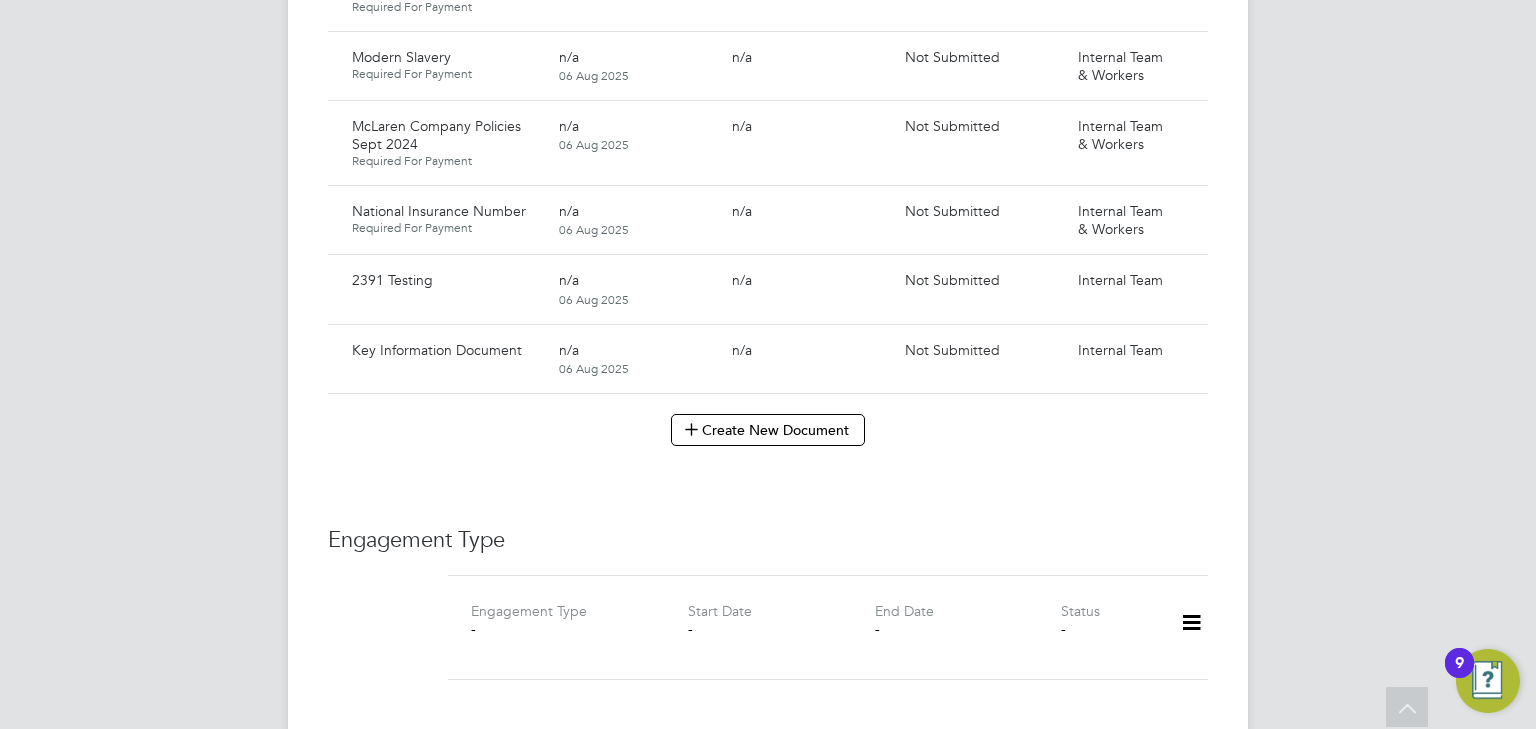 scroll, scrollTop: 1760, scrollLeft: 0, axis: vertical 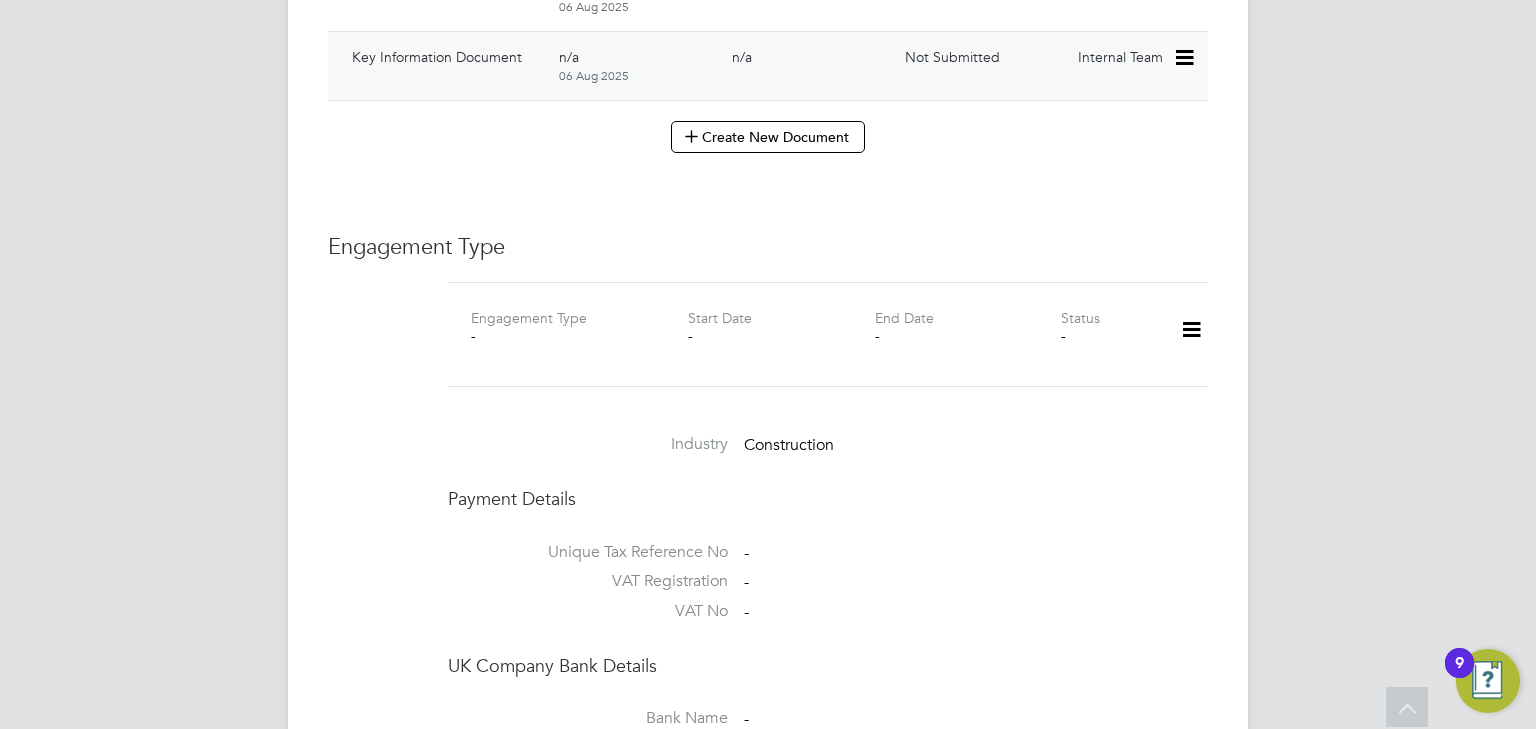 click 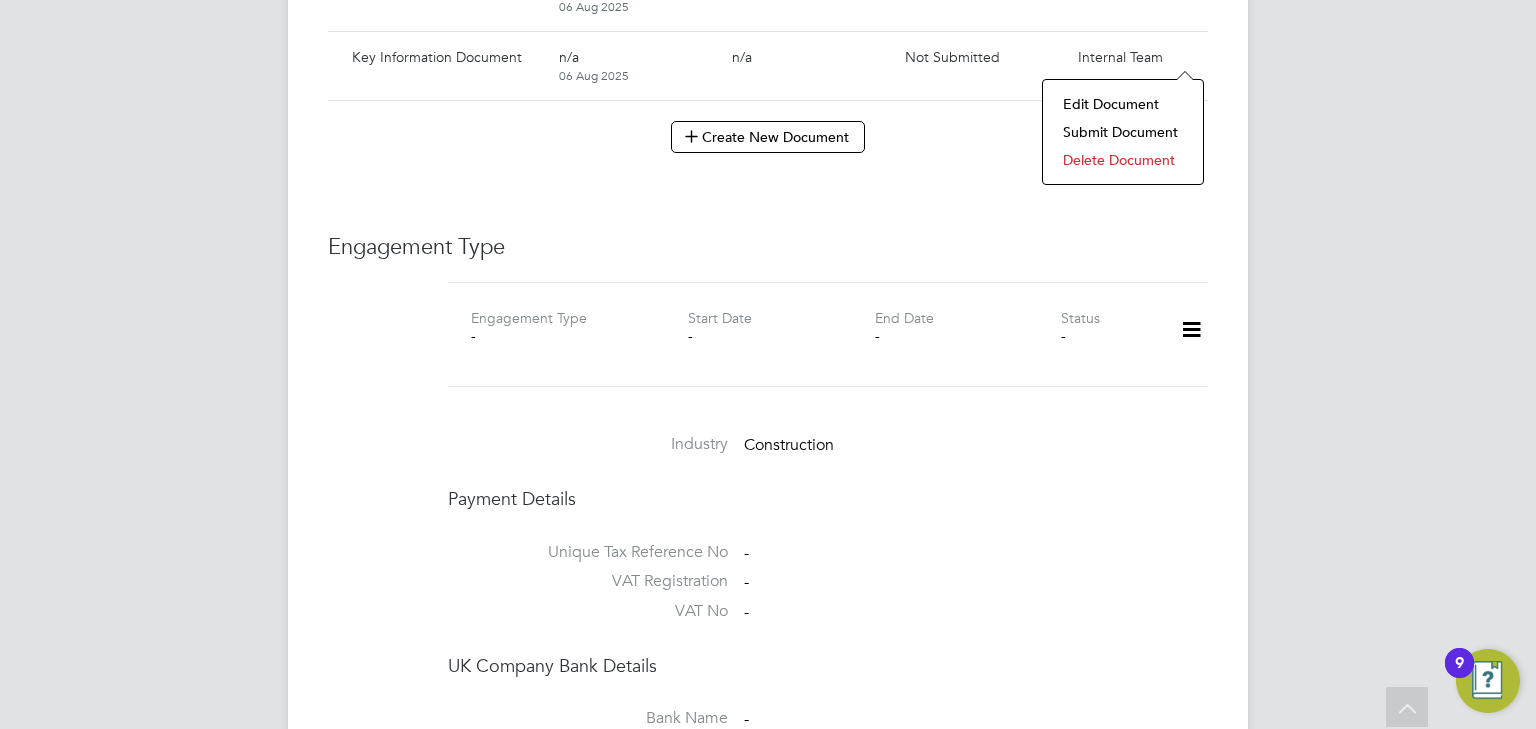click on "Submit Document" 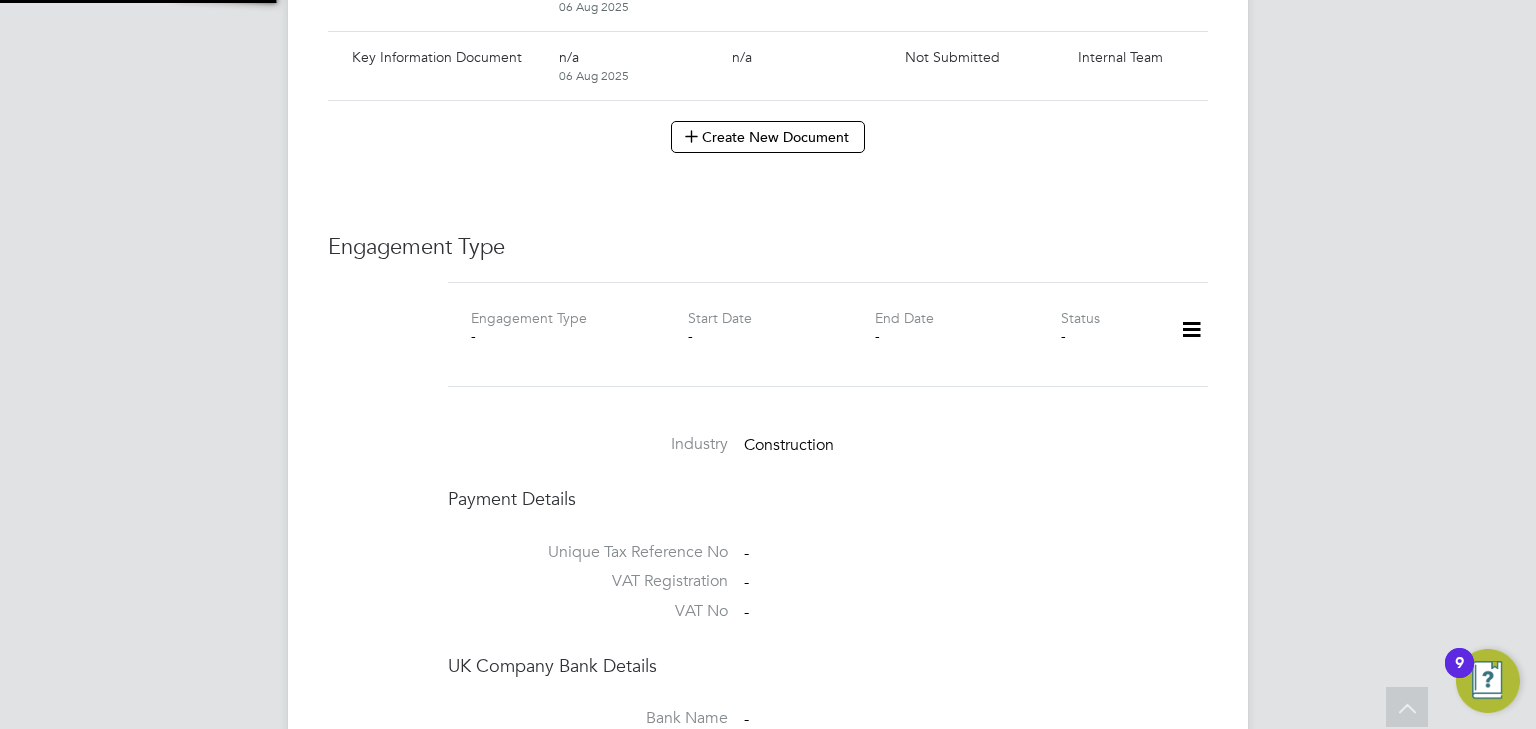 scroll, scrollTop: 10, scrollLeft: 10, axis: both 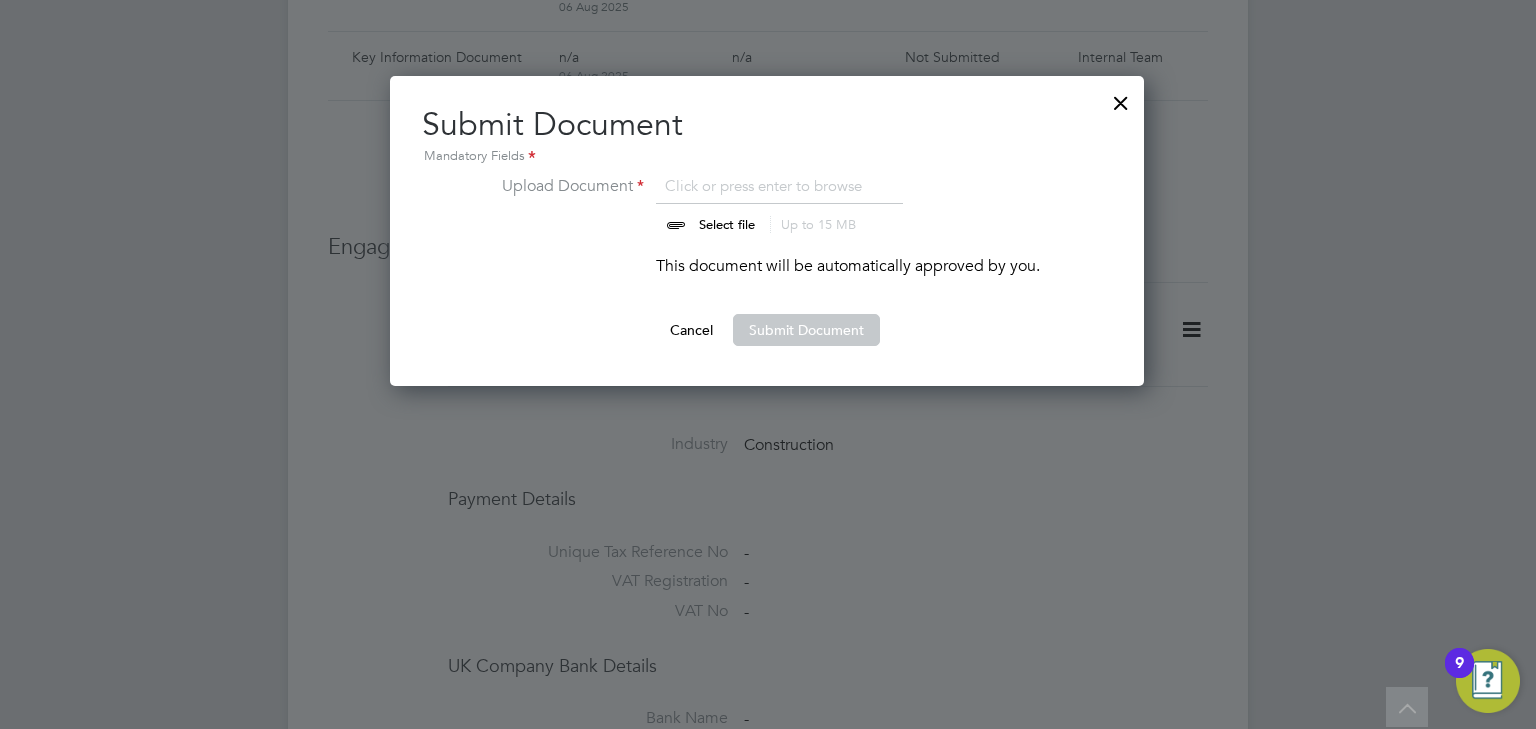 click at bounding box center [746, 204] 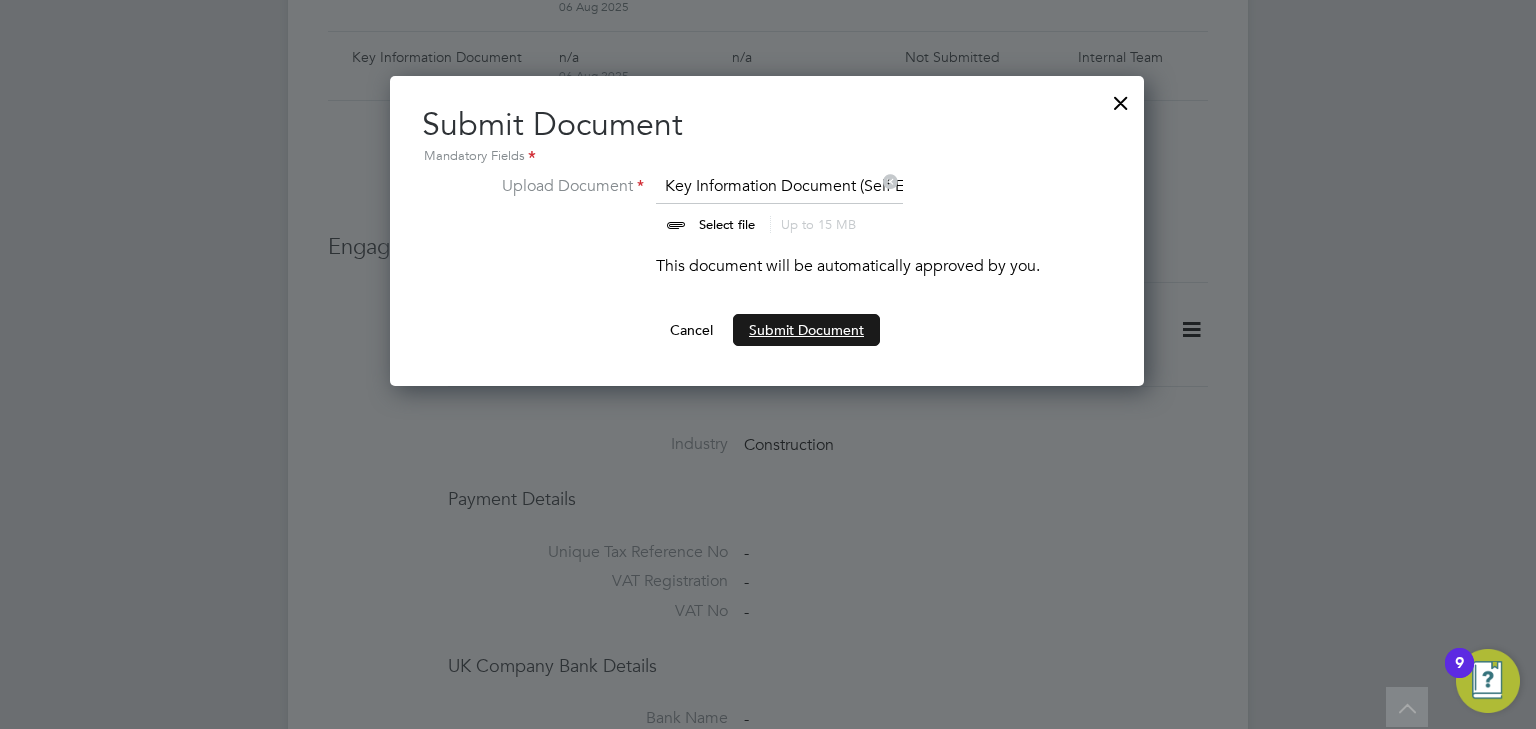 click on "Submit Document" at bounding box center (806, 330) 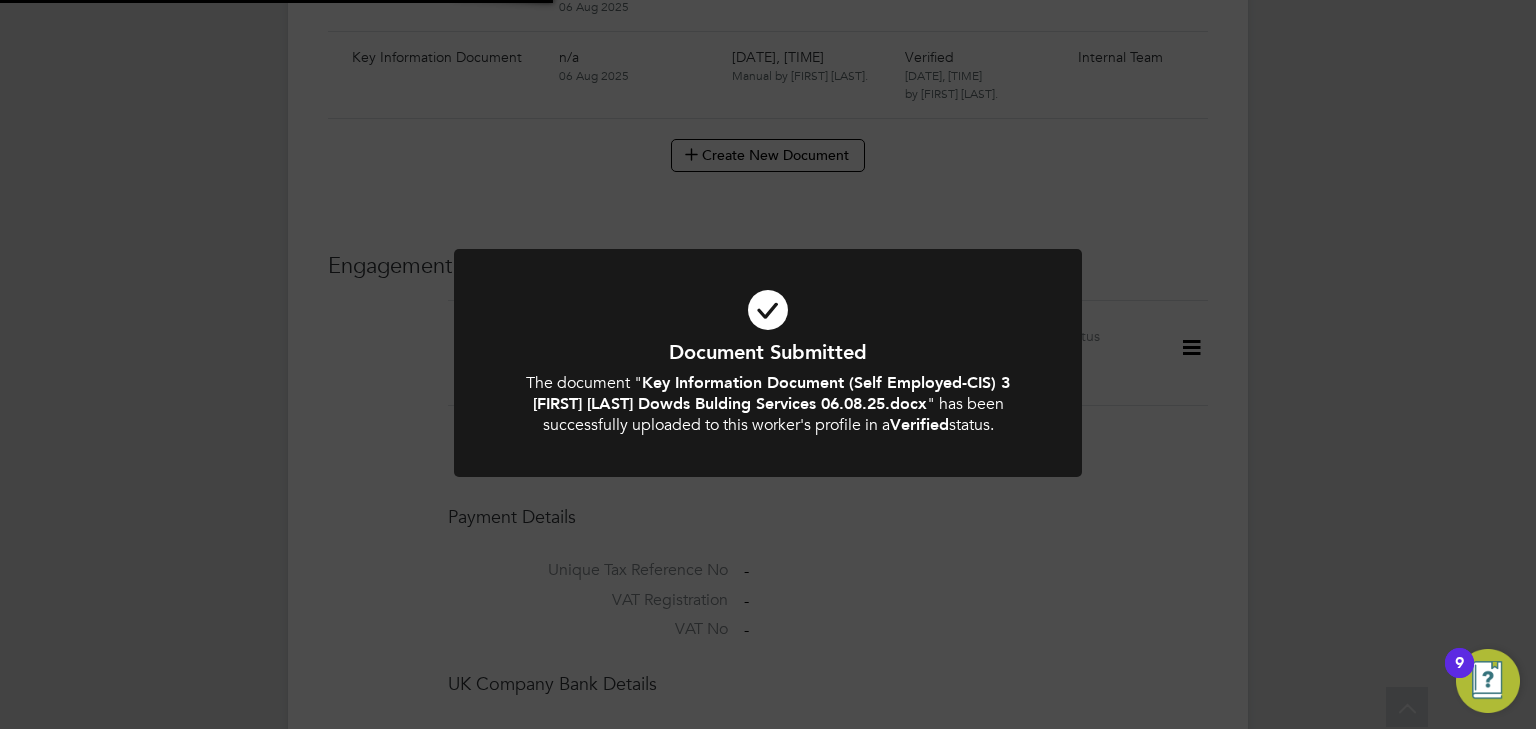 drag, startPoint x: 1447, startPoint y: 298, endPoint x: 1424, endPoint y: 306, distance: 24.351591 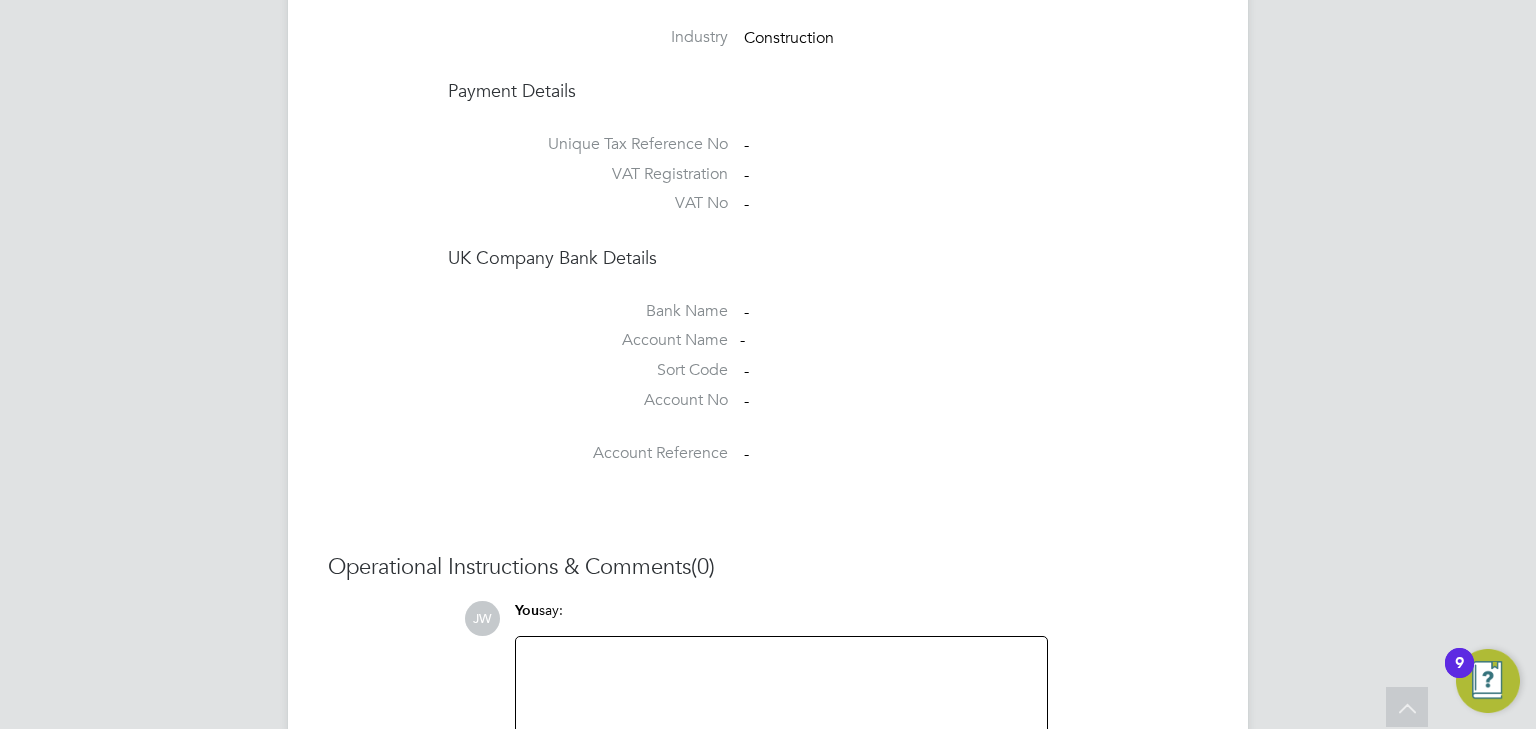 scroll, scrollTop: 2000, scrollLeft: 0, axis: vertical 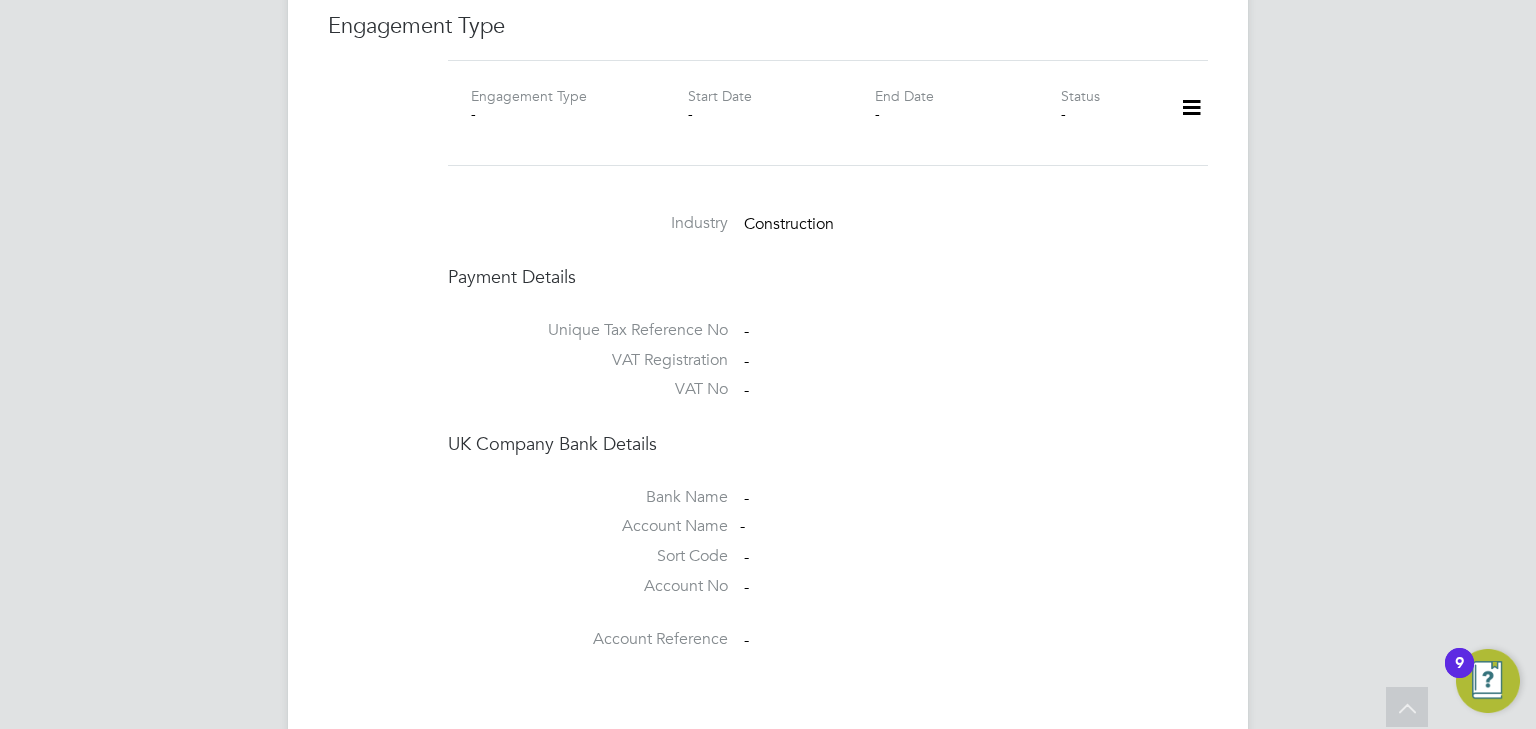 click 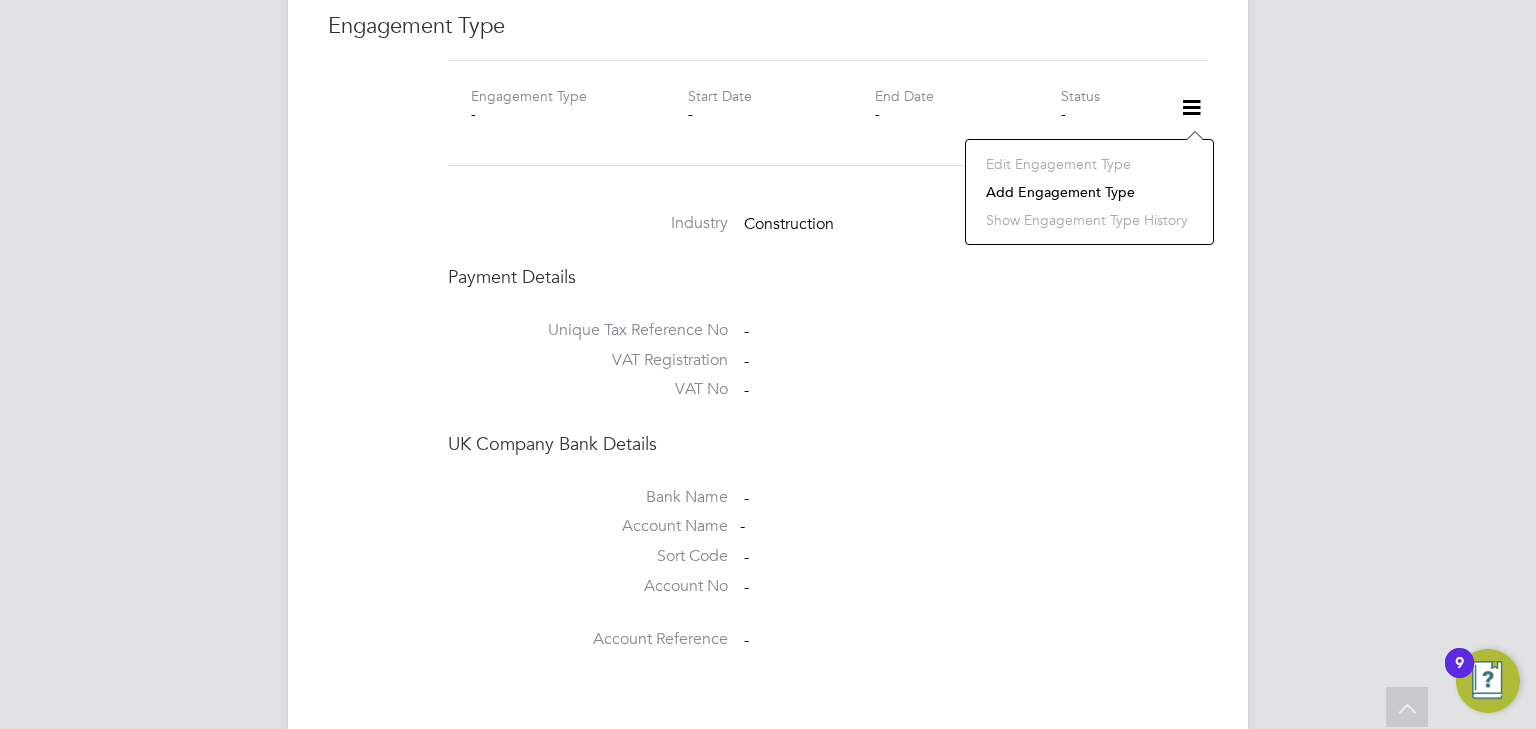click on "Add Engagement Type" 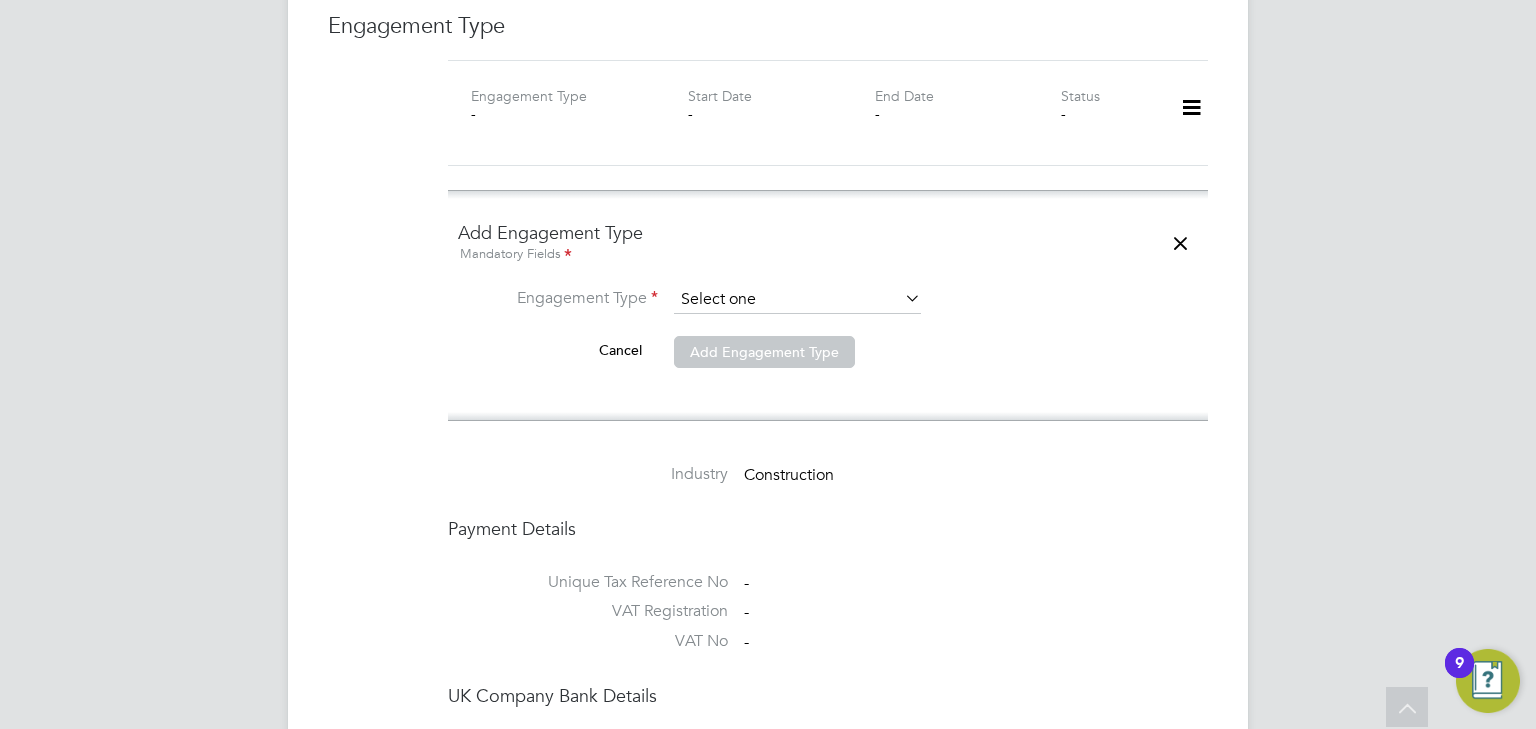 click 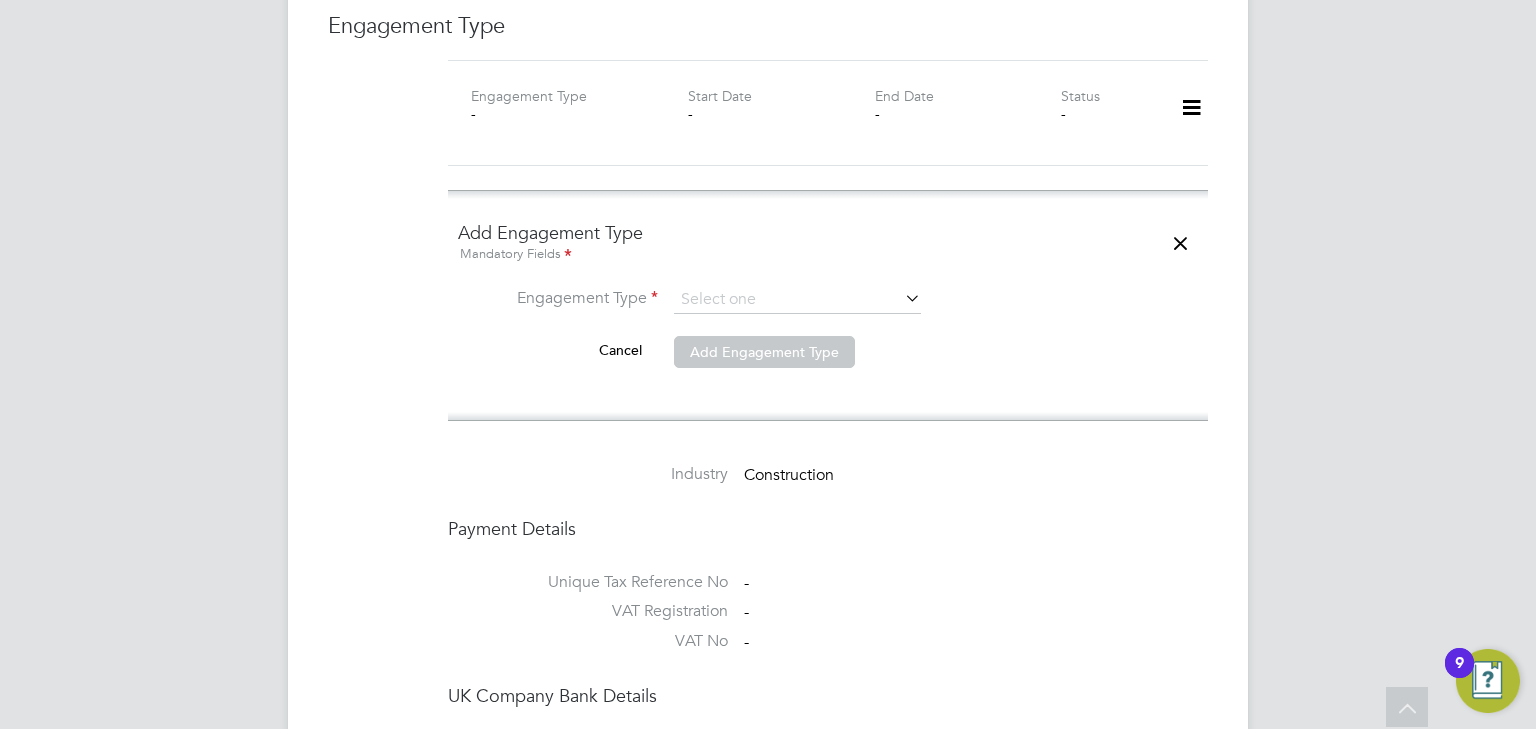 click on "Umbrella" 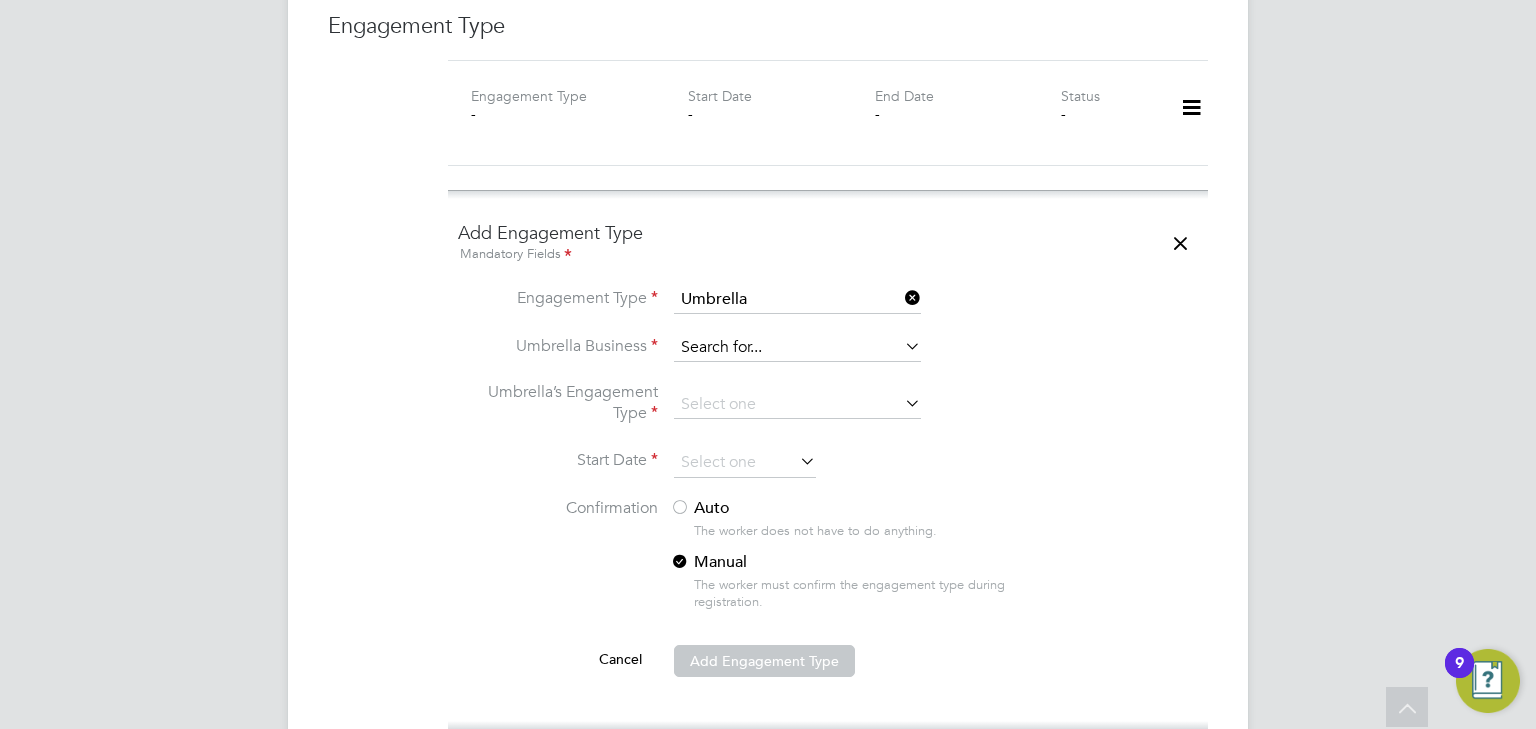 click 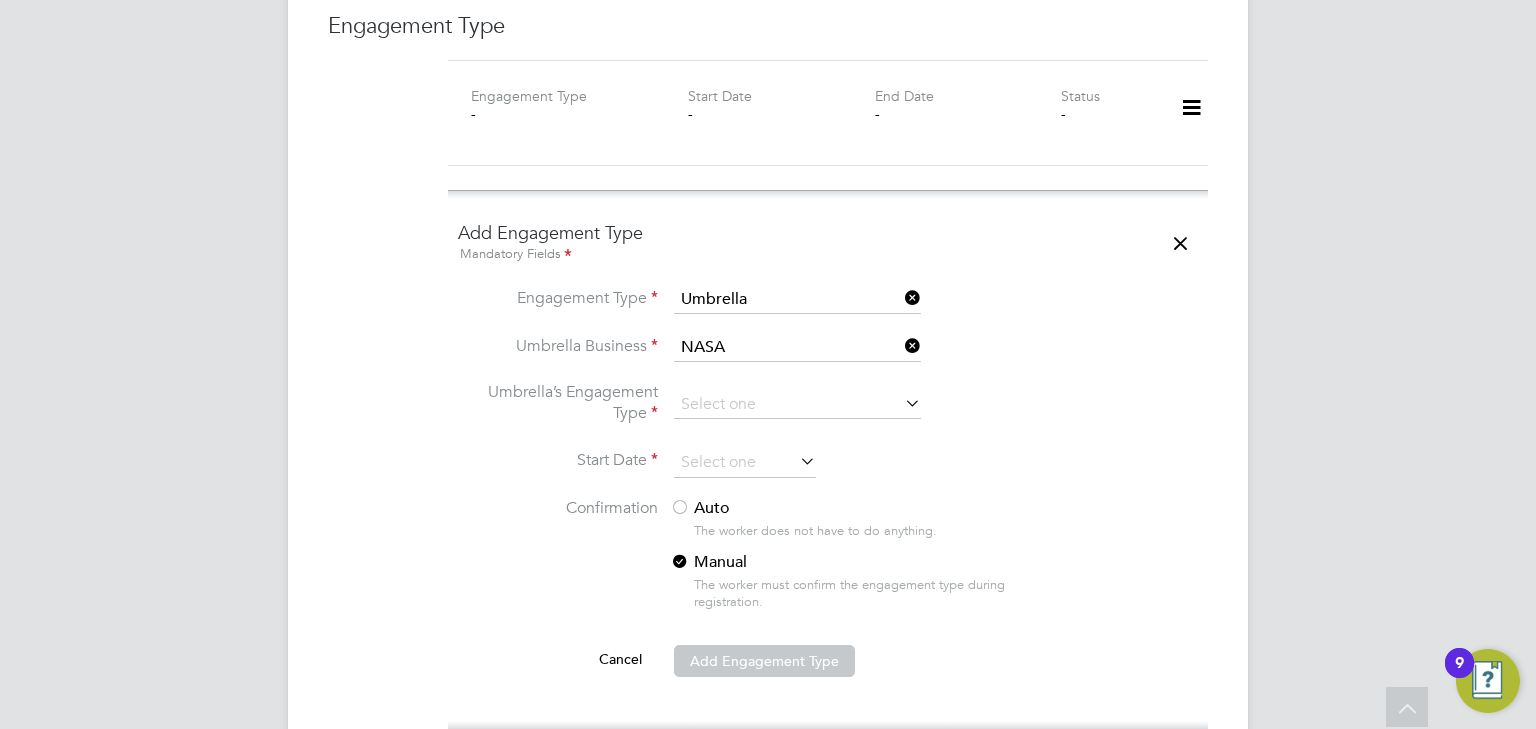 click on "Nasa  Umbrella Ltd" 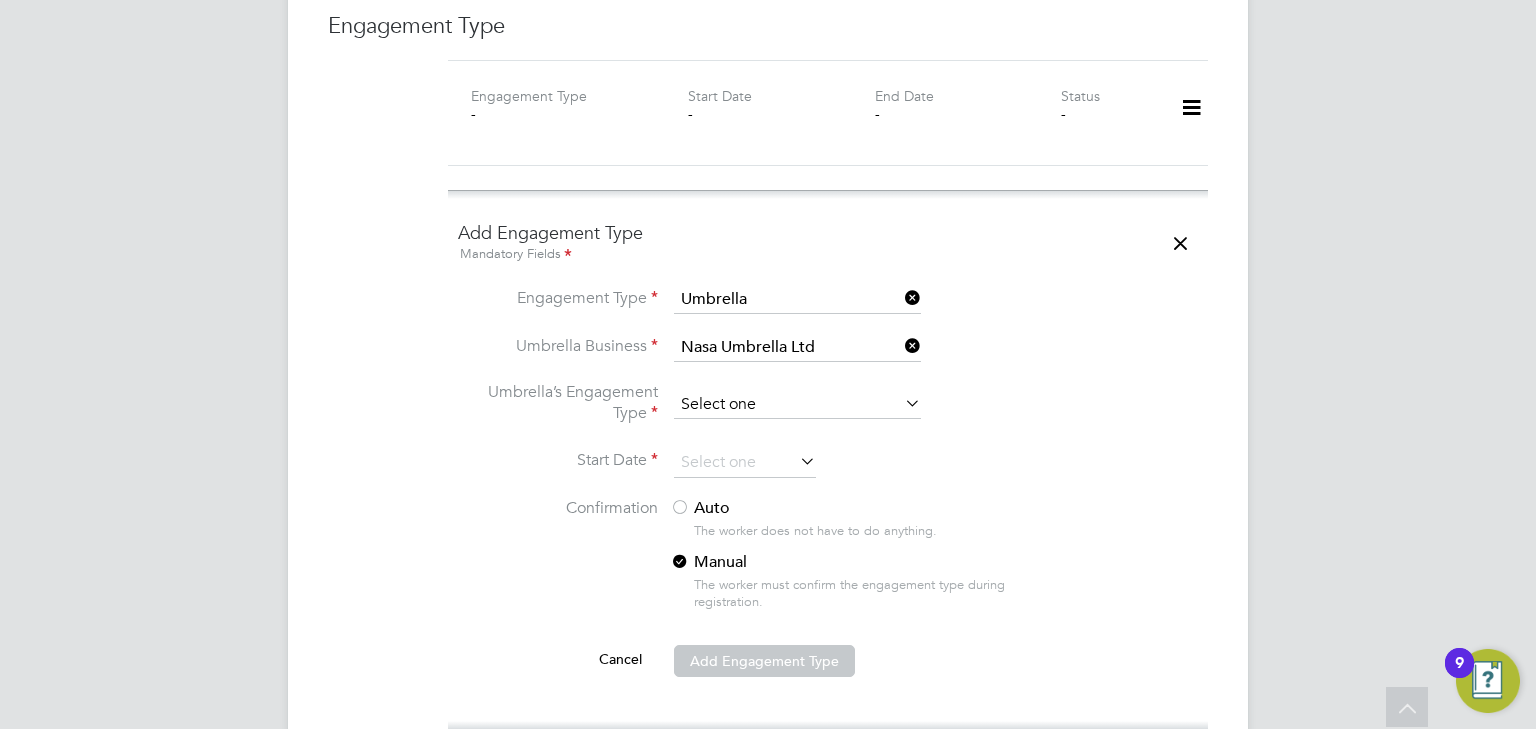 click 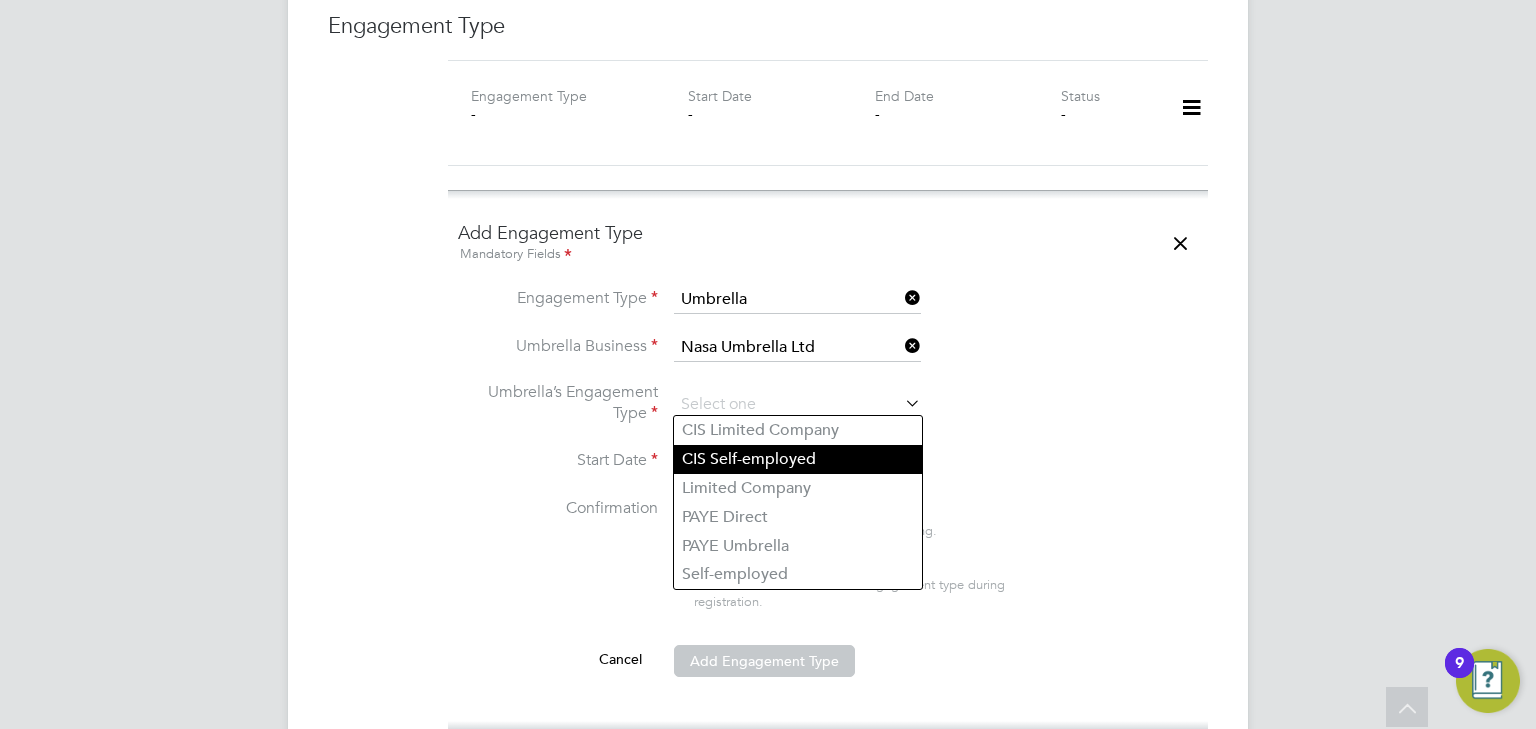 click on "CIS Self-employed" 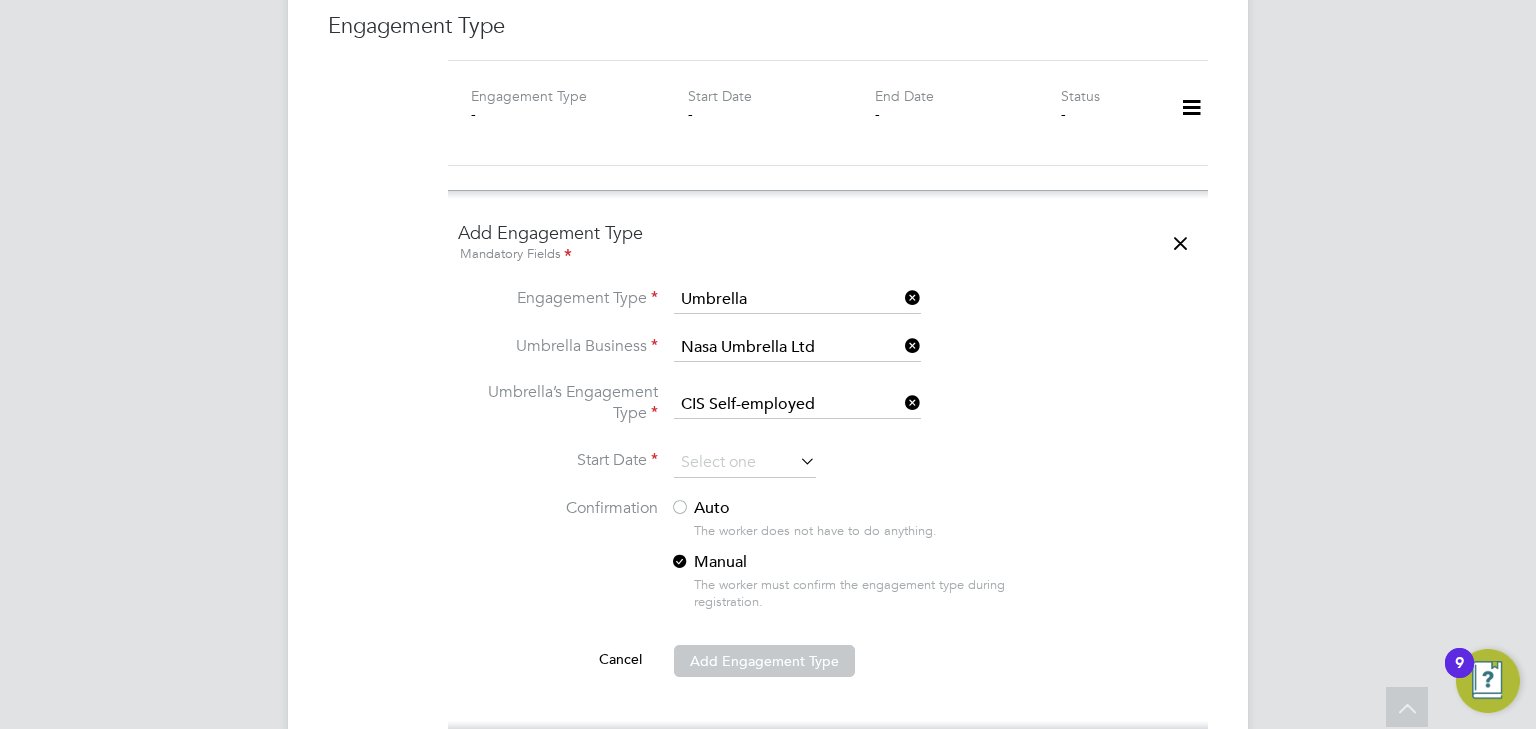 click 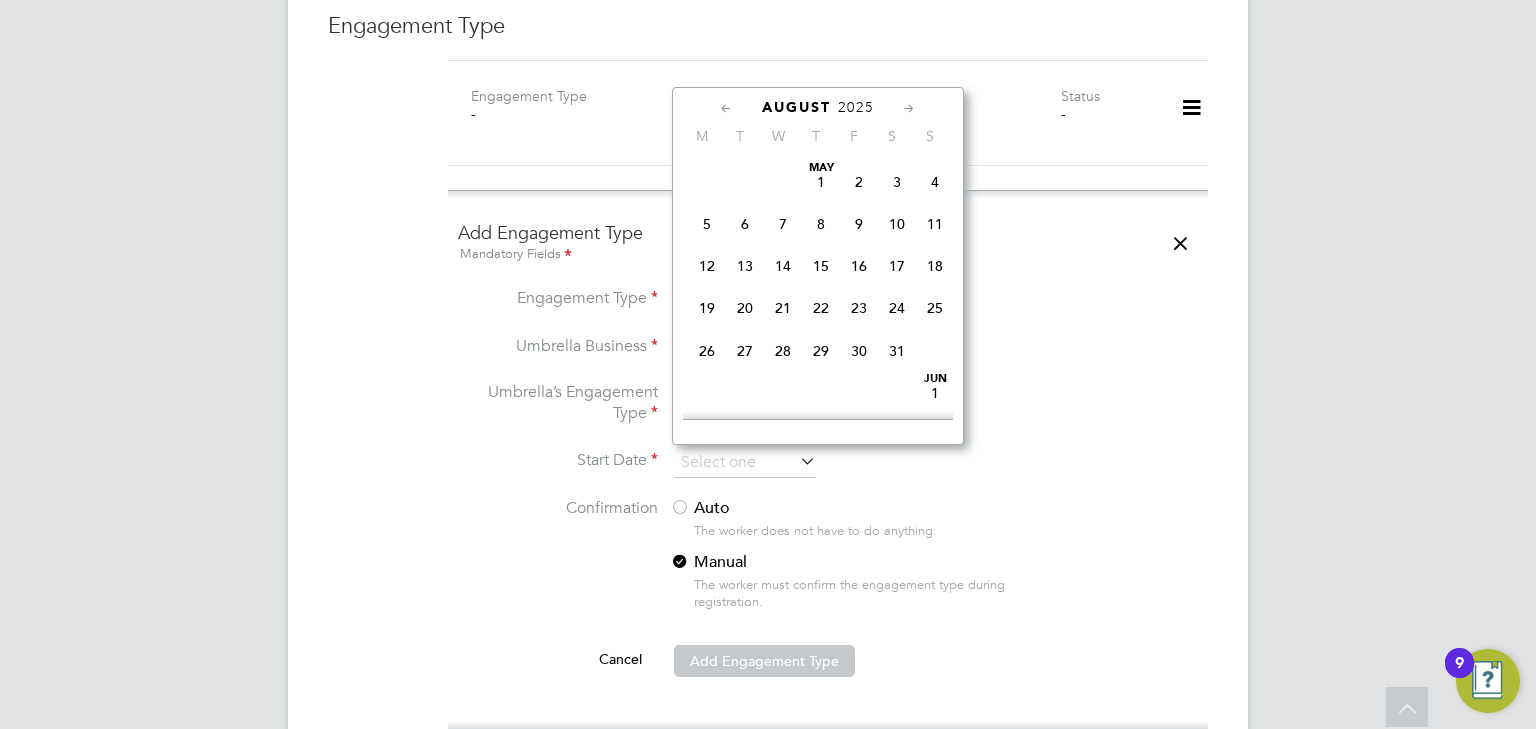 scroll, scrollTop: 652, scrollLeft: 0, axis: vertical 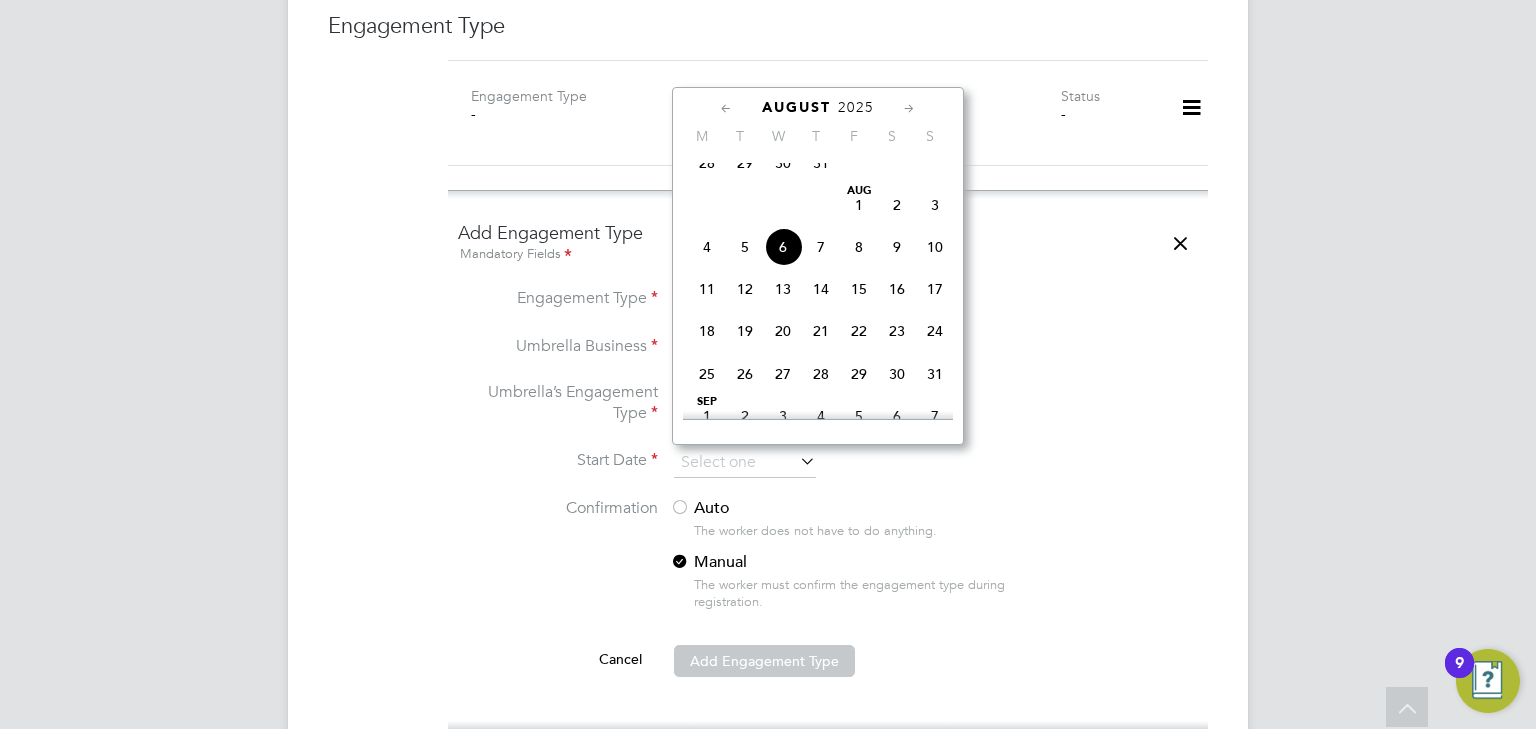 click on "6" 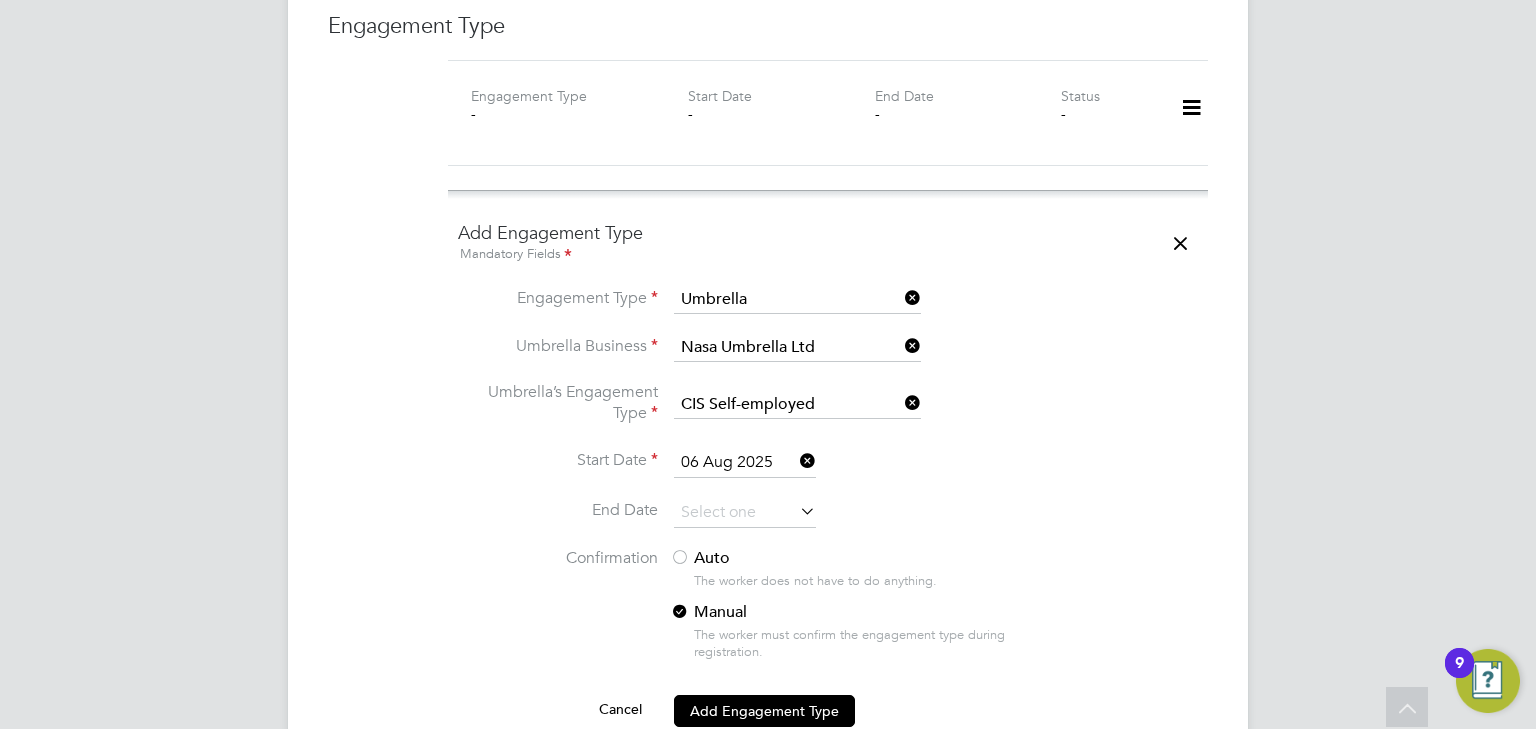 click 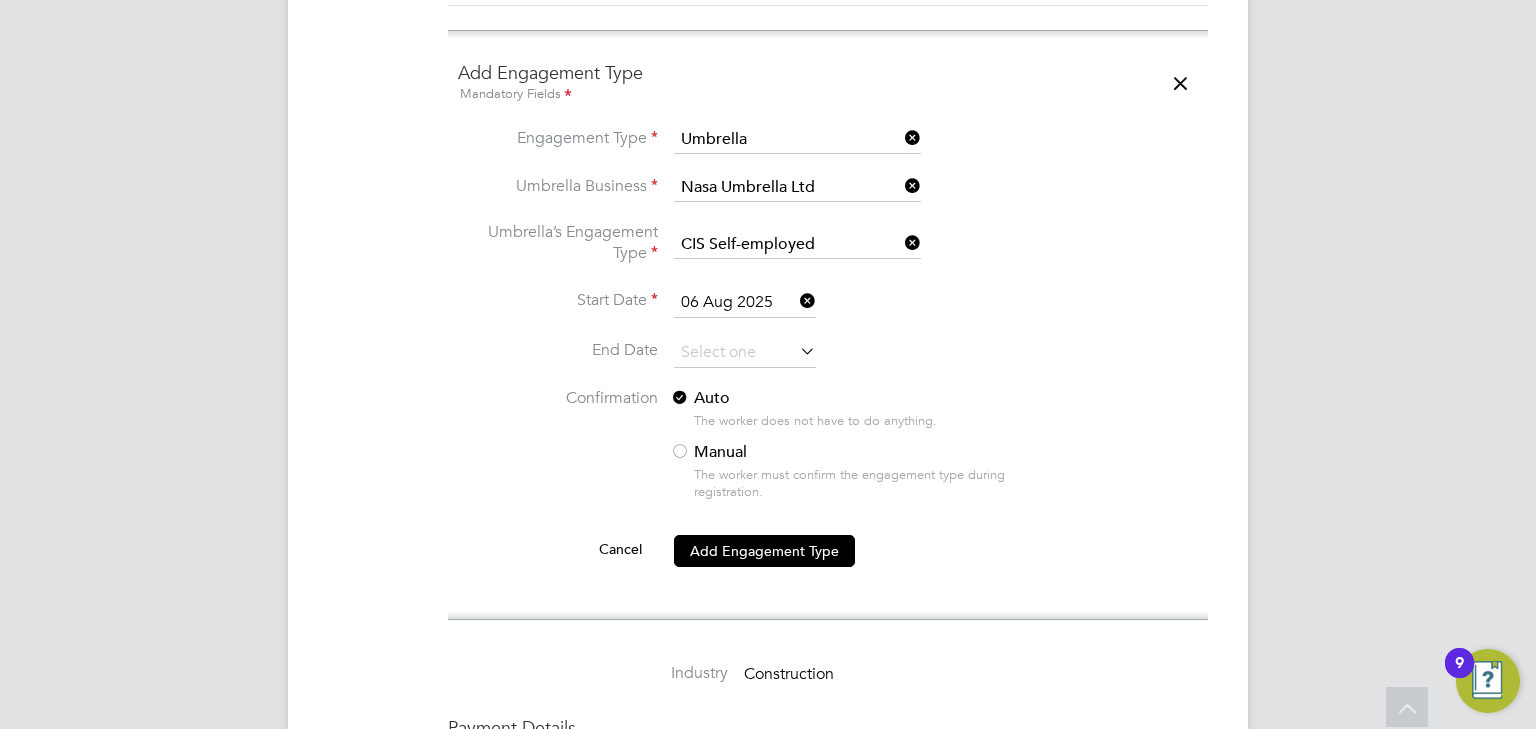 scroll, scrollTop: 2480, scrollLeft: 0, axis: vertical 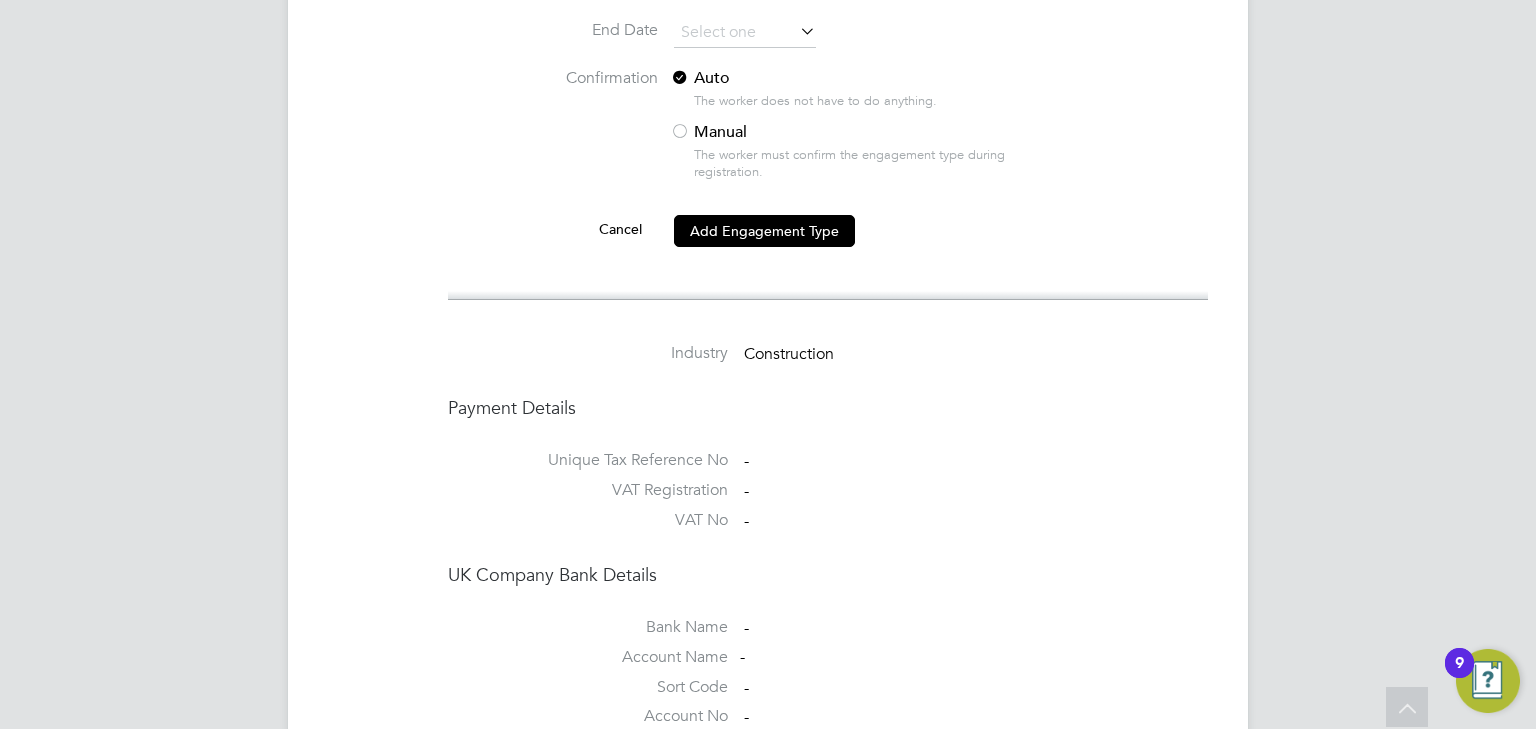 click on "Add Engagement Type" 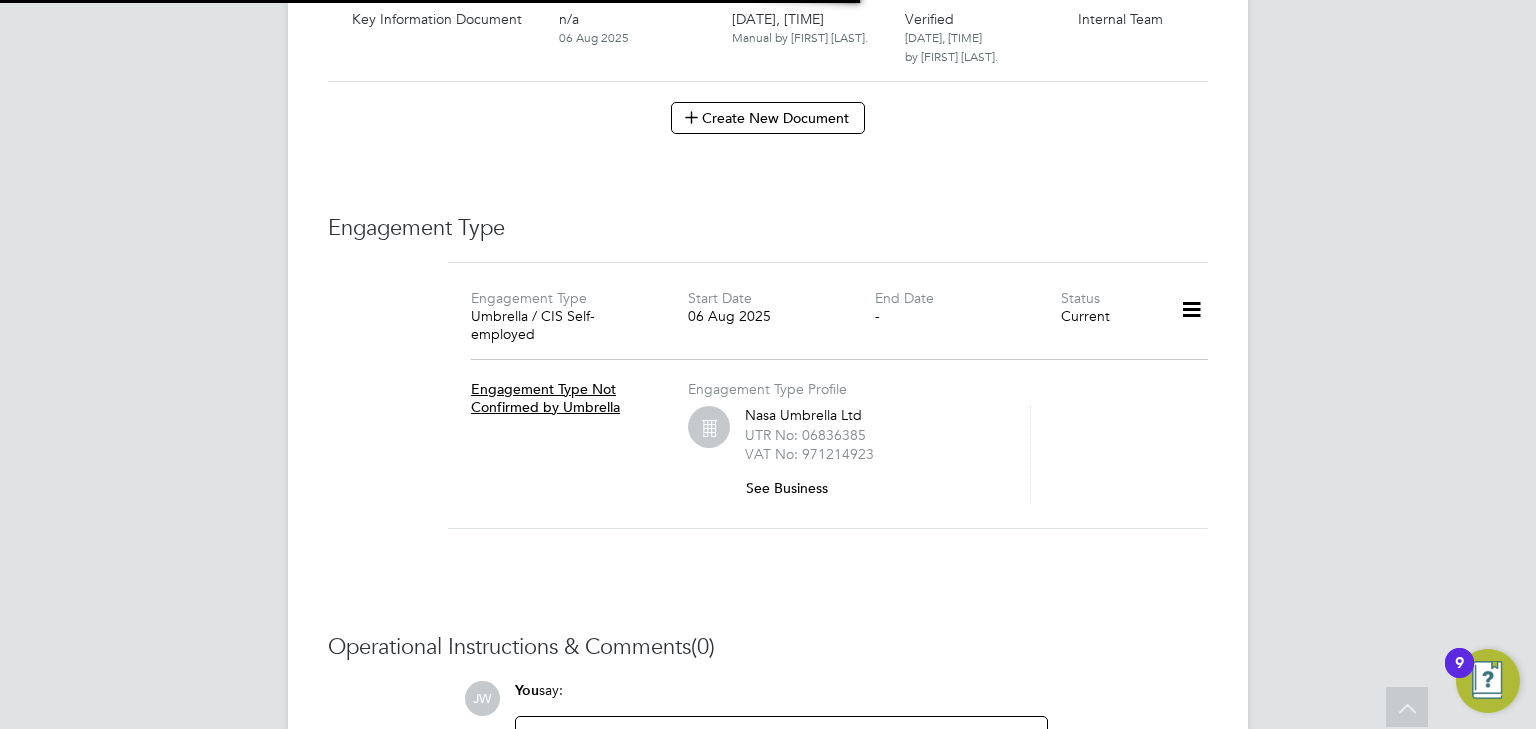 scroll, scrollTop: 2107, scrollLeft: 0, axis: vertical 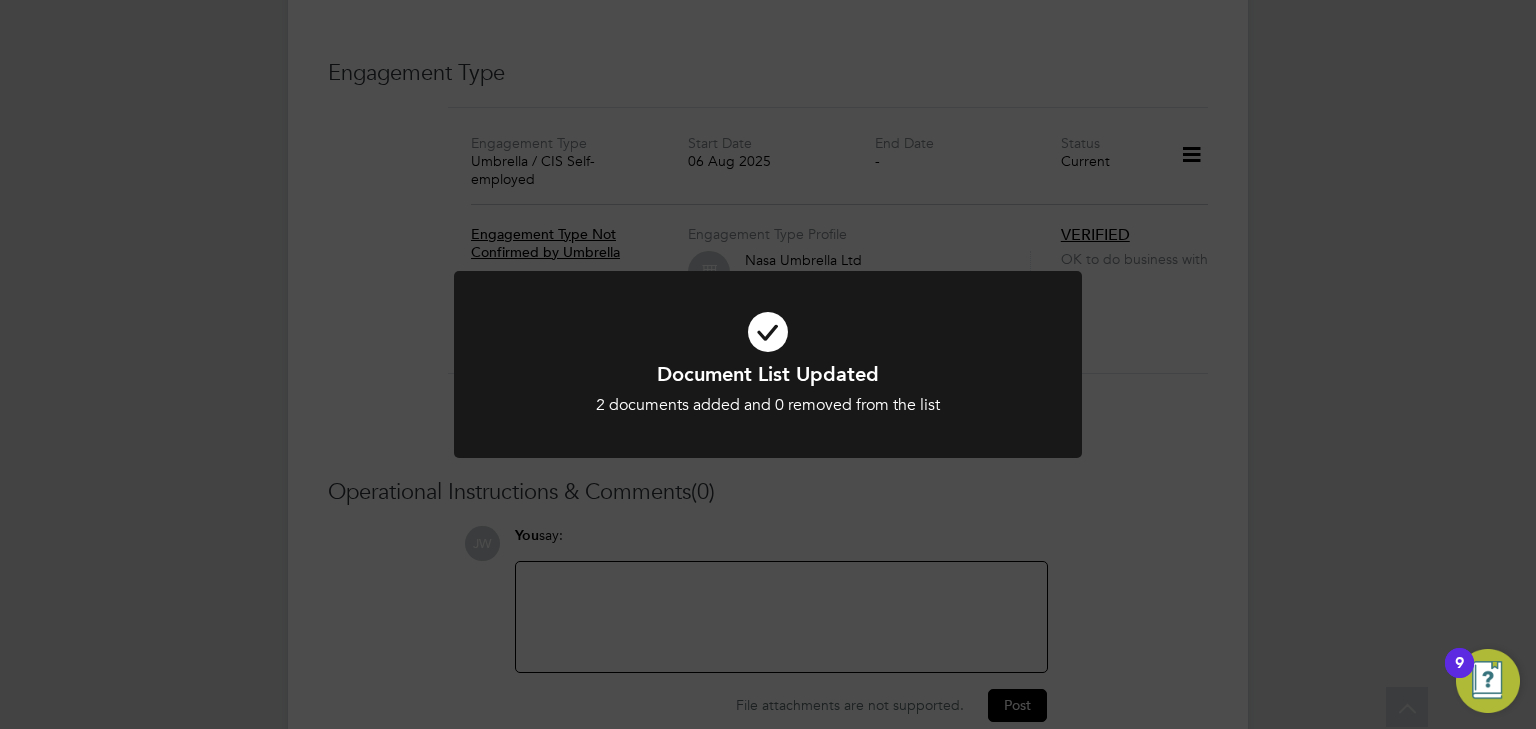 click on "Document List Updated 2 documents added and 0 removed from the list Cancel Okay" 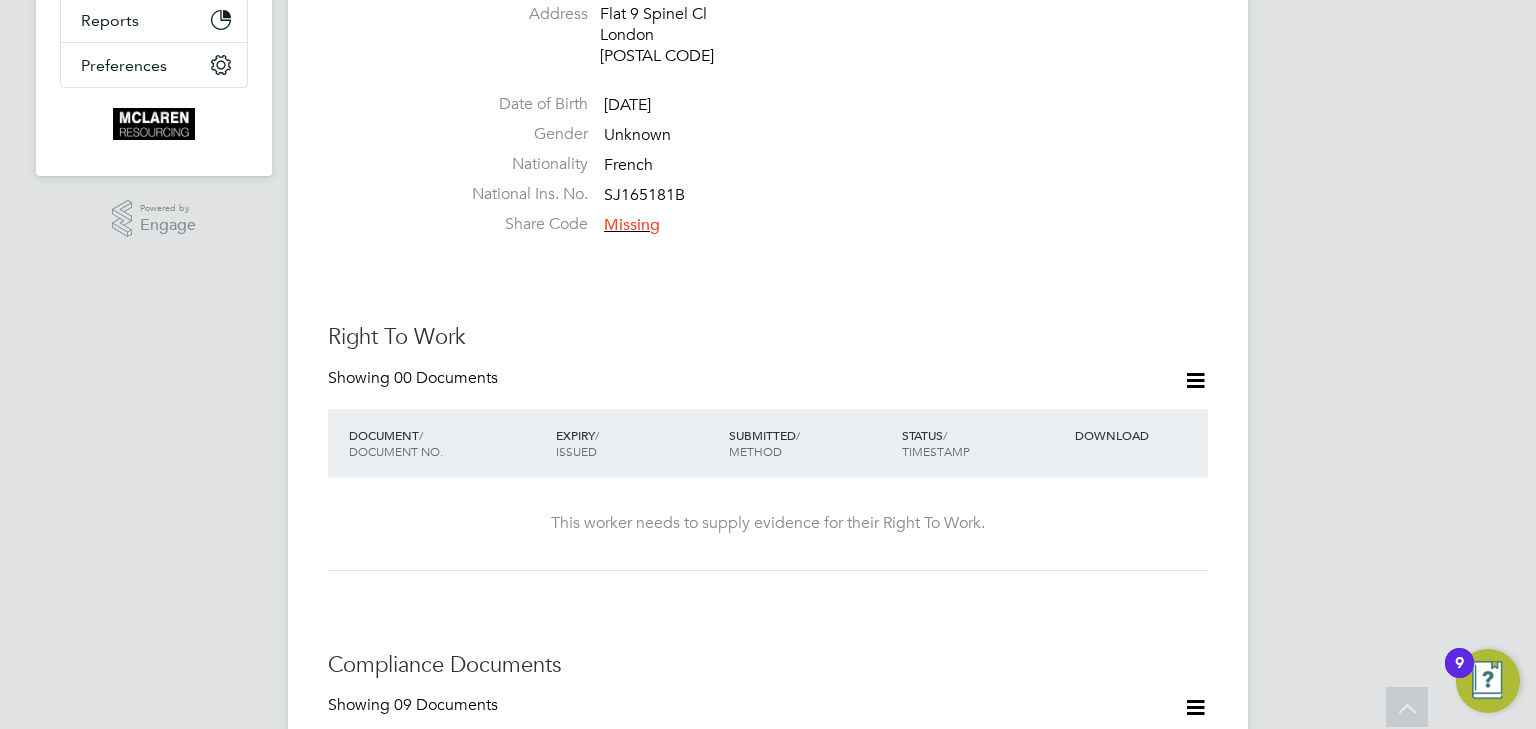scroll, scrollTop: 267, scrollLeft: 0, axis: vertical 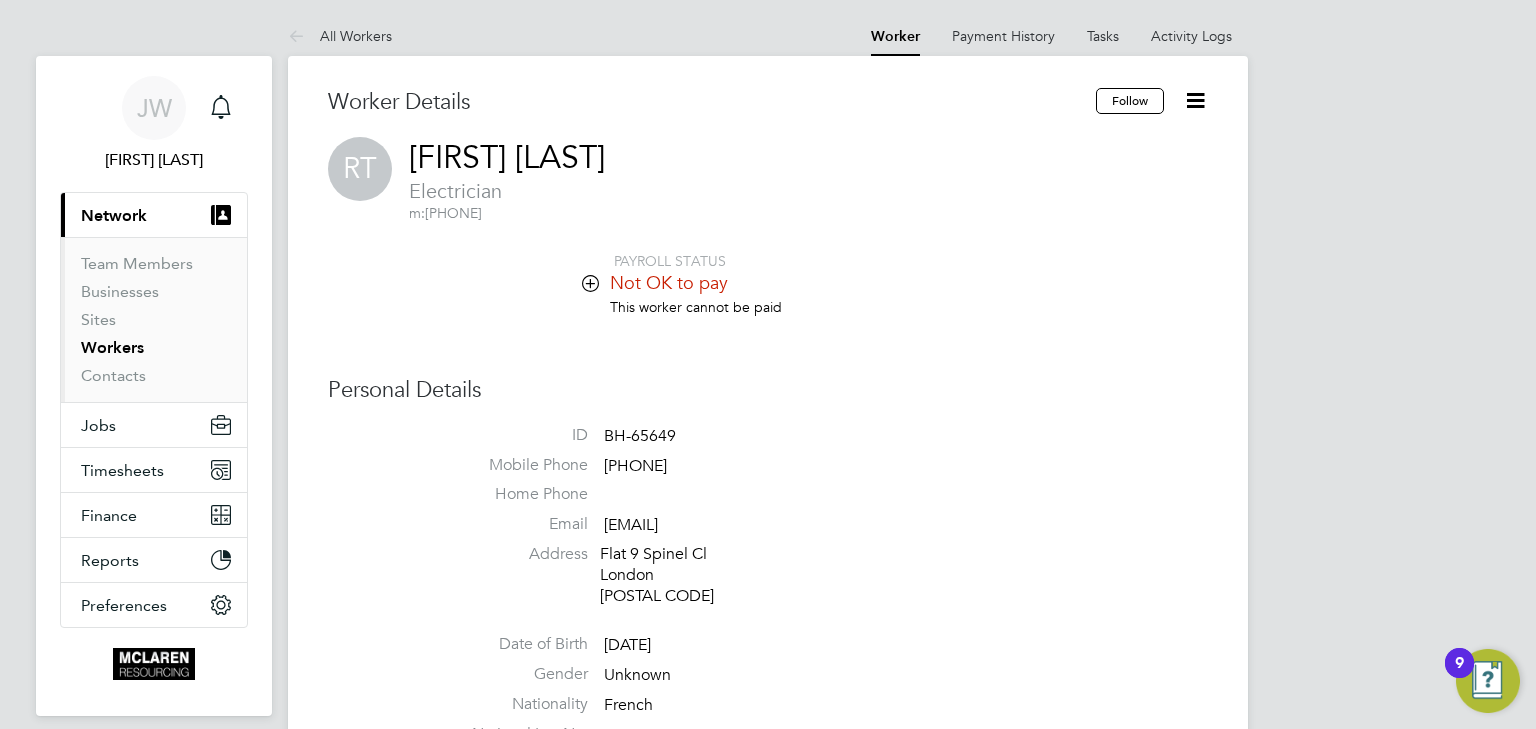 drag, startPoint x: 832, startPoint y: 522, endPoint x: 599, endPoint y: 530, distance: 233.1373 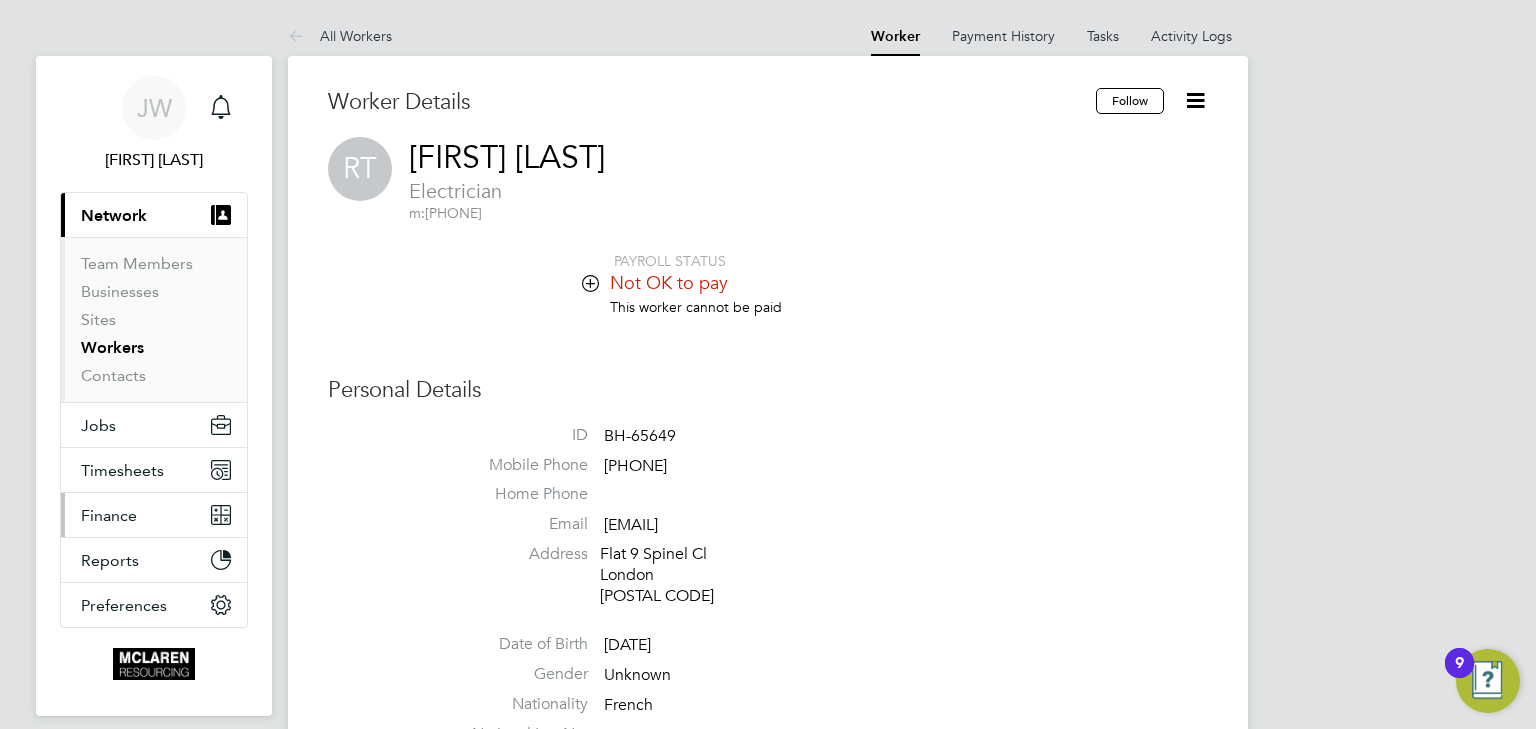 copy on "bobbydoo626@hotmail.co.uk" 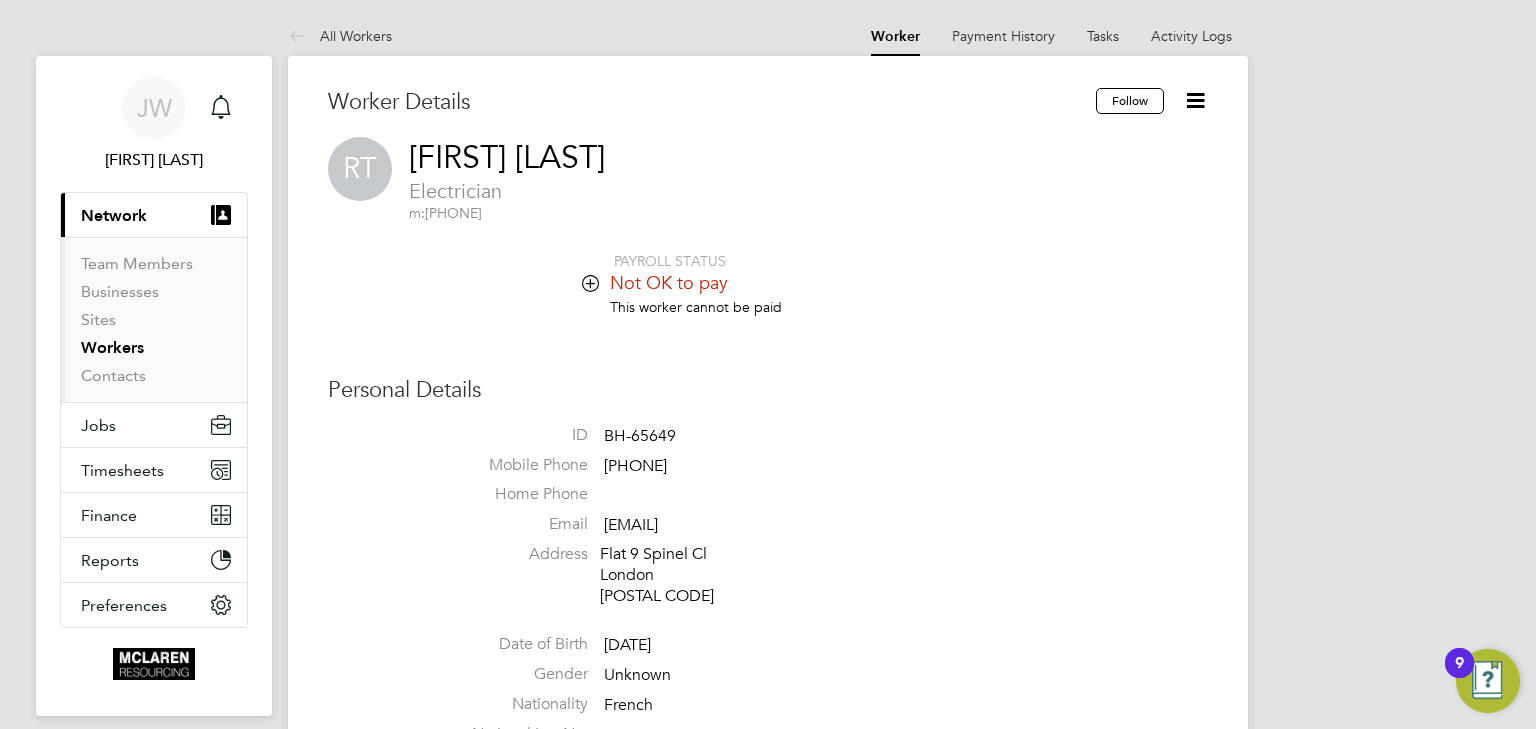 drag, startPoint x: 728, startPoint y: 419, endPoint x: 732, endPoint y: 439, distance: 20.396078 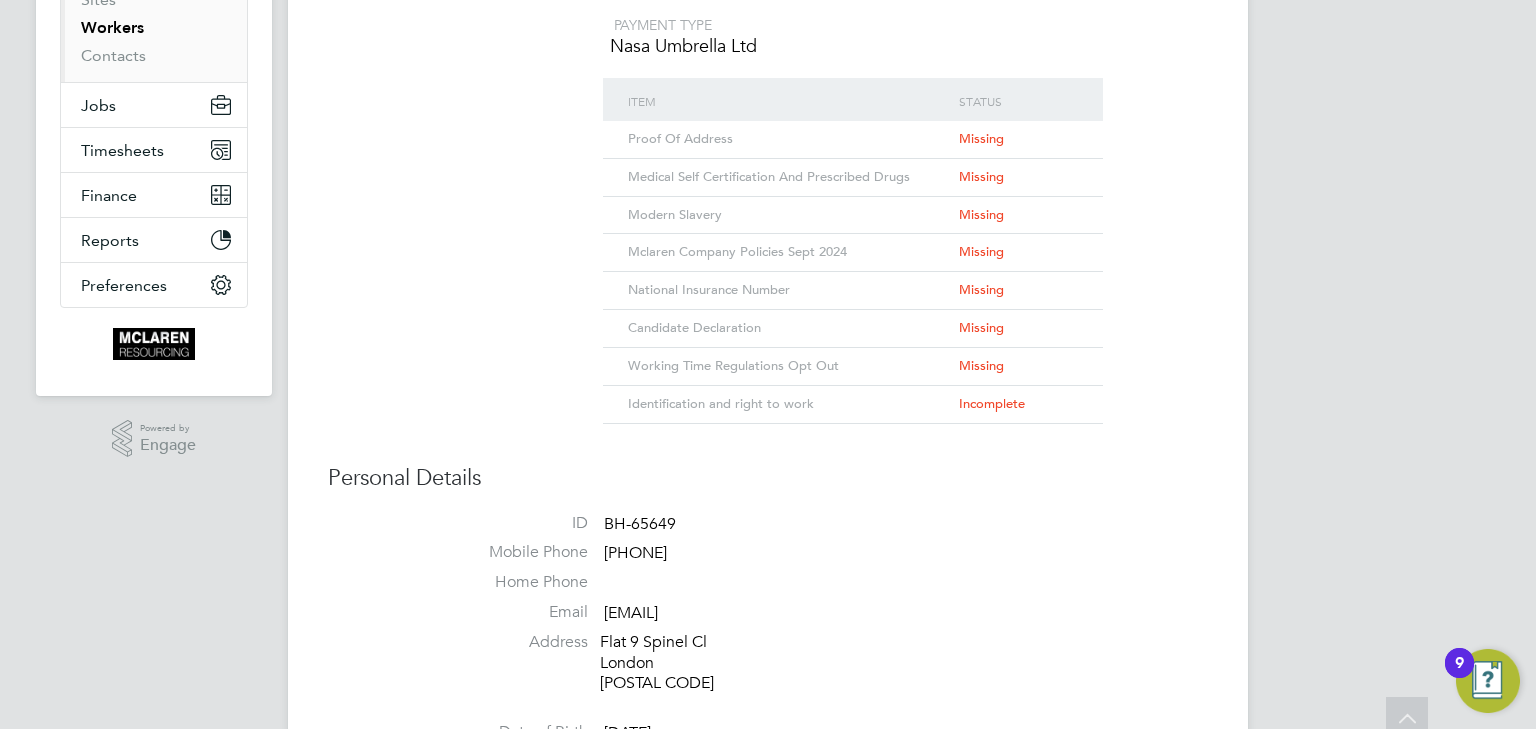 scroll, scrollTop: 0, scrollLeft: 0, axis: both 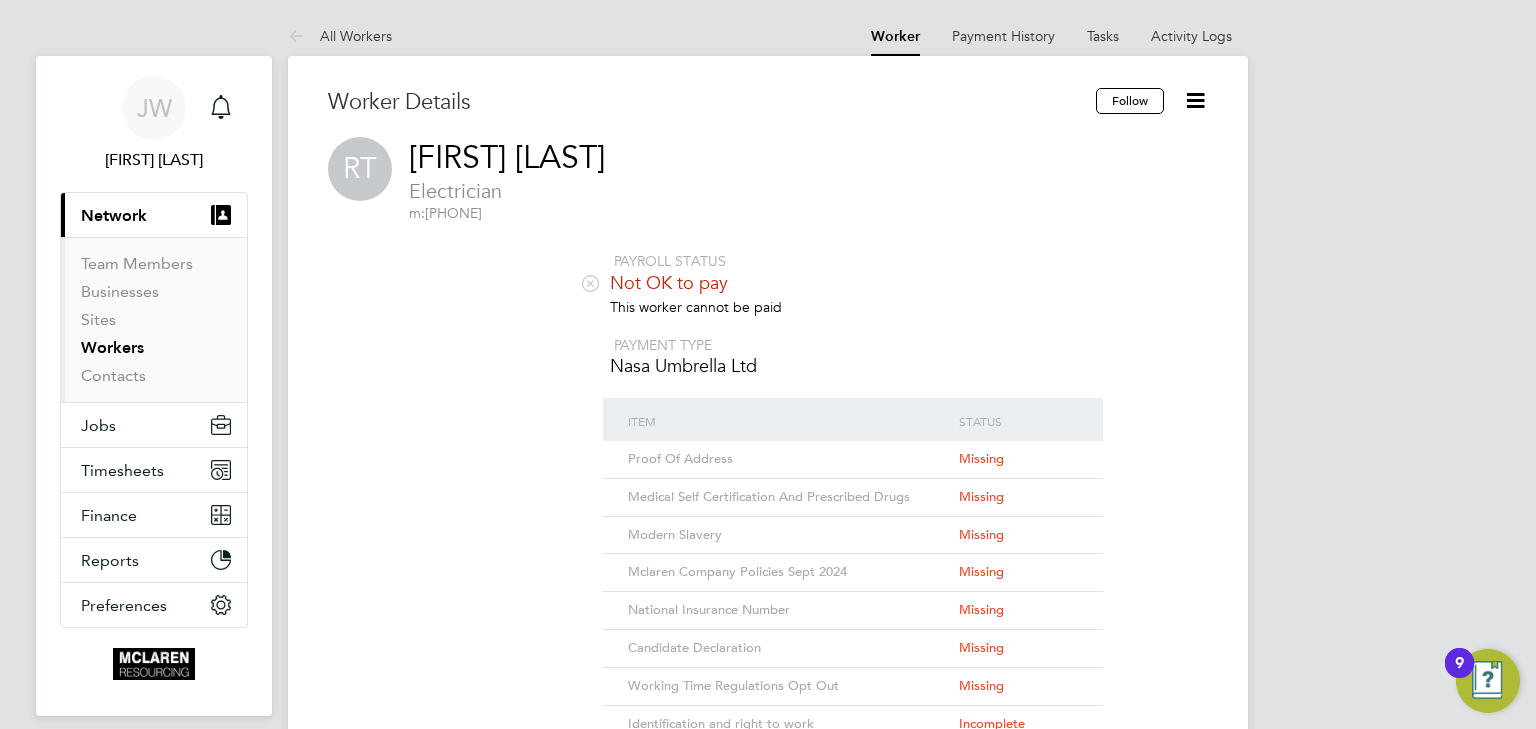 click on "Workers" at bounding box center (112, 347) 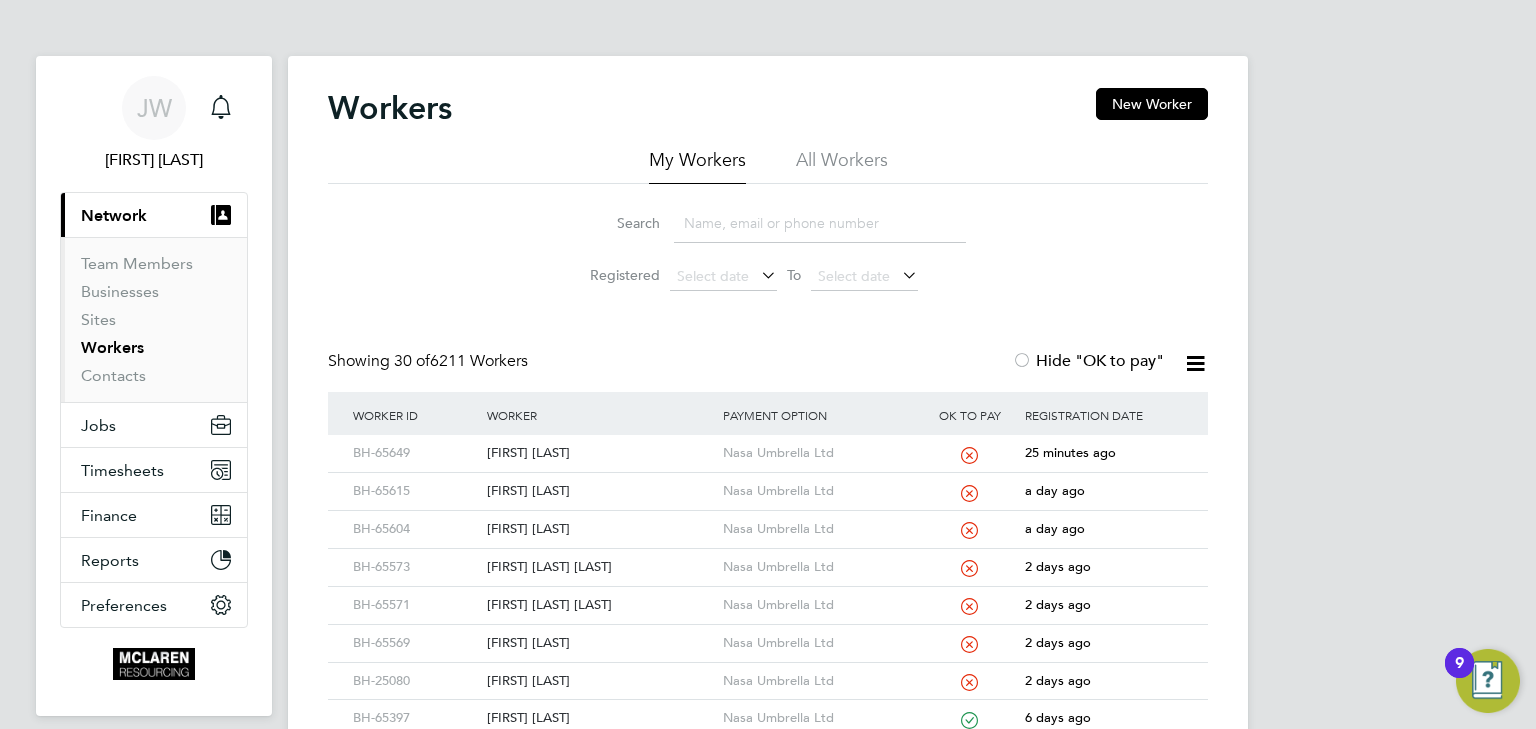 click 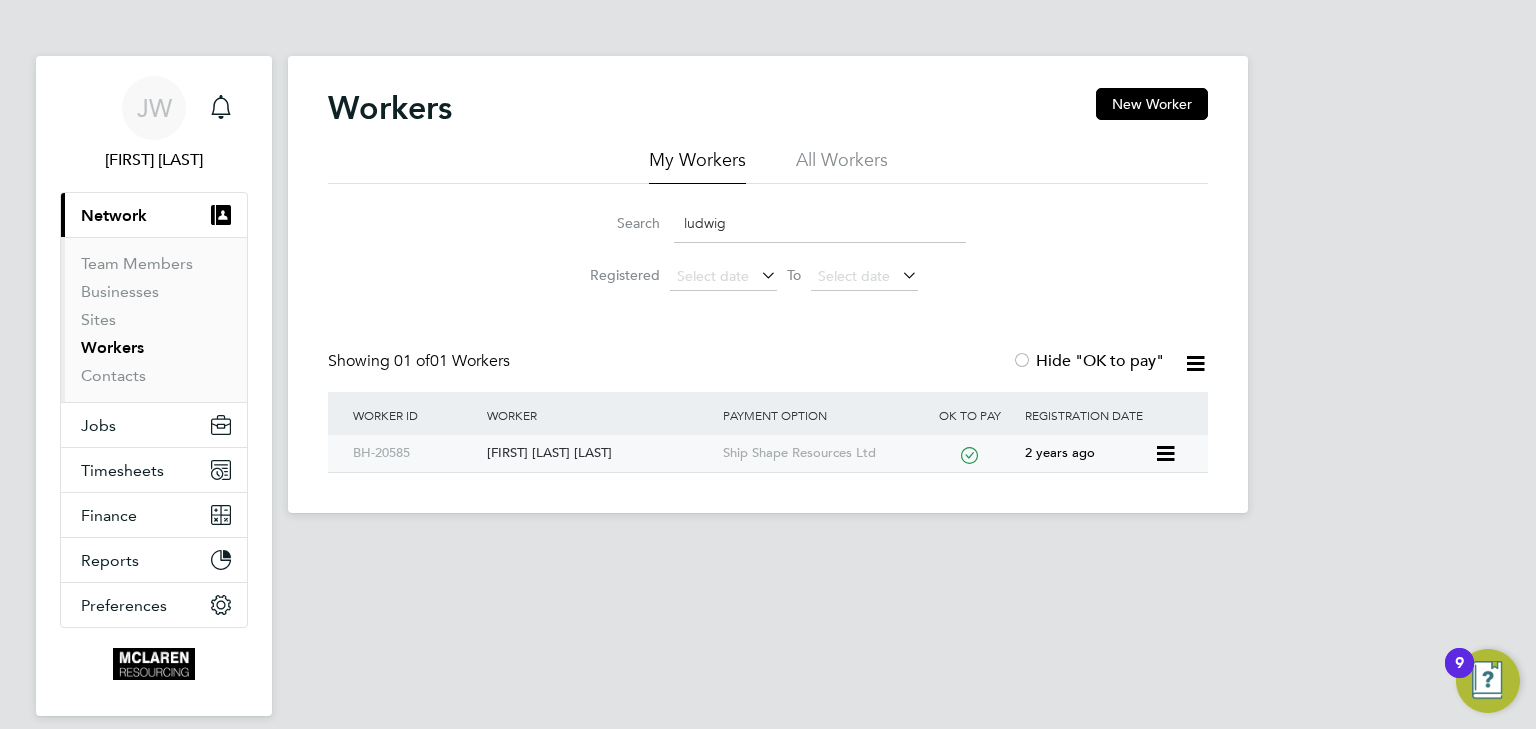 click on "Ludwig Peter Sonne" 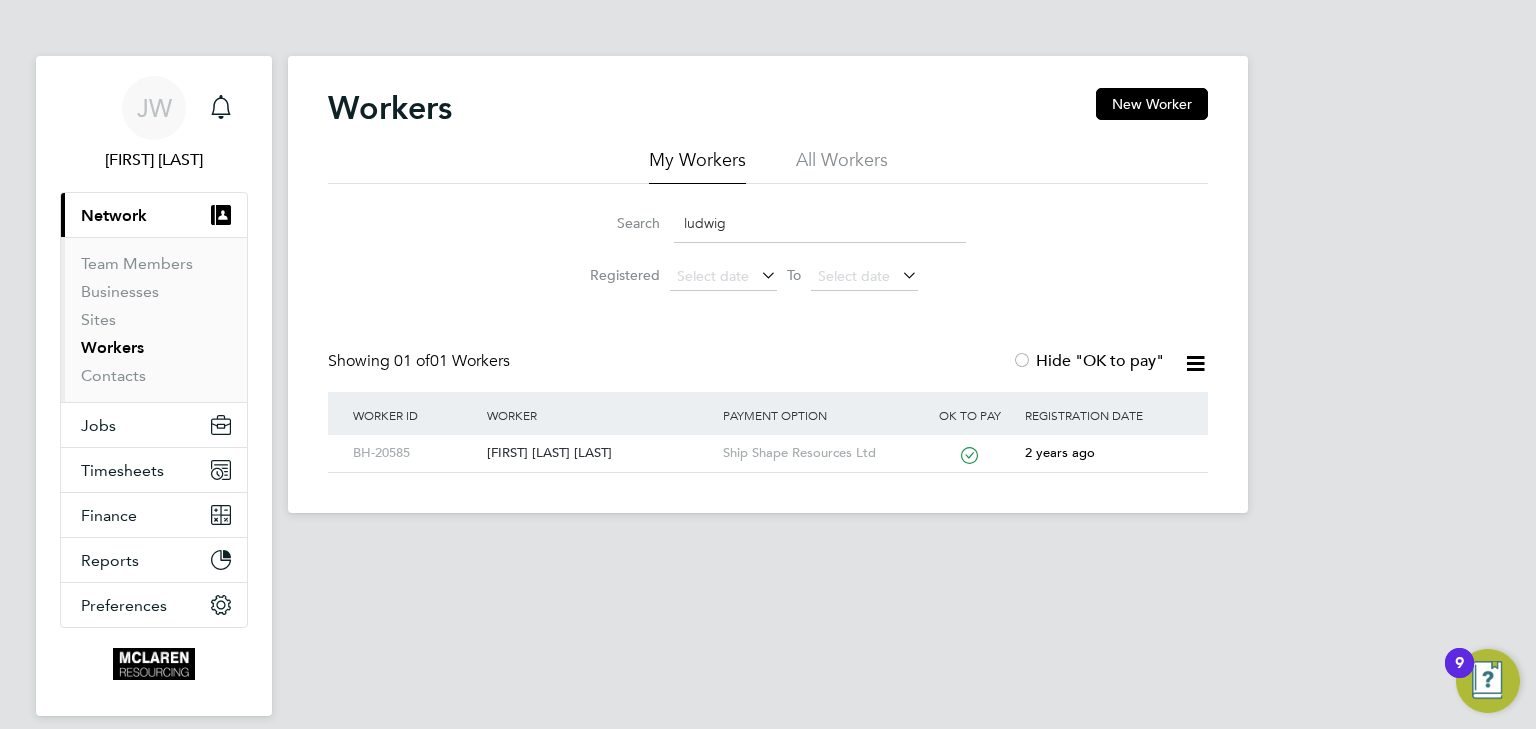 click on "Workers" at bounding box center [112, 347] 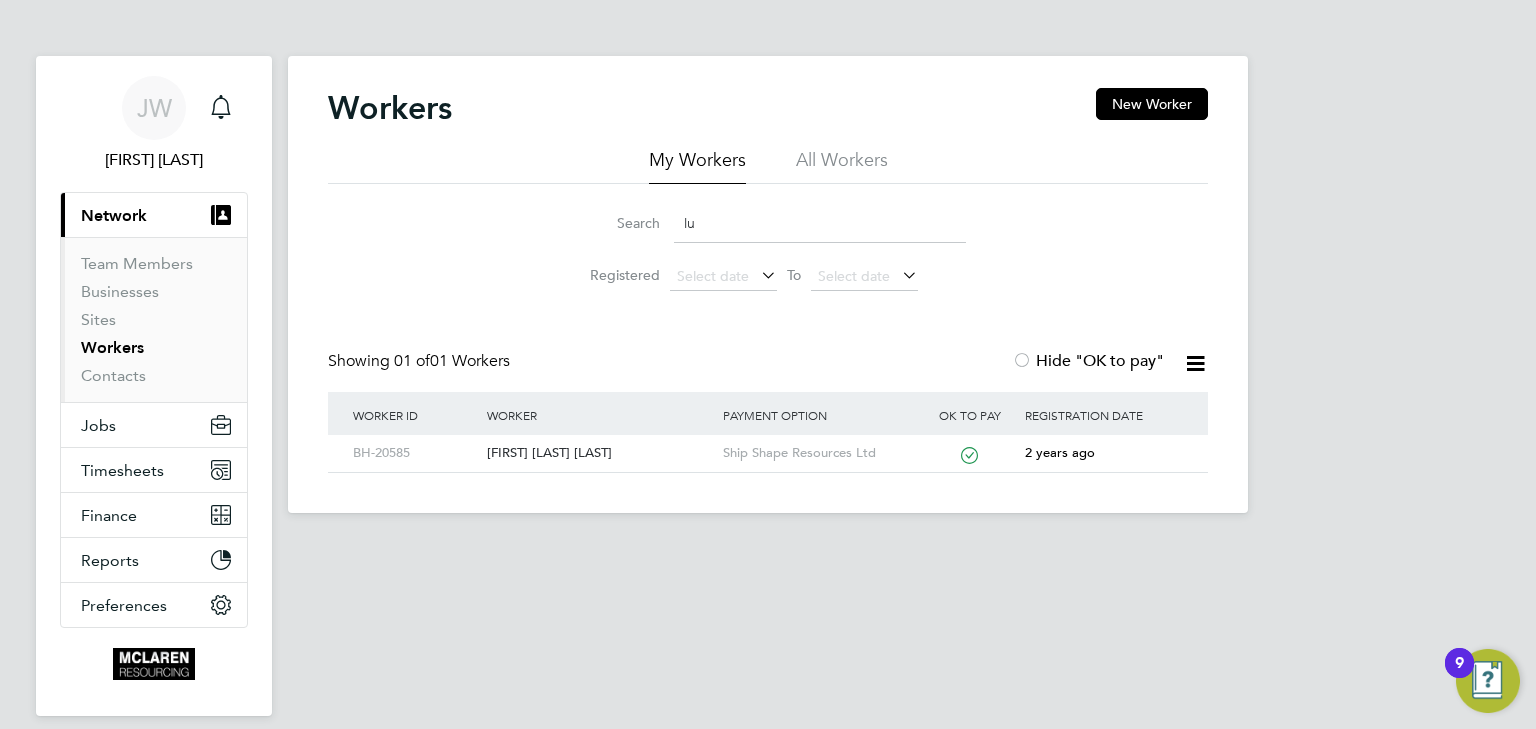 type on "l" 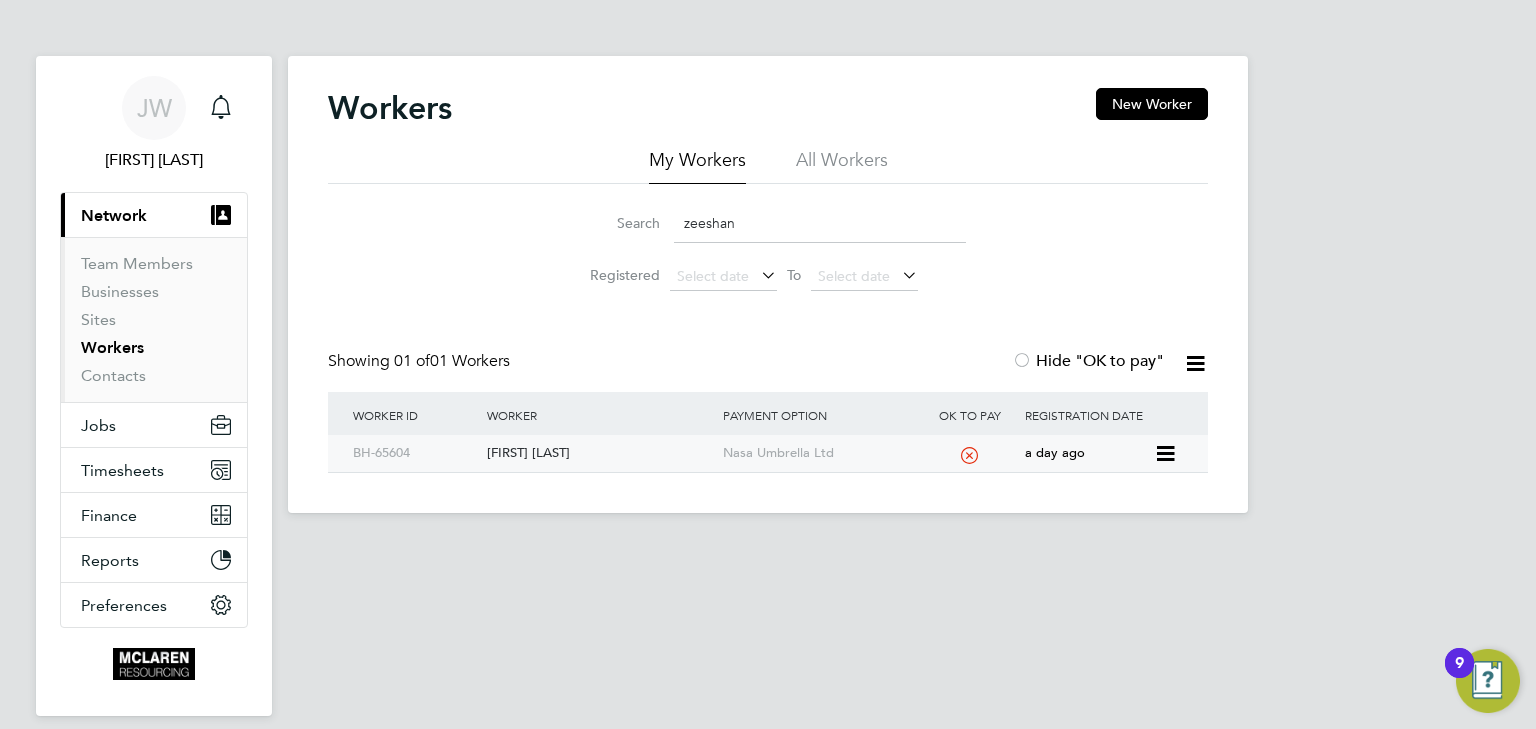 click on "[FIRST] [LAST]" 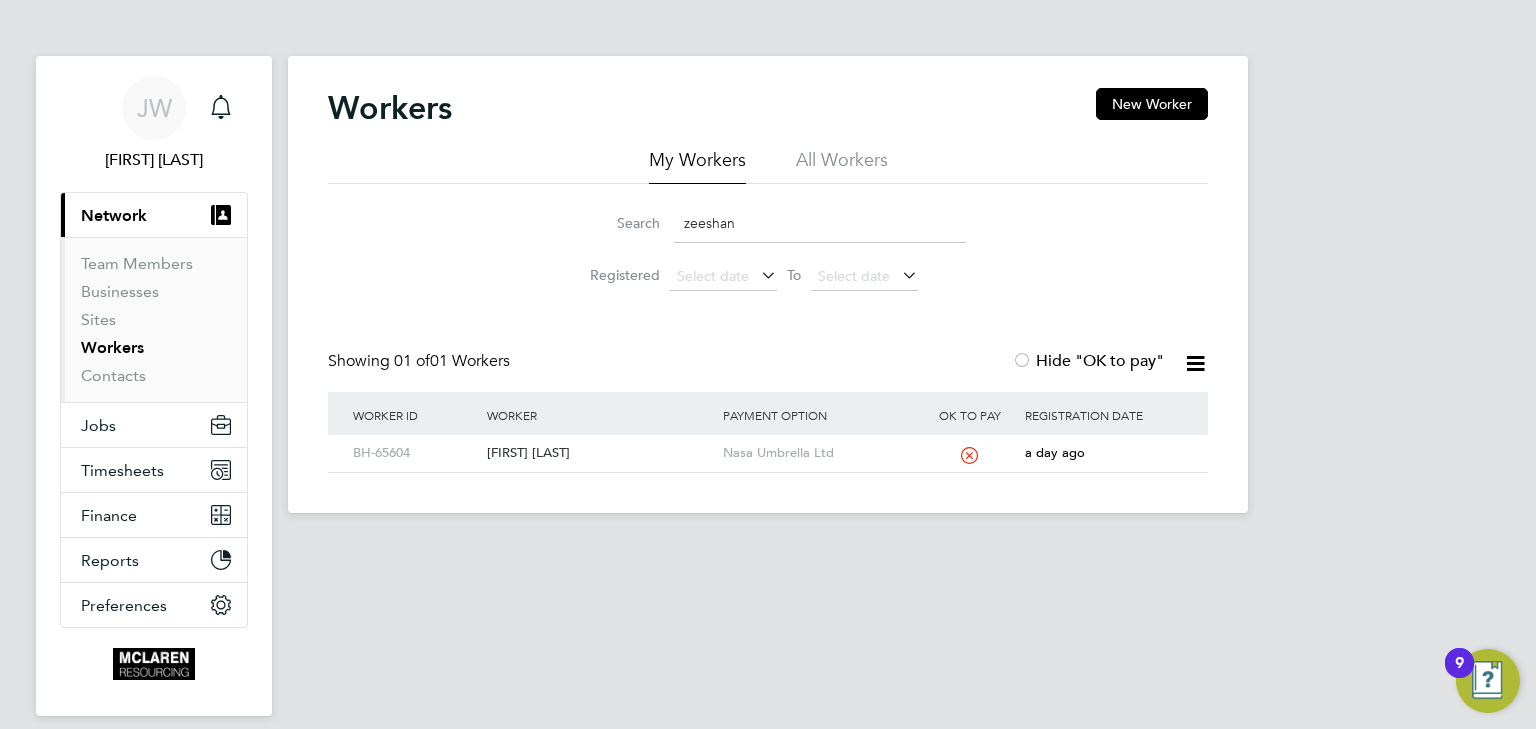 click on "zeeshan" 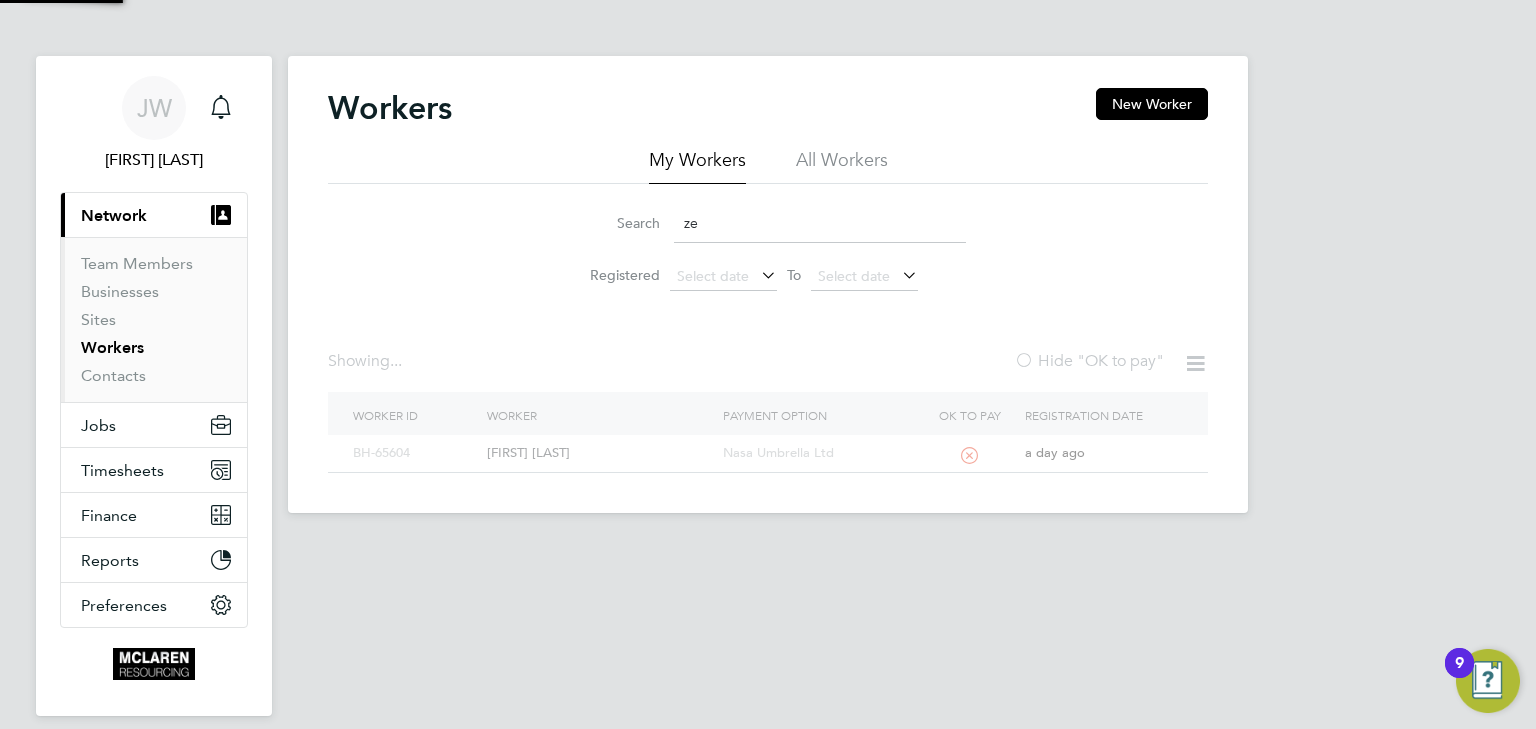 type on "z" 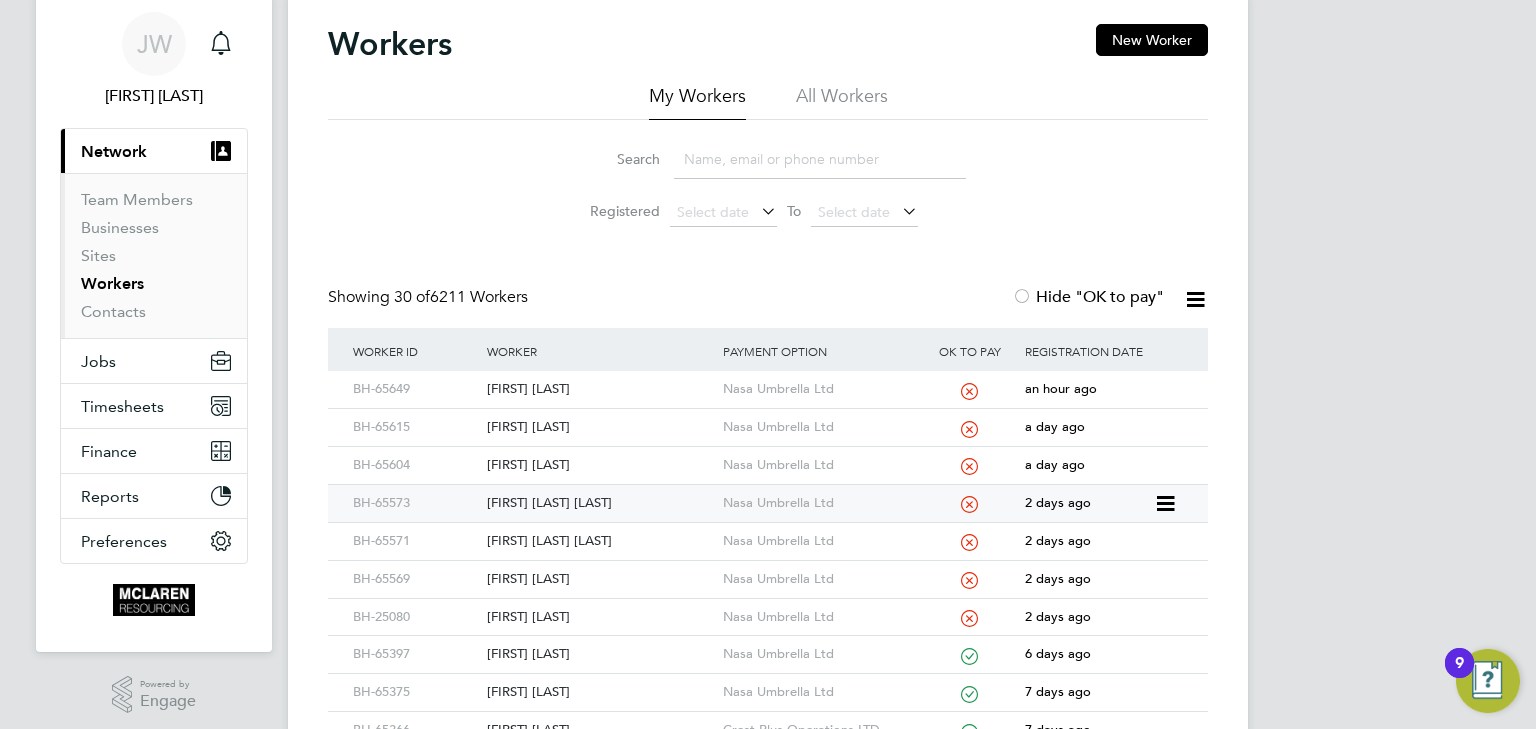 scroll, scrollTop: 320, scrollLeft: 0, axis: vertical 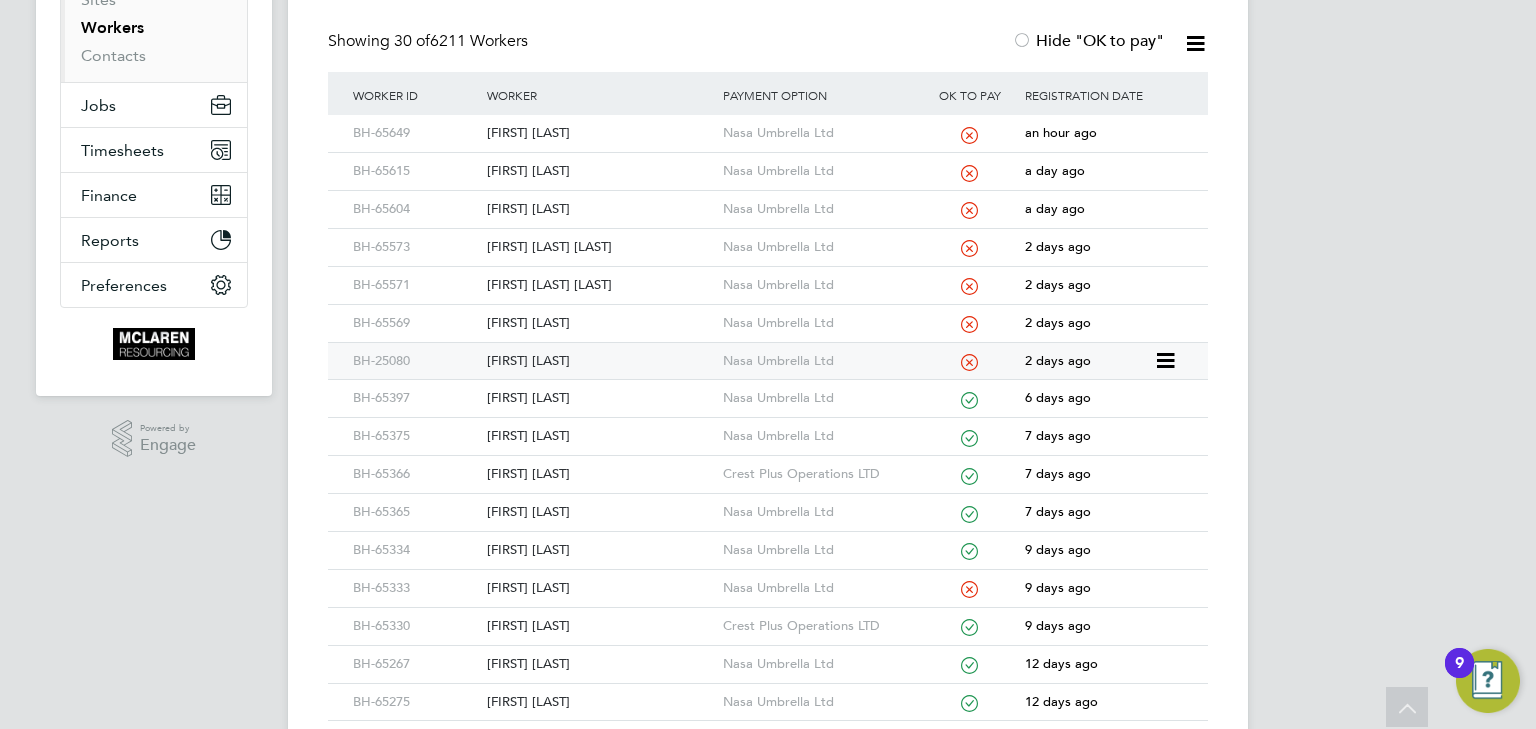 click on "Sean Logan" 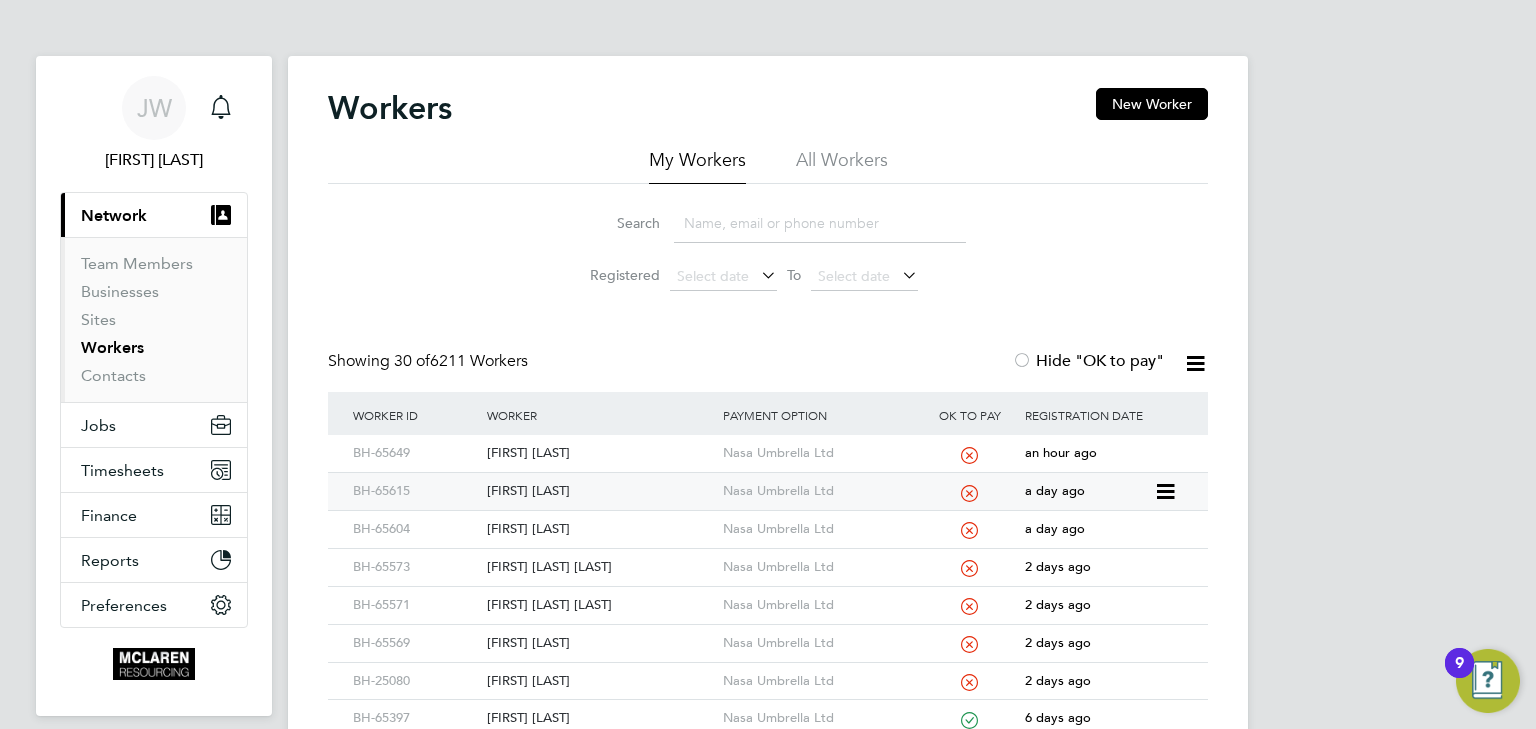 scroll, scrollTop: 240, scrollLeft: 0, axis: vertical 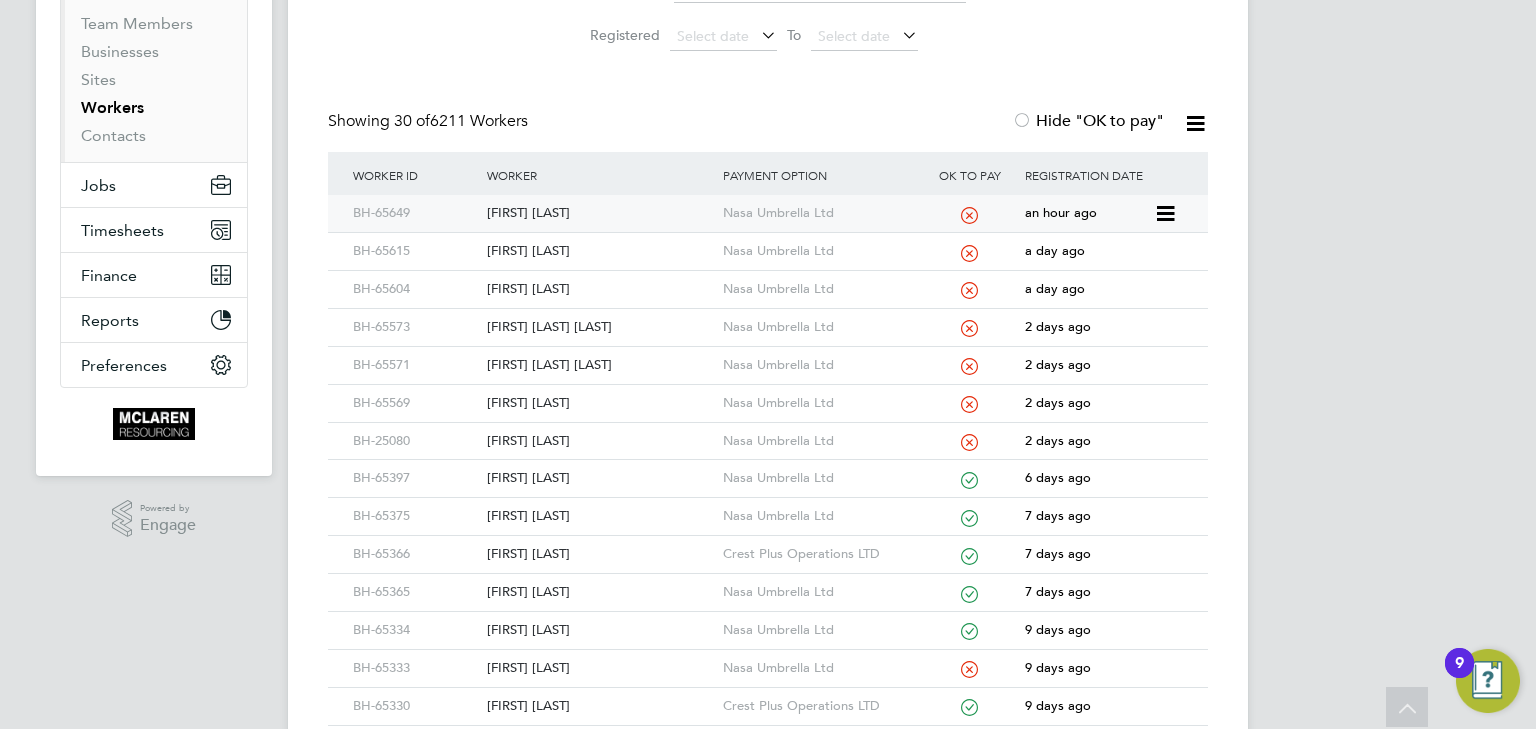 click on "Nasa Umbrella Ltd" 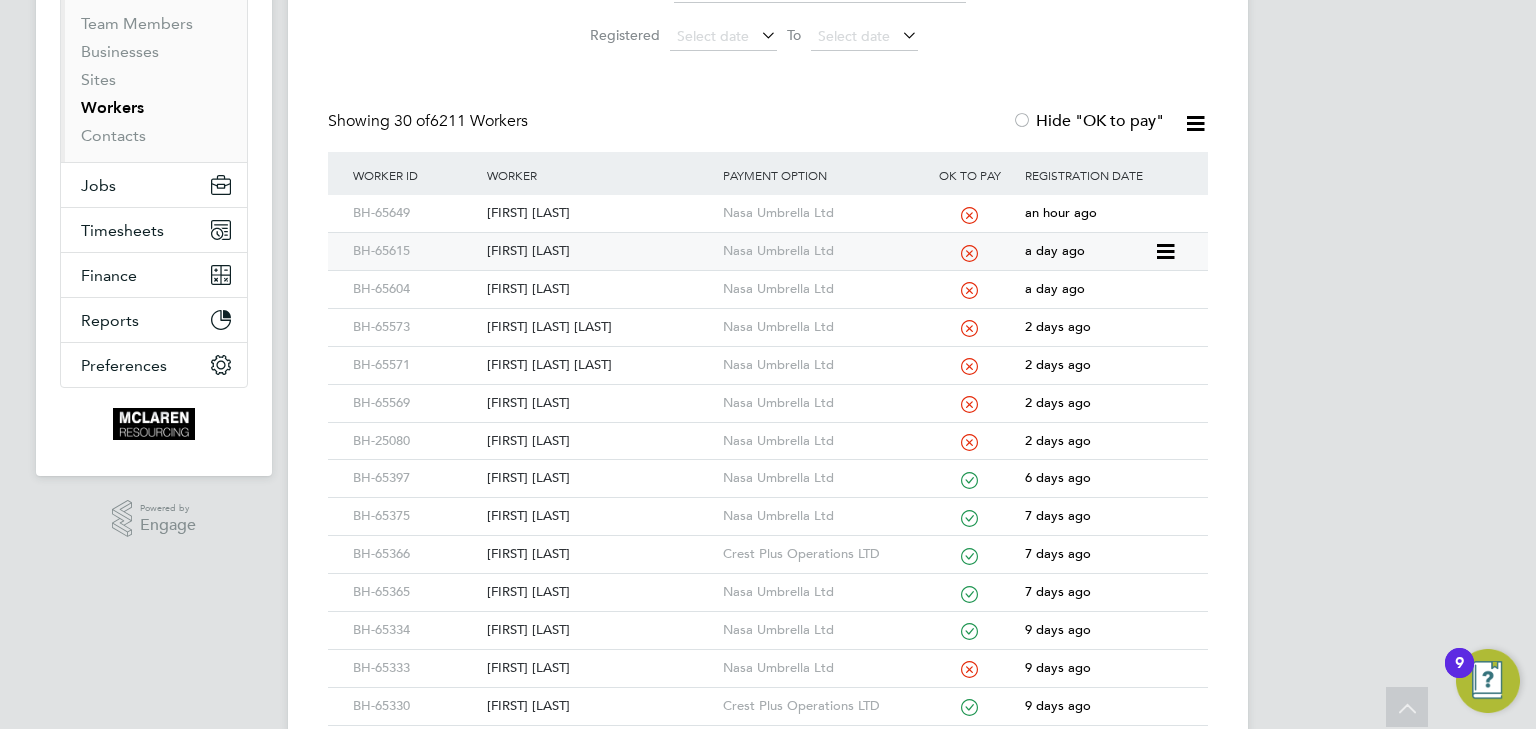 click on "Bradley Baulf" 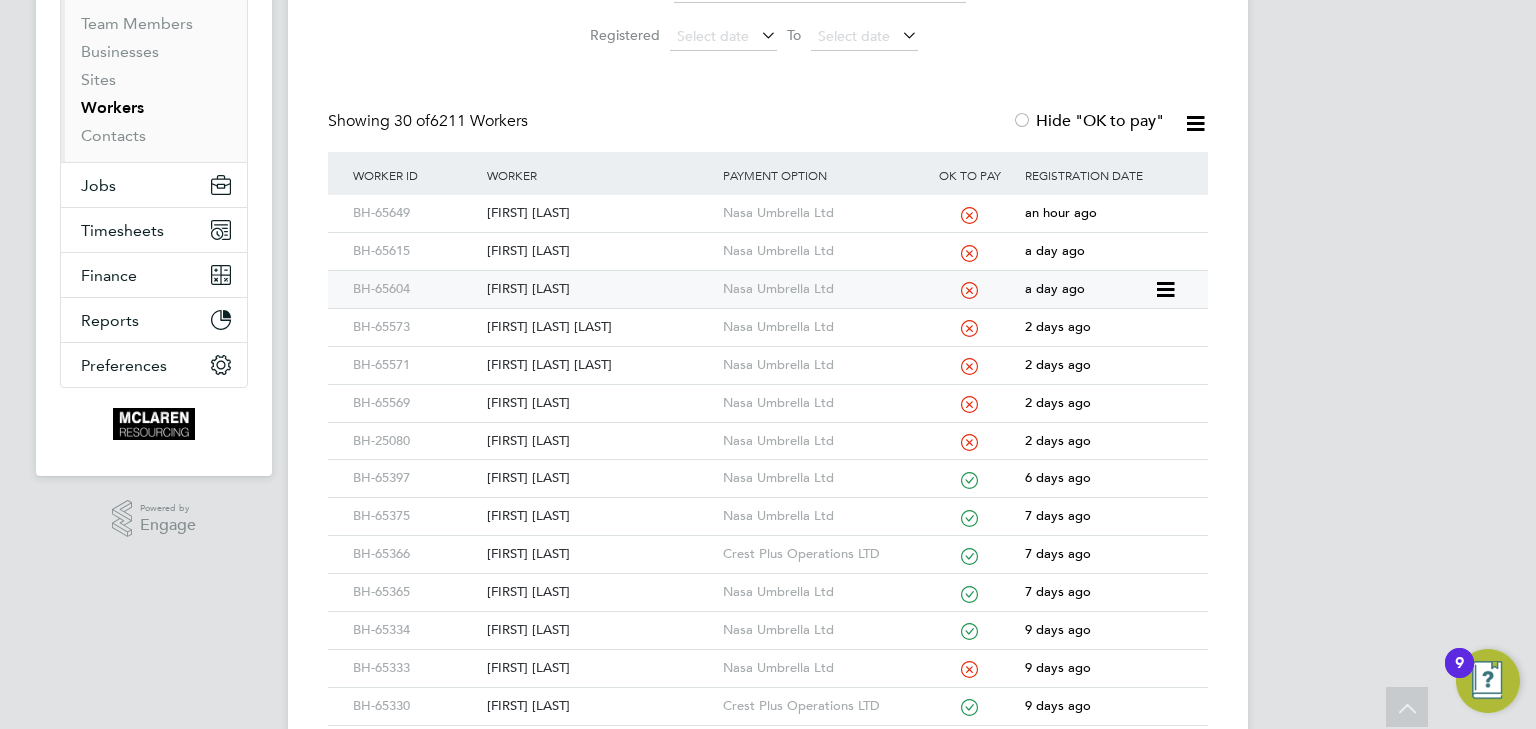 click on "[FIRST] [LAST]" 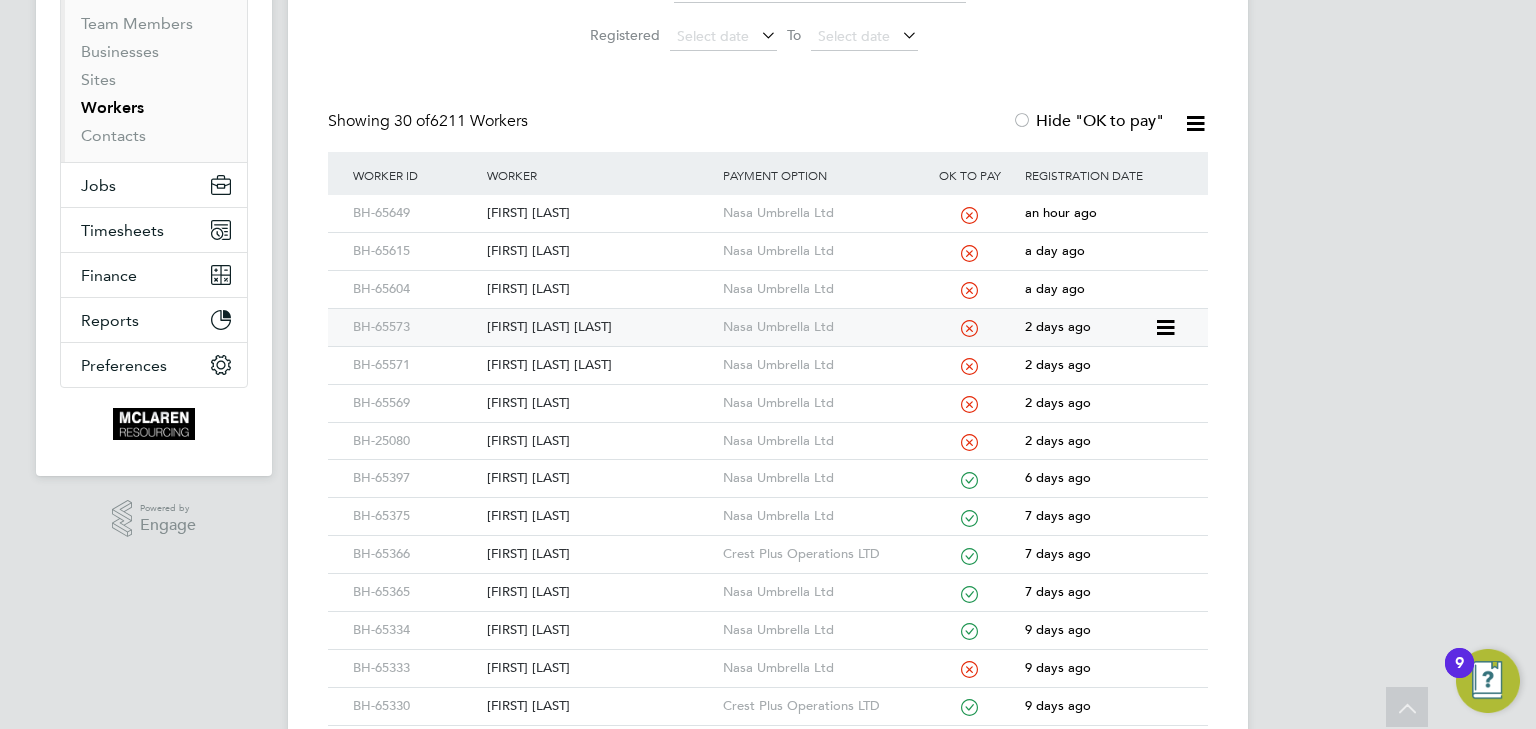 click on "Josep Hassan Hamed" 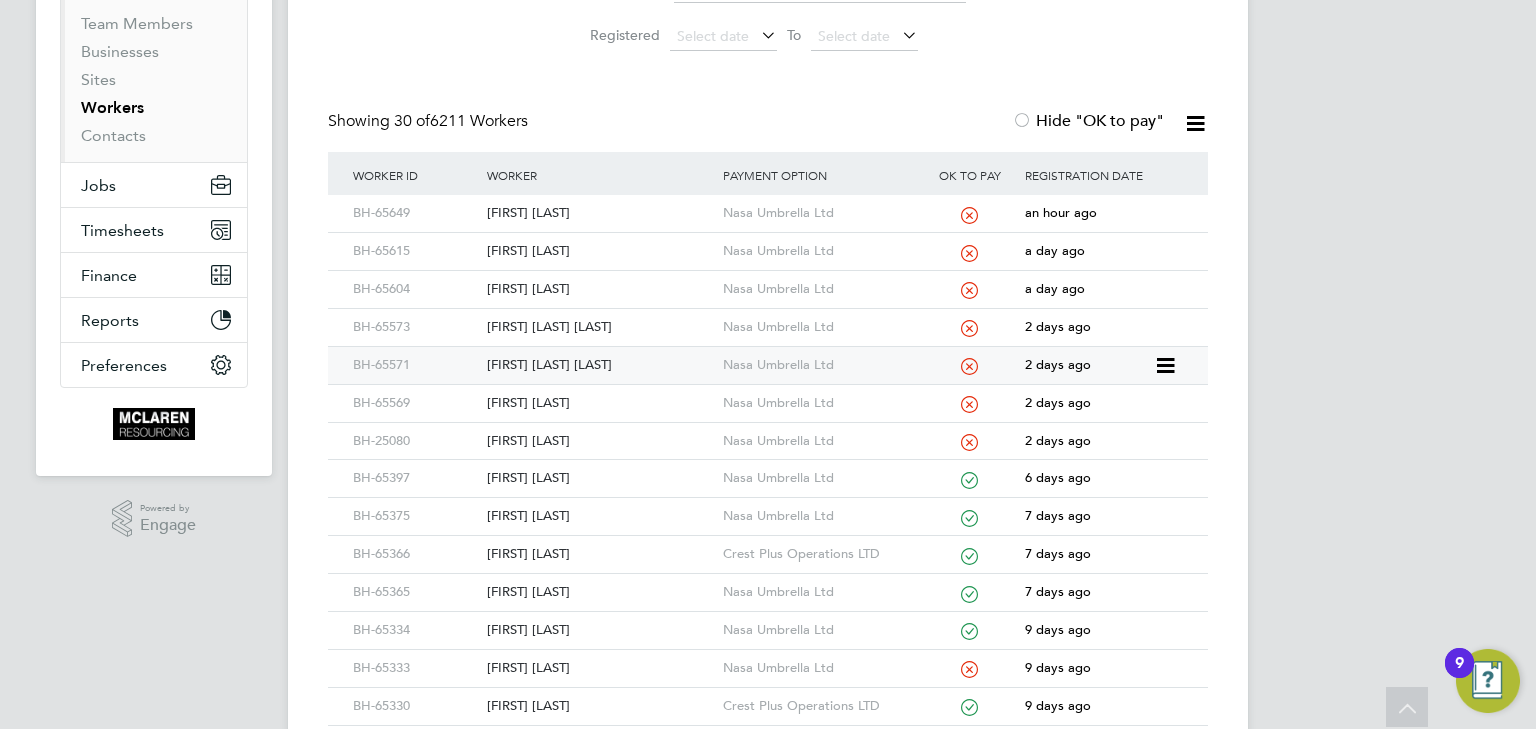 click on "Louis Francois Messi" 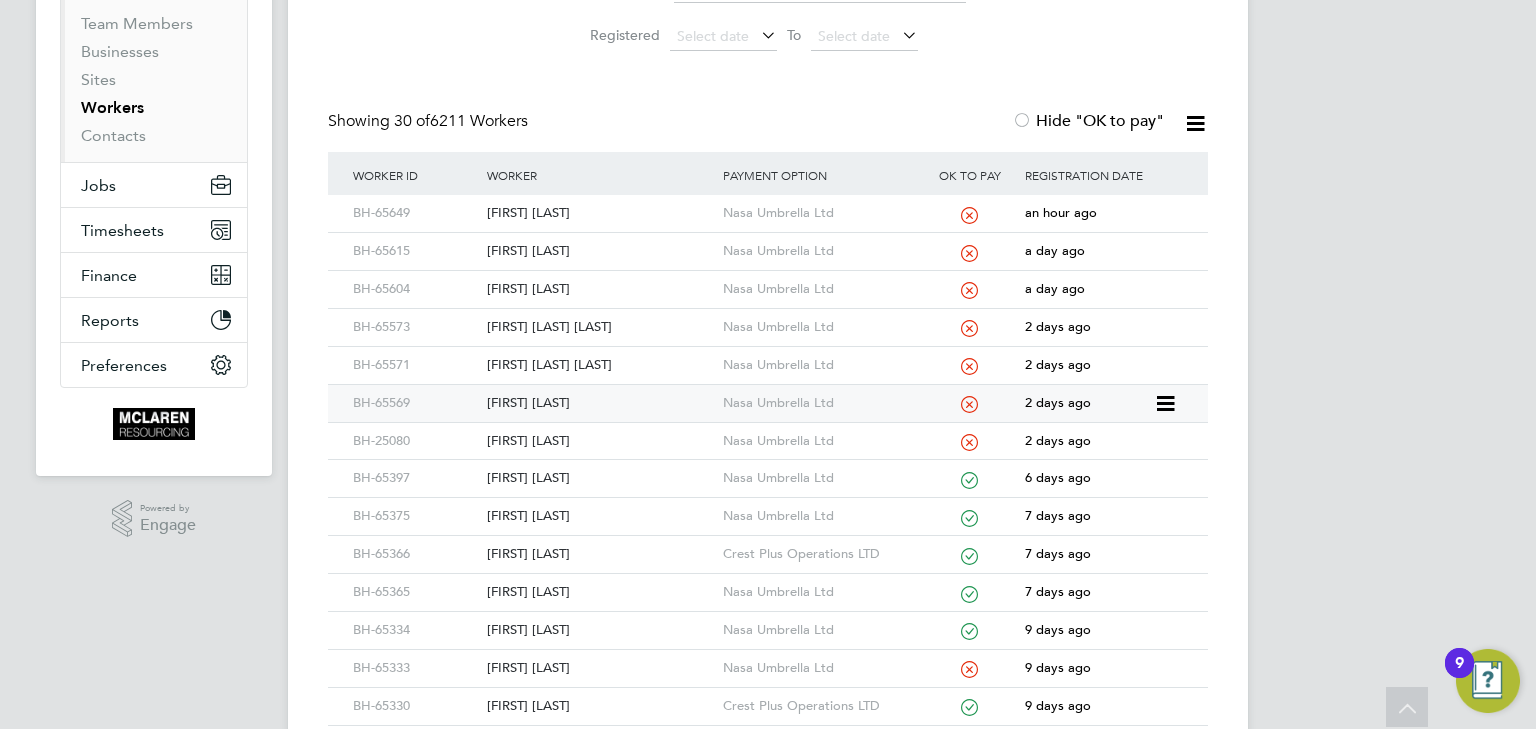 click on "Daniel Constantin" 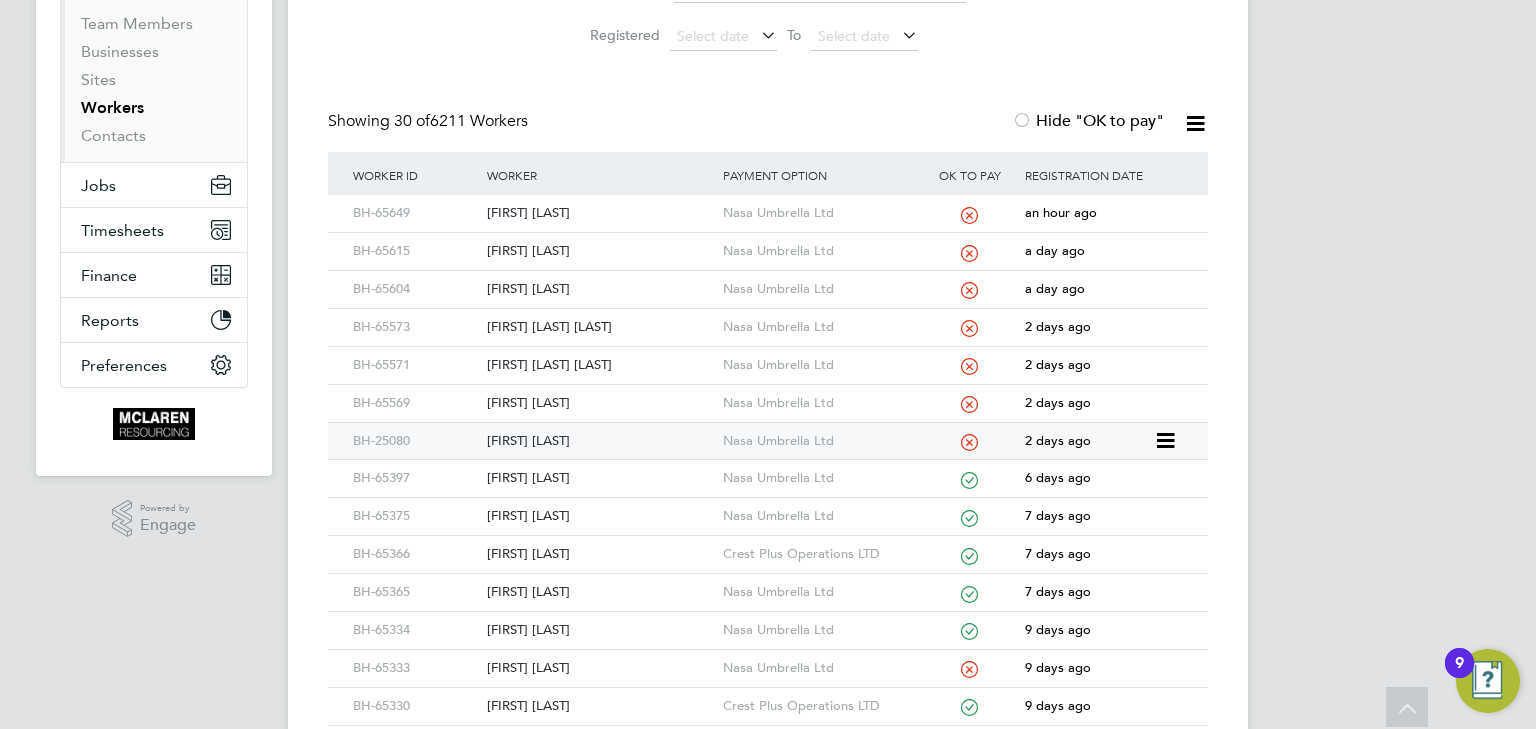click on "[NAME] [LAST]" 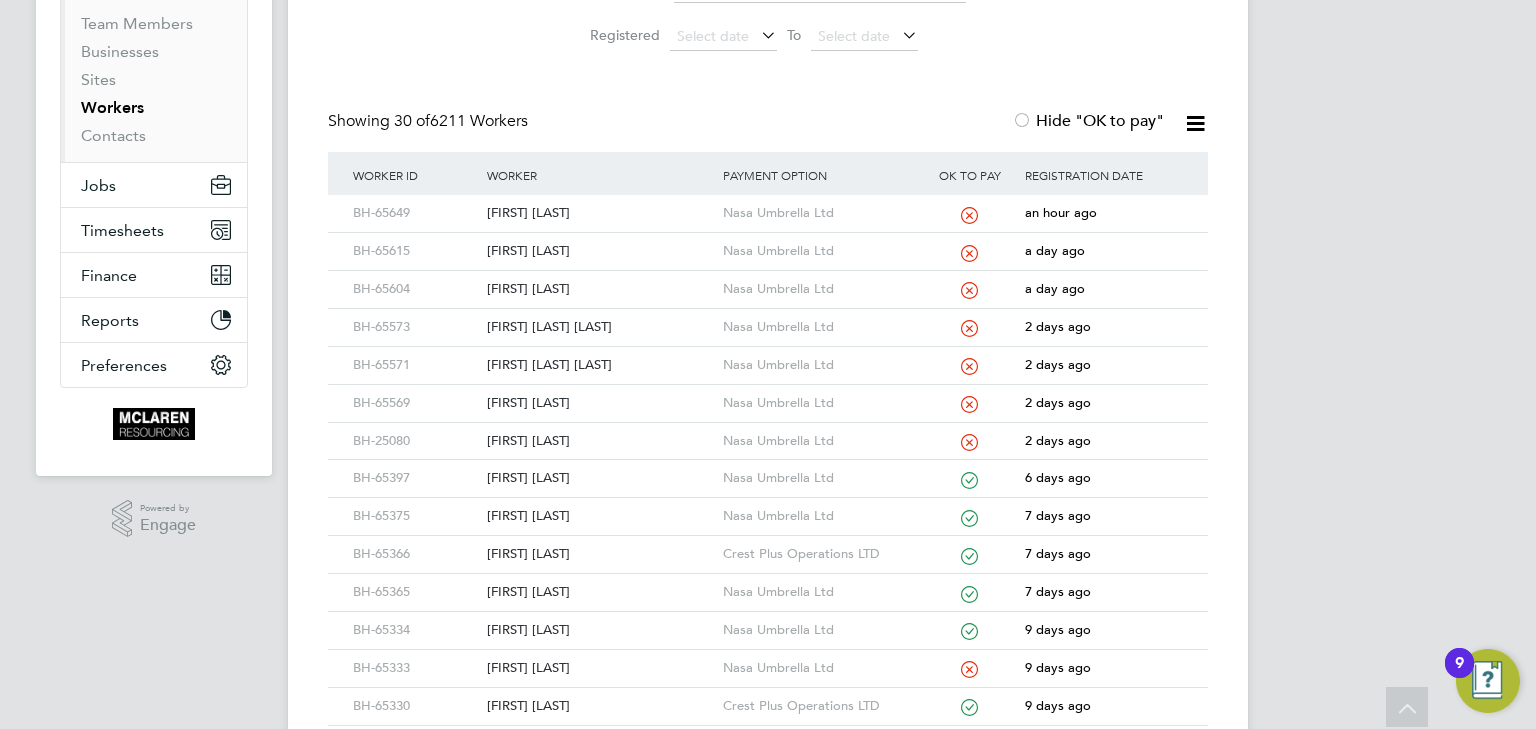 scroll, scrollTop: 0, scrollLeft: 0, axis: both 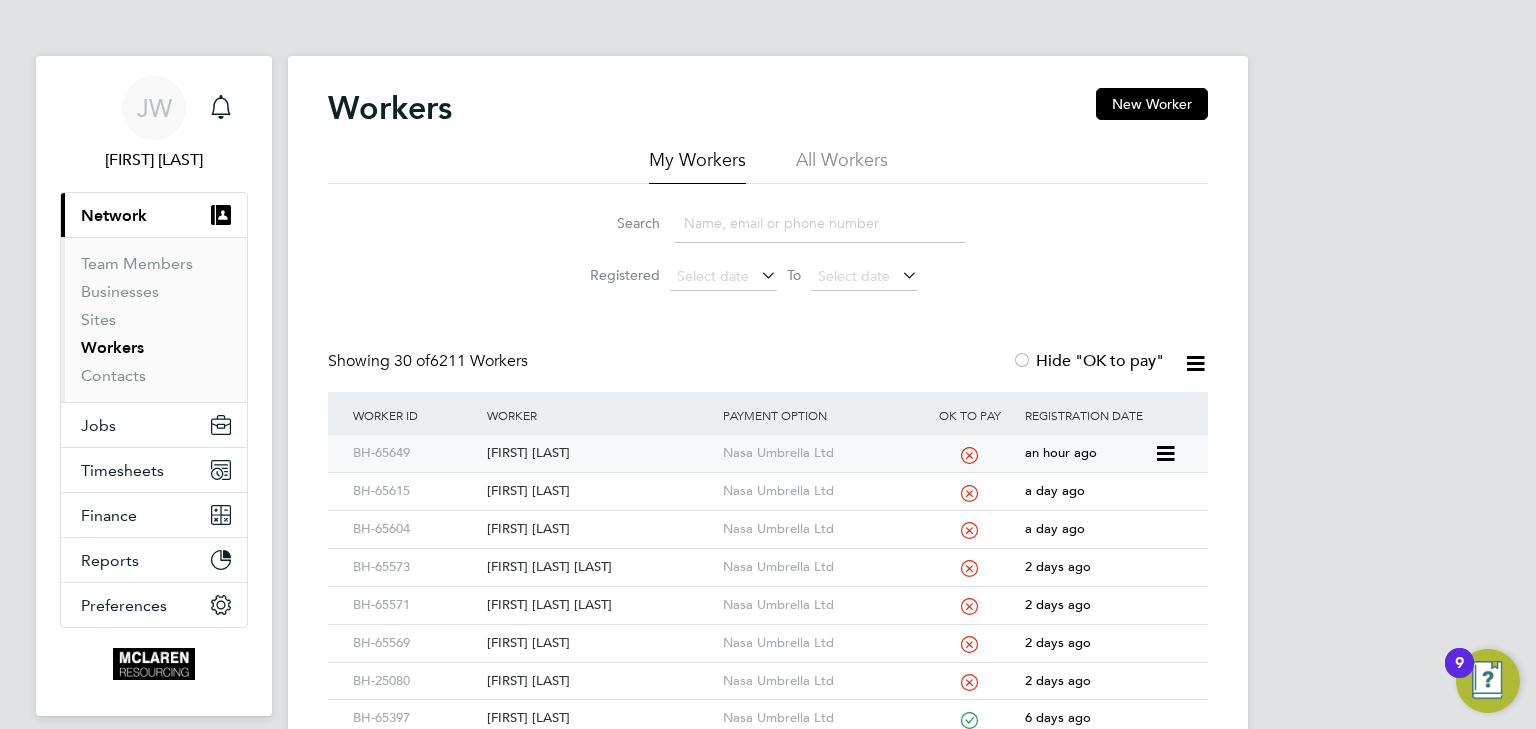 click on "Robert Thompson" 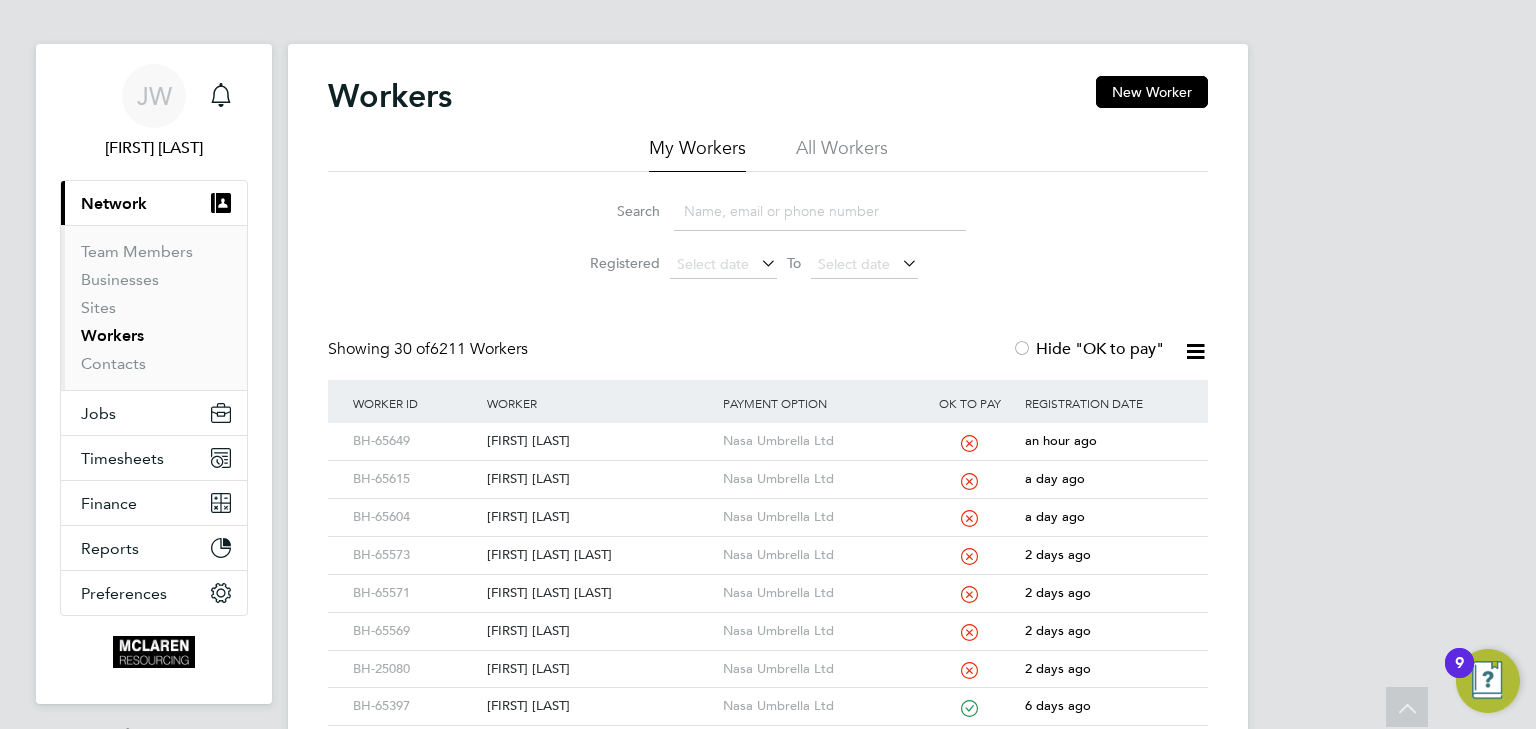 scroll, scrollTop: 0, scrollLeft: 0, axis: both 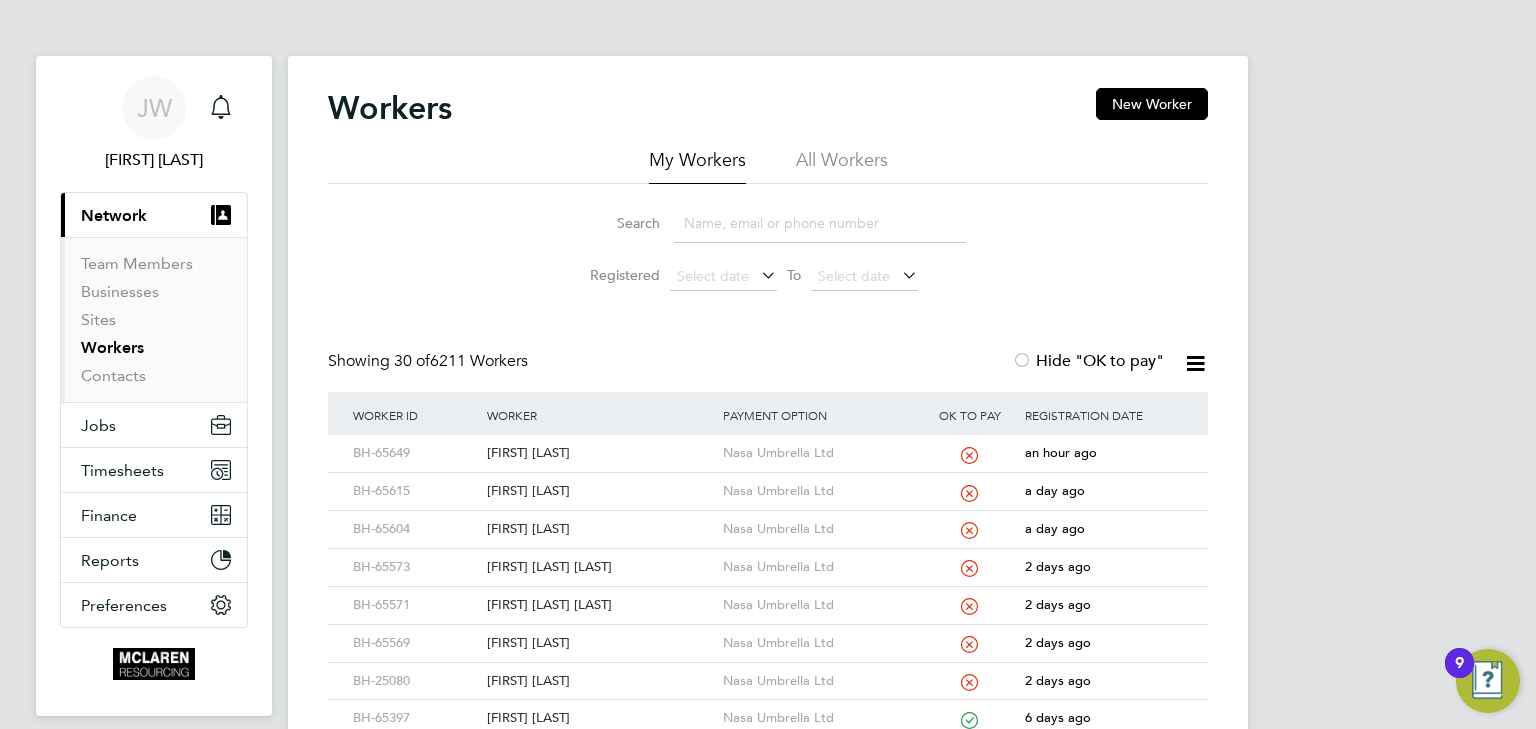 click 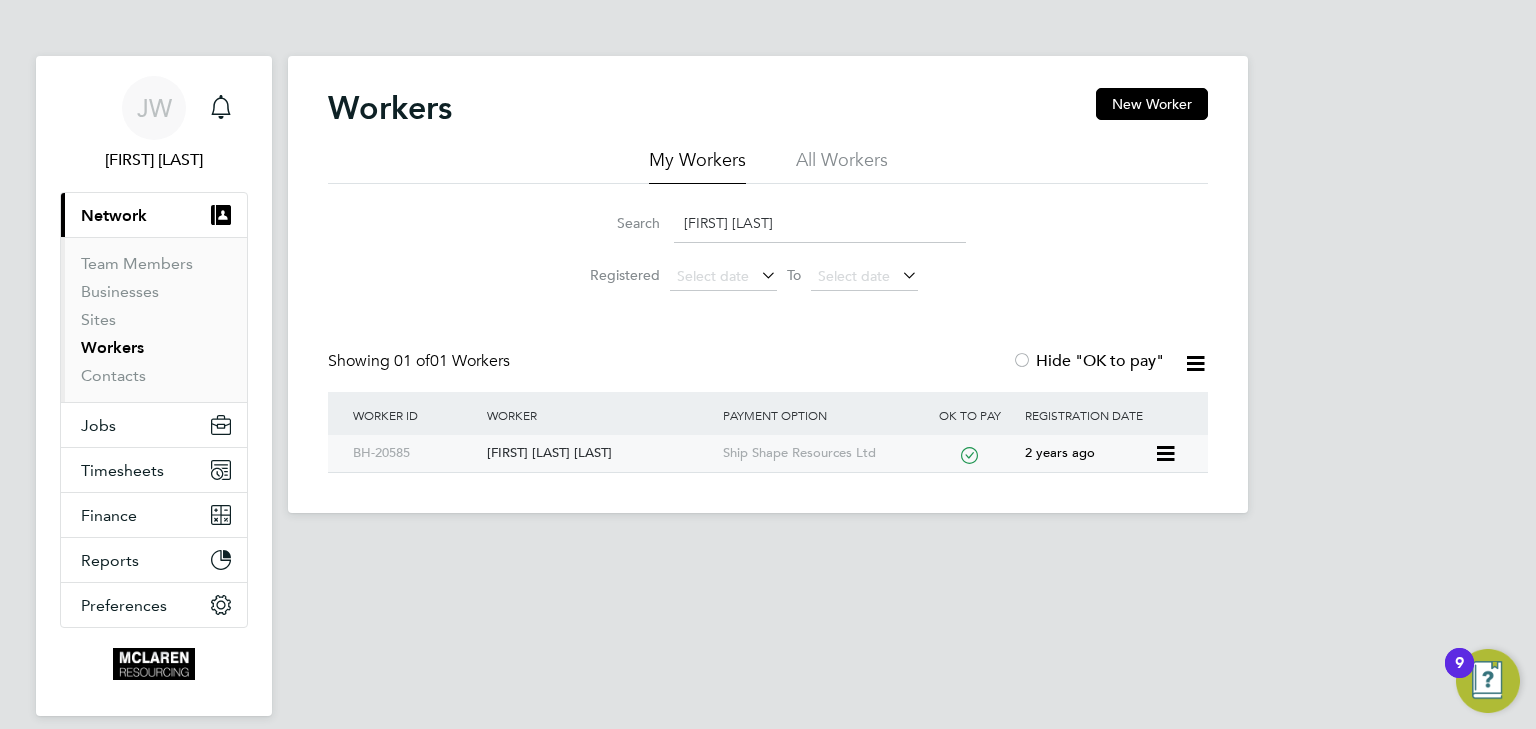click on "Ludwig Peter Sonne" 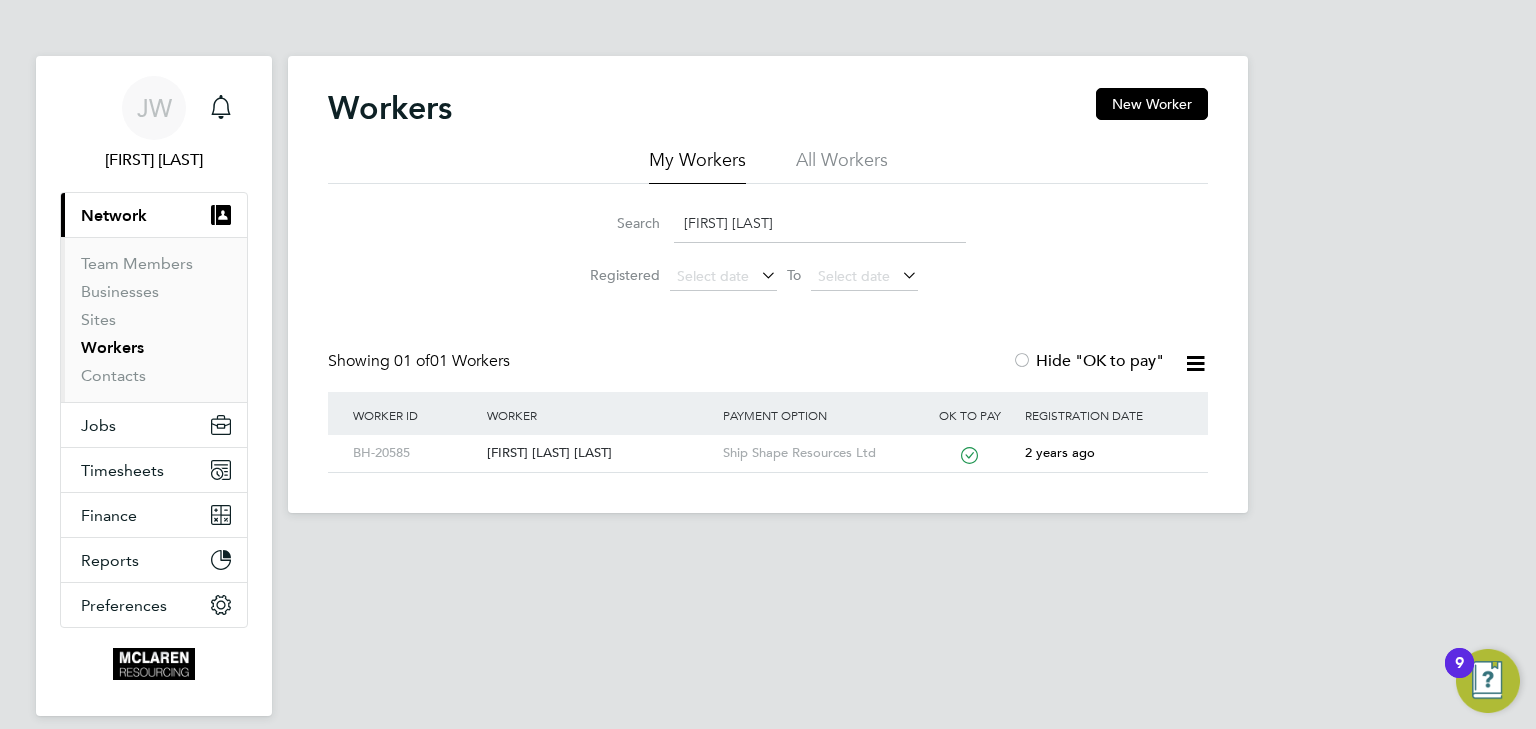 click on "ludwig sonne" 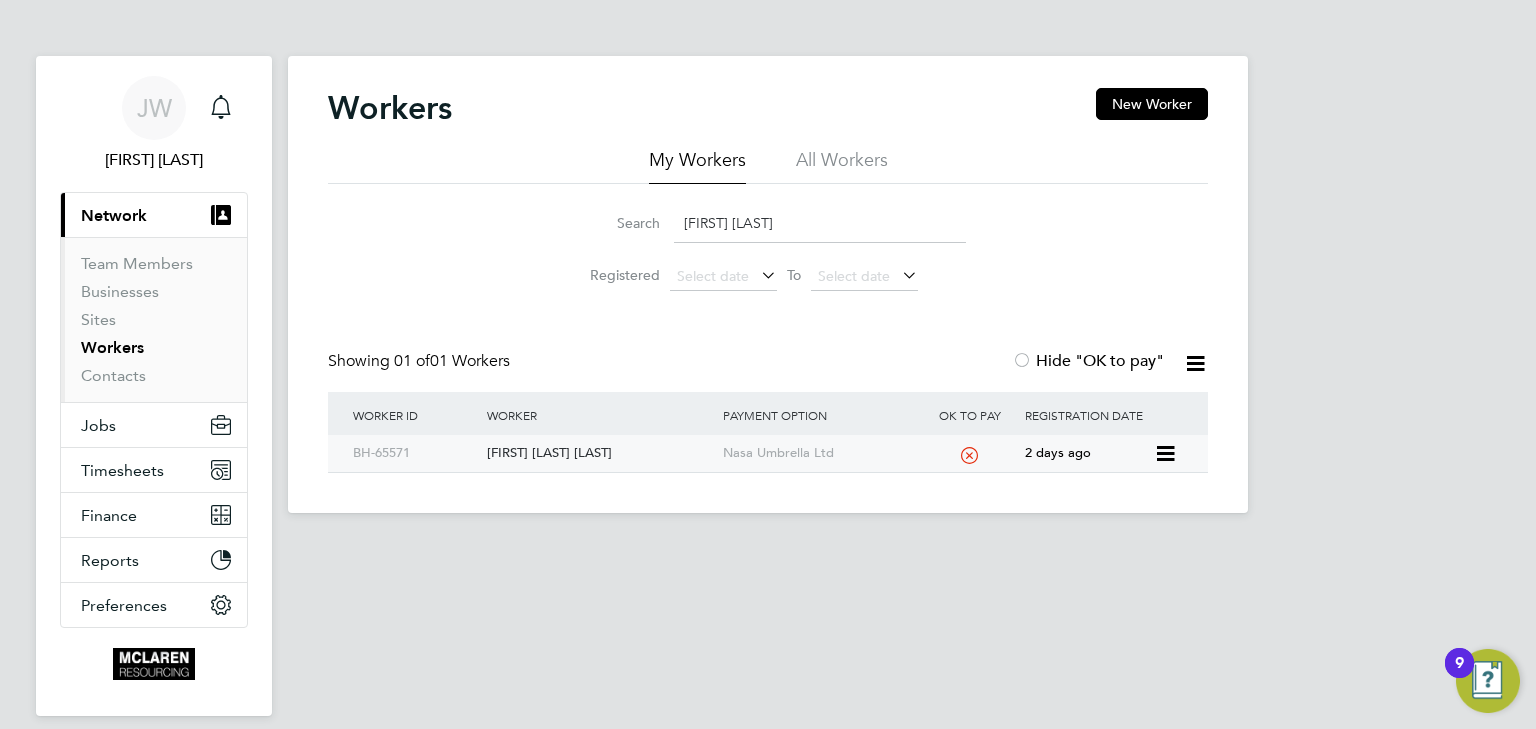 click on "Louis Francois Messi" 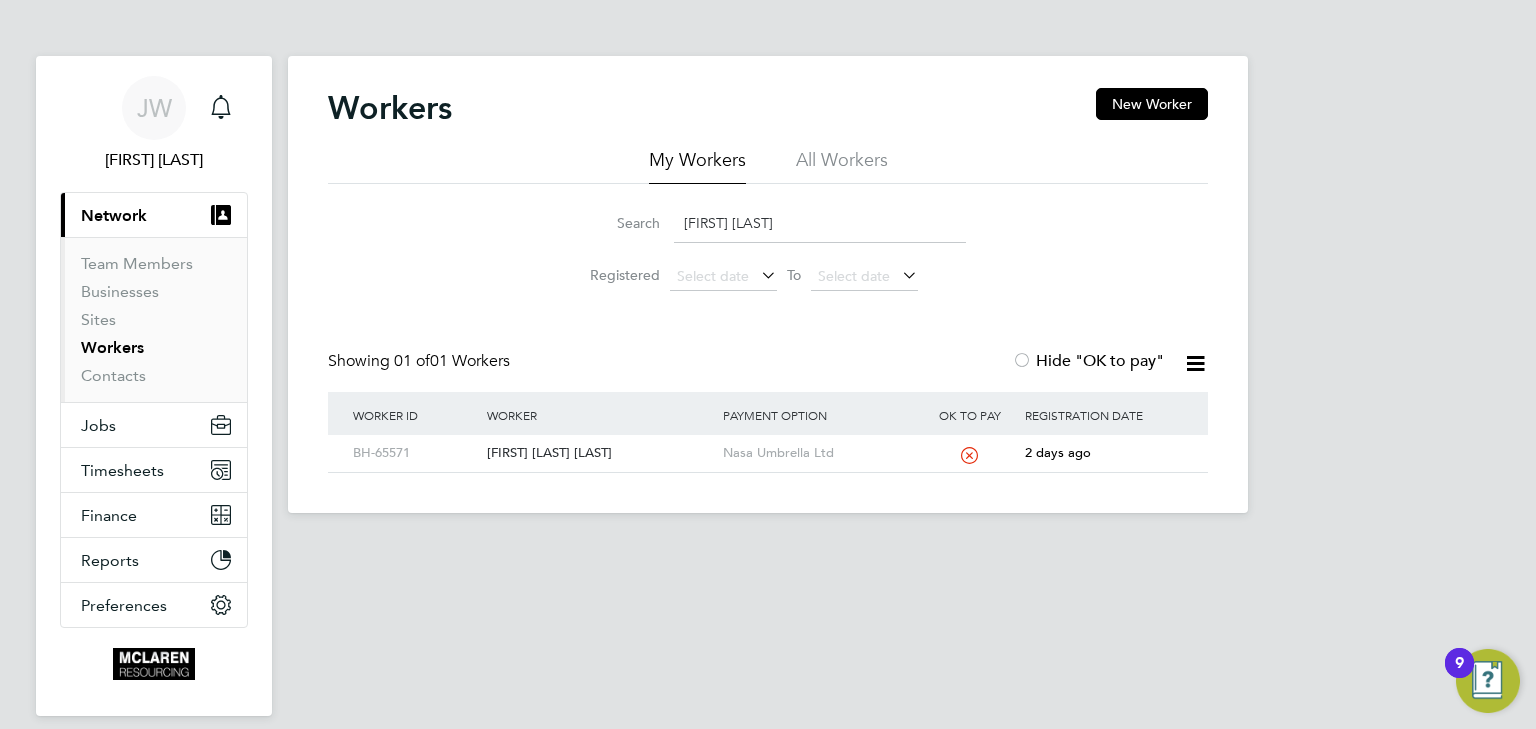 click on "louis mess" 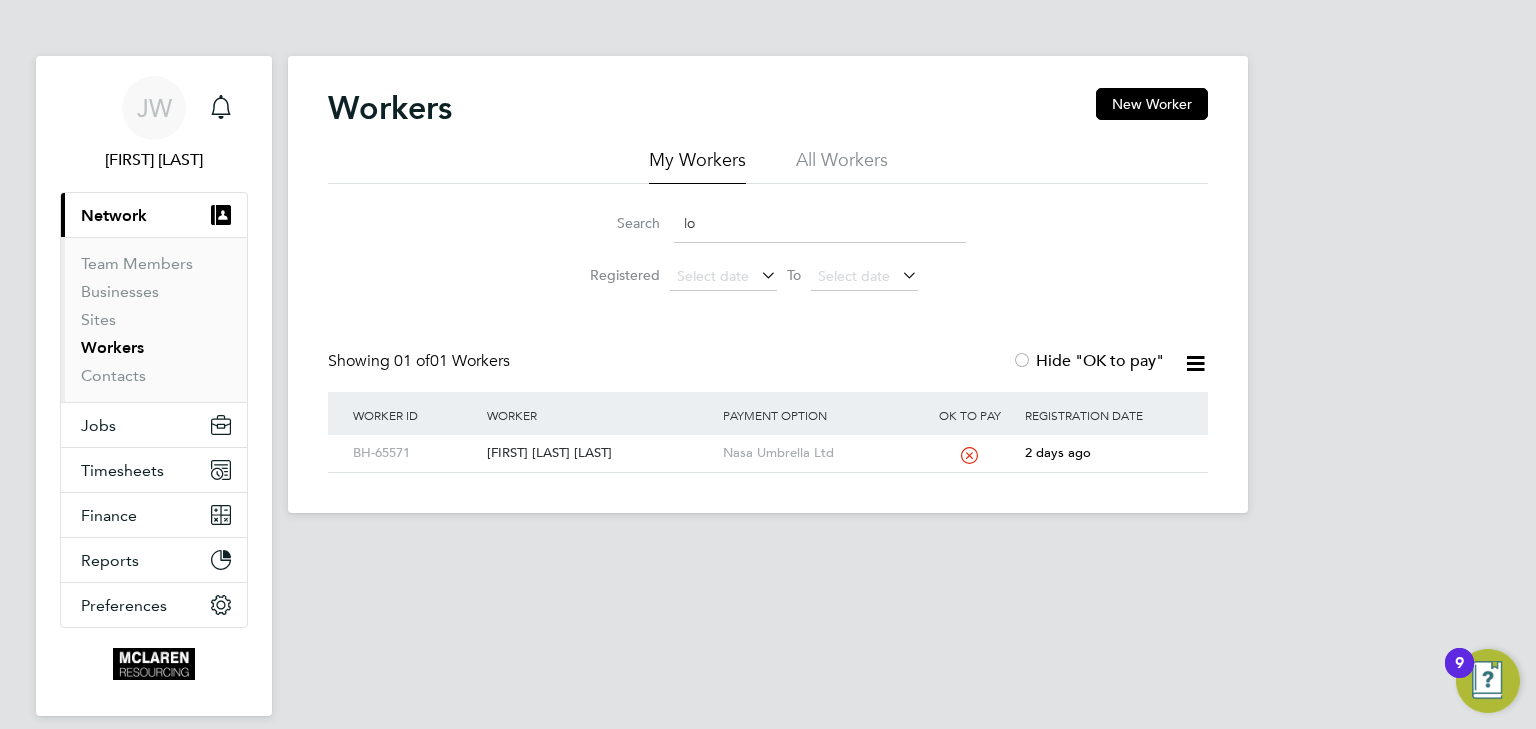 type on "l" 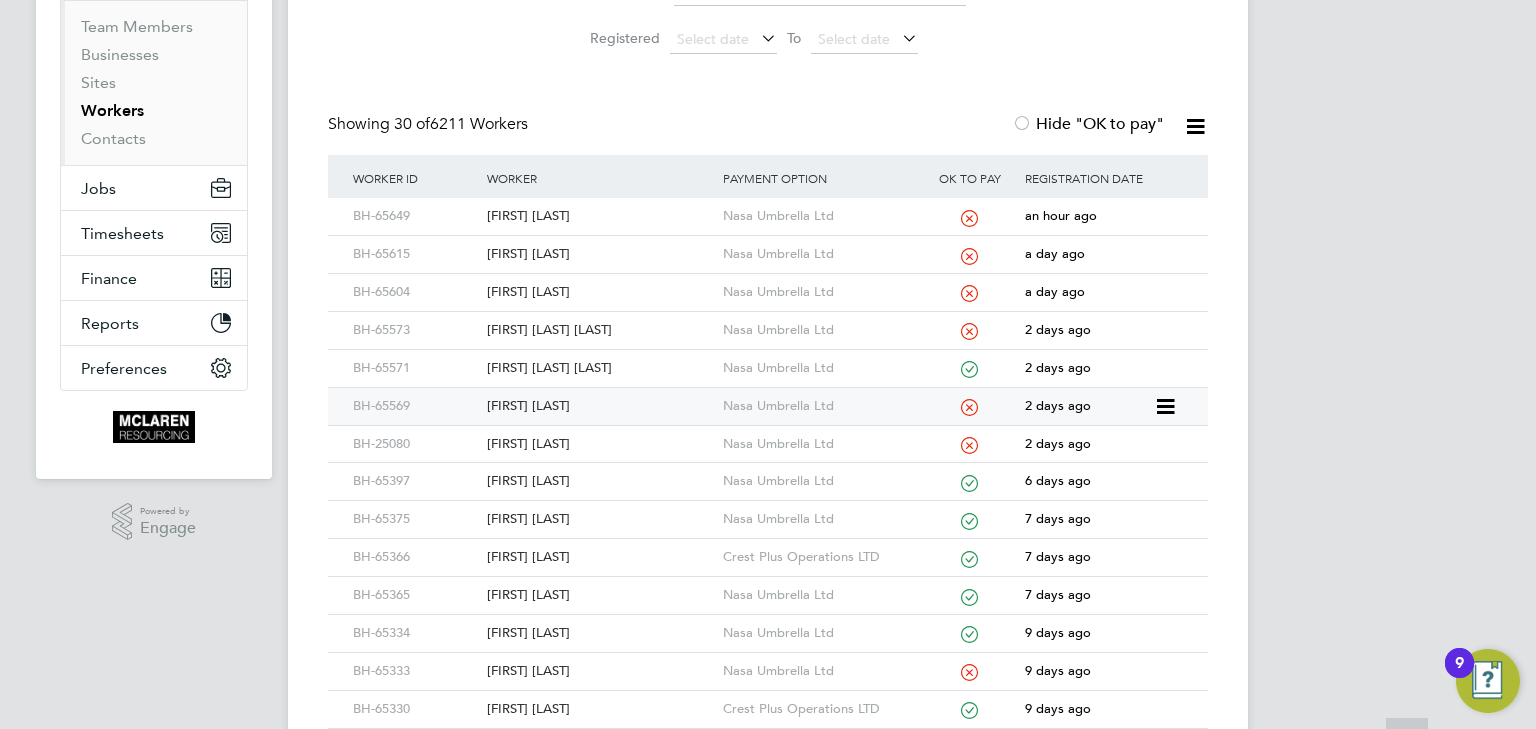 scroll, scrollTop: 240, scrollLeft: 0, axis: vertical 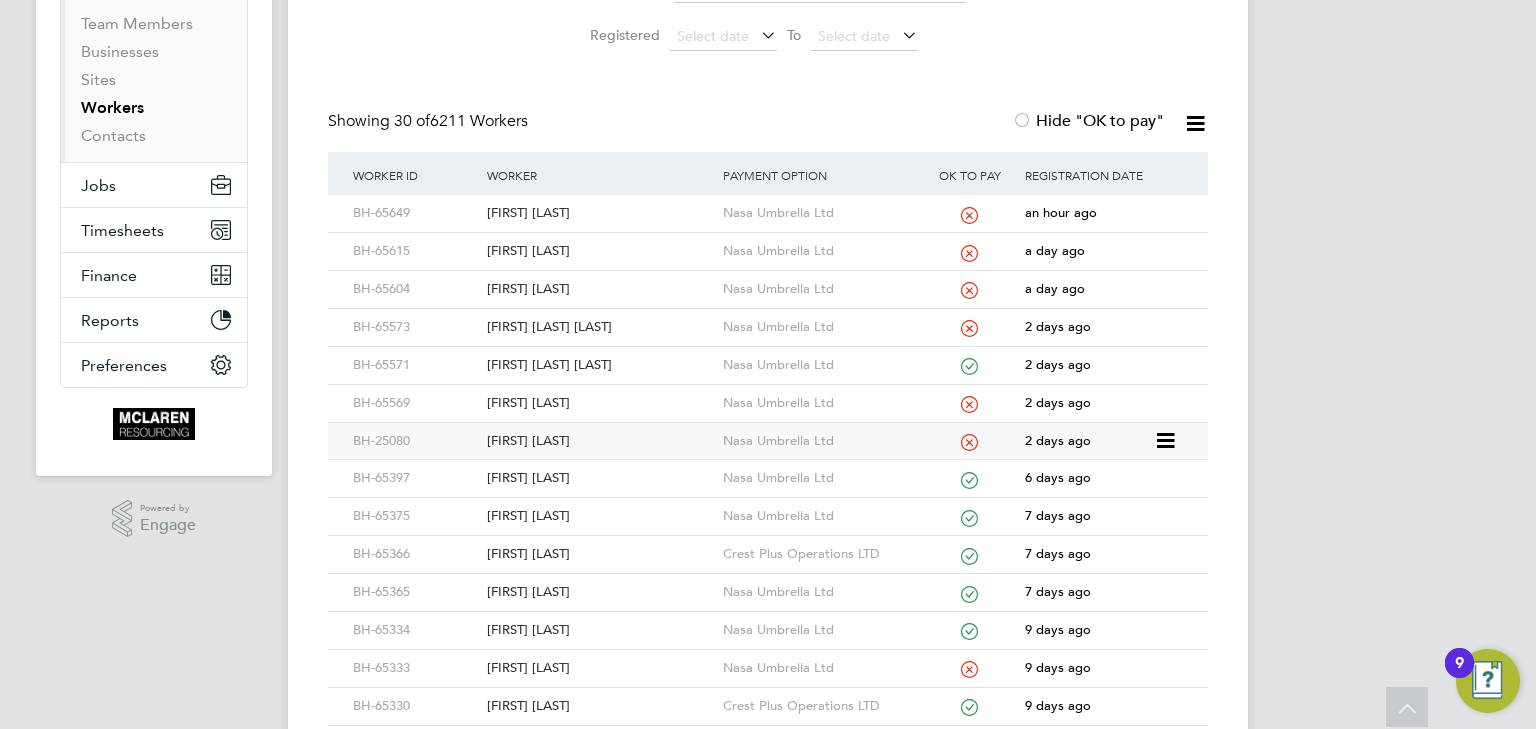 type 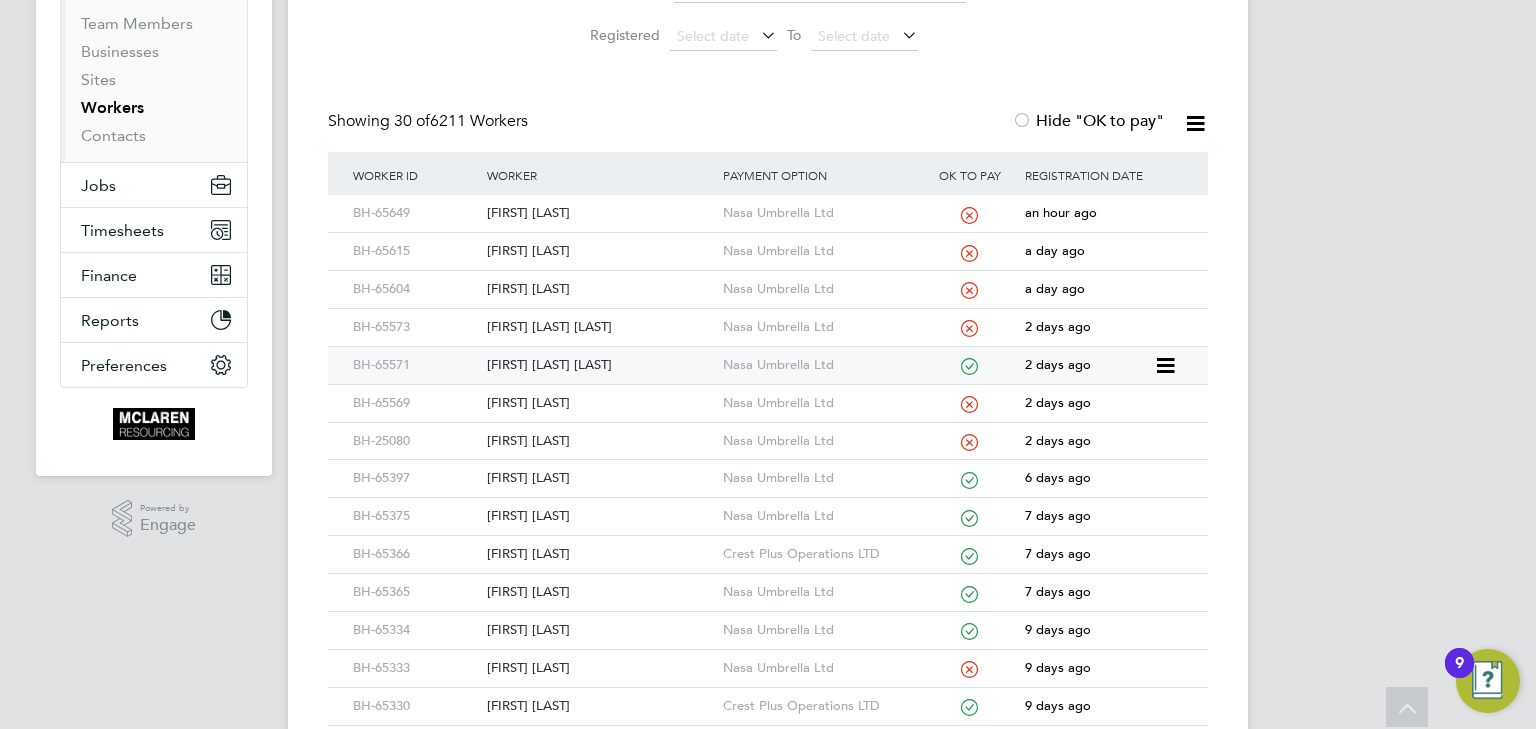 click on "Louis Francois Messi" 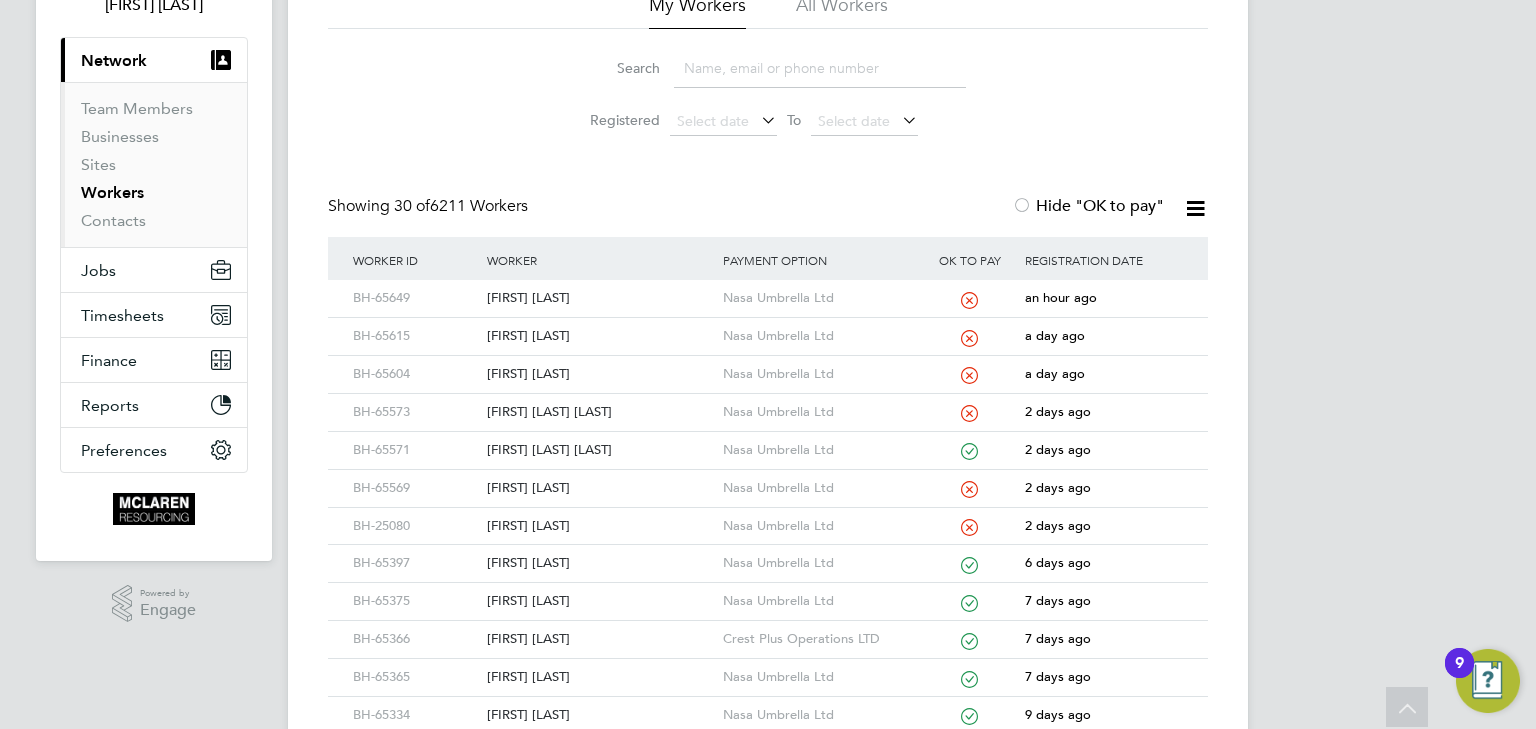 scroll, scrollTop: 80, scrollLeft: 0, axis: vertical 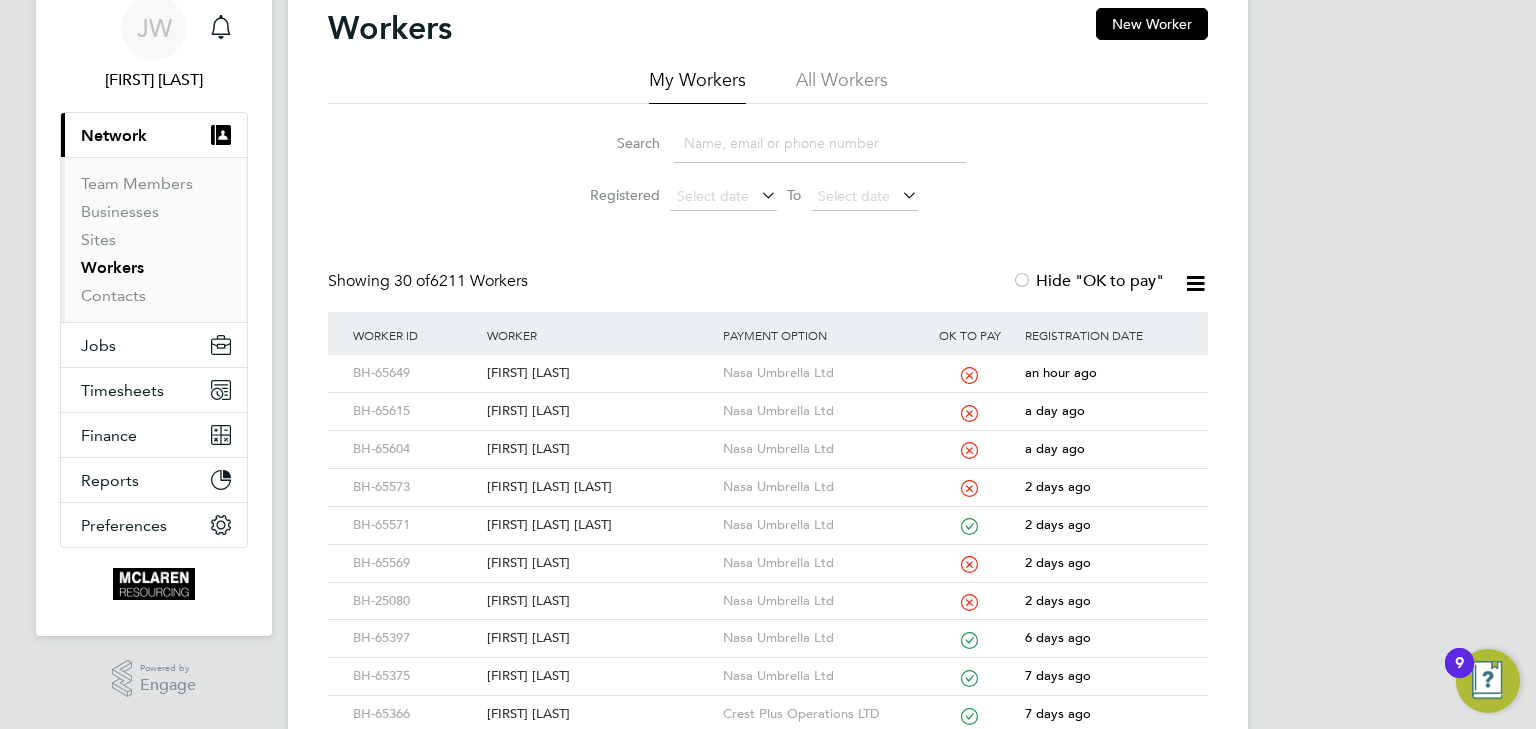 click 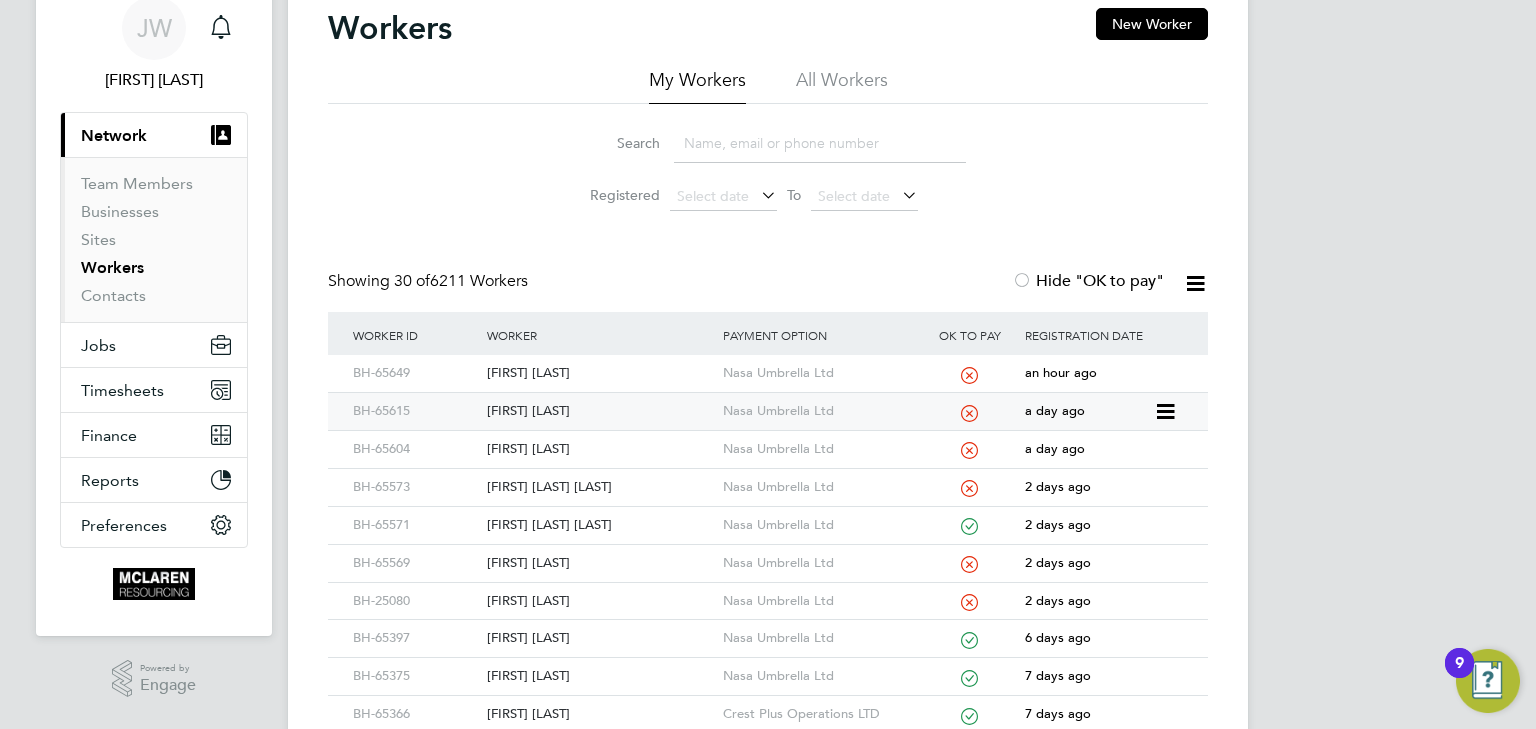 click on "Bradley Baulf" 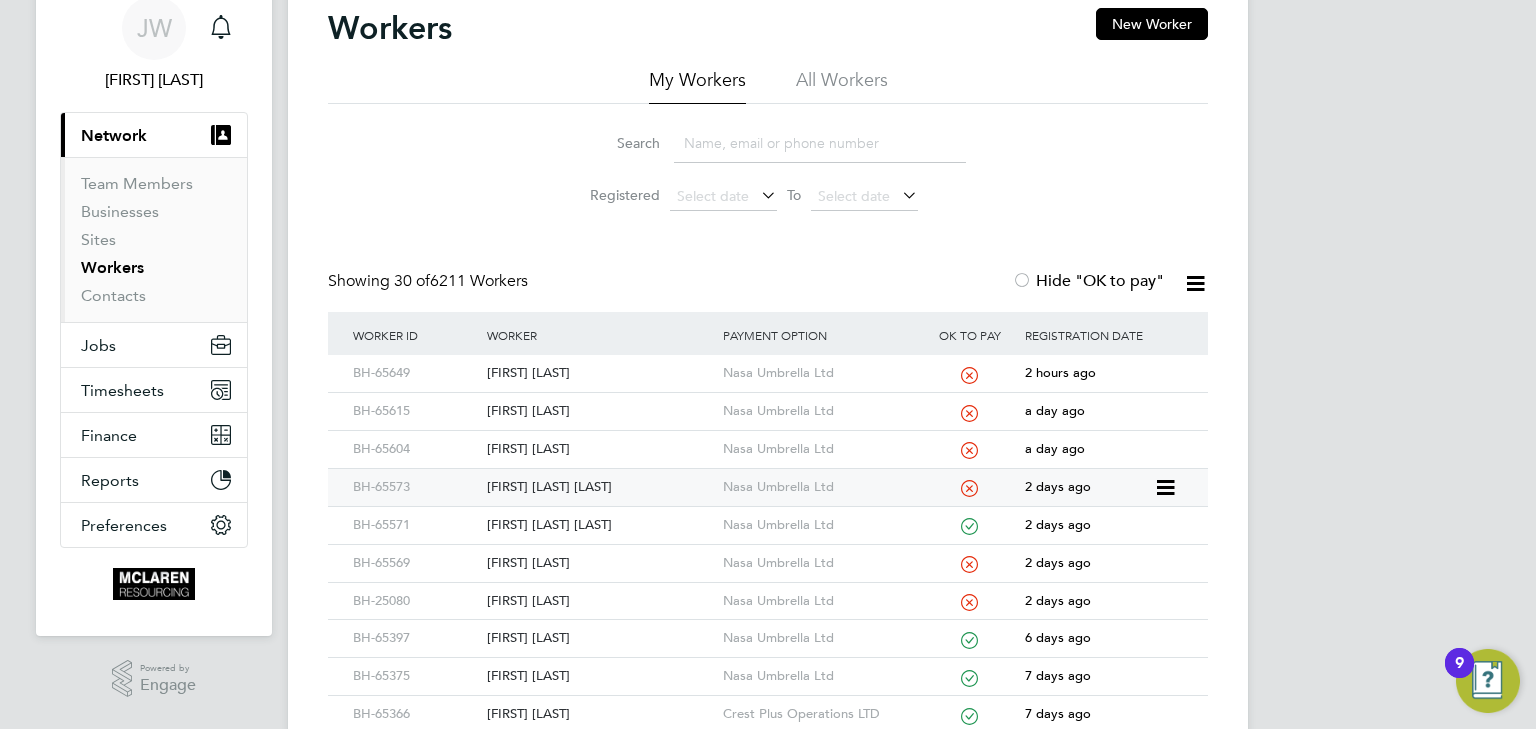 click on "Josep Hassan Hamed" 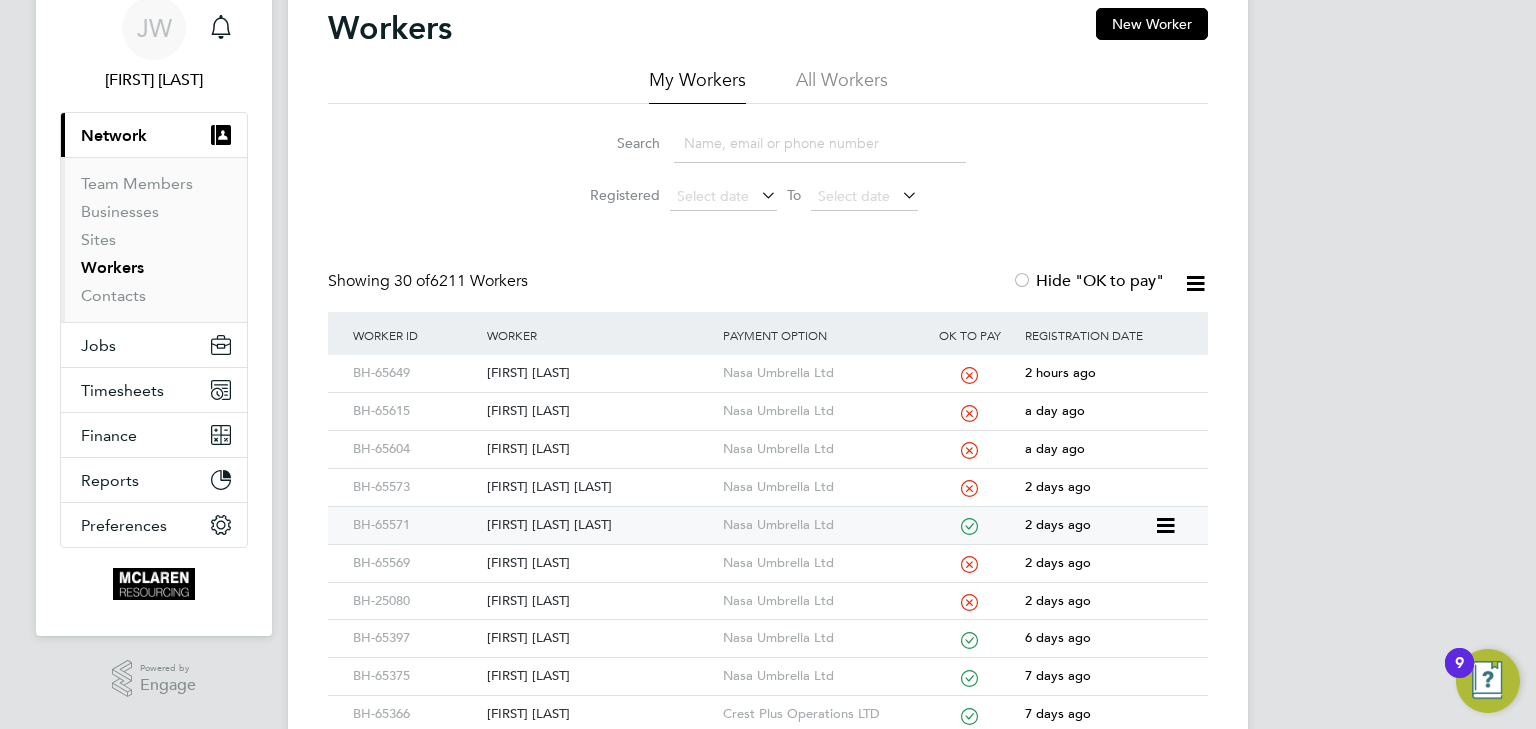 click on "Louis Francois Messi" 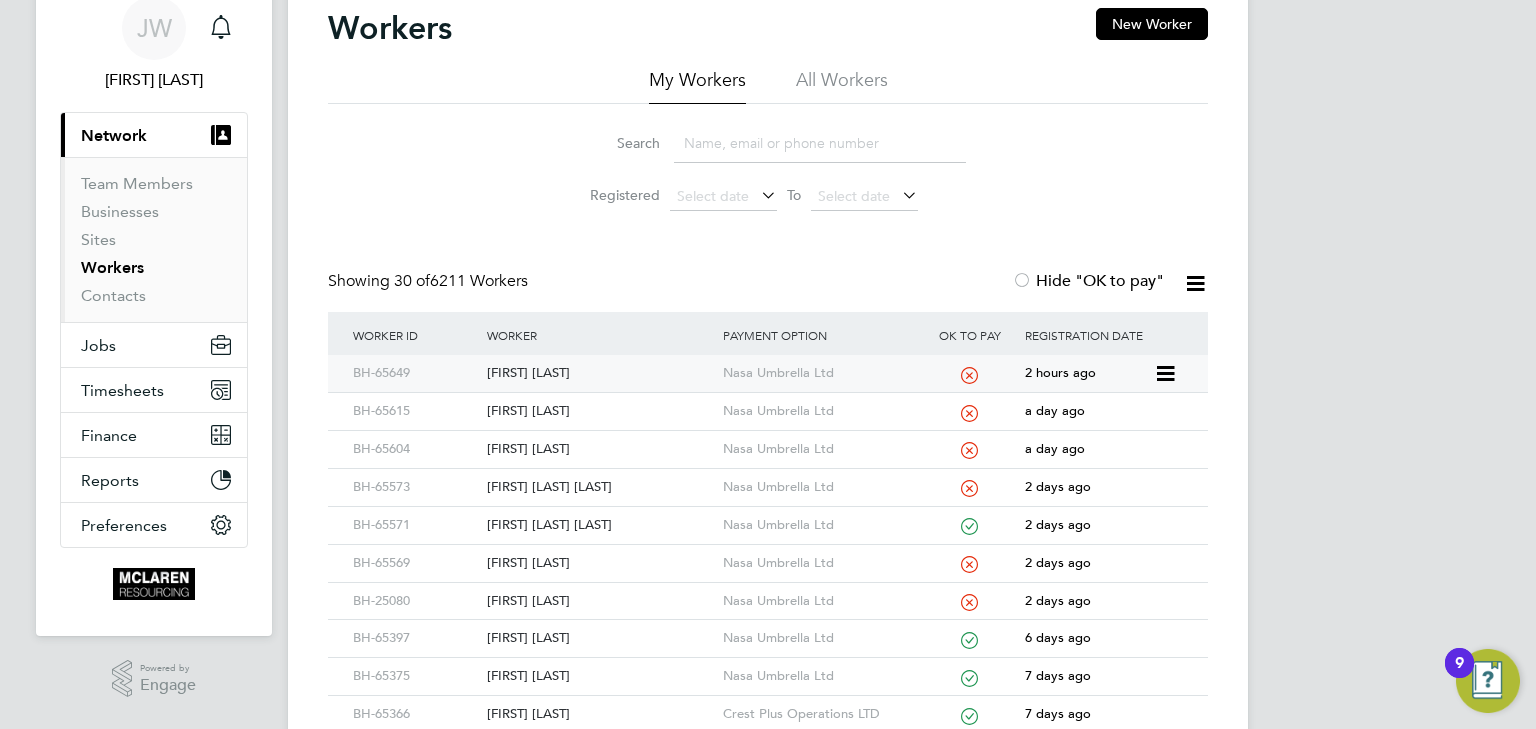 scroll, scrollTop: 320, scrollLeft: 0, axis: vertical 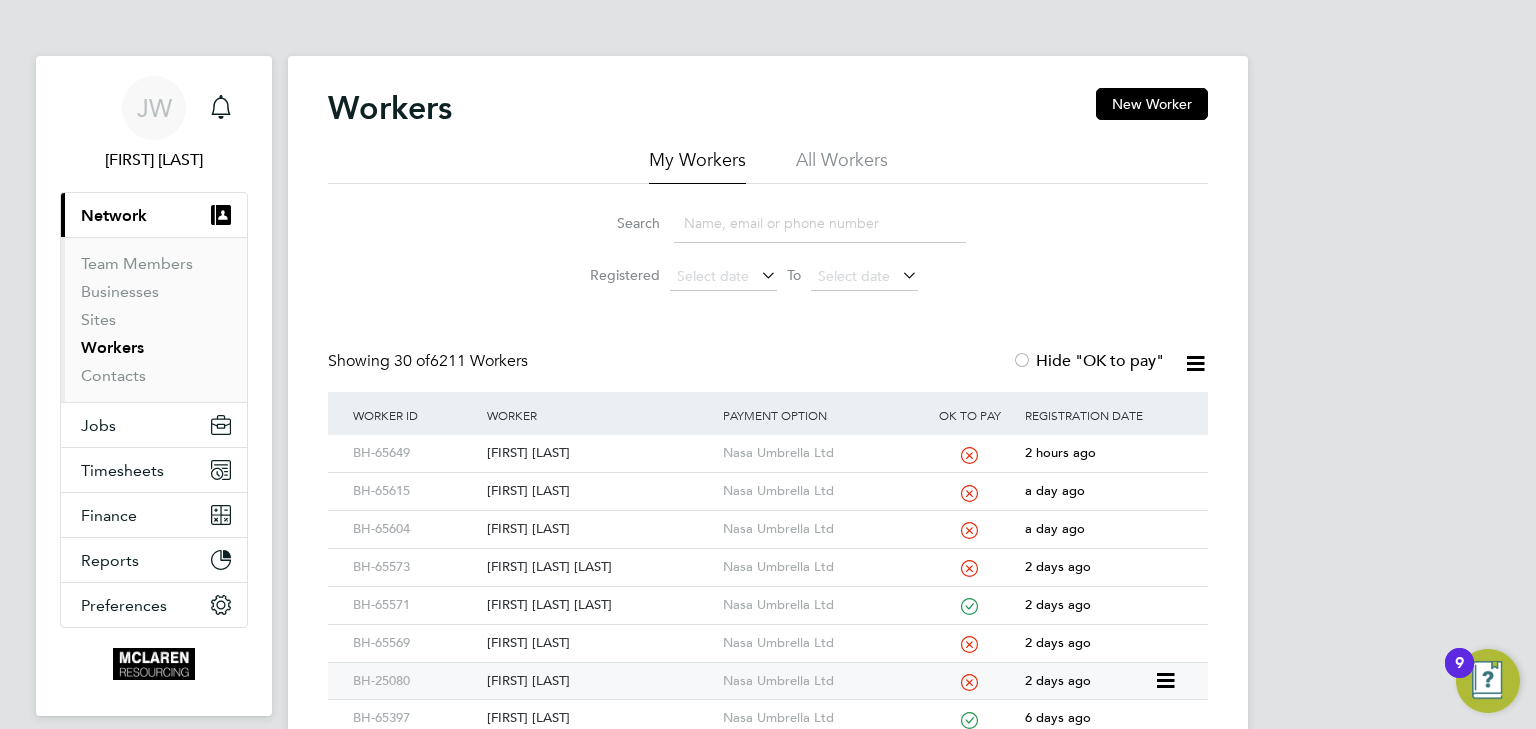 click on "[NAME] [LAST]" 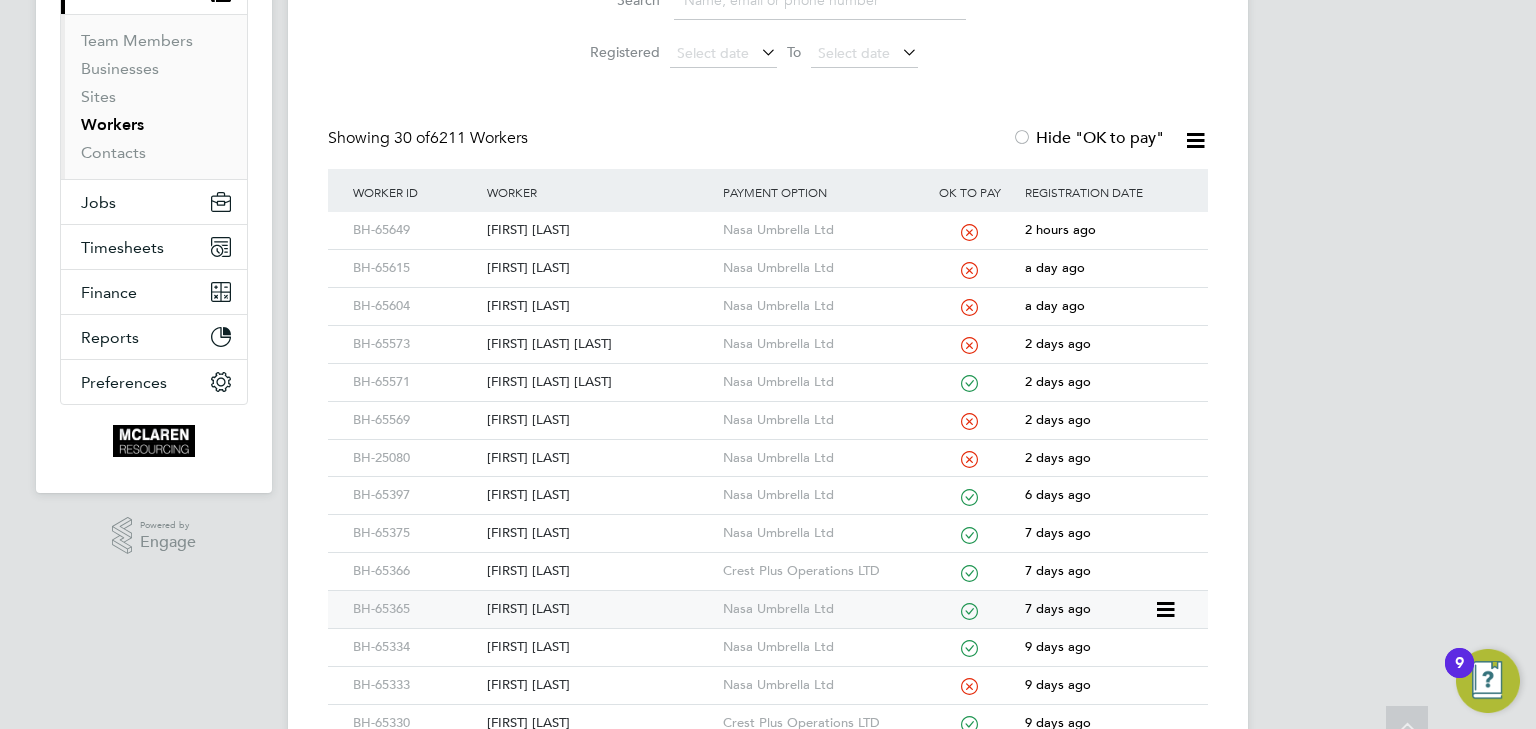 scroll, scrollTop: 320, scrollLeft: 0, axis: vertical 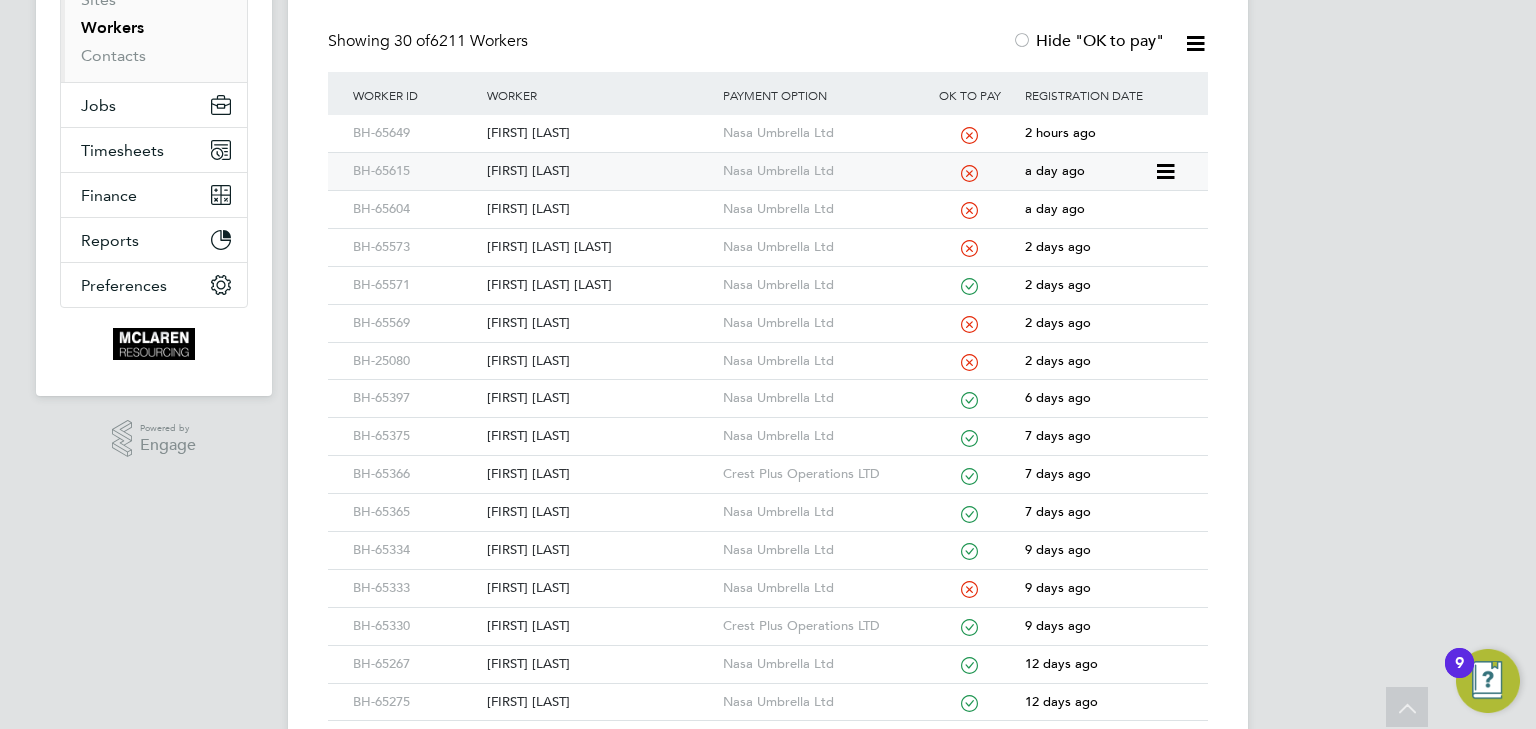 click on "Bradley Baulf" 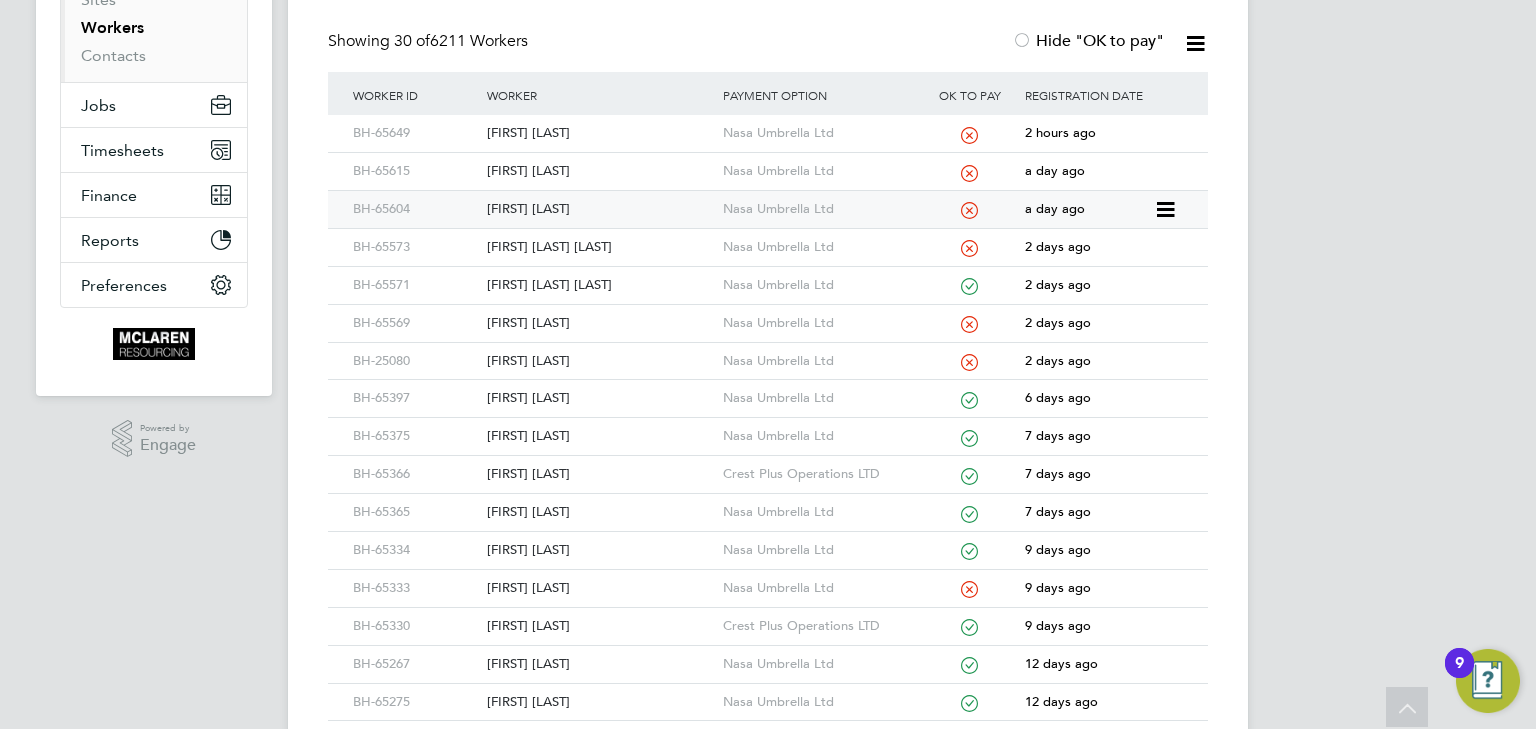 click on "Zeeshan Ahmad" 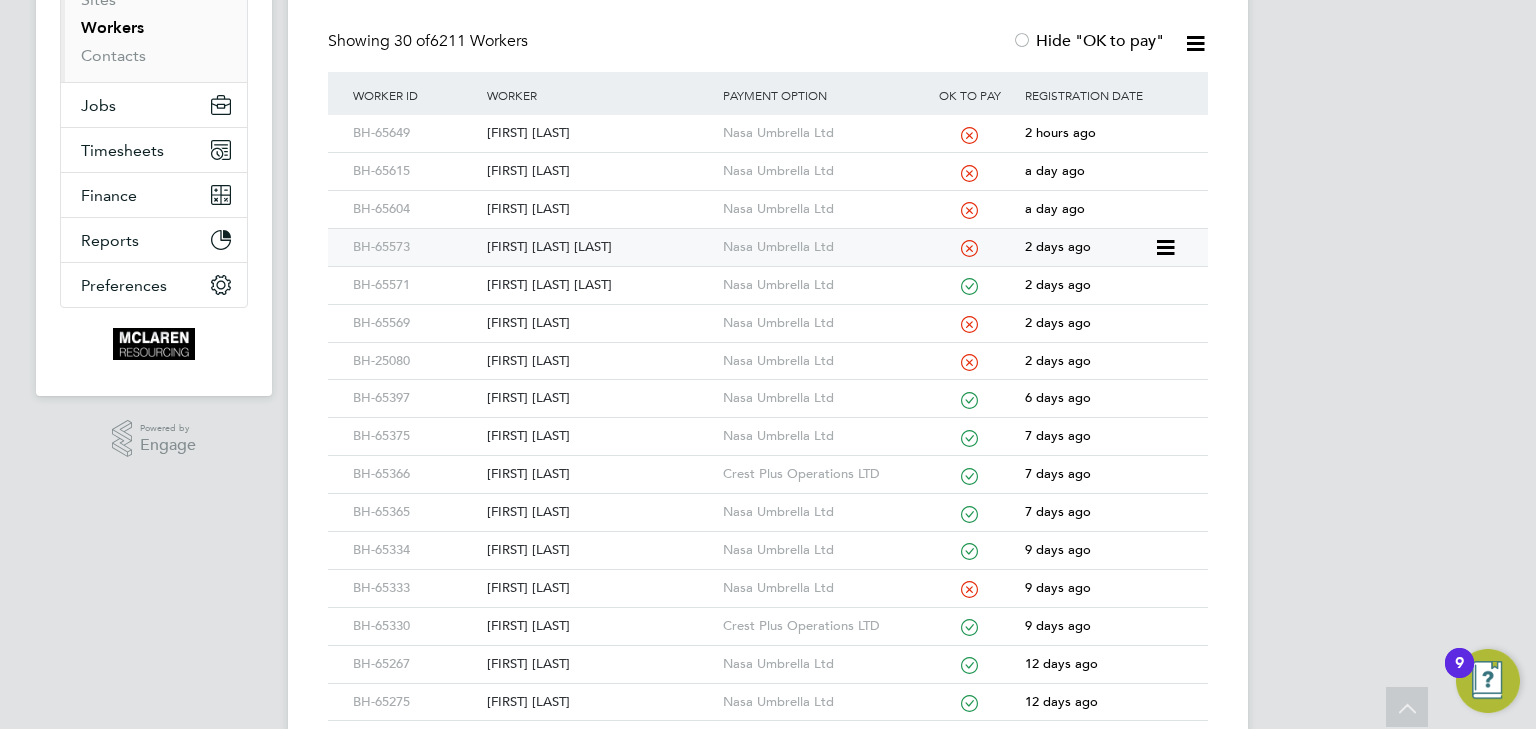 click on "Josep Hassan Hamed" 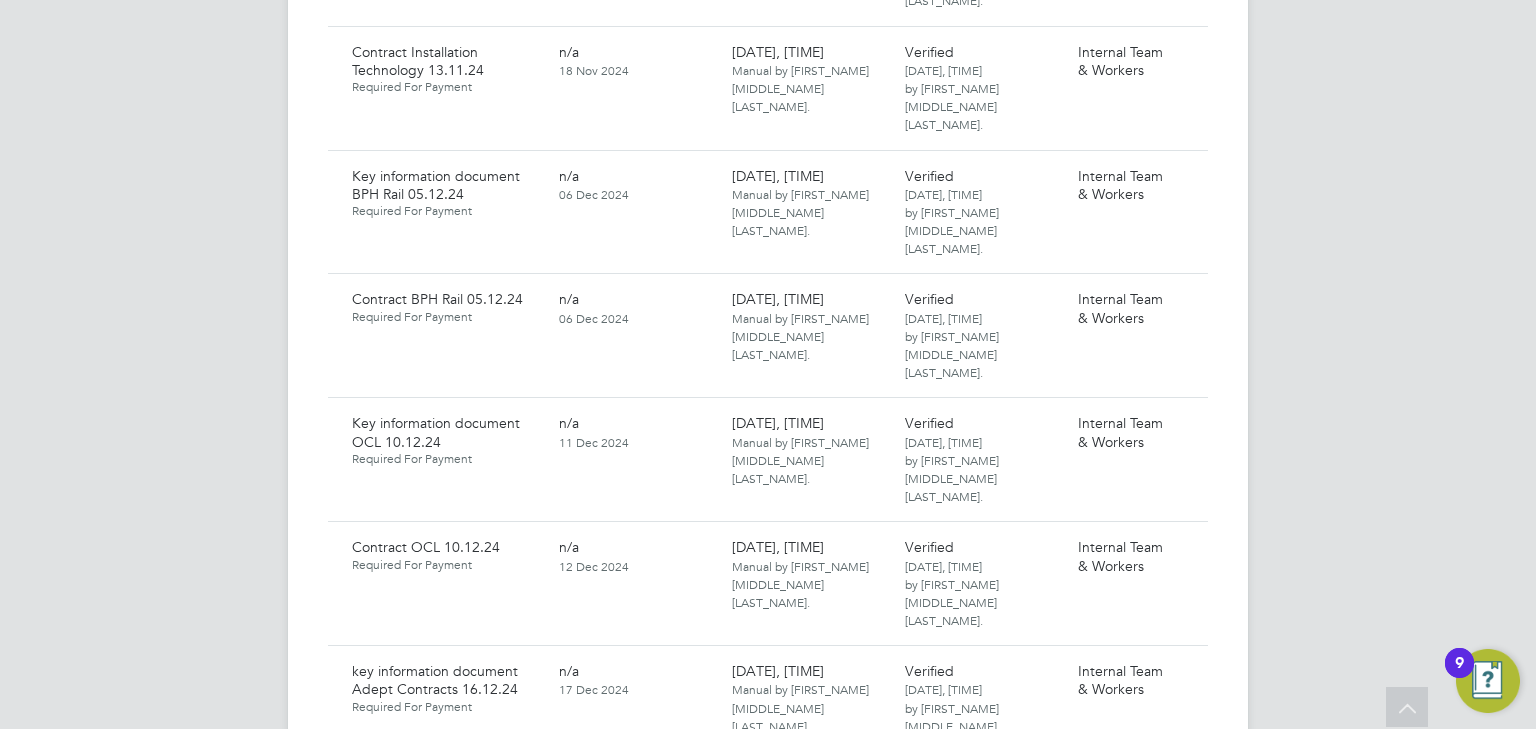 scroll, scrollTop: 8870, scrollLeft: 0, axis: vertical 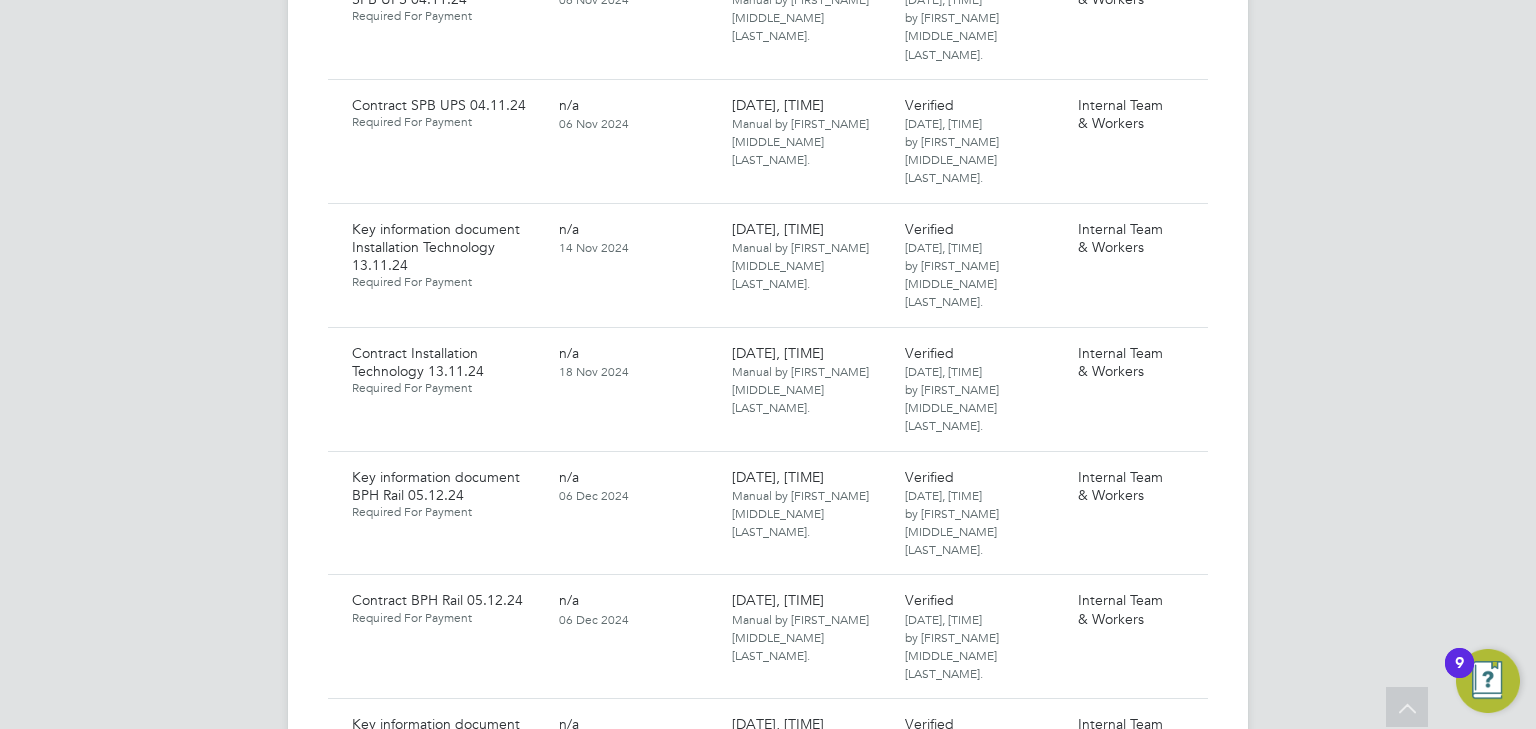 click on "Create New Document" 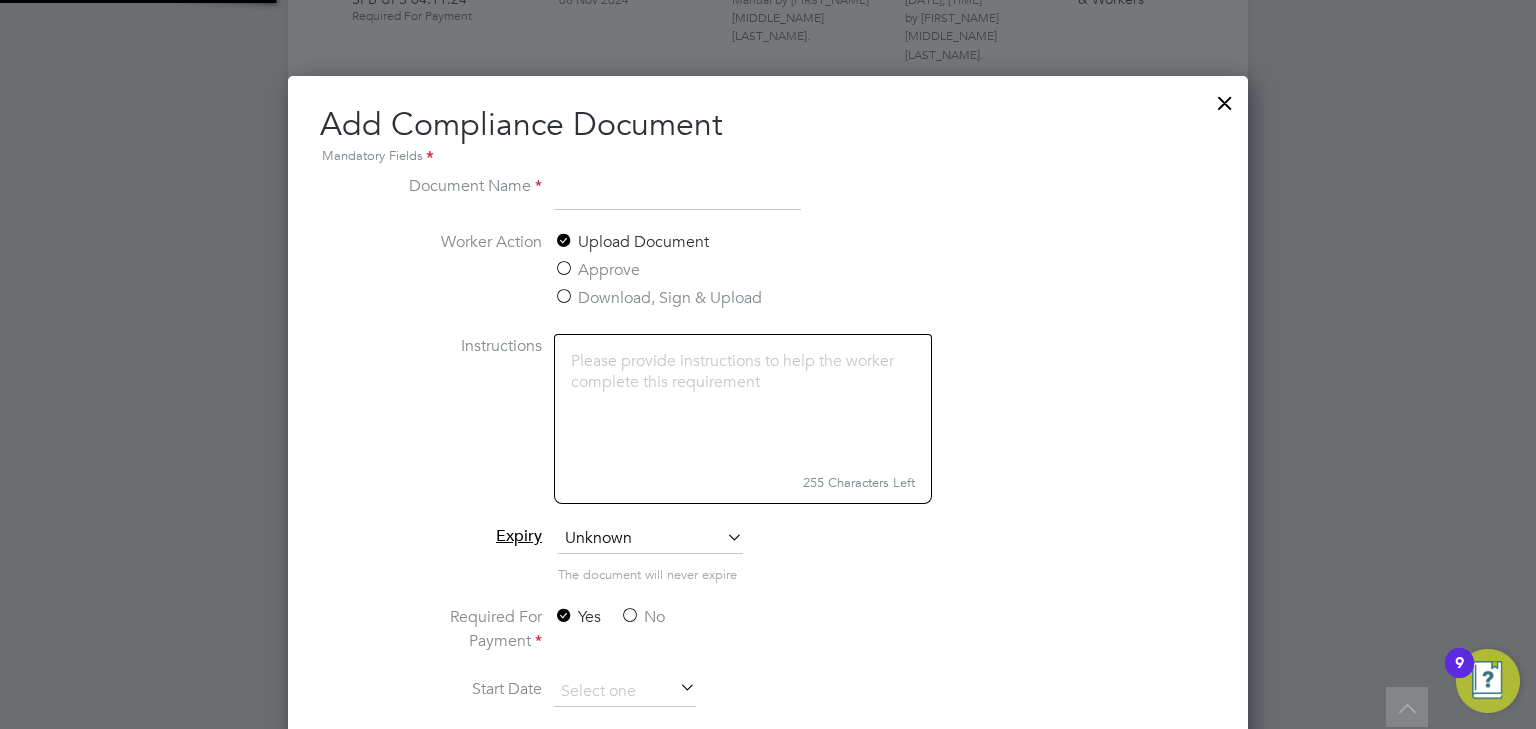 scroll, scrollTop: 9, scrollLeft: 10, axis: both 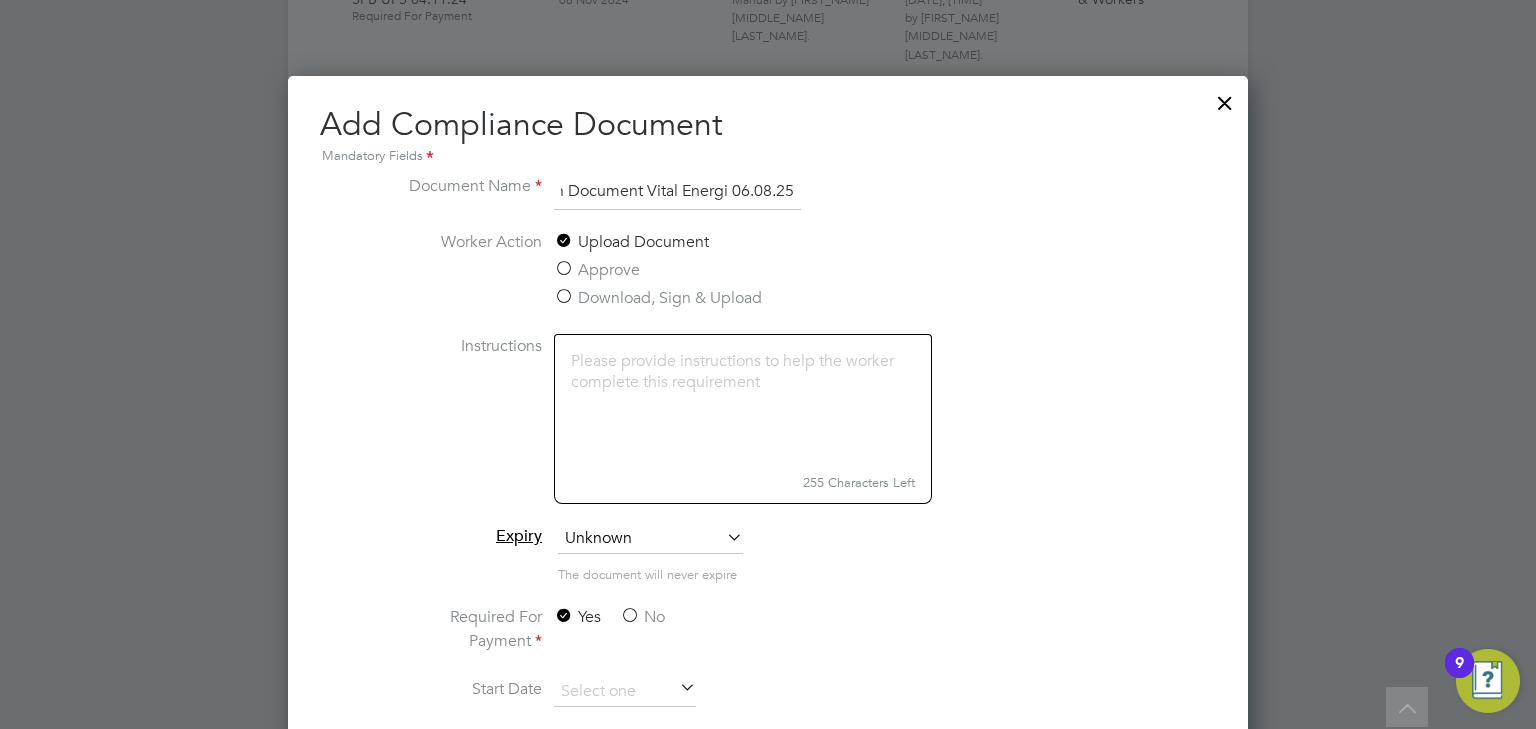 type on "Key Information Document Vital Energi 06.08.25" 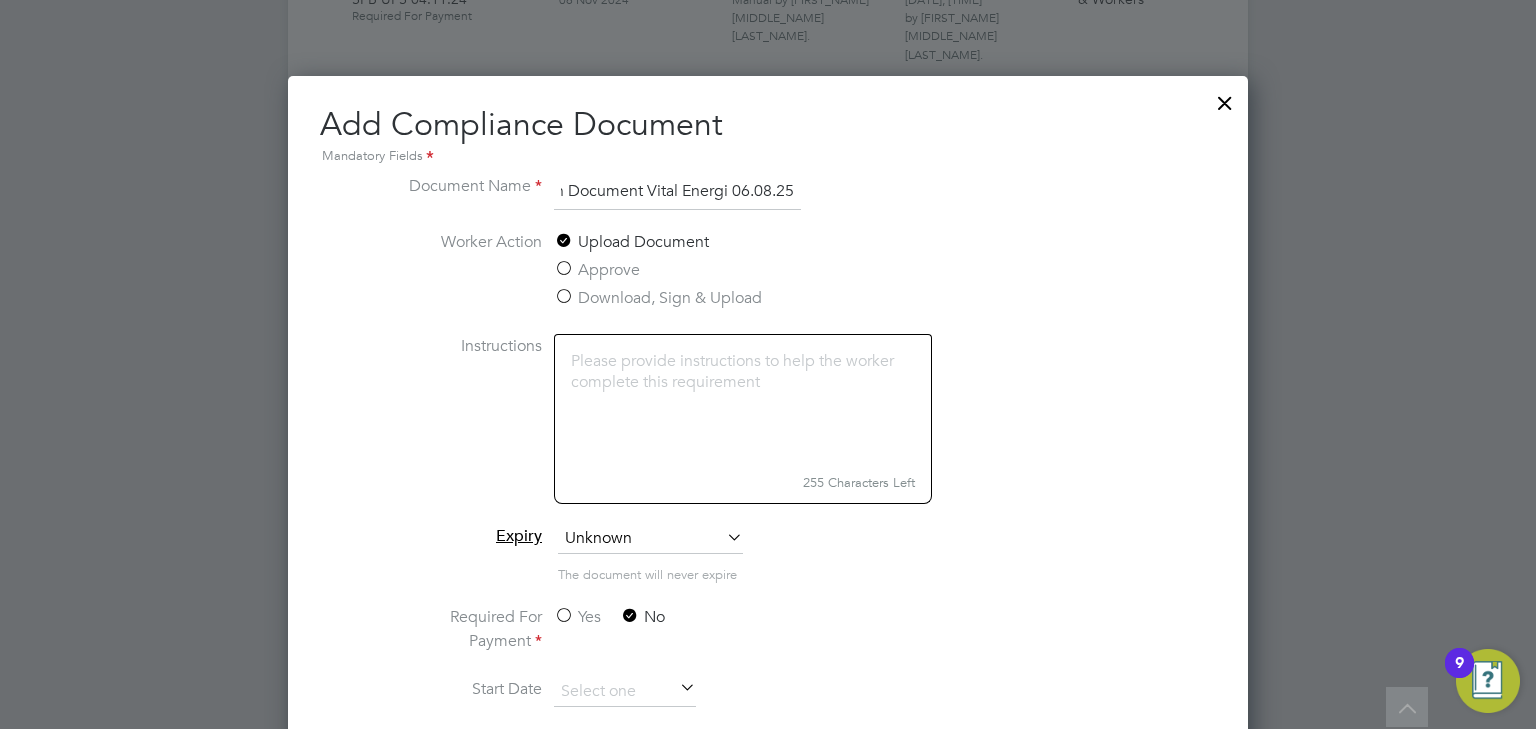 scroll, scrollTop: 0, scrollLeft: 0, axis: both 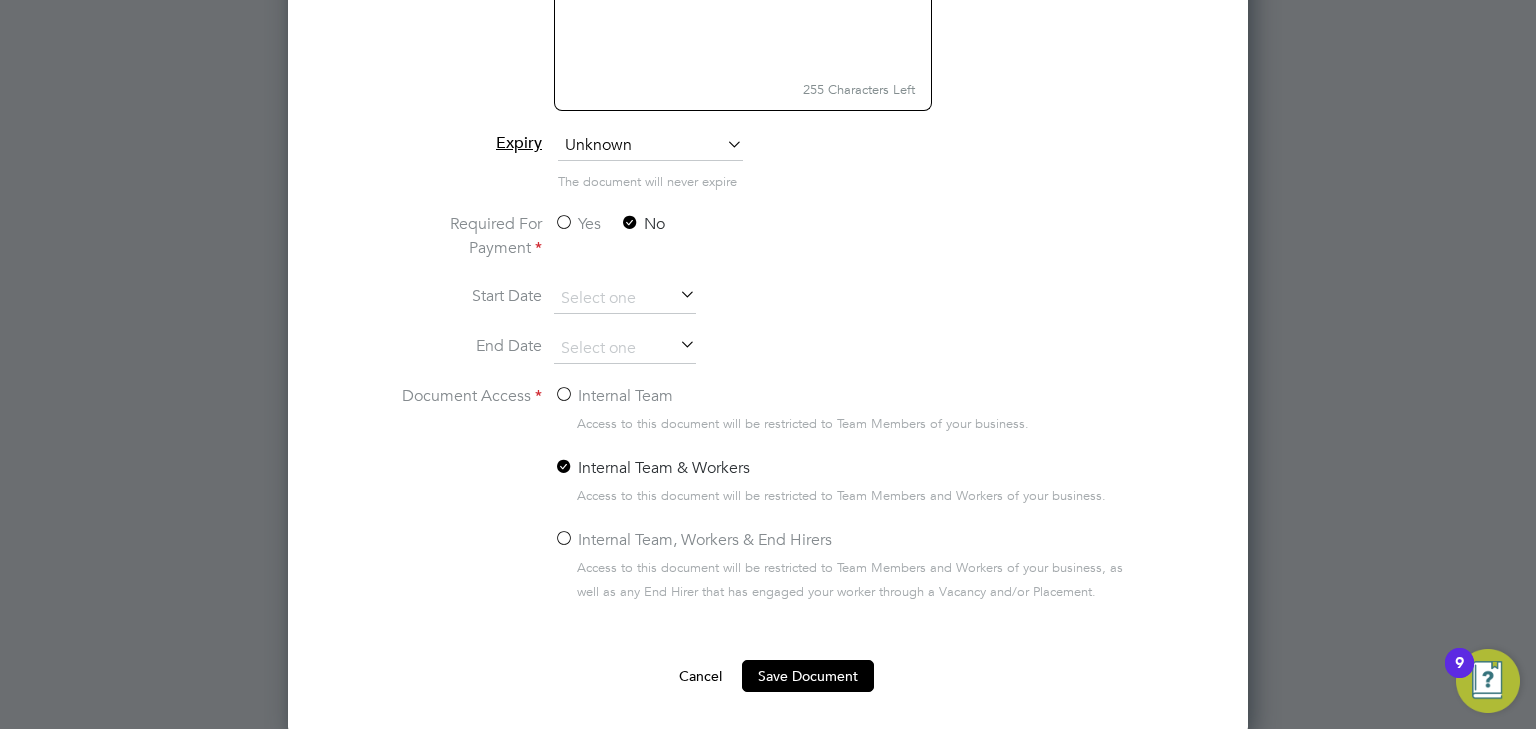 click on "Internal Team" 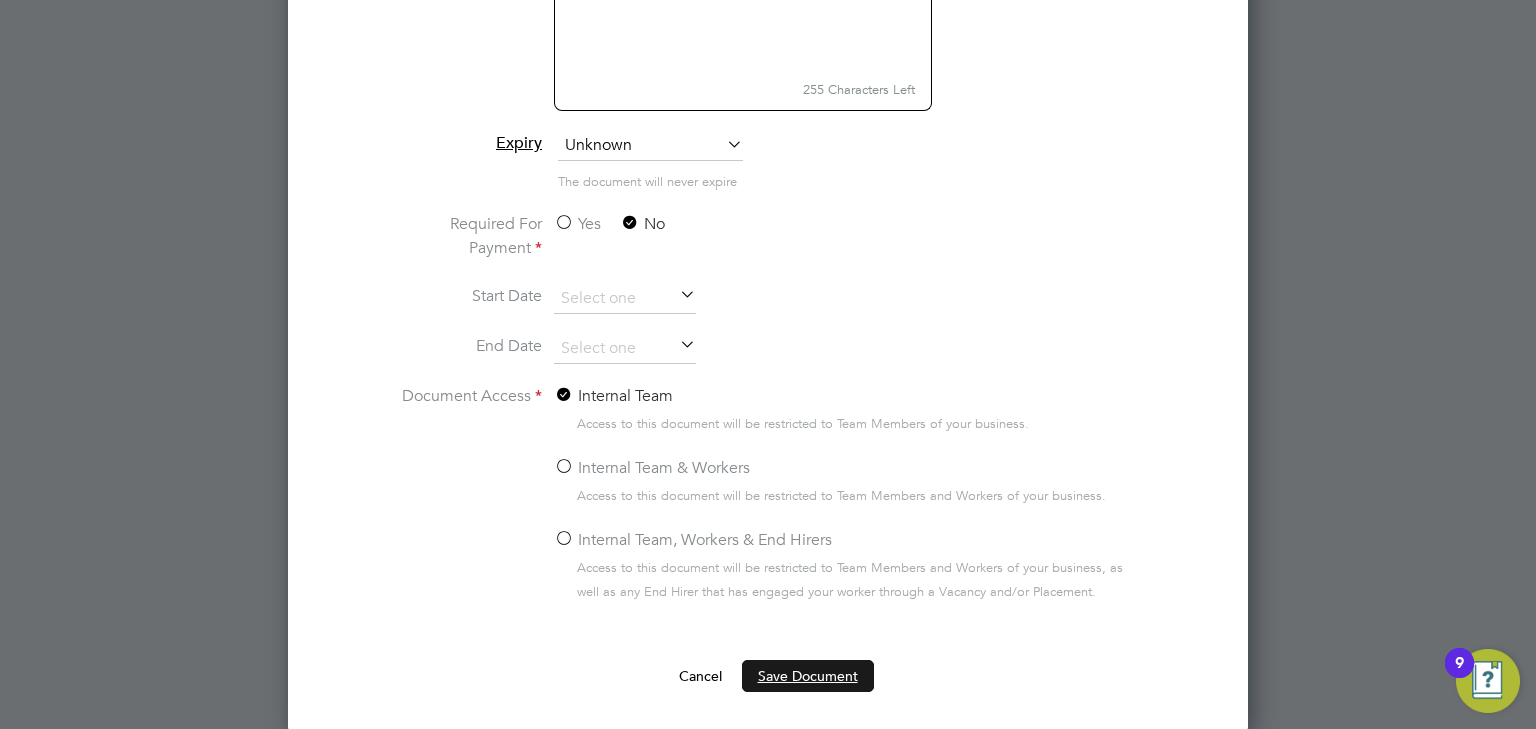 click on "Save Document" at bounding box center (808, 676) 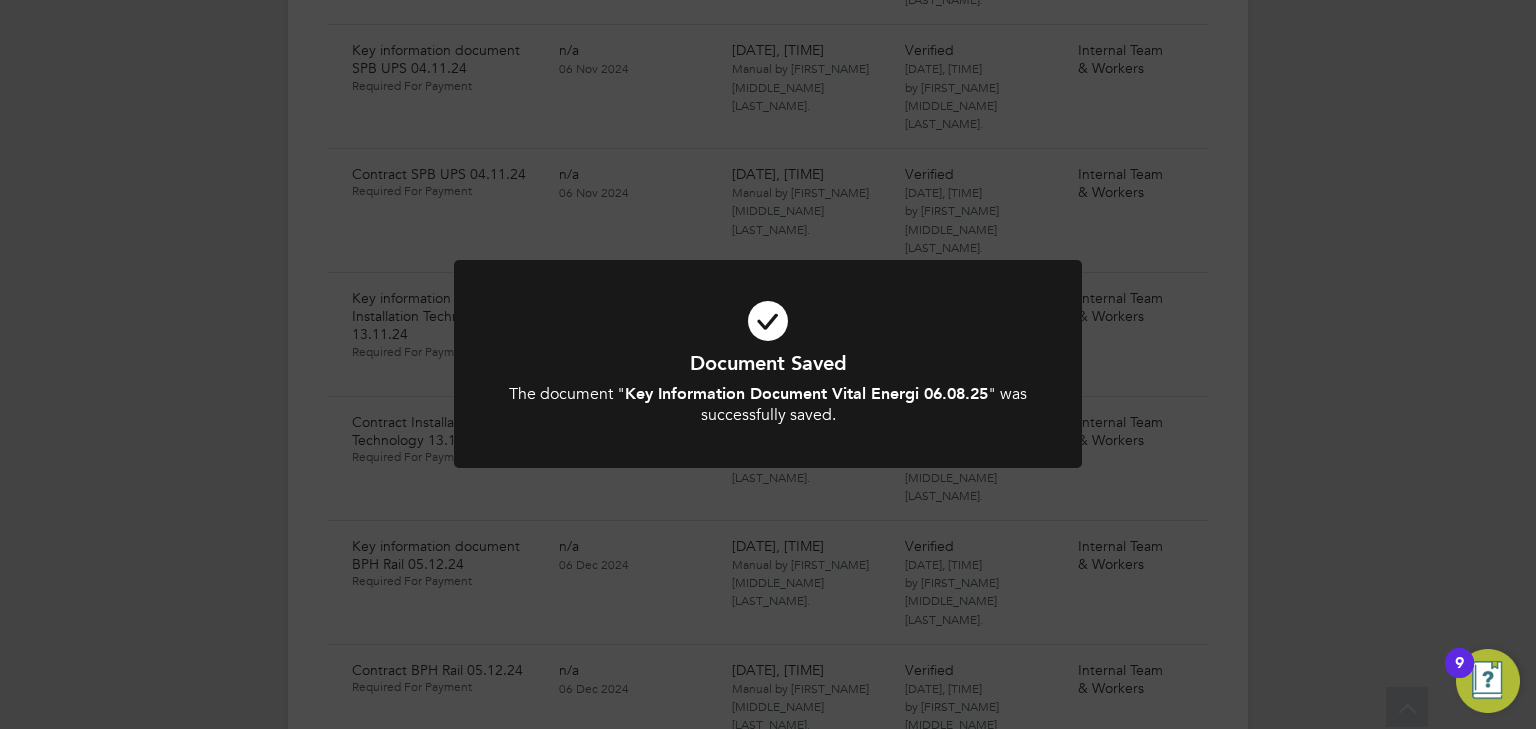 scroll, scrollTop: 8568, scrollLeft: 0, axis: vertical 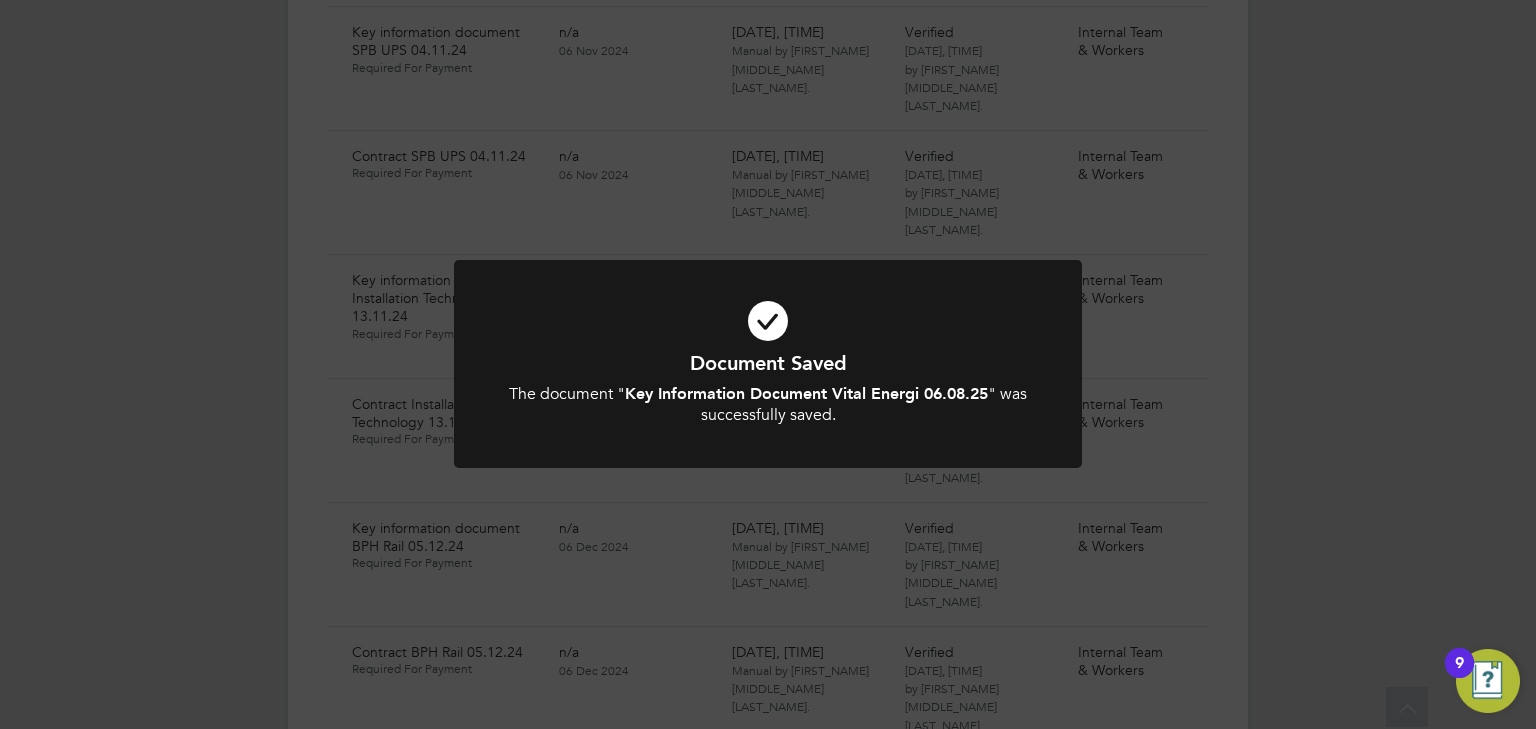 click on "Document Saved The document " Key Information Document Vital Energi 06.08.25 " was successfully saved. Cancel Okay" 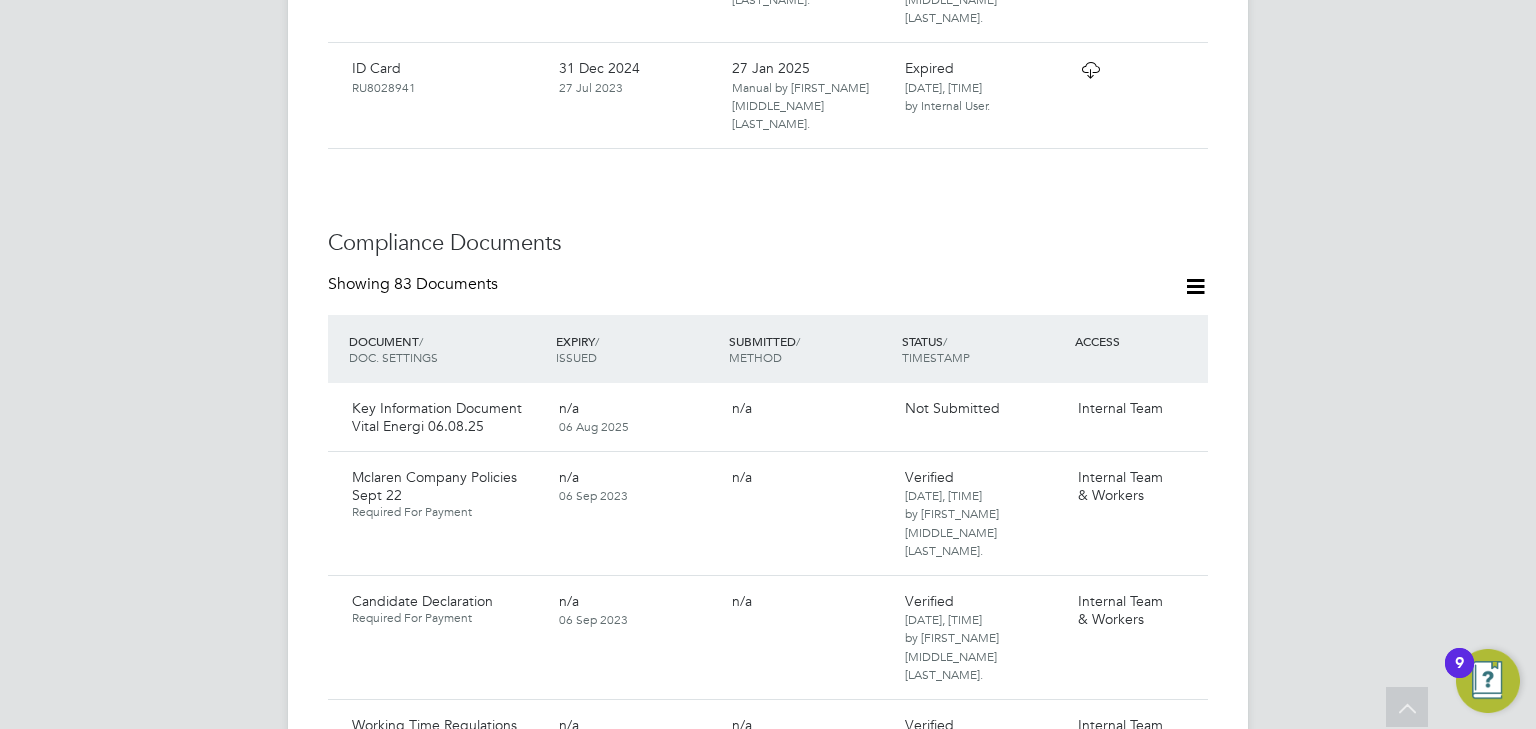 scroll, scrollTop: 1208, scrollLeft: 0, axis: vertical 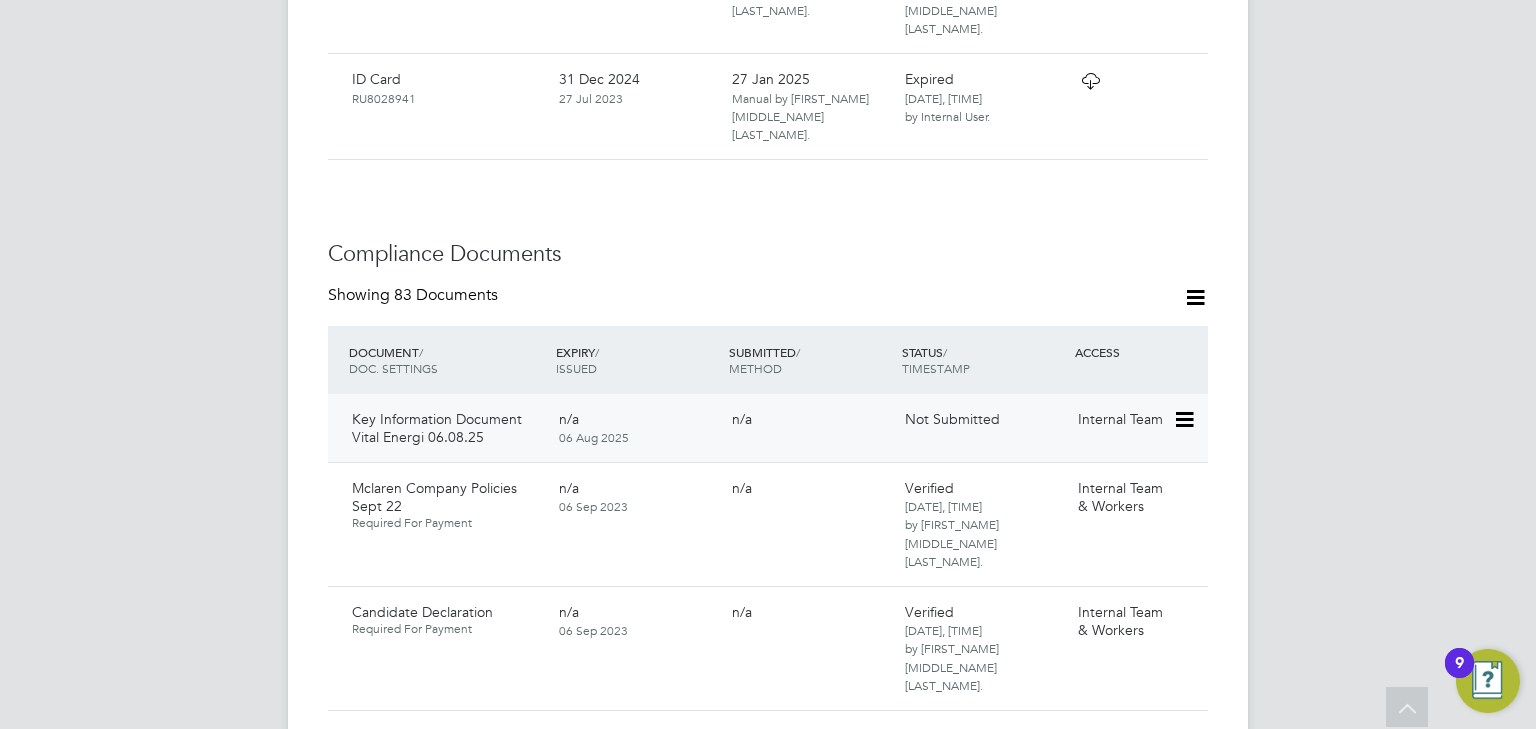 click 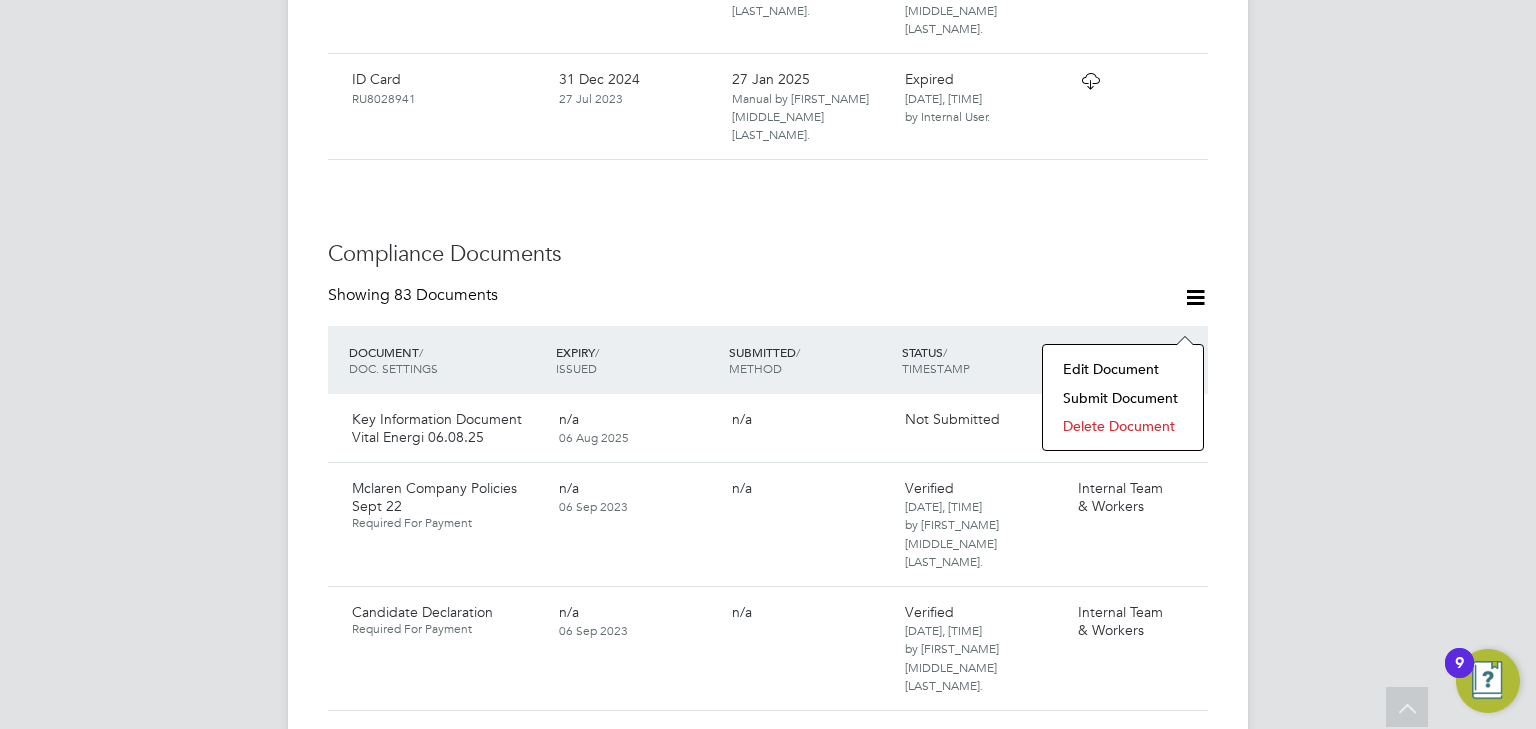 click on "Submit Document" 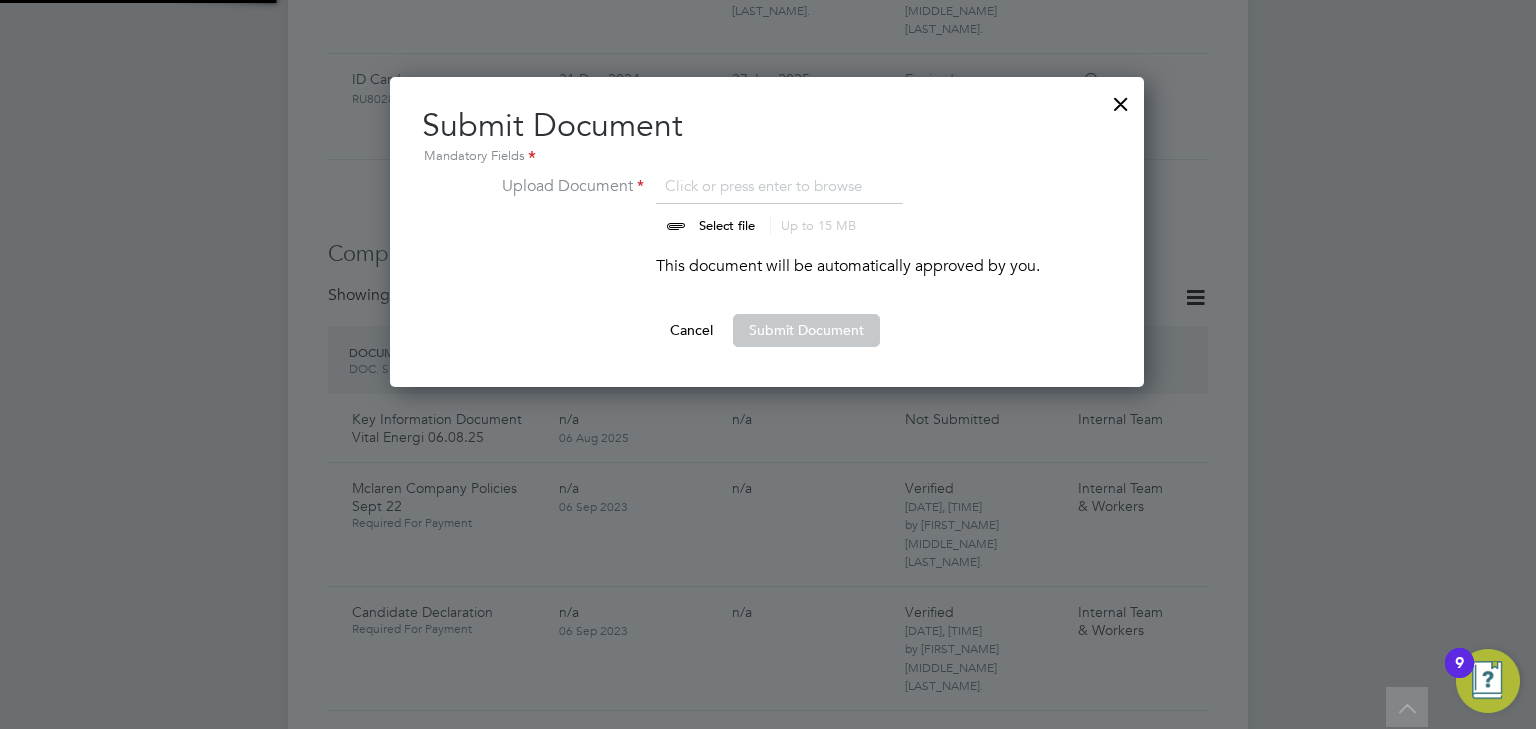 scroll, scrollTop: 9, scrollLeft: 10, axis: both 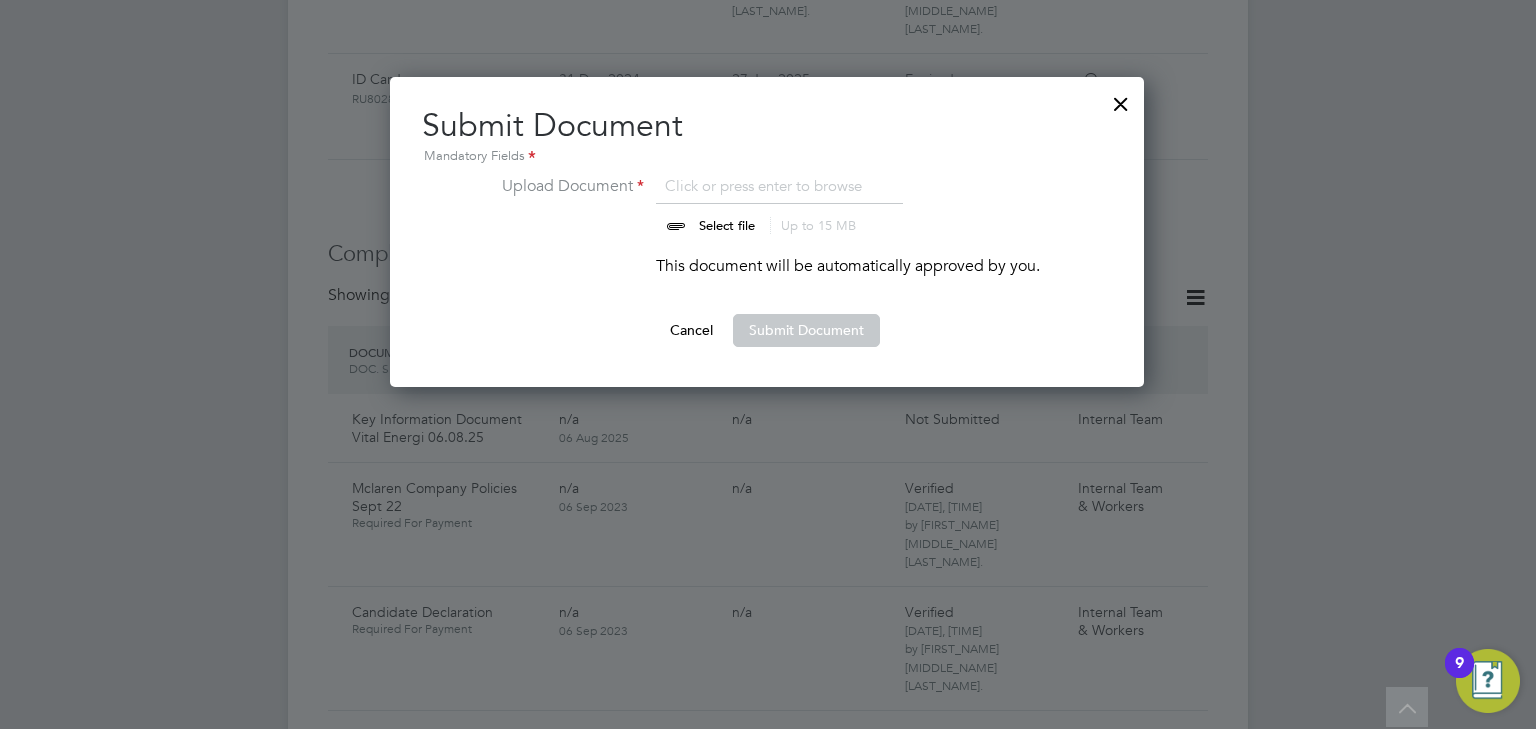 click at bounding box center [746, 204] 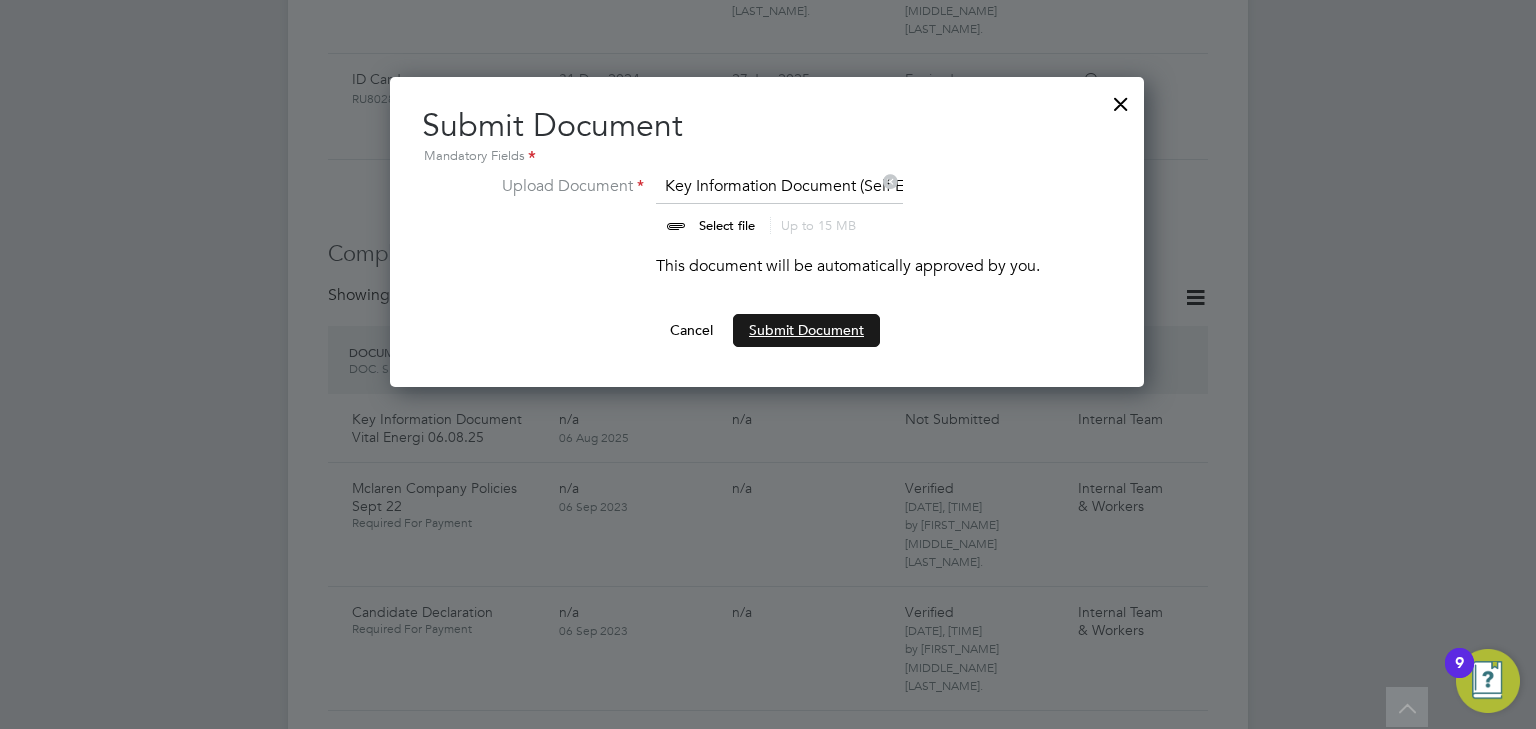 click on "Submit Document" at bounding box center (806, 330) 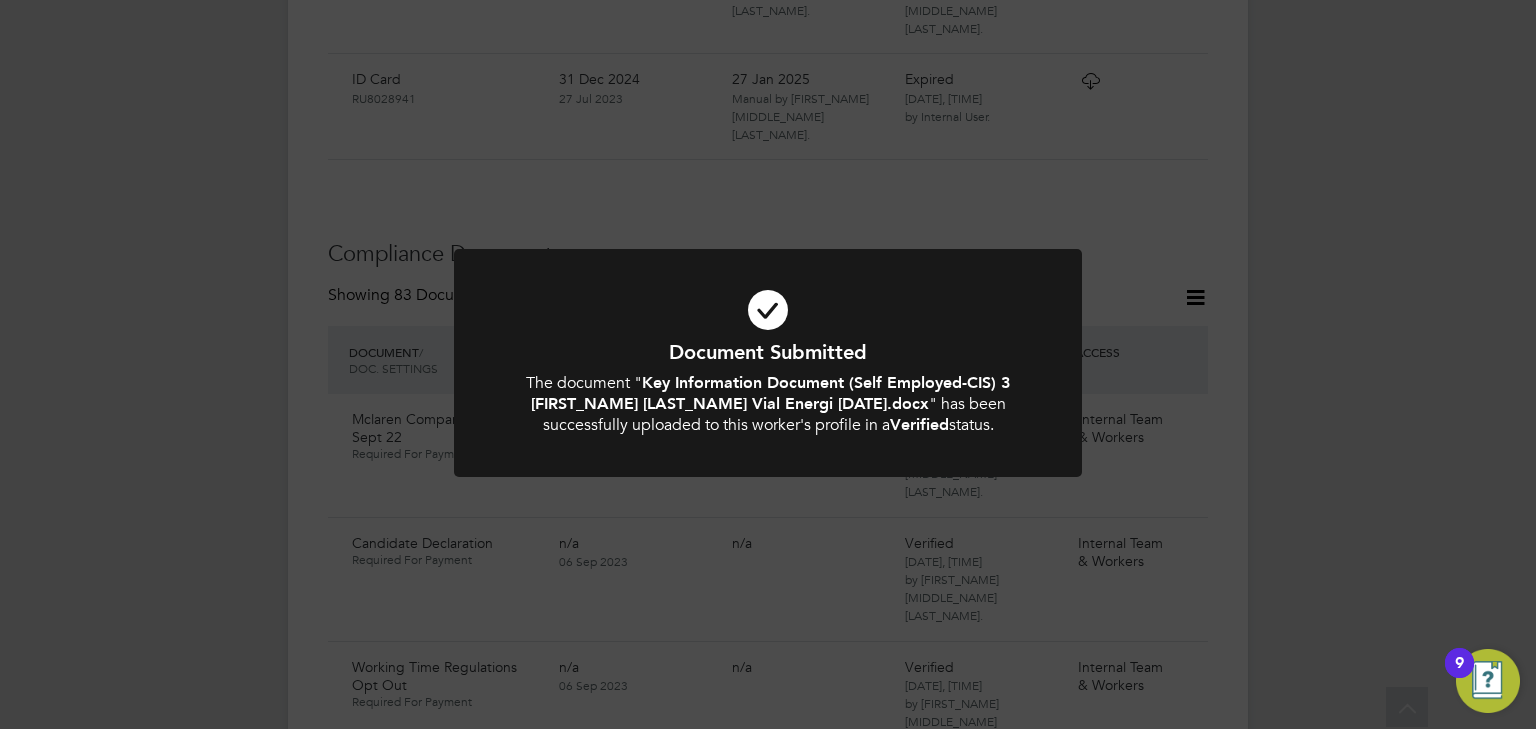 click on "Document Submitted The document " Key Information Document (Self Employed-CIS) 3 Ludwig Sonne Vial Energi 06.08.25.docx " has been successfully uploaded to this worker's profile in a  Verified  status. Cancel Okay" 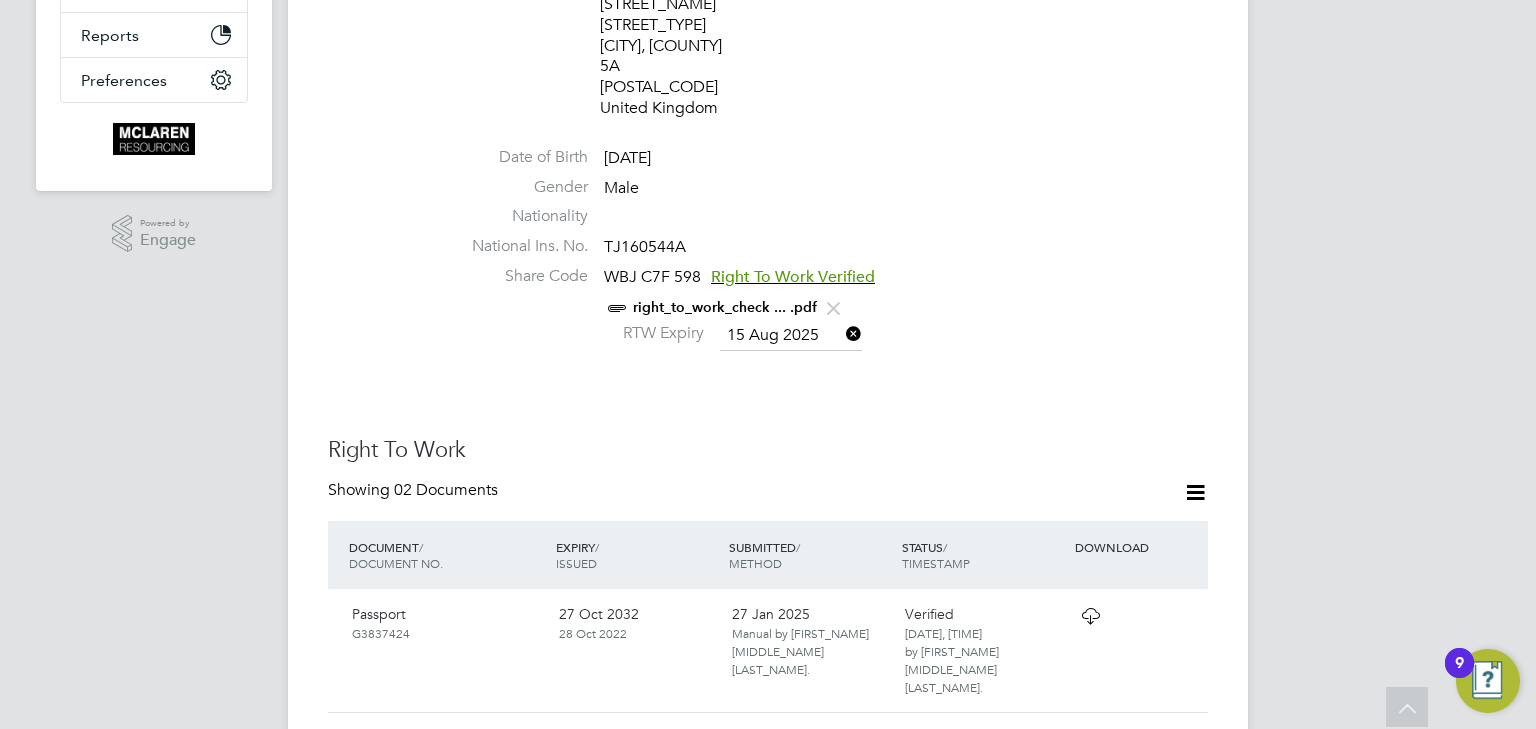 scroll, scrollTop: 408, scrollLeft: 0, axis: vertical 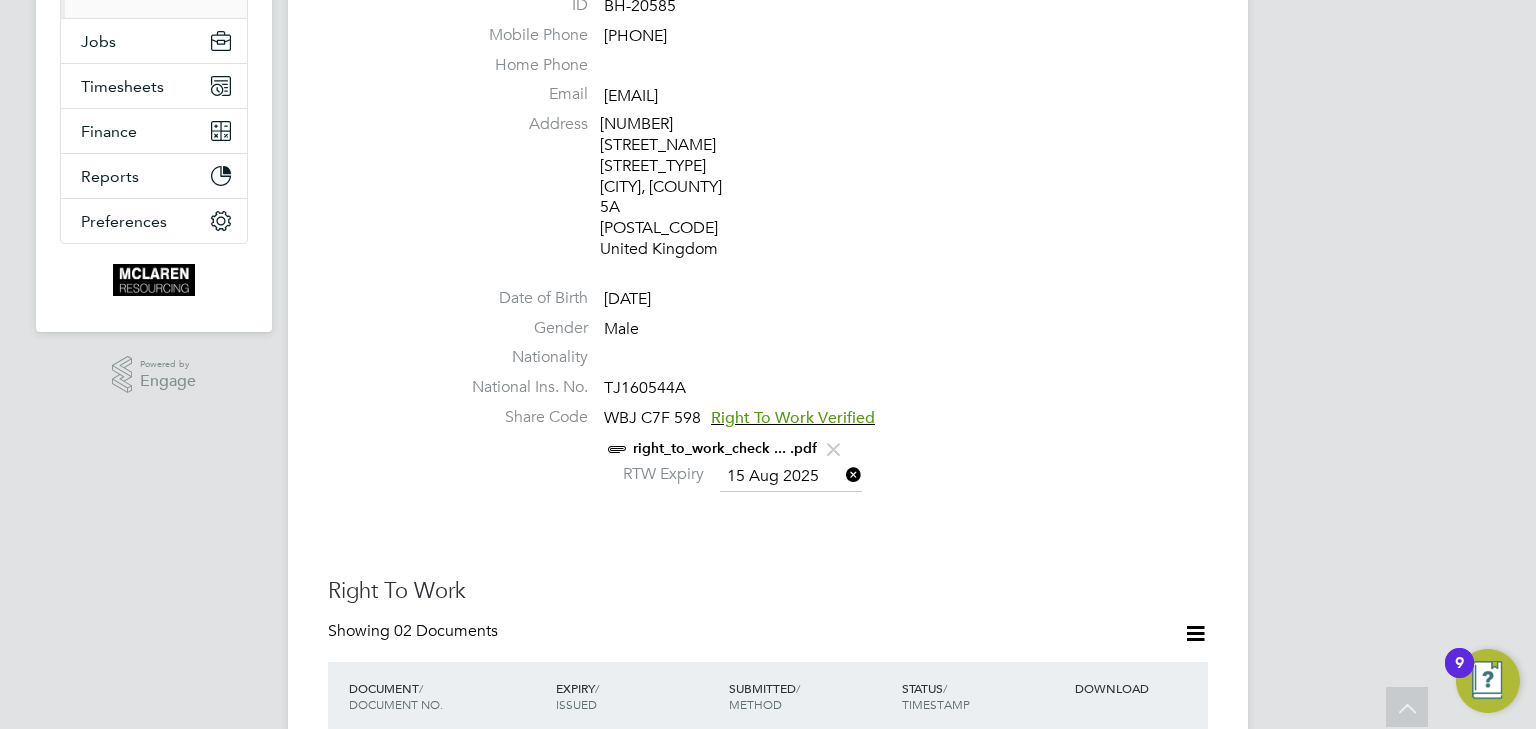 drag, startPoint x: 804, startPoint y: 95, endPoint x: 605, endPoint y: 95, distance: 199 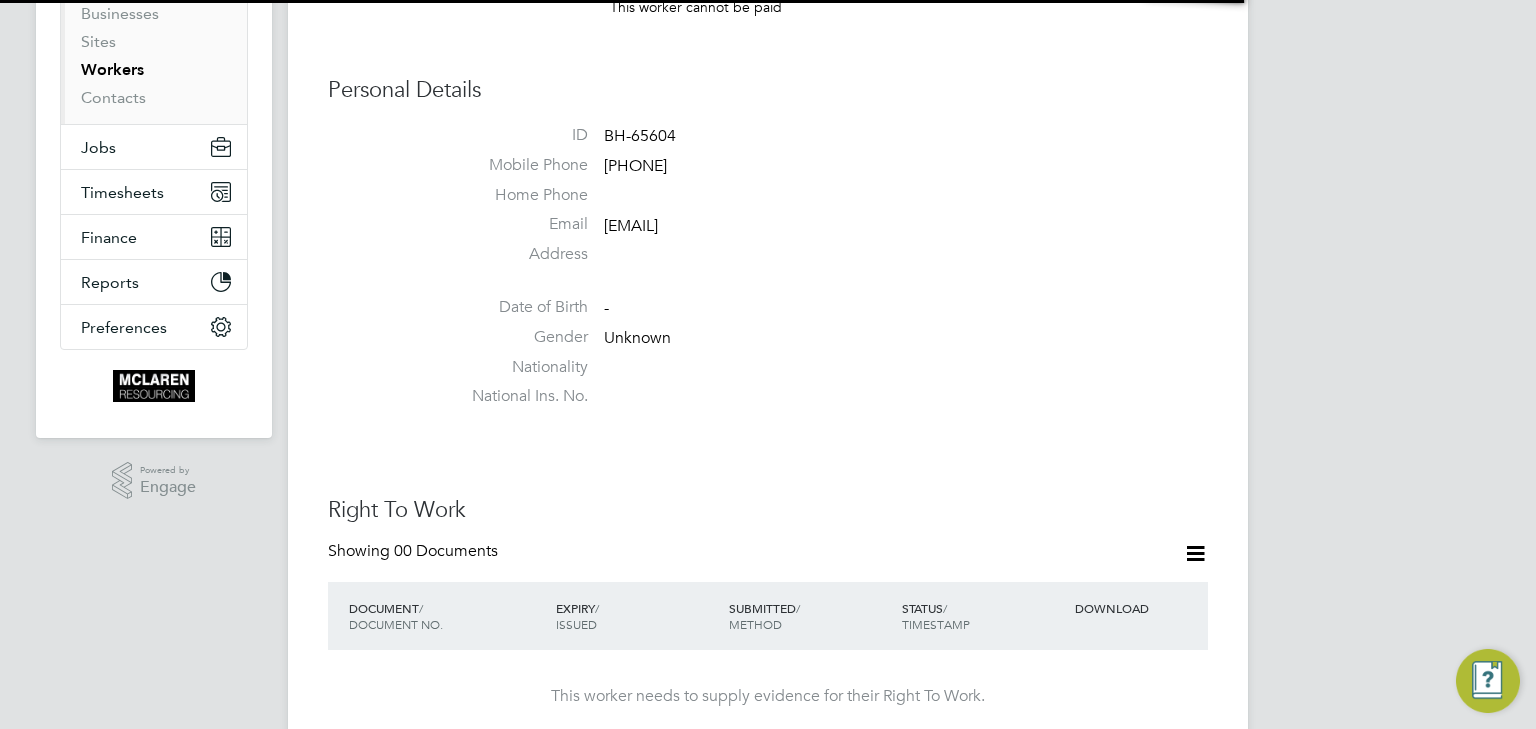 scroll, scrollTop: 400, scrollLeft: 0, axis: vertical 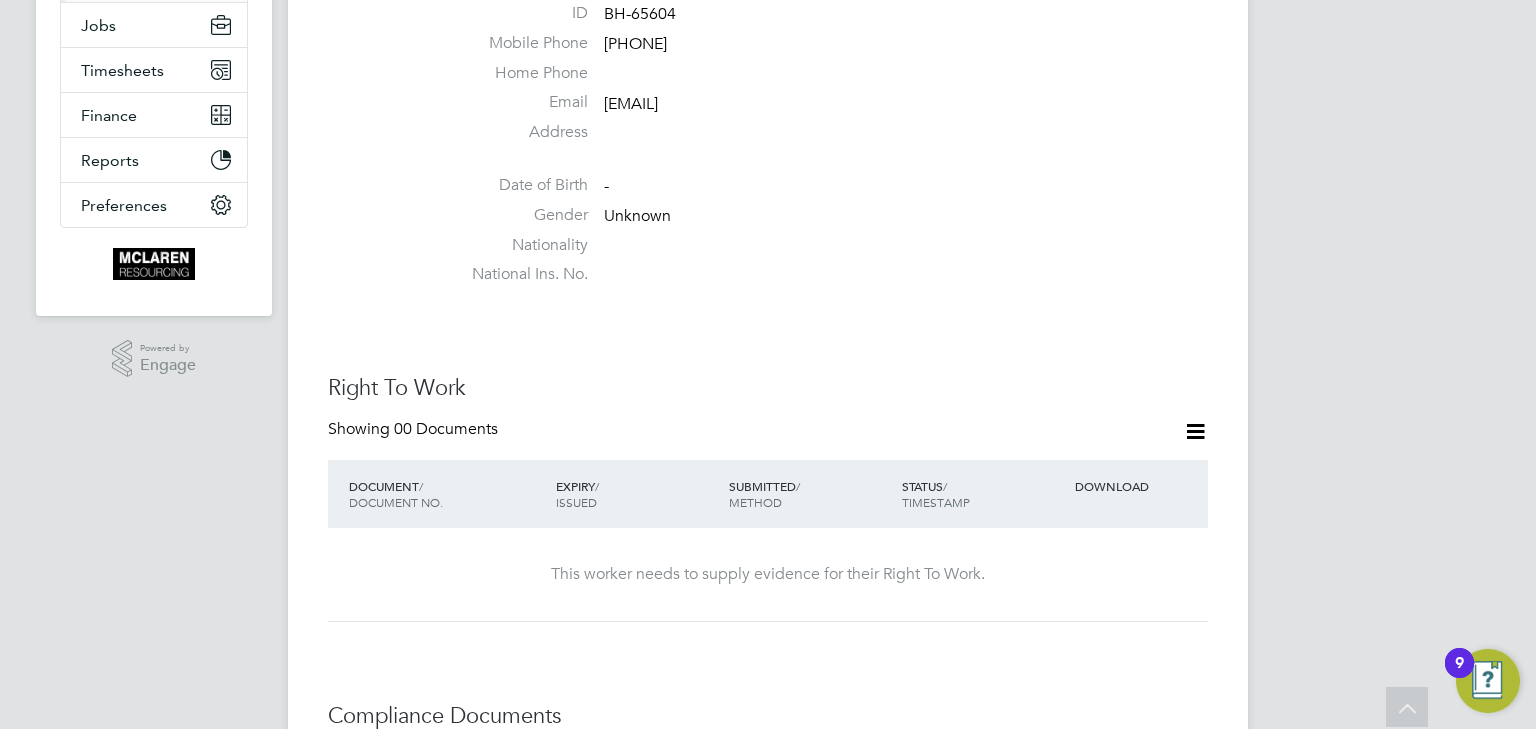 click 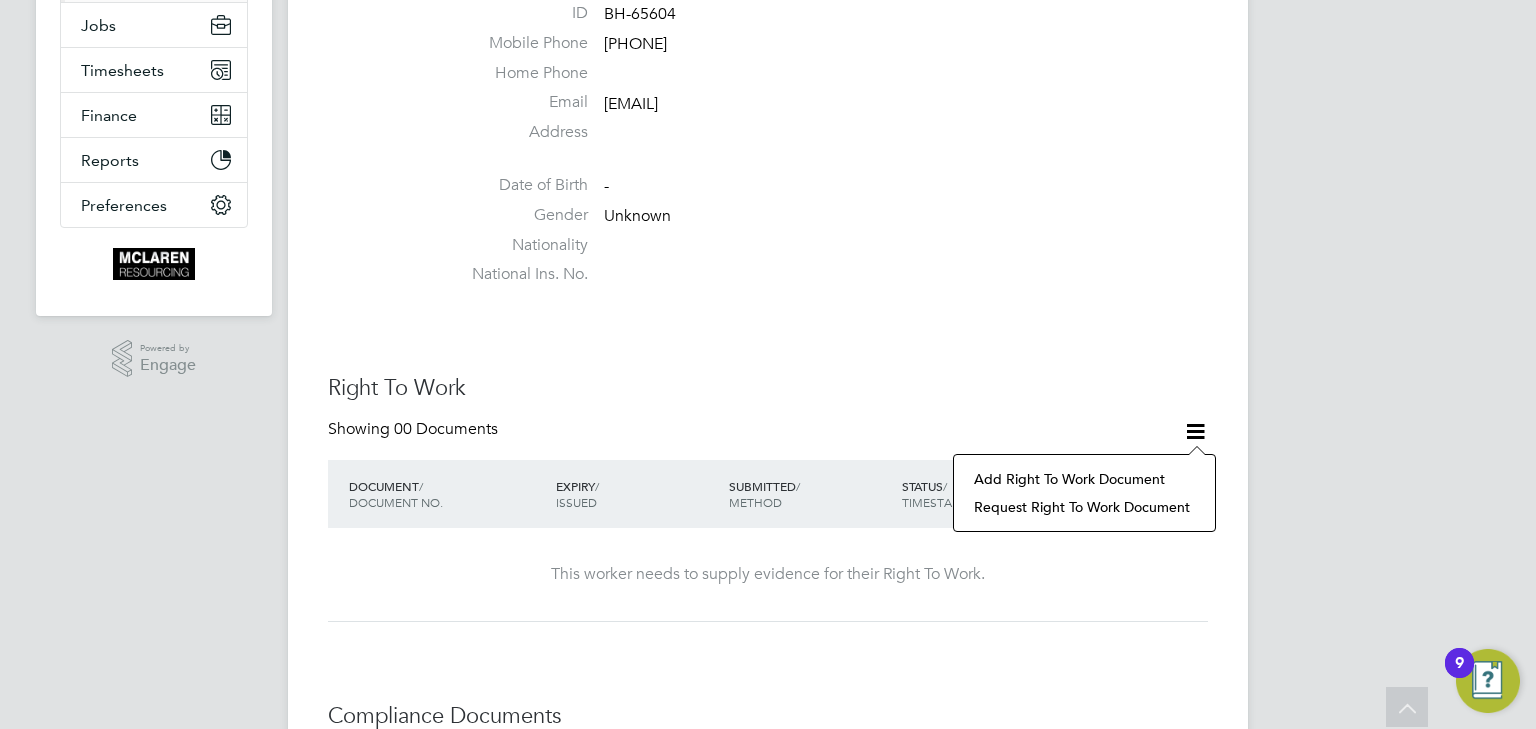 click on "Add Right To Work Document" 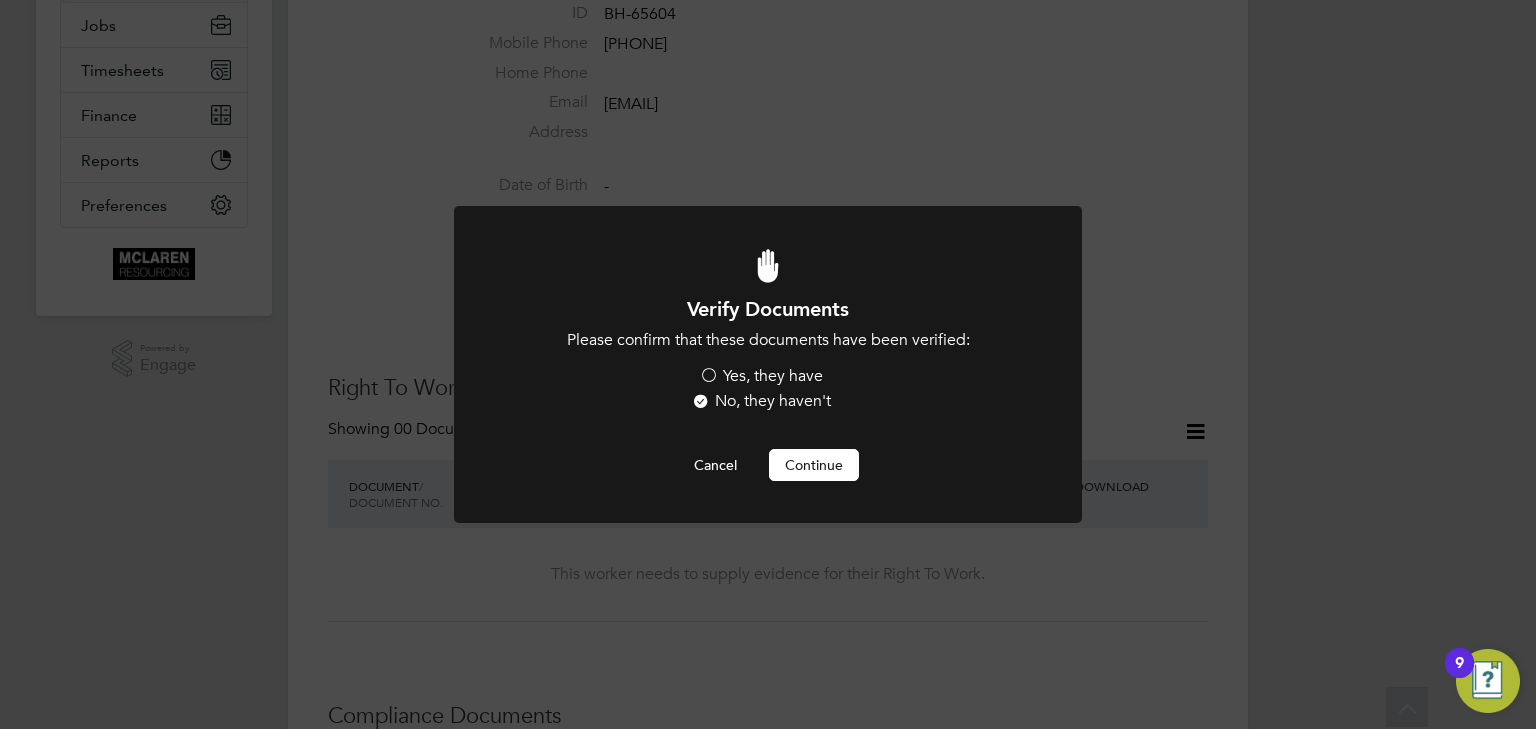 scroll, scrollTop: 0, scrollLeft: 0, axis: both 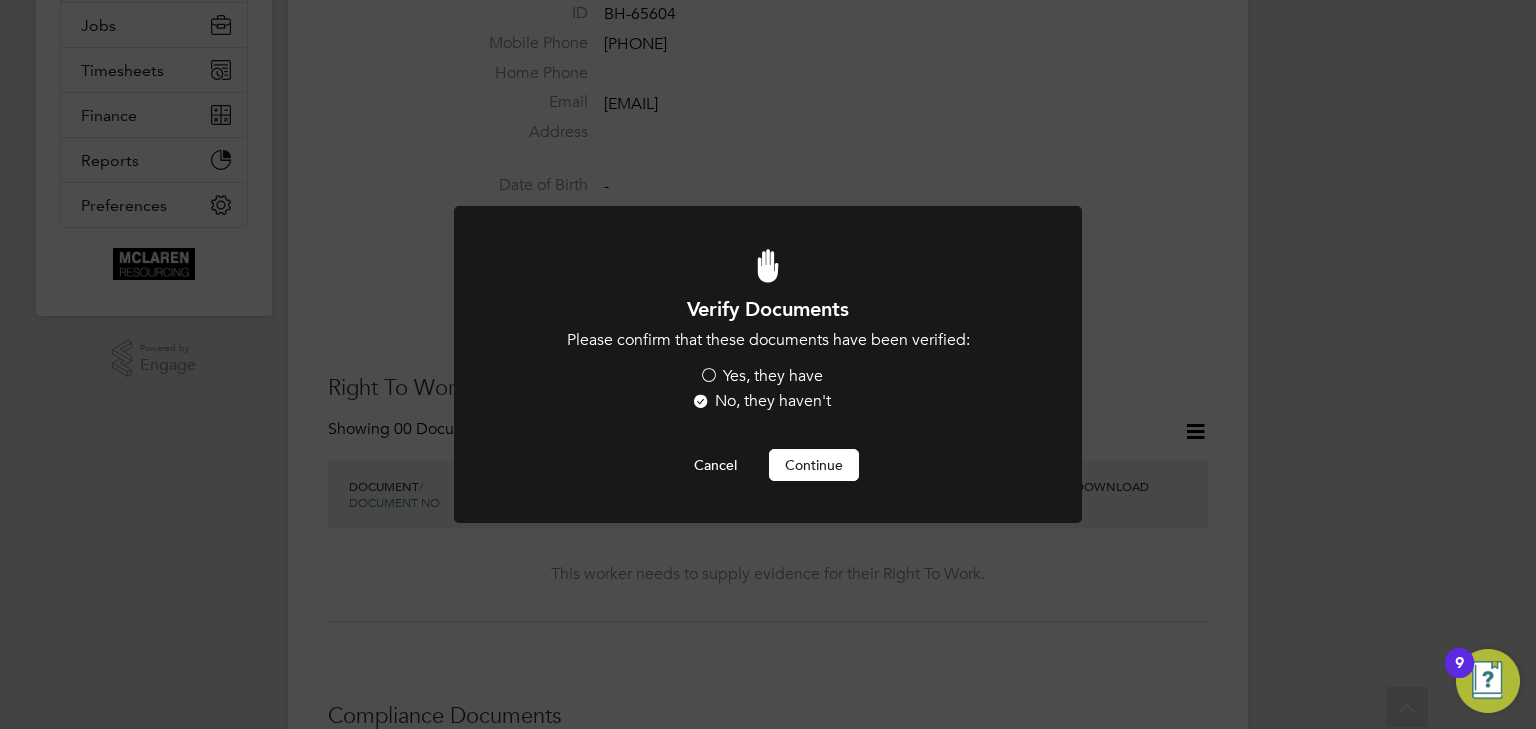 click on "Yes, they have" at bounding box center (761, 376) 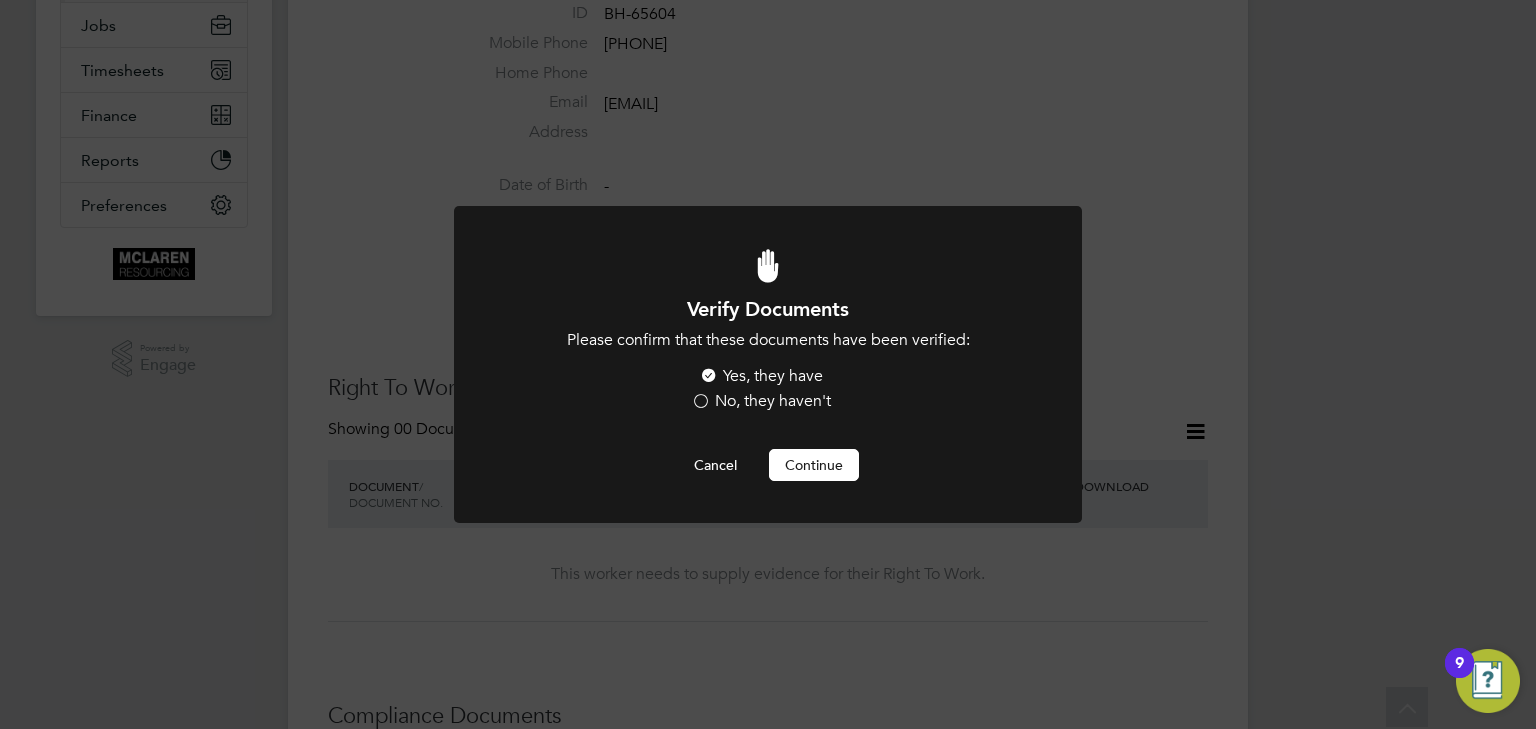 click on "Continue" at bounding box center [814, 465] 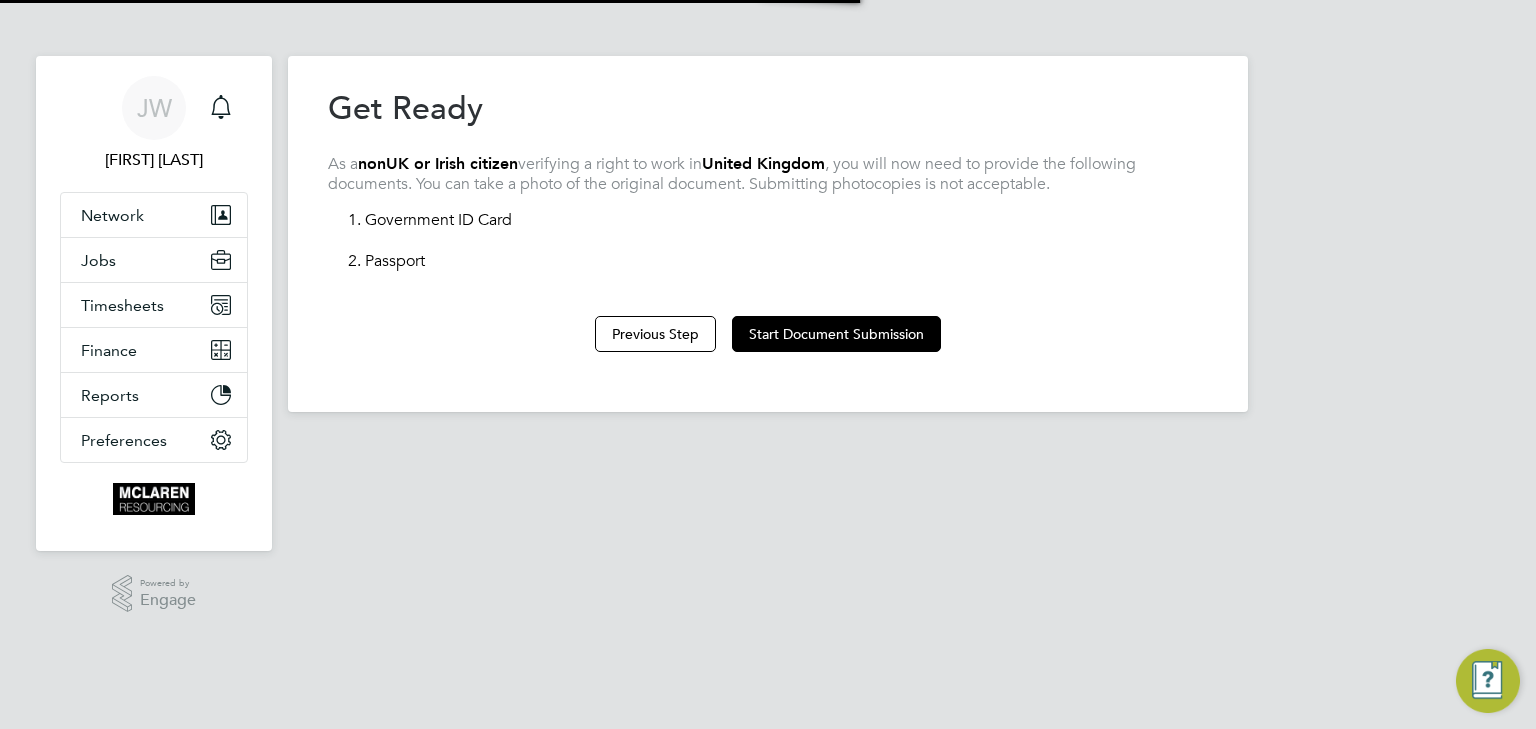 scroll, scrollTop: 0, scrollLeft: 0, axis: both 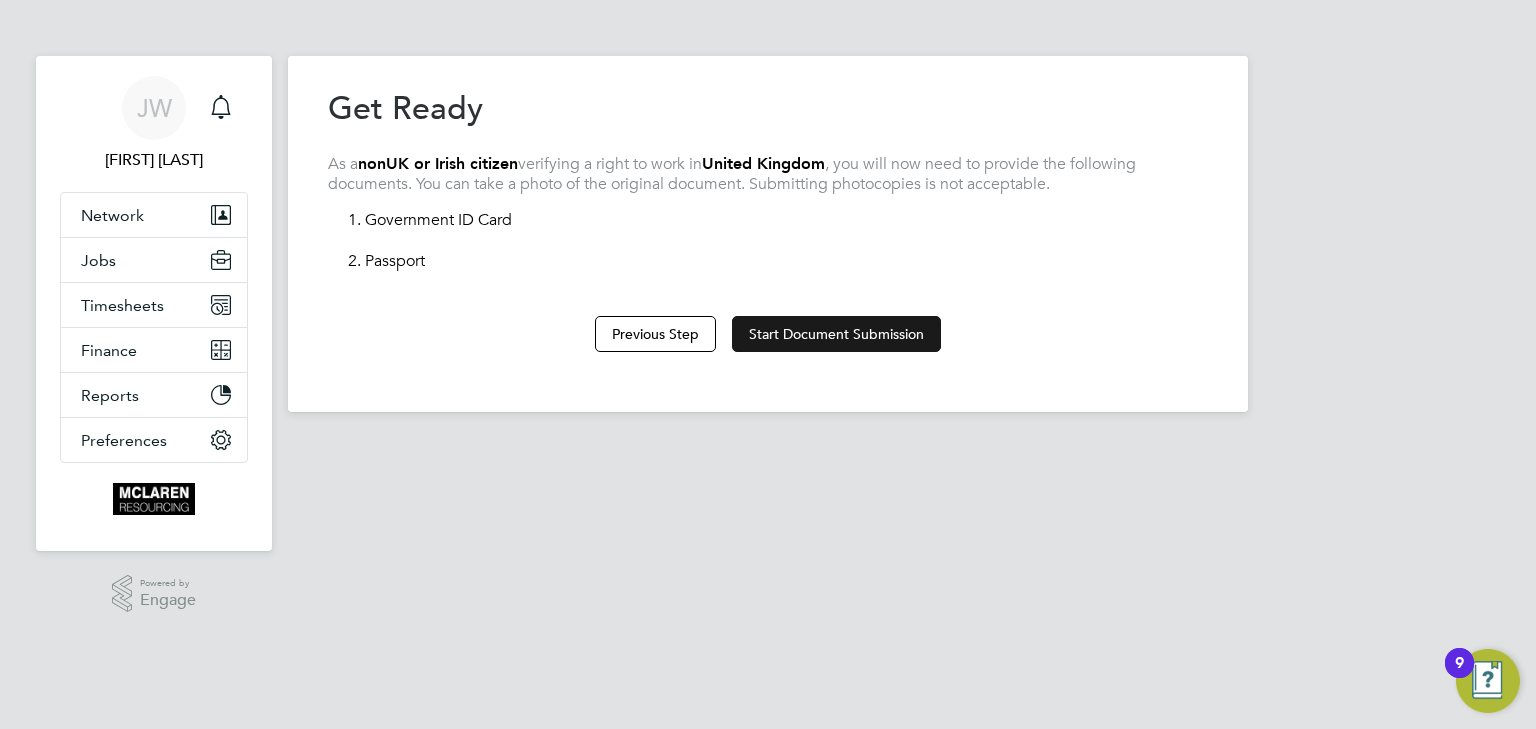 click on "Start Document Submission" 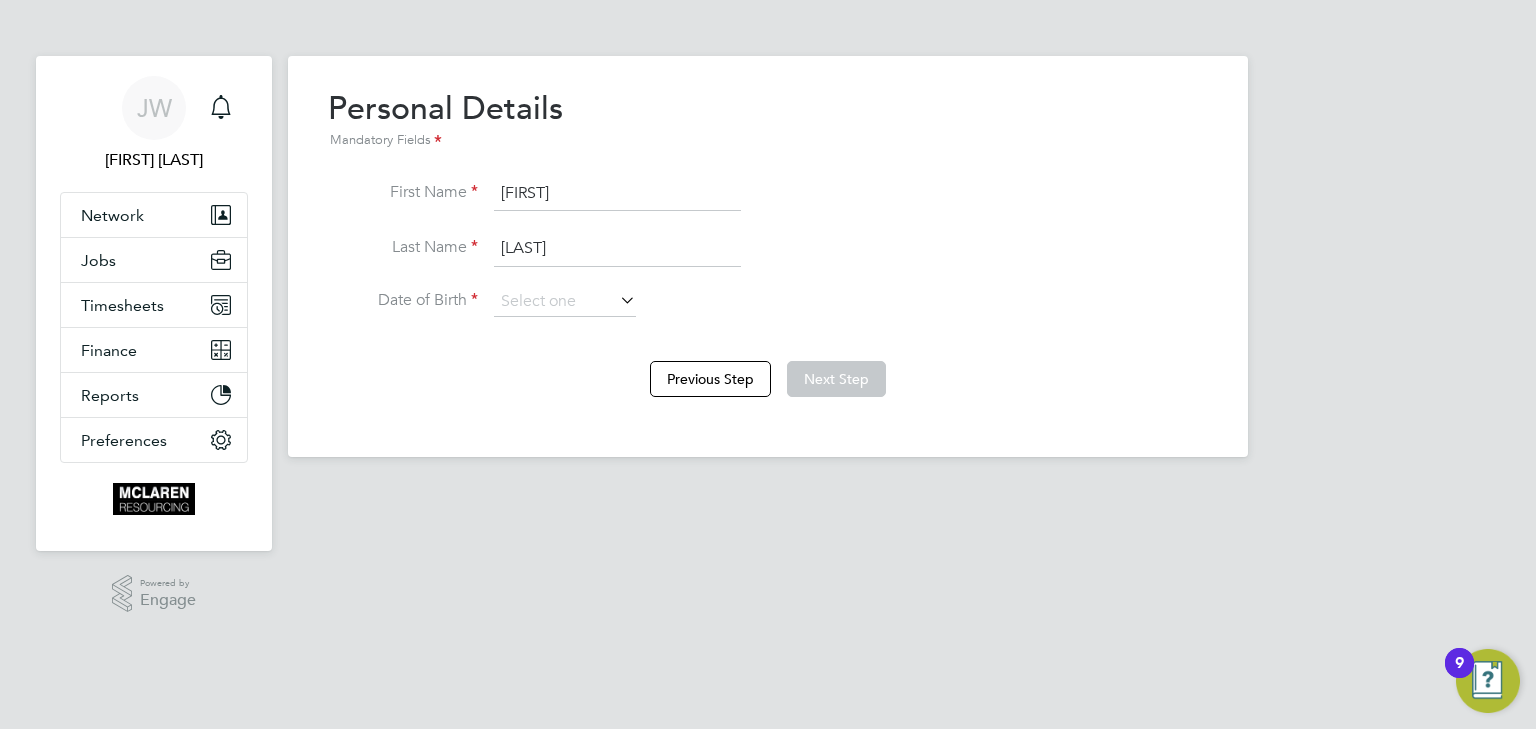 click at bounding box center (616, 300) 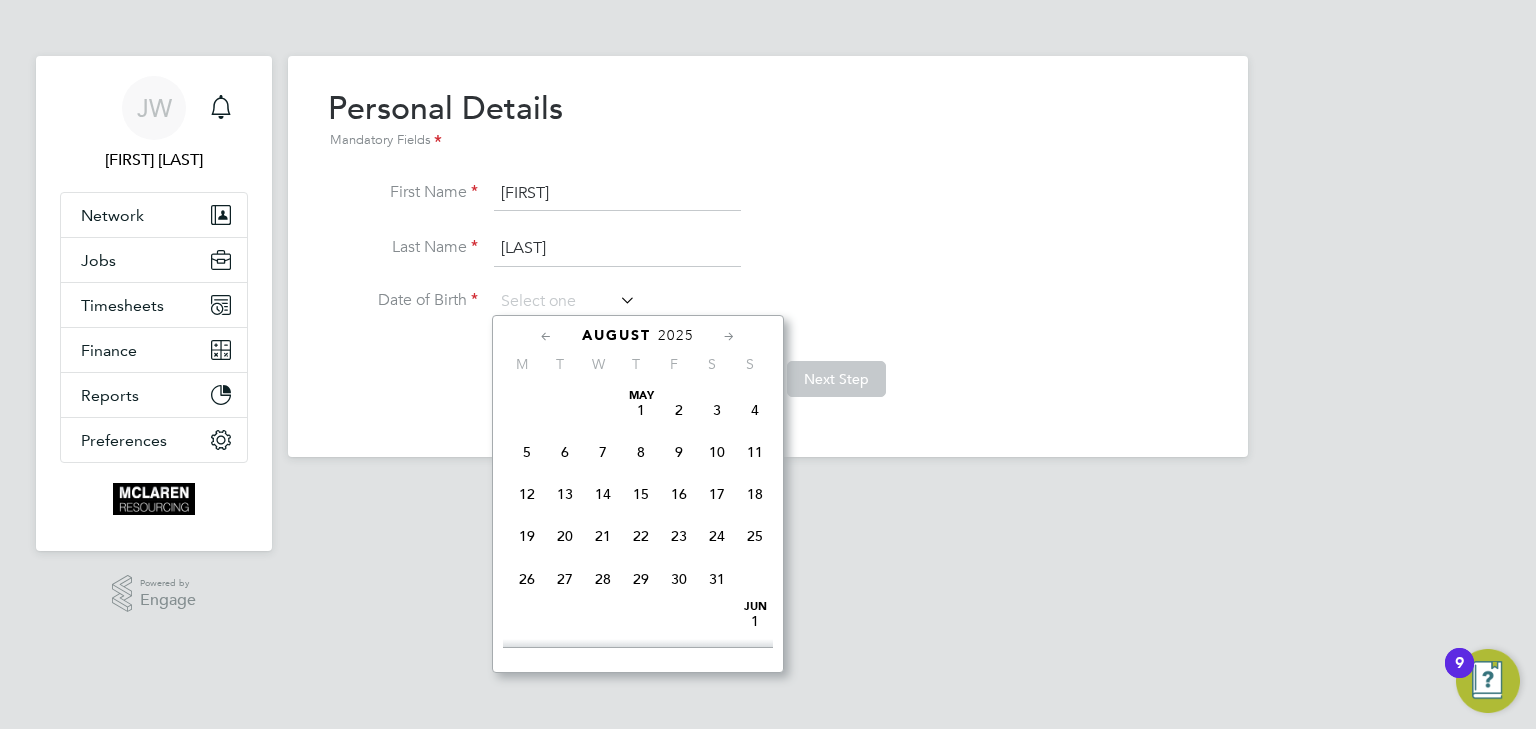scroll, scrollTop: 652, scrollLeft: 0, axis: vertical 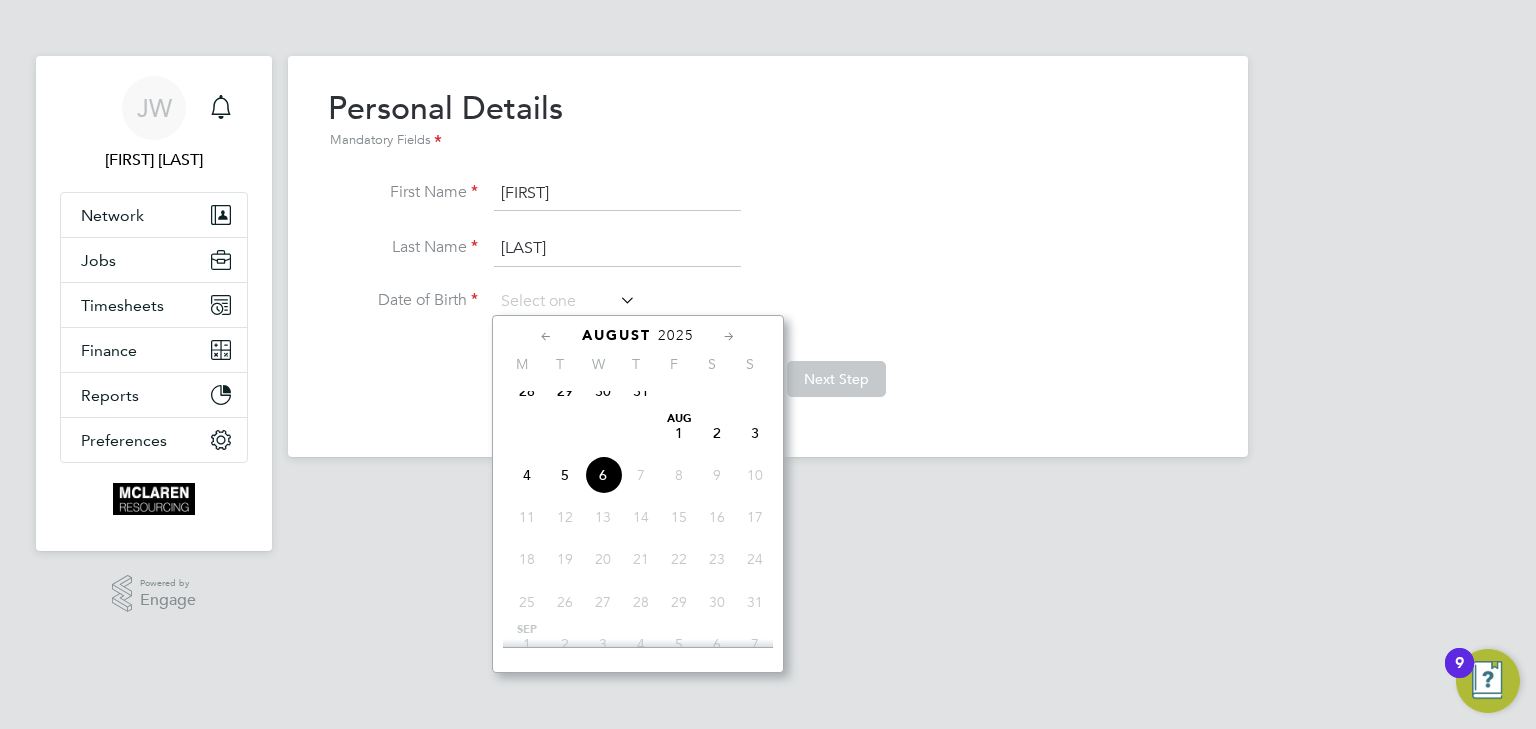 click on "2025" 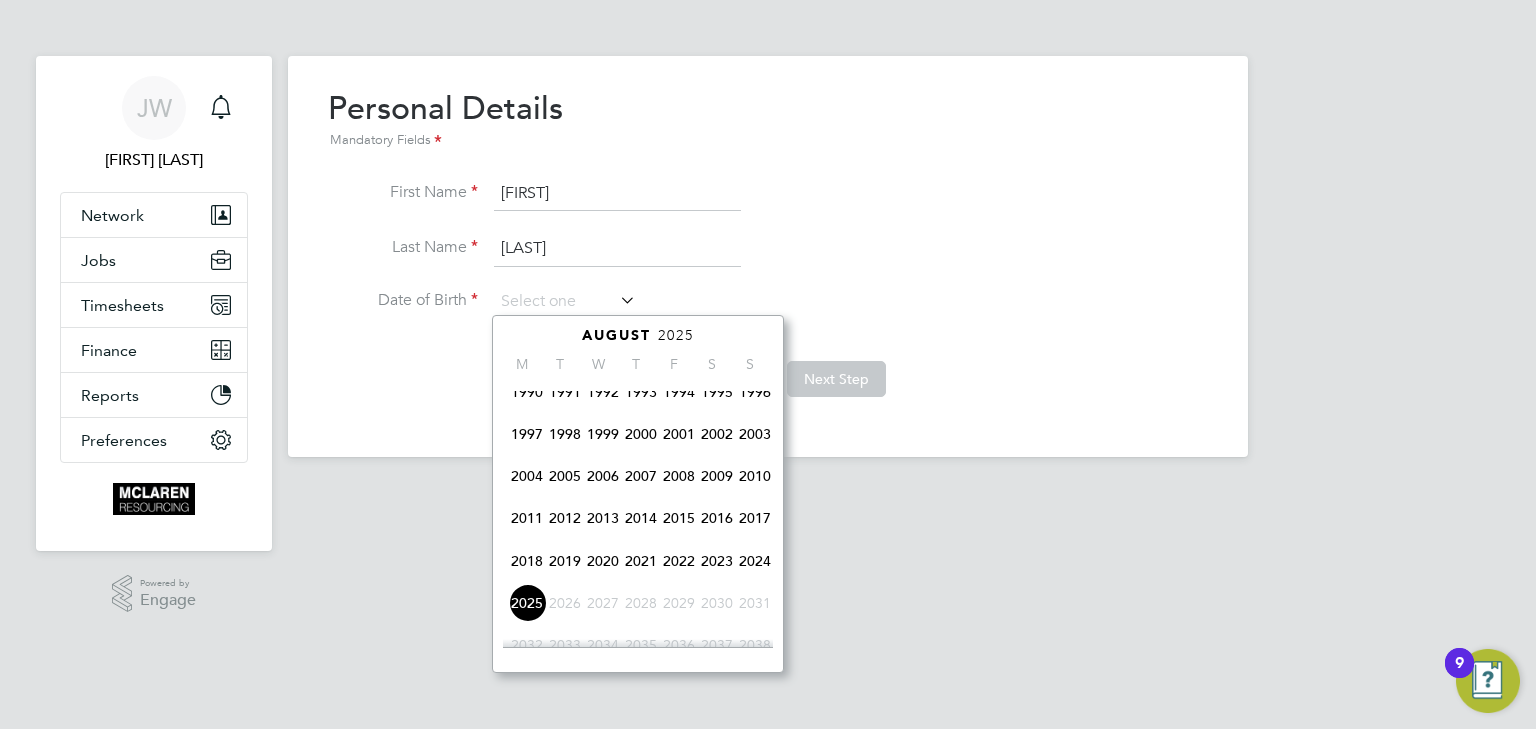 scroll, scrollTop: 295, scrollLeft: 0, axis: vertical 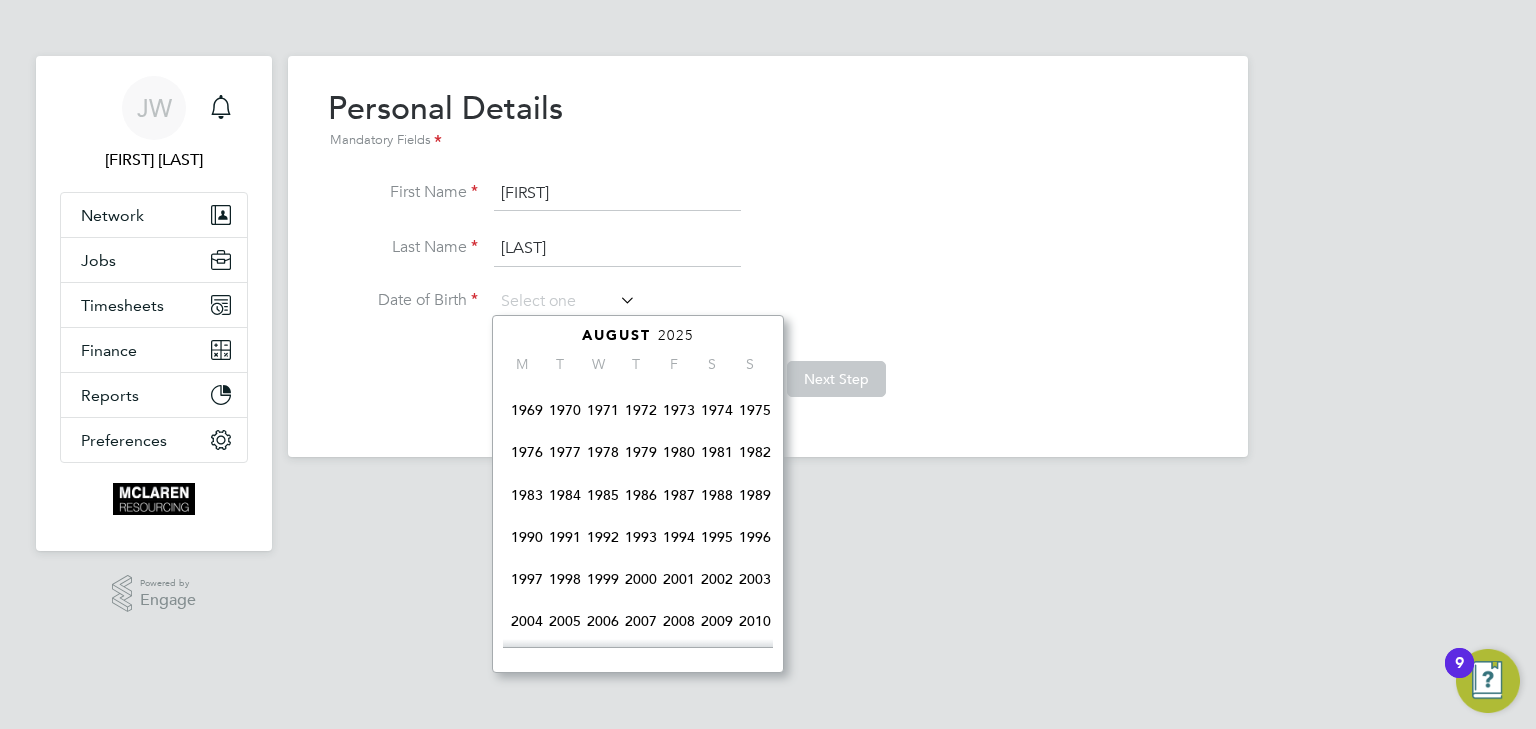 click on "1997" 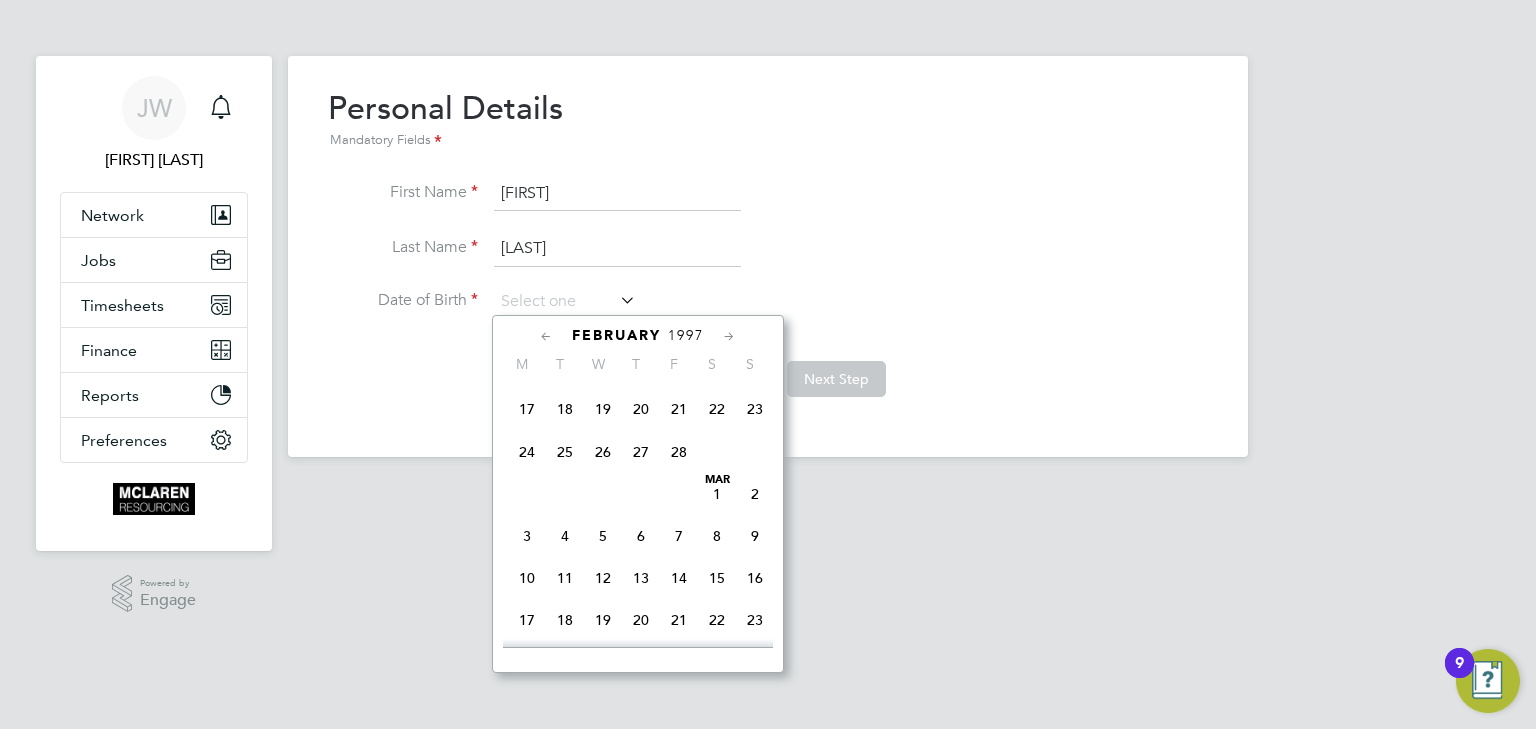 scroll, scrollTop: 315, scrollLeft: 0, axis: vertical 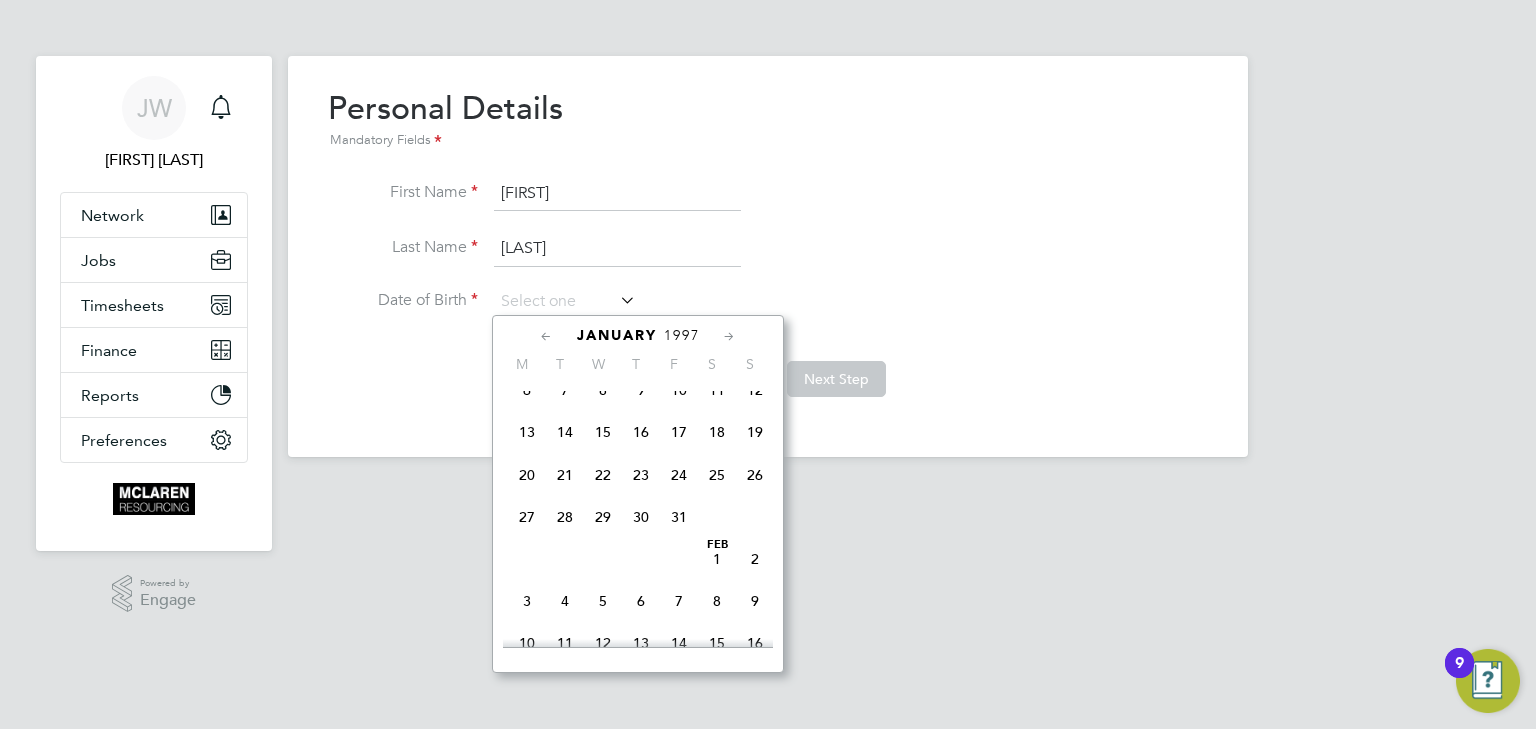 click on "10" 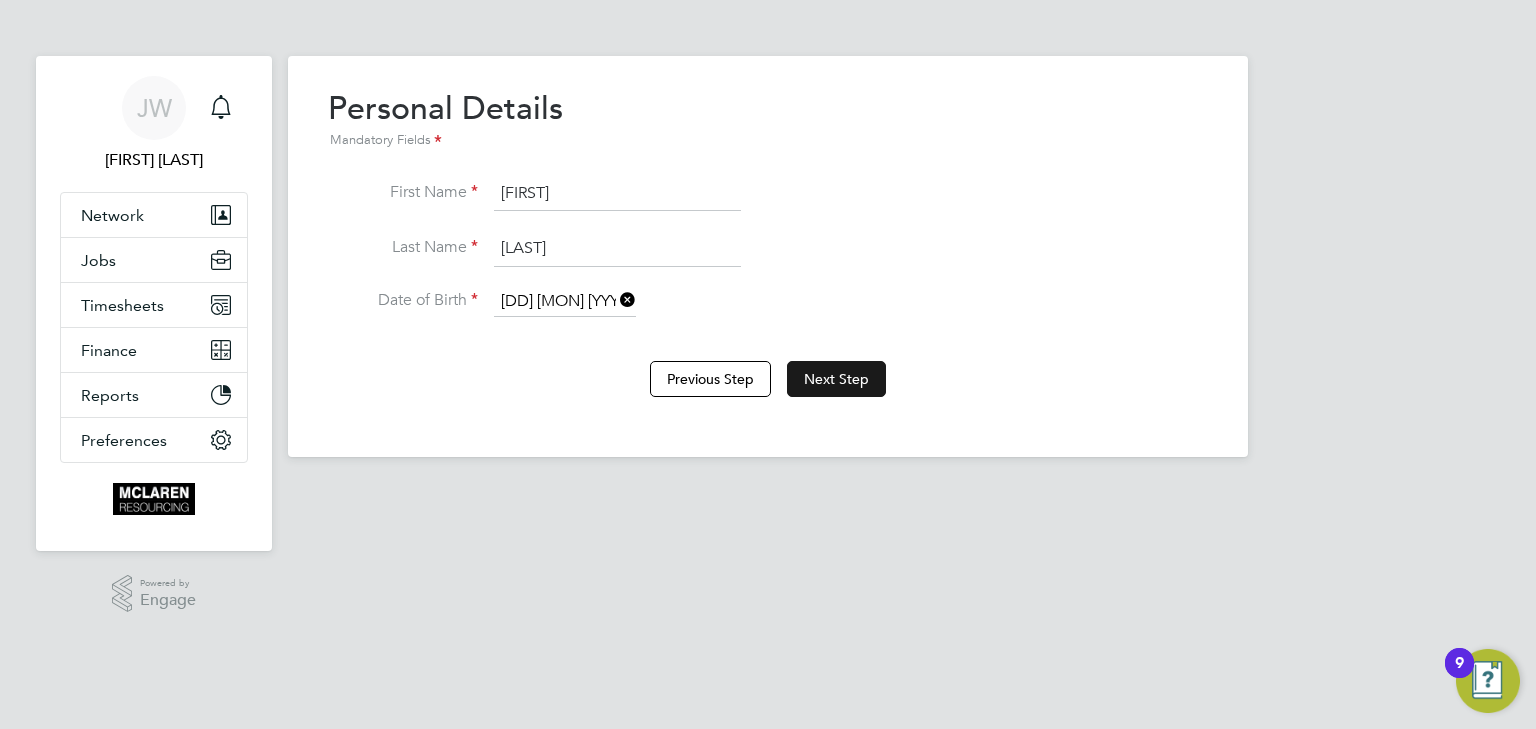 click on "Next Step" 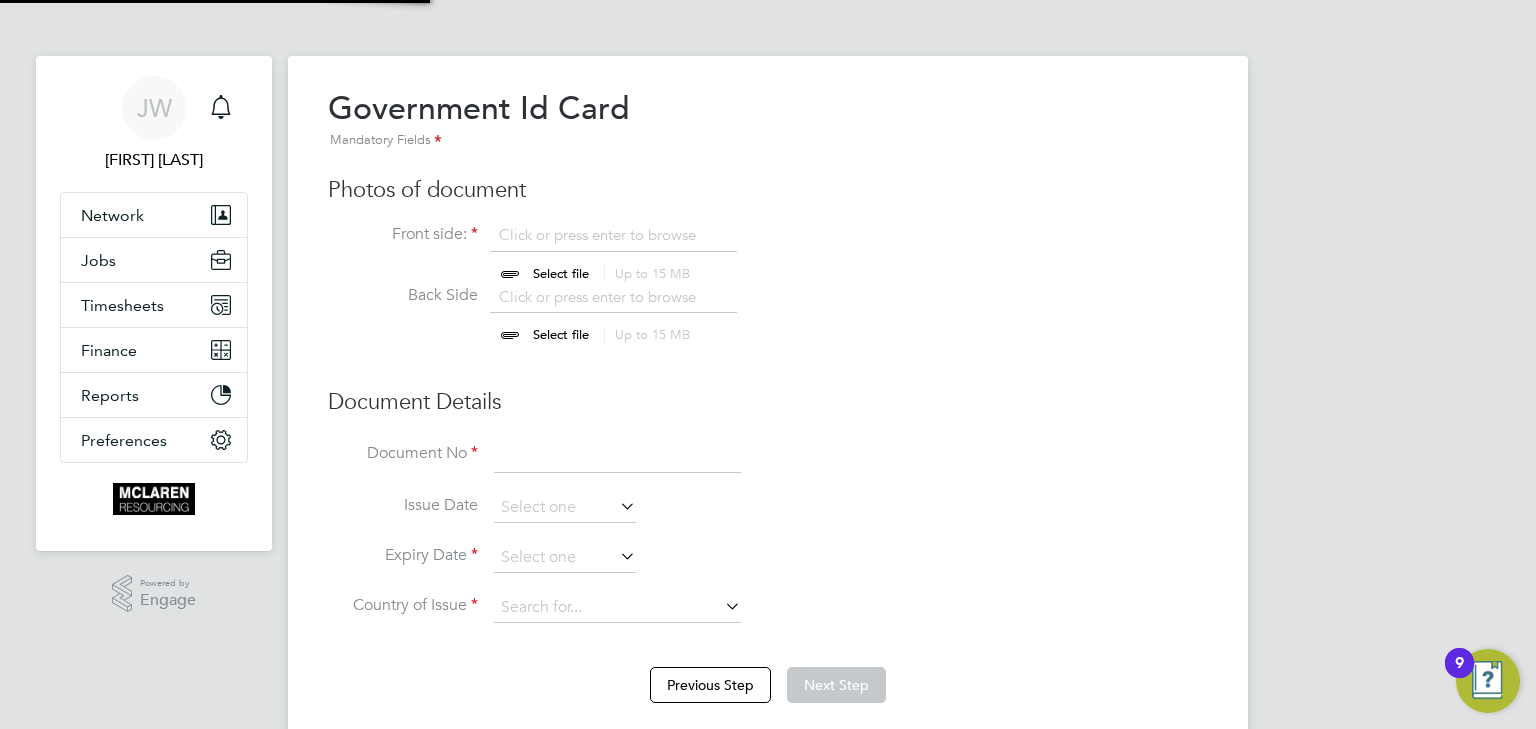 scroll, scrollTop: 9, scrollLeft: 10, axis: both 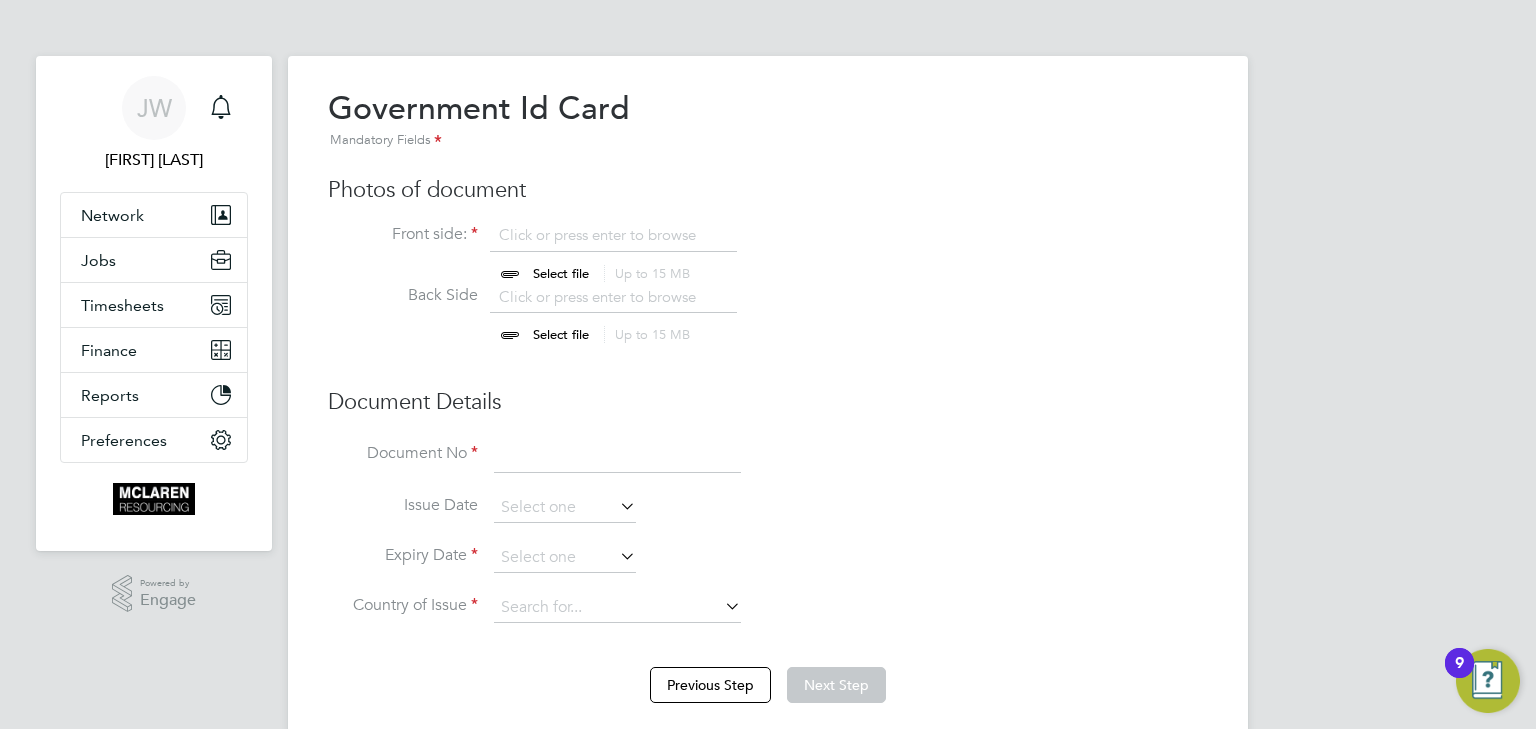 click 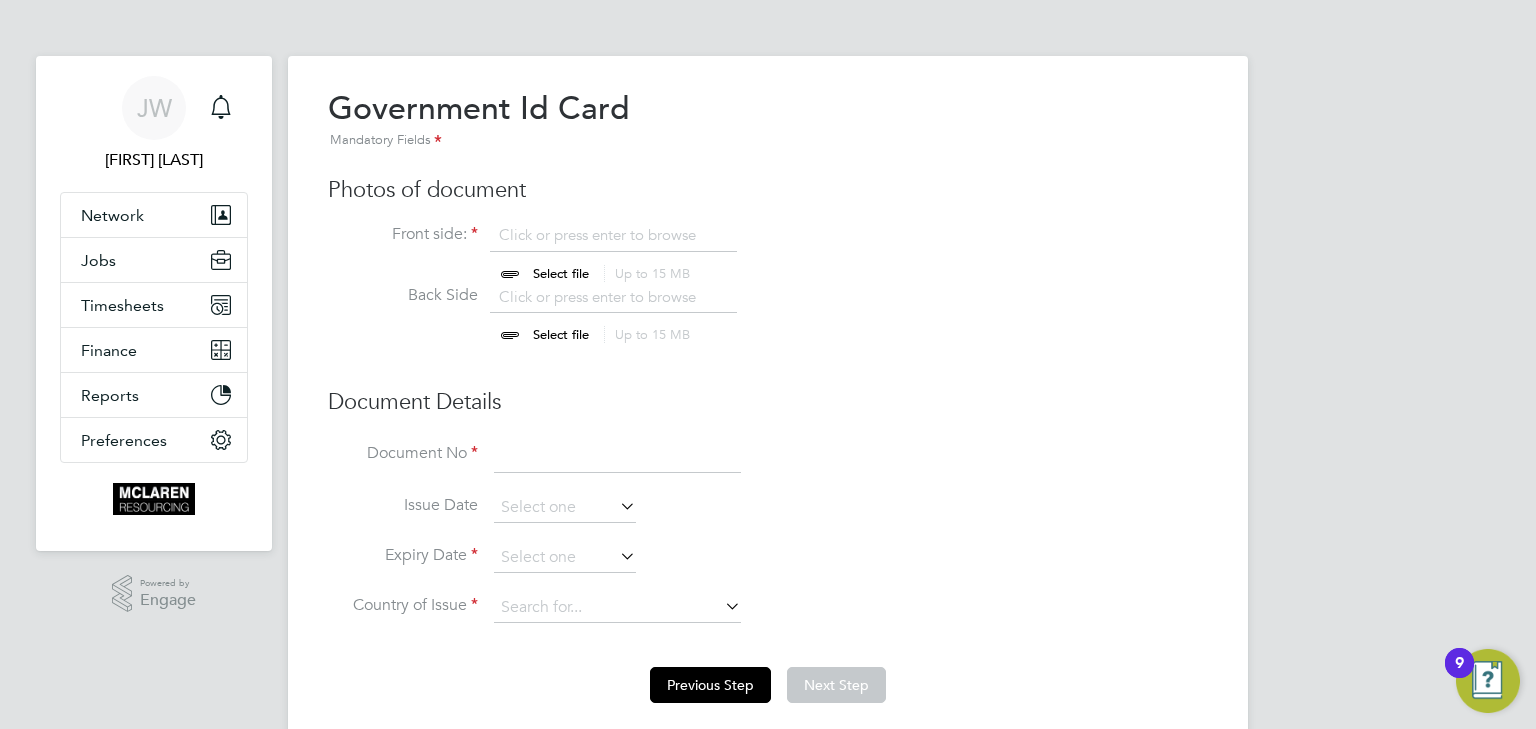 click on "Previous Step" 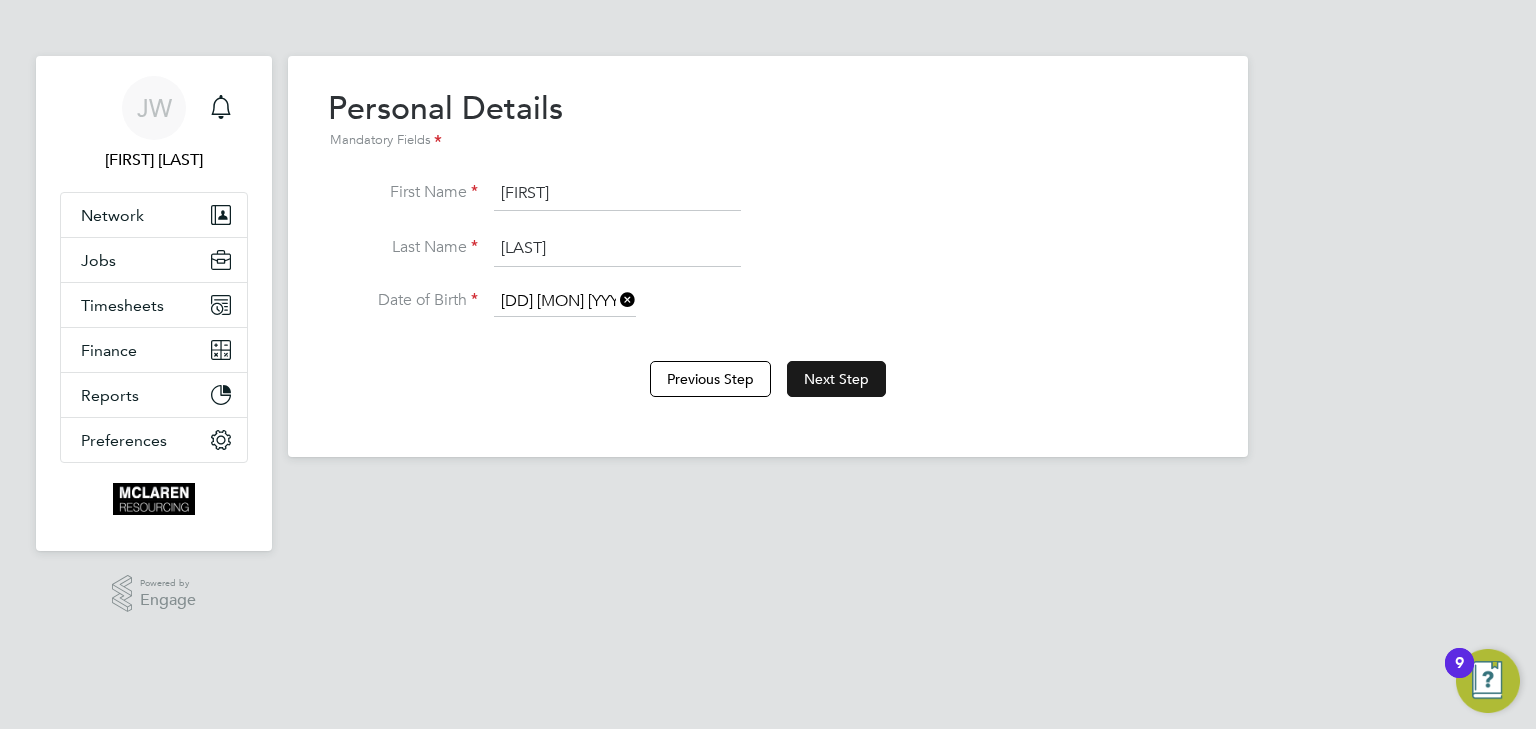 click on "Next Step" 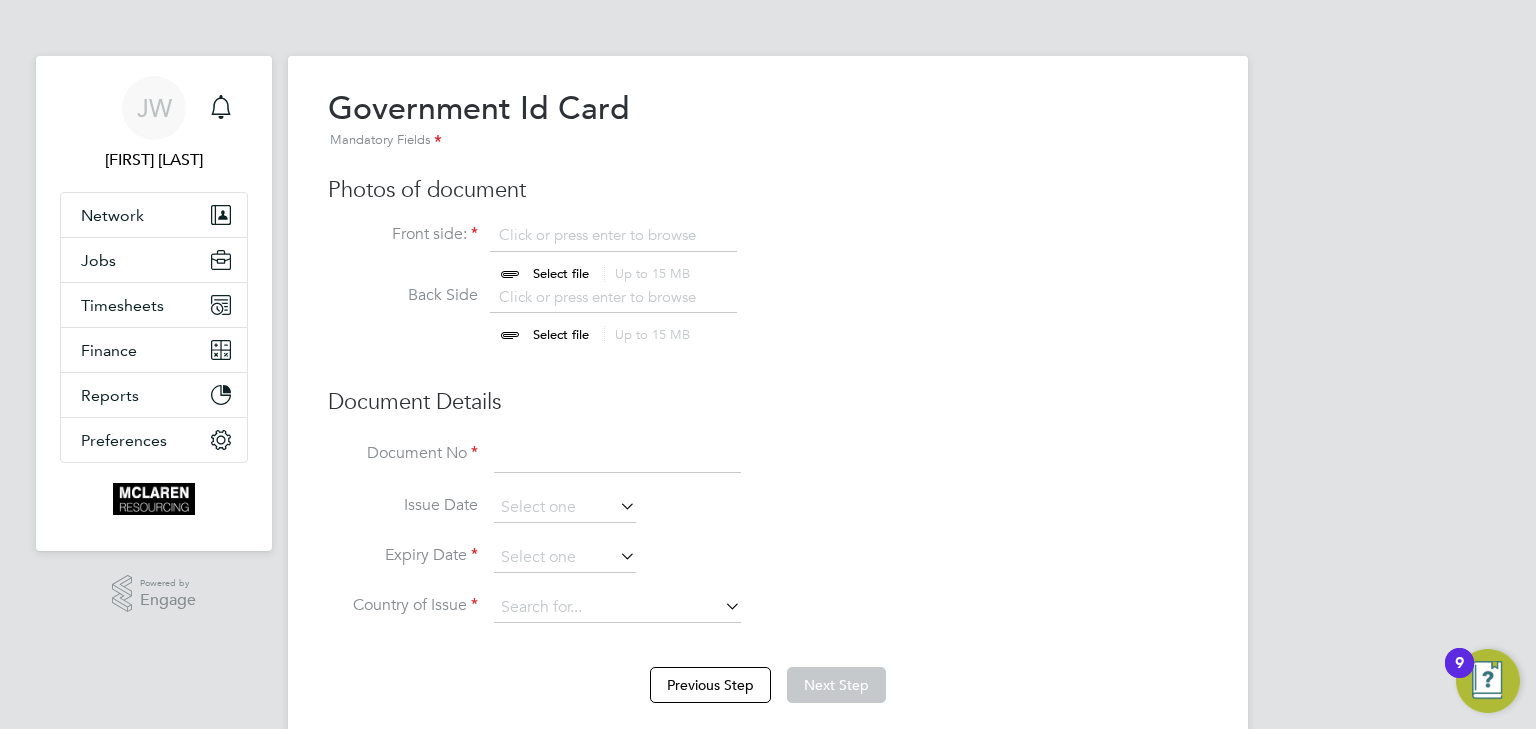 scroll, scrollTop: 9, scrollLeft: 10, axis: both 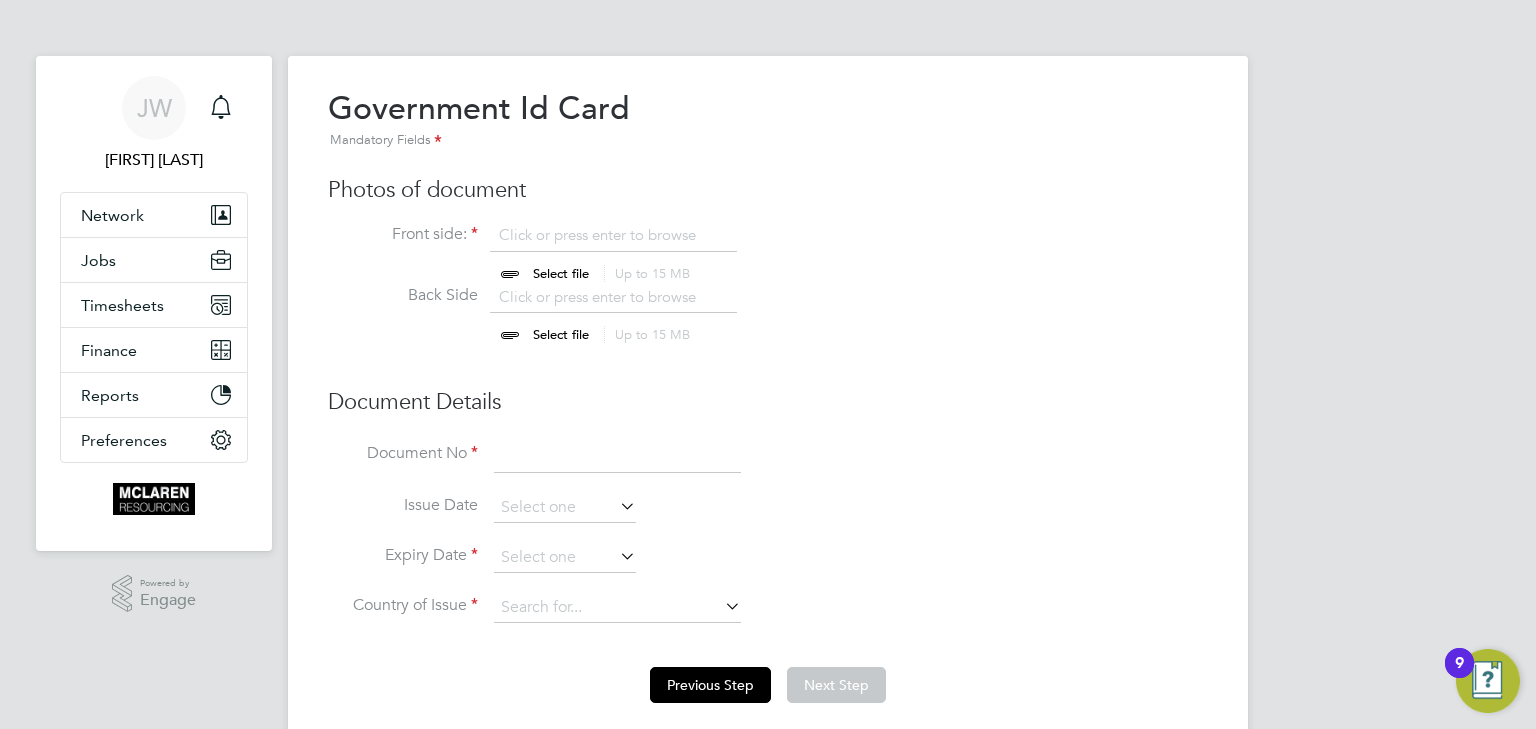 click on "Previous Step" 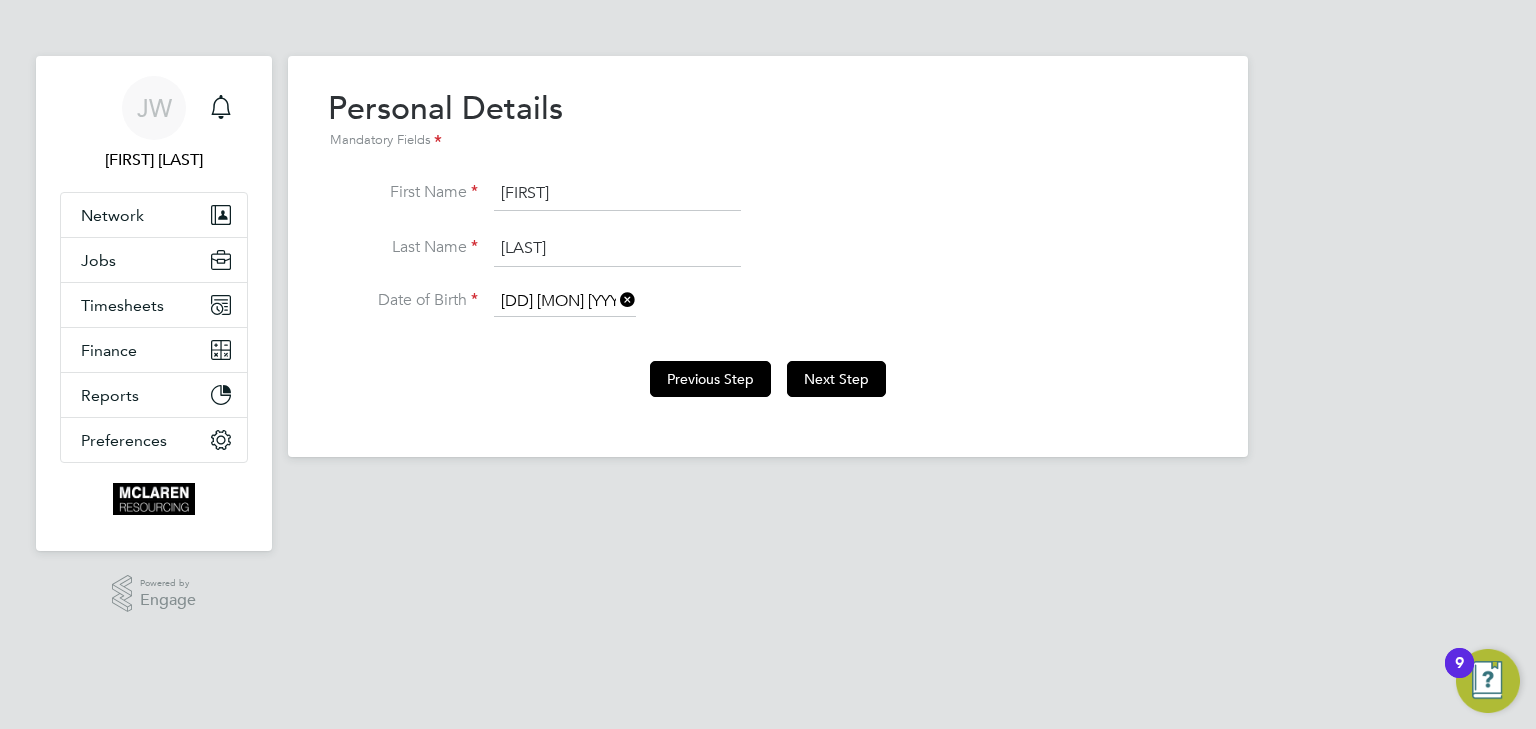 click on "Previous Step" 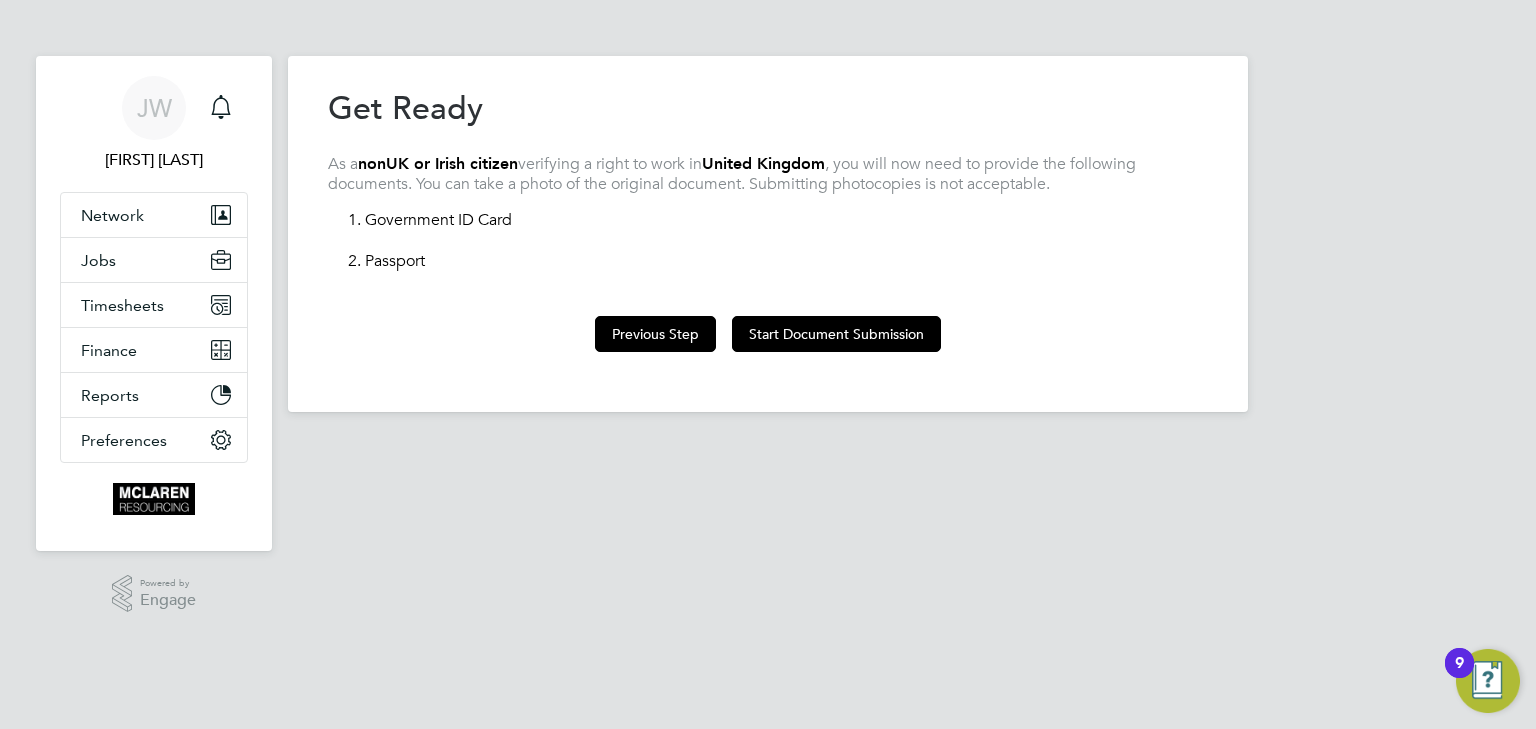 click on "Previous Step" 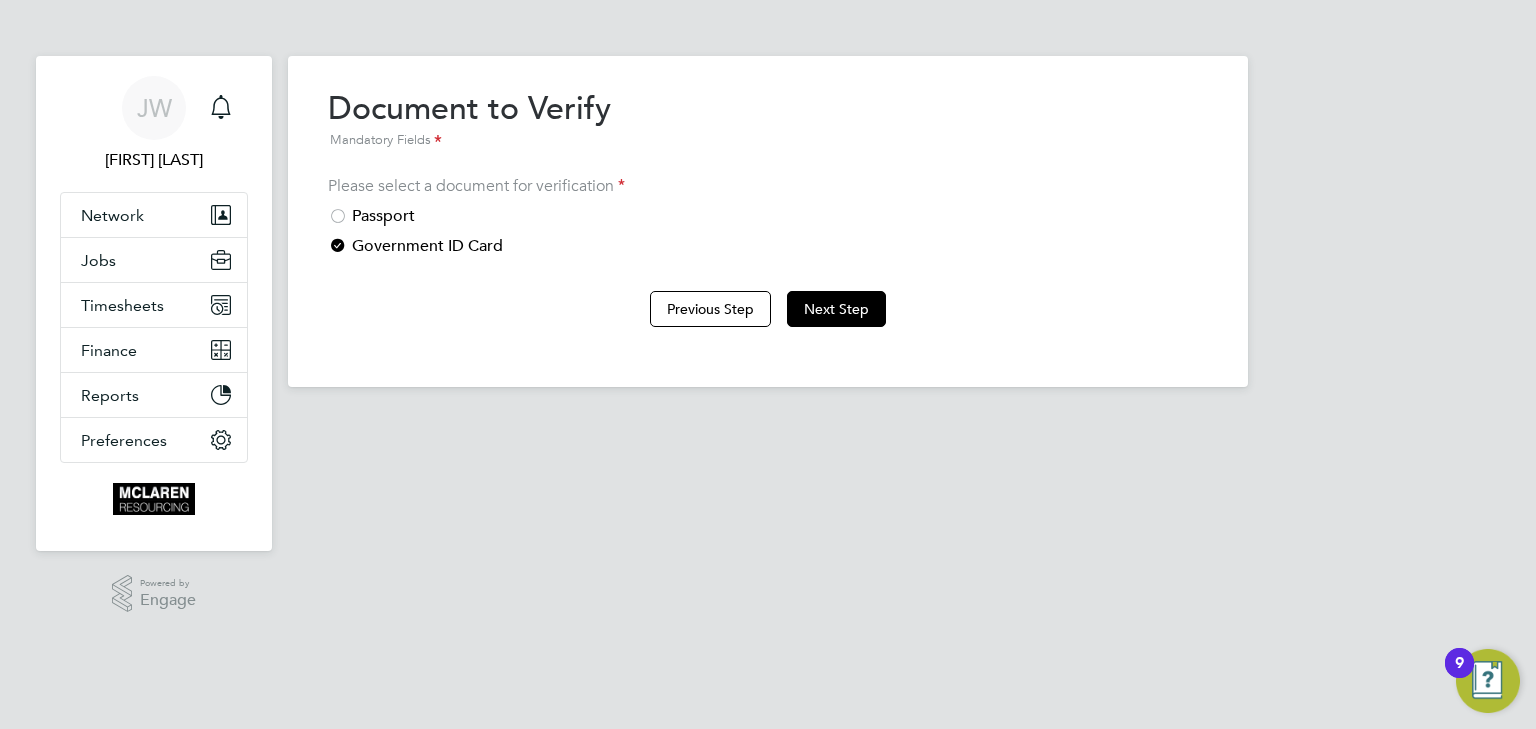 click at bounding box center (338, 218) 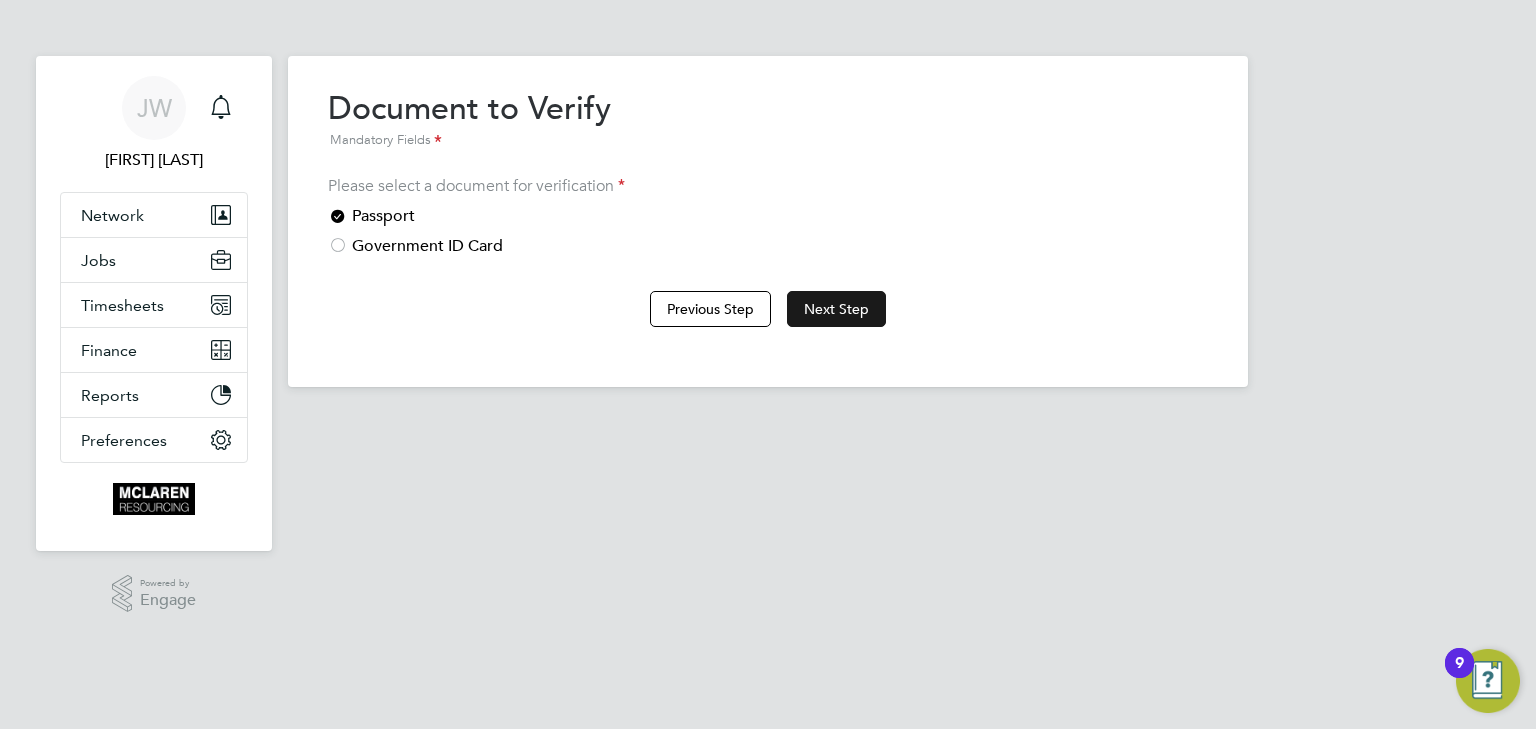 click on "Next Step" 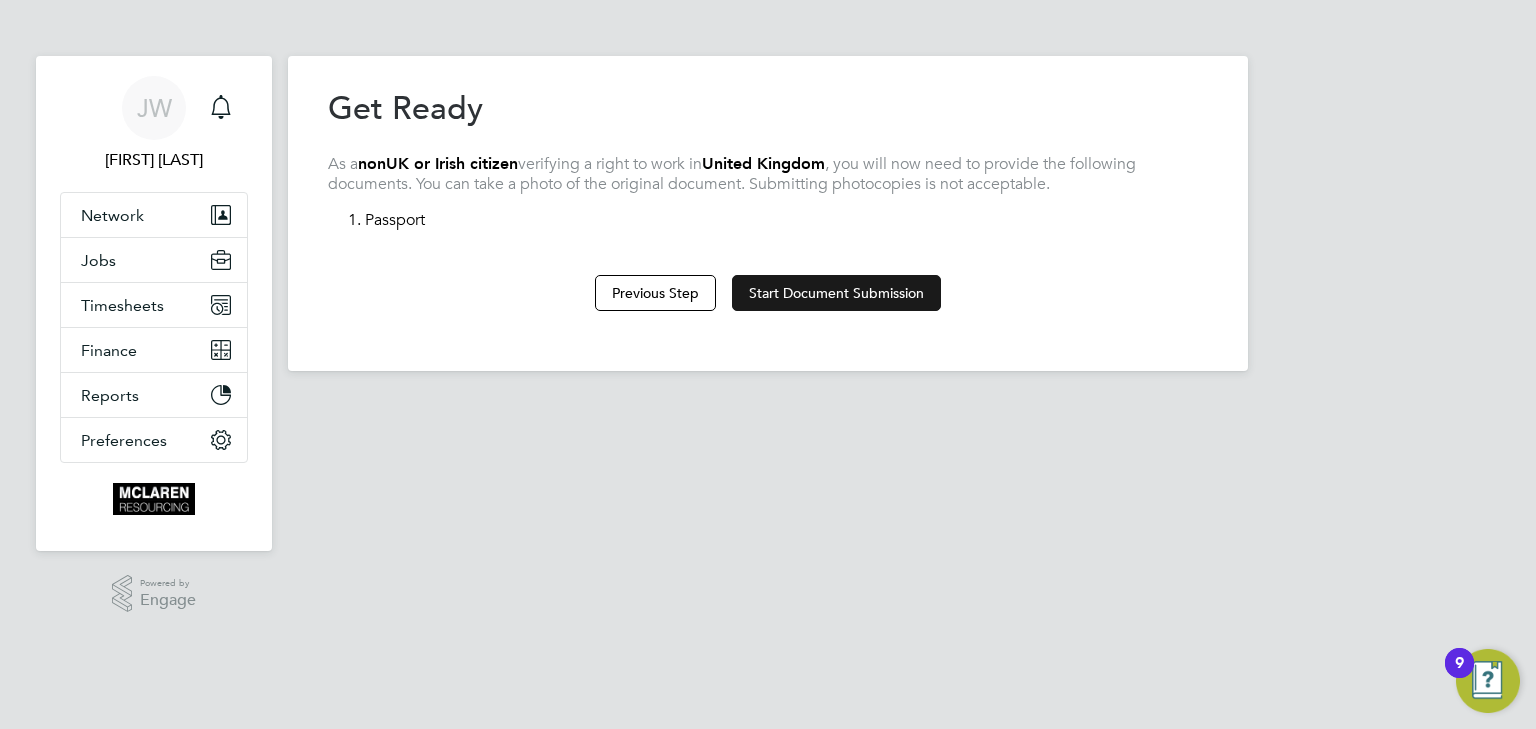 click on "Start Document Submission" 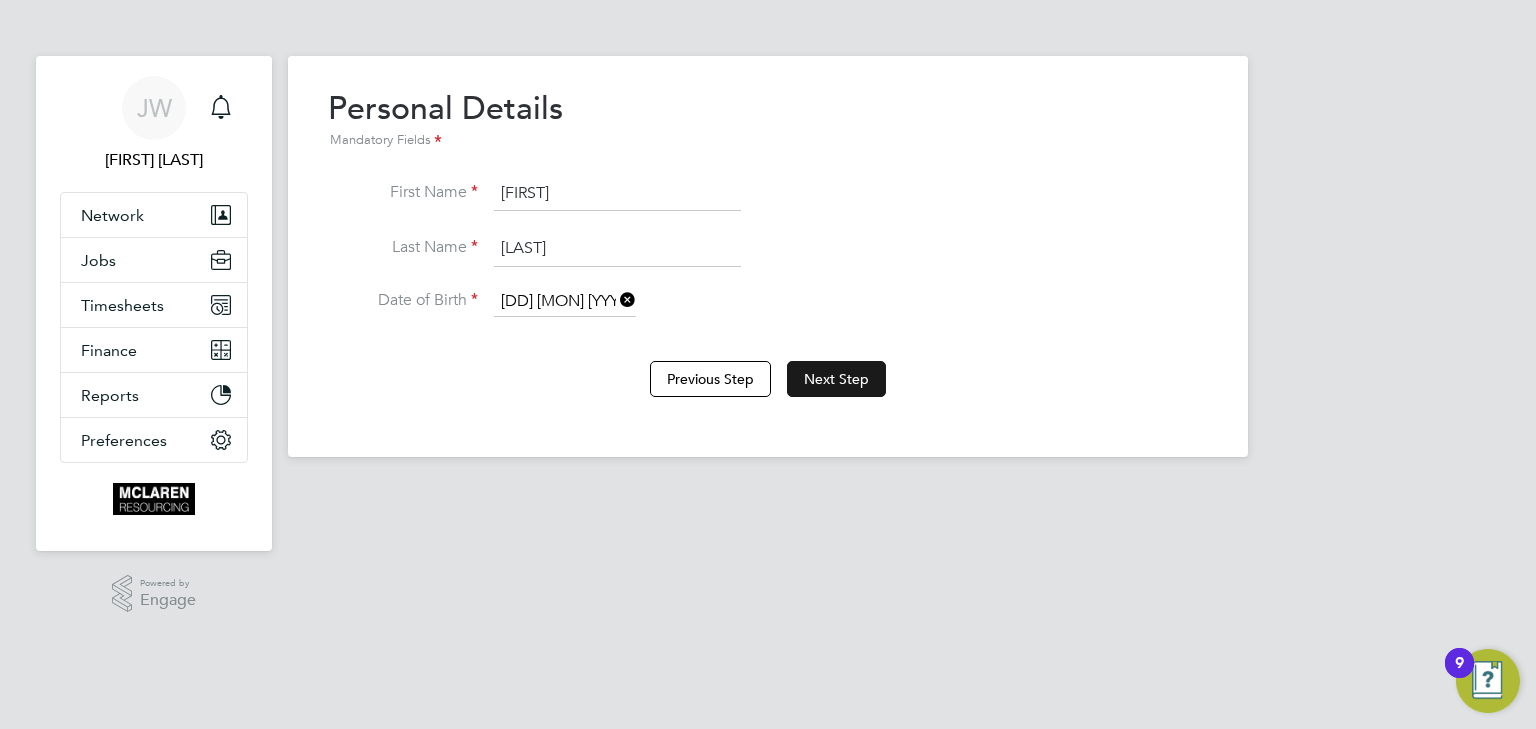 click on "Next Step" 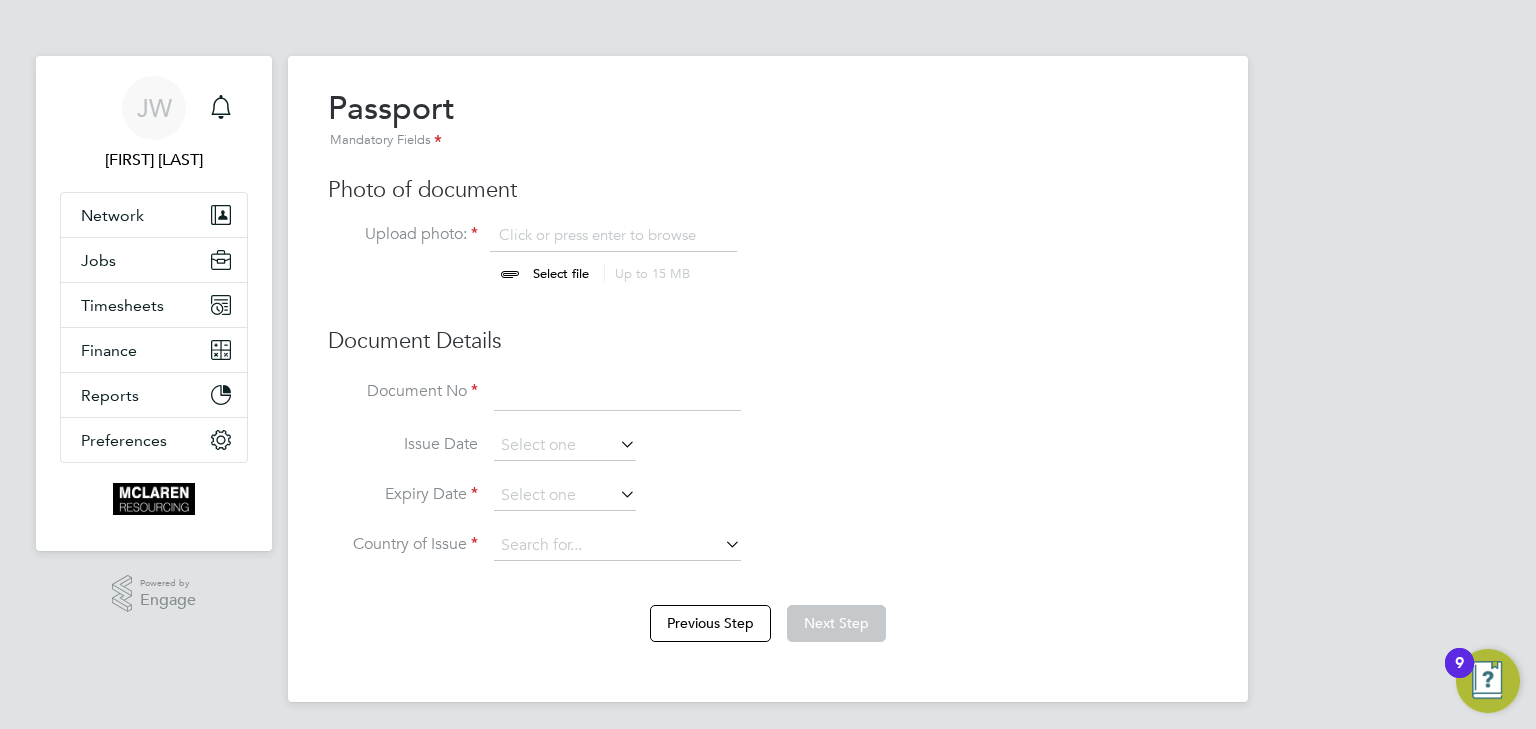 scroll, scrollTop: 9, scrollLeft: 10, axis: both 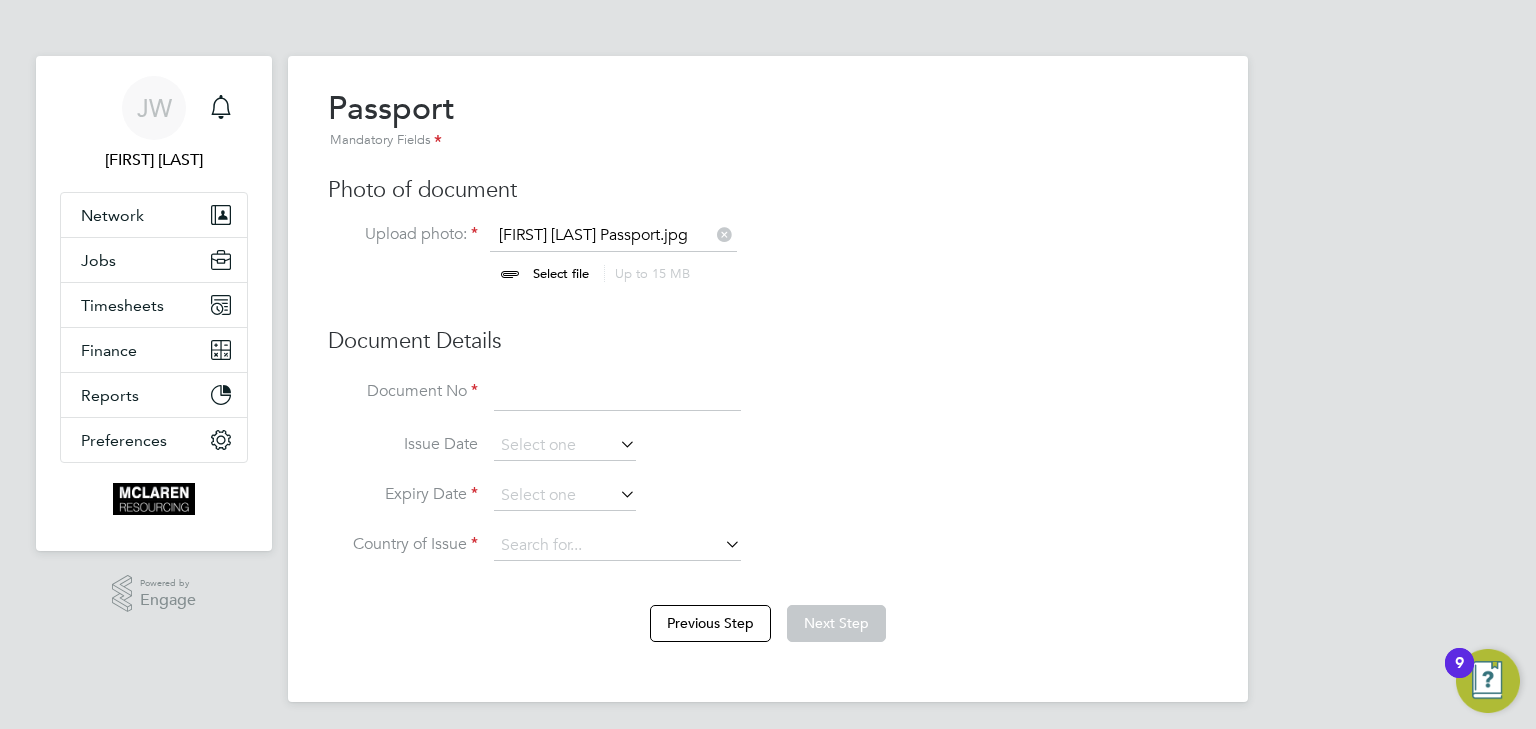 click 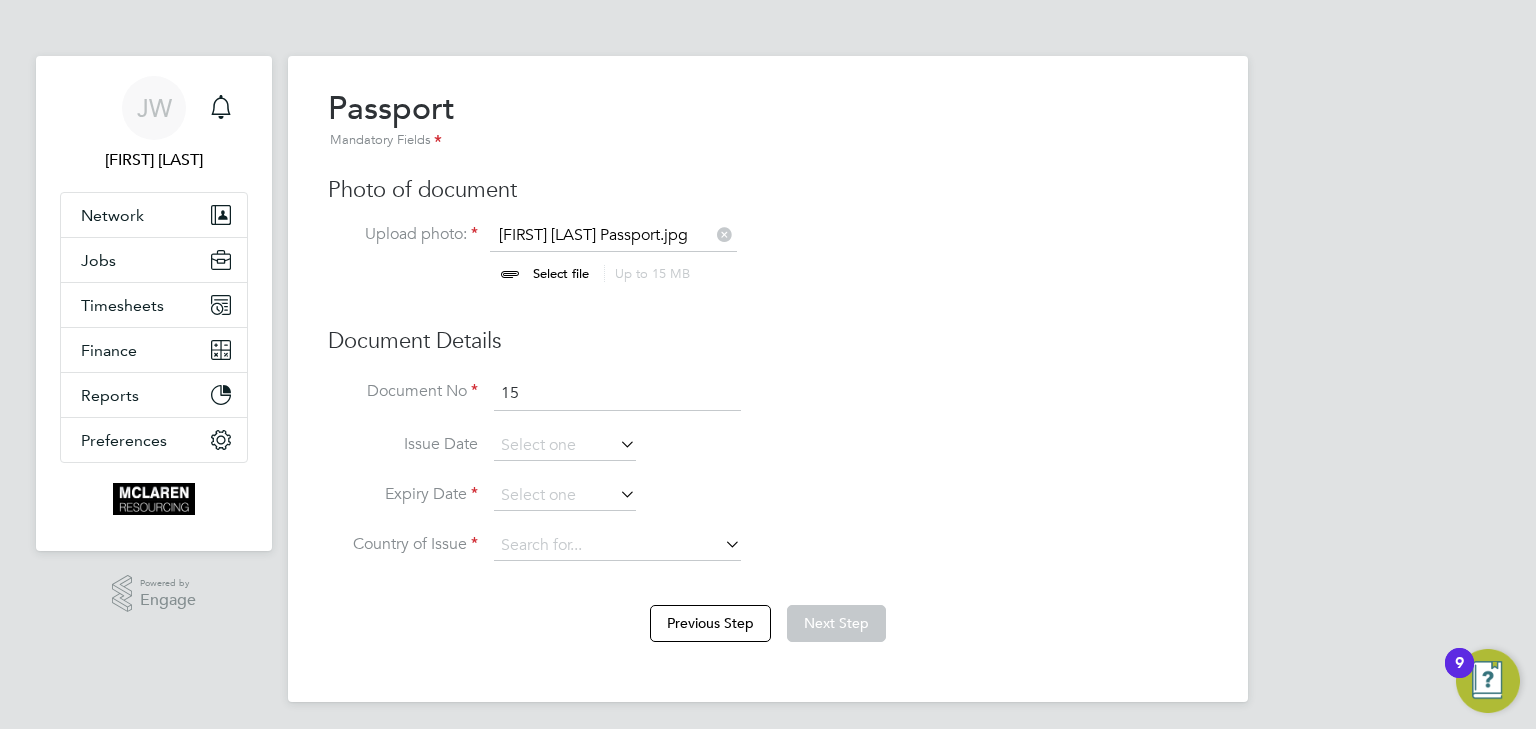 type on "1" 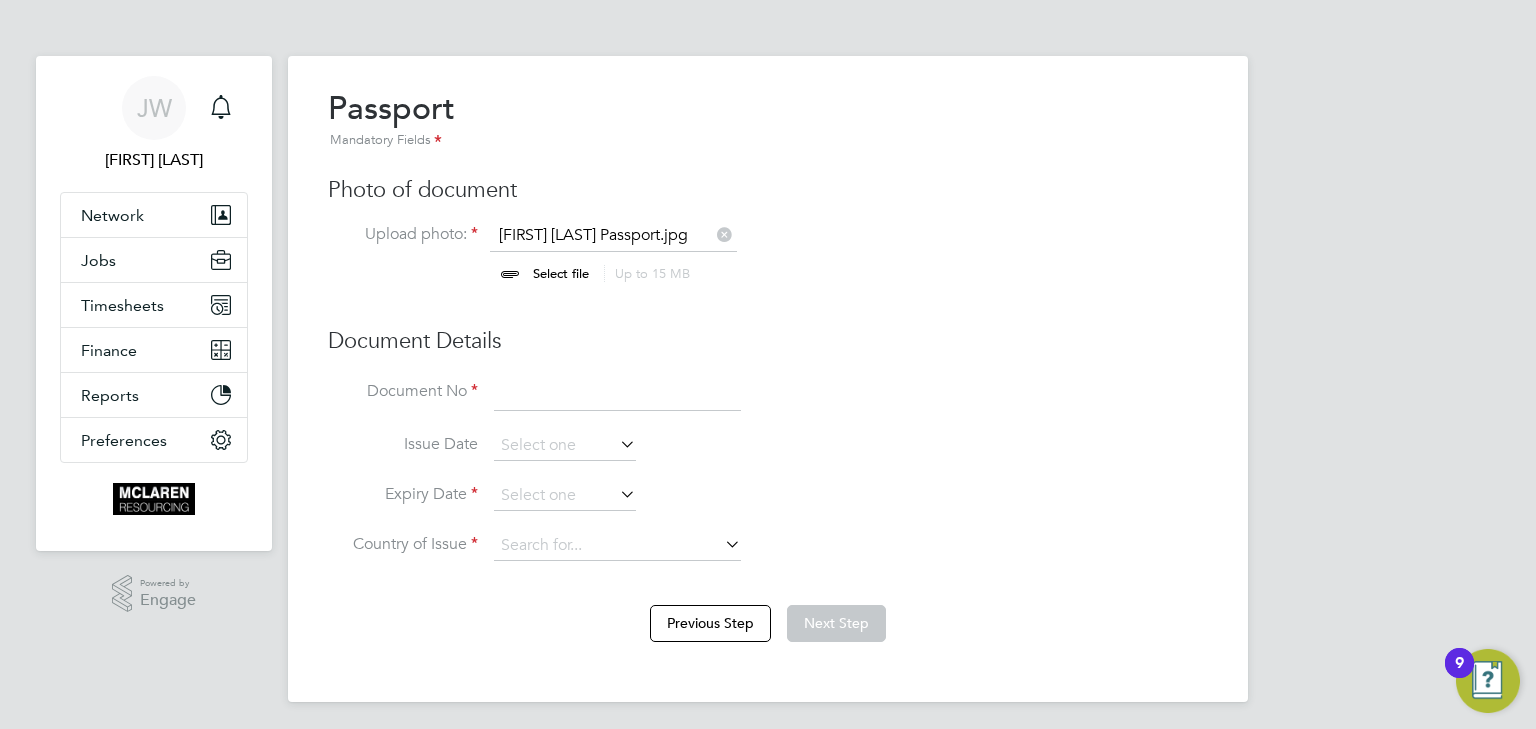click 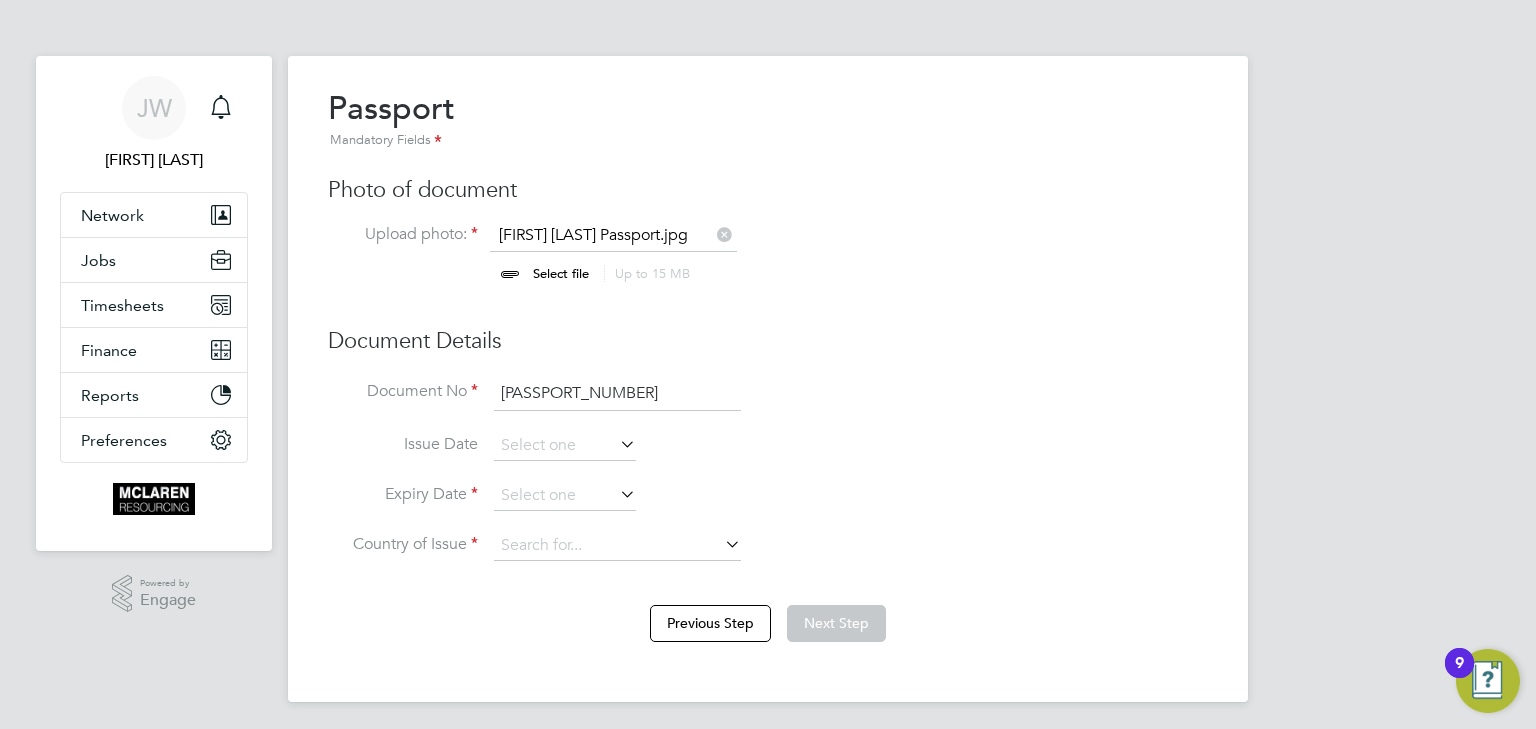 type on "XX1169222" 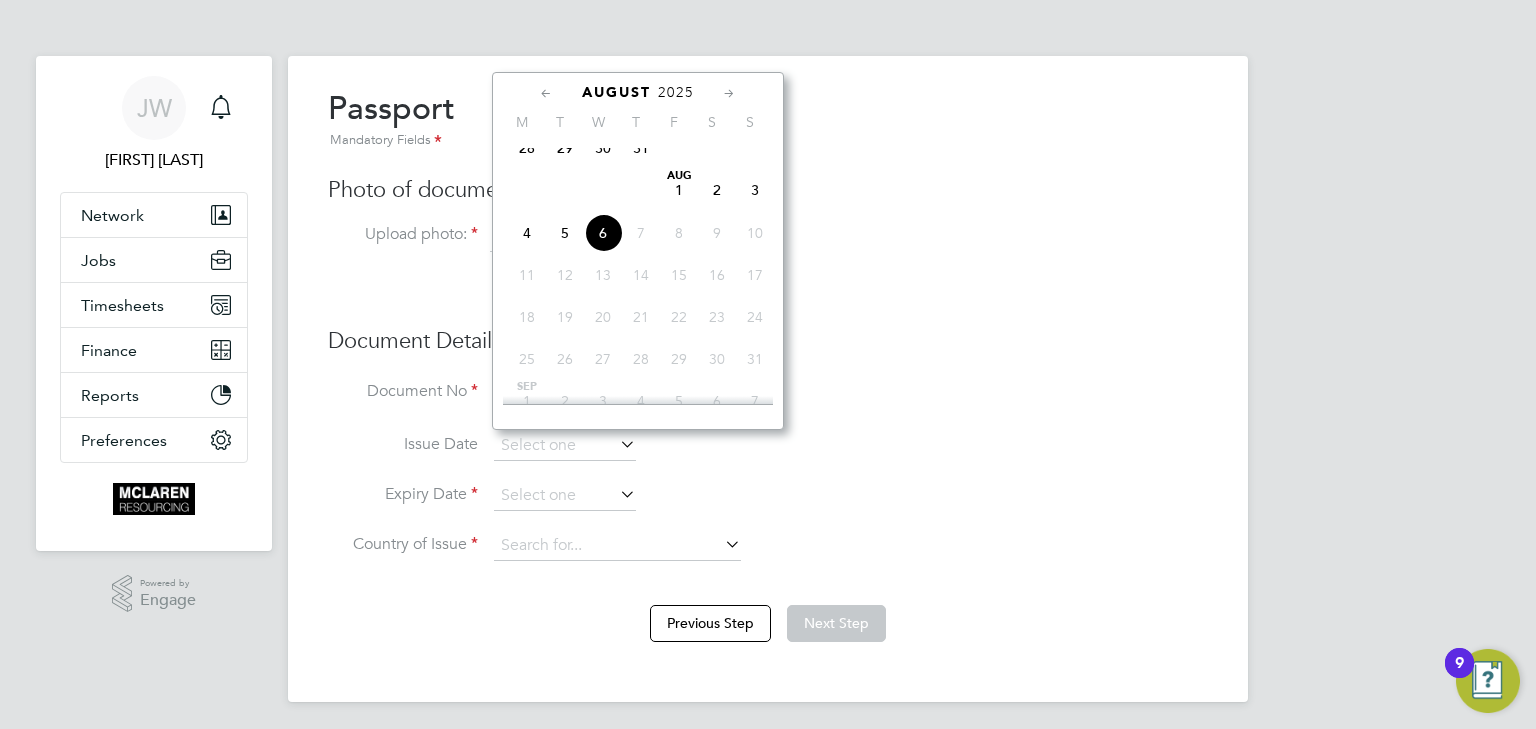 click on "2025" 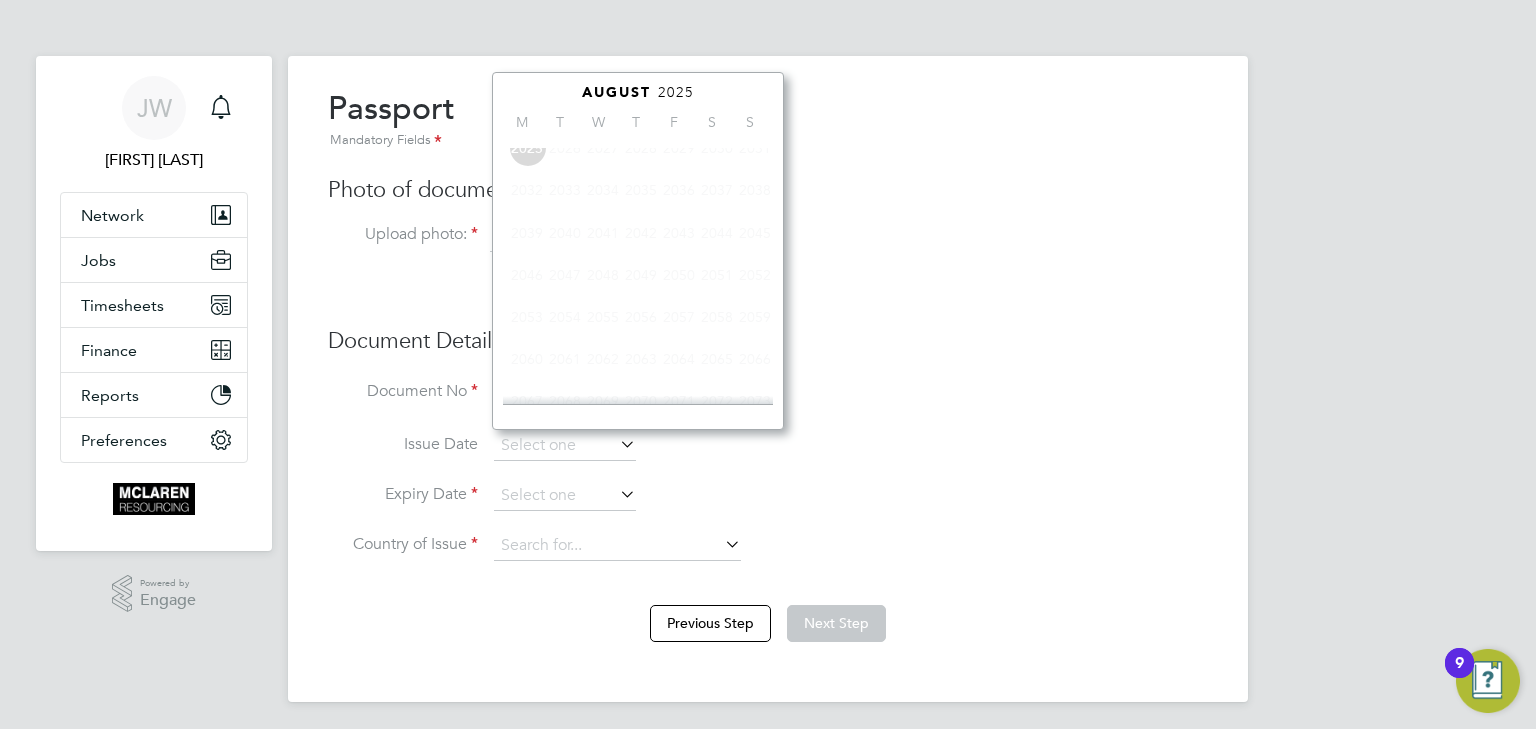 scroll, scrollTop: 535, scrollLeft: 0, axis: vertical 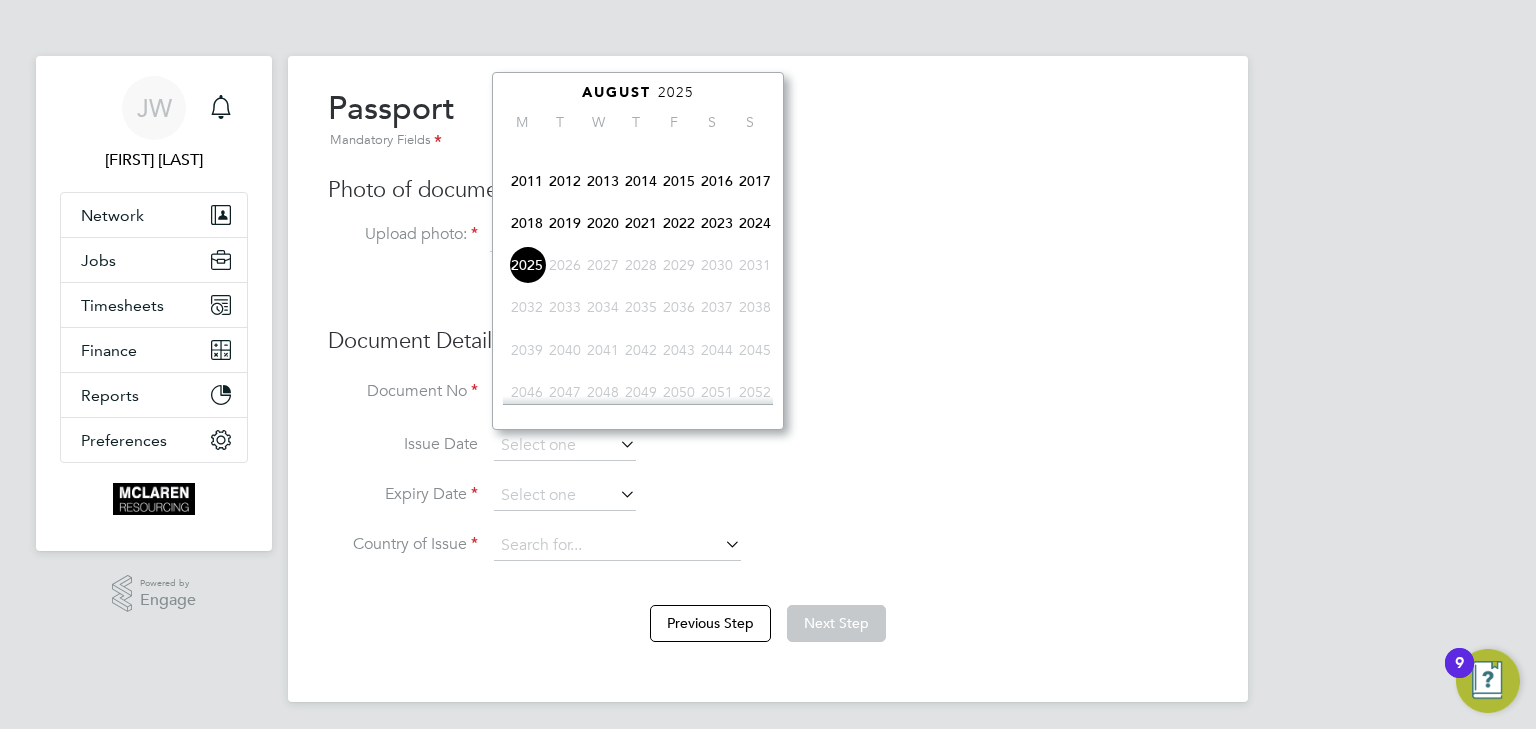 click on "2021" 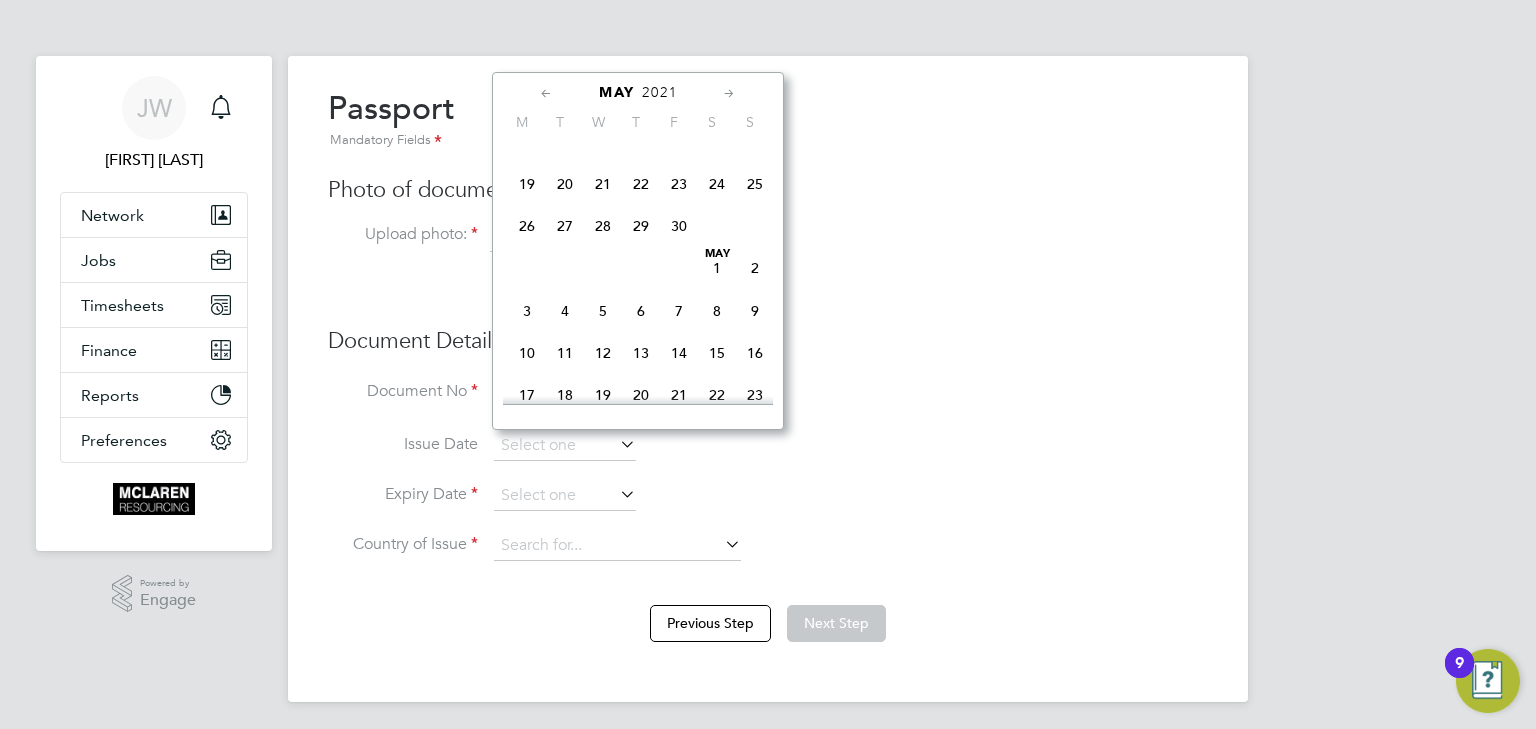 scroll, scrollTop: 408, scrollLeft: 0, axis: vertical 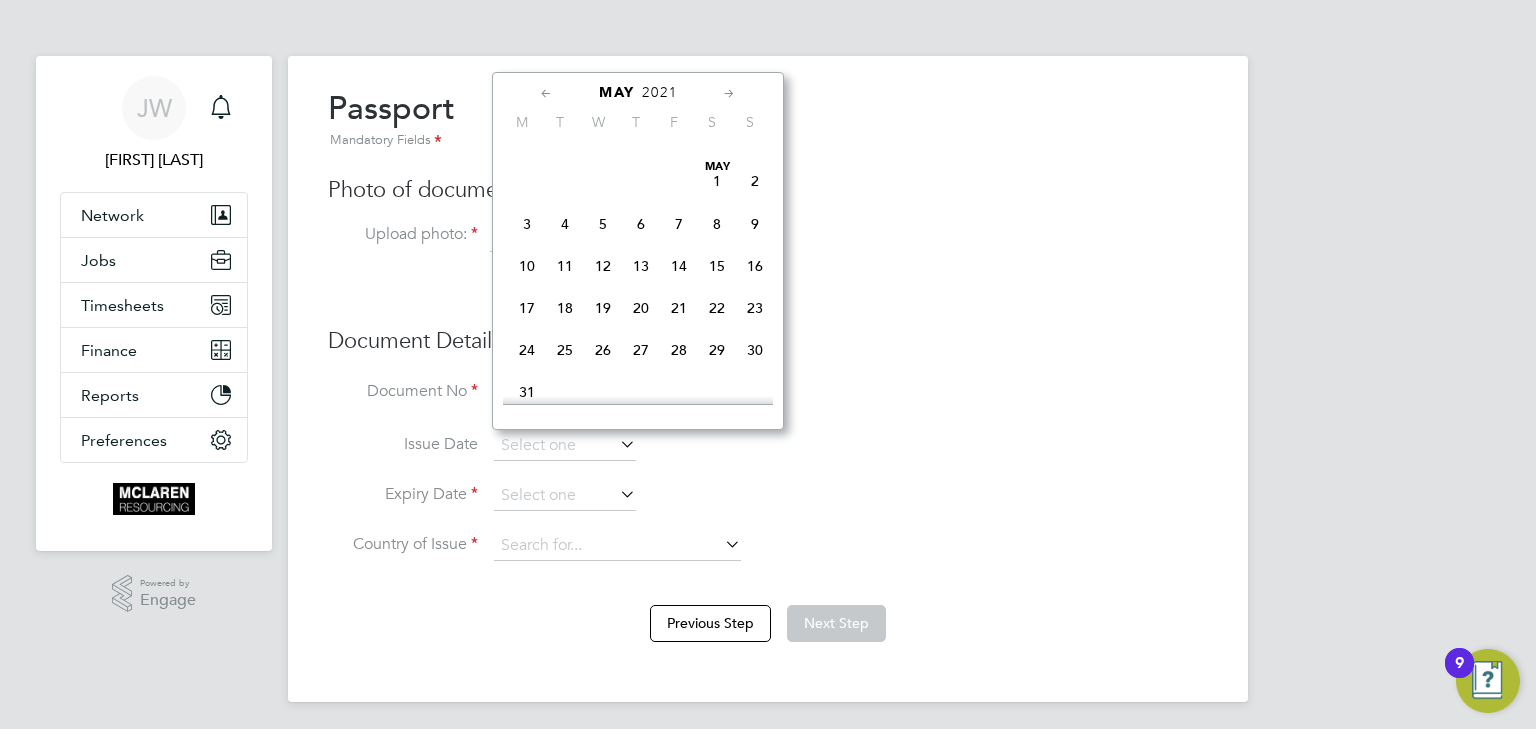 click on "6" 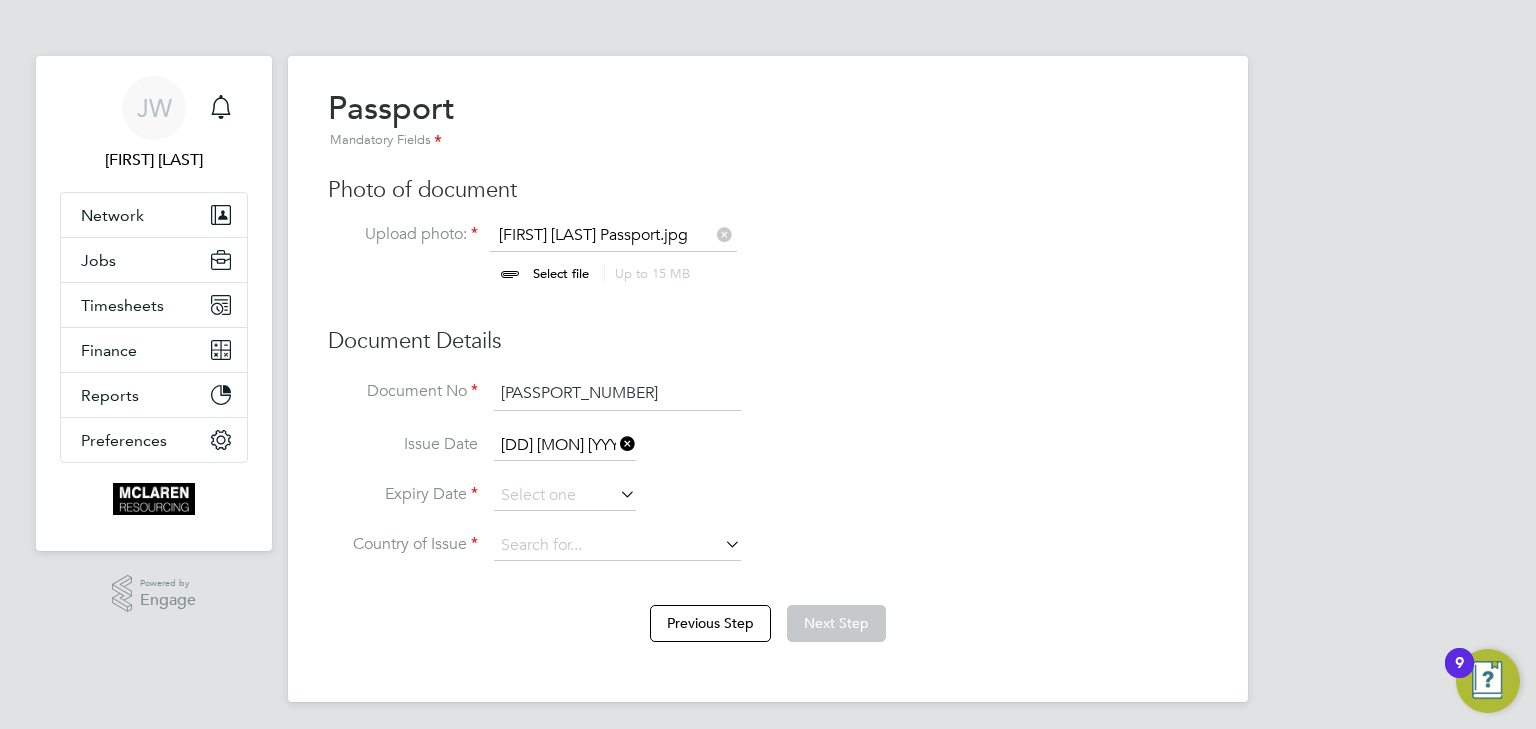 click 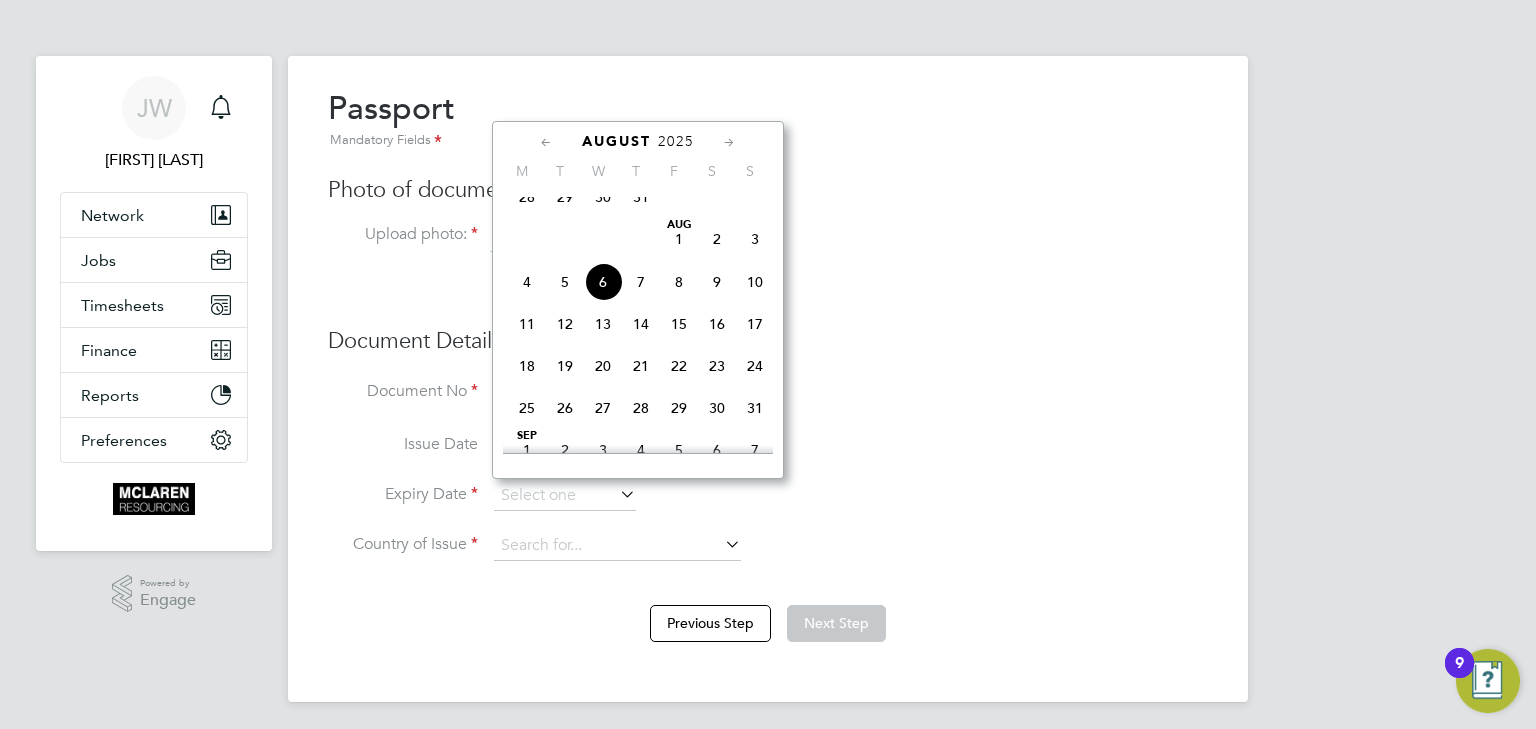 click on "2025" 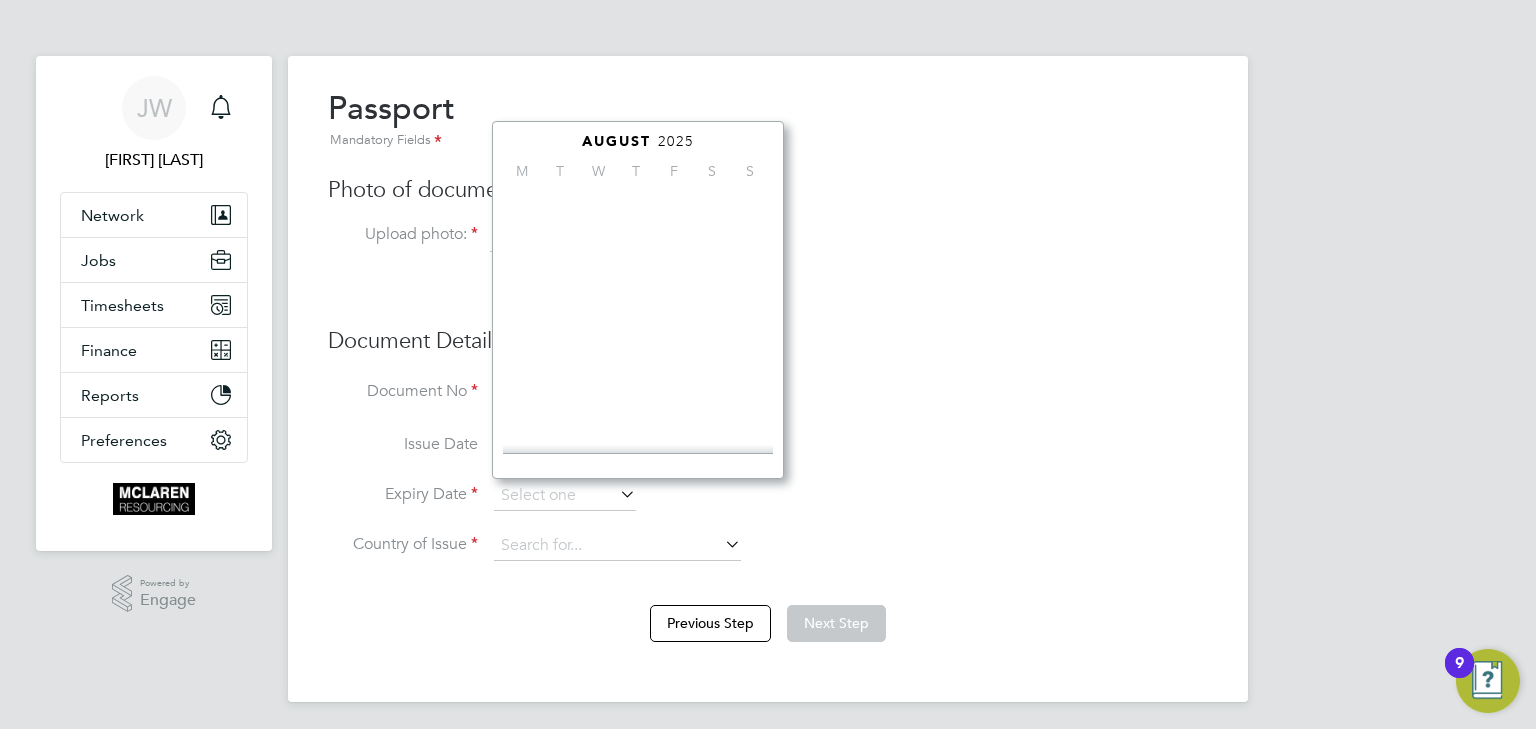 scroll, scrollTop: 535, scrollLeft: 0, axis: vertical 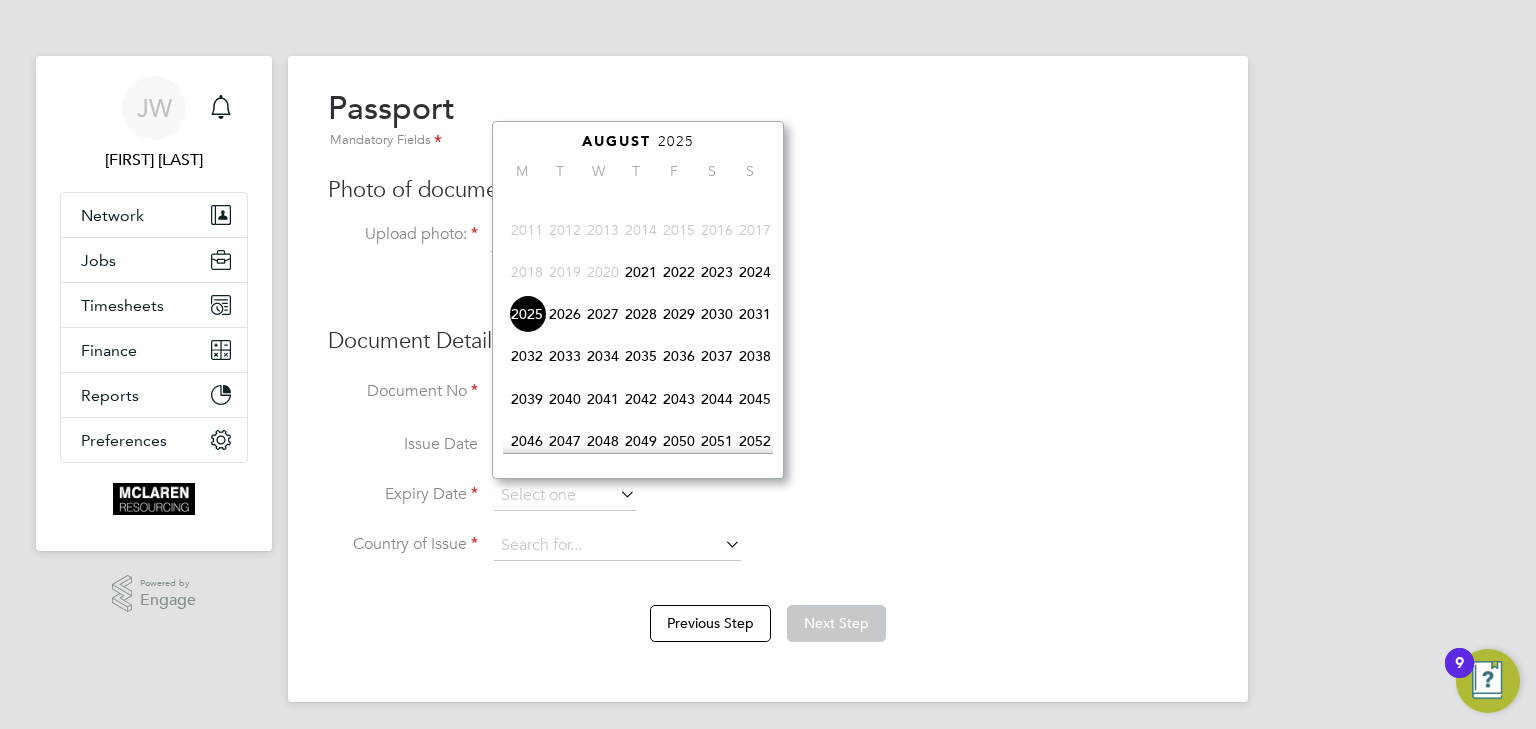 click on "2026" 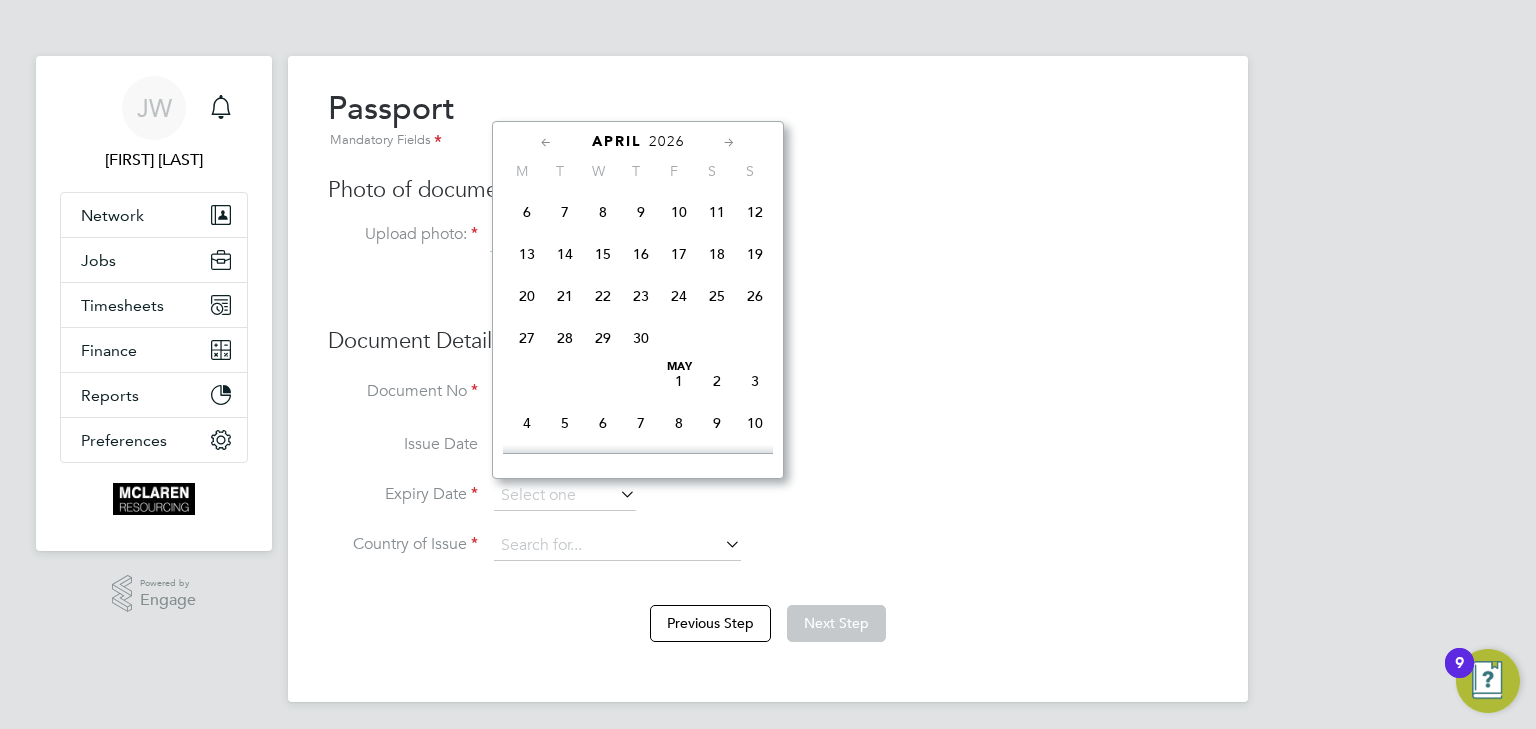 scroll, scrollTop: 212, scrollLeft: 0, axis: vertical 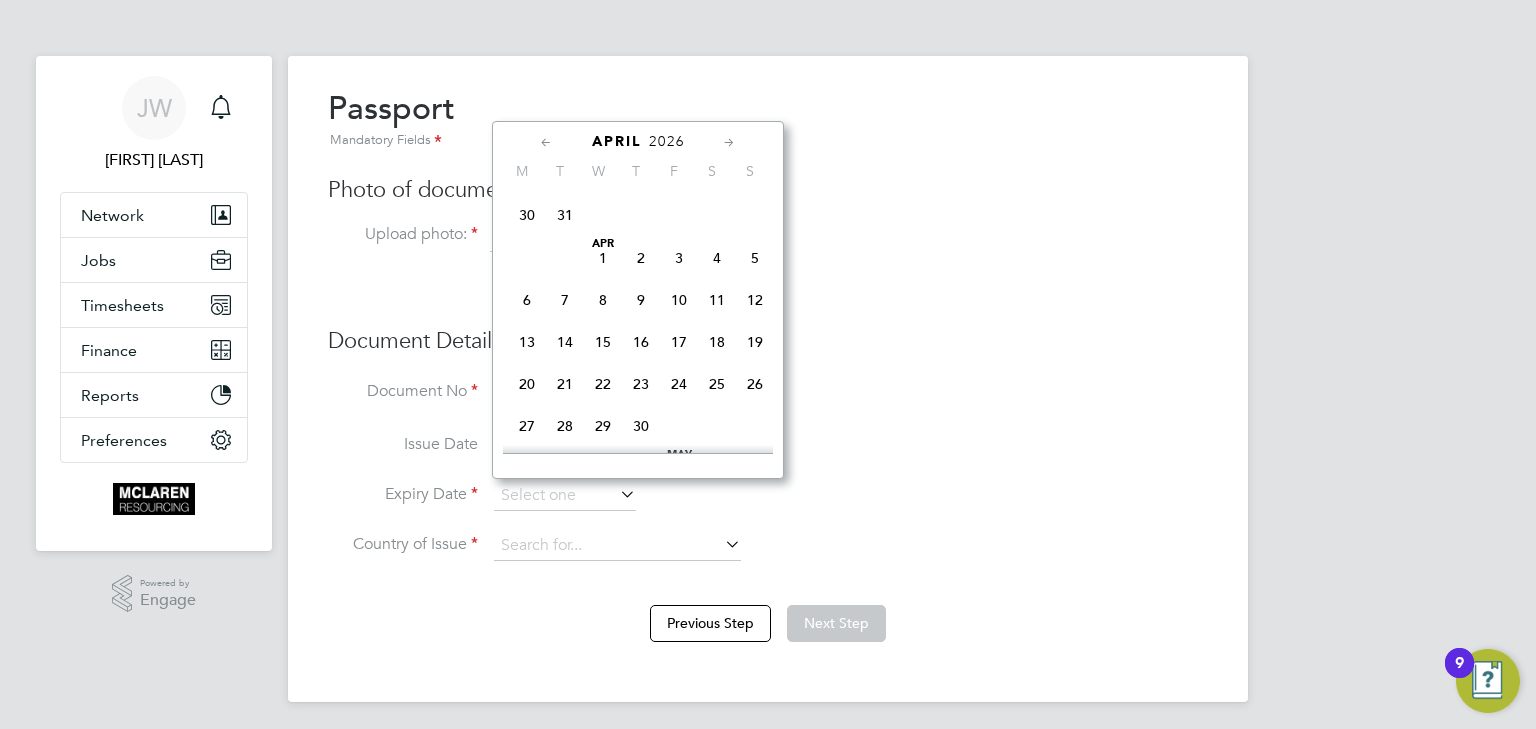 click on "5" 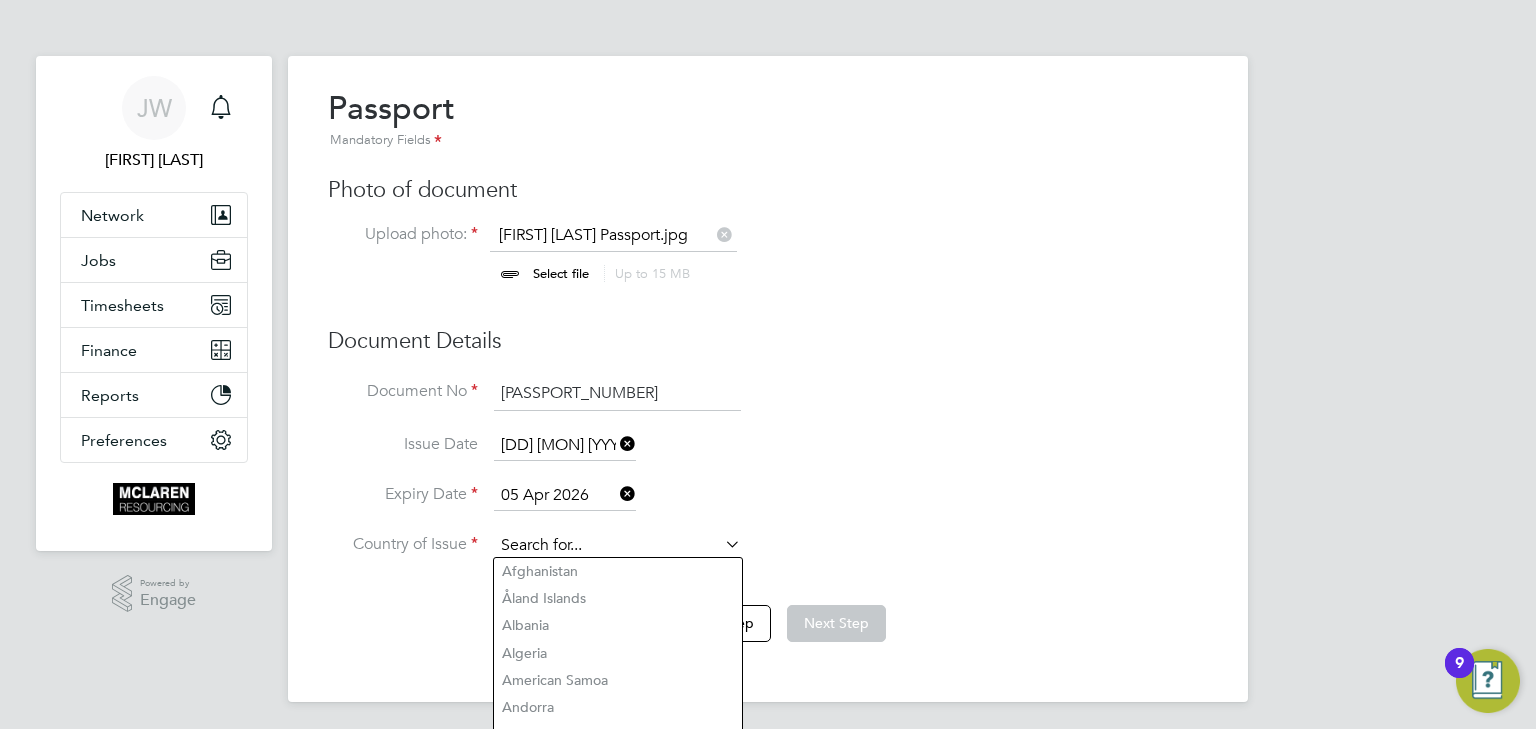 click 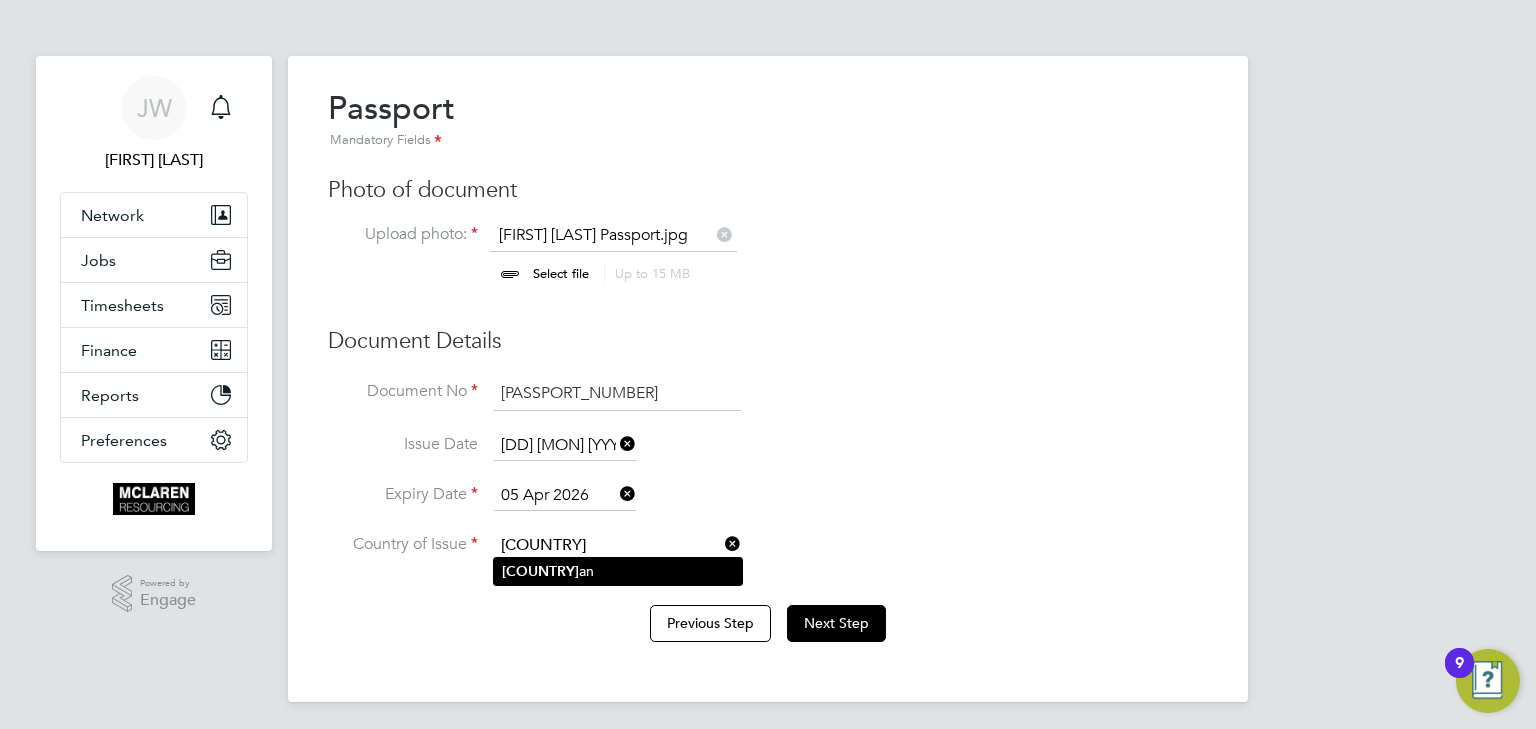 click on "Pakist" 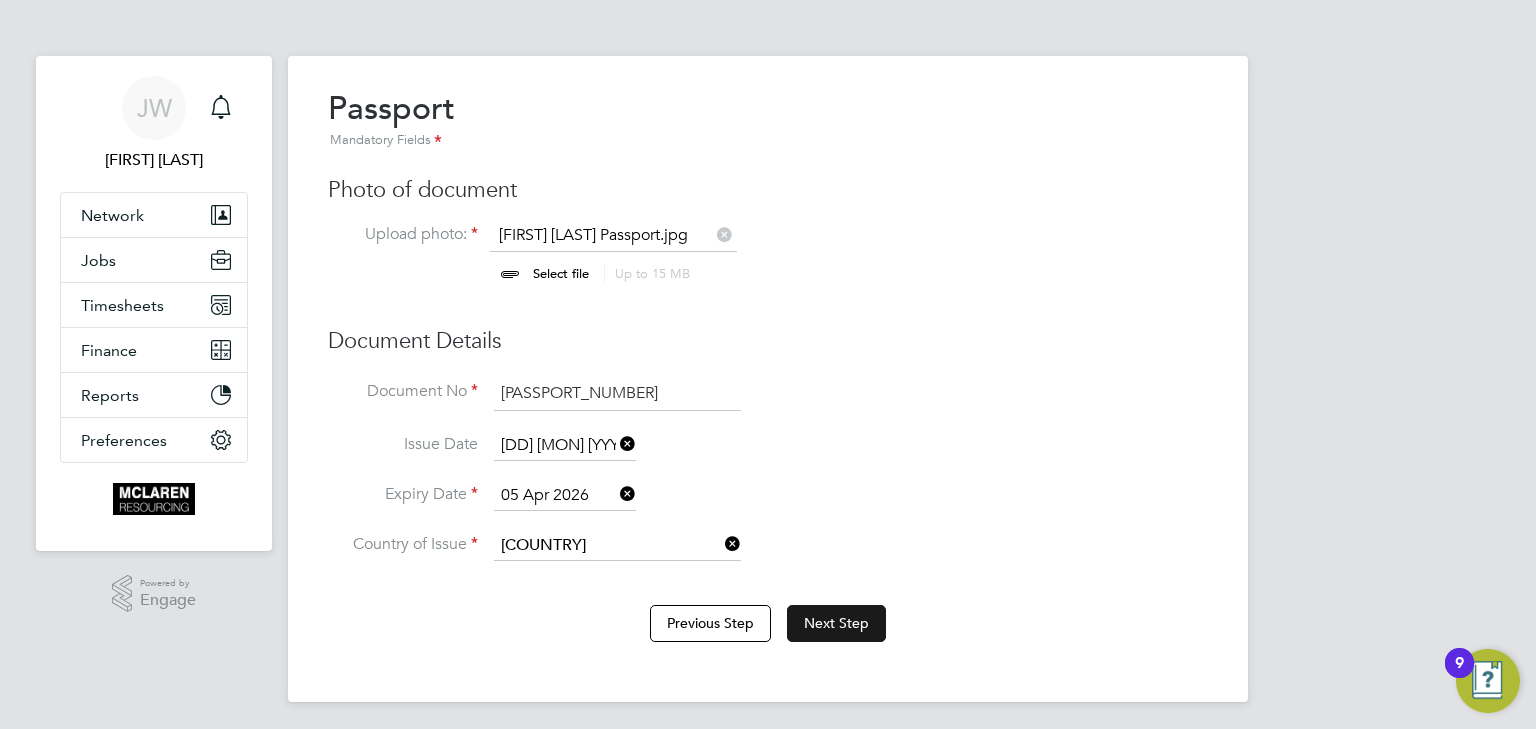 click on "Next Step" 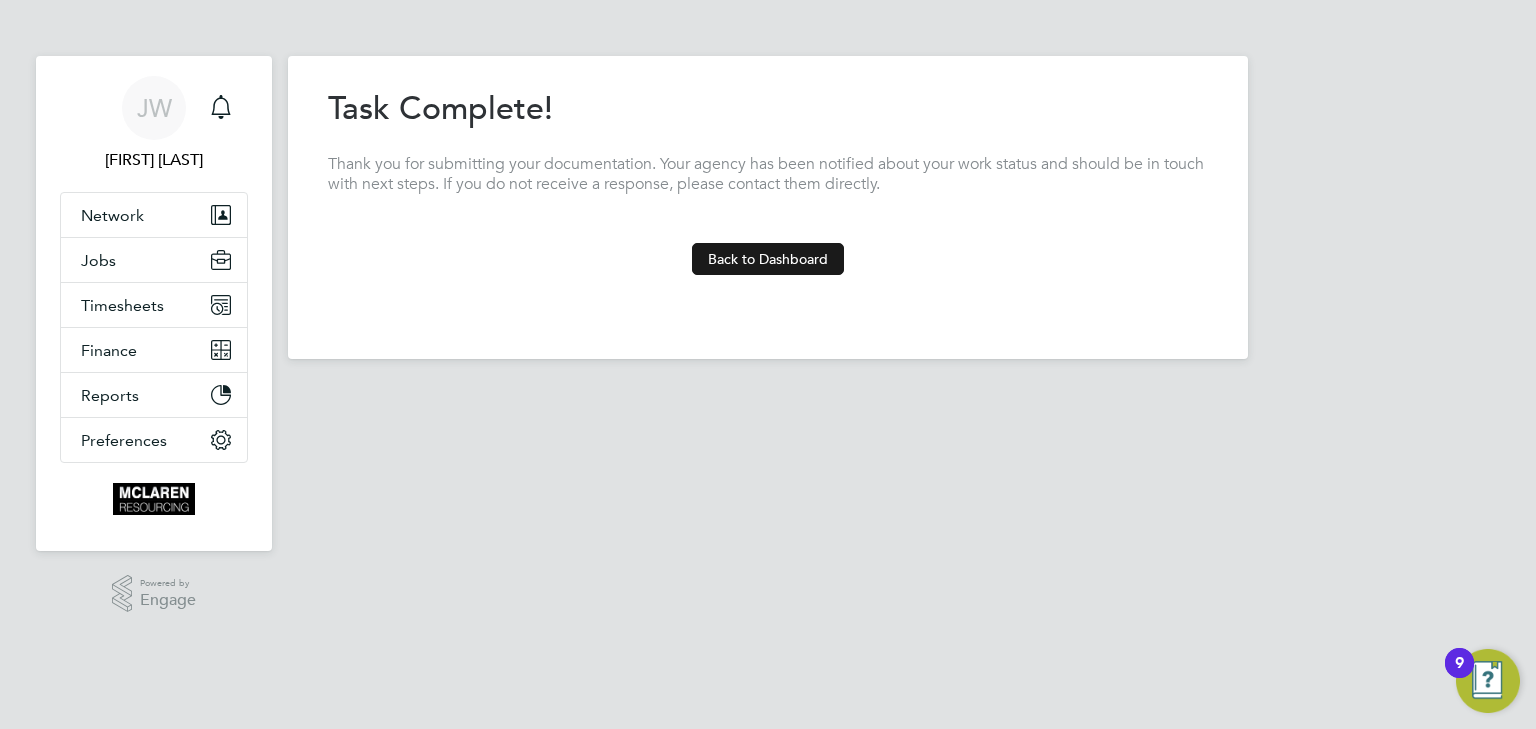 click on "Back to Dashboard" at bounding box center [768, 259] 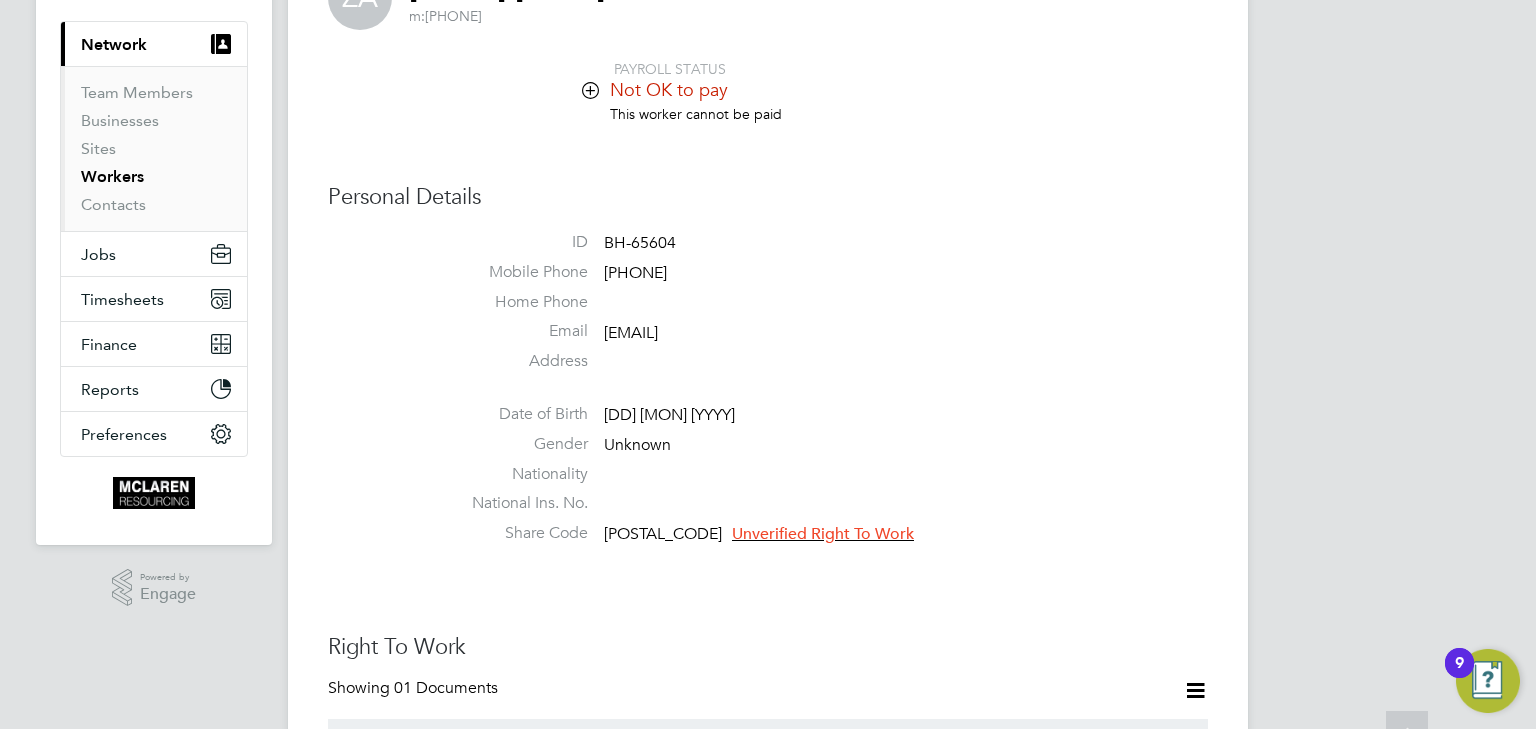scroll, scrollTop: 320, scrollLeft: 0, axis: vertical 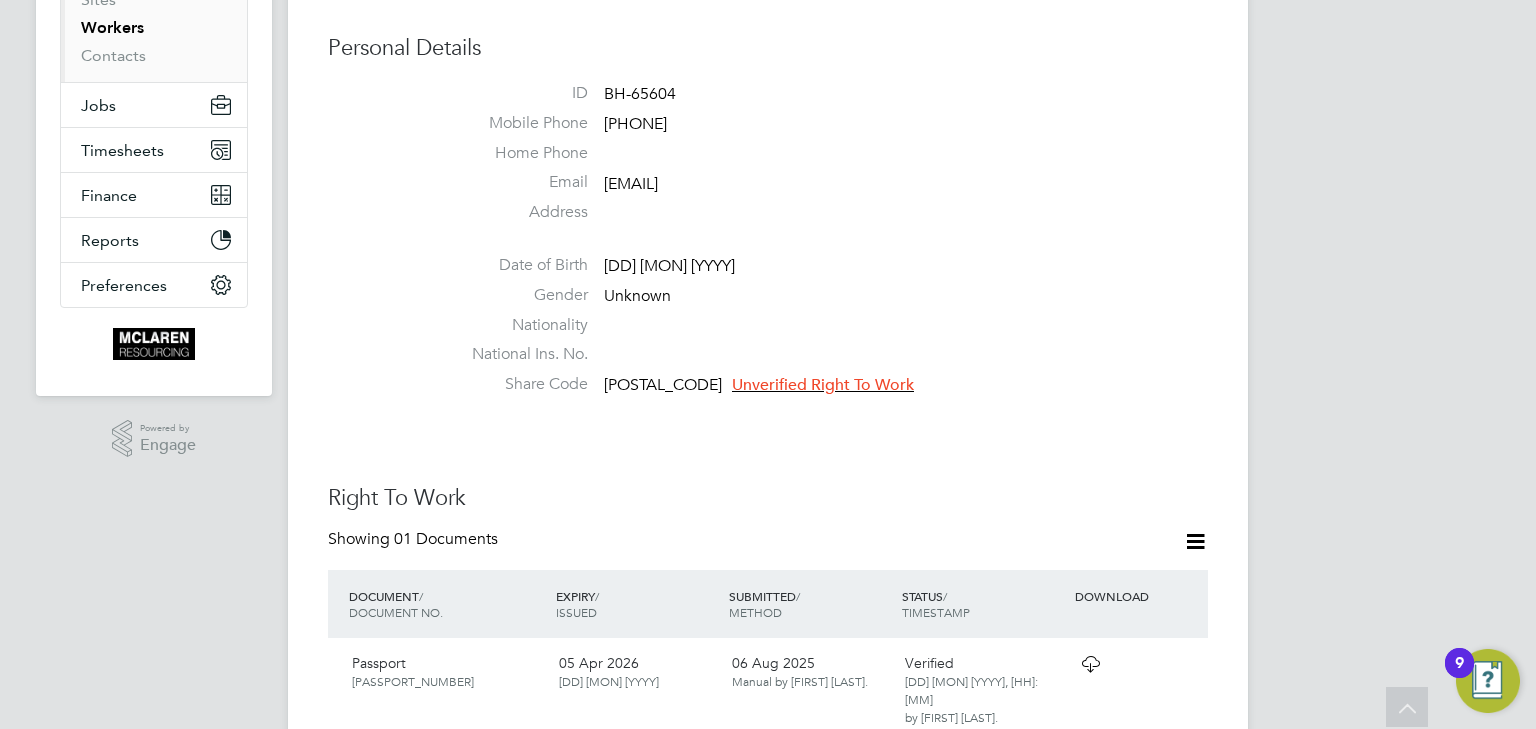 click on "Unverified Right To Work" 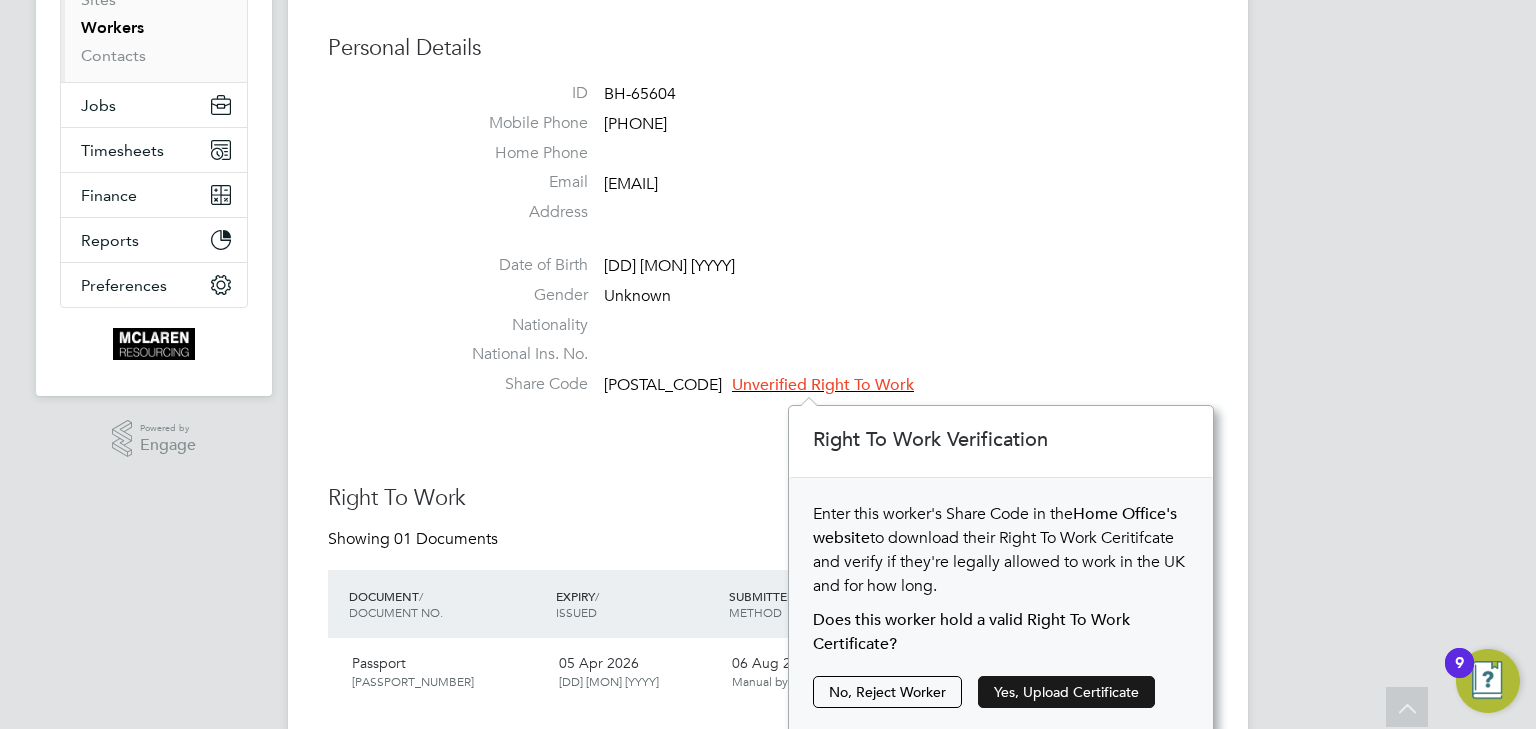 click on "Yes, Upload Certificate" 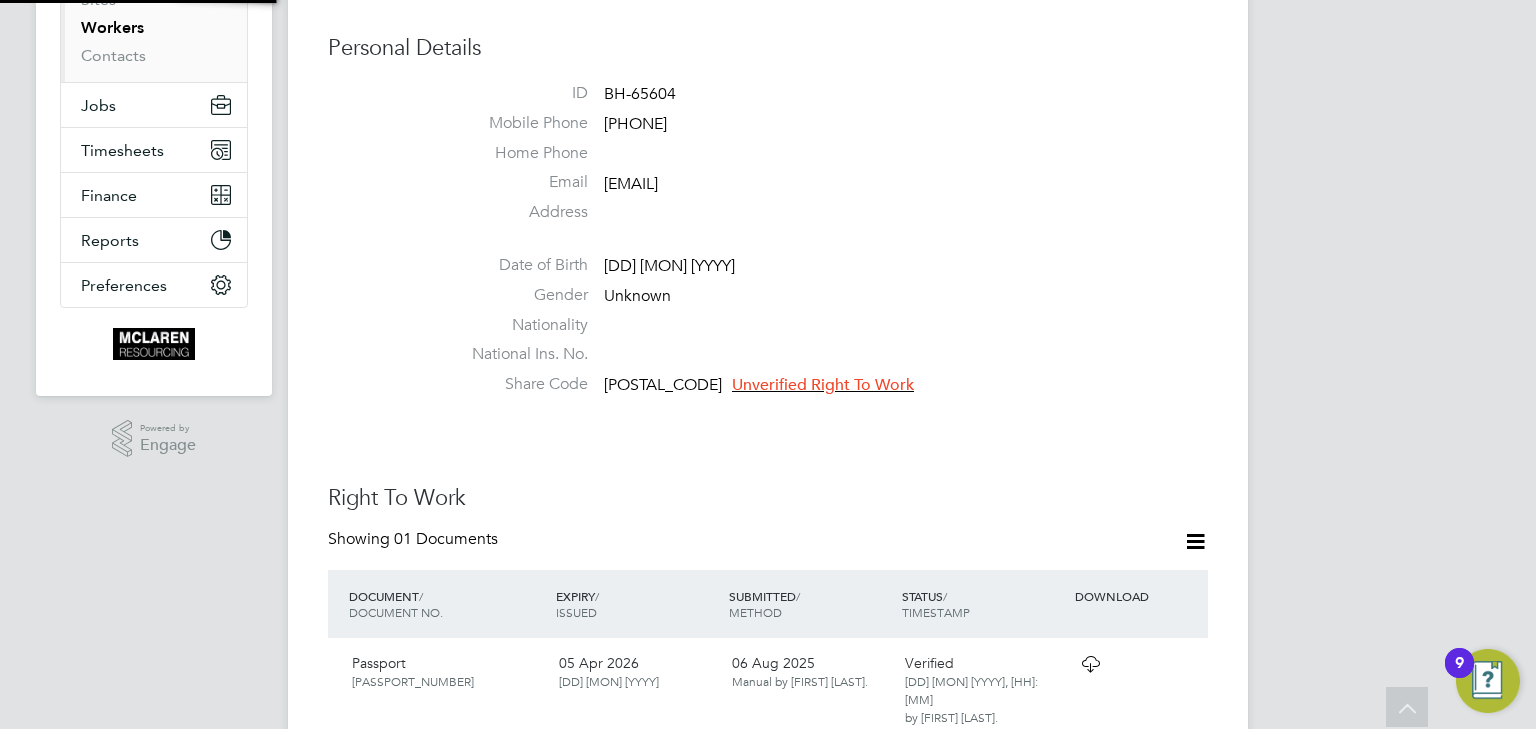 scroll, scrollTop: 10, scrollLeft: 9, axis: both 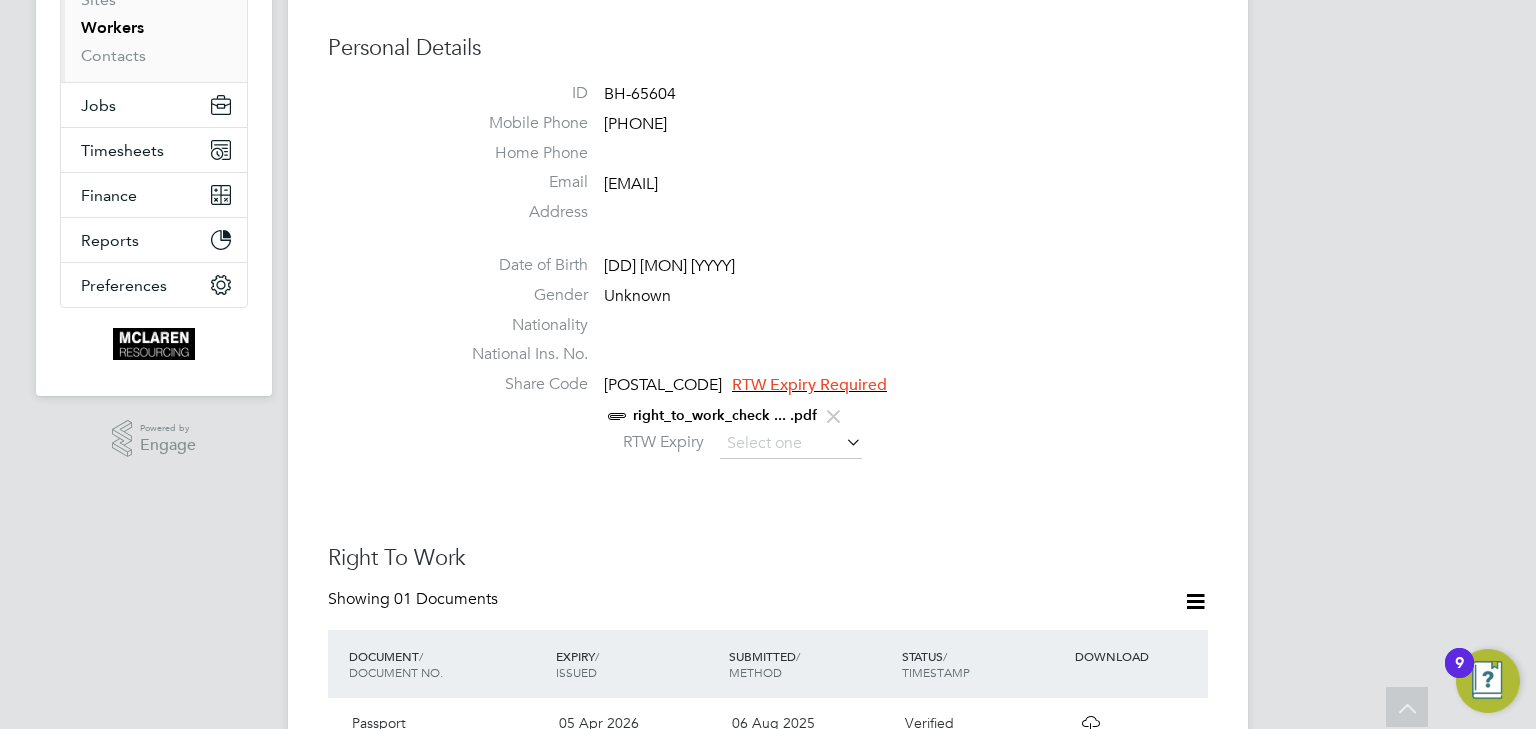 click on "RTW Expiry Required" 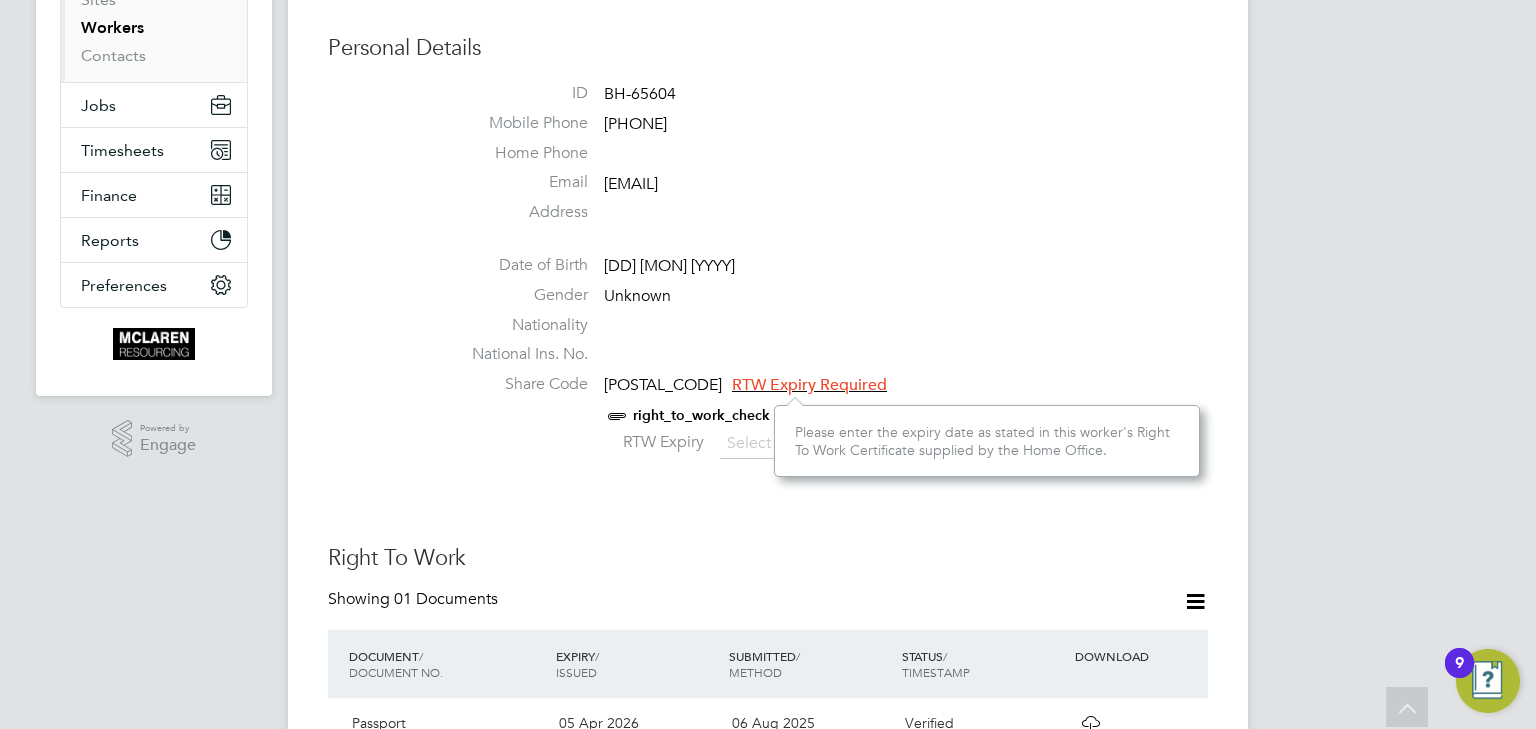 click on "RTW Expiry Required" 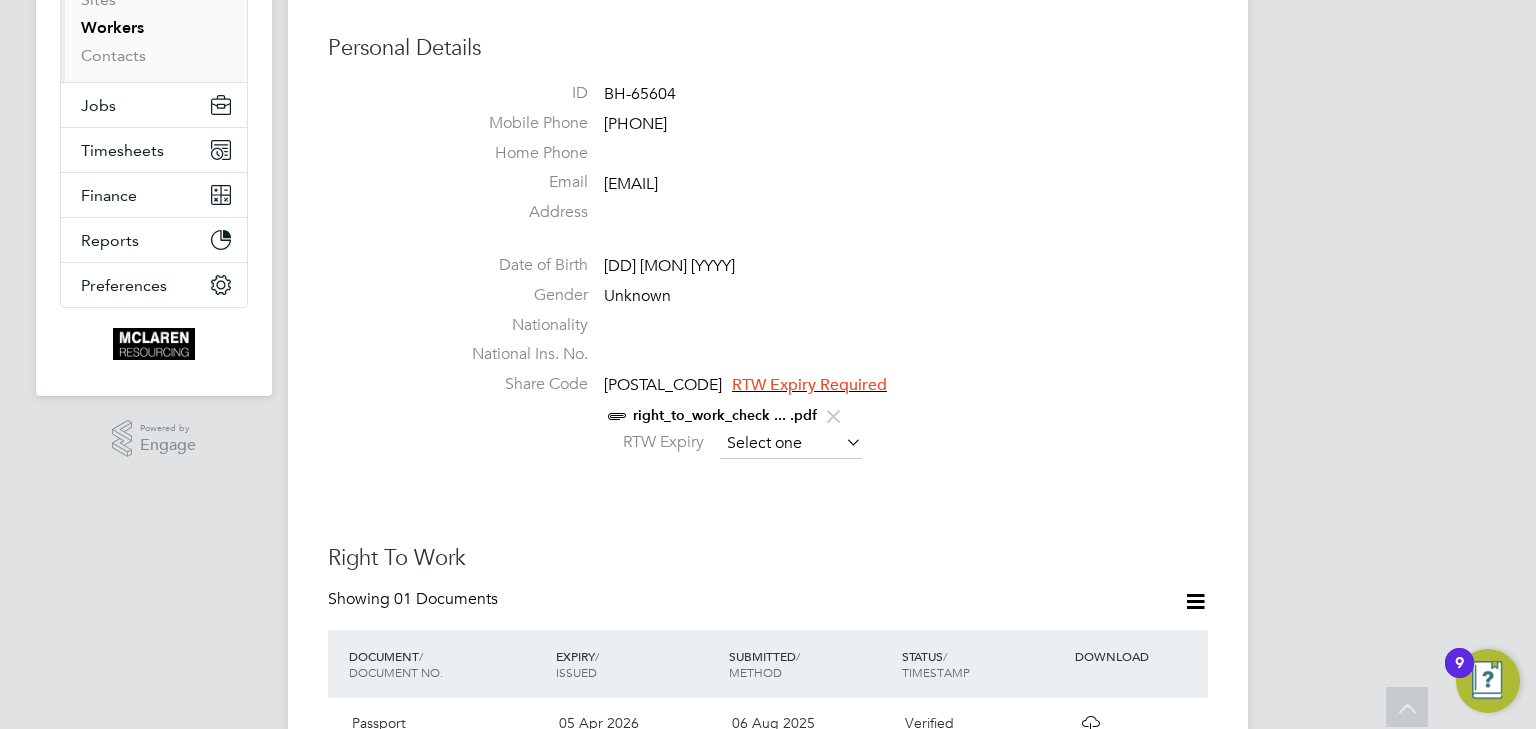 click 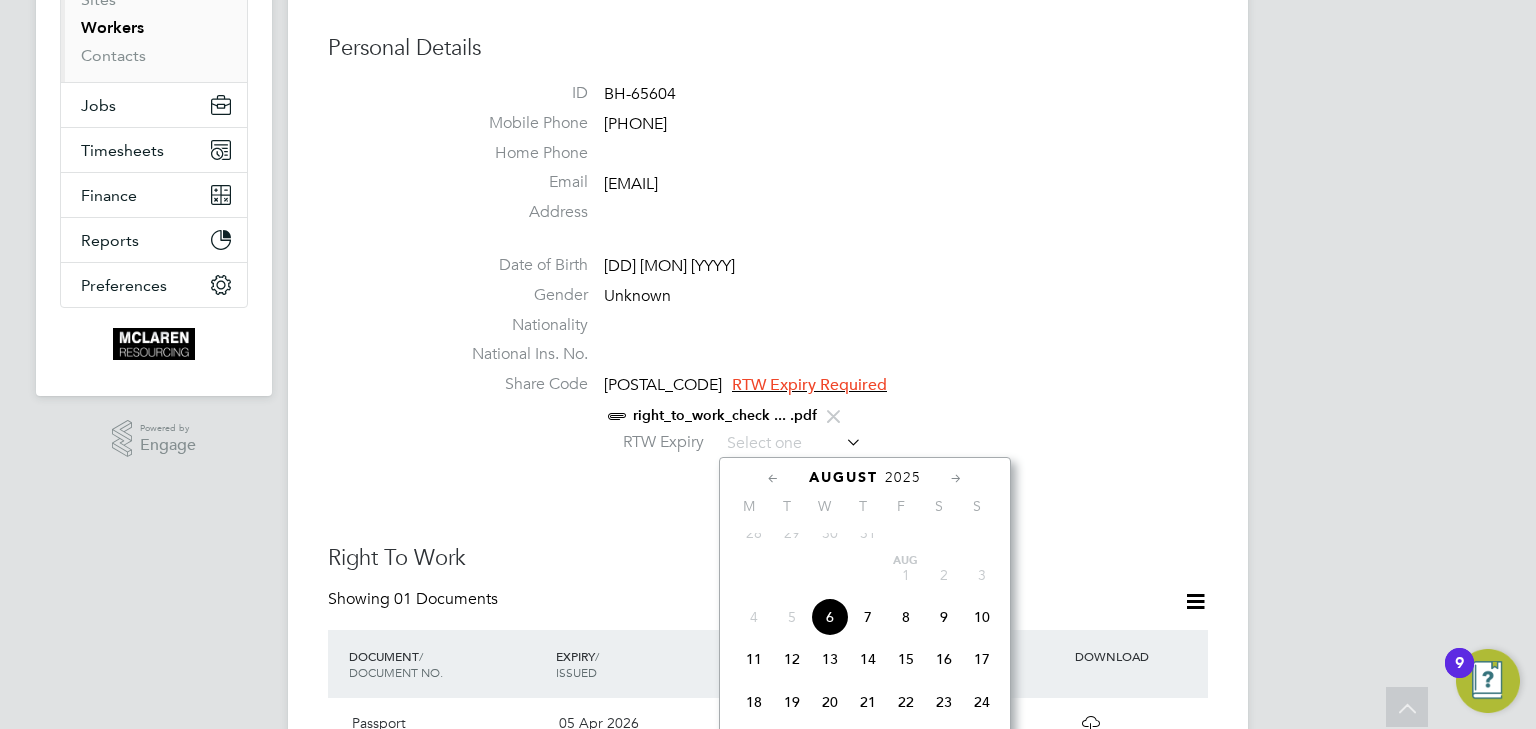 click on "2025" 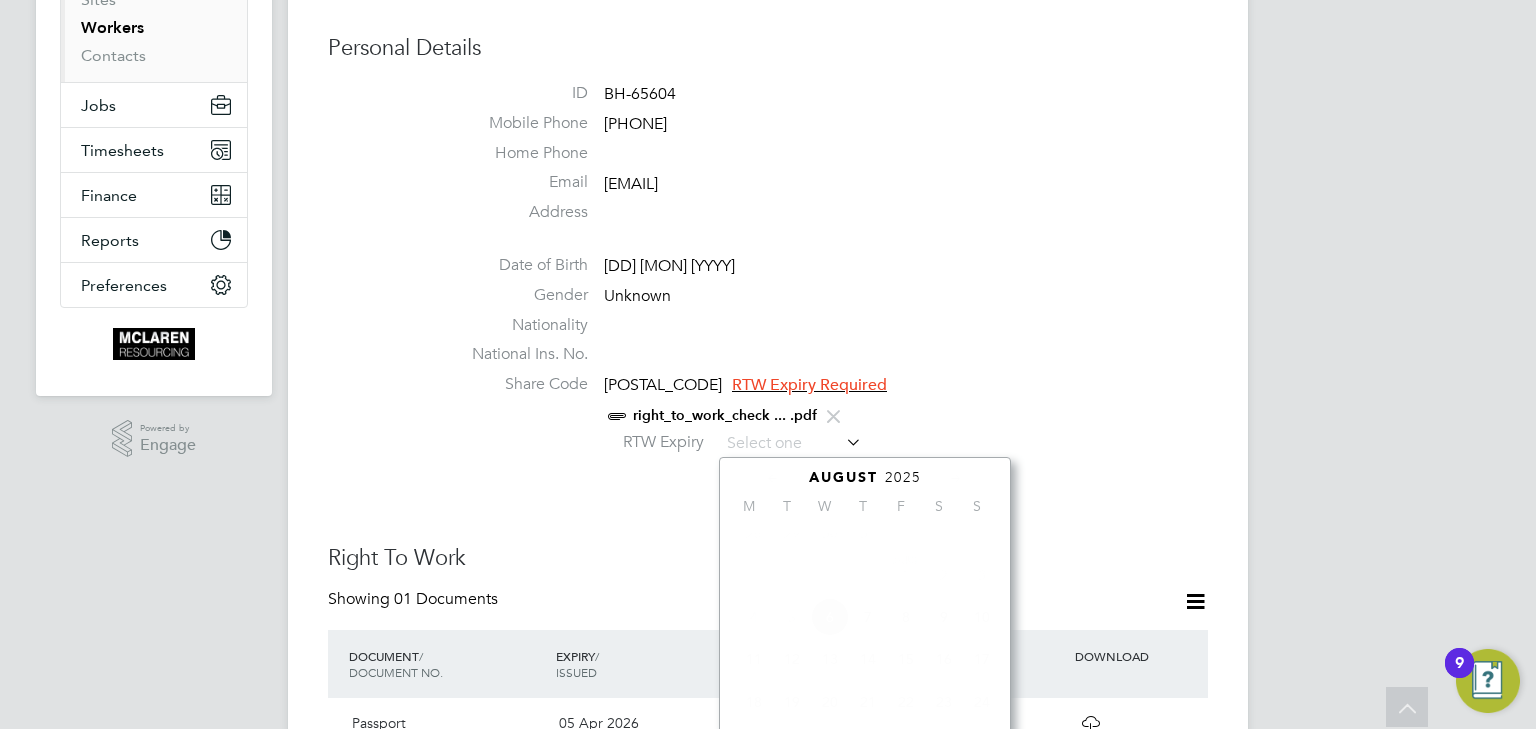 scroll, scrollTop: 535, scrollLeft: 0, axis: vertical 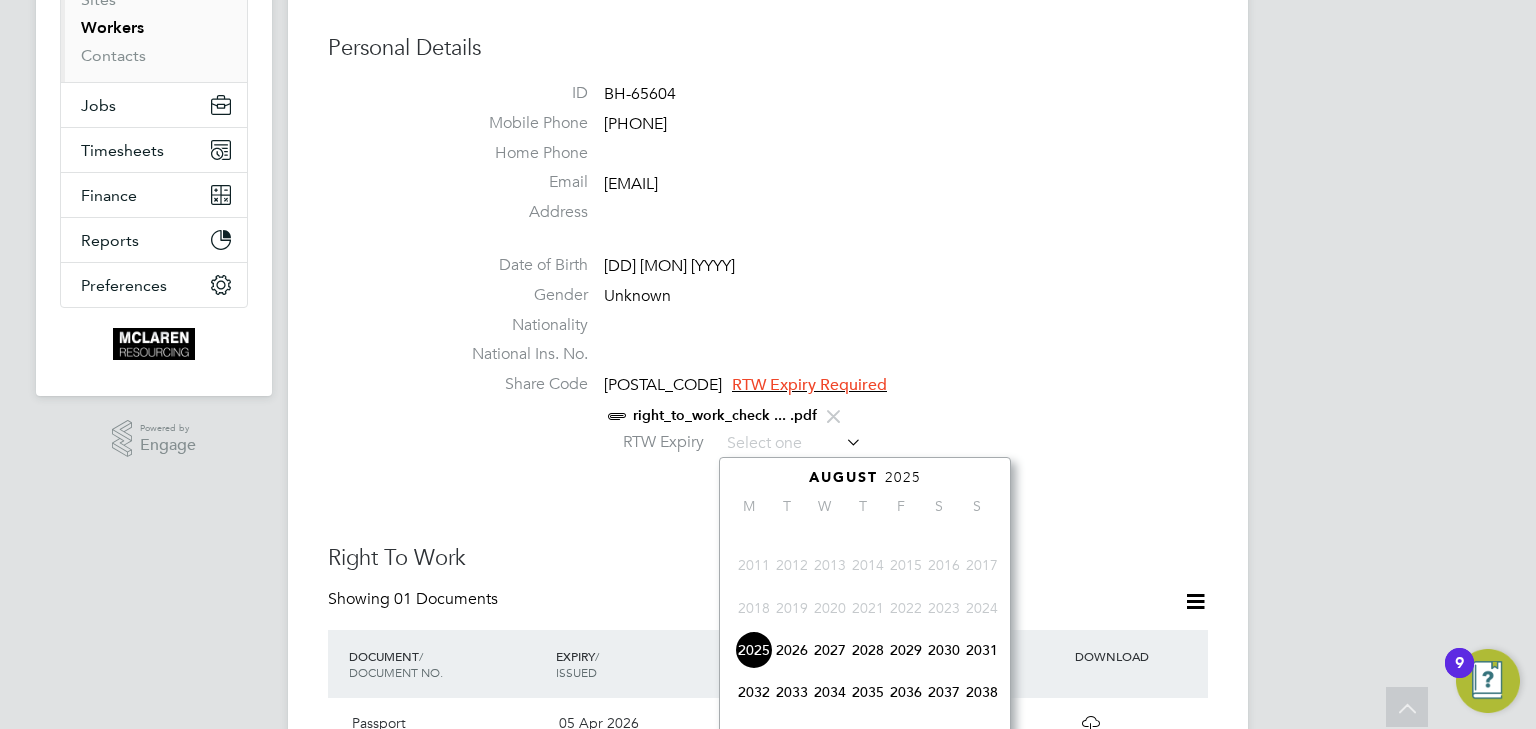 click on "2026" 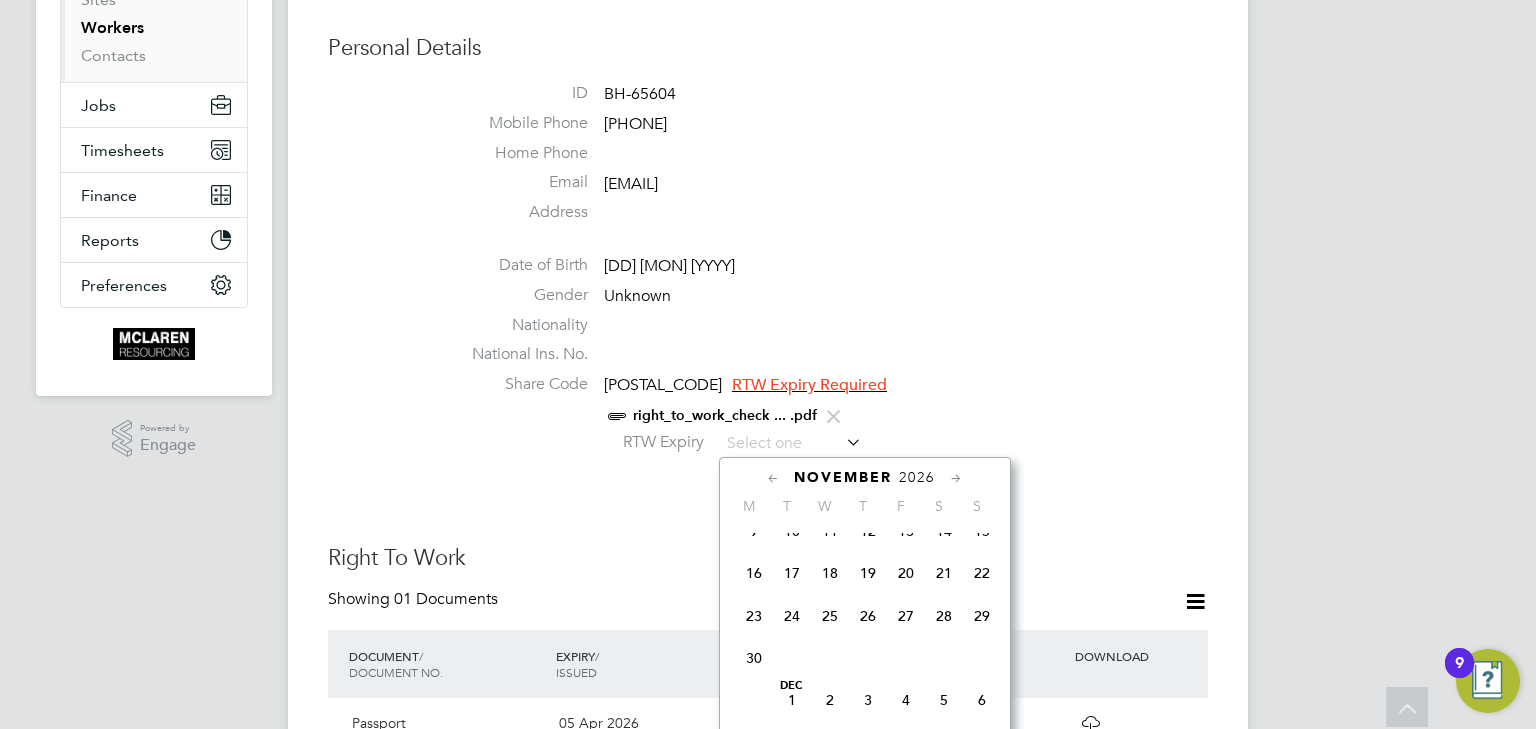 scroll, scrollTop: 1415, scrollLeft: 0, axis: vertical 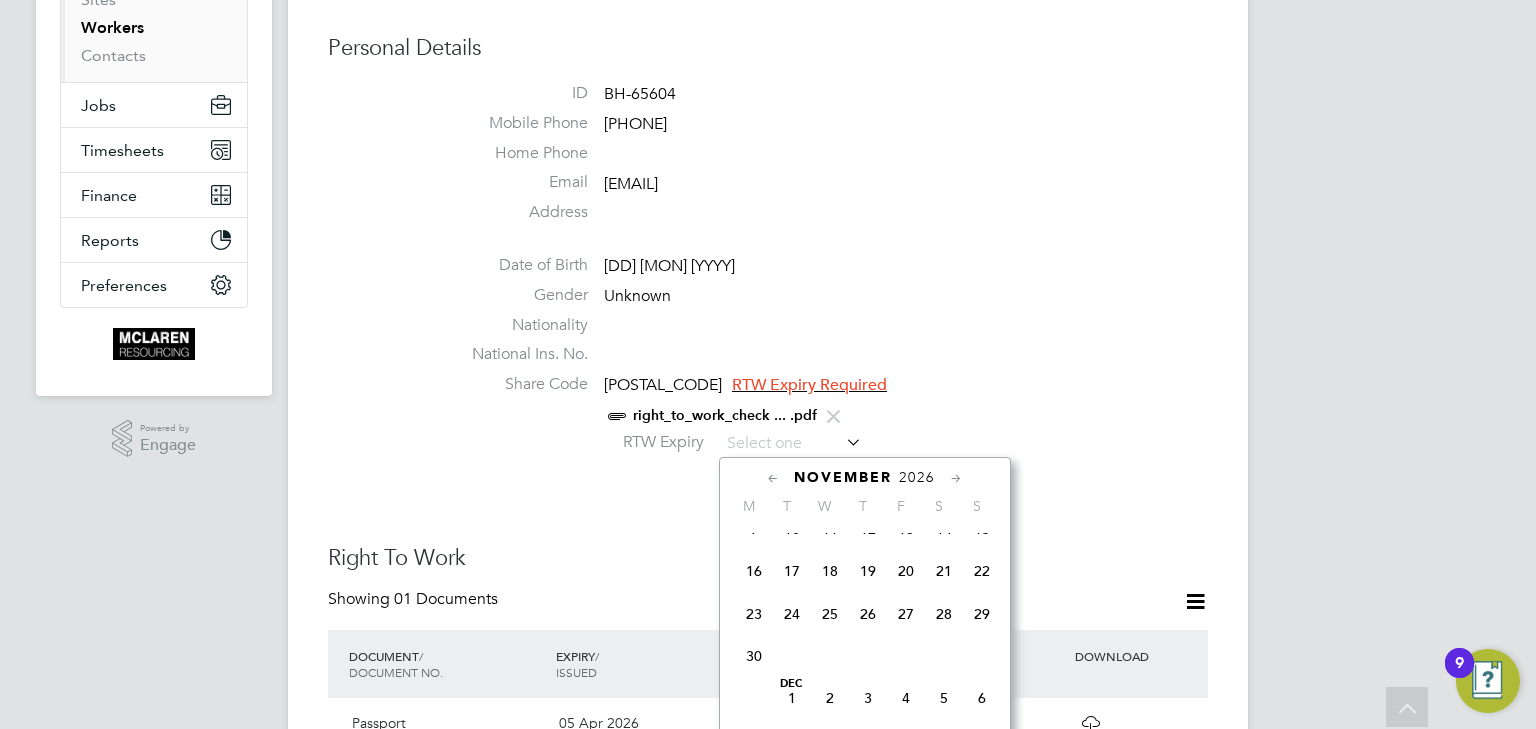 click on "22" 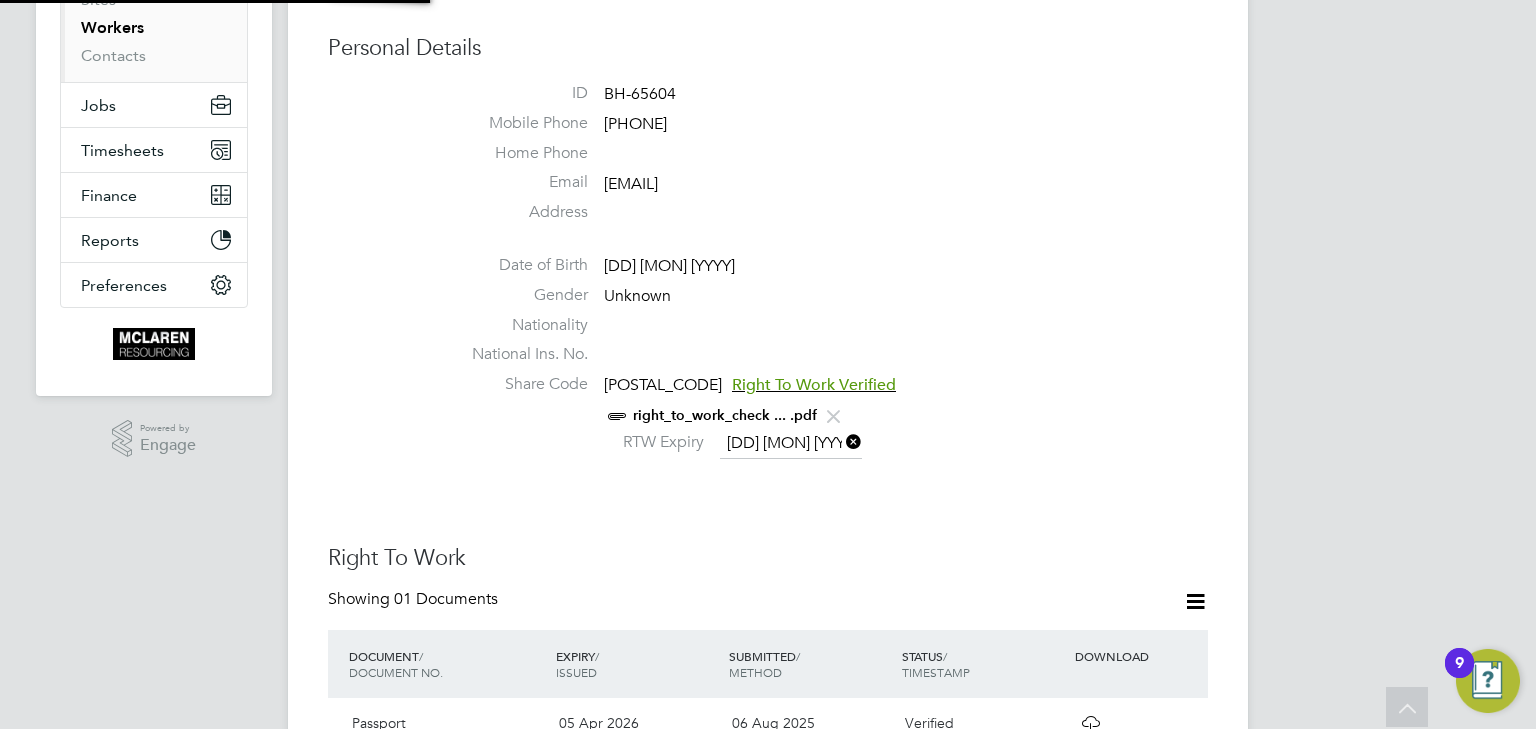 scroll, scrollTop: 10, scrollLeft: 11, axis: both 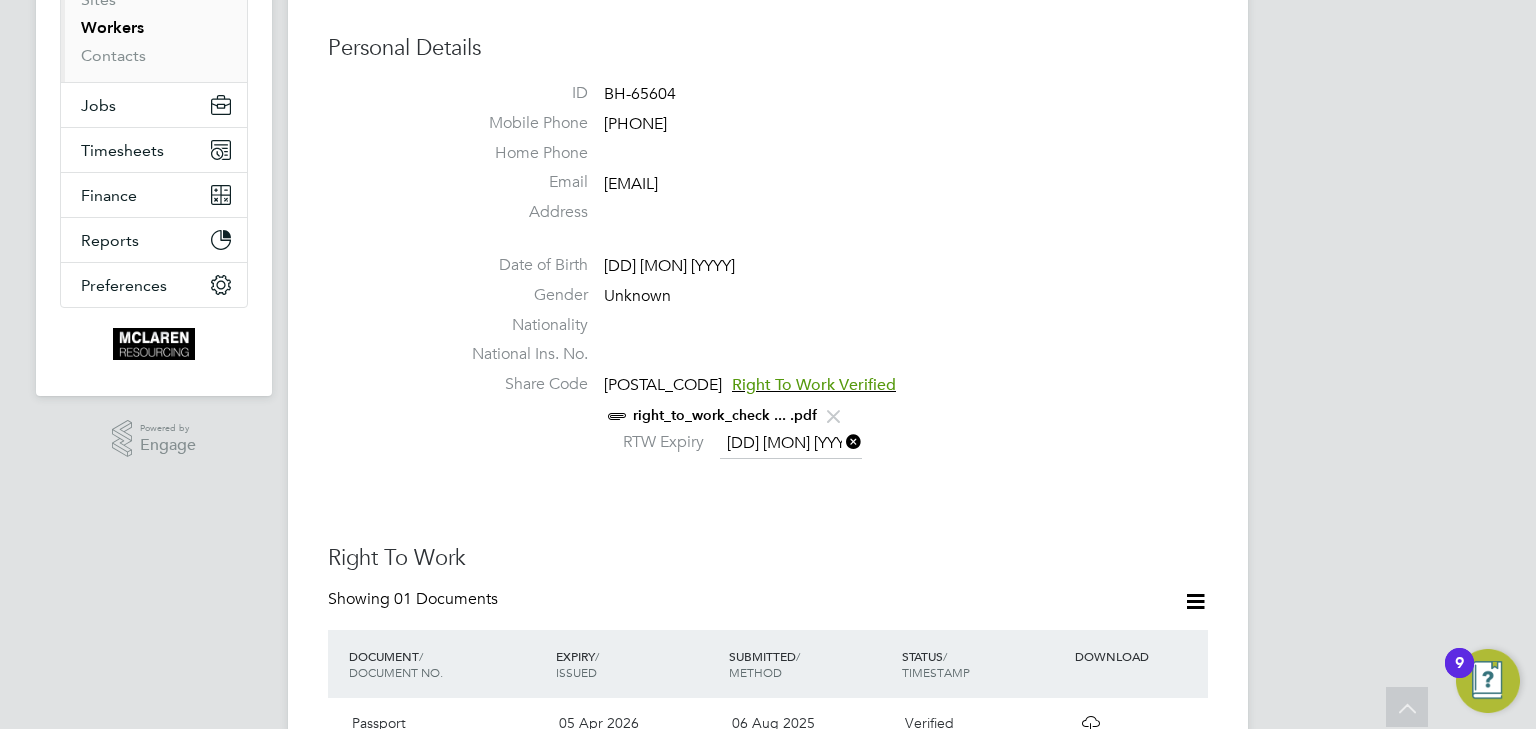 click on "Worker Details Follow   ZA Zeeshan Ahmad     m:  07930613669     PAYROLL STATUS   Not OK to pay This worker cannot be paid Personal Details ID     BH-65604 Mobile Phone   07930613669 Home Phone   Email   zeeshandir42@gmail.com Address Date of Birth   10 Jan 1997 Gender   Unknown Nationality   National Ins. No.   Share Code   WDN HM7 6YY Right To Work Verified     right_to_work_check ... .pdf     RTW Expiry   22 Nov 2026 Right To Work Showing   01 Documents DOCUMENT  / DOCUMENT NO. EXPIRY  / ISSUED SUBMITTED  / METHOD STATUS  / TIMESTAMP DOWNLOAD Passport XX1169222 05 Apr 2026 06 May 2021 06 Aug 2025  Manual by Jane Weitzman. Verified 06 Aug 2025, 09:58   by Jane Weitzman.  Compliance Documents Showing   11 Documents DOCUMENT  / DOC. SETTINGS EXPIRY  / ISSUED SUBMITTED  / METHOD STATUS  / TIMESTAMP ACCESS National Insurance Number Required For Payment n/a 05 Aug 2025  n/a Not Submitted Internal Team & Workers  McLaren Company Policies Sept 2024 Required For Payment n/a 05 Aug 2025  n/a Not Submitted n/a n/a -" 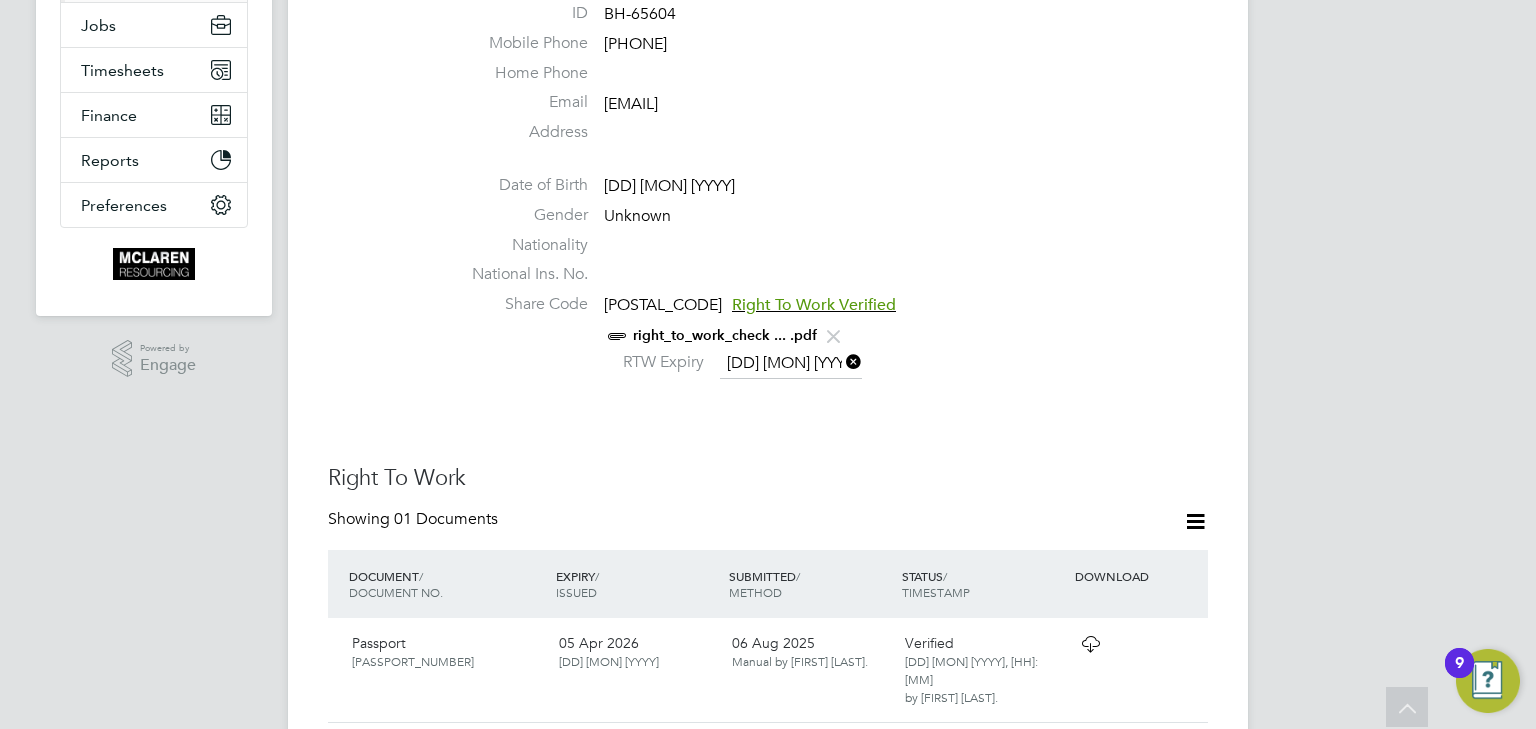 scroll, scrollTop: 0, scrollLeft: 0, axis: both 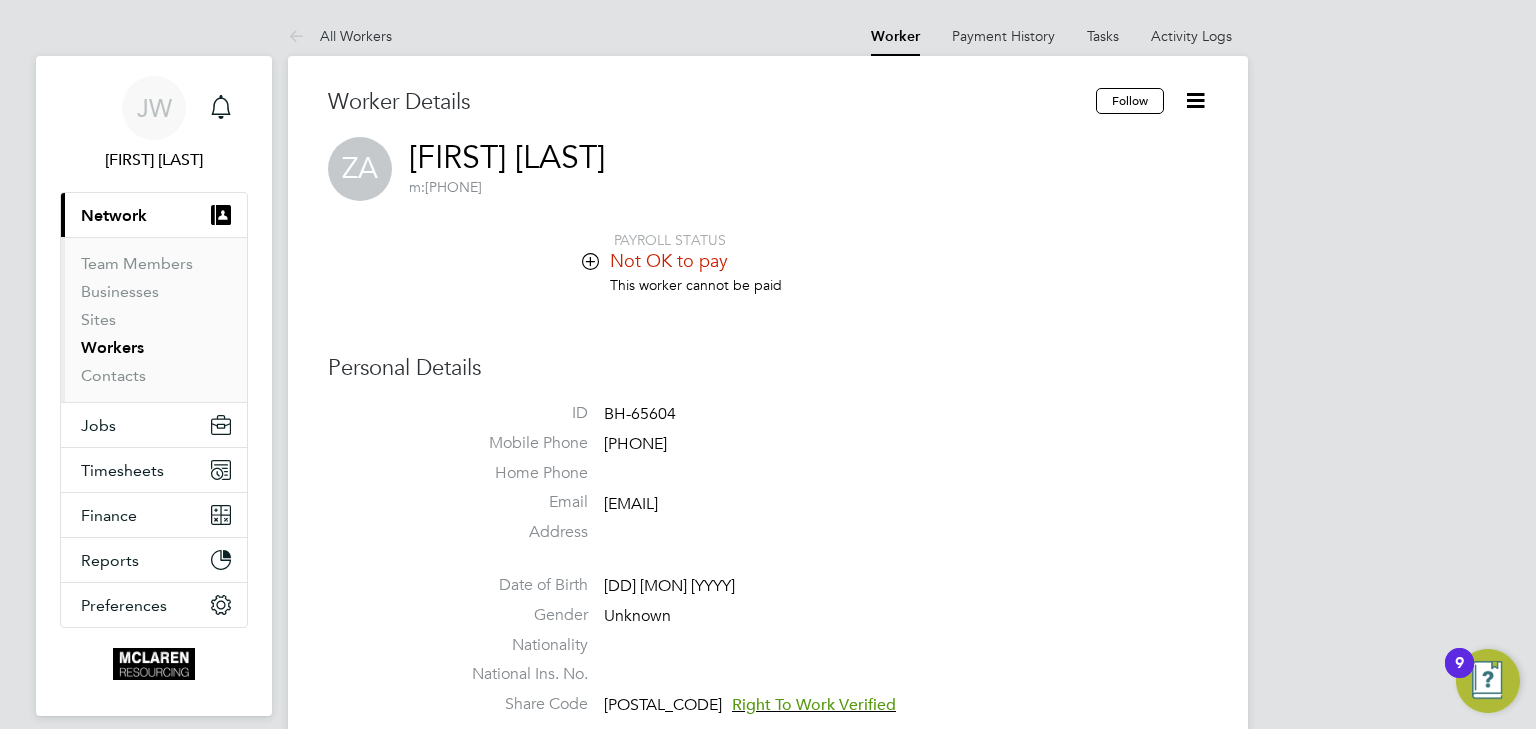click 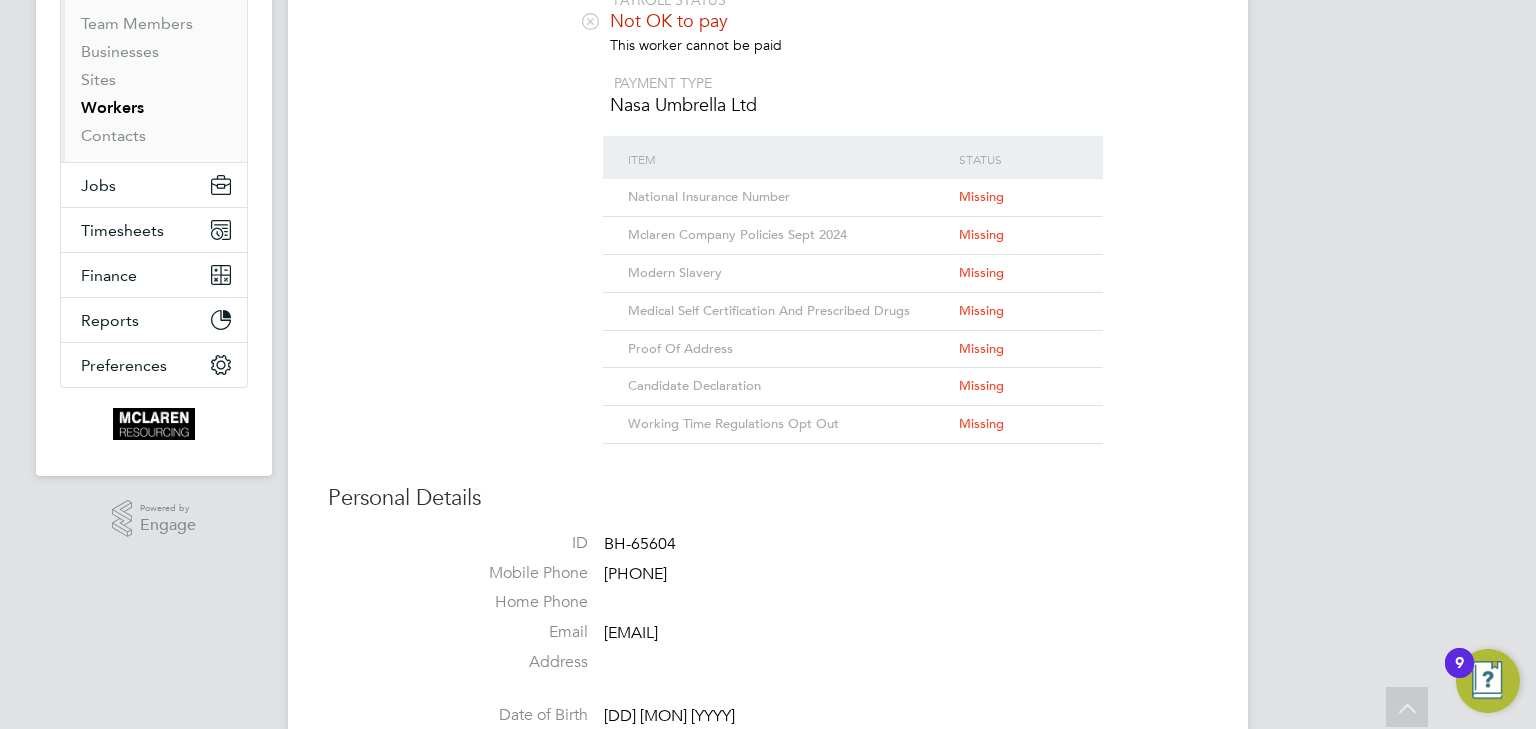 scroll, scrollTop: 0, scrollLeft: 0, axis: both 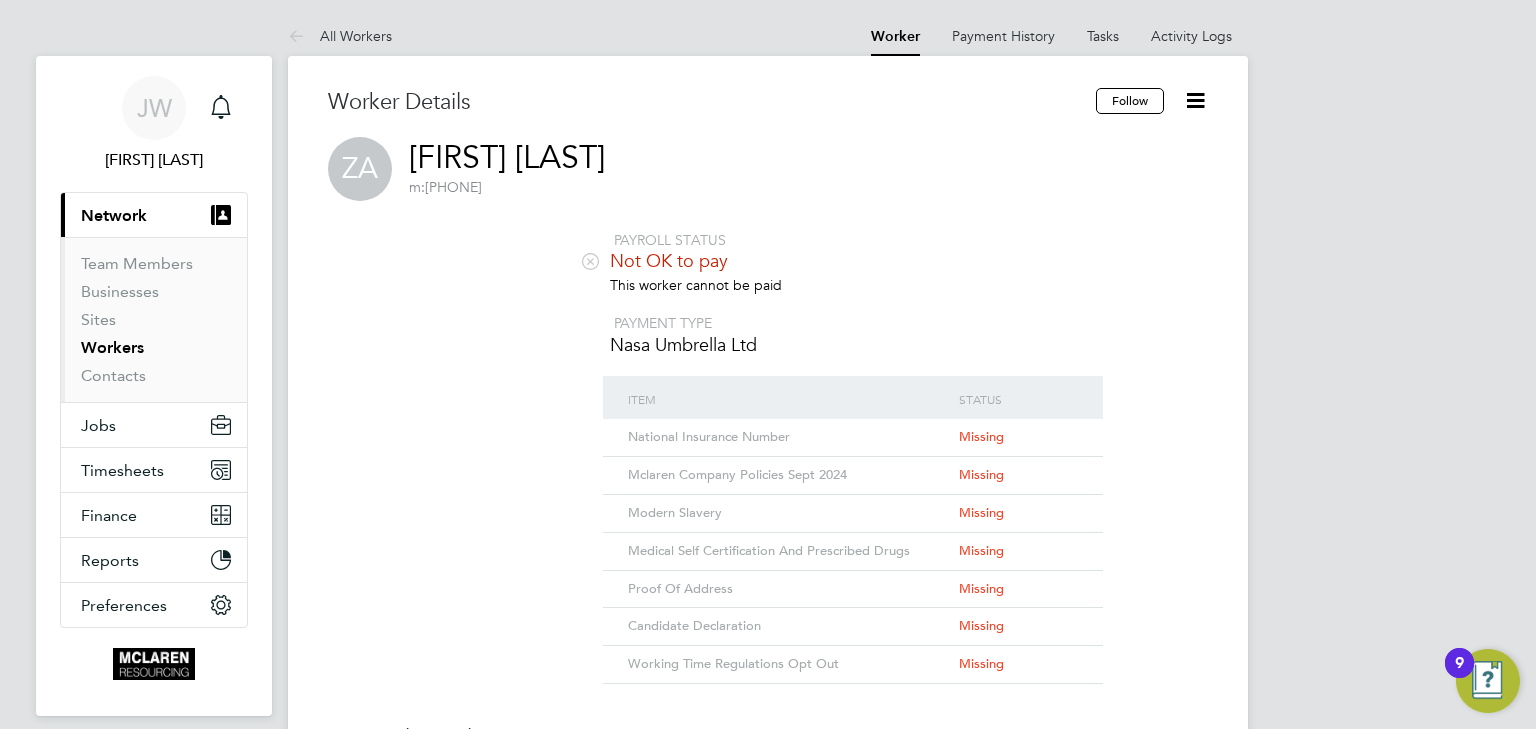 click 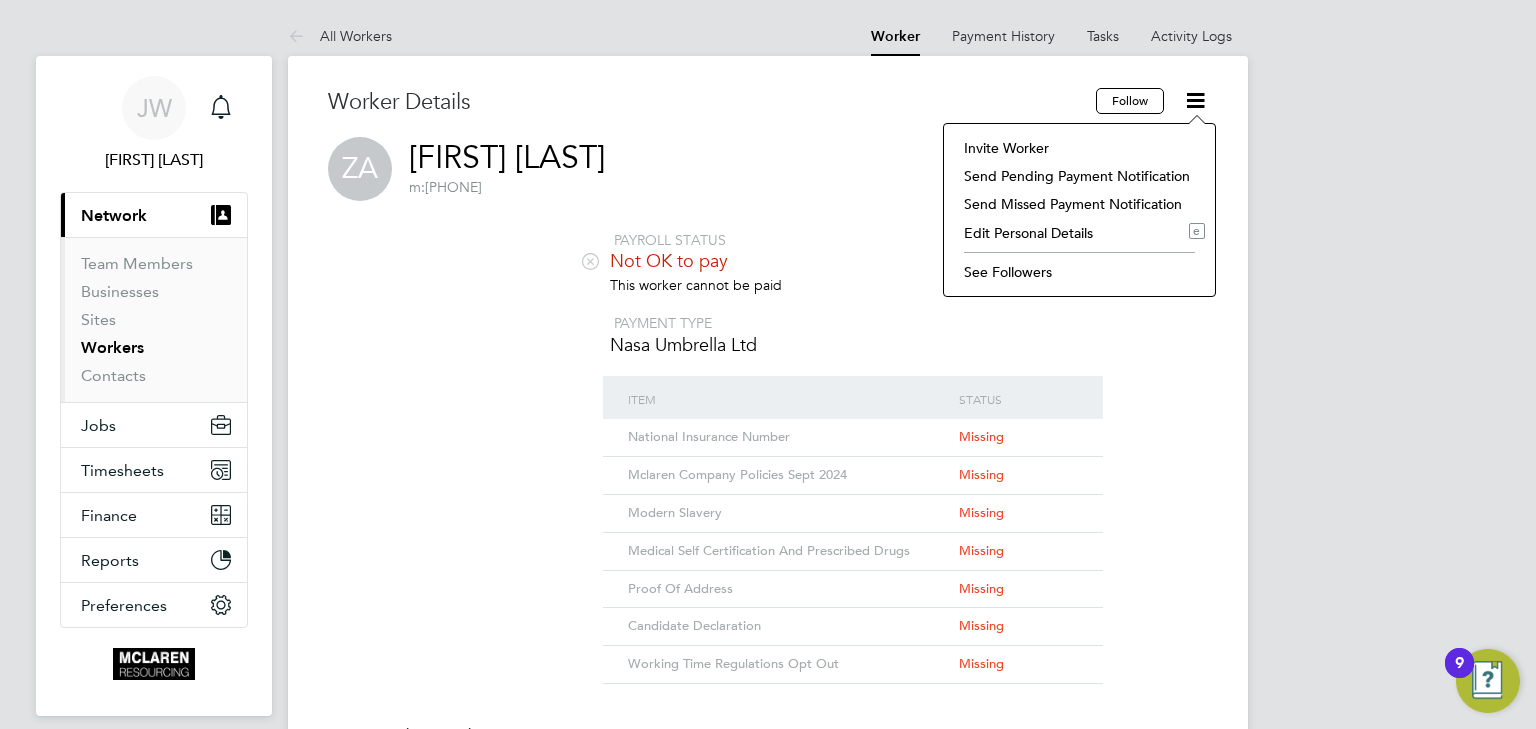 click on "Invite Worker" 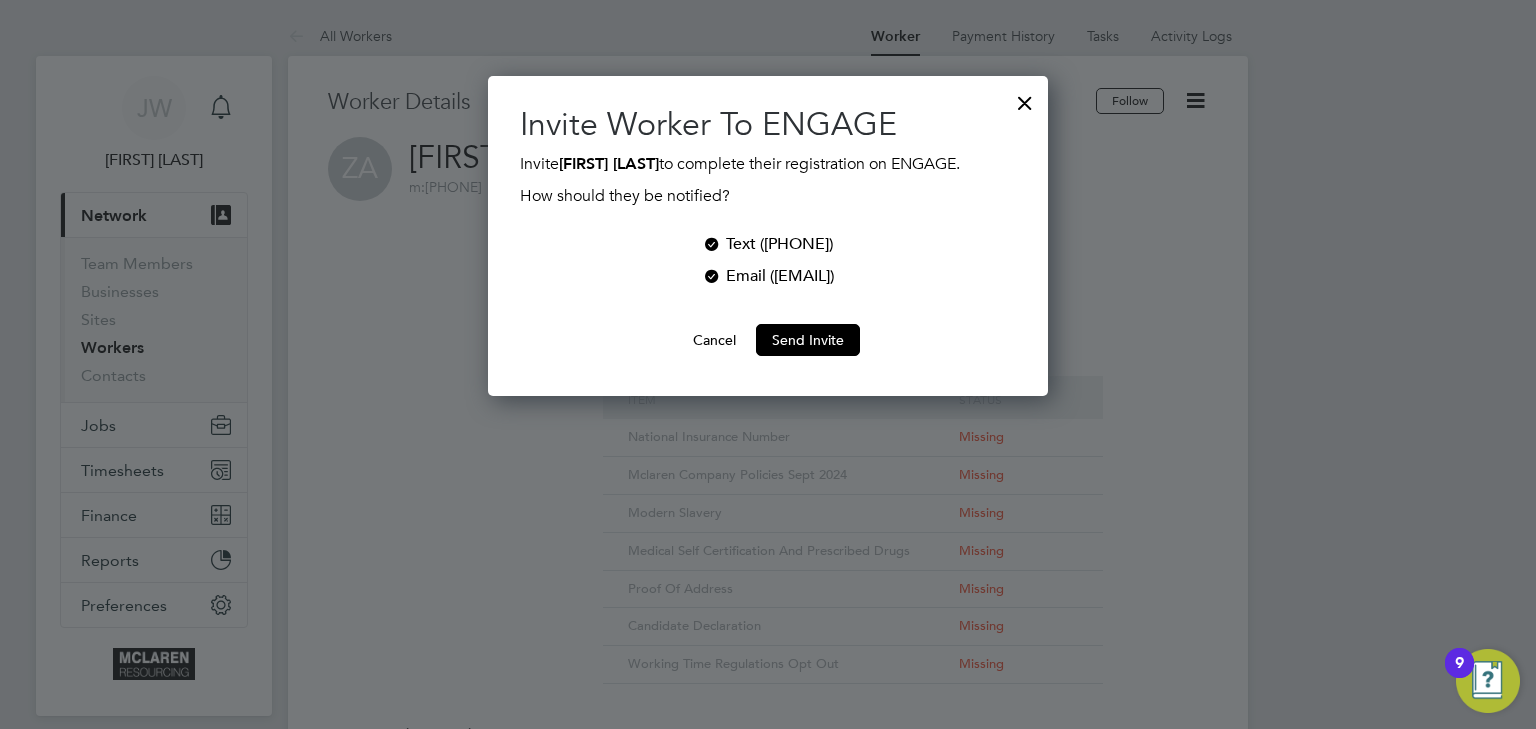 scroll, scrollTop: 9, scrollLeft: 10, axis: both 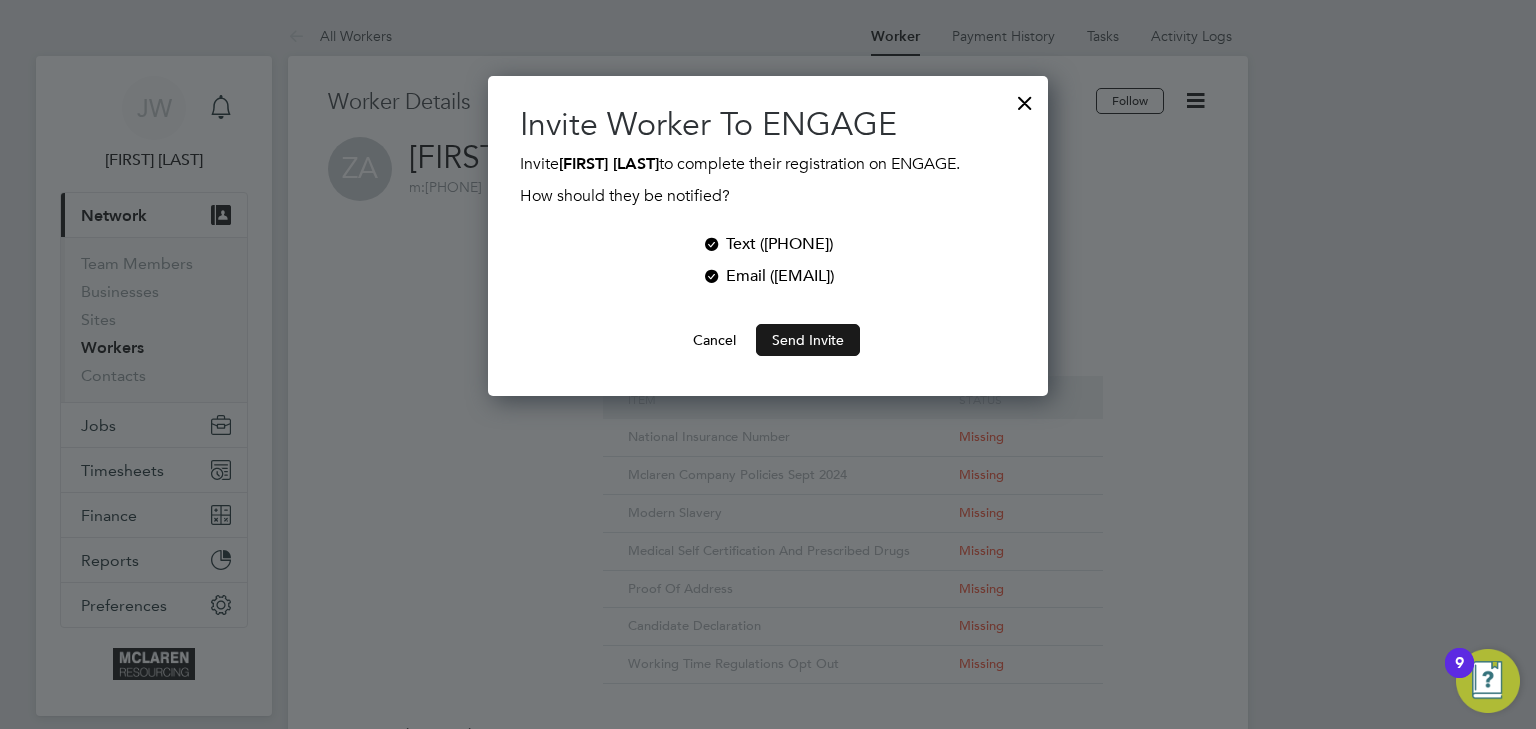 click on "Send Invite" at bounding box center [808, 340] 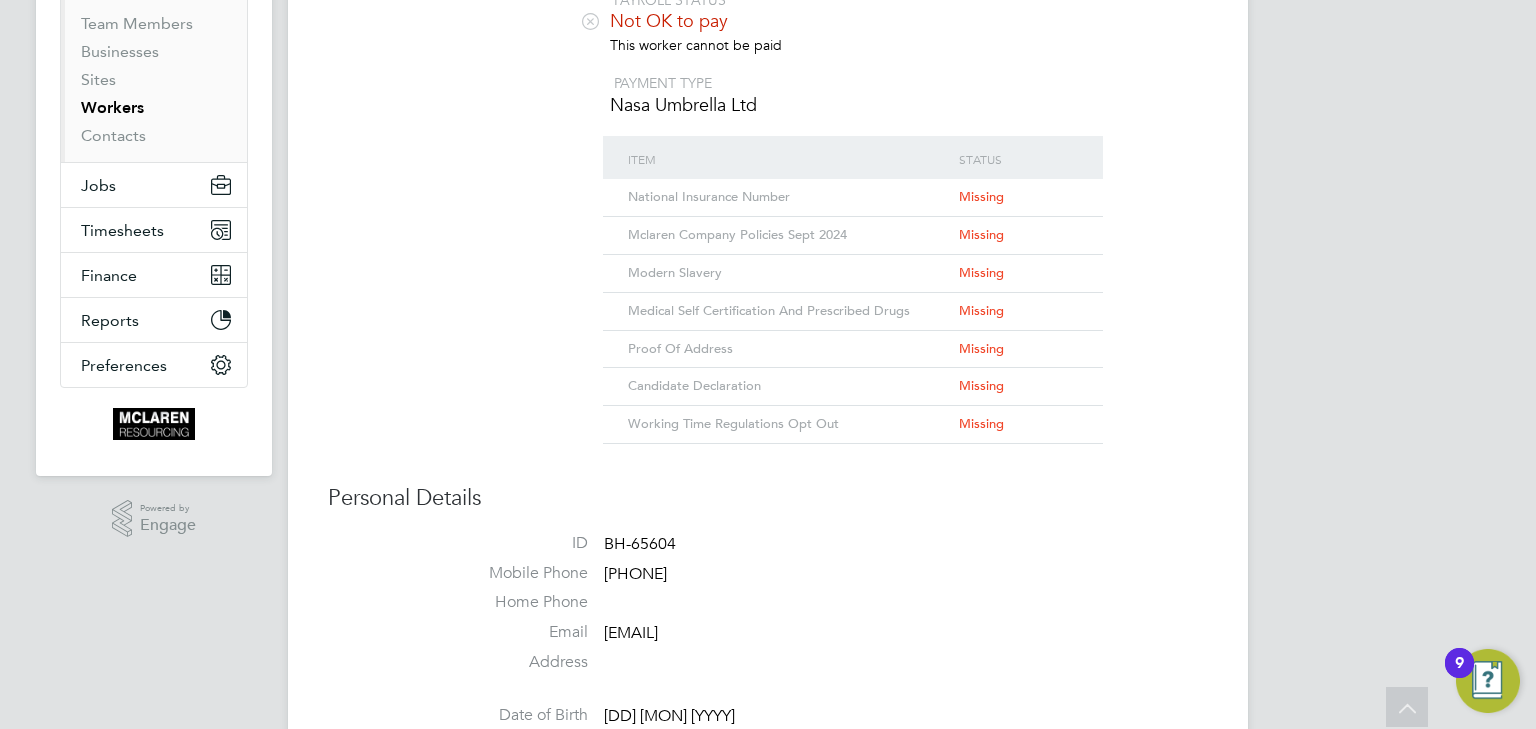 scroll, scrollTop: 0, scrollLeft: 0, axis: both 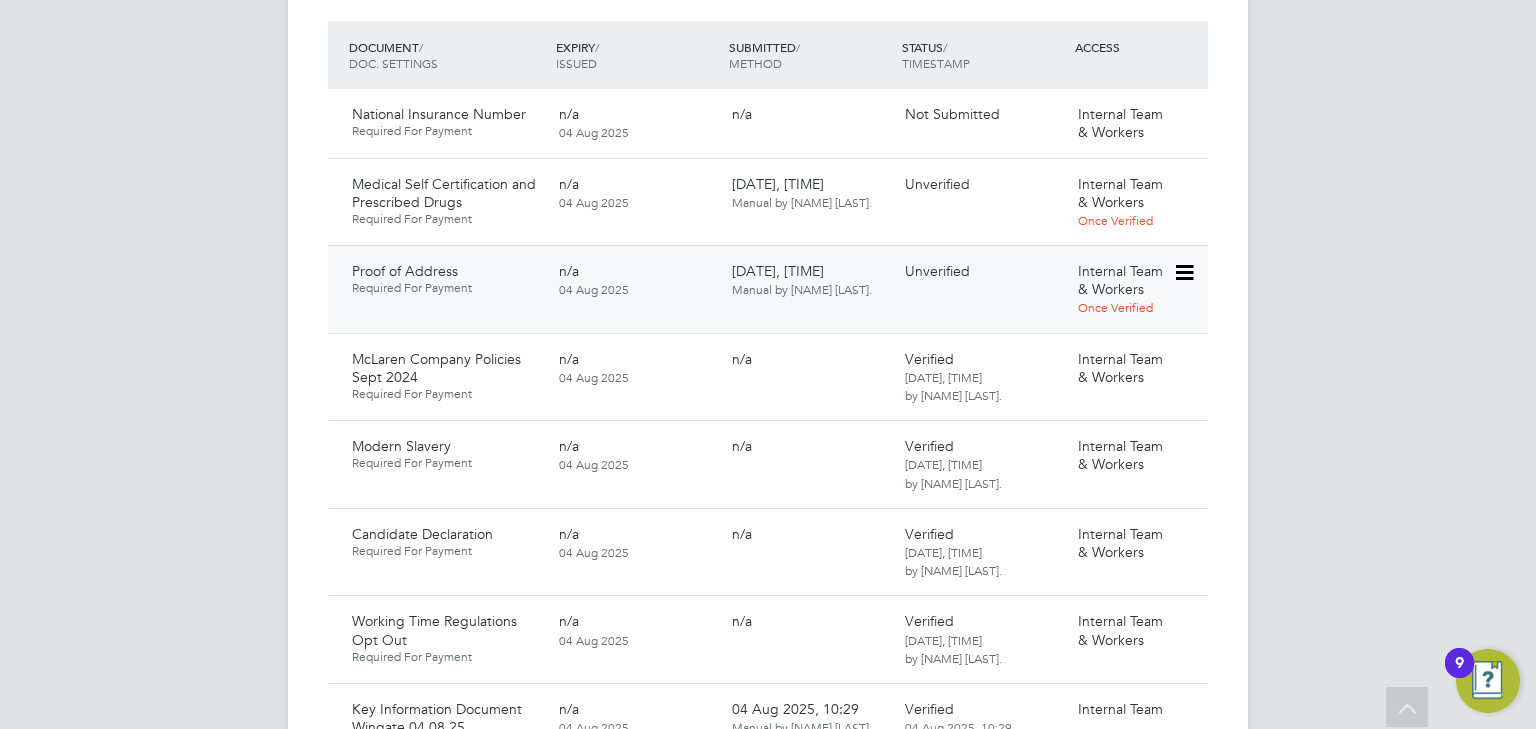 click 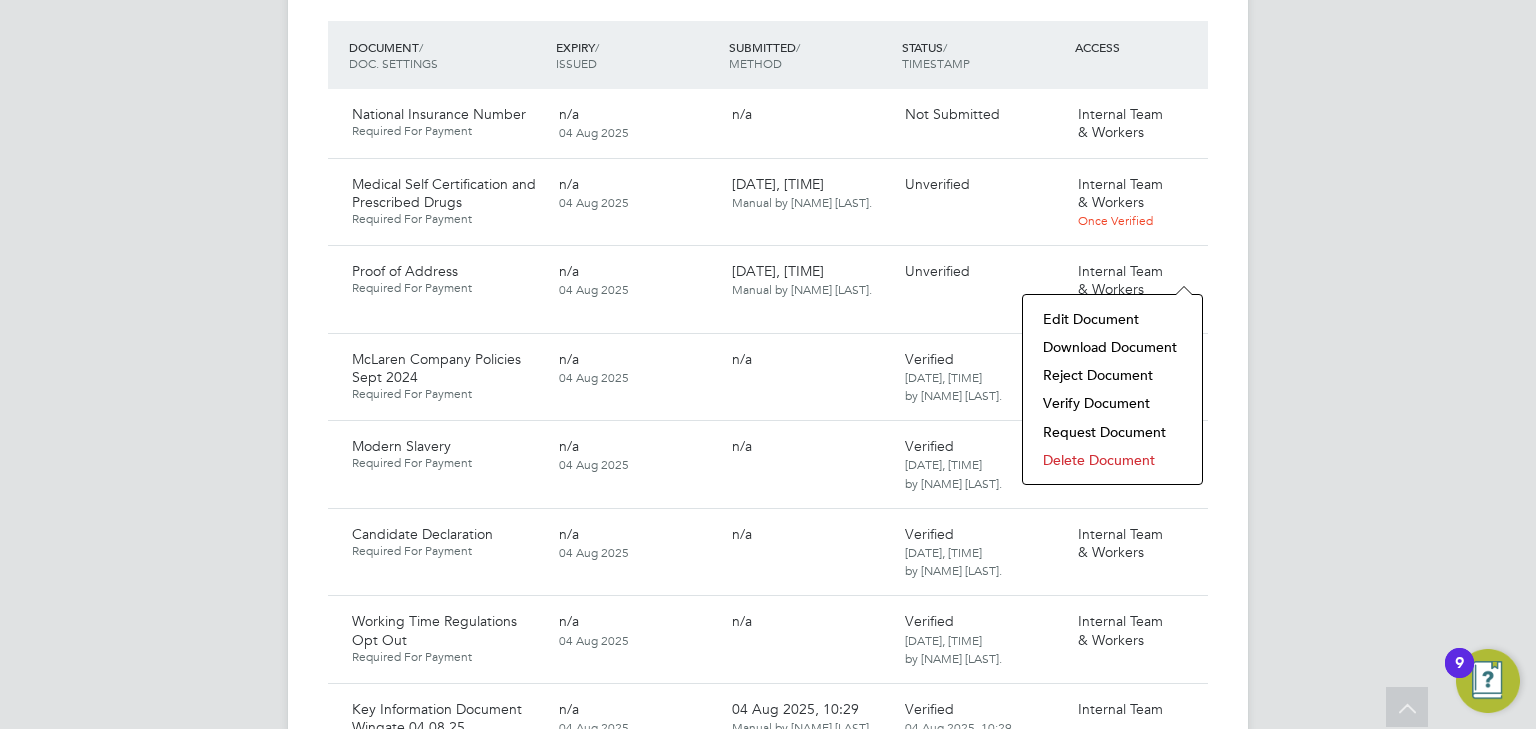 click on "Download Document" 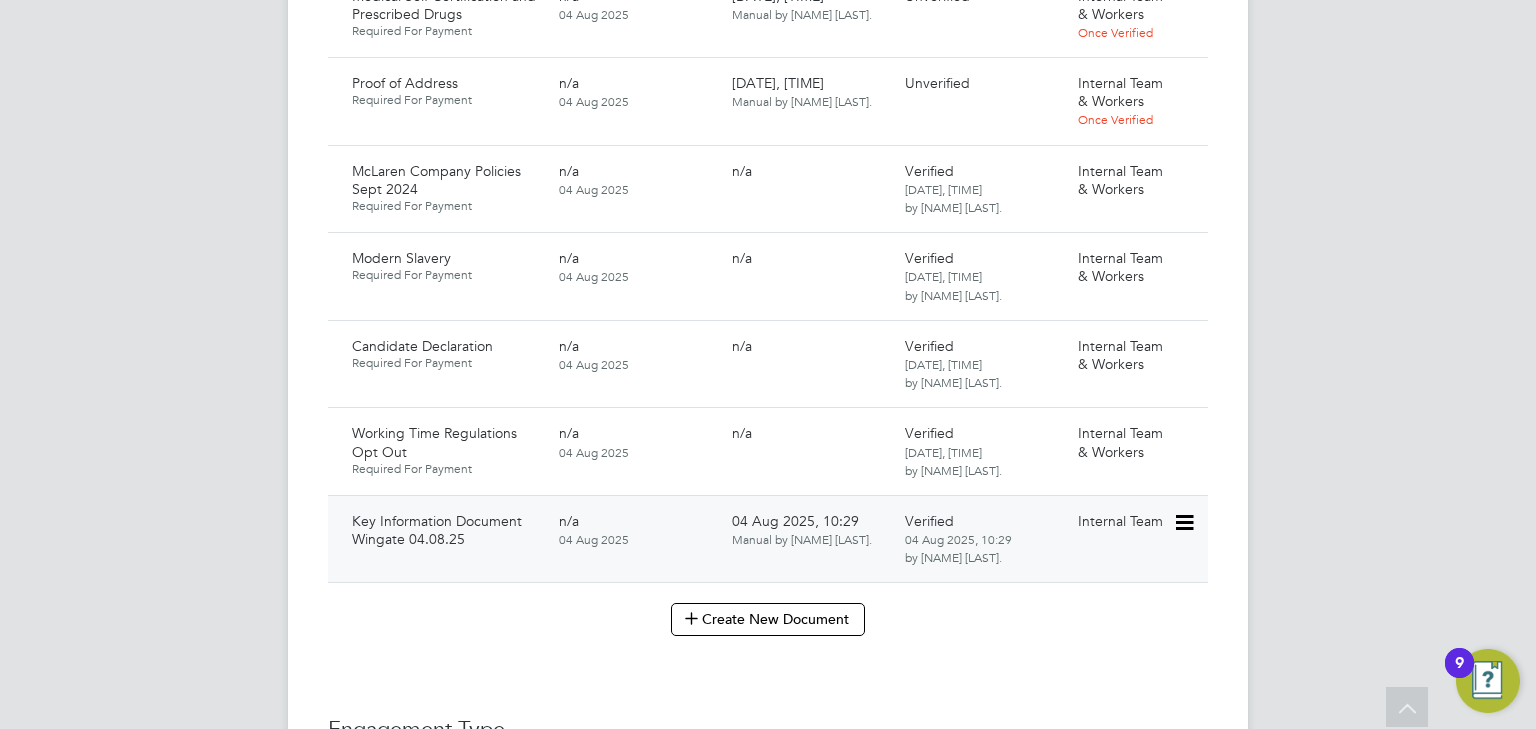 scroll, scrollTop: 1360, scrollLeft: 0, axis: vertical 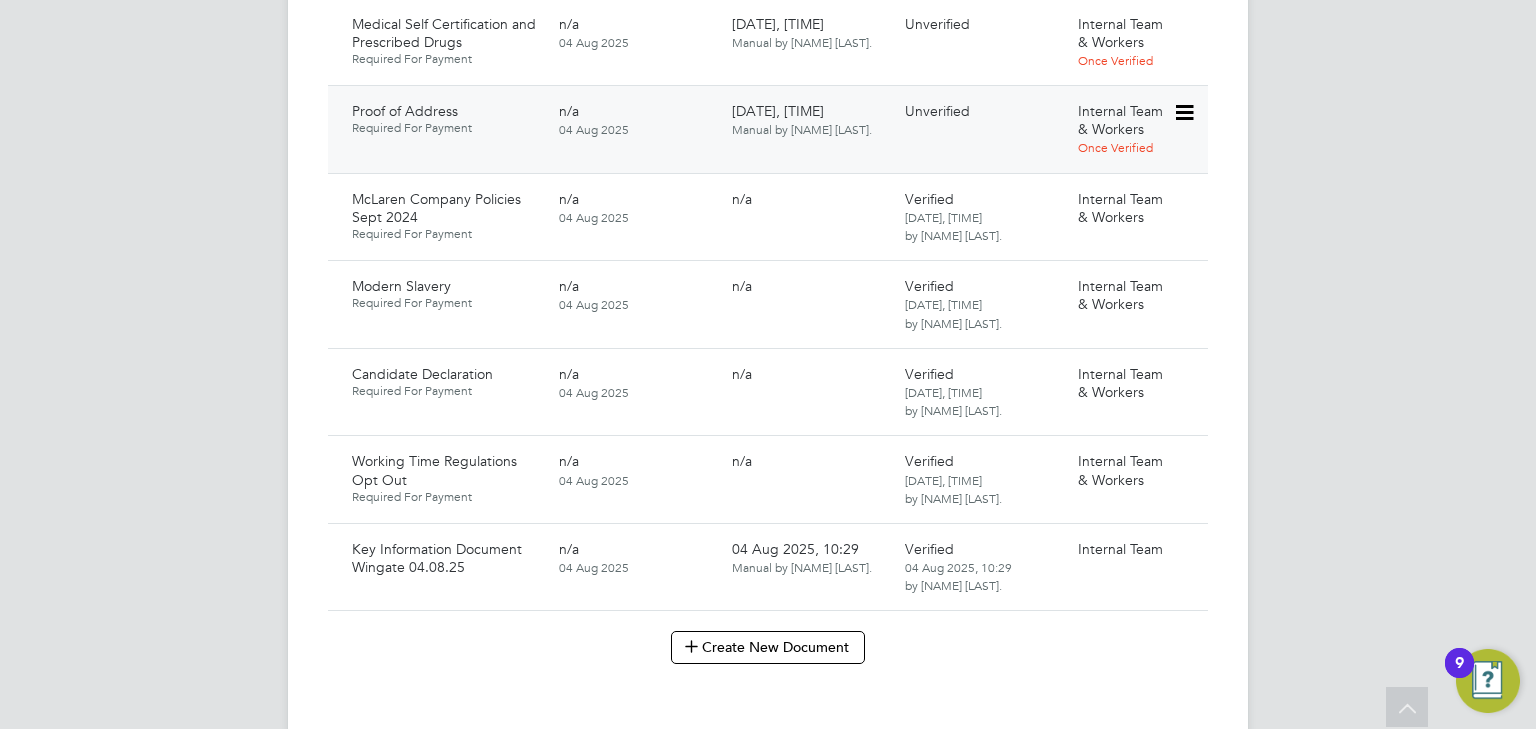 click 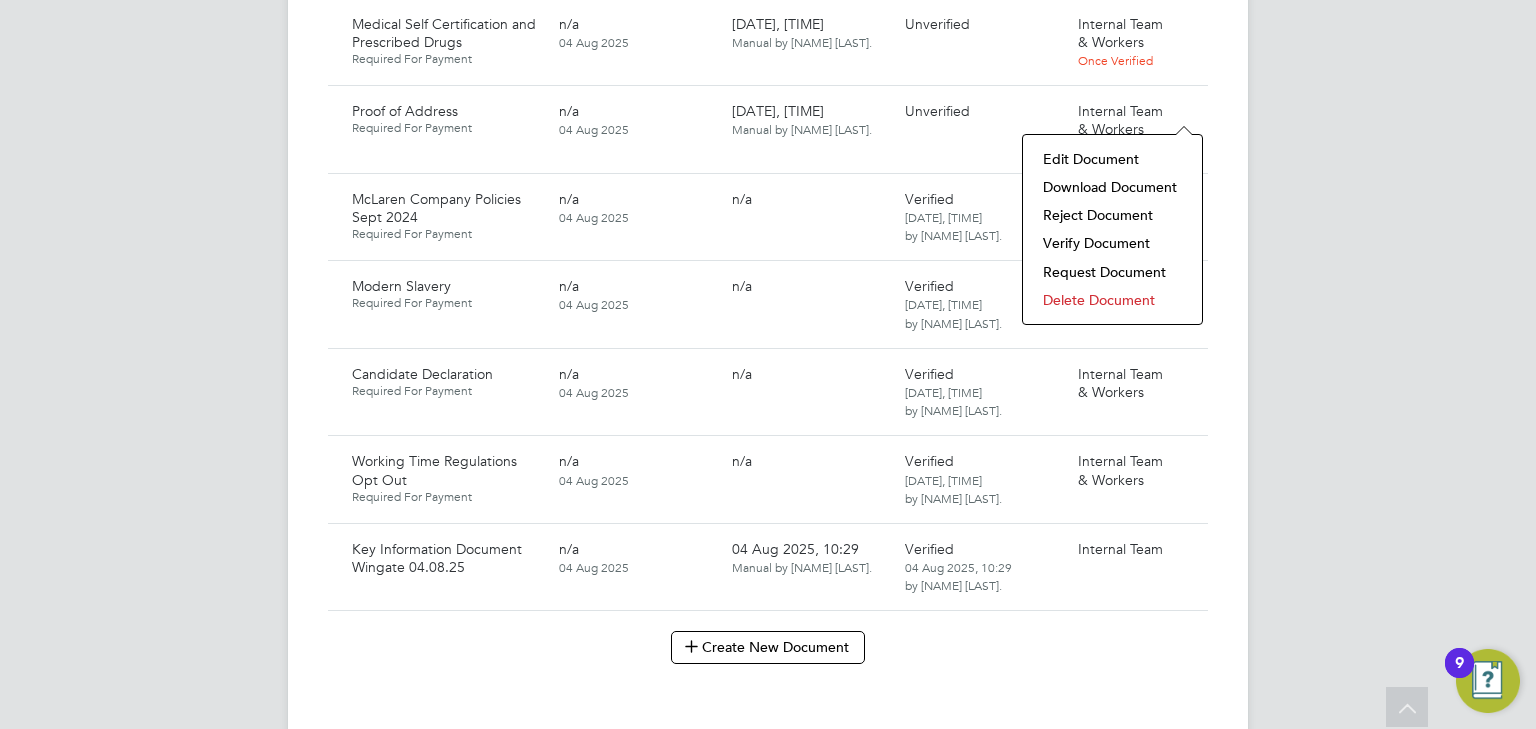 click on "Download Document" 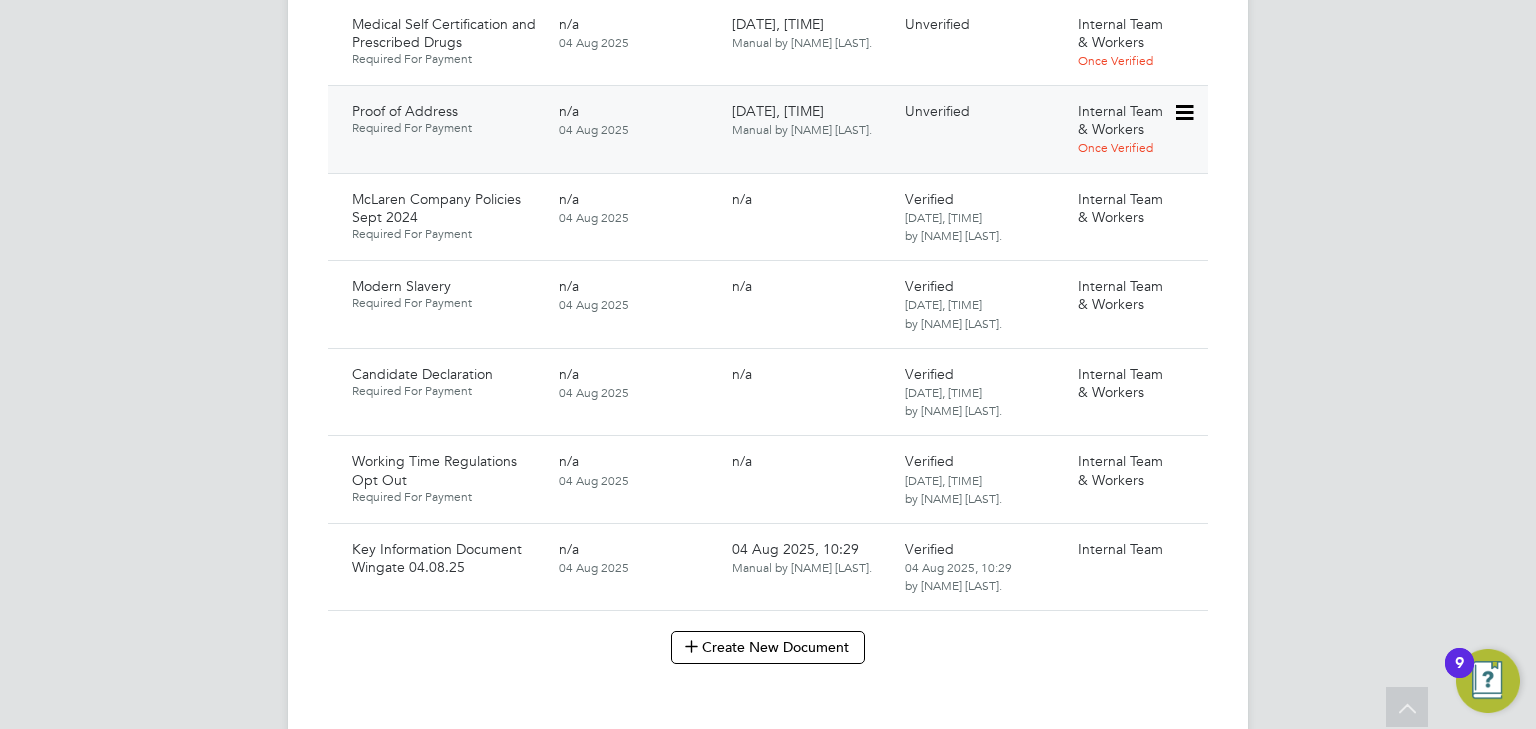 click on "Internal Team & Workers  Once Verified" 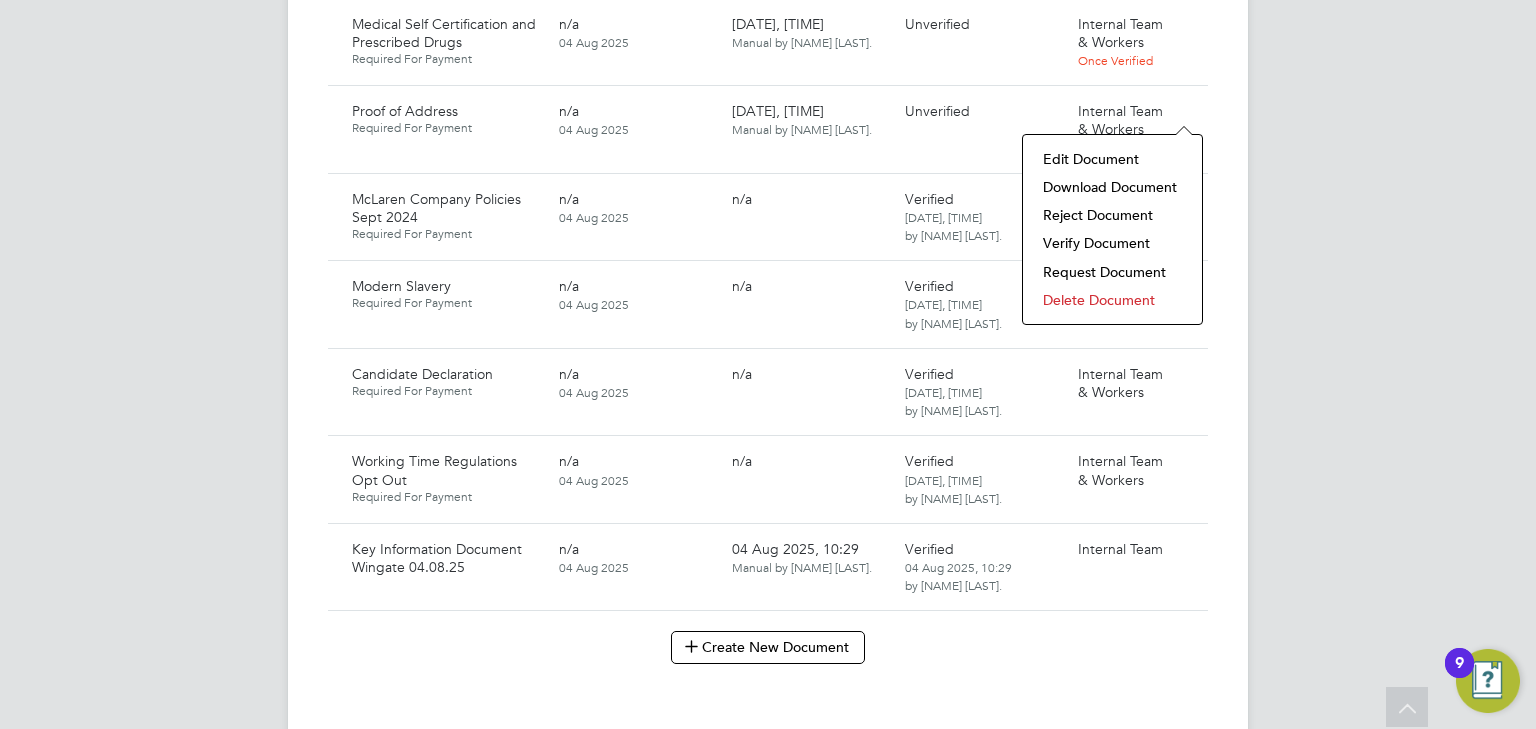 click on "Verify Document" 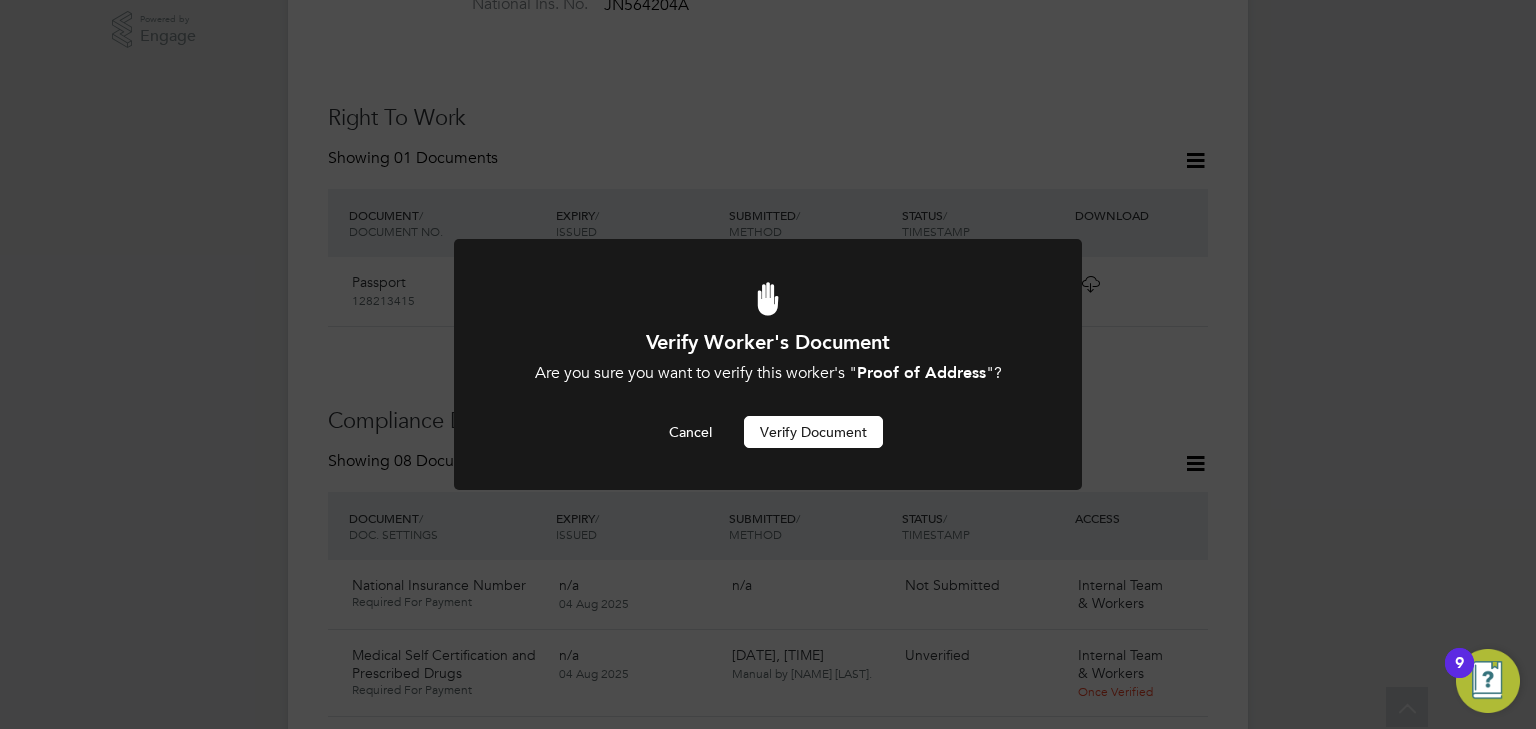 click on "Verify Document" at bounding box center [813, 432] 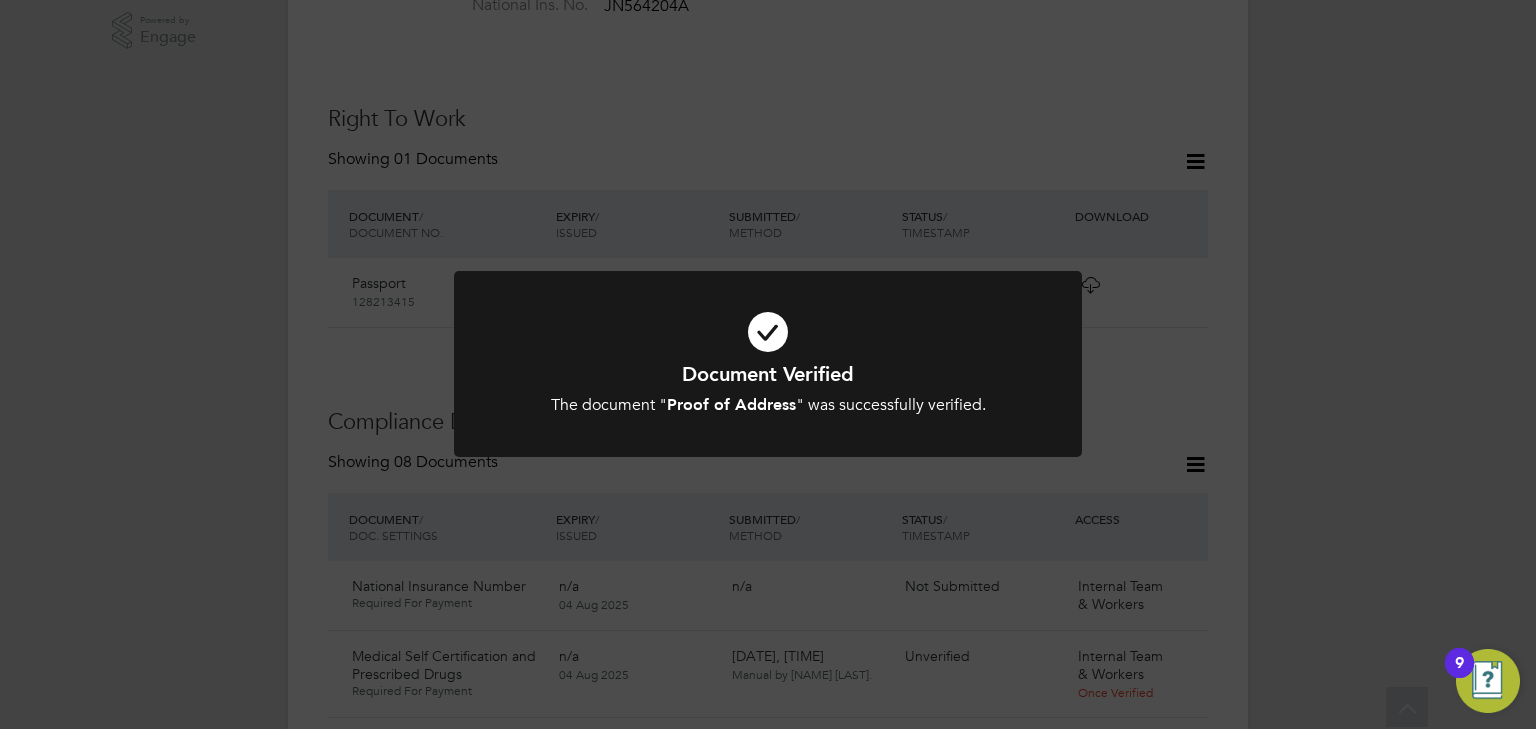 click on "Document Verified The document " Proof of Address " was successfully verified. Cancel Okay" 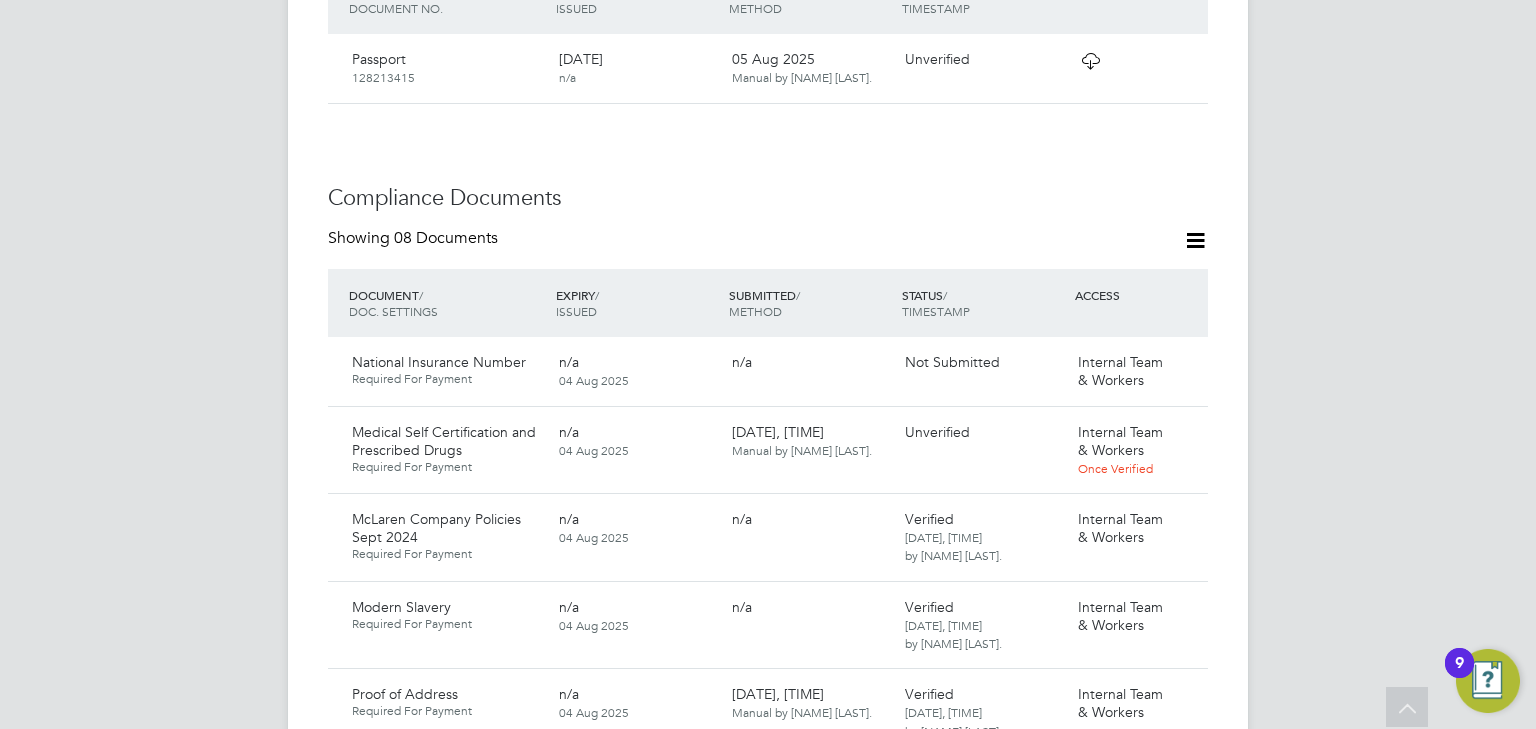 scroll, scrollTop: 968, scrollLeft: 0, axis: vertical 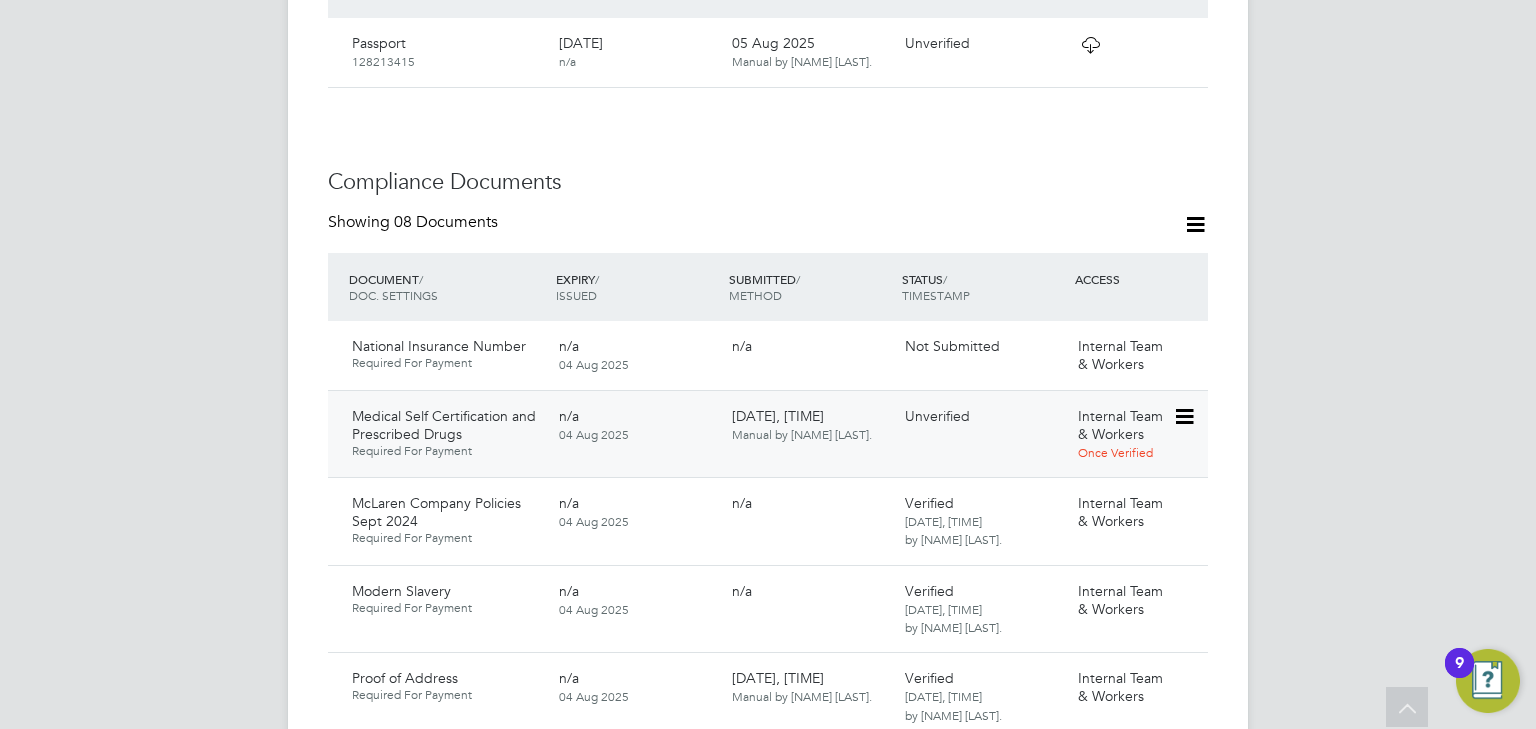 click 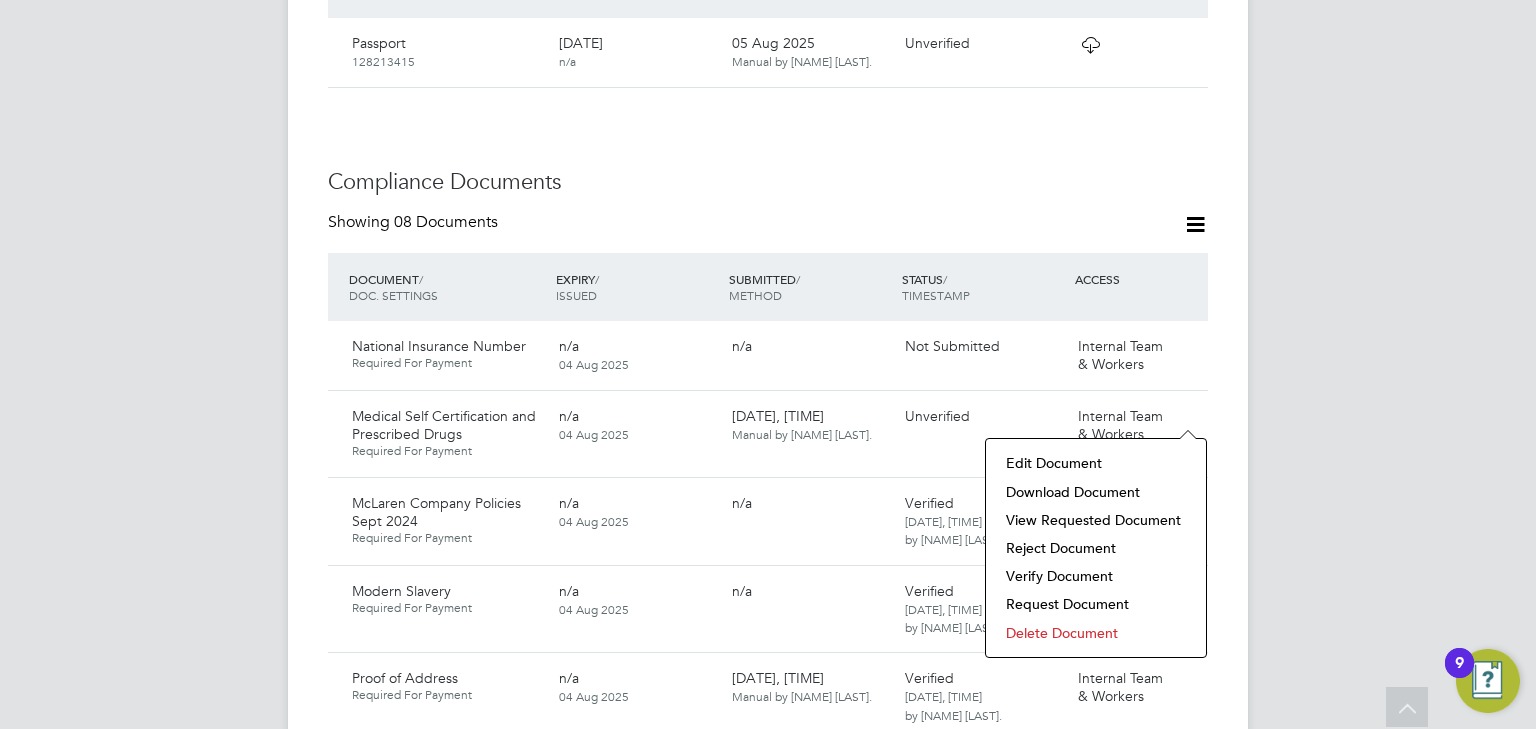 click on "Download Document" 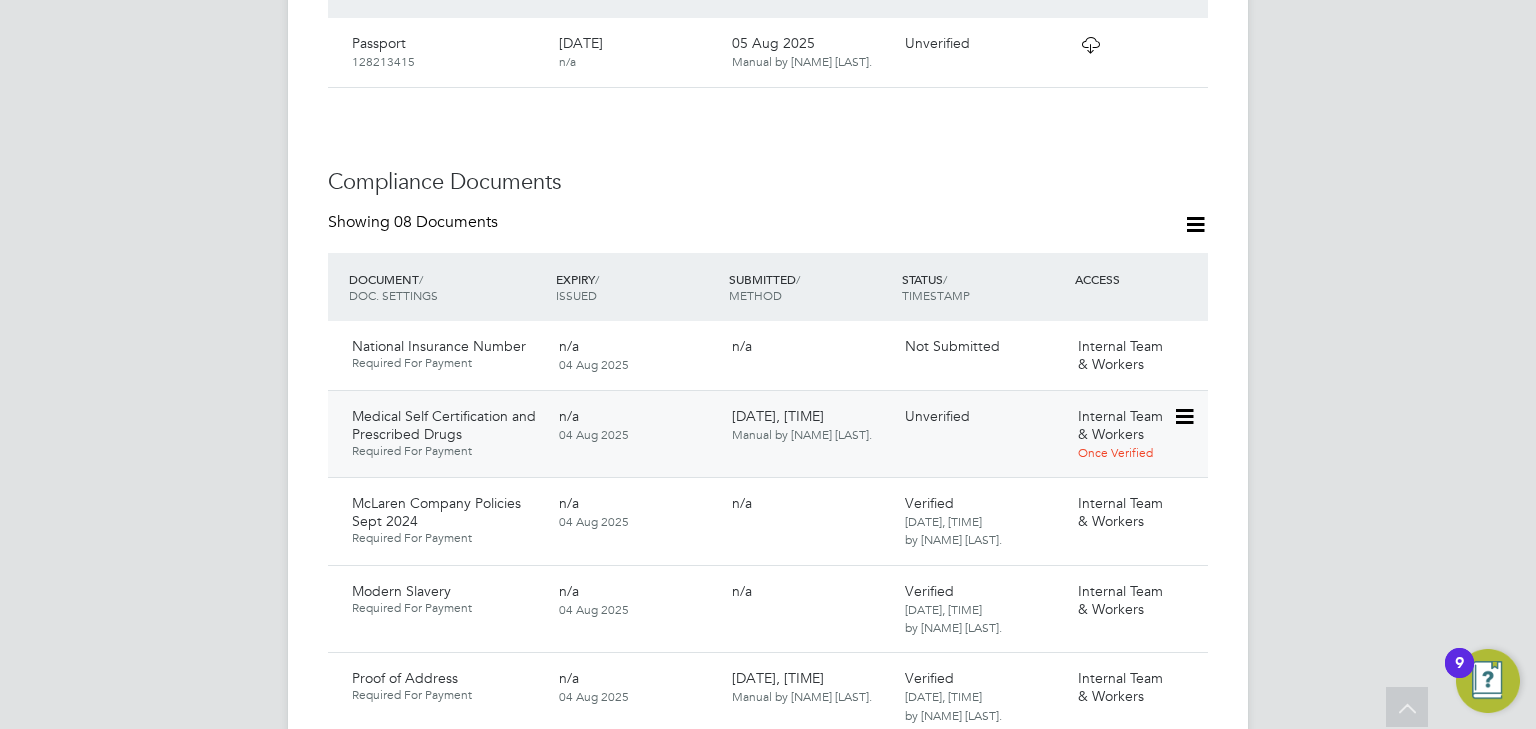 click 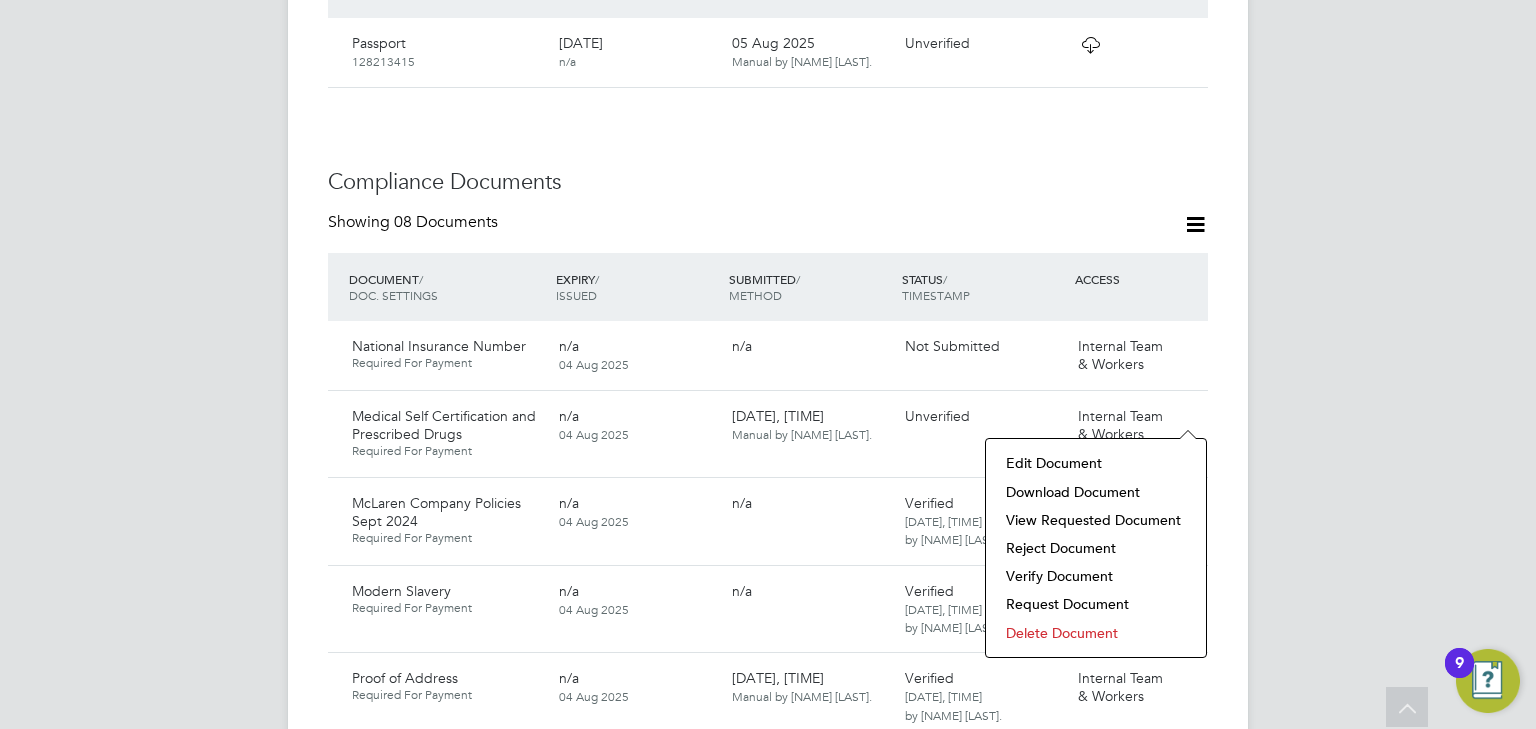 click on "Verify Document" 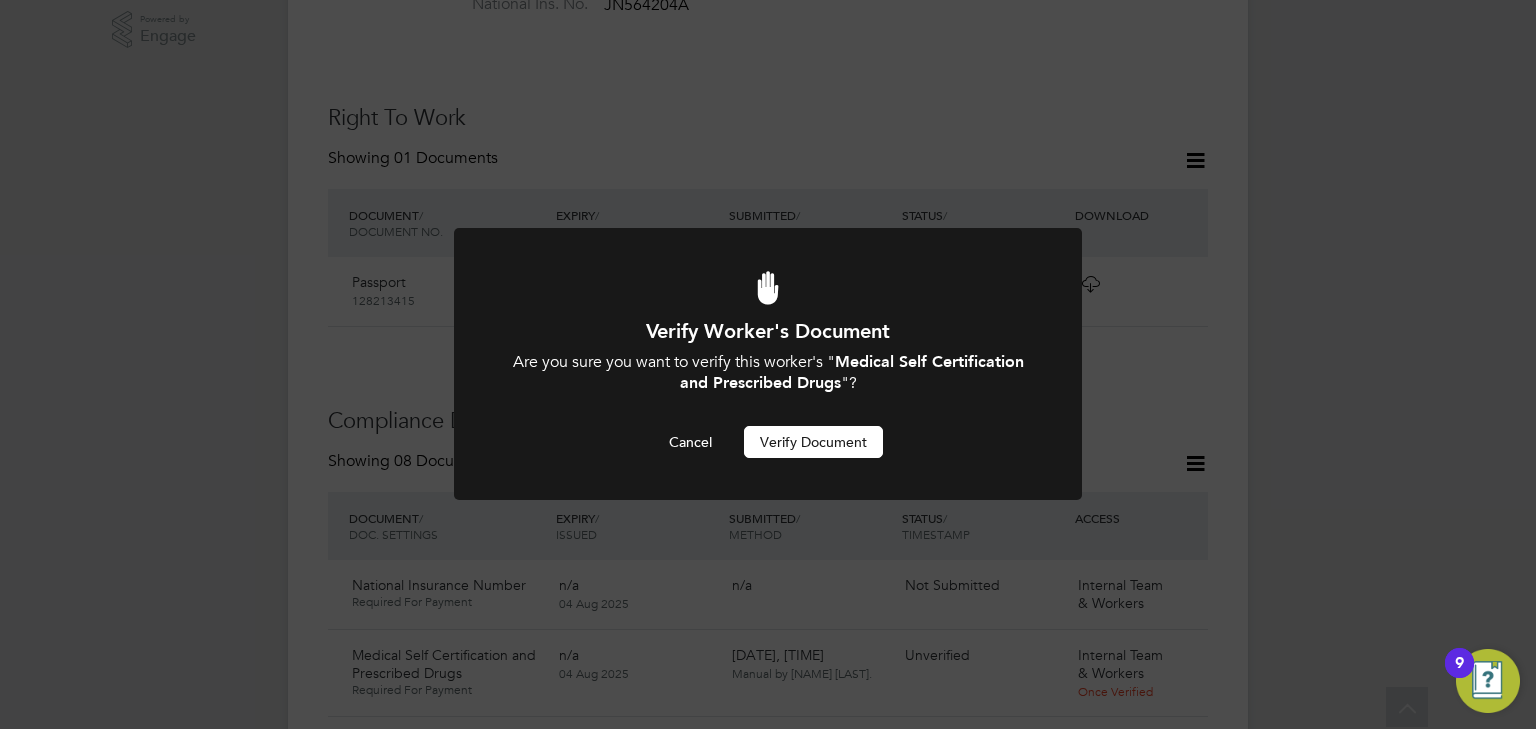 click on "Verify Document" at bounding box center (813, 442) 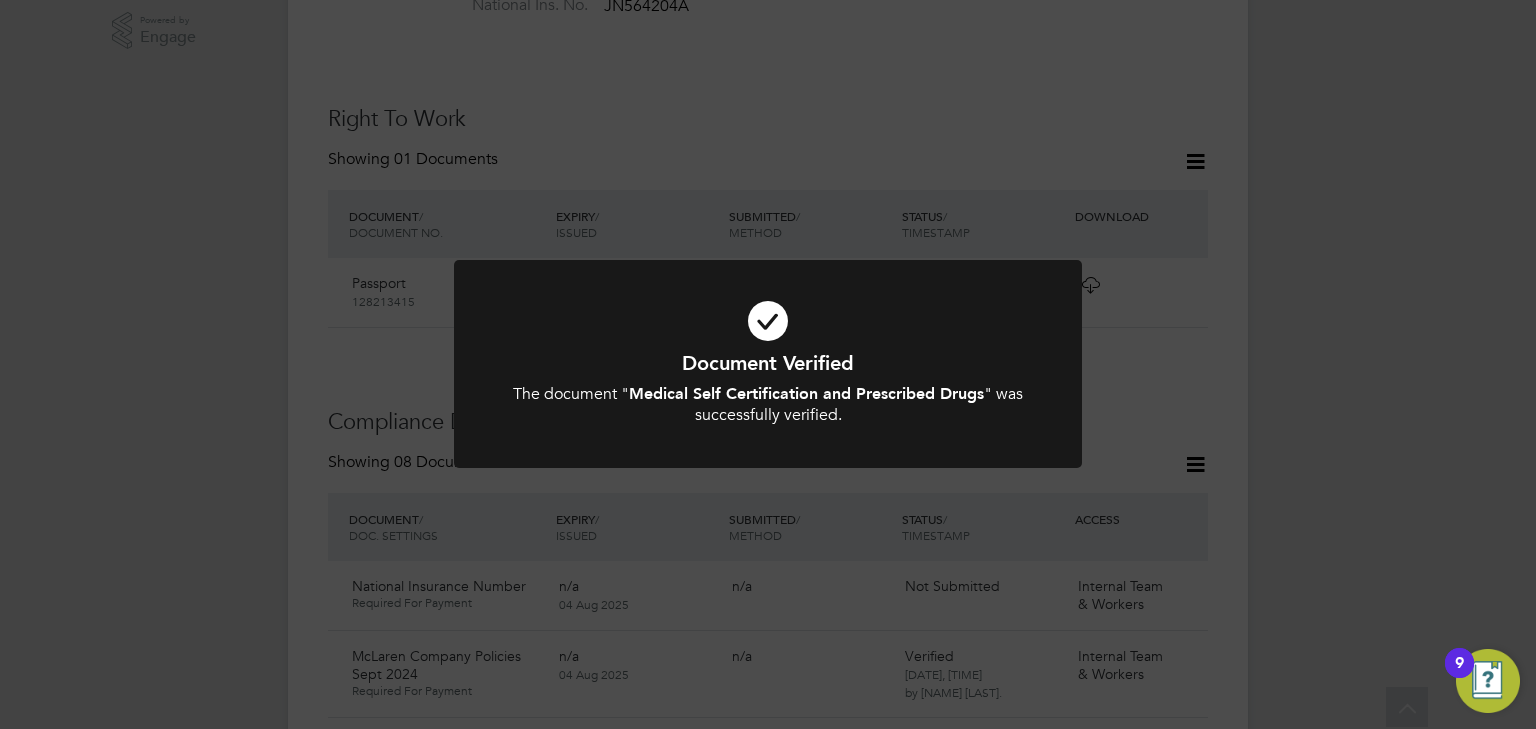 click on "Document Verified The document " Medical Self Certification and Prescribed Drugs " was successfully verified. Cancel Okay" 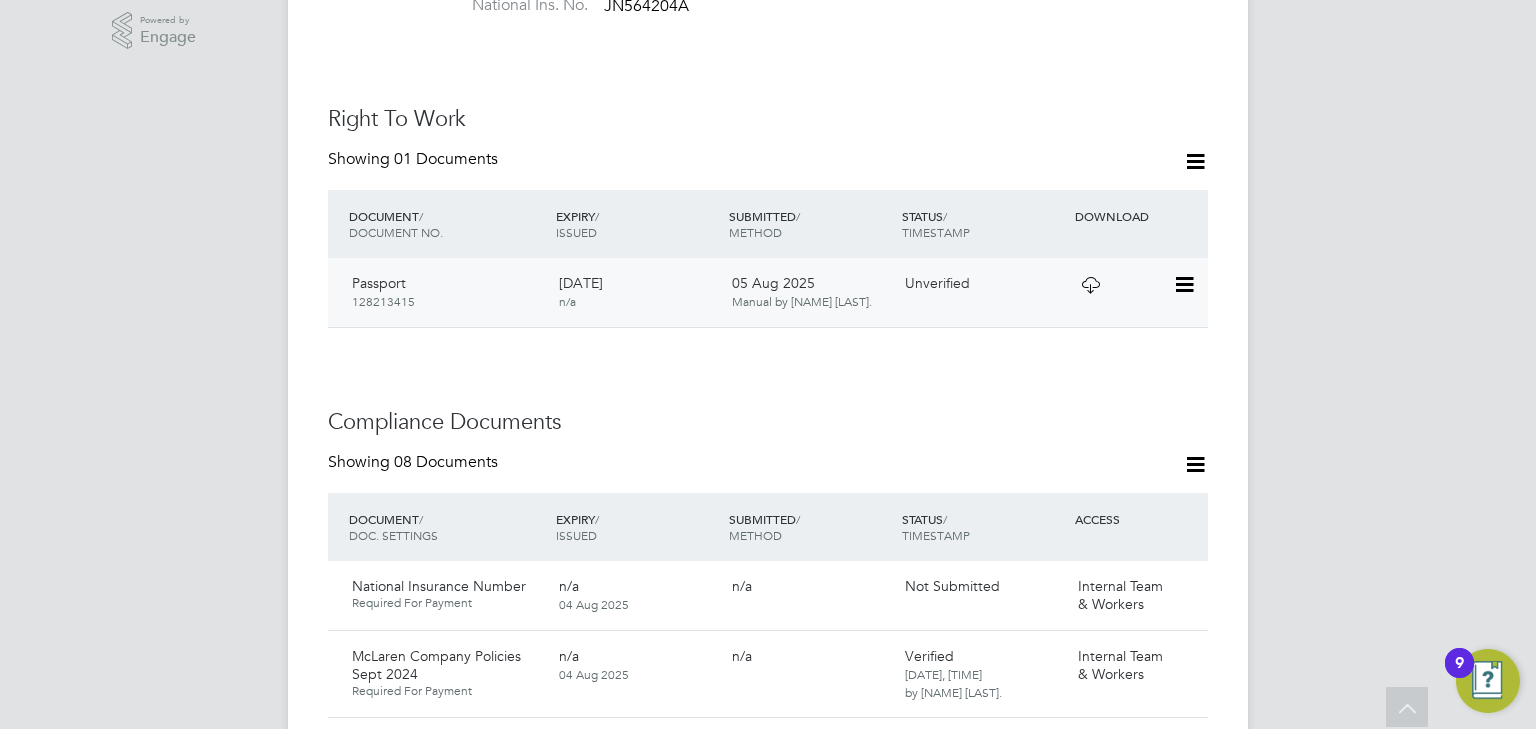 click 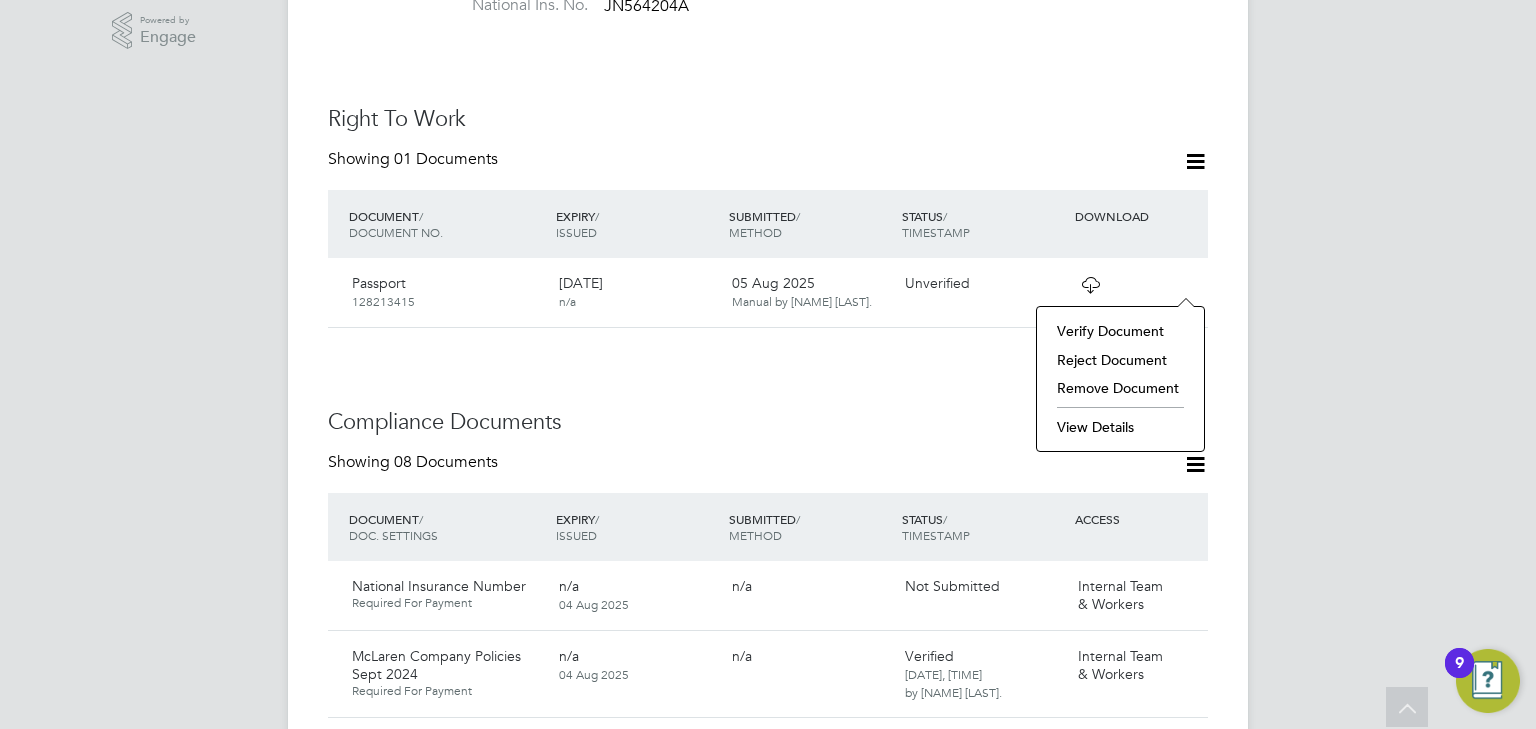 click on "Verify Document" 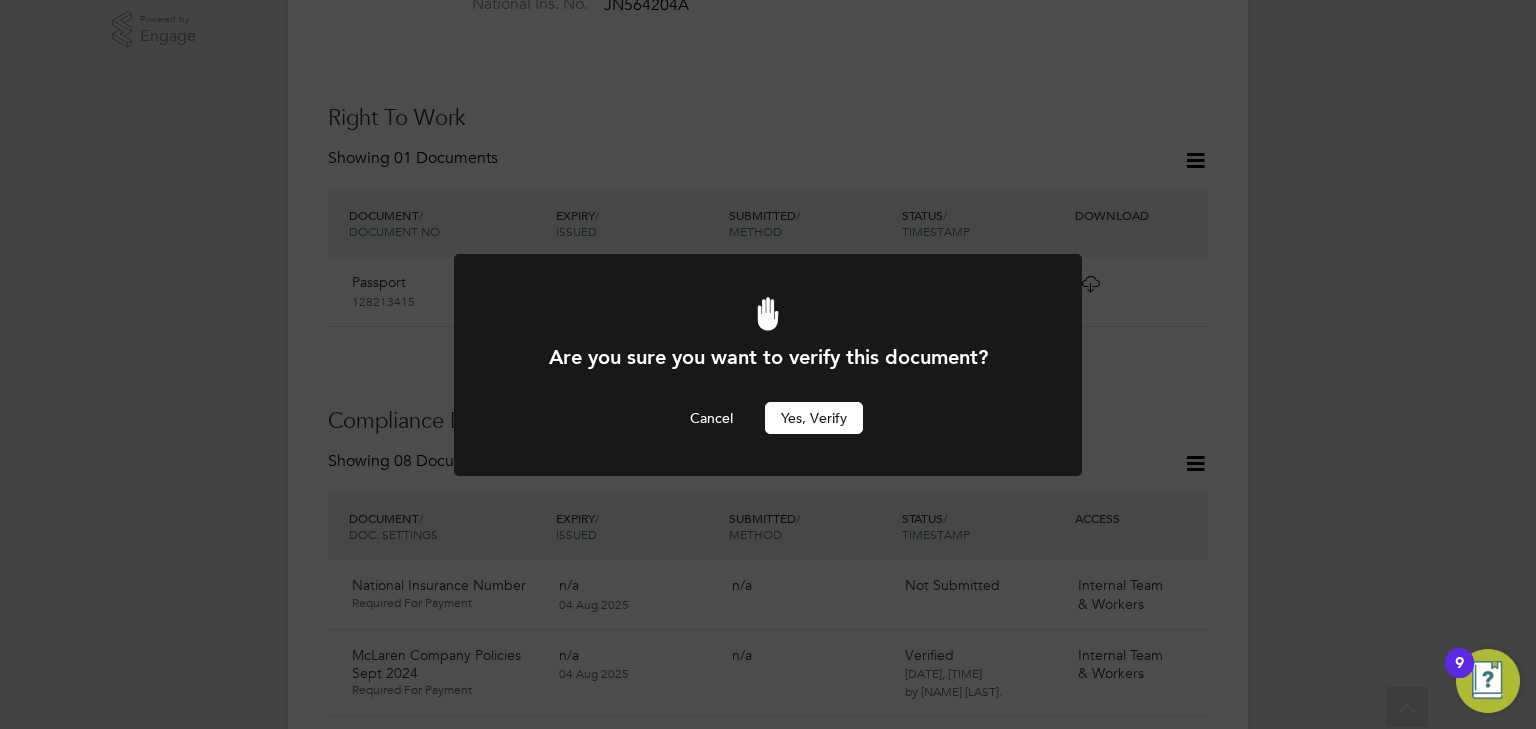 scroll, scrollTop: 0, scrollLeft: 0, axis: both 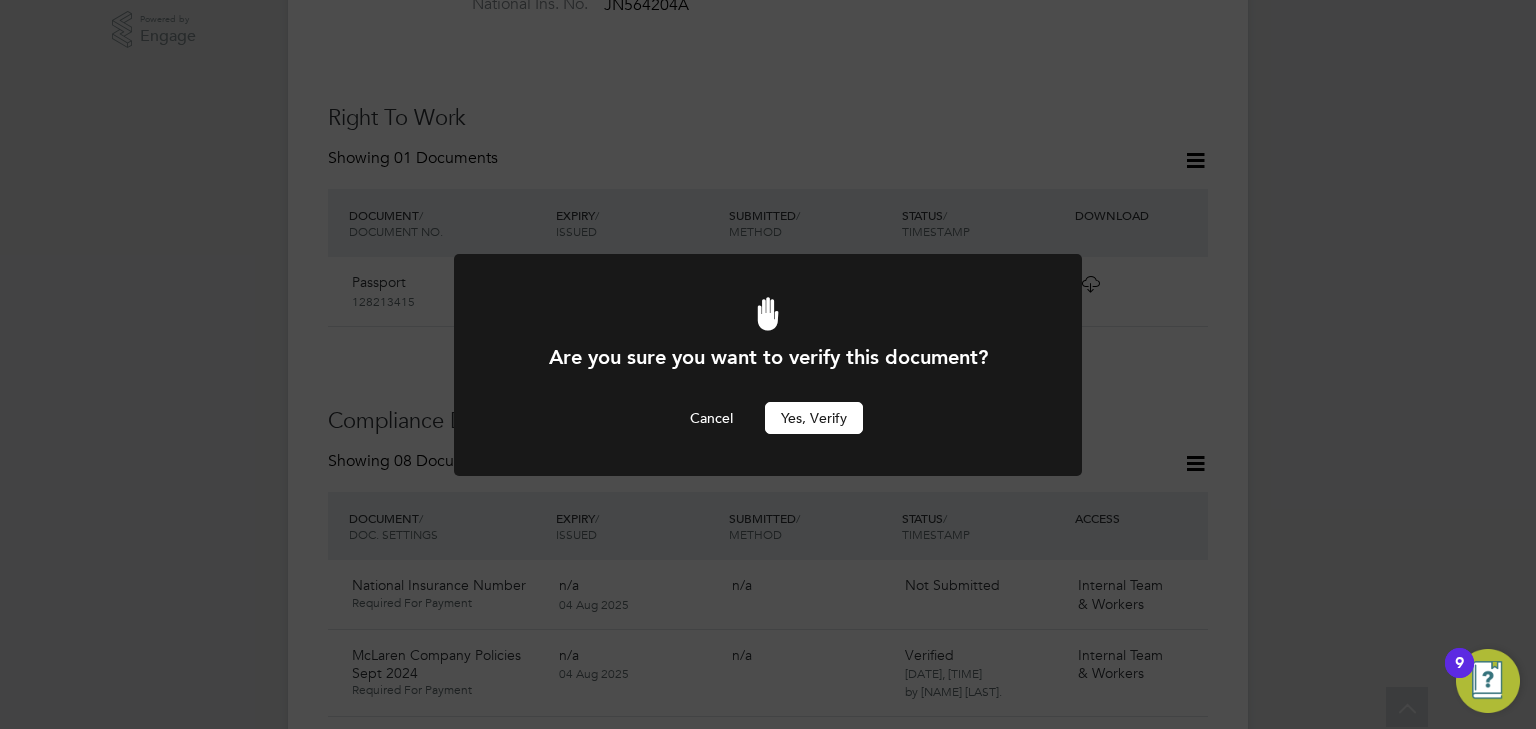 click on "Yes, verify" at bounding box center [814, 418] 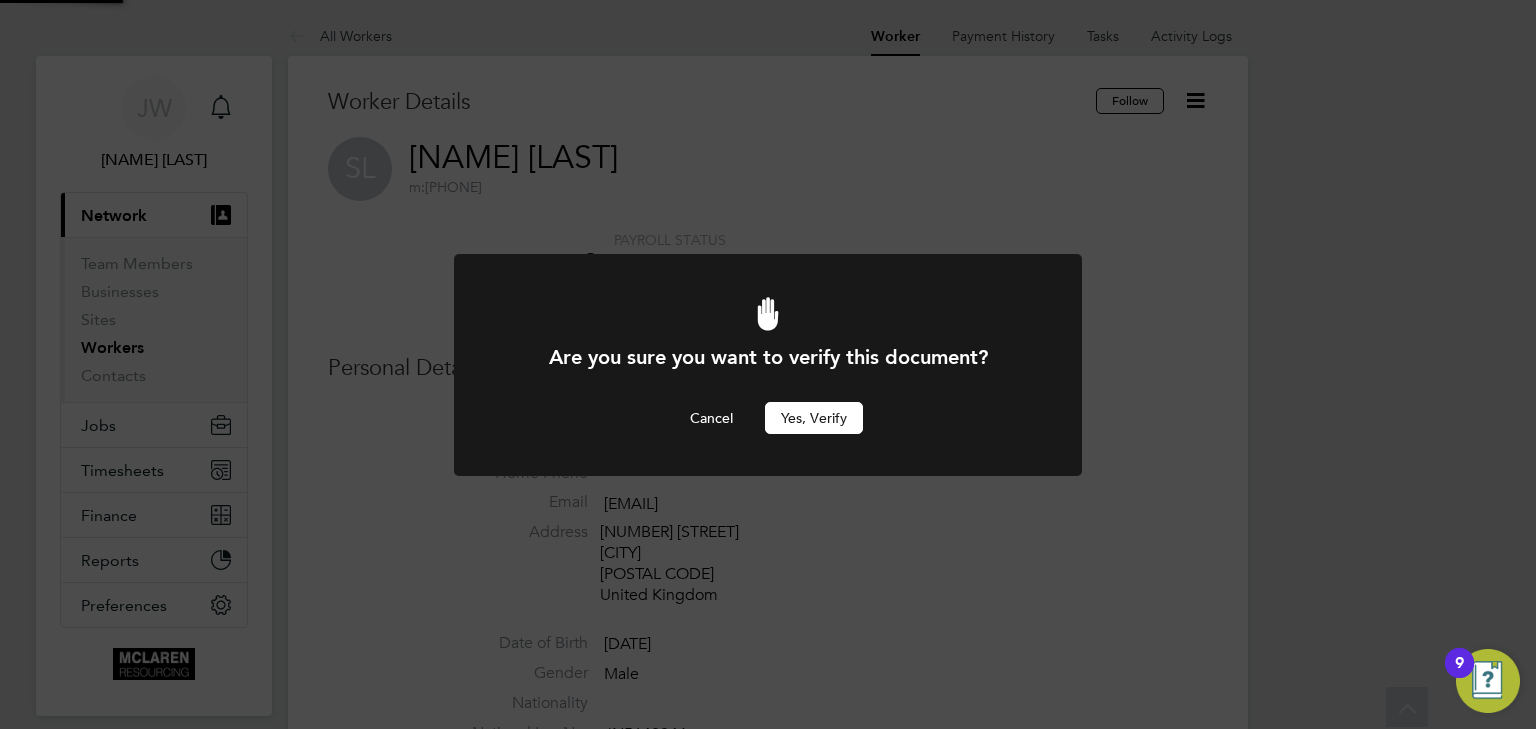 scroll, scrollTop: 728, scrollLeft: 0, axis: vertical 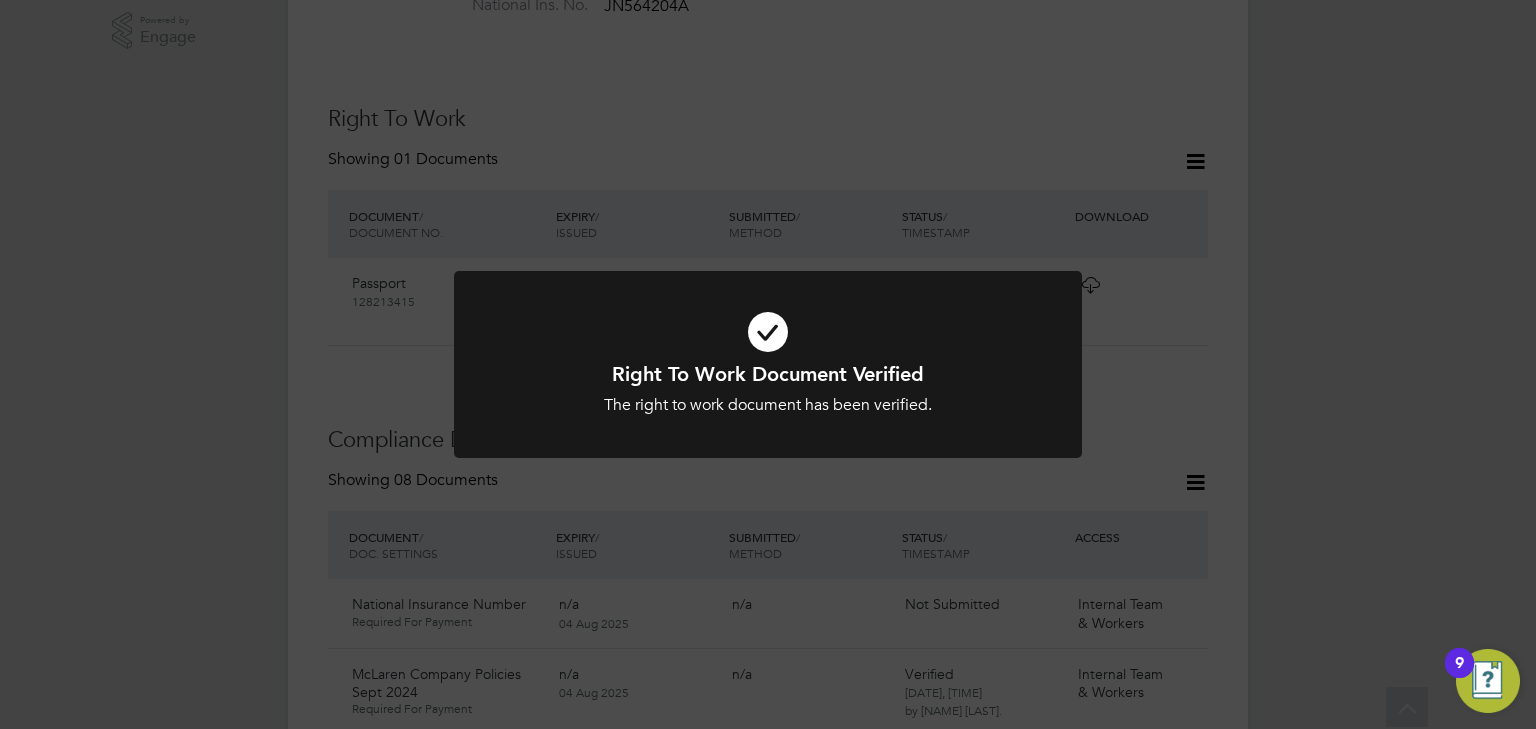 click on "Right To Work Document Verified The right to work document has been verified. Cancel Okay" 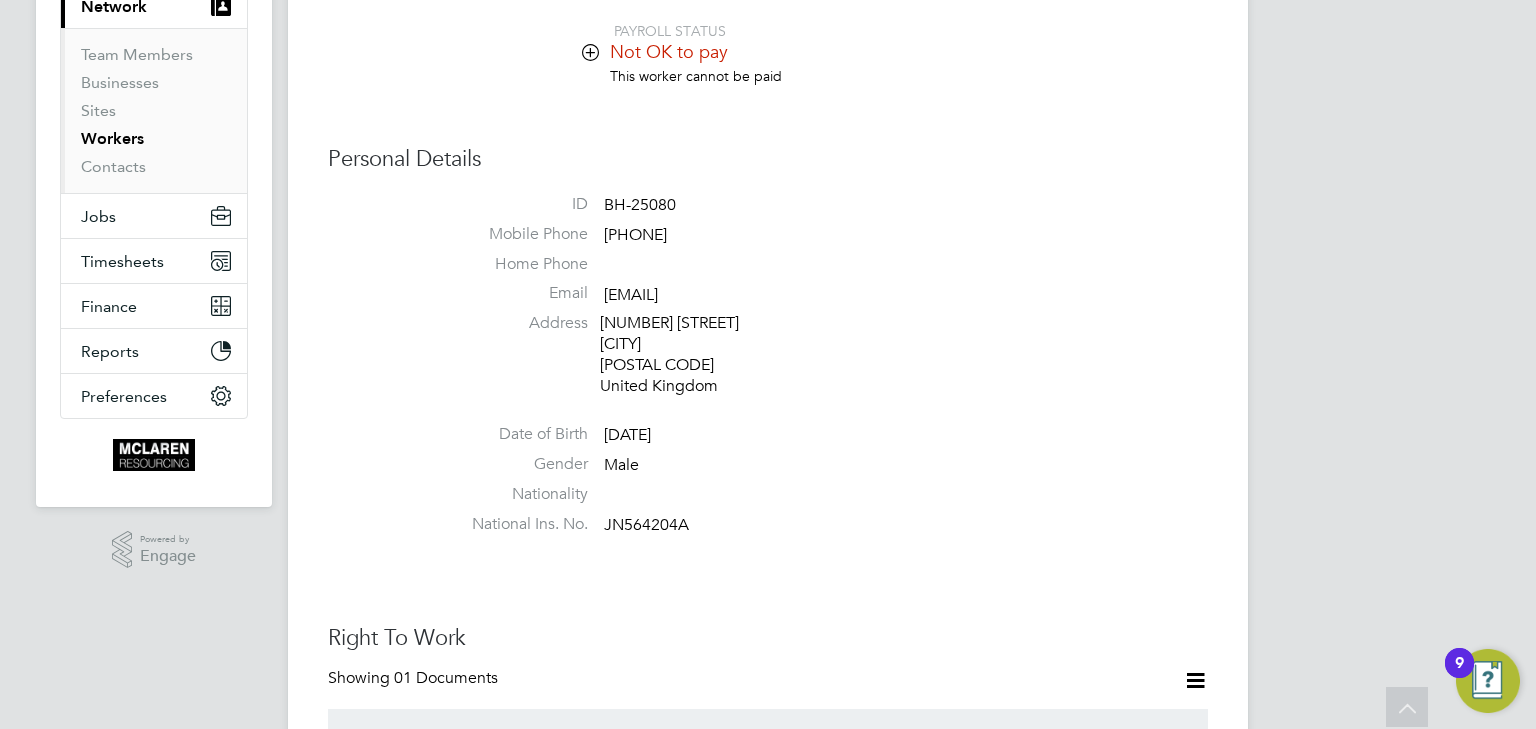 scroll, scrollTop: 8, scrollLeft: 0, axis: vertical 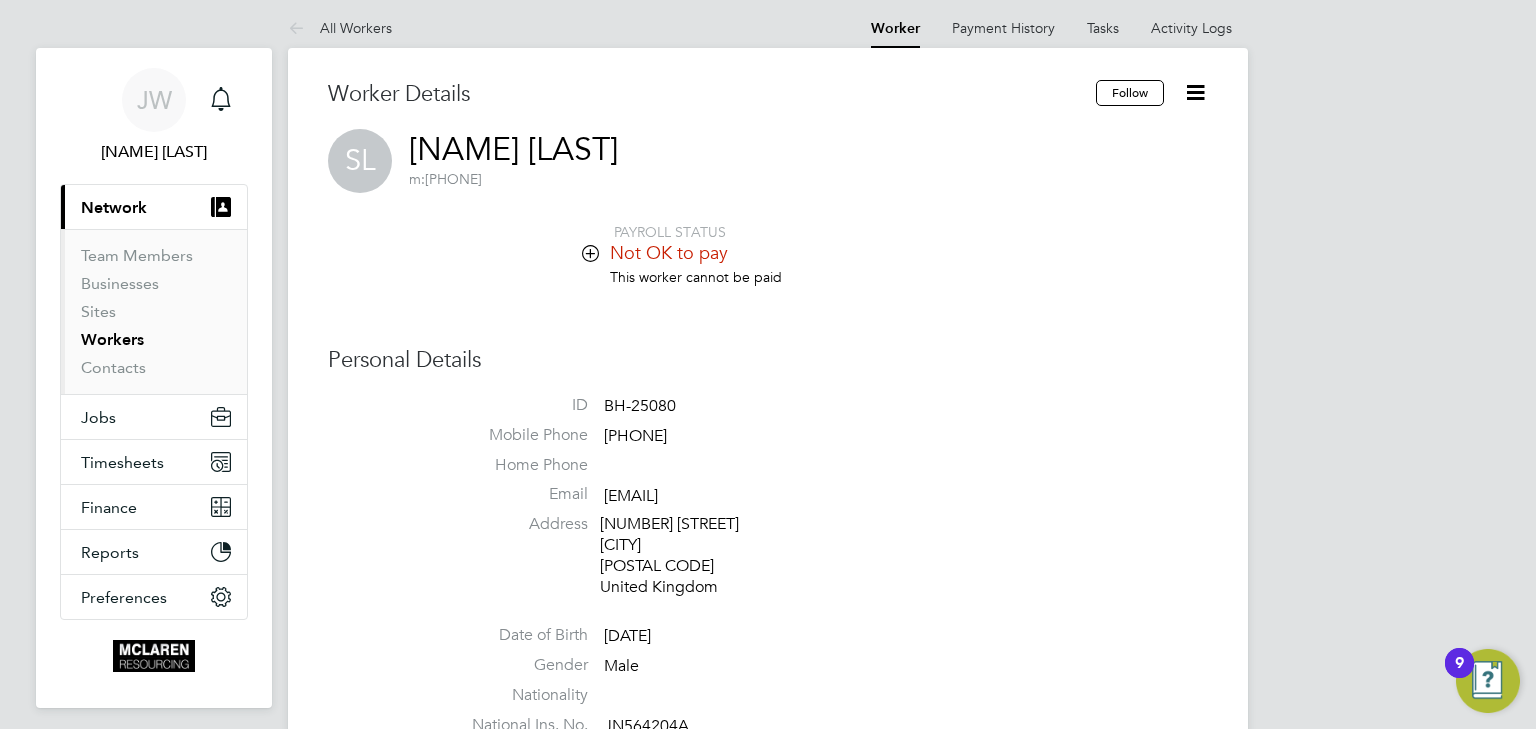 click 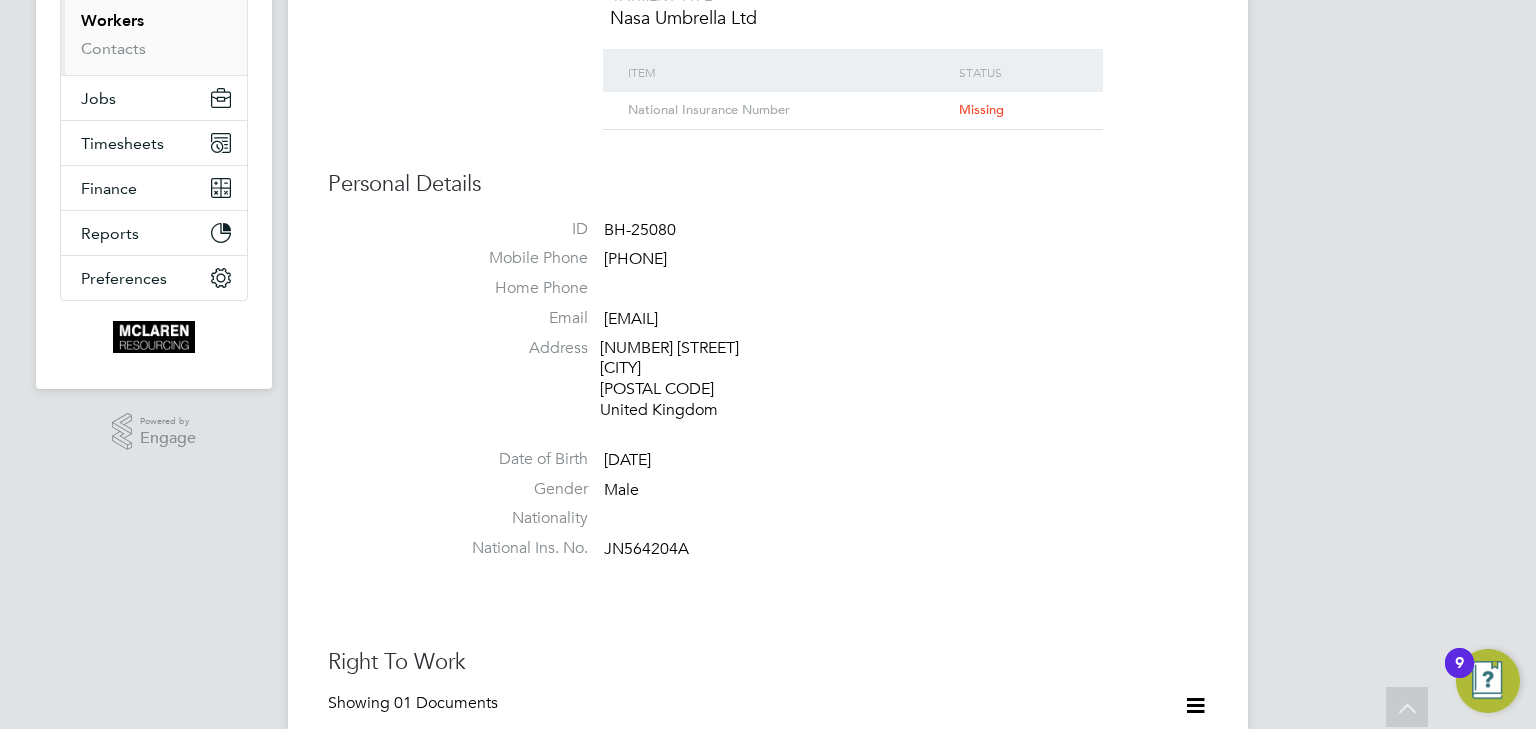 scroll, scrollTop: 488, scrollLeft: 0, axis: vertical 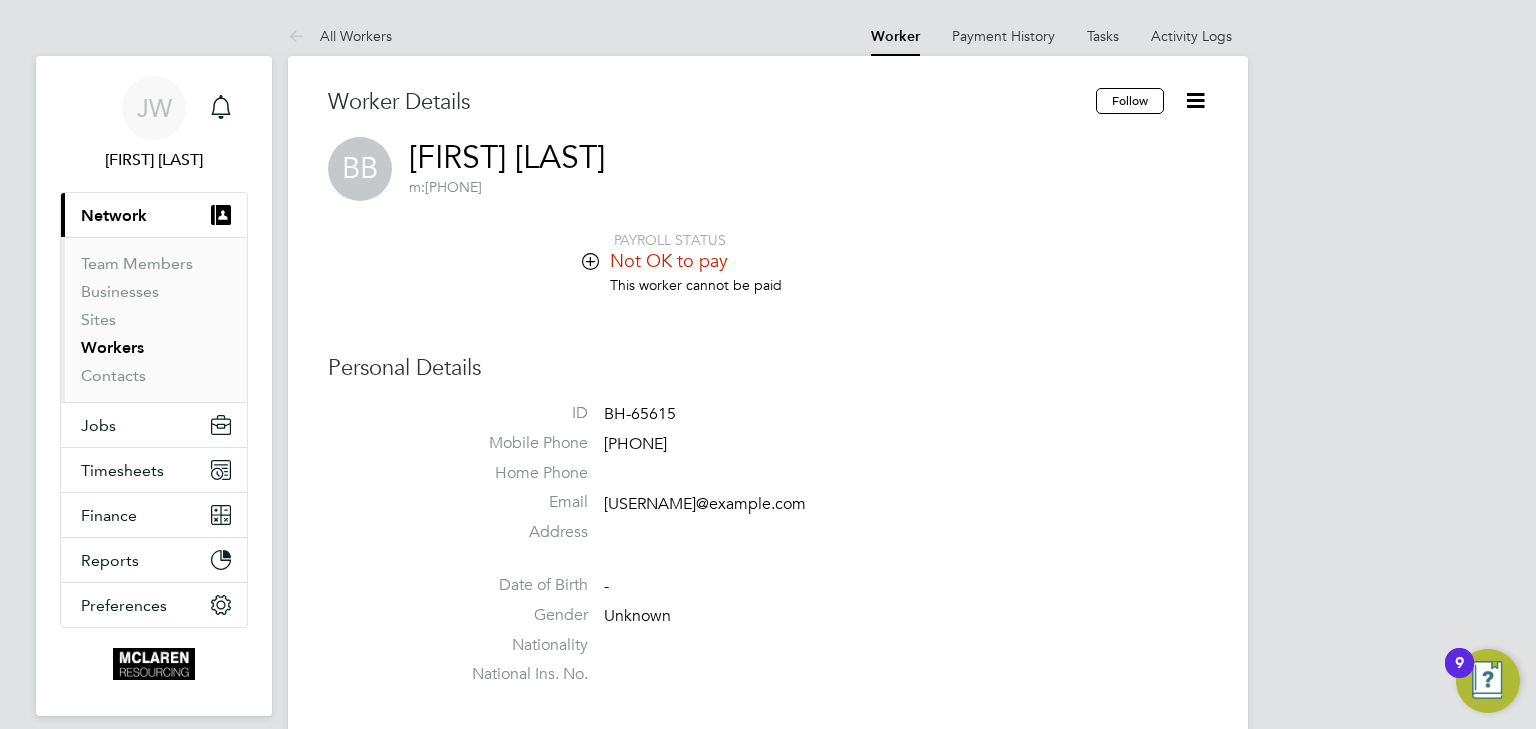 click 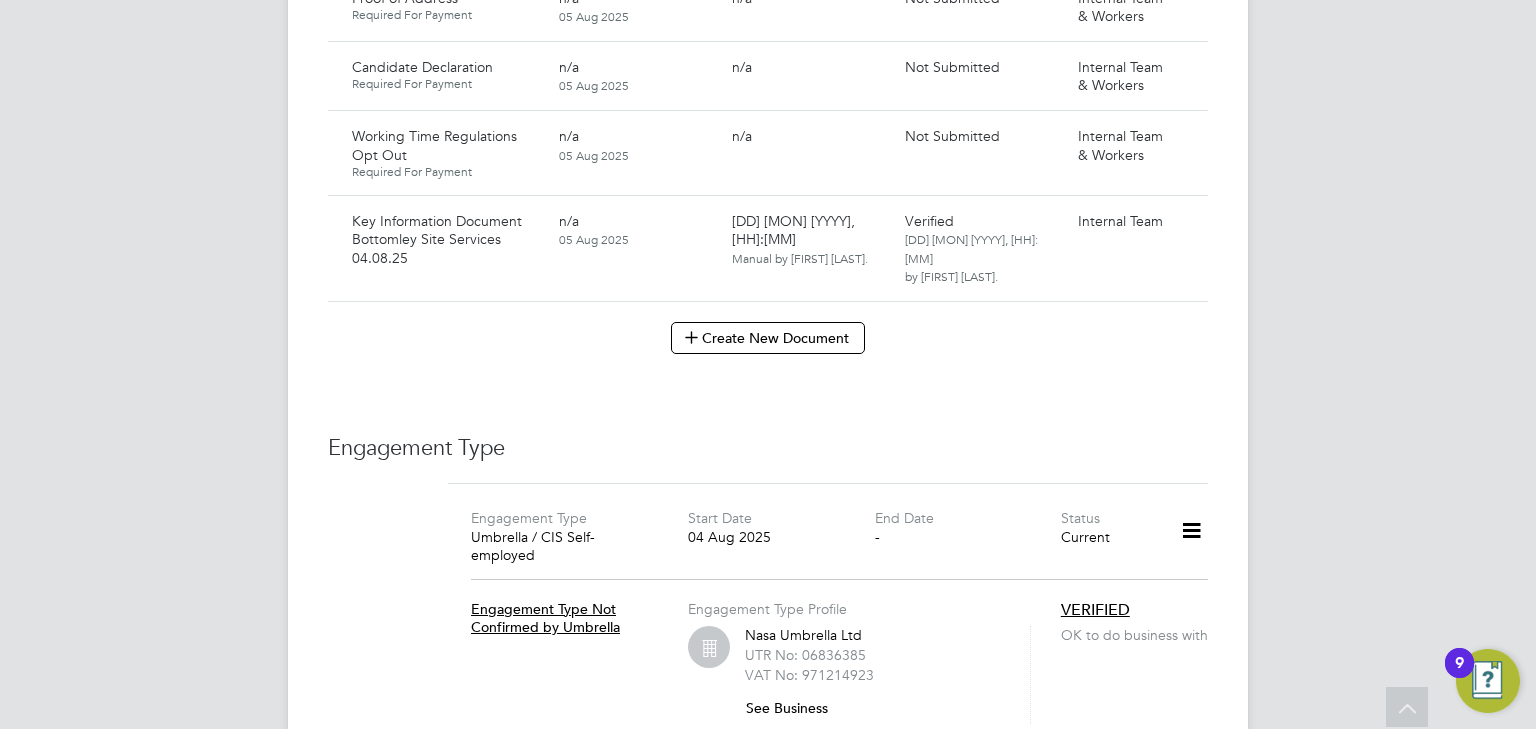scroll, scrollTop: 2000, scrollLeft: 0, axis: vertical 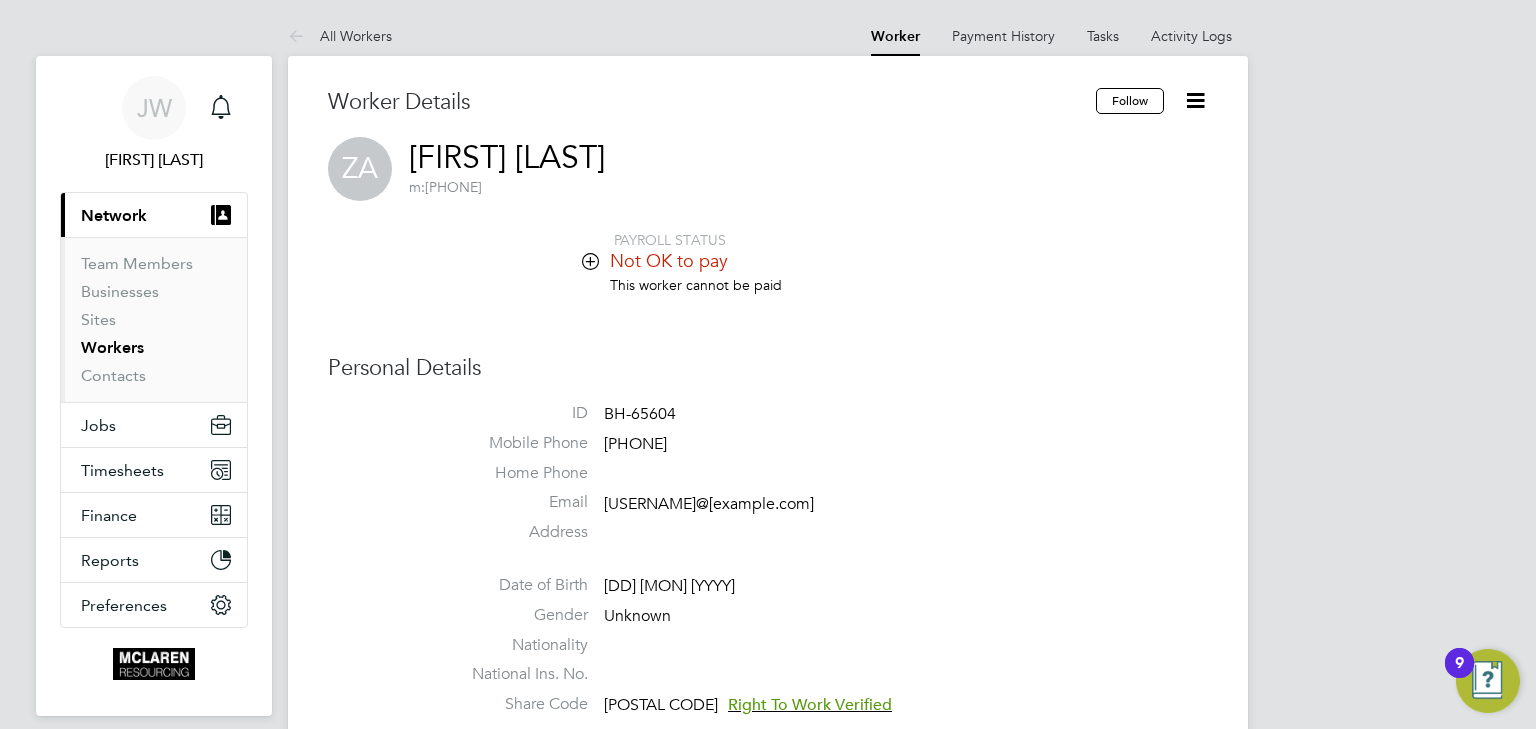 click 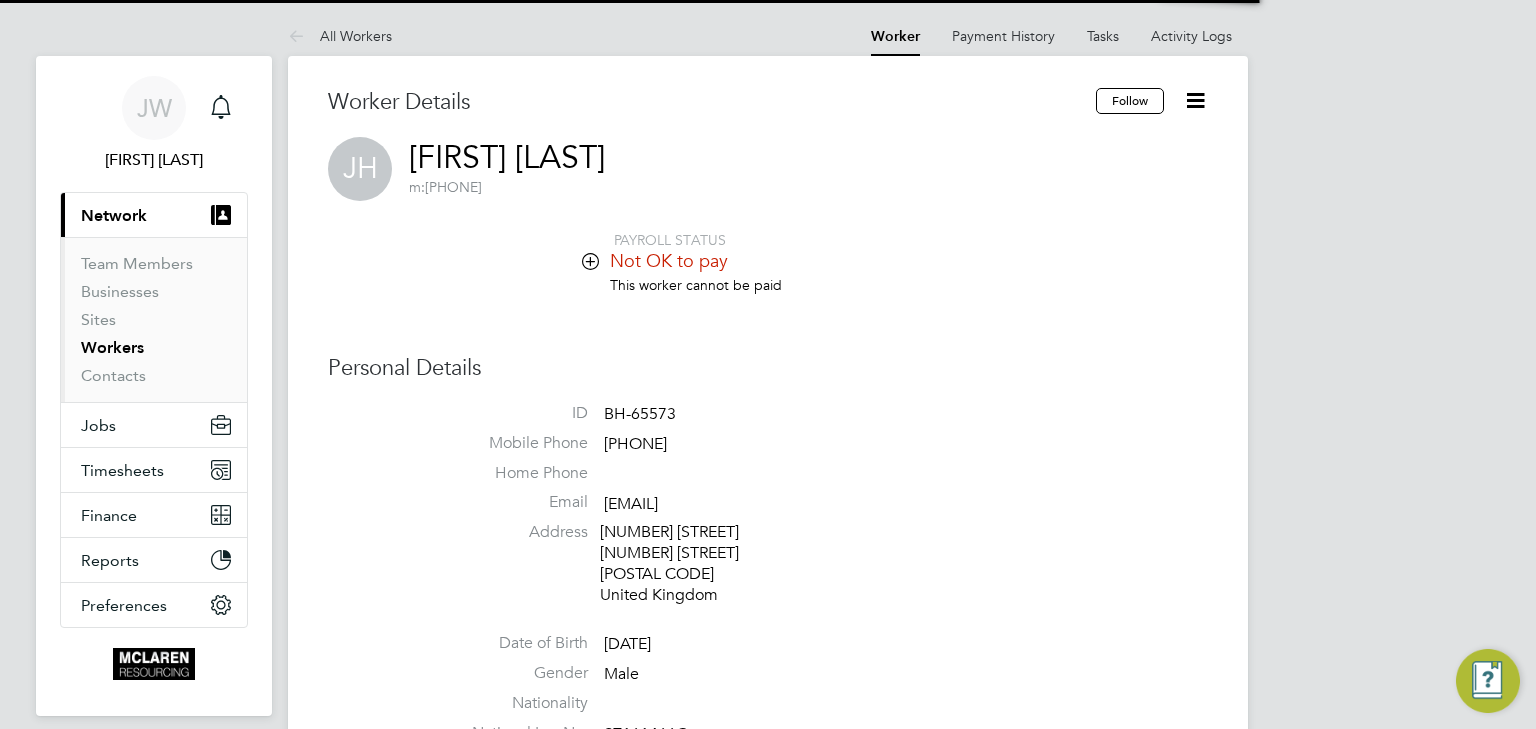 scroll, scrollTop: 0, scrollLeft: 0, axis: both 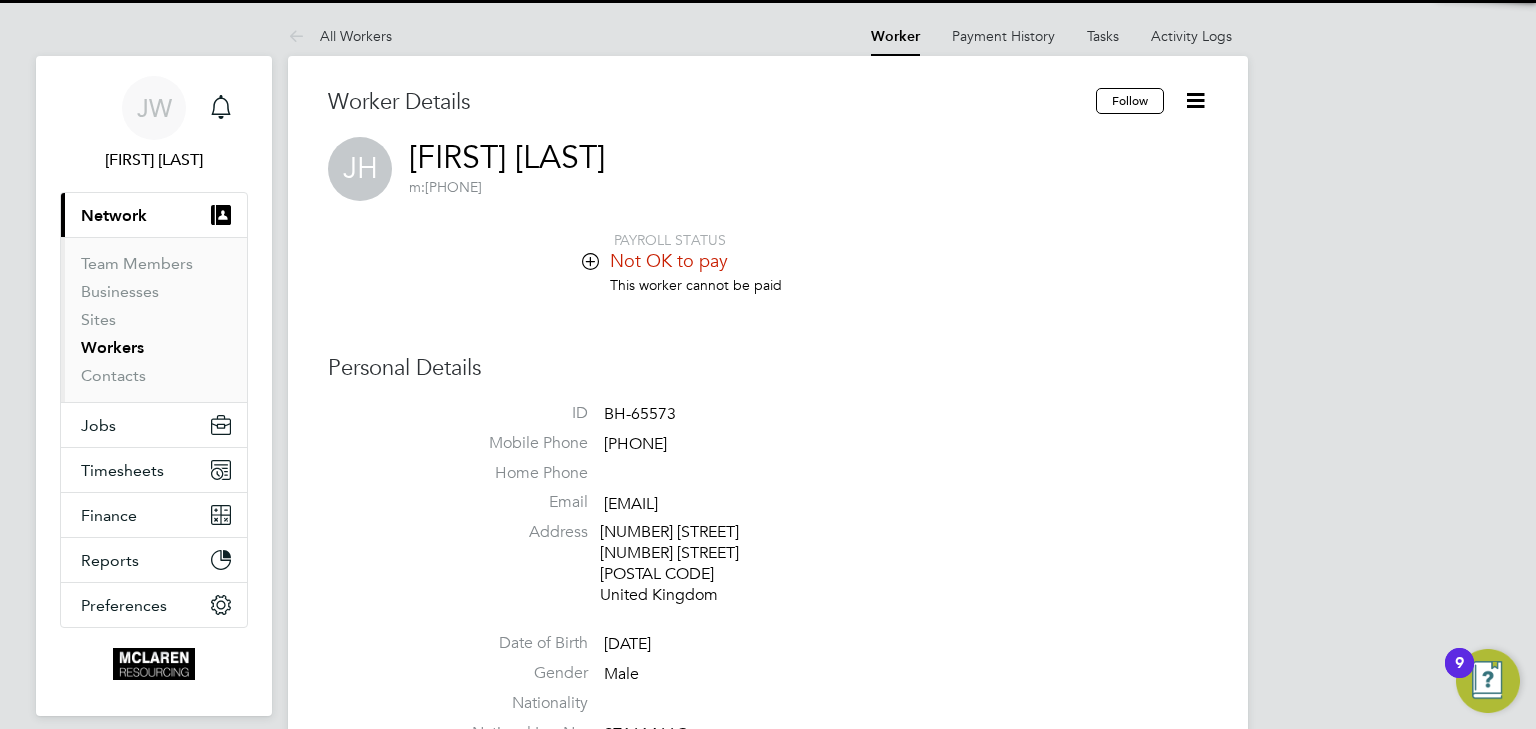 click 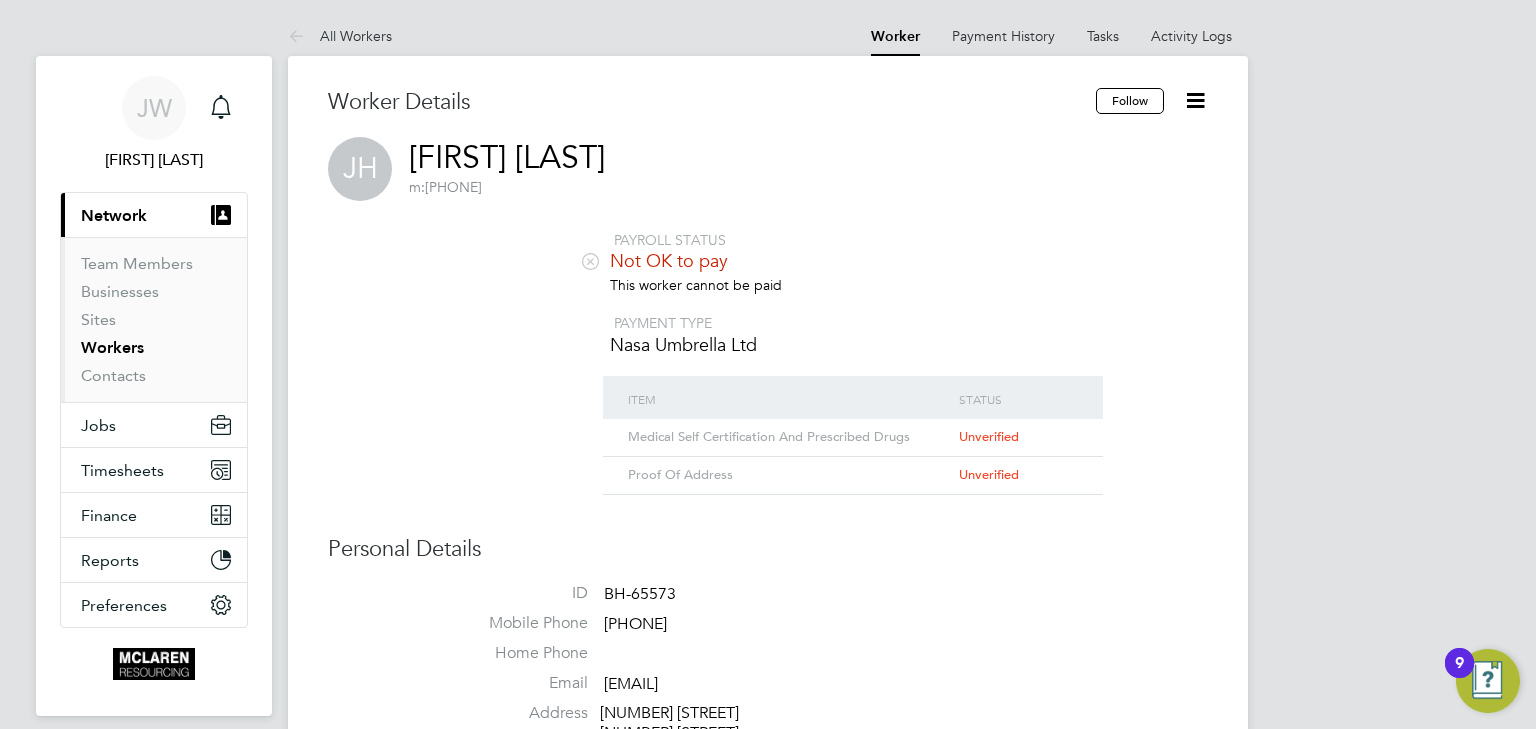 click 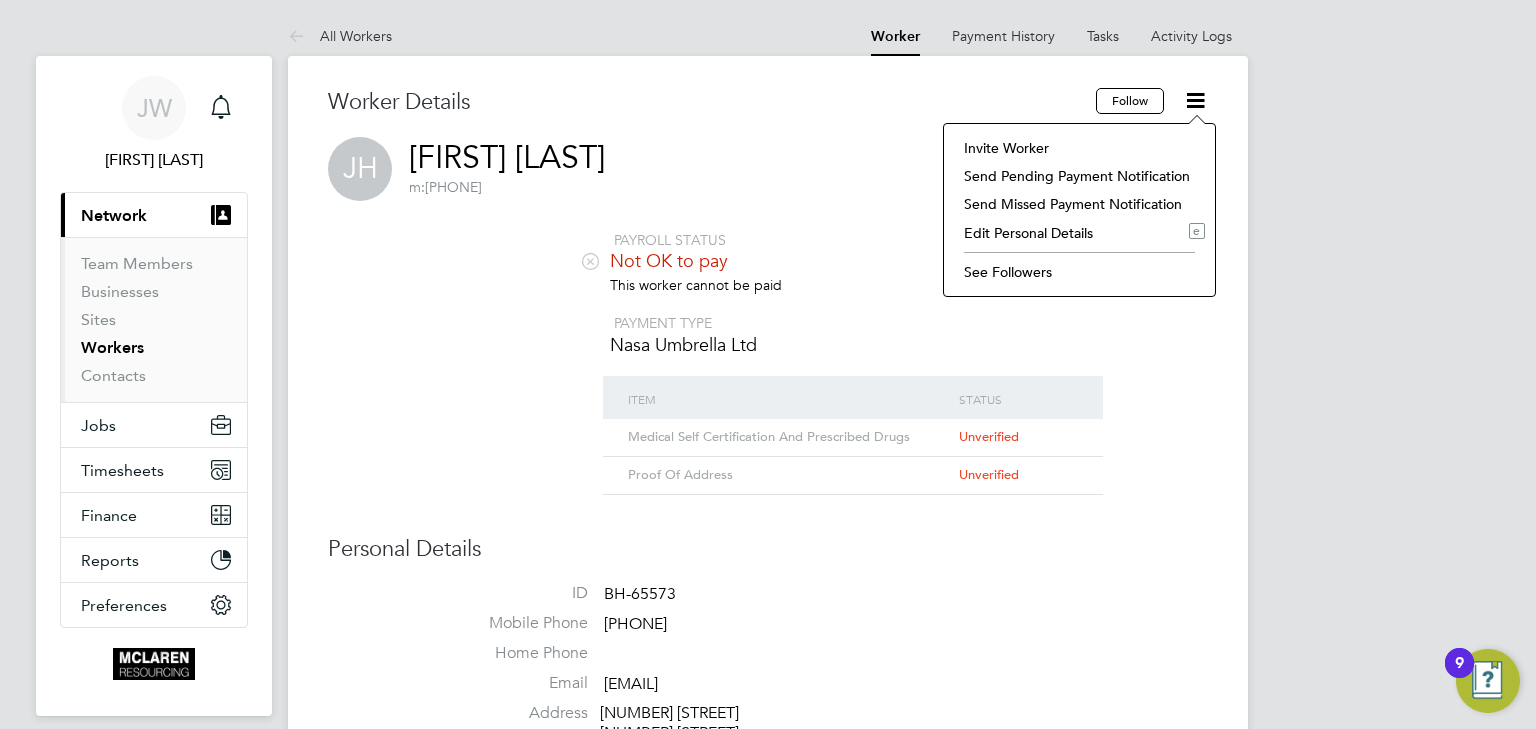 click on "Invite Worker" 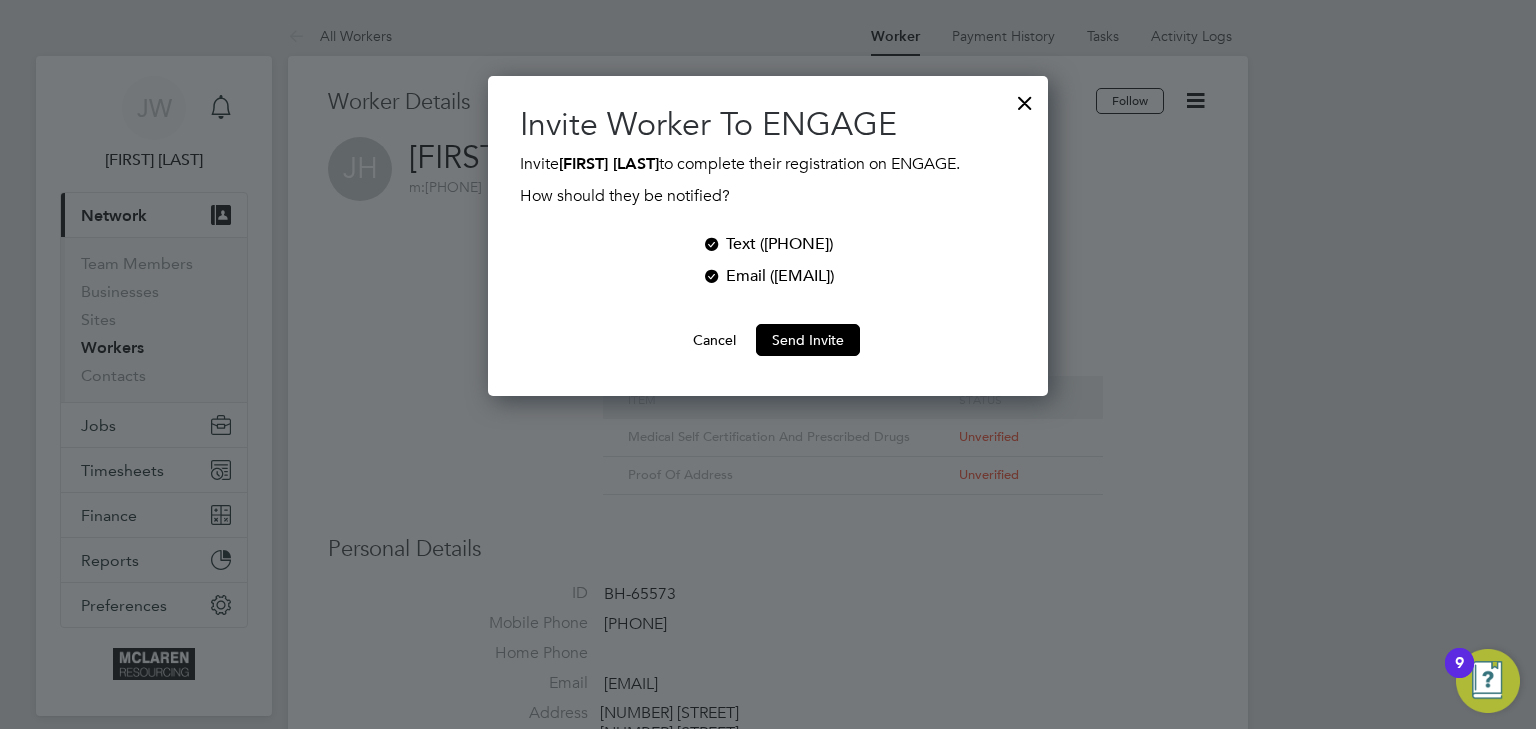 scroll, scrollTop: 9, scrollLeft: 10, axis: both 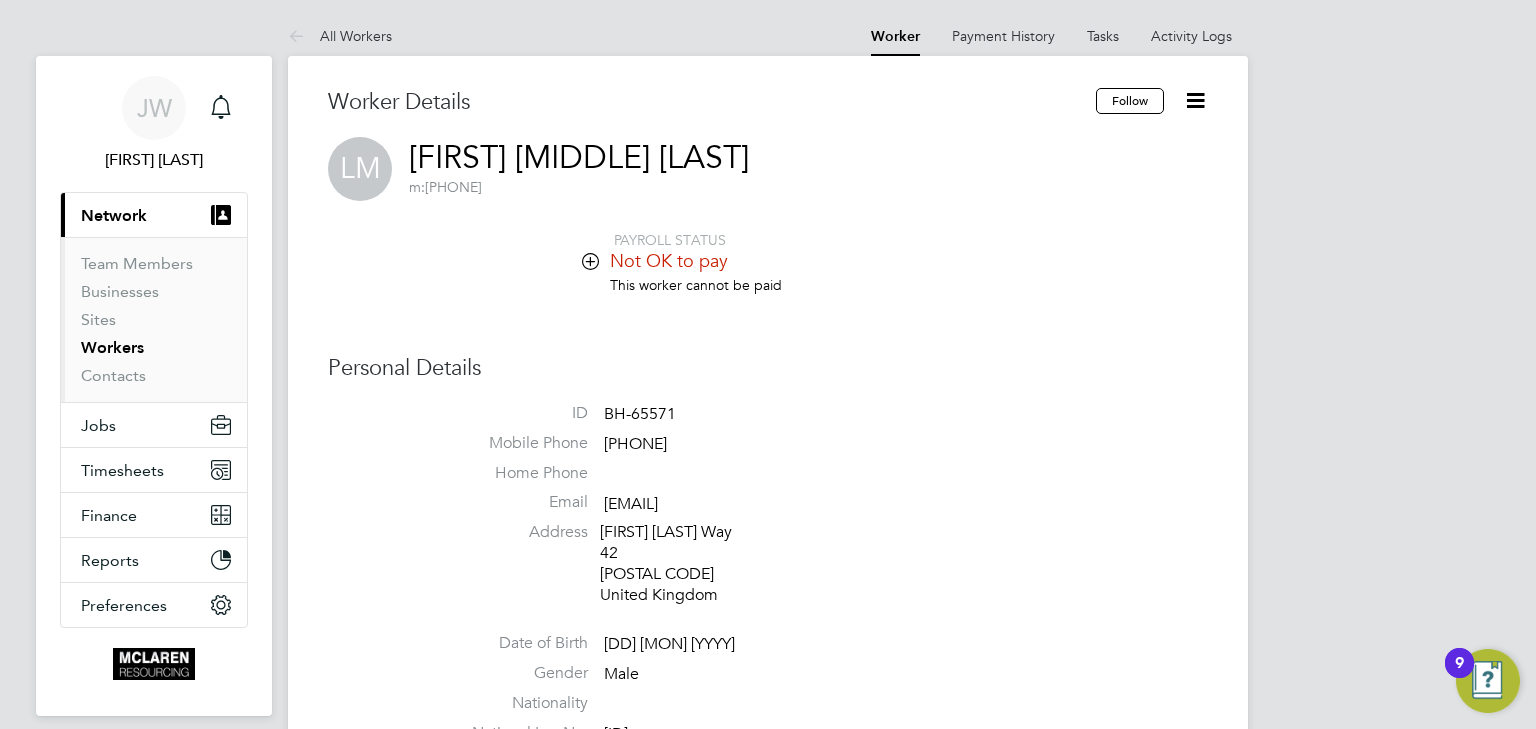 click 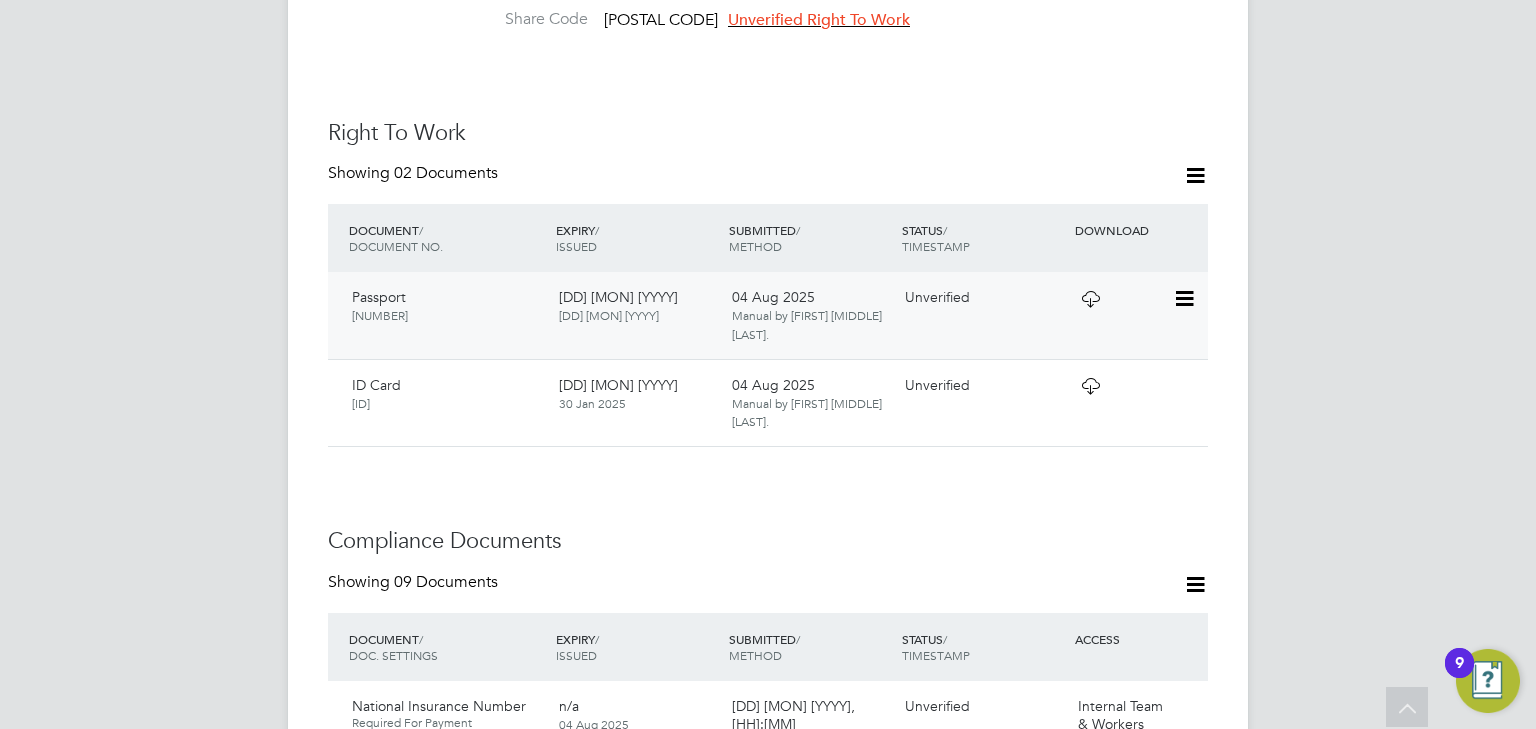 scroll, scrollTop: 800, scrollLeft: 0, axis: vertical 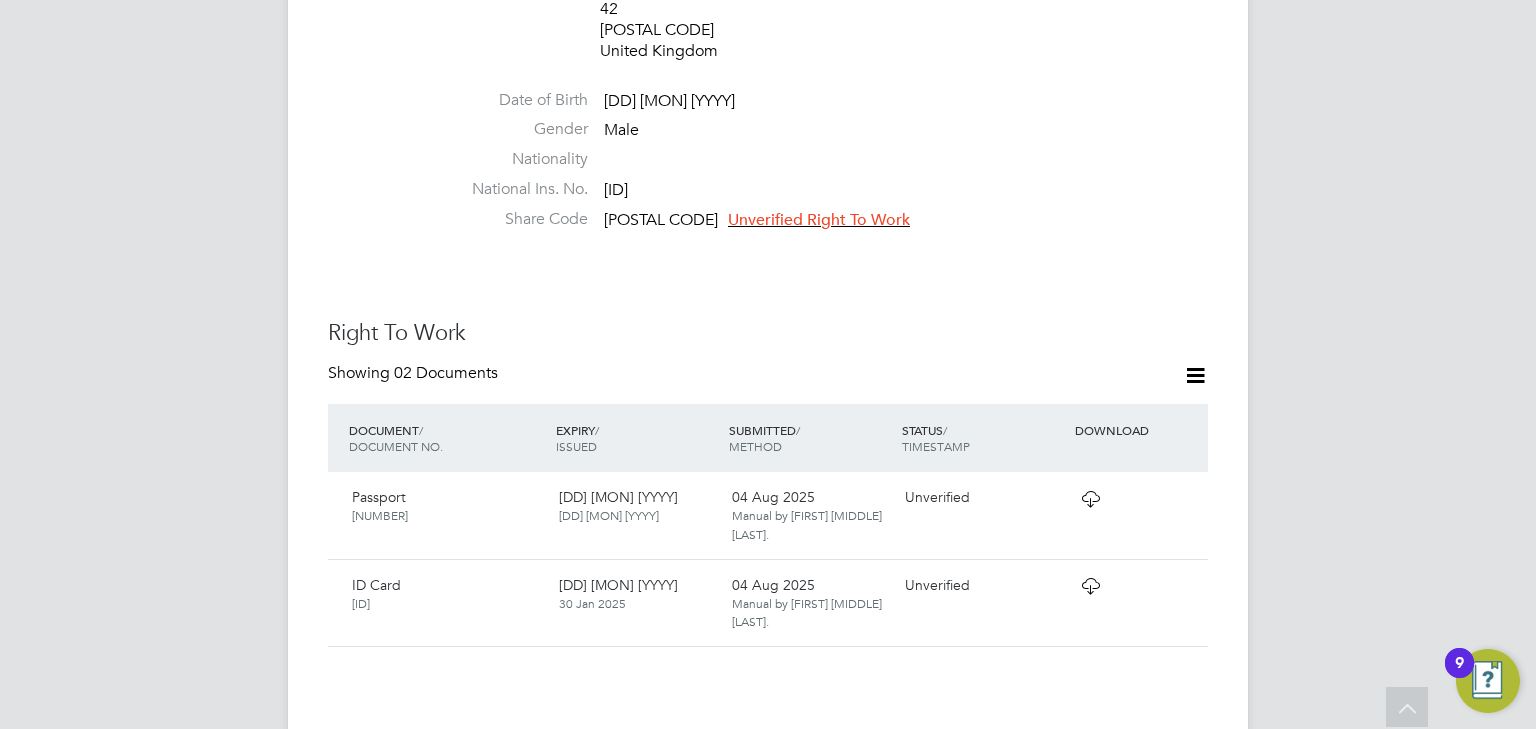 click on "Unverified Right To Work" 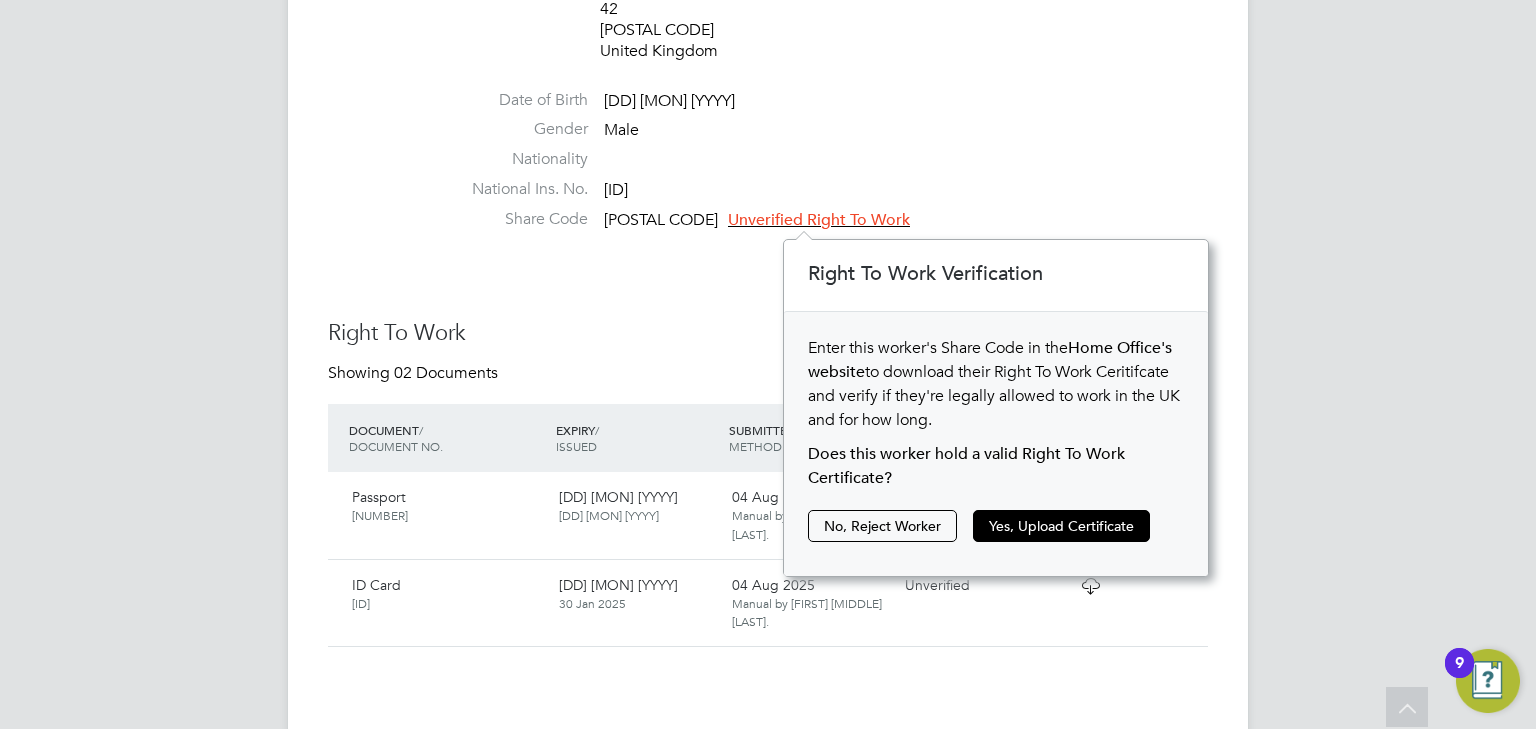 scroll, scrollTop: 10, scrollLeft: 10, axis: both 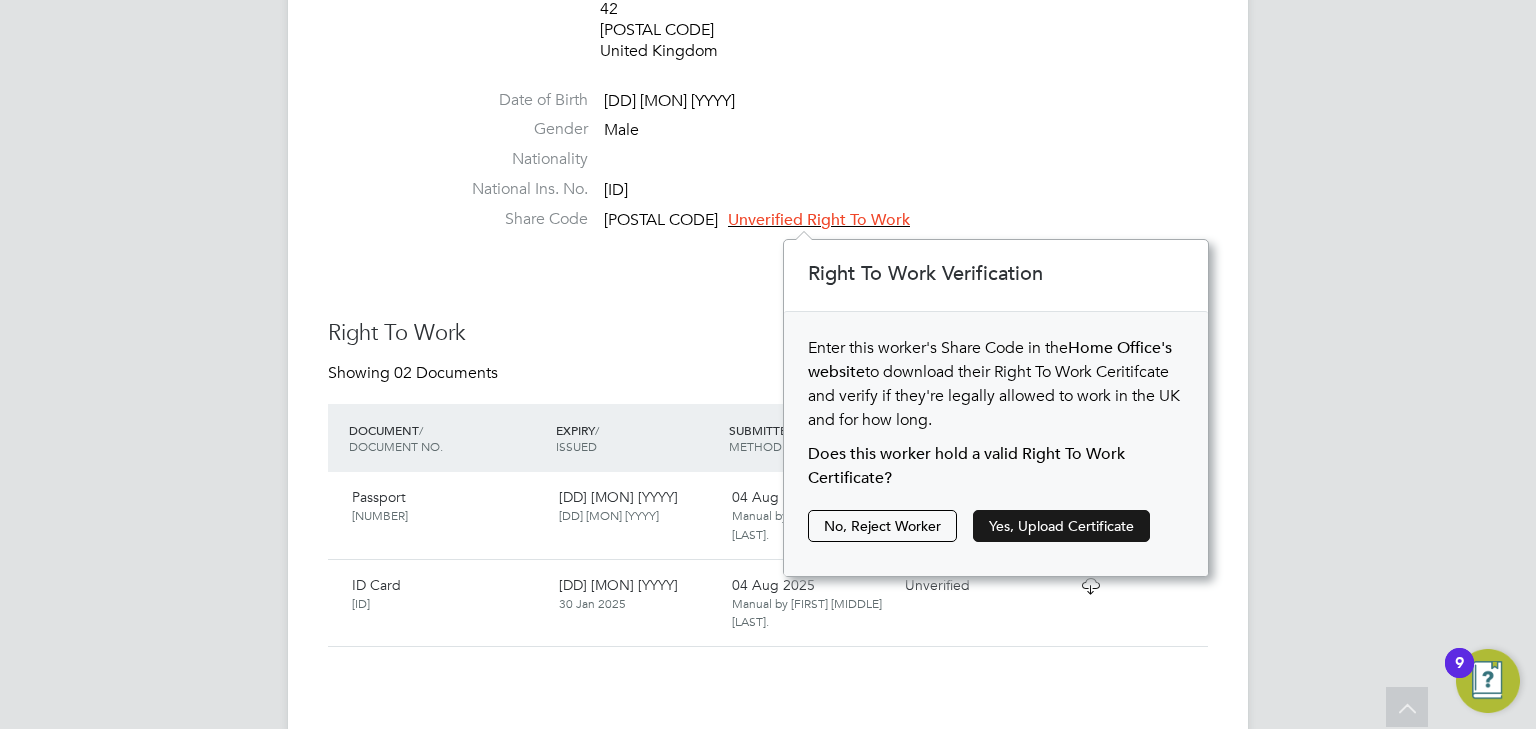 click on "Yes, Upload Certificate" 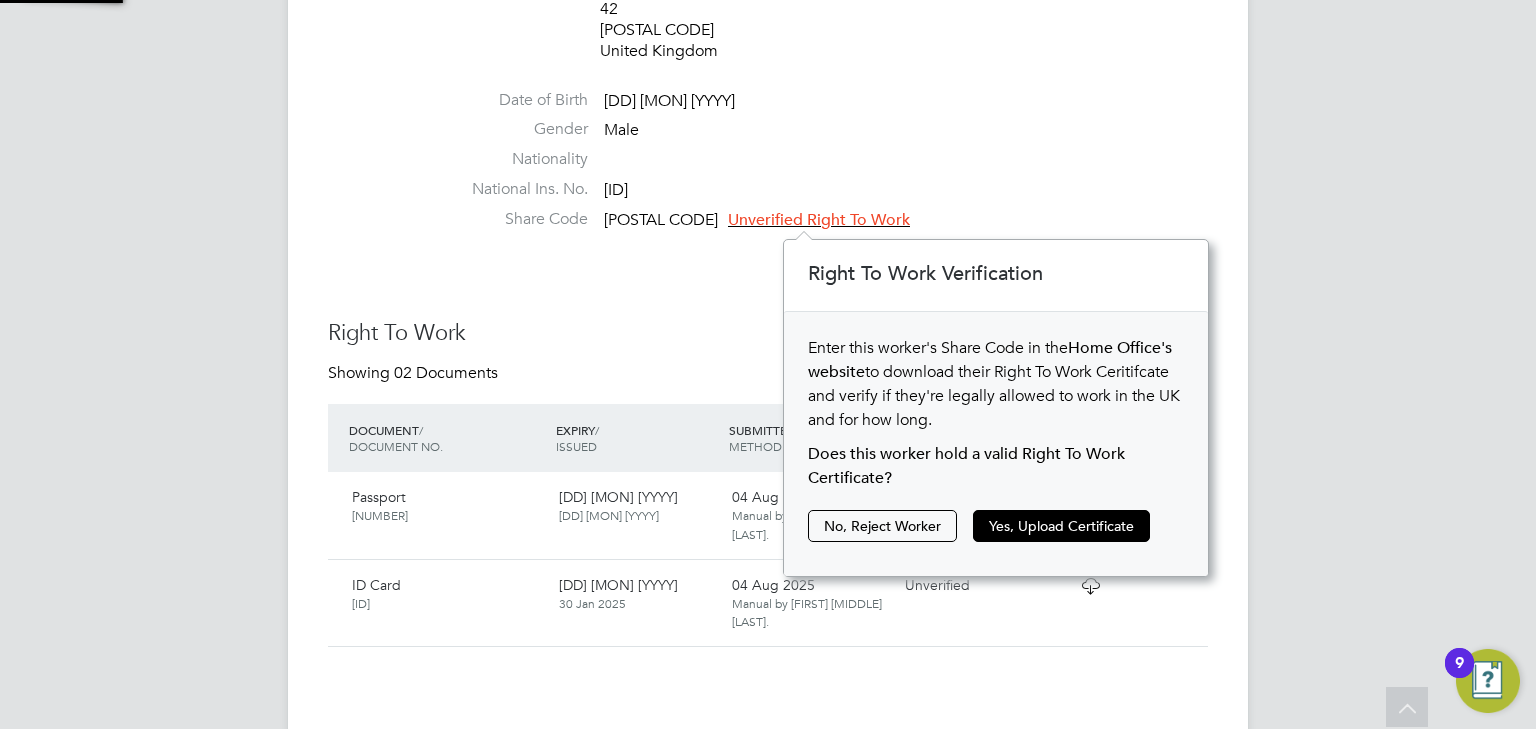 scroll, scrollTop: 10, scrollLeft: 9, axis: both 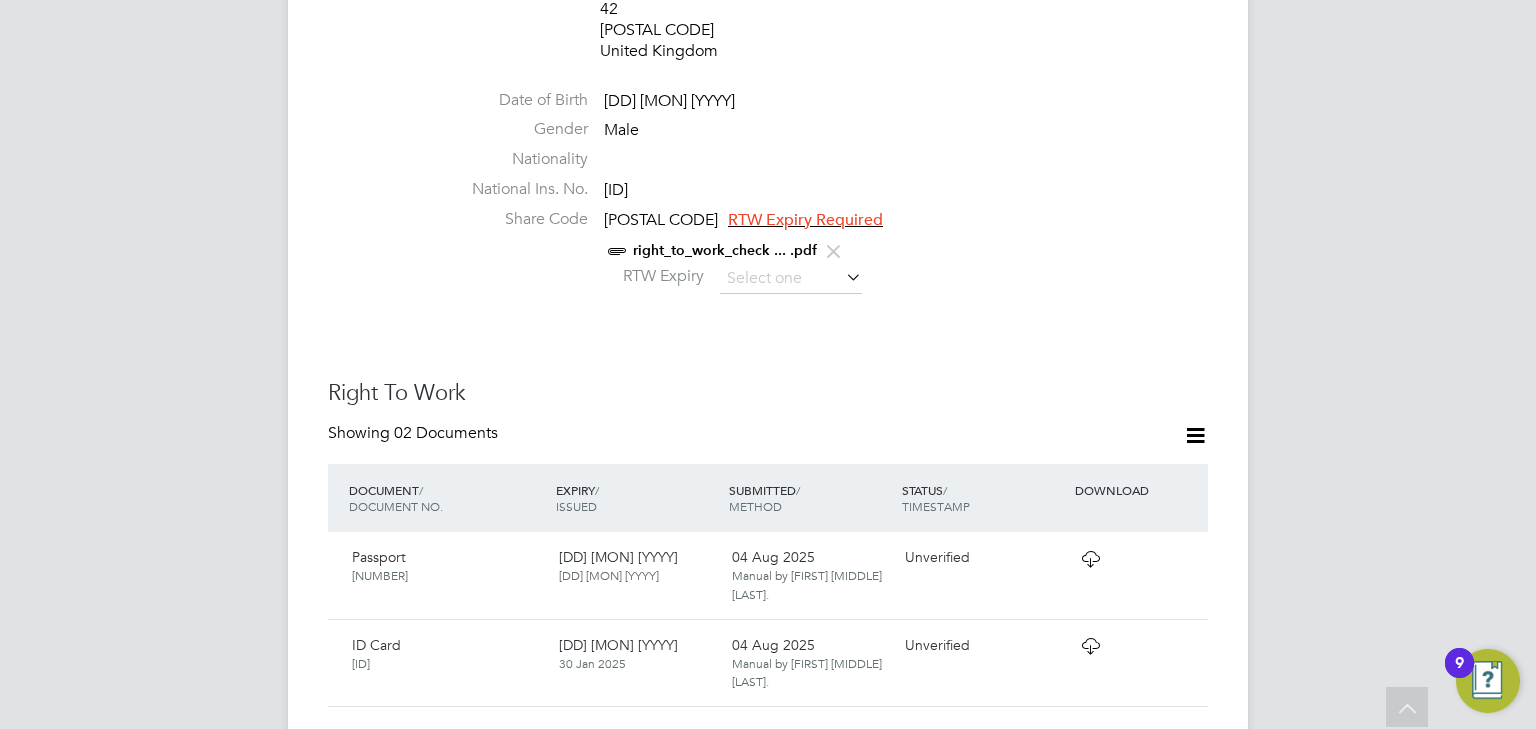 click 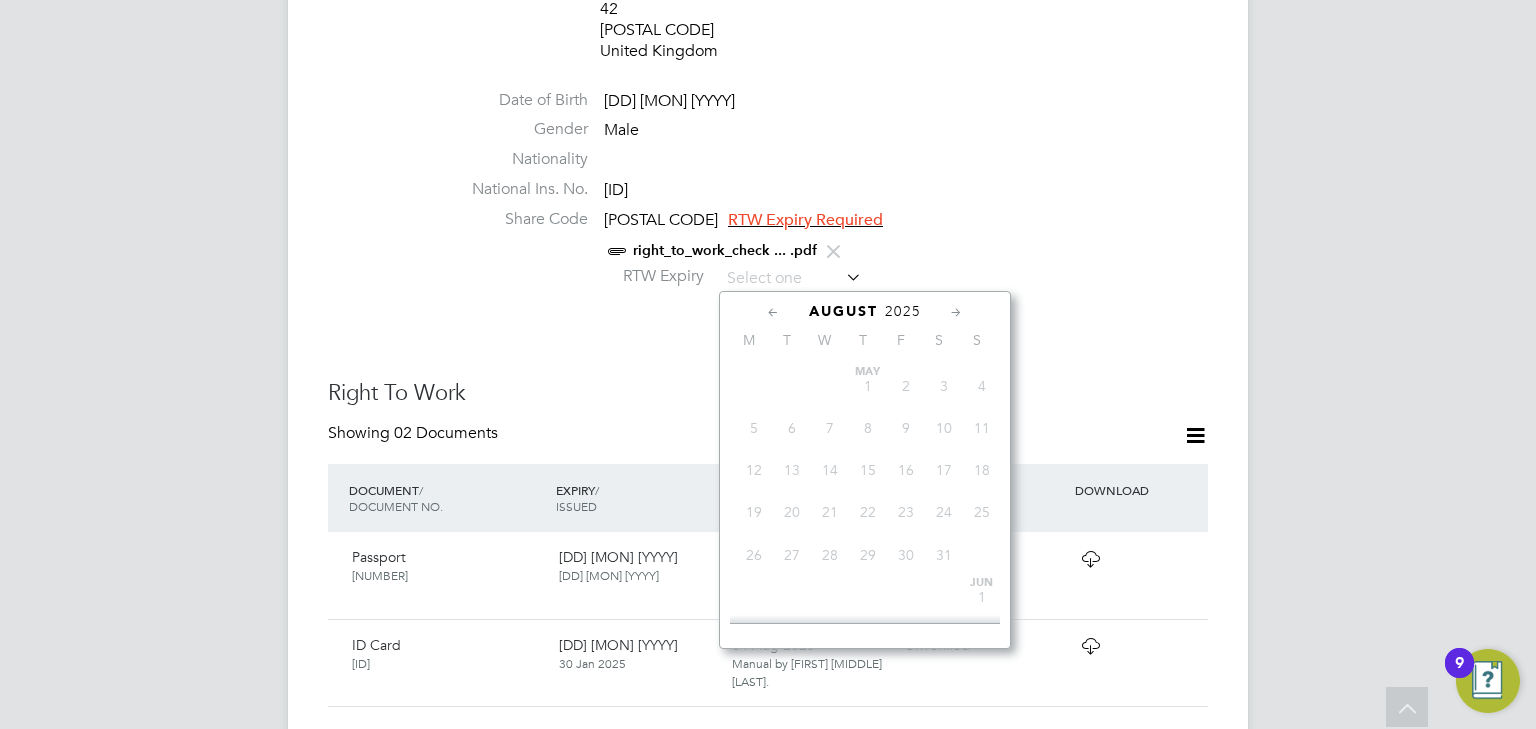 scroll, scrollTop: 652, scrollLeft: 0, axis: vertical 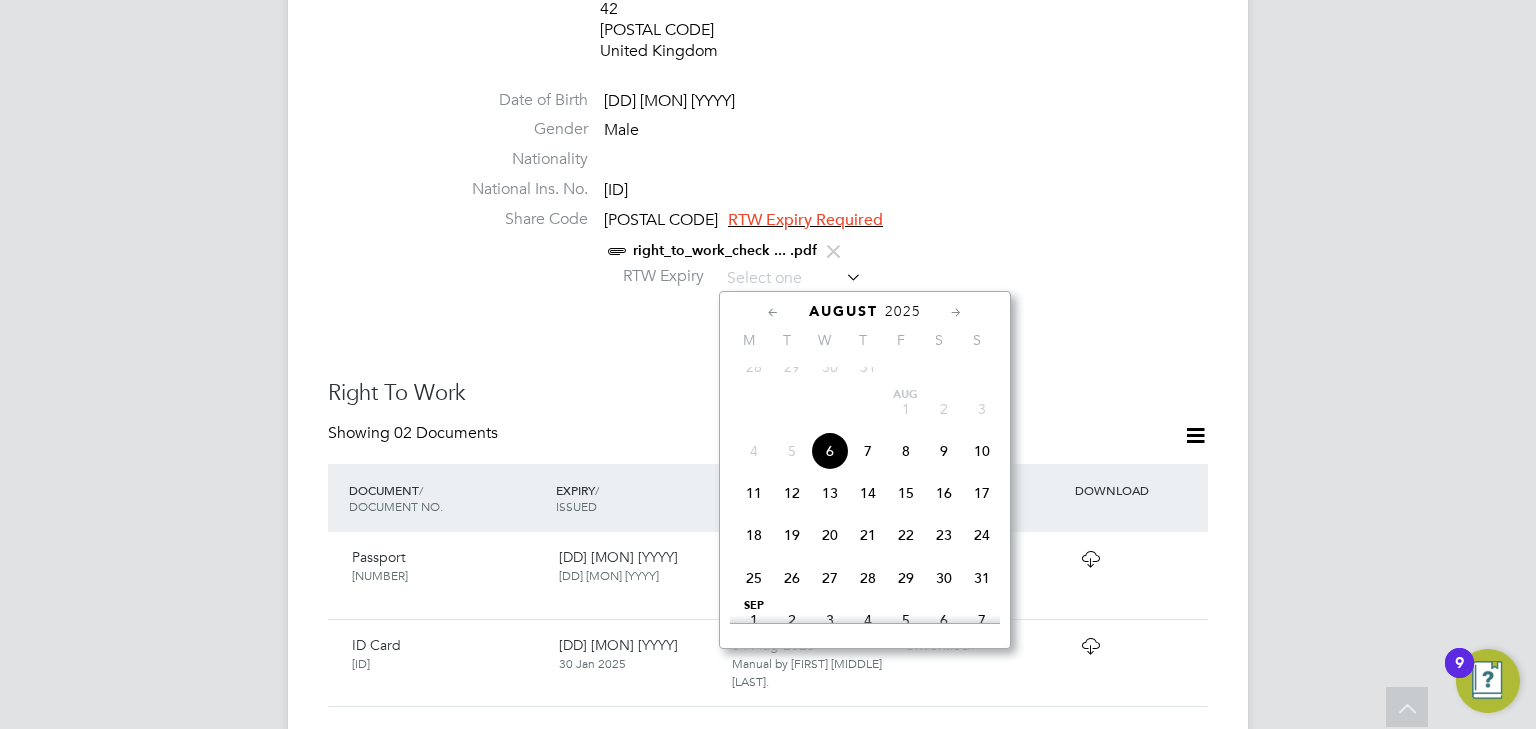 click on "2025" 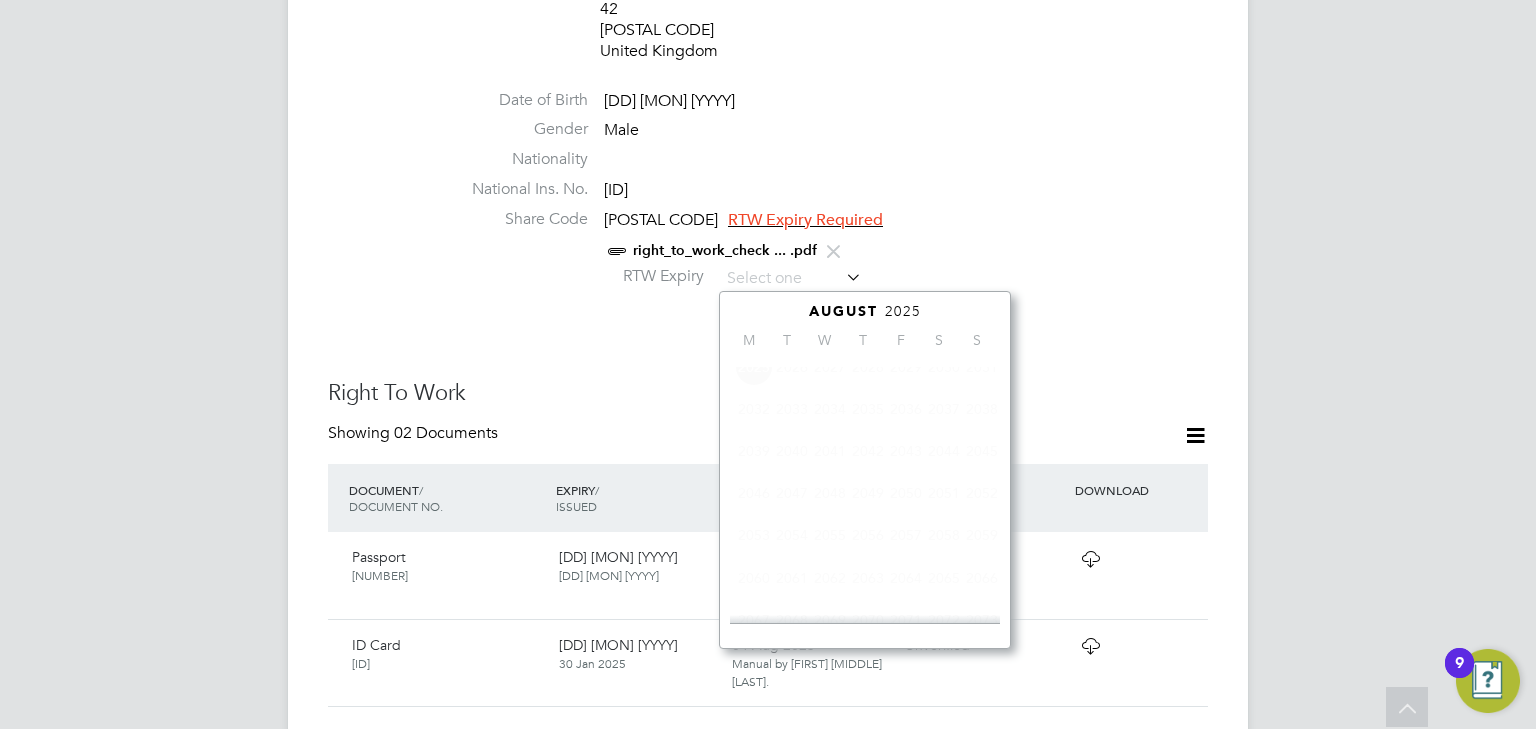 scroll, scrollTop: 535, scrollLeft: 0, axis: vertical 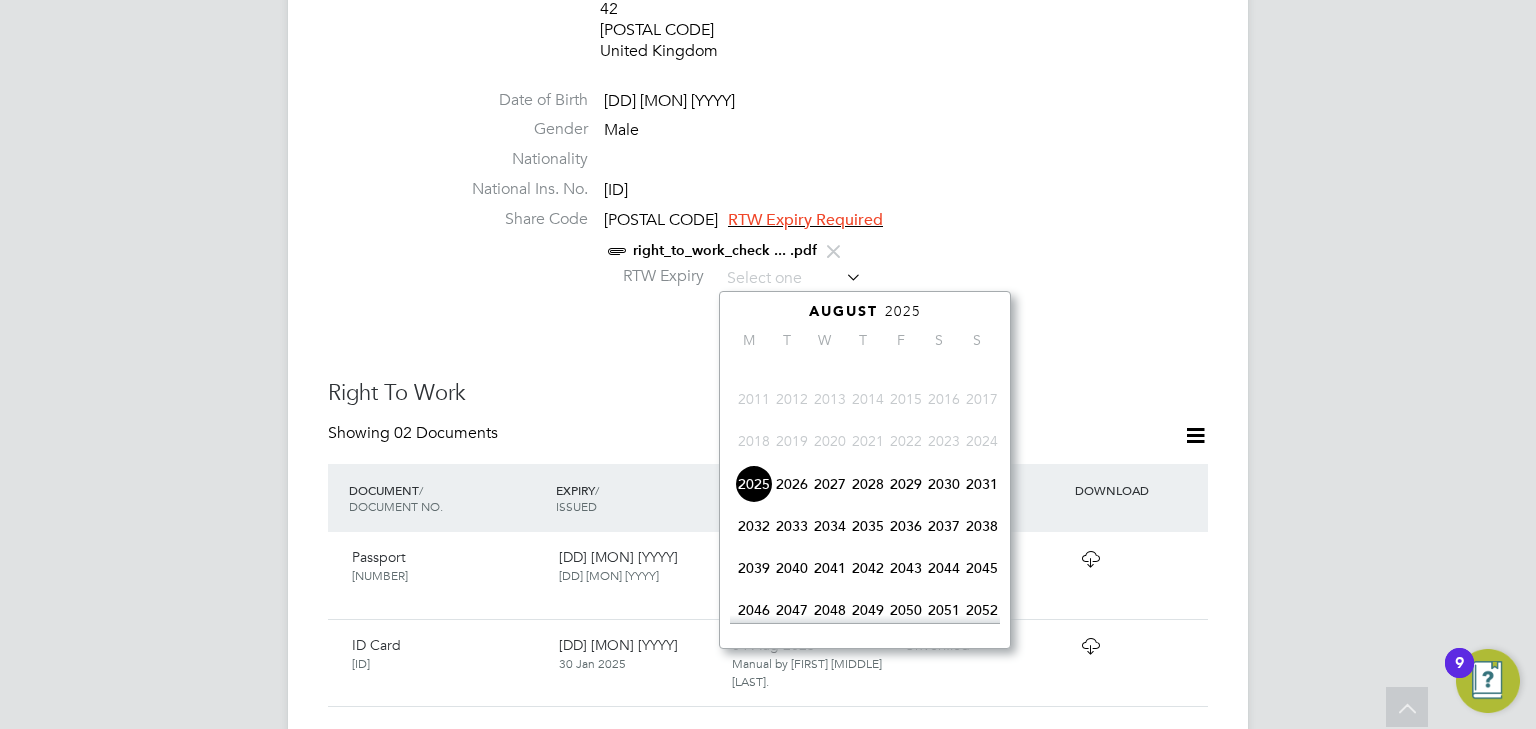 click on "2026" 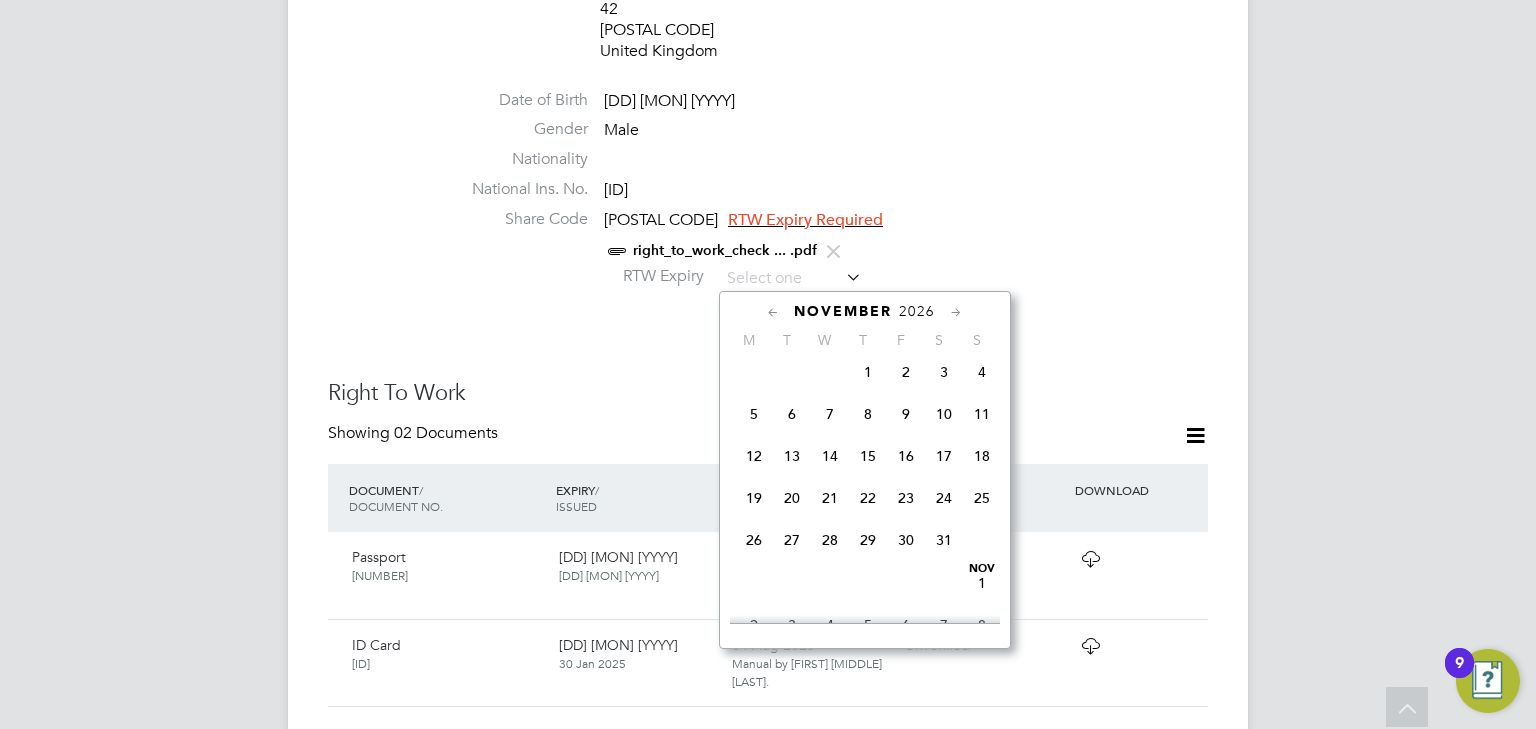 scroll, scrollTop: 1255, scrollLeft: 0, axis: vertical 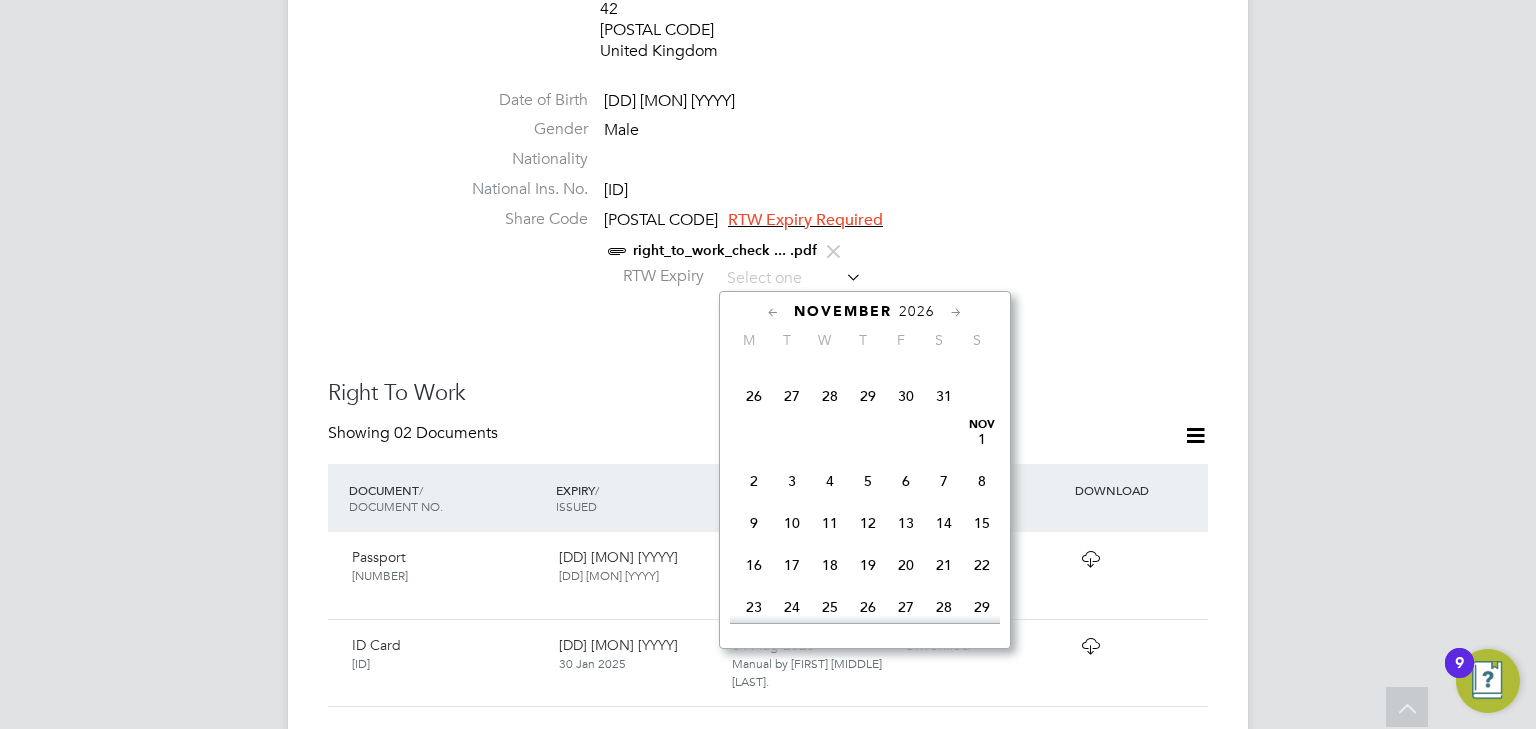 click on "22" 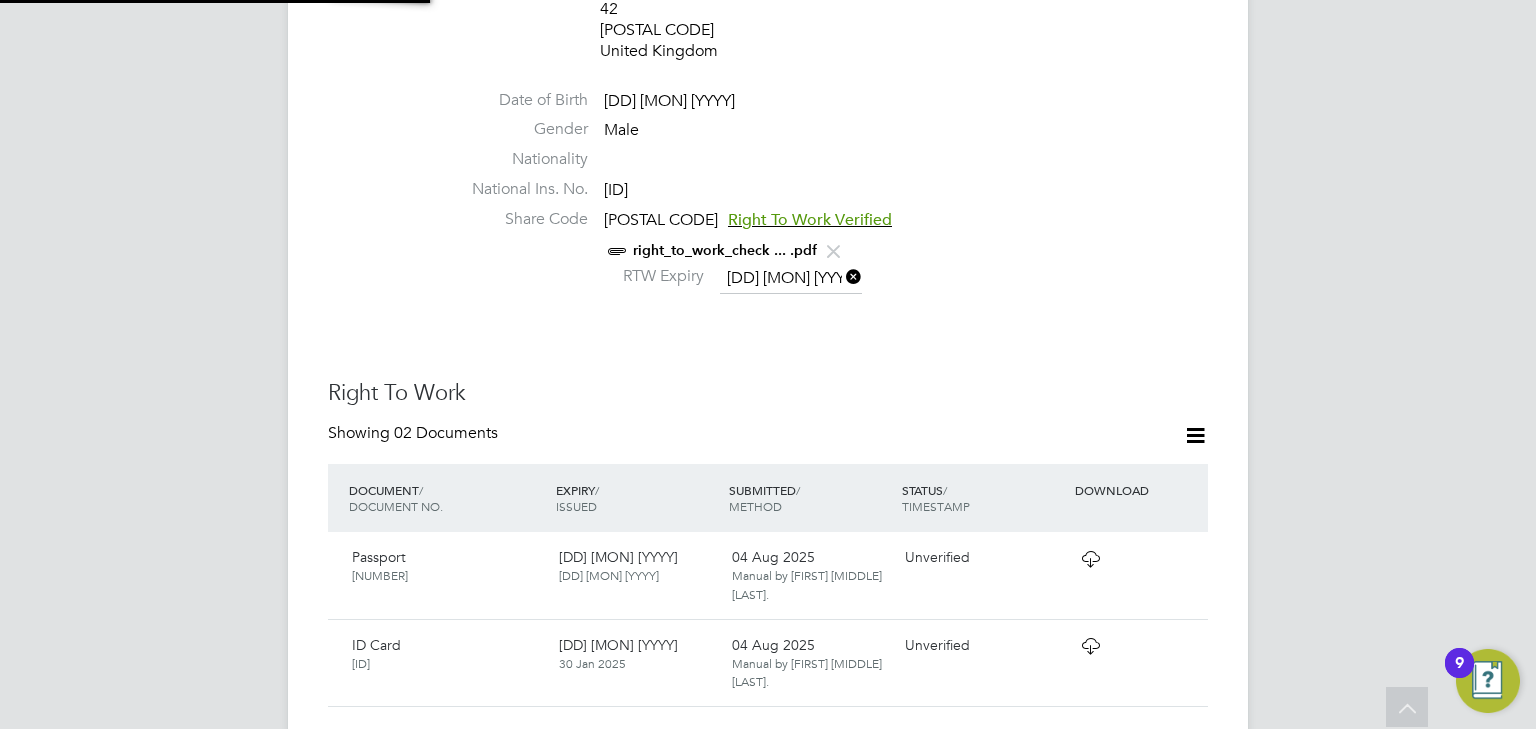 scroll, scrollTop: 10, scrollLeft: 11, axis: both 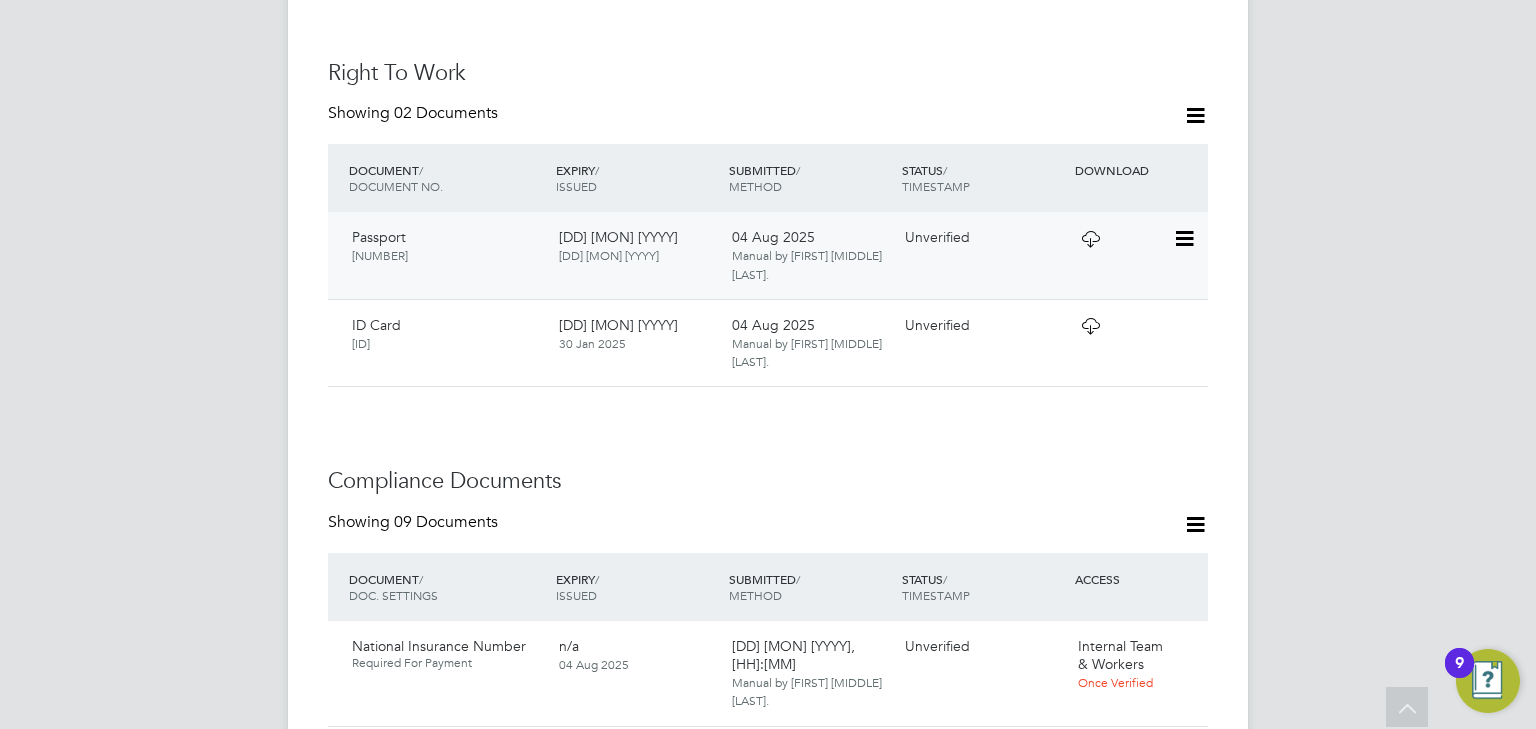 click 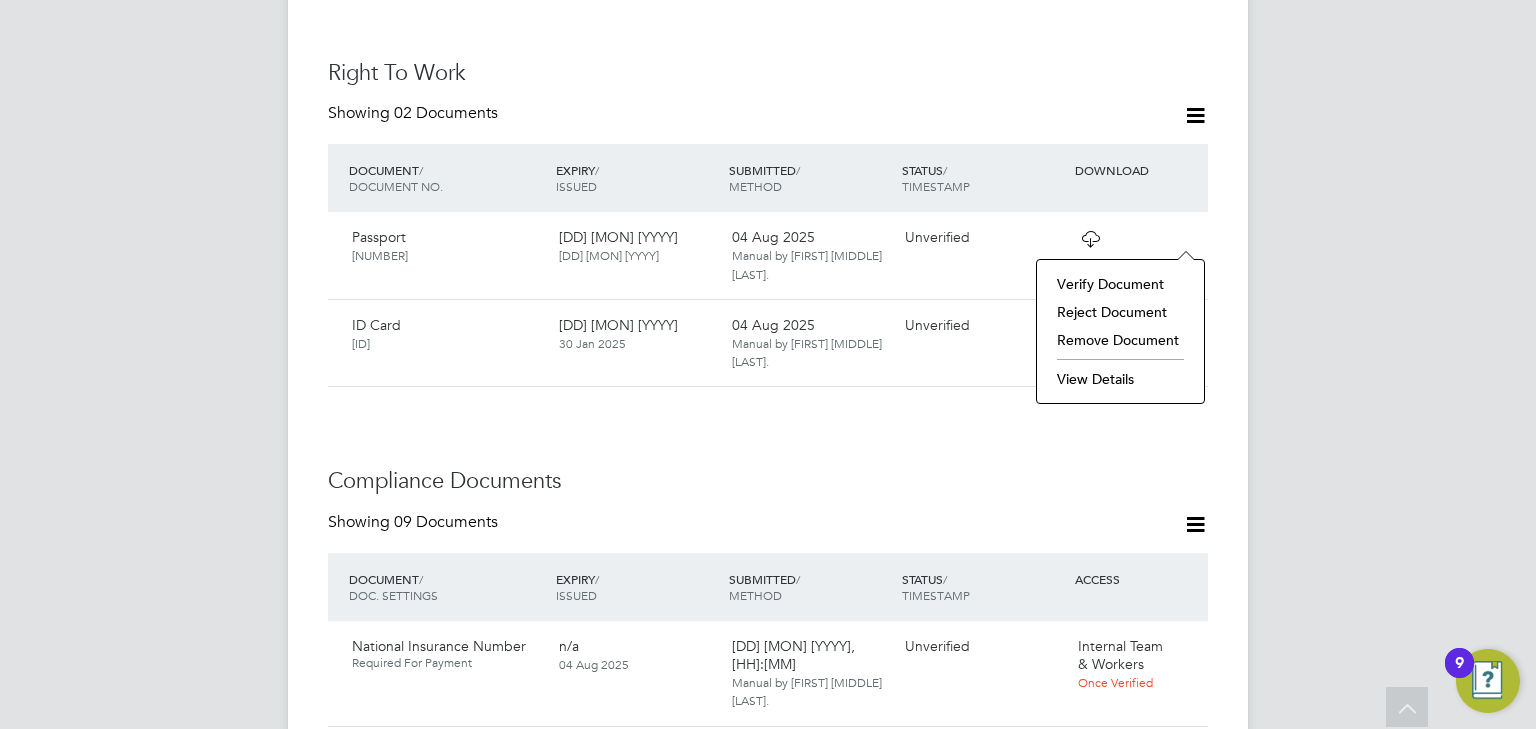 click on "Verify Document" 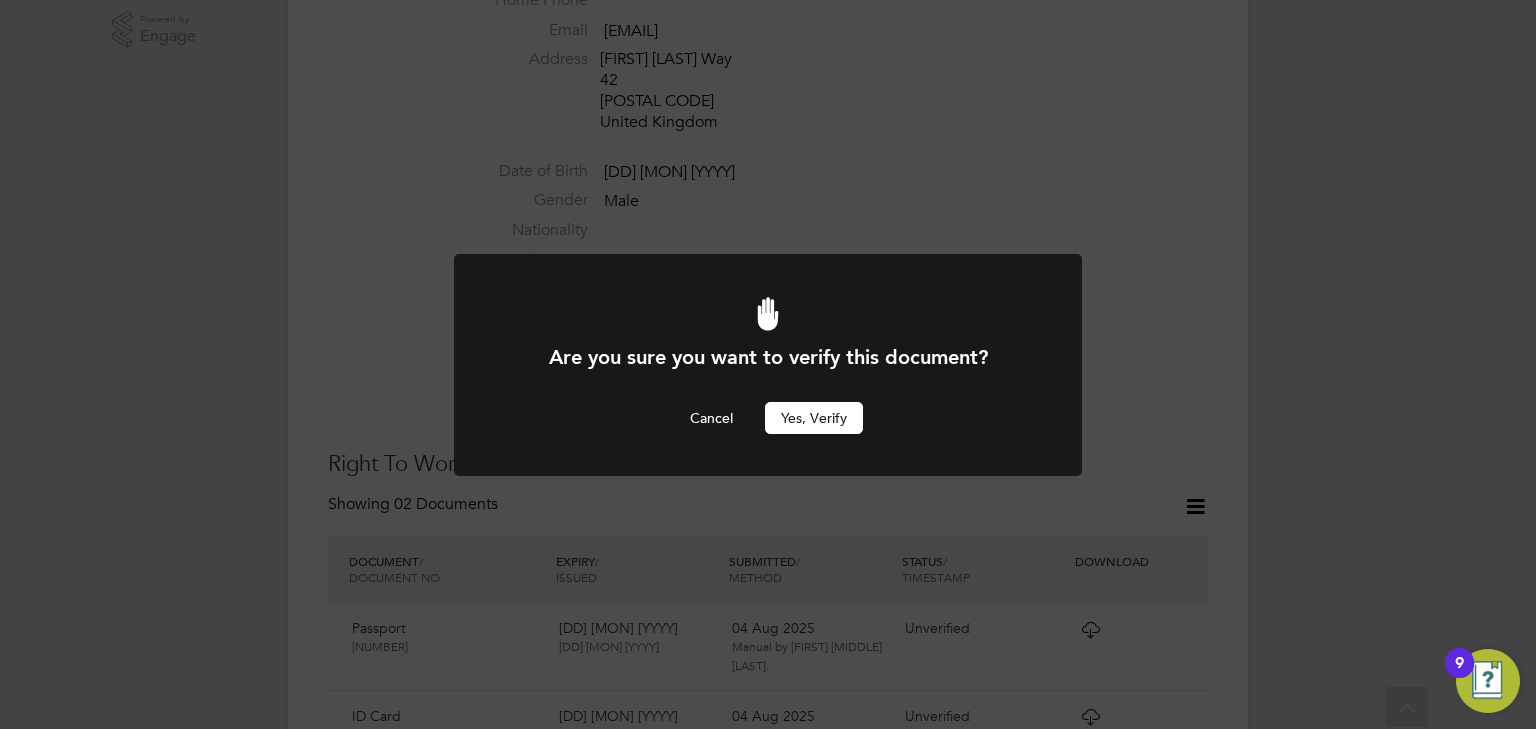 scroll, scrollTop: 0, scrollLeft: 0, axis: both 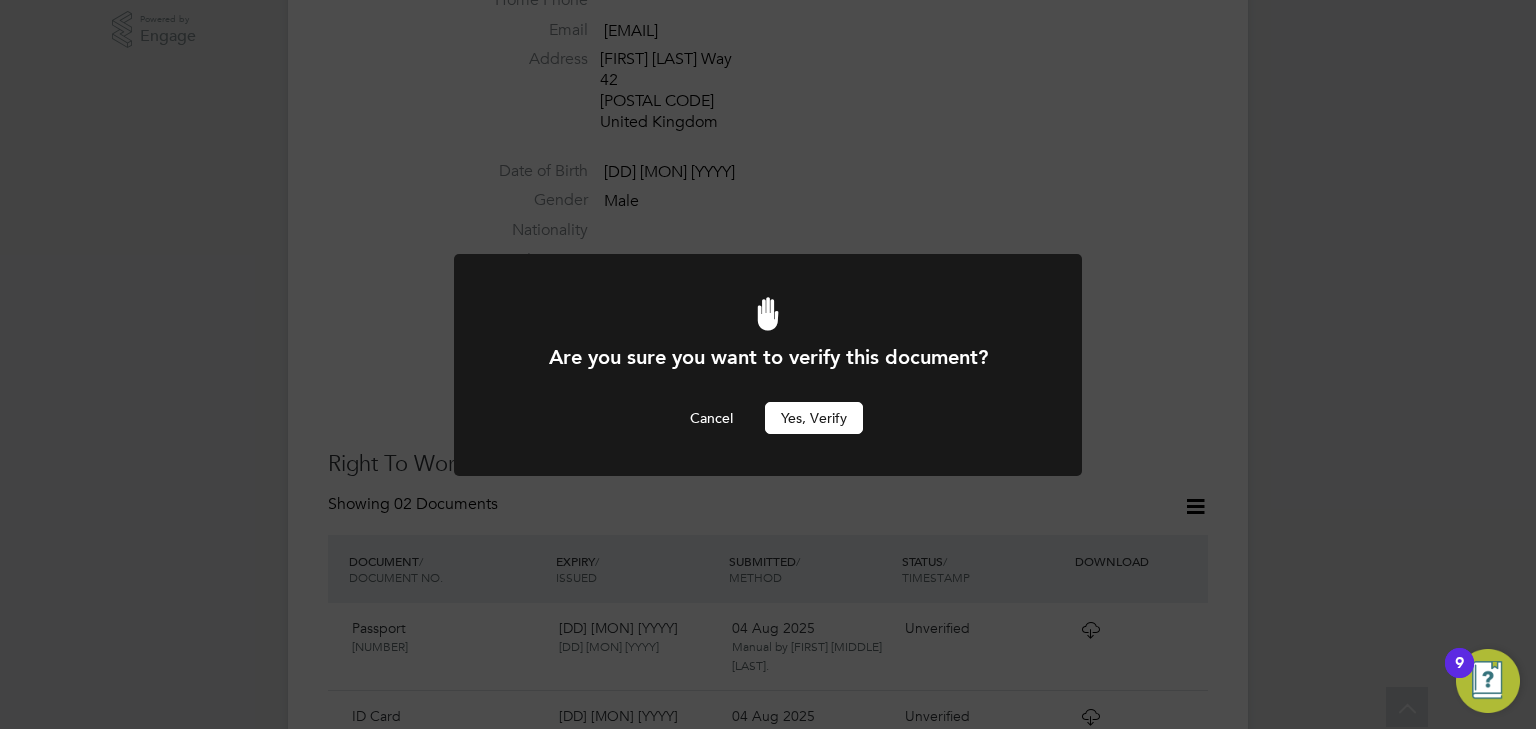 click on "Yes, verify" at bounding box center [814, 418] 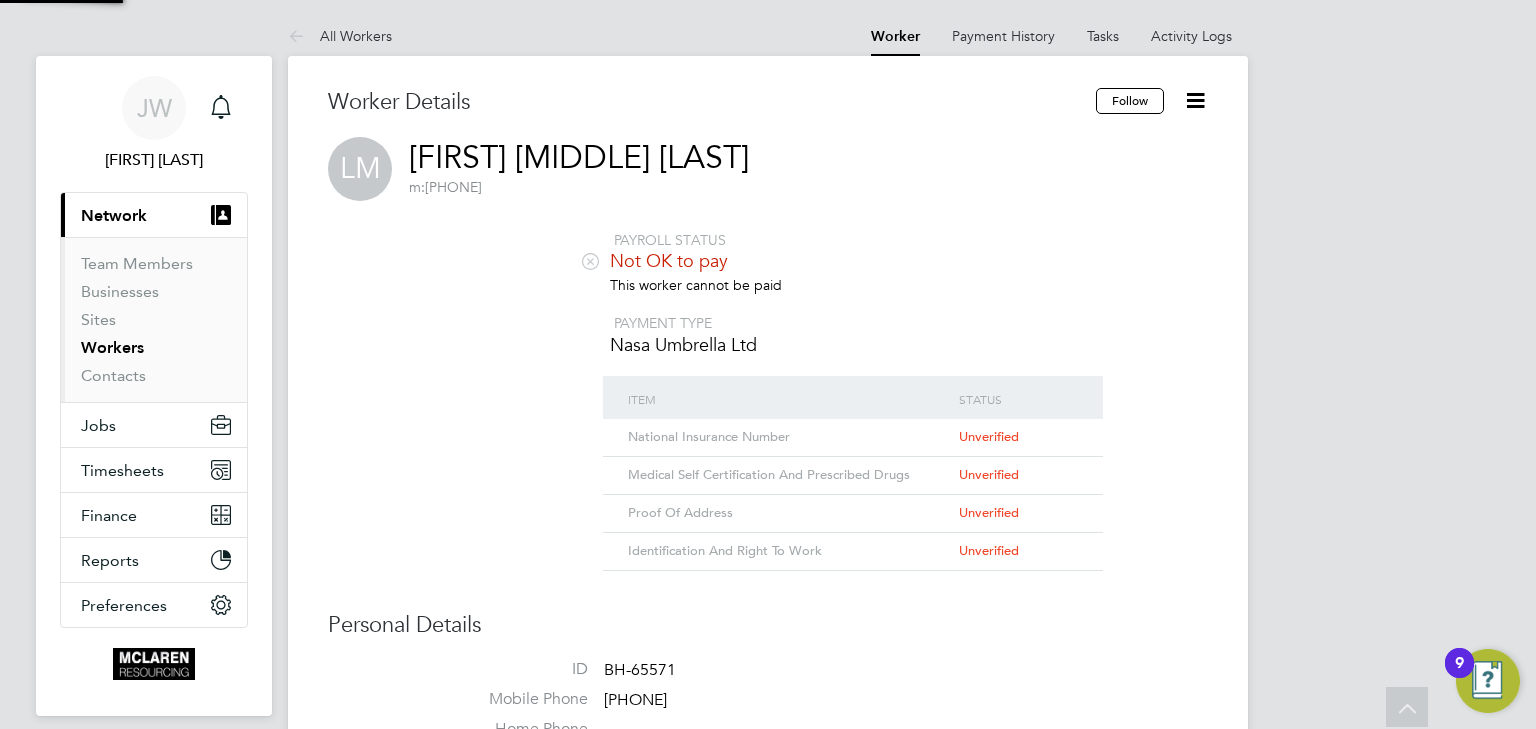scroll, scrollTop: 728, scrollLeft: 0, axis: vertical 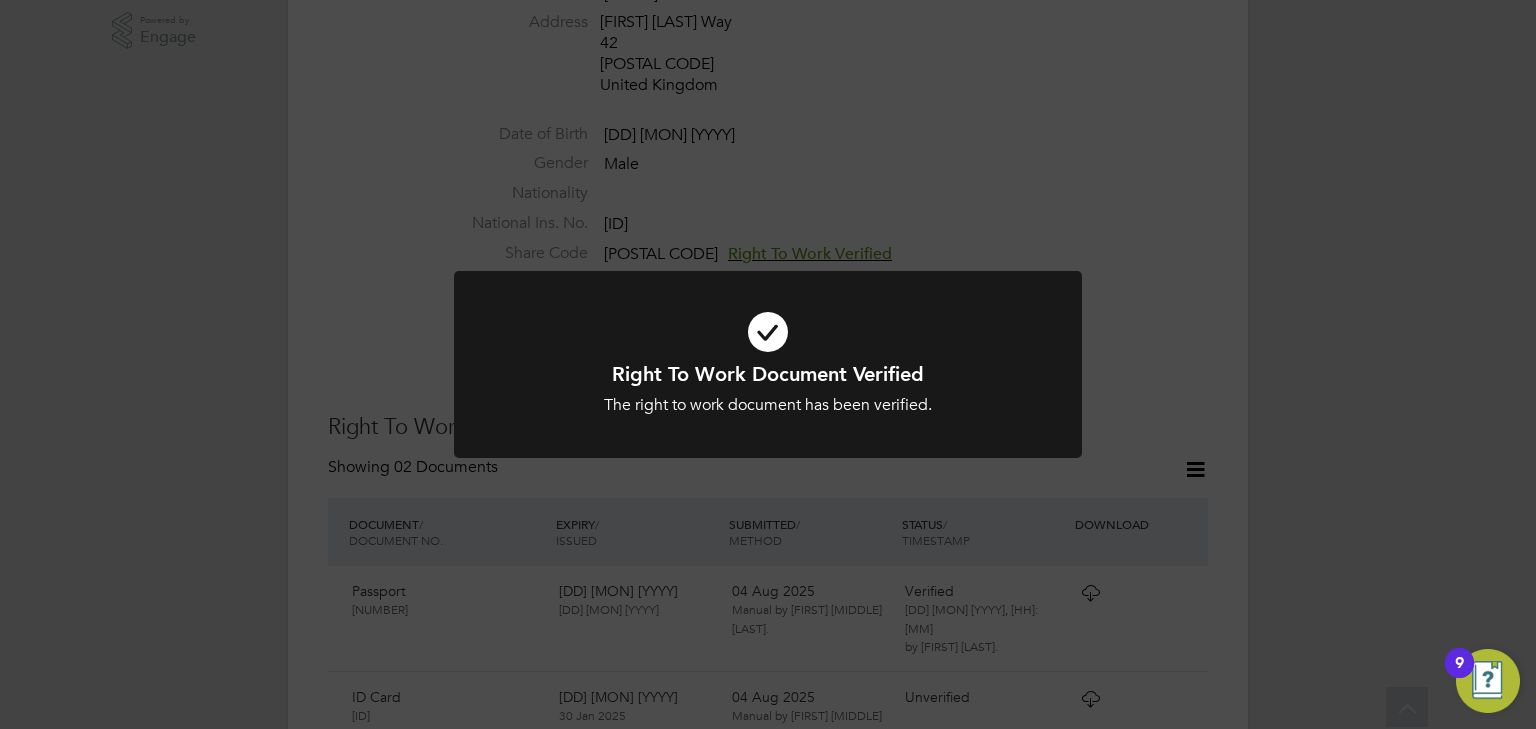 click on "Right To Work Document Verified The right to work document has been verified. Cancel Okay" 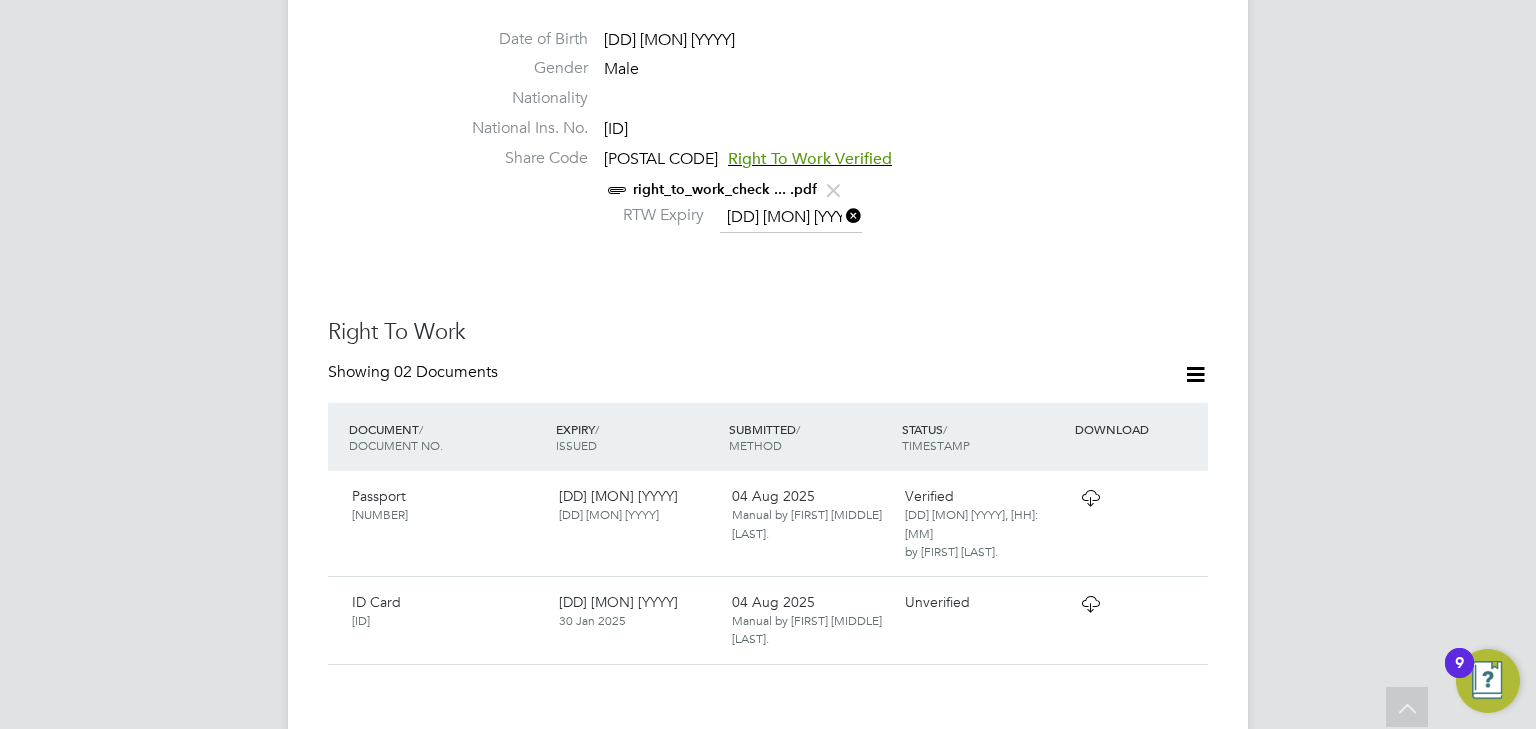scroll, scrollTop: 1048, scrollLeft: 0, axis: vertical 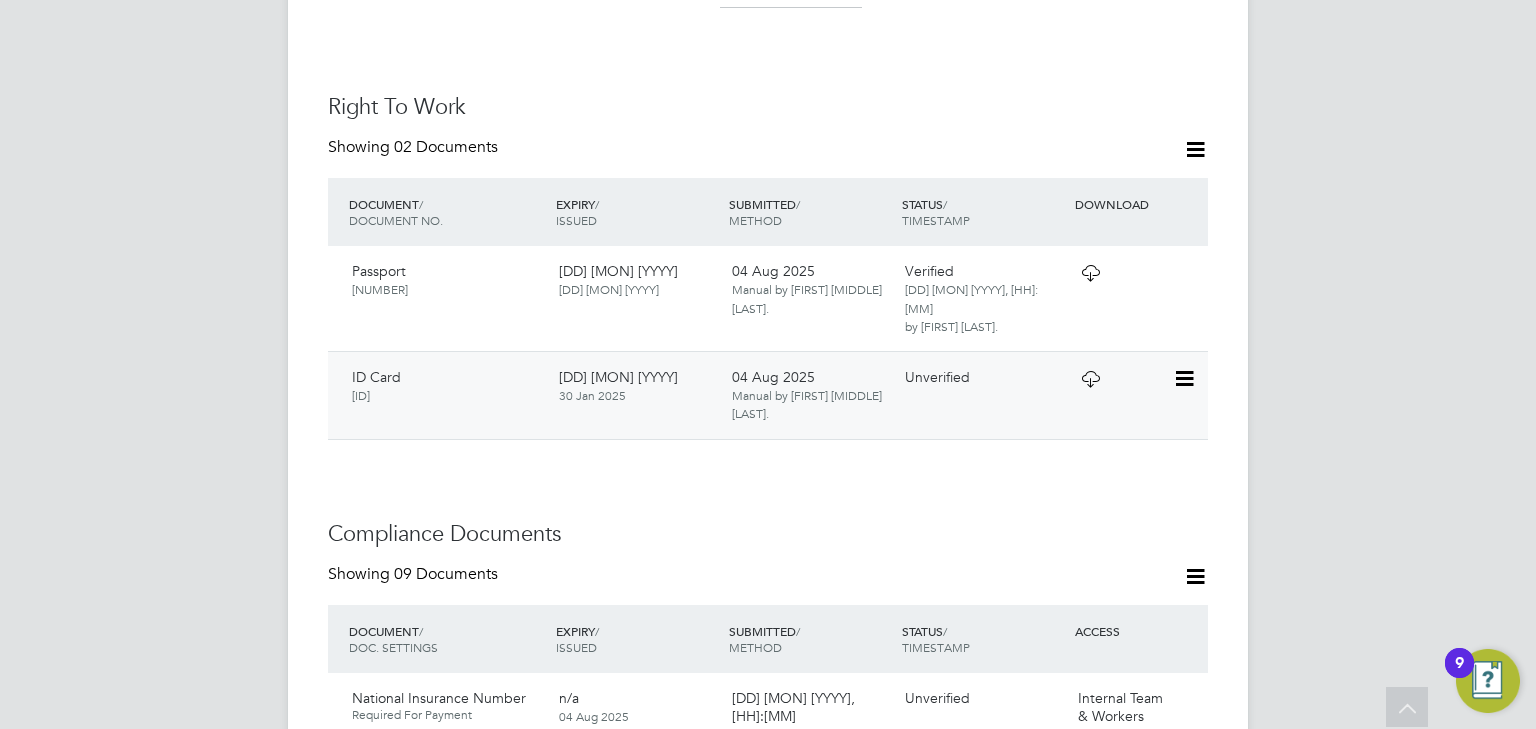 click 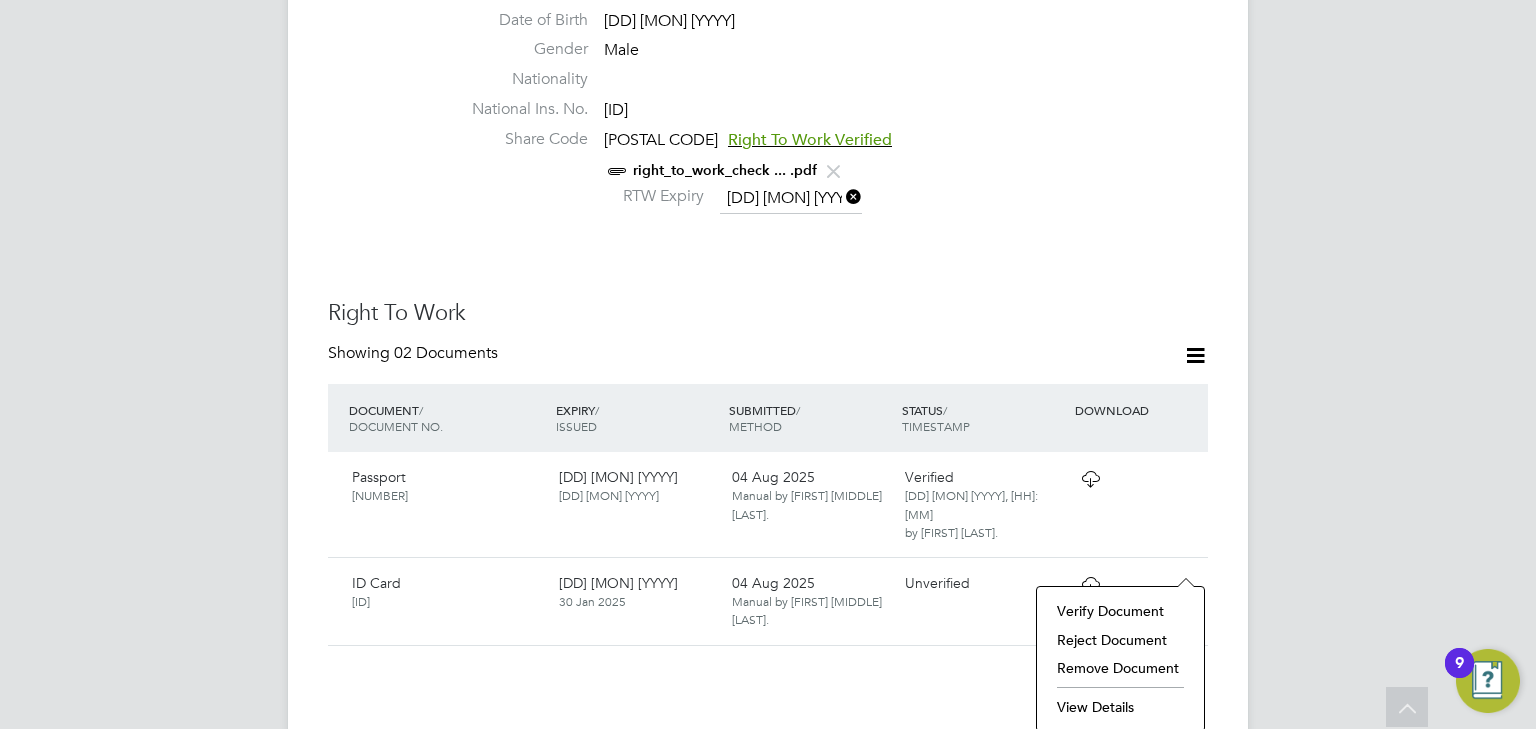 scroll, scrollTop: 968, scrollLeft: 0, axis: vertical 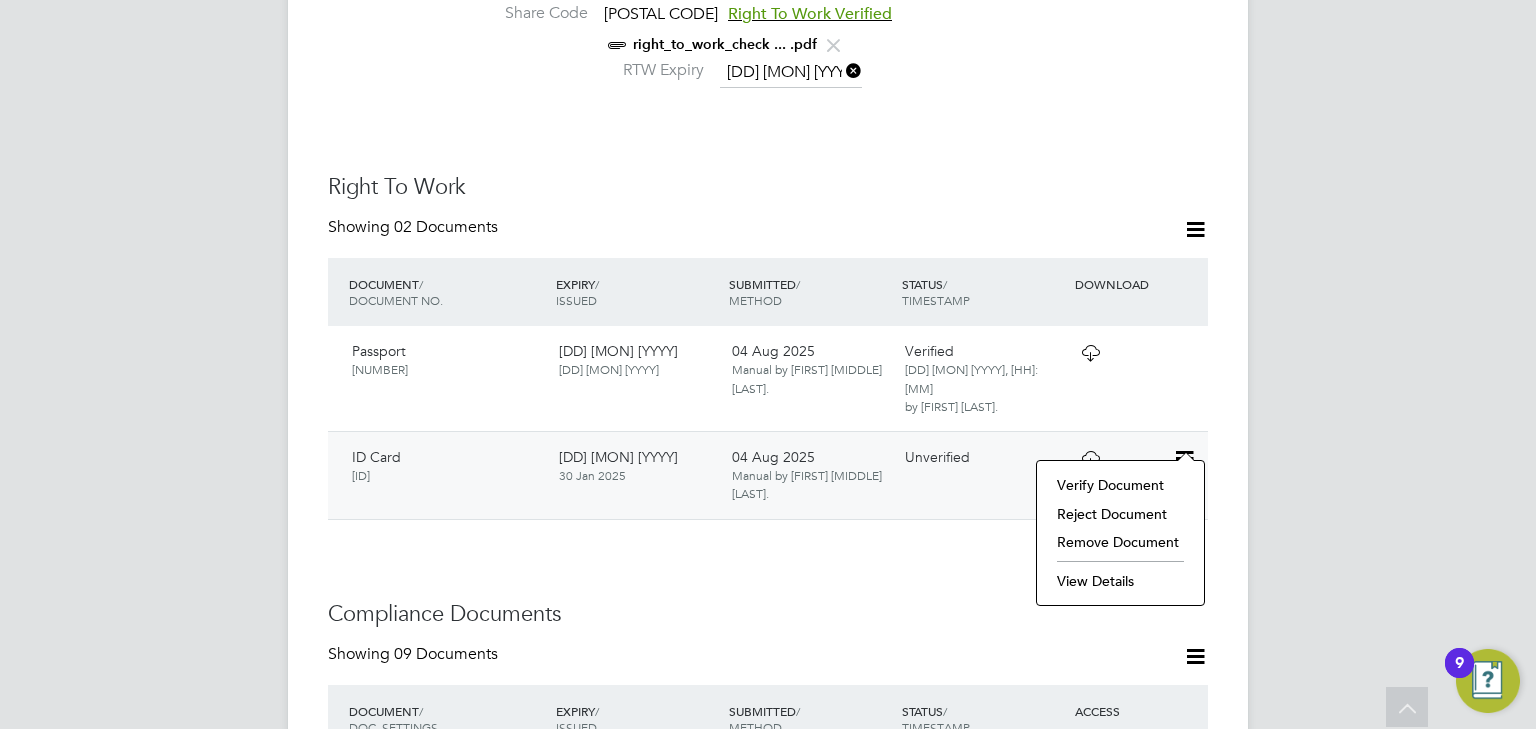 click on "ID Card MESSI802164LF9WY 29 Jan 2035 30 Jan 2025 04 Aug 2025  Manual by Louis Francois Messi. Unverified" 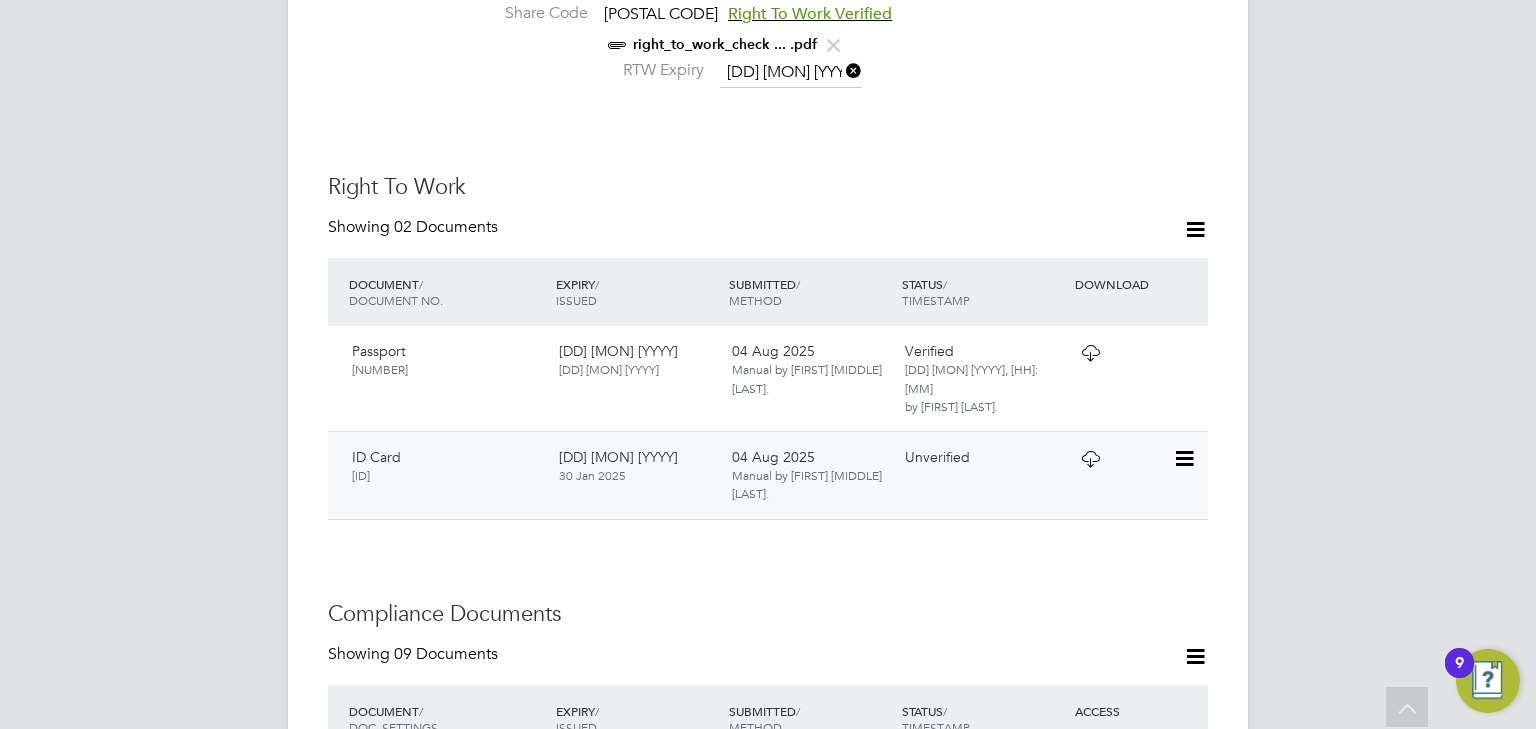 click 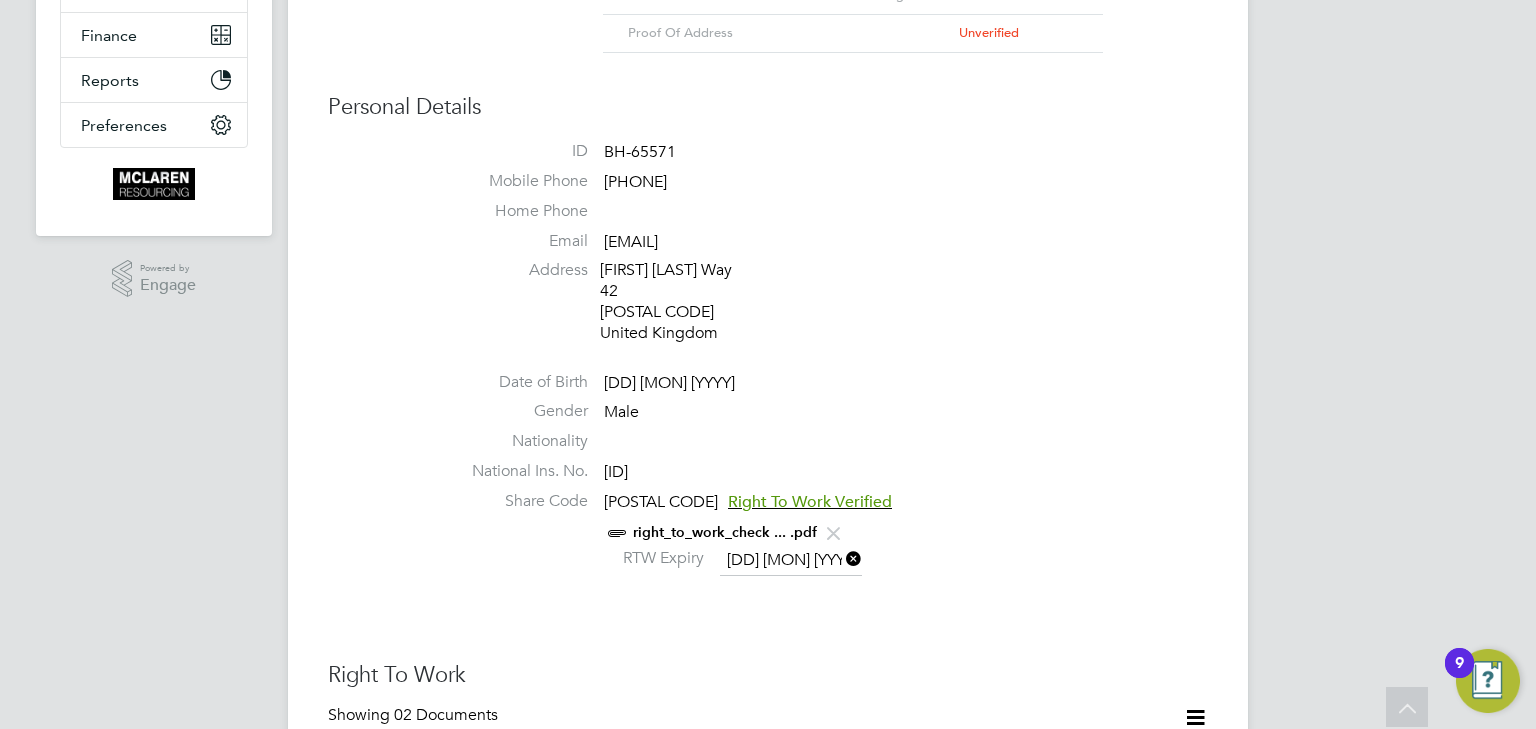 scroll, scrollTop: 880, scrollLeft: 0, axis: vertical 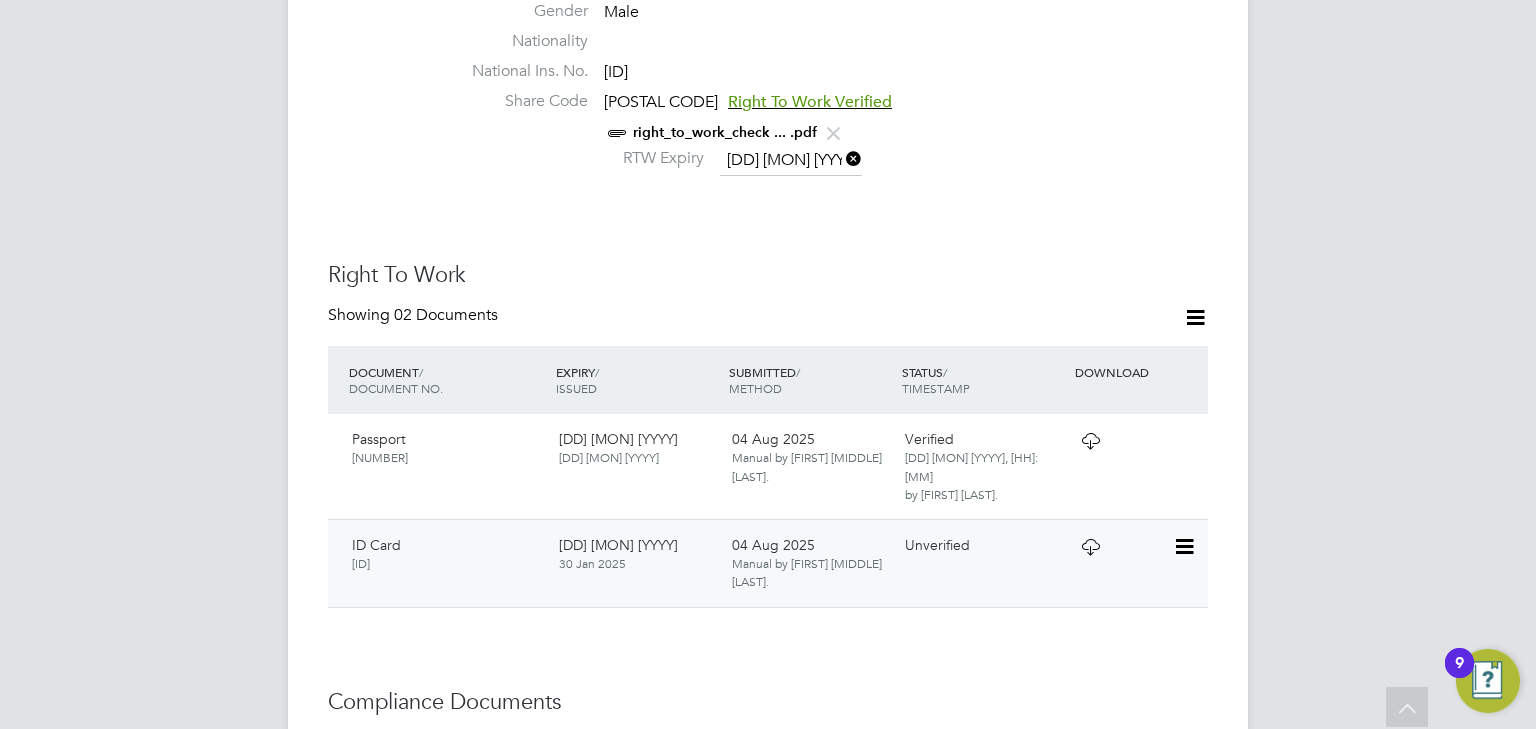 click 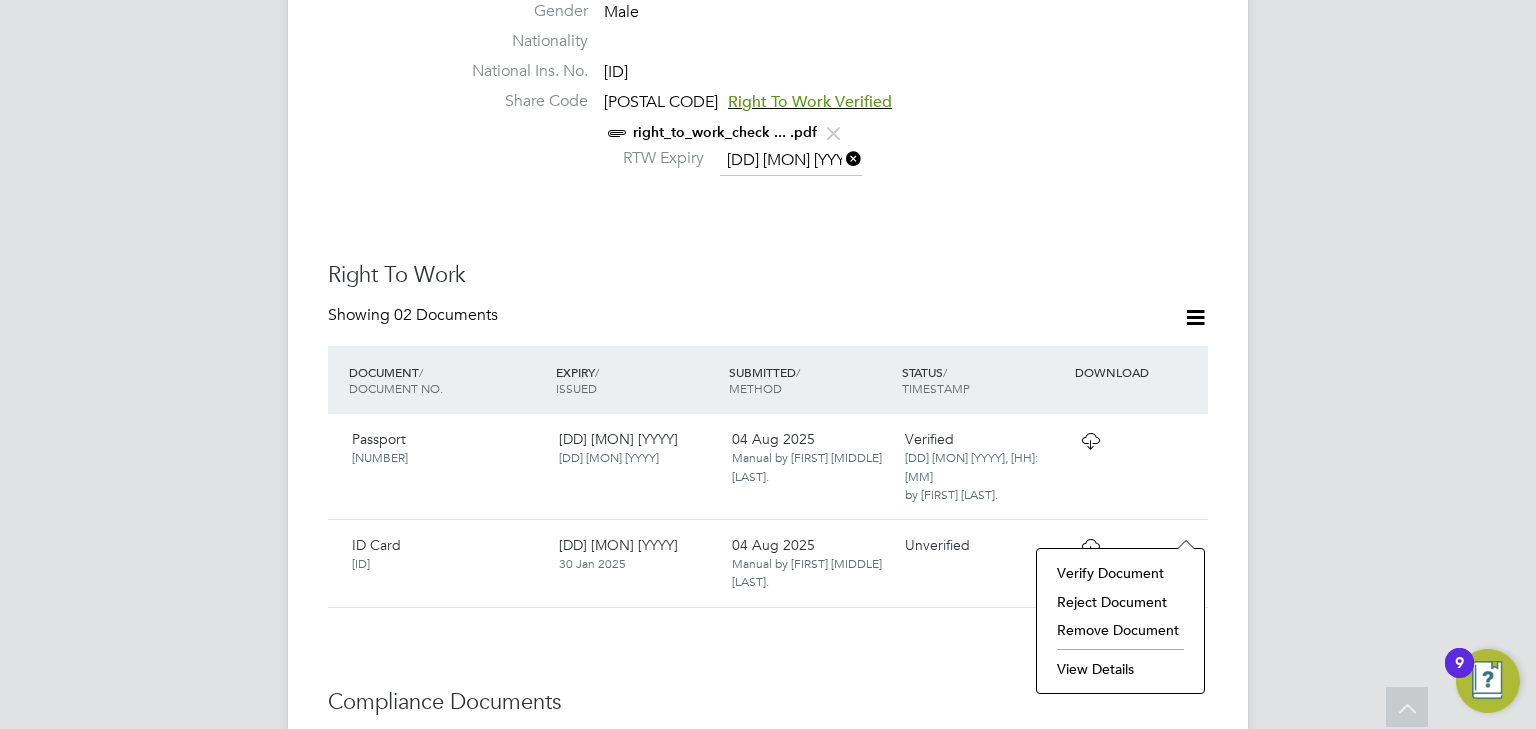 click on "Reject Document" 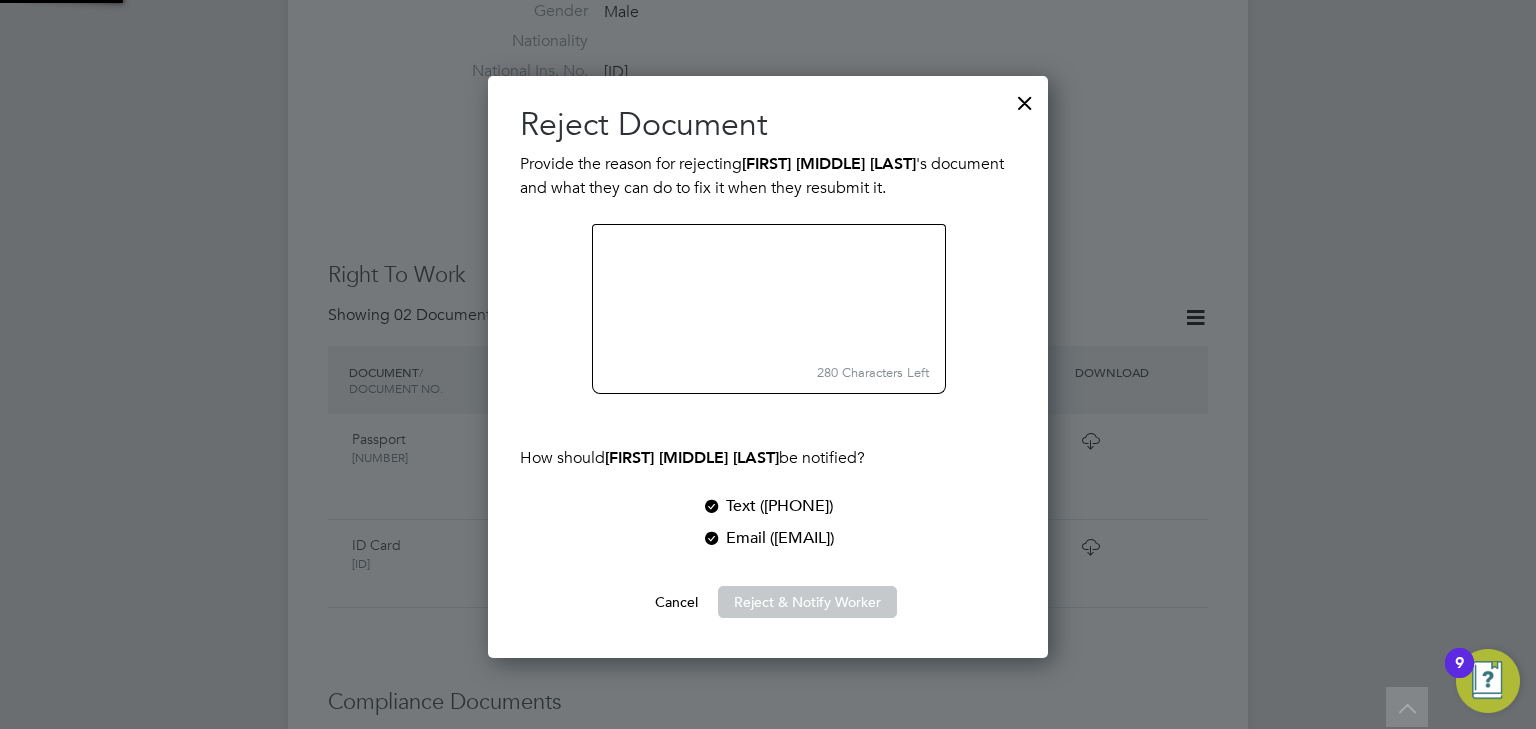 scroll, scrollTop: 10, scrollLeft: 10, axis: both 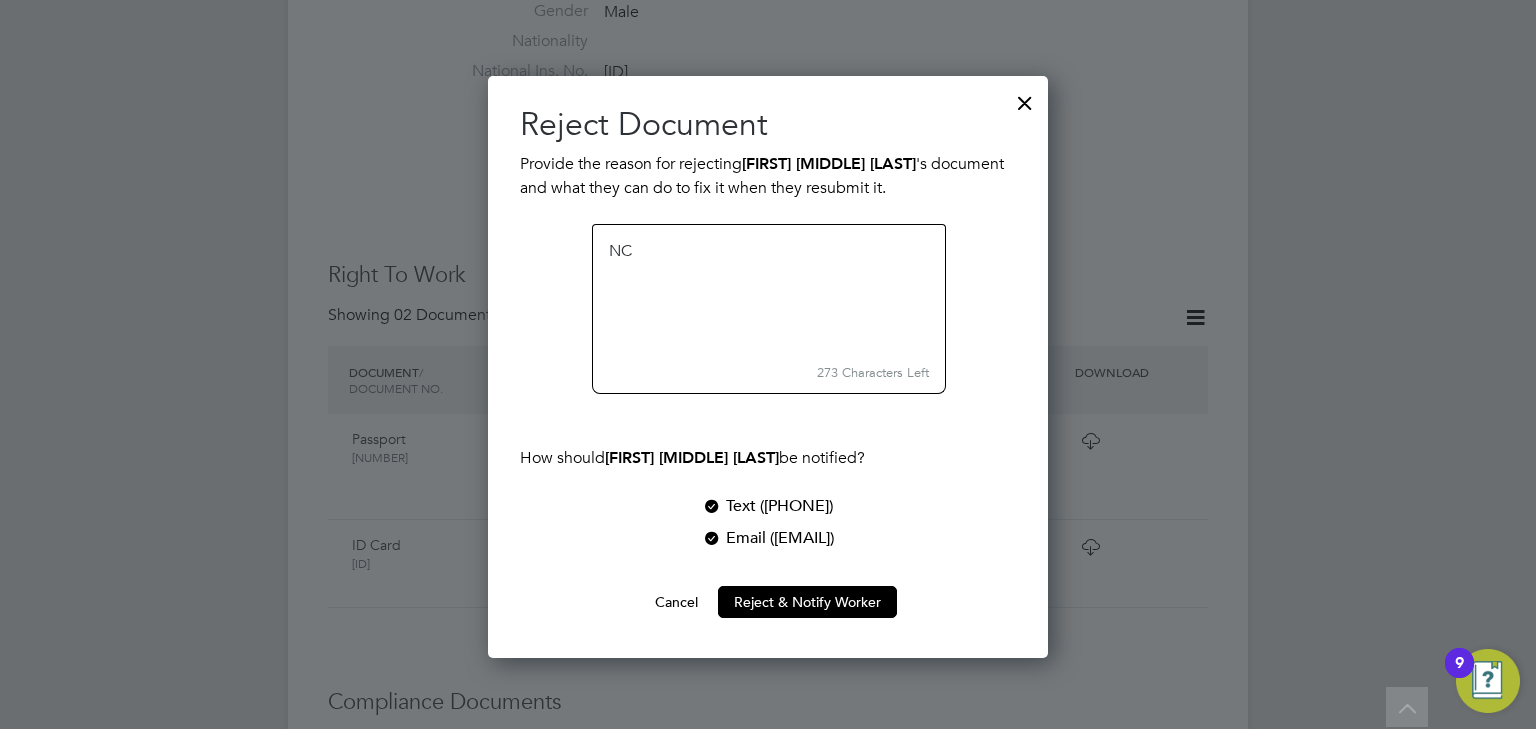 type on "N" 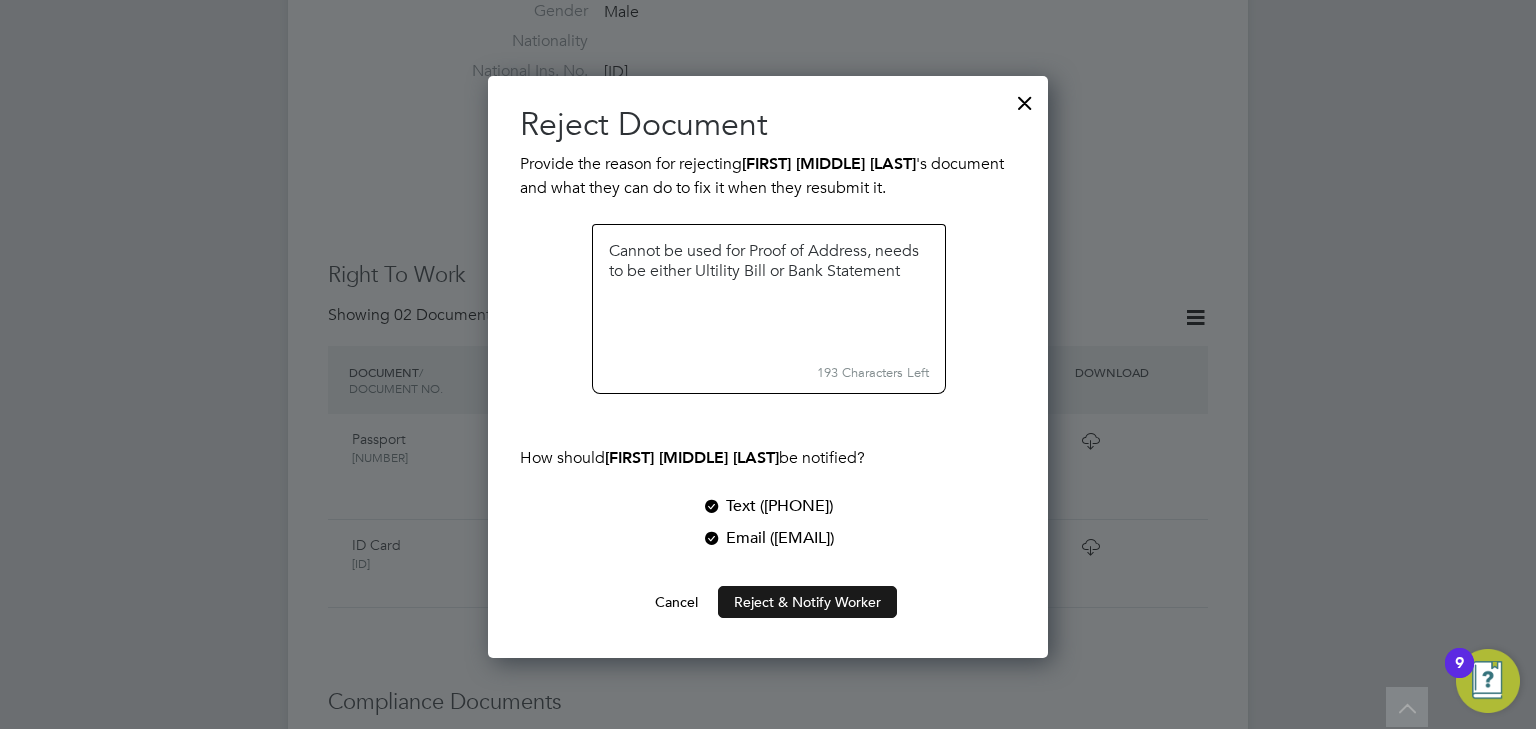 type on "Cannot be used for Proof of Address, needs to be either Ultility Bill or Bank Statement" 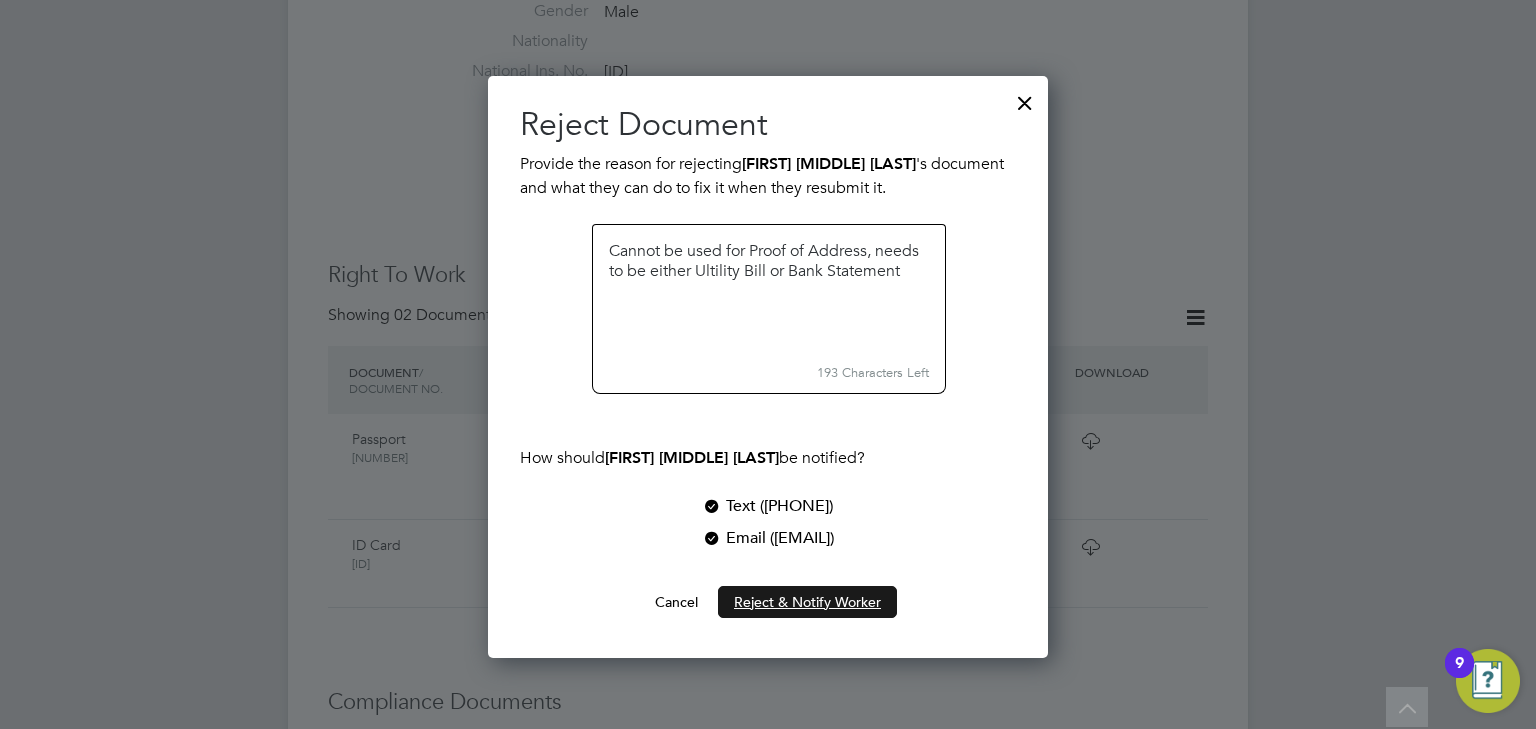click on "Reject & Notify Worker" at bounding box center [807, 602] 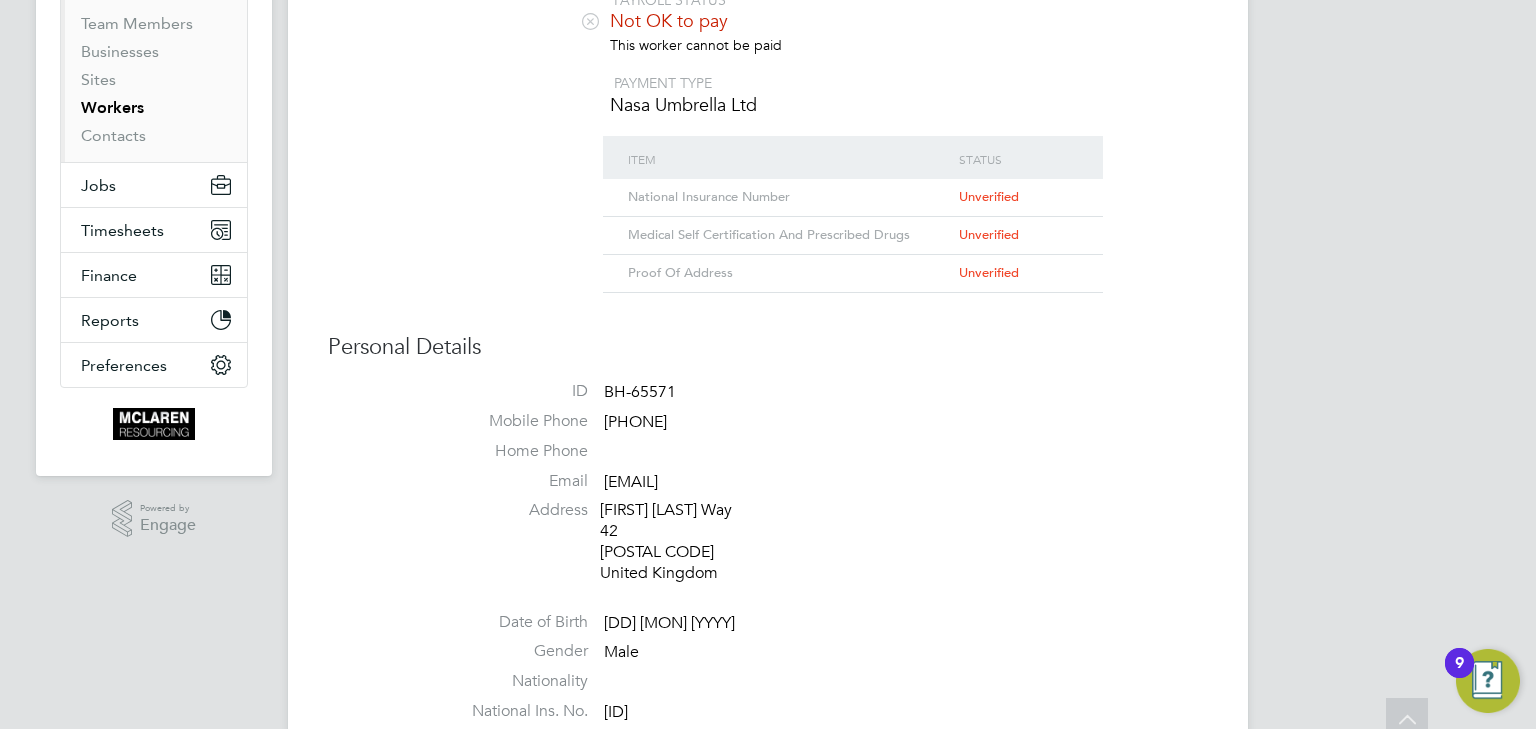scroll, scrollTop: 0, scrollLeft: 0, axis: both 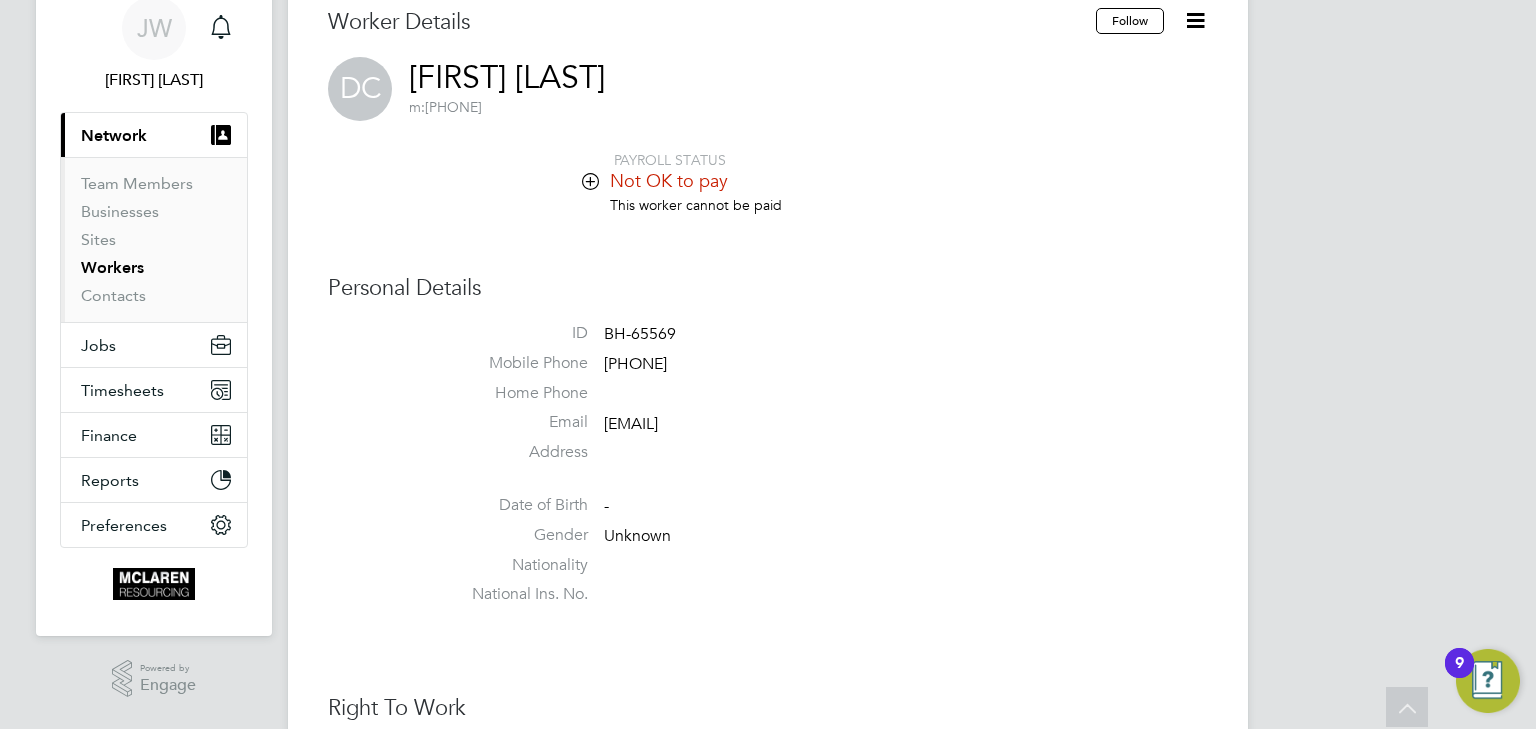 click 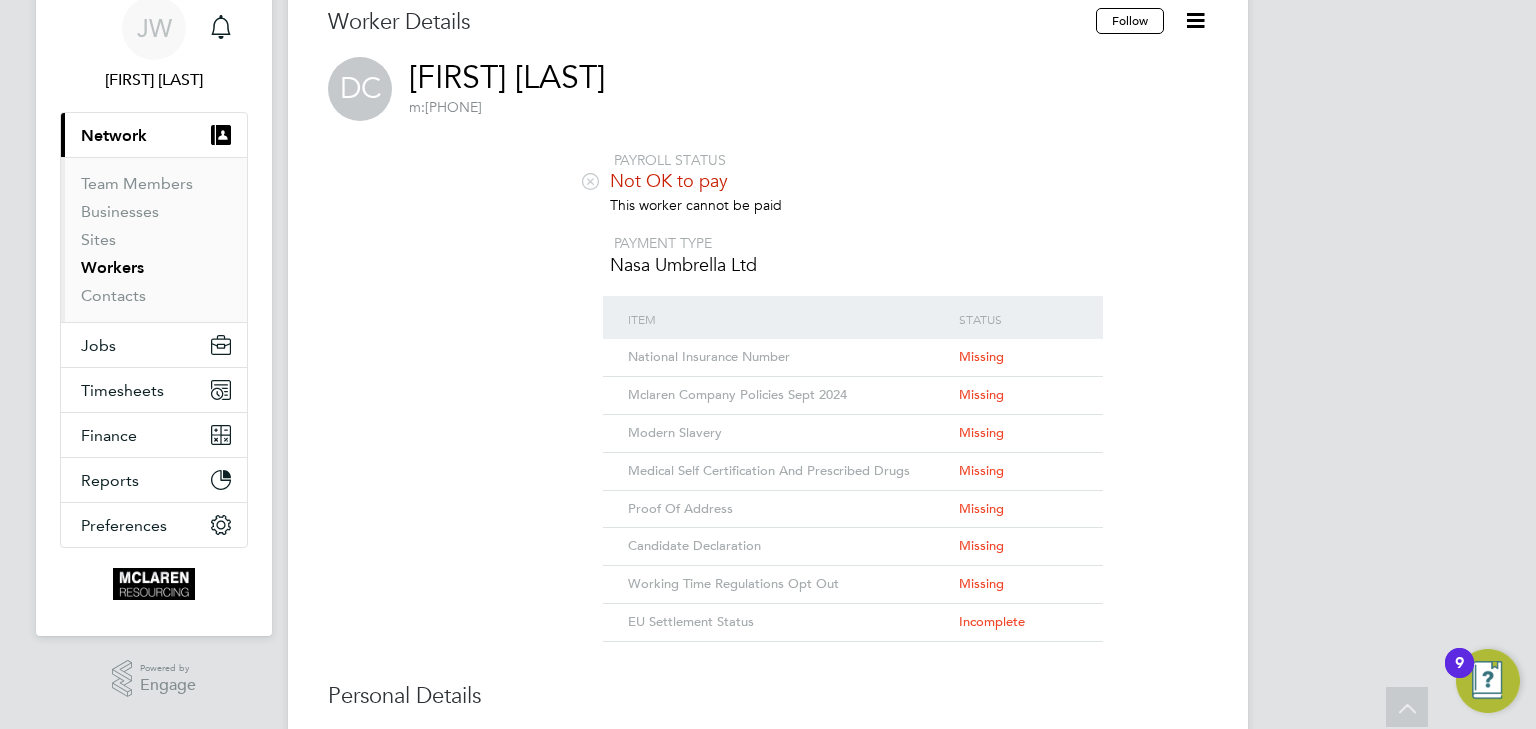 click 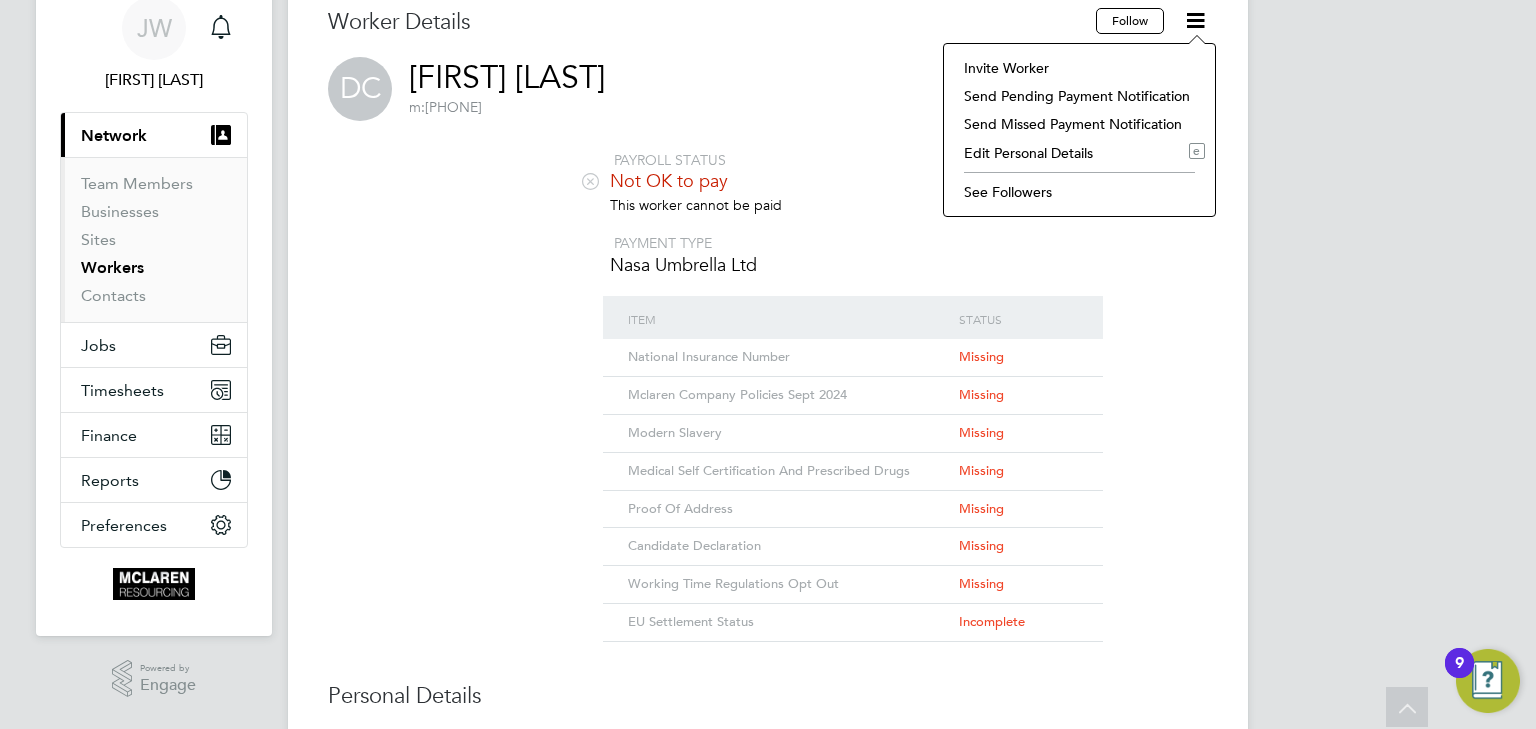 click on "Invite Worker" 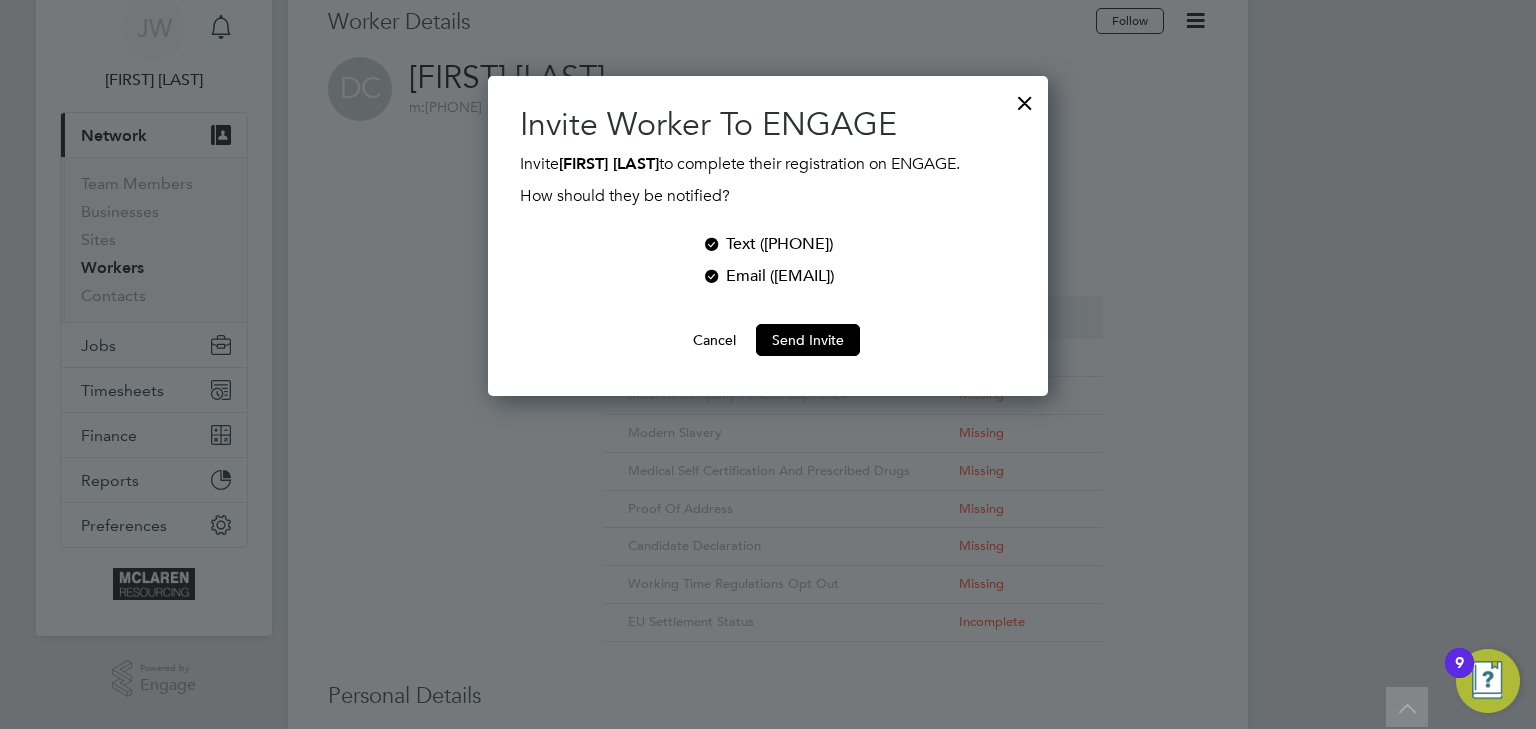scroll, scrollTop: 9, scrollLeft: 10, axis: both 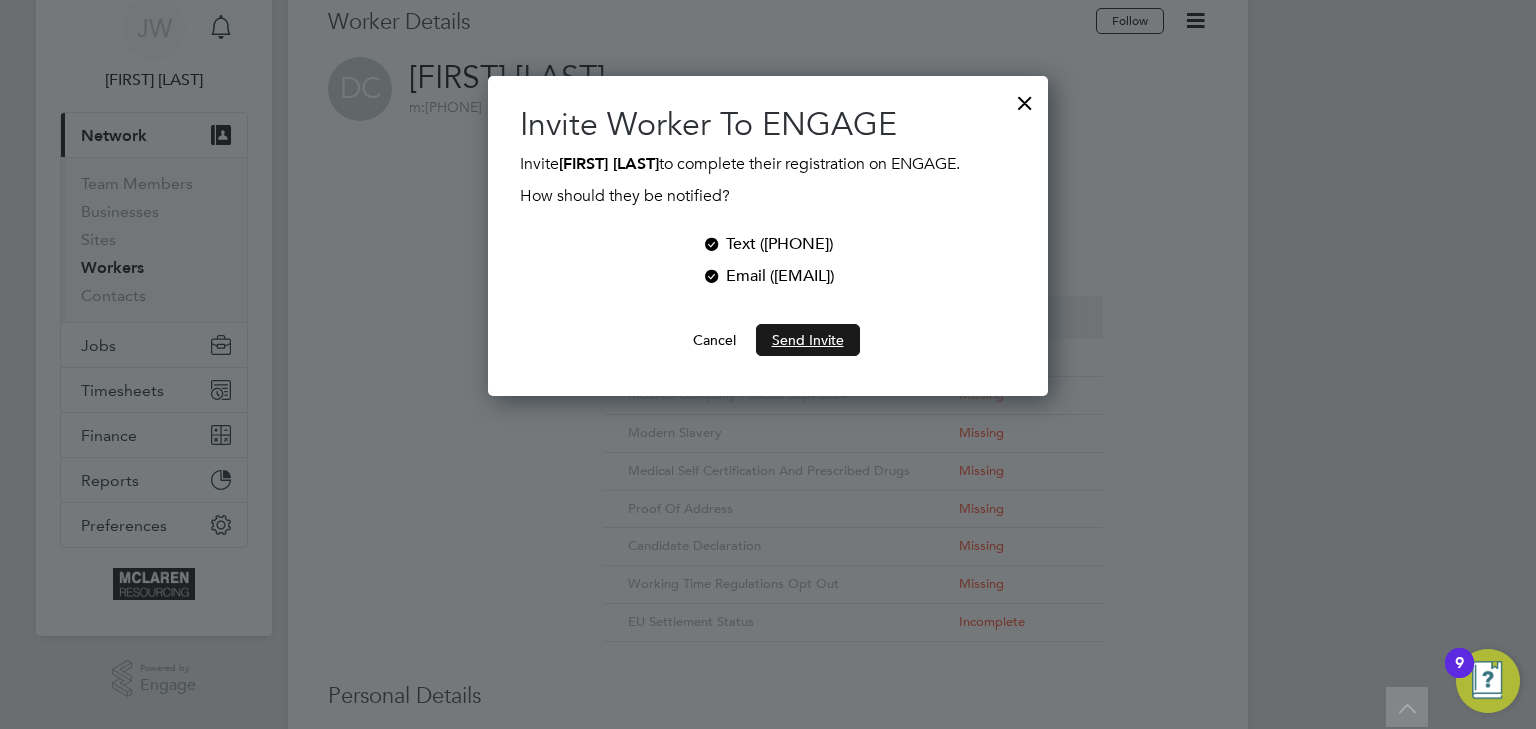 click on "Send Invite" at bounding box center (808, 340) 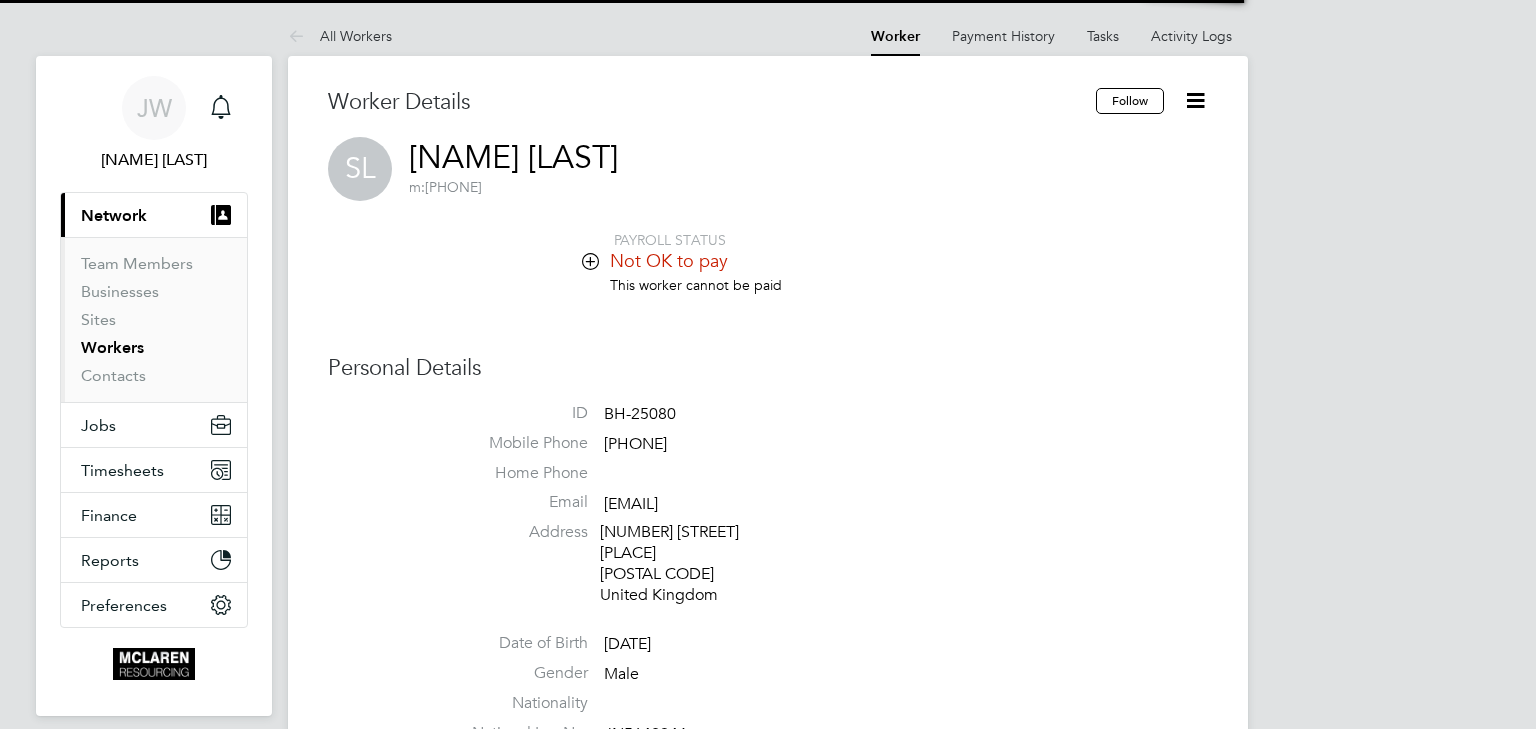 scroll, scrollTop: 0, scrollLeft: 0, axis: both 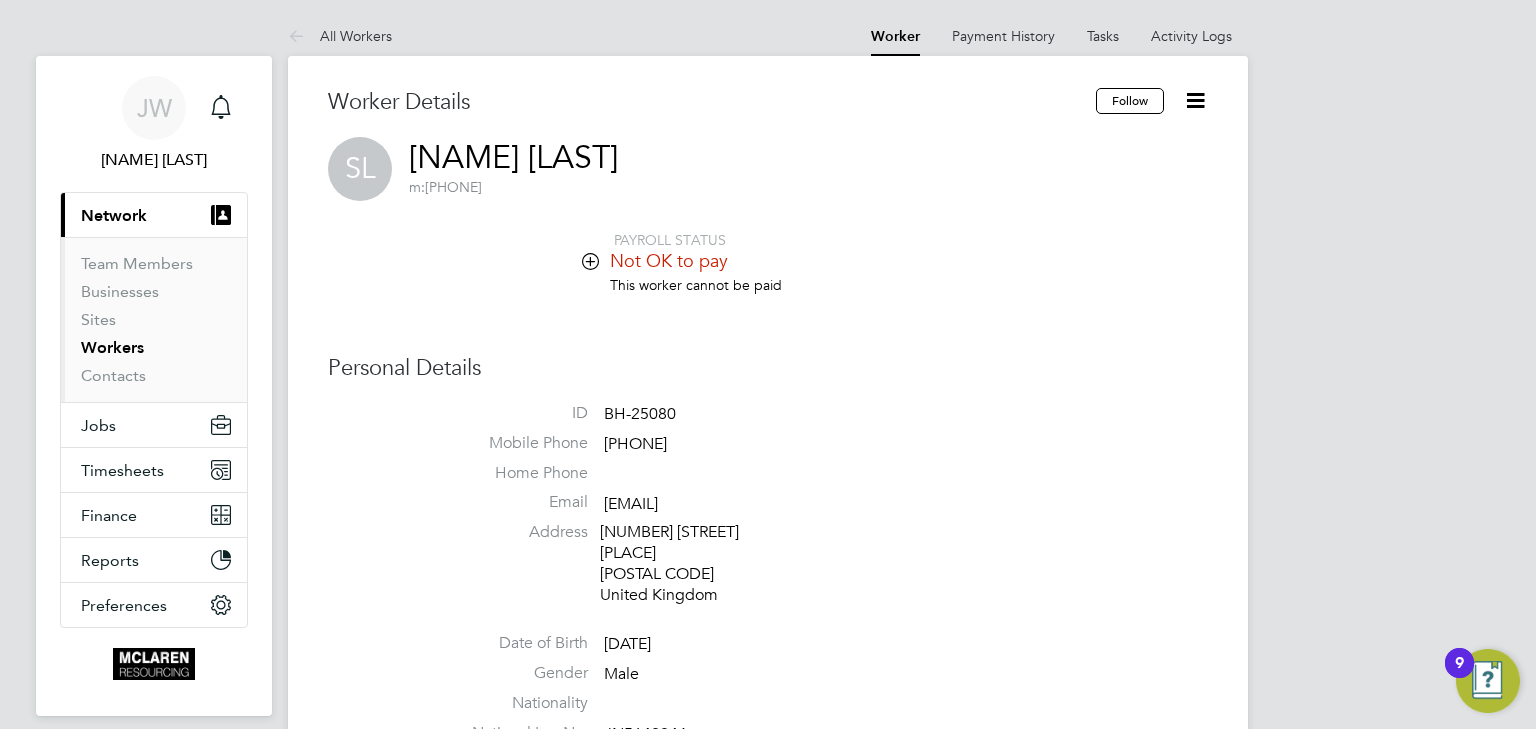 click 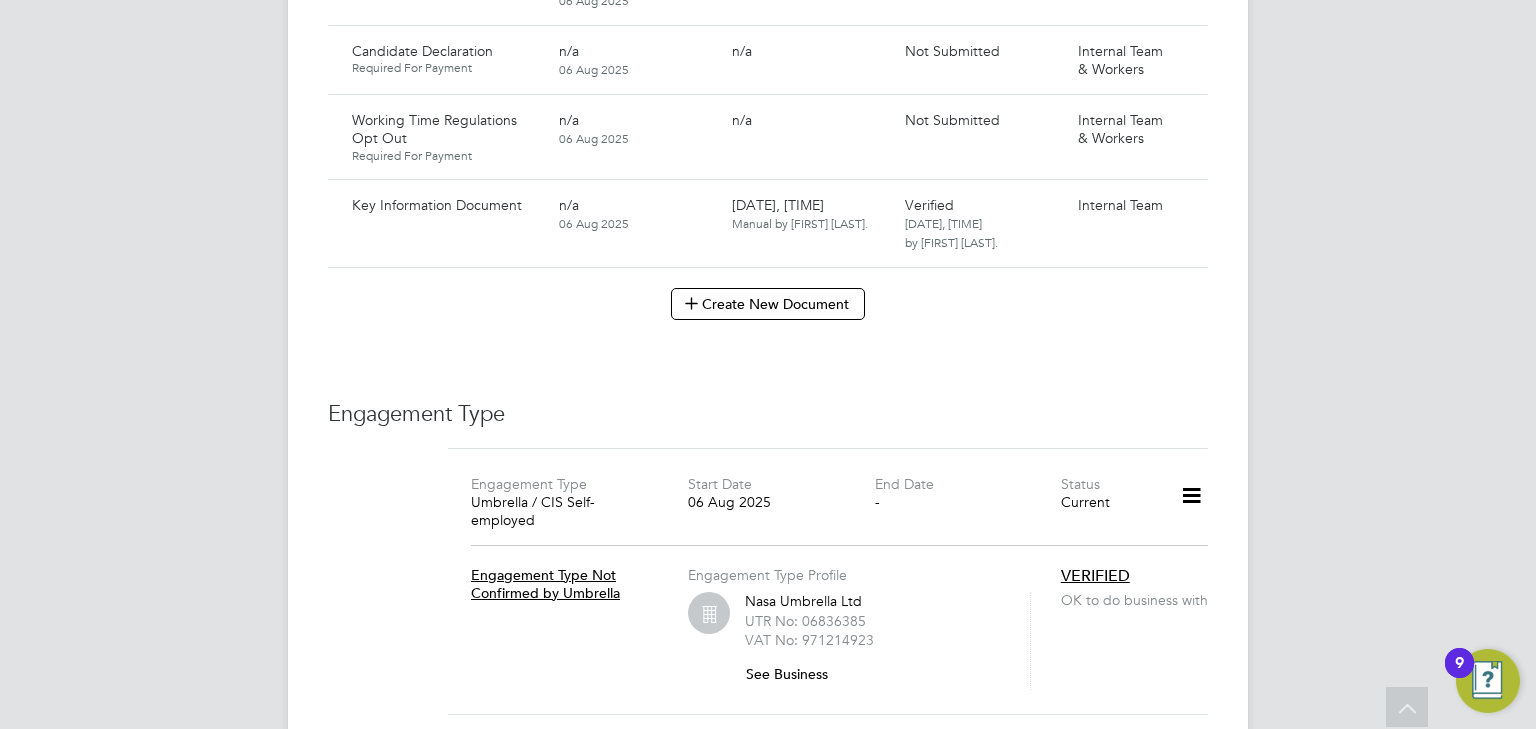 scroll, scrollTop: 2000, scrollLeft: 0, axis: vertical 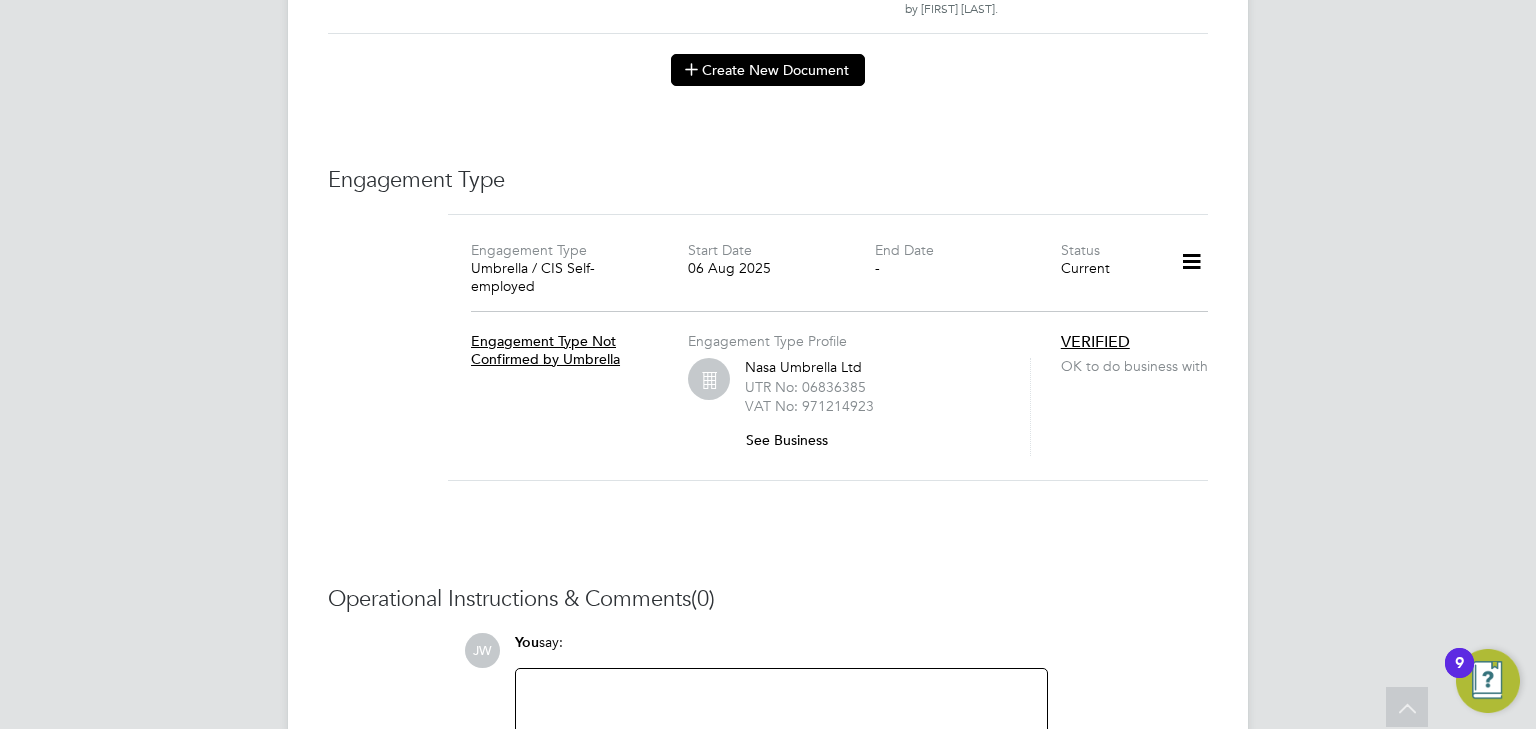 click on "Create New Document" 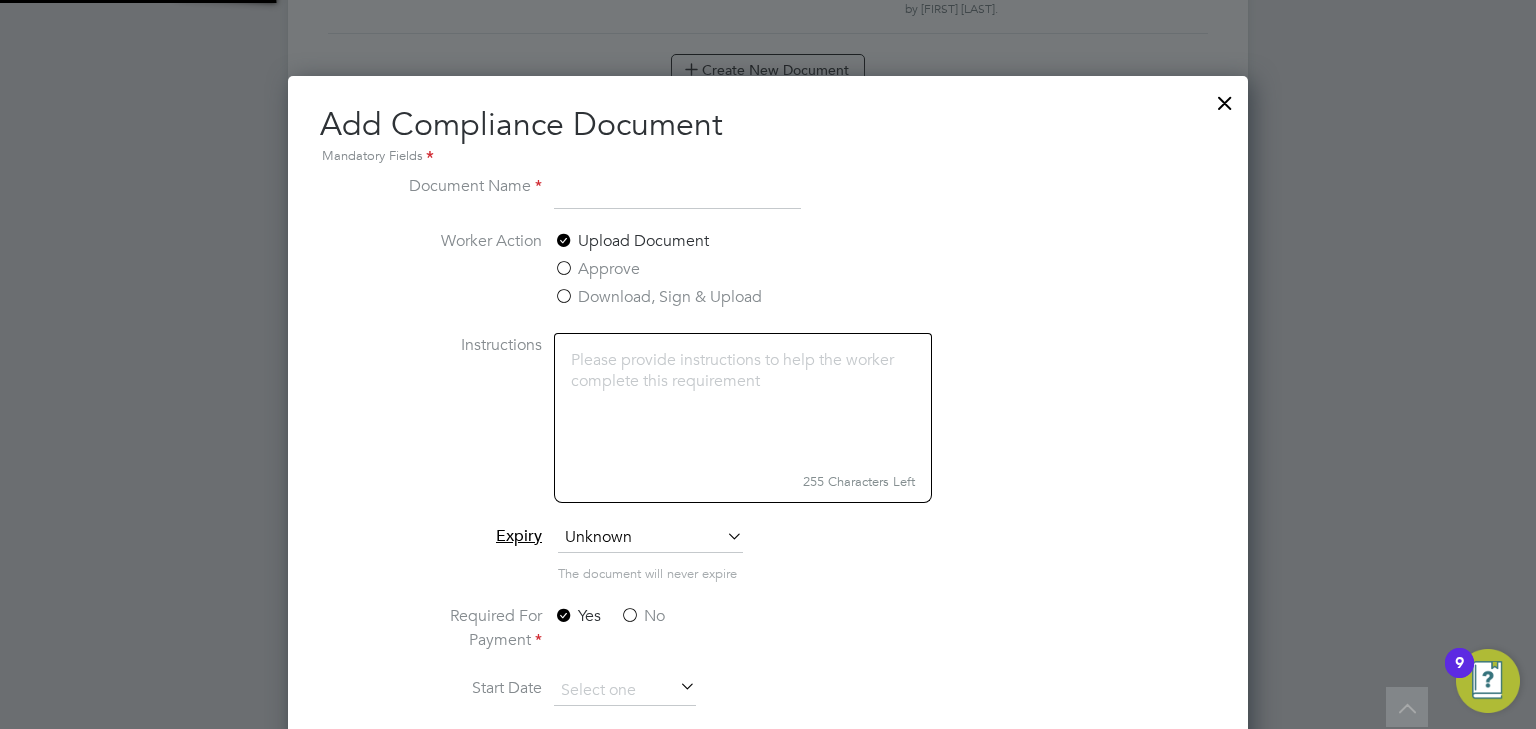 scroll, scrollTop: 9, scrollLeft: 10, axis: both 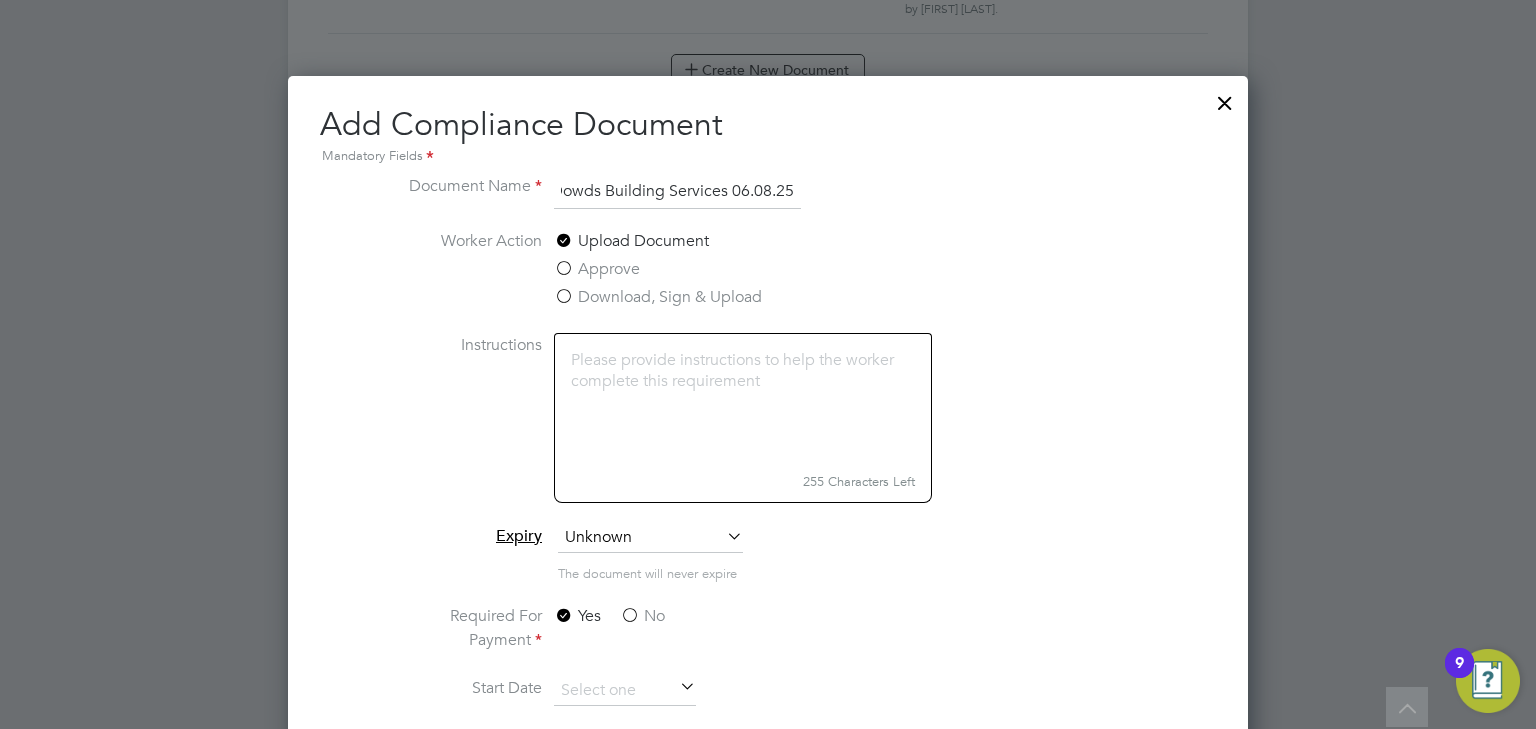 type on "Contract Dowds Building Services 06.08.25" 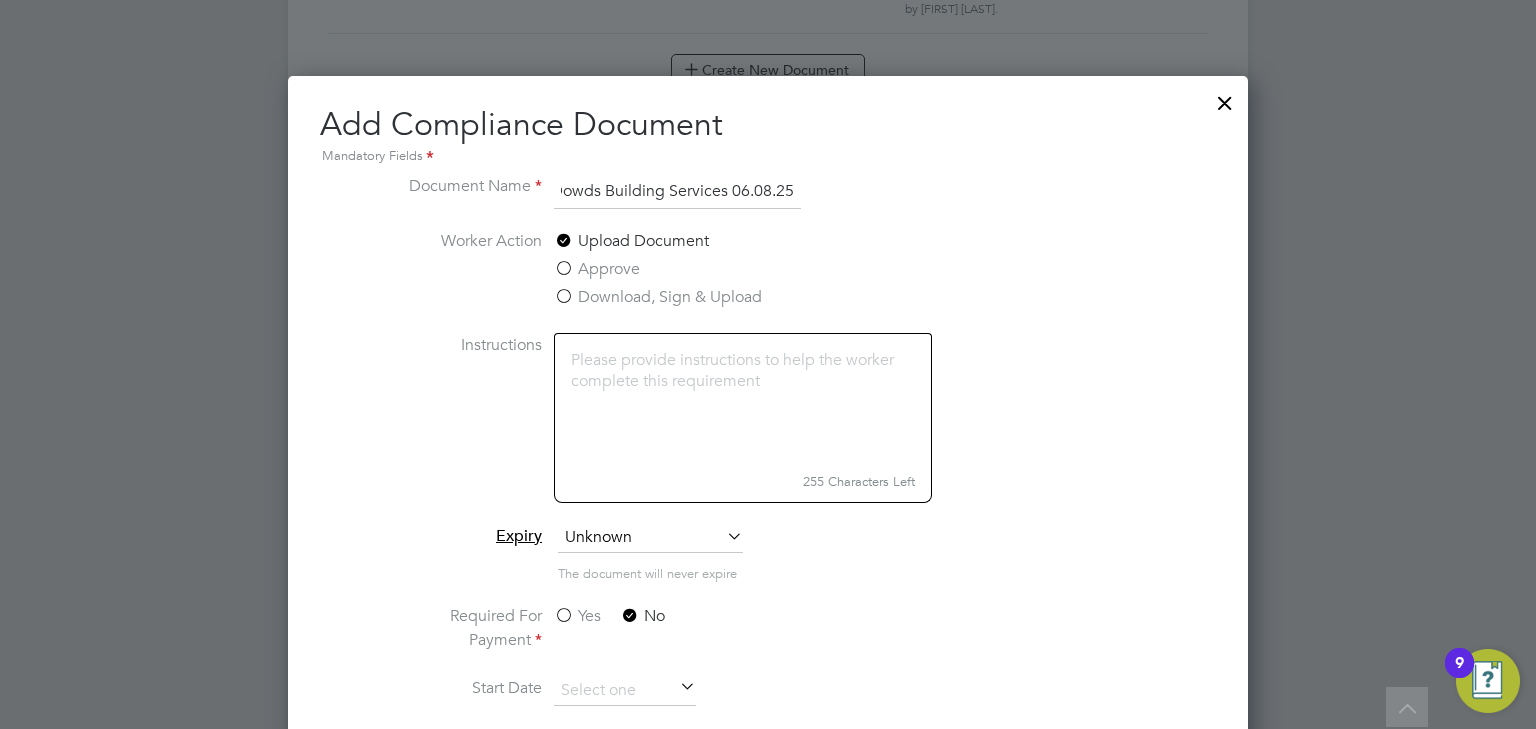 scroll, scrollTop: 0, scrollLeft: 0, axis: both 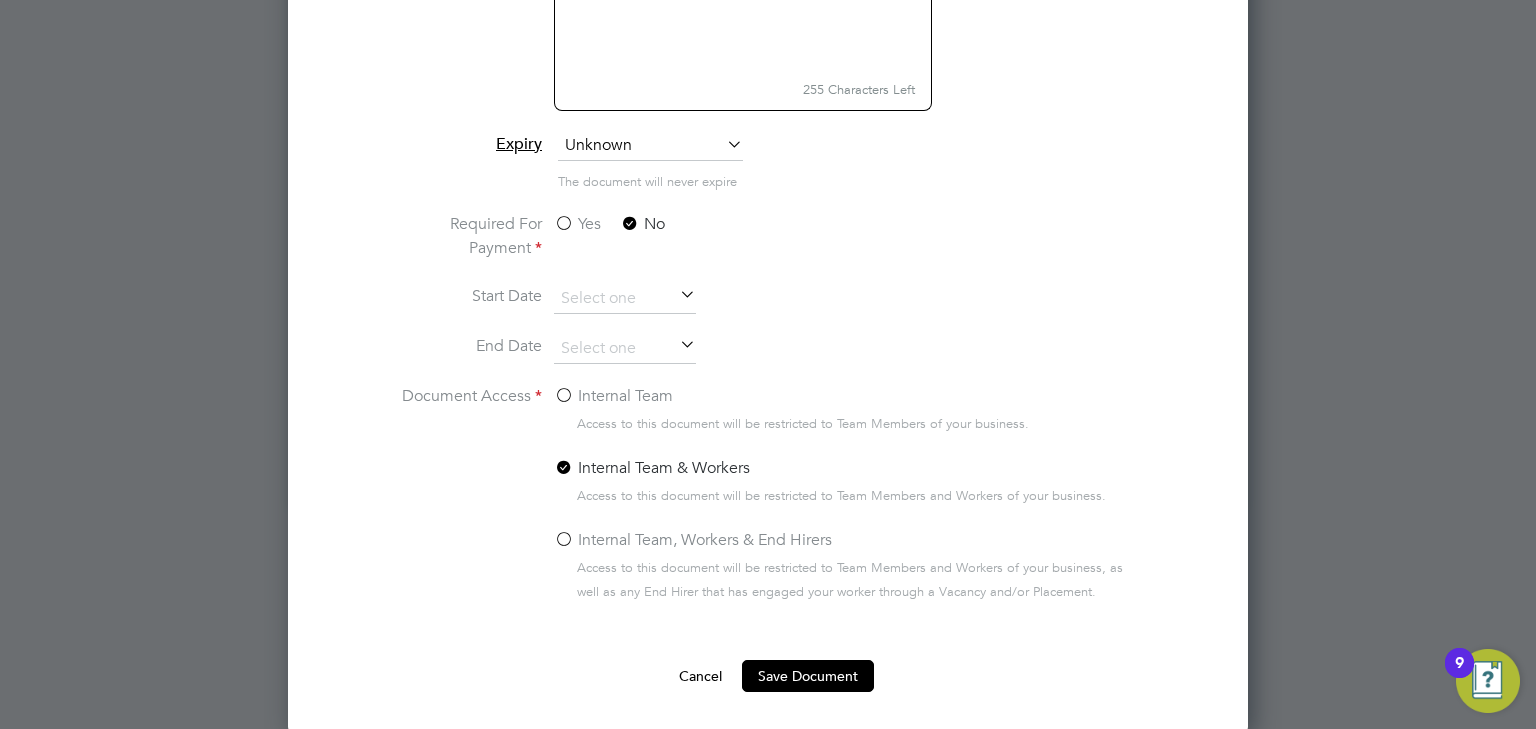 click on "Internal Team" 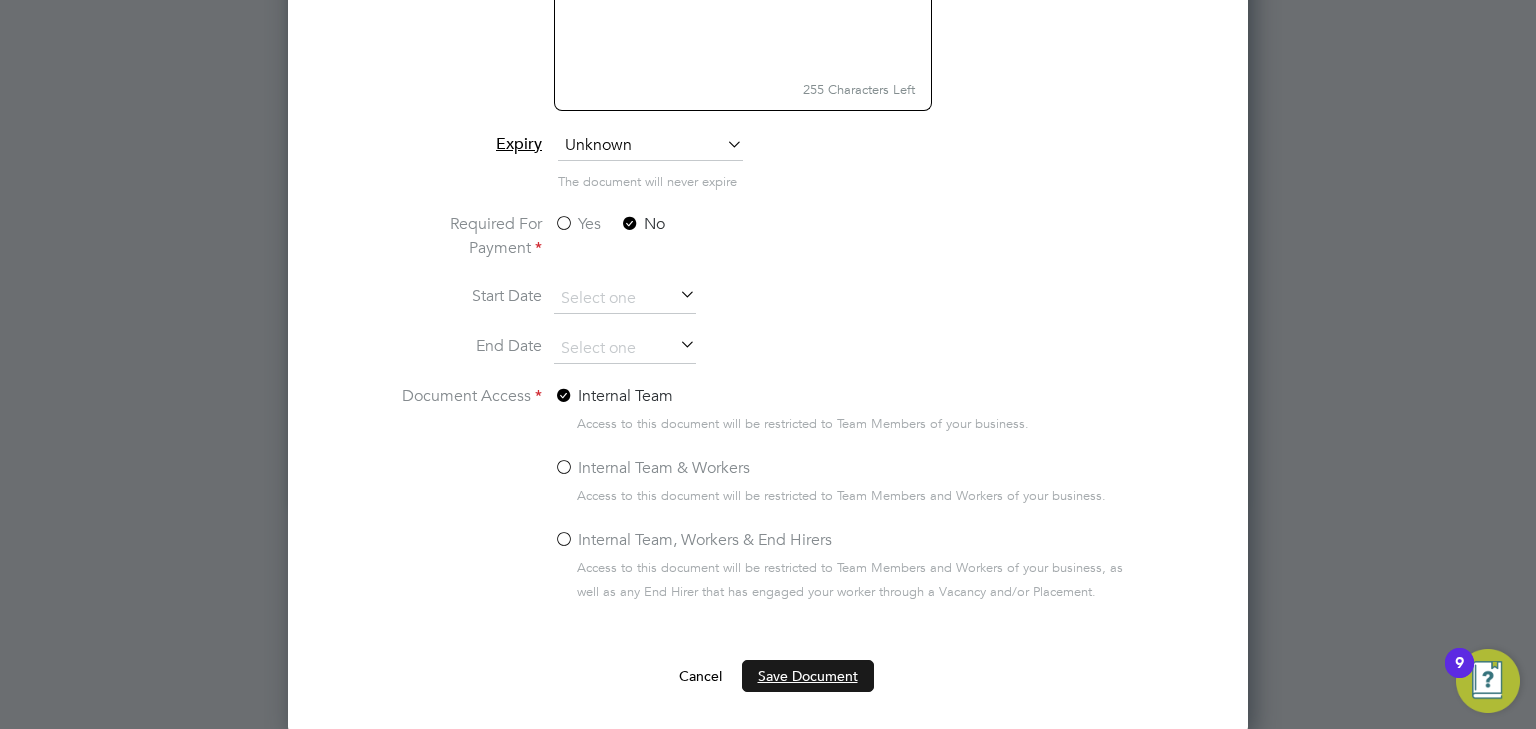 click on "Save Document" at bounding box center [808, 676] 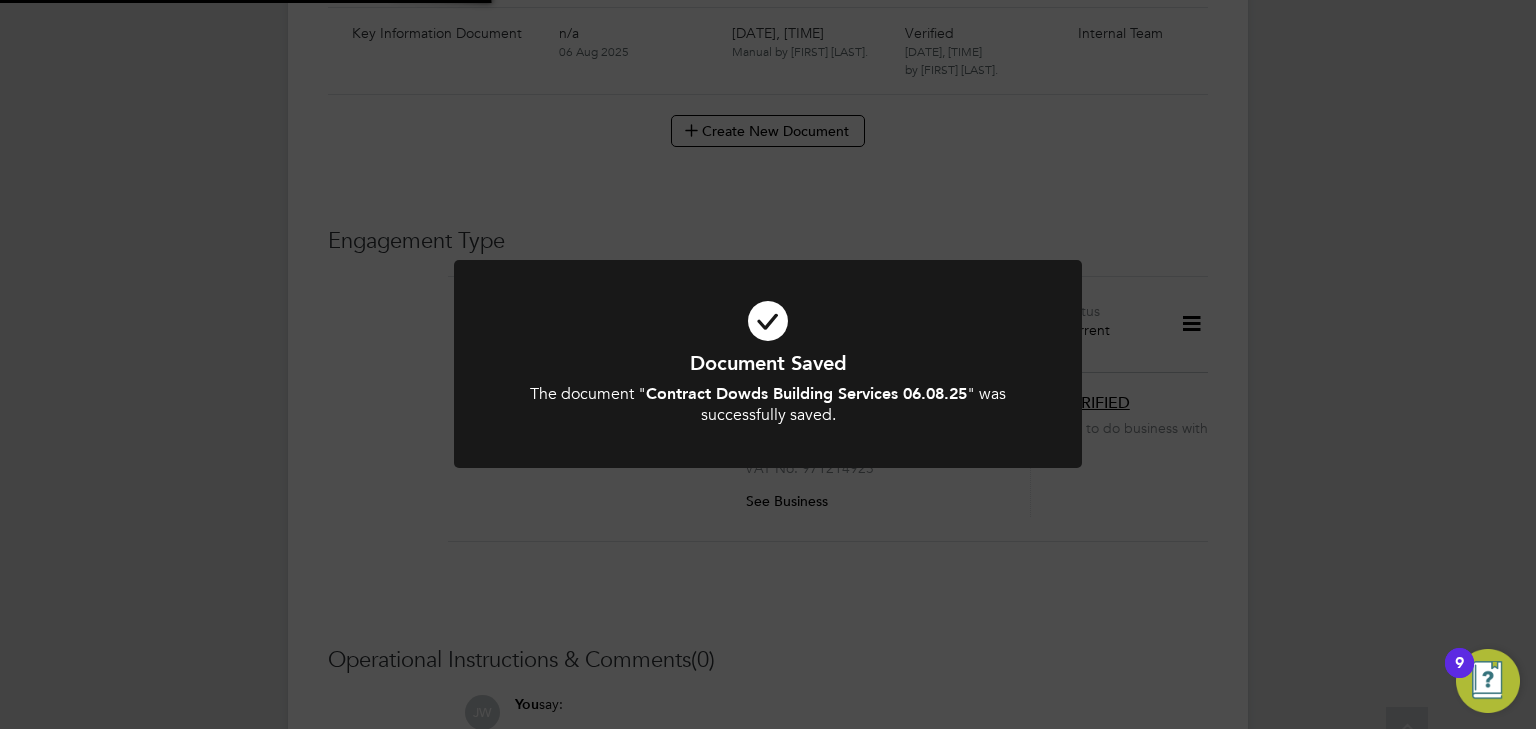 scroll, scrollTop: 2000, scrollLeft: 0, axis: vertical 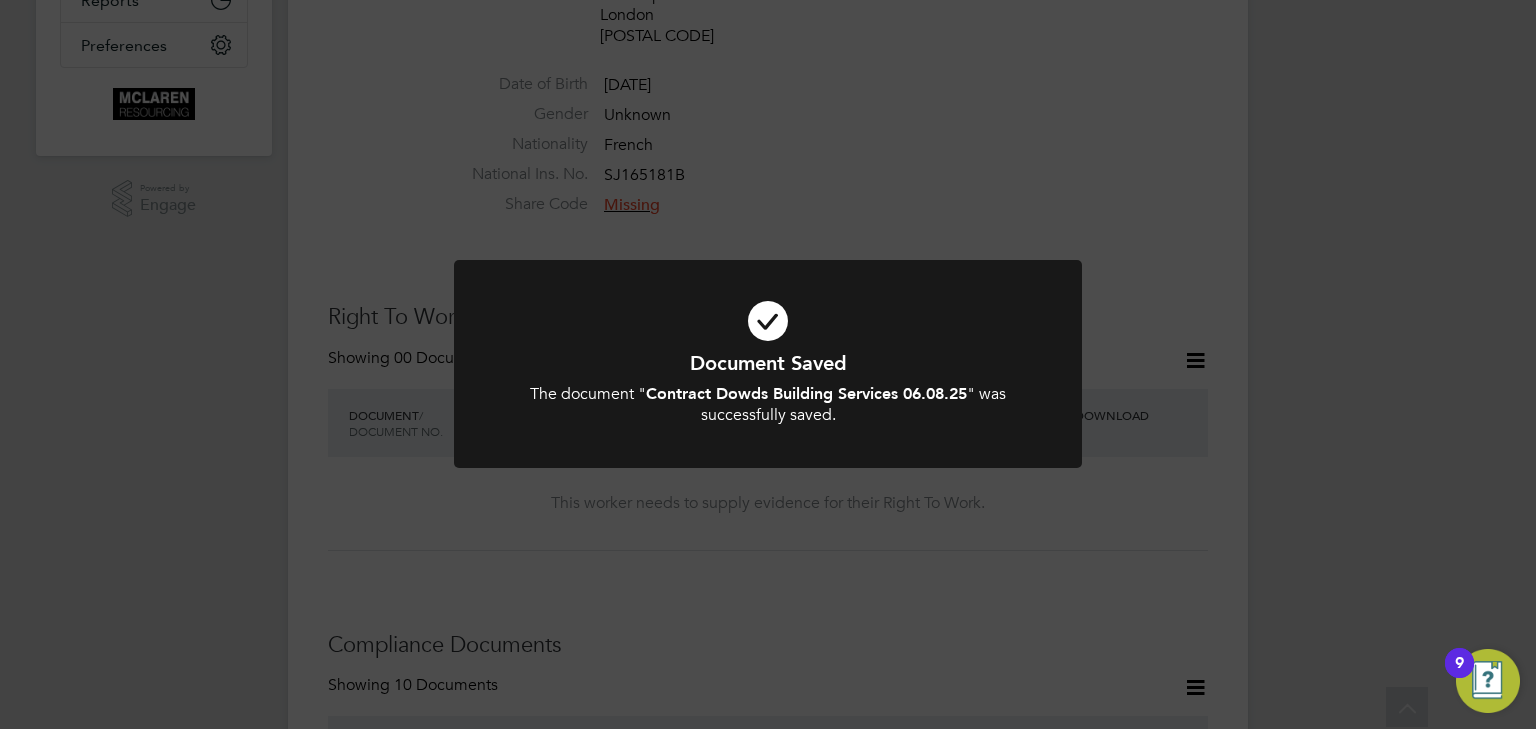 click on "Document Saved The document " Contract Dowds Building Services 06.08.25 " was successfully saved. Cancel Okay" 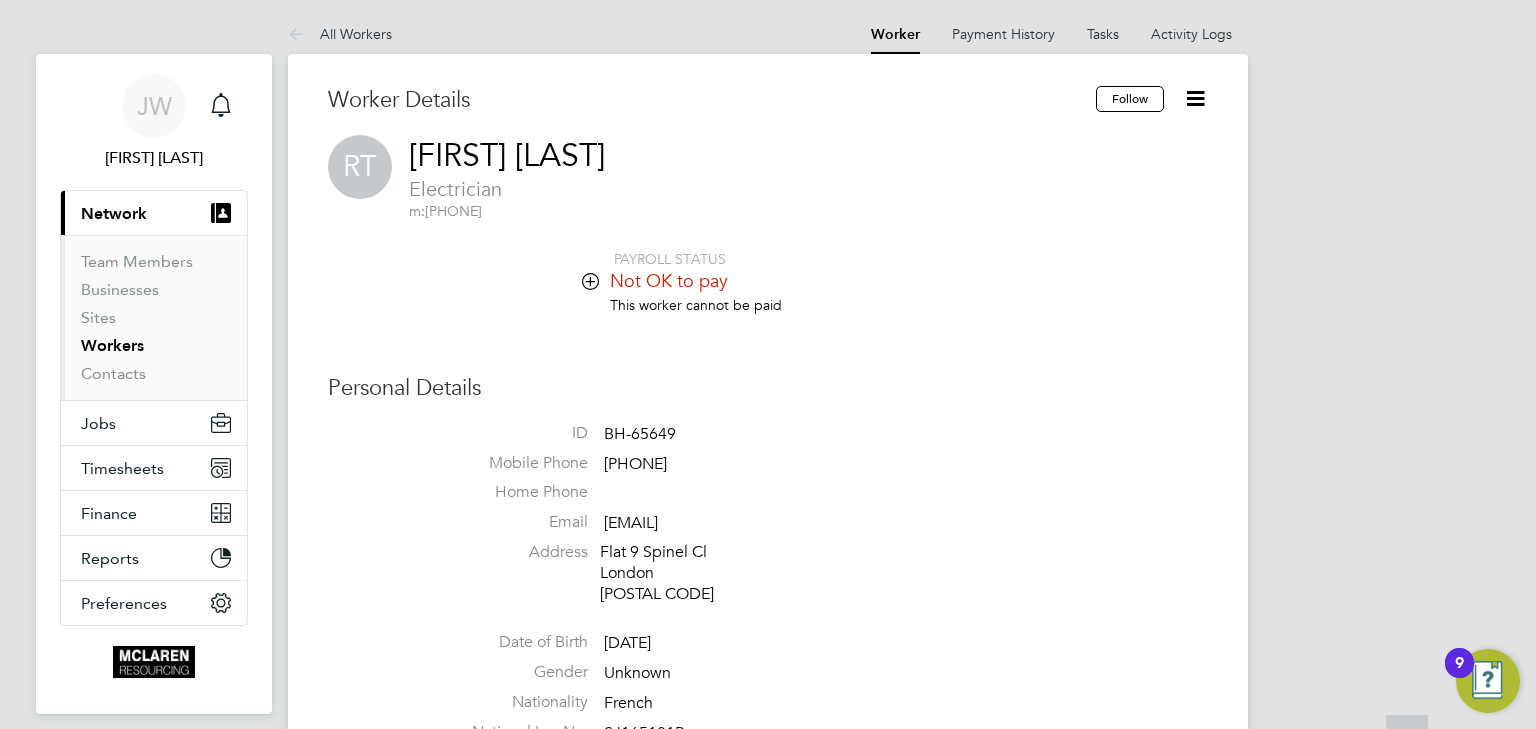 scroll, scrollTop: 0, scrollLeft: 0, axis: both 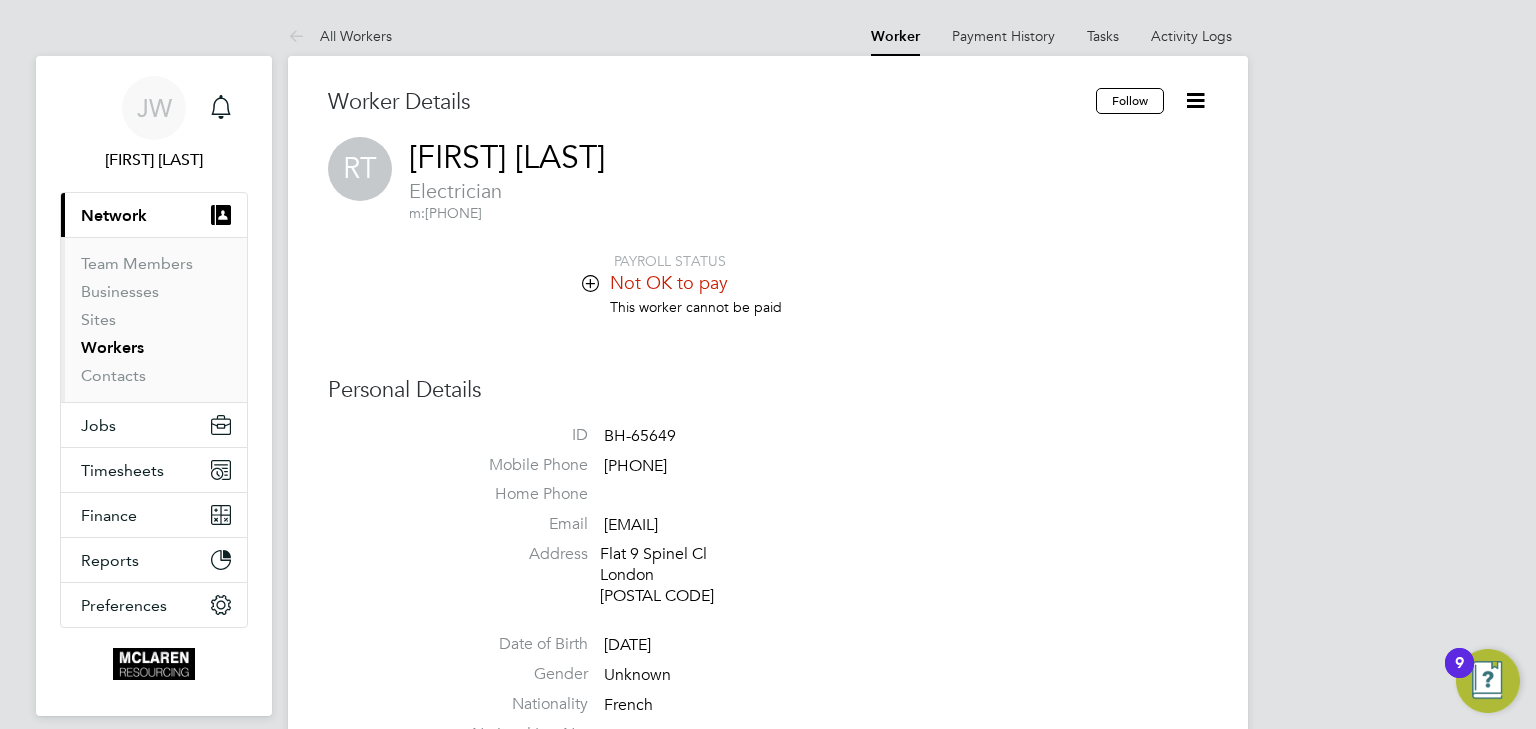 click 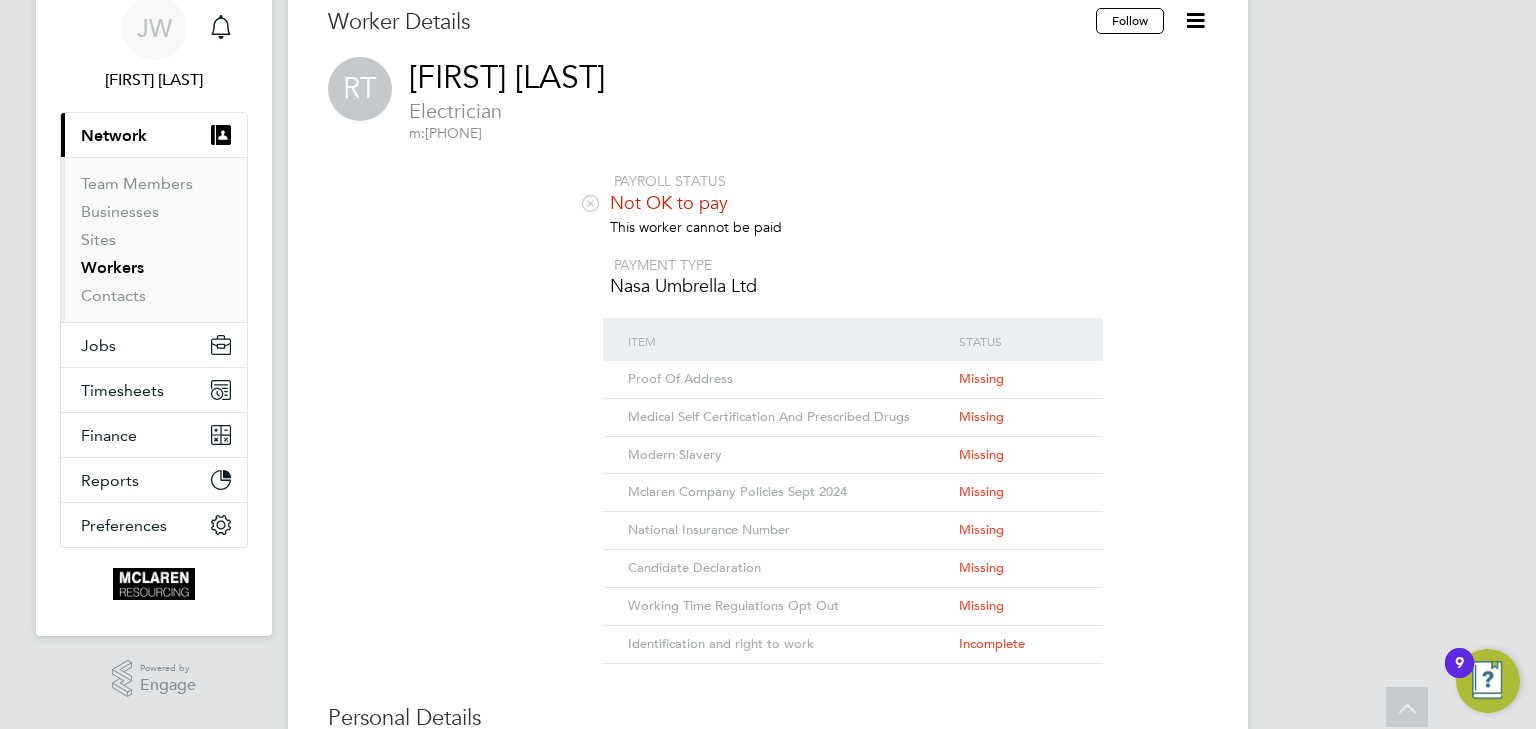 scroll, scrollTop: 0, scrollLeft: 0, axis: both 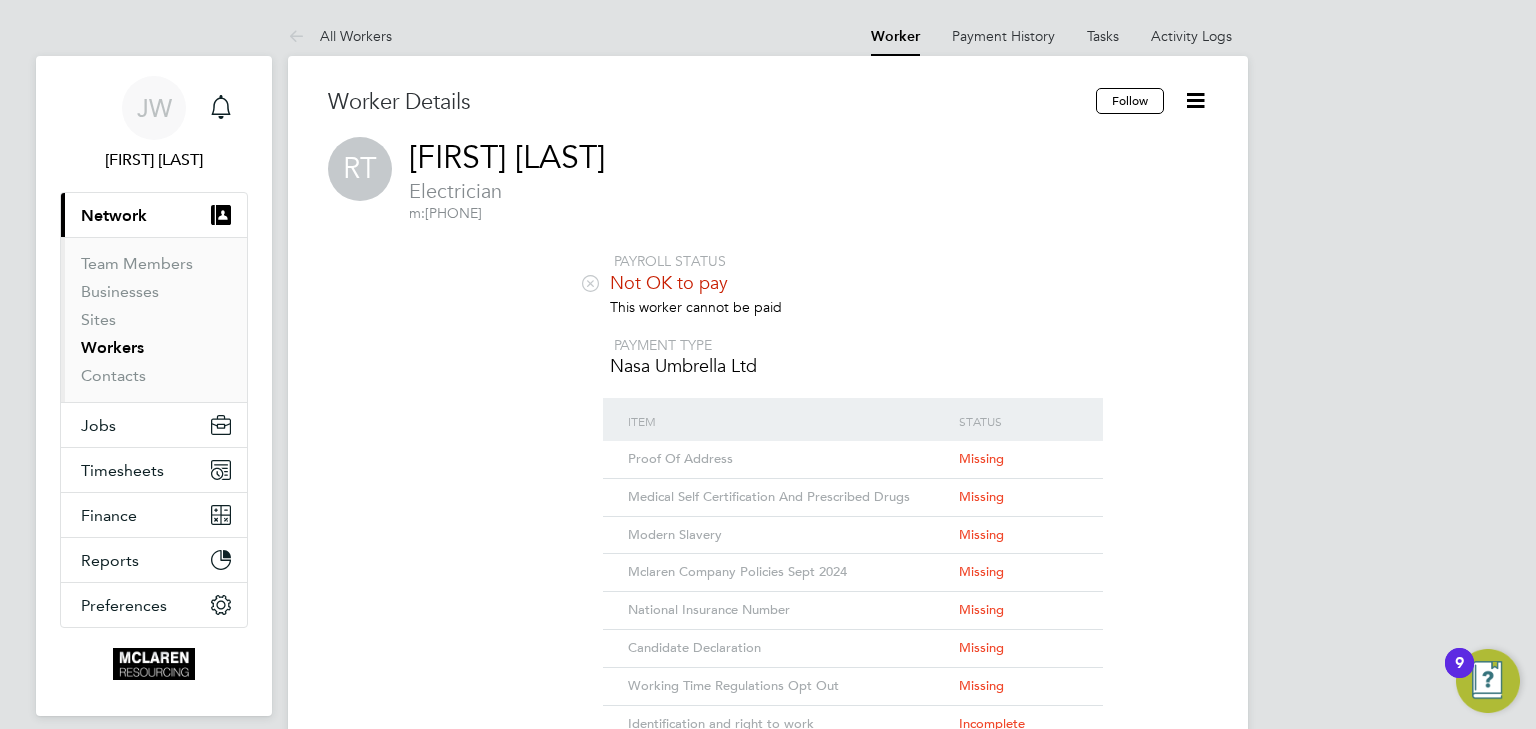 click 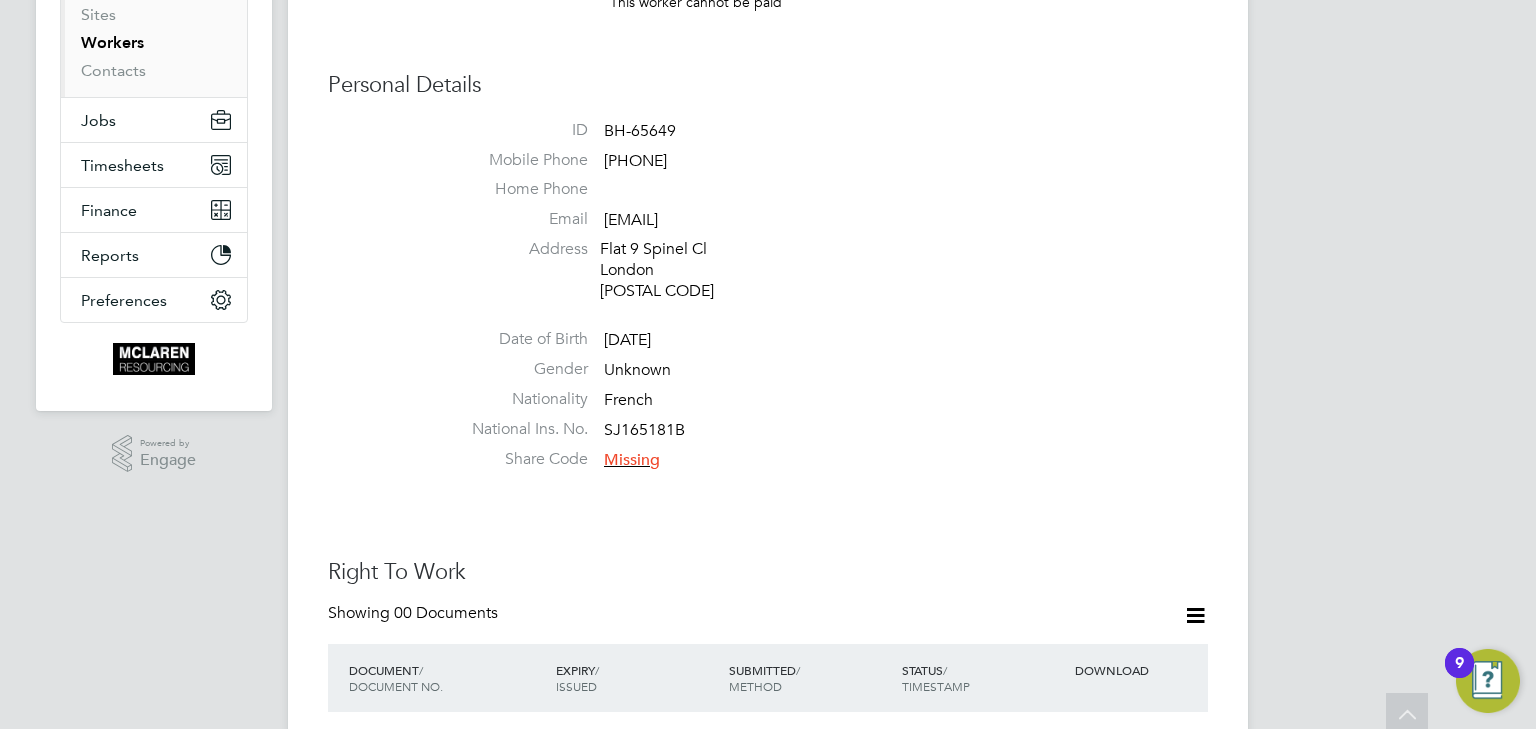 scroll, scrollTop: 320, scrollLeft: 0, axis: vertical 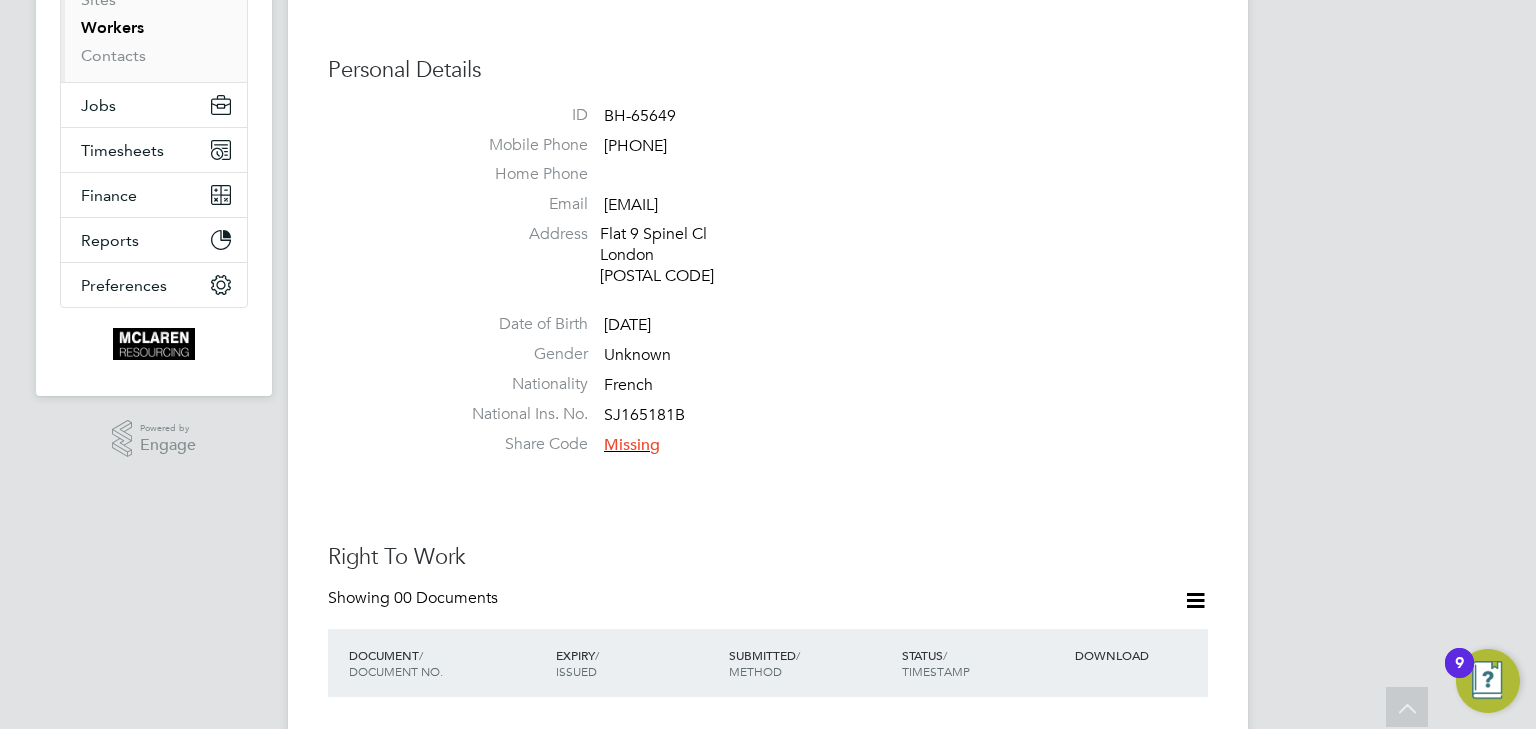 drag, startPoint x: 824, startPoint y: 204, endPoint x: 604, endPoint y: 210, distance: 220.0818 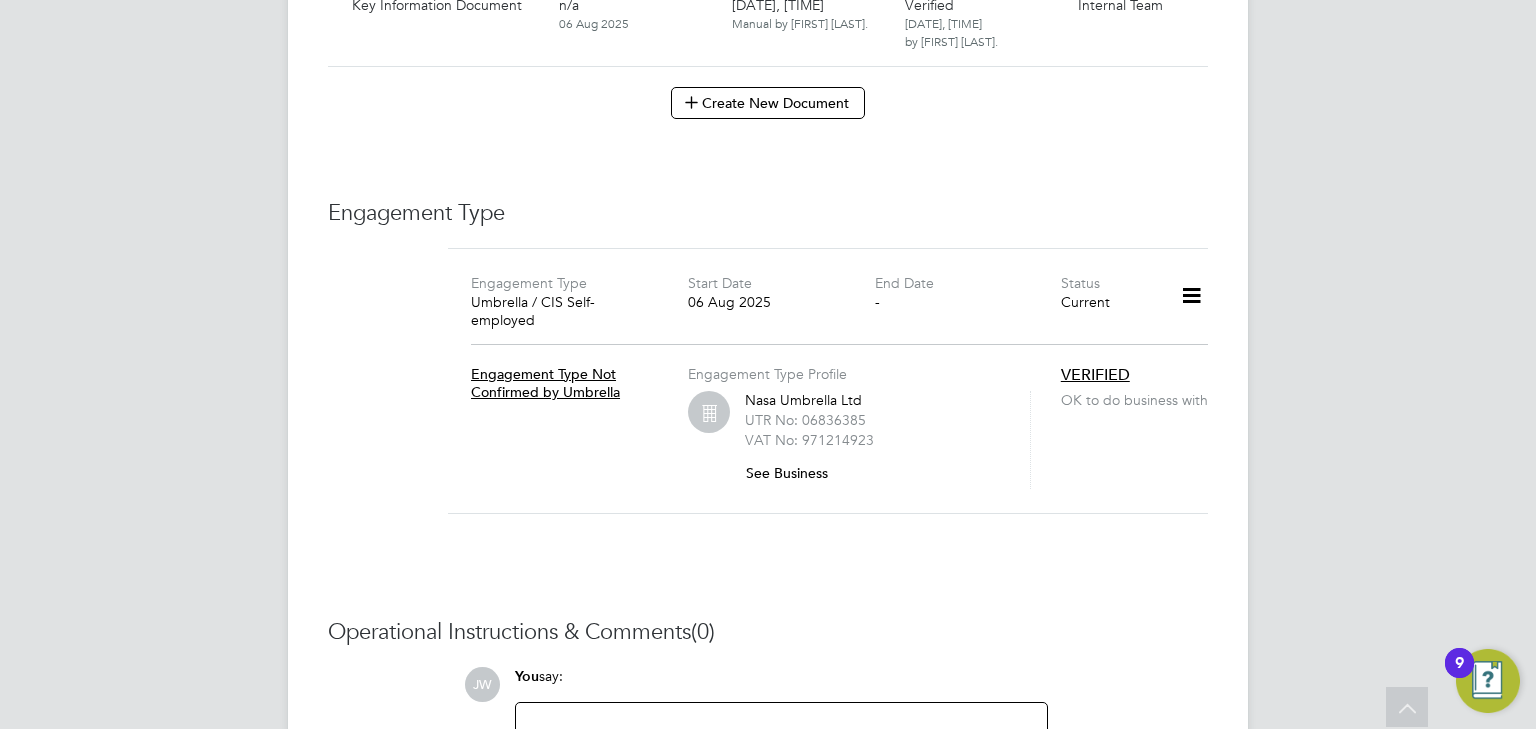 scroll, scrollTop: 1920, scrollLeft: 0, axis: vertical 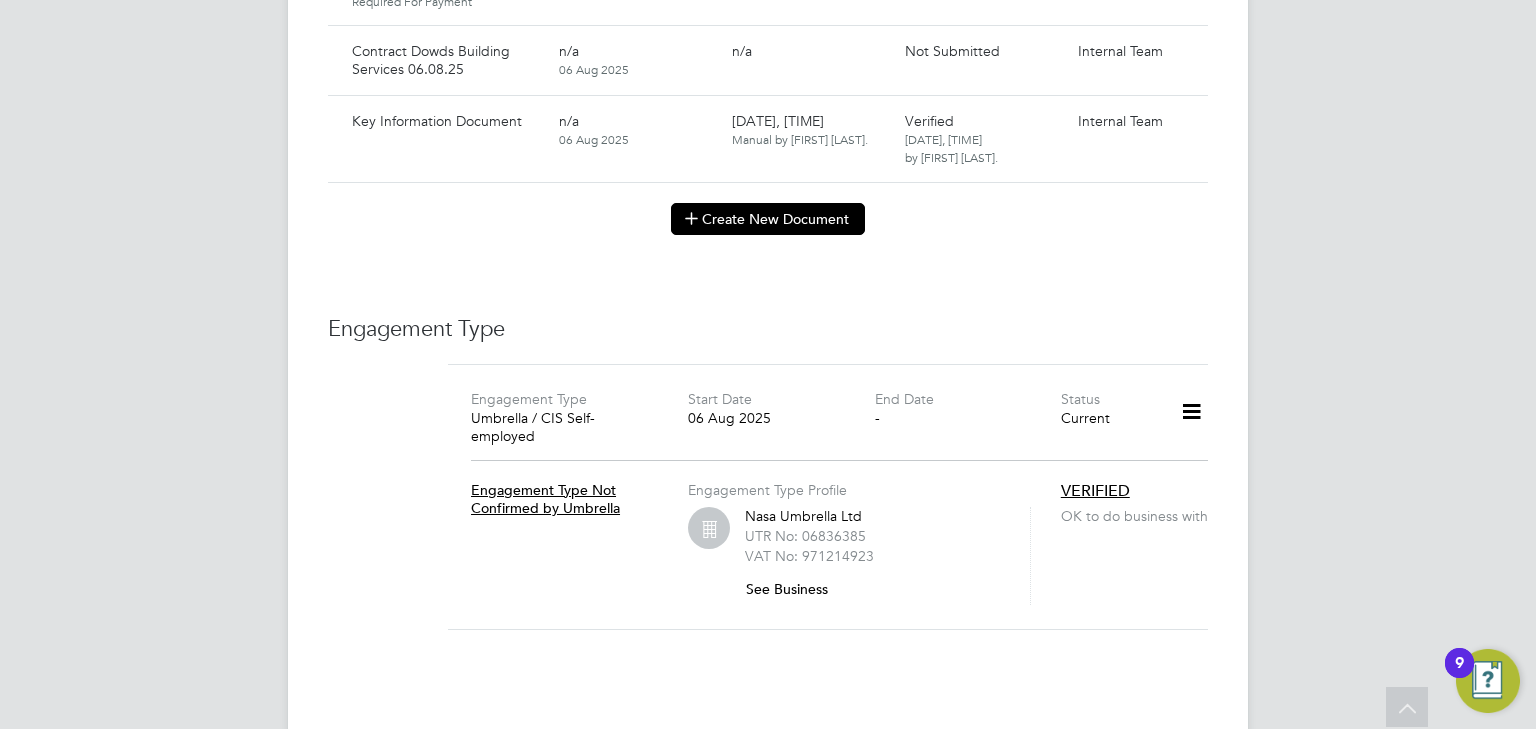 click on "Create New Document" 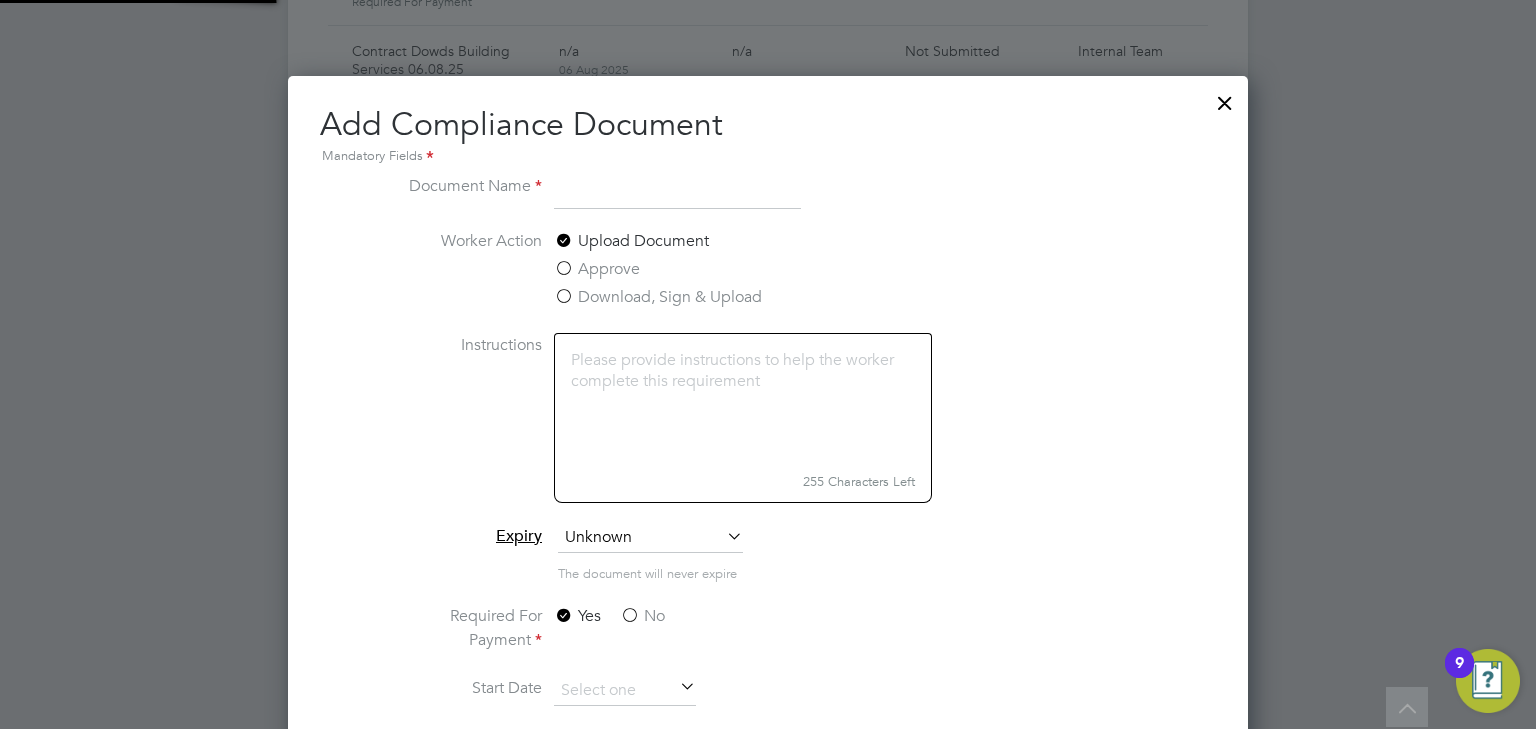 scroll, scrollTop: 9, scrollLeft: 10, axis: both 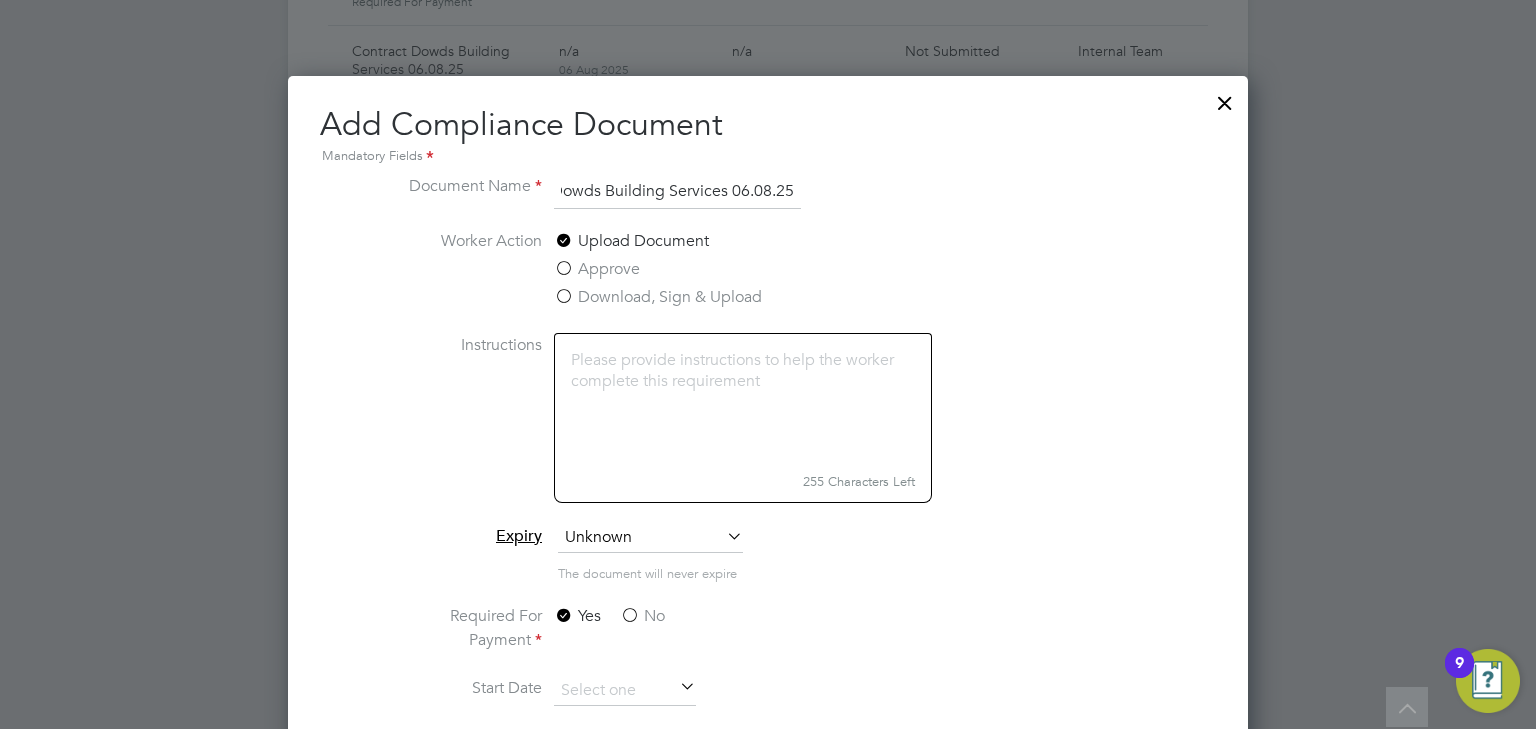 type on "Contract Dowds Building Services 06.08.25" 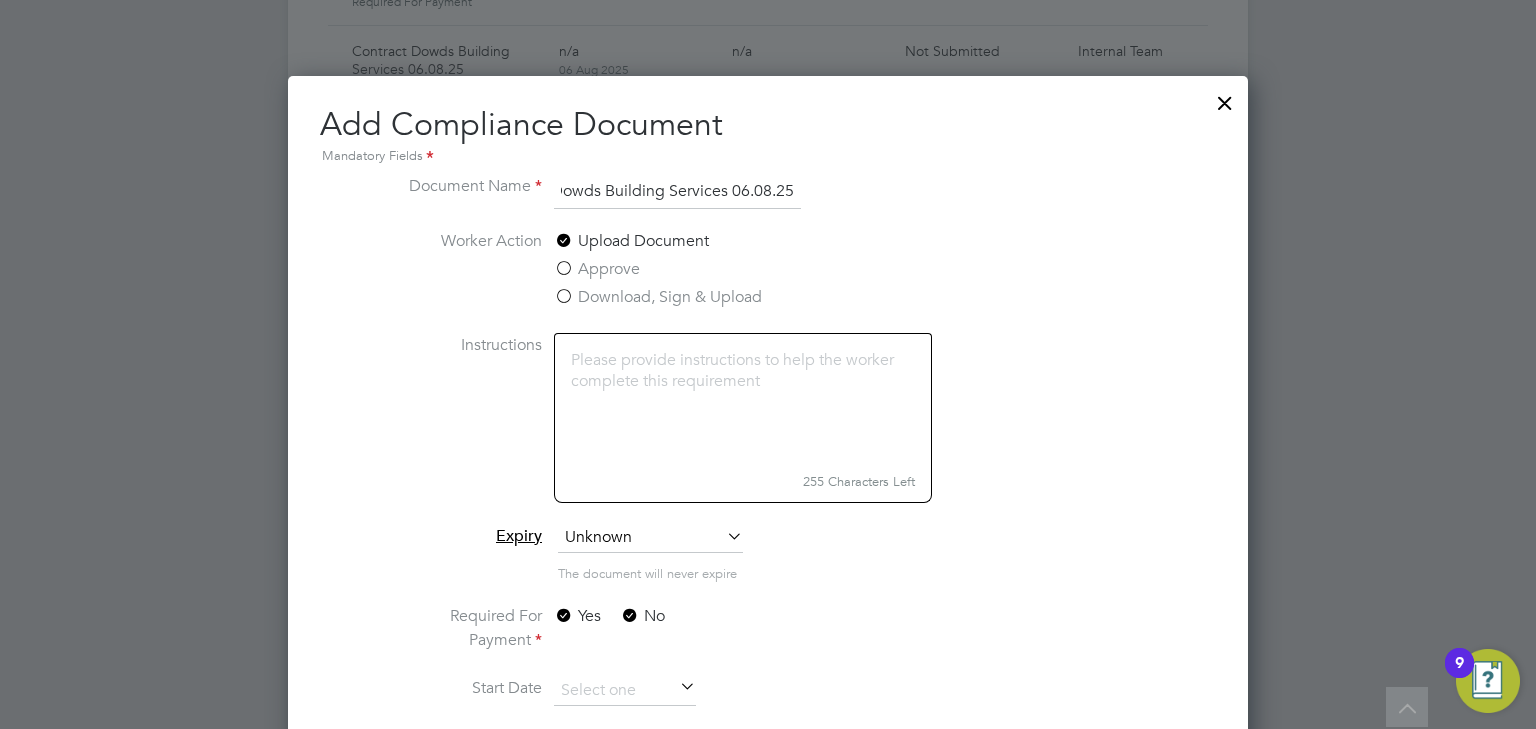 scroll, scrollTop: 0, scrollLeft: 0, axis: both 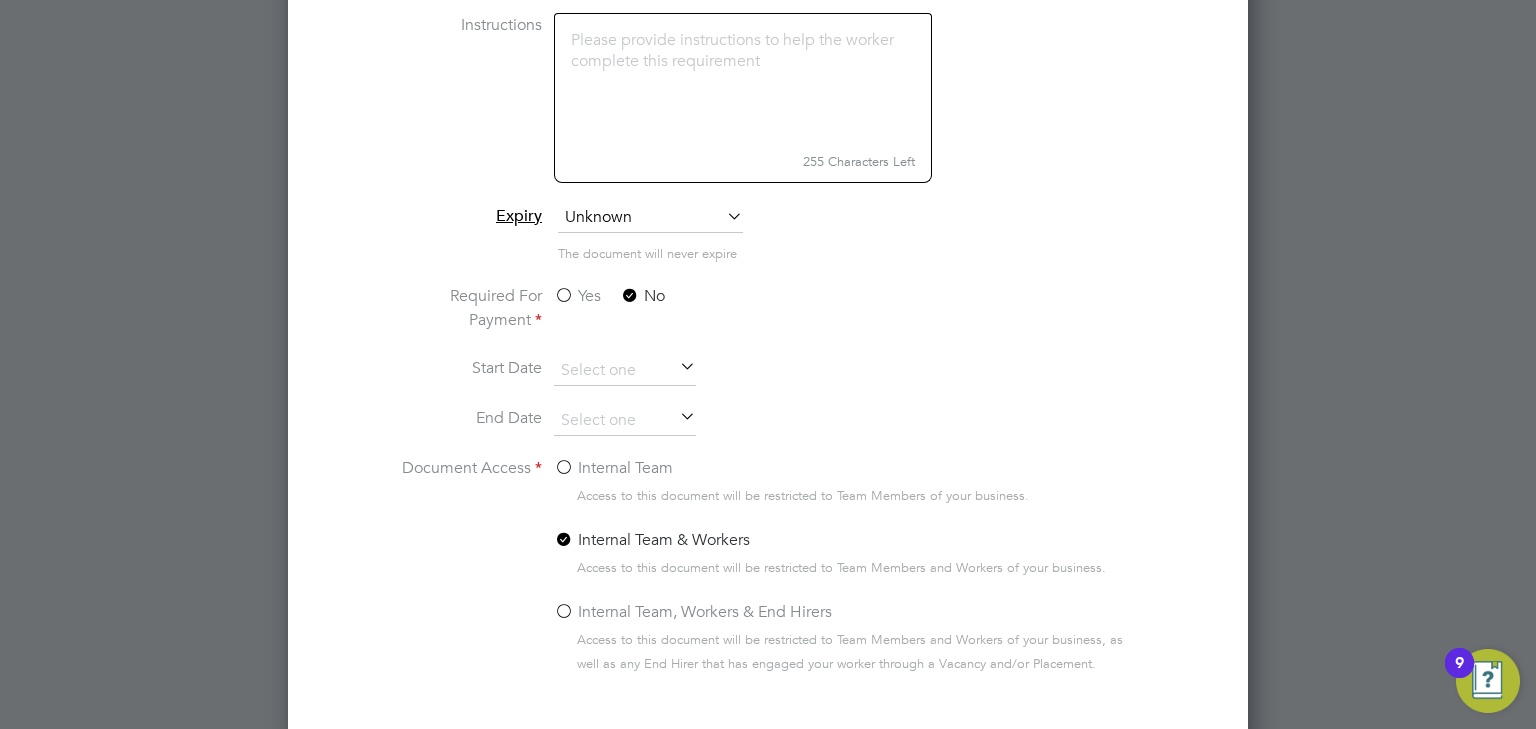 click on "Internal Team" 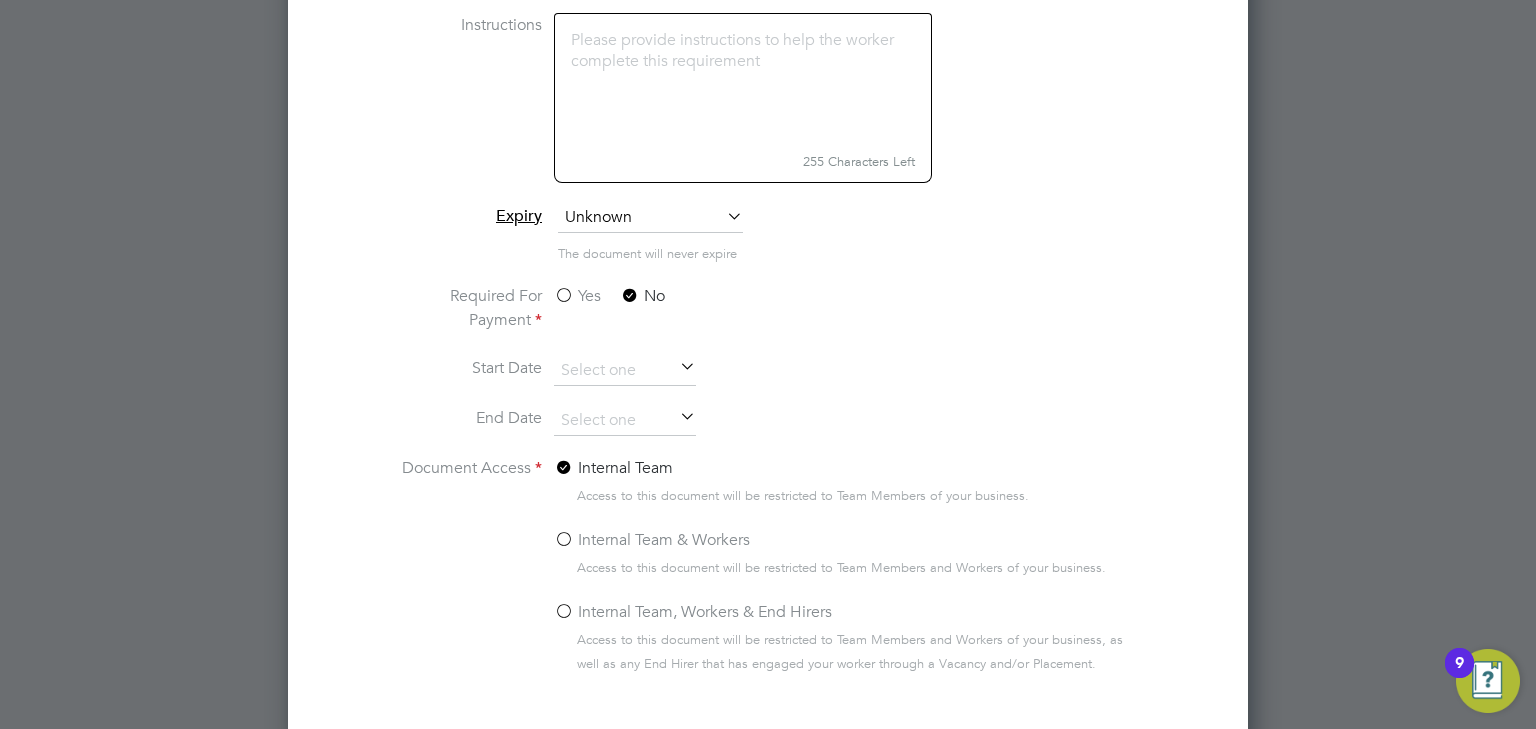scroll, scrollTop: 2312, scrollLeft: 0, axis: vertical 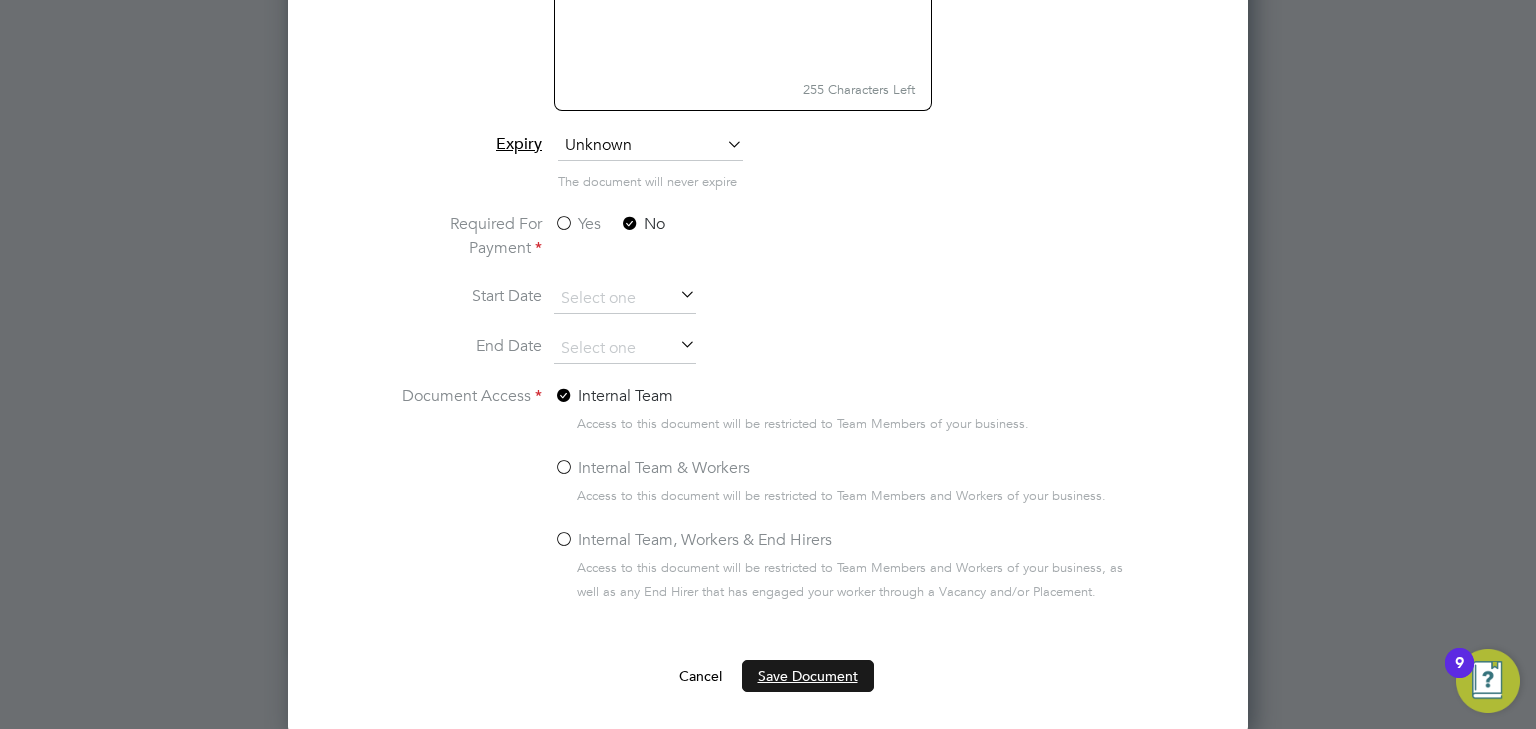 click on "Save Document" at bounding box center (808, 676) 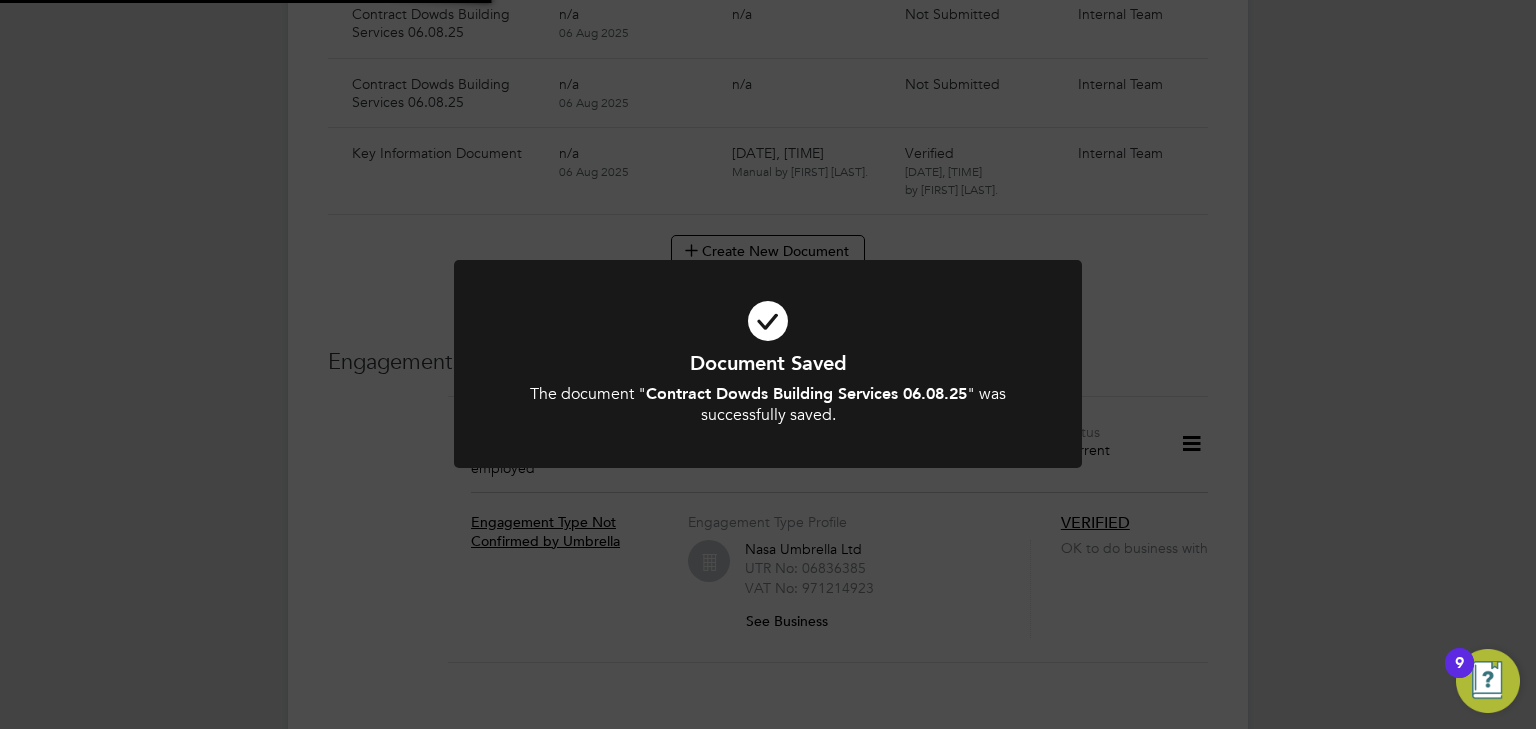 scroll, scrollTop: 1920, scrollLeft: 0, axis: vertical 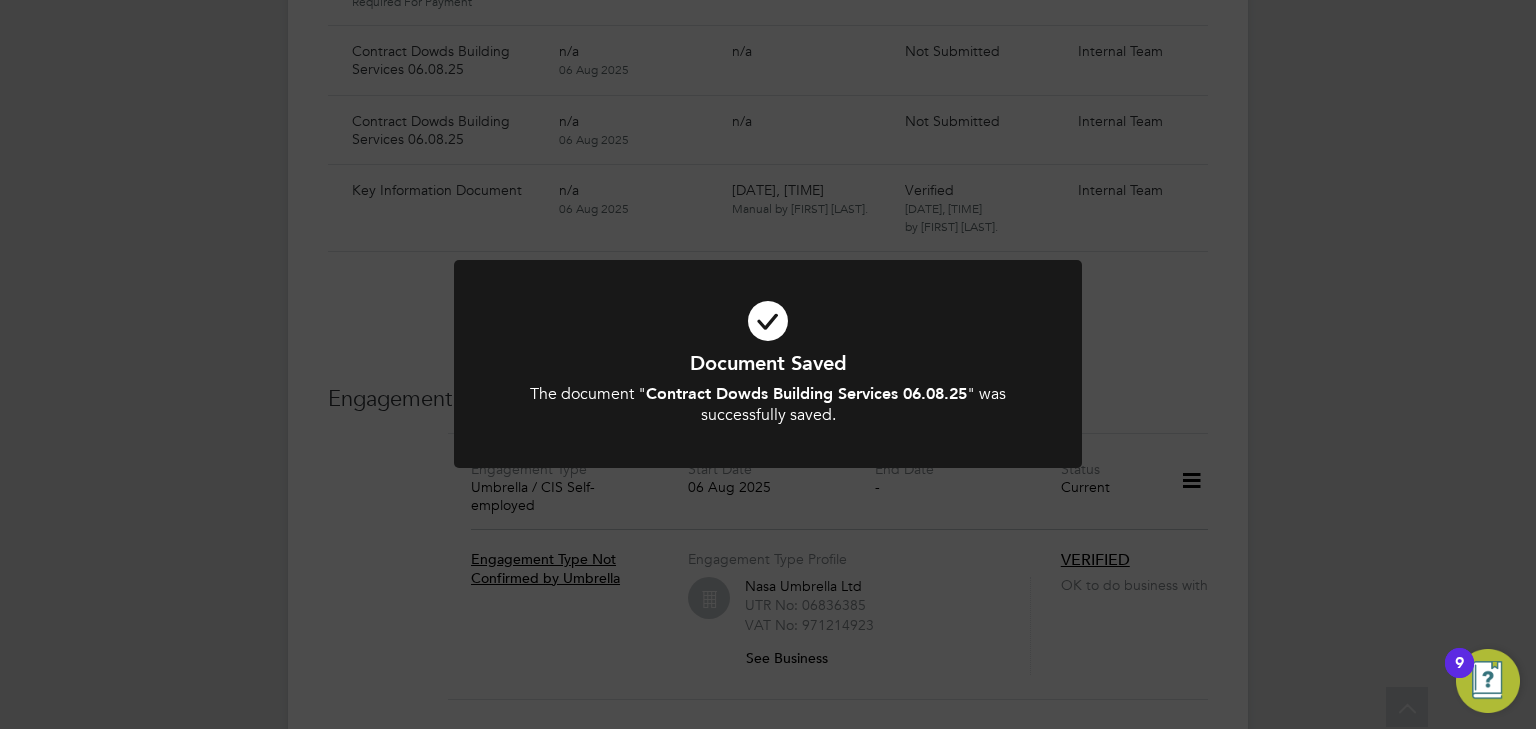 click on "Document Saved The document " Contract Dowds Building Services 06.08.25 " was successfully saved. Cancel Okay" 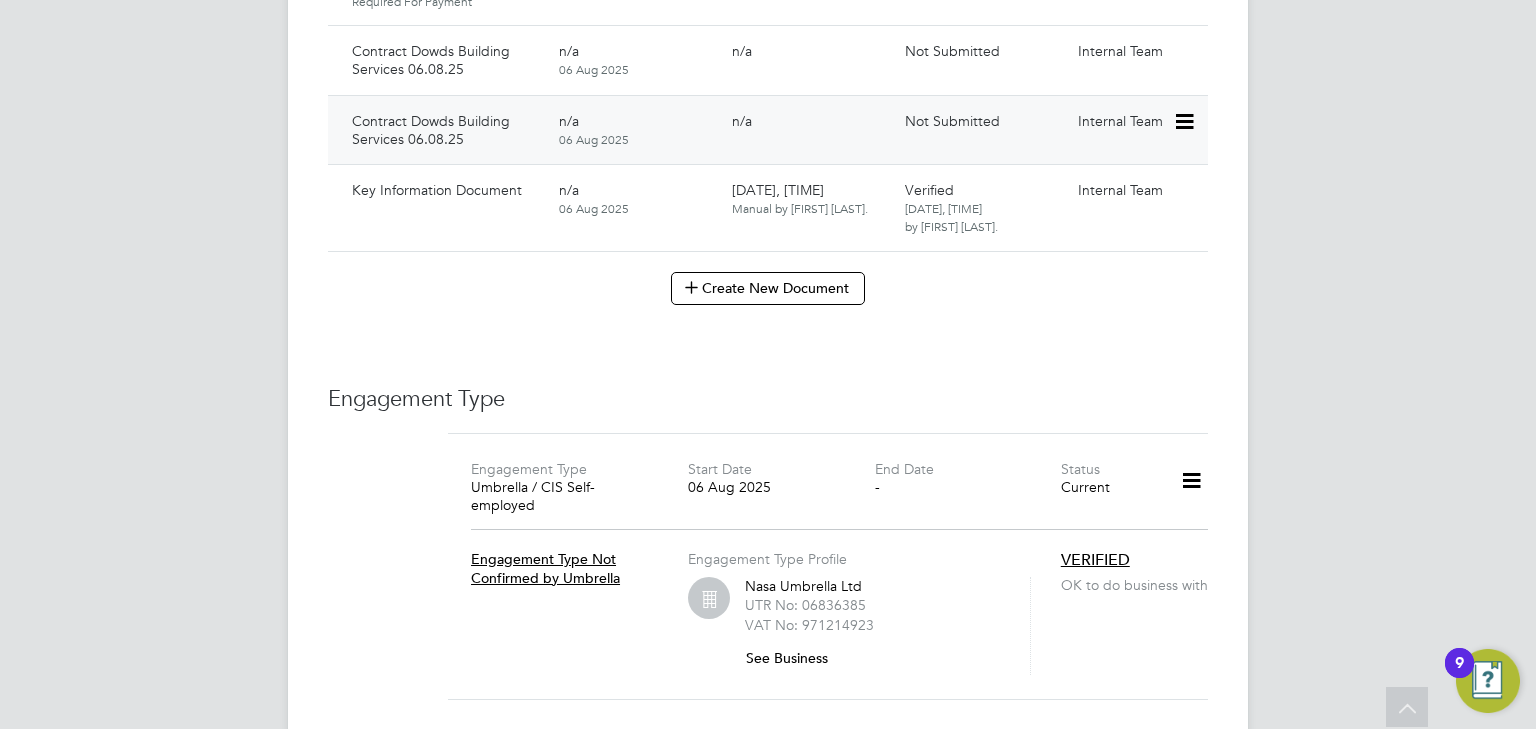 click 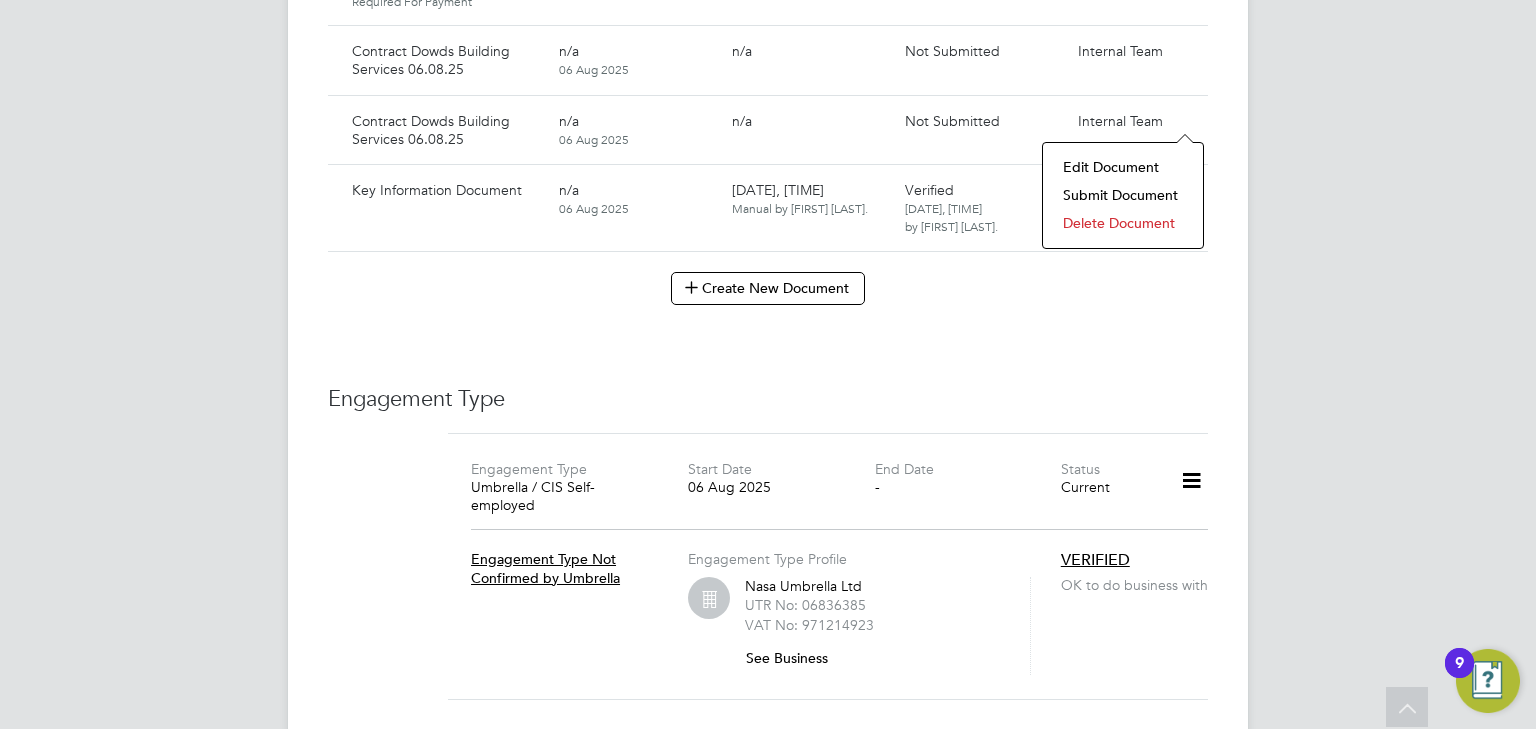 click on "Submit Document" 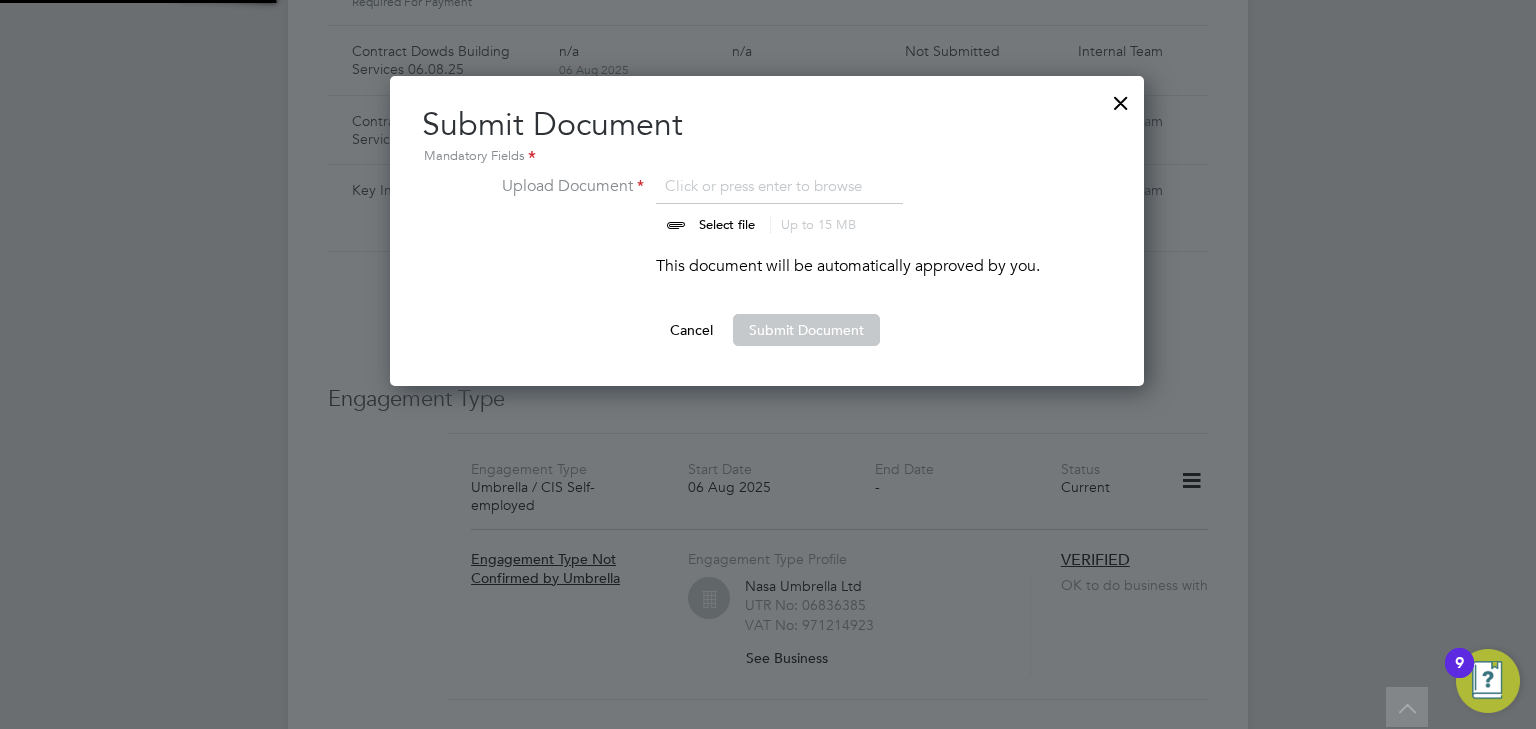 scroll, scrollTop: 9, scrollLeft: 10, axis: both 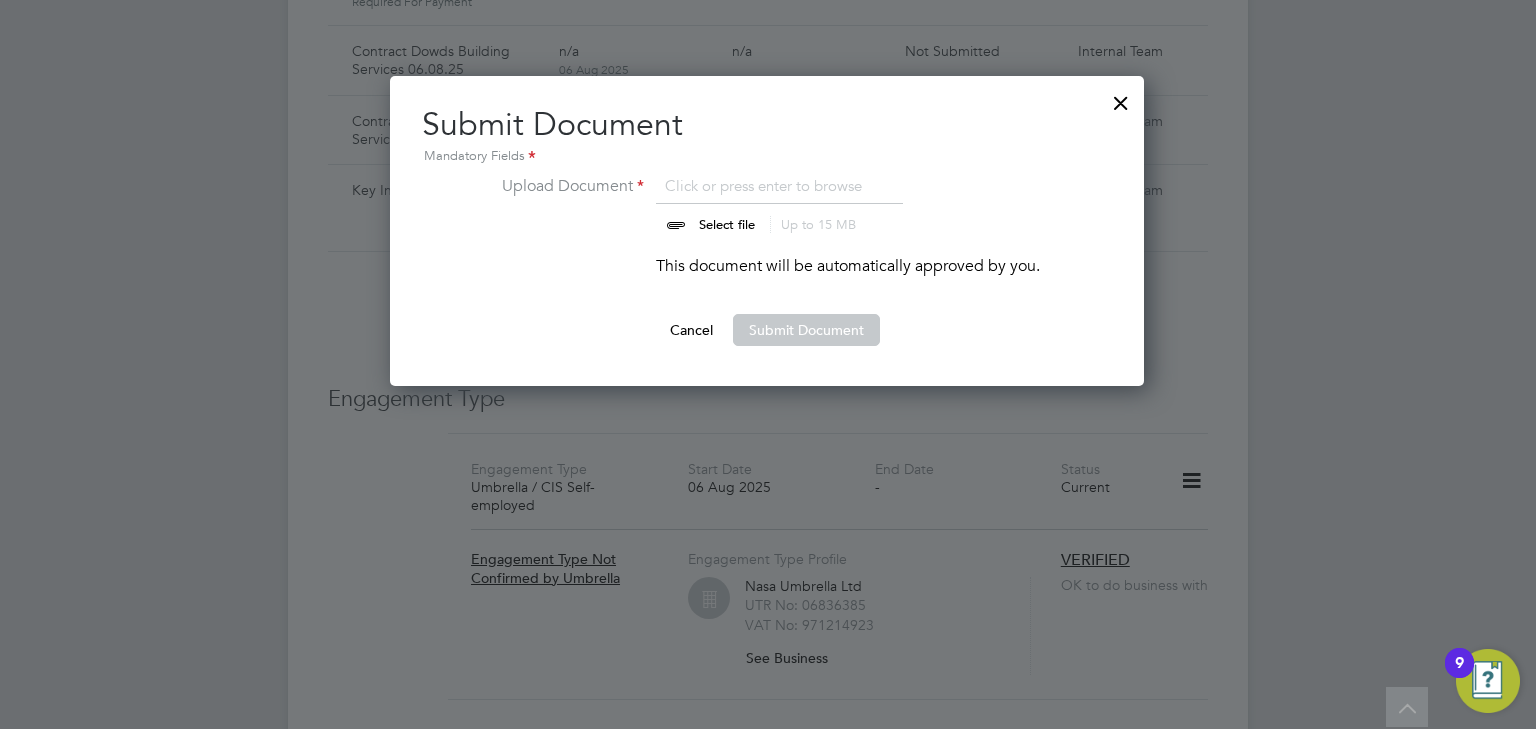 click at bounding box center (746, 204) 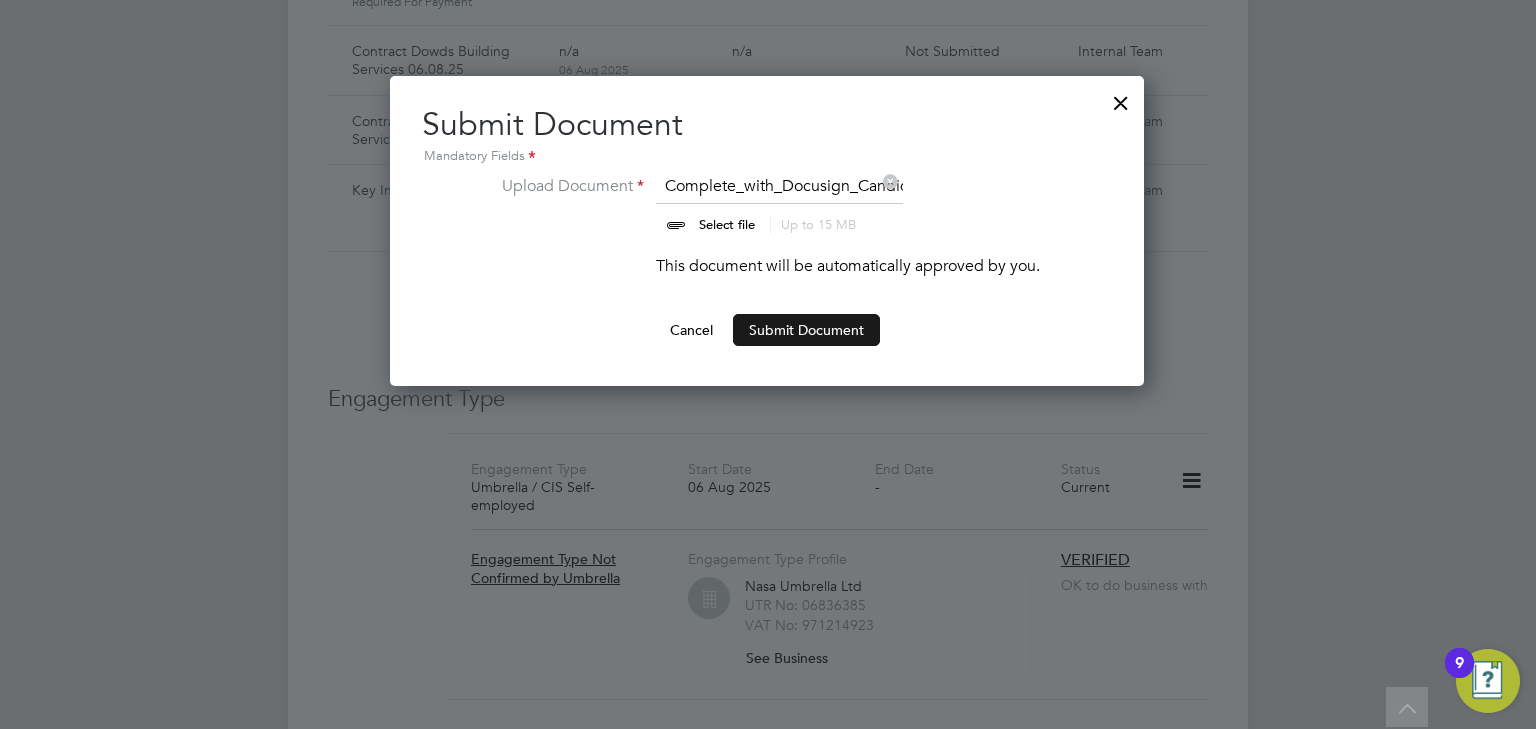 click on "Submit Document" at bounding box center [806, 330] 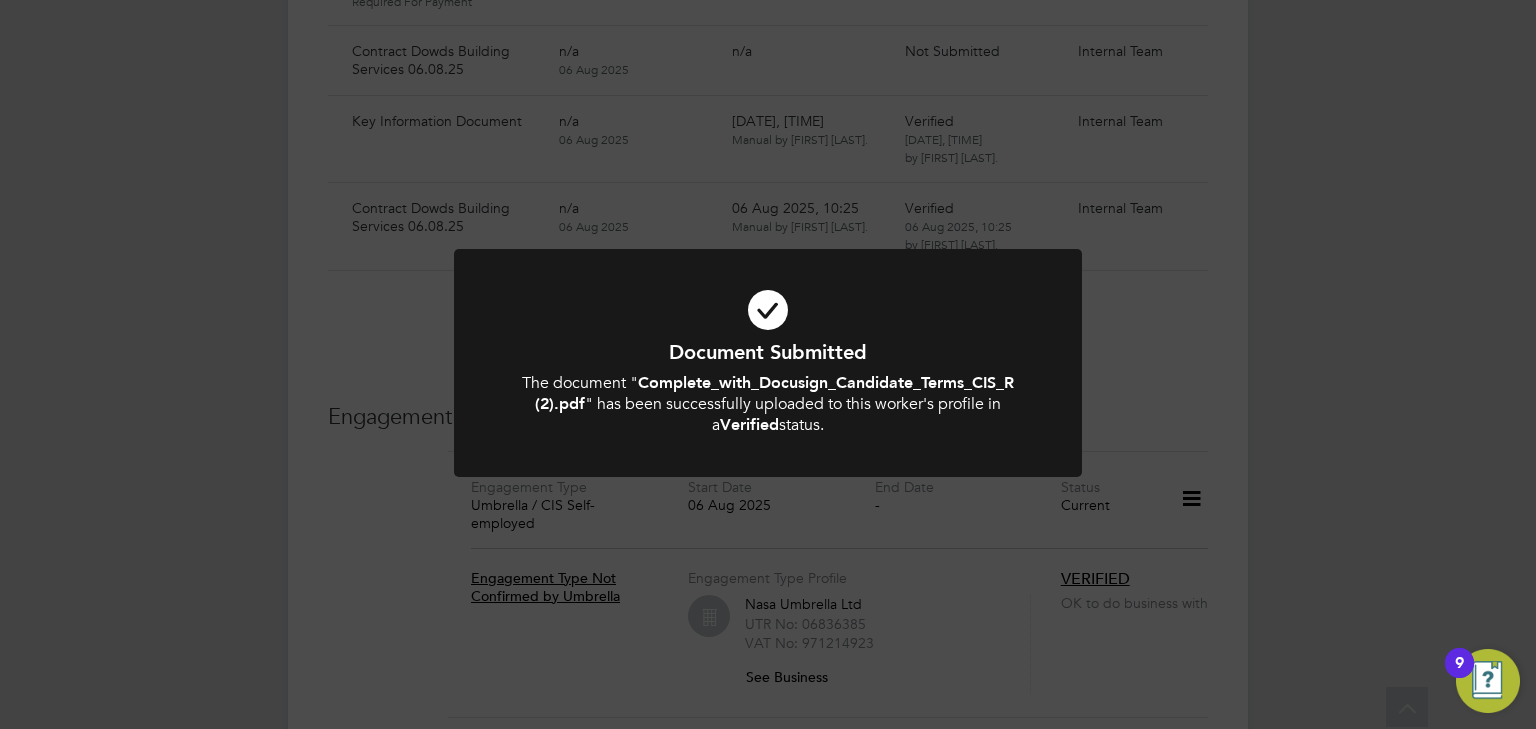 click on "Document Submitted The document " Complete_with_Docusign_Candidate_Terms_CIS_R (2).pdf " has been successfully uploaded to this worker's profile in a  Verified  status. Cancel Okay" 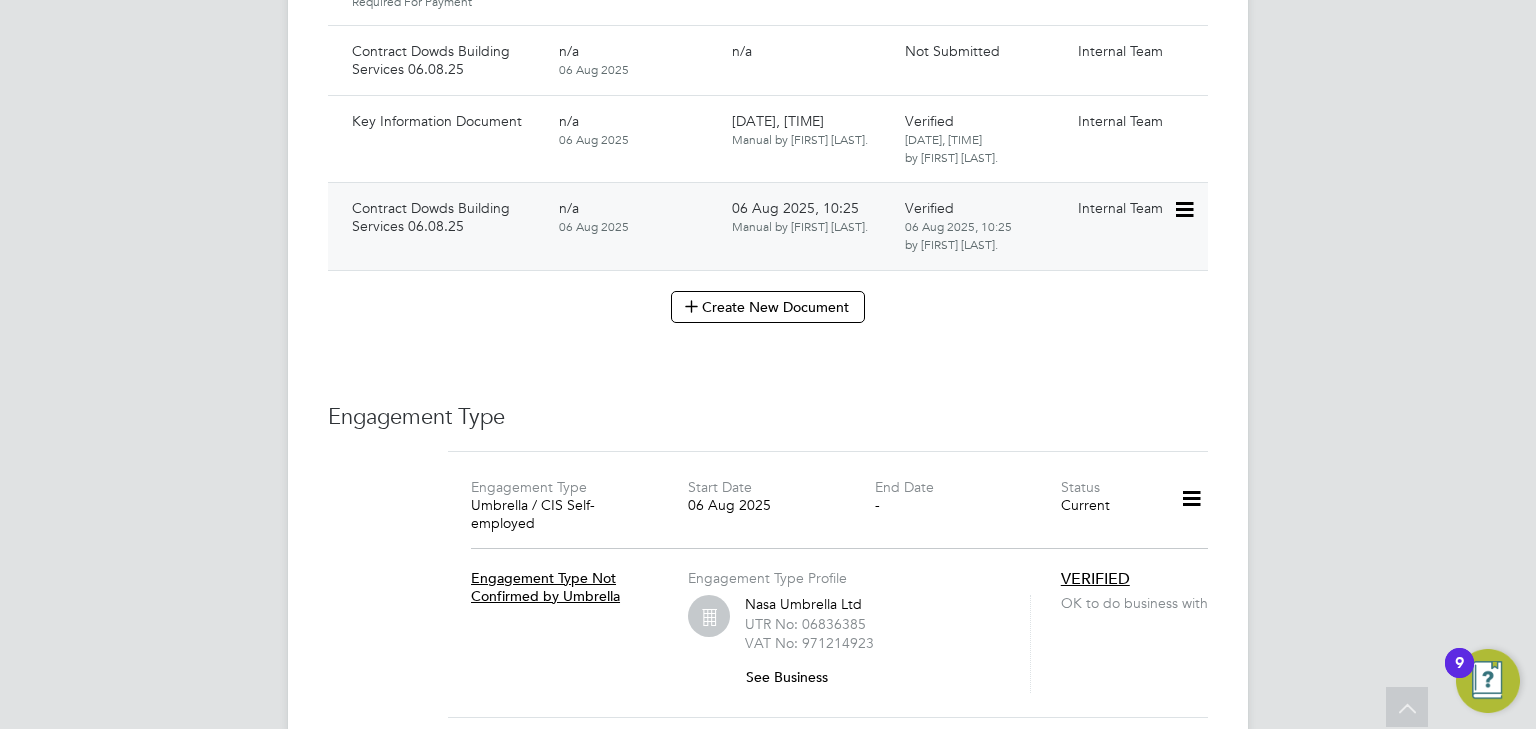 click 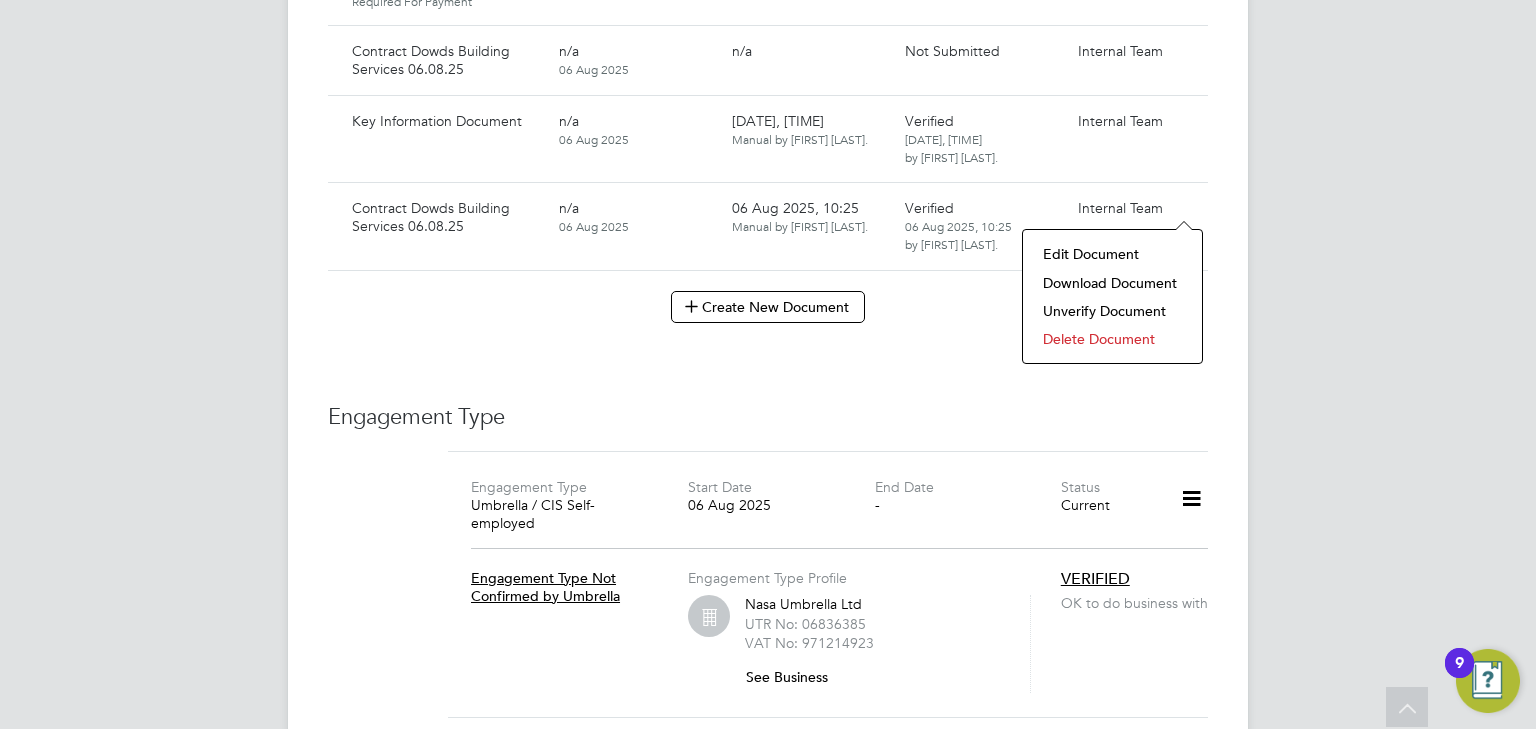 click on "Download Document" 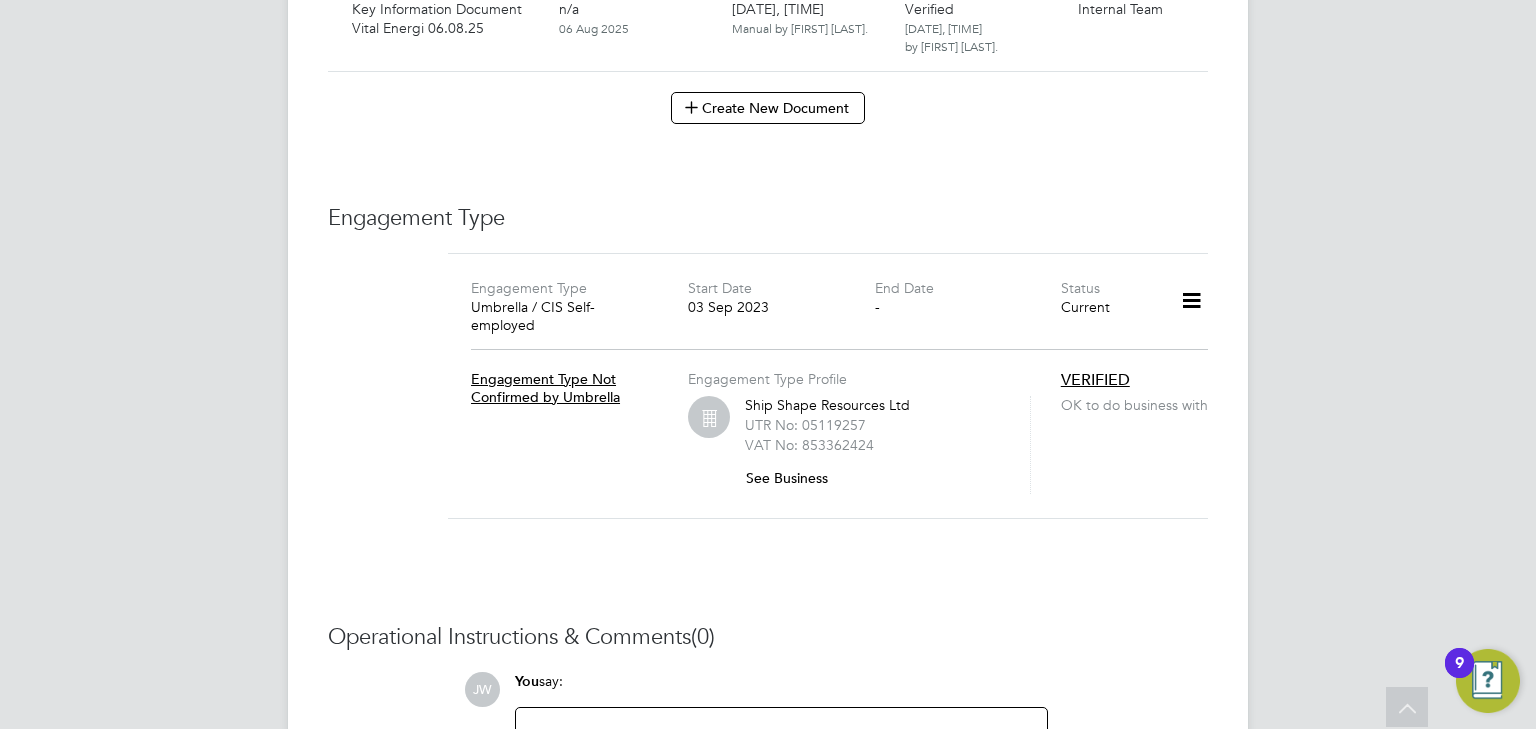 scroll, scrollTop: 8638, scrollLeft: 0, axis: vertical 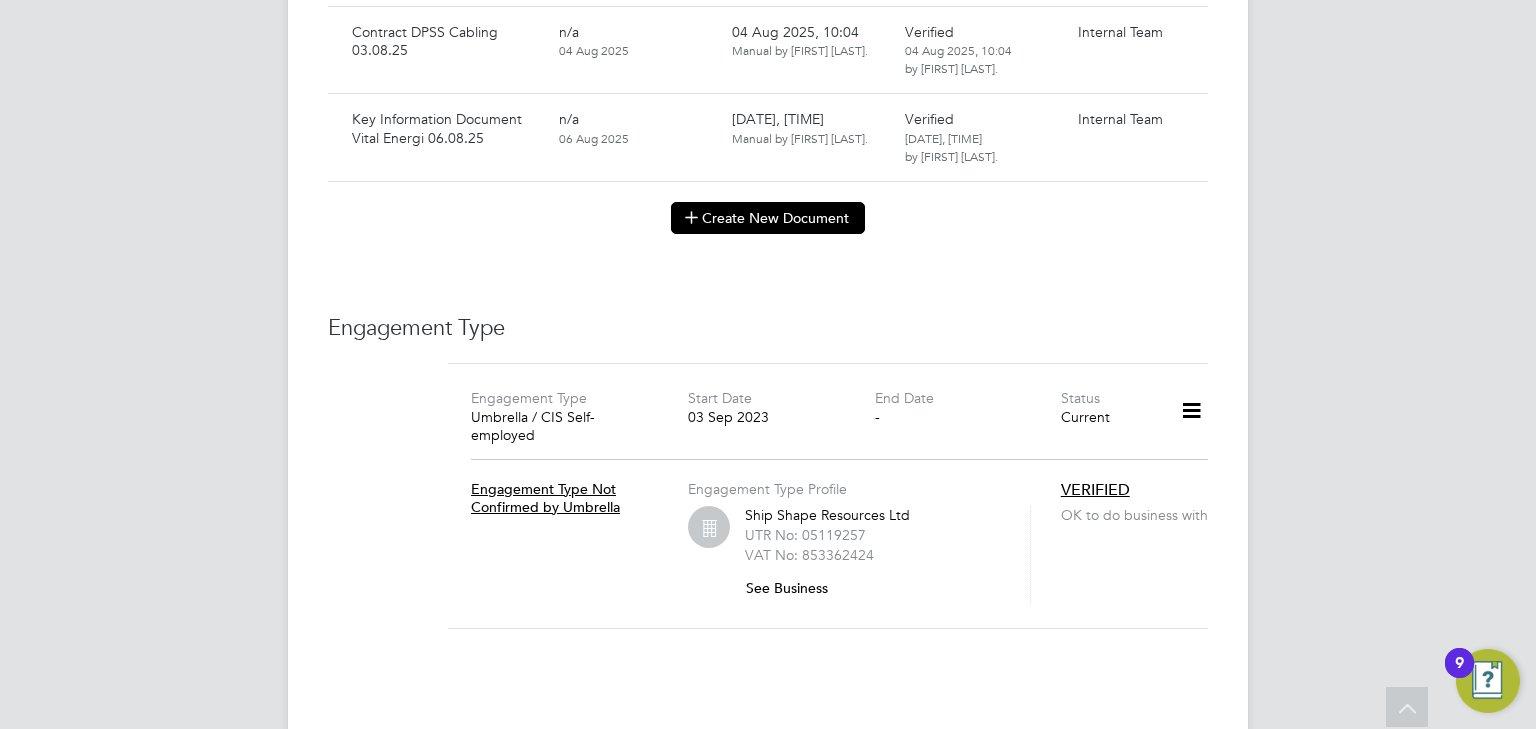 click on "Create New Document" 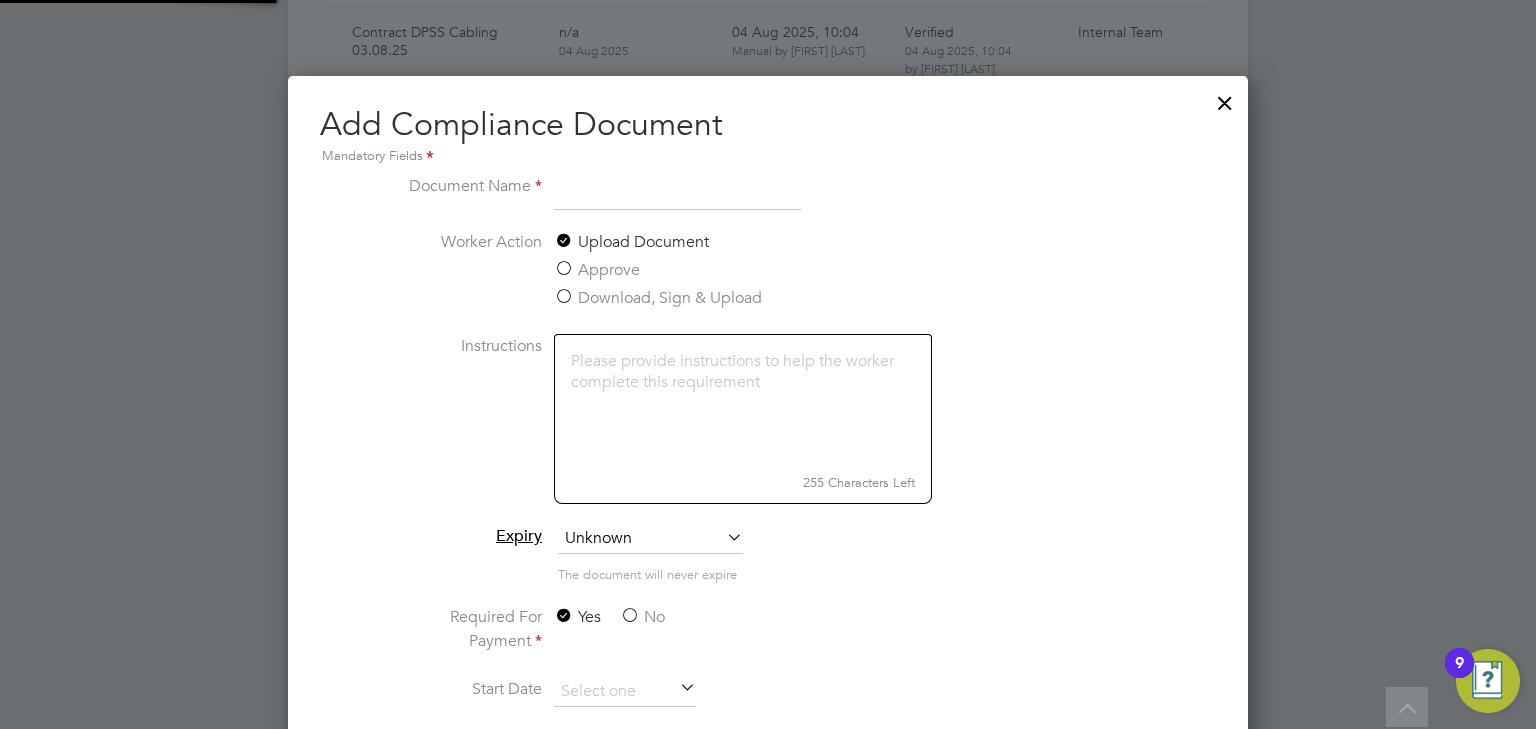 scroll, scrollTop: 9, scrollLeft: 10, axis: both 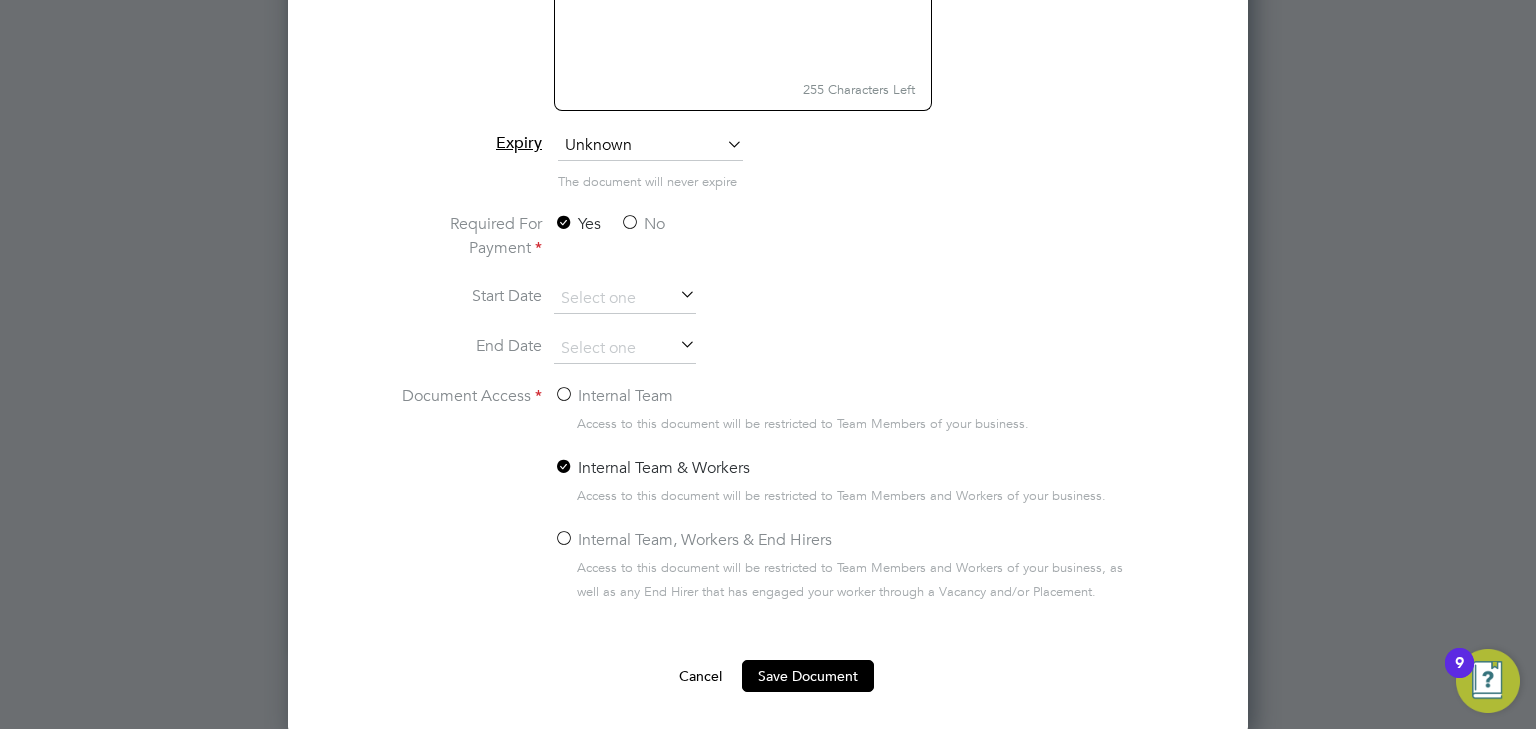 type on "Contract Vital Energi 06.08.25" 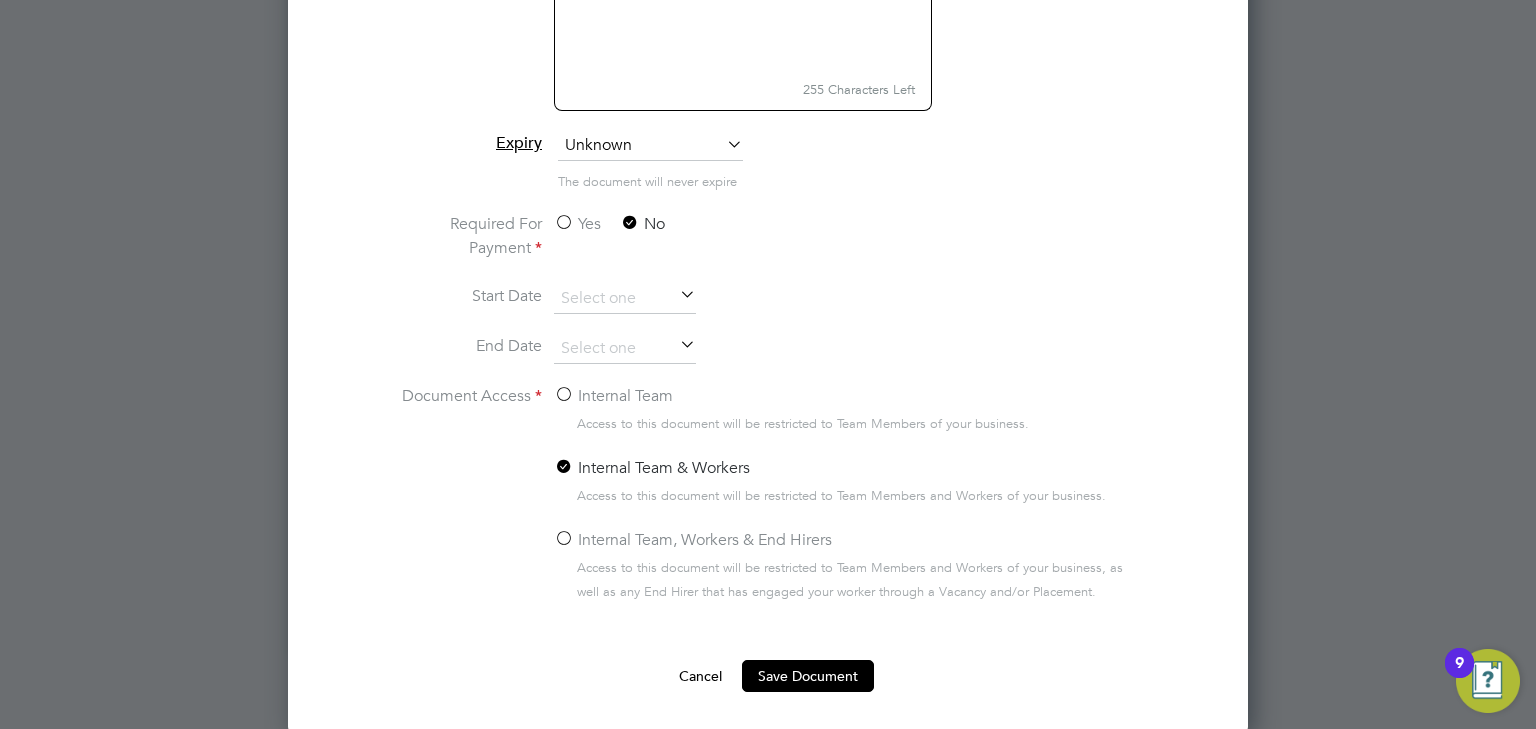 click on "Internal Team" 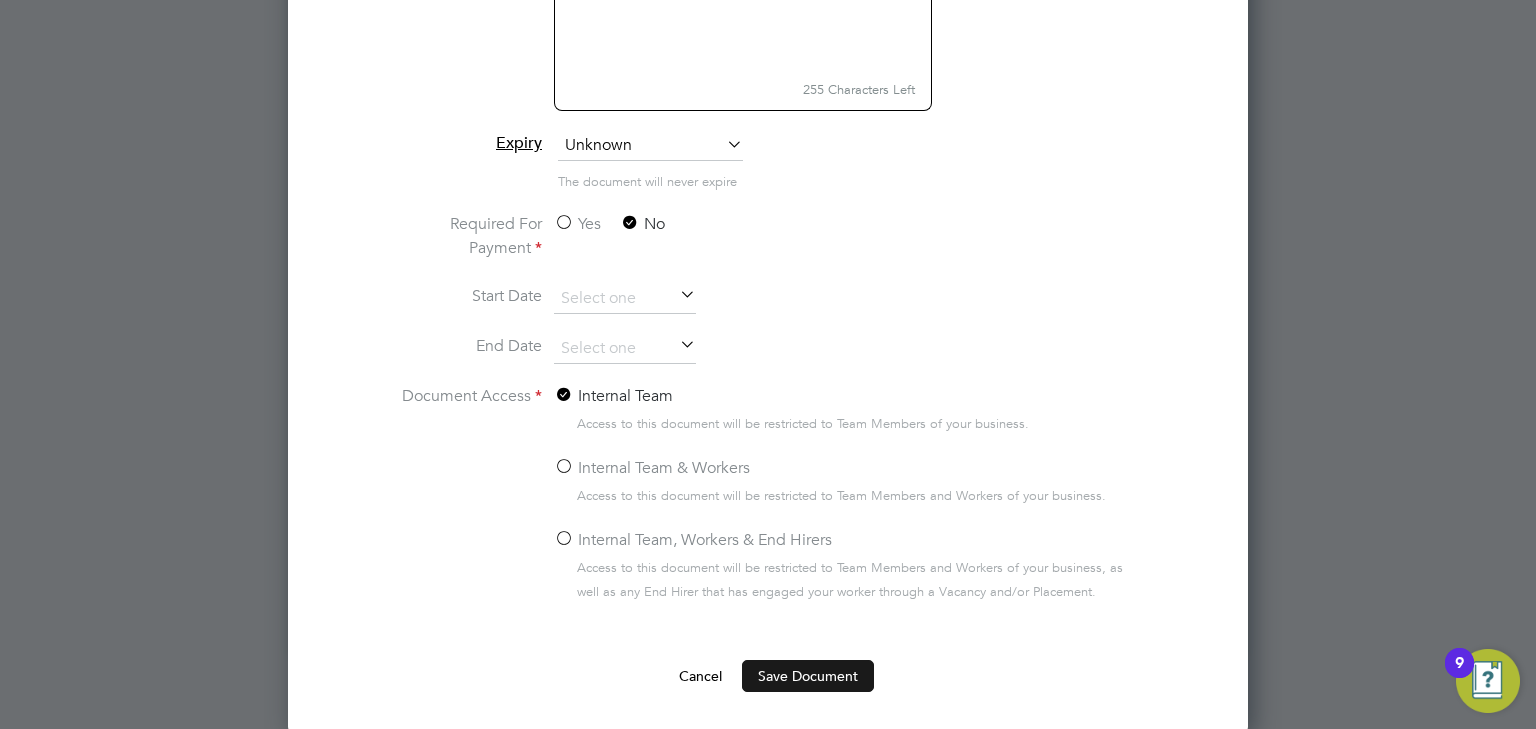 click on "Save Document" at bounding box center [808, 676] 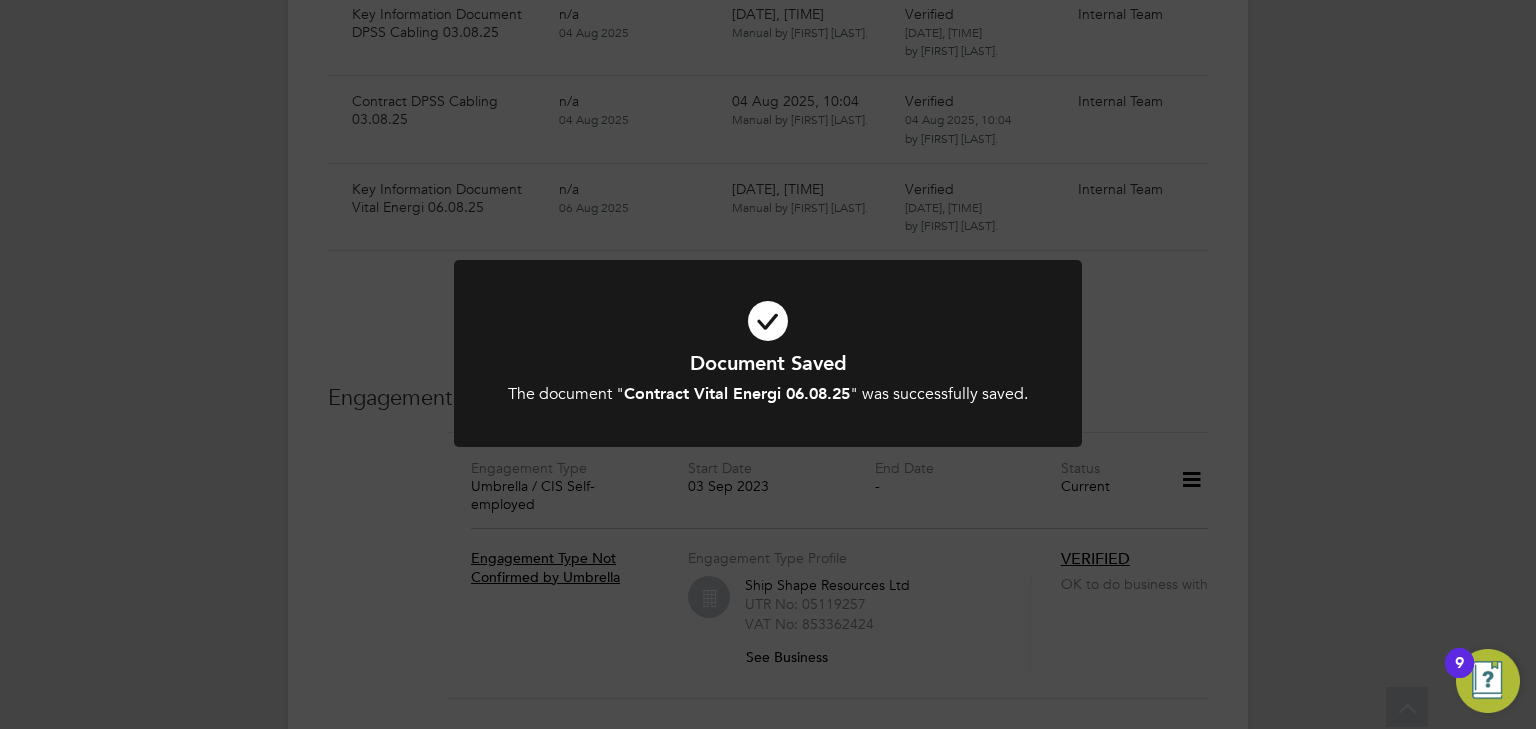 scroll, scrollTop: 8656, scrollLeft: 0, axis: vertical 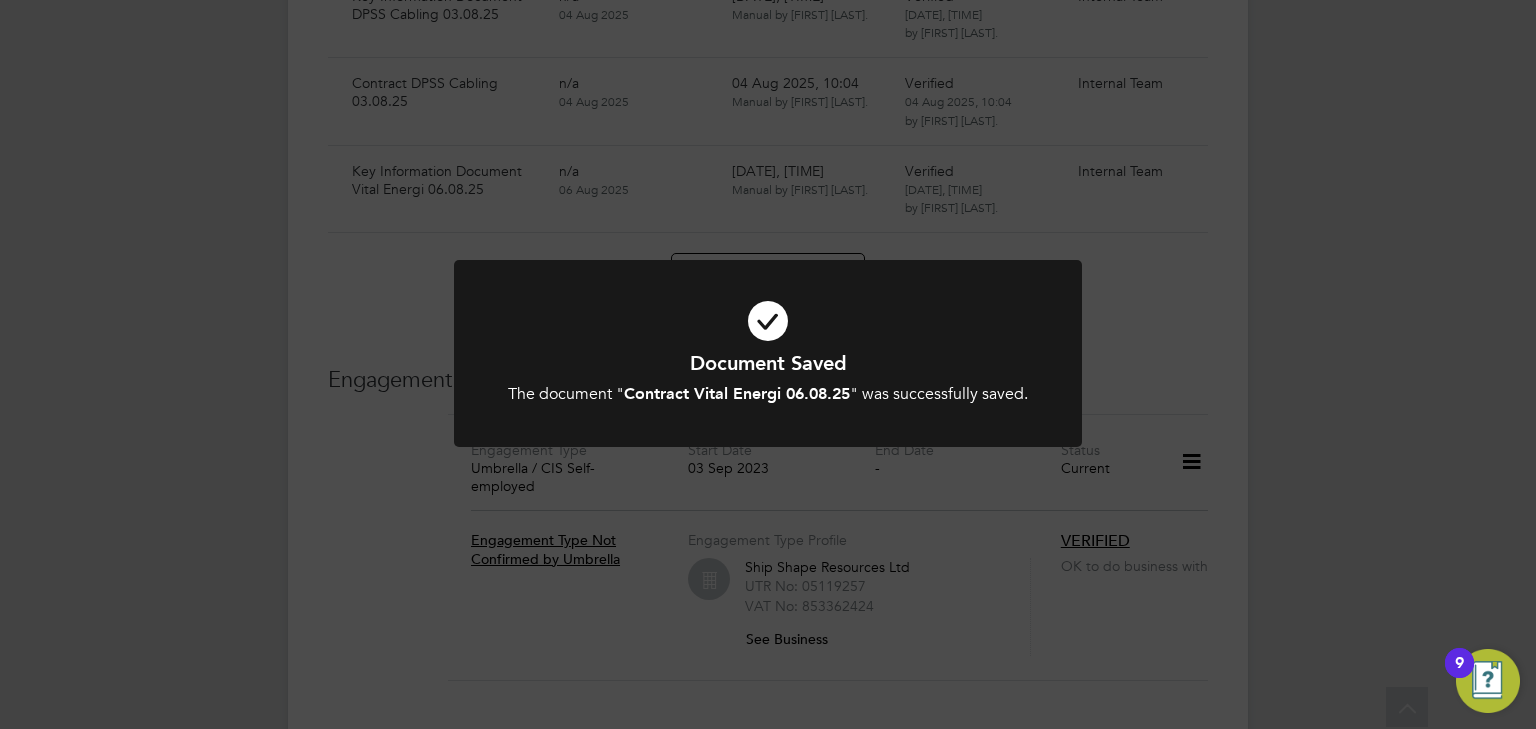 click on "Document Saved The document " Contract Vital Energi 06.08.25 " was successfully saved. Cancel Okay" 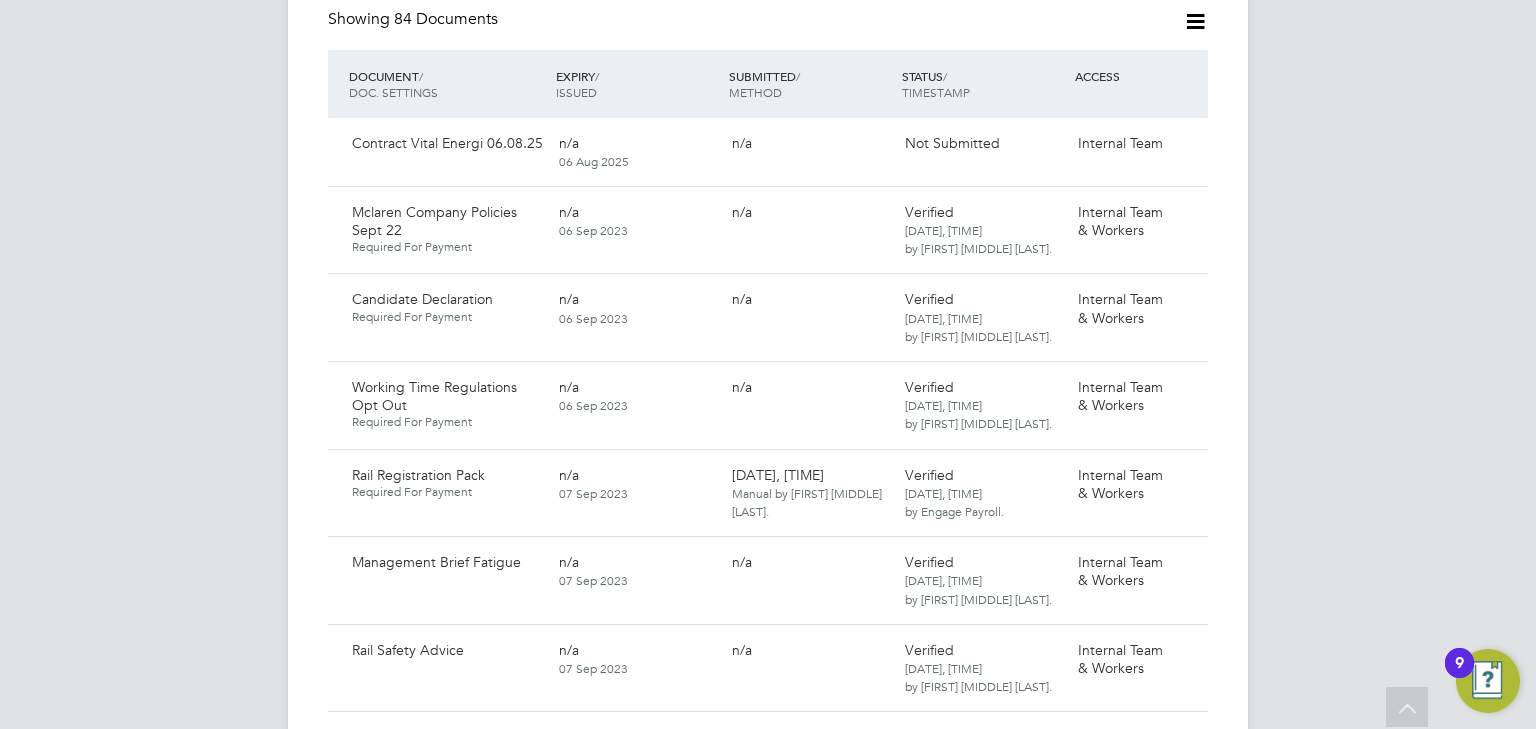 scroll, scrollTop: 1456, scrollLeft: 0, axis: vertical 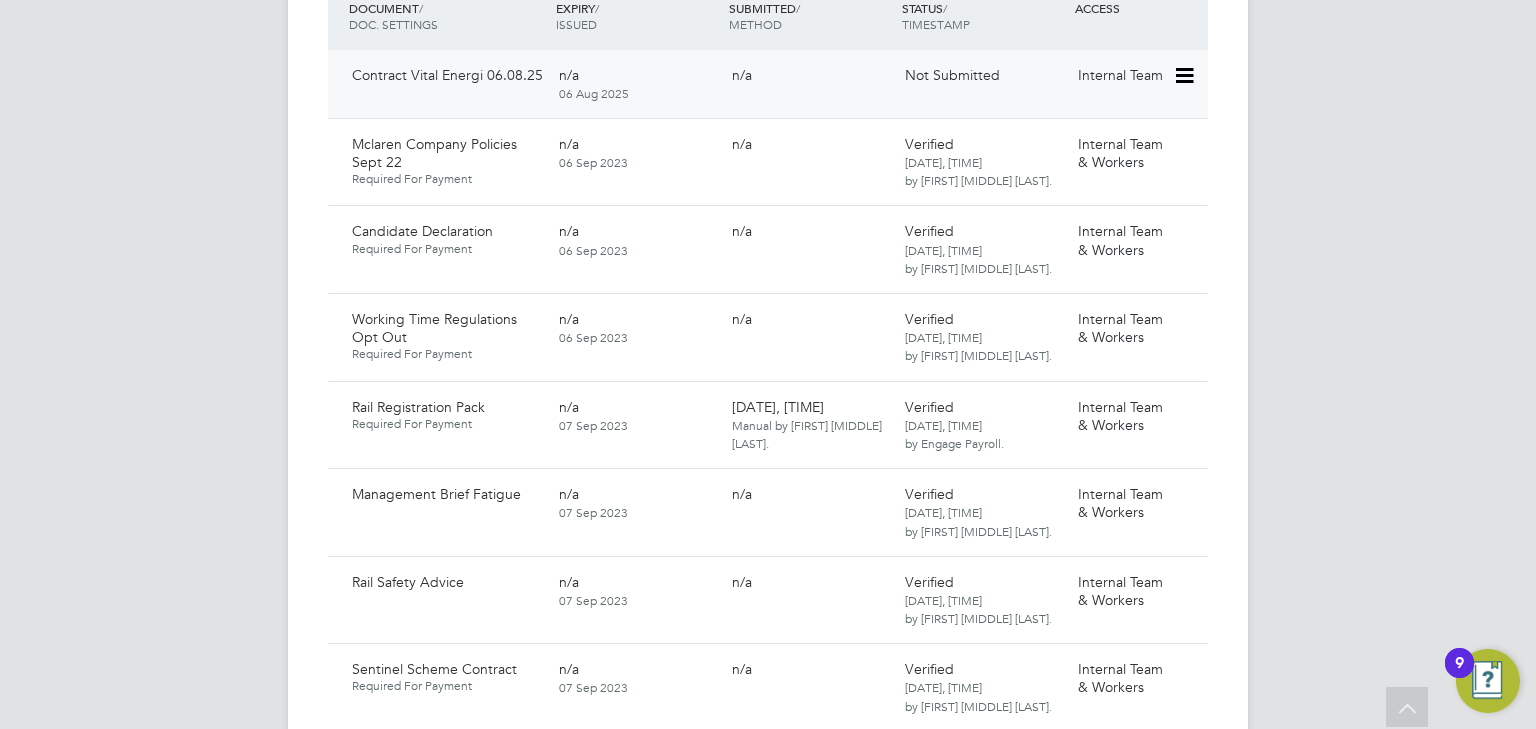 click 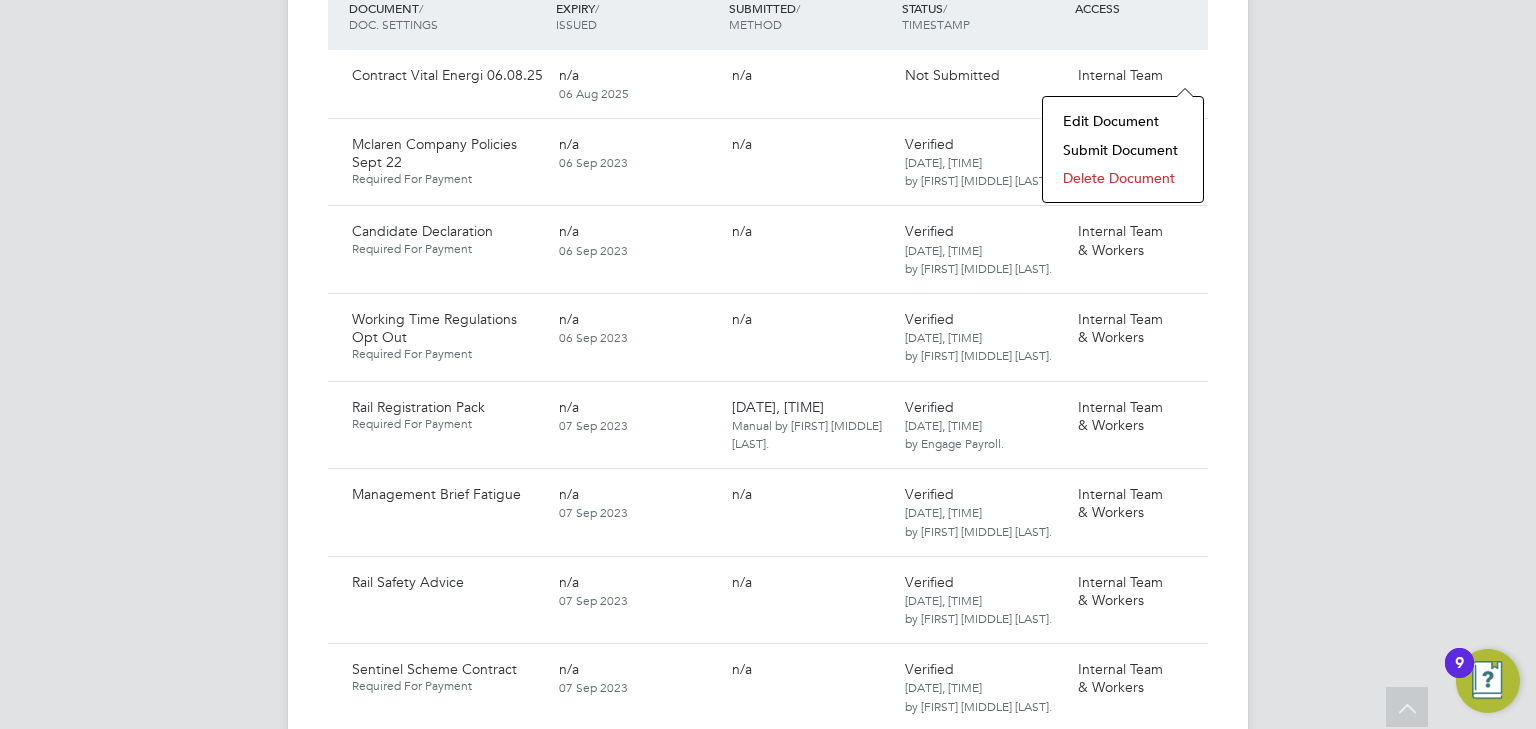 click on "Submit Document" 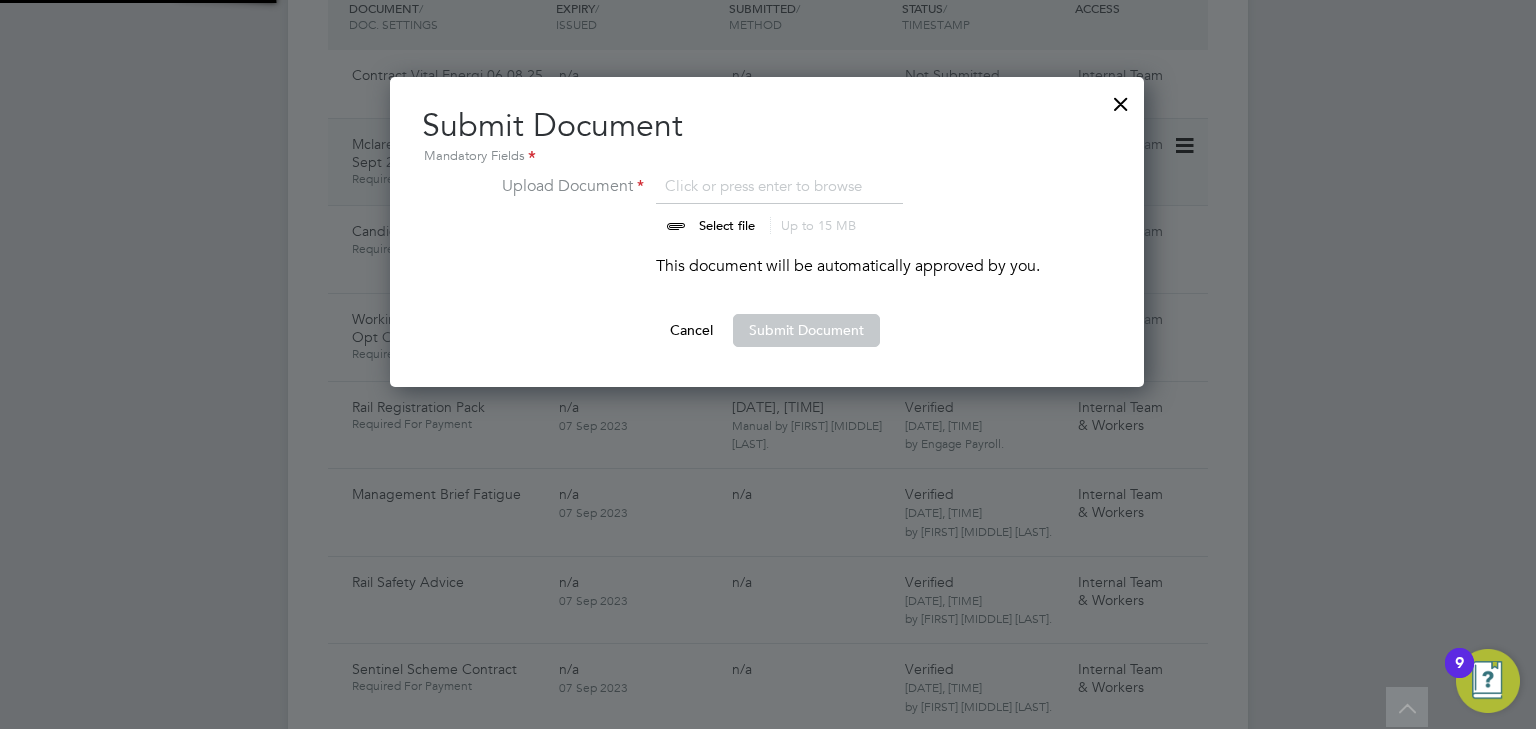 scroll, scrollTop: 9, scrollLeft: 10, axis: both 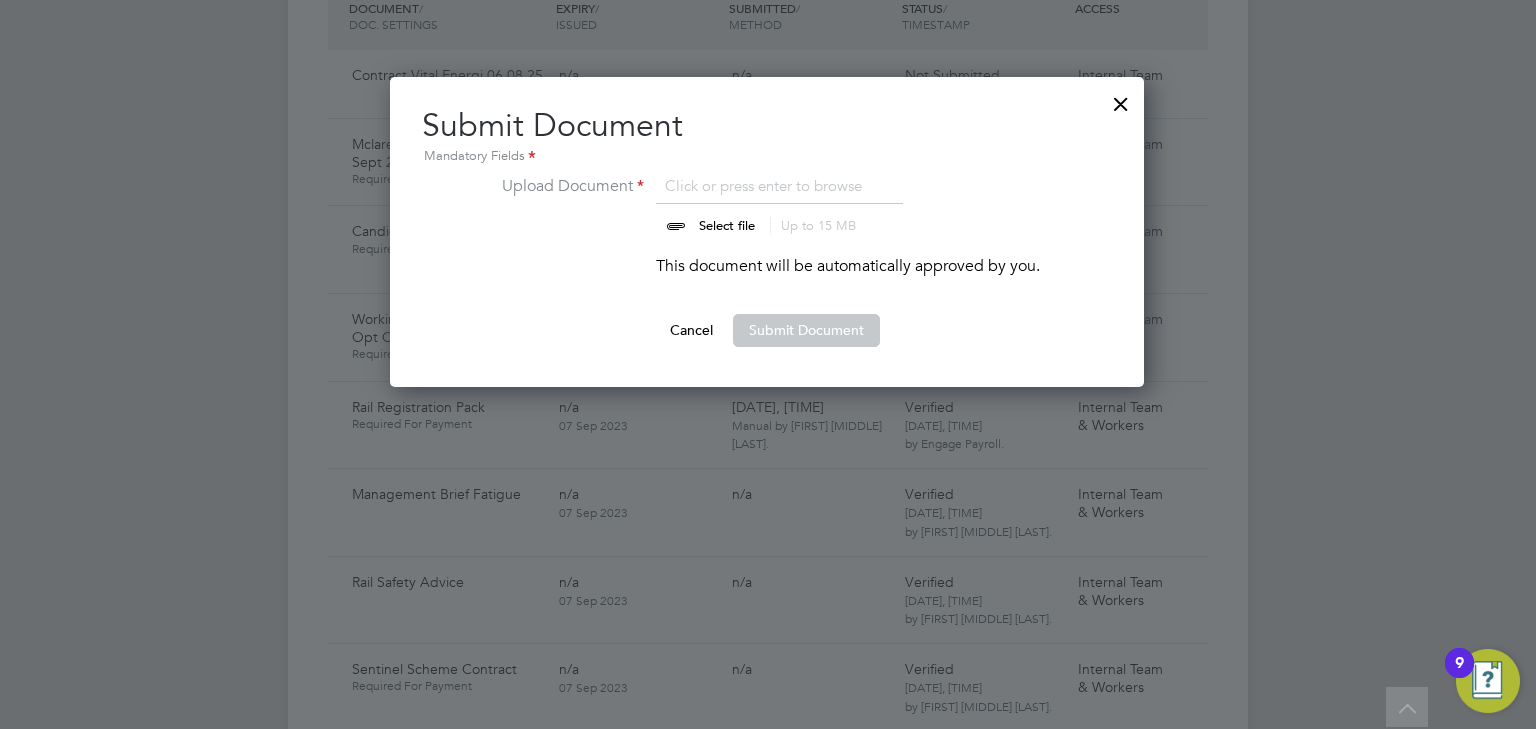 click at bounding box center [746, 204] 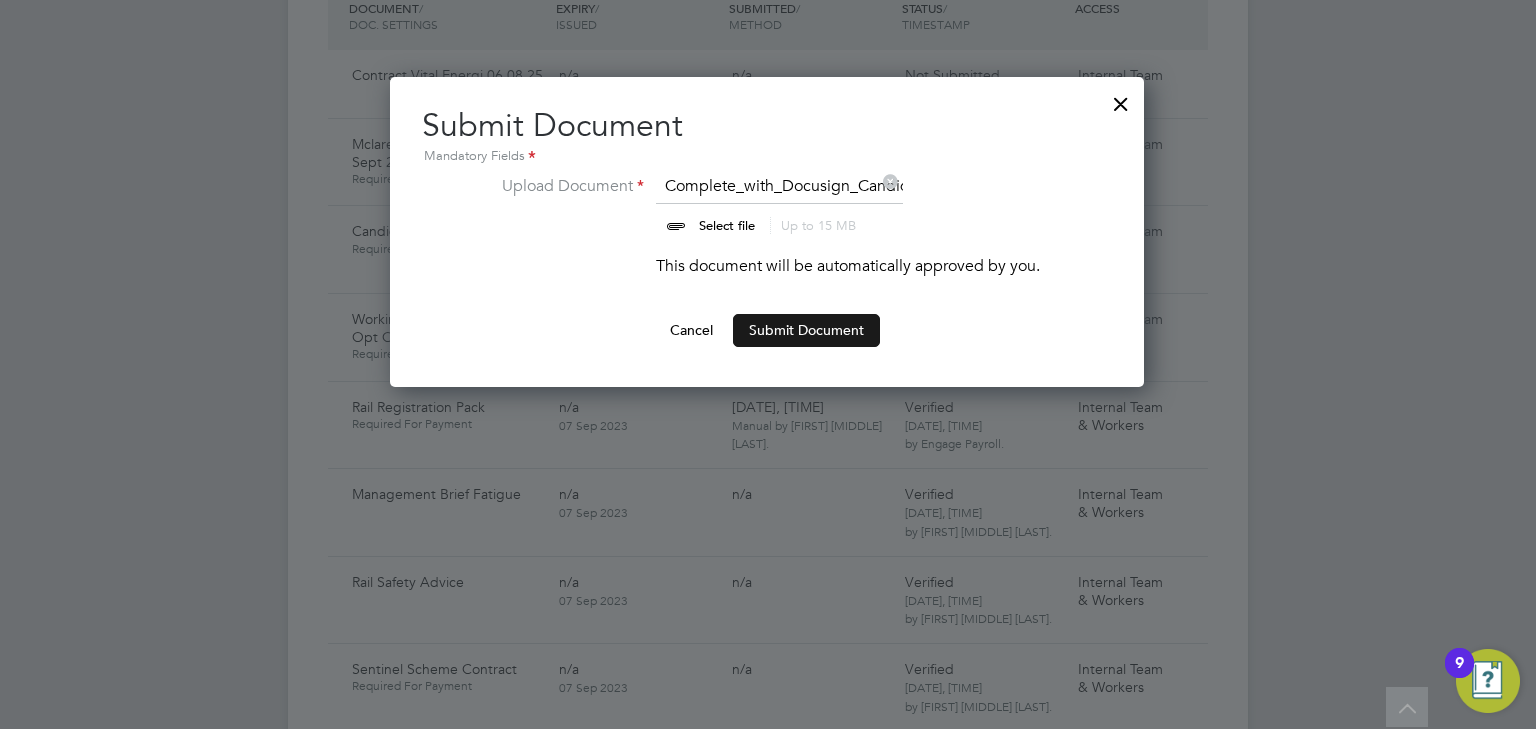 click on "Submit Document" at bounding box center [806, 330] 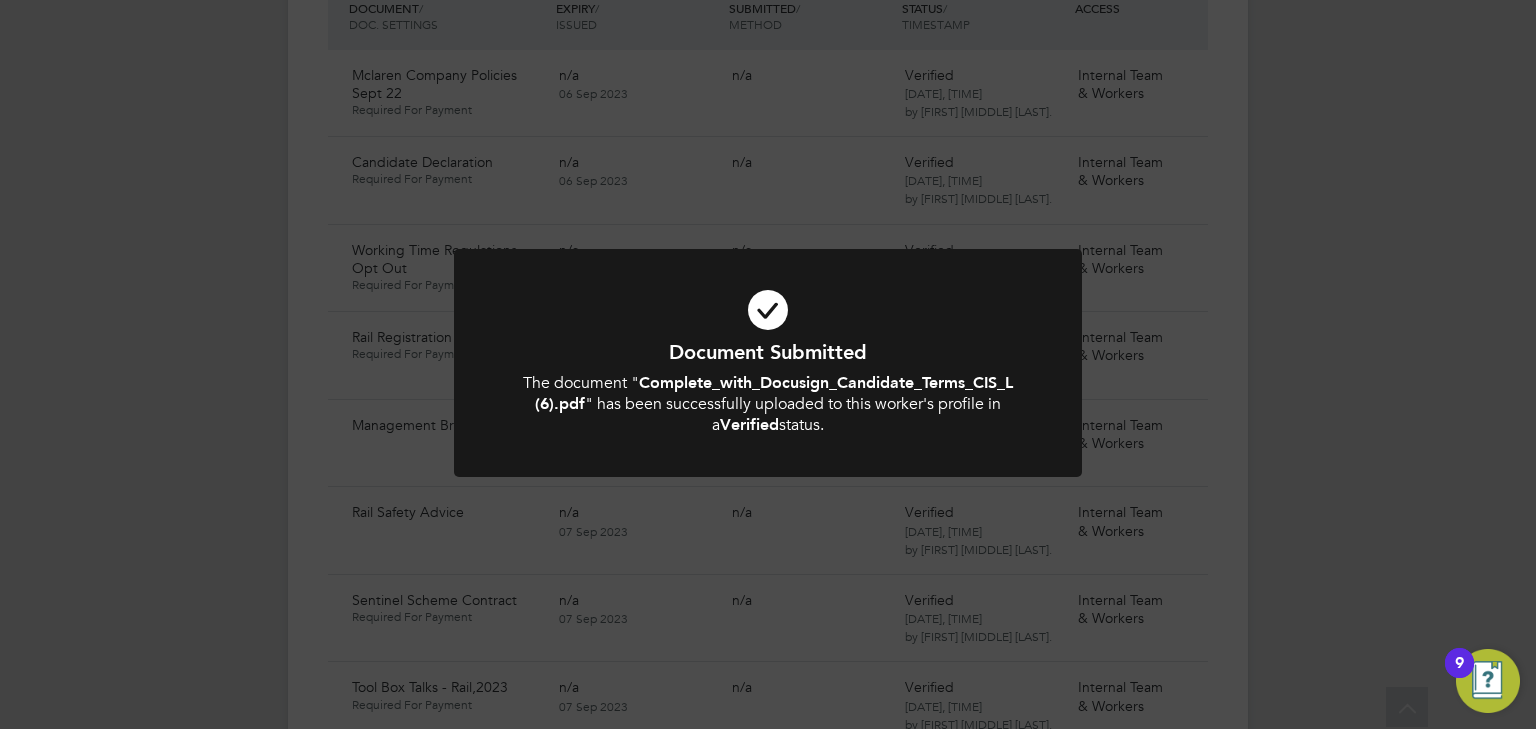 click on "Document Submitted The document " Complete_with_Docusign_Candidate_Terms_CIS_L (6).pdf " has been successfully uploaded to this worker's profile in a  Verified  status. Cancel Okay" 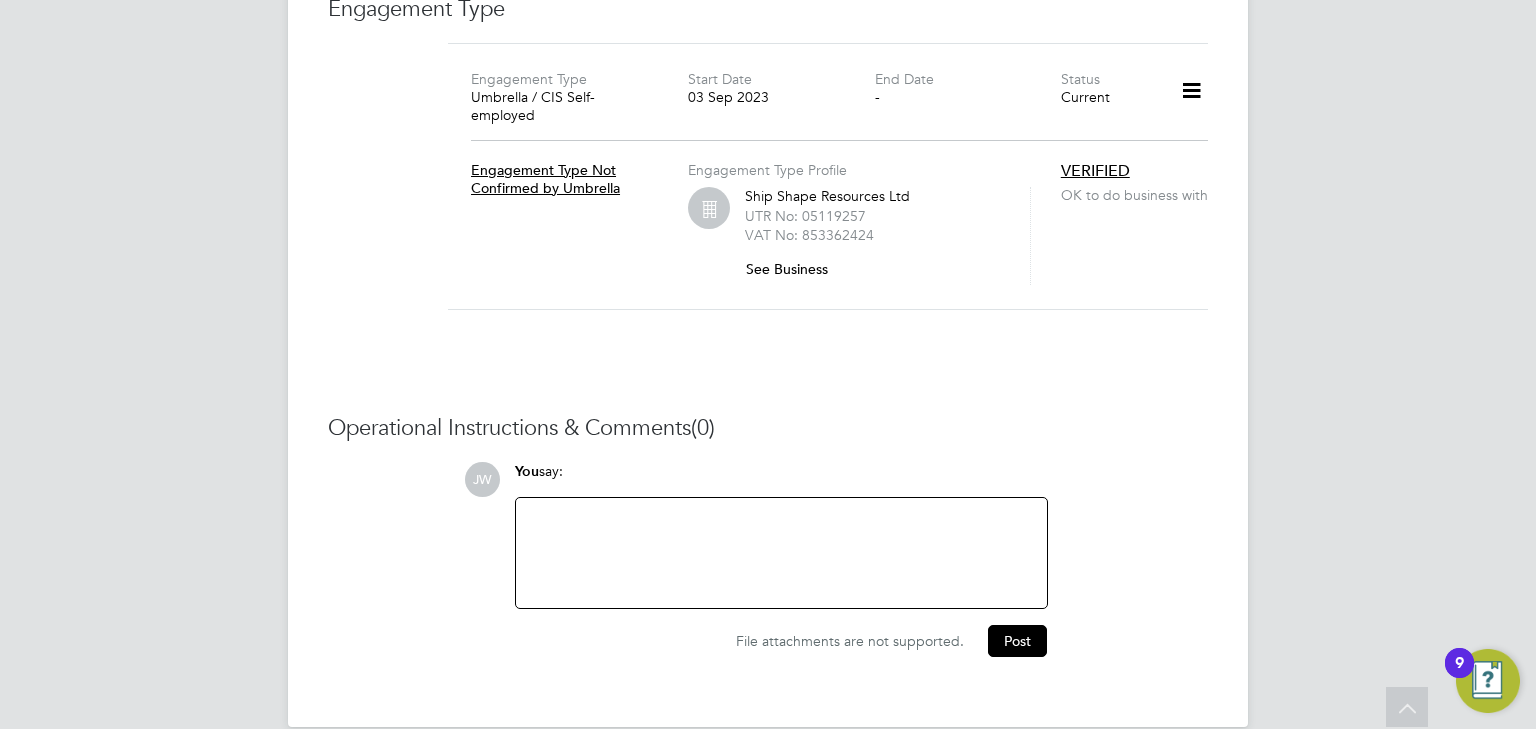 scroll, scrollTop: 8565, scrollLeft: 0, axis: vertical 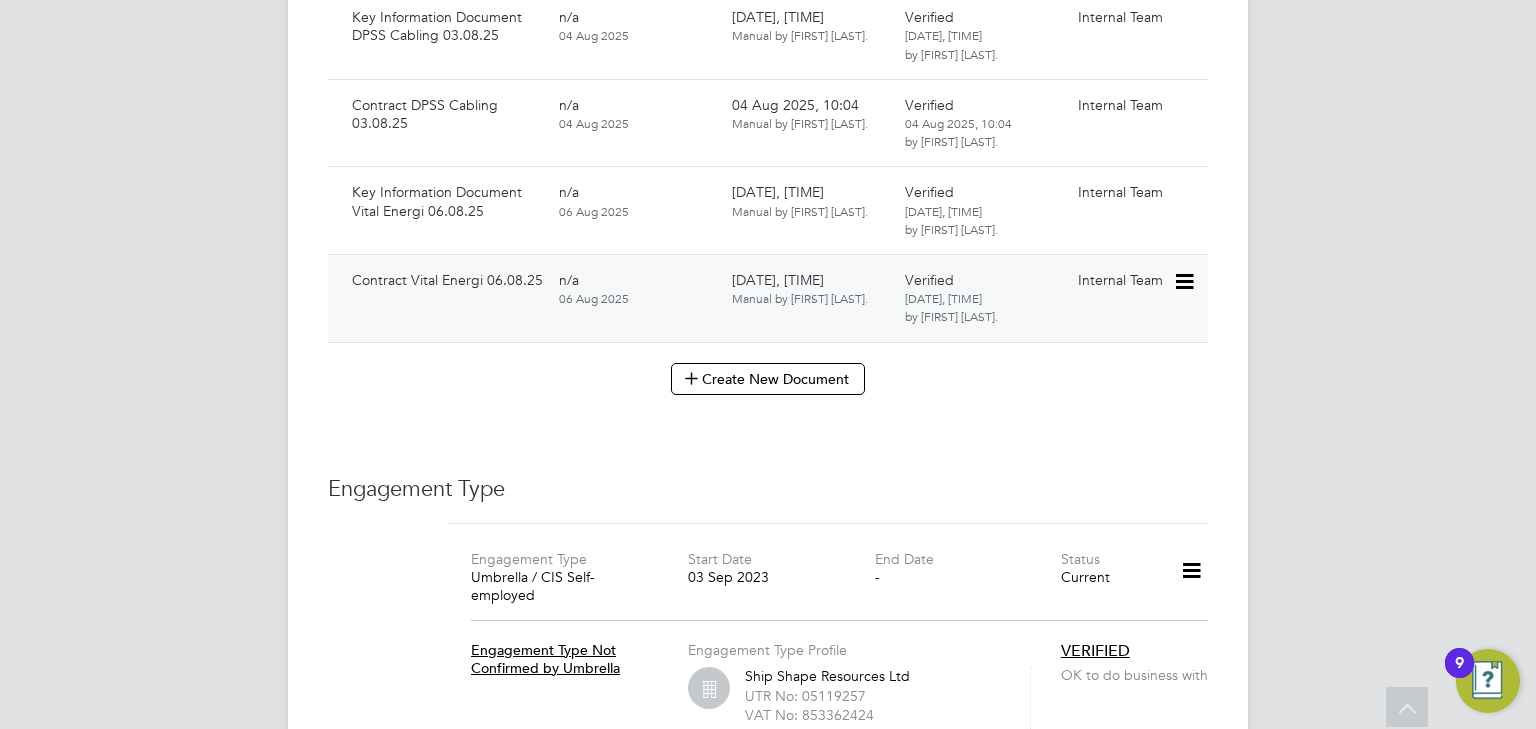 click 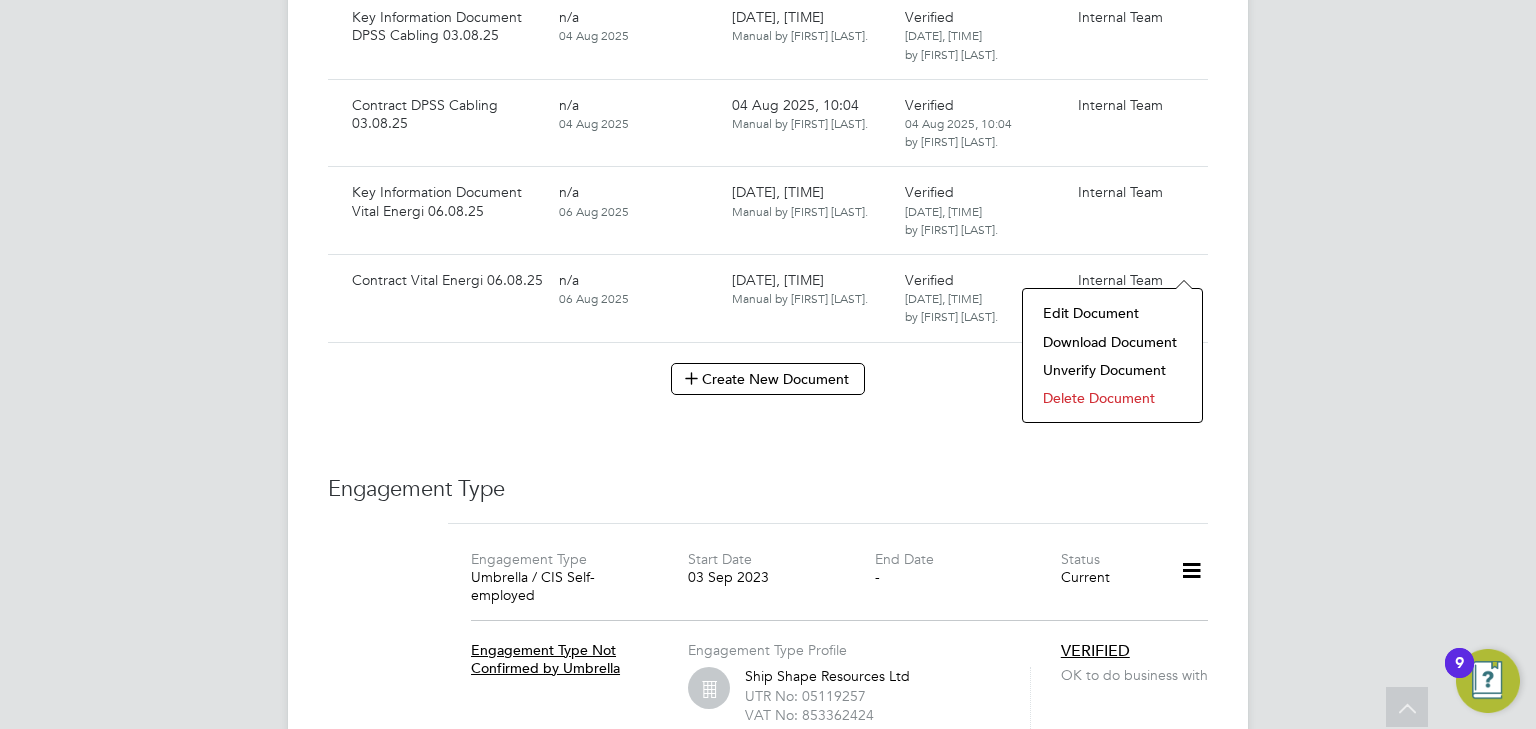 click on "Download Document" 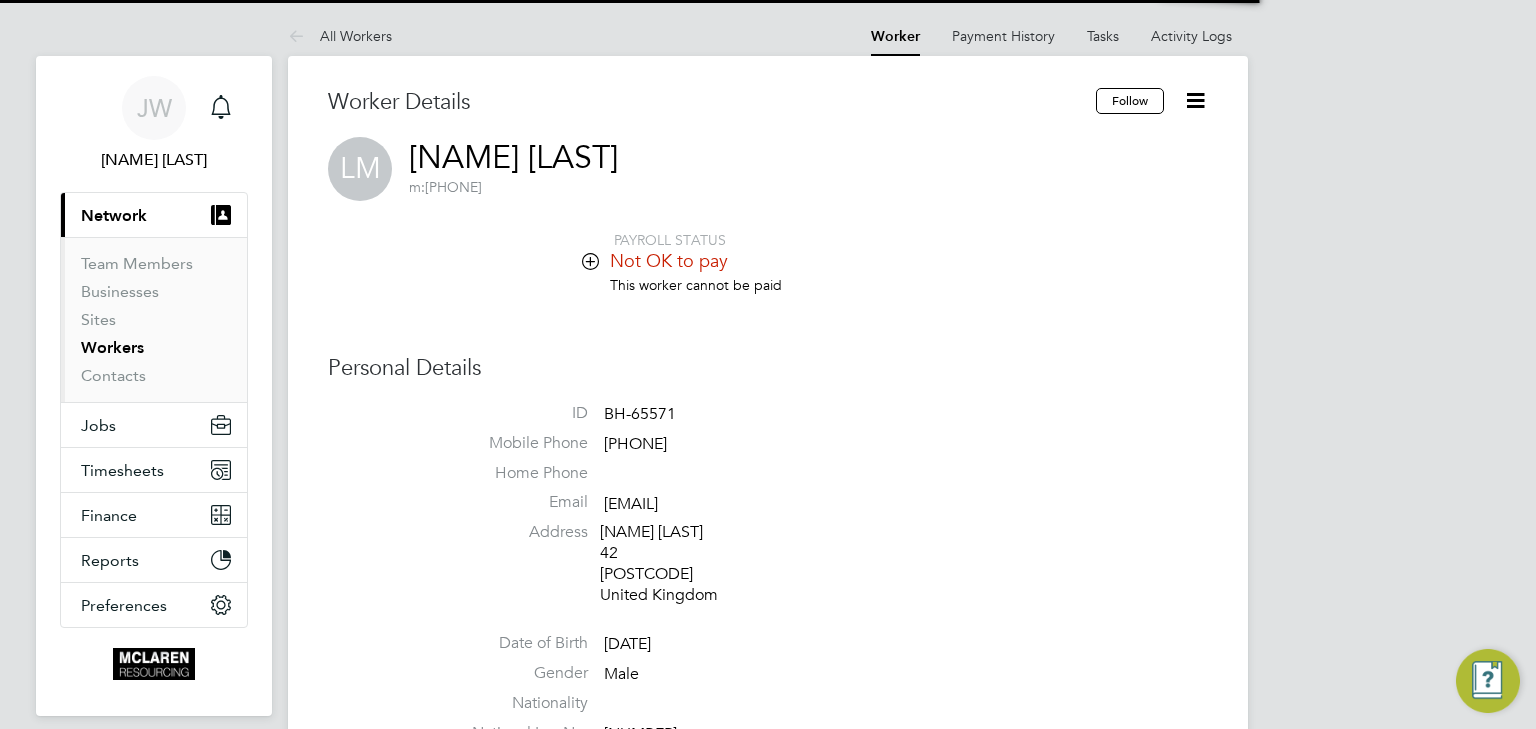 scroll, scrollTop: 0, scrollLeft: 0, axis: both 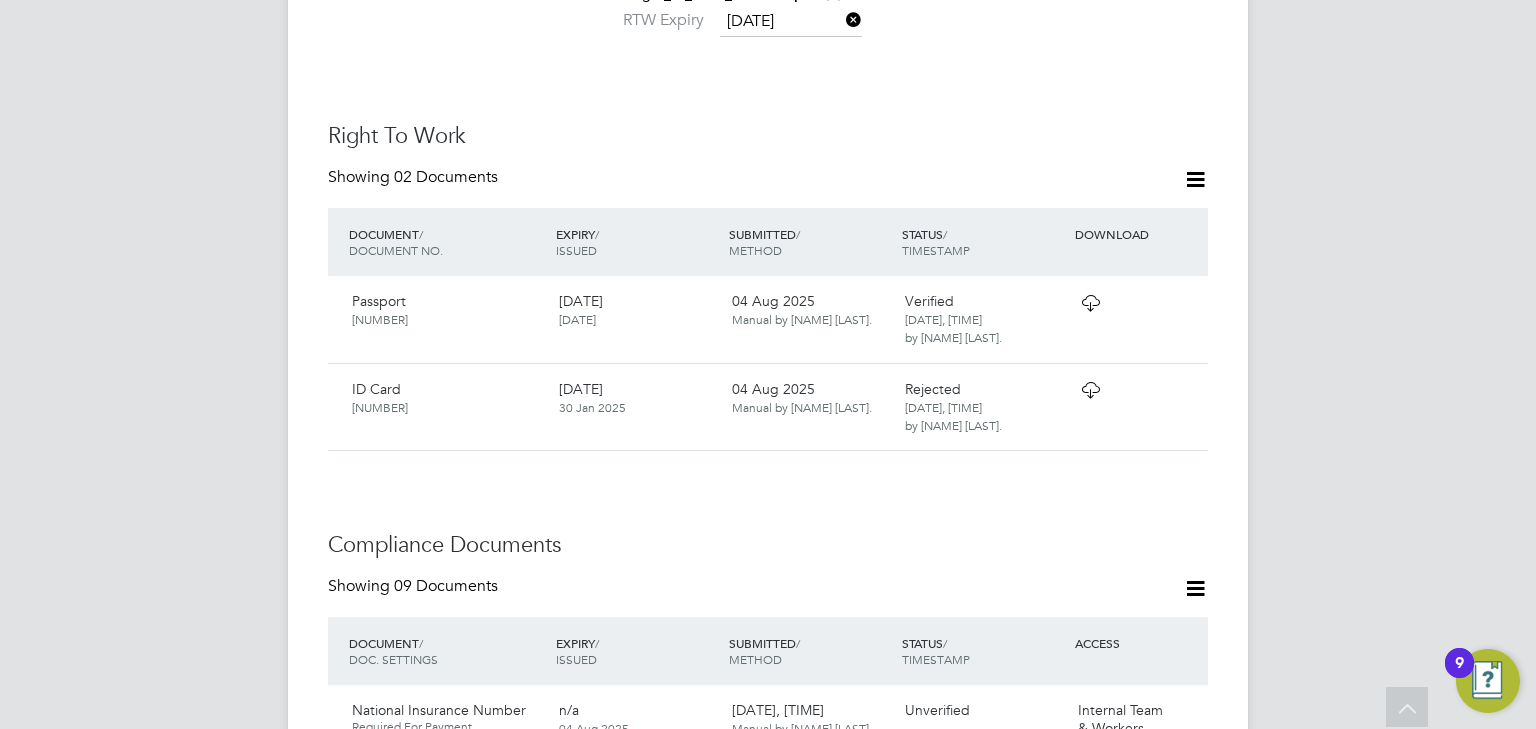 click 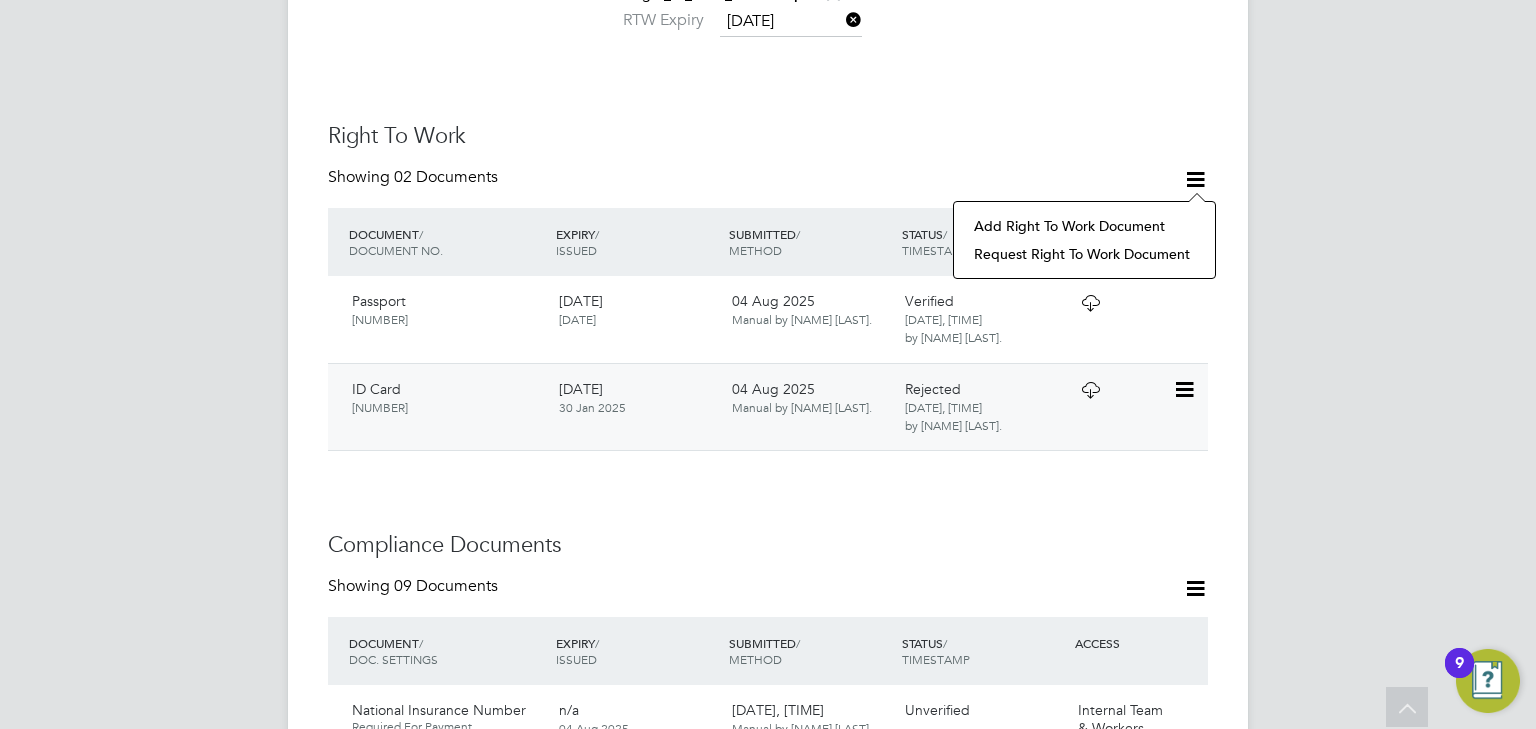 click 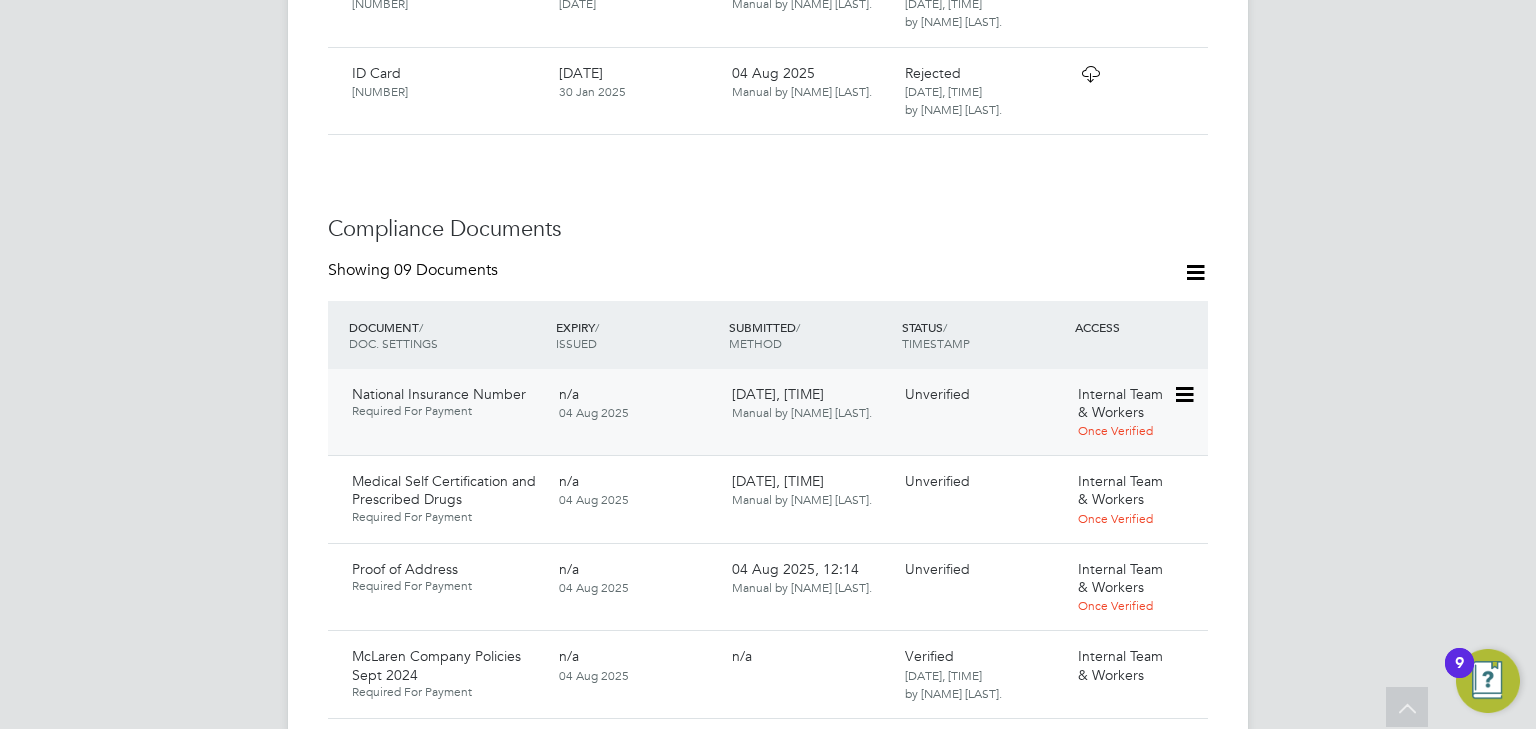 scroll, scrollTop: 1120, scrollLeft: 0, axis: vertical 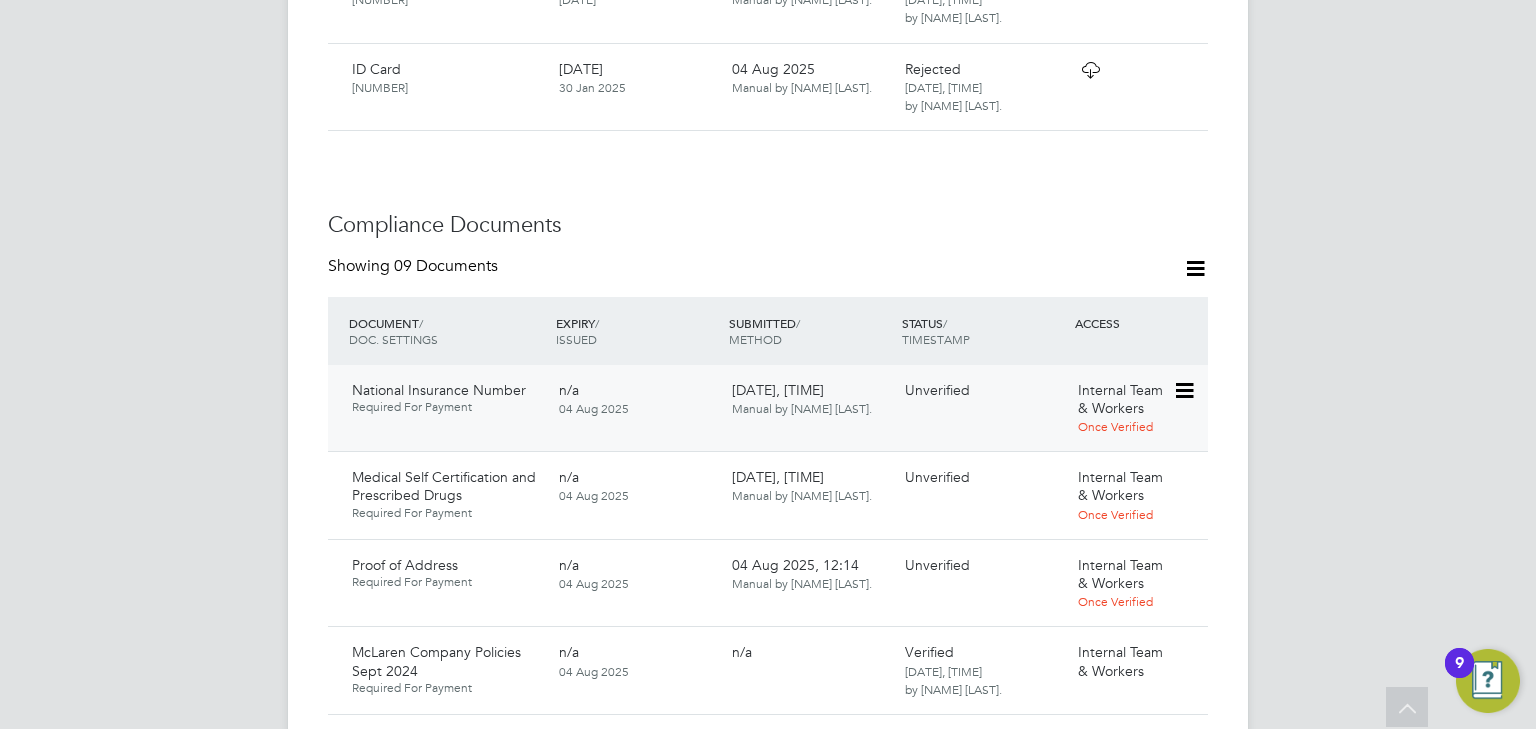 click 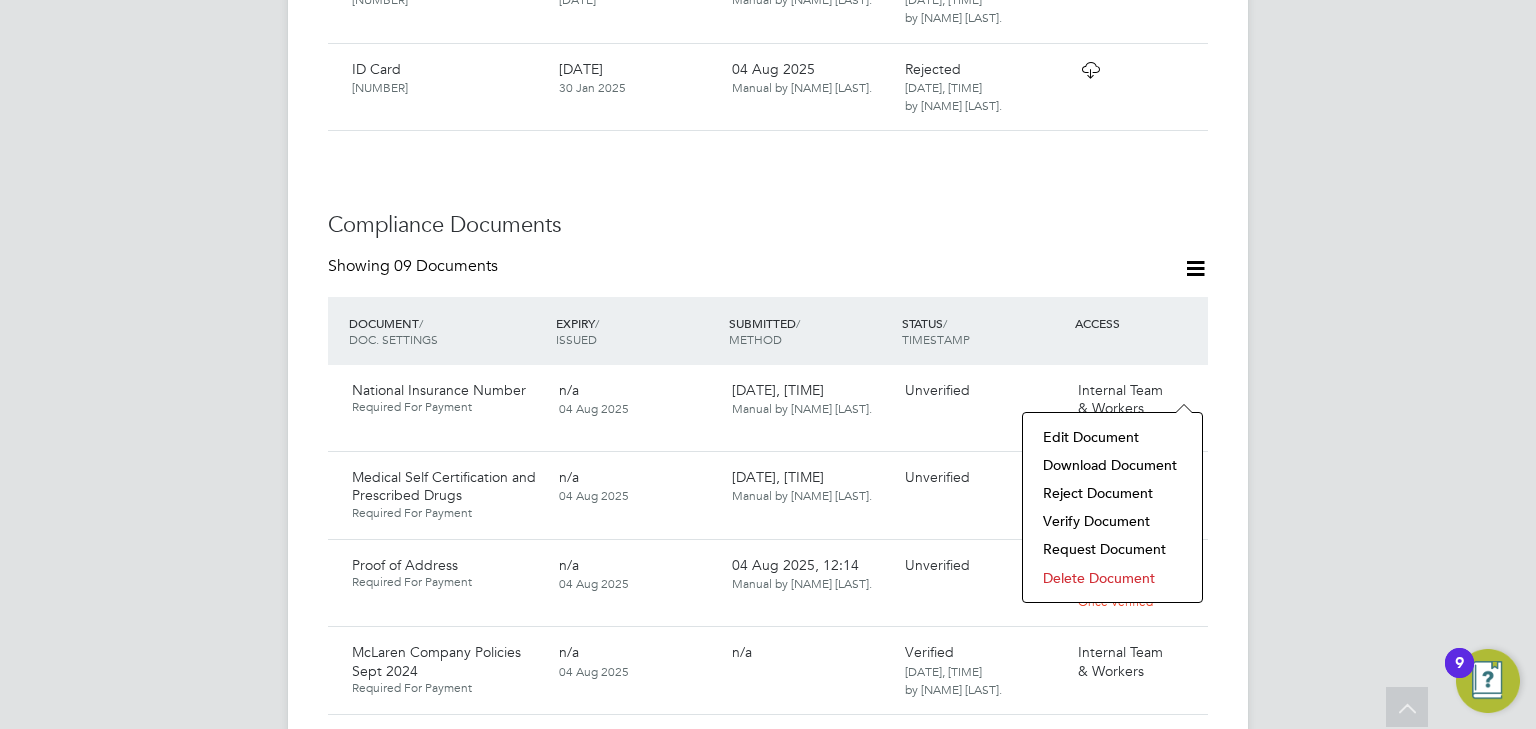 click on "Download Document" 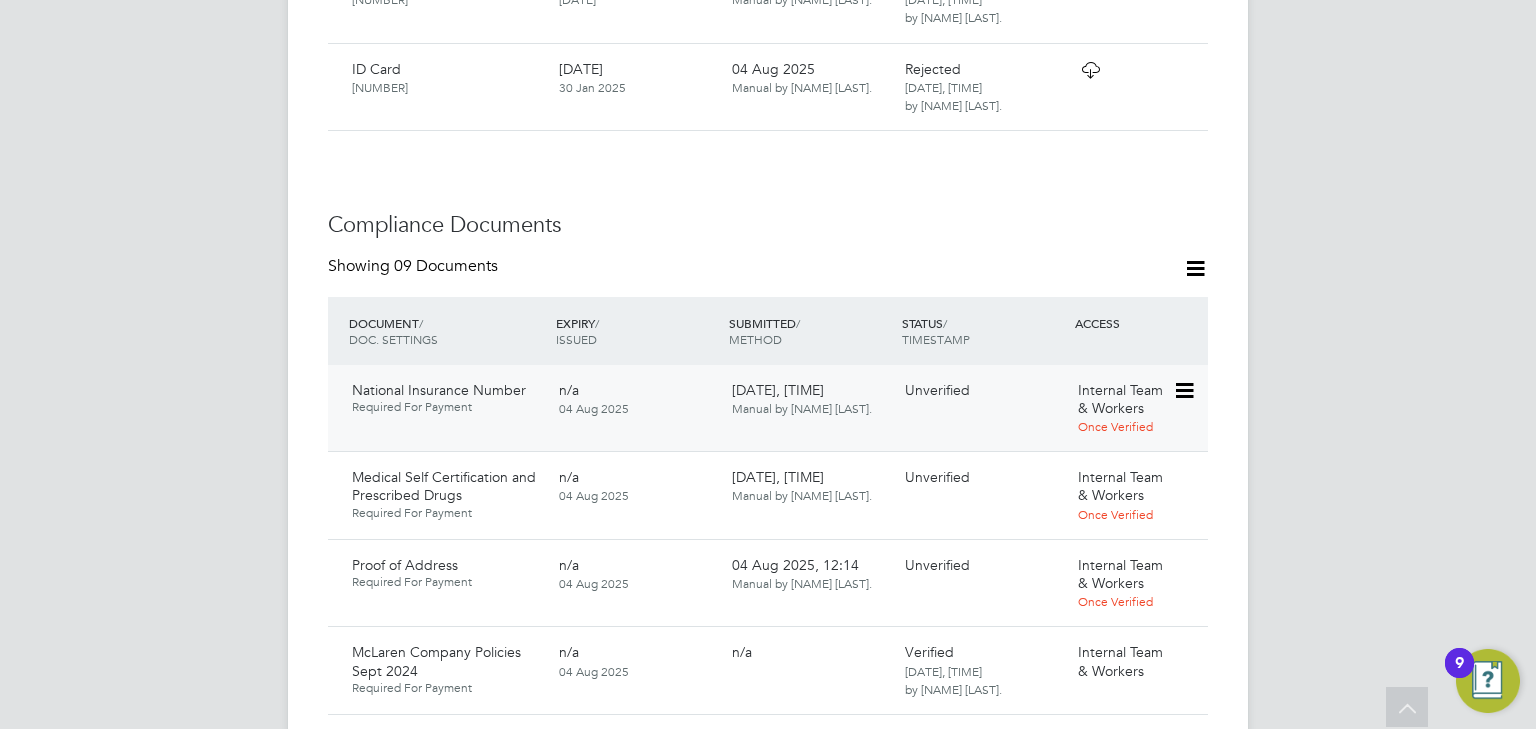 click 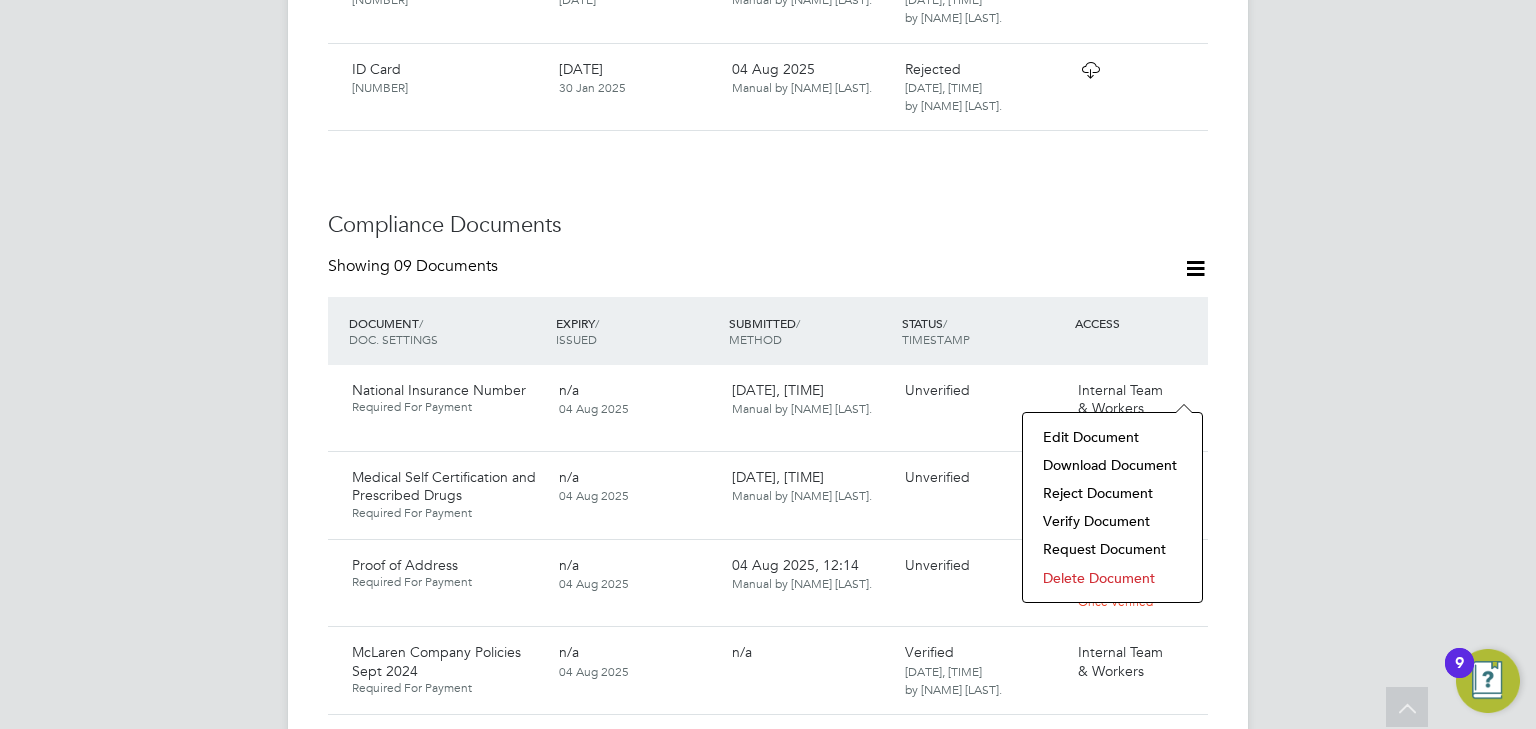 click on "Verify Document" 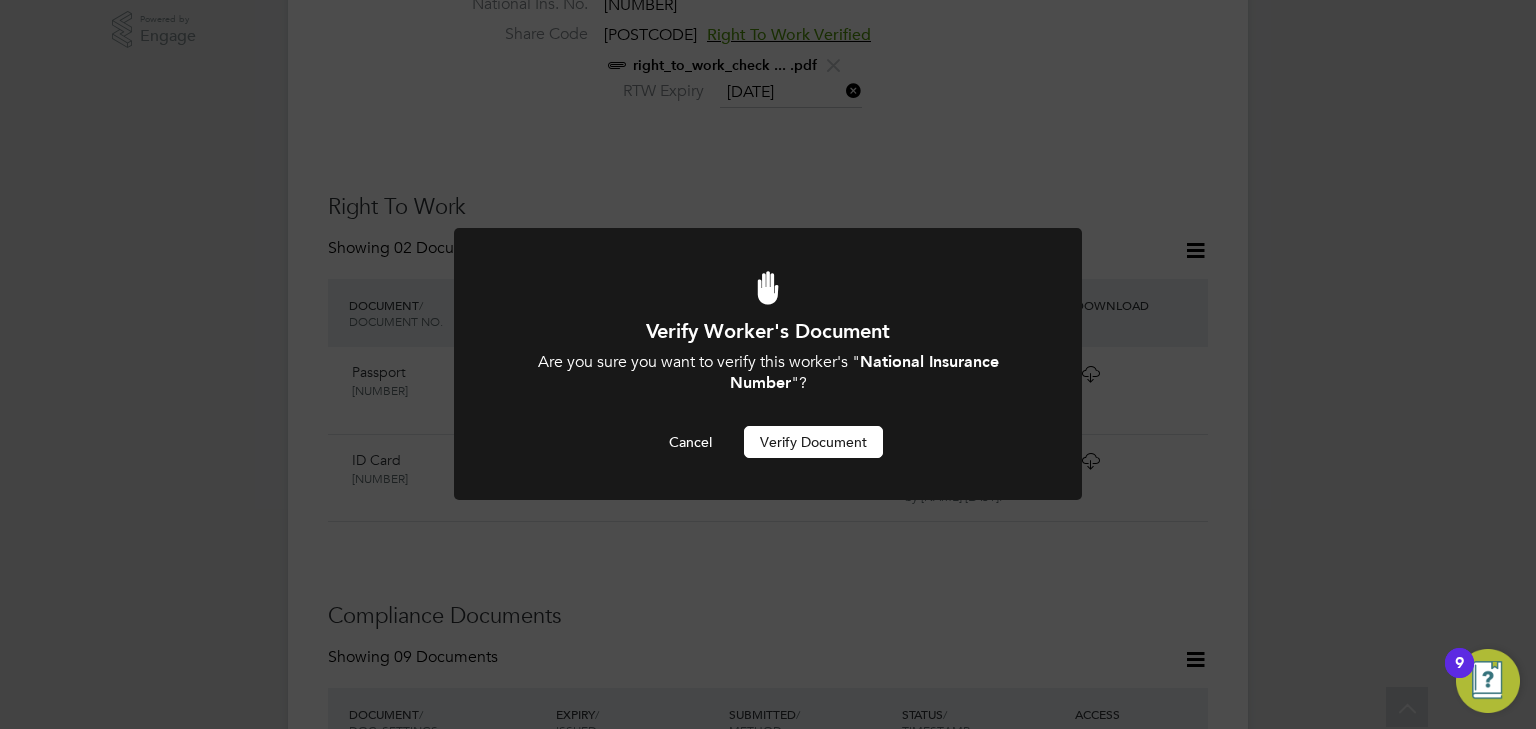 scroll, scrollTop: 0, scrollLeft: 0, axis: both 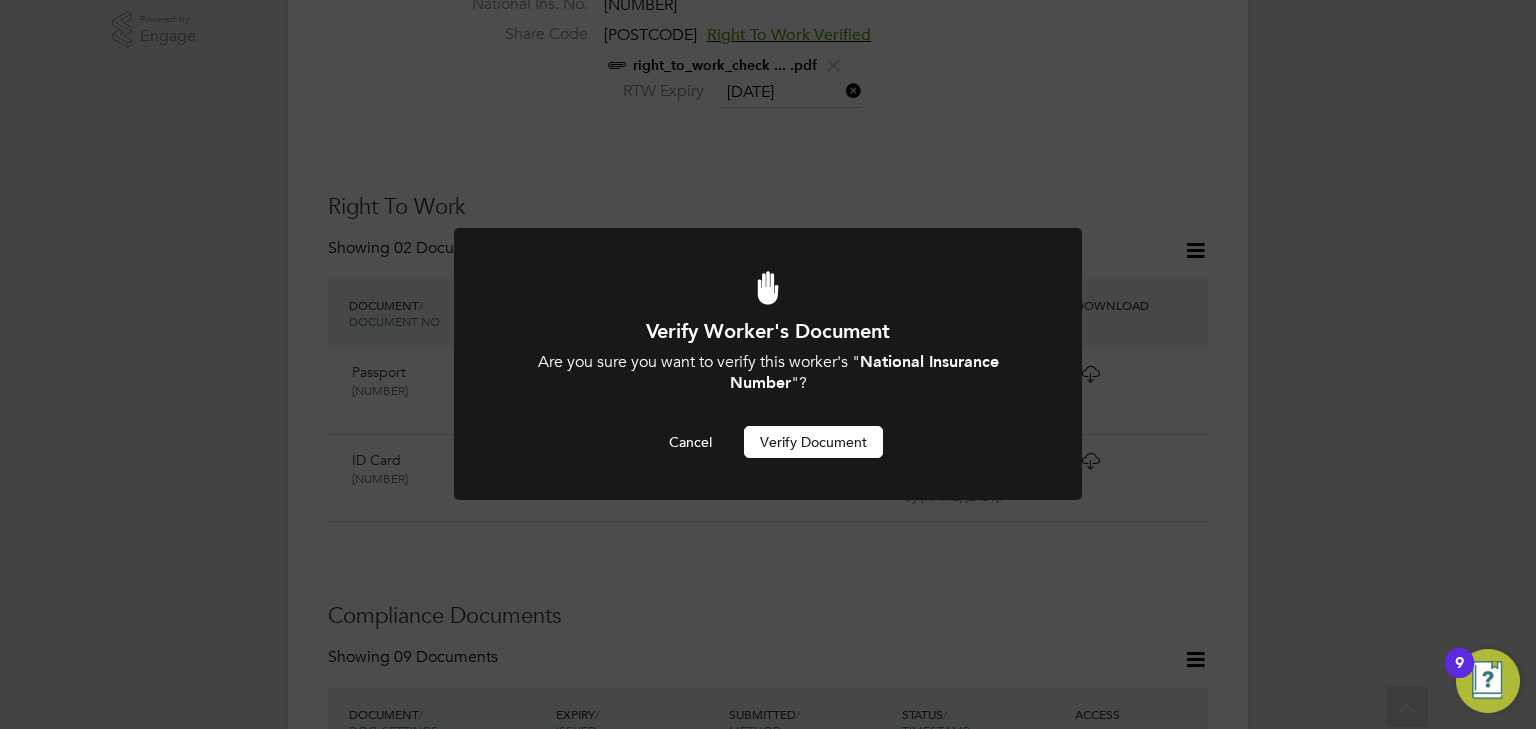 click on "Verify Document" at bounding box center (813, 442) 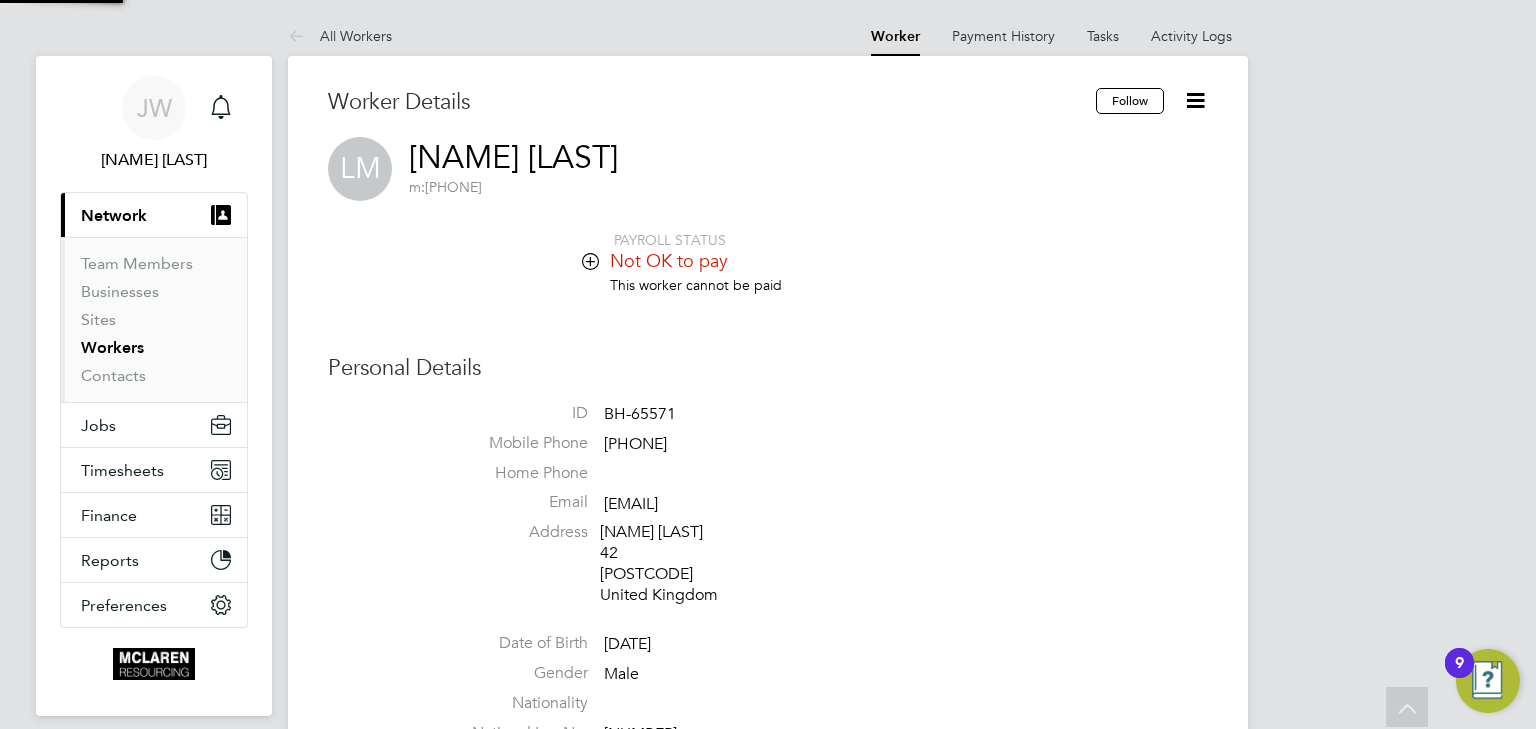 scroll, scrollTop: 728, scrollLeft: 0, axis: vertical 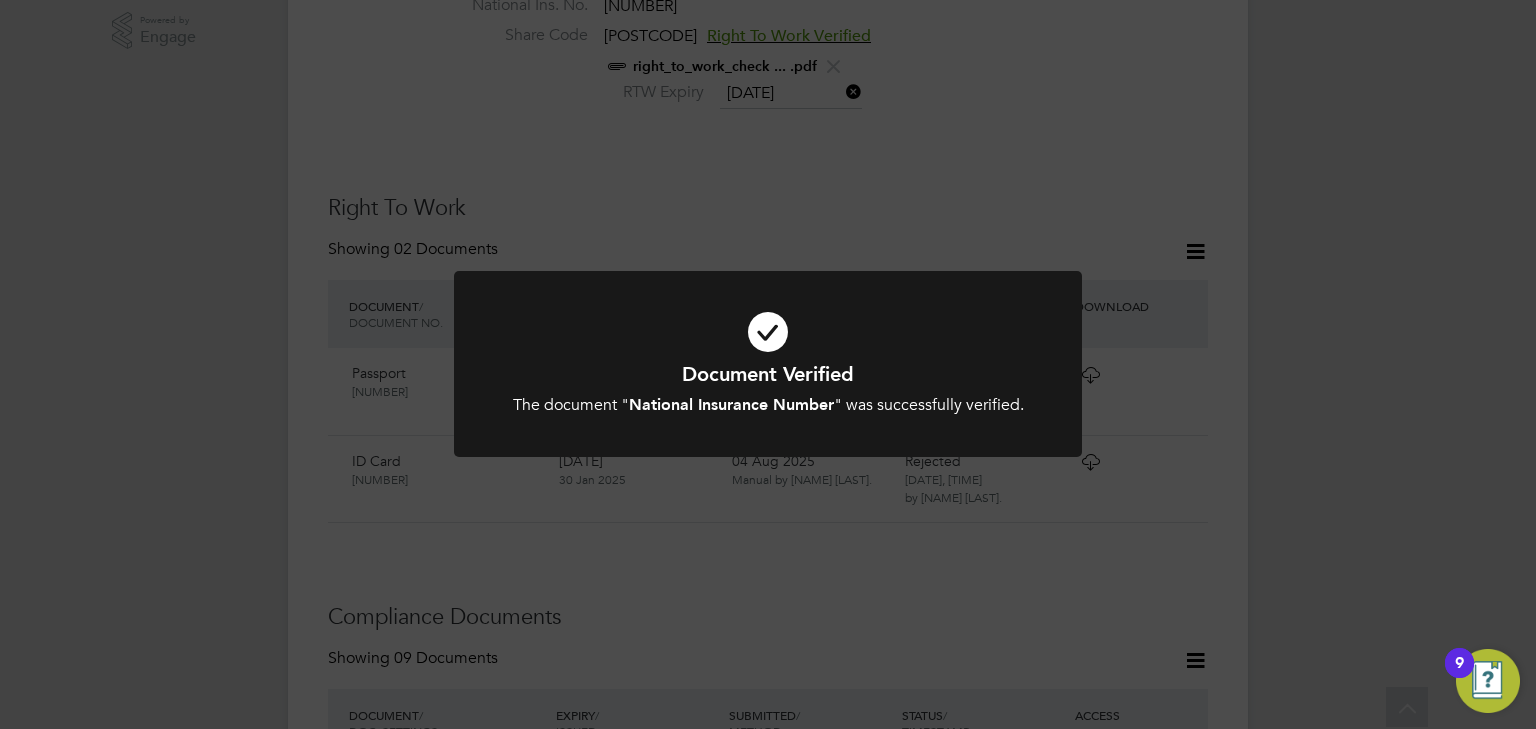 click on "Document Verified The document " National Insurance Number " was successfully verified. Cancel Okay" 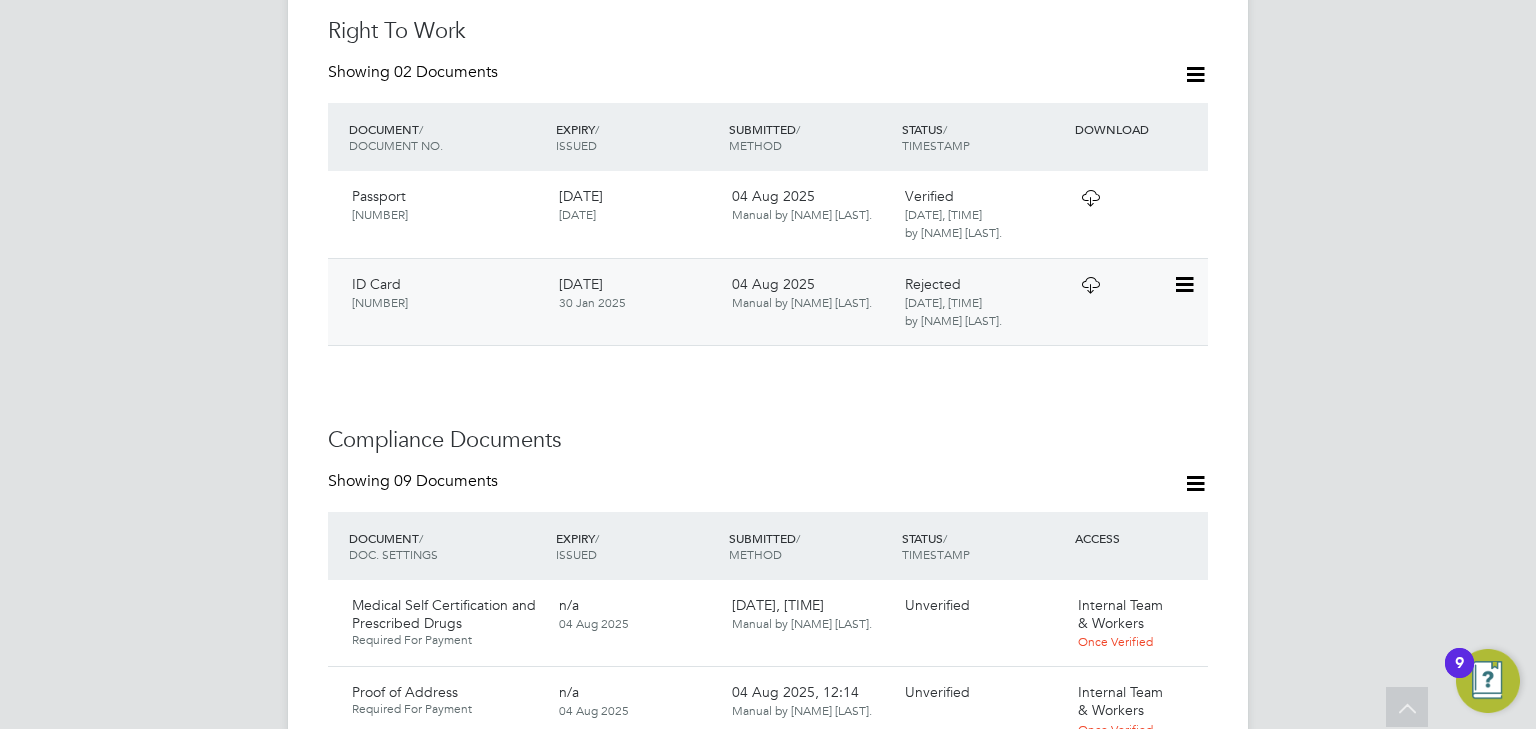 scroll, scrollTop: 1048, scrollLeft: 0, axis: vertical 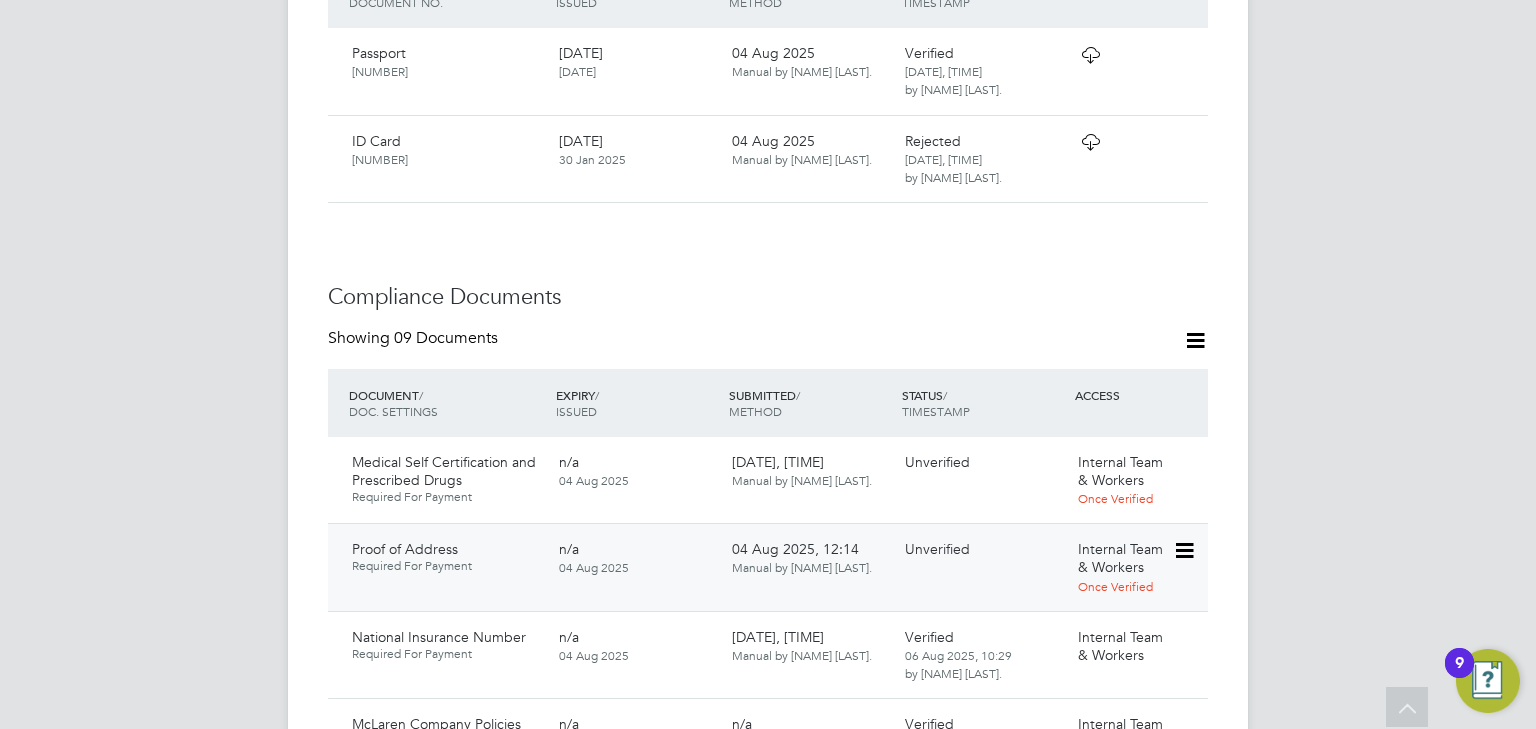 click 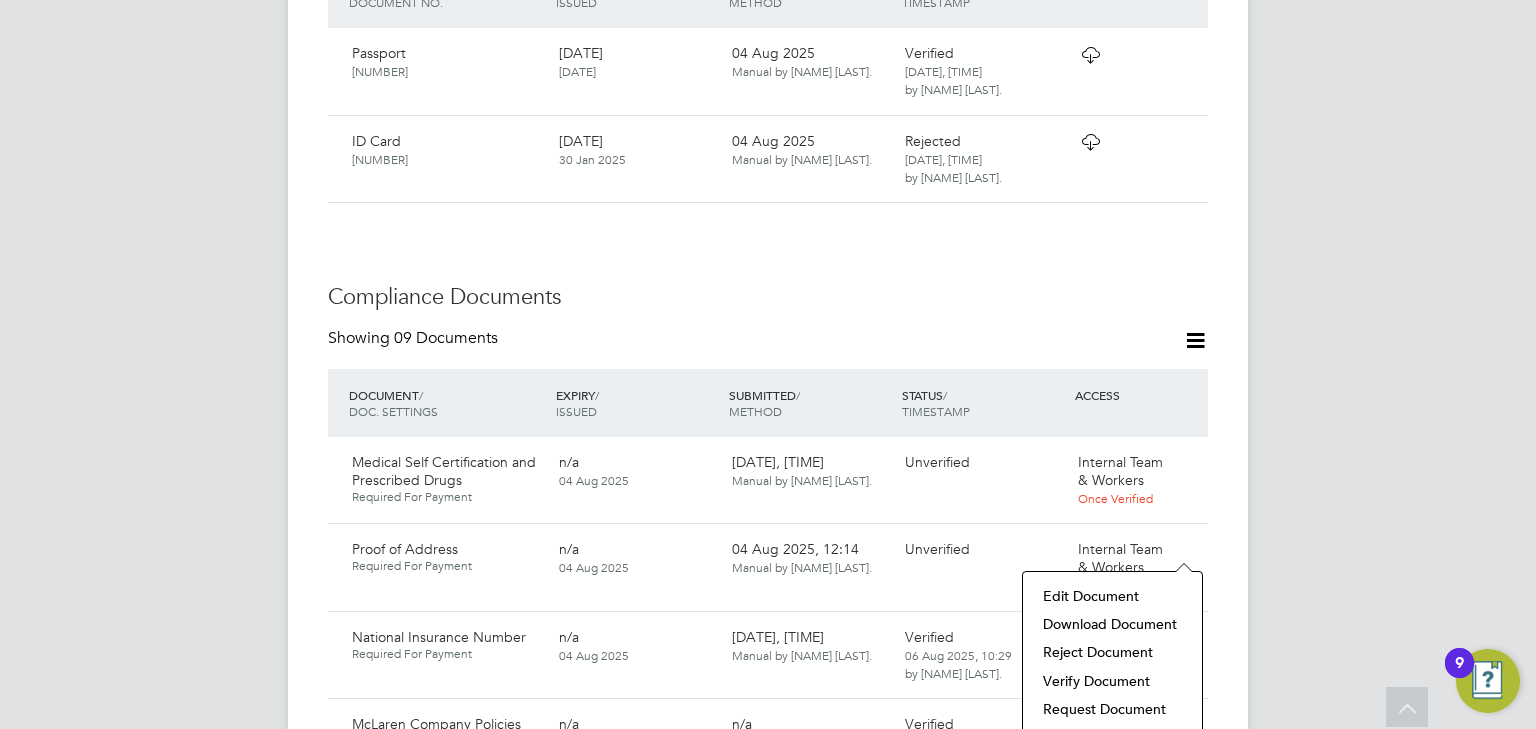 click on "Download Document" 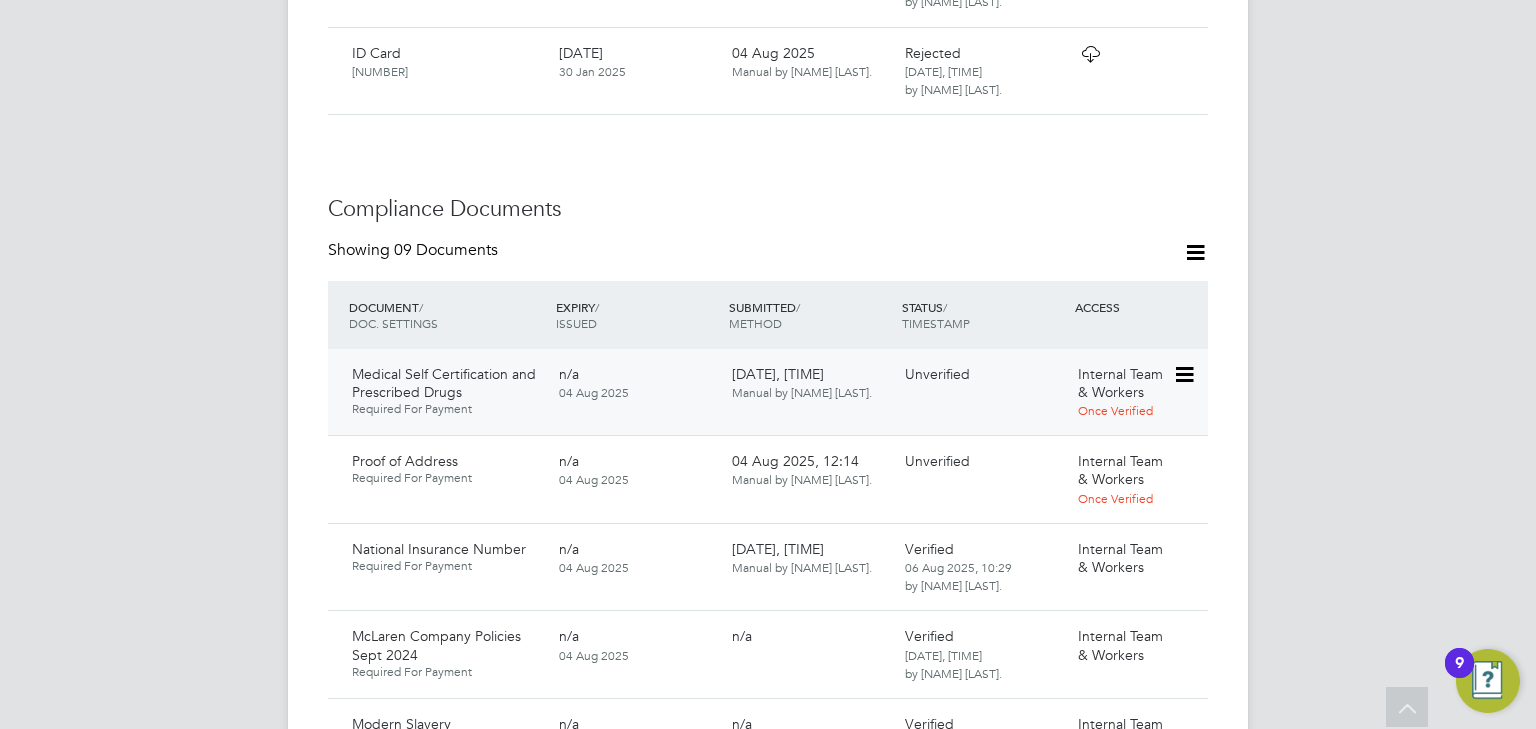 scroll, scrollTop: 1368, scrollLeft: 0, axis: vertical 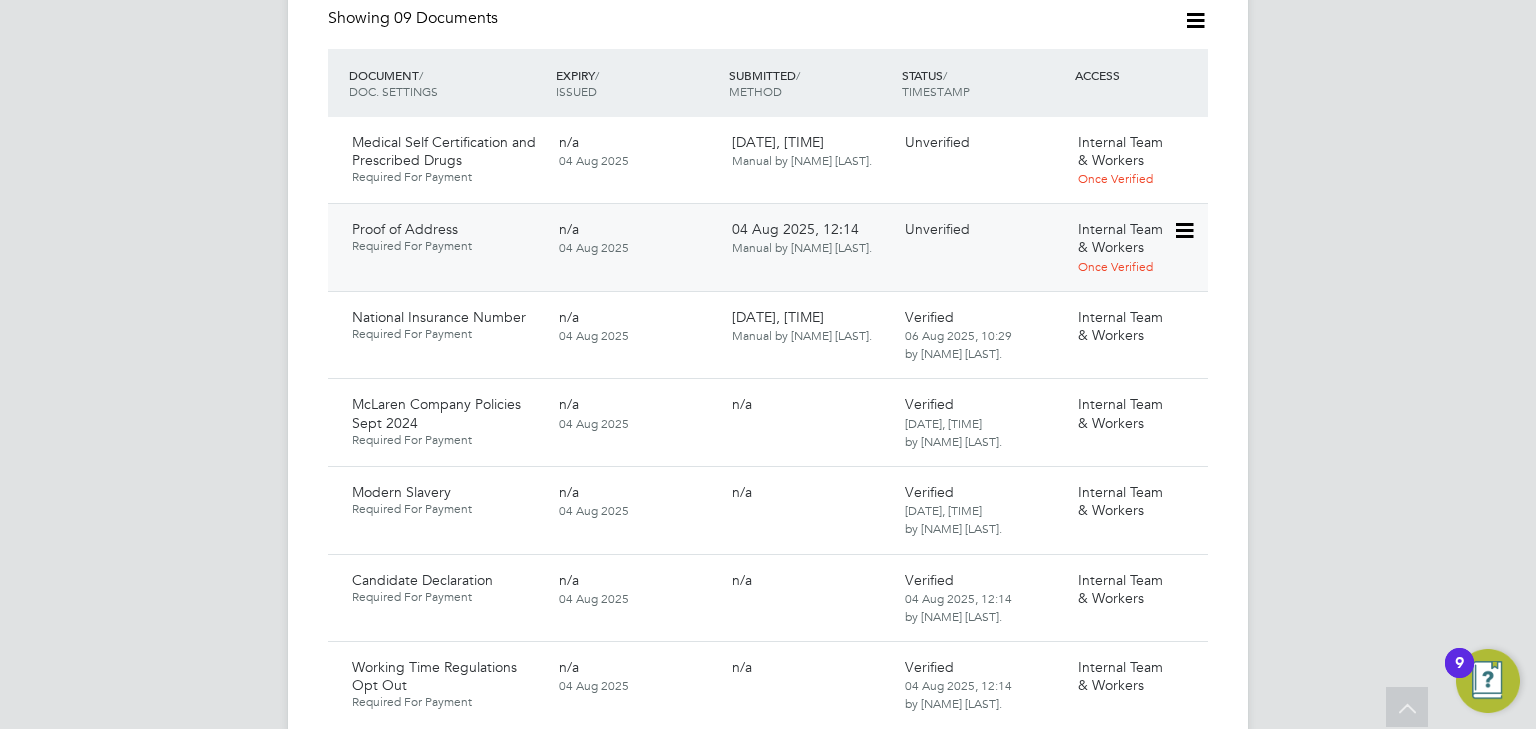 click 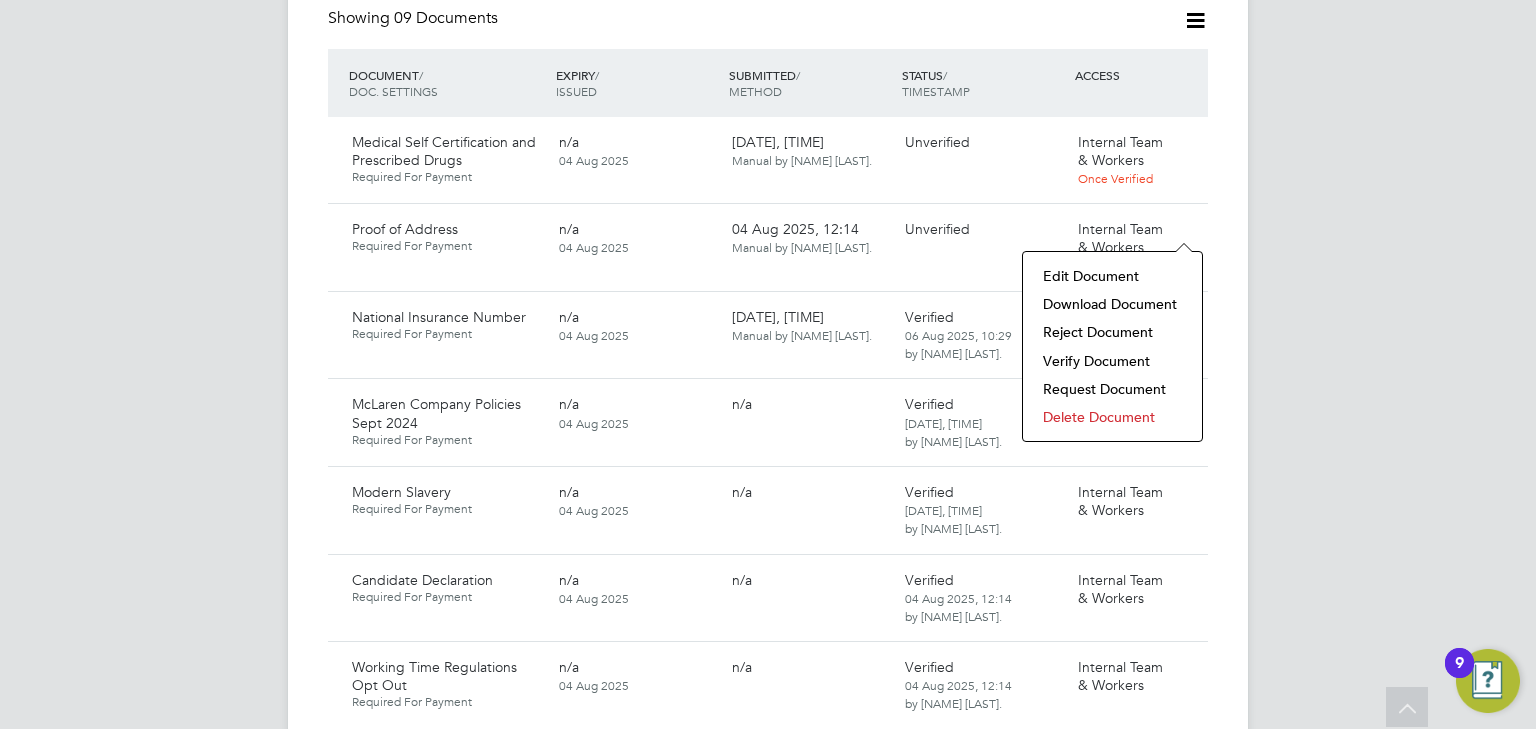 click on "Verify Document" 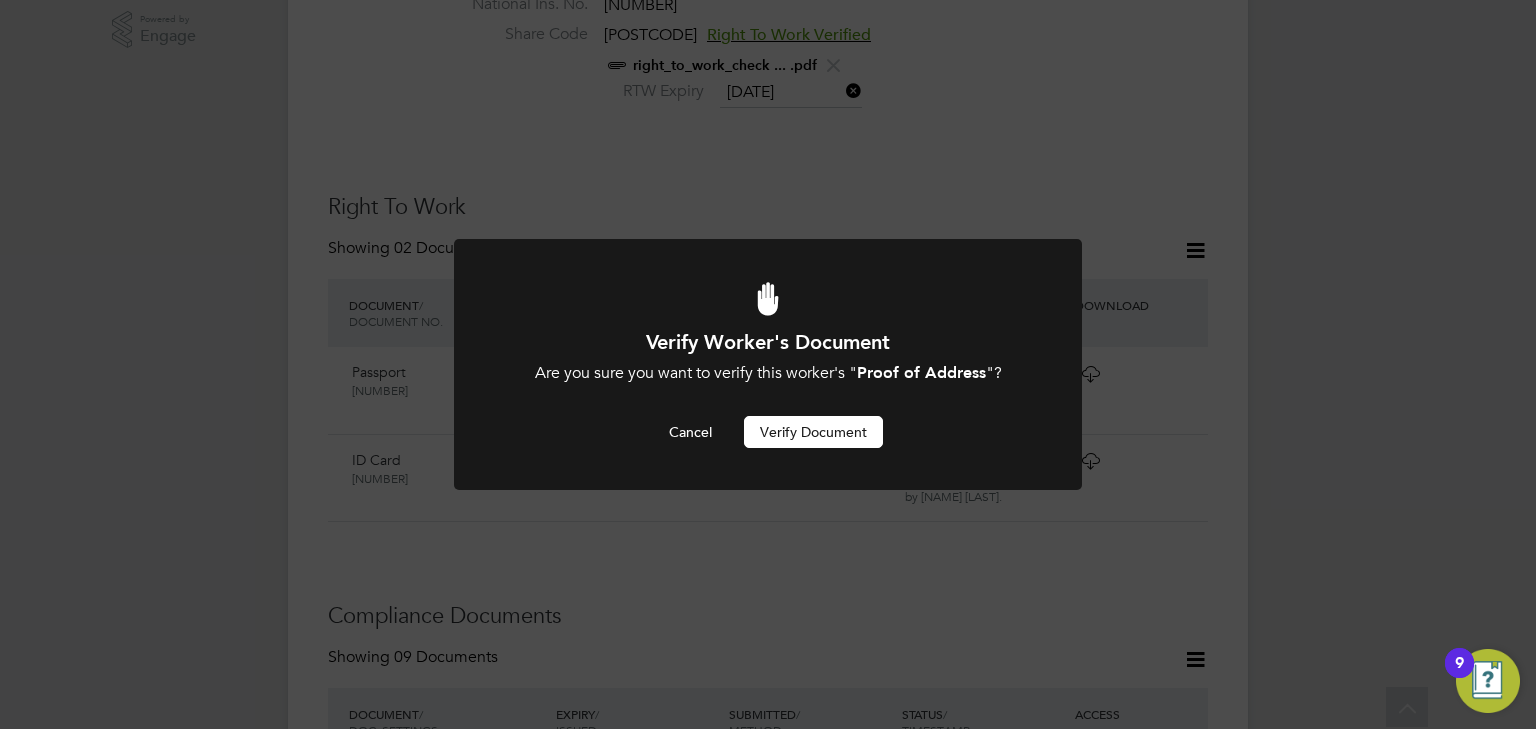 click on "Verify Document" at bounding box center [813, 432] 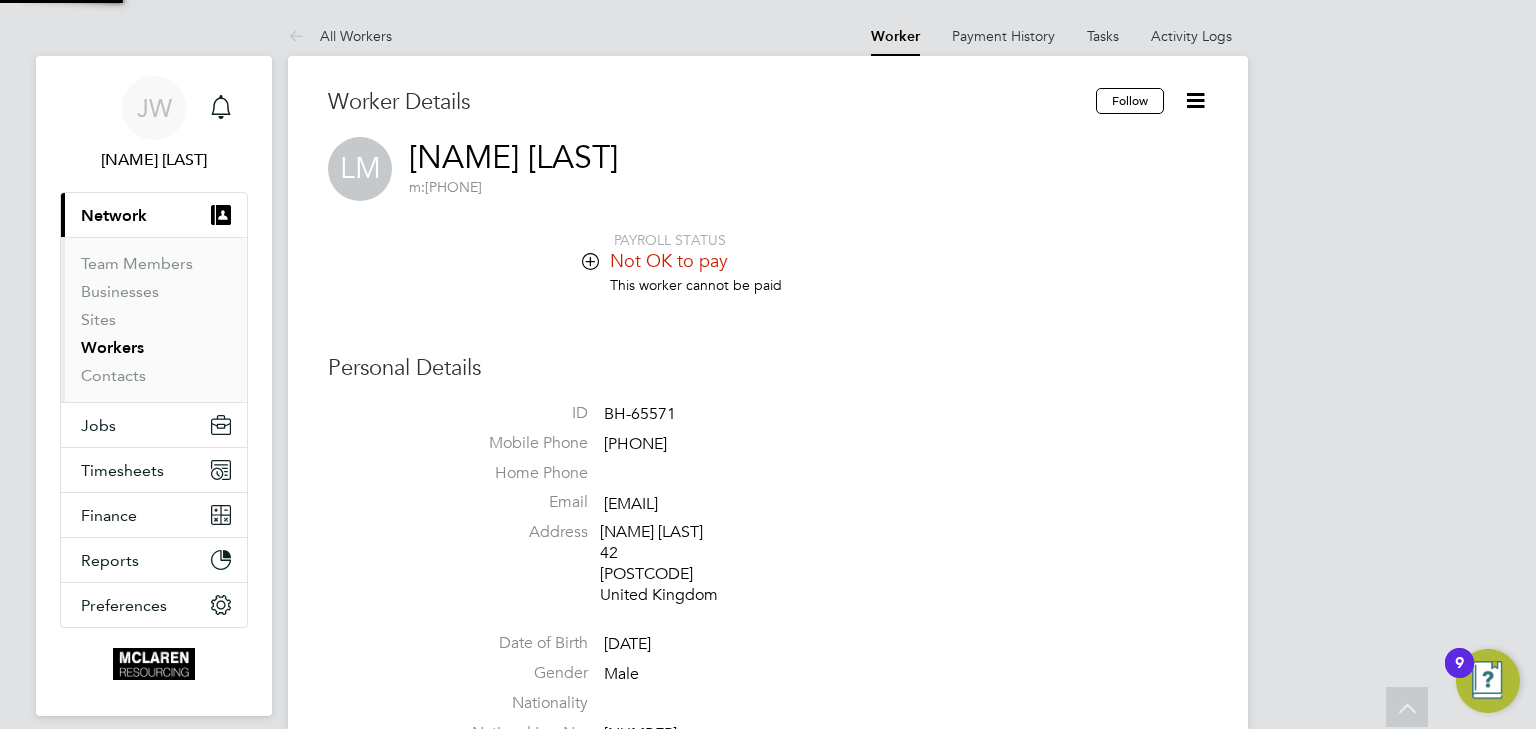 scroll, scrollTop: 728, scrollLeft: 0, axis: vertical 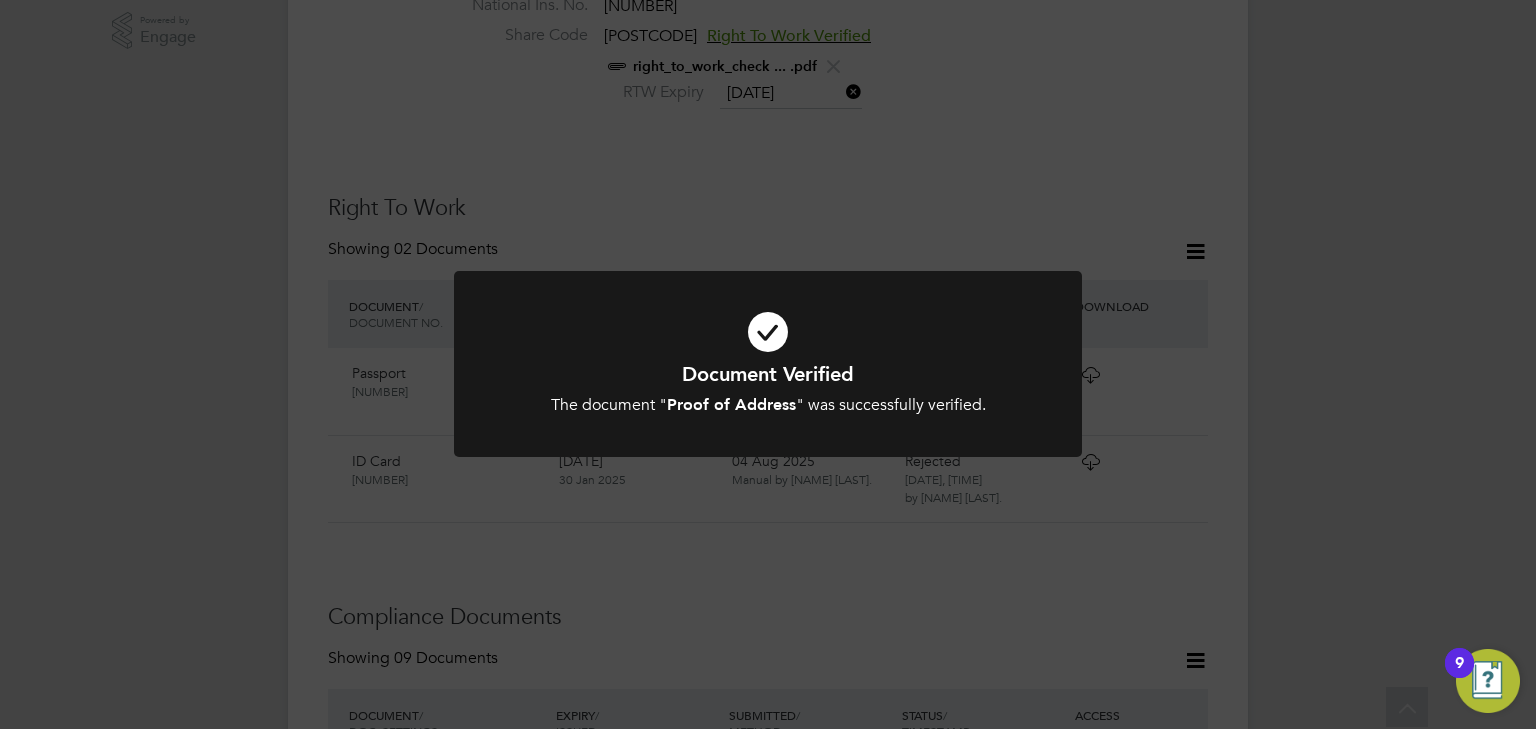 click on "Document Verified The document " Proof of Address " was successfully verified. Cancel Okay" 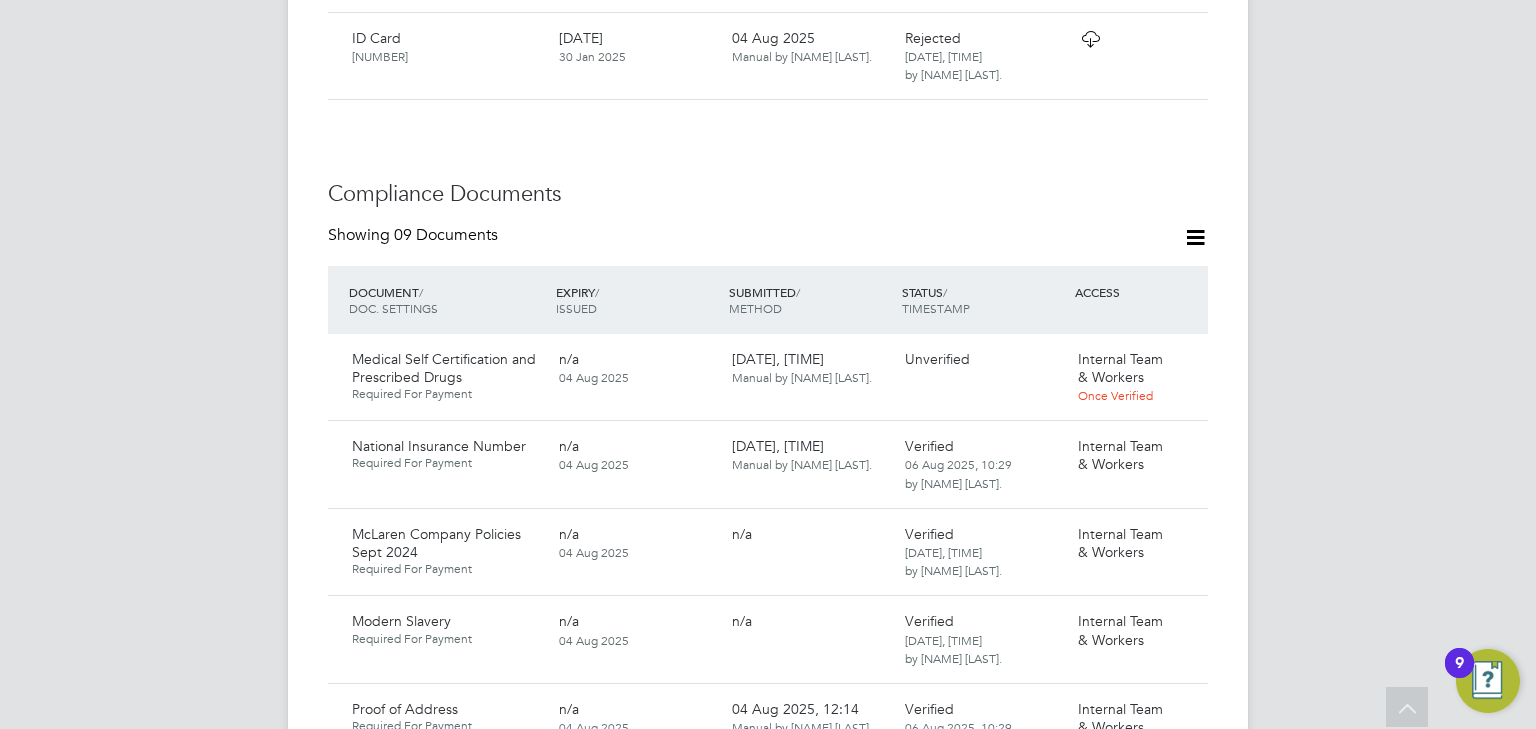 scroll, scrollTop: 1368, scrollLeft: 0, axis: vertical 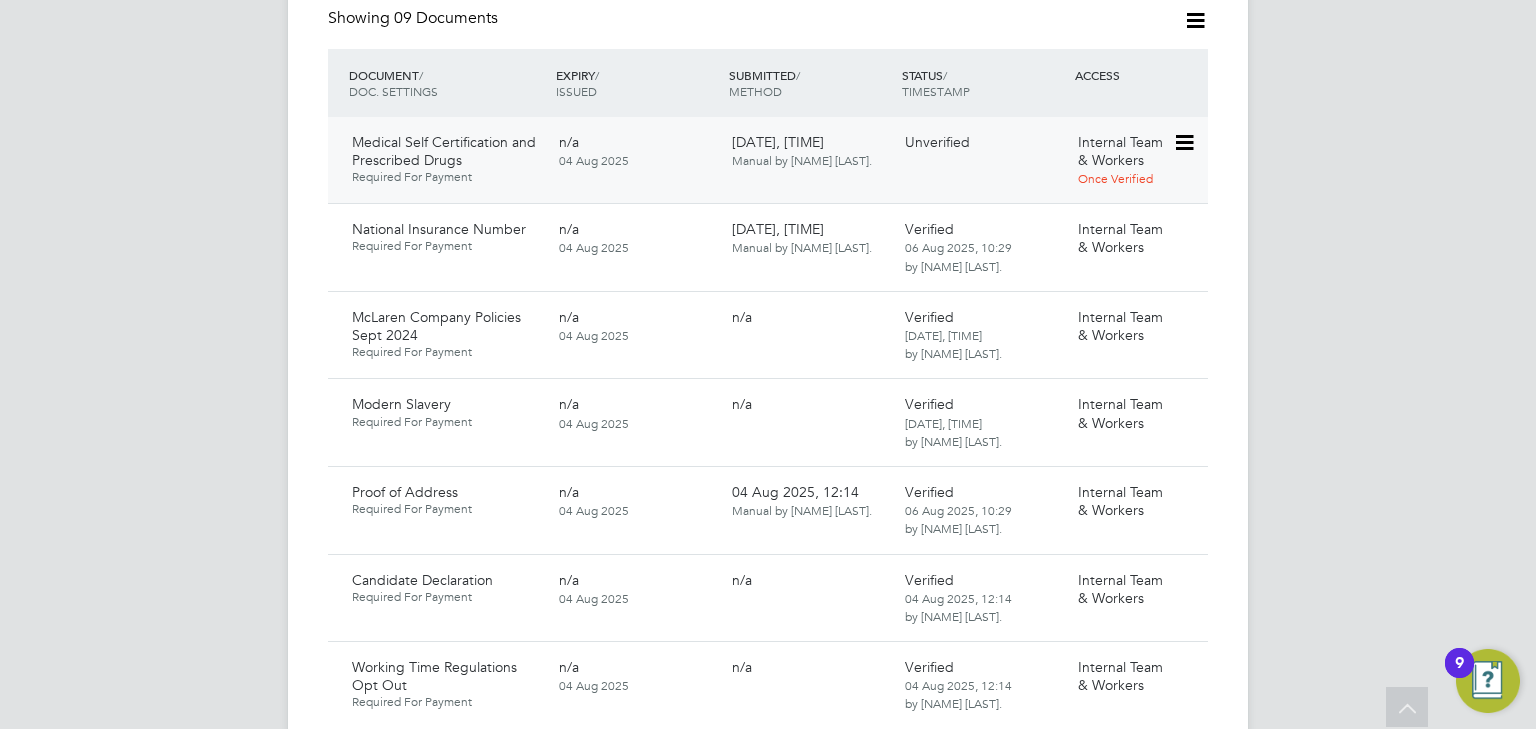 click 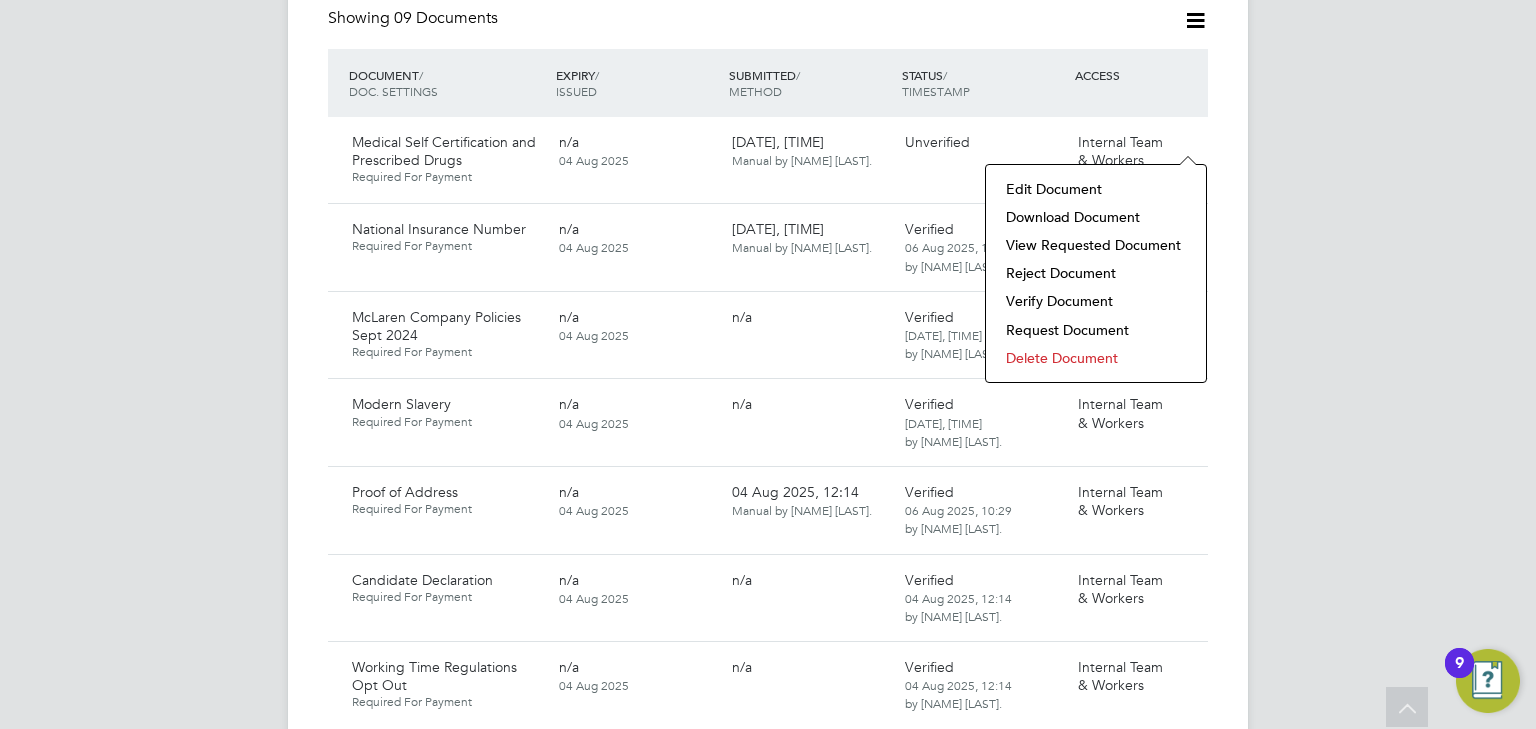 click on "Download Document" 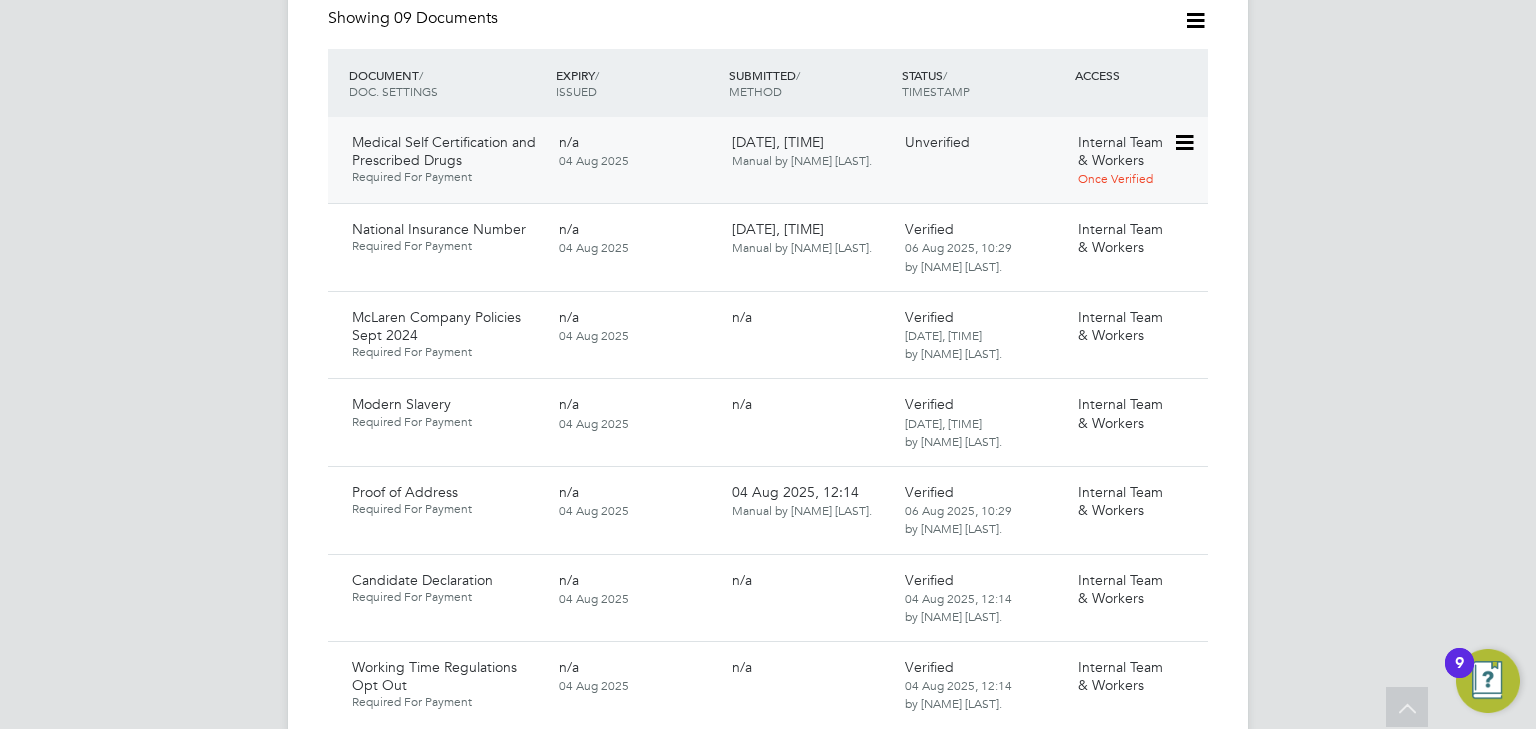 click 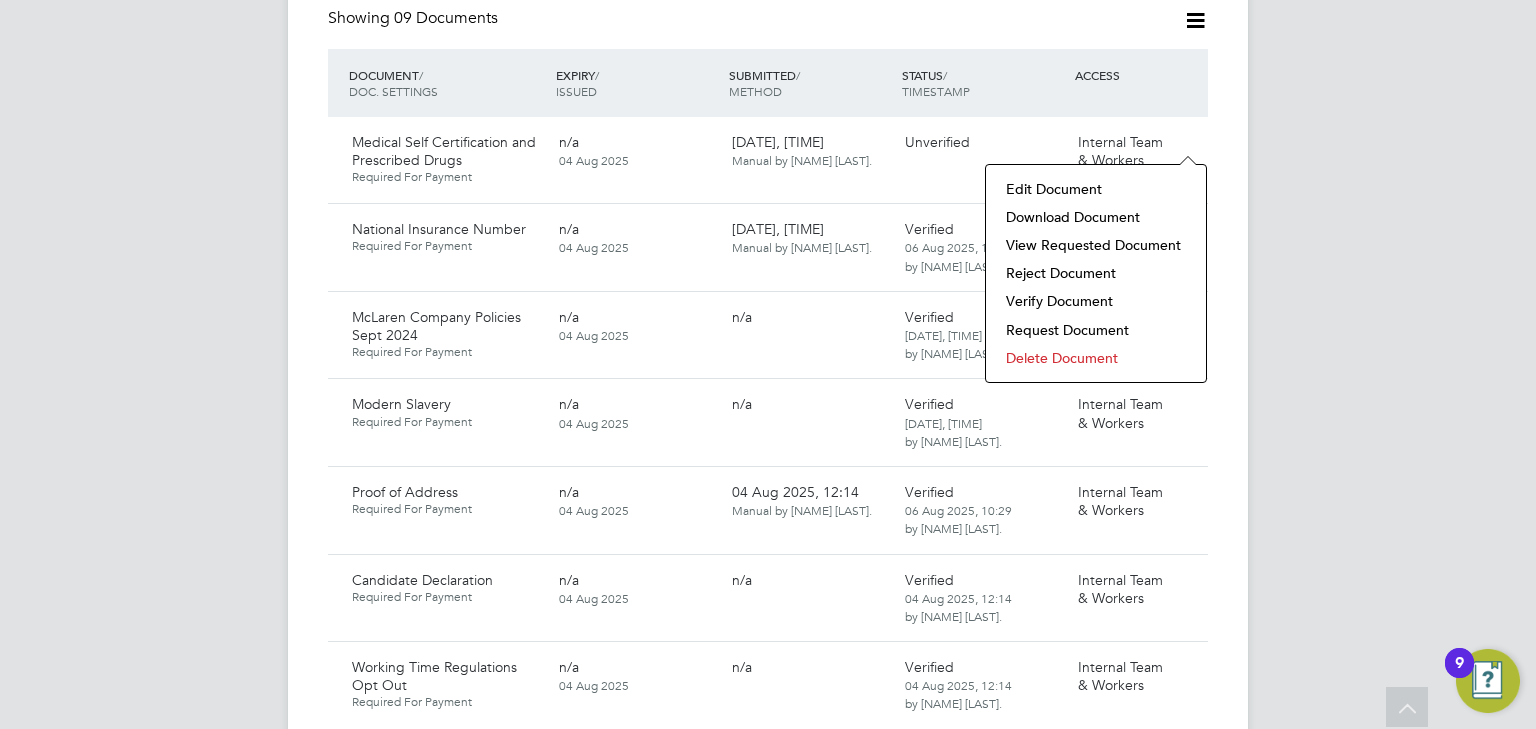 click on "View Requested Document" 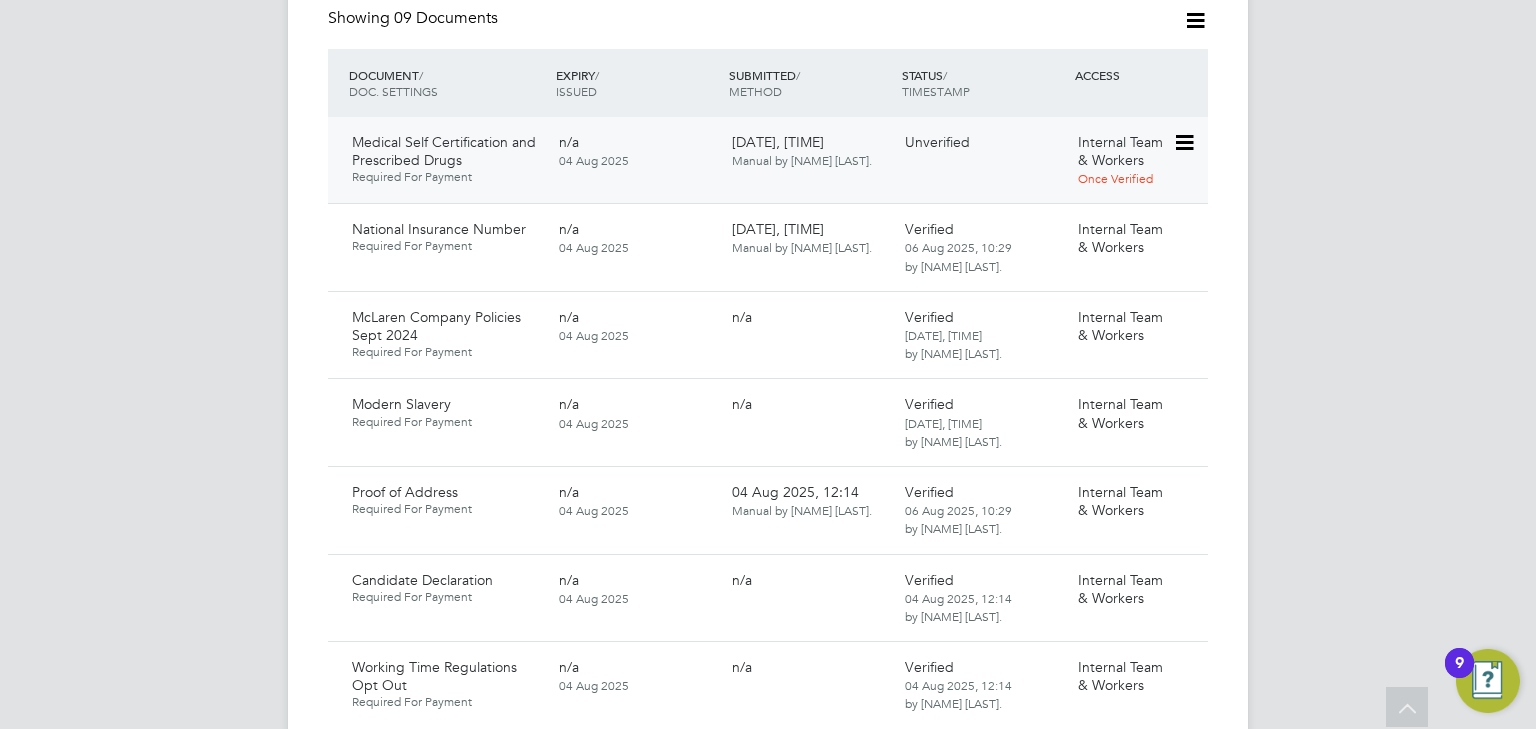 click 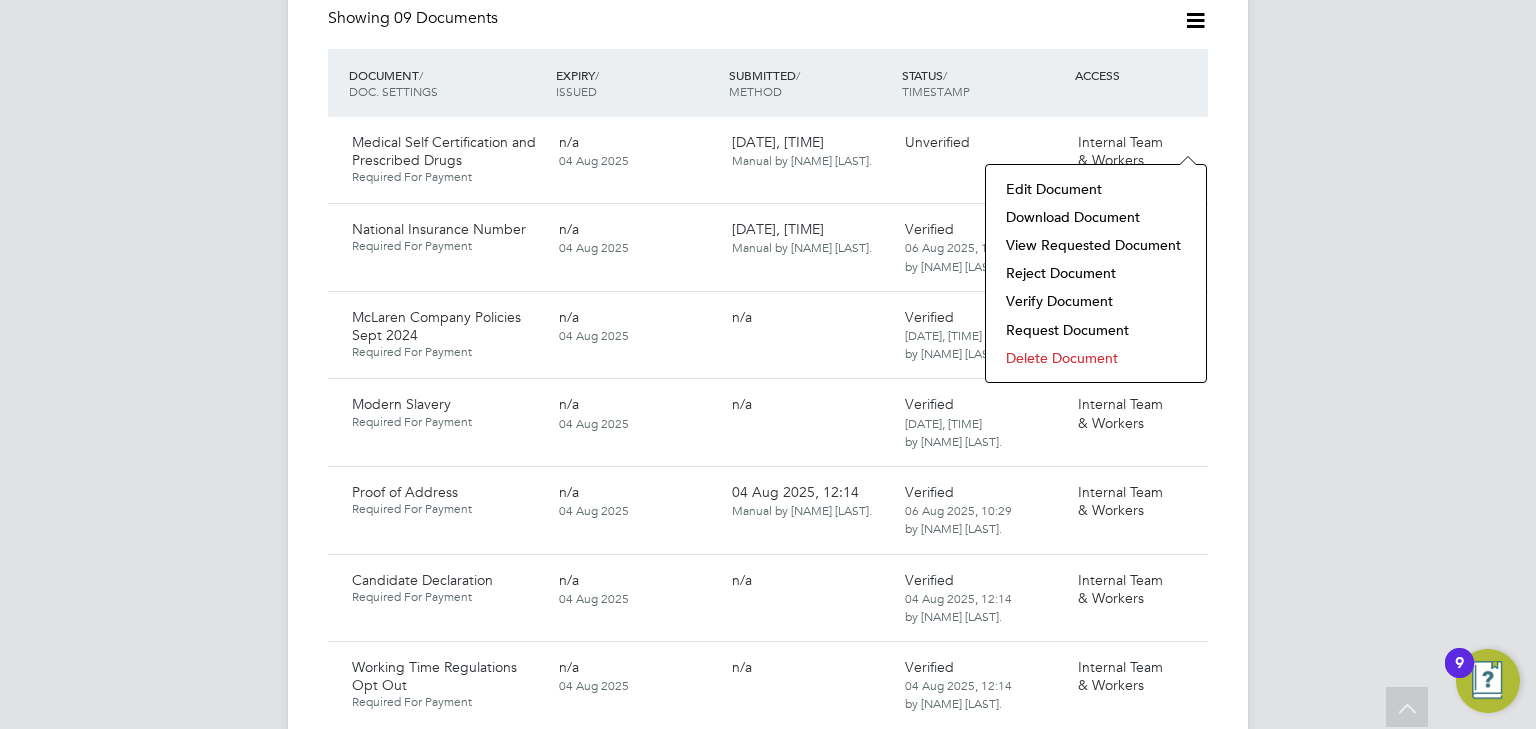 click on "Verify Document" 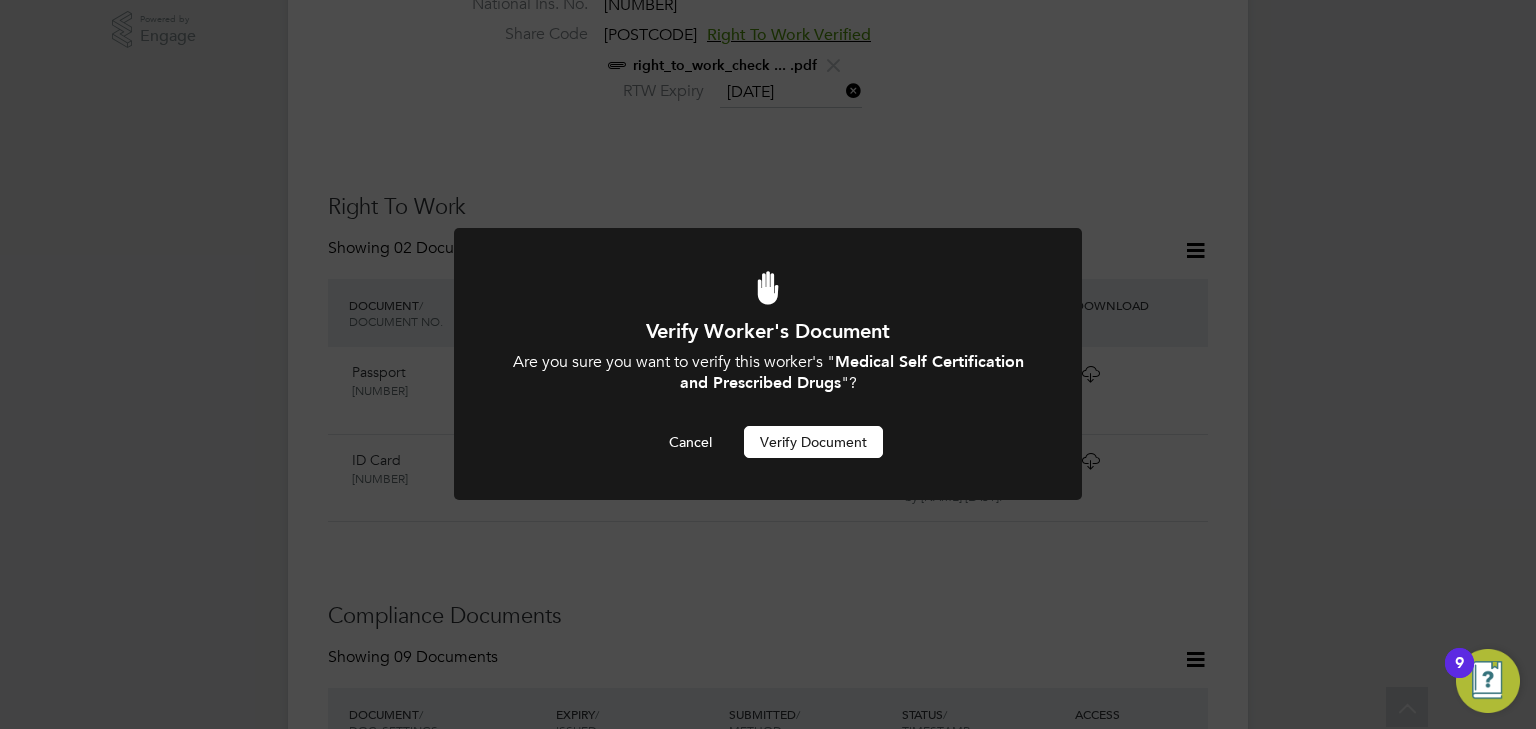 click on "Verify Document" at bounding box center (813, 442) 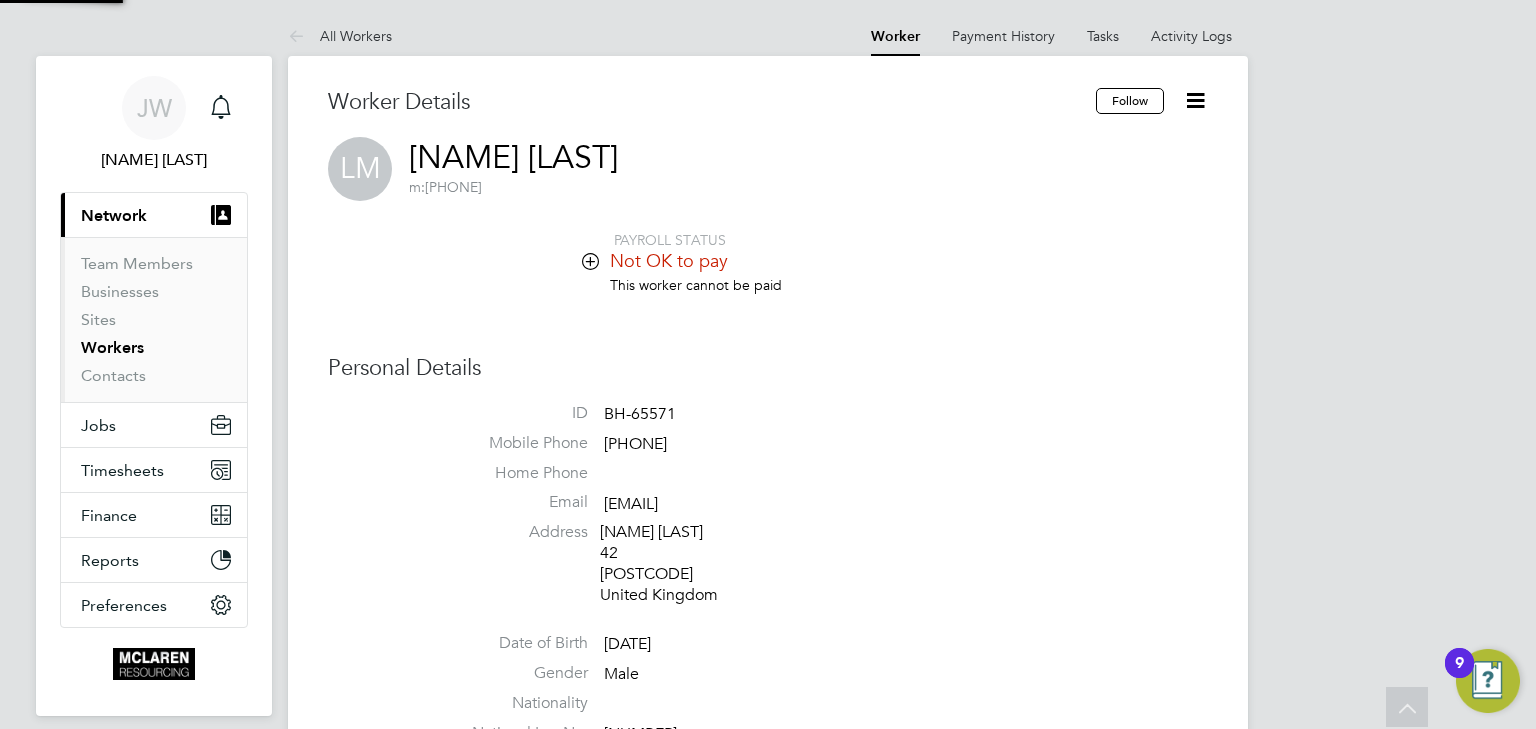 scroll, scrollTop: 728, scrollLeft: 0, axis: vertical 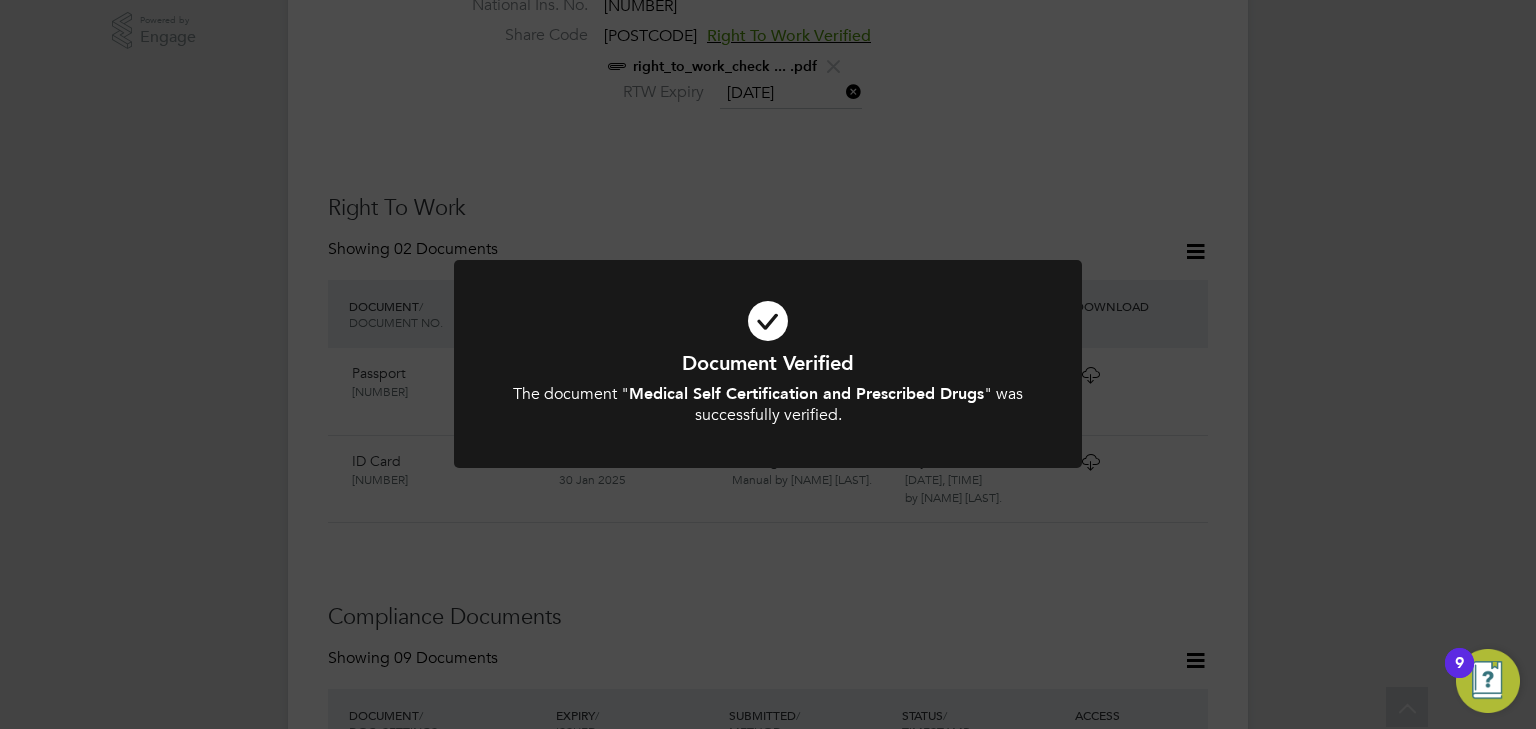 click on "Document Verified The document " Medical Self Certification and Prescribed Drugs " was successfully verified. Cancel Okay" 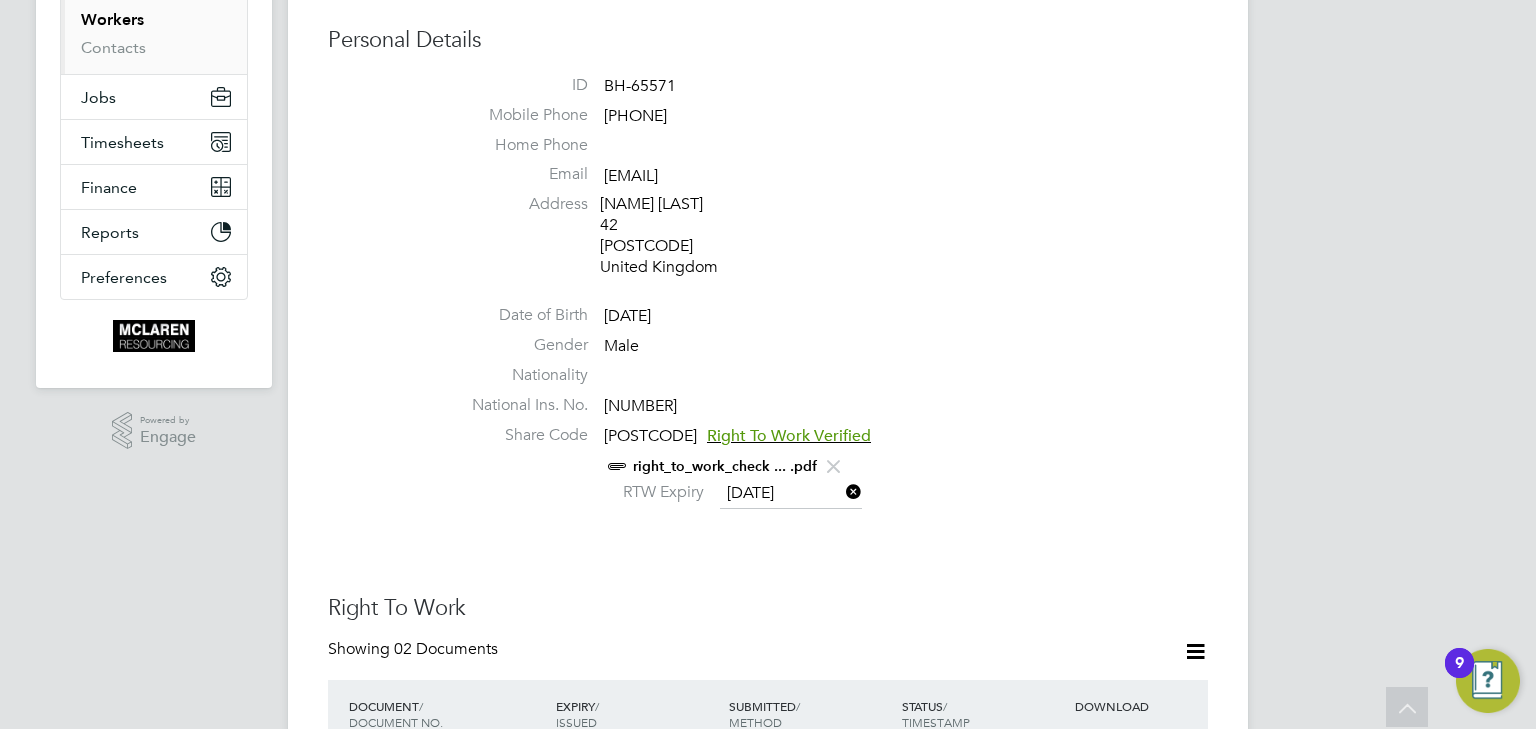 scroll, scrollTop: 0, scrollLeft: 0, axis: both 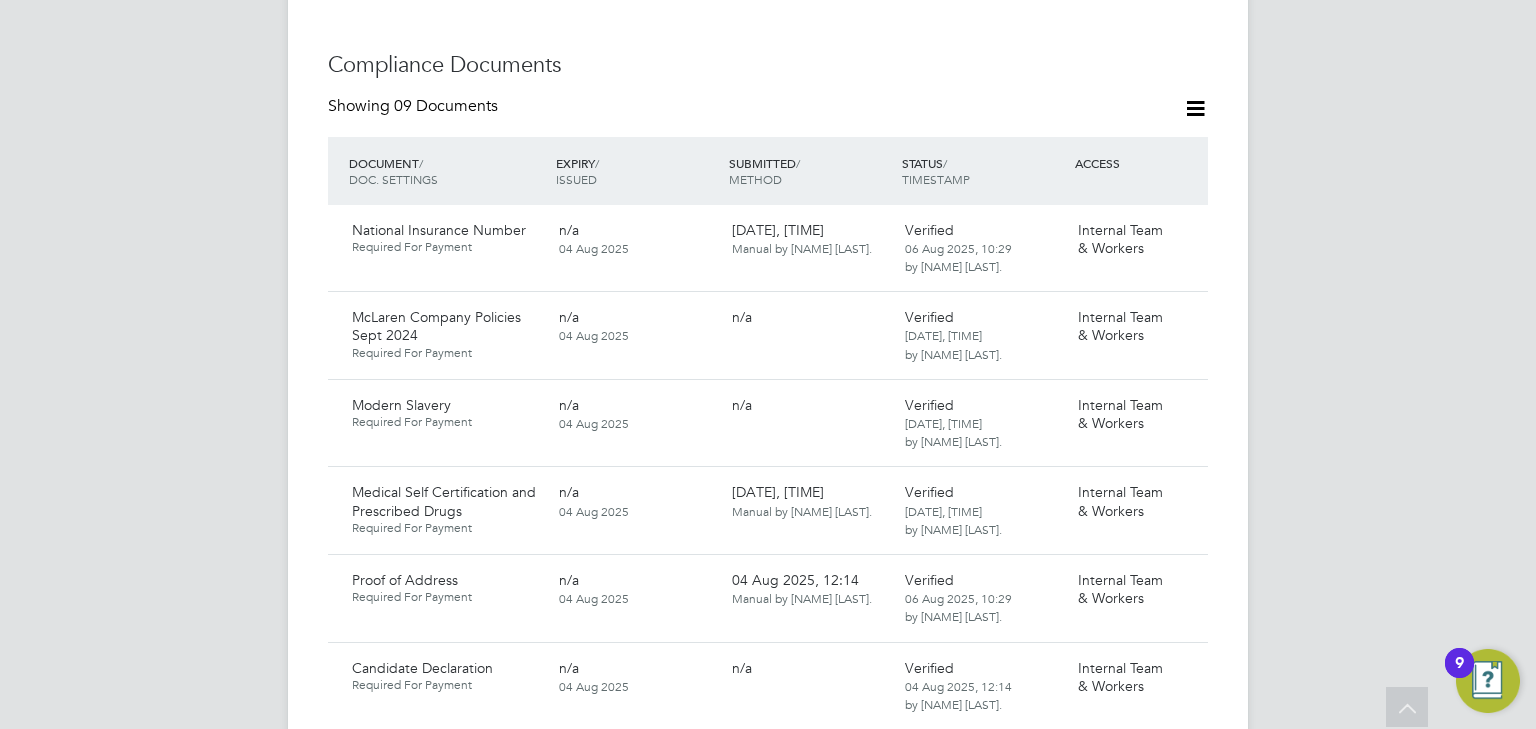 click 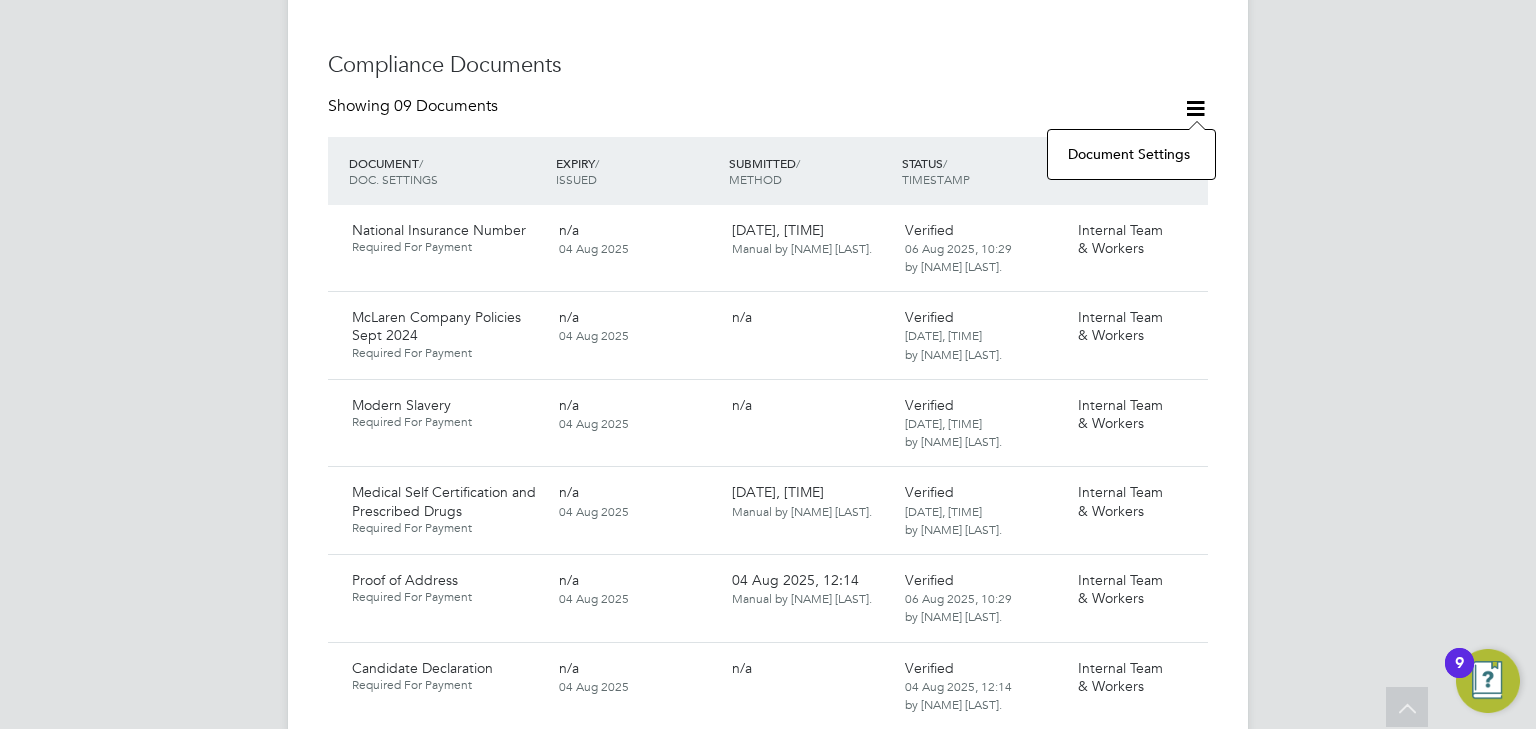 click 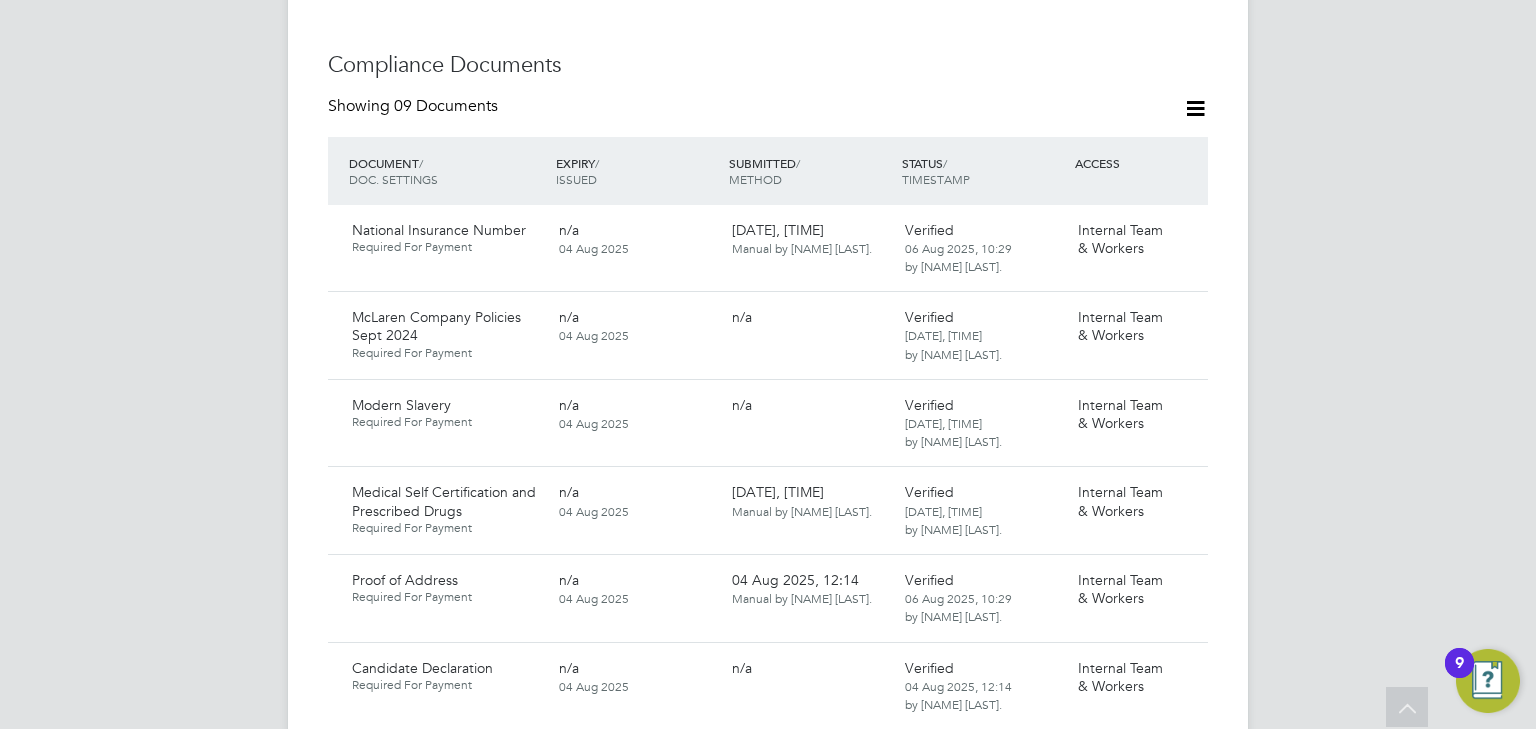 click 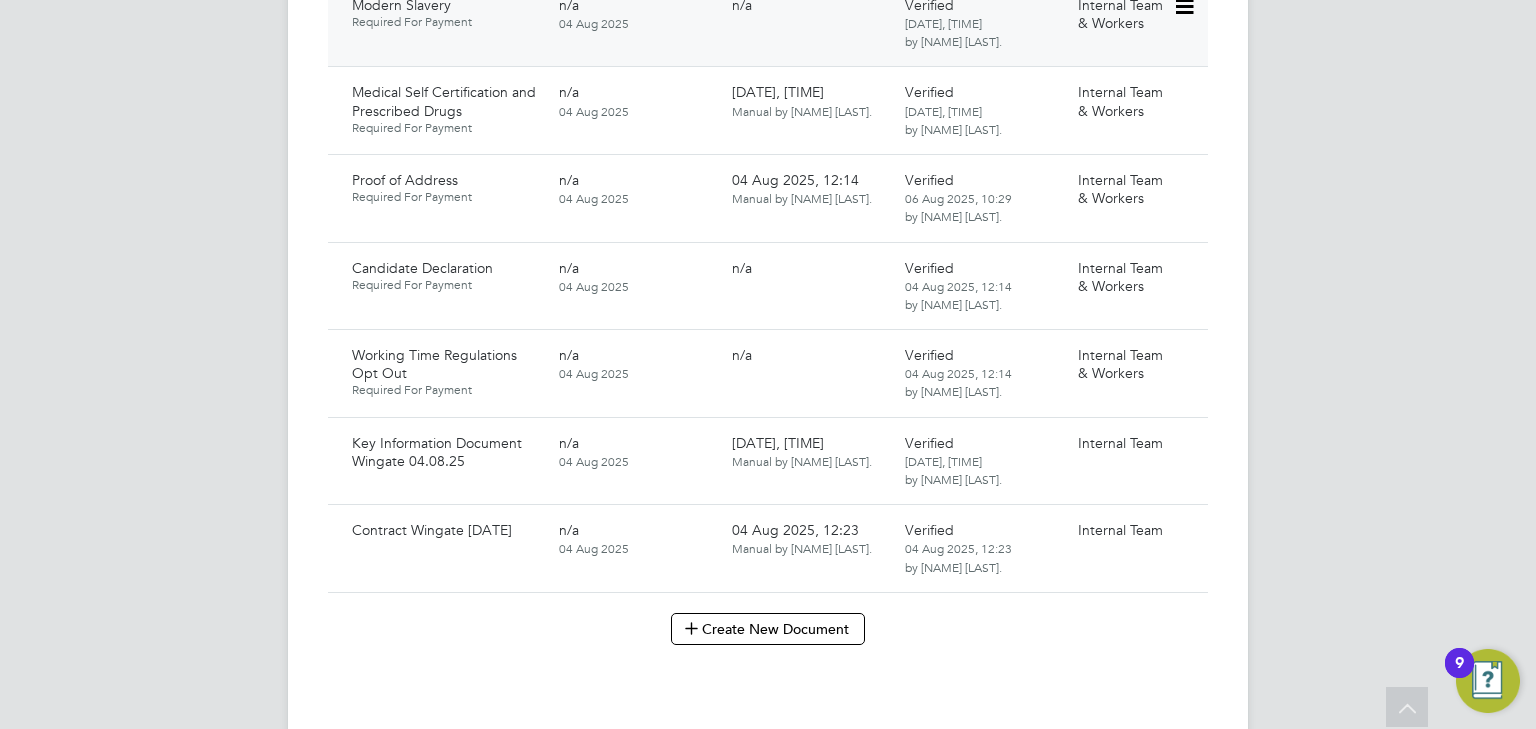 scroll, scrollTop: 1280, scrollLeft: 0, axis: vertical 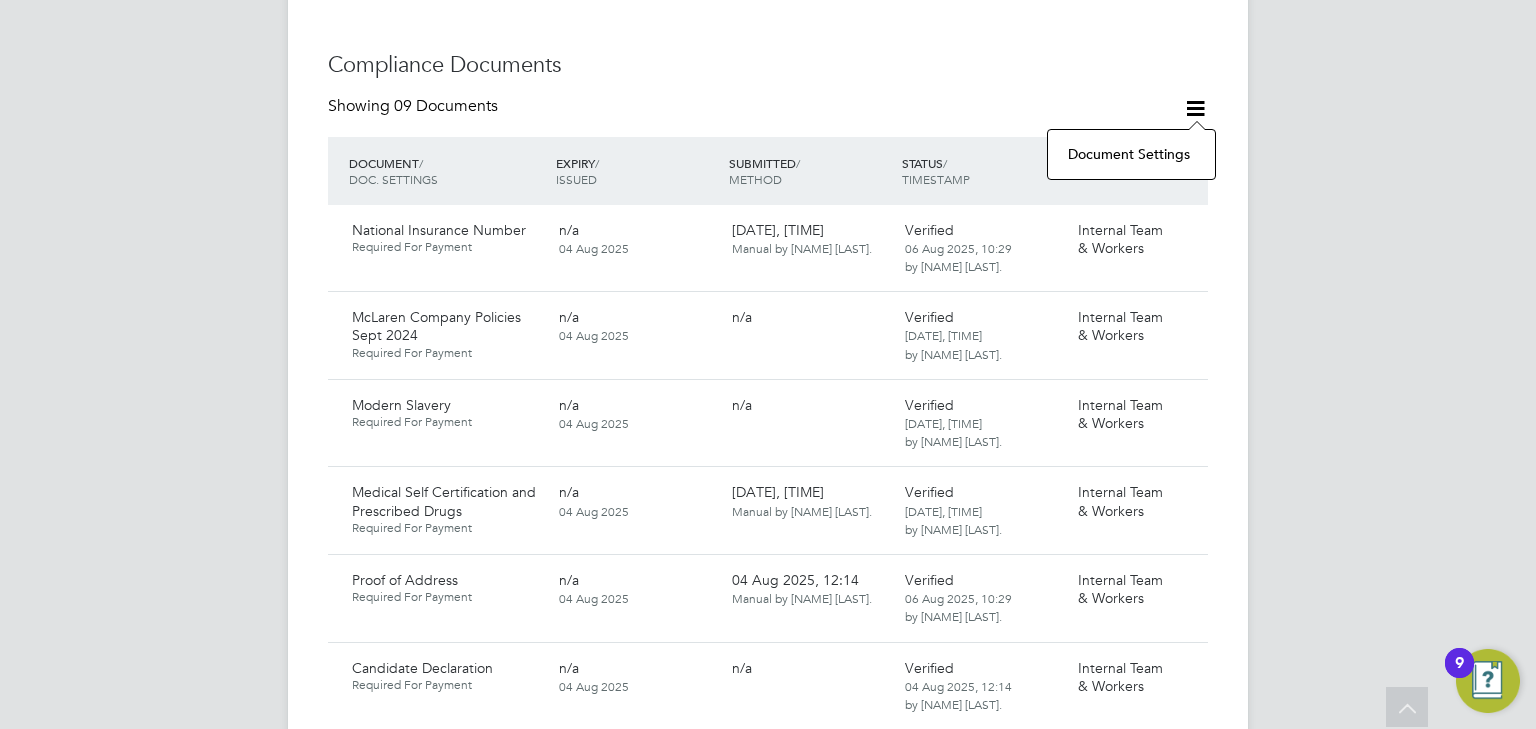 click 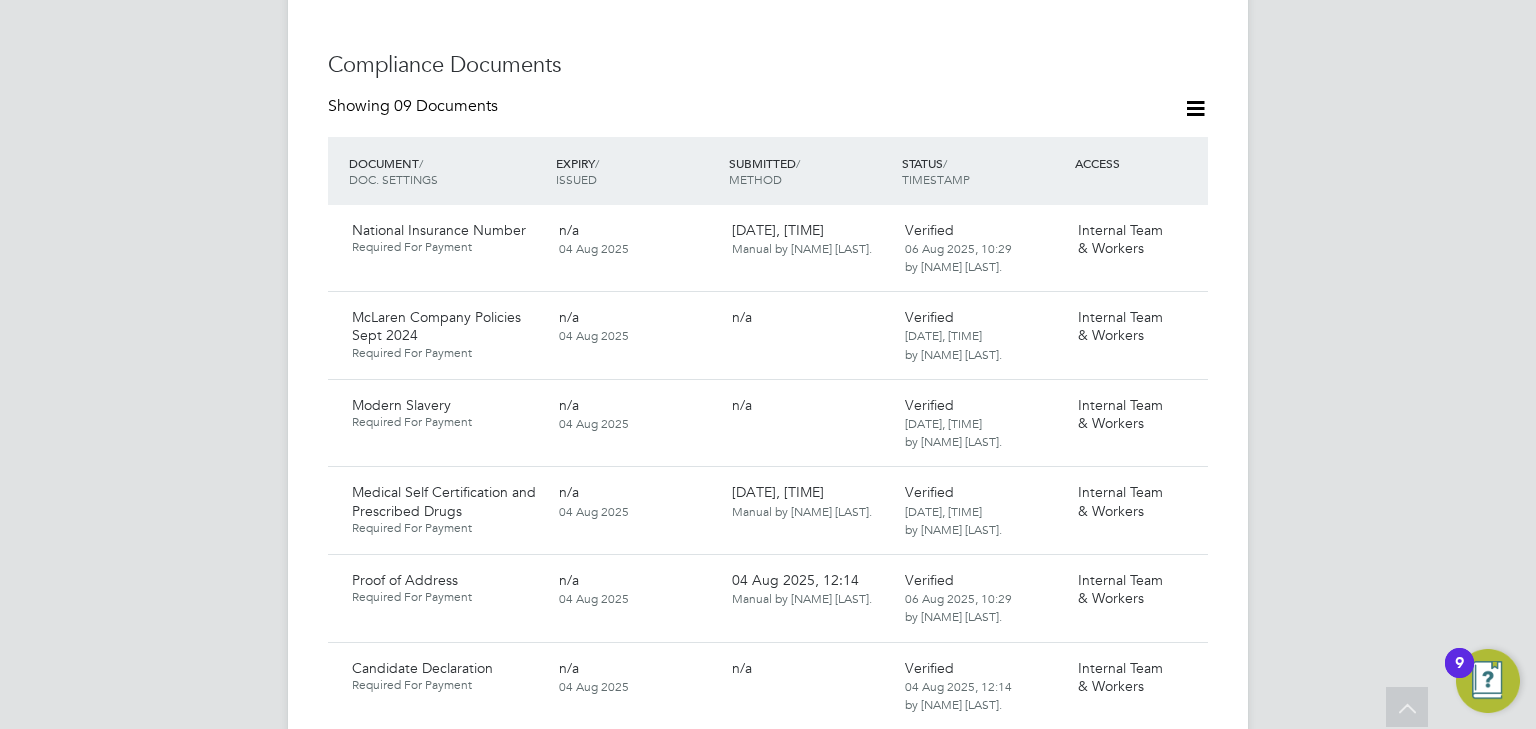 click 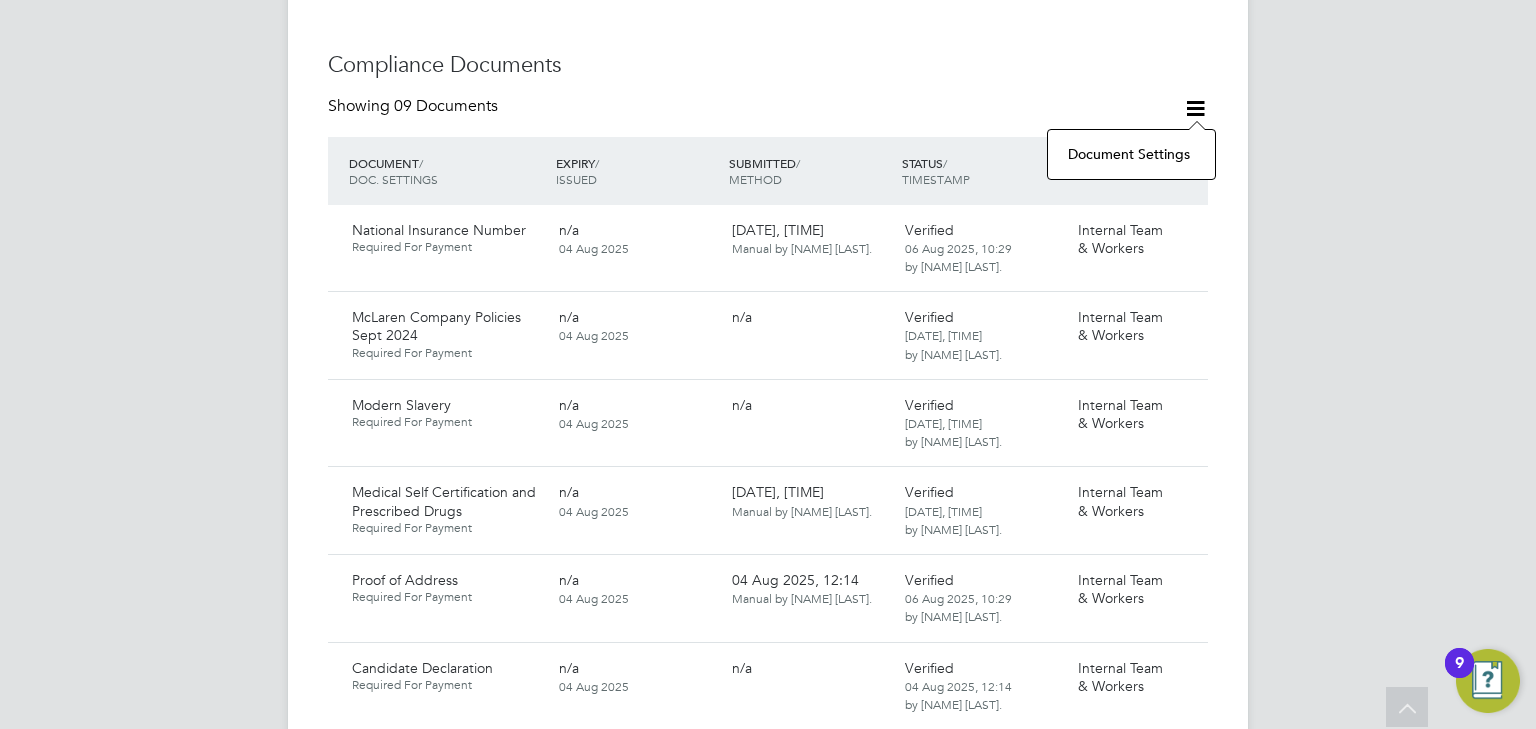 click 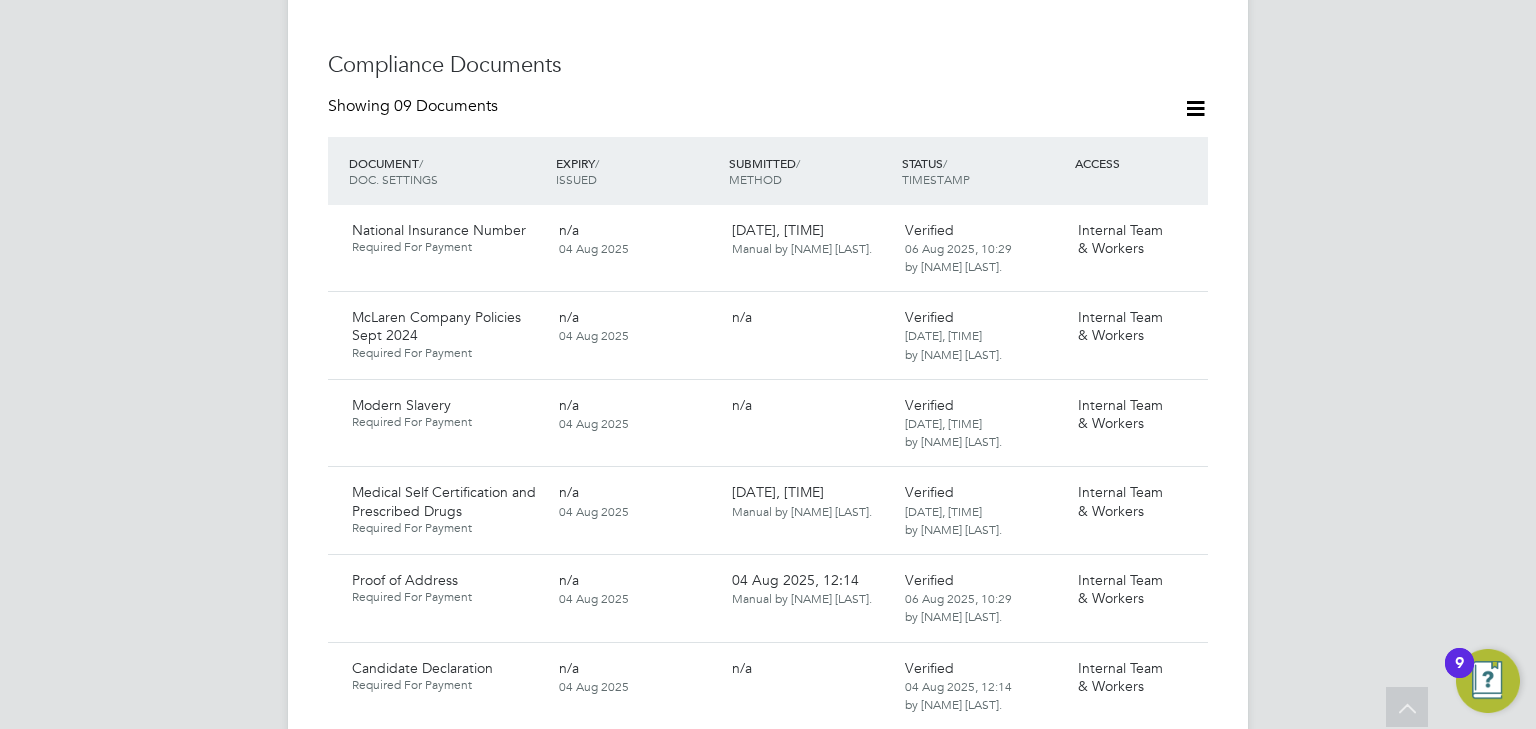 click 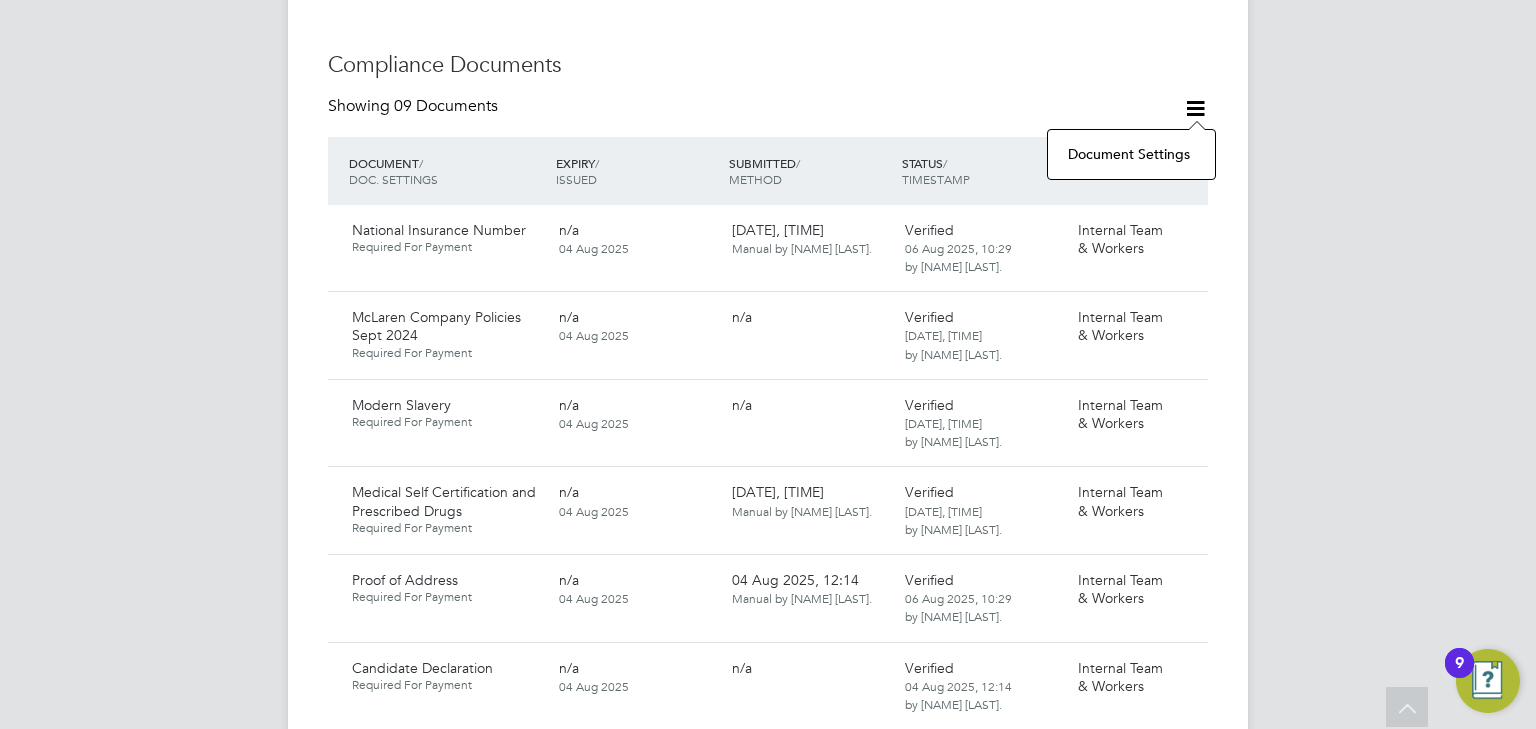 click on "Document Settings" 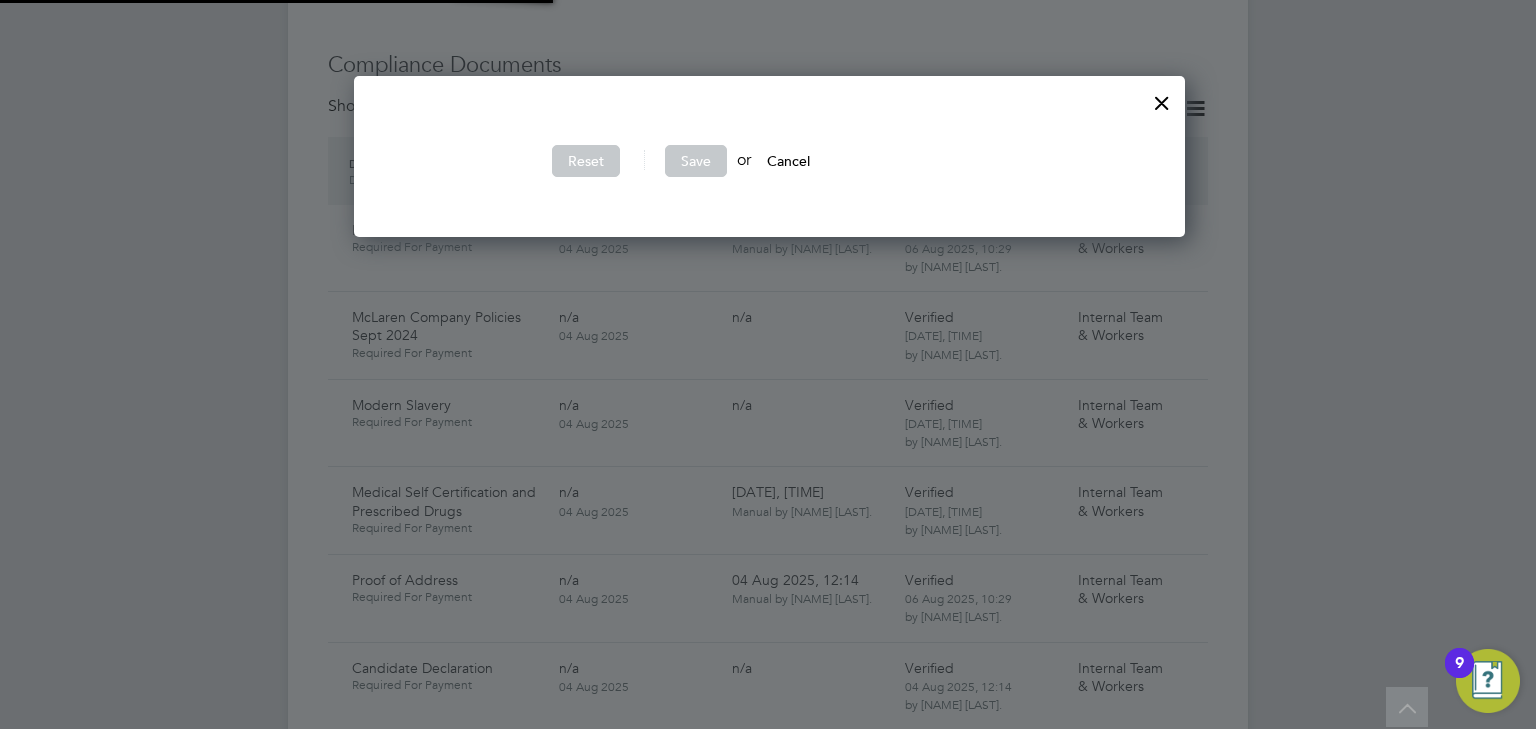 scroll, scrollTop: 10, scrollLeft: 8, axis: both 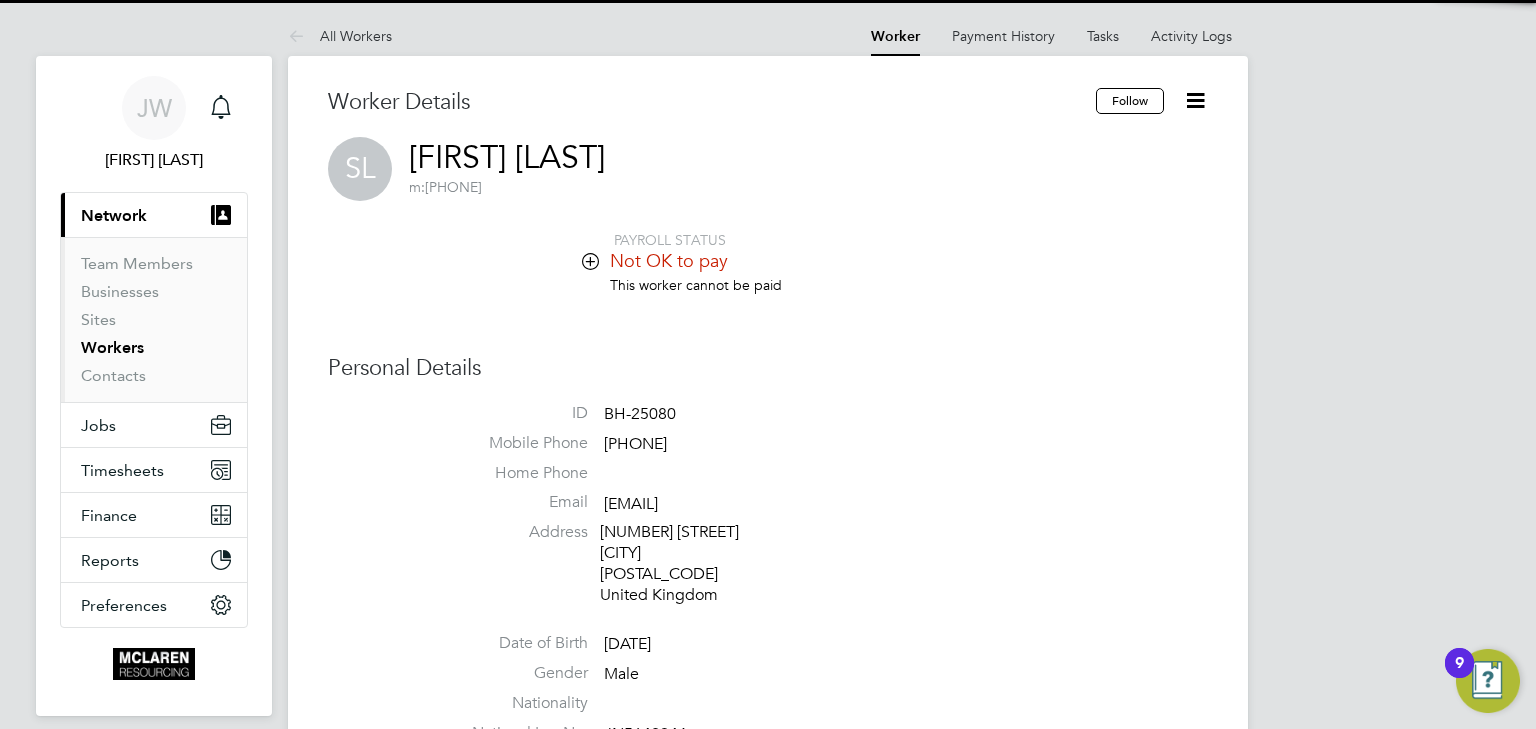 click 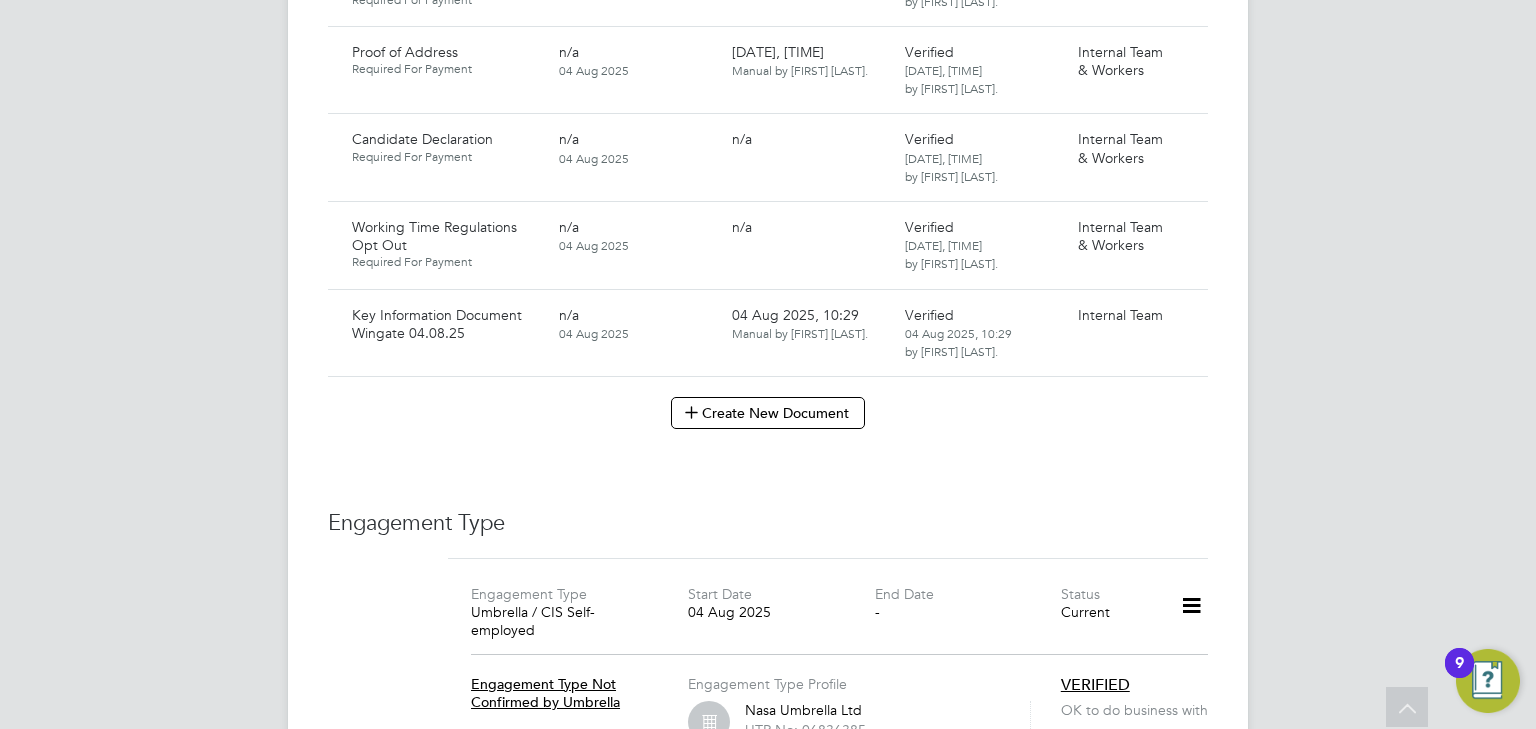 scroll, scrollTop: 1760, scrollLeft: 0, axis: vertical 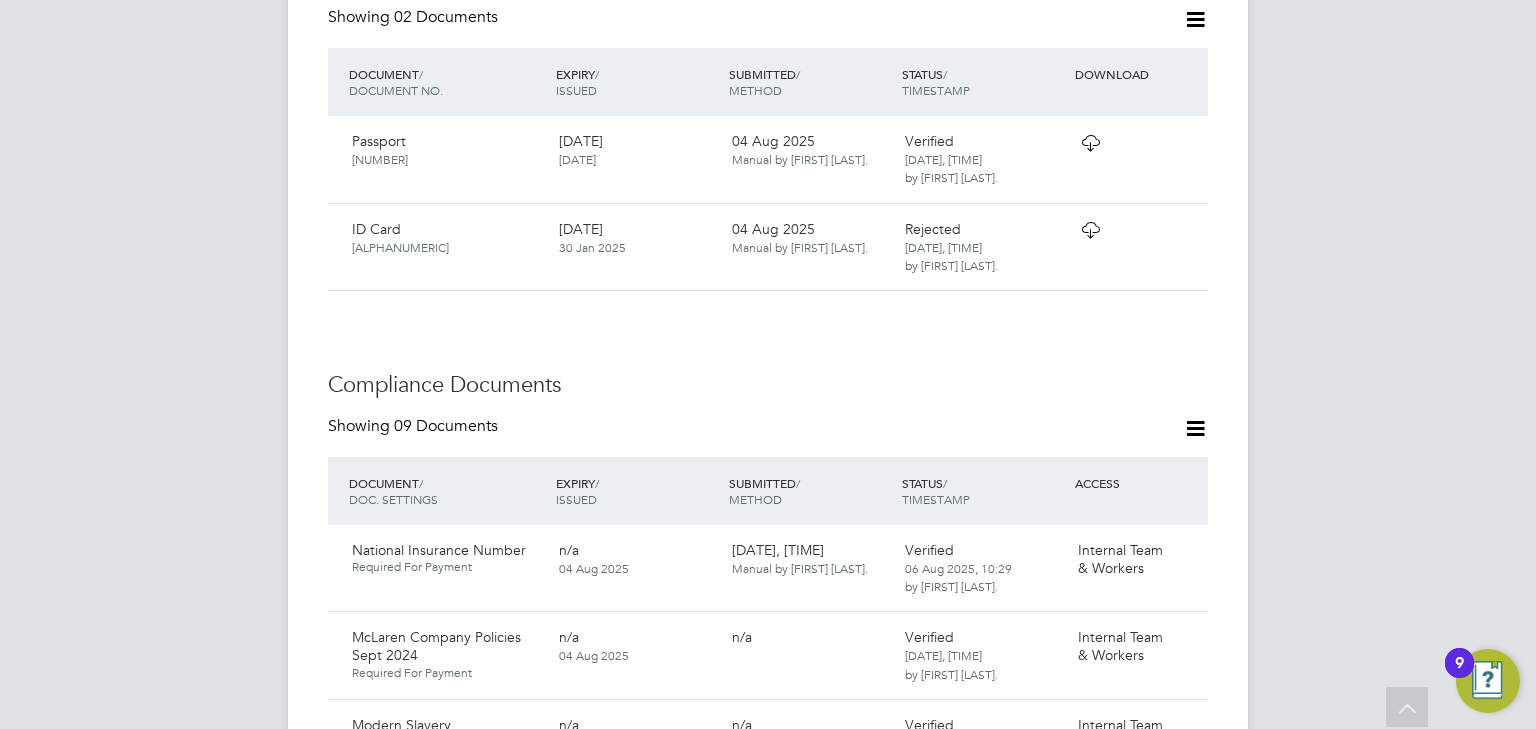 click 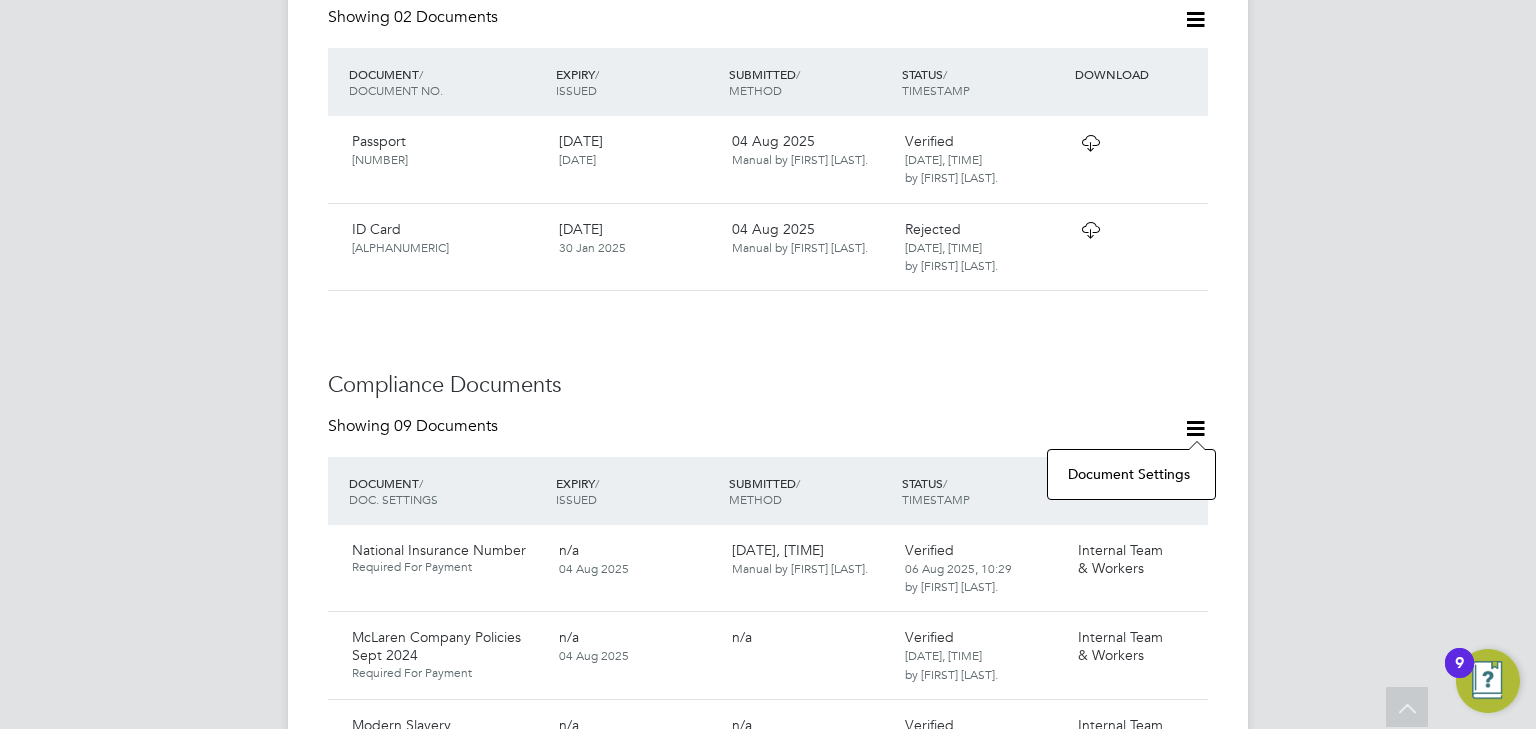 click 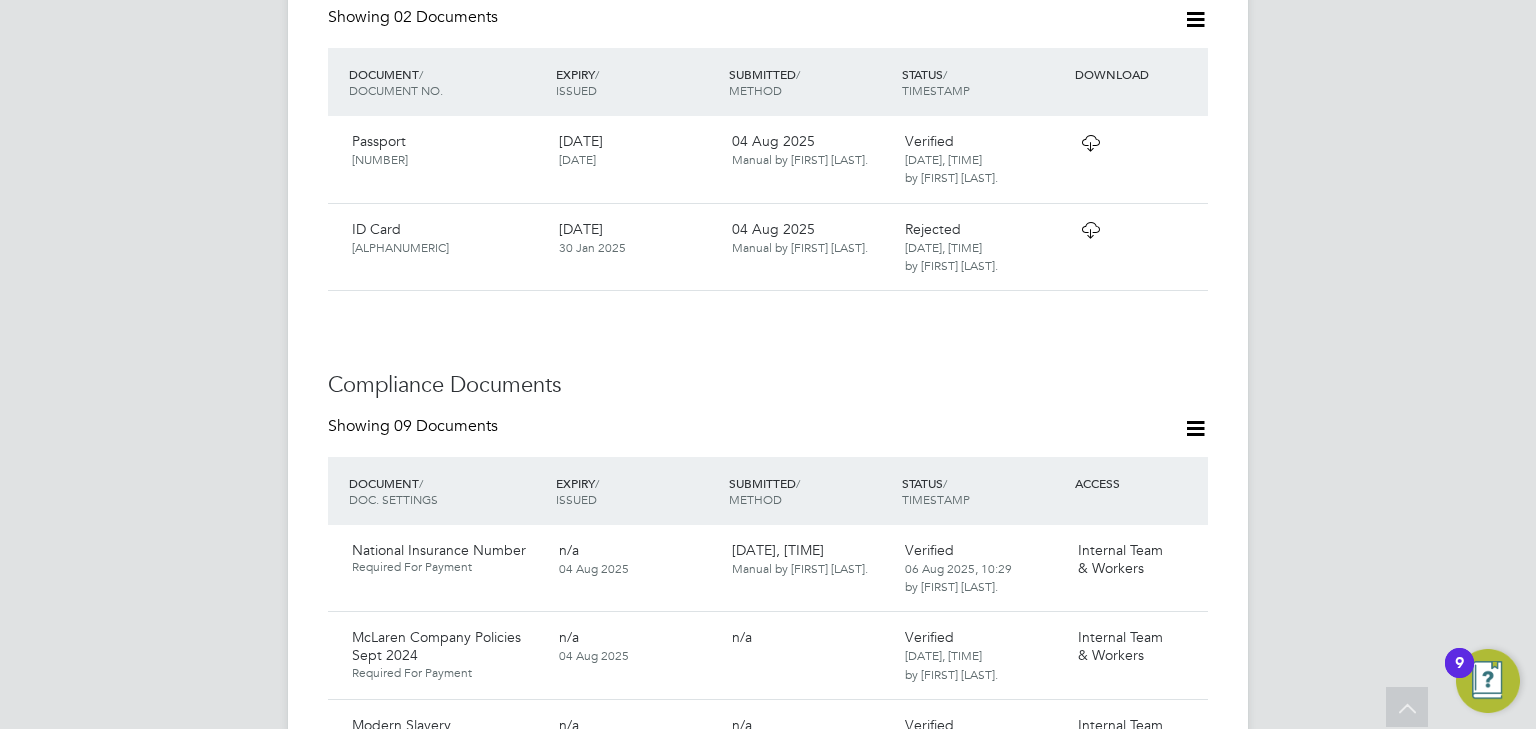 click 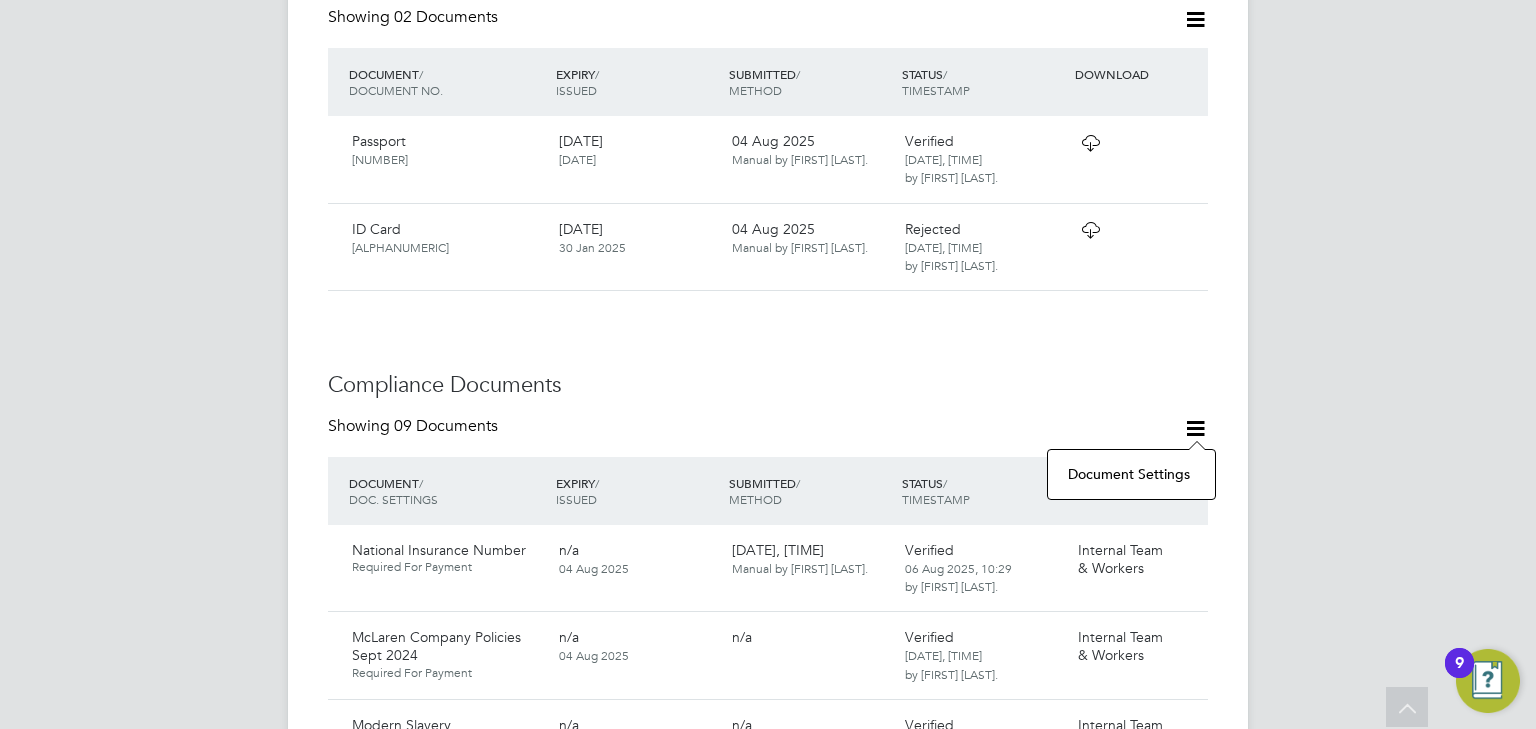 click on "Document Settings" 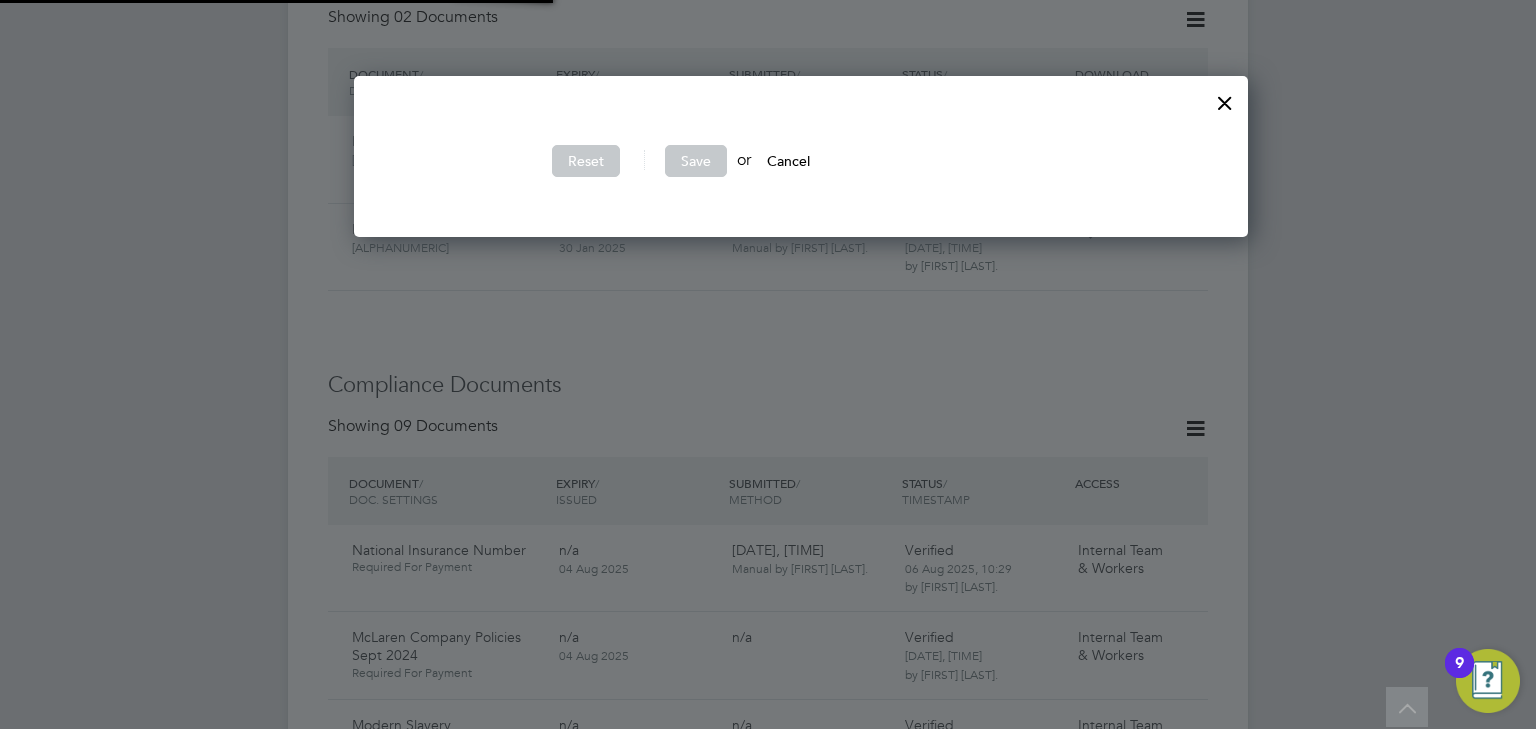 scroll, scrollTop: 10, scrollLeft: 10, axis: both 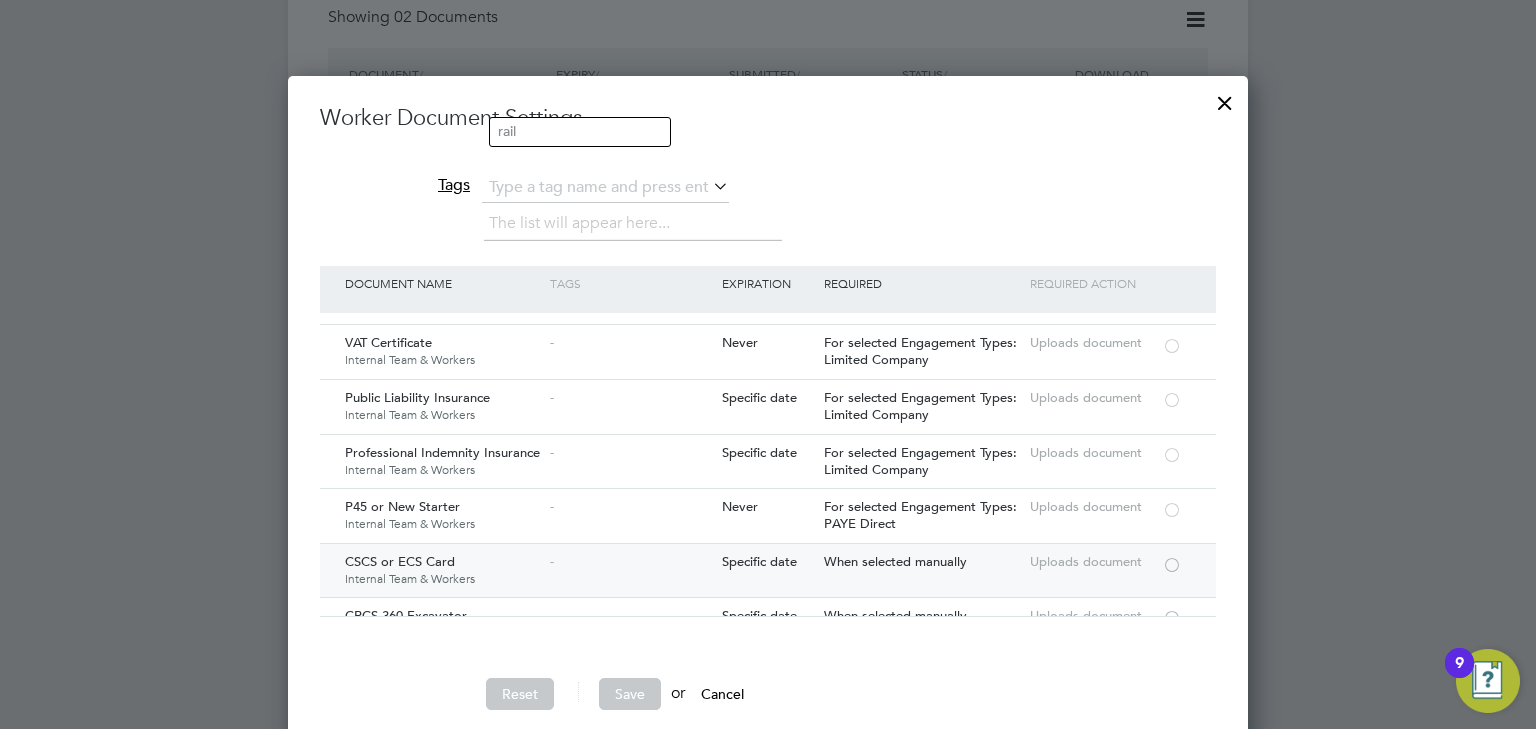 click at bounding box center (1172, 563) 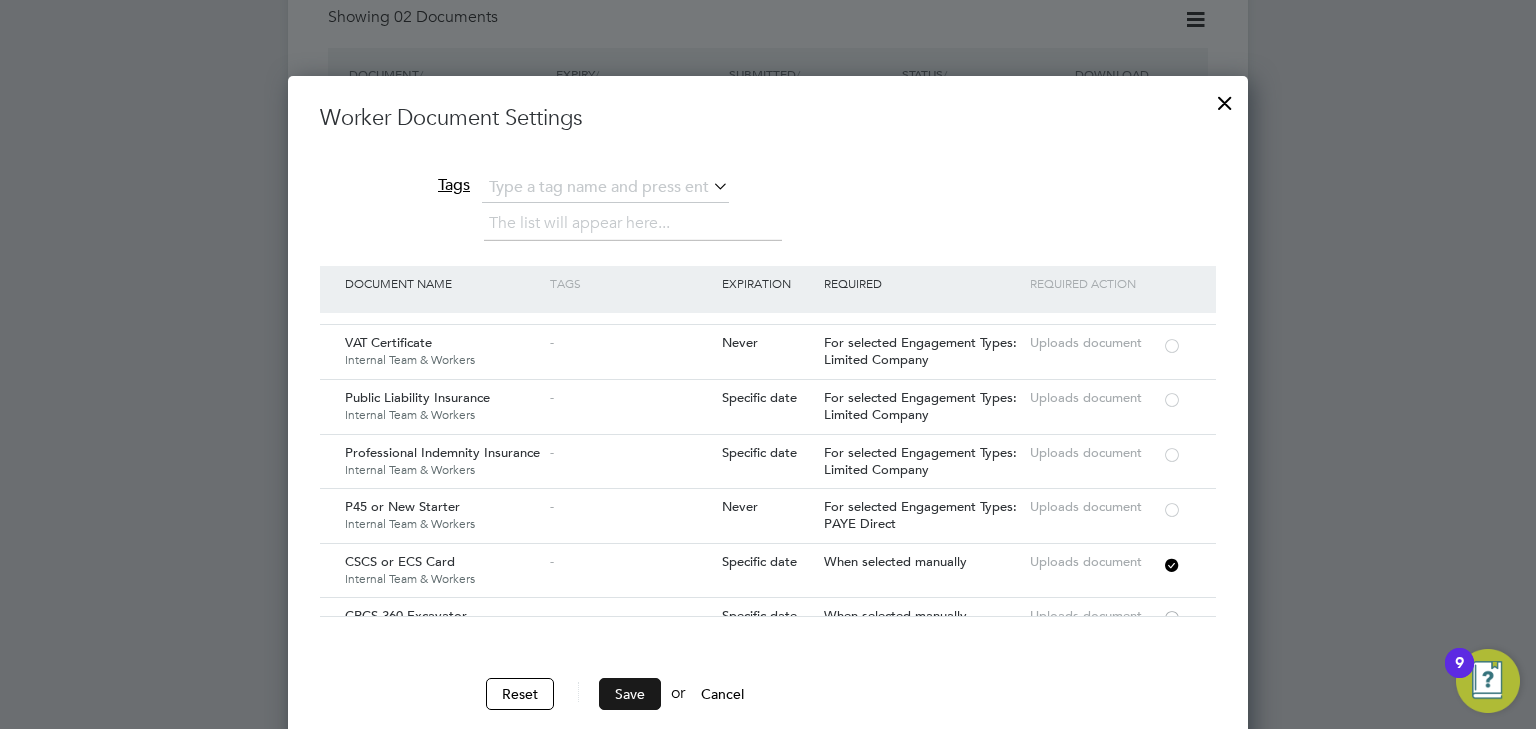 click on "Save" at bounding box center (630, 694) 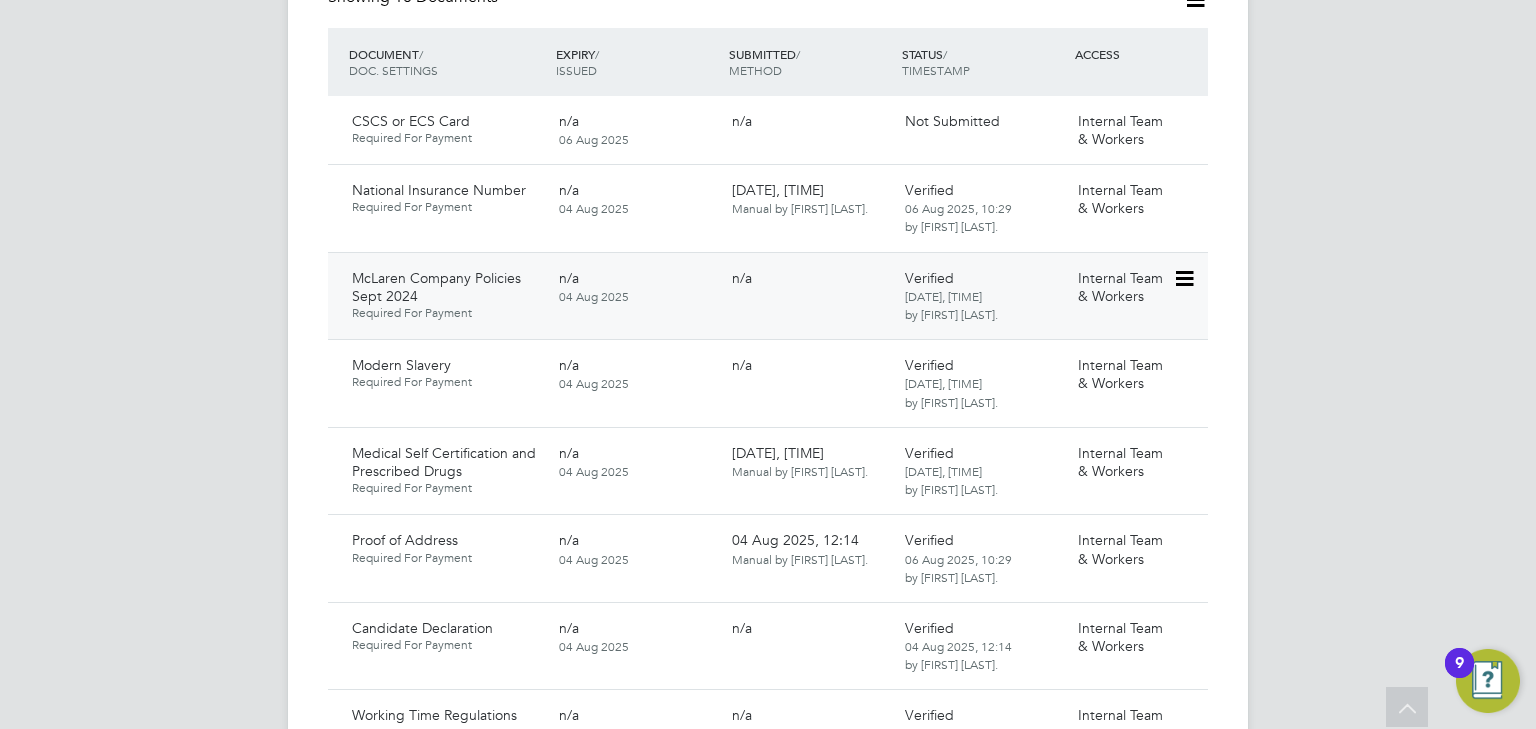scroll, scrollTop: 1200, scrollLeft: 0, axis: vertical 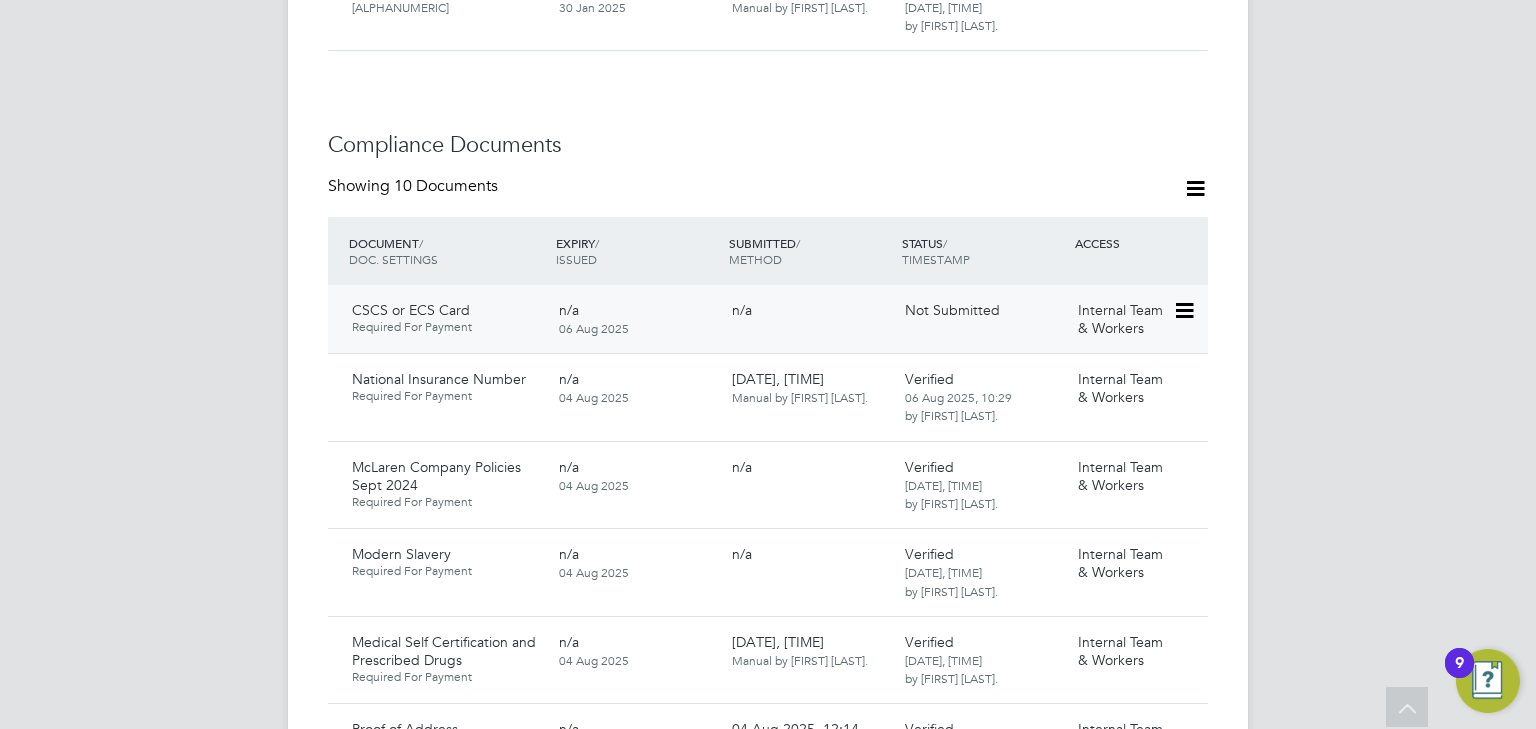 click 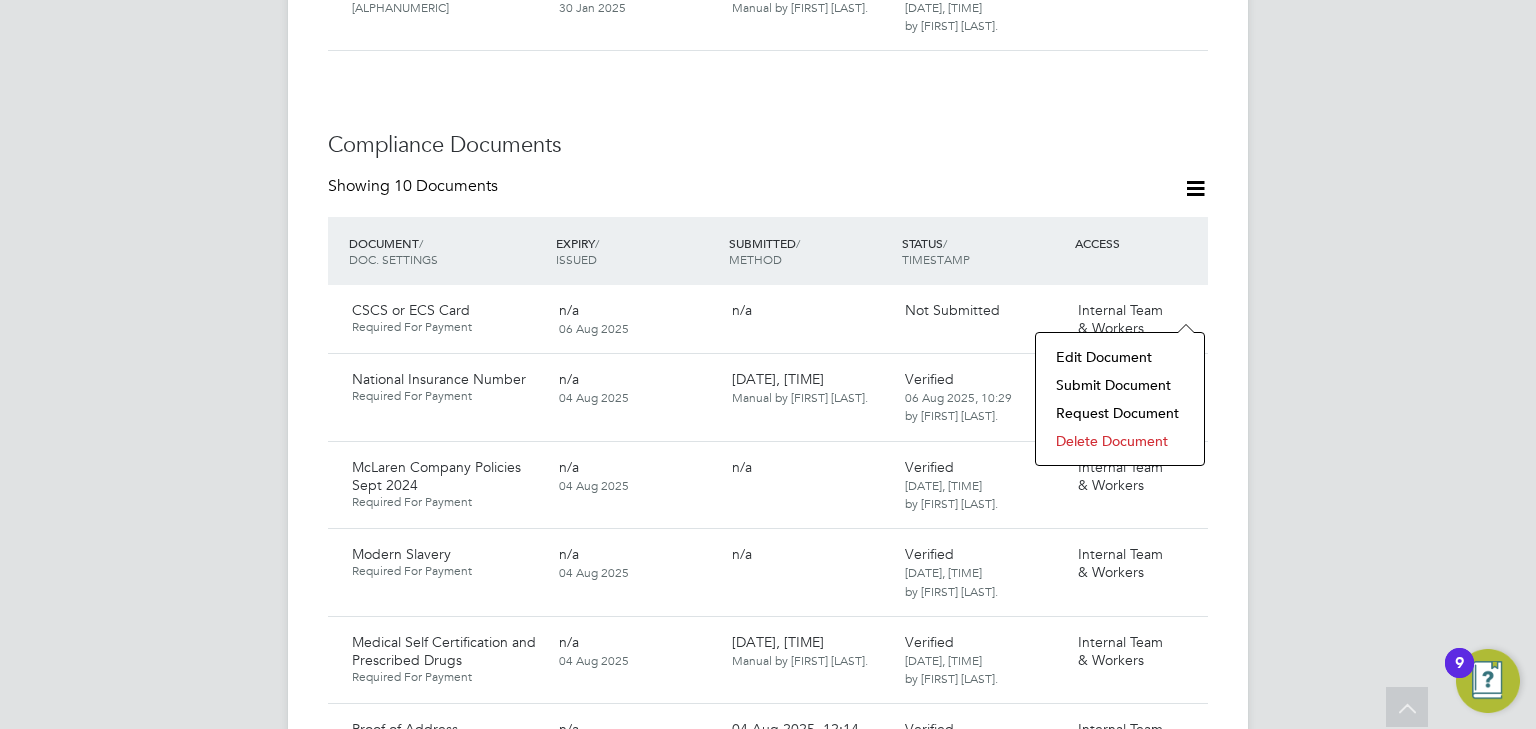click on "Submit Document" 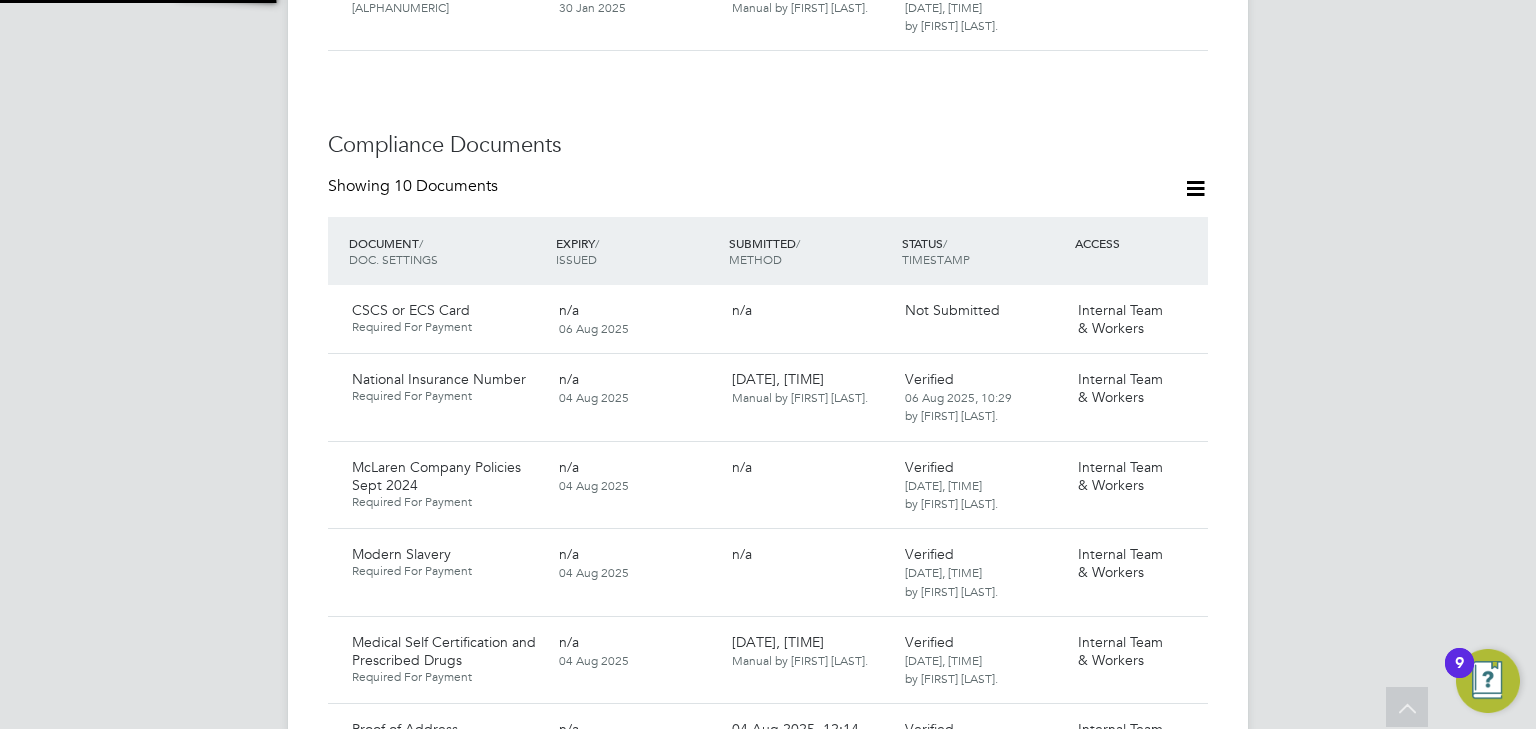 scroll, scrollTop: 9, scrollLeft: 10, axis: both 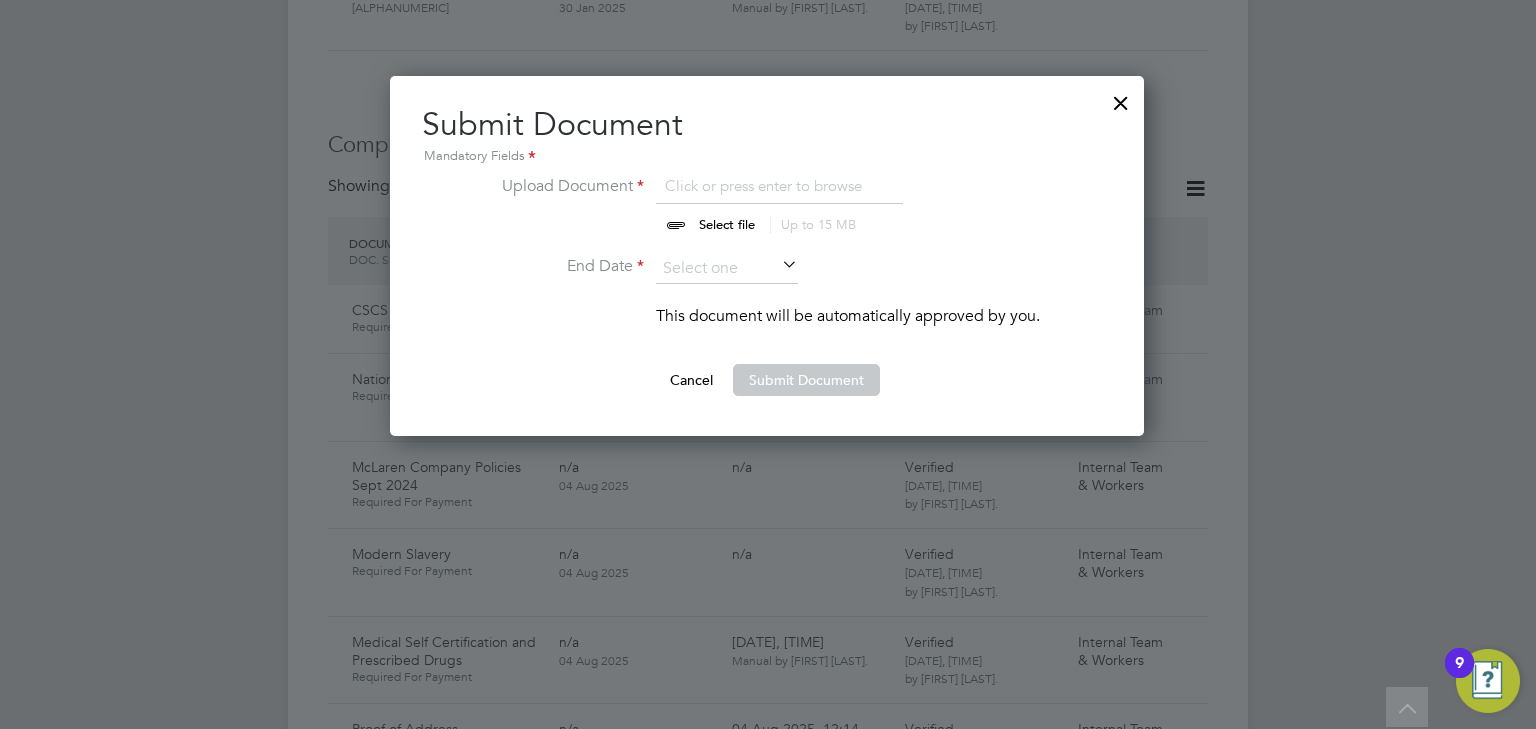 click at bounding box center [746, 204] 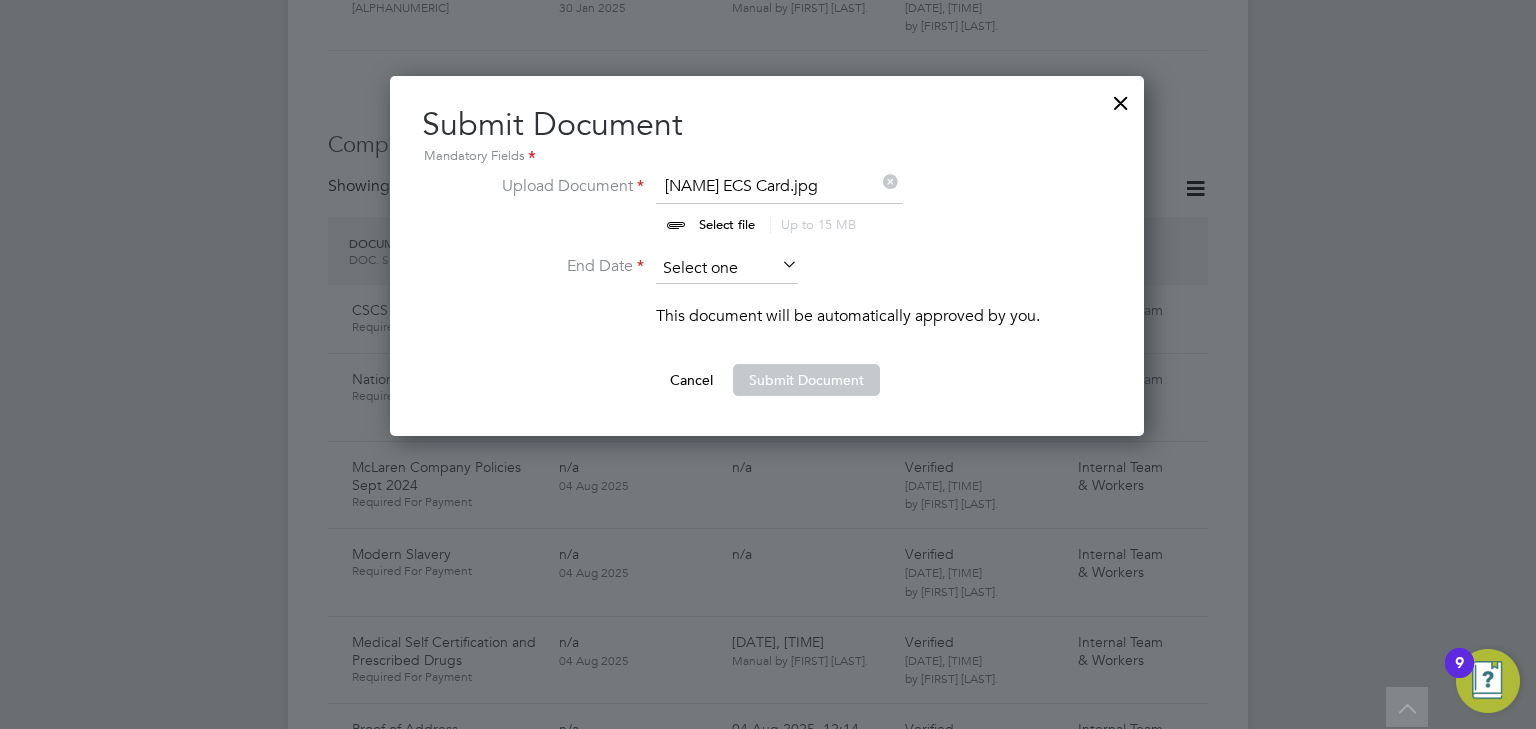 click at bounding box center [727, 269] 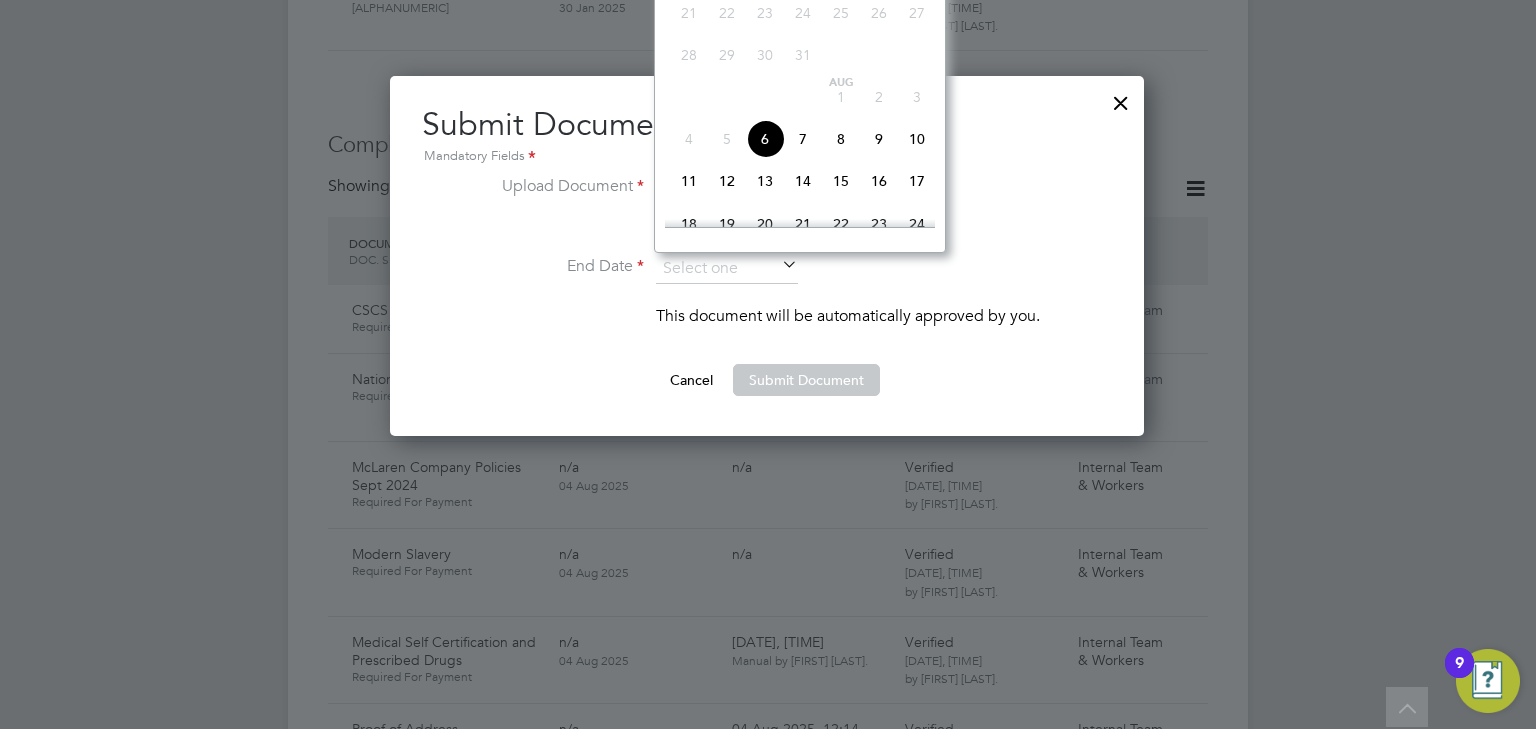 scroll, scrollTop: 492, scrollLeft: 0, axis: vertical 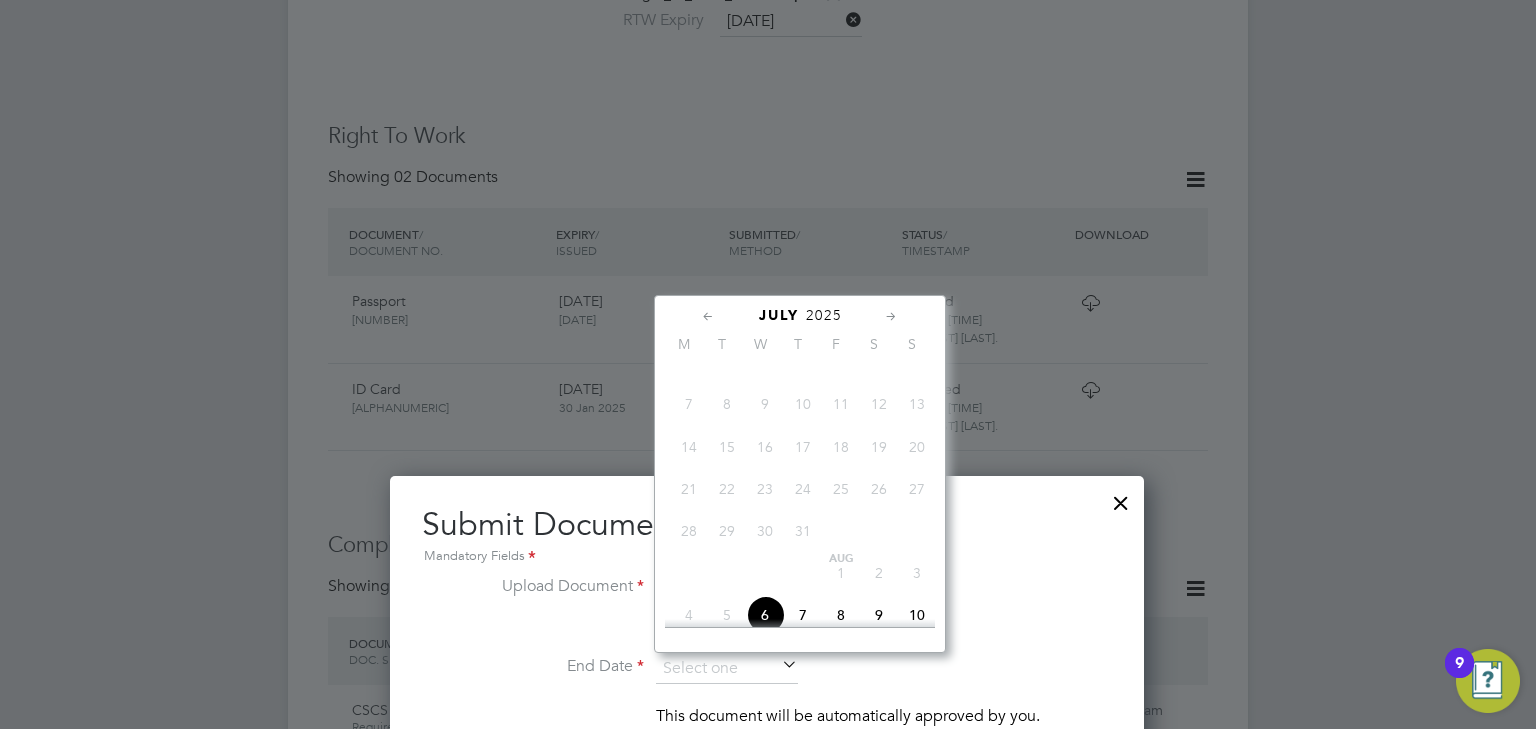 click on "2025" 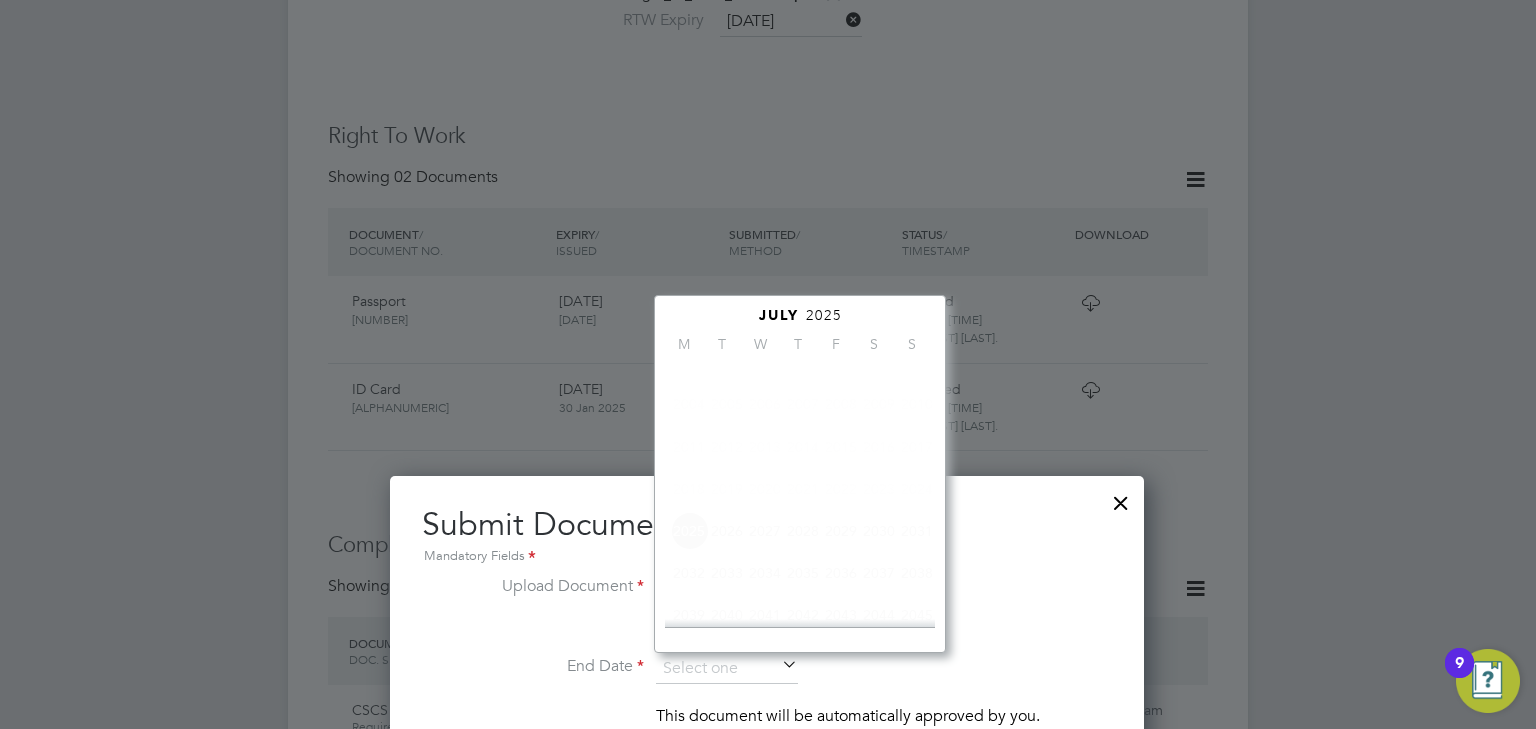 scroll, scrollTop: 535, scrollLeft: 0, axis: vertical 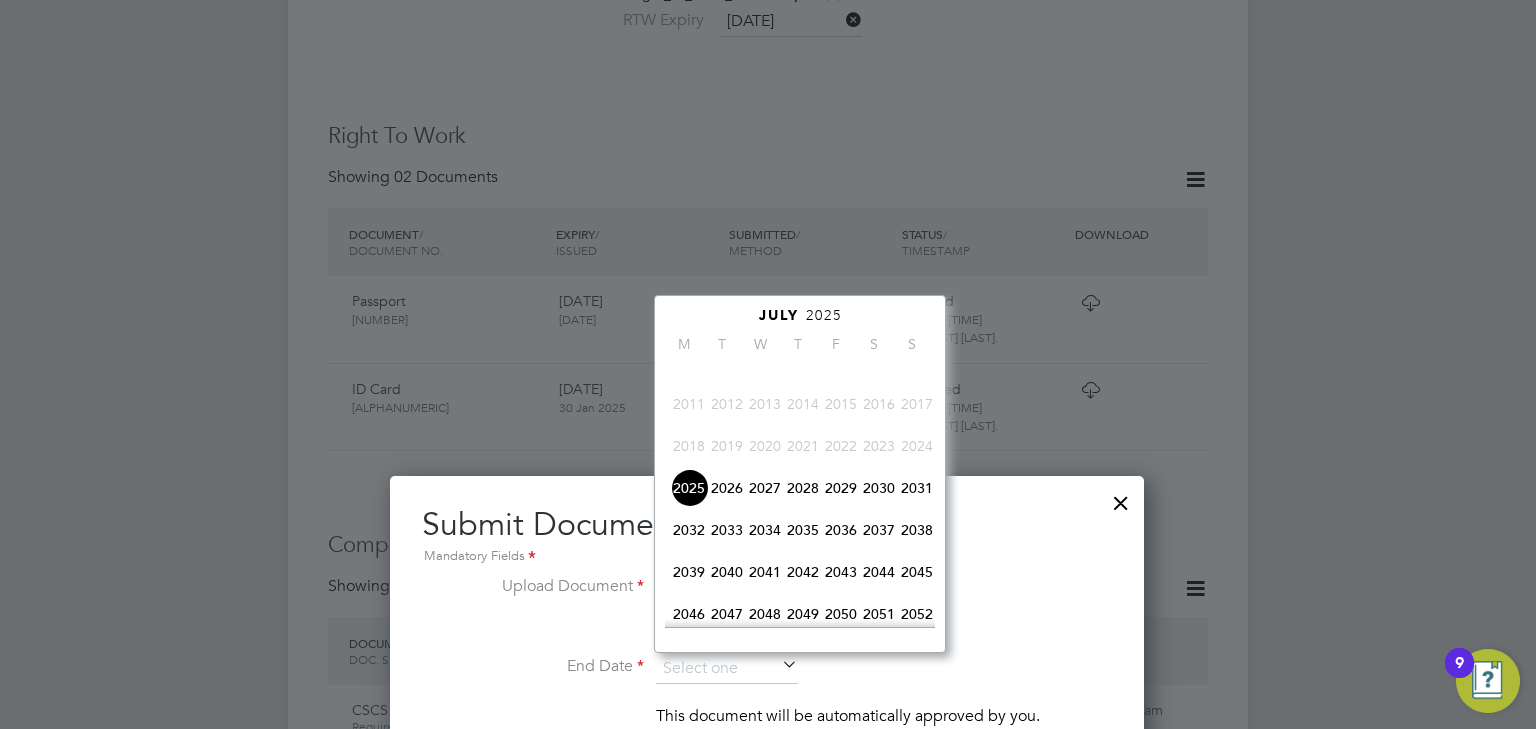 click on "2027" 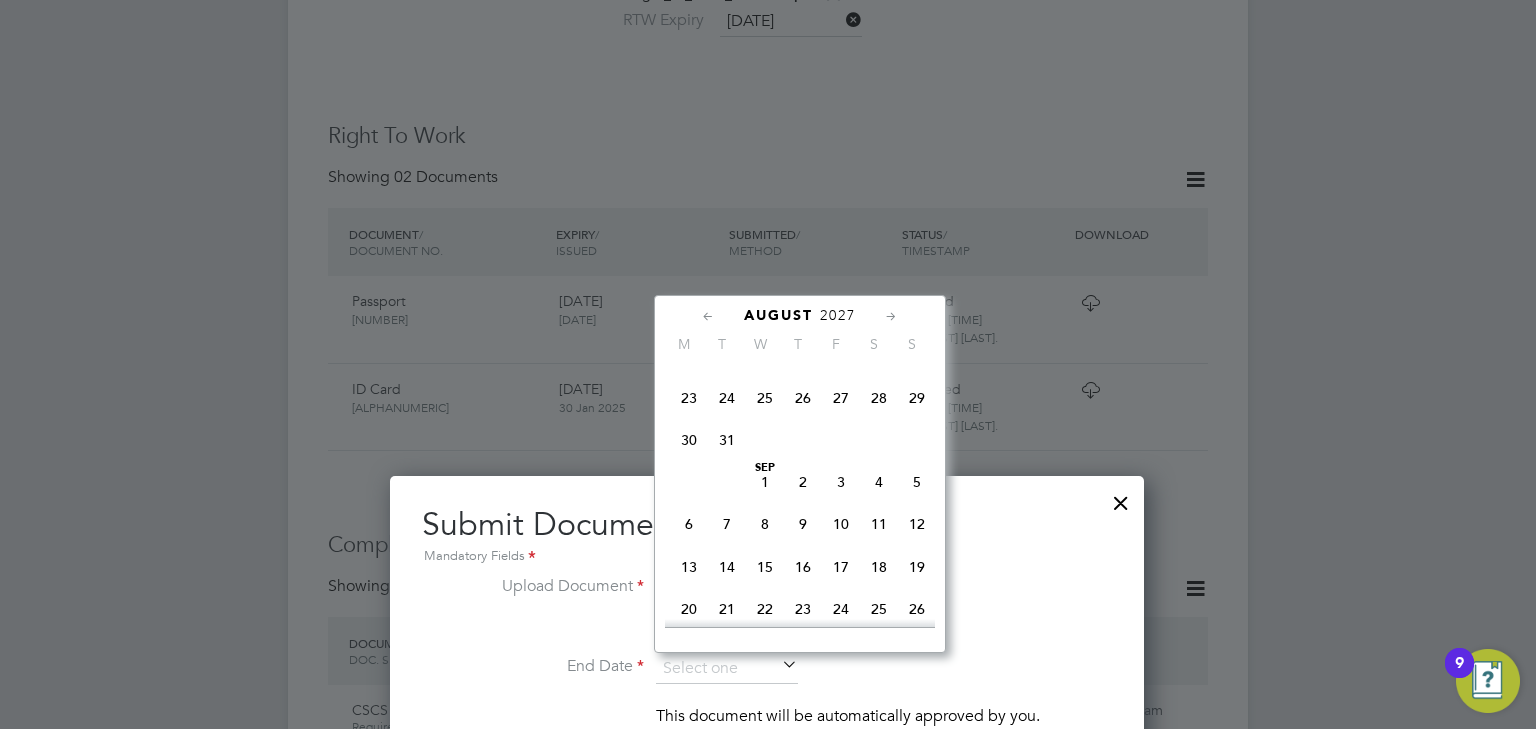 scroll, scrollTop: 855, scrollLeft: 0, axis: vertical 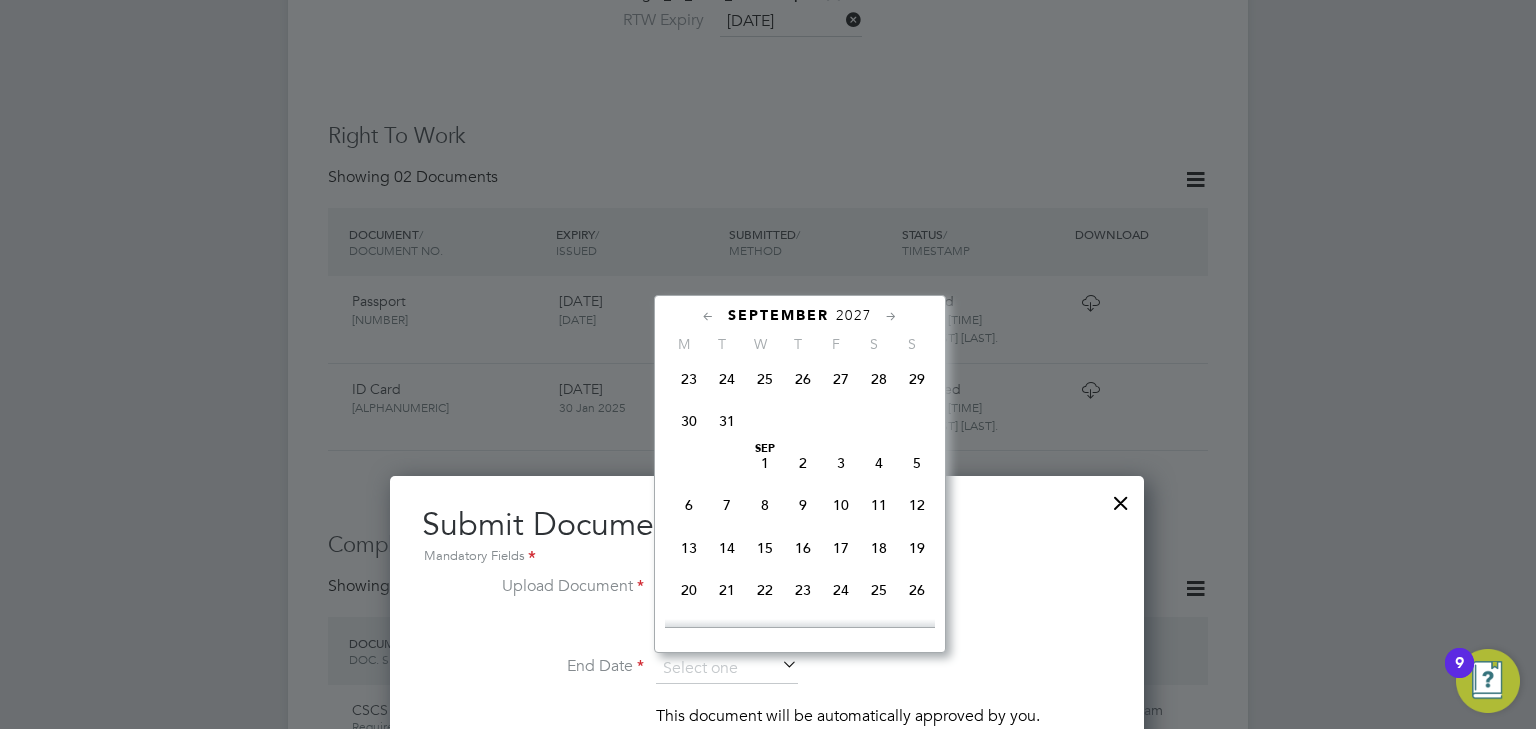 click on "10" 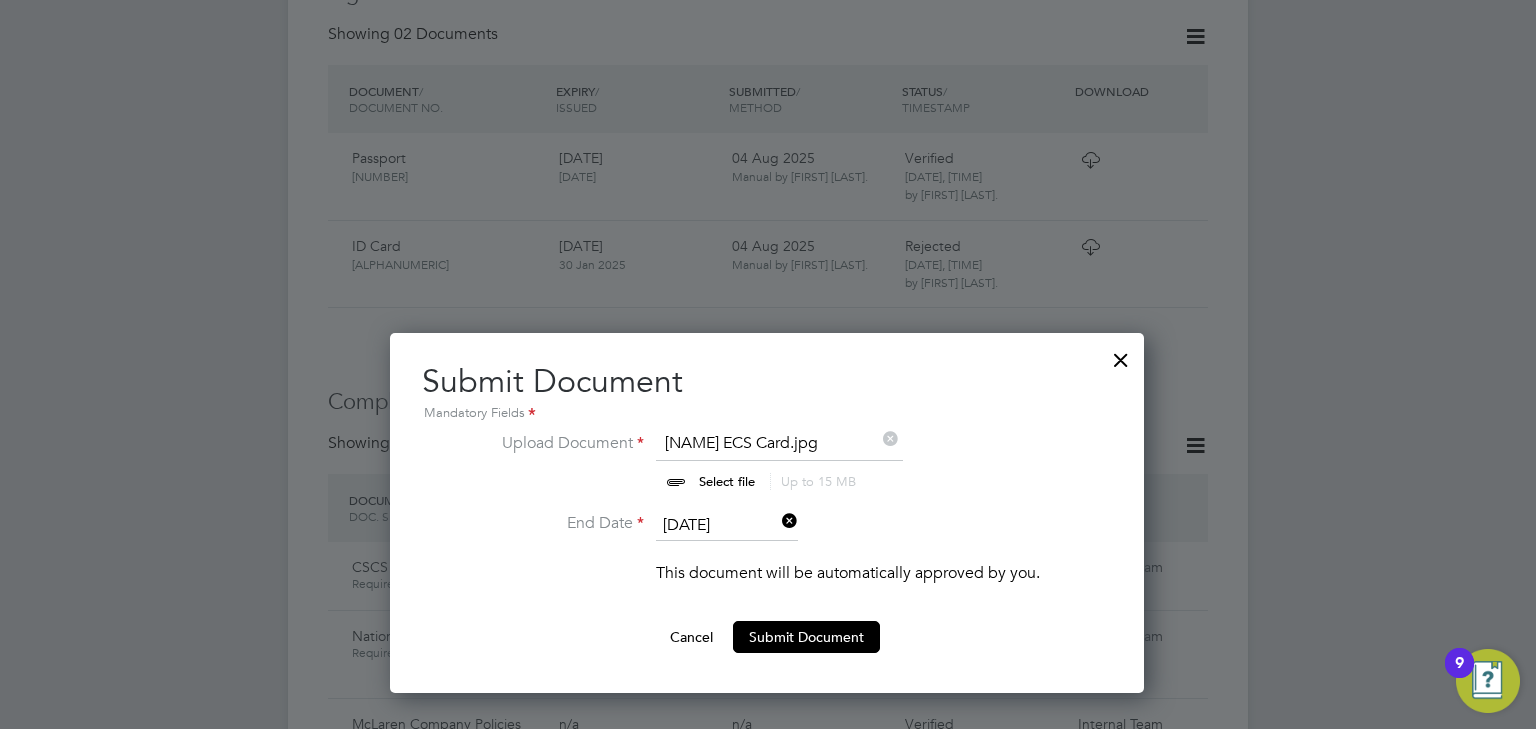 scroll, scrollTop: 1120, scrollLeft: 0, axis: vertical 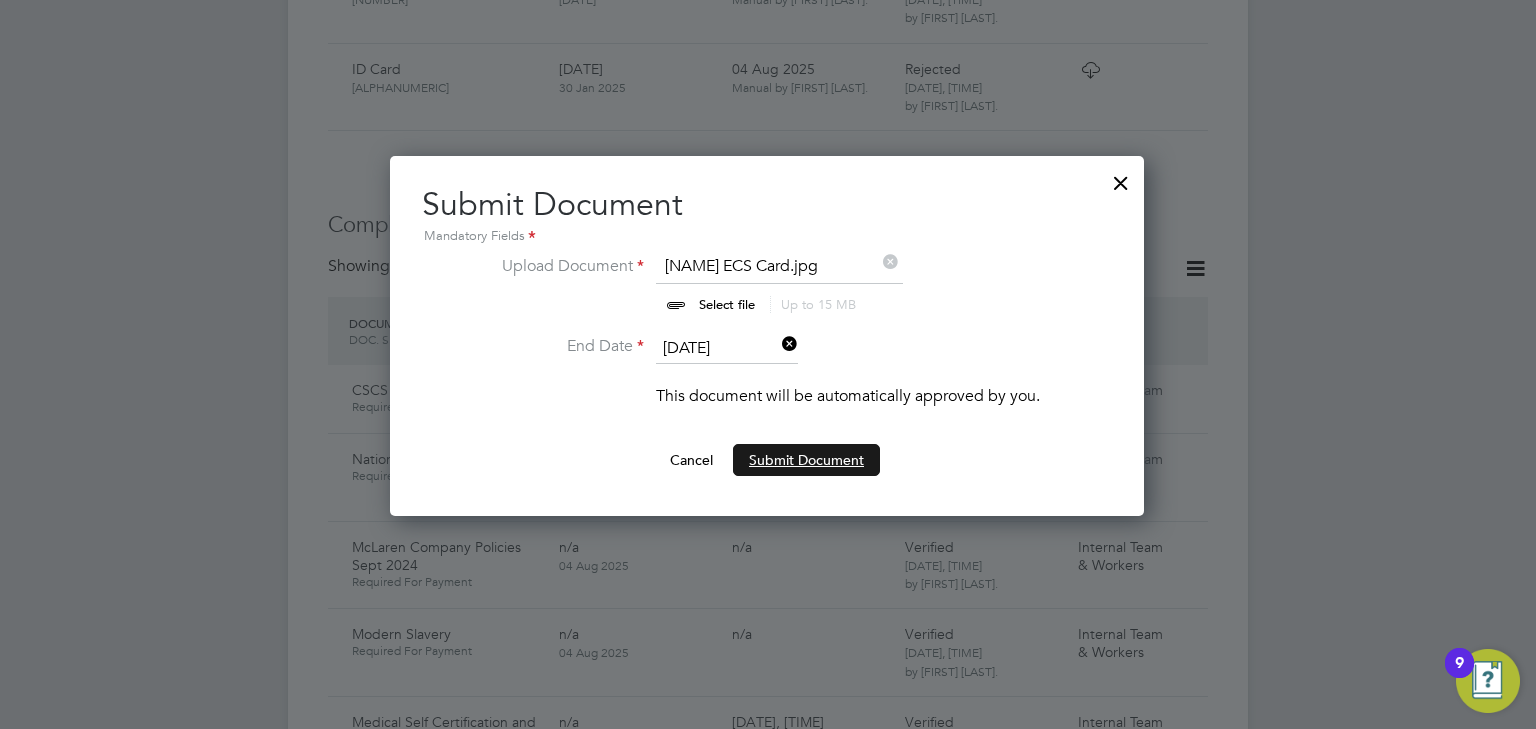 click on "Submit Document" at bounding box center [806, 460] 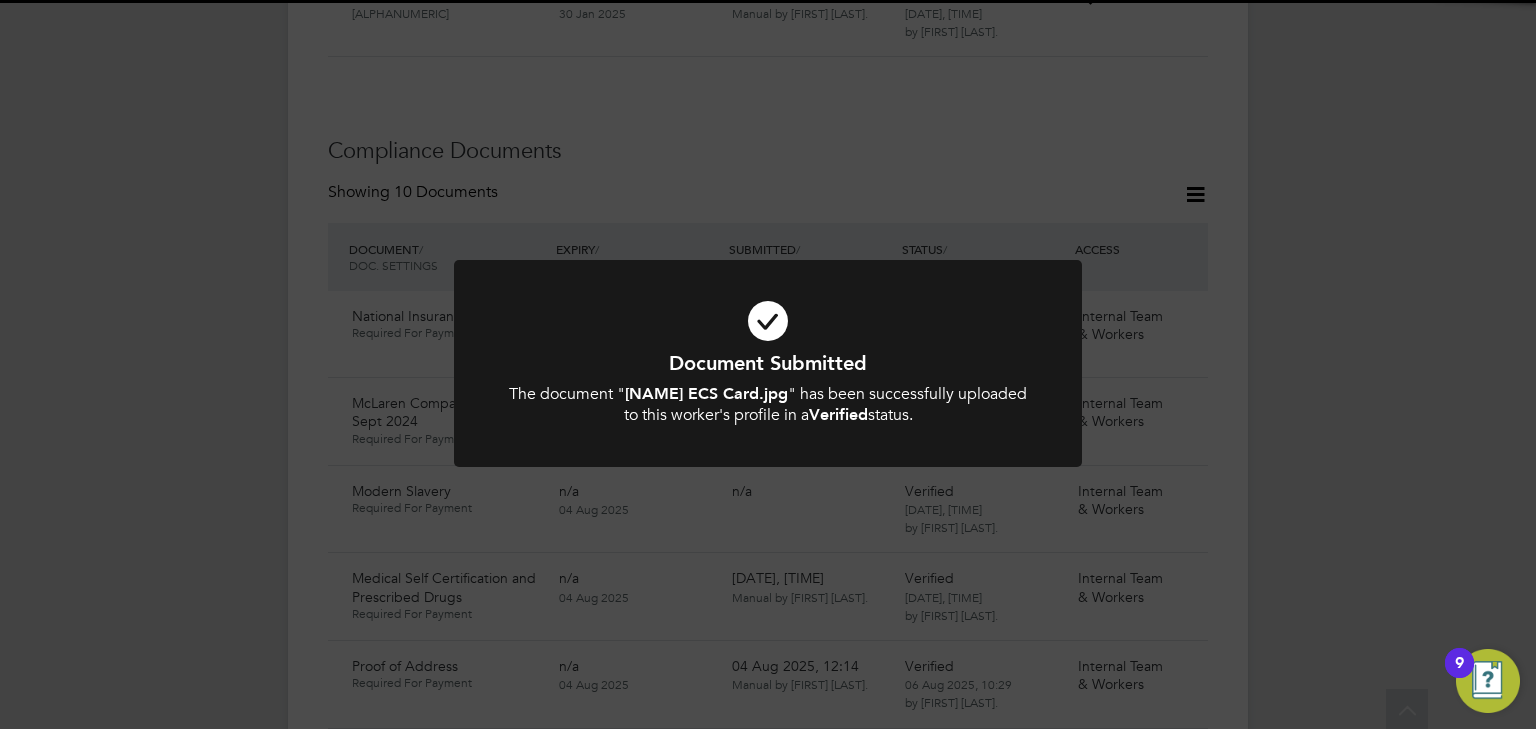 scroll, scrollTop: 1200, scrollLeft: 0, axis: vertical 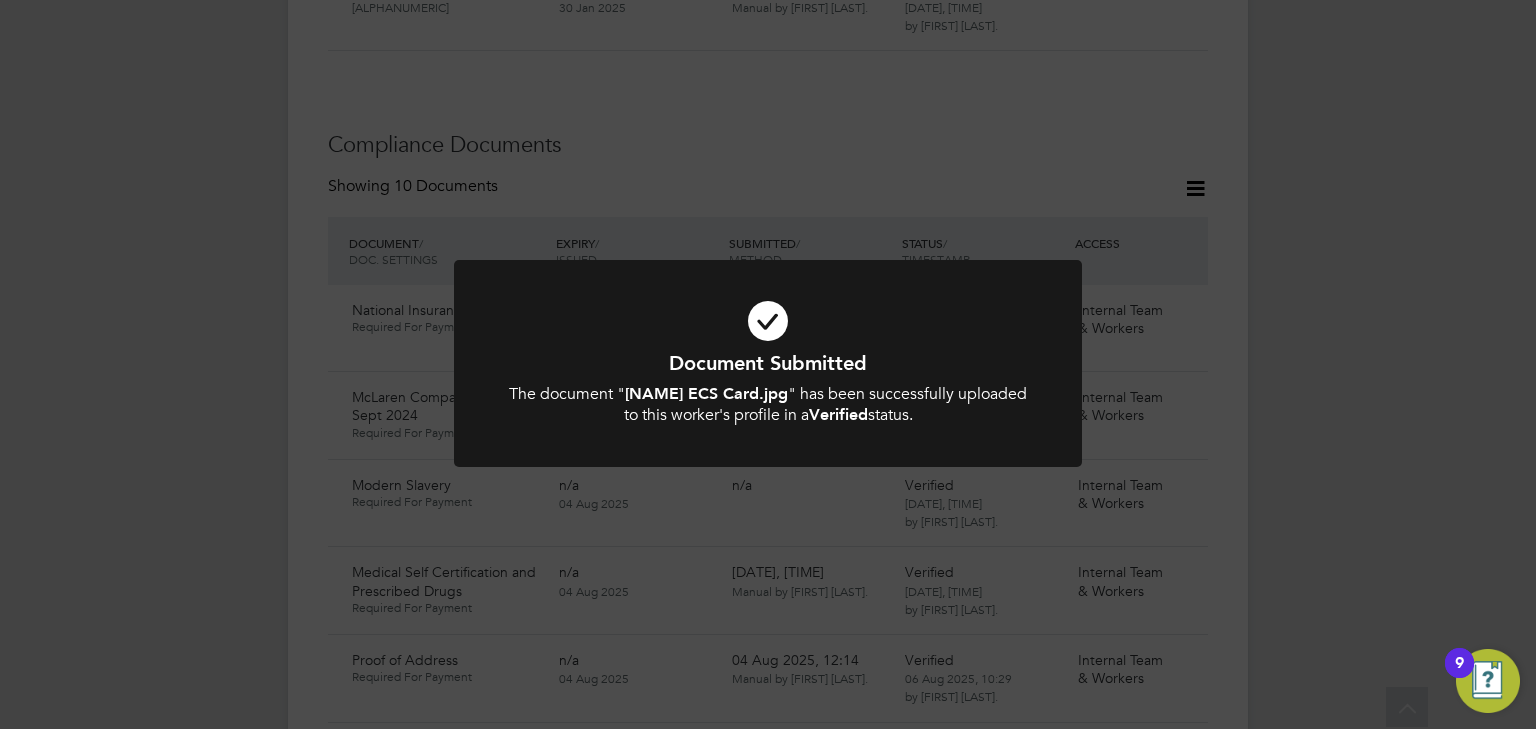 click on "Document Submitted The document " Louis Messi ECS Card.jpg " has been successfully uploaded to this worker's profile in a  Verified  status. Cancel Okay" 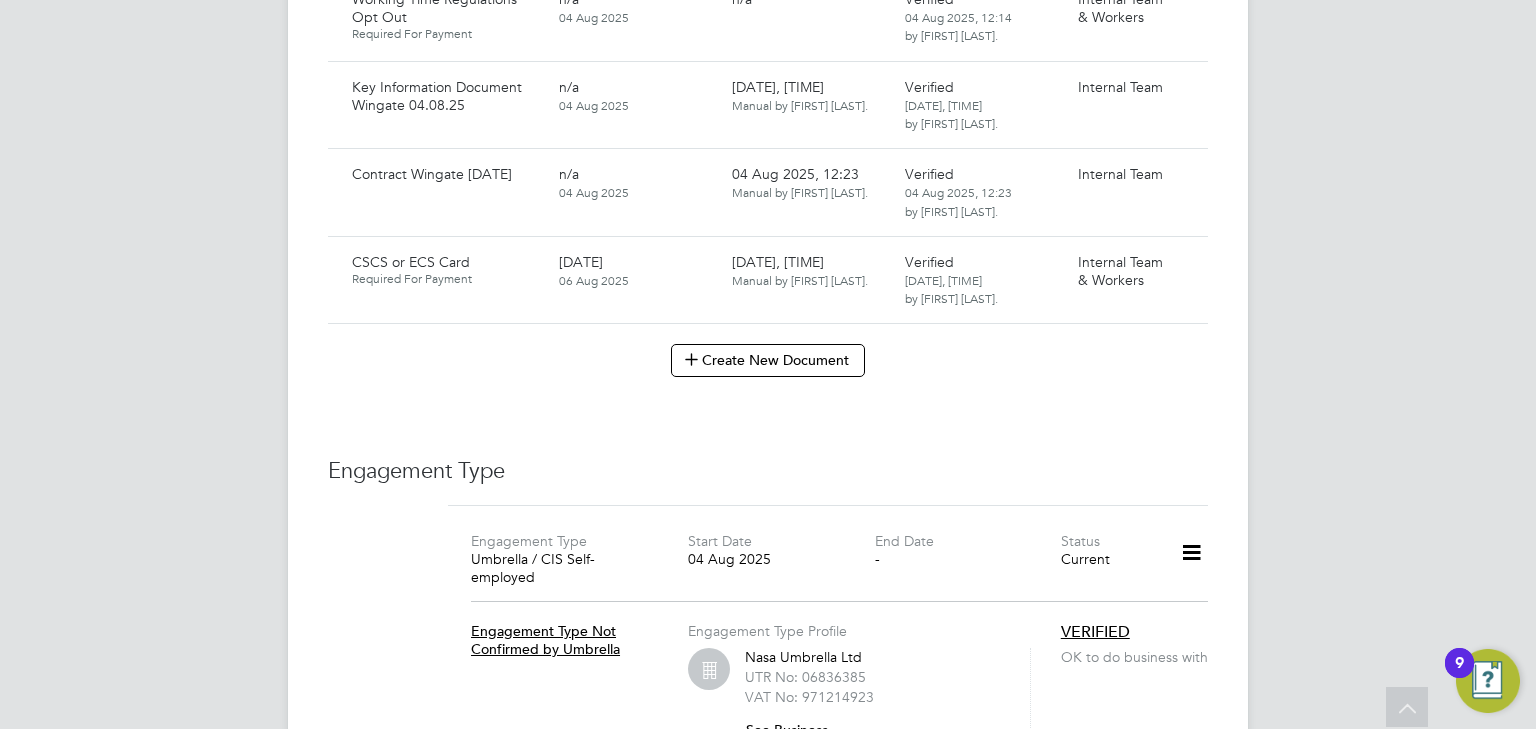 scroll, scrollTop: 2000, scrollLeft: 0, axis: vertical 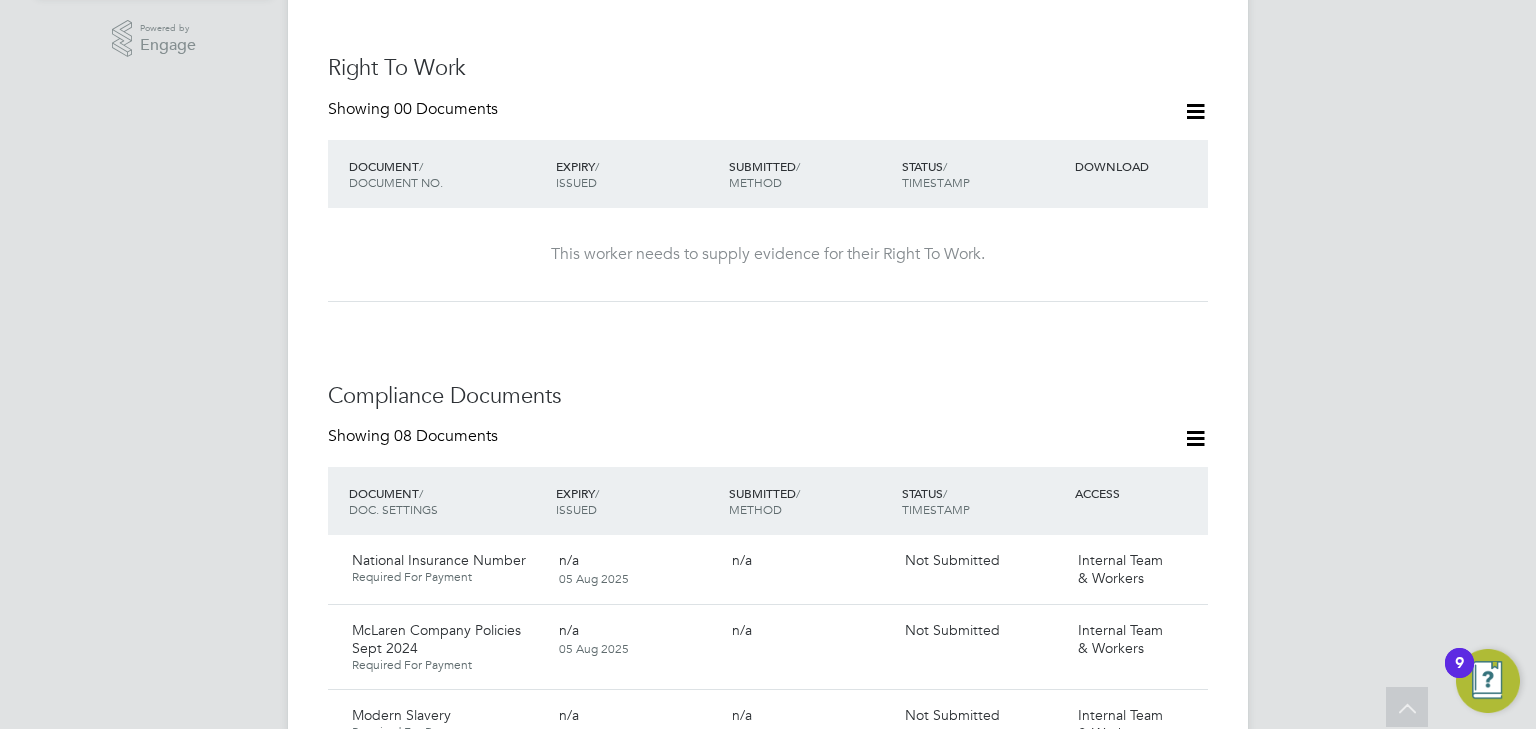 click 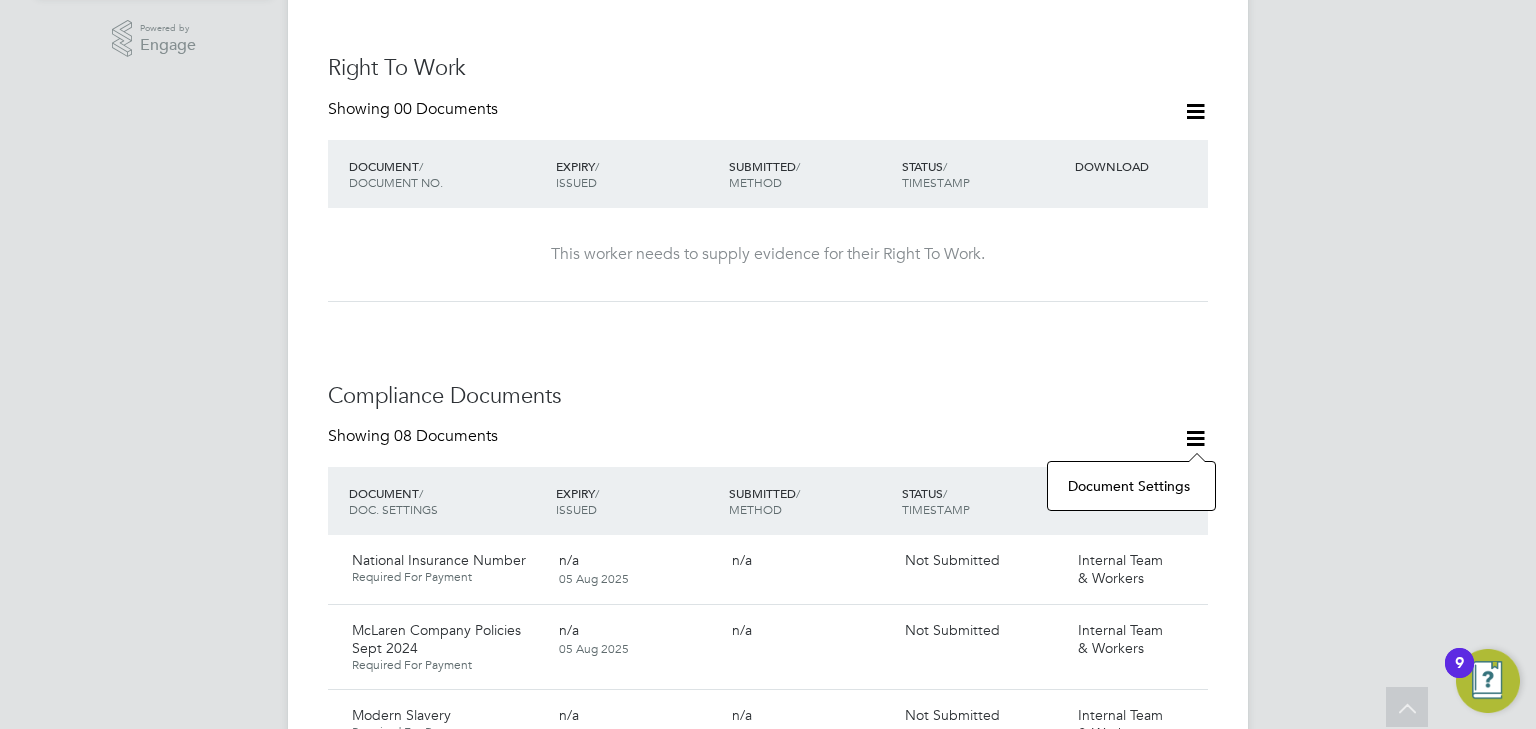 click on "Document Settings" 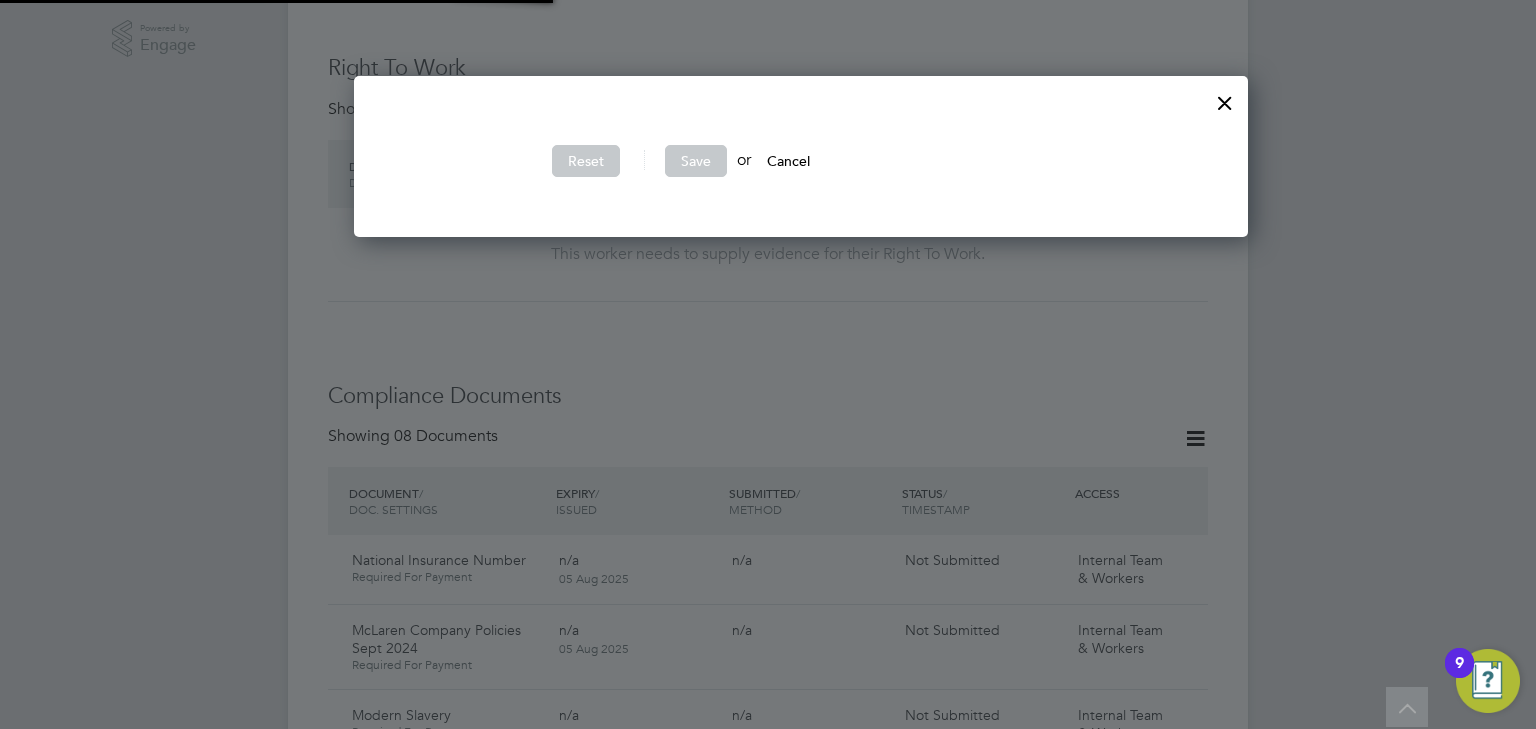scroll, scrollTop: 10, scrollLeft: 9, axis: both 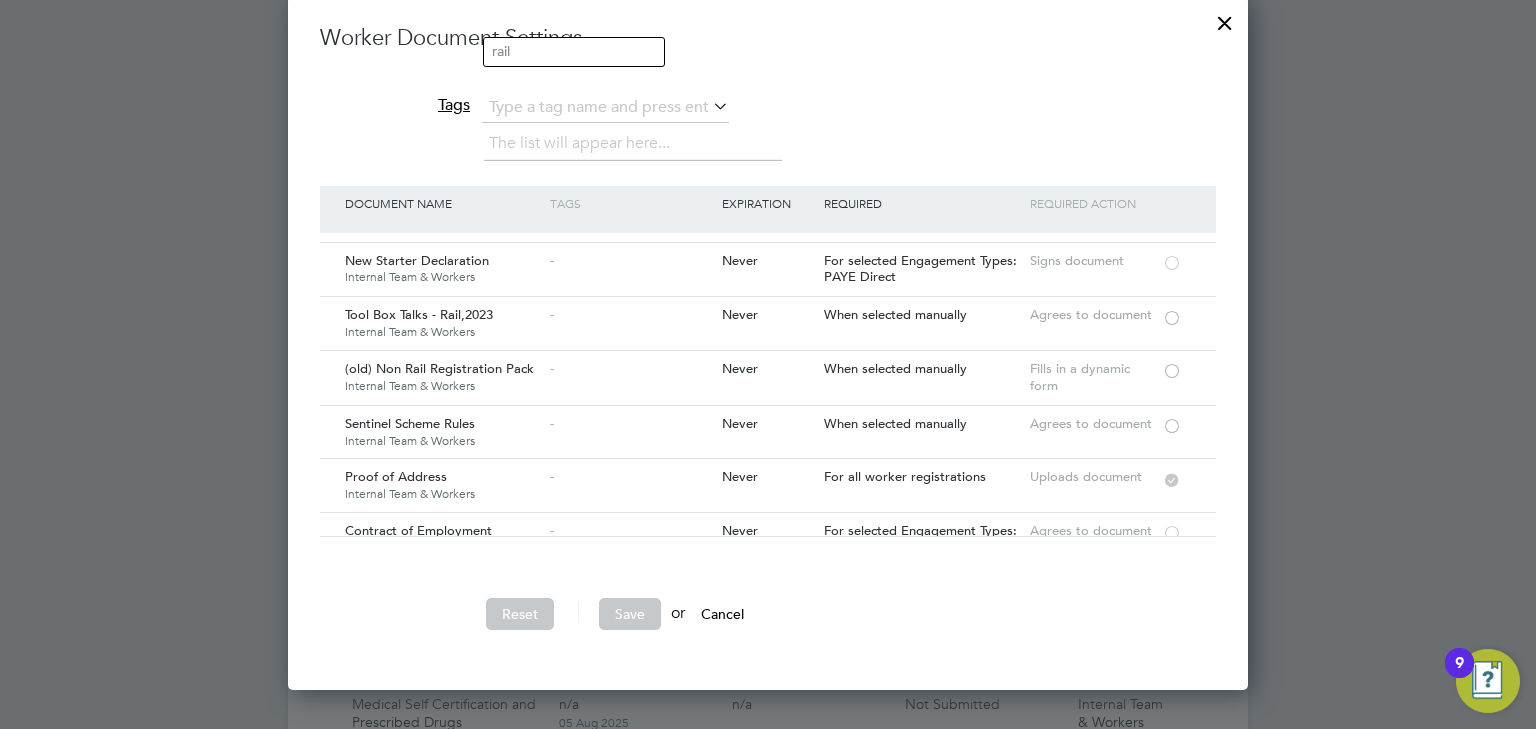 click at bounding box center [1225, 18] 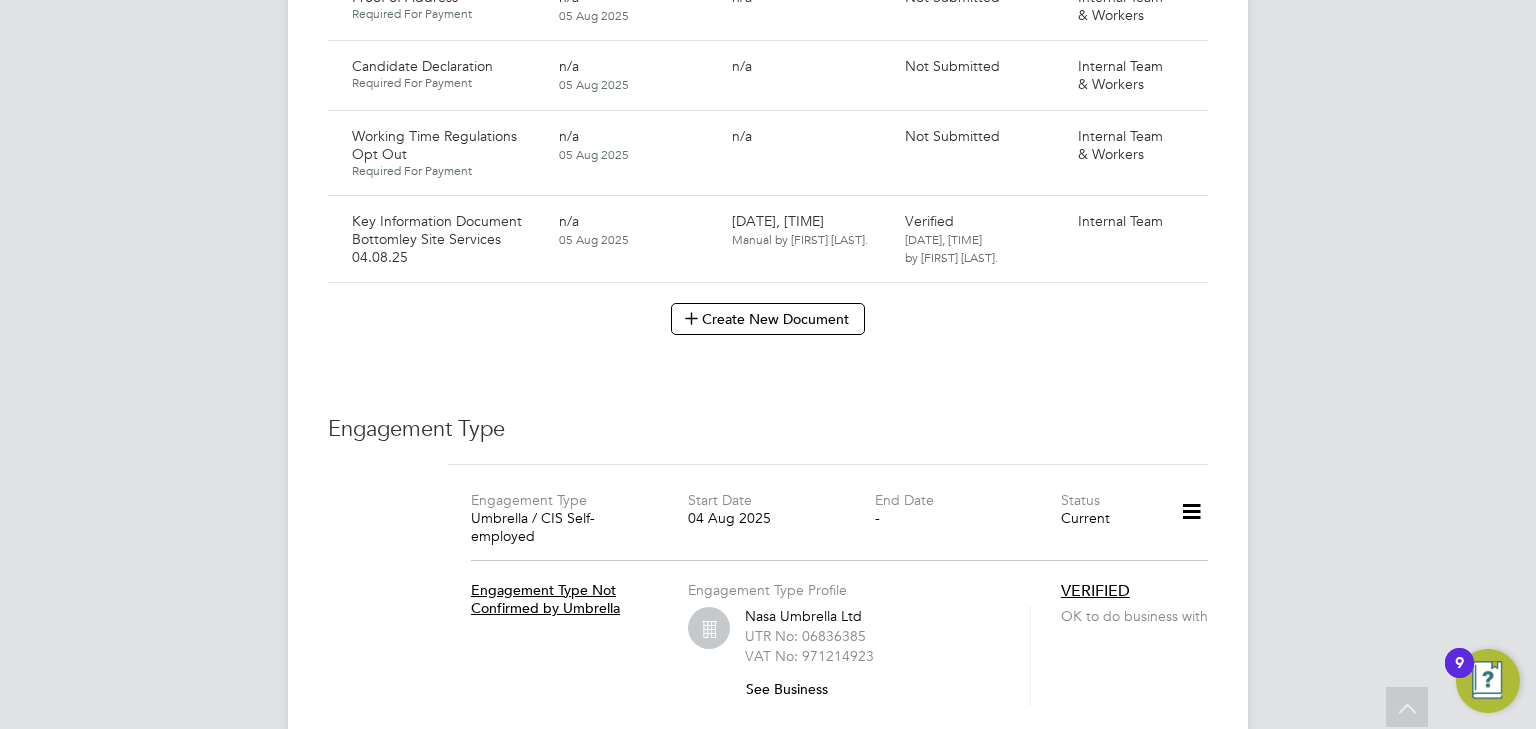 scroll, scrollTop: 1440, scrollLeft: 0, axis: vertical 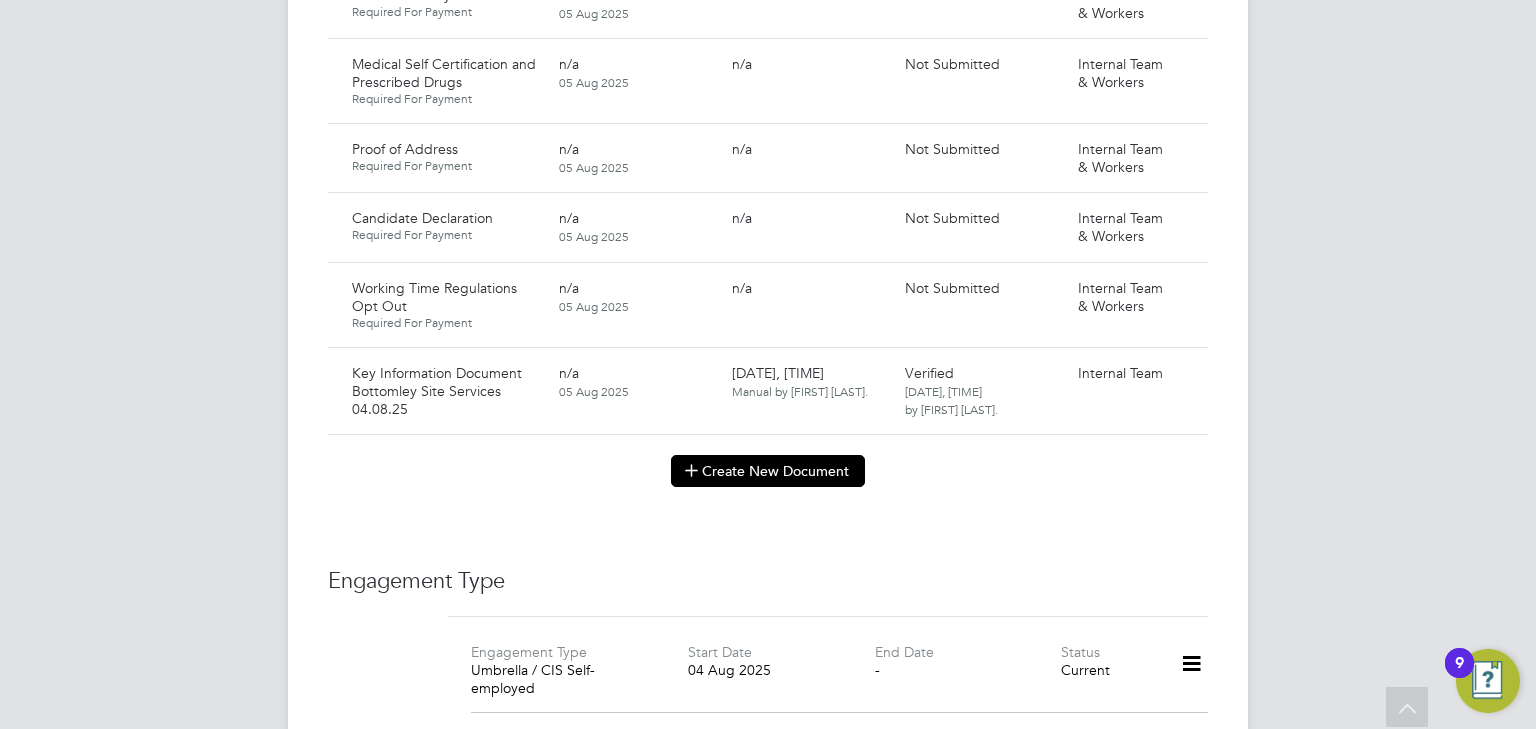 click on "Create New Document" 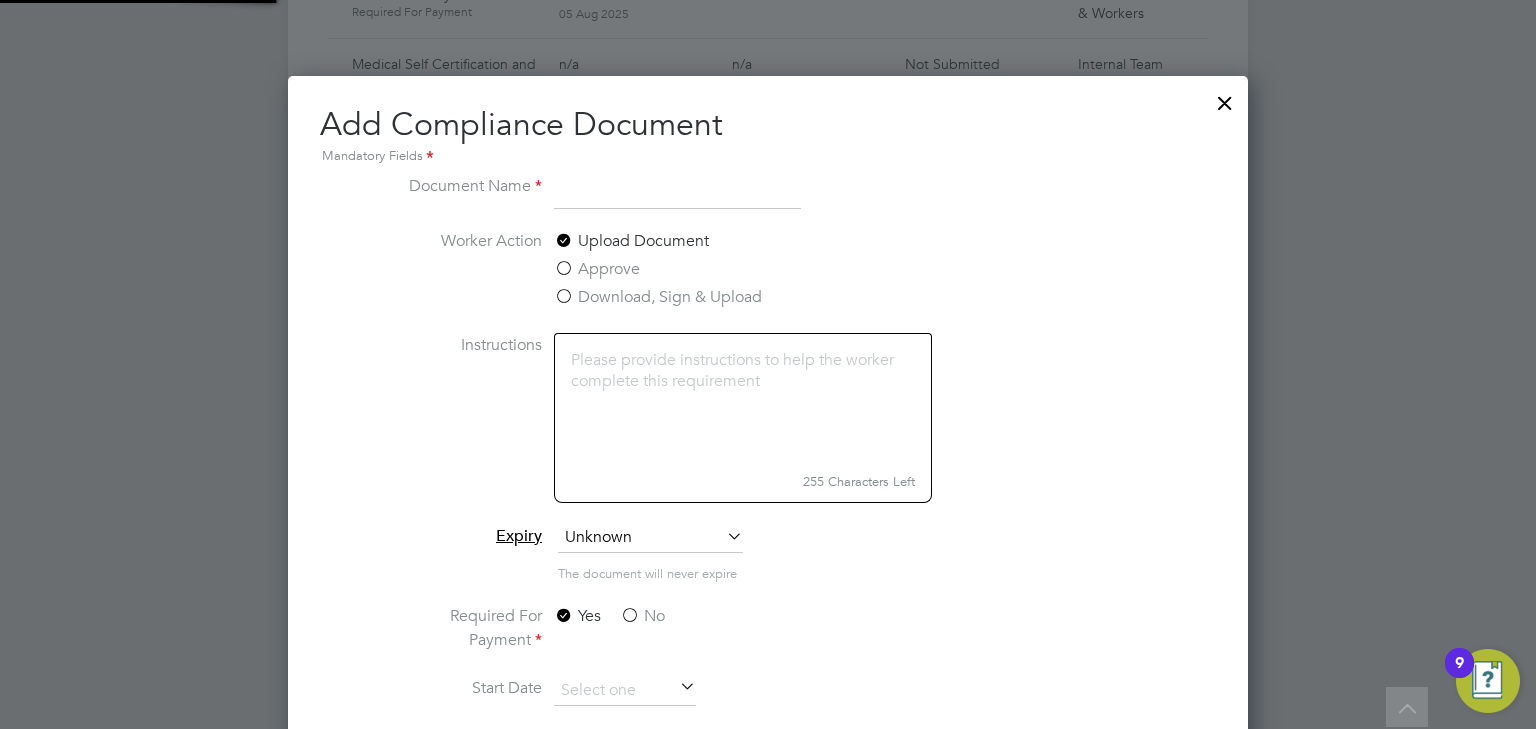 scroll, scrollTop: 9, scrollLeft: 10, axis: both 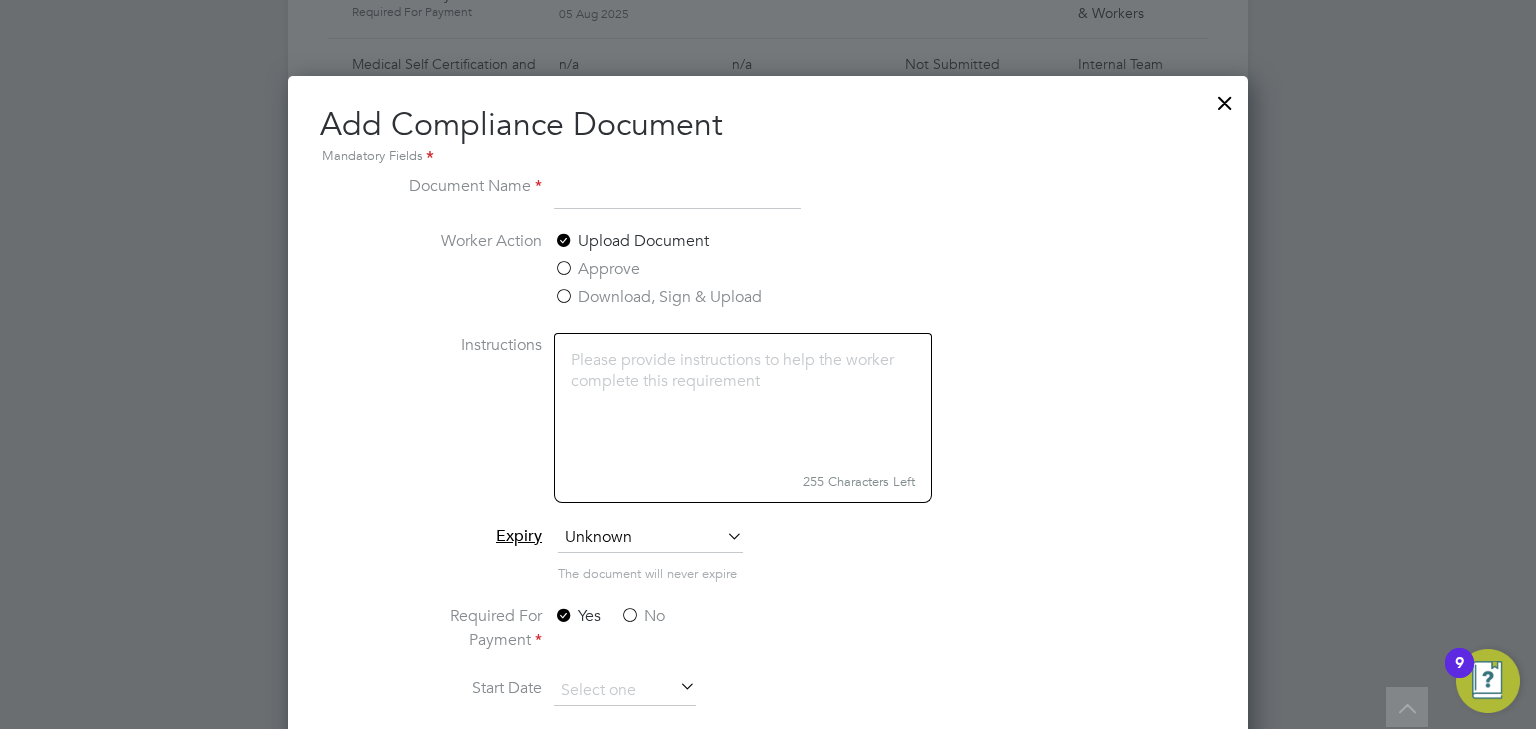 click at bounding box center (677, 192) 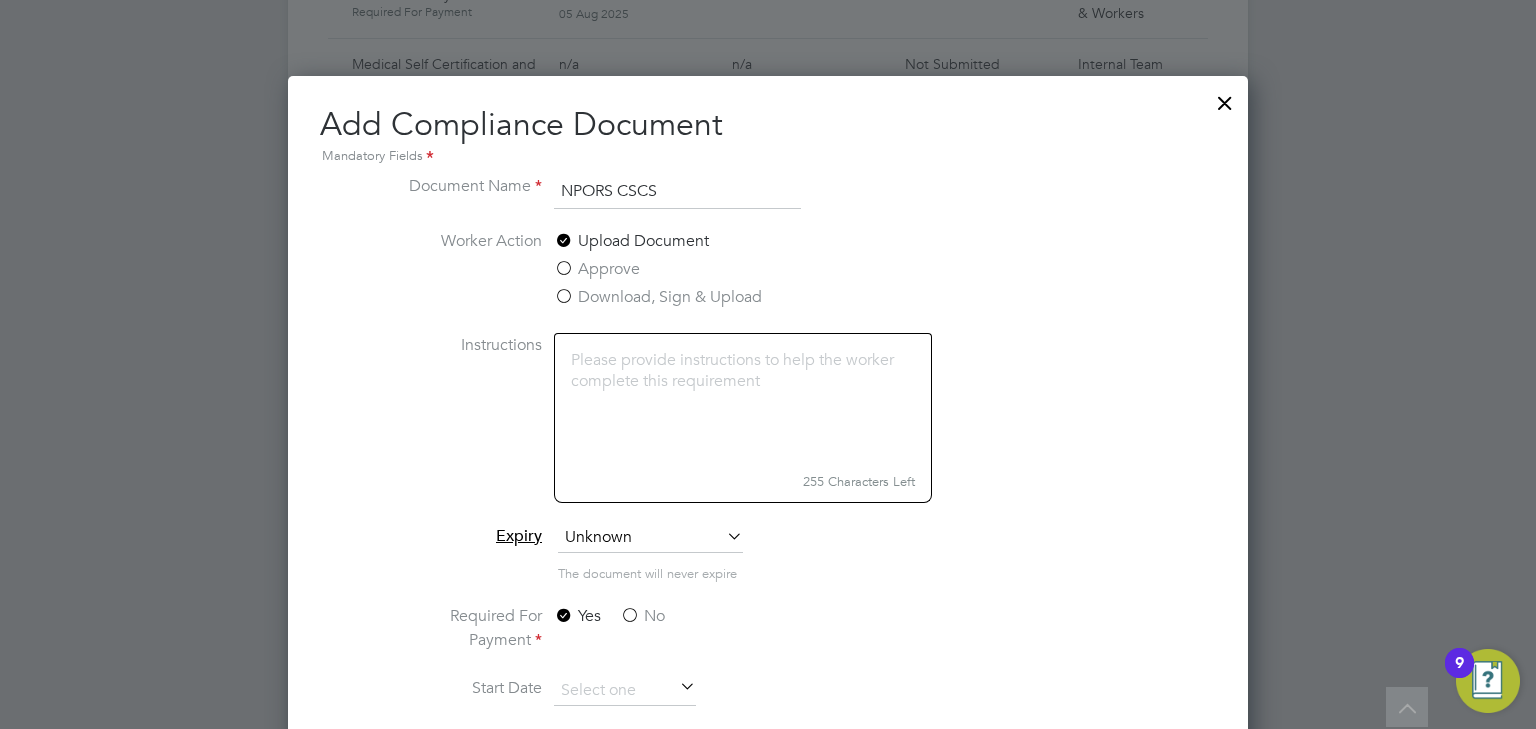 type on "NPORS CSCS" 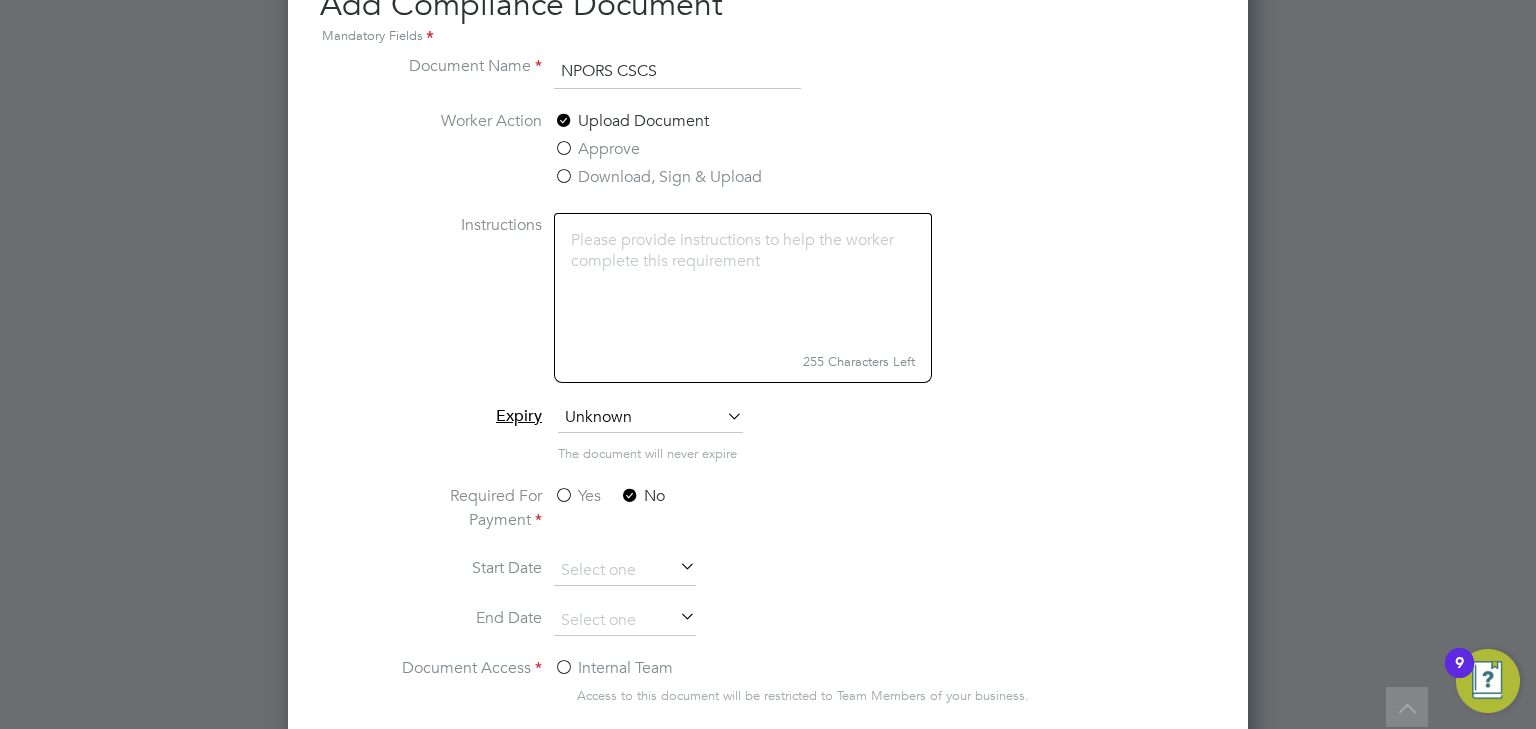 scroll, scrollTop: 1760, scrollLeft: 0, axis: vertical 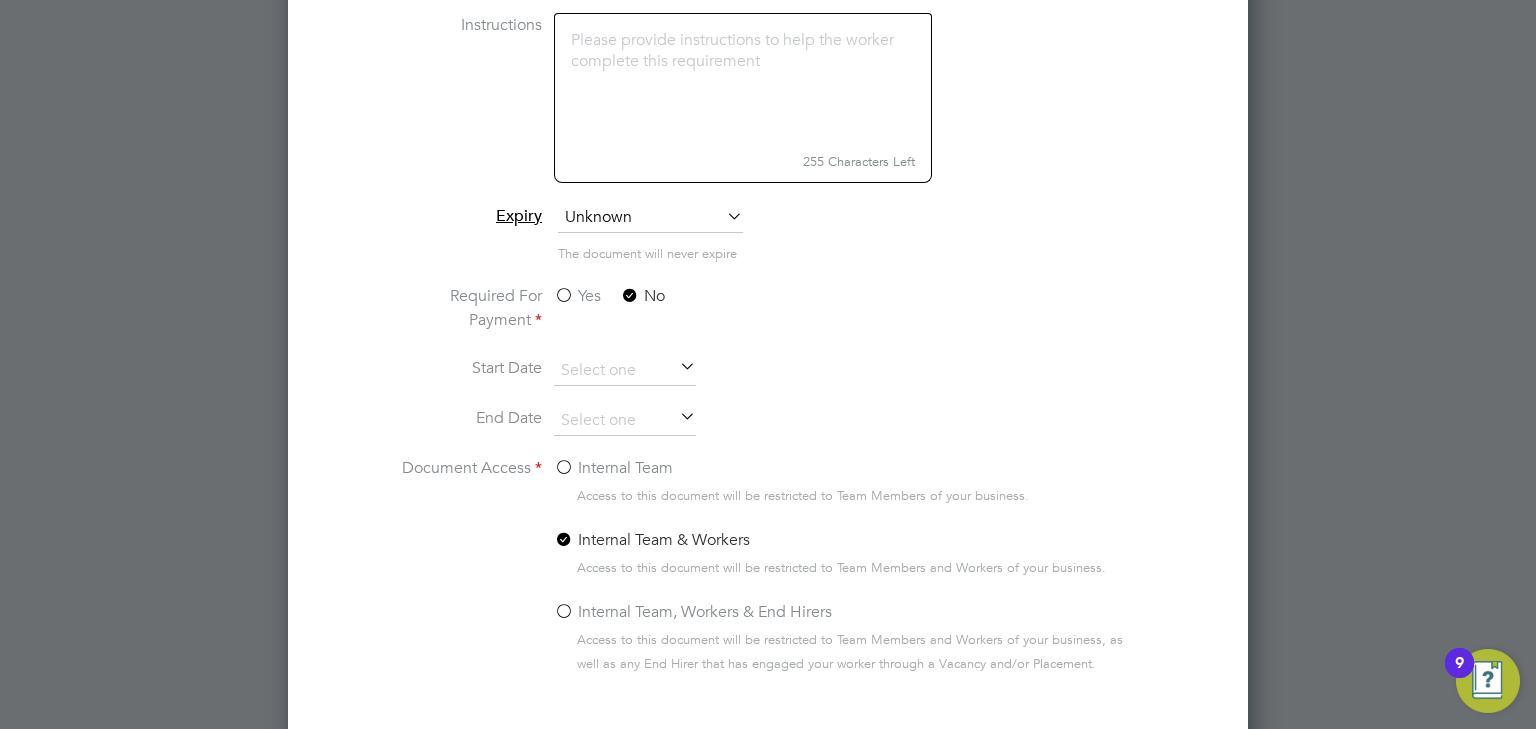 click on "Internal Team" 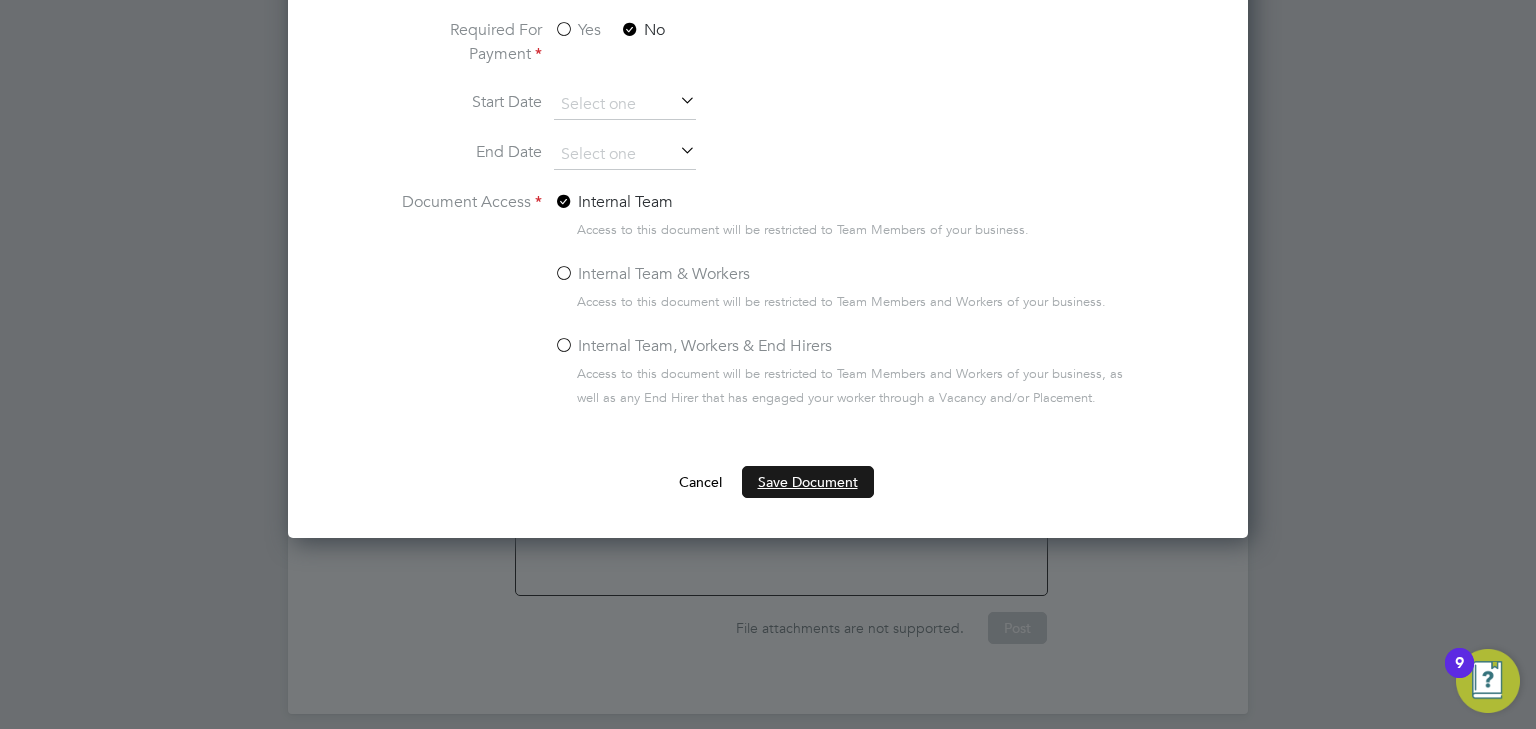 click on "Save Document" at bounding box center (808, 482) 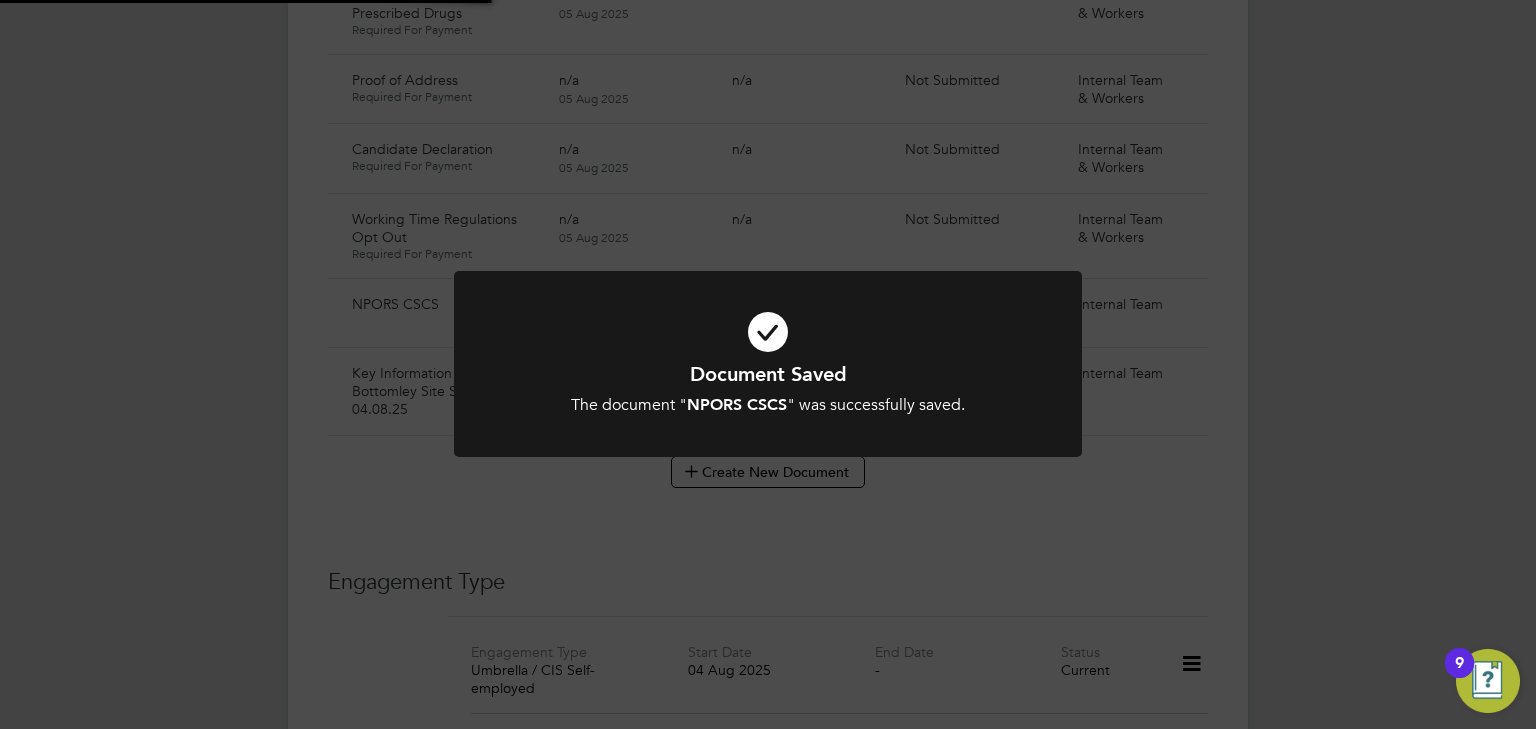 scroll, scrollTop: 1440, scrollLeft: 0, axis: vertical 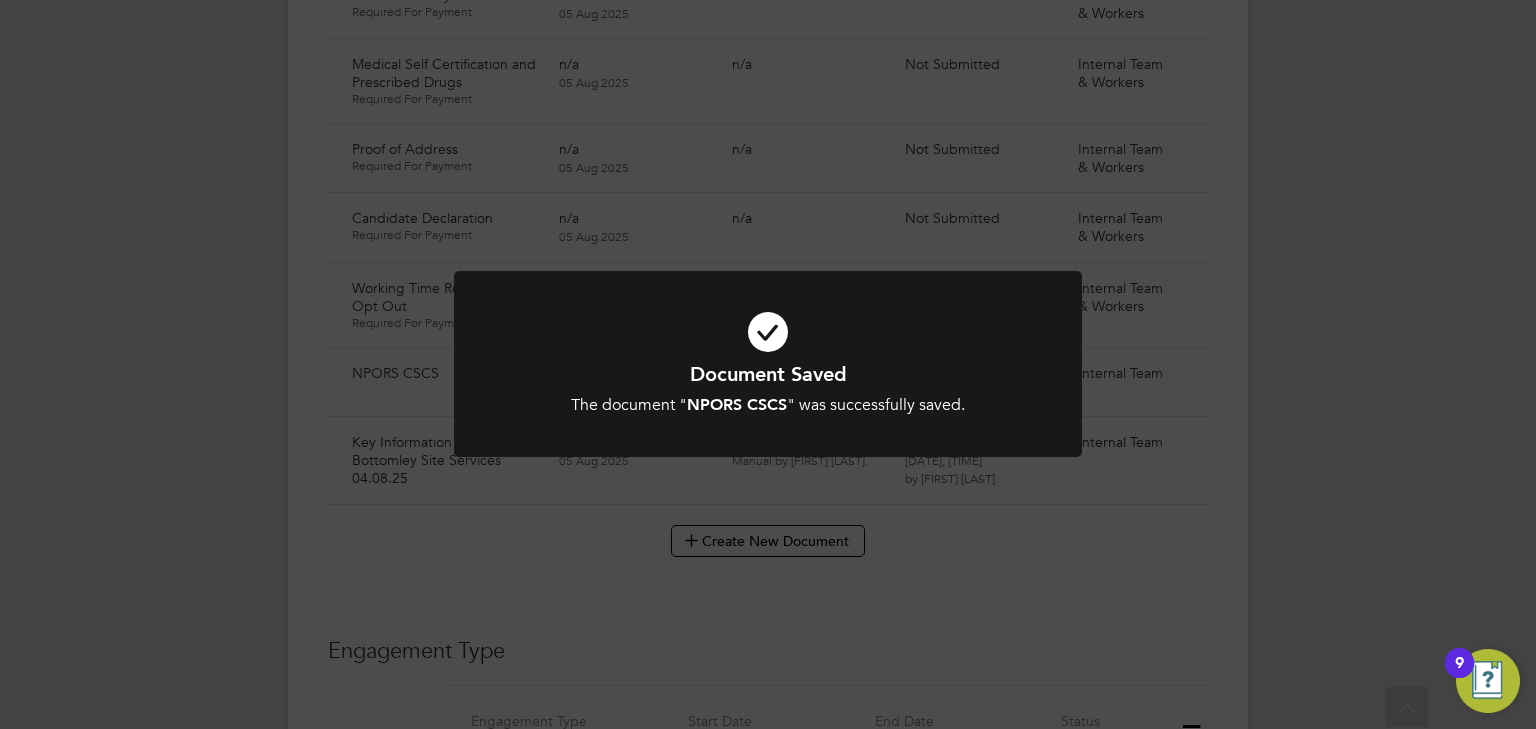 click on "Document Saved The document " NPORS CSCS " was successfully saved. Cancel Okay" 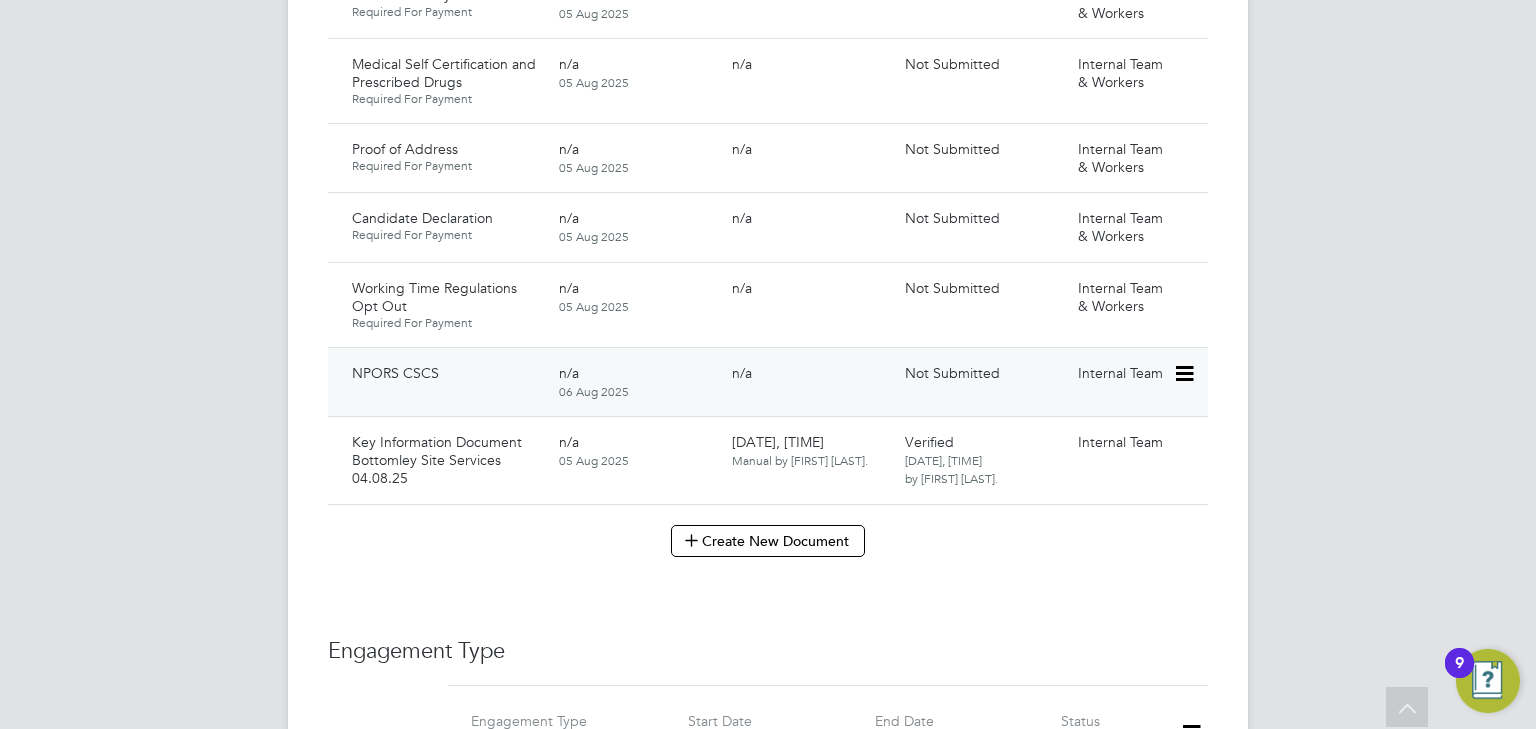 click 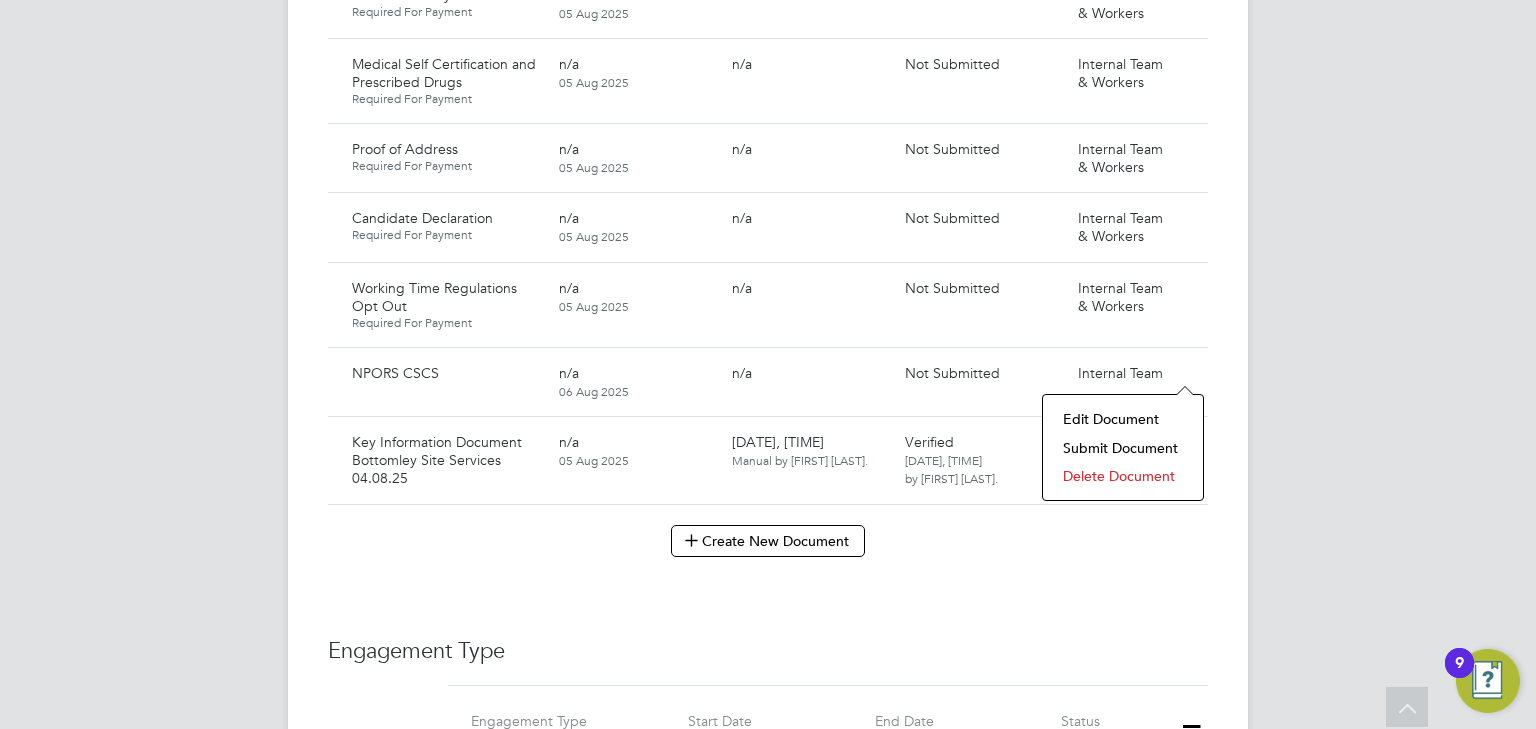 click on "Submit Document" 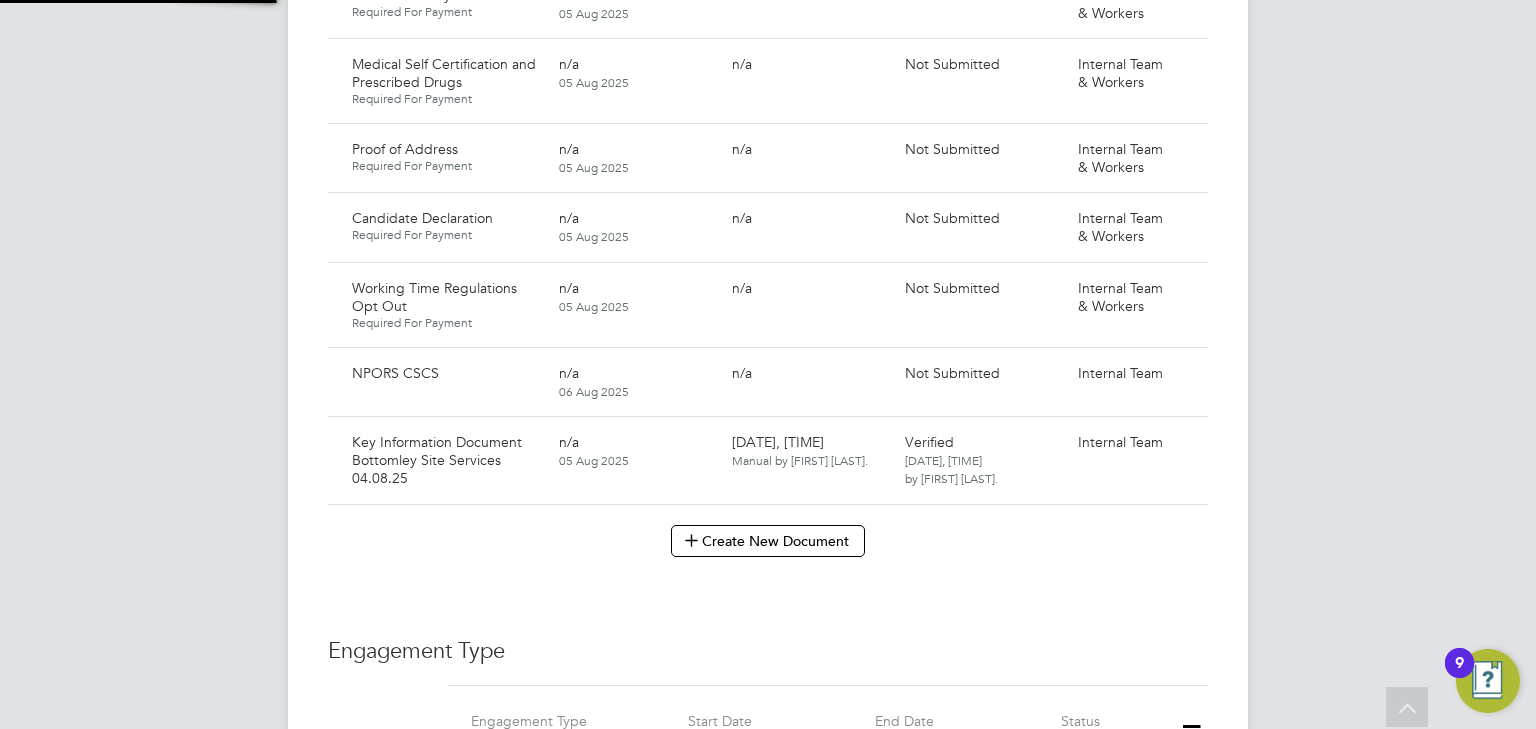 scroll, scrollTop: 9, scrollLeft: 10, axis: both 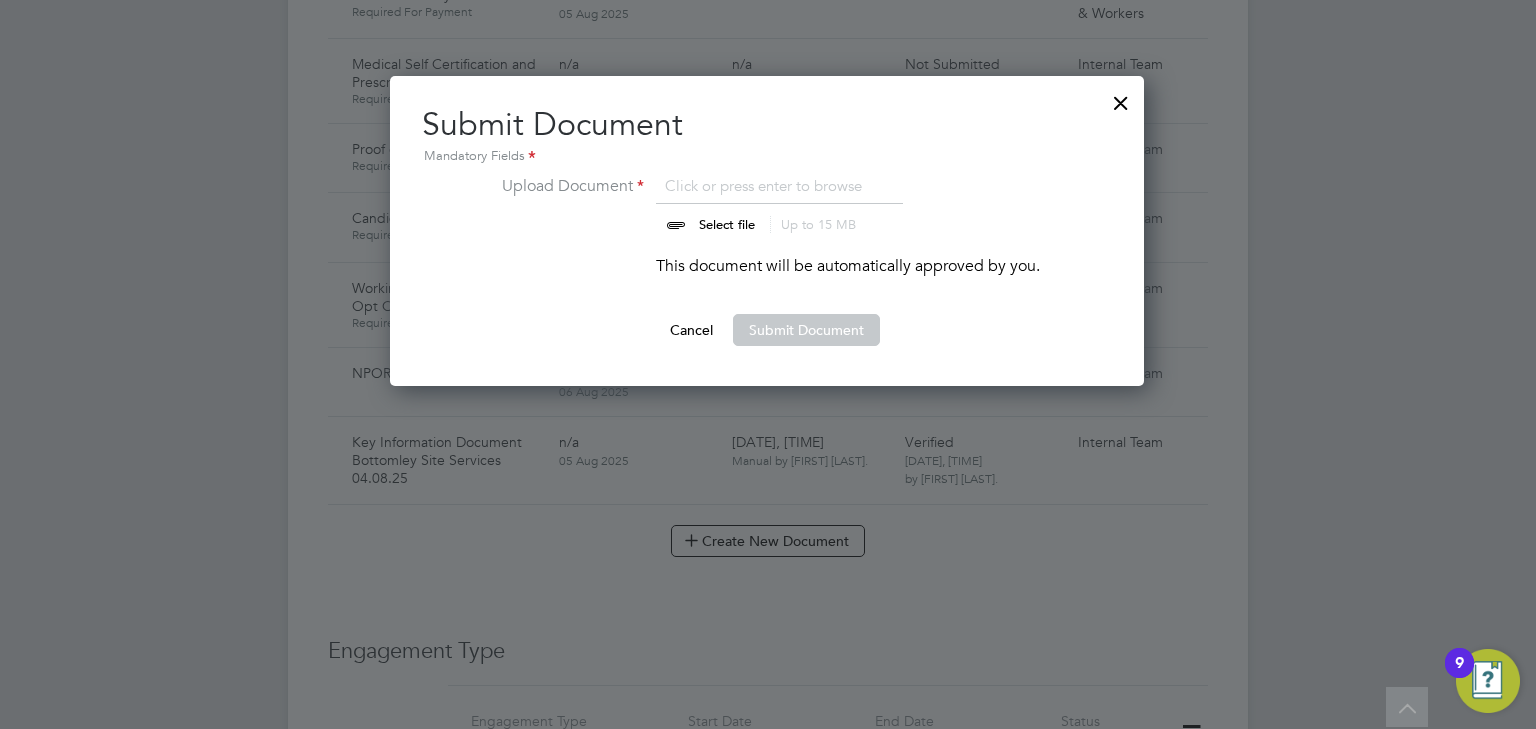 click at bounding box center [746, 204] 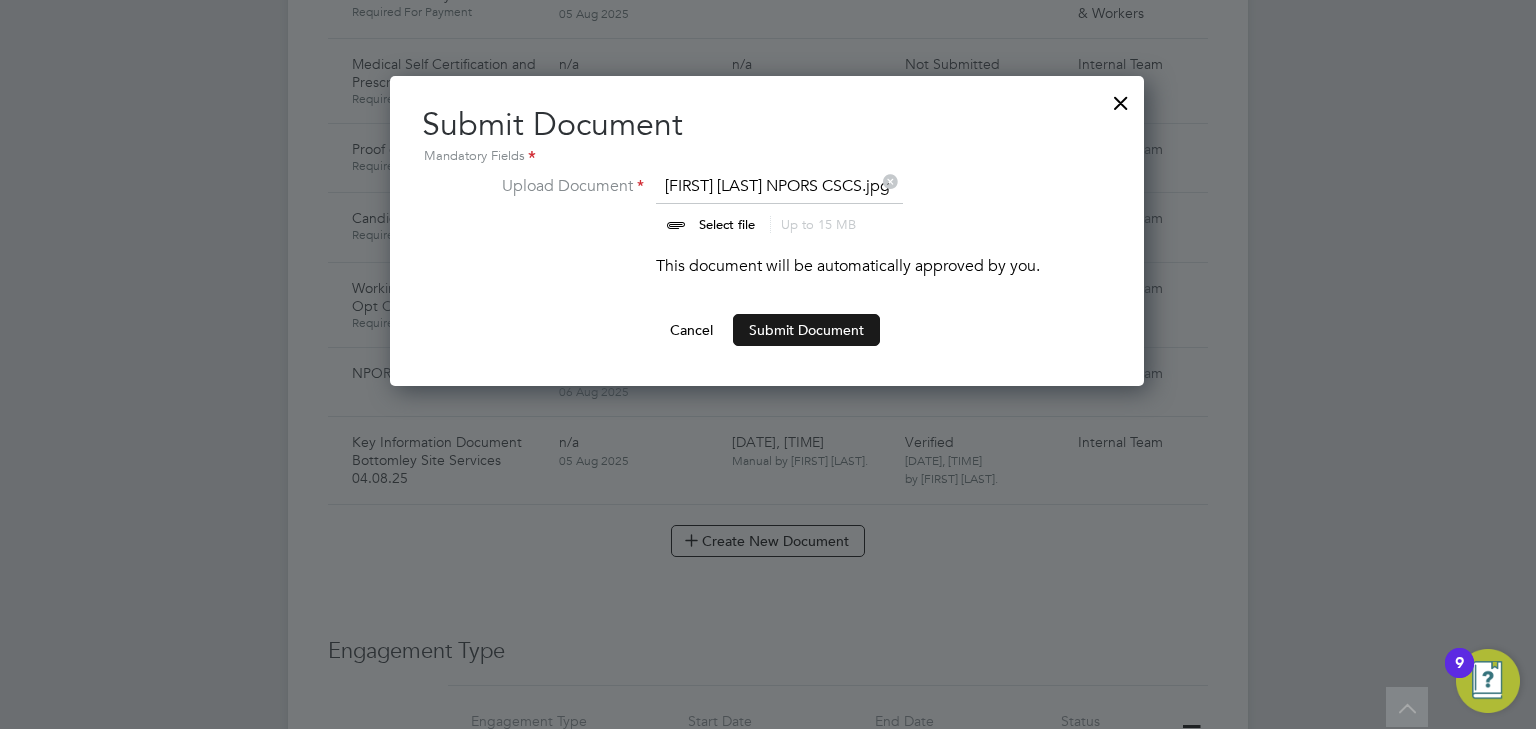 click on "Submit Document" at bounding box center (806, 330) 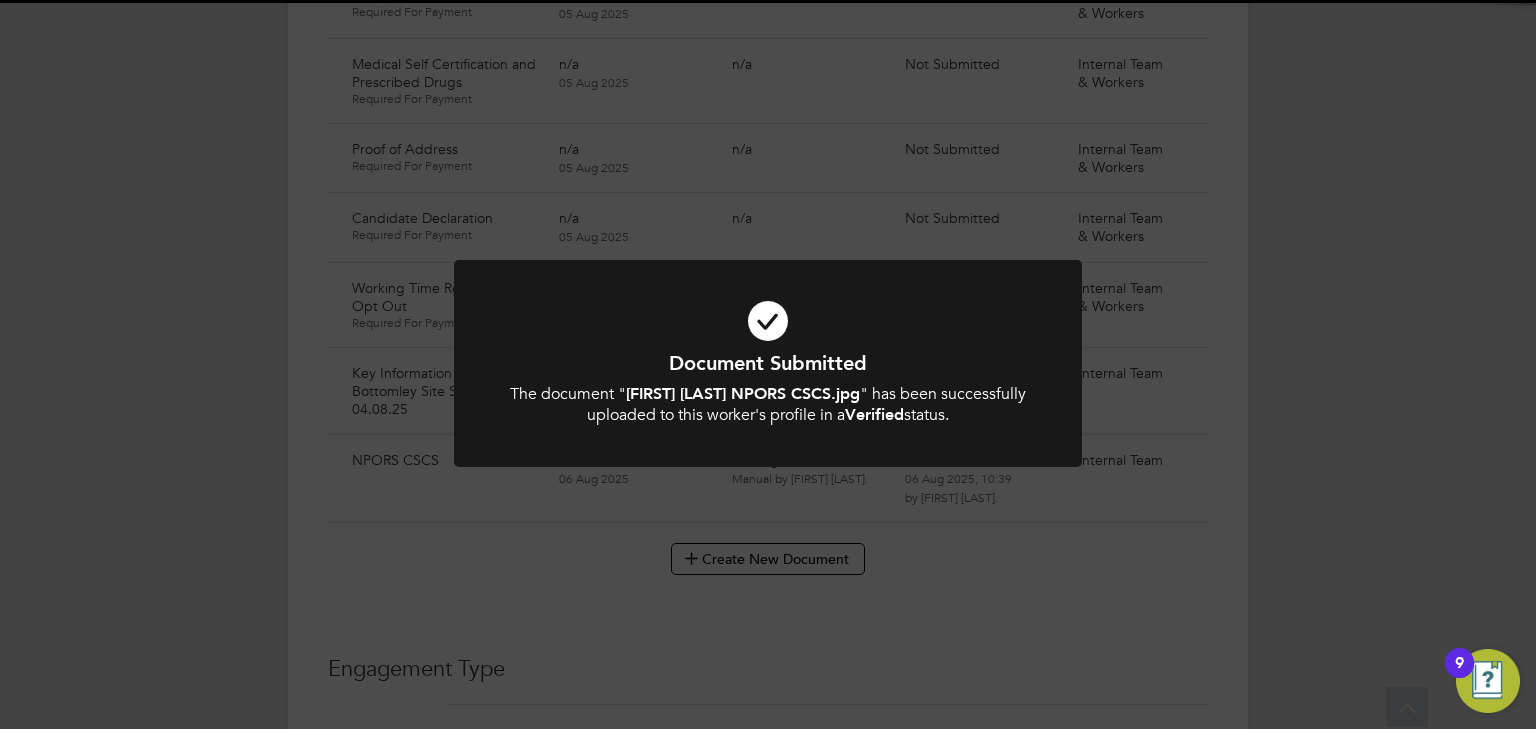 click on "Document Submitted The document " Bradley Baulf NPORS CSCS.jpg " has been successfully uploaded to this worker's profile in a  Verified  status. Cancel Okay" 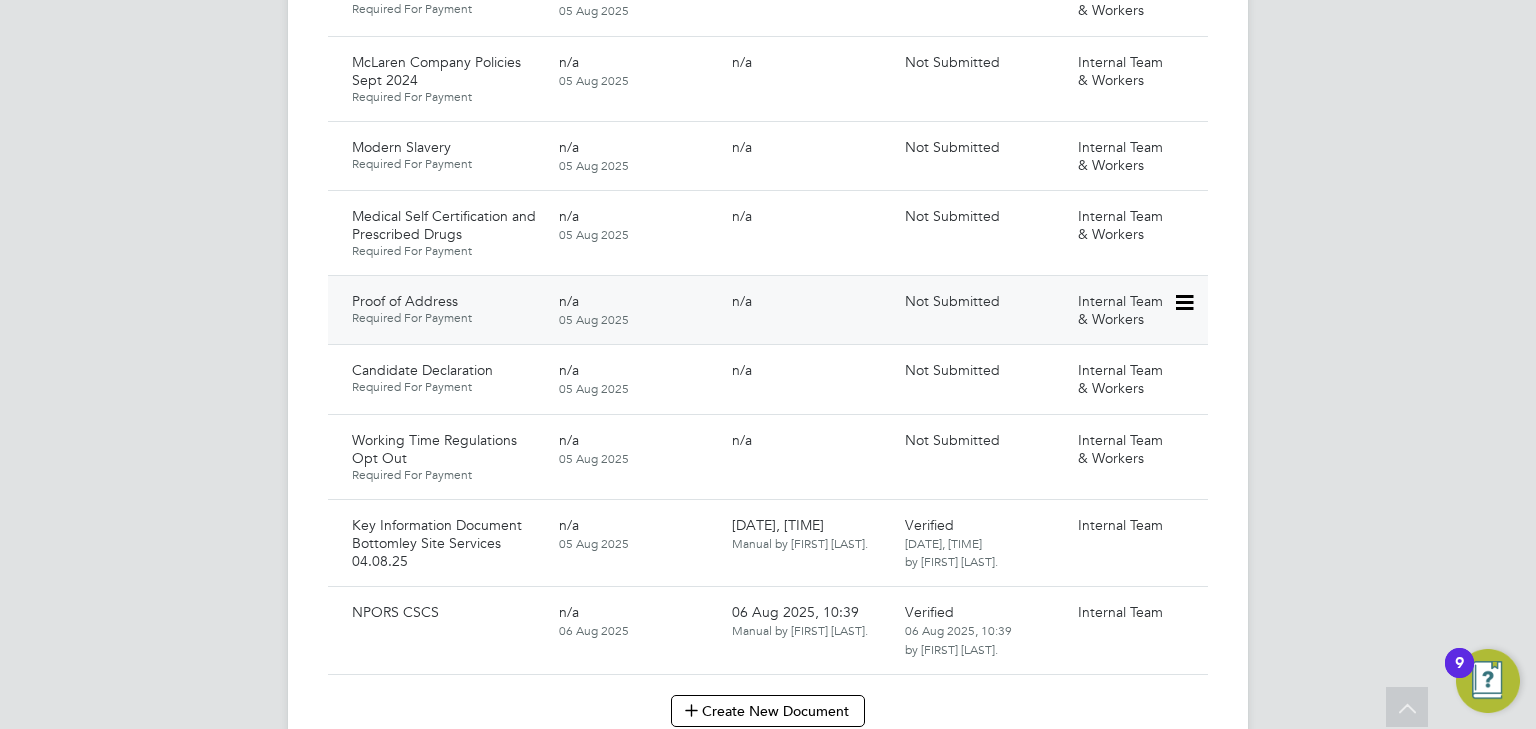 scroll, scrollTop: 1120, scrollLeft: 0, axis: vertical 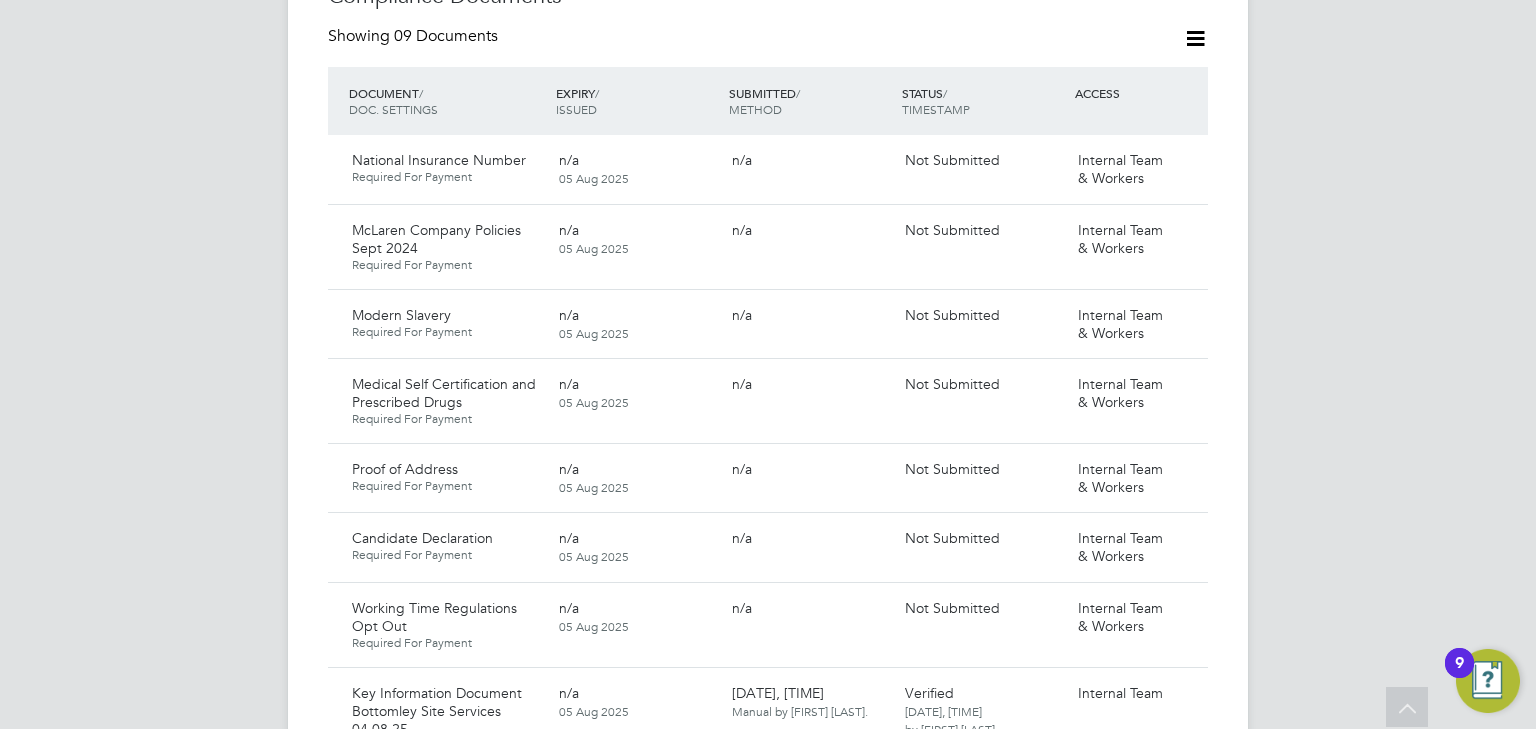 click 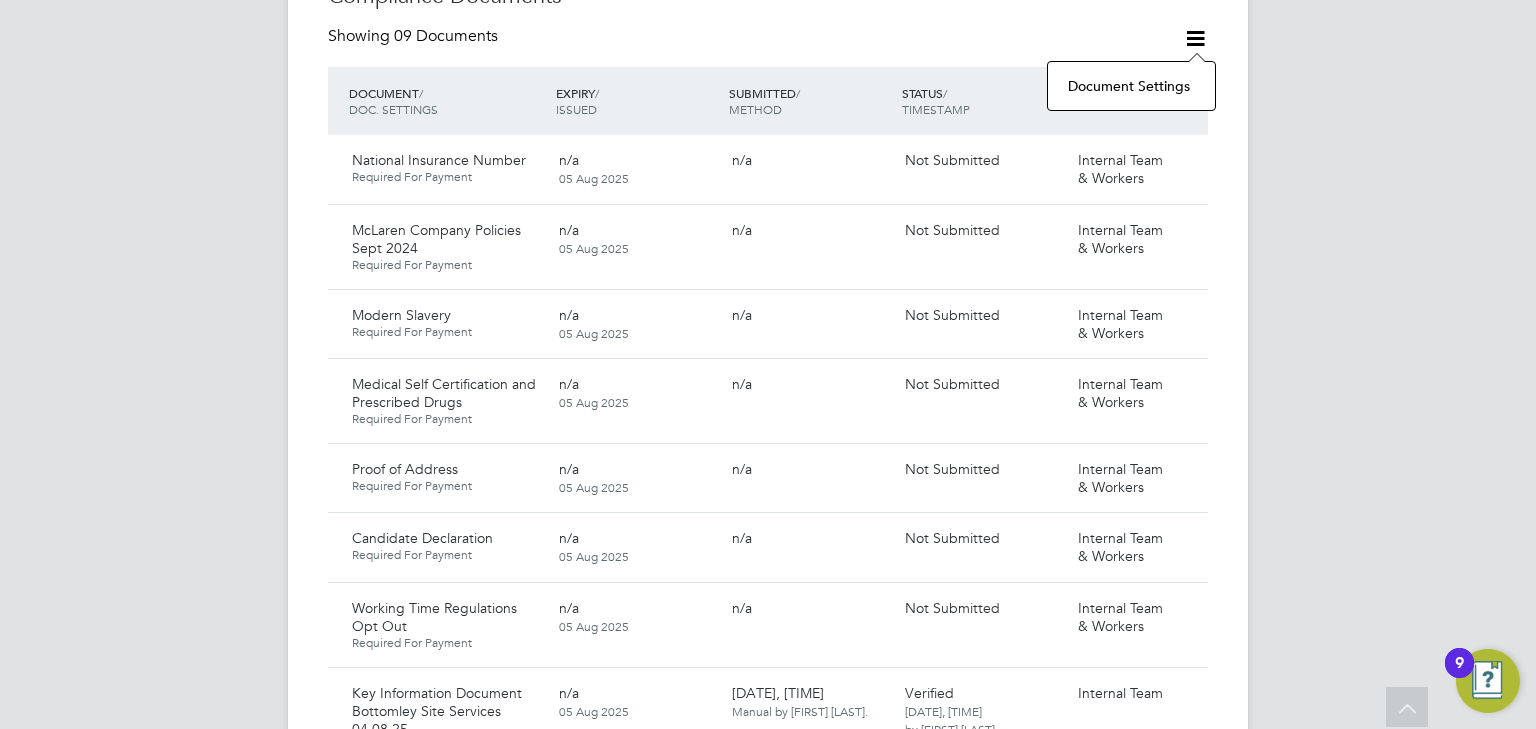 click on "JW   Jane Weitzman   Notifications
Applications:   Current page:   Network
Team Members   Businesses   Sites   Workers   Contacts   Jobs
Positions   Vacancies   Placements   Timesheets
Timesheets   Expenses   Finance
Invoices & Credit Notes   Statements   Payments   Reports
Margin Report   Report Downloads   Preferences
My Business   Doc. Requirements   VMS Configurations   Notifications   Activity Logs
.st0{fill:#C0C1C2;}
Powered by Engage All Workers Worker   Payment History   Tasks   Activity Logs   Worker Payment History Tasks Activity Logs All Workers Worker Details Follow   BB Bradley Baulf     m:  07481761552     PAYROLL STATUS   Not OK to pay This worker cannot be paid Personal Details ID     BH-65615 Mobile Phone   07481761552" at bounding box center [768, 310] 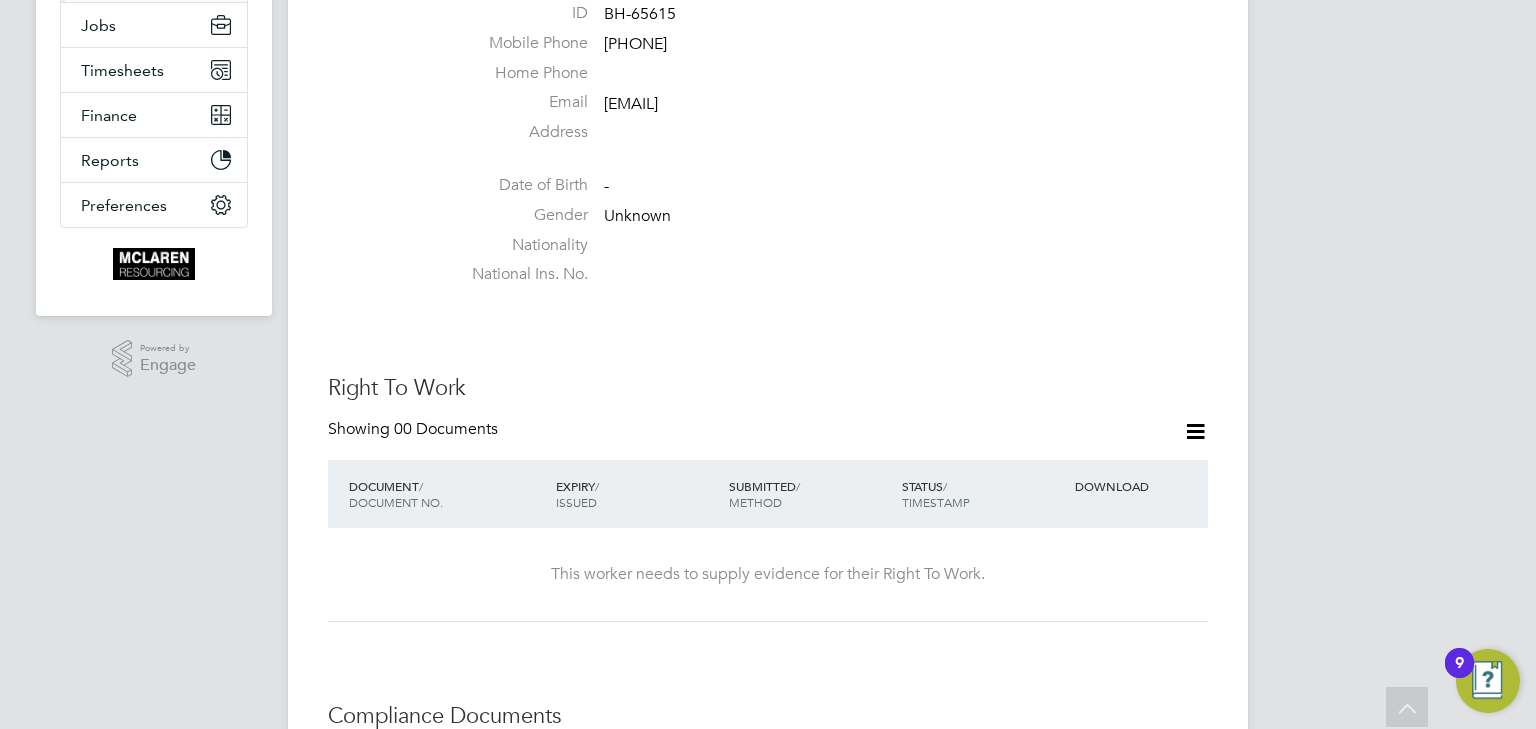 scroll, scrollTop: 0, scrollLeft: 0, axis: both 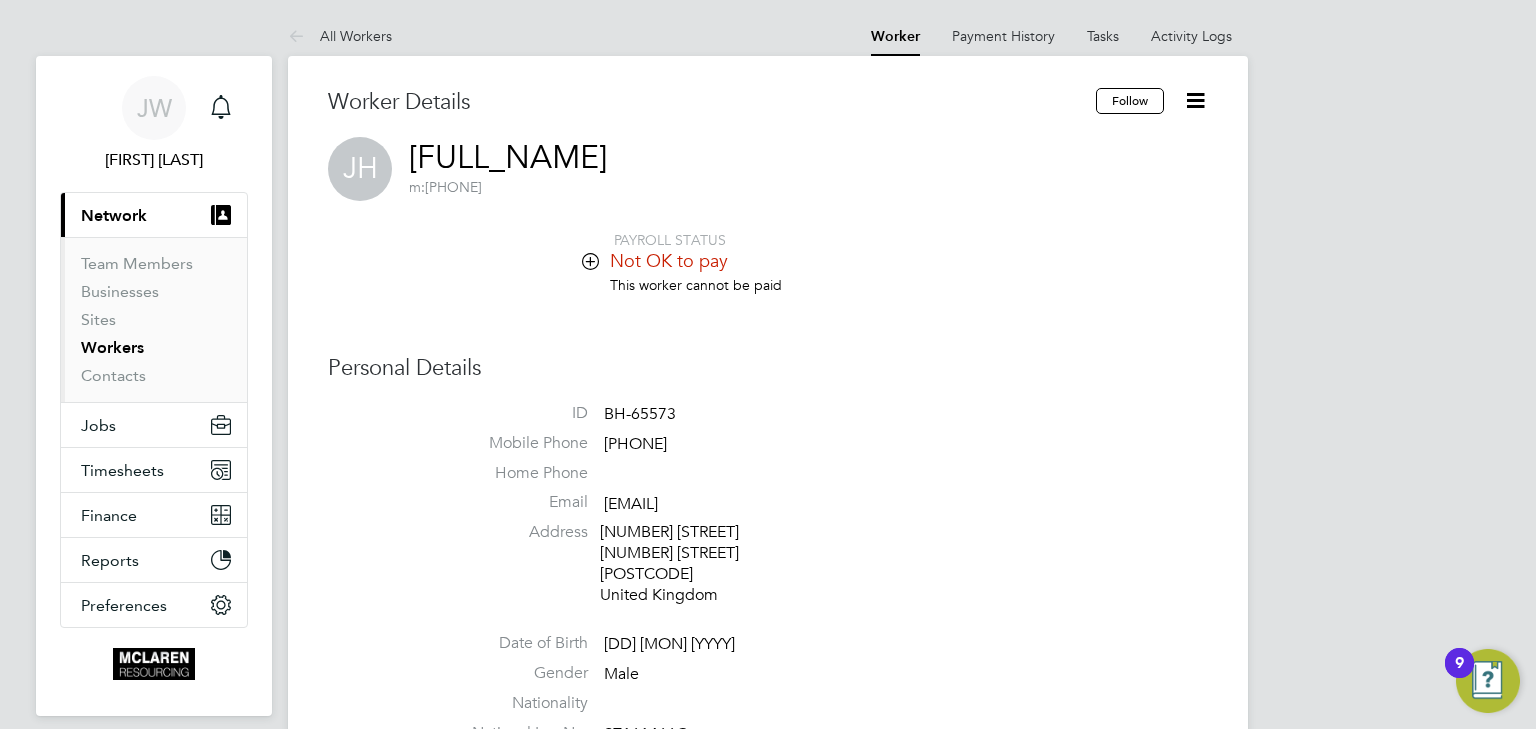 click 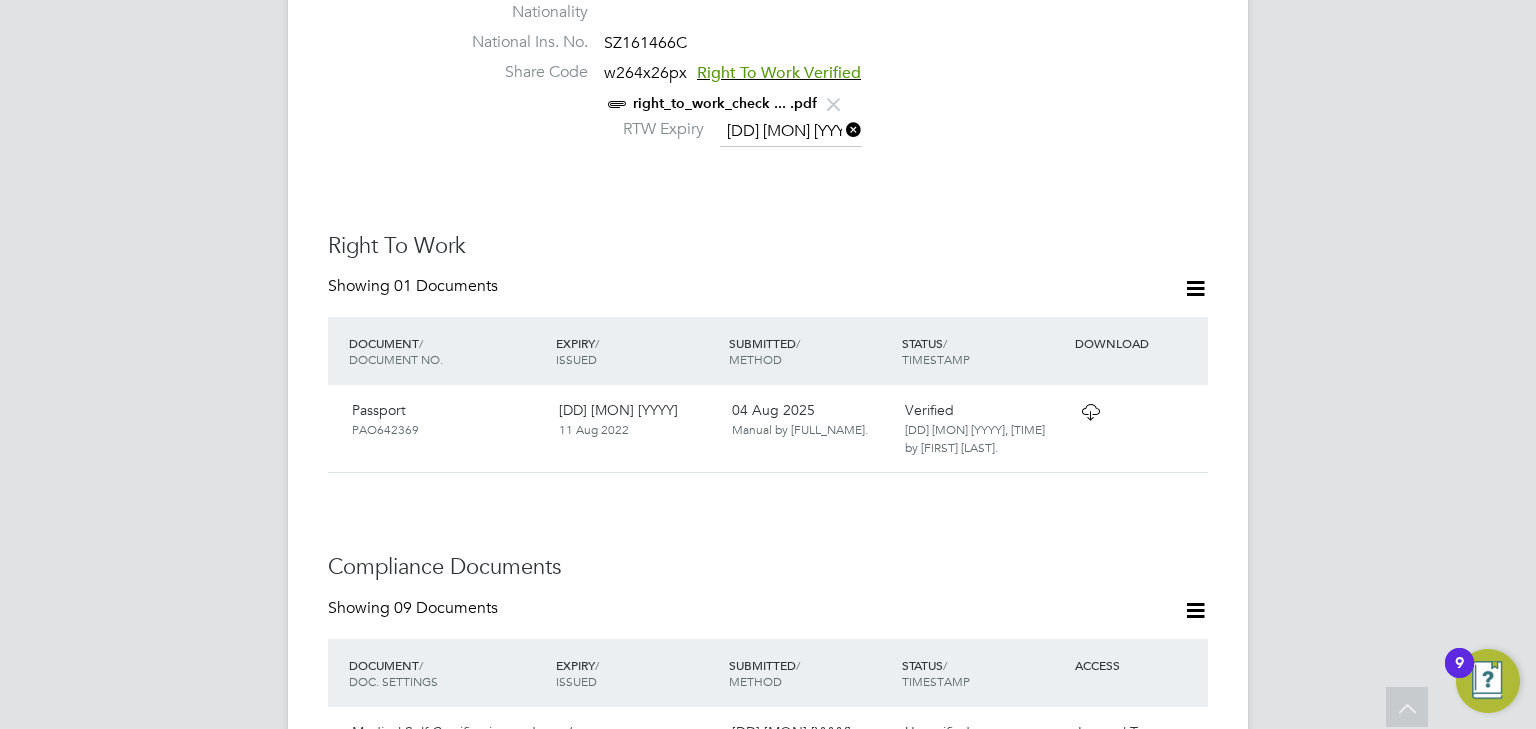 scroll, scrollTop: 1040, scrollLeft: 0, axis: vertical 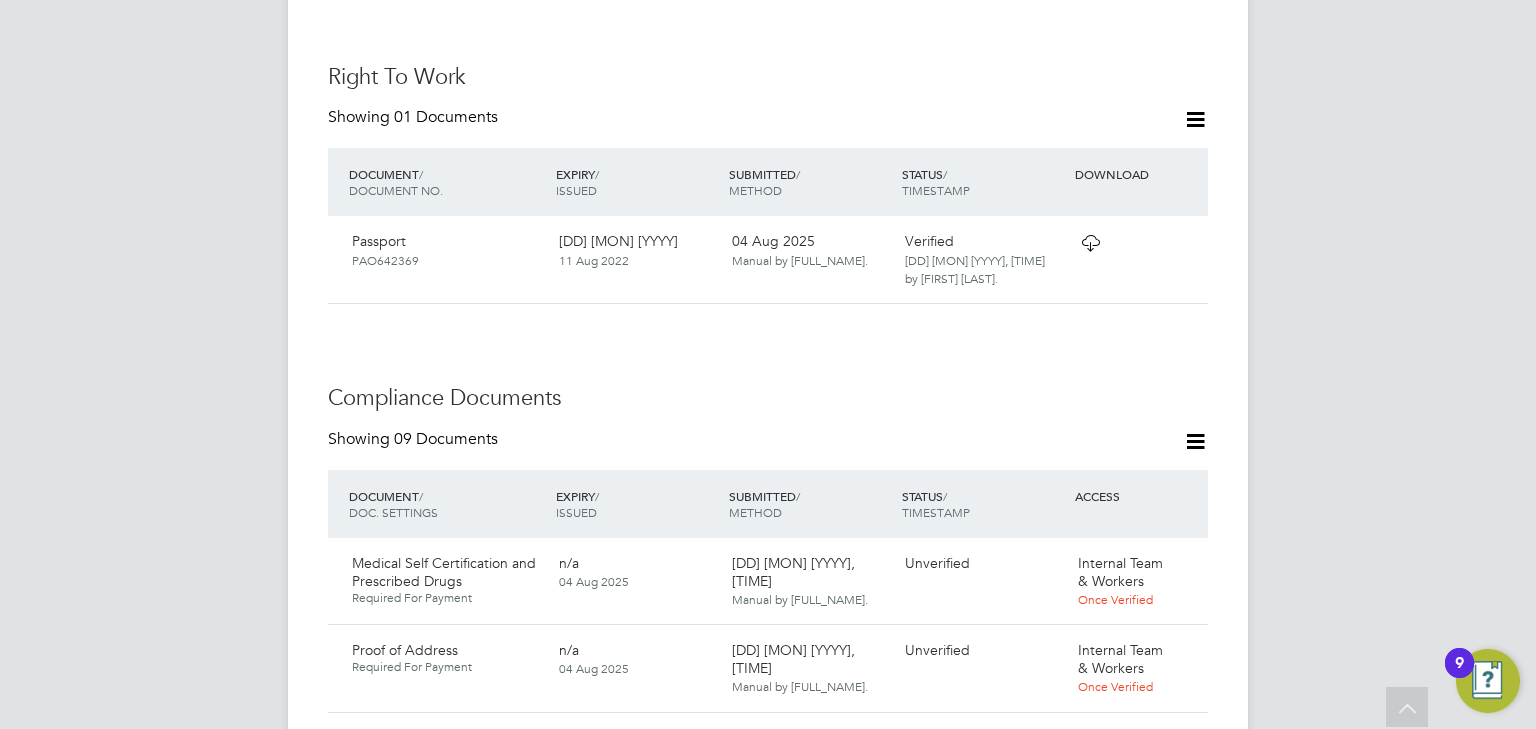 click 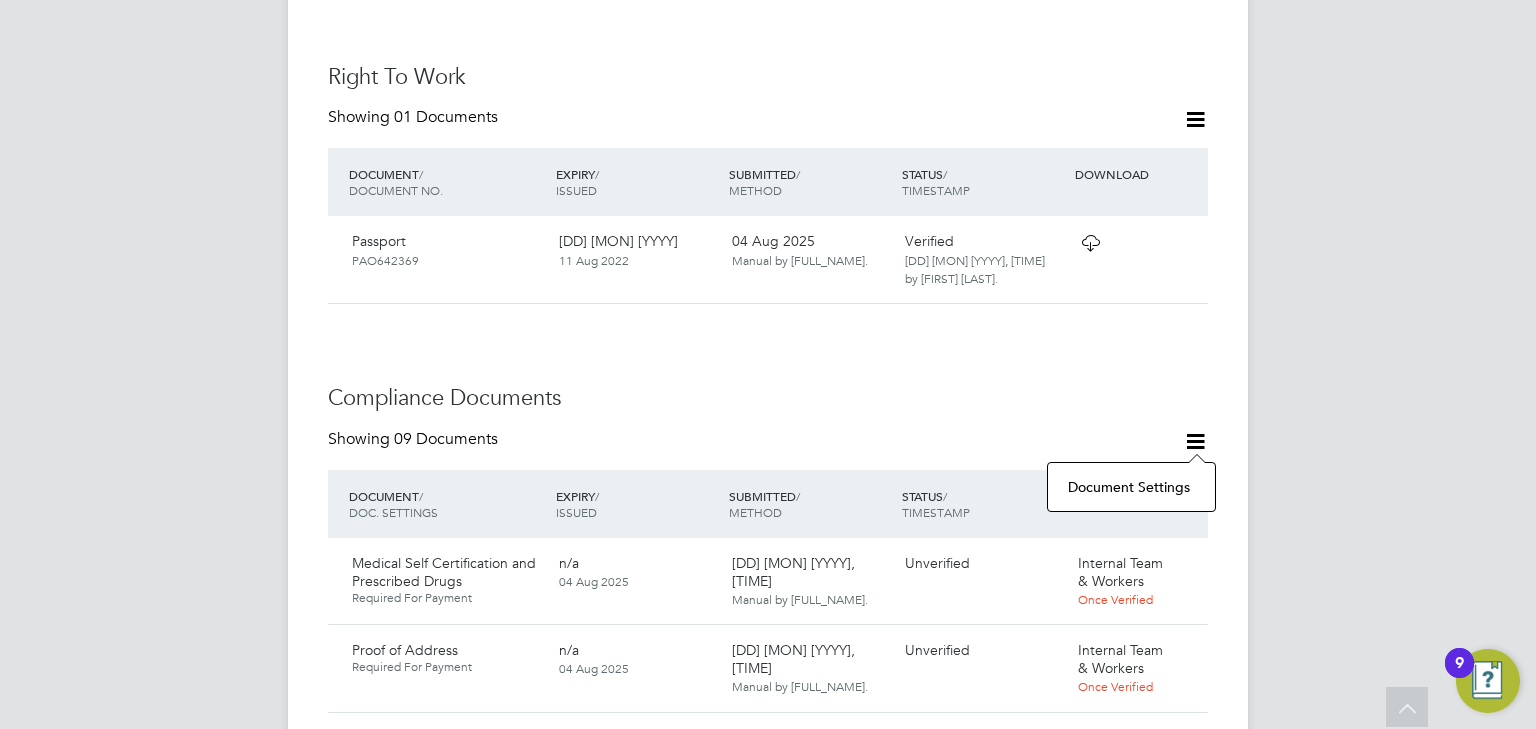 click on "Document Settings" 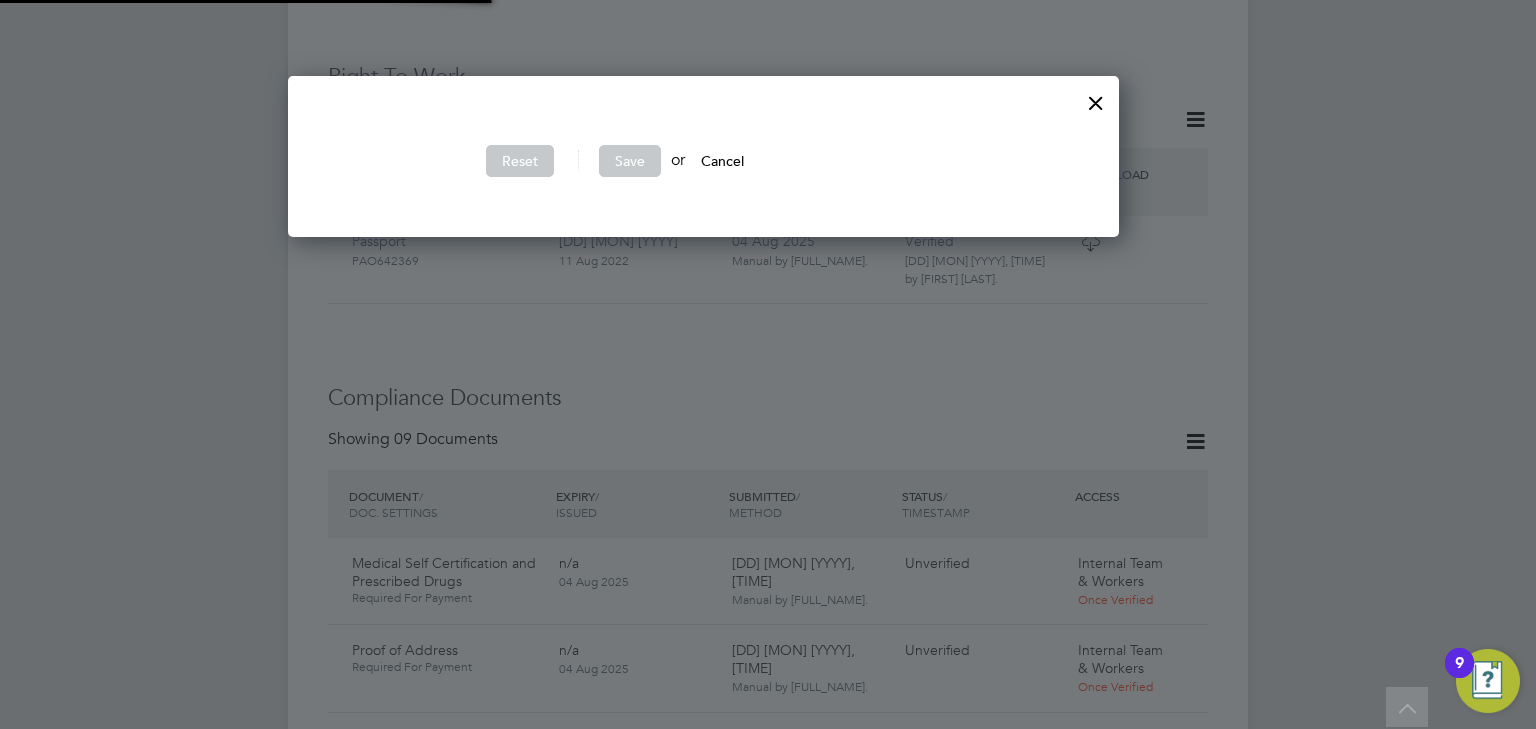 scroll, scrollTop: 10, scrollLeft: 10, axis: both 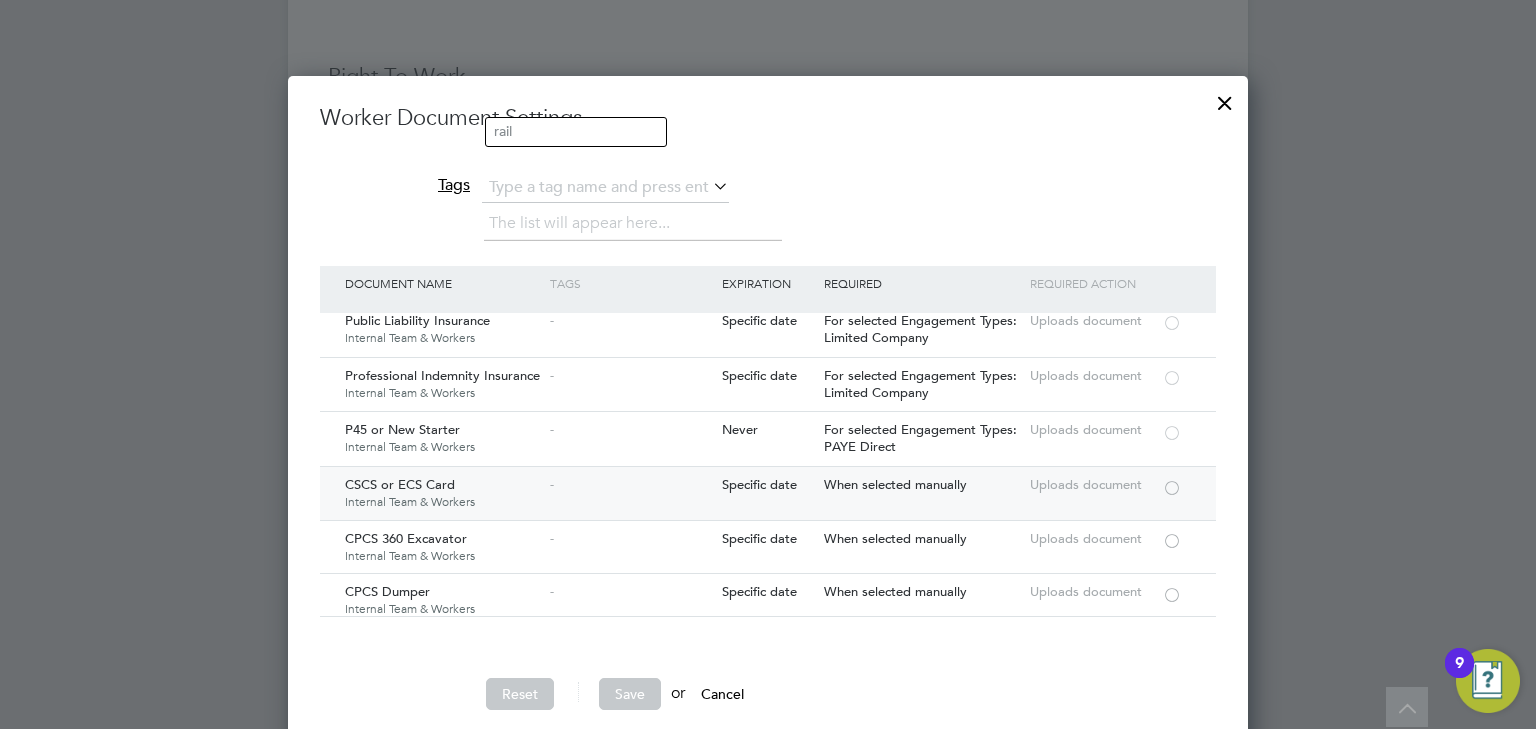 click at bounding box center [1172, 486] 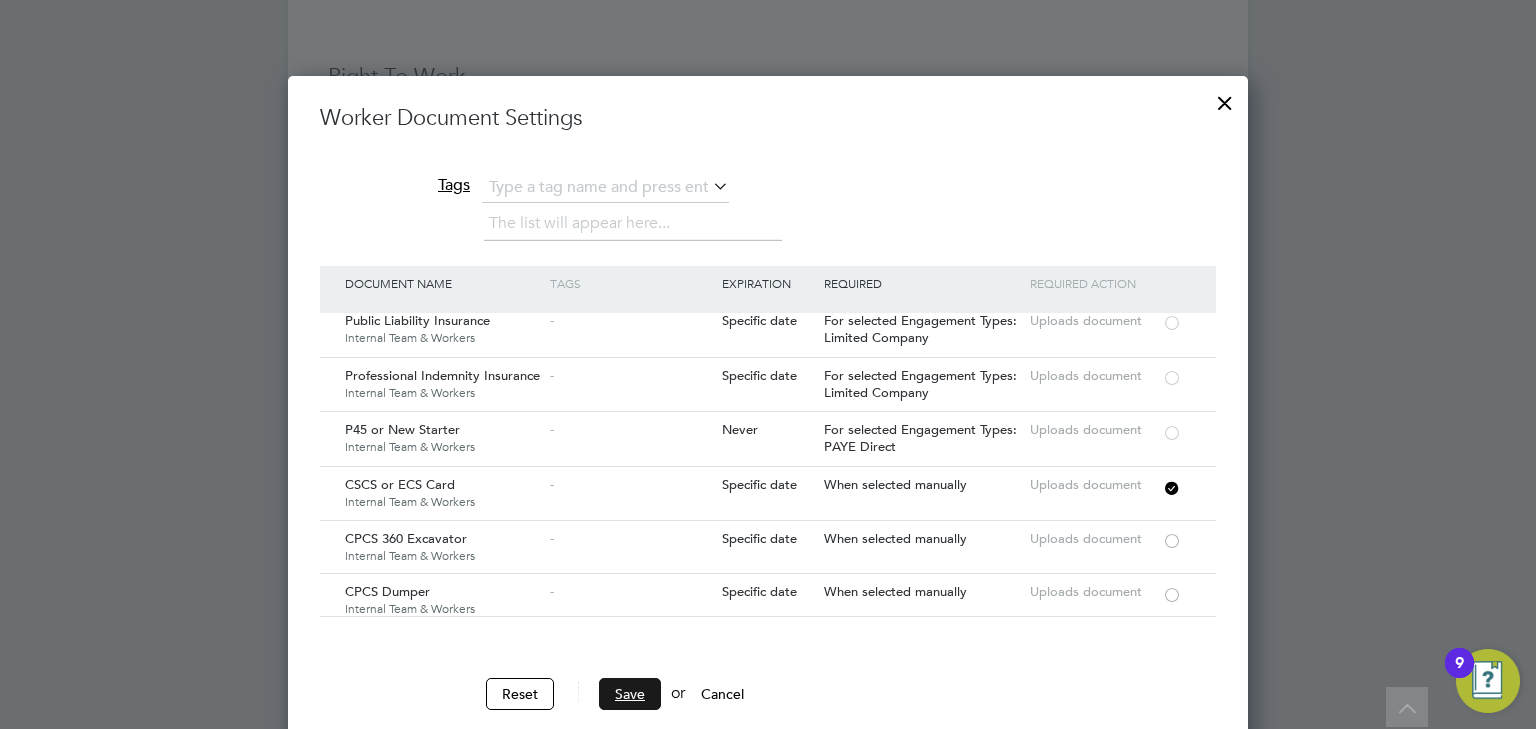 click on "Save" at bounding box center (630, 694) 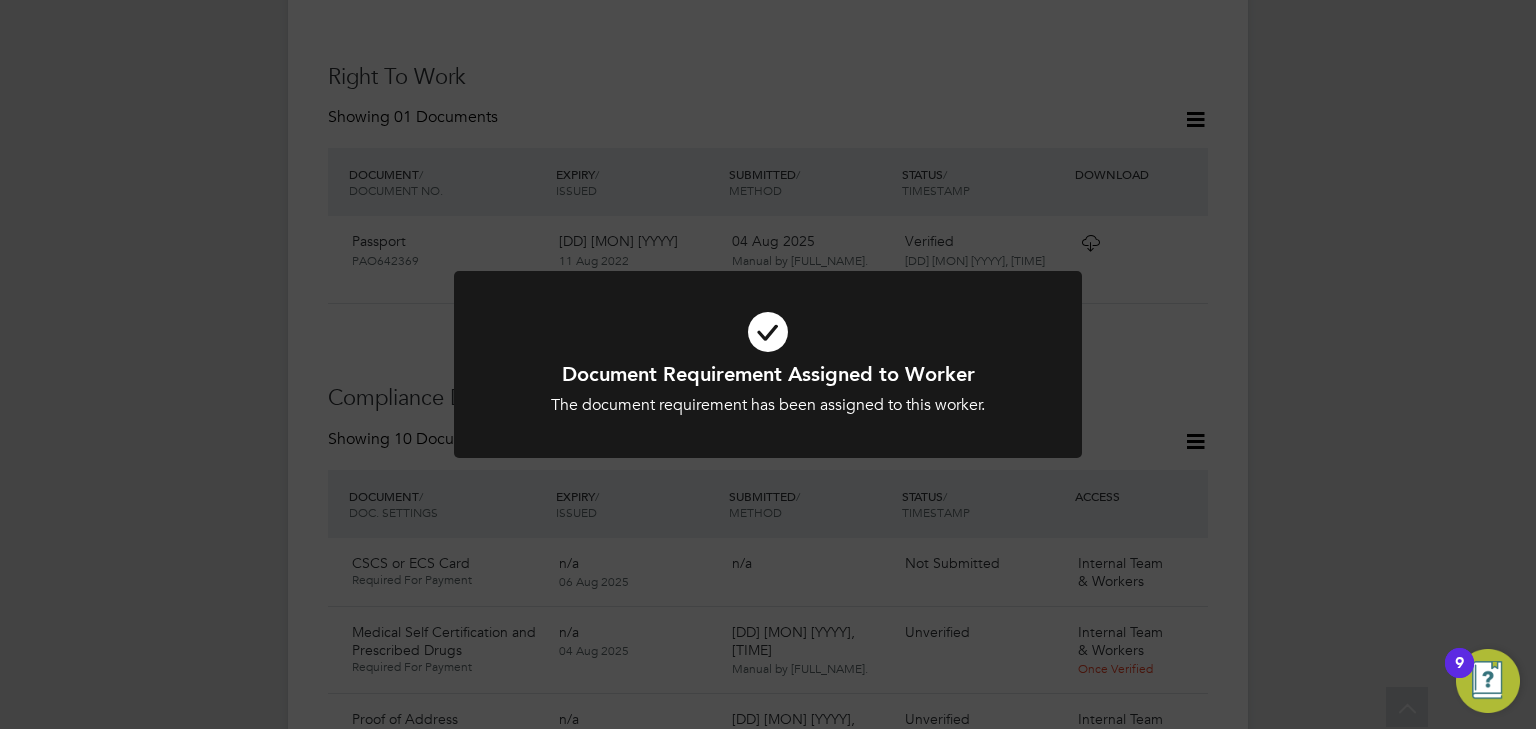 click on "Document Requirement Assigned to Worker The document requirement has been assigned to this worker. Cancel Okay" 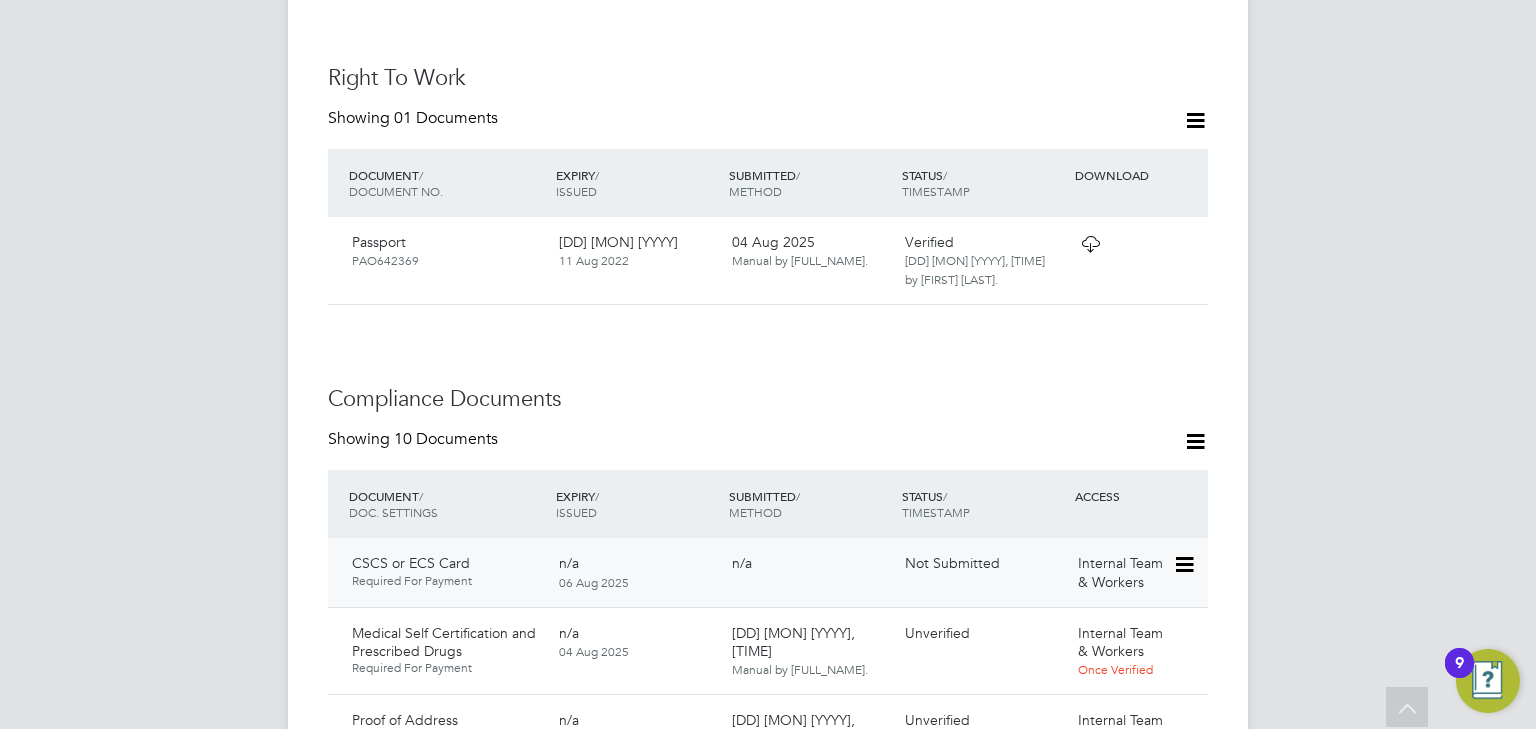 click 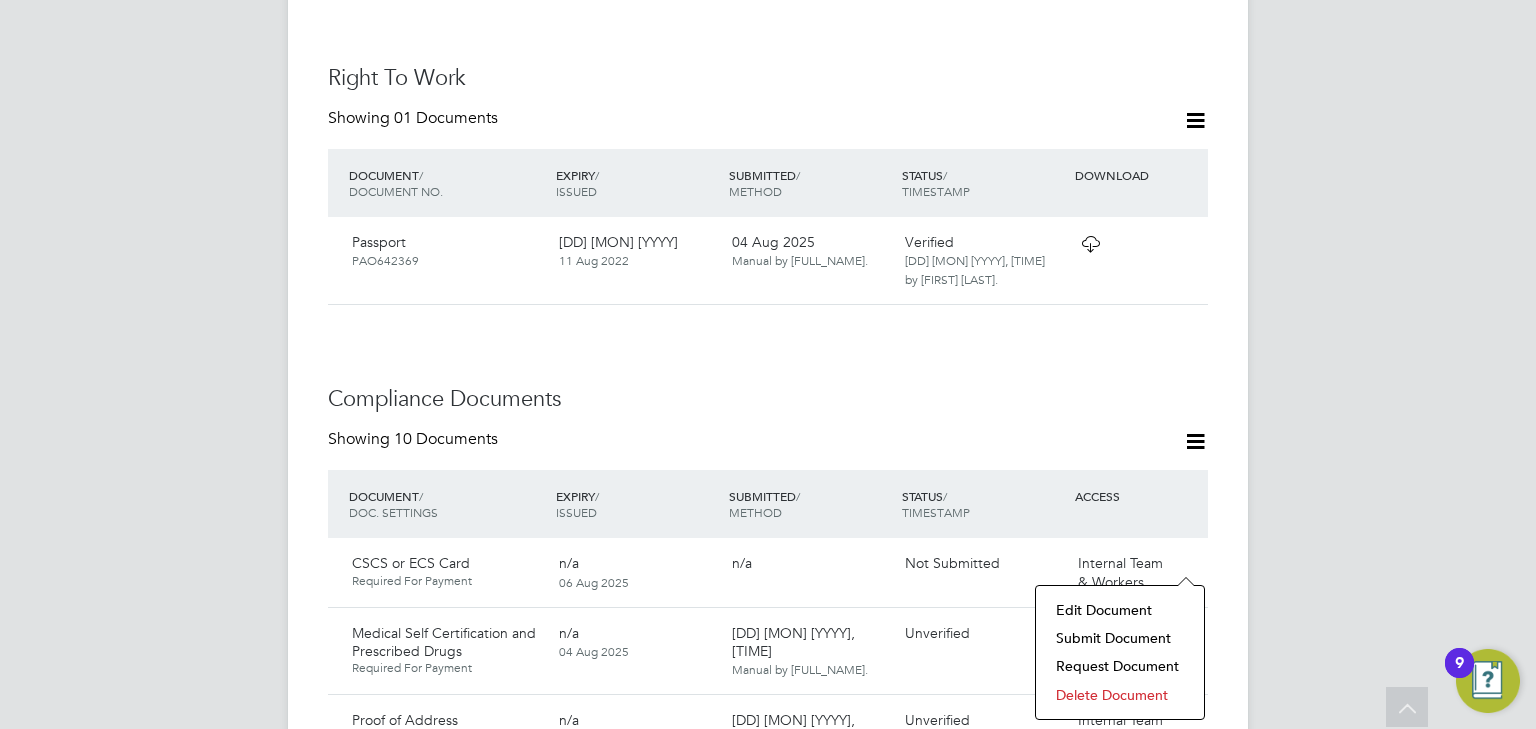 click on "Submit Document" 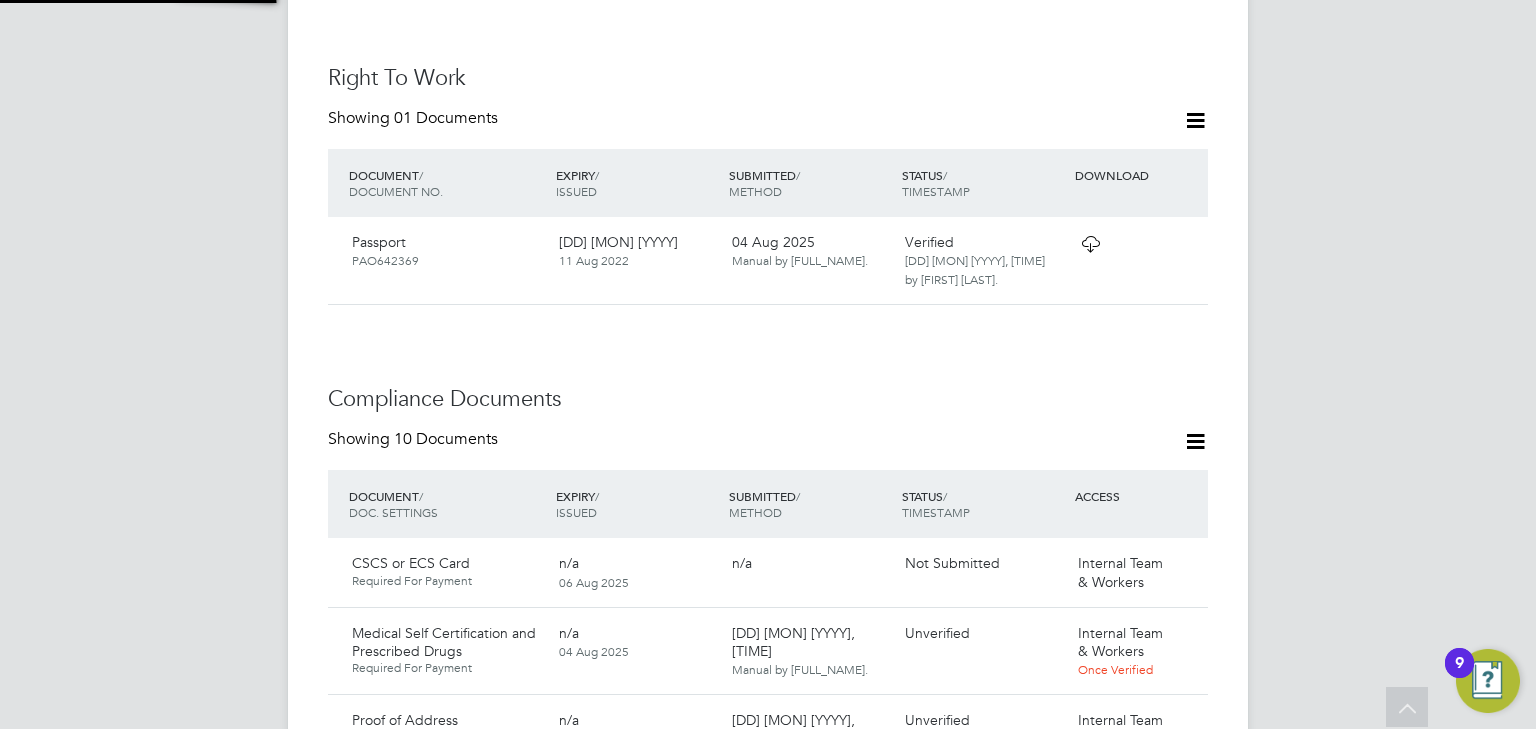 scroll, scrollTop: 11, scrollLeft: 10, axis: both 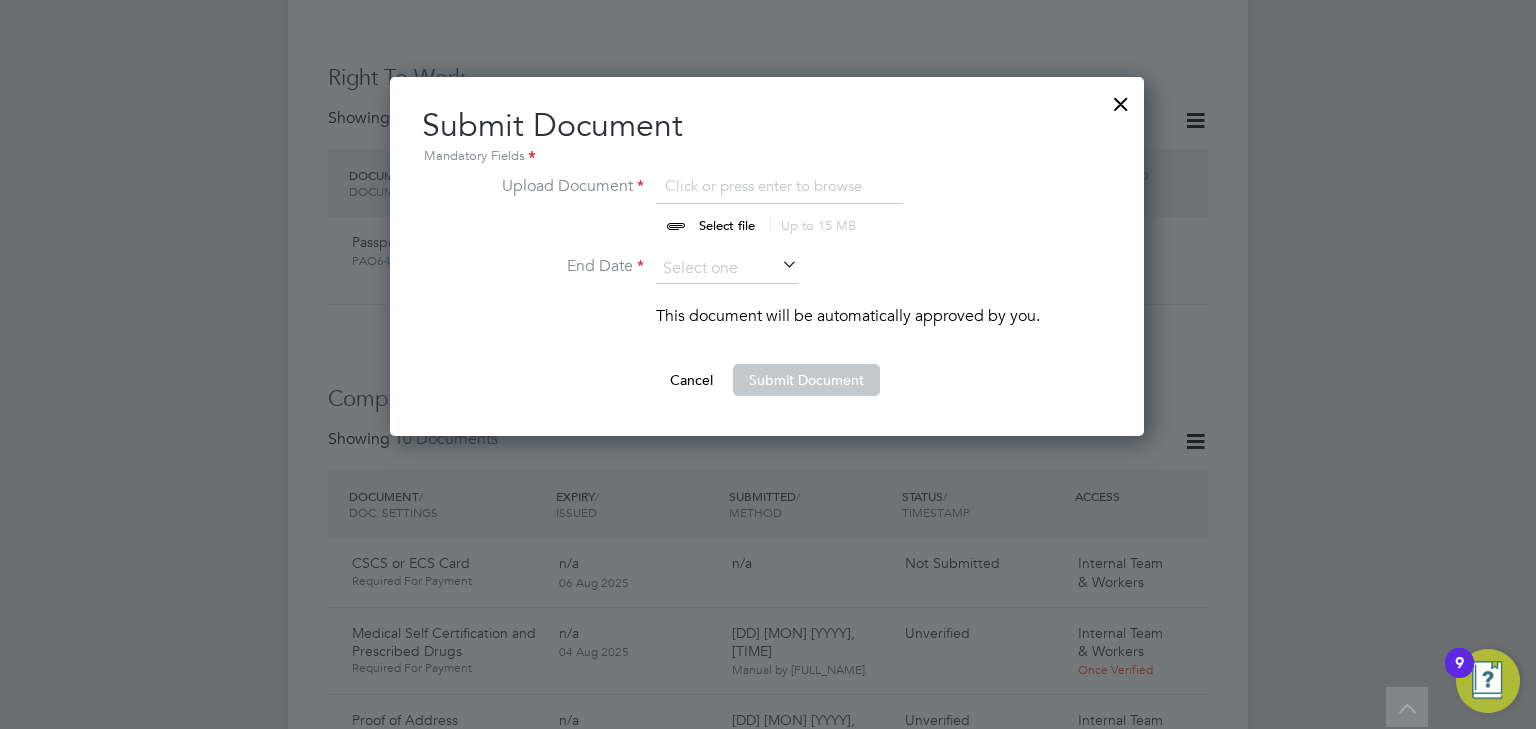 click at bounding box center (746, 204) 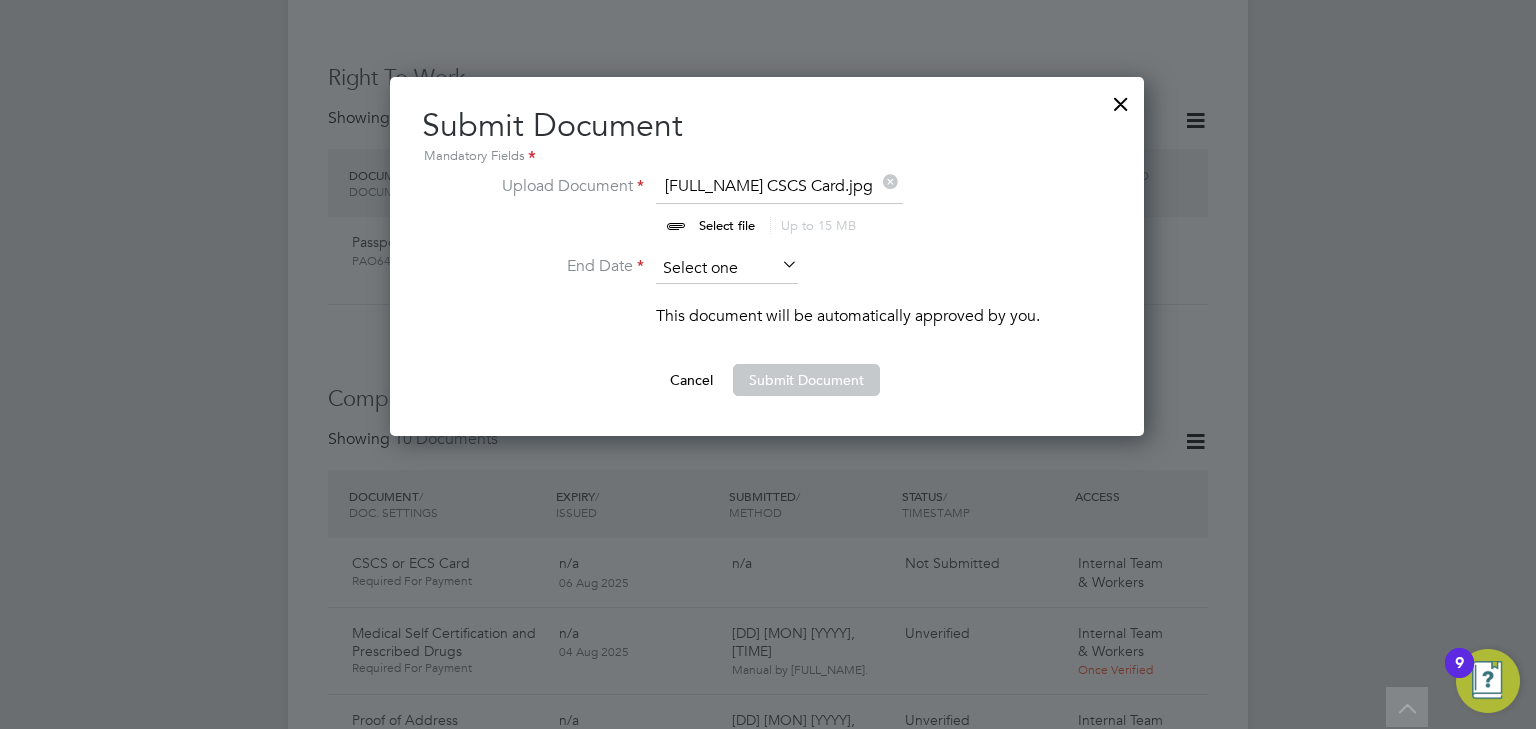 click at bounding box center (727, 269) 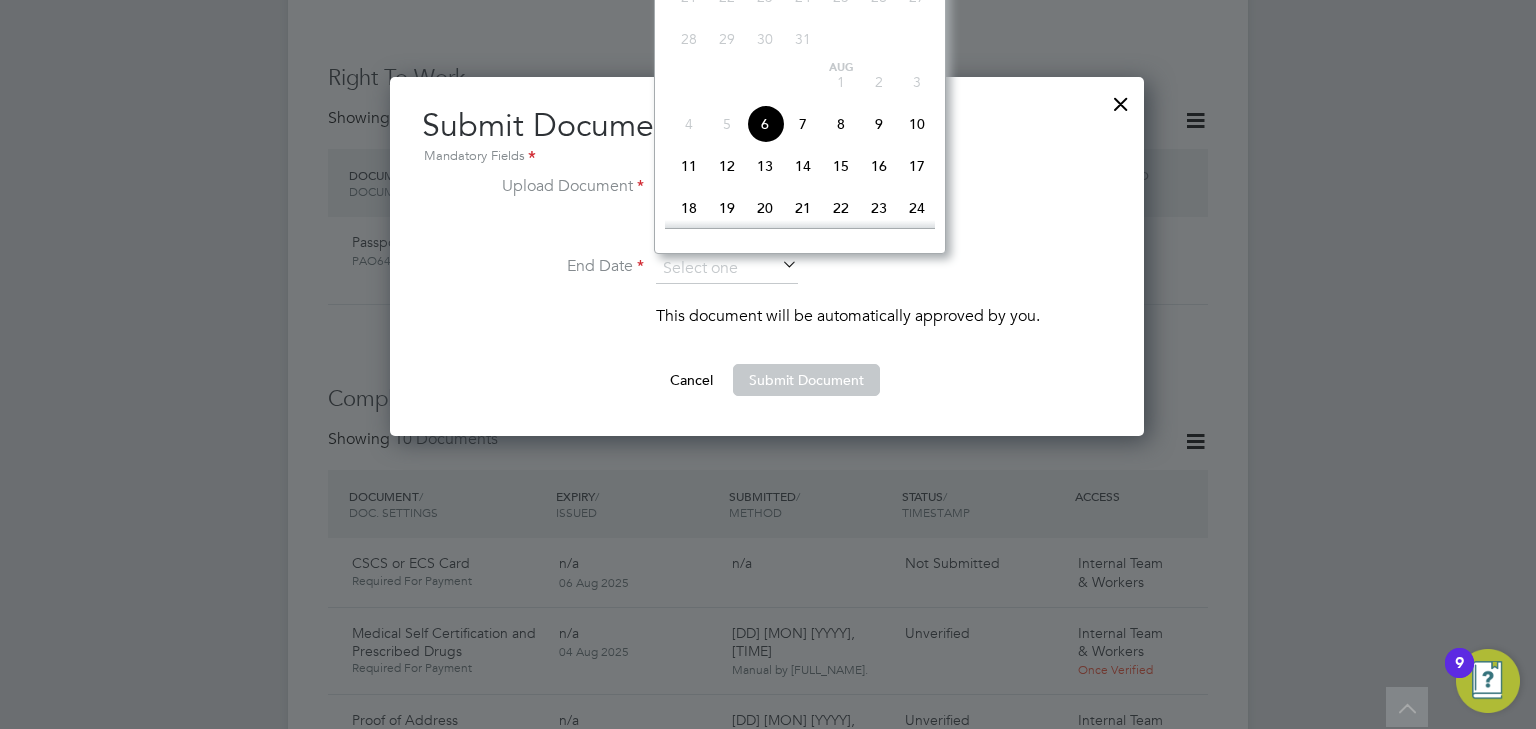 scroll, scrollTop: 332, scrollLeft: 0, axis: vertical 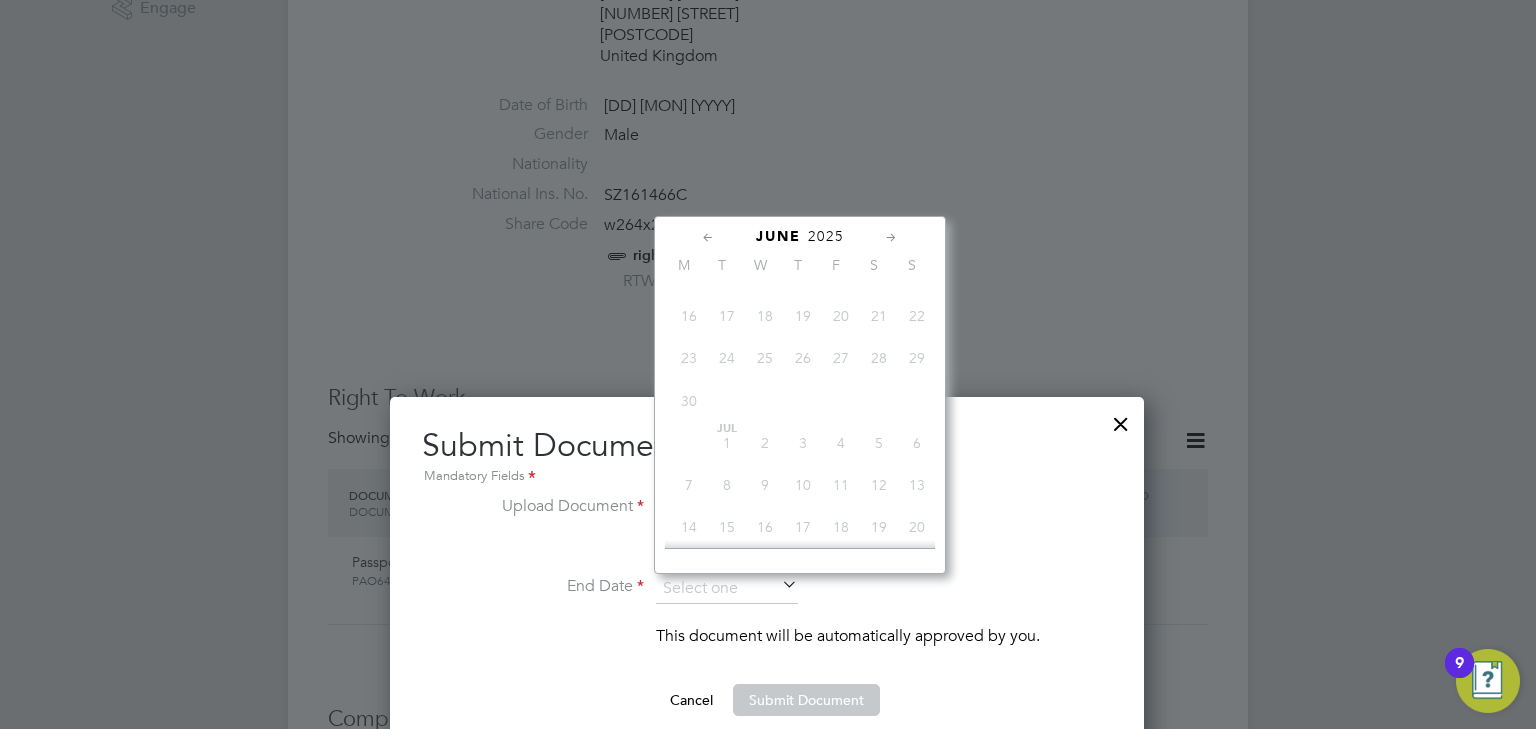 click on "2025" 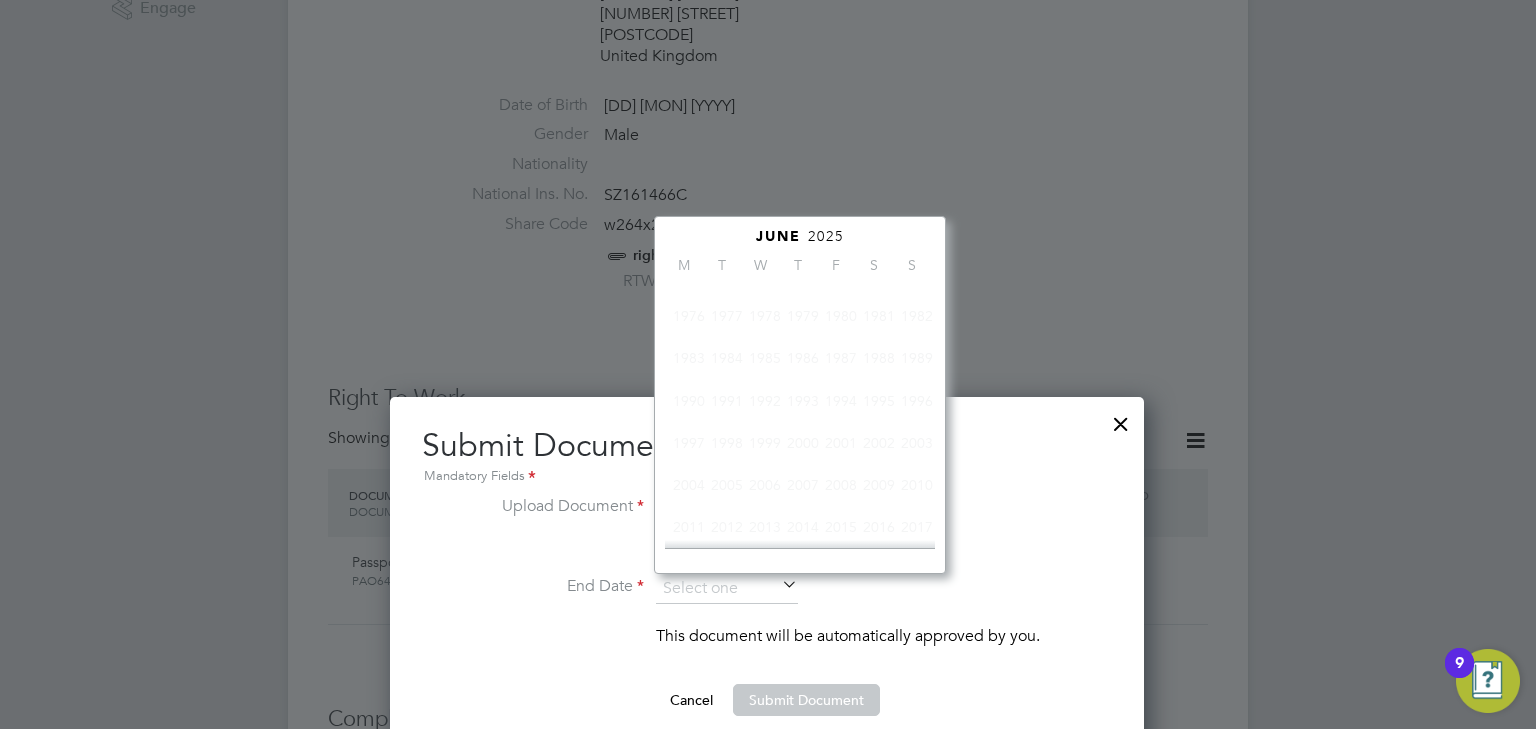 scroll, scrollTop: 535, scrollLeft: 0, axis: vertical 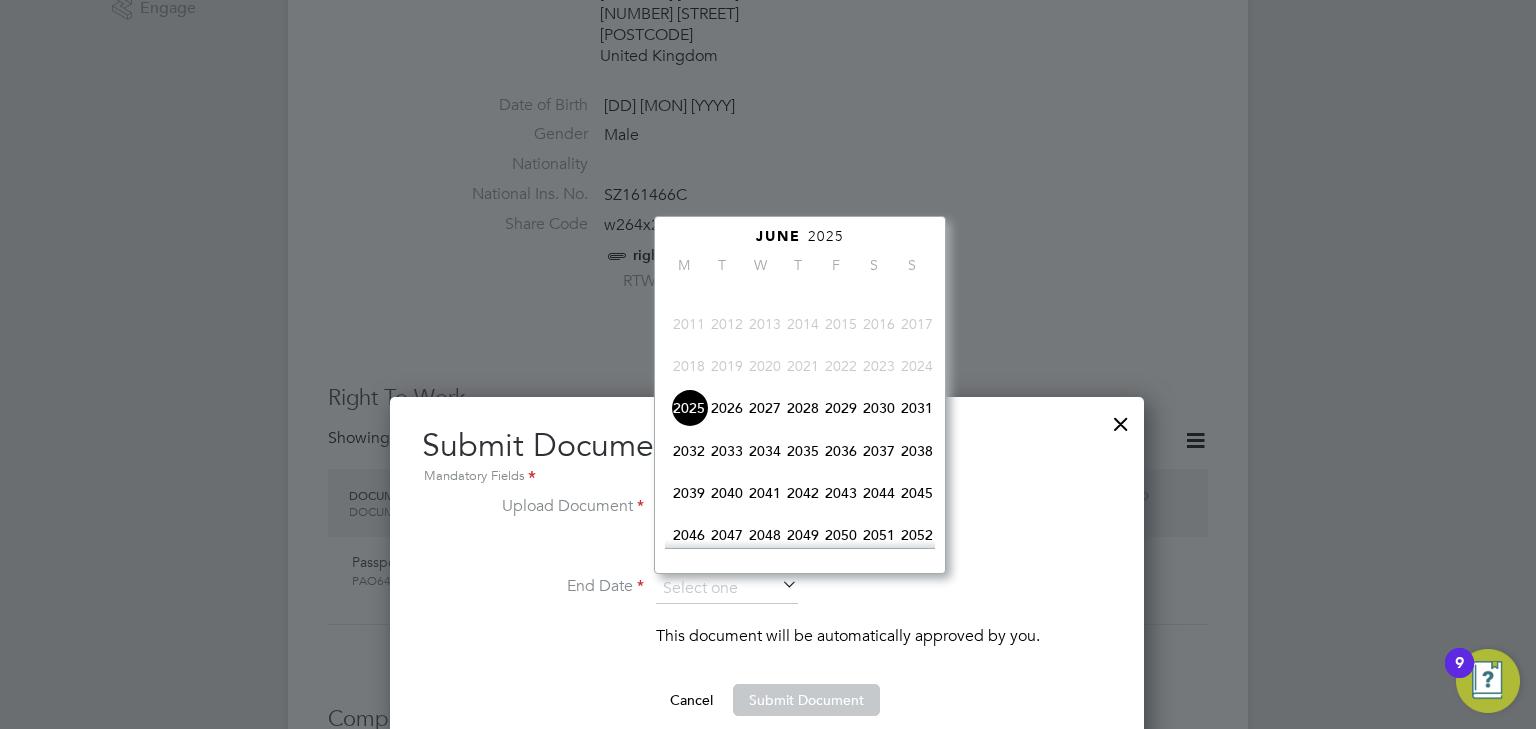 click on "2026" 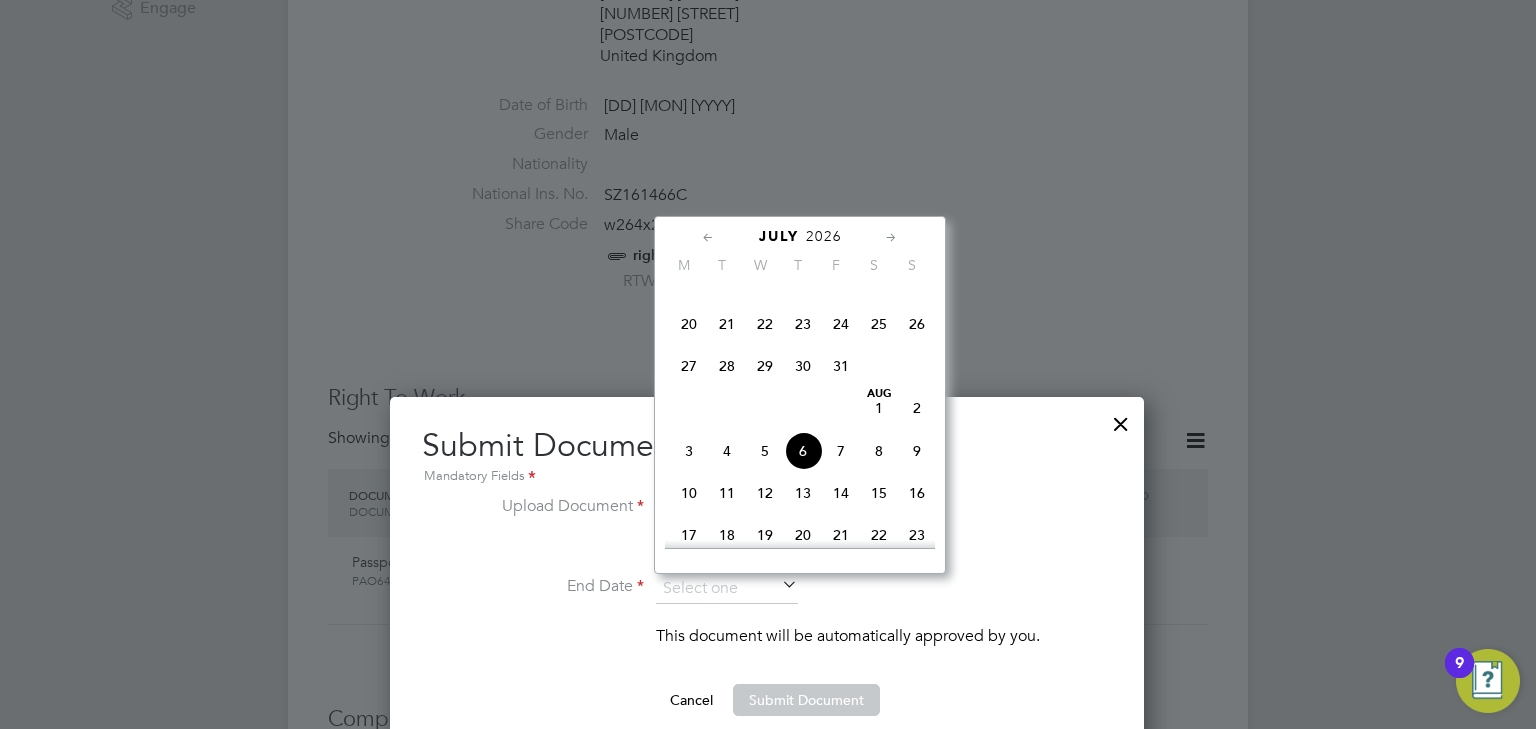 click on "31" 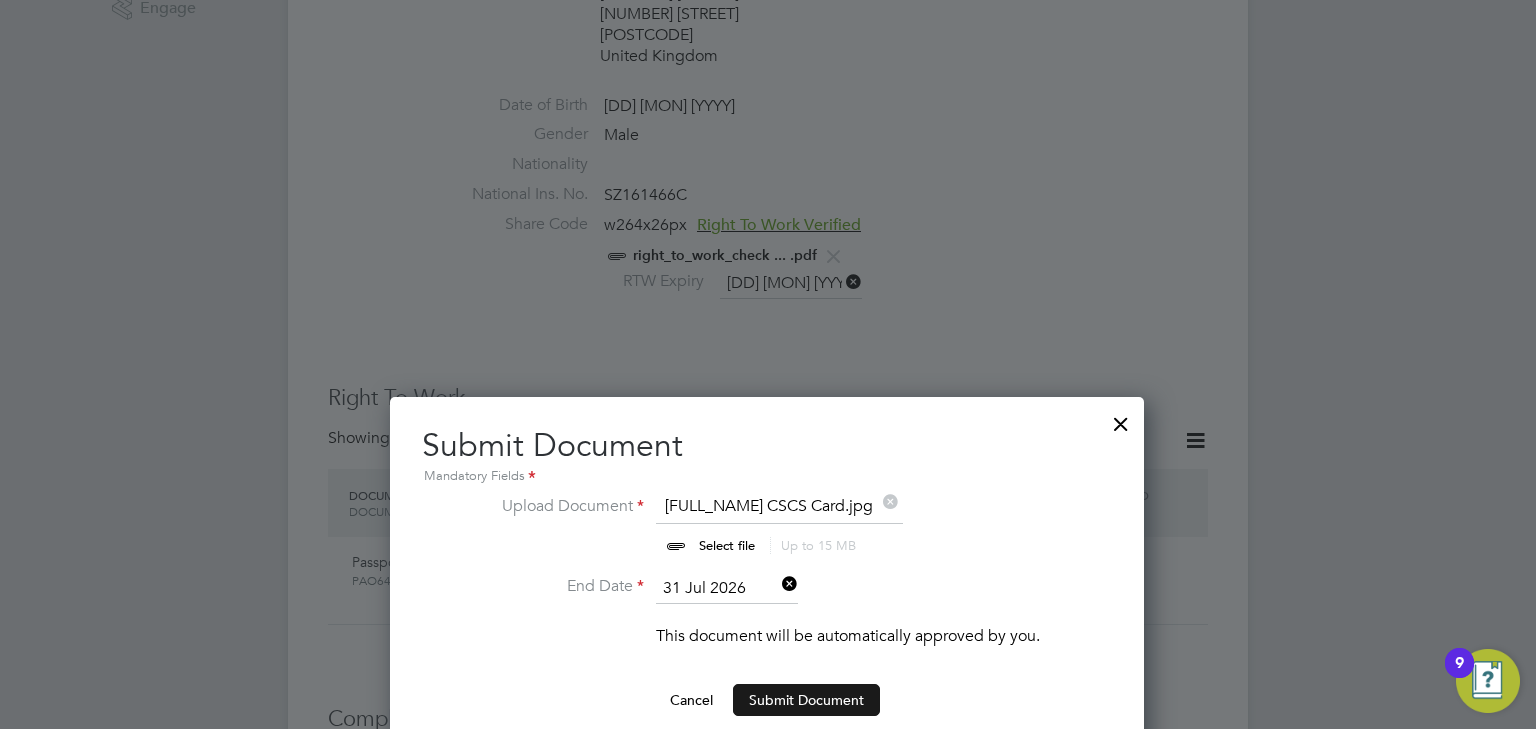 click on "Submit Document" at bounding box center (806, 700) 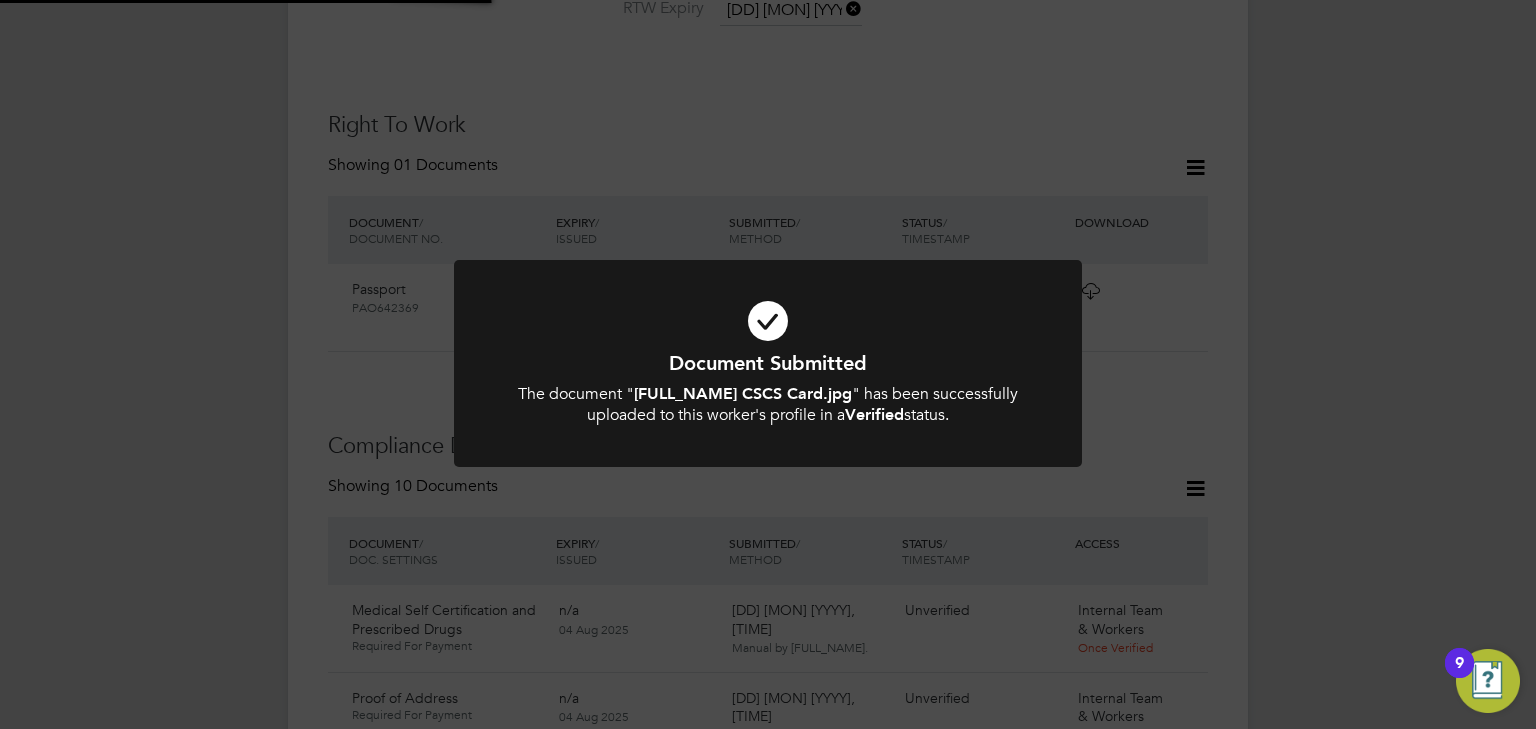 scroll, scrollTop: 1077, scrollLeft: 0, axis: vertical 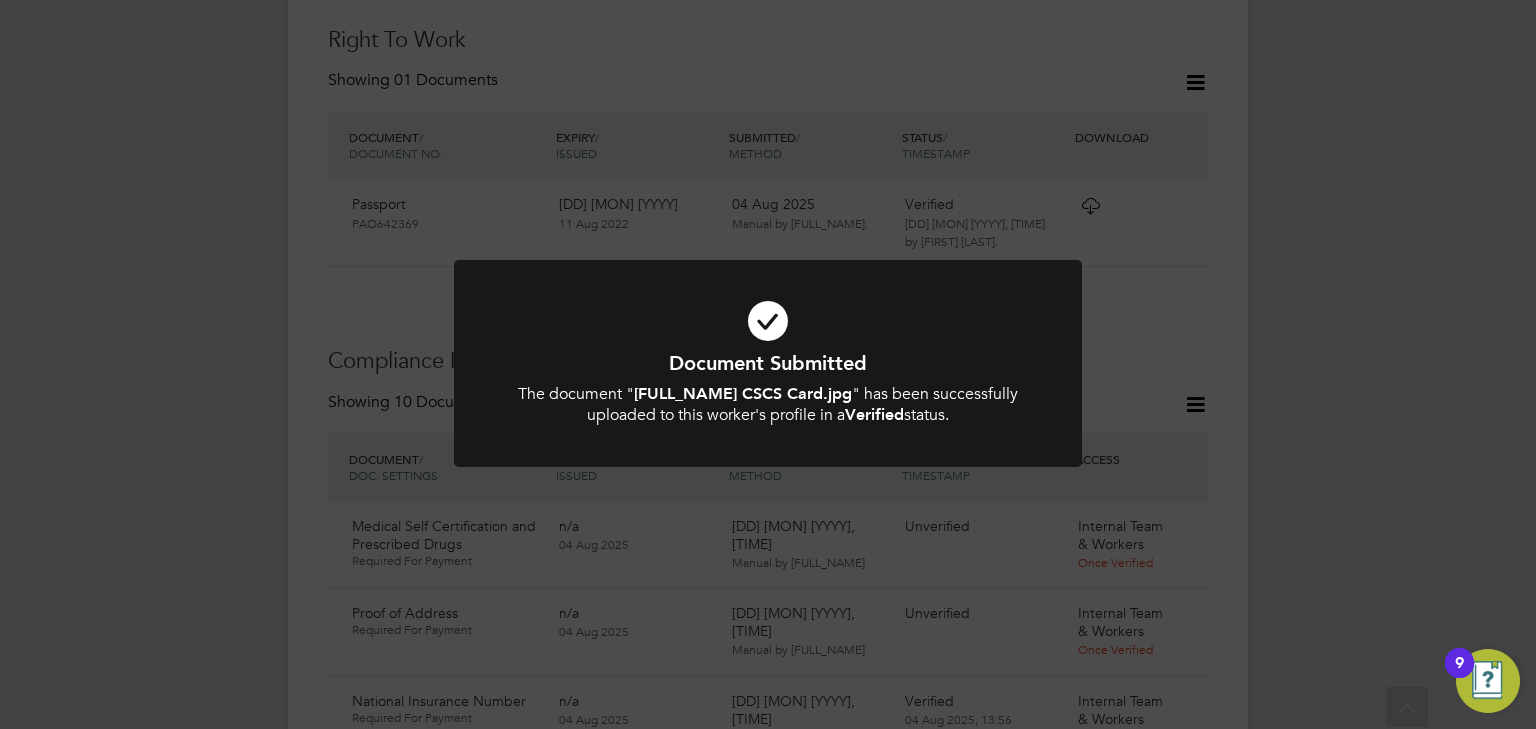 click on "Document Submitted The document " Josep Hassan Hamed CSCS Card.jpg " has been successfully uploaded to this worker's profile in a  Verified  status. Cancel Okay" 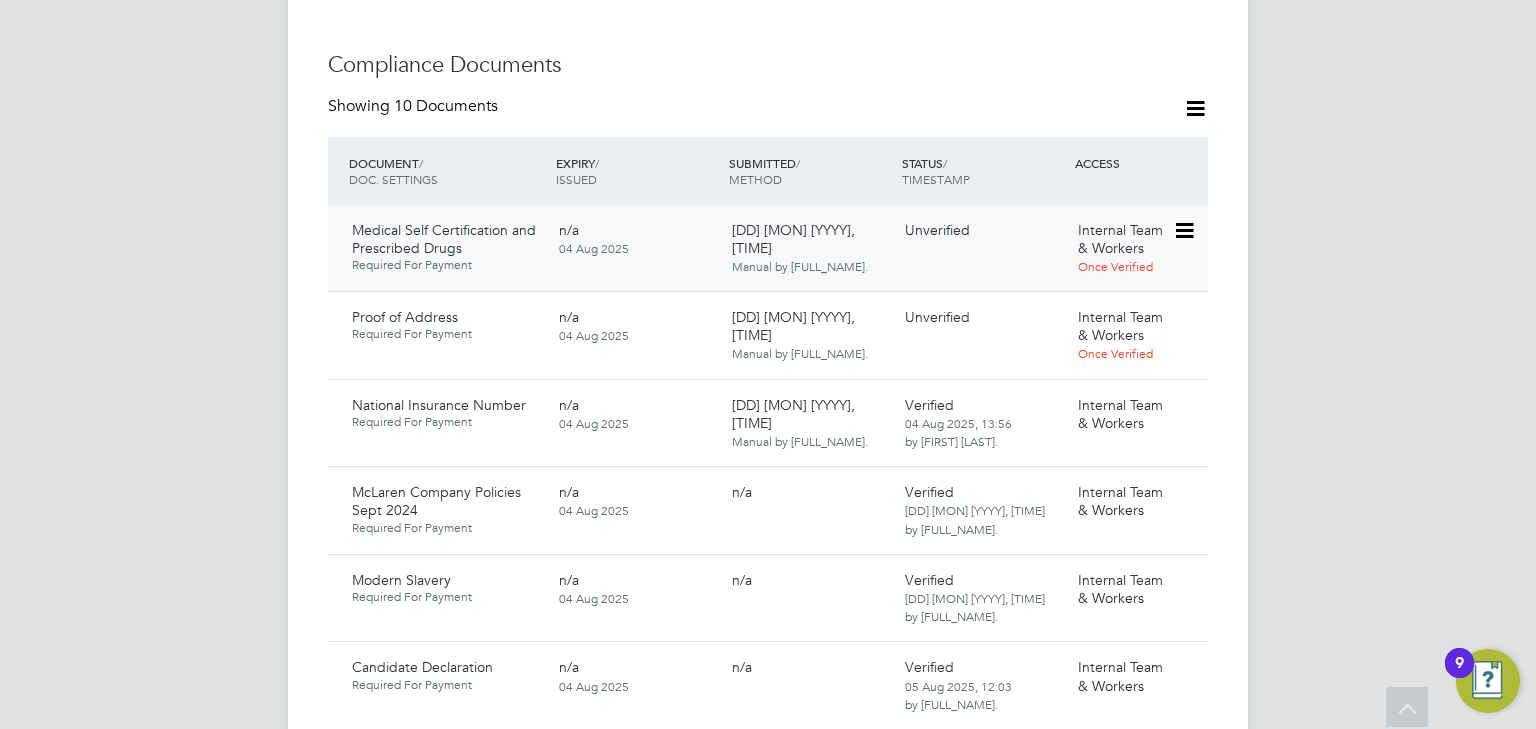 scroll, scrollTop: 1397, scrollLeft: 0, axis: vertical 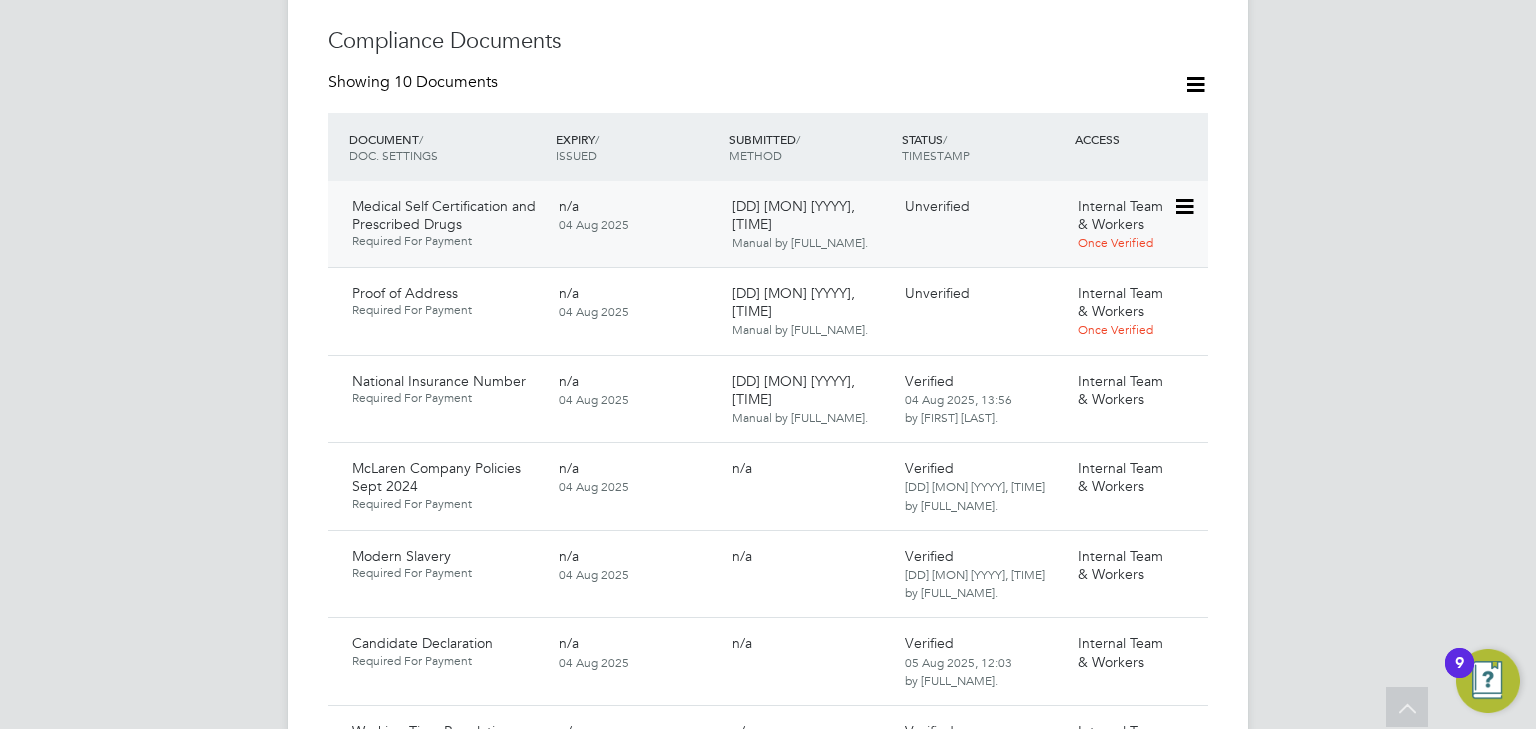 click 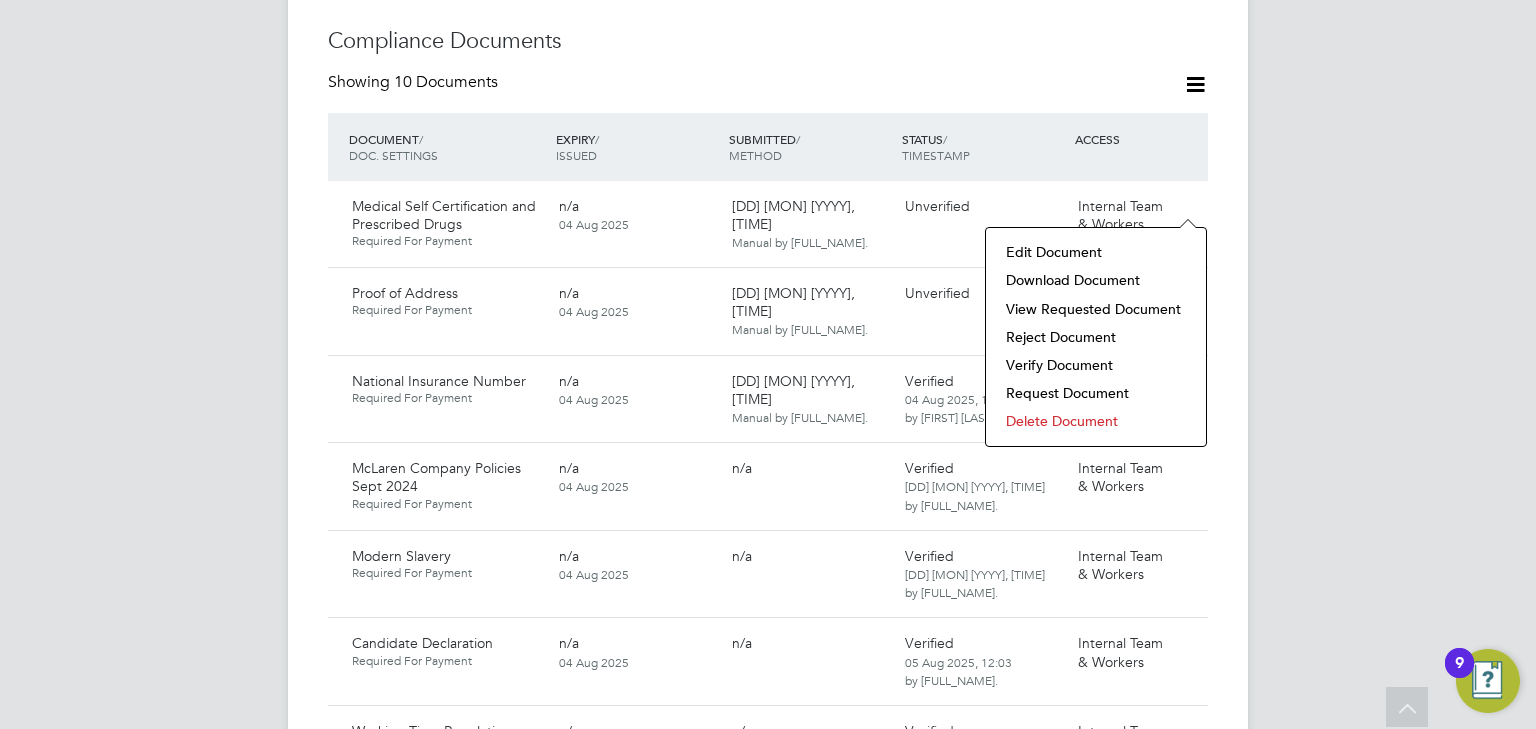 click on "Download Document" 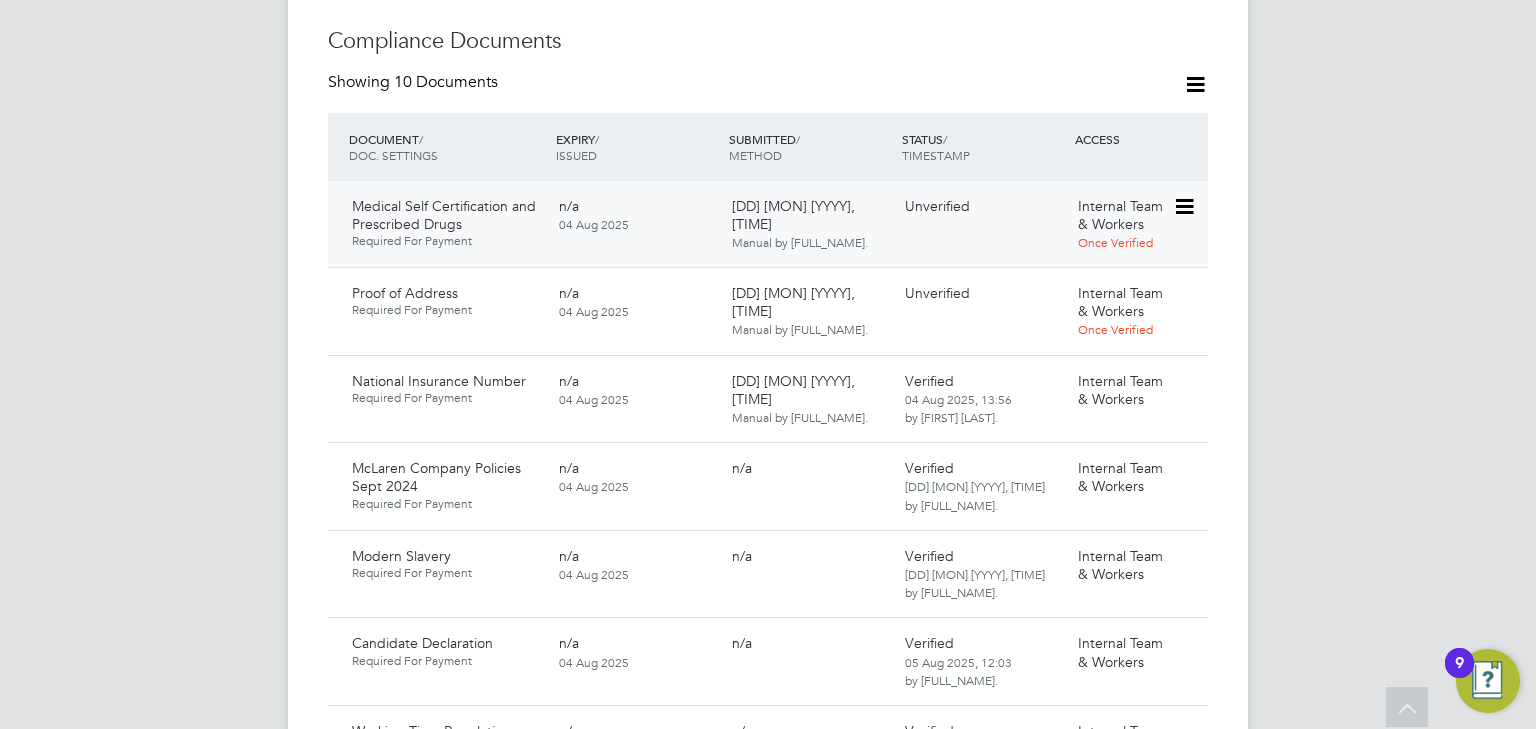 click 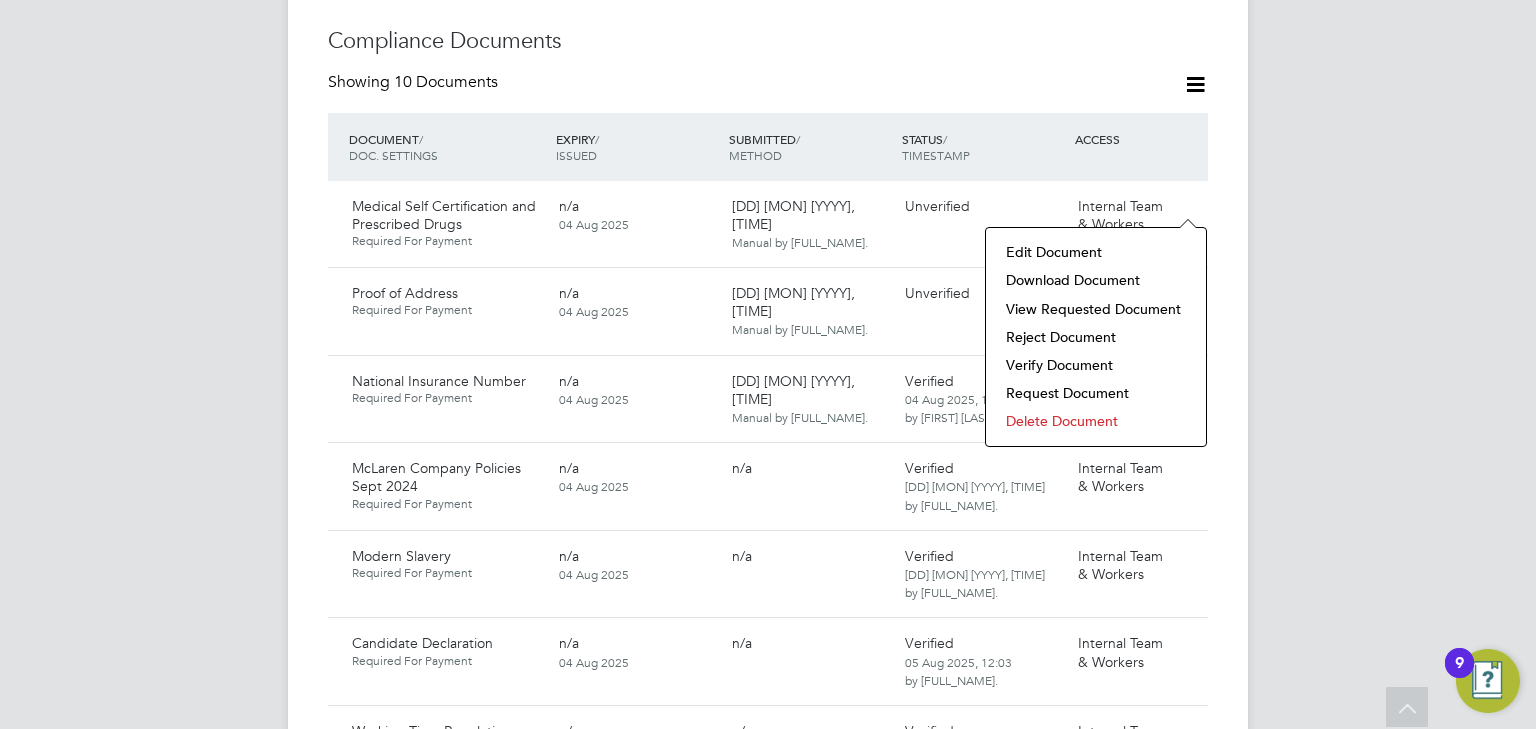 click on "Verify Document" 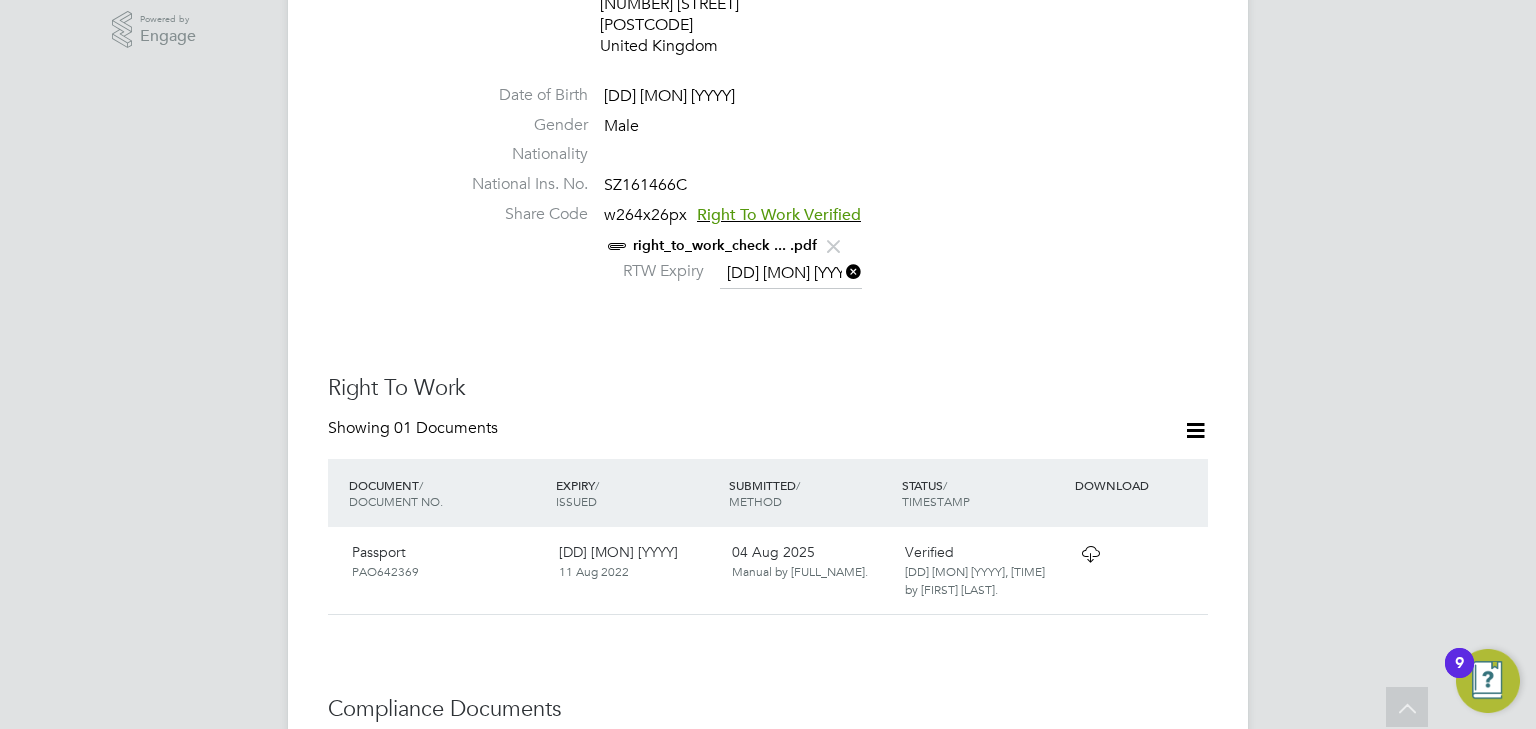 scroll, scrollTop: 0, scrollLeft: 0, axis: both 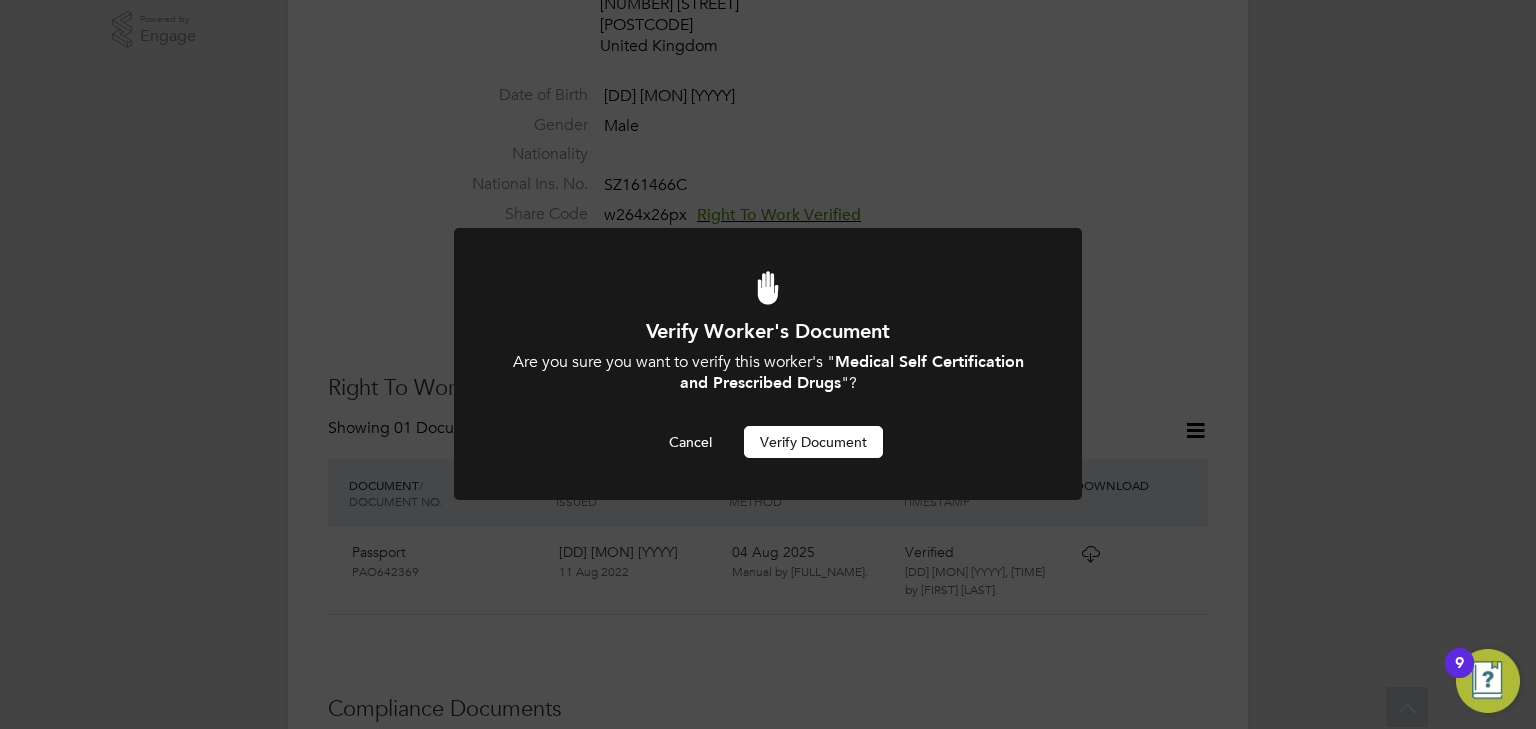 click on "Verify Document" at bounding box center (813, 442) 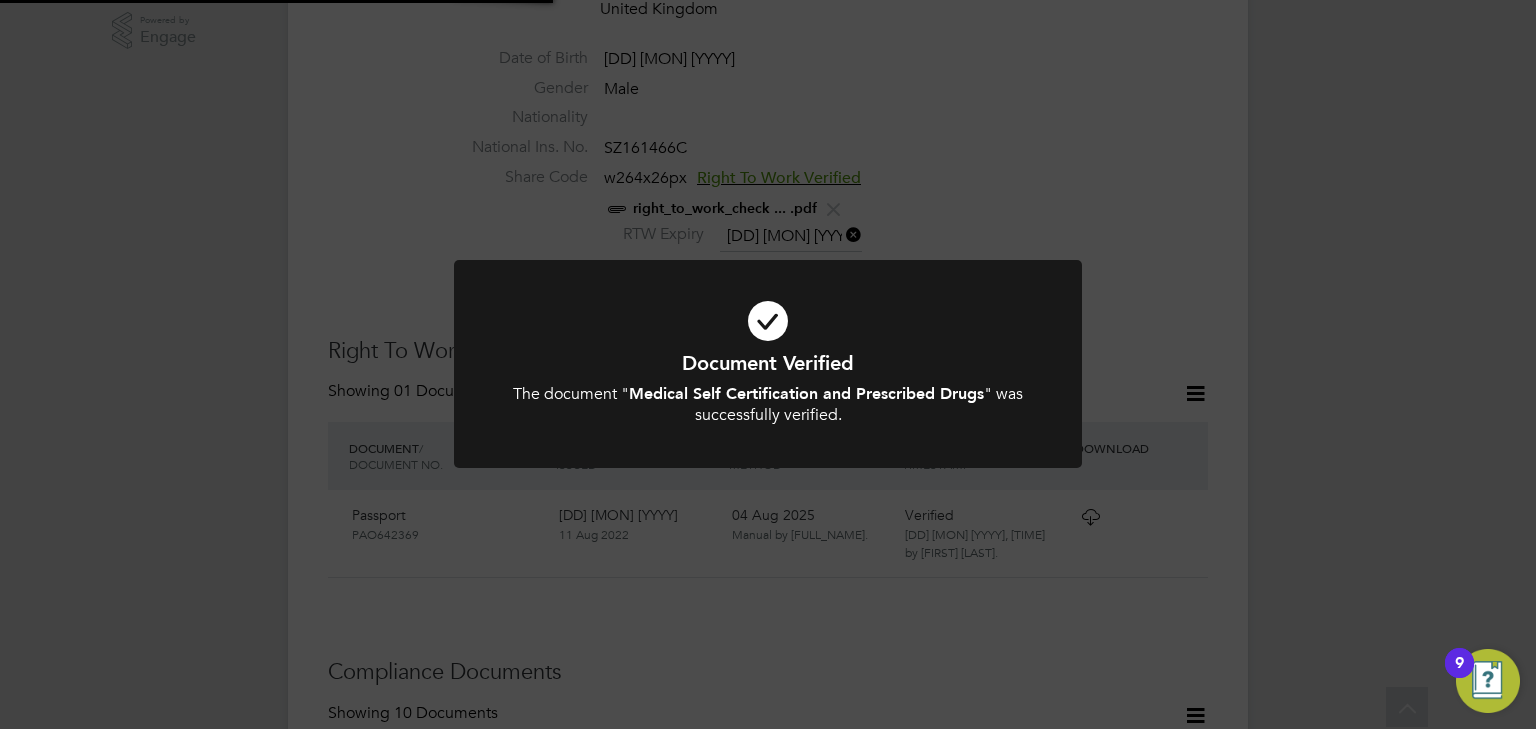 click on "Document Verified The document " Medical Self Certification and Prescribed Drugs " was successfully verified. Cancel Okay" 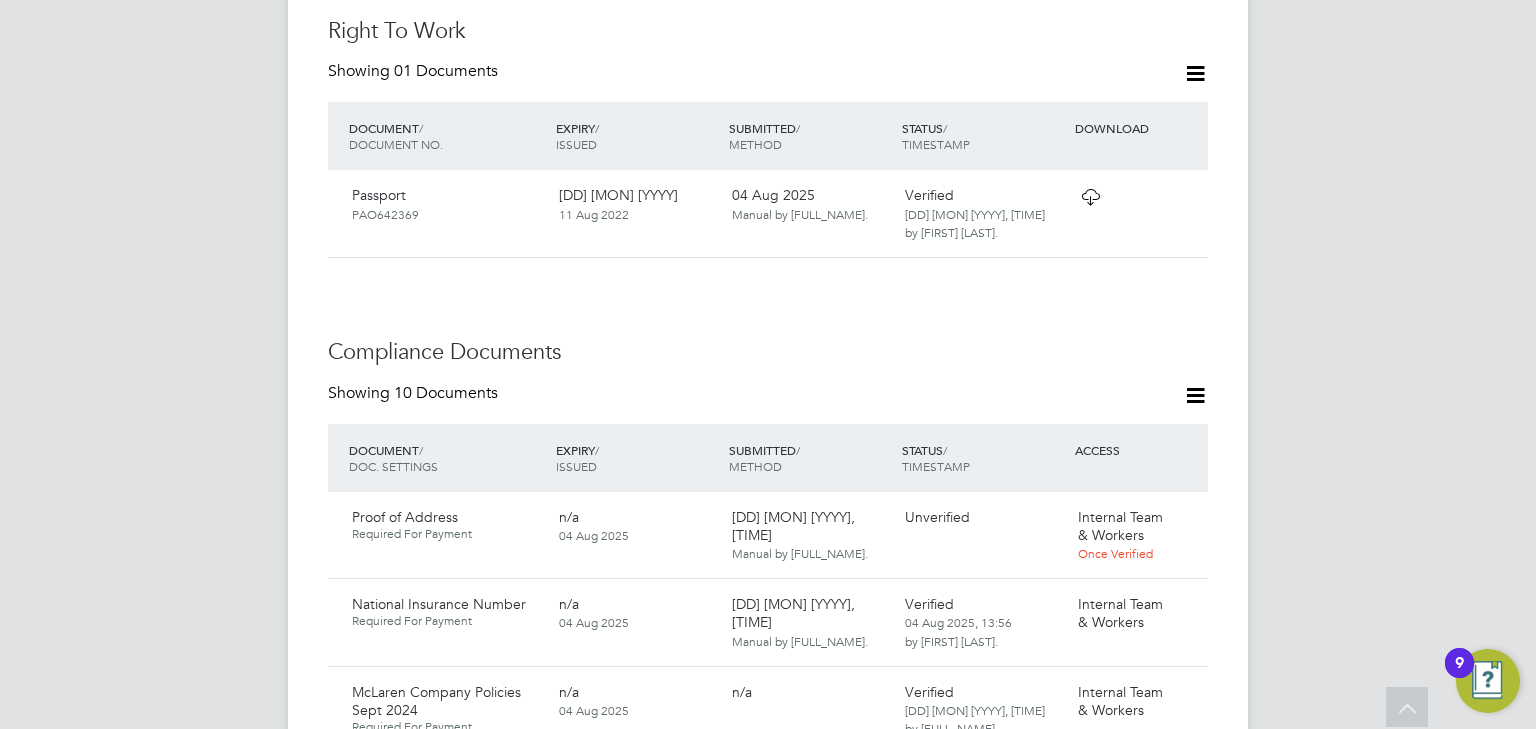 scroll, scrollTop: 1368, scrollLeft: 0, axis: vertical 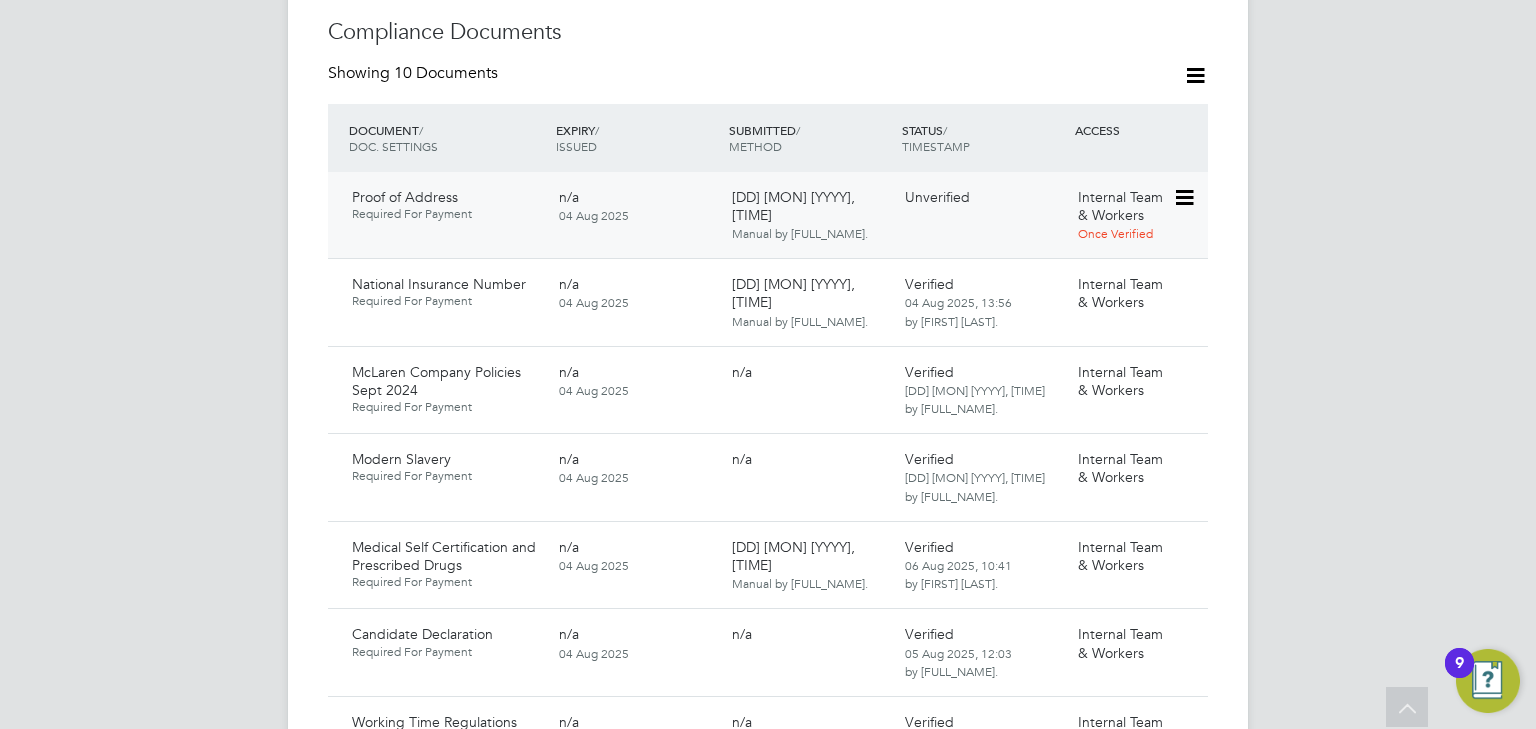 click 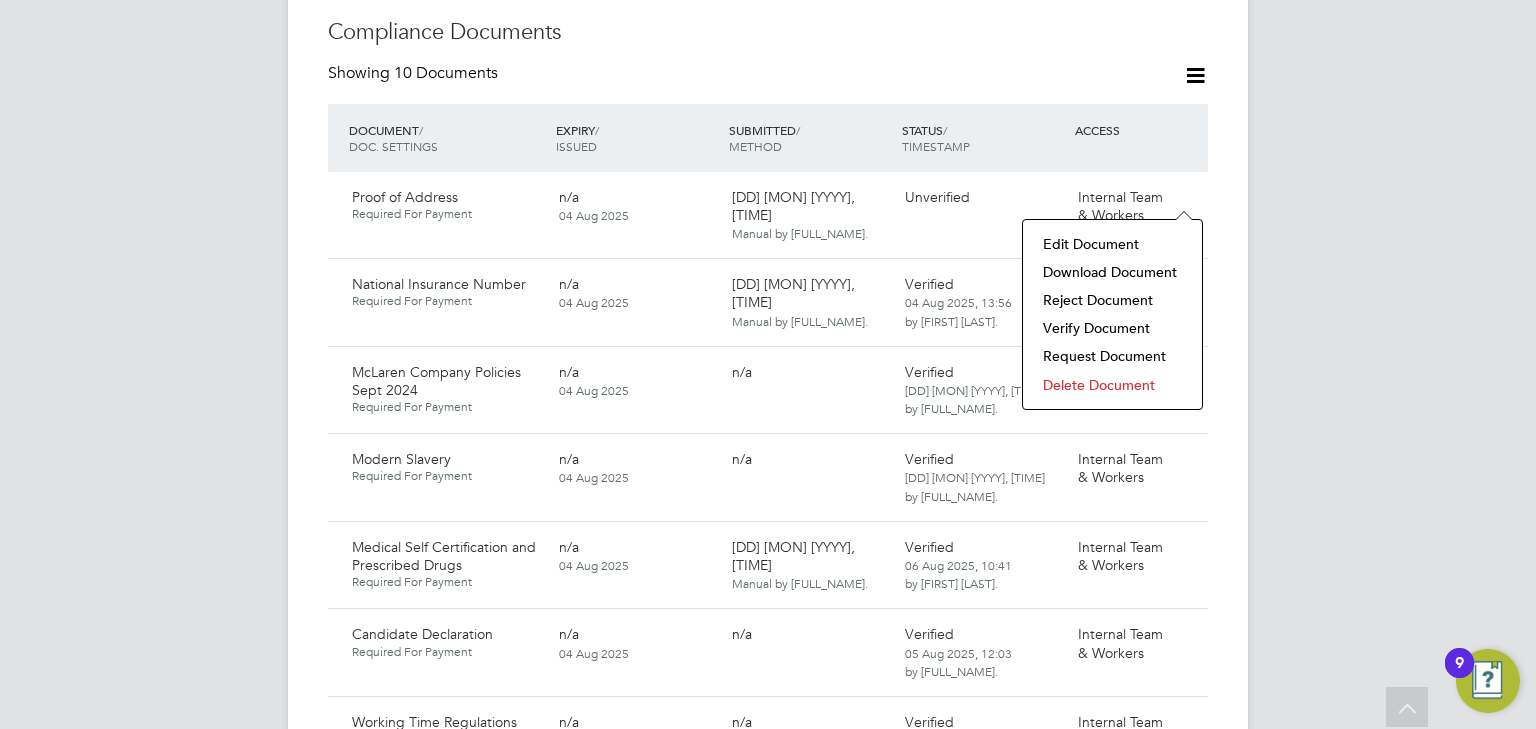 click on "Download Document" 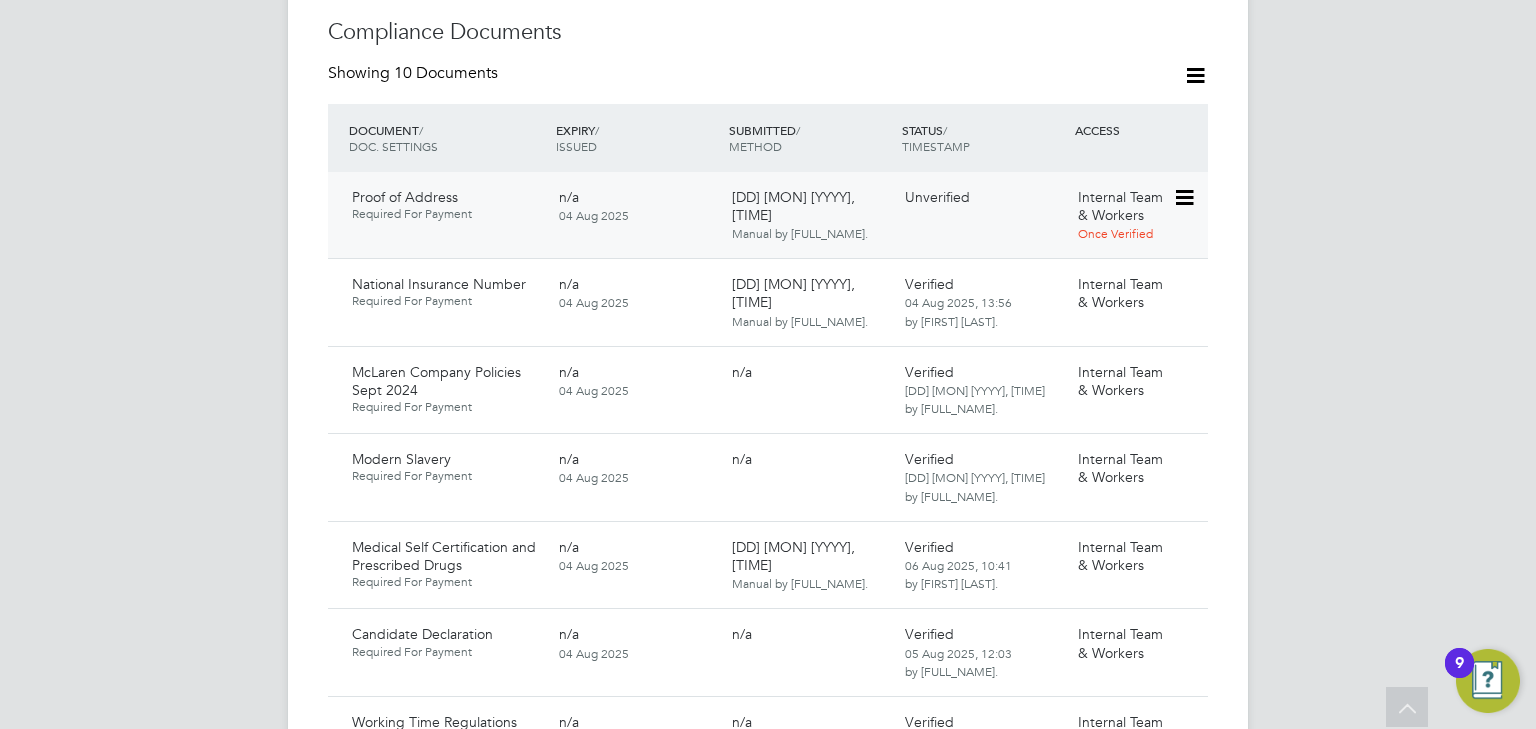 click 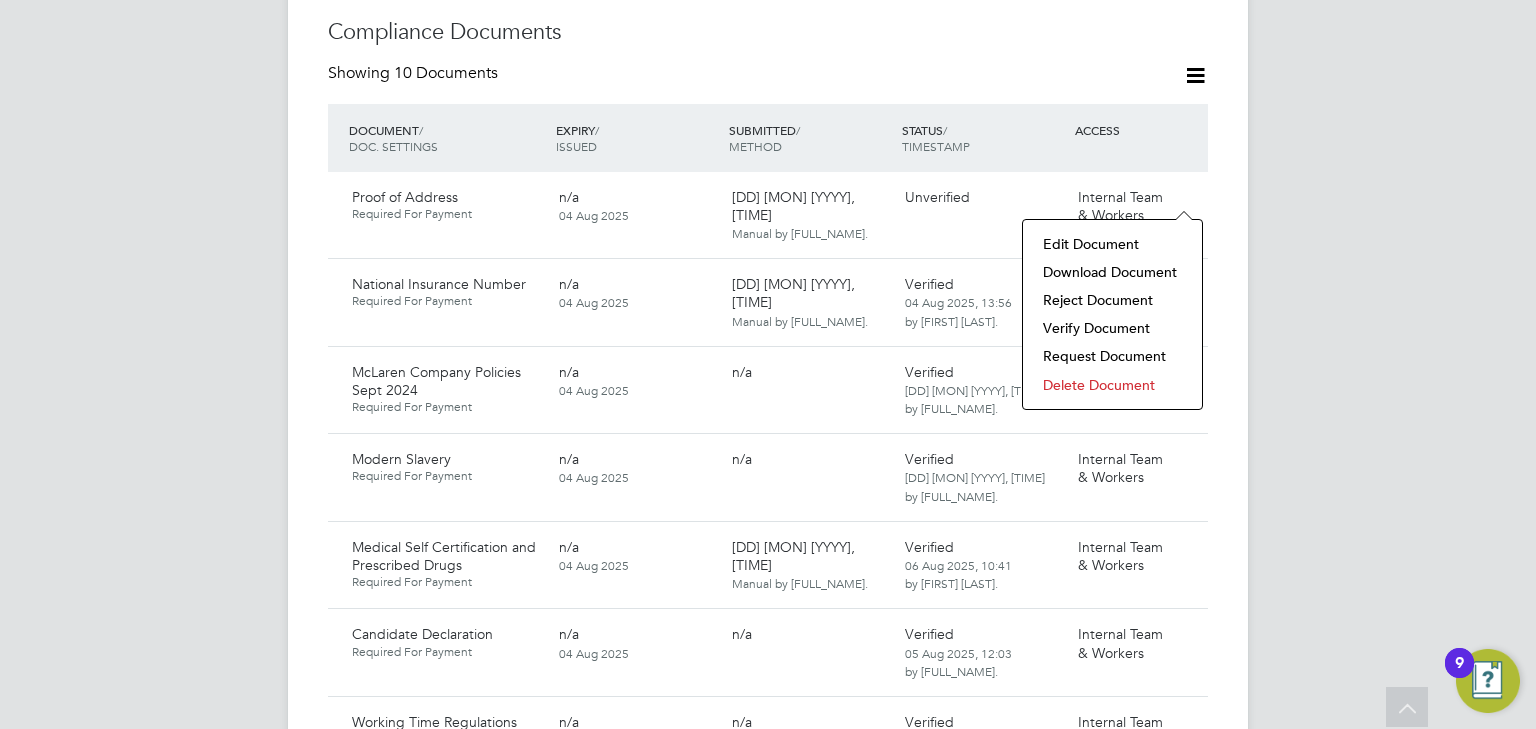 click on "Verify Document" 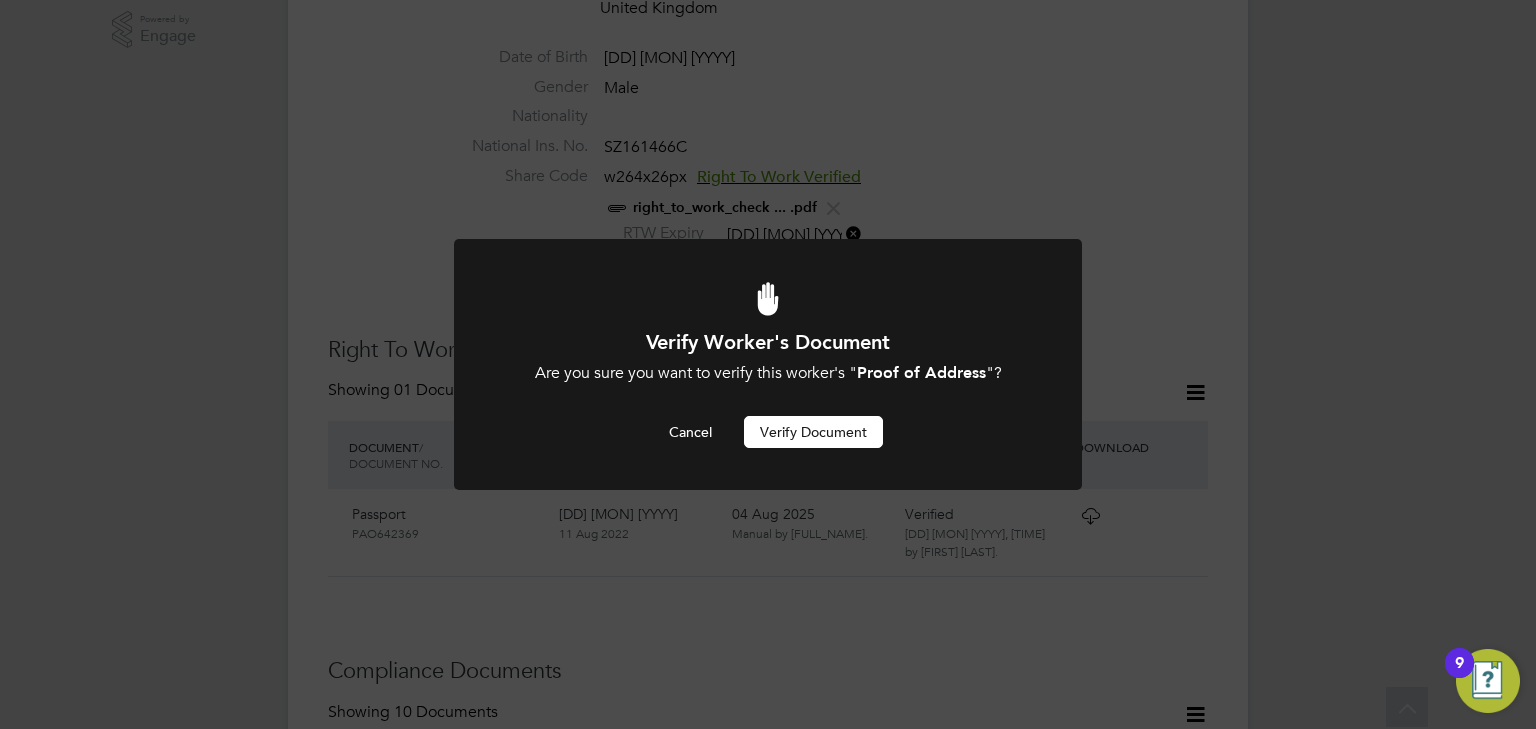 click on "Verify Document" at bounding box center [813, 432] 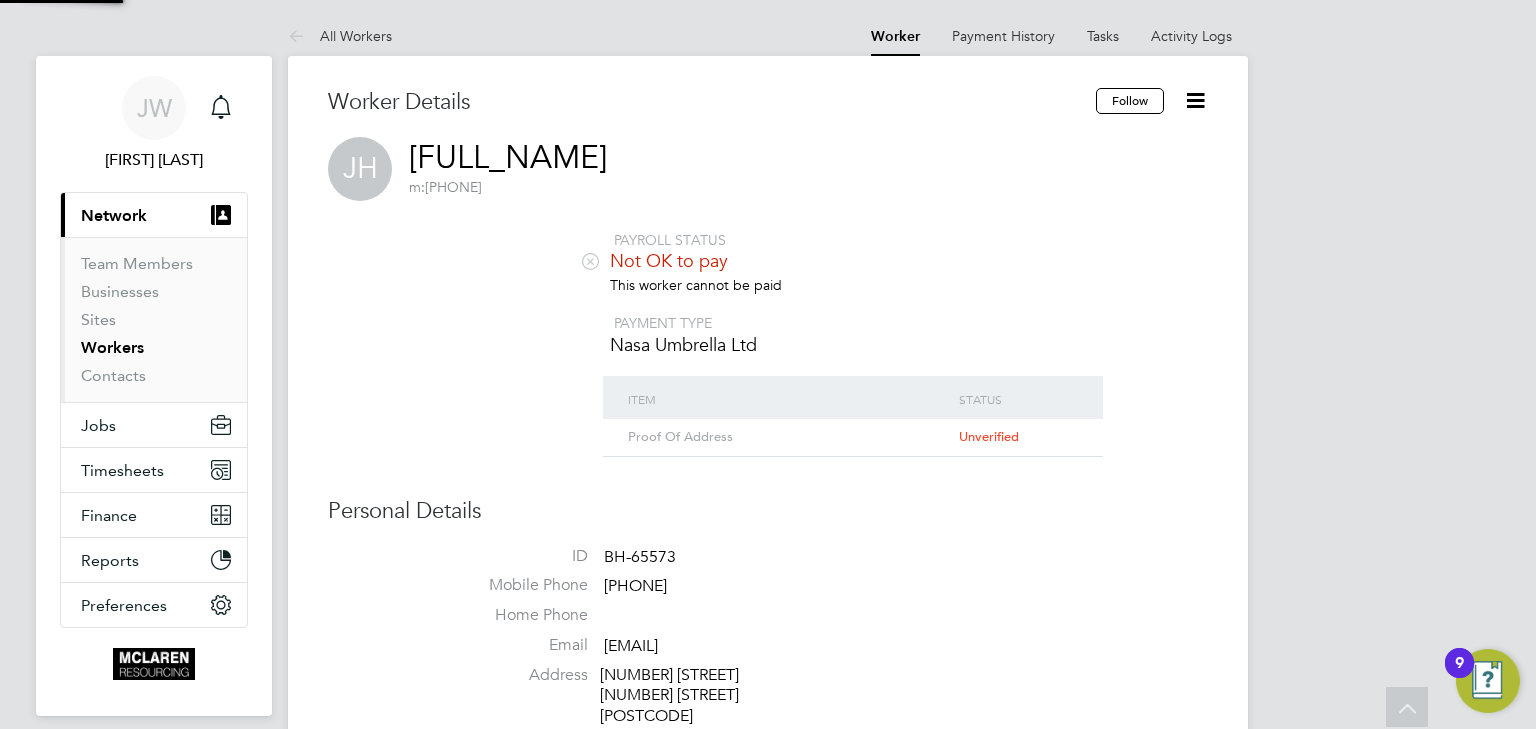 scroll, scrollTop: 728, scrollLeft: 0, axis: vertical 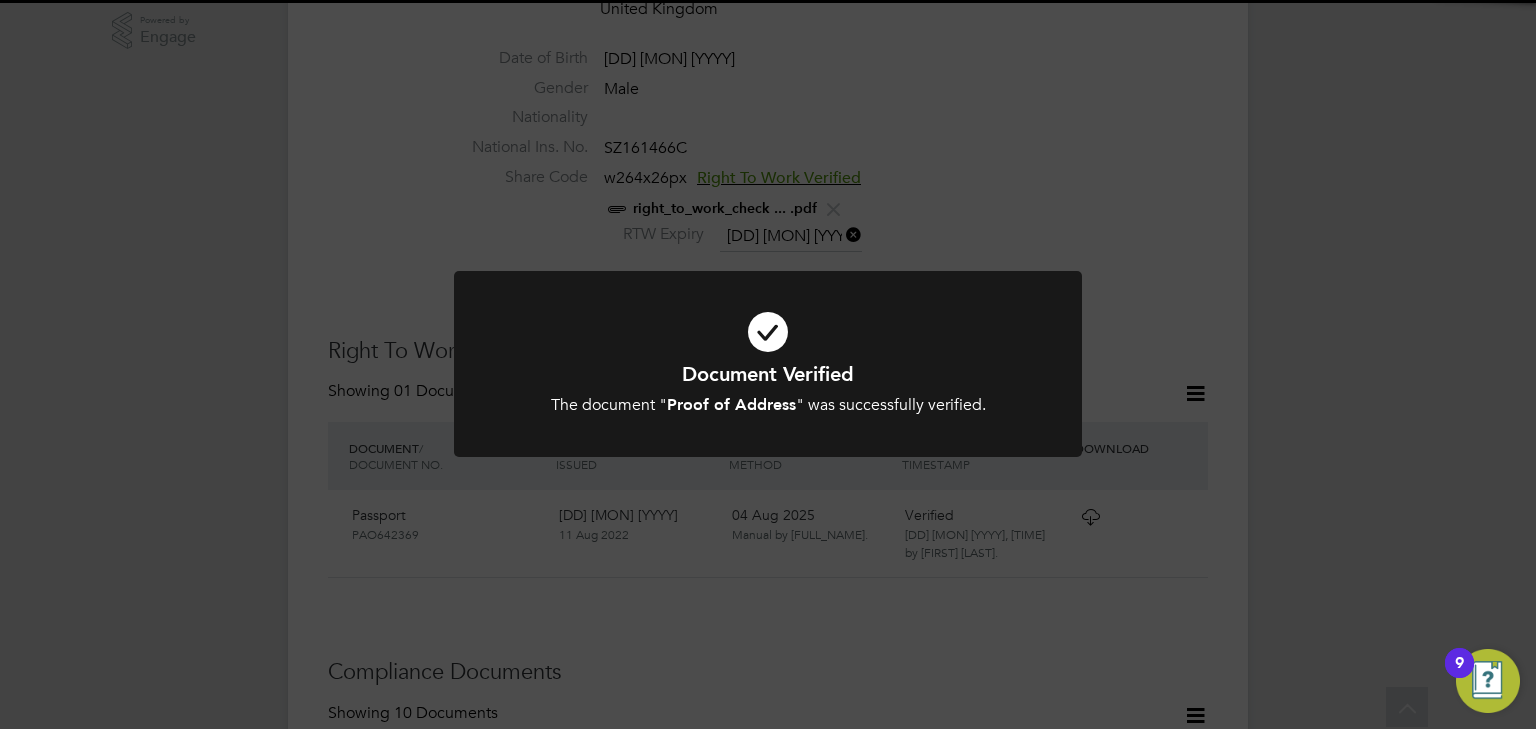 click on "Document Verified The document " Proof of Address " was successfully verified. Cancel Okay" 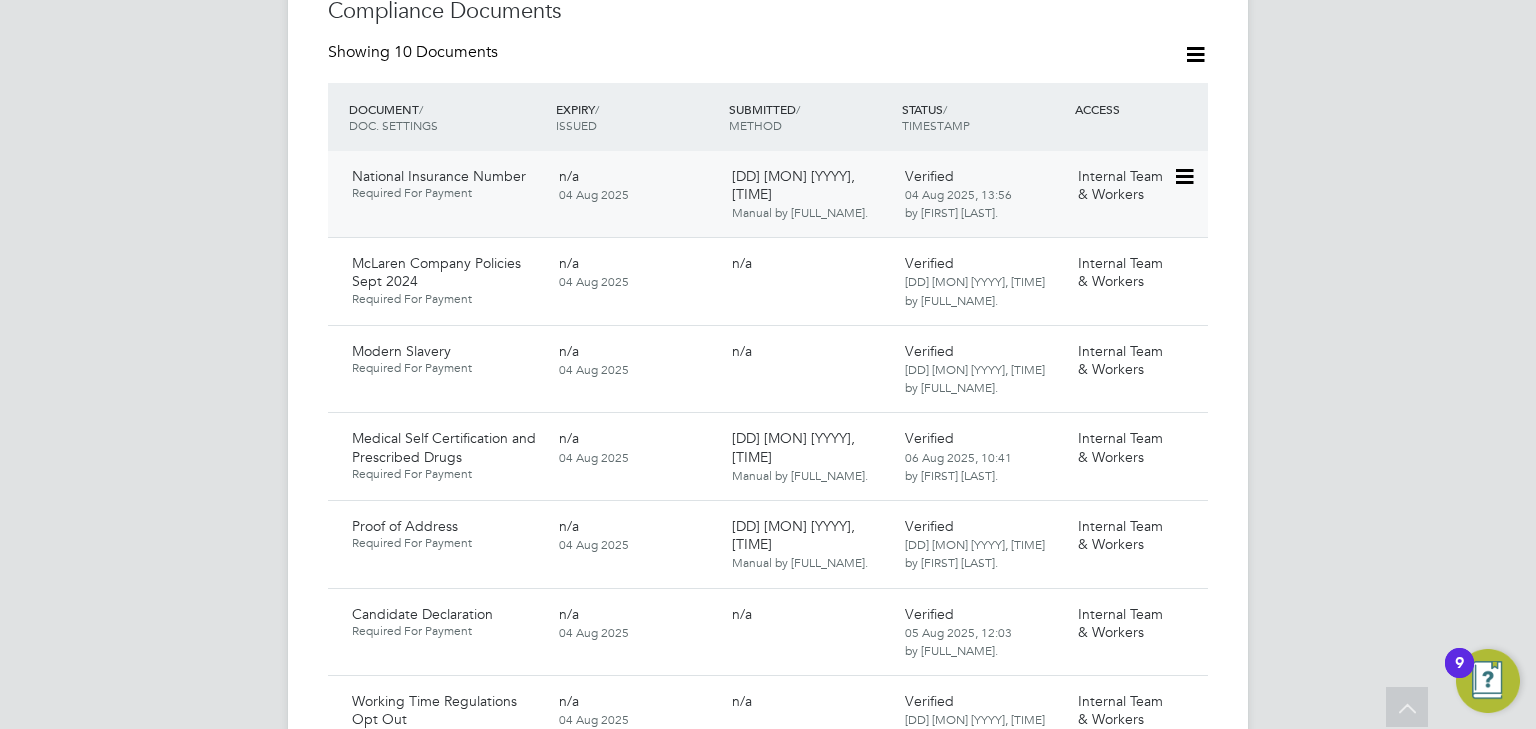 scroll, scrollTop: 1288, scrollLeft: 0, axis: vertical 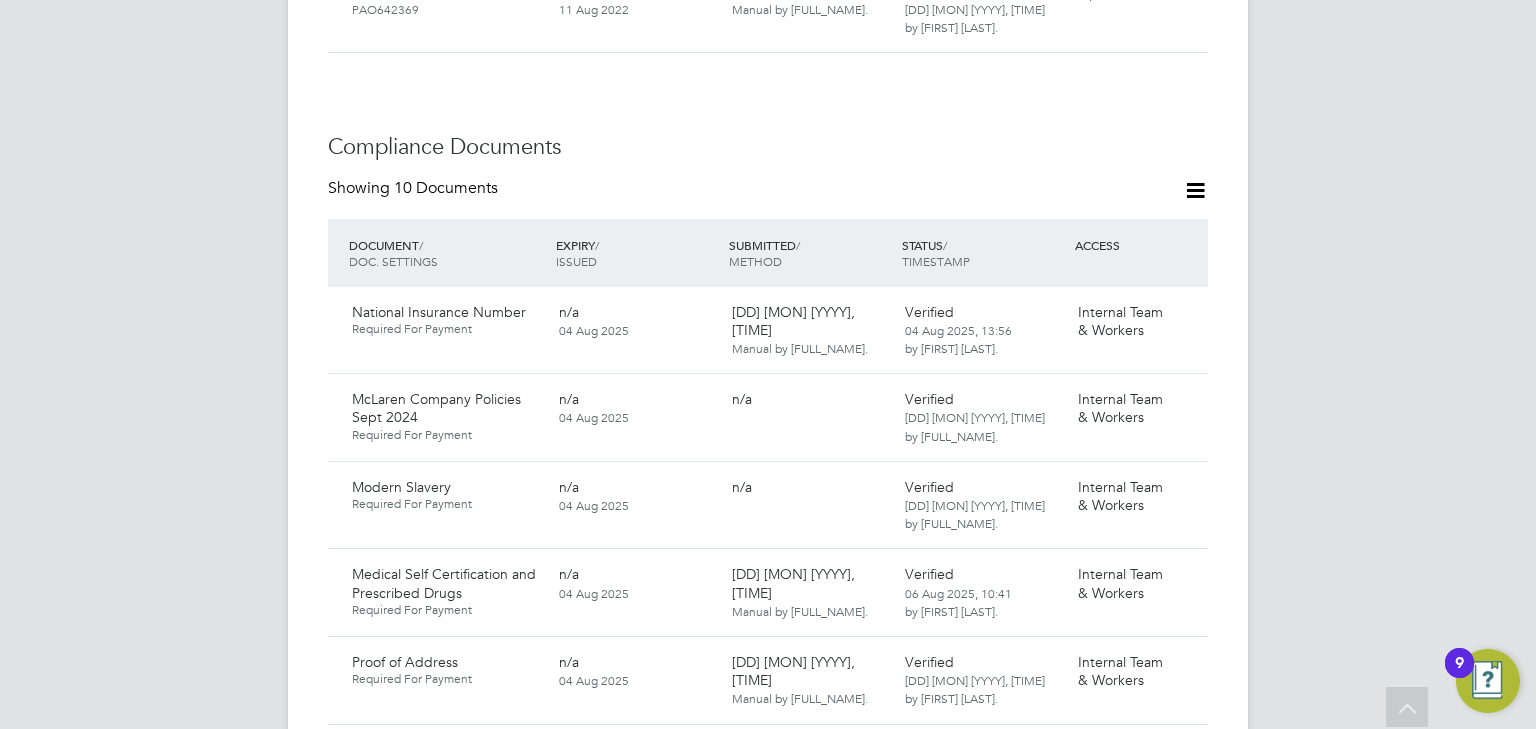click 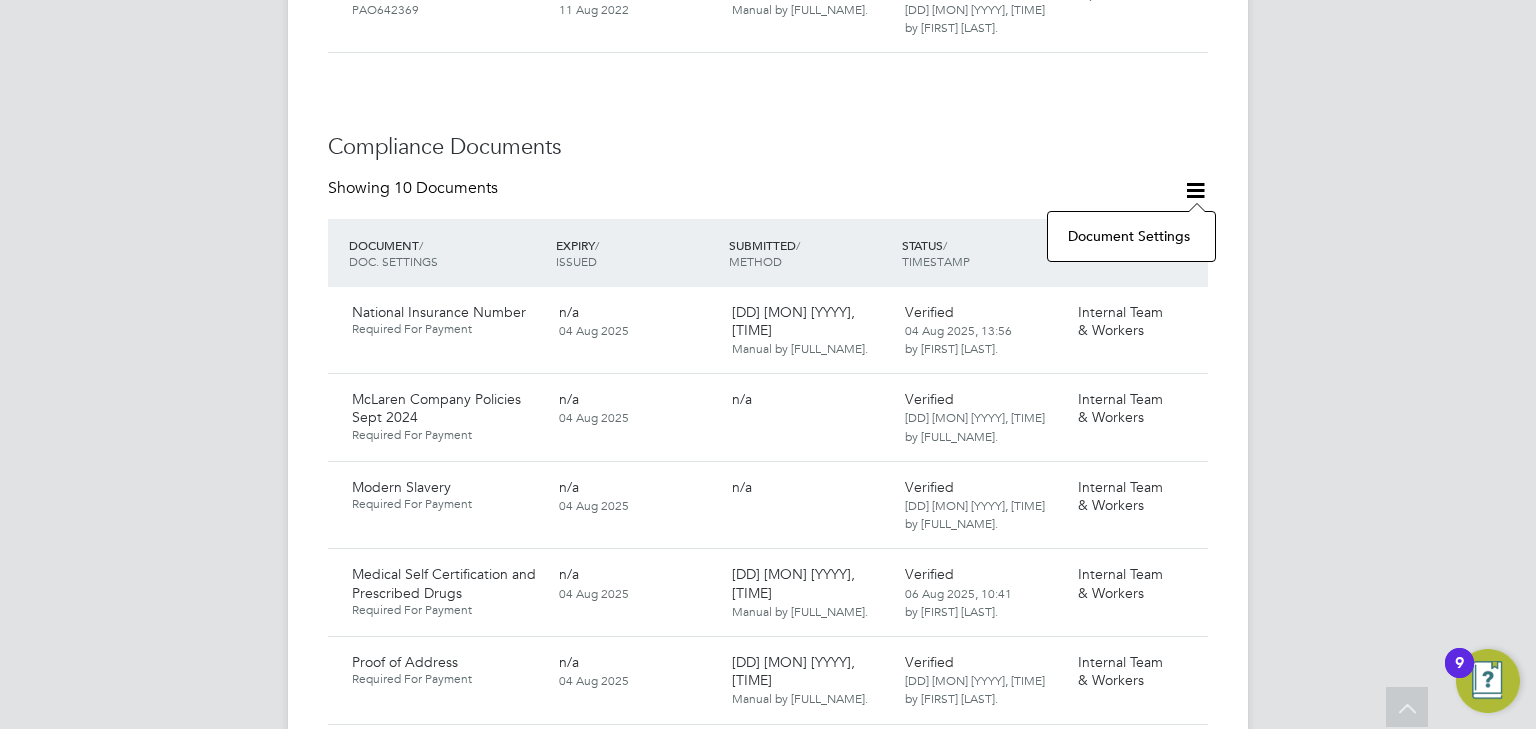 click on "Document Settings" 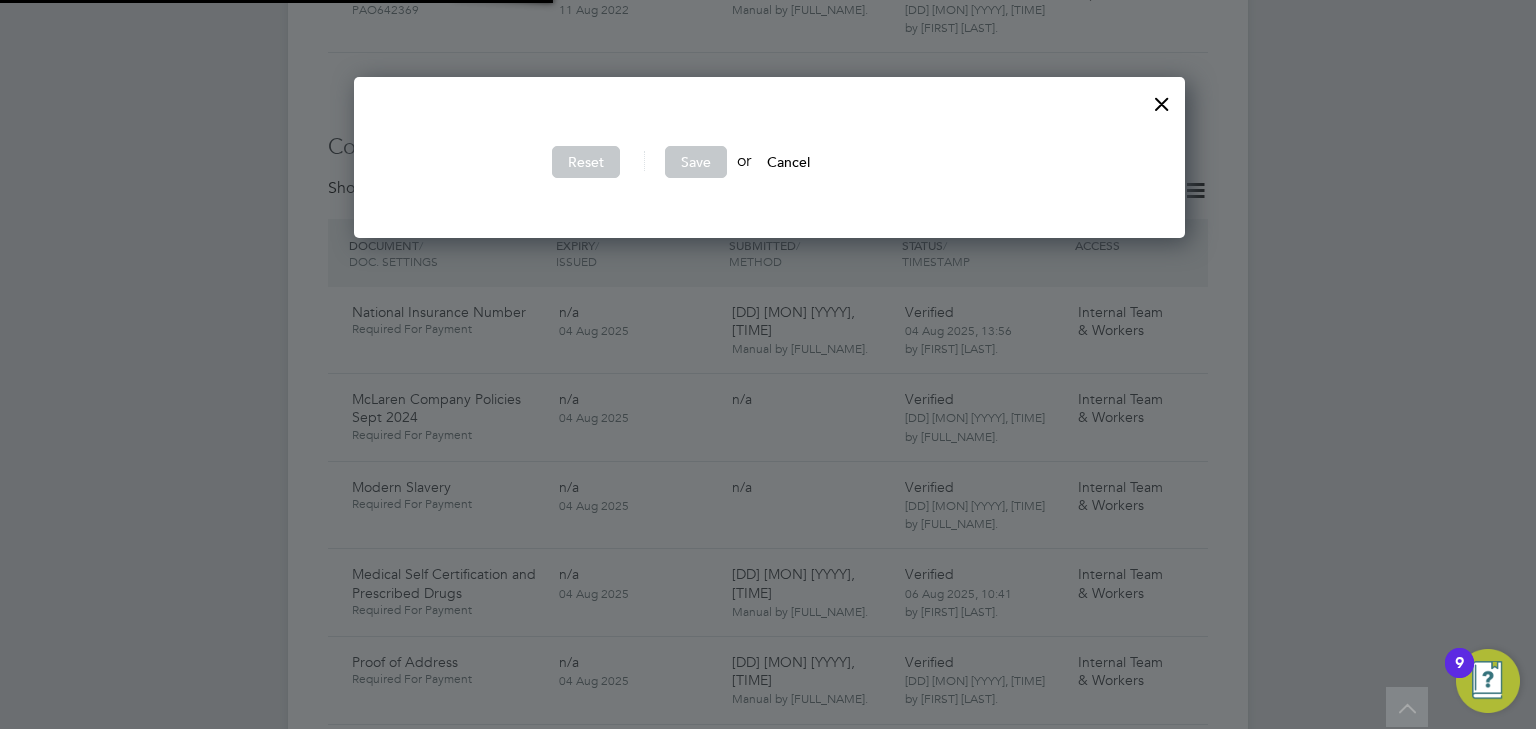 scroll, scrollTop: 10, scrollLeft: 10, axis: both 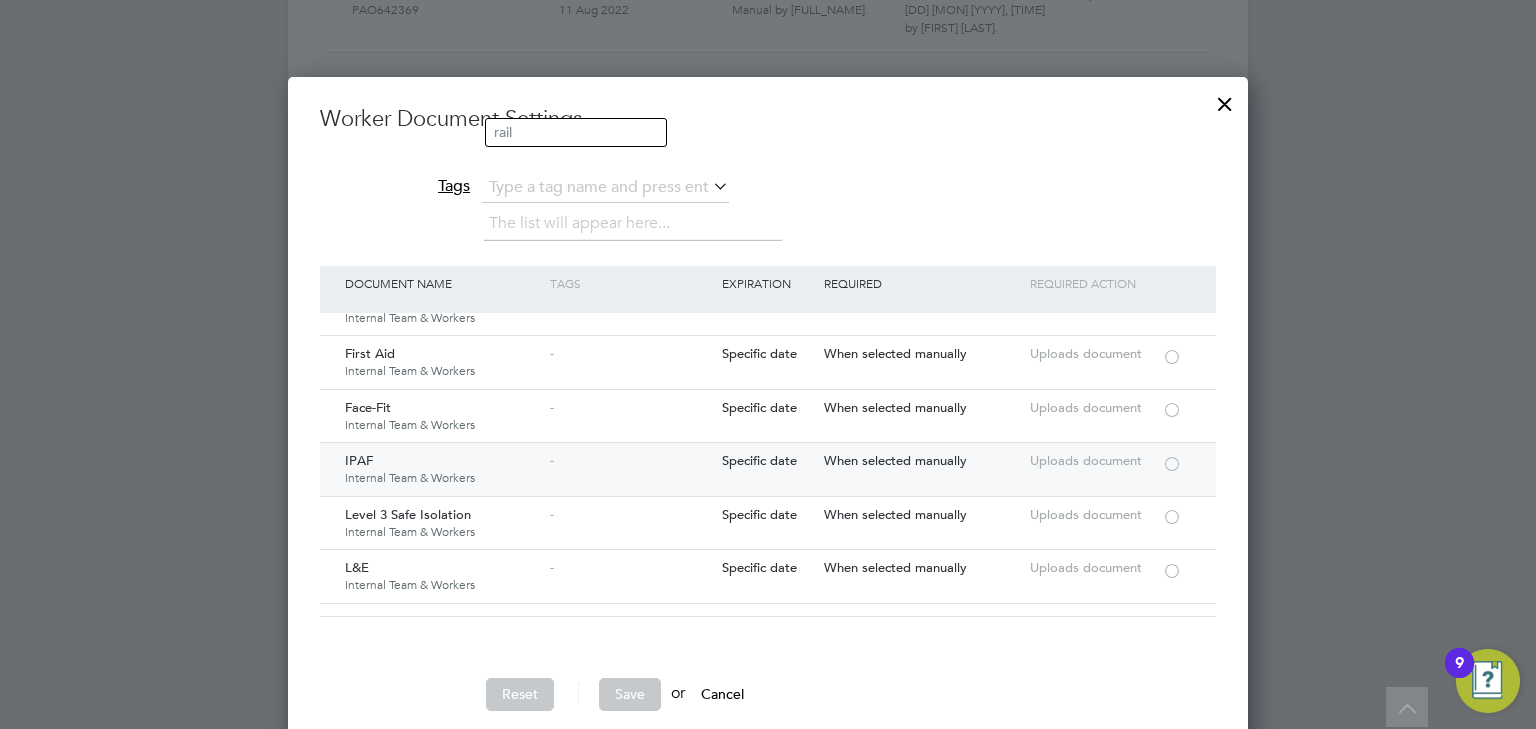 click at bounding box center [1172, 462] 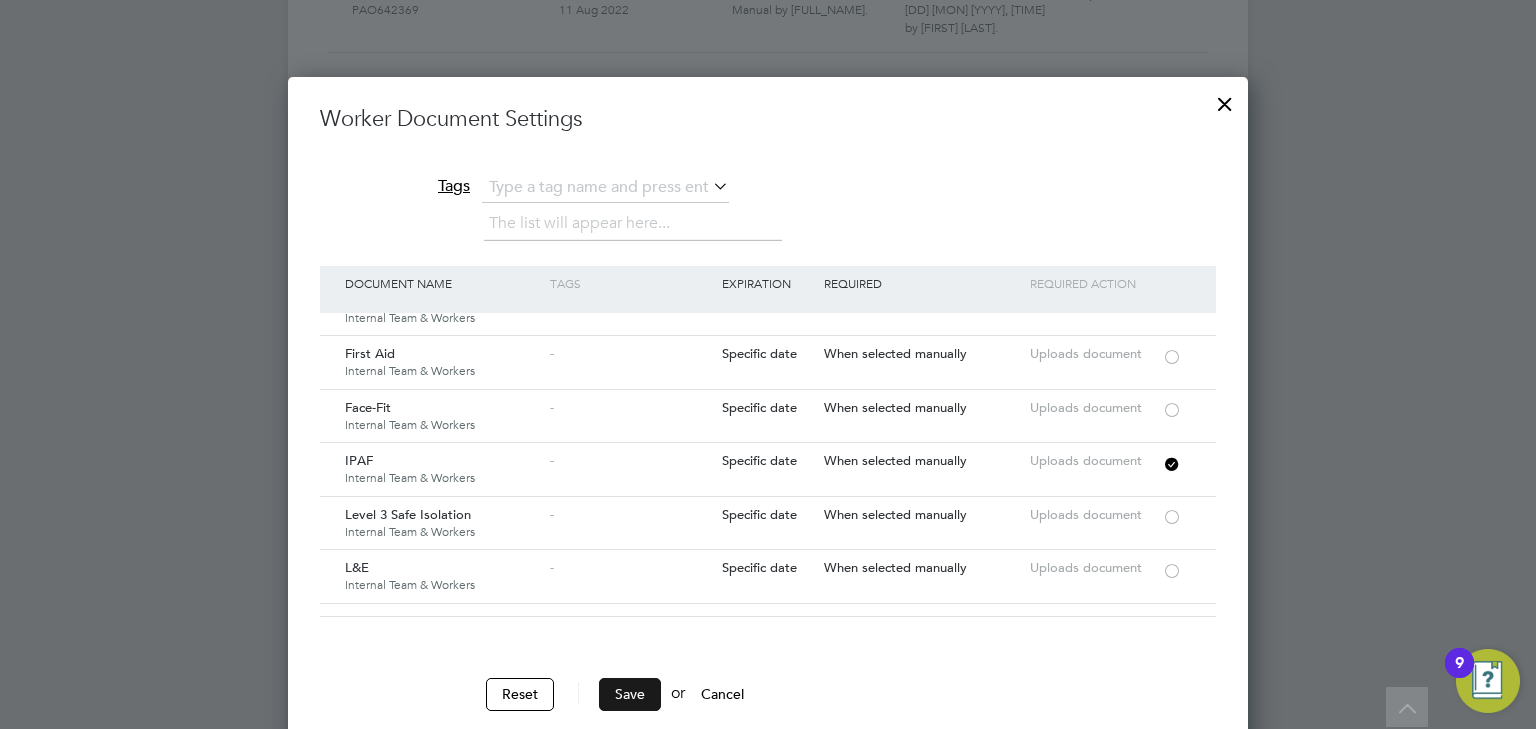 click on "Save" at bounding box center (630, 694) 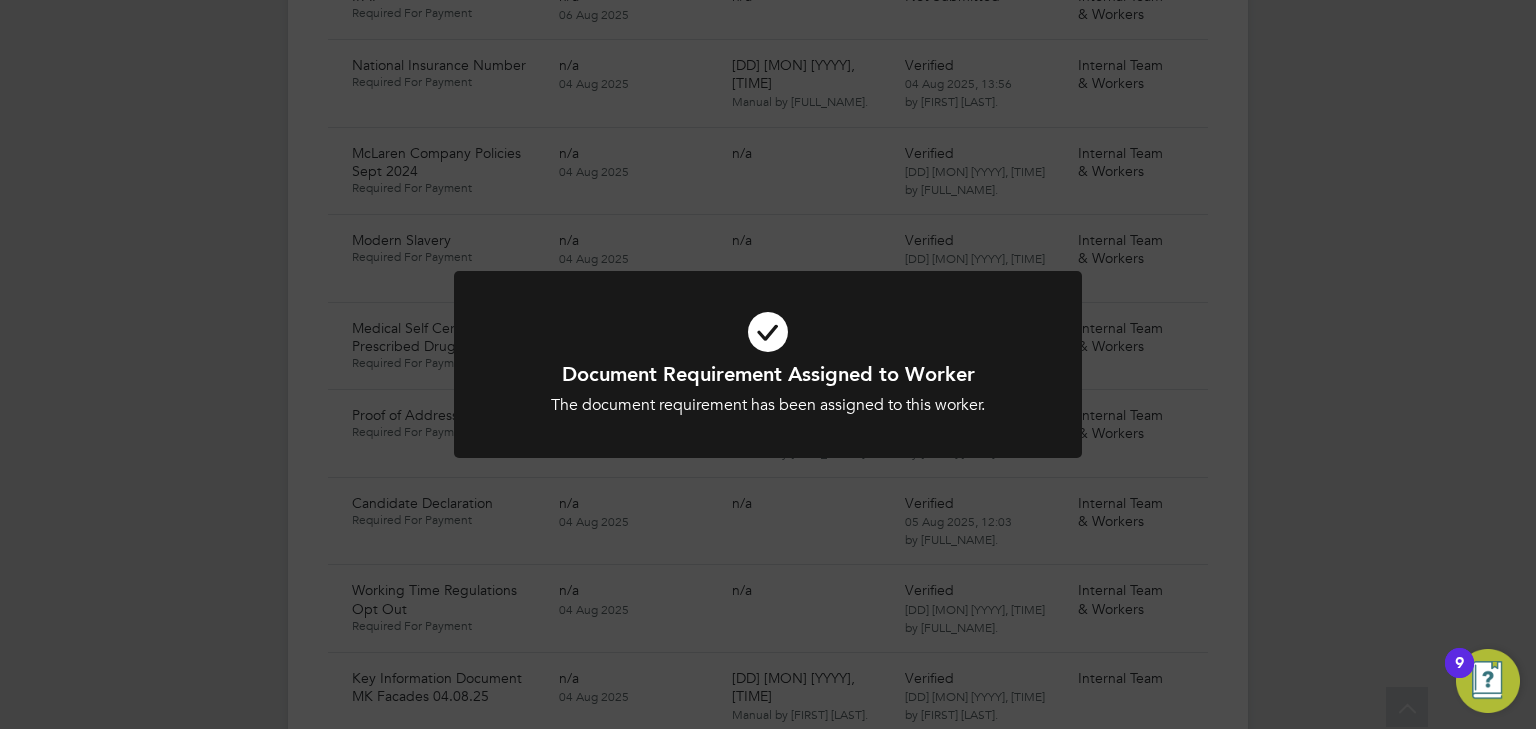 scroll, scrollTop: 1573, scrollLeft: 0, axis: vertical 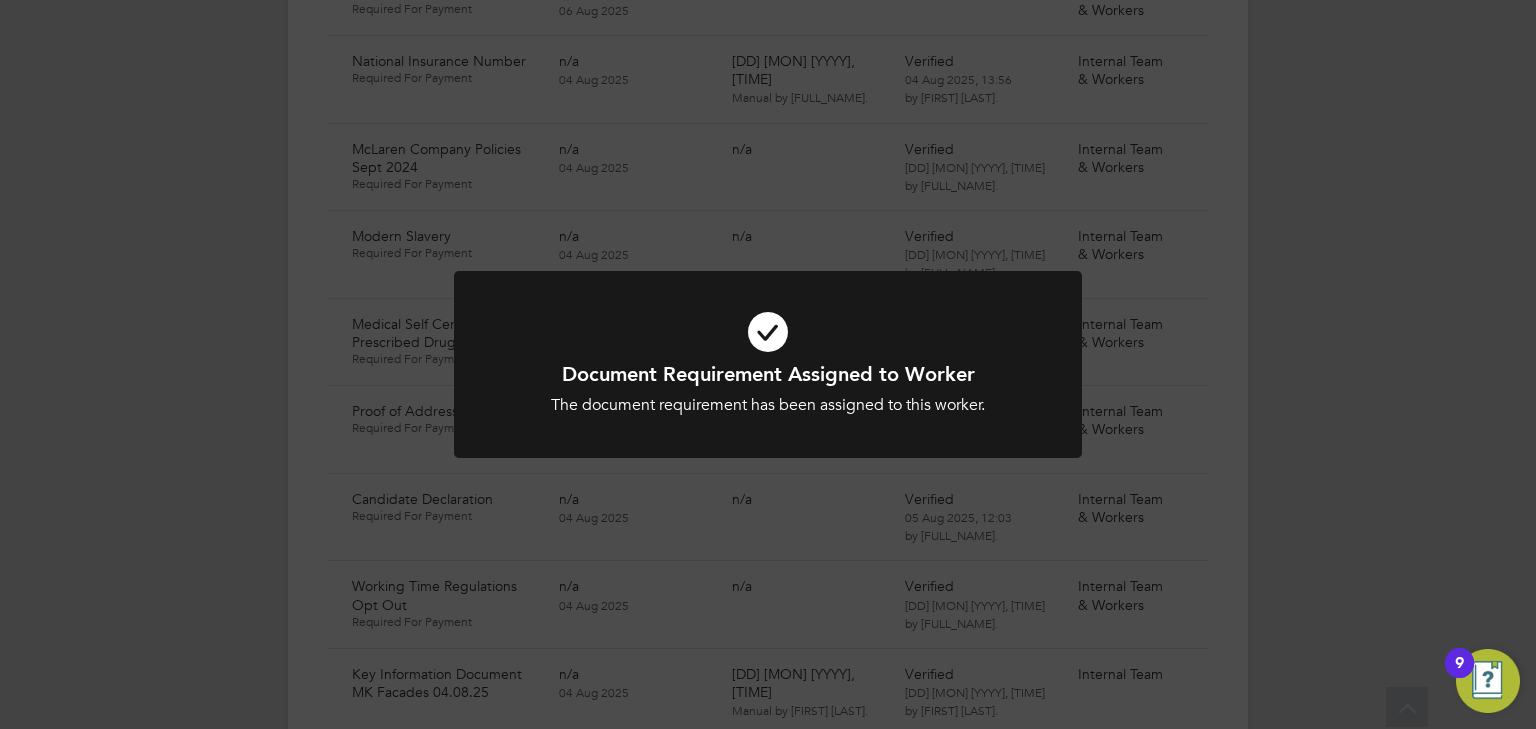 click on "Document Requirement Assigned to Worker The document requirement has been assigned to this worker. Cancel Okay" 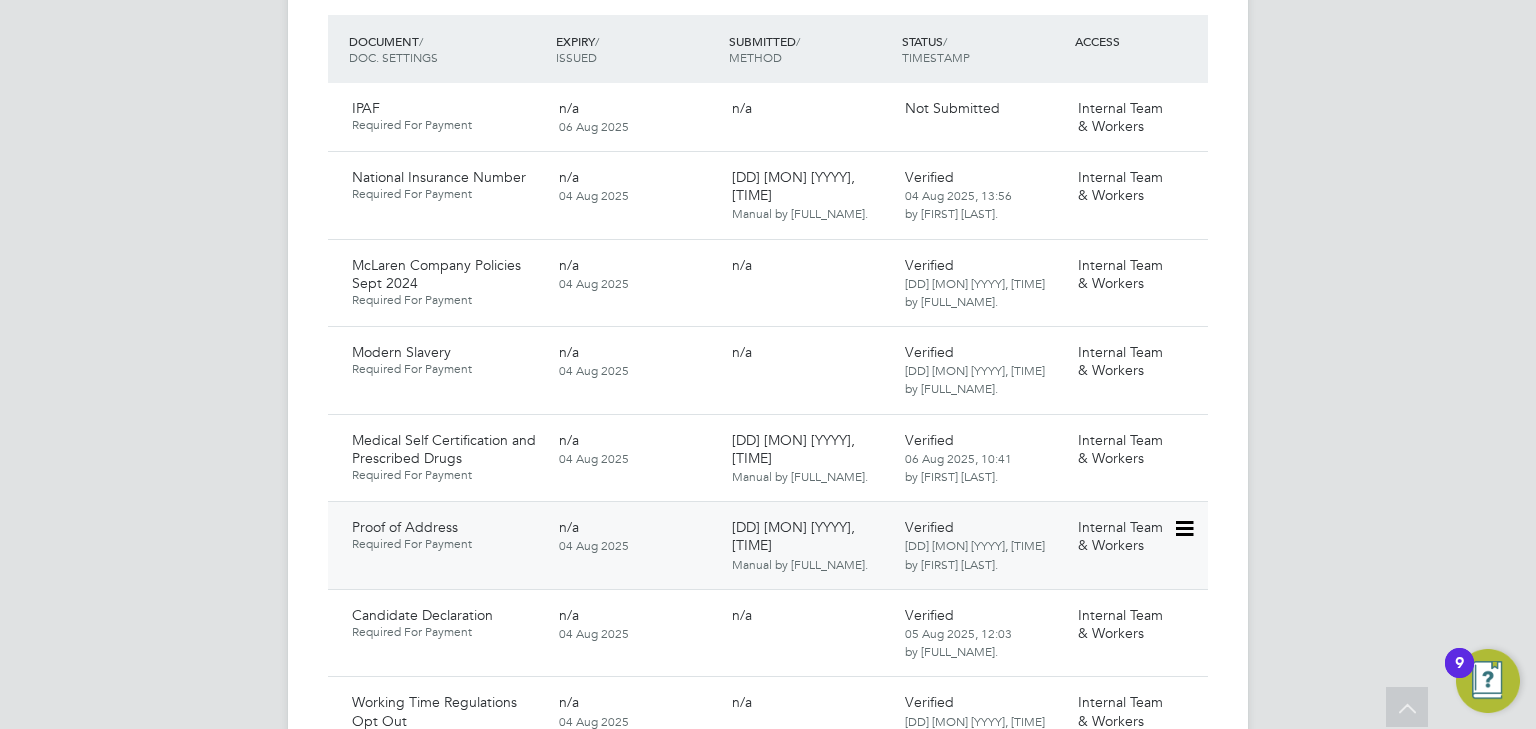 scroll, scrollTop: 1333, scrollLeft: 0, axis: vertical 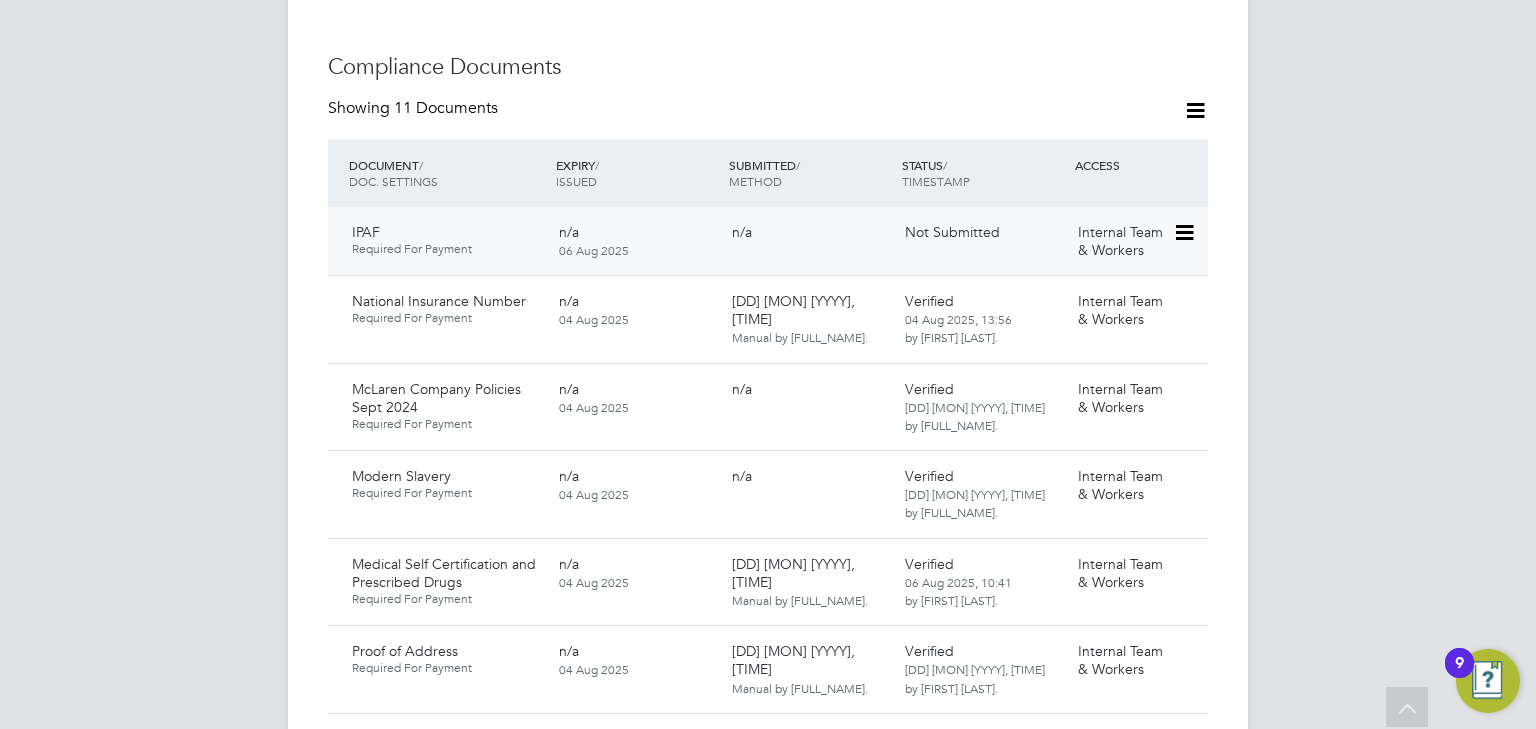 click 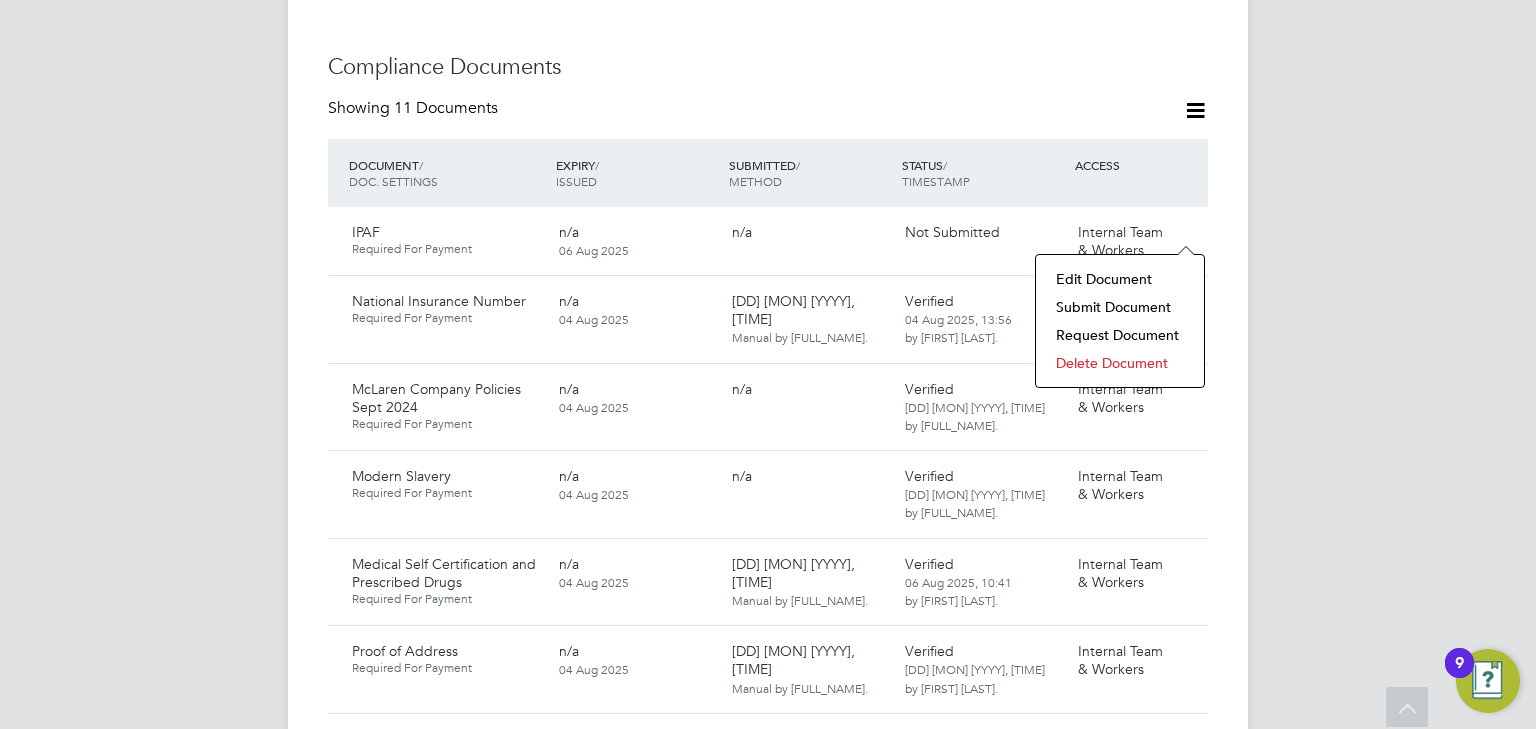 click on "Submit Document" 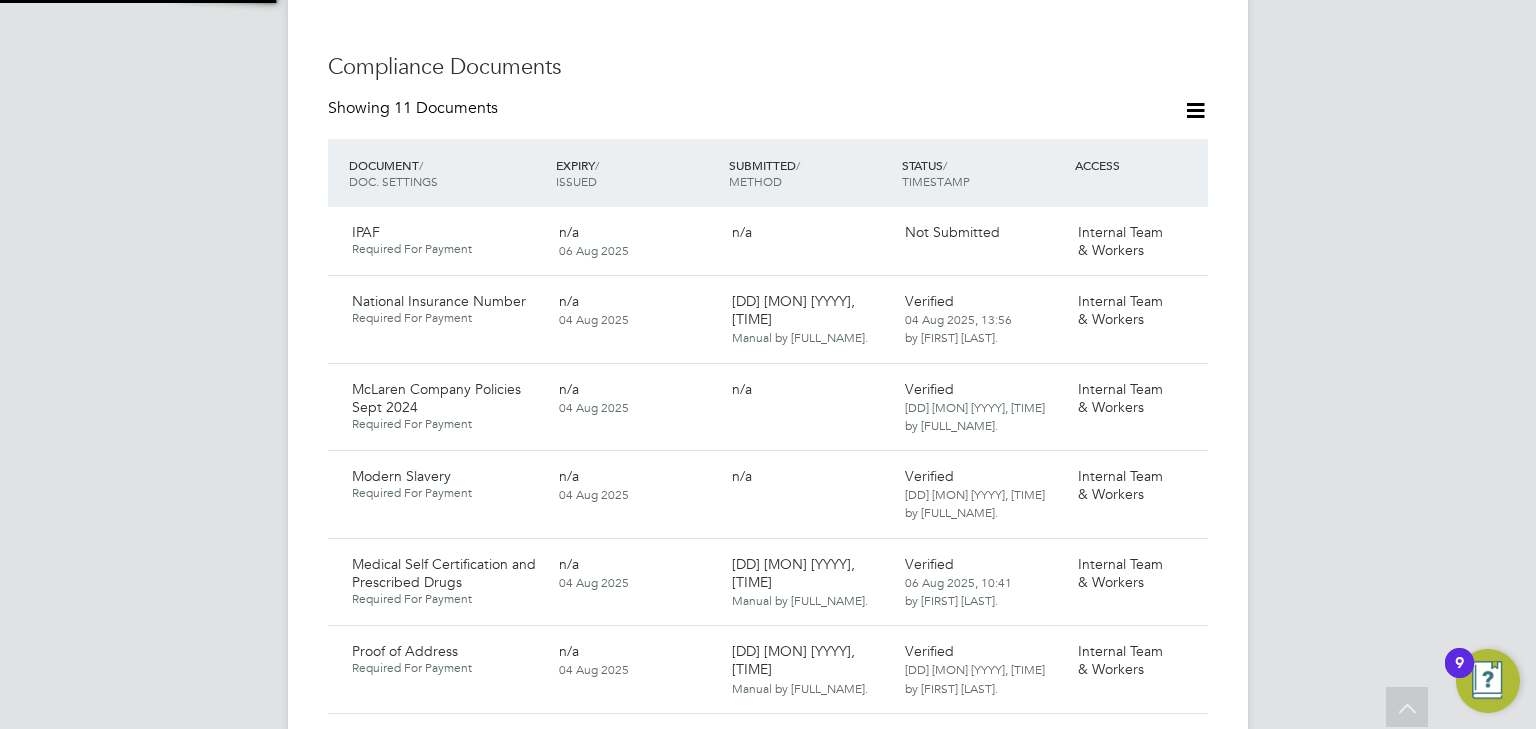 scroll, scrollTop: 9, scrollLeft: 10, axis: both 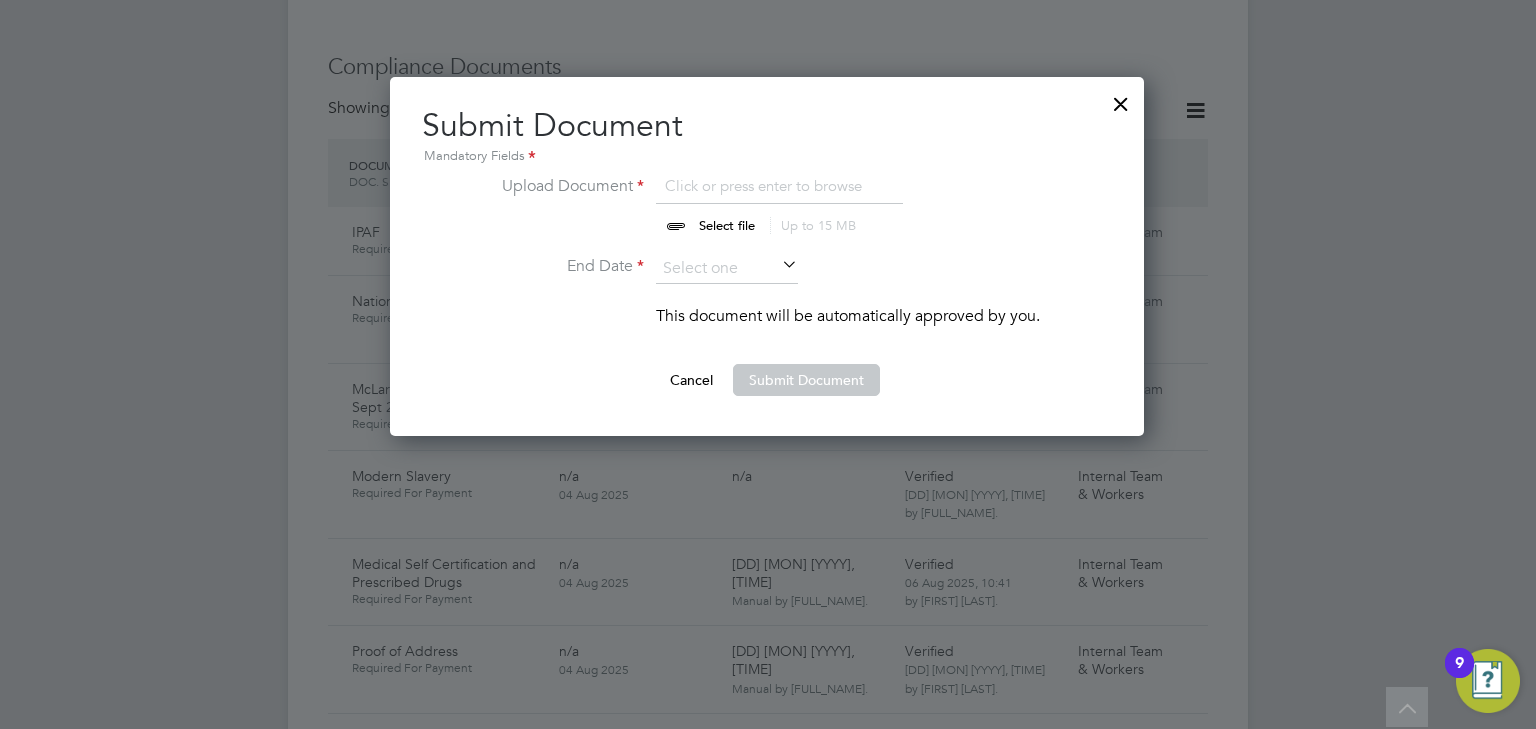 click at bounding box center [746, 204] 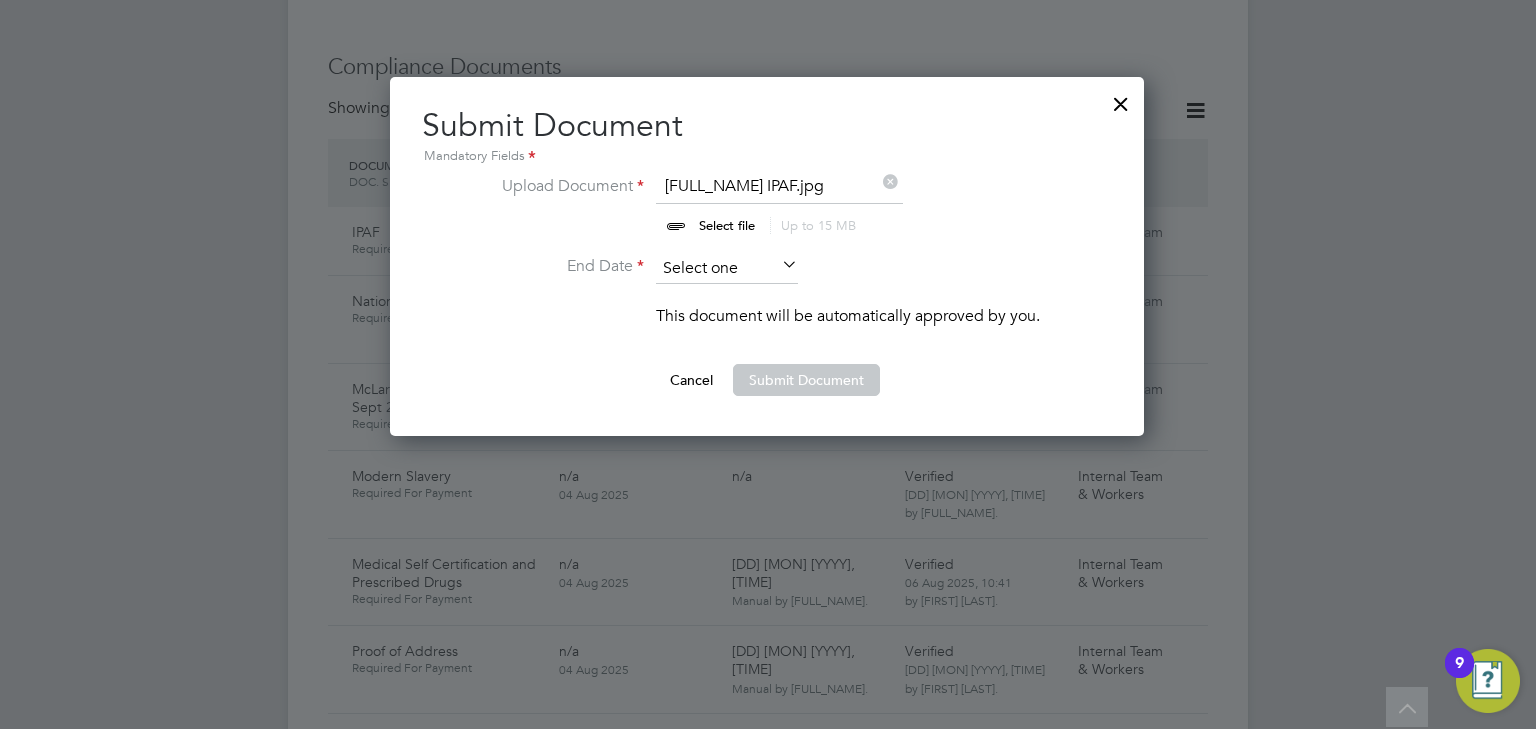 click at bounding box center (727, 269) 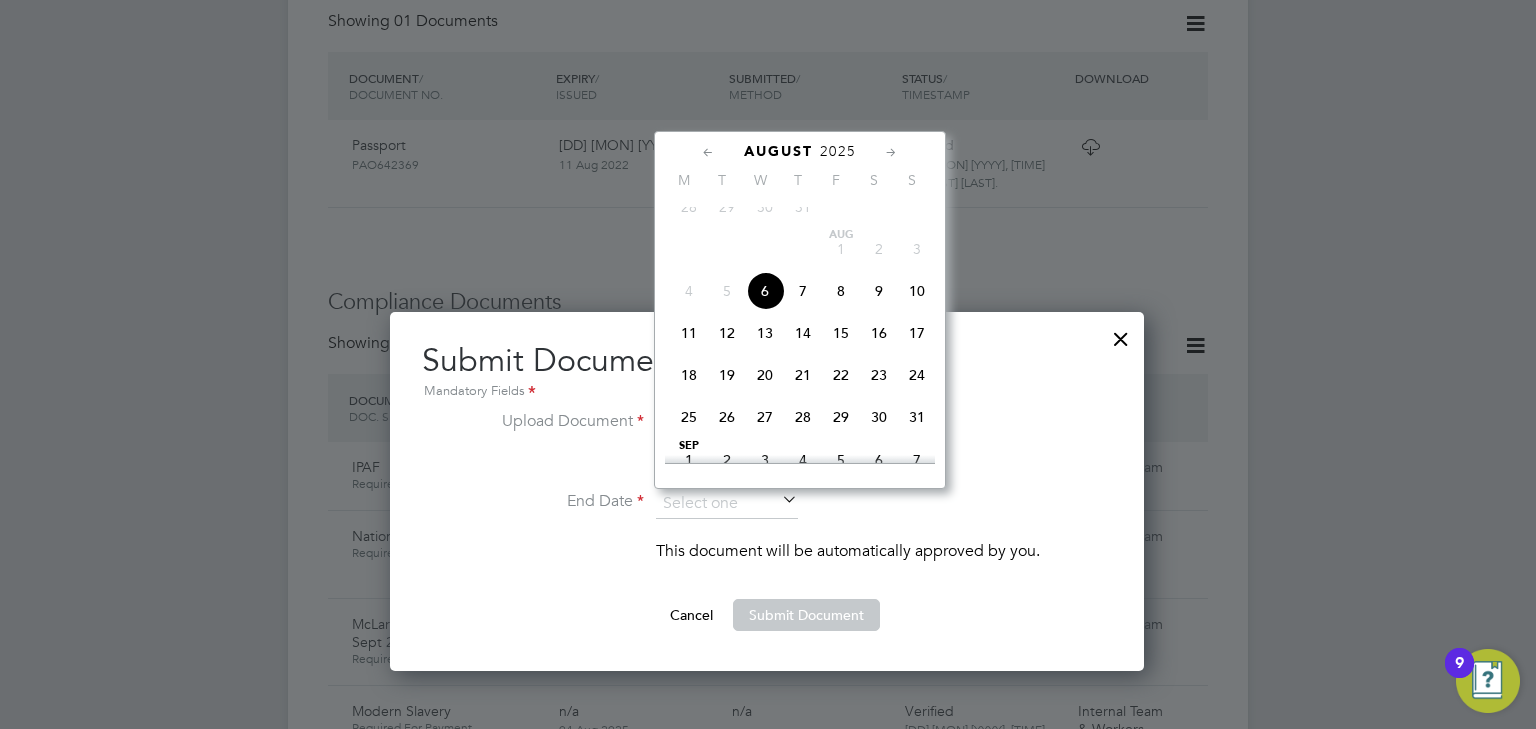 scroll, scrollTop: 1093, scrollLeft: 0, axis: vertical 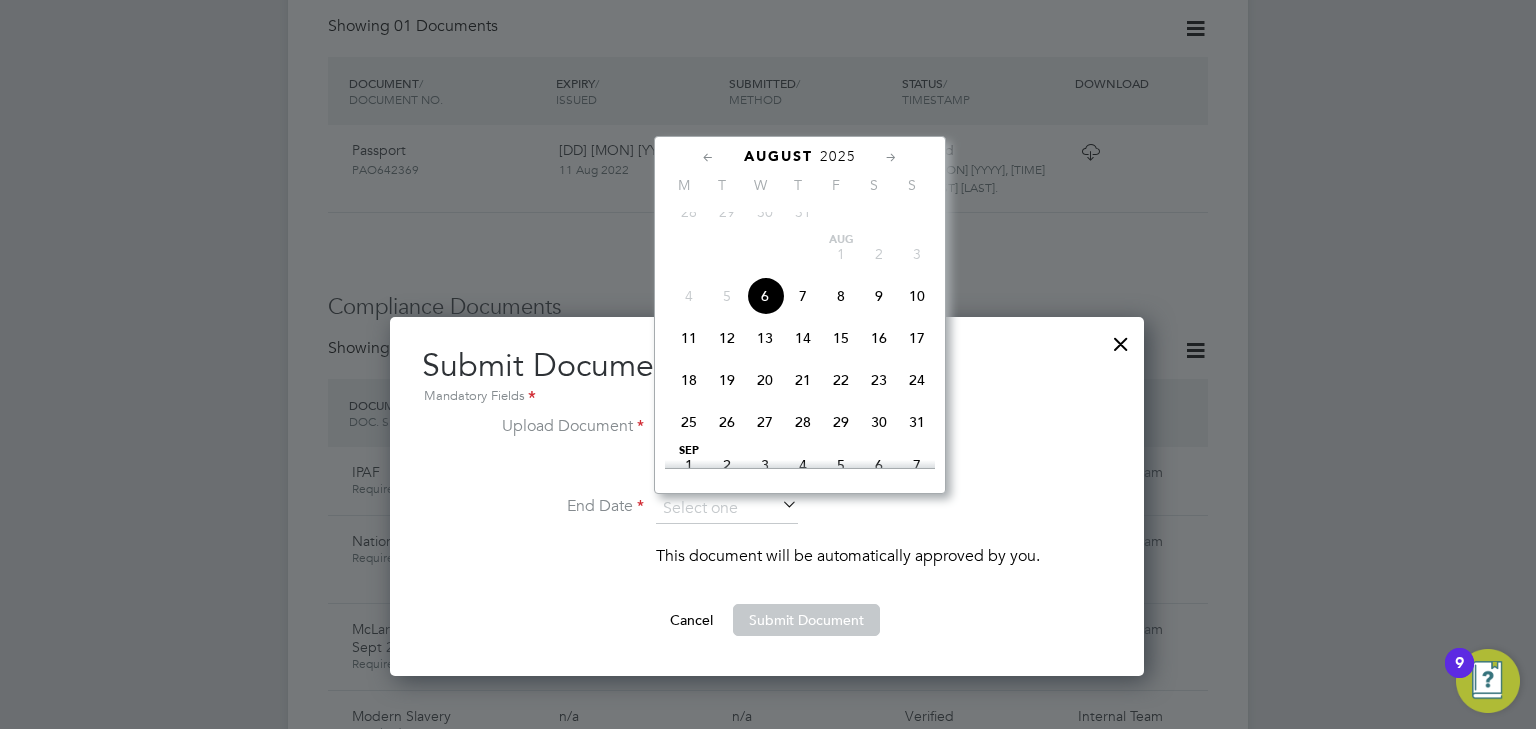 click on "2025" 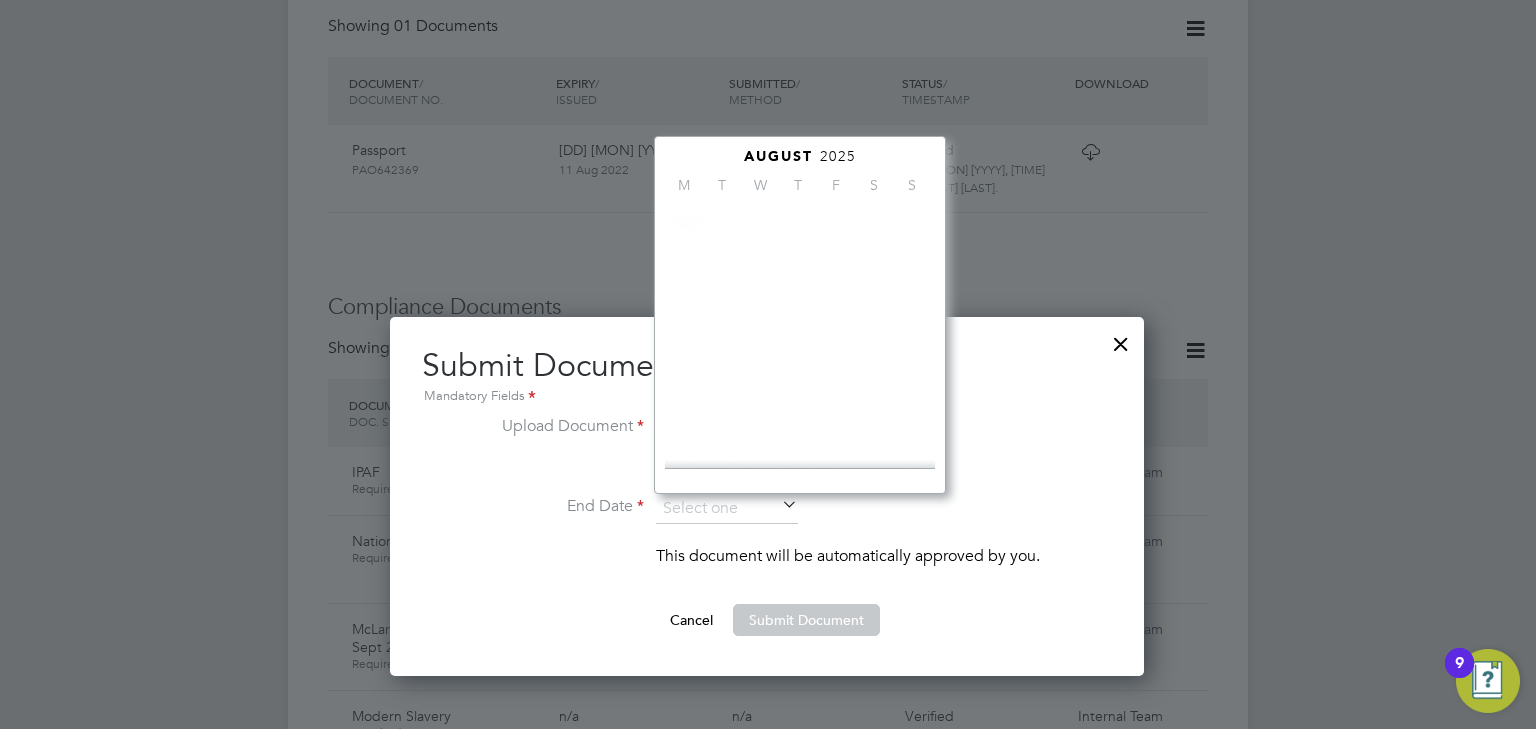 scroll, scrollTop: 535, scrollLeft: 0, axis: vertical 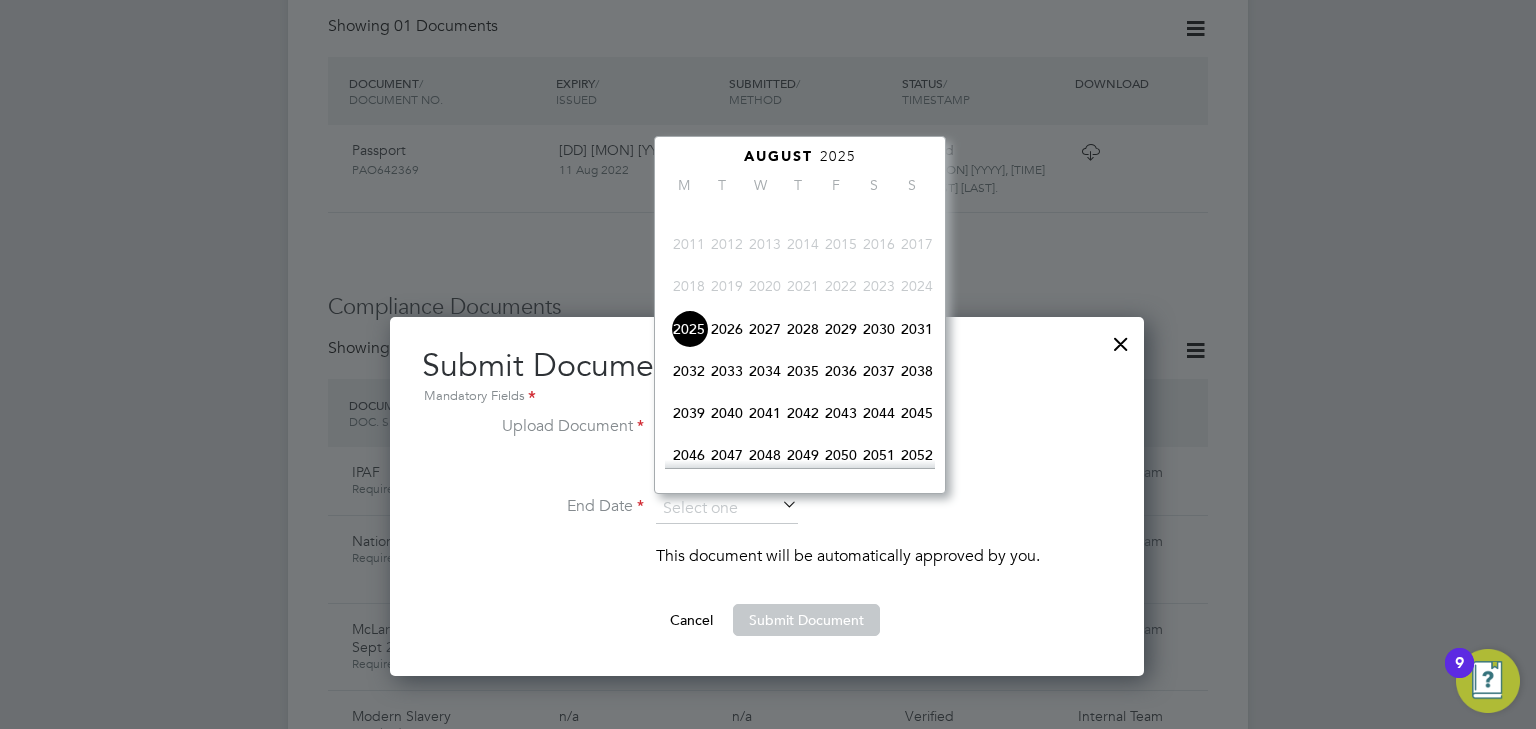 click on "2029" 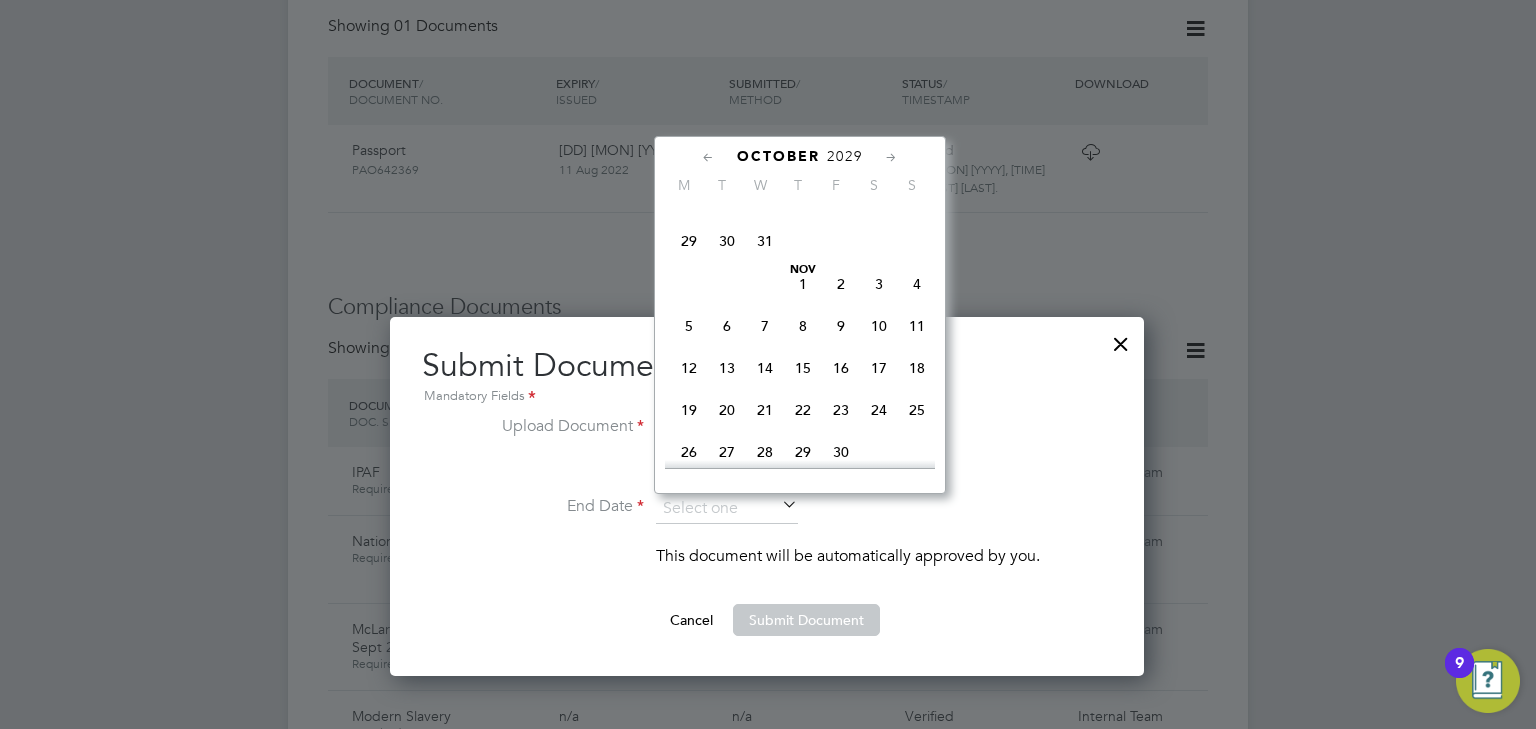 scroll, scrollTop: 1175, scrollLeft: 0, axis: vertical 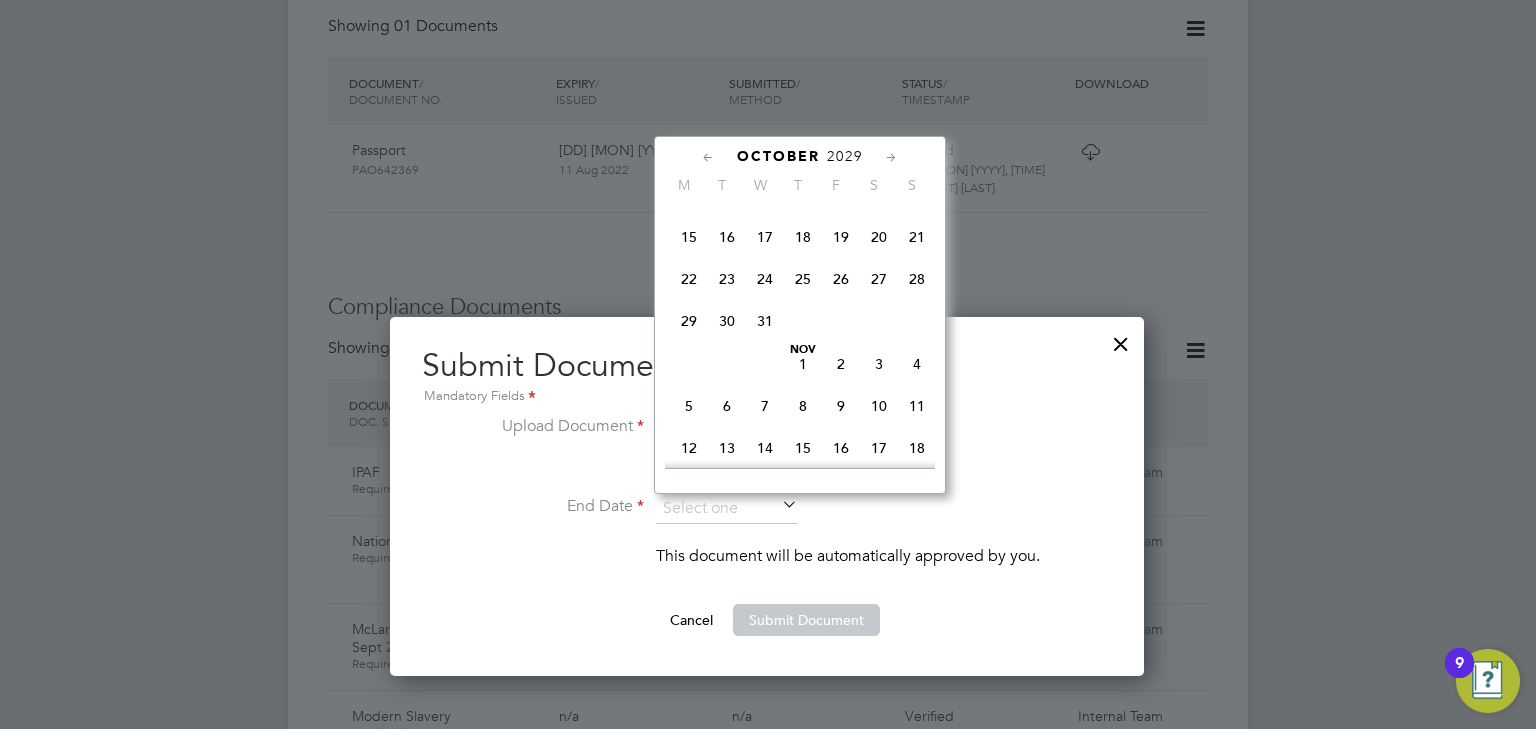 click on "31" 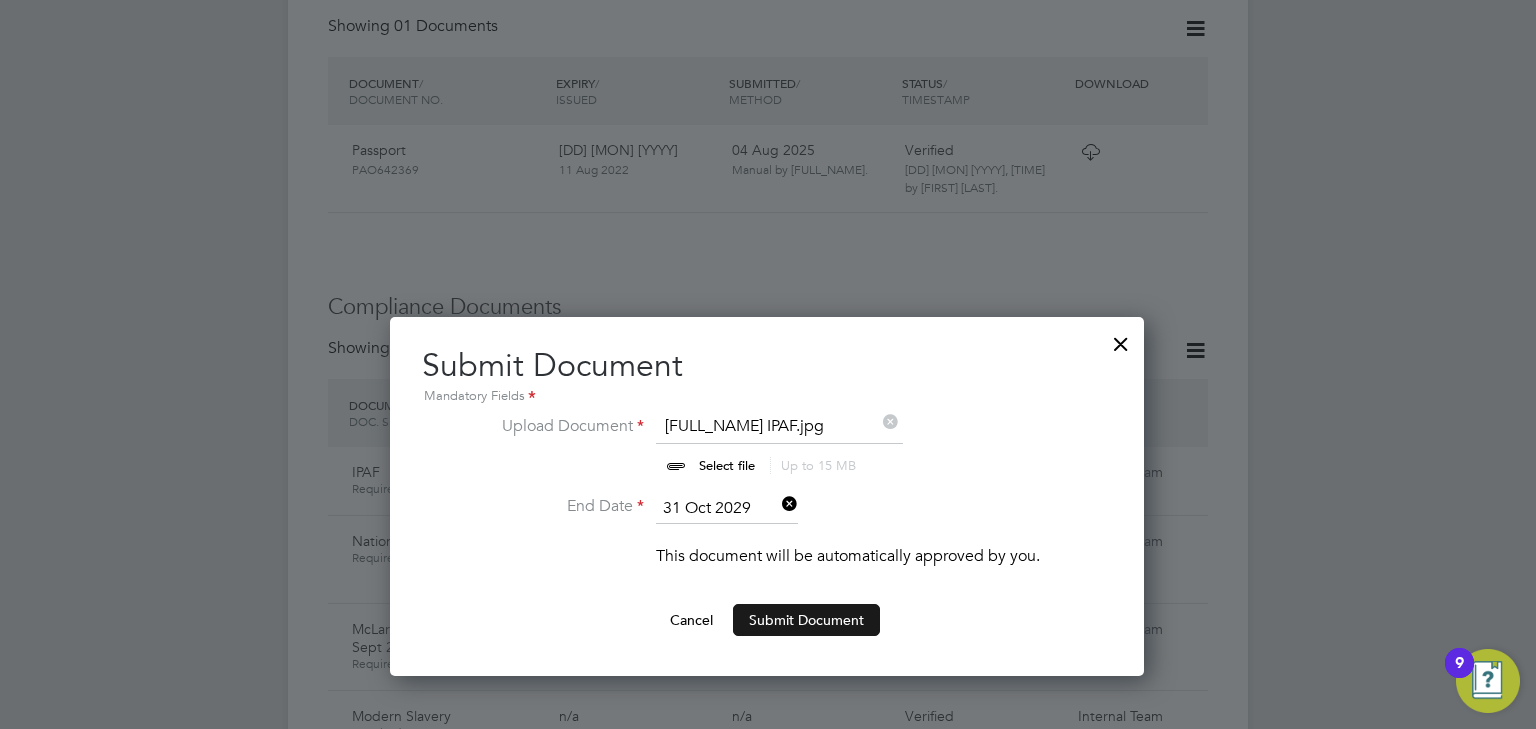 click on "Submit Document" at bounding box center (806, 620) 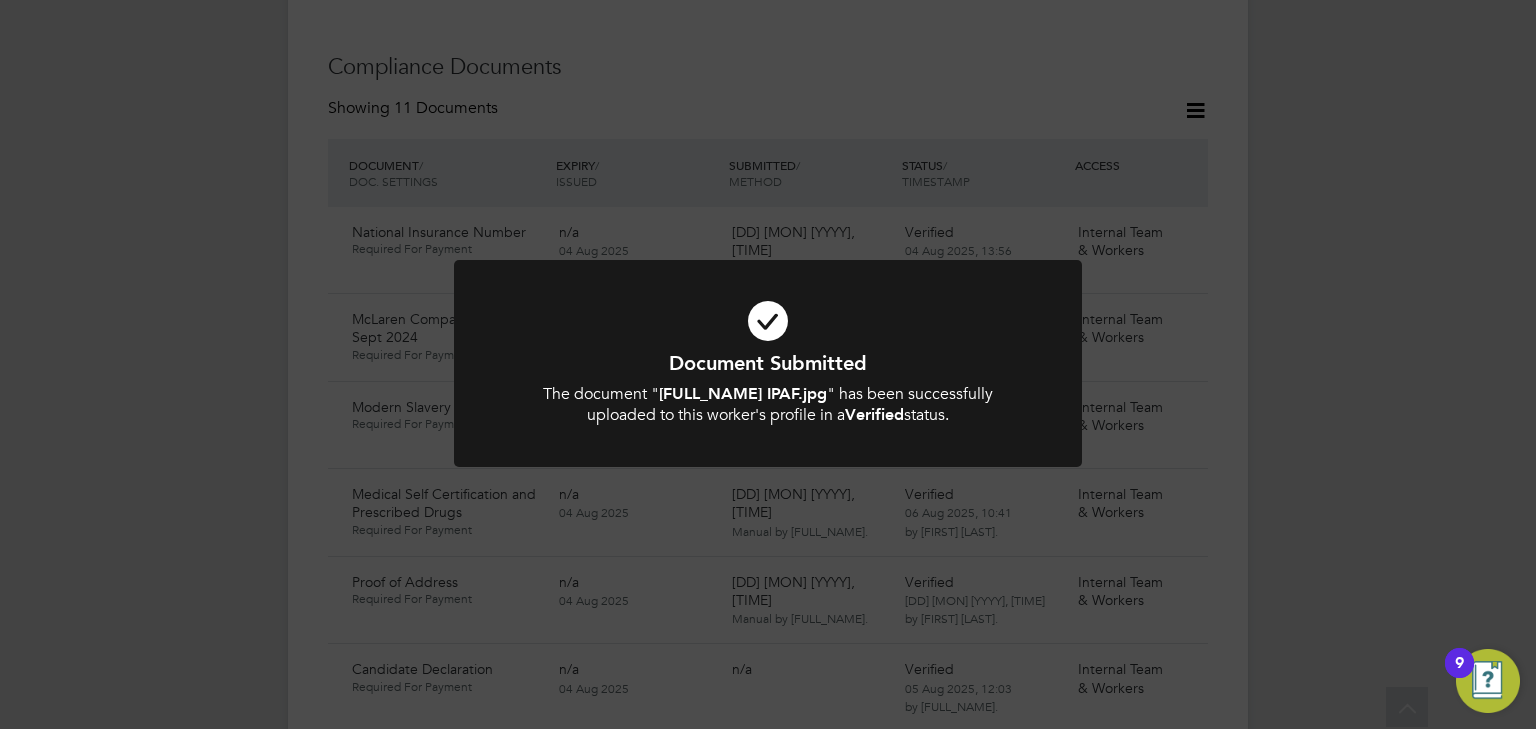 scroll, scrollTop: 1368, scrollLeft: 0, axis: vertical 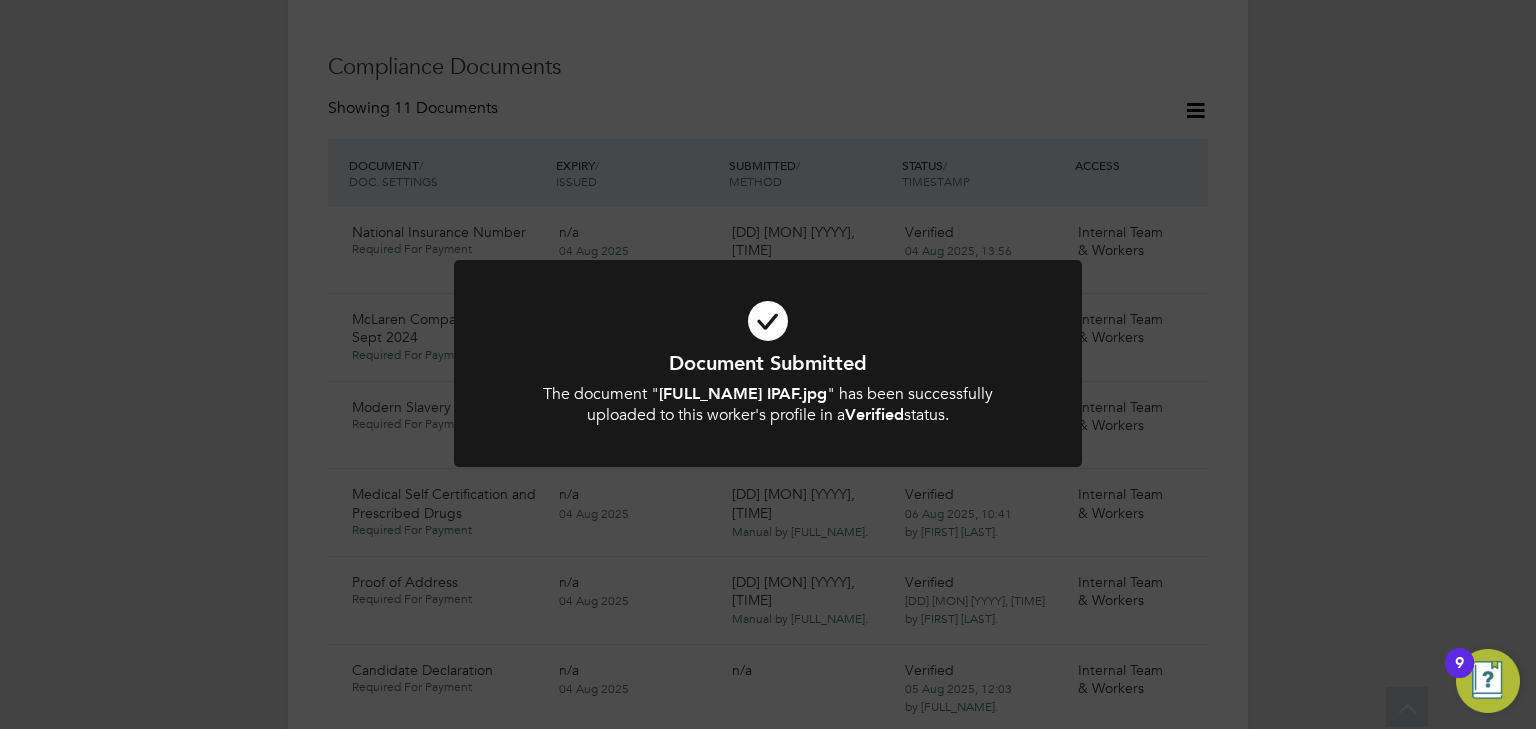 click on "Document Submitted The document " Josep Hassan Hamed IPAF.jpg " has been successfully uploaded to this worker's profile in a  Verified  status. Cancel Okay" 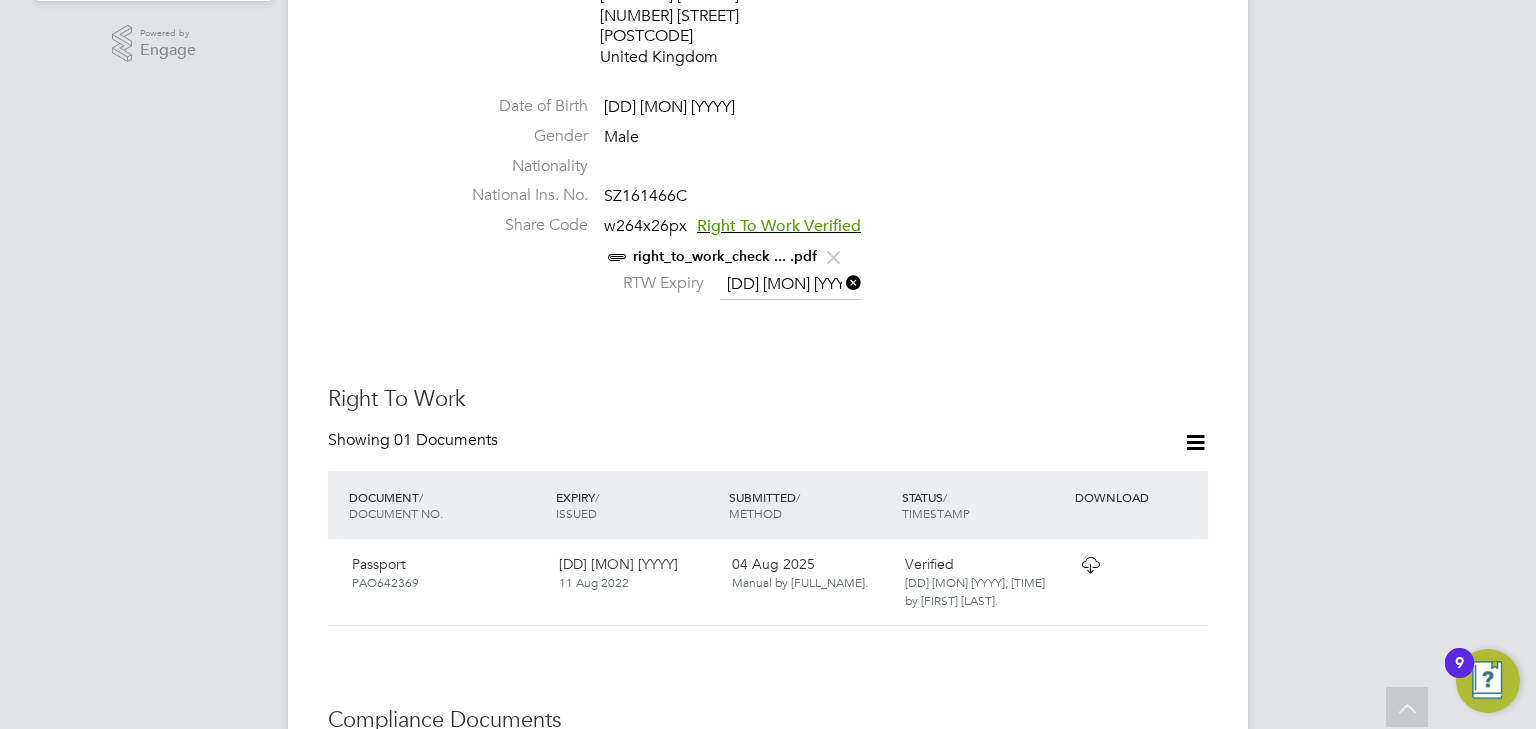 scroll, scrollTop: 488, scrollLeft: 0, axis: vertical 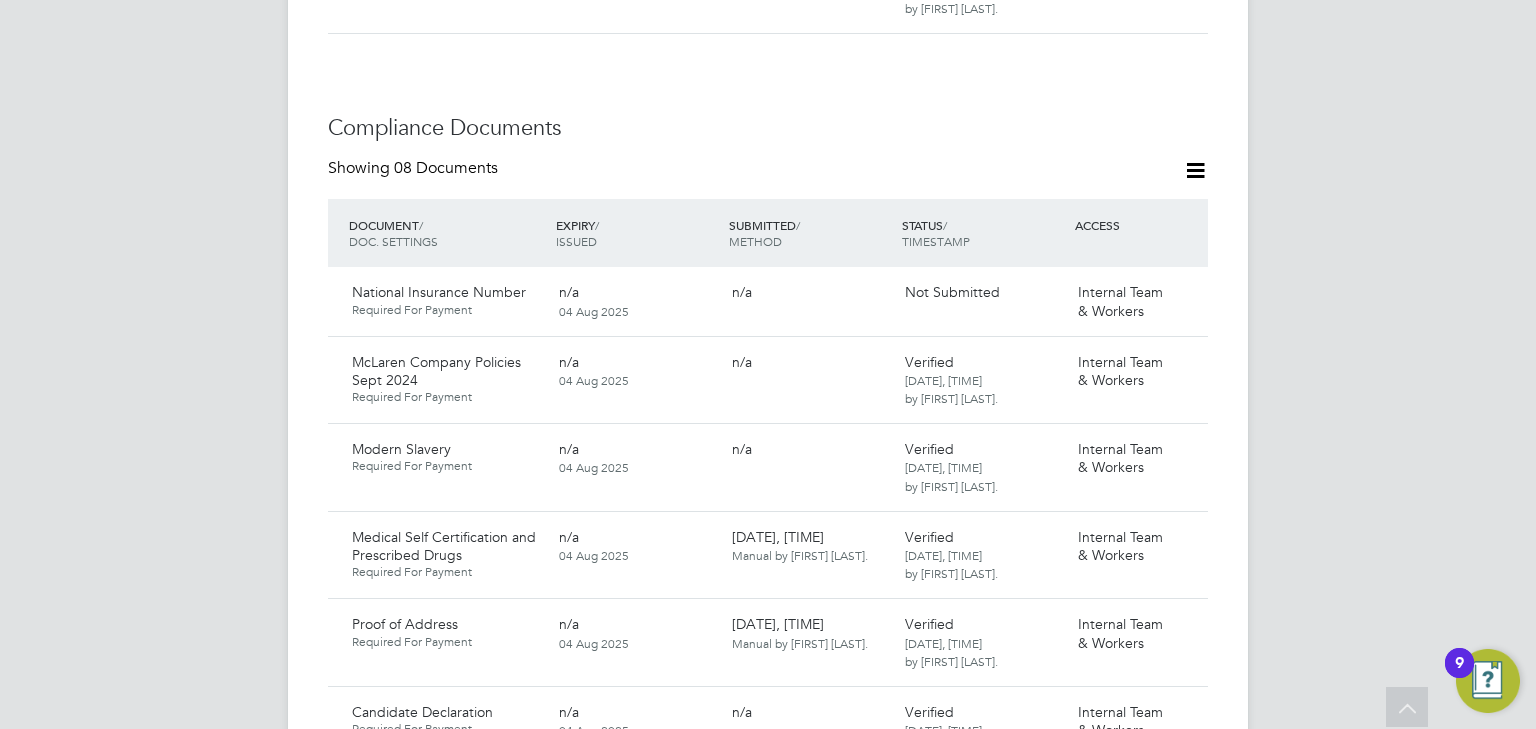 click 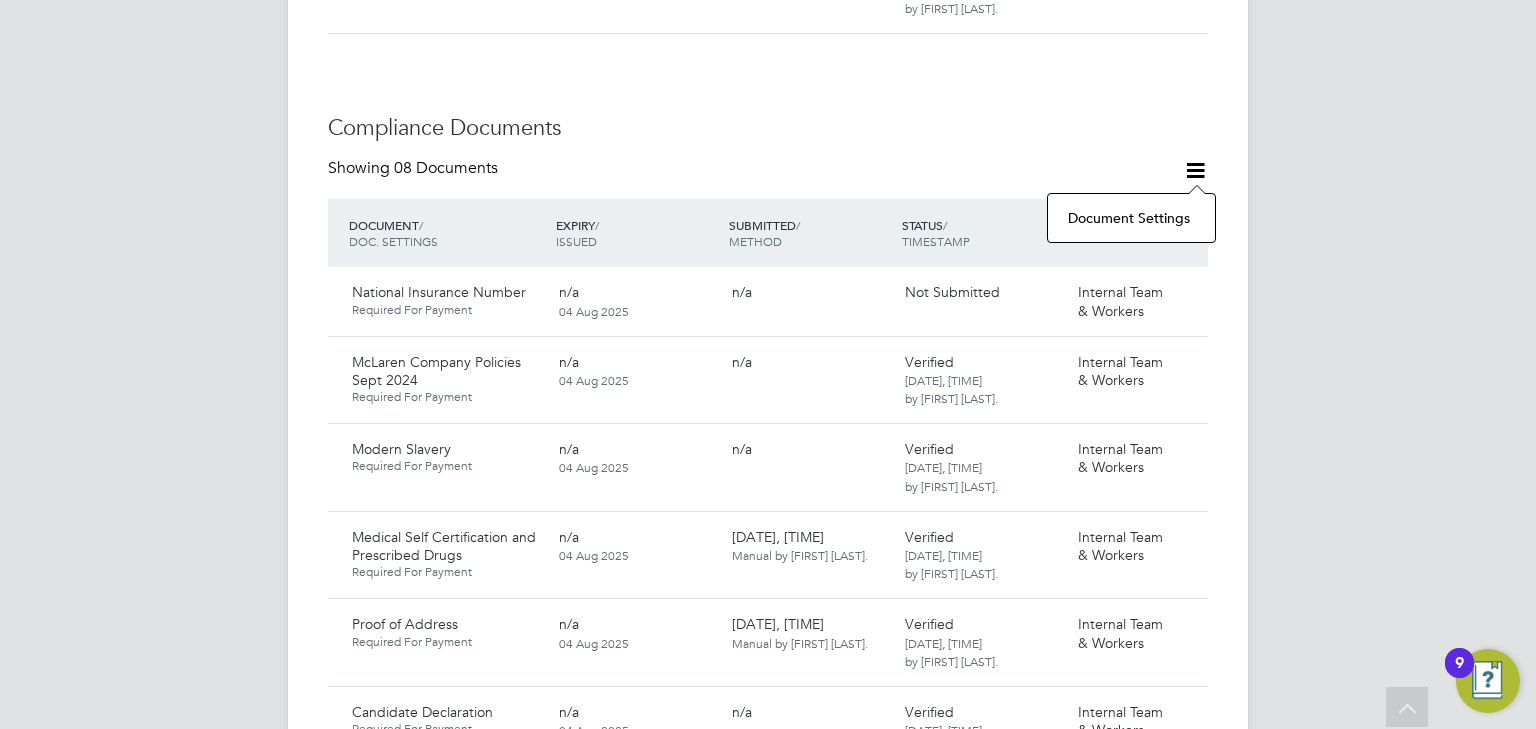 click on "Document Settings" 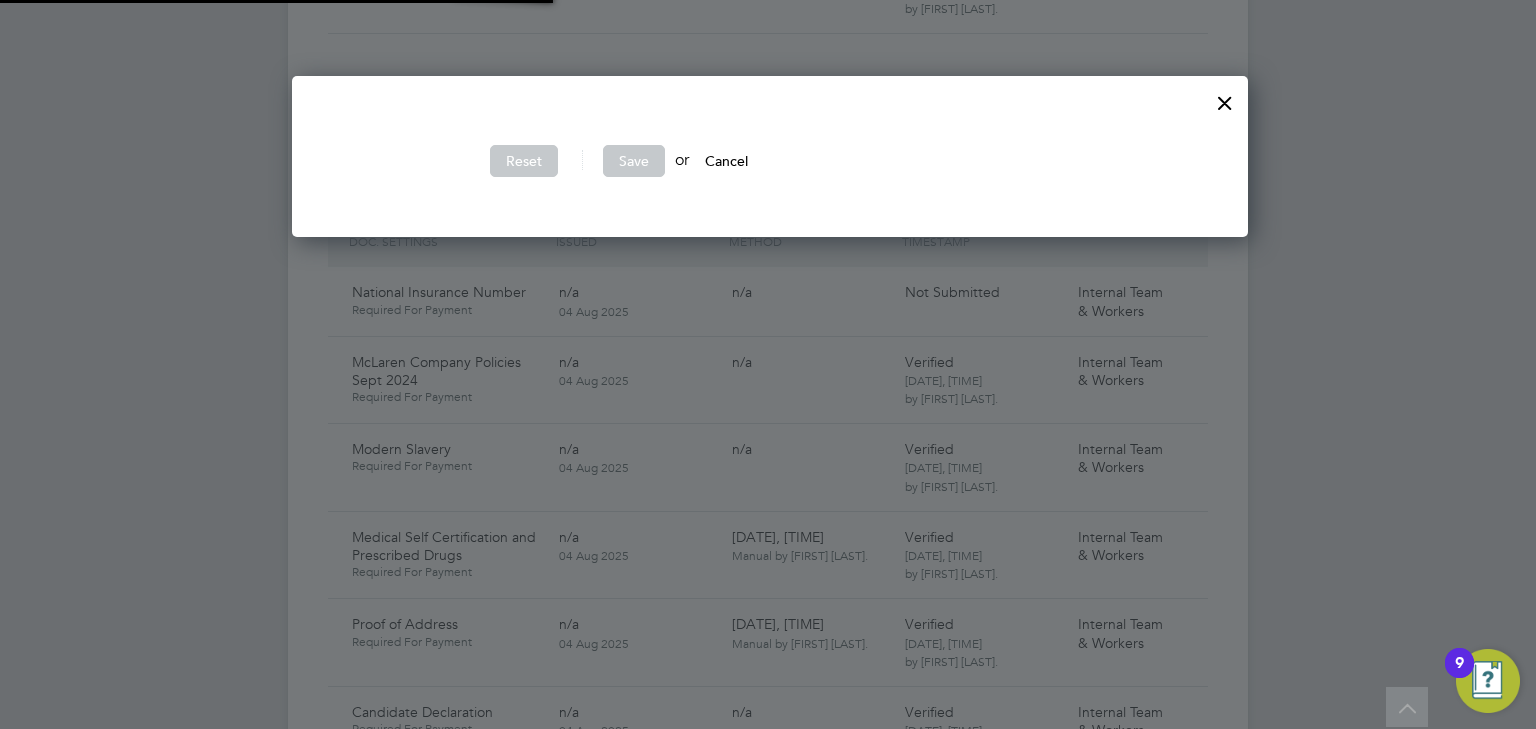 scroll, scrollTop: 9, scrollLeft: 10, axis: both 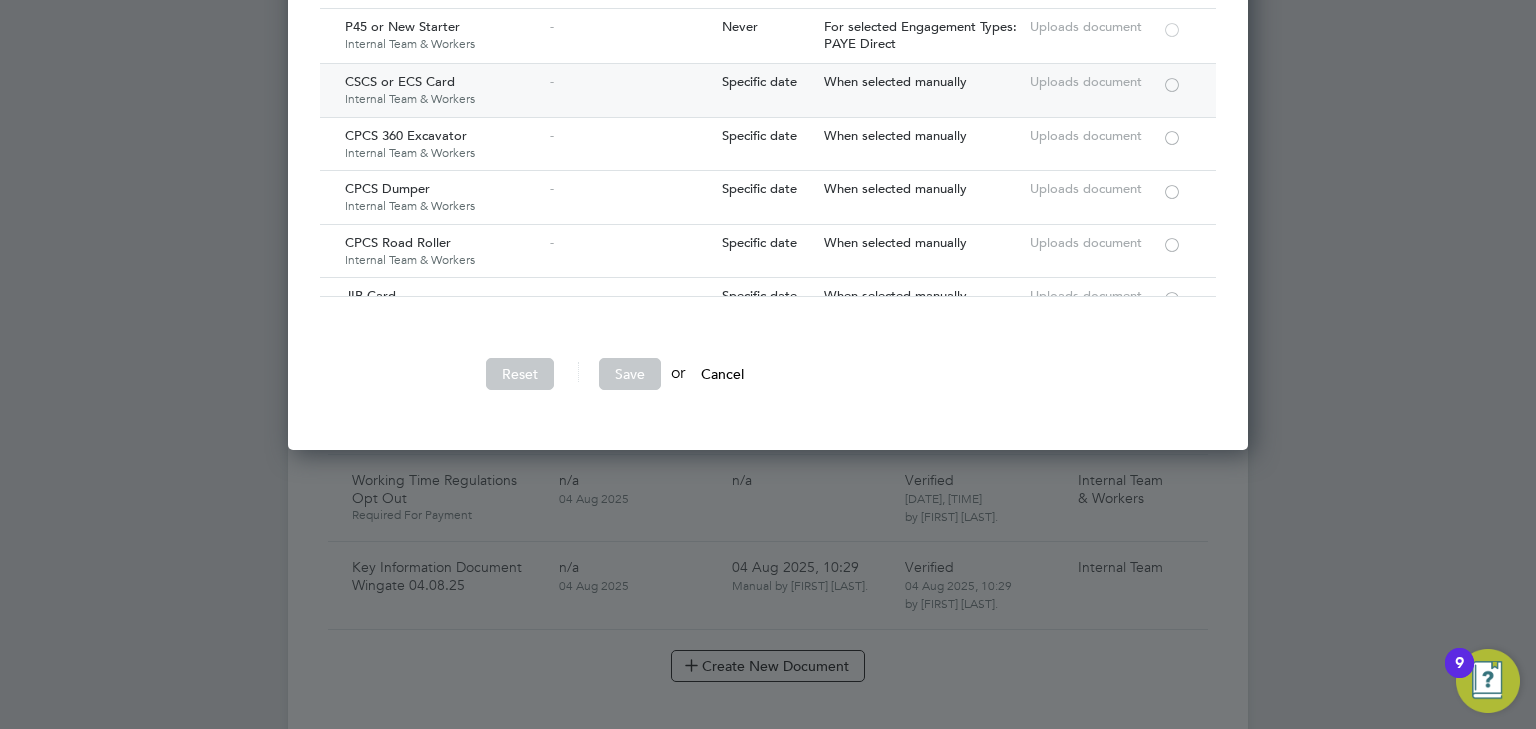 click at bounding box center [1172, 83] 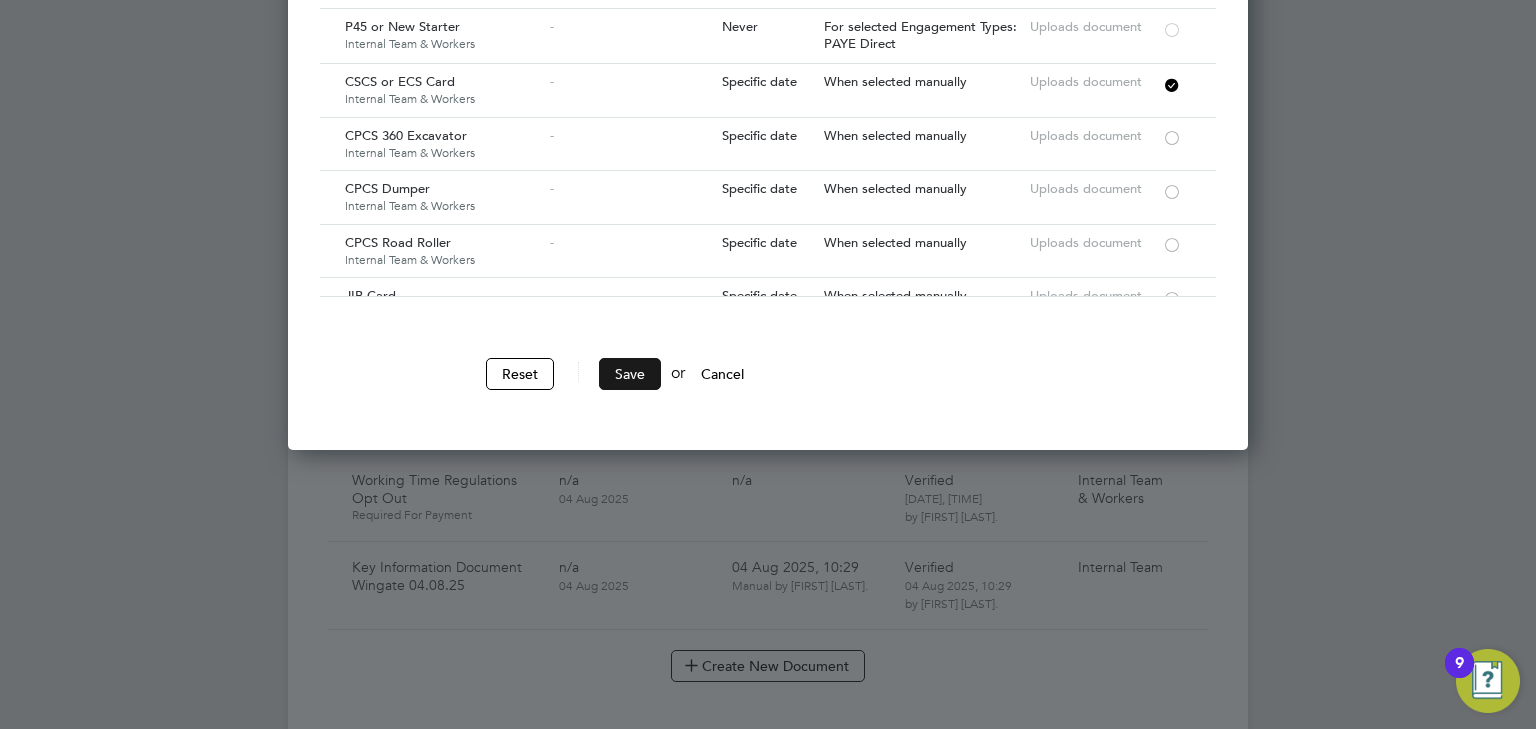 click on "Save" at bounding box center (630, 374) 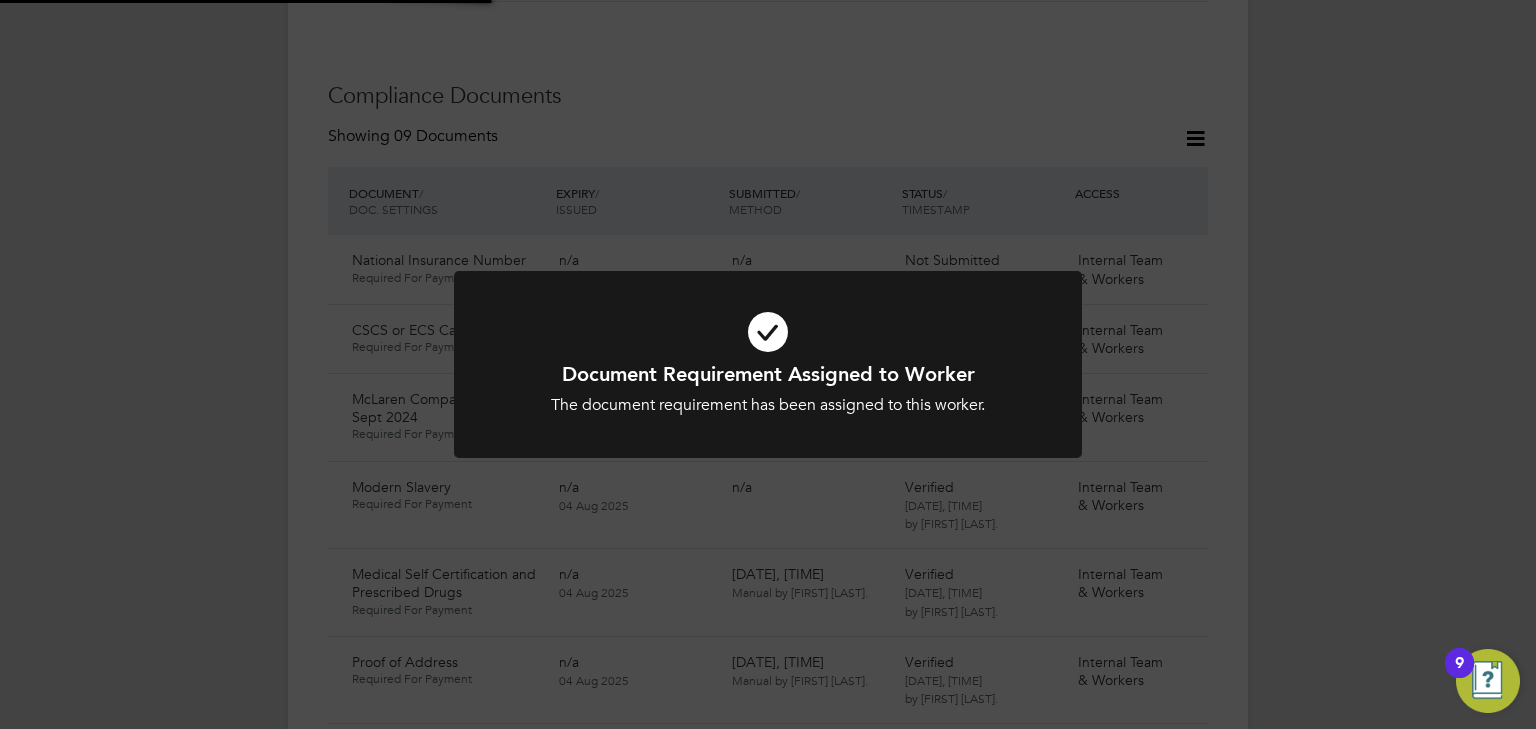 scroll, scrollTop: 1040, scrollLeft: 0, axis: vertical 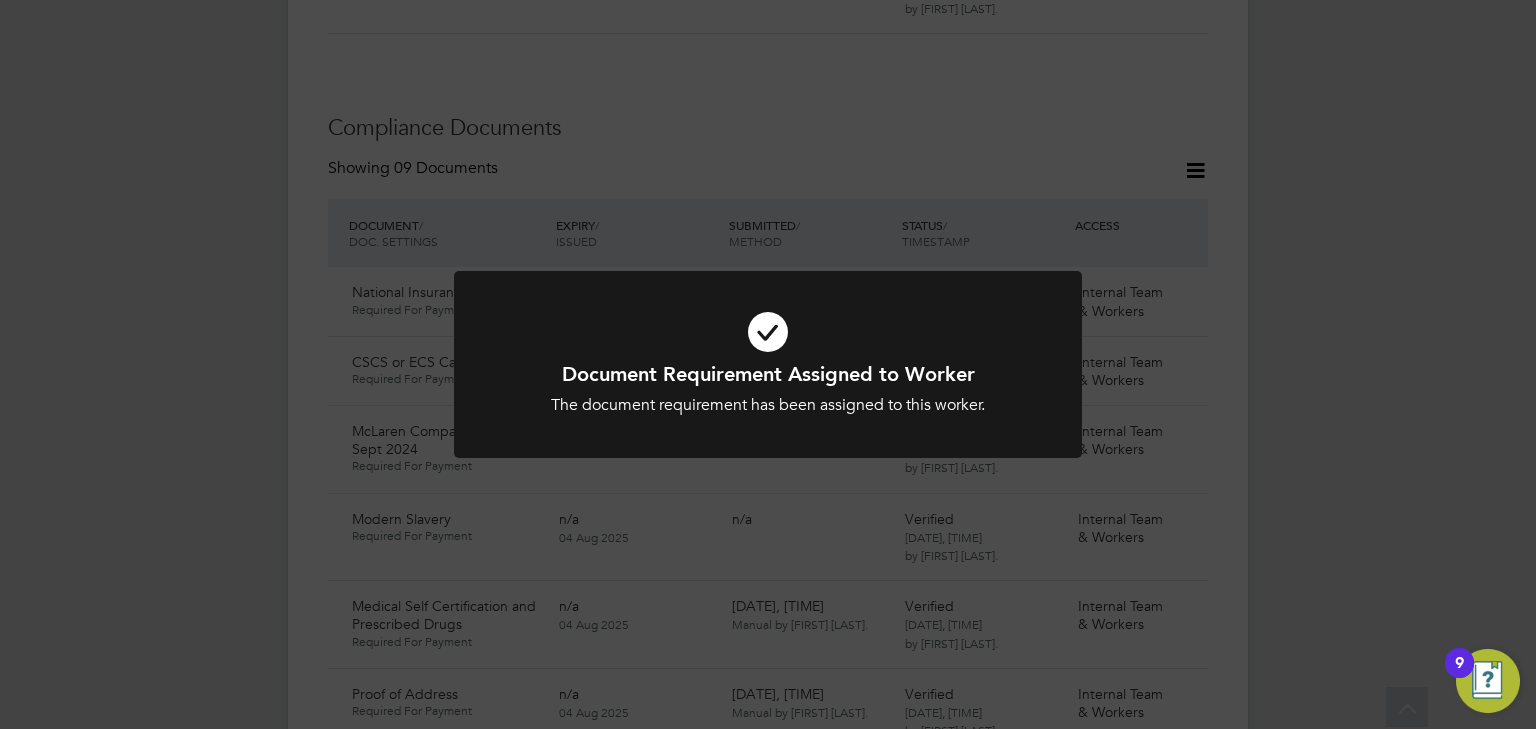 click on "Document Requirement Assigned to Worker The document requirement has been assigned to this worker. Cancel Okay" at bounding box center [768, 376] 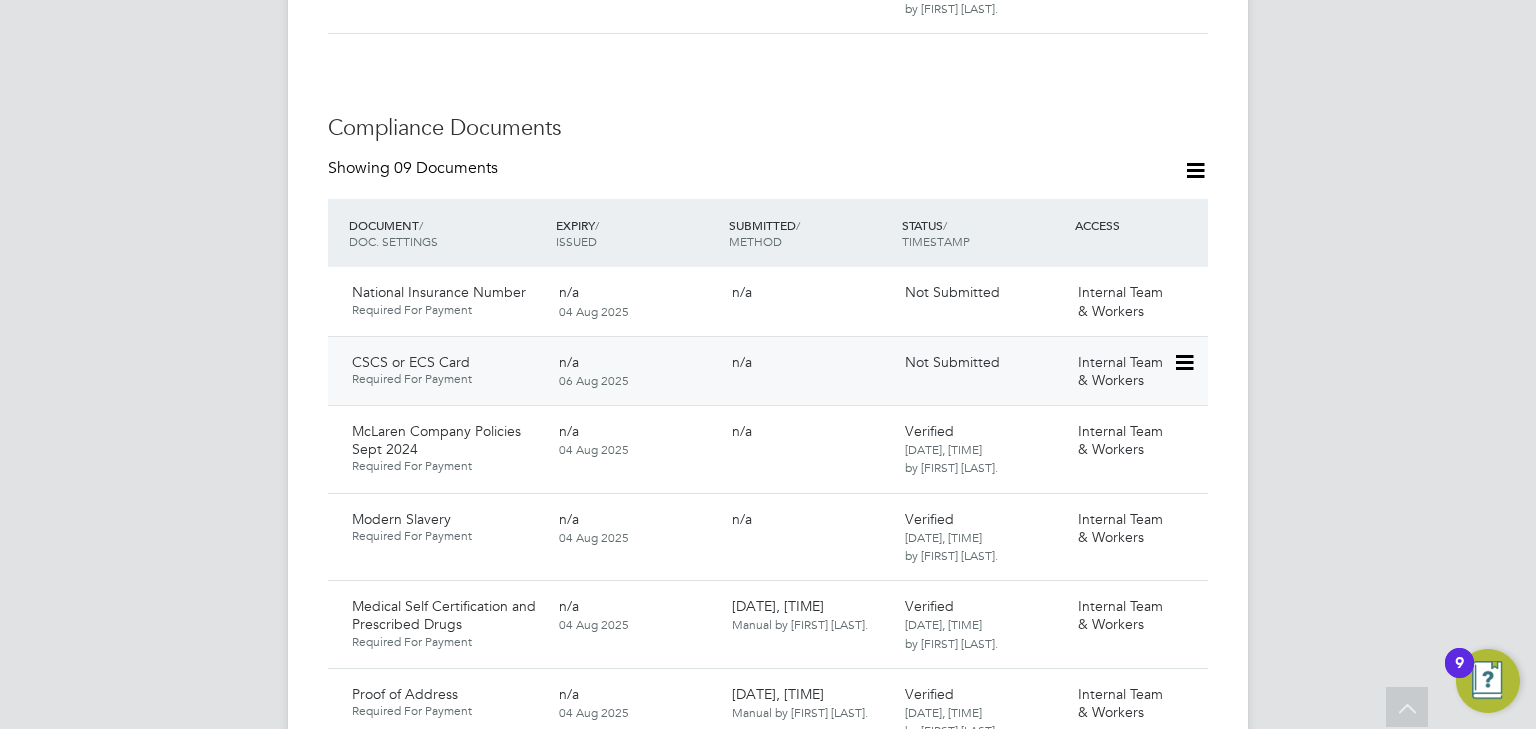 click 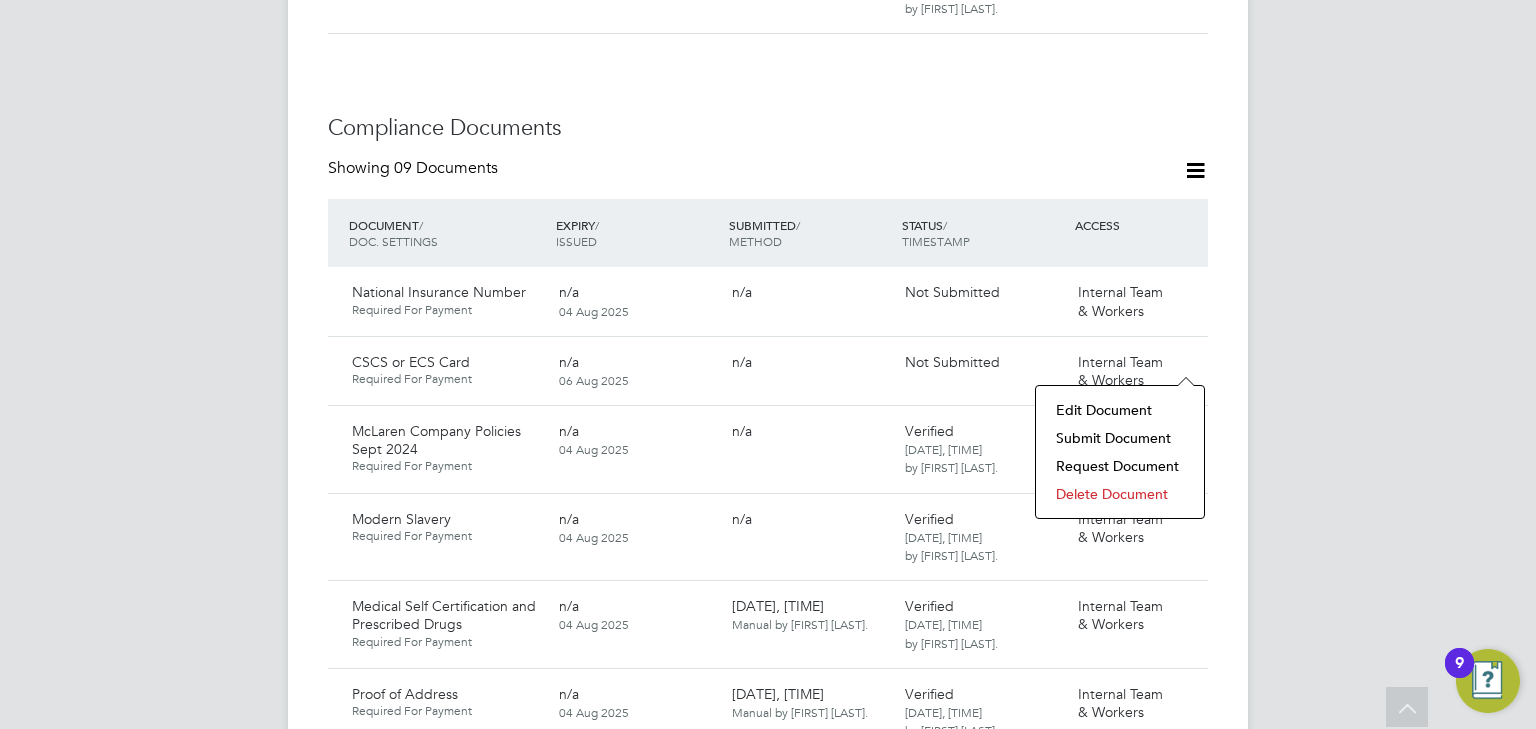 click on "Submit Document" 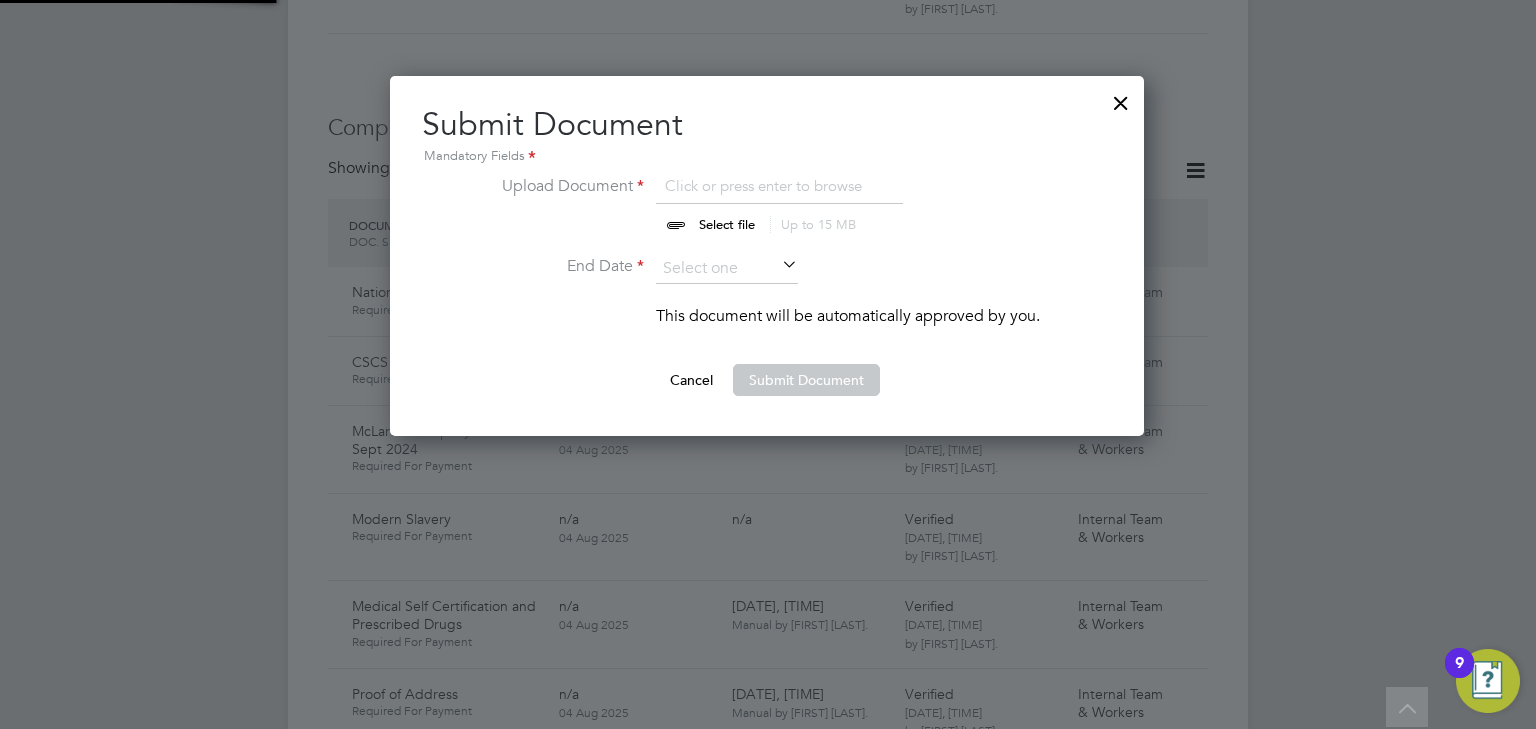 scroll, scrollTop: 9, scrollLeft: 10, axis: both 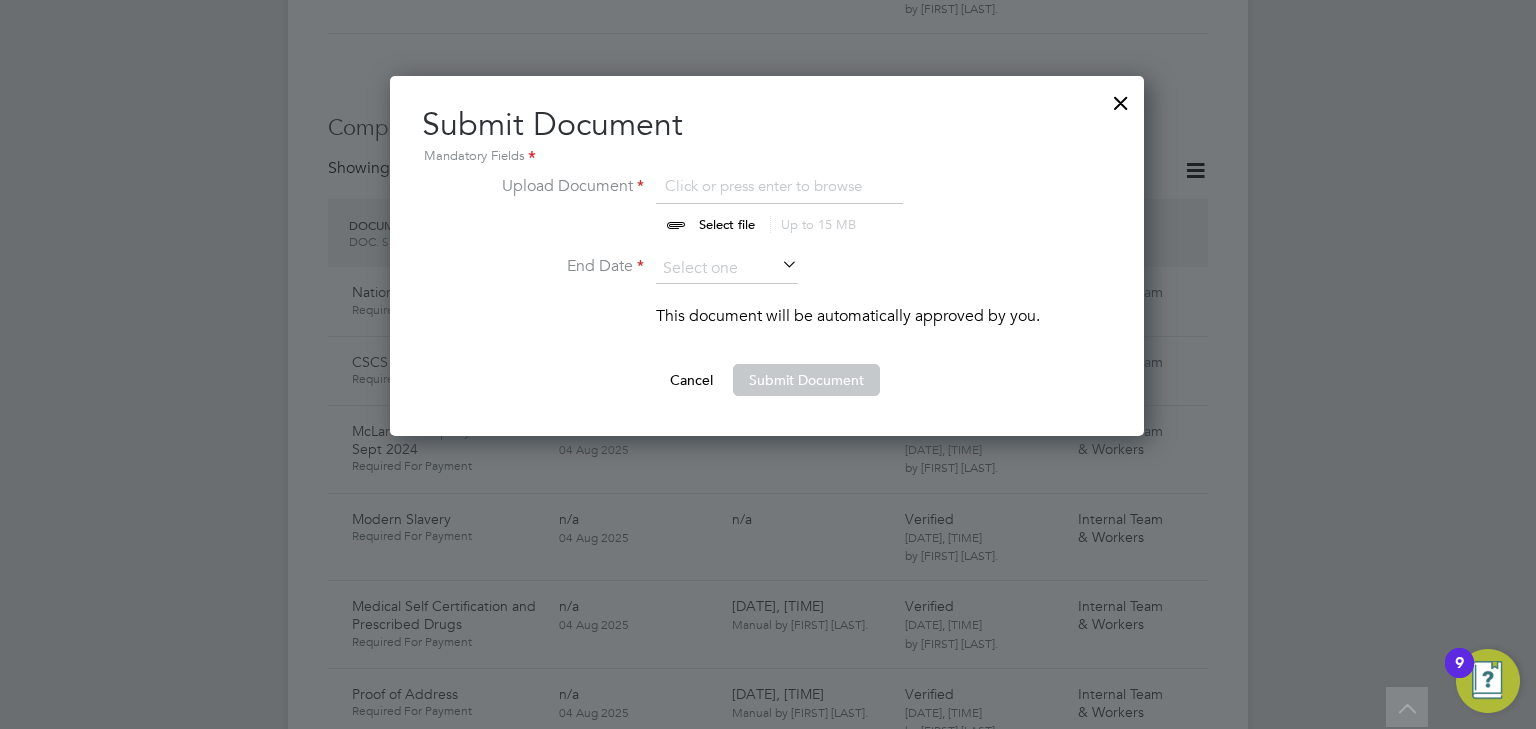click at bounding box center [746, 204] 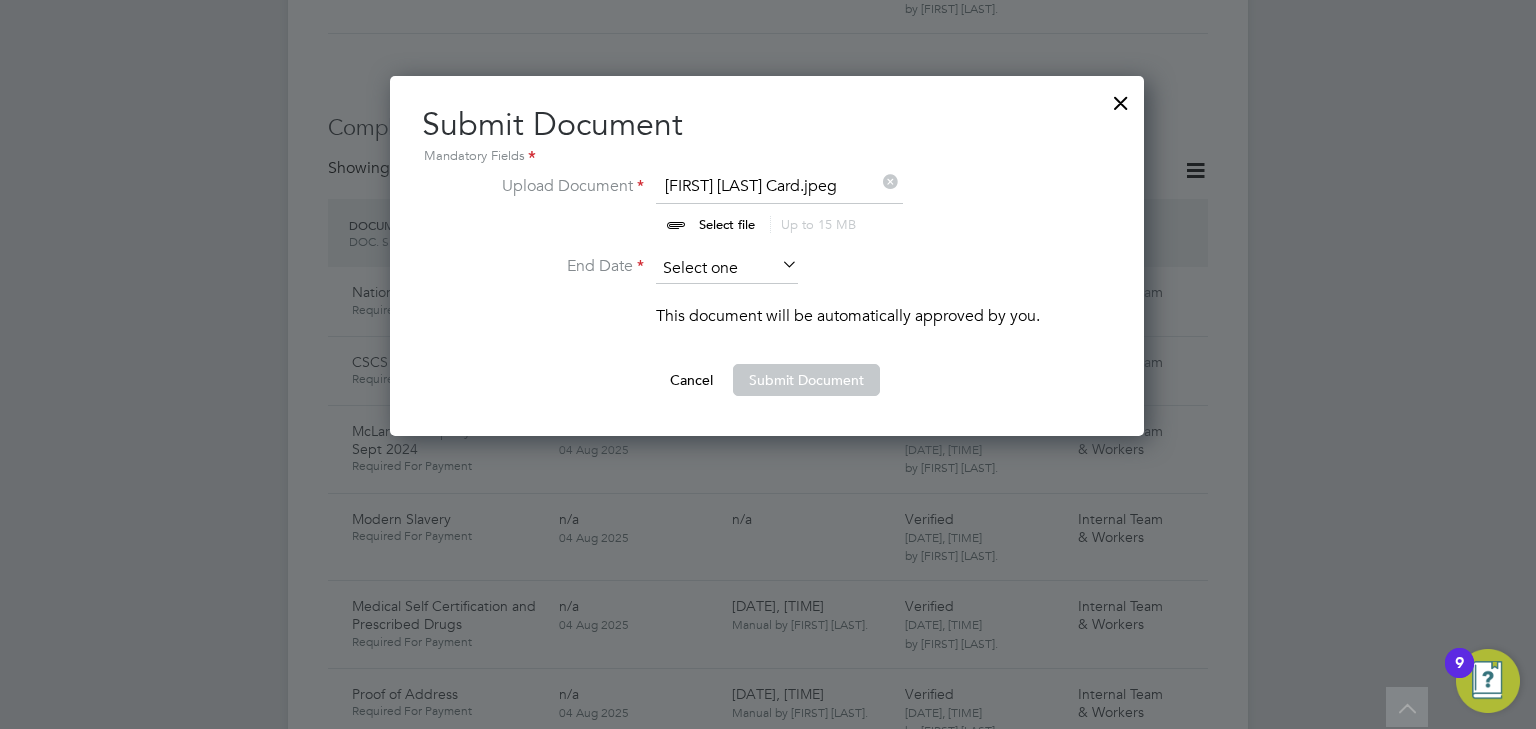 click at bounding box center [727, 269] 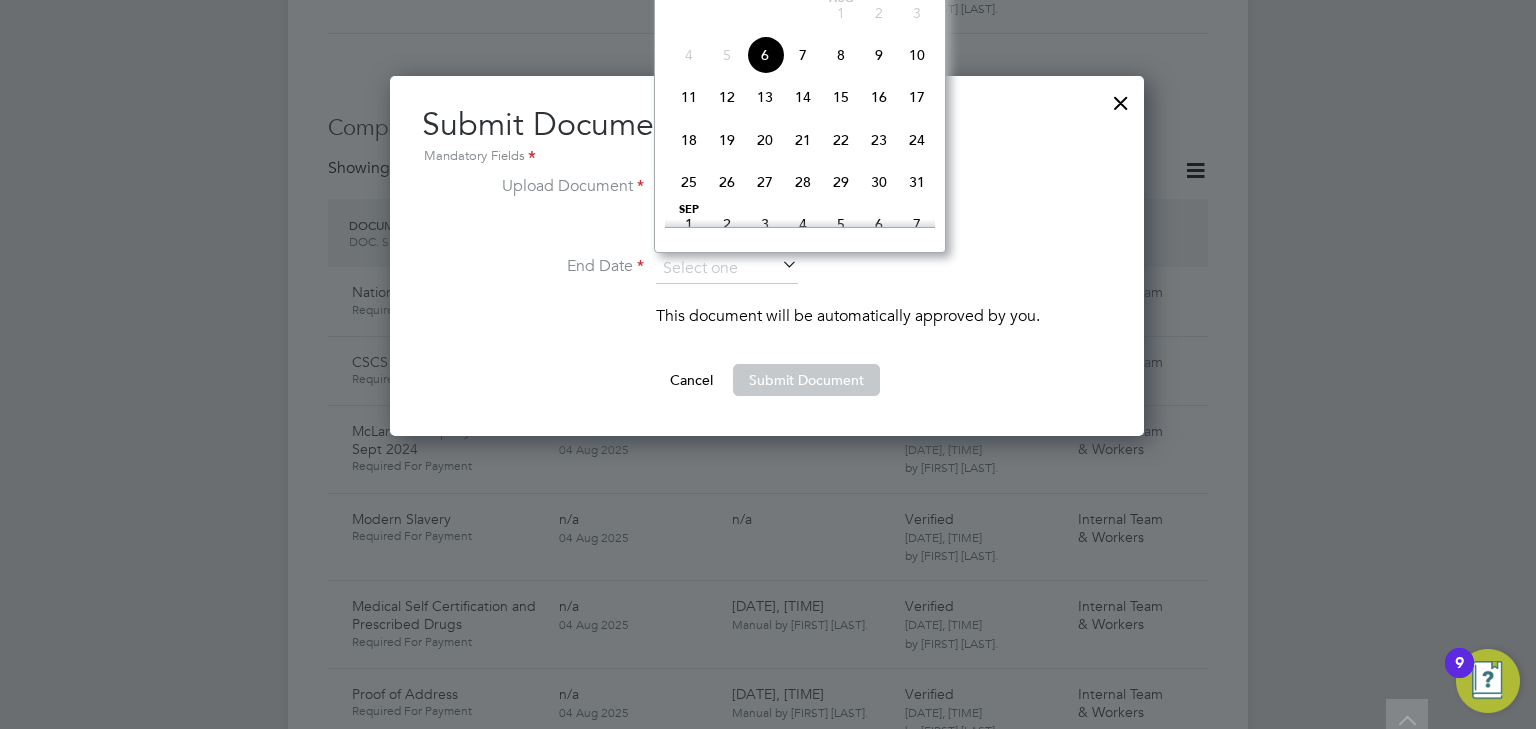 scroll, scrollTop: 800, scrollLeft: 0, axis: vertical 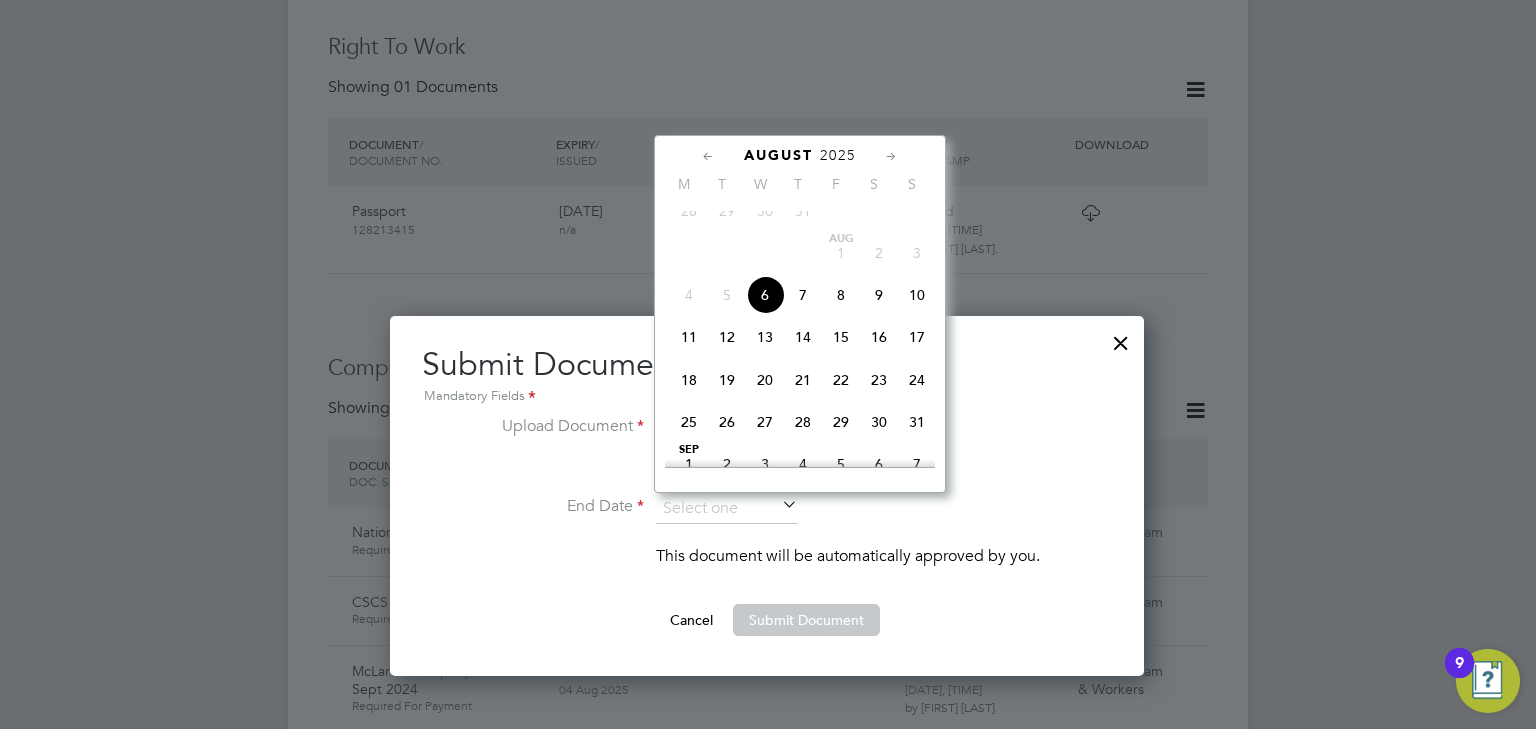 click on "2025" 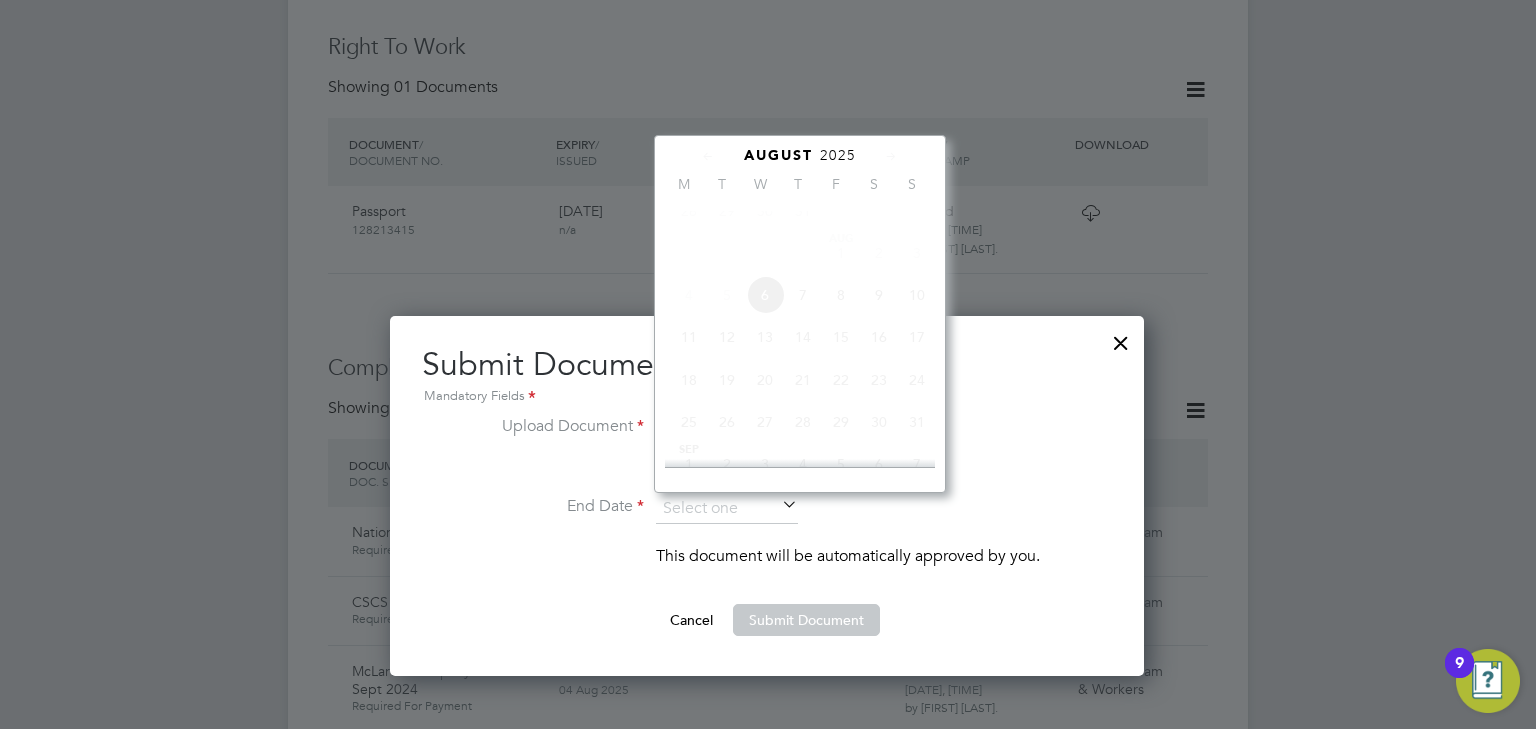 scroll, scrollTop: 535, scrollLeft: 0, axis: vertical 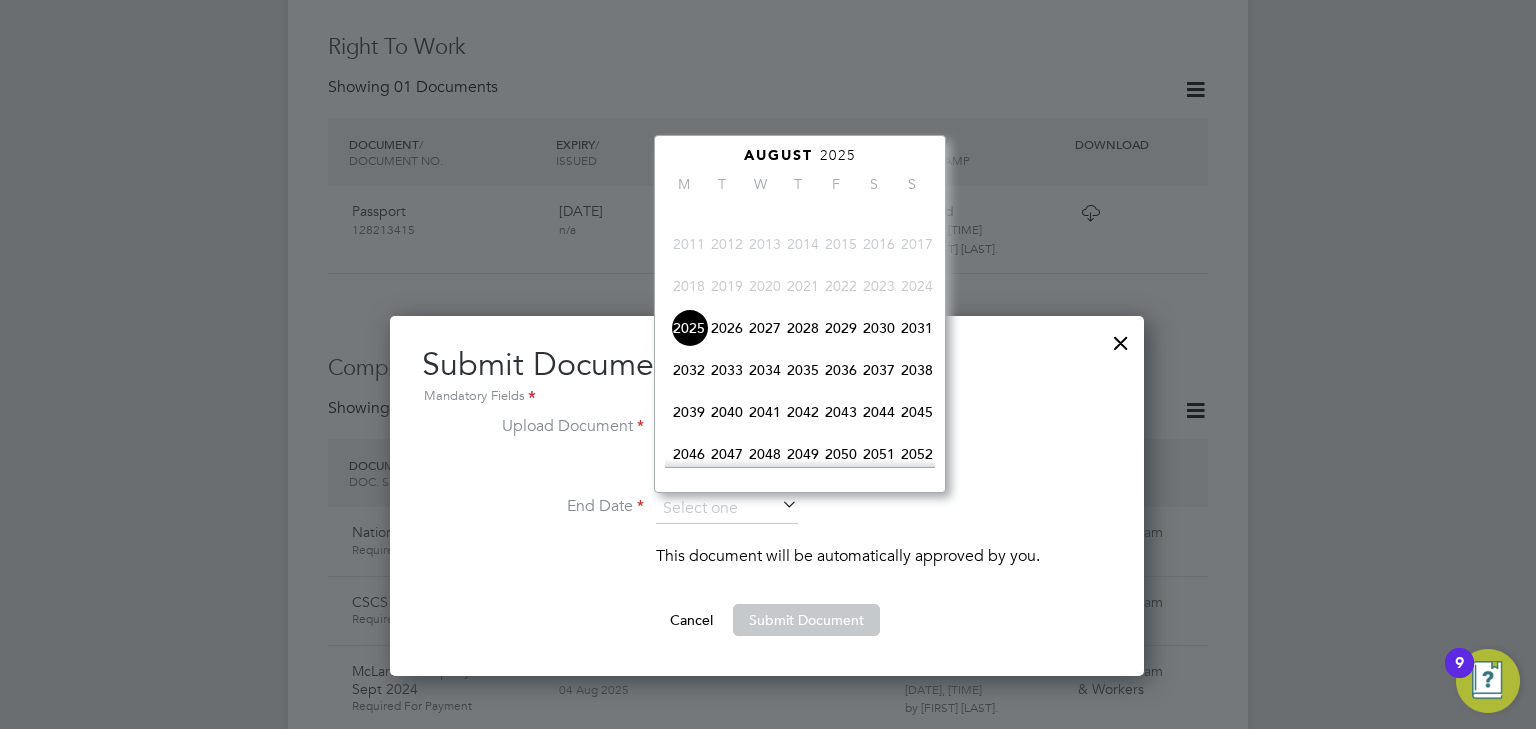 click on "2028" 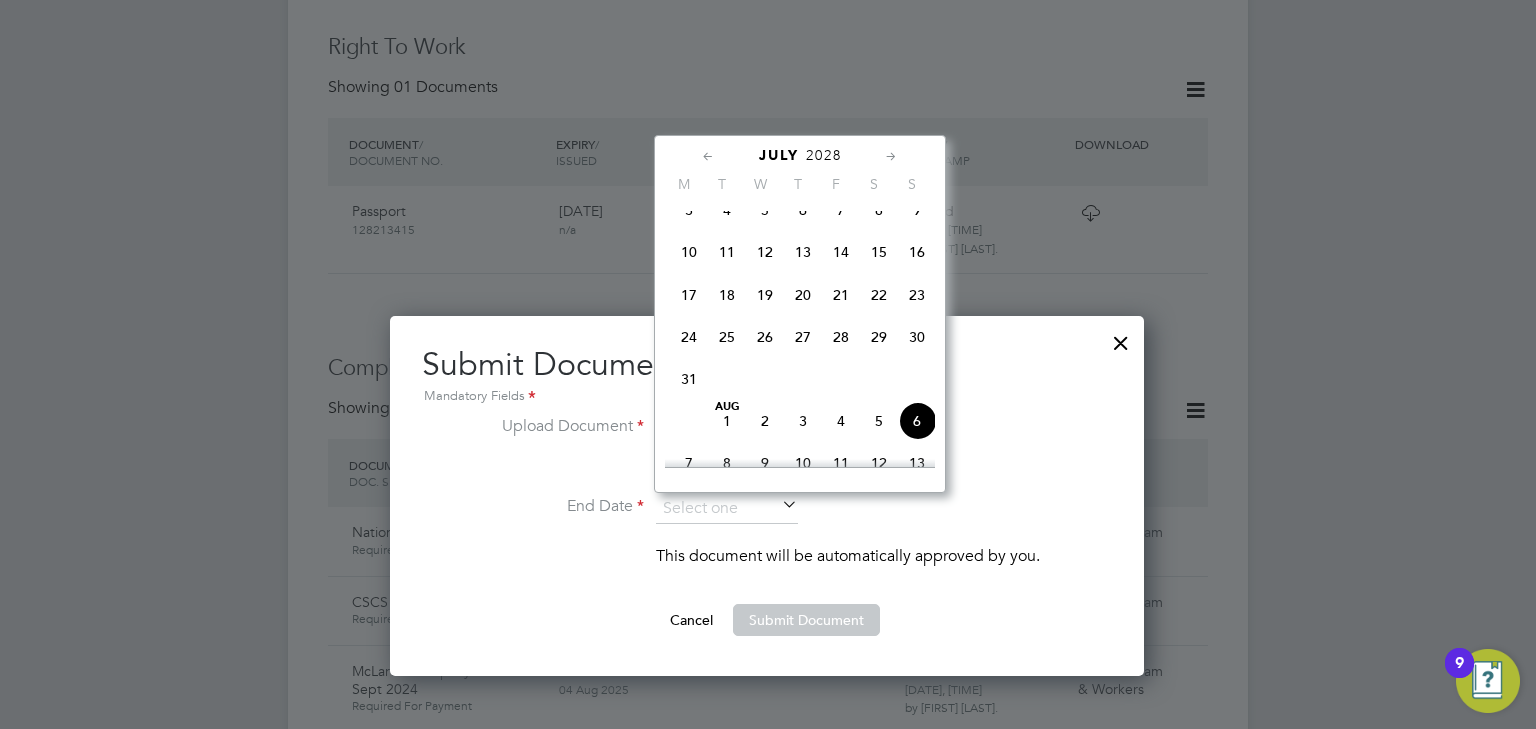 scroll, scrollTop: 455, scrollLeft: 0, axis: vertical 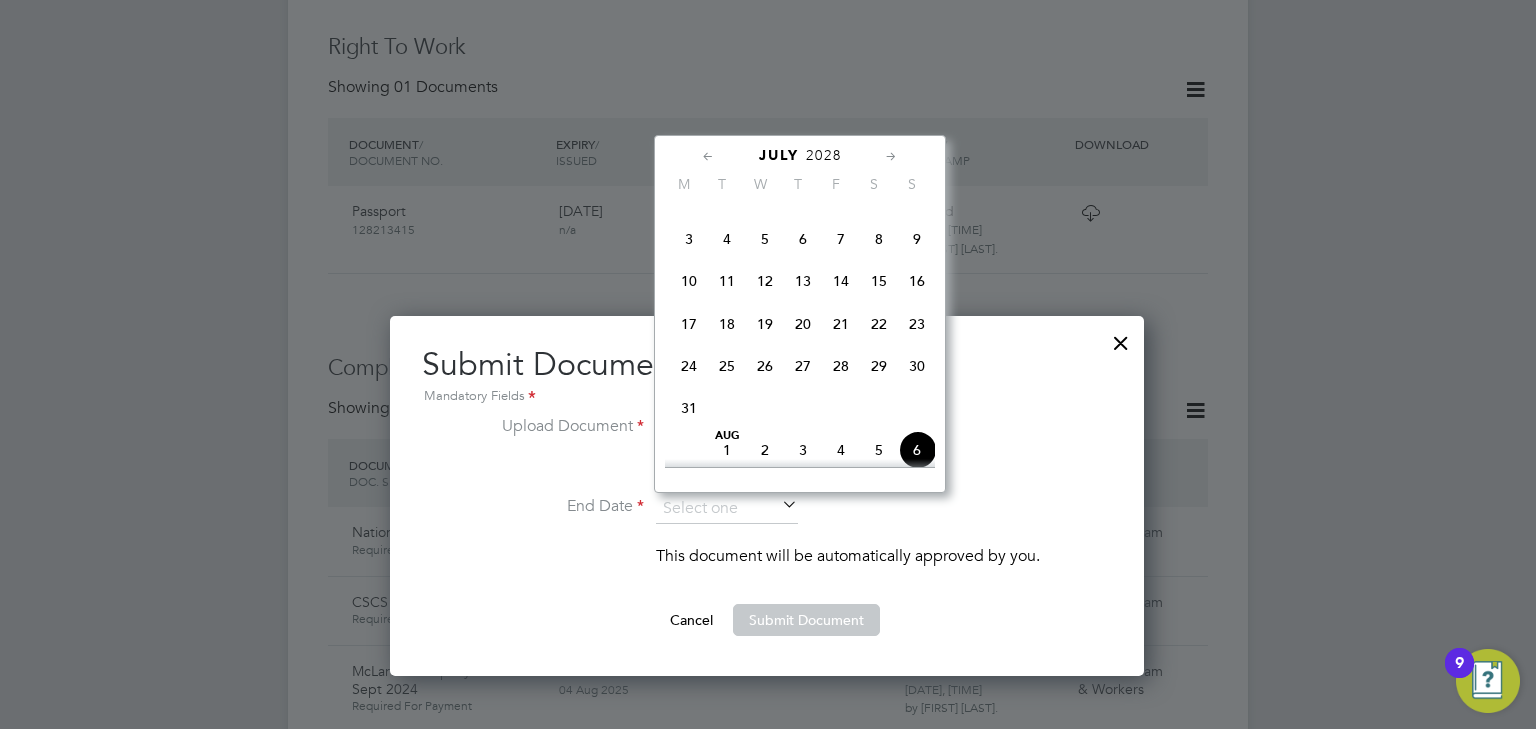 click on "6" 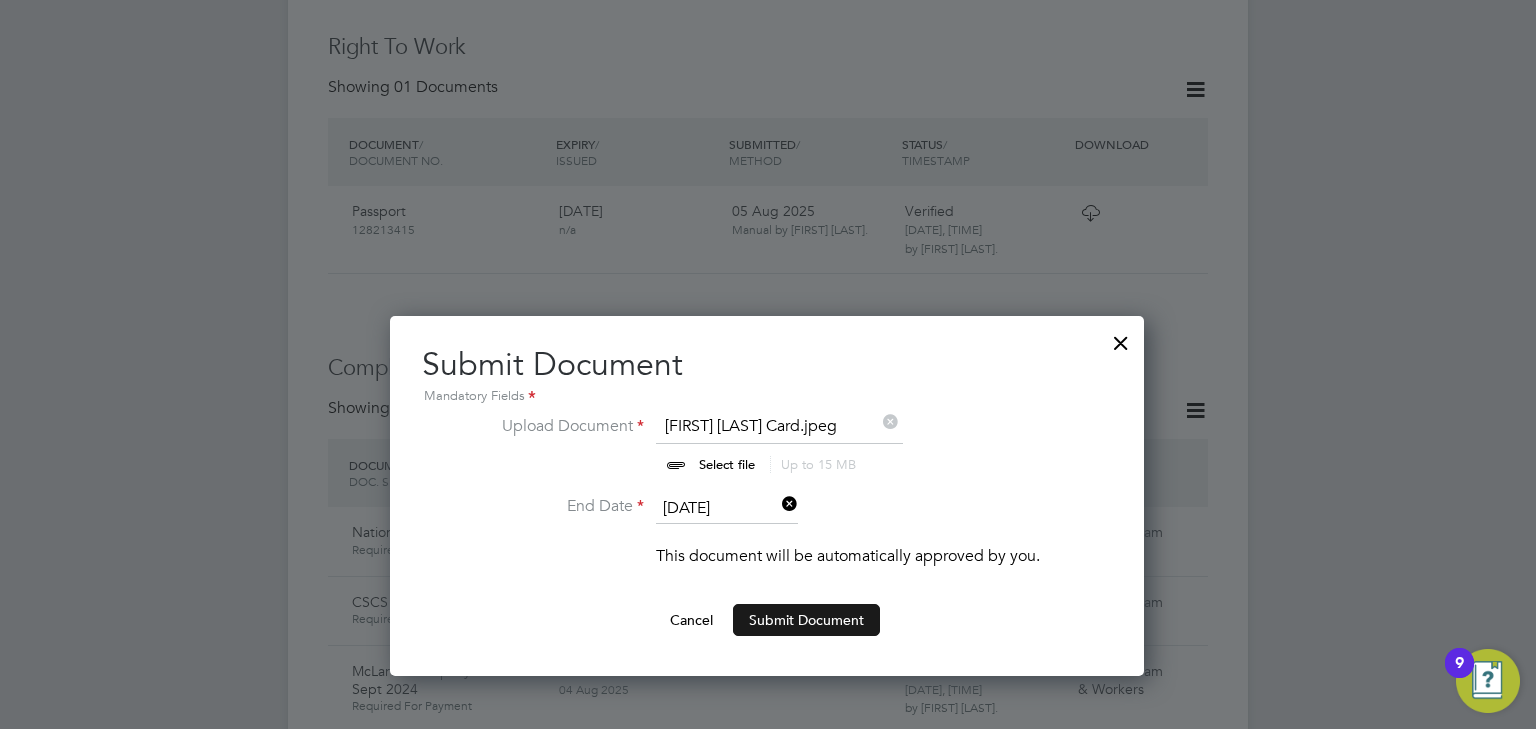 click on "Submit Document" at bounding box center [806, 620] 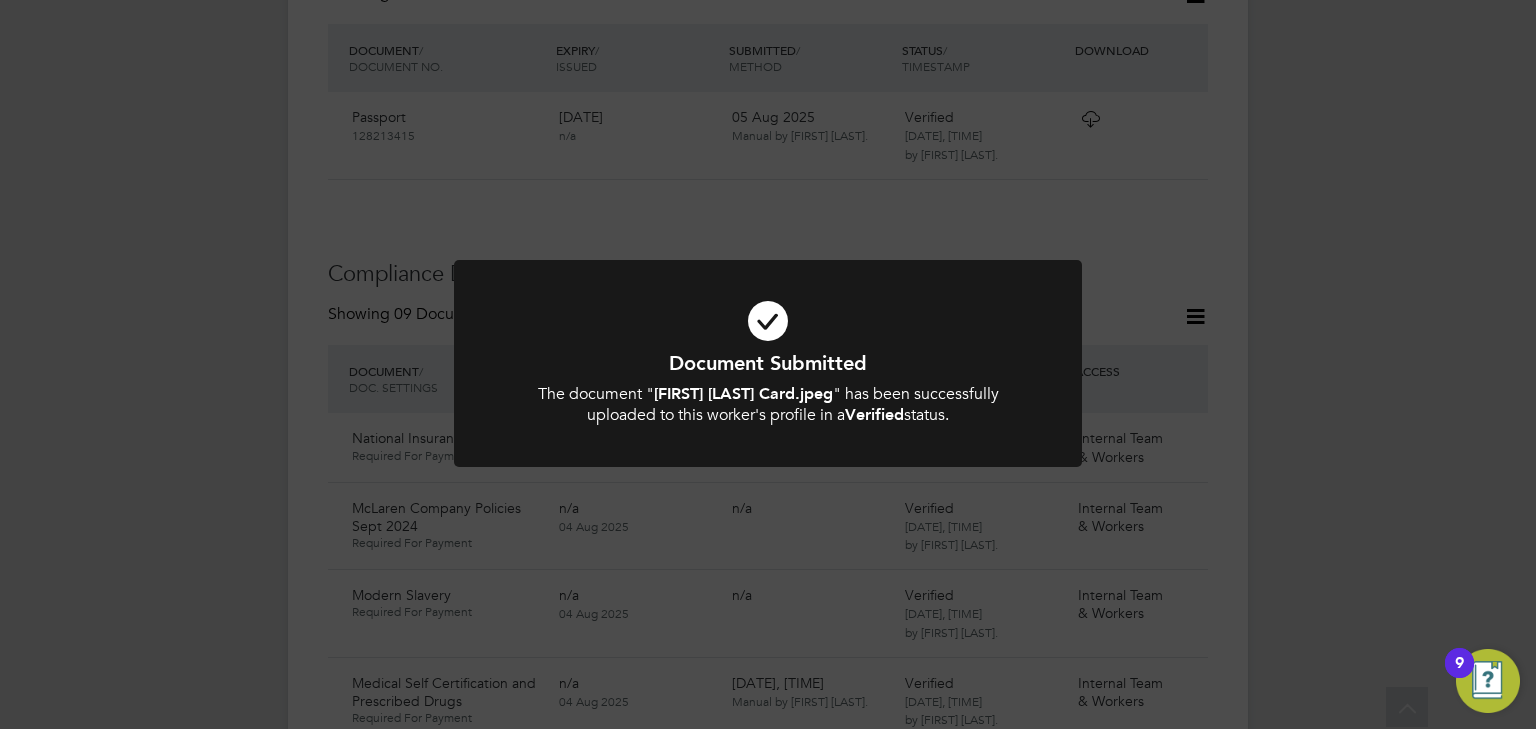 scroll, scrollTop: 720, scrollLeft: 0, axis: vertical 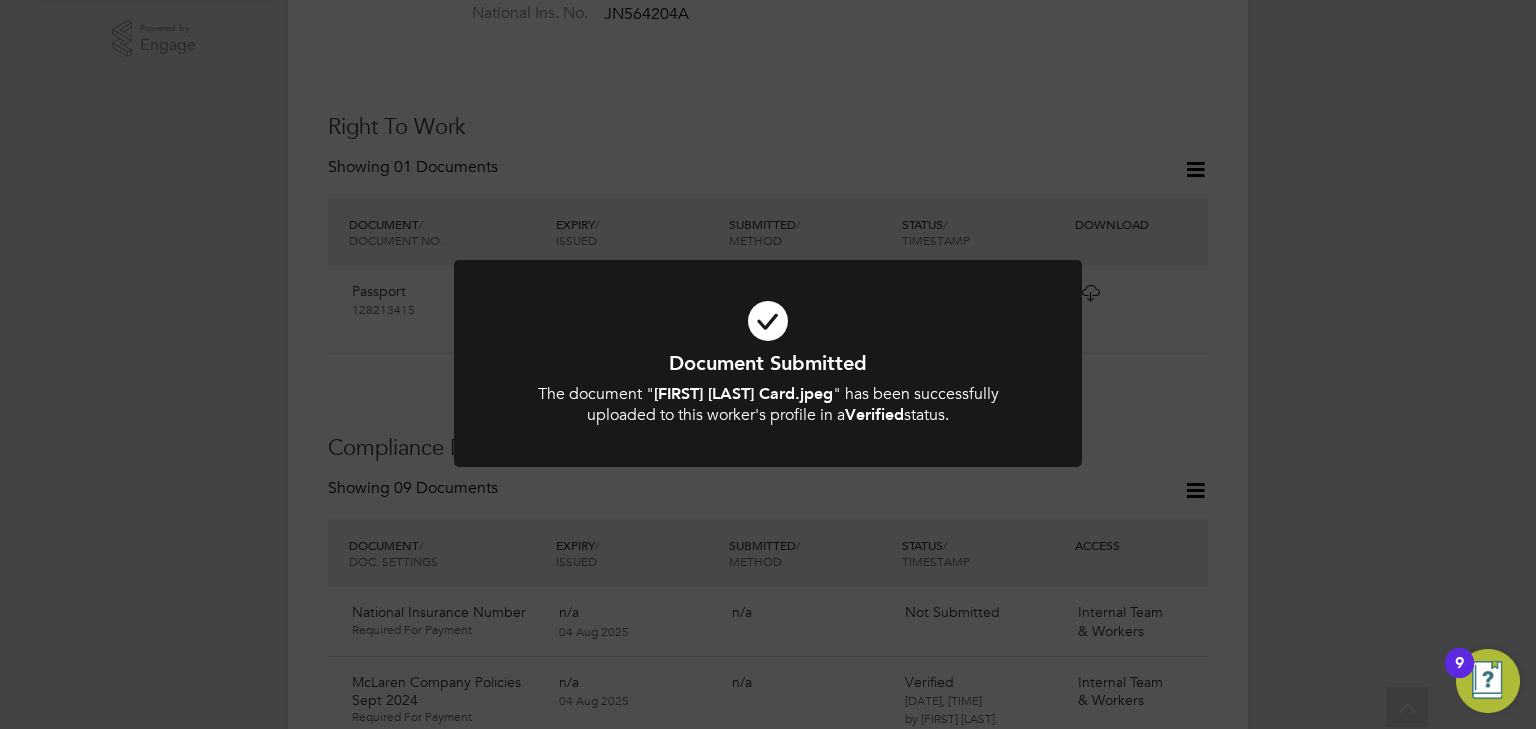 click on "Document Submitted The document " Sean Logan ECS Card.jpeg " has been successfully uploaded to this worker's profile in a  Verified  status. Cancel Okay" 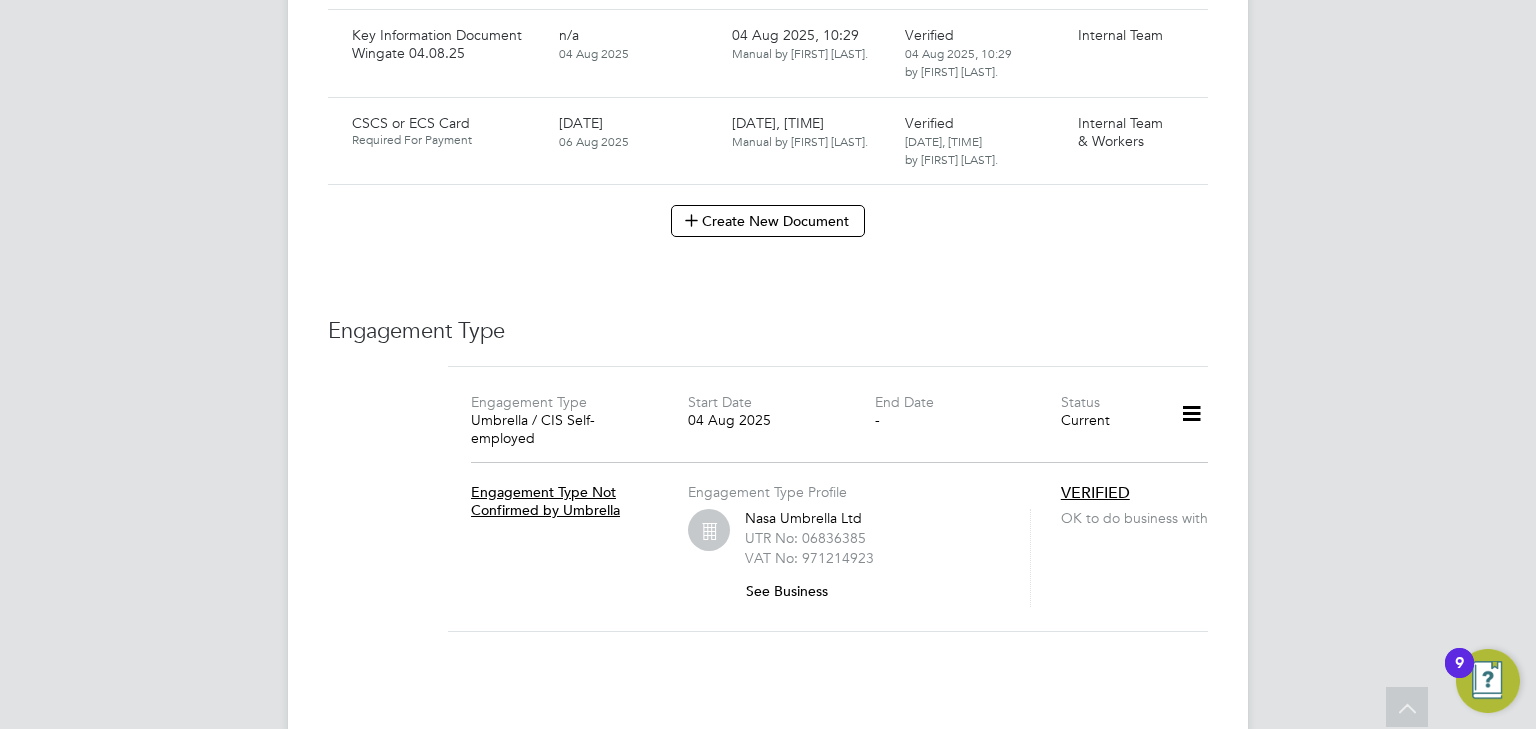 scroll, scrollTop: 1920, scrollLeft: 0, axis: vertical 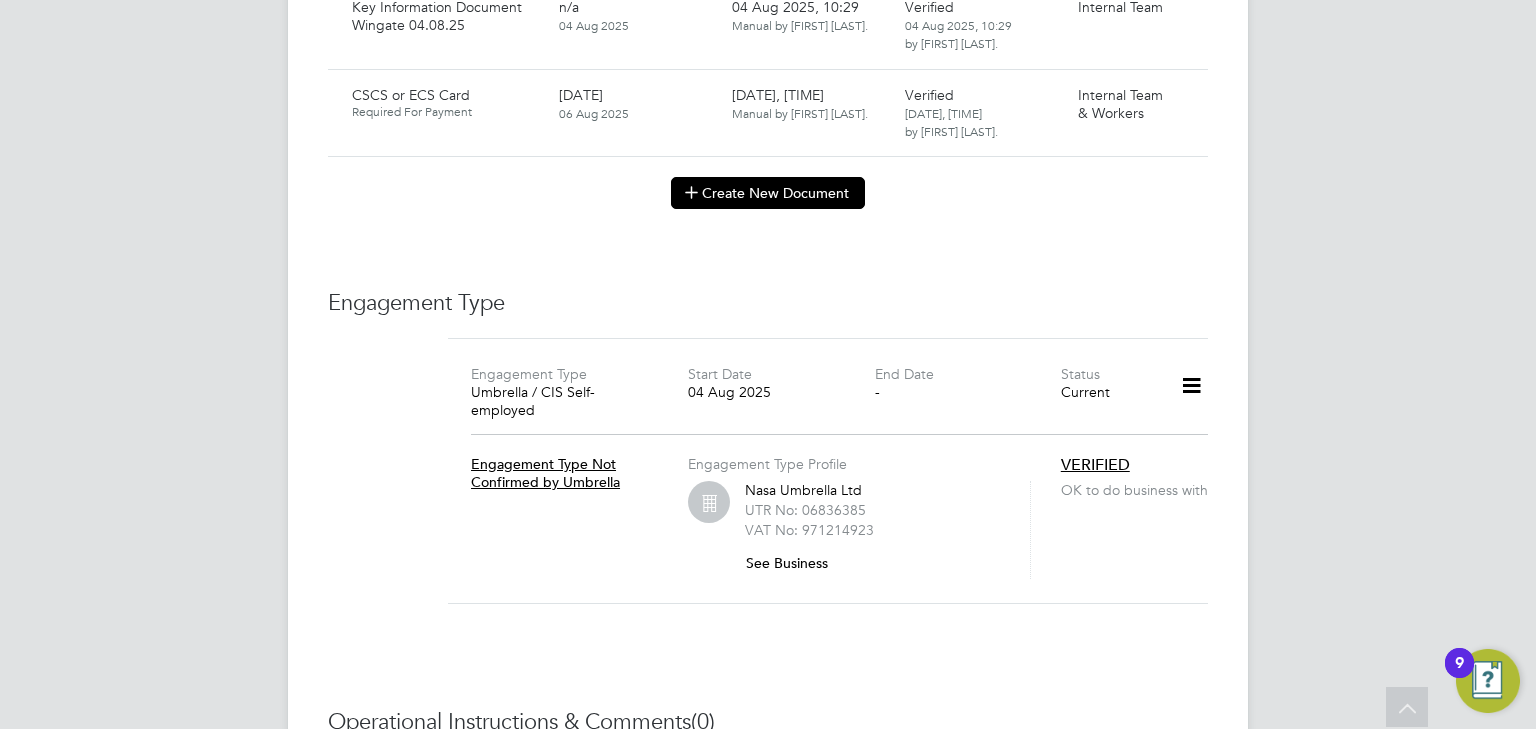 click on "Create New Document" 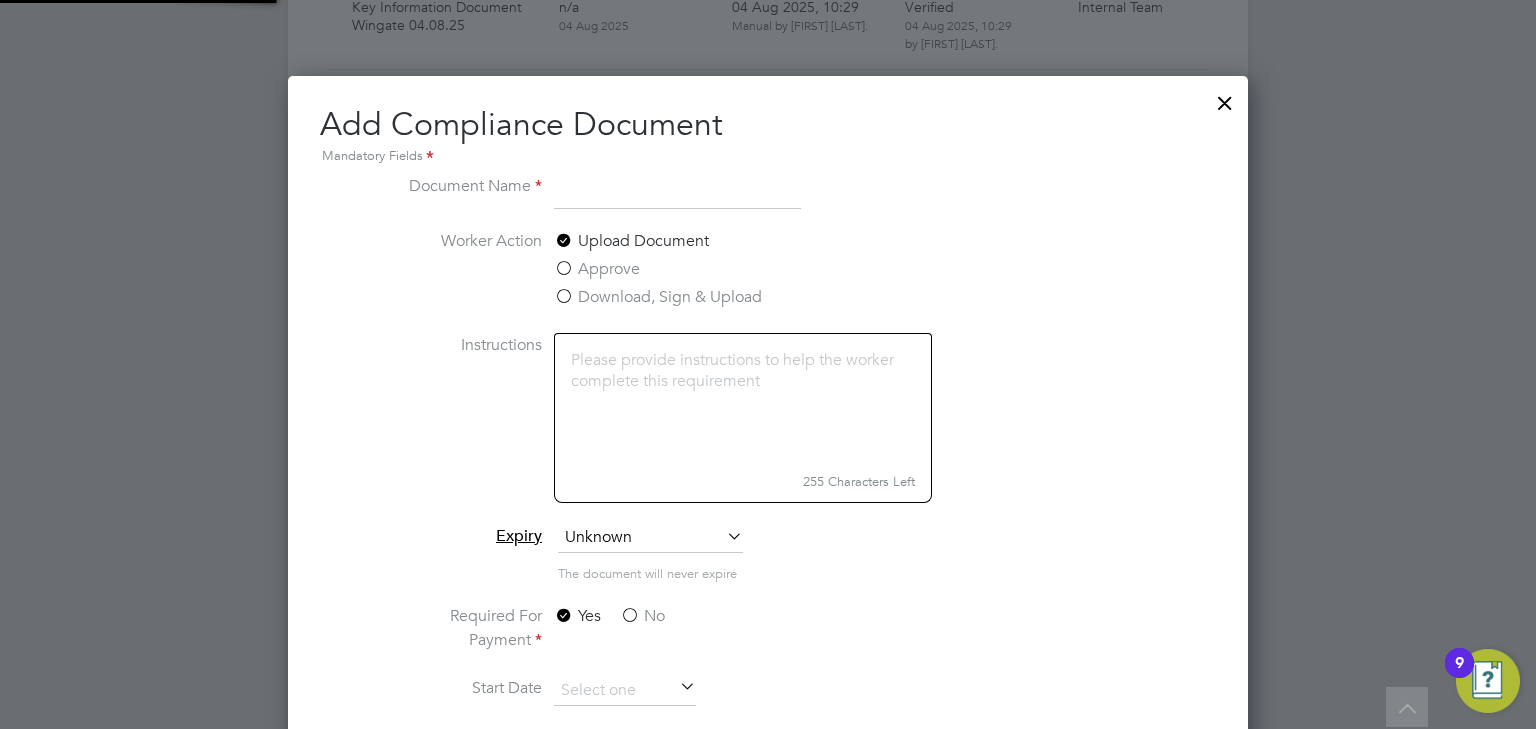scroll, scrollTop: 9, scrollLeft: 10, axis: both 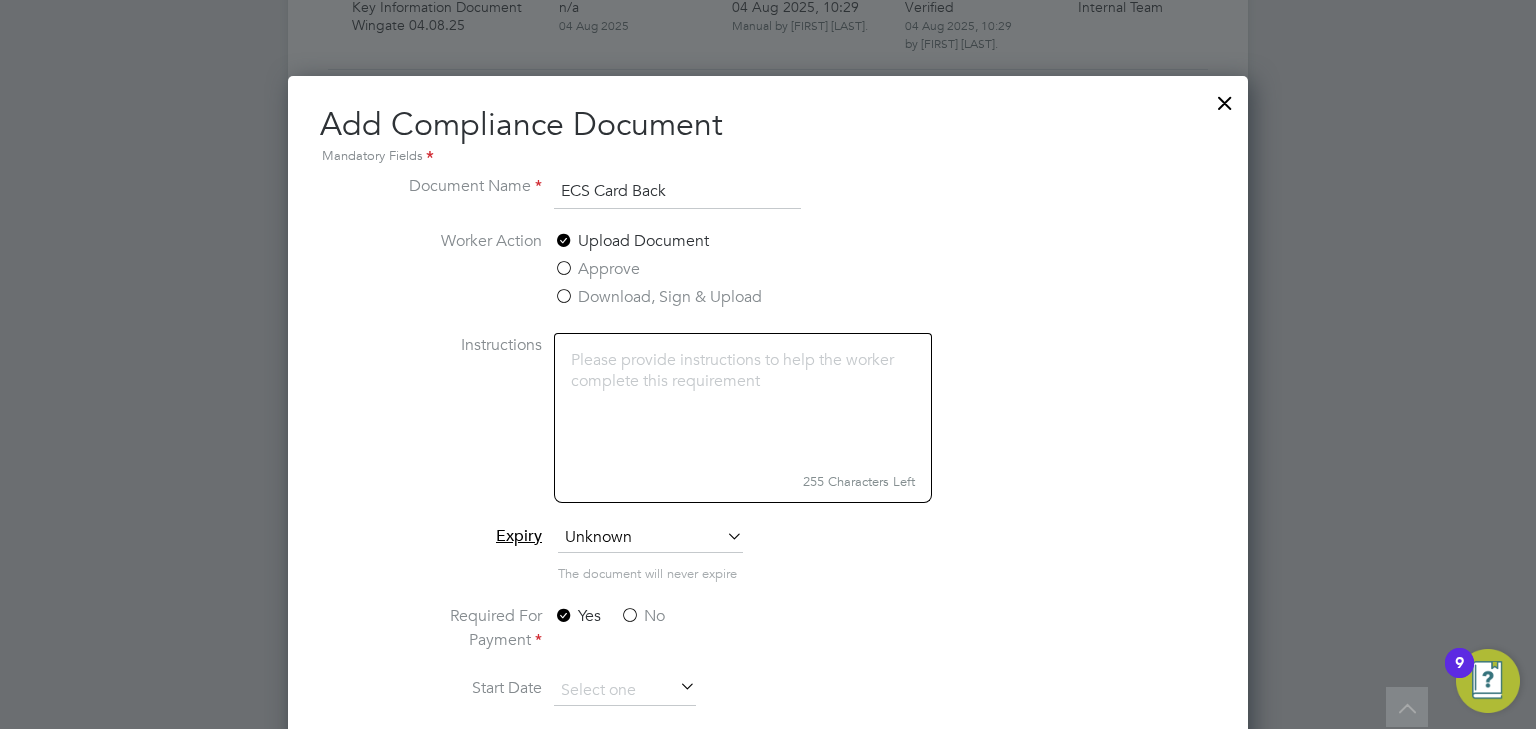 type on "ECS Card Back" 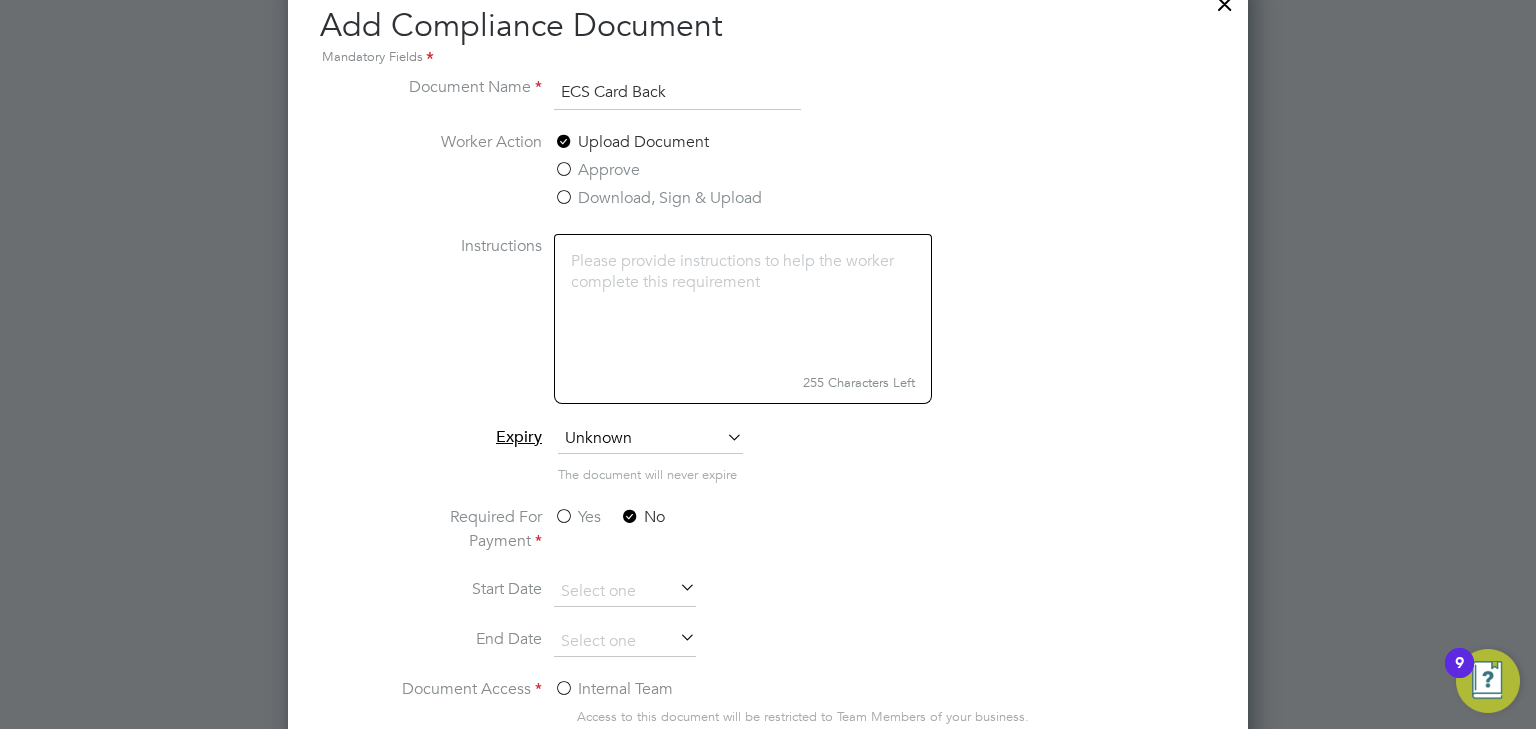 scroll, scrollTop: 2240, scrollLeft: 0, axis: vertical 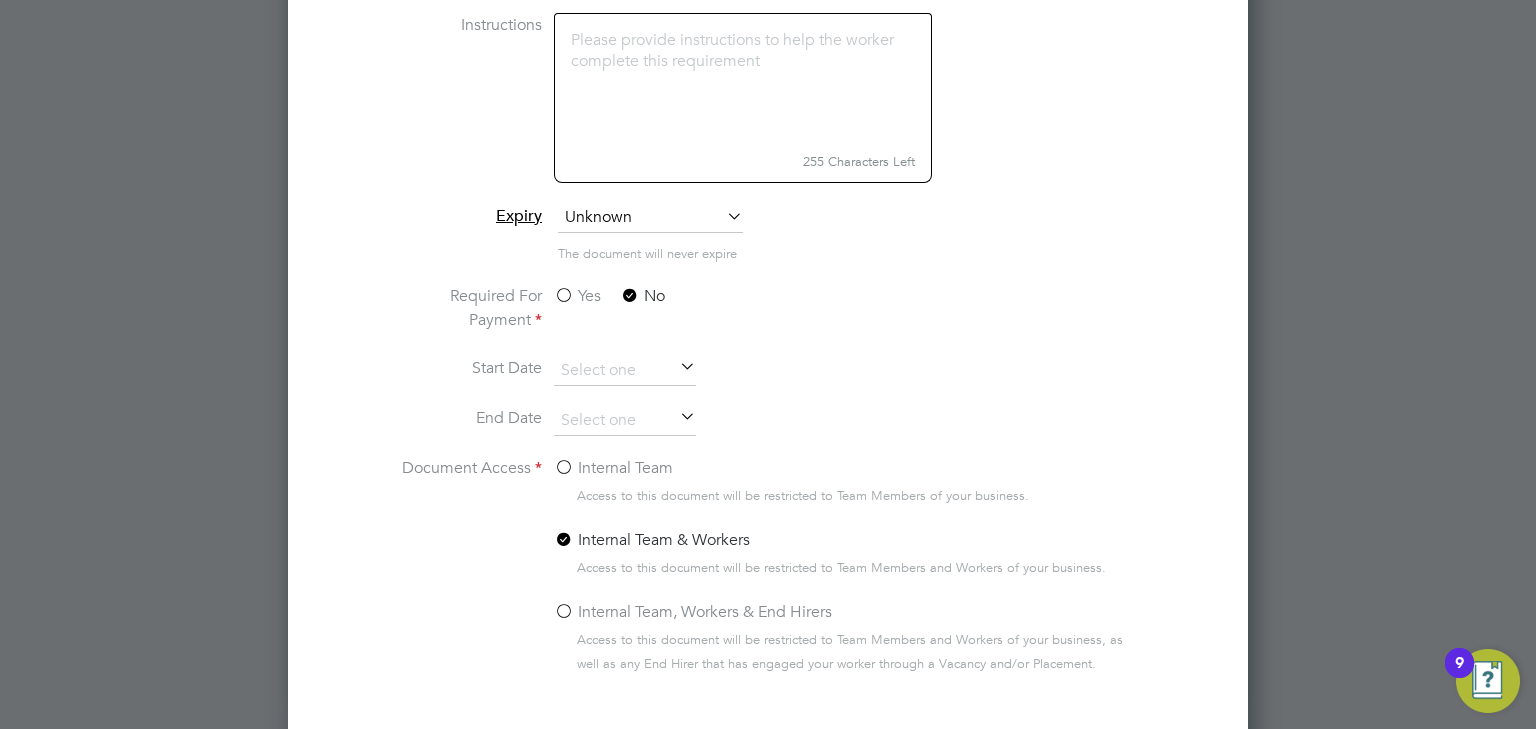 click on "Internal Team" 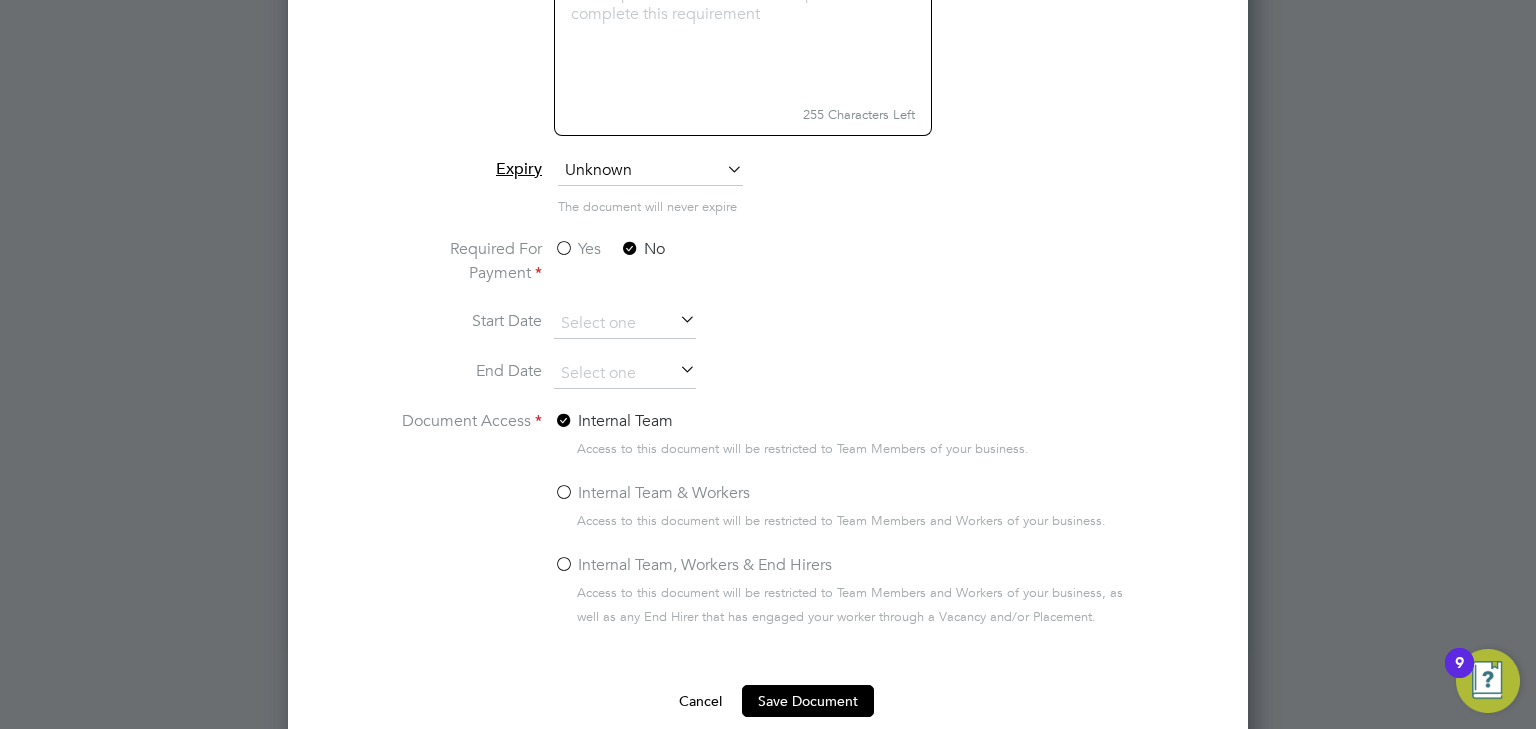 scroll, scrollTop: 2312, scrollLeft: 0, axis: vertical 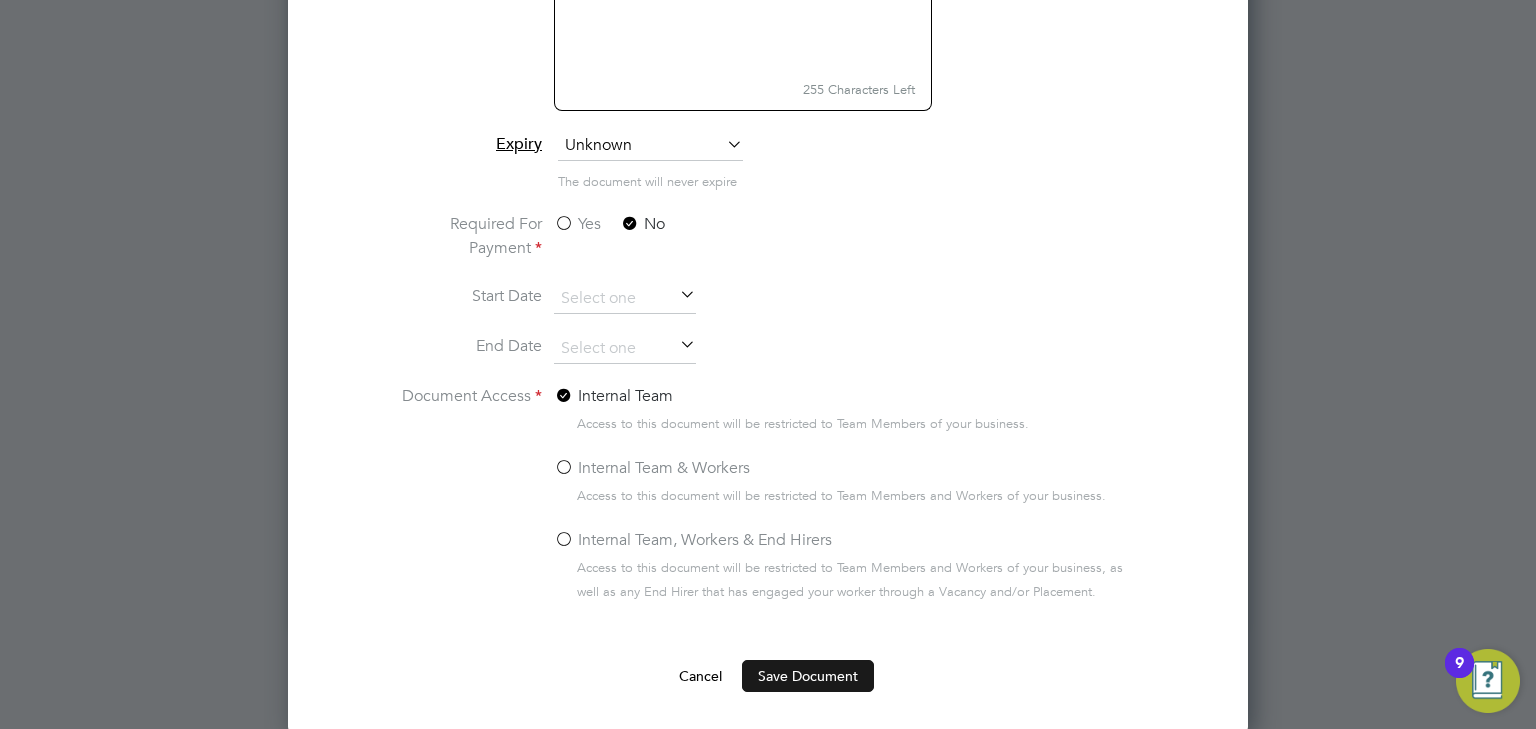 click on "Save Document" at bounding box center [808, 676] 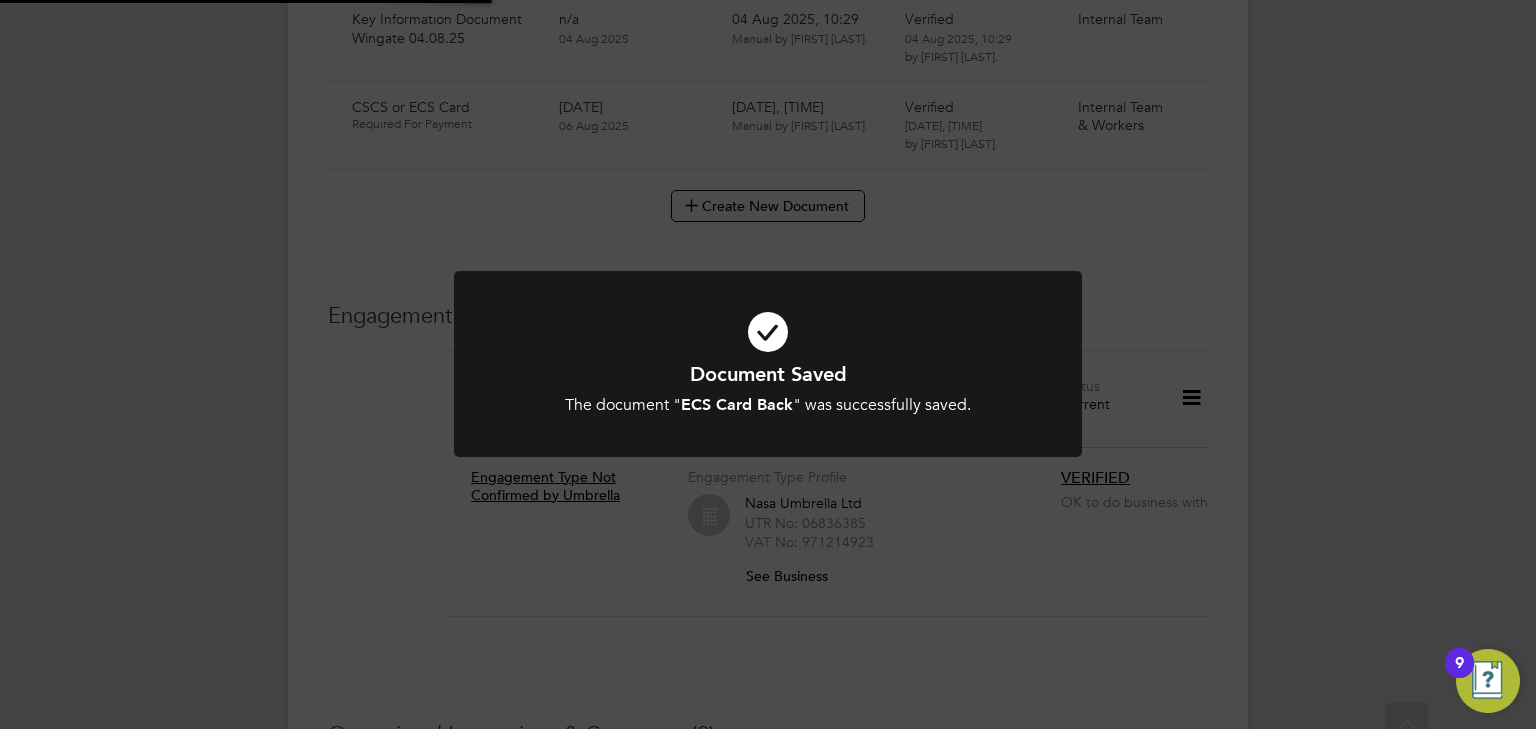 scroll, scrollTop: 1920, scrollLeft: 0, axis: vertical 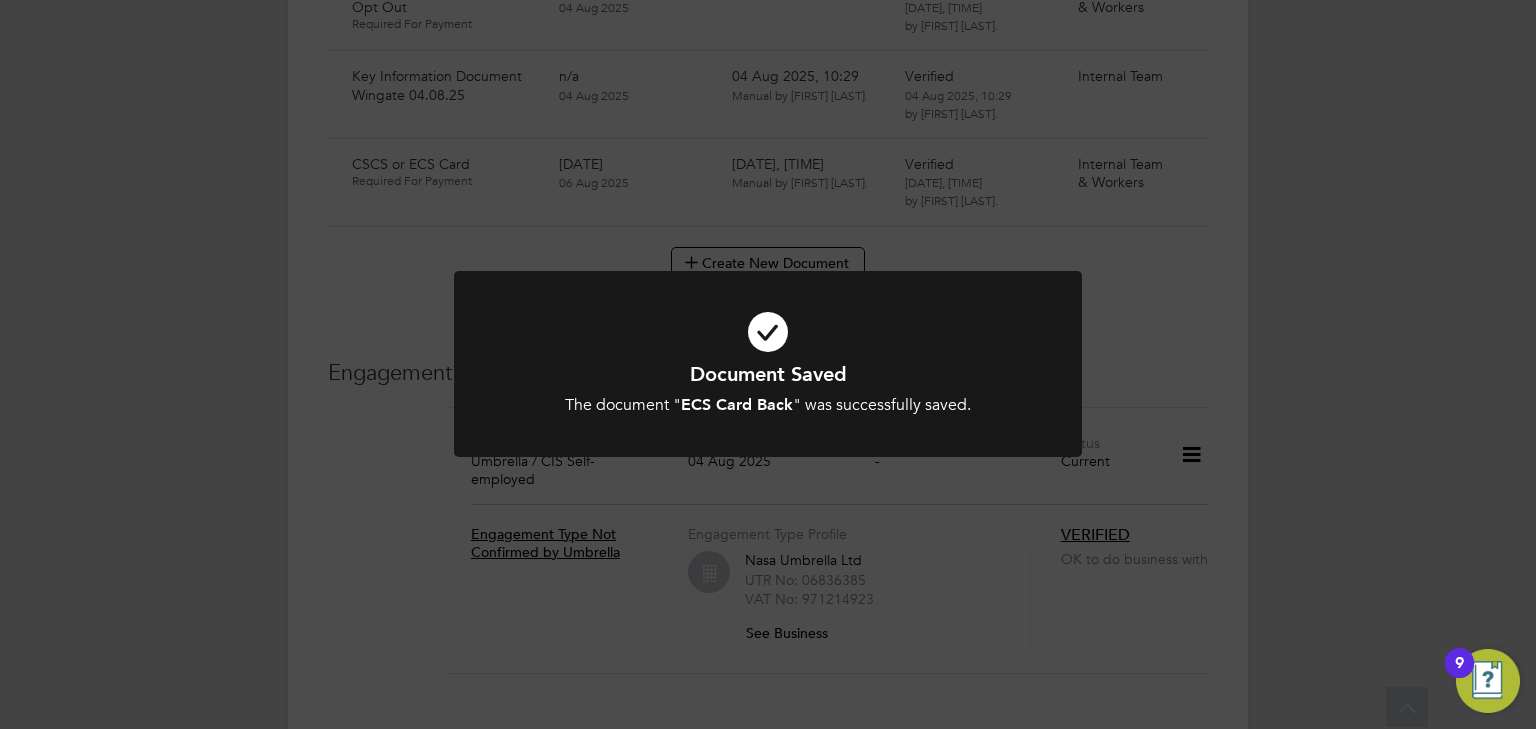 click on "Document Saved The document " ECS Card Back " was successfully saved. Cancel Okay" 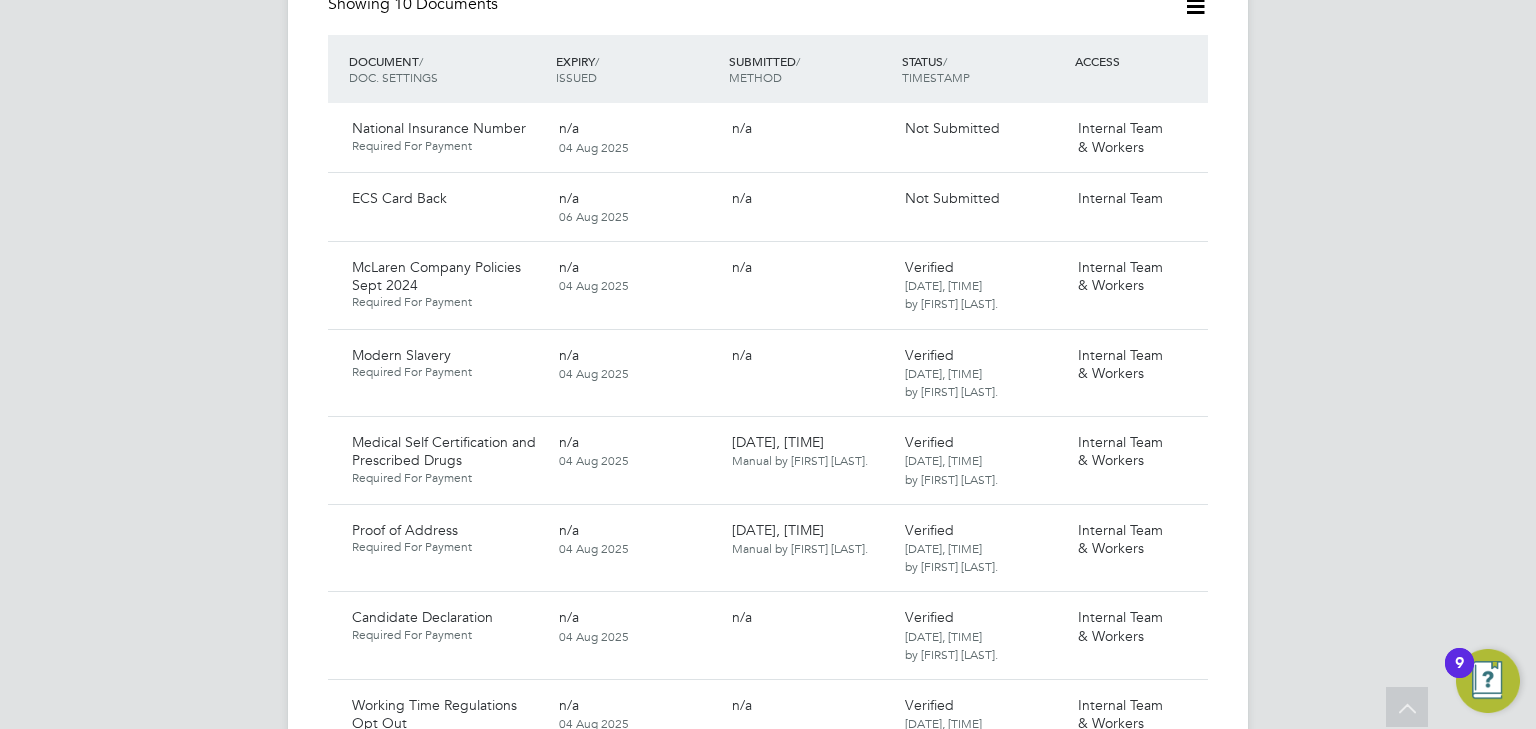 scroll, scrollTop: 1360, scrollLeft: 0, axis: vertical 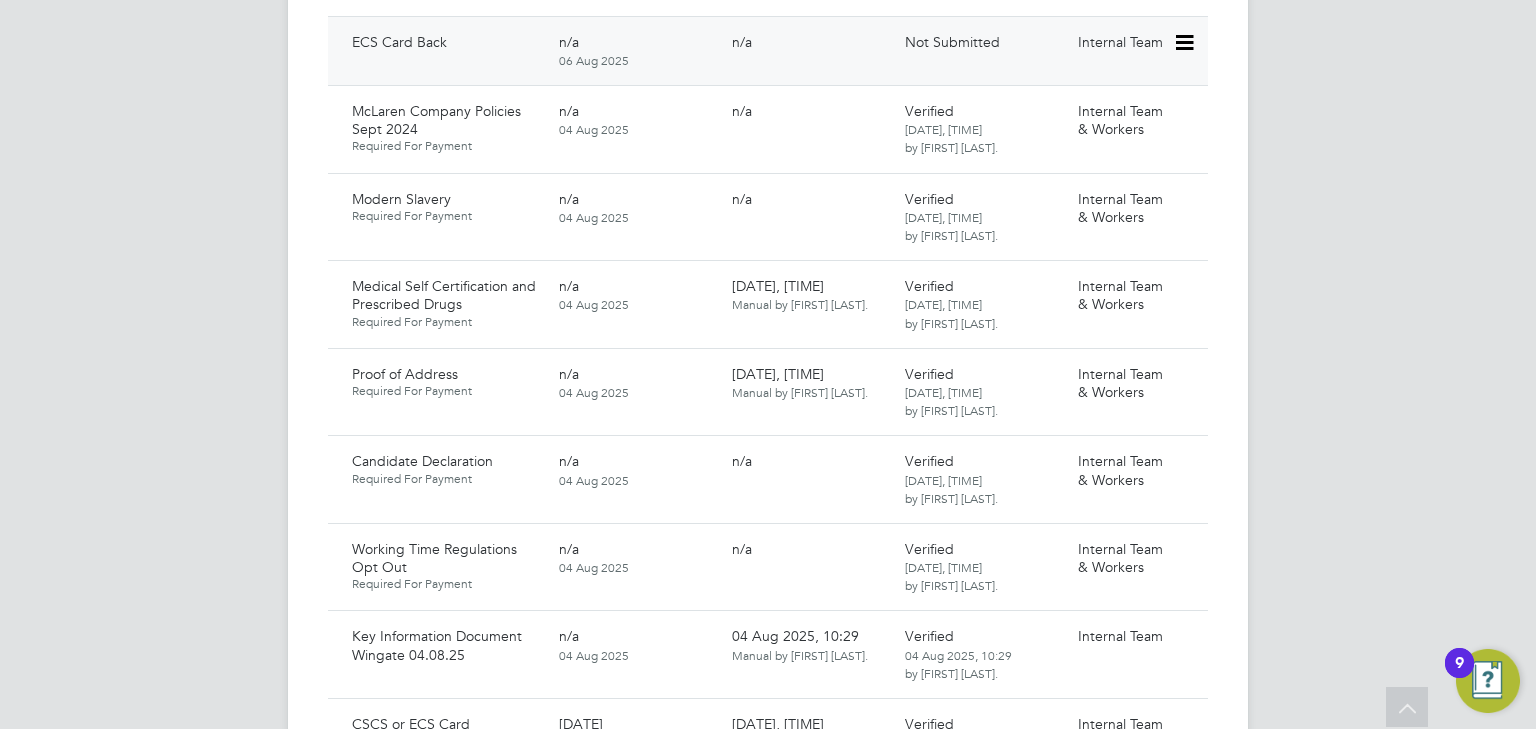 click 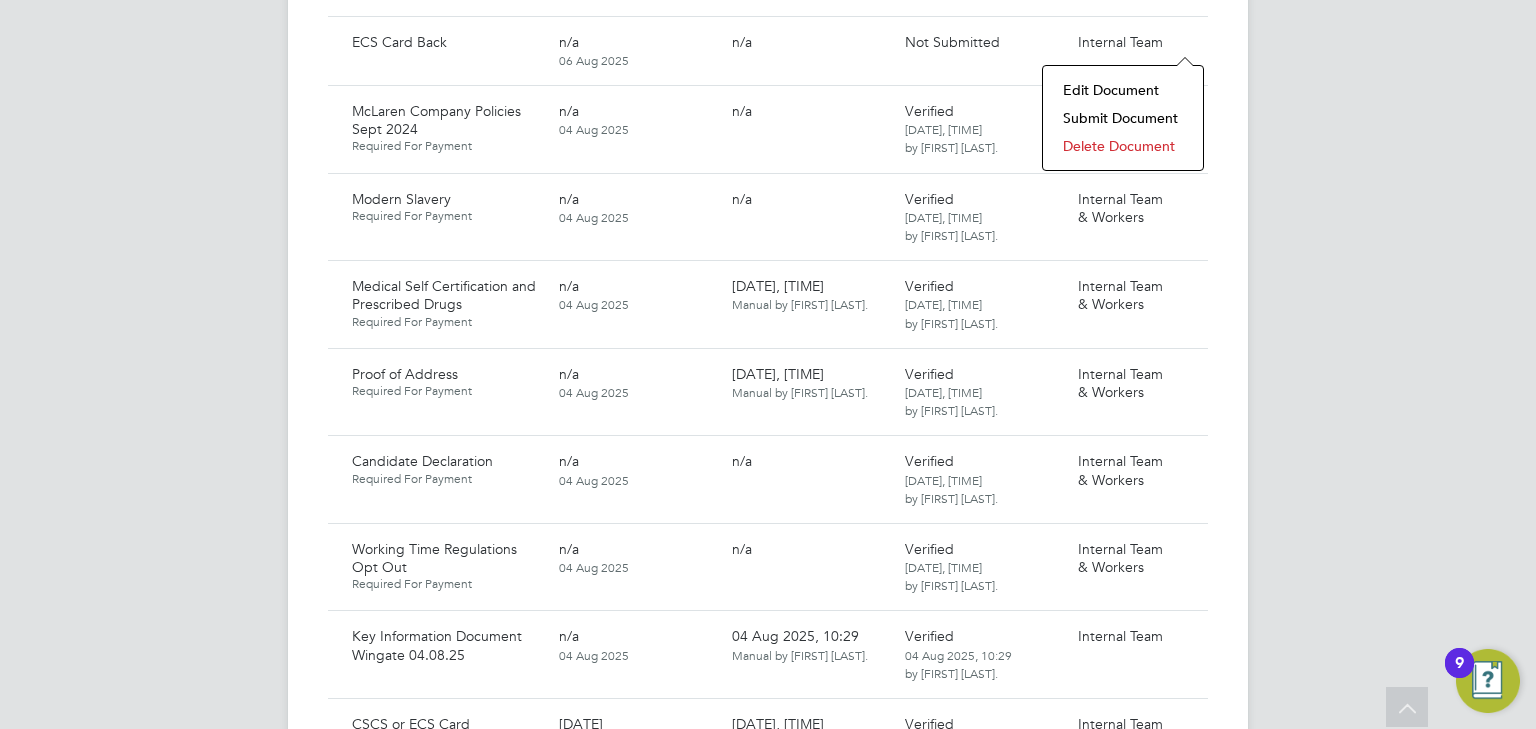 click on "Submit Document" 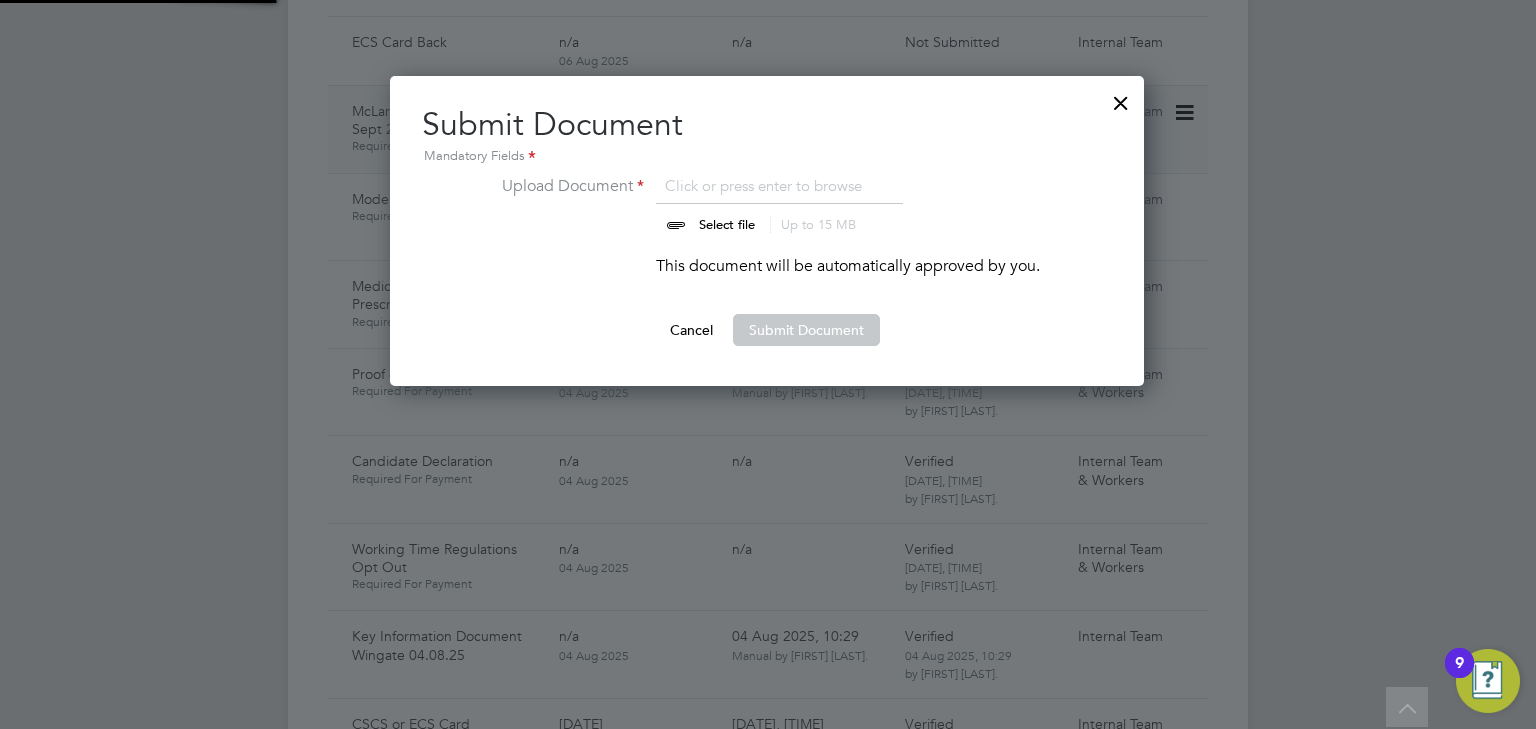scroll, scrollTop: 9, scrollLeft: 10, axis: both 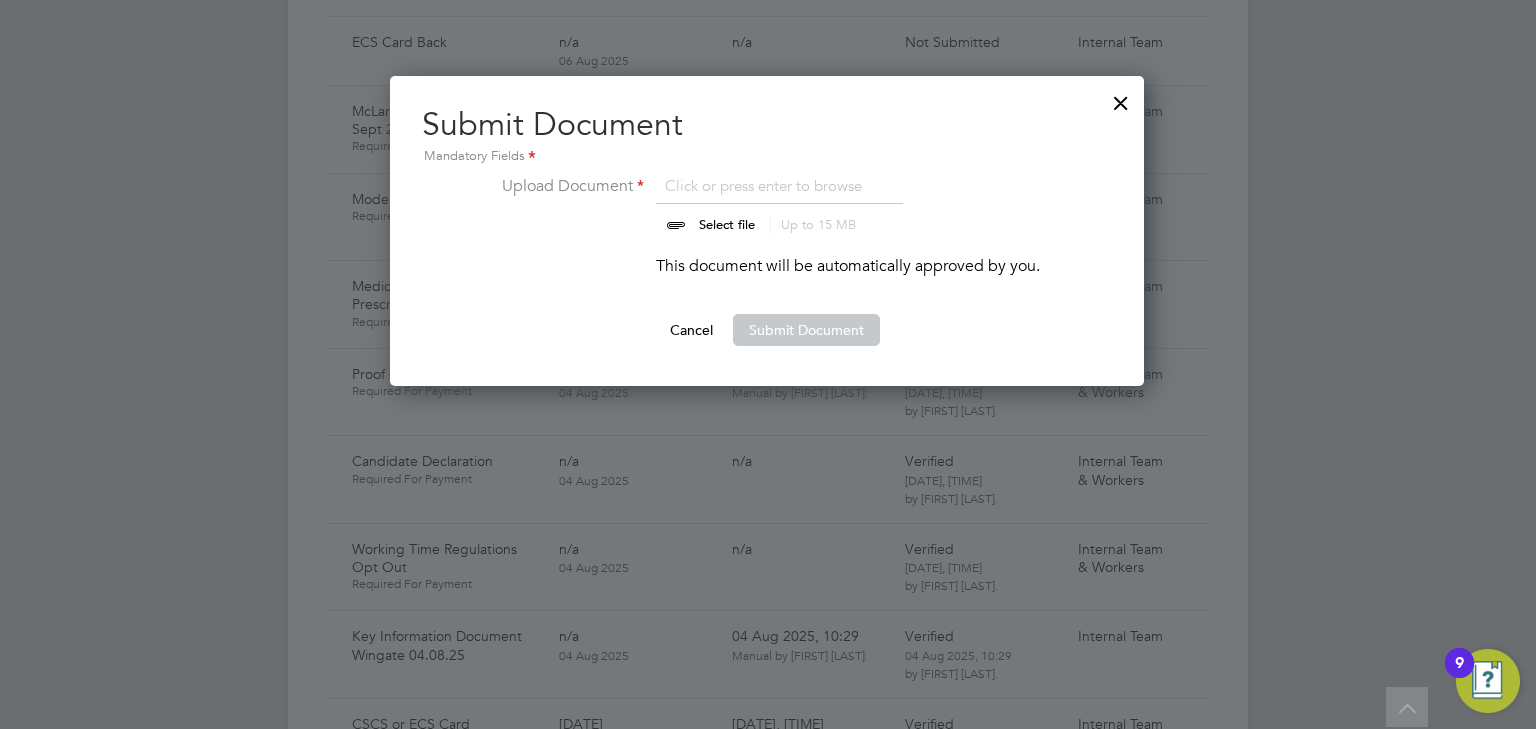 click at bounding box center (746, 204) 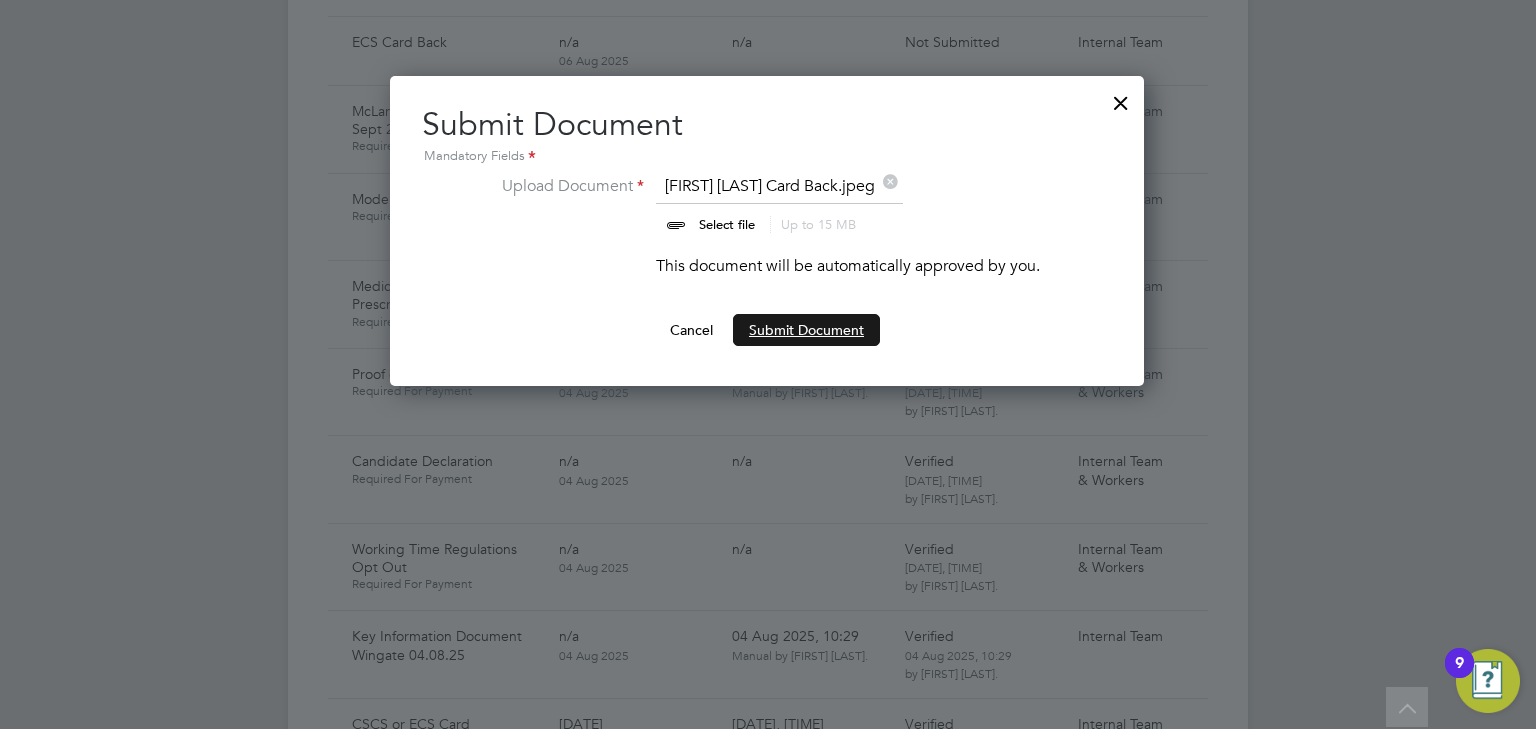click on "Submit Document" at bounding box center (806, 330) 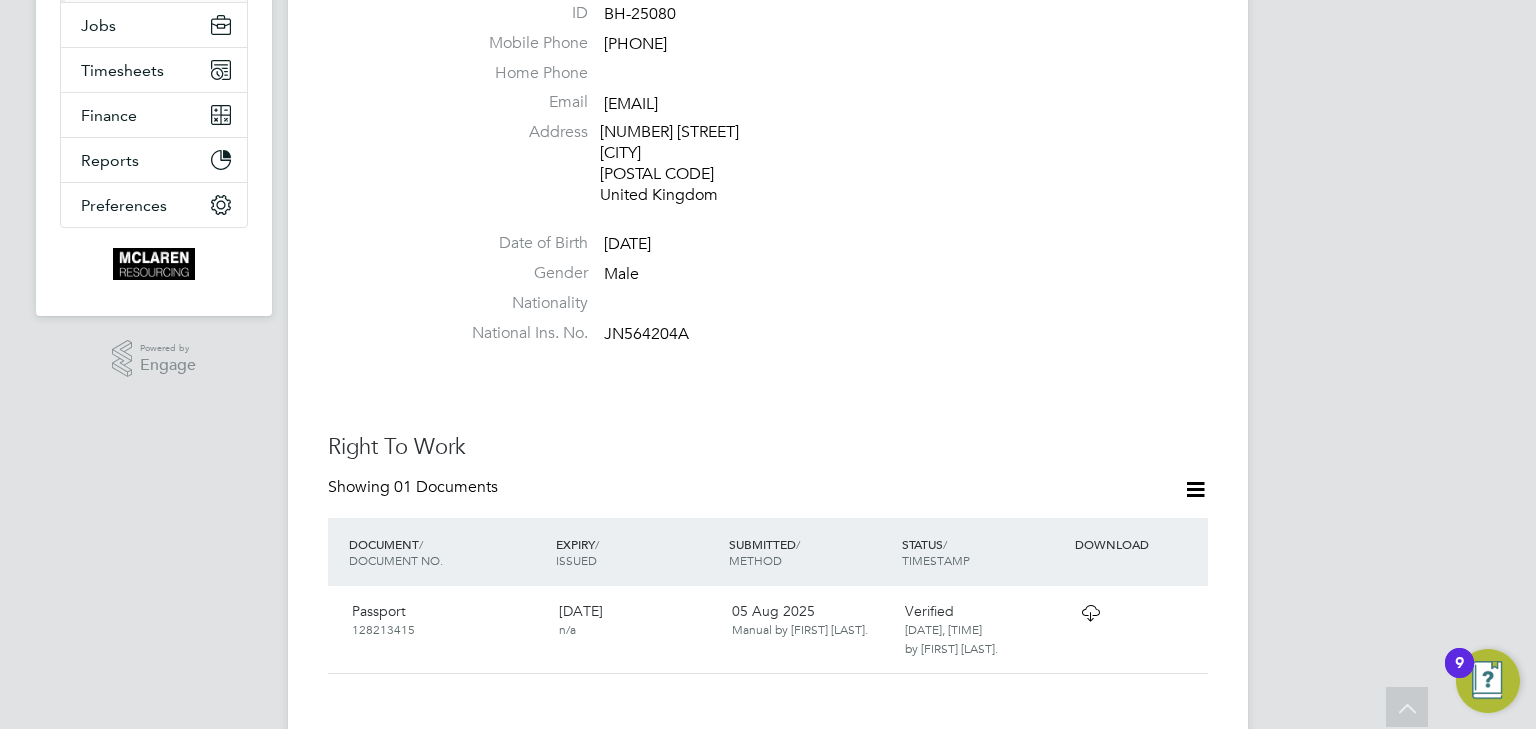 scroll, scrollTop: 80, scrollLeft: 0, axis: vertical 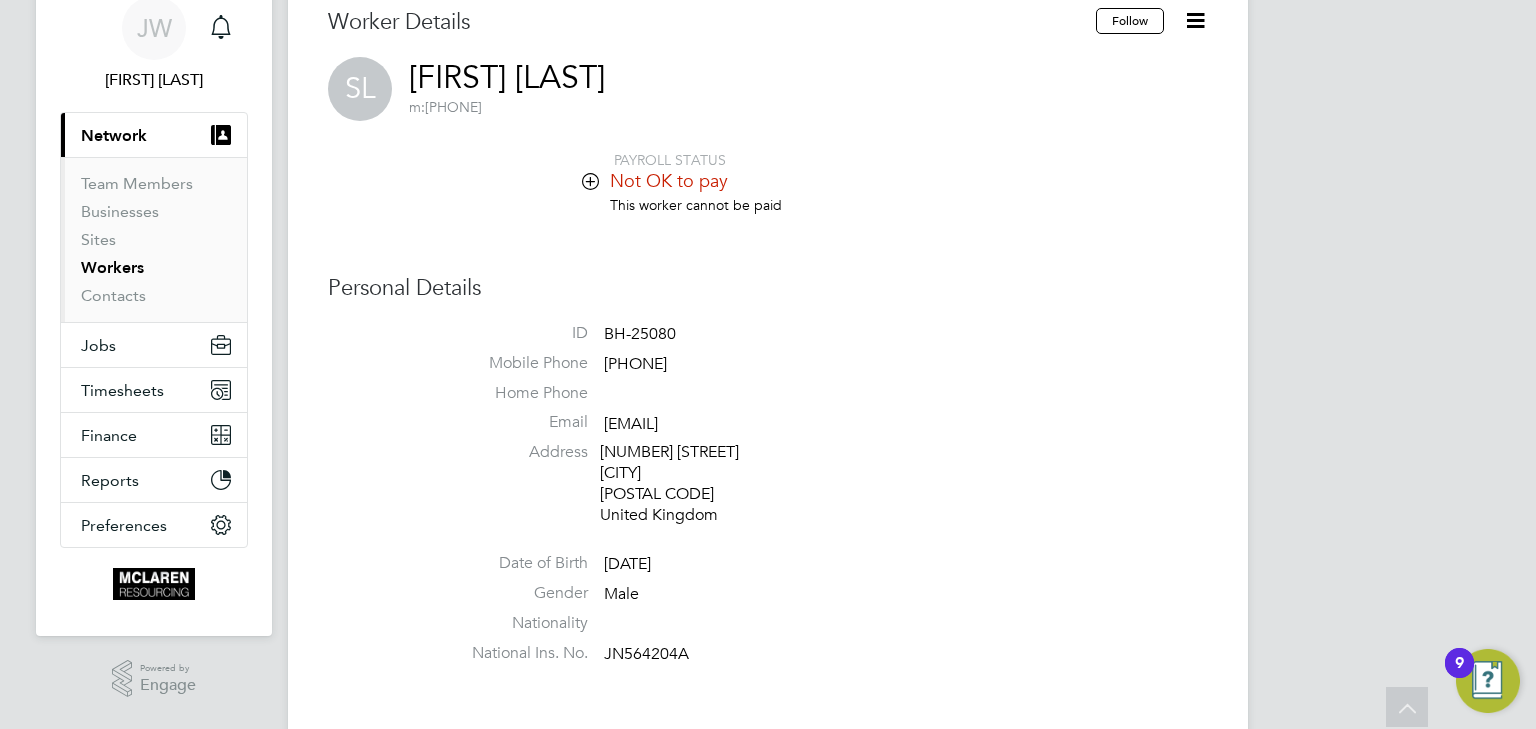 click 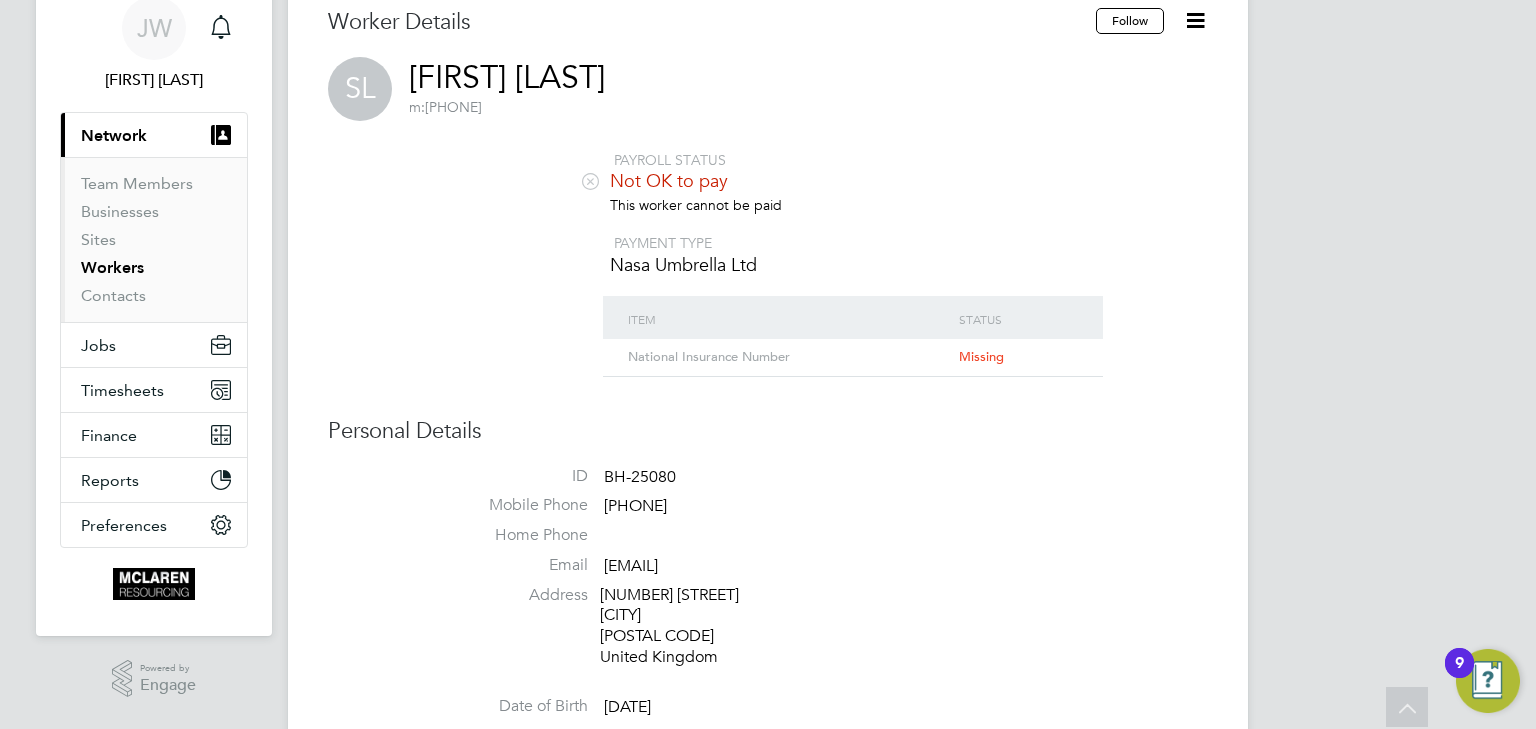 click on "ID     BH-25080" 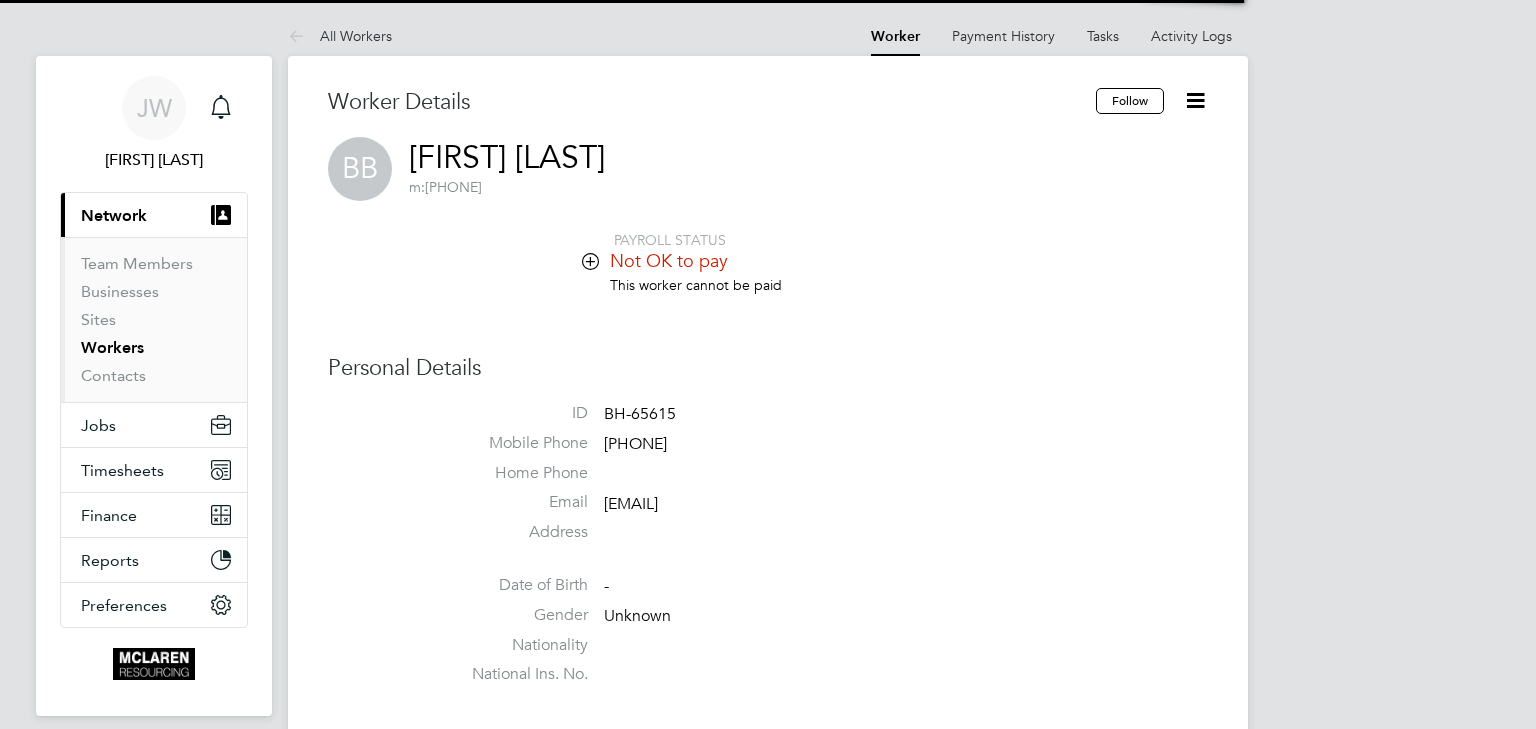 scroll, scrollTop: 0, scrollLeft: 0, axis: both 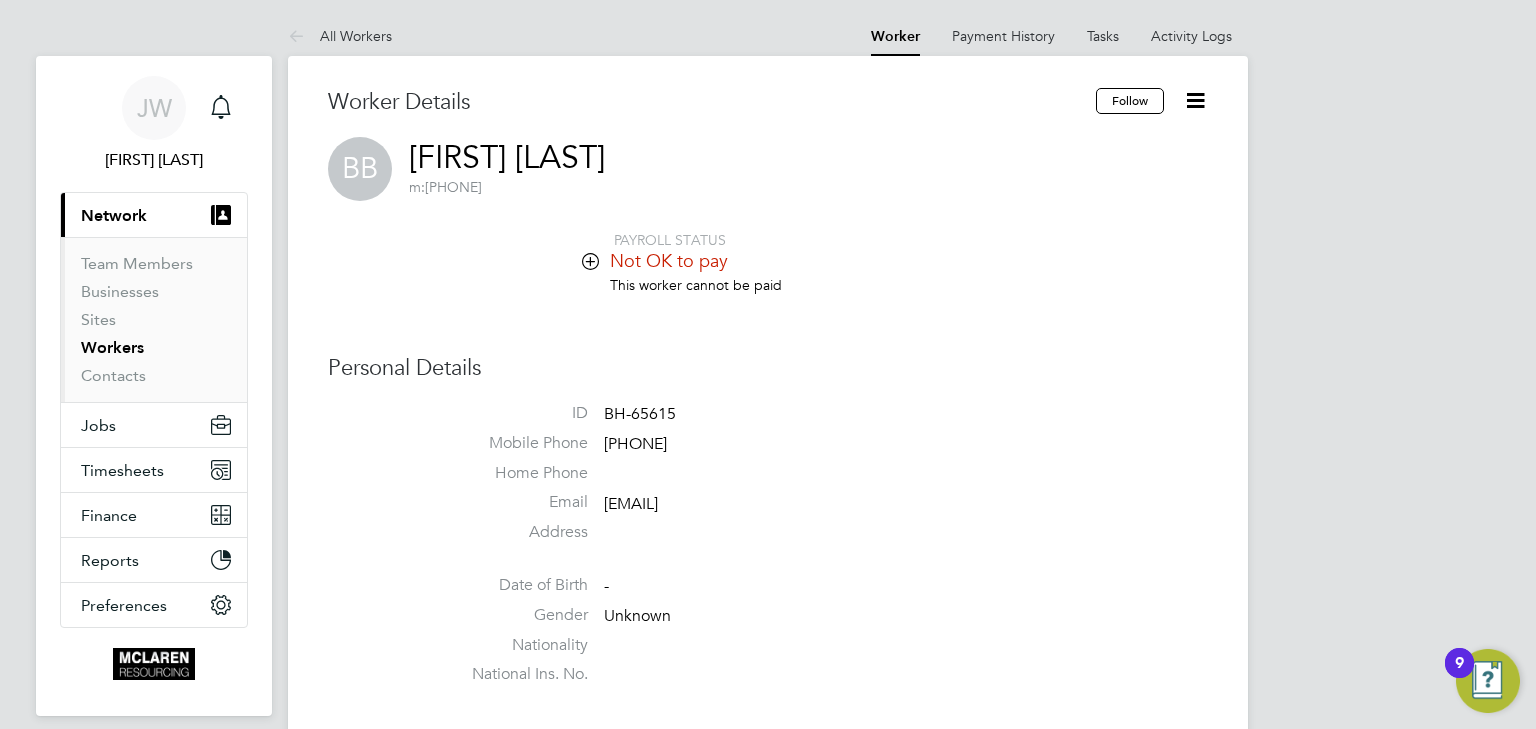 click 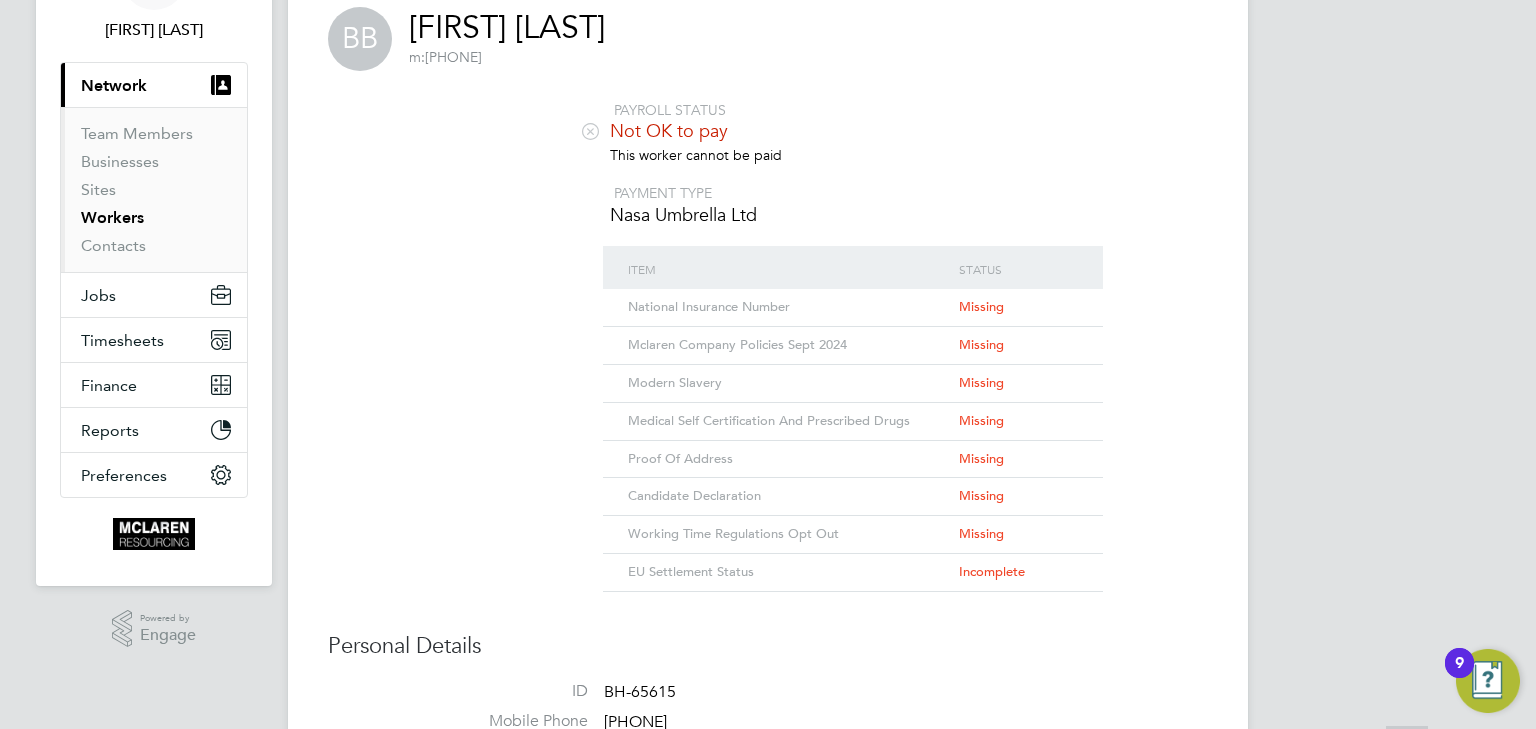 scroll, scrollTop: 320, scrollLeft: 0, axis: vertical 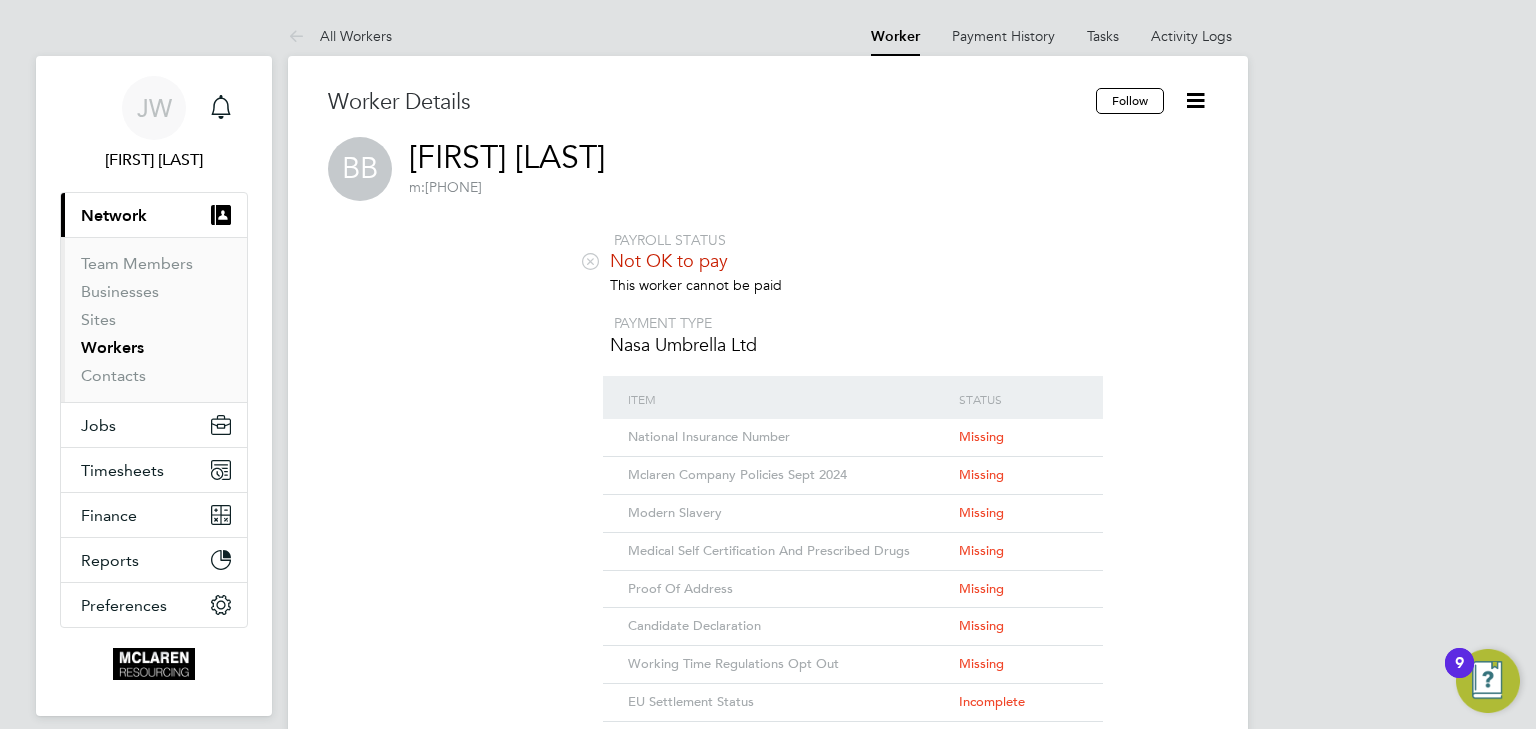 click 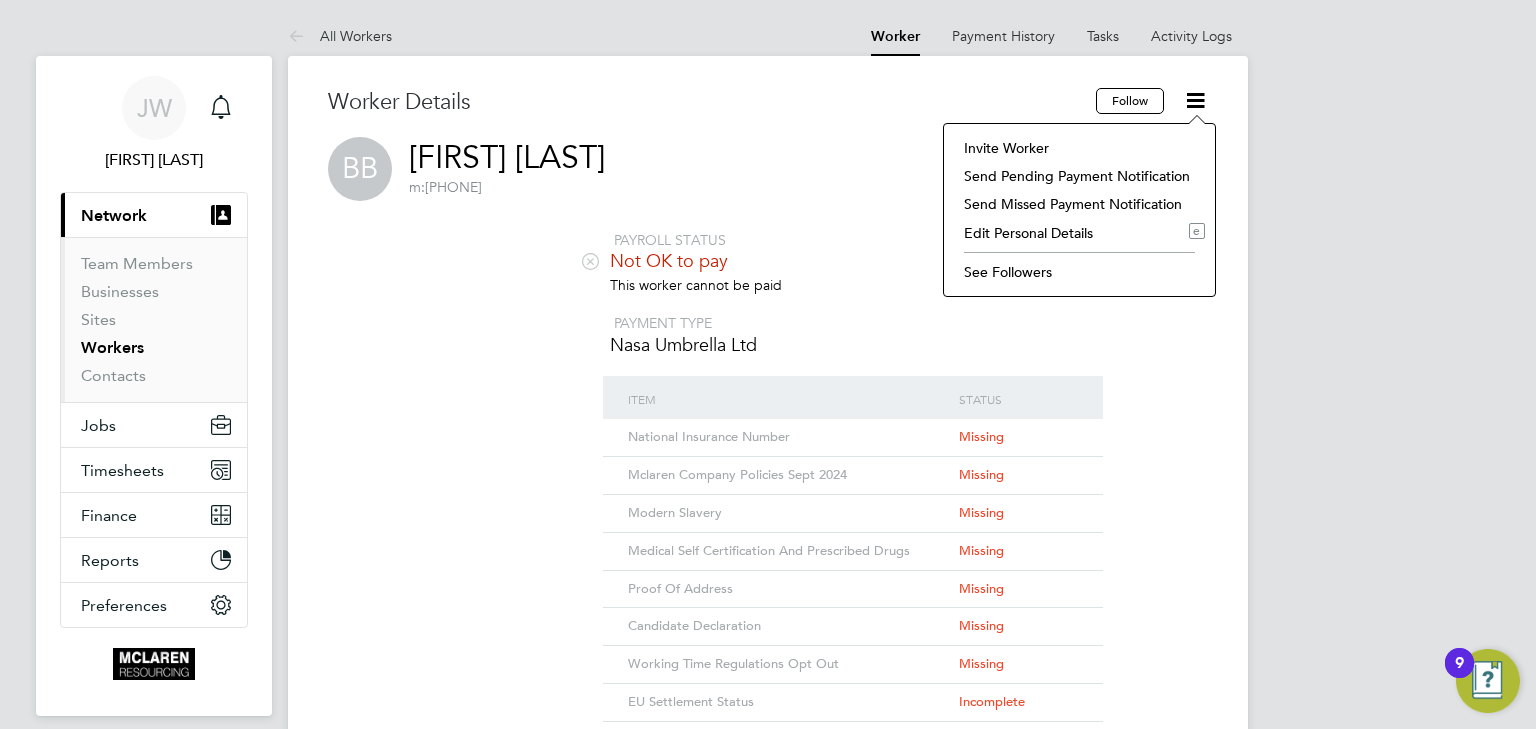 click on "Invite Worker" 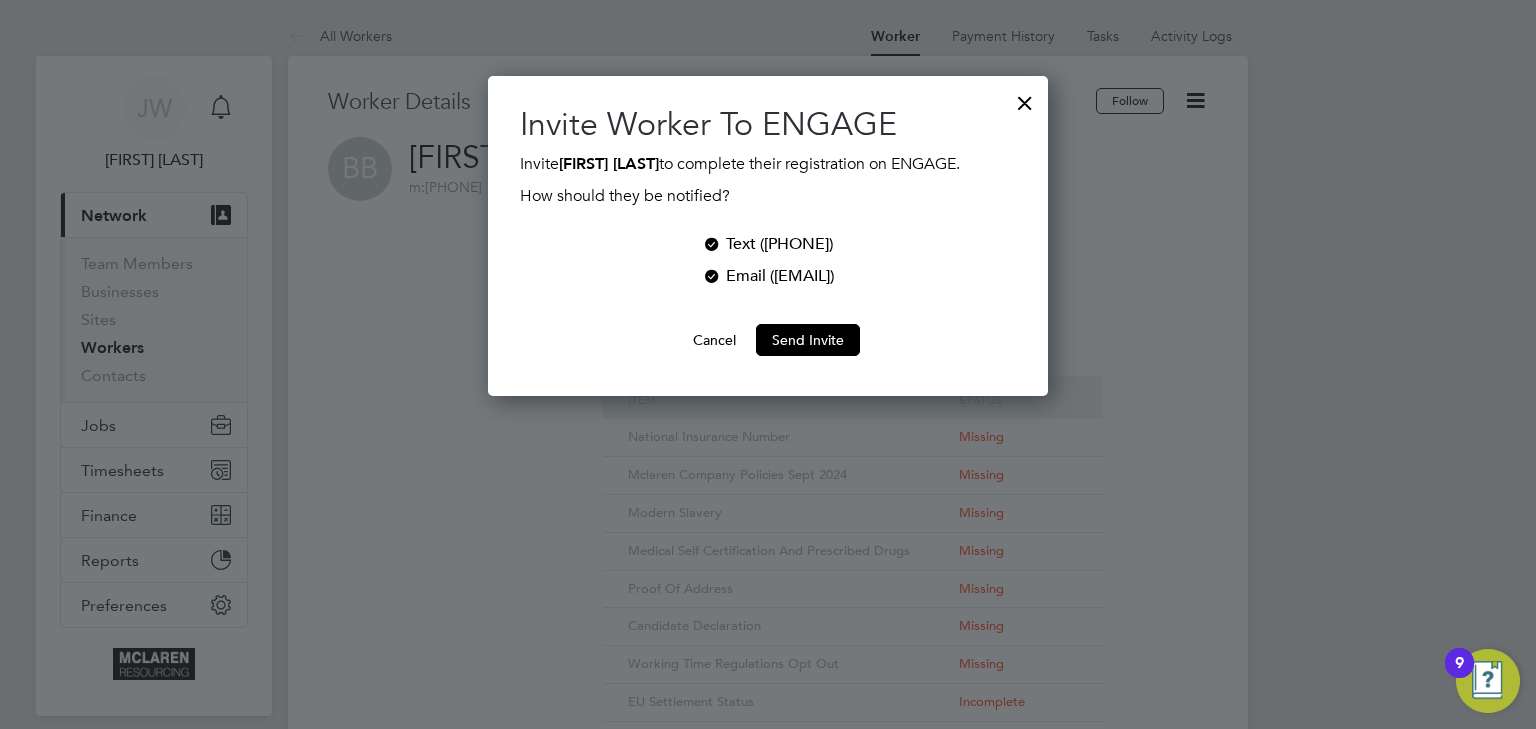 scroll, scrollTop: 9, scrollLeft: 10, axis: both 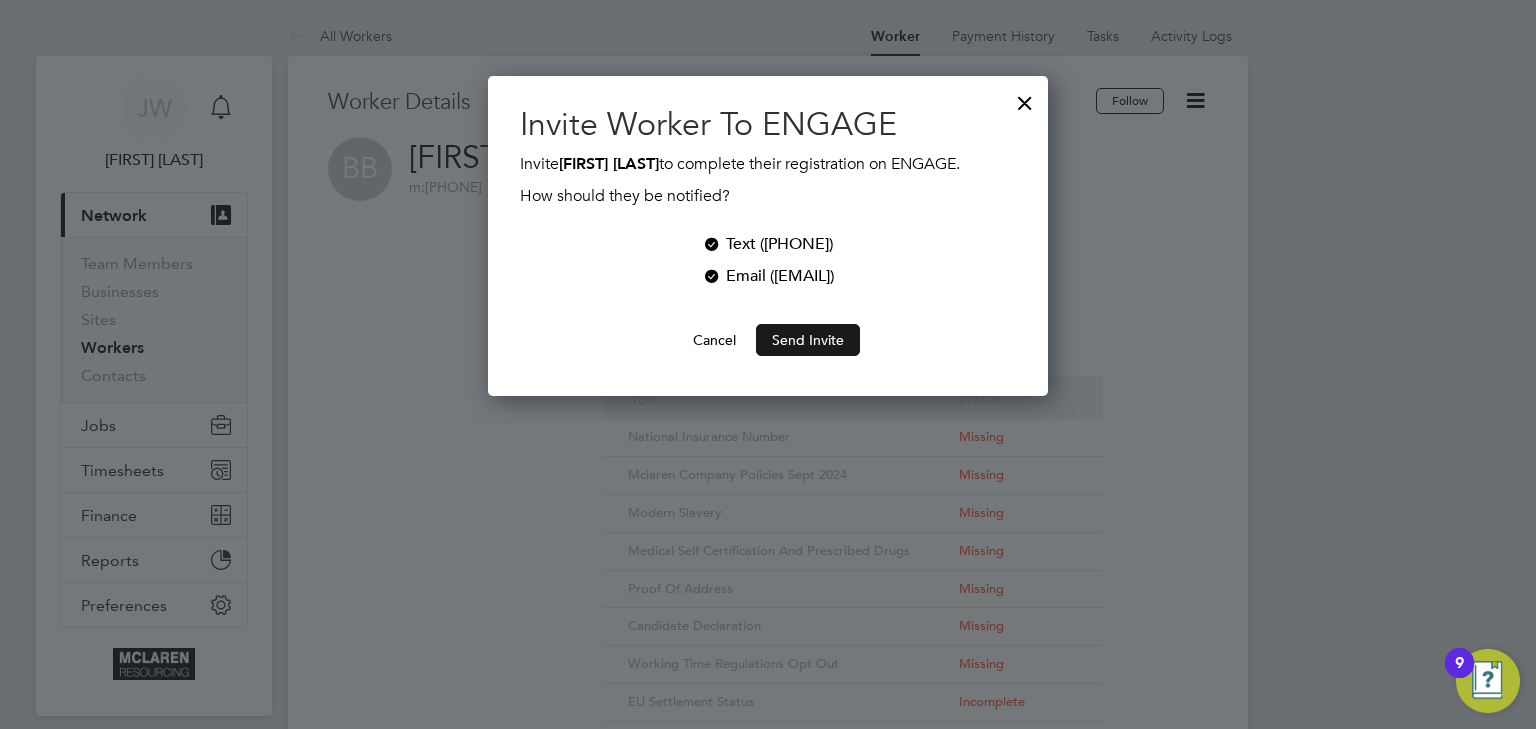 click on "Send Invite" at bounding box center (808, 340) 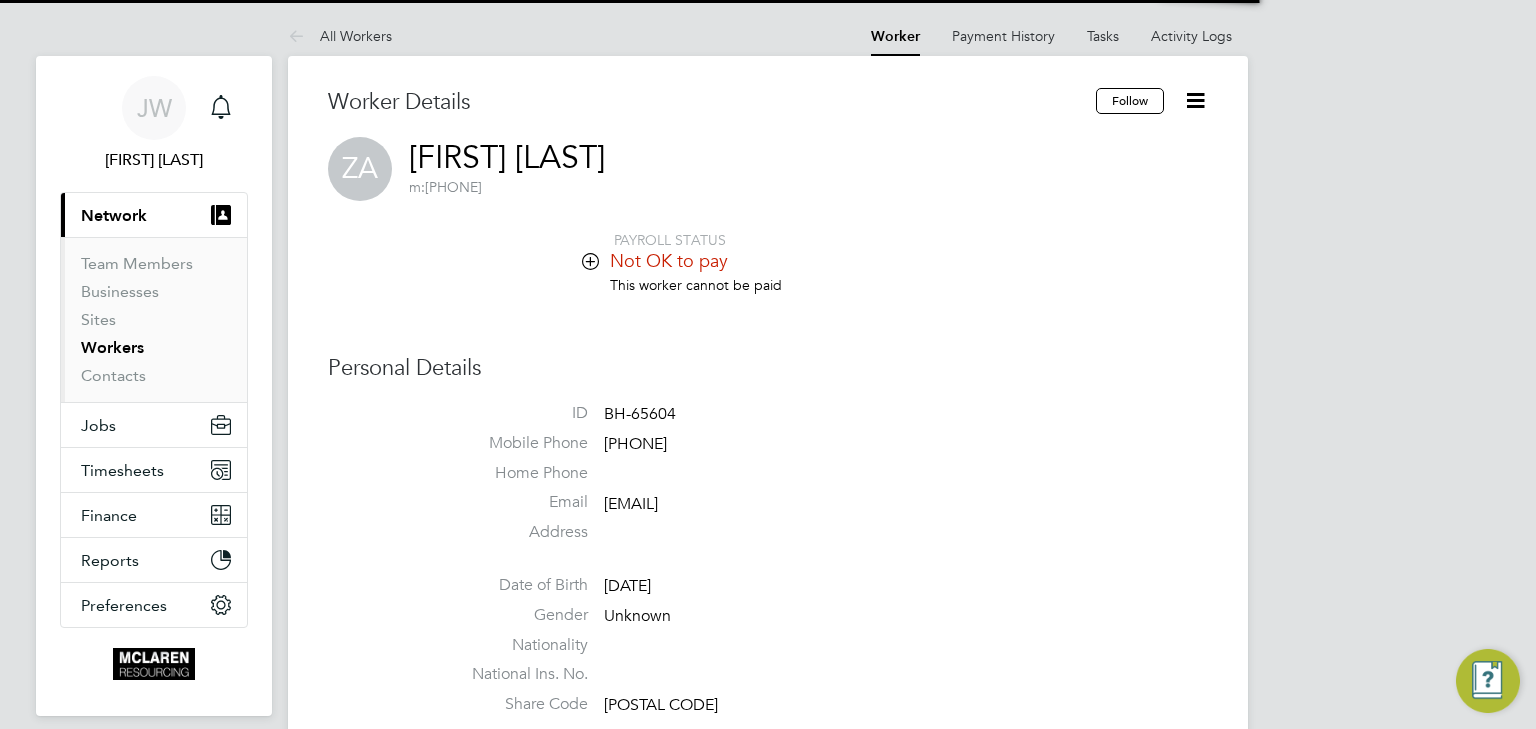 scroll, scrollTop: 0, scrollLeft: 0, axis: both 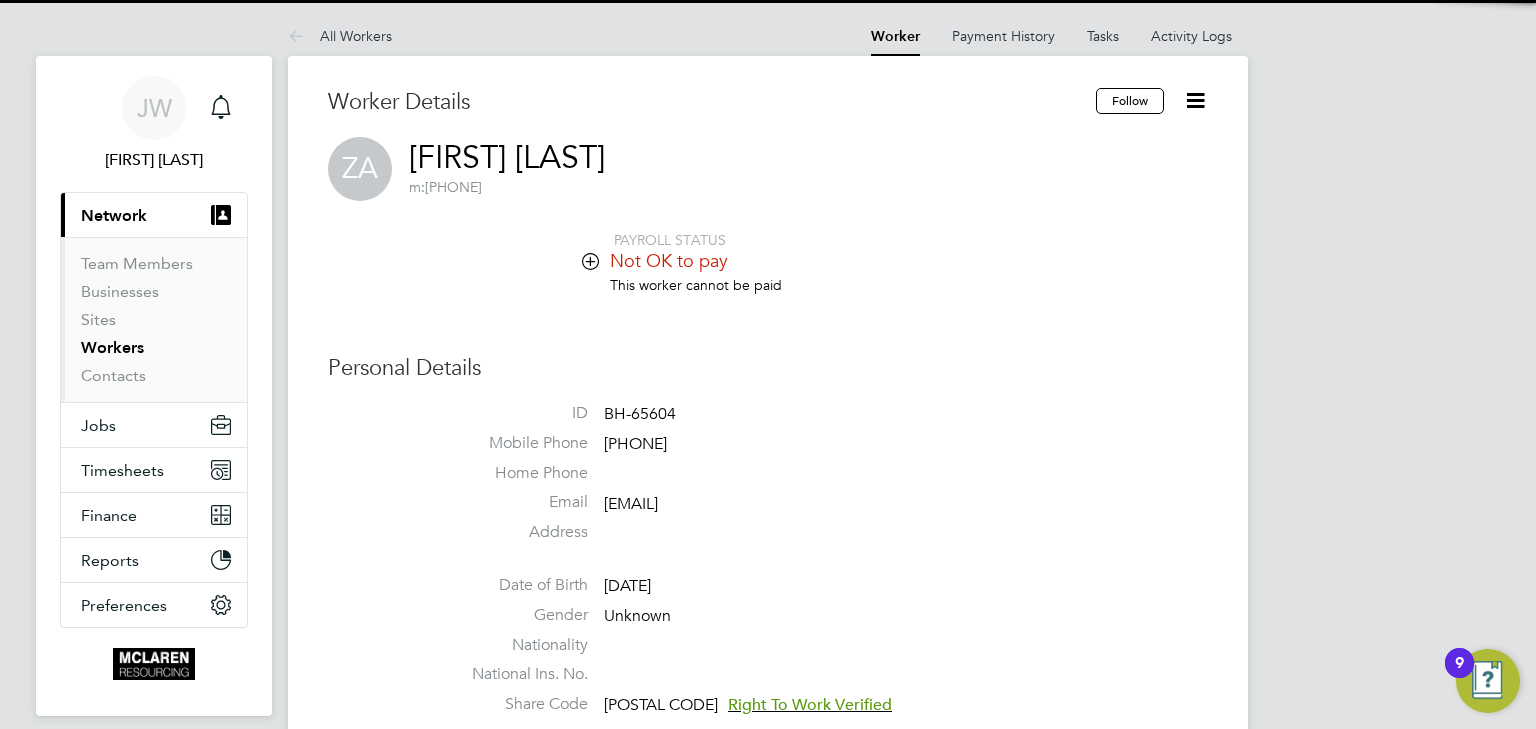 click 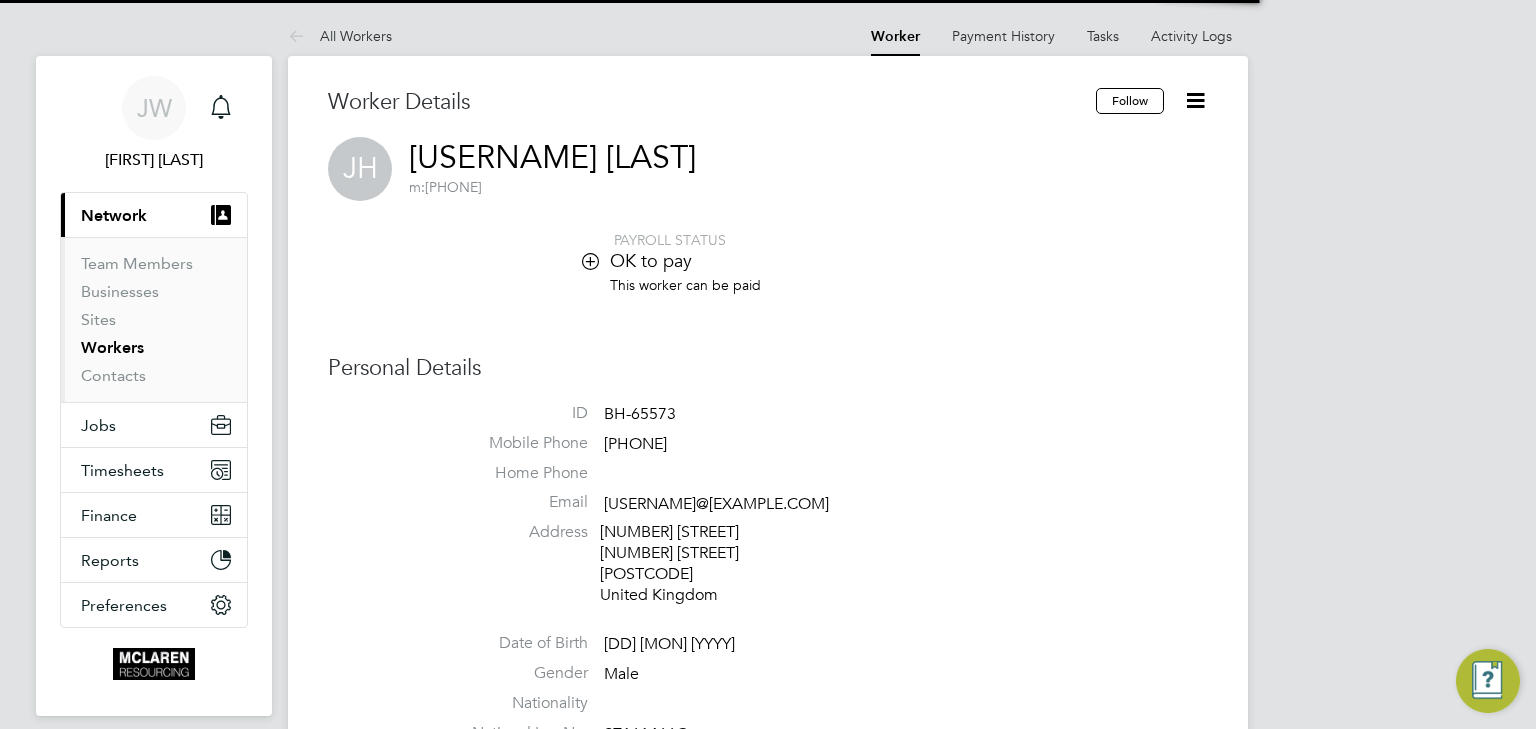 scroll, scrollTop: 0, scrollLeft: 0, axis: both 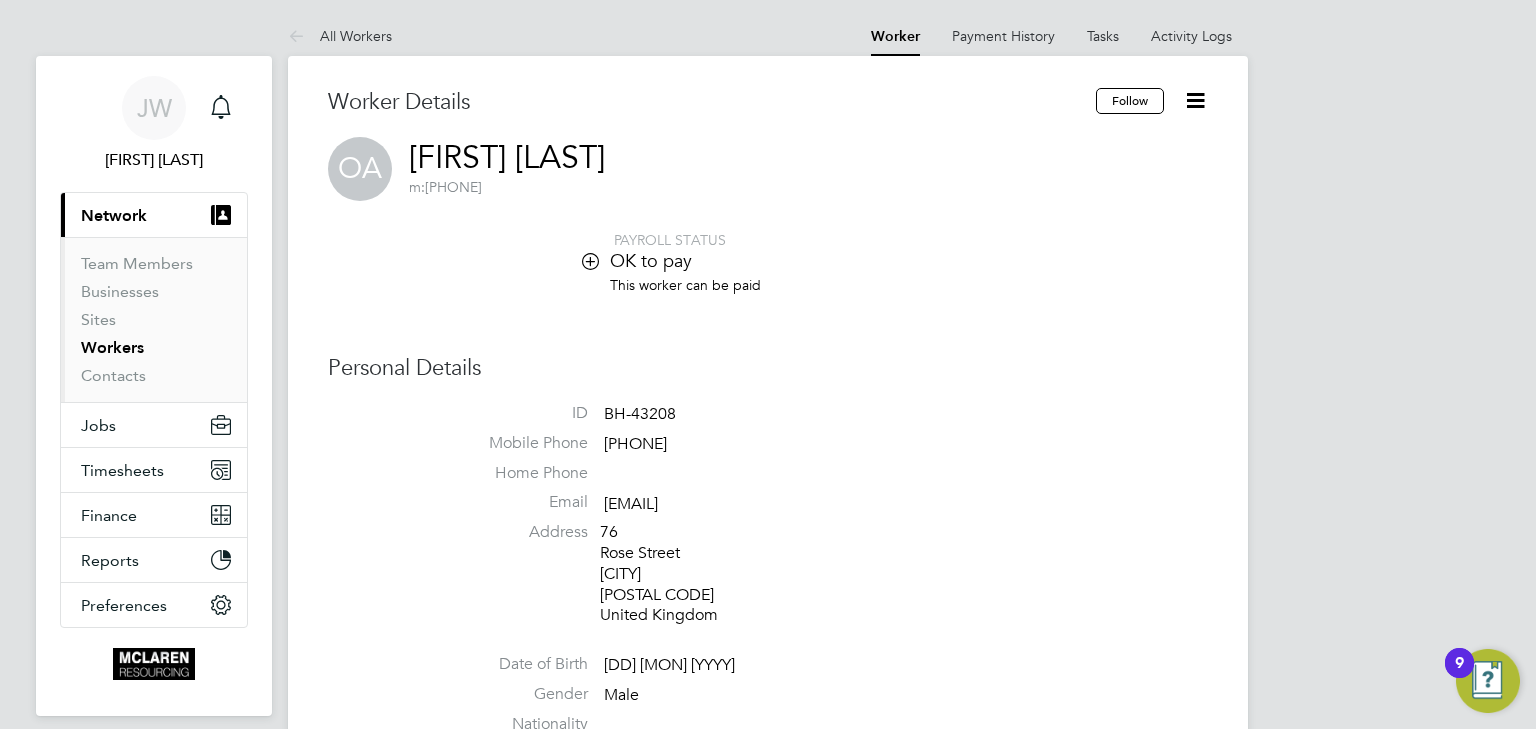 click on "Workers" at bounding box center (112, 347) 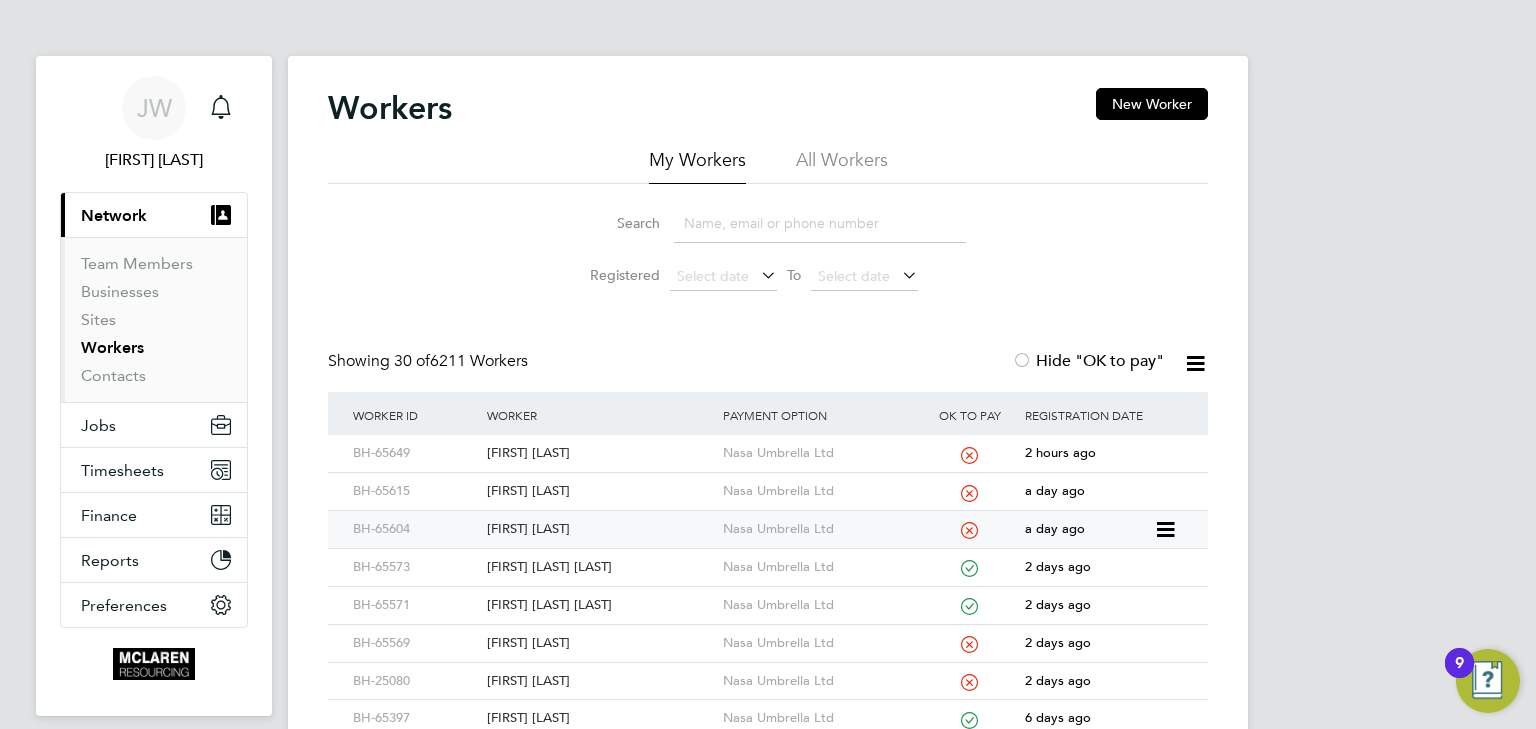 click on "[FIRST] [LAST]" 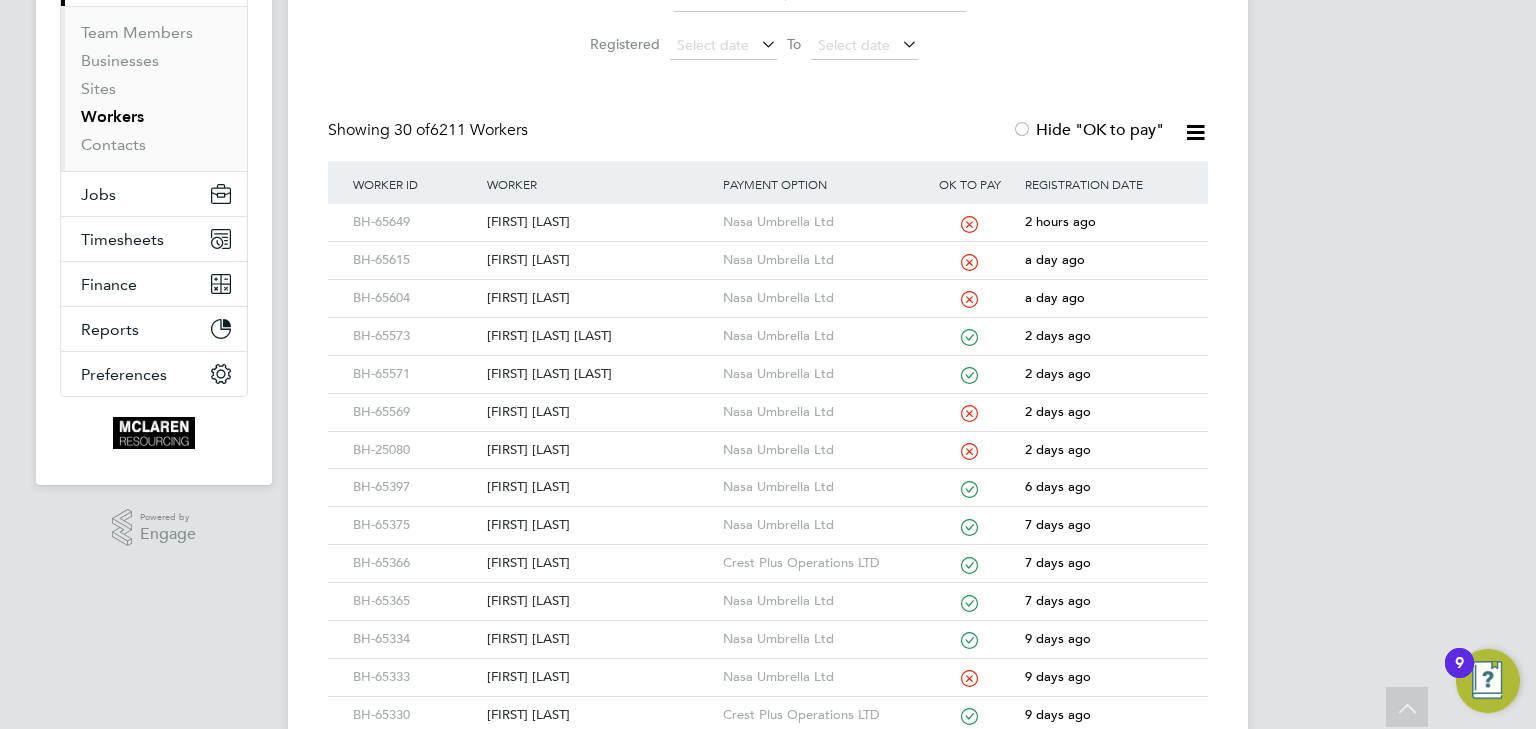 scroll, scrollTop: 0, scrollLeft: 0, axis: both 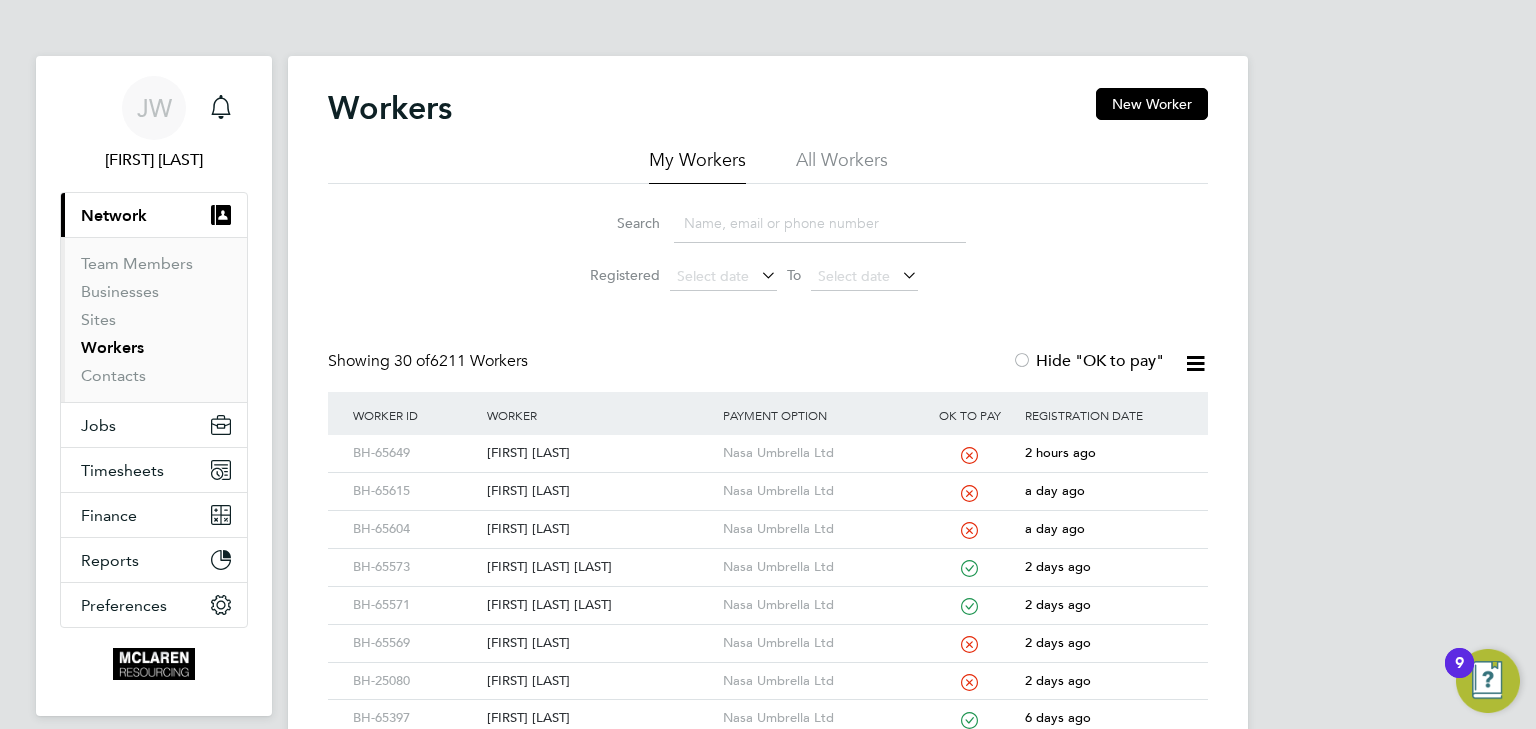 click 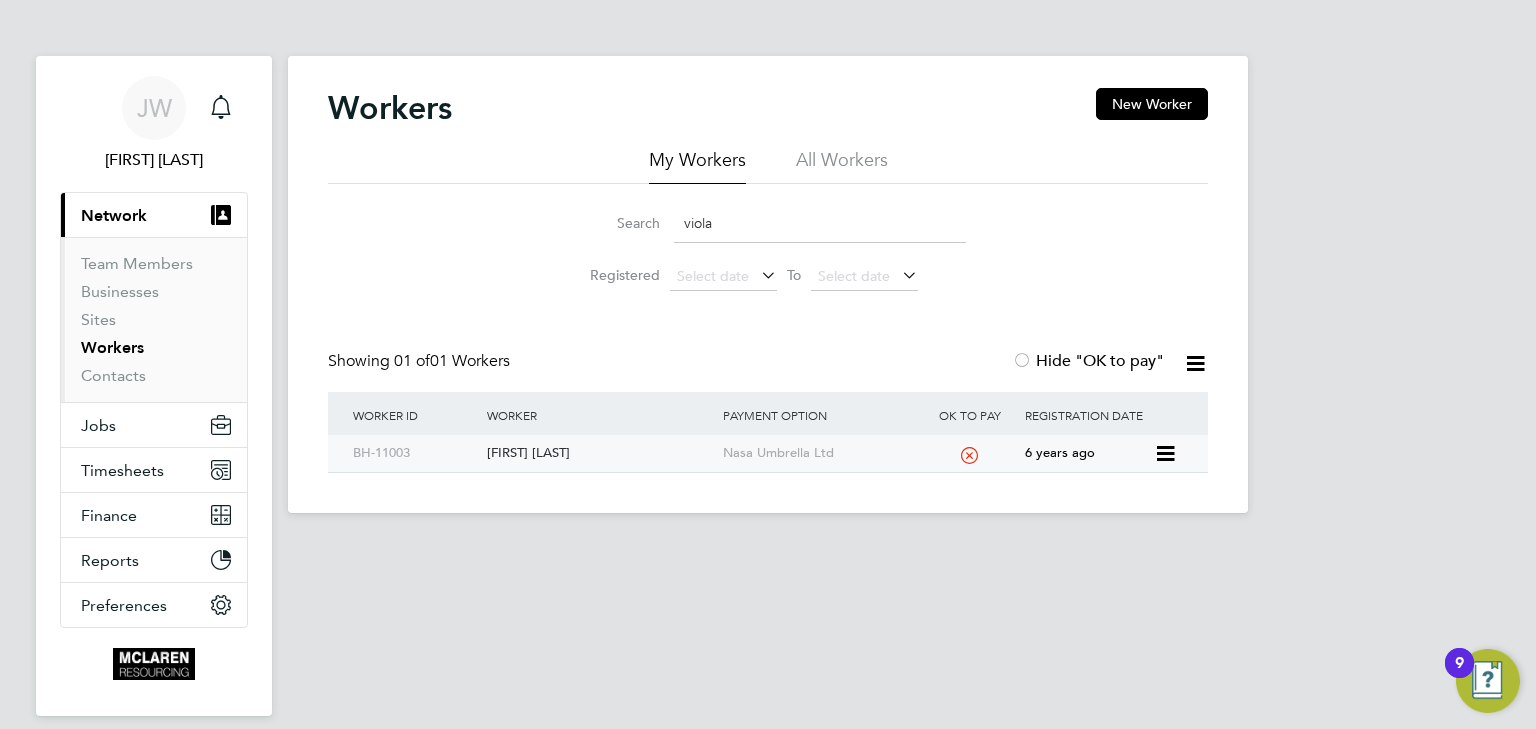 click on "[FIRST] [LAST]" 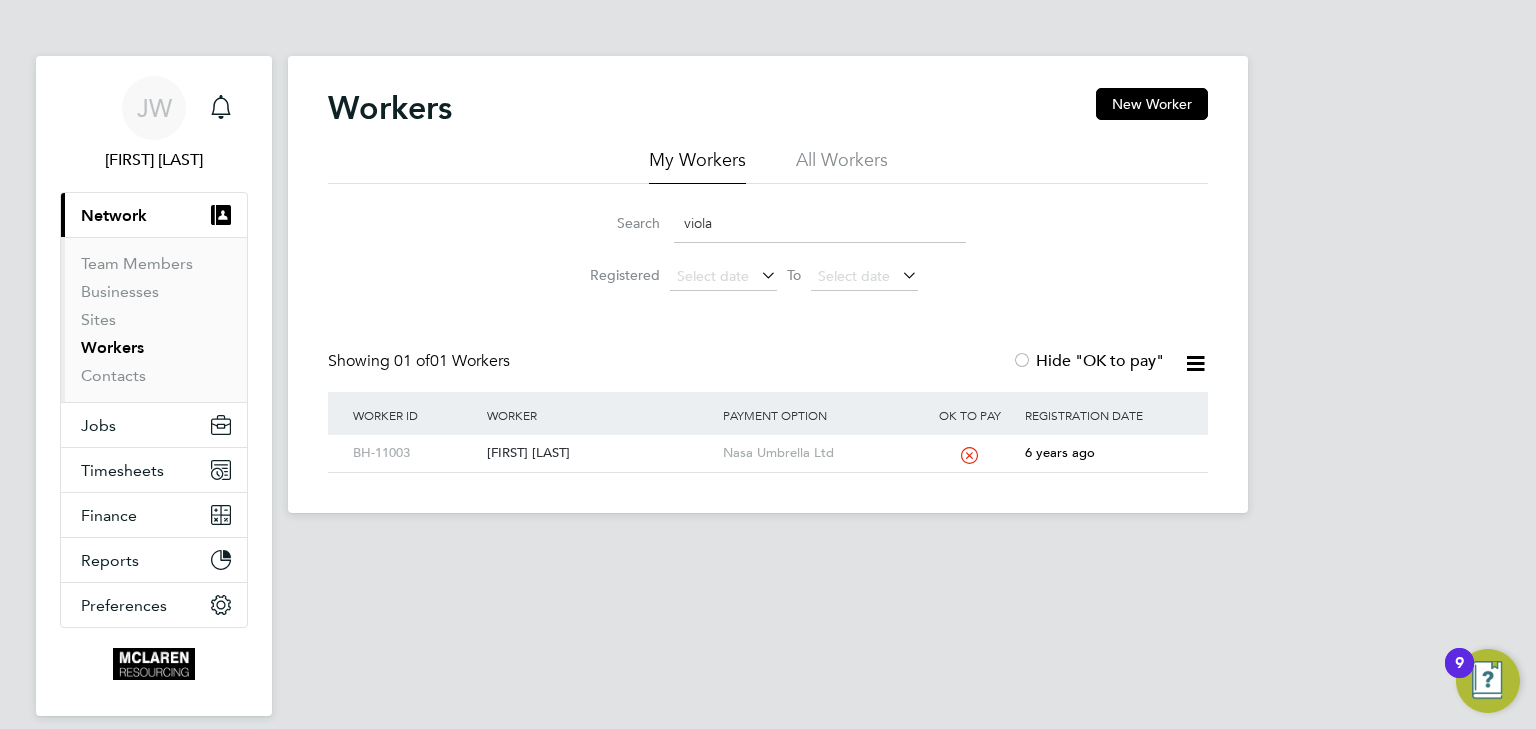 click on "Search   viola" 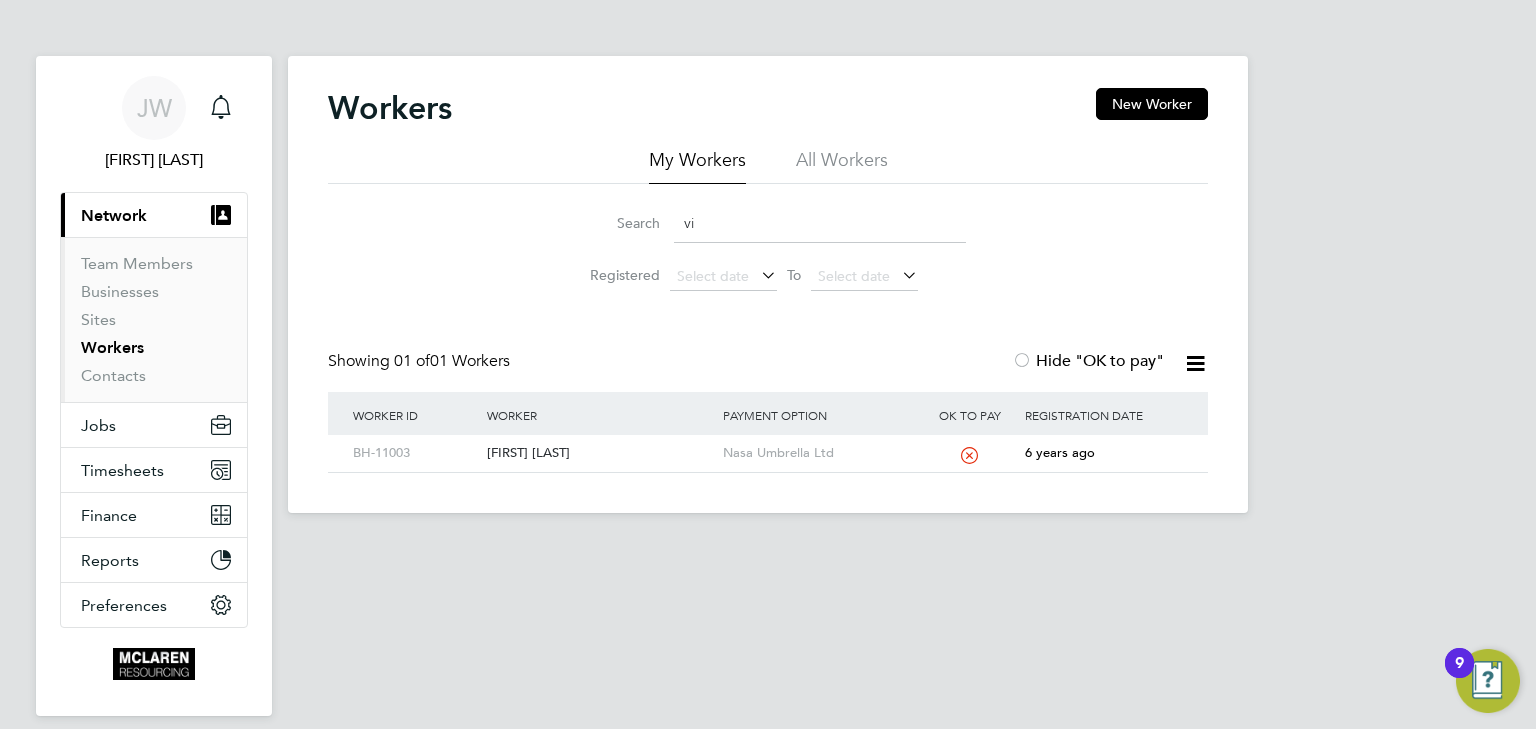type on "v" 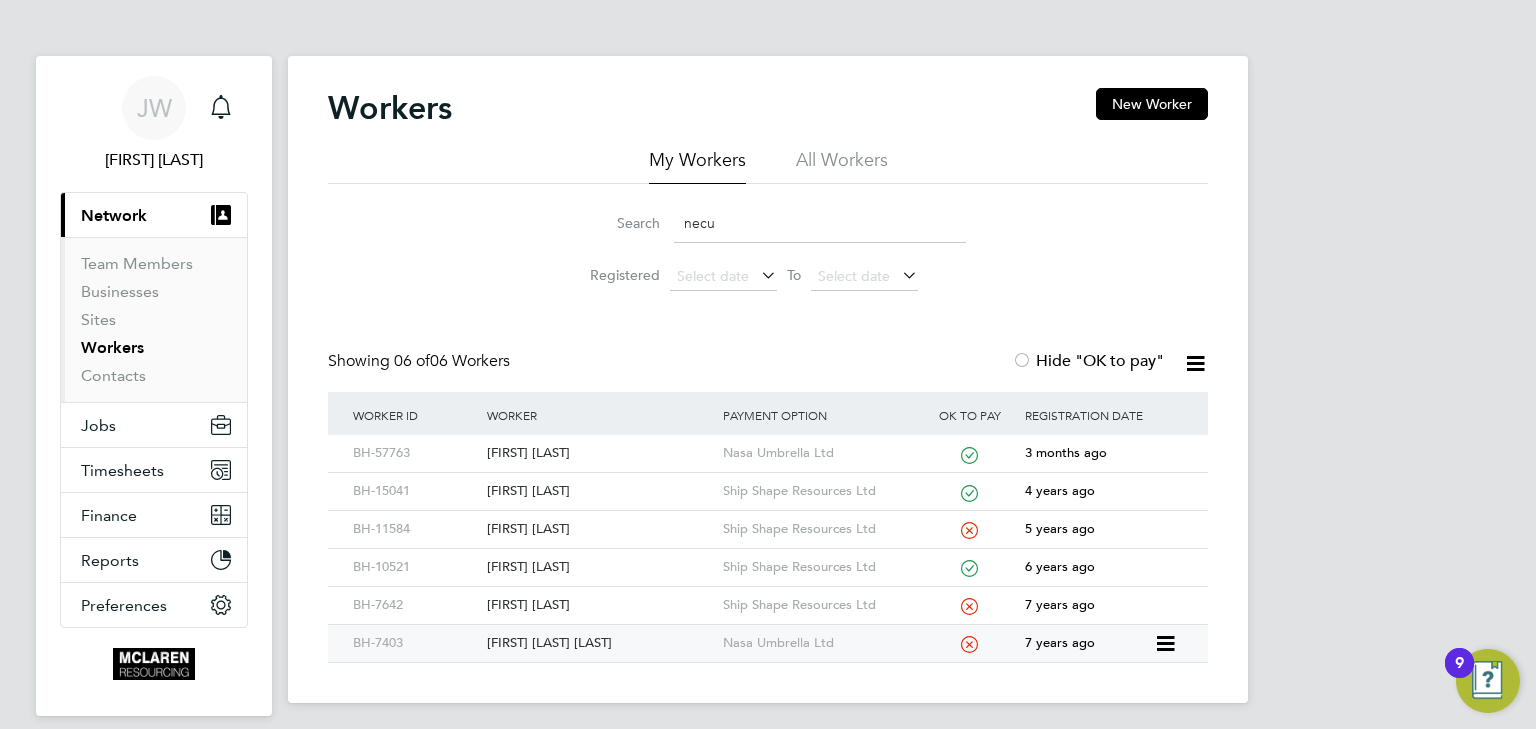 click on "Neculai Sorin Zahiu" 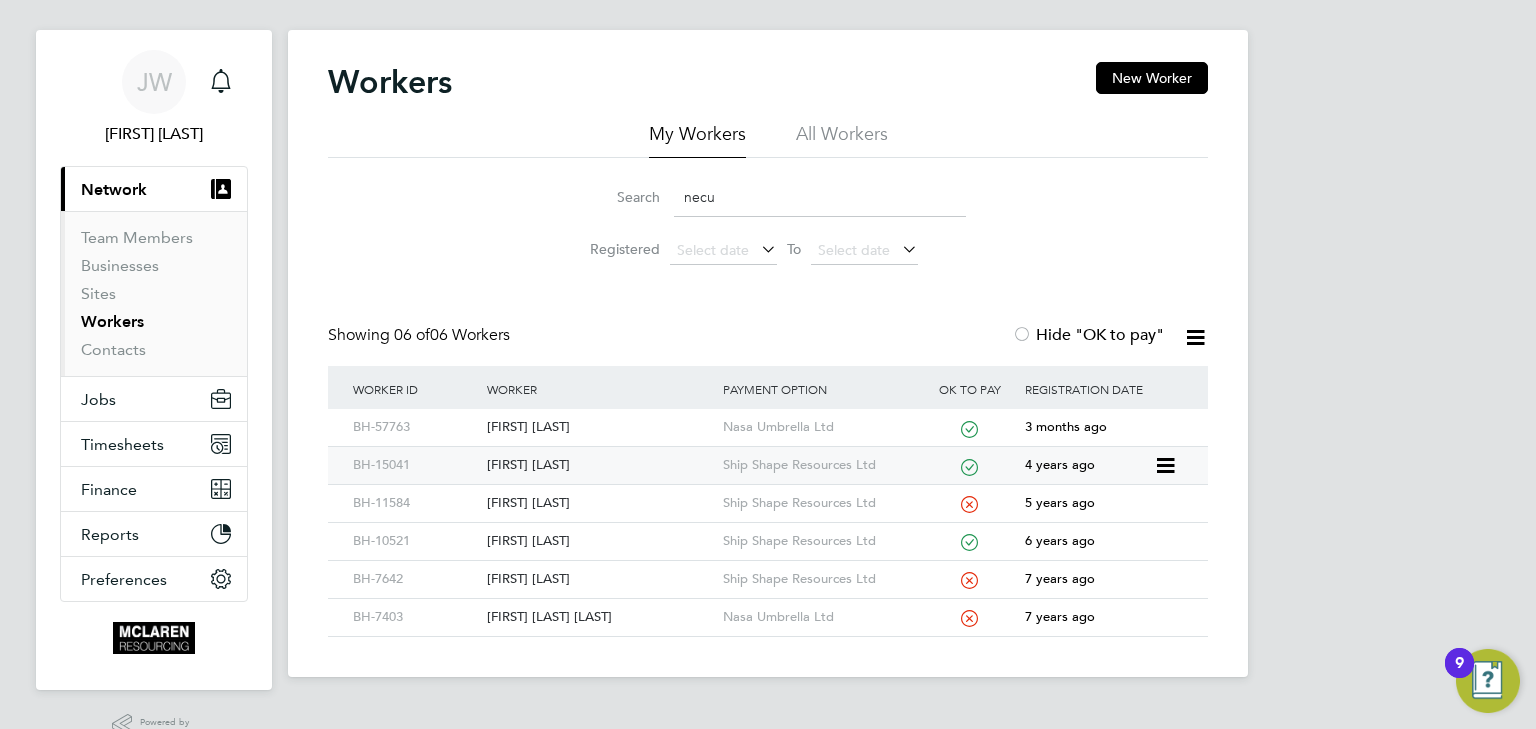 scroll, scrollTop: 71, scrollLeft: 0, axis: vertical 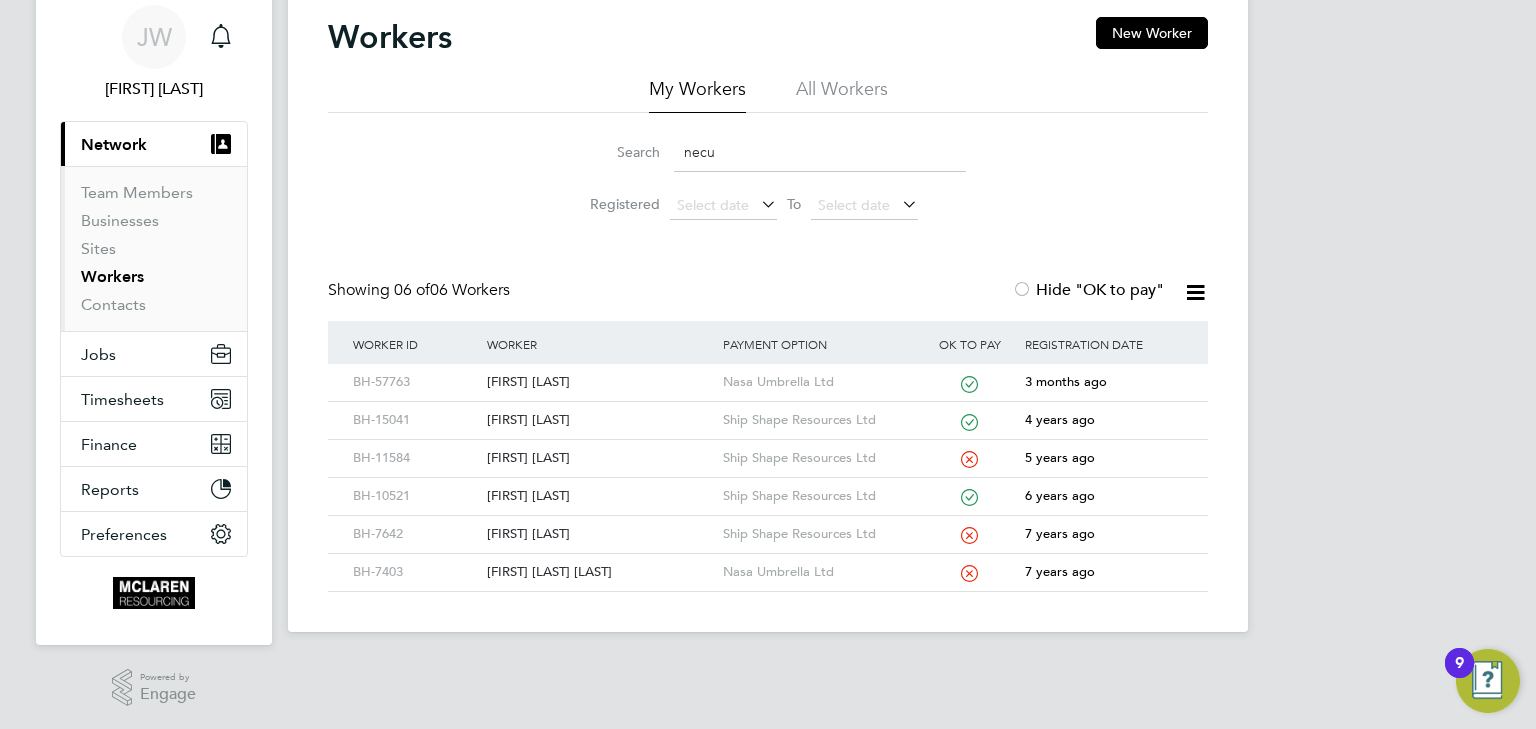 click on "necu" 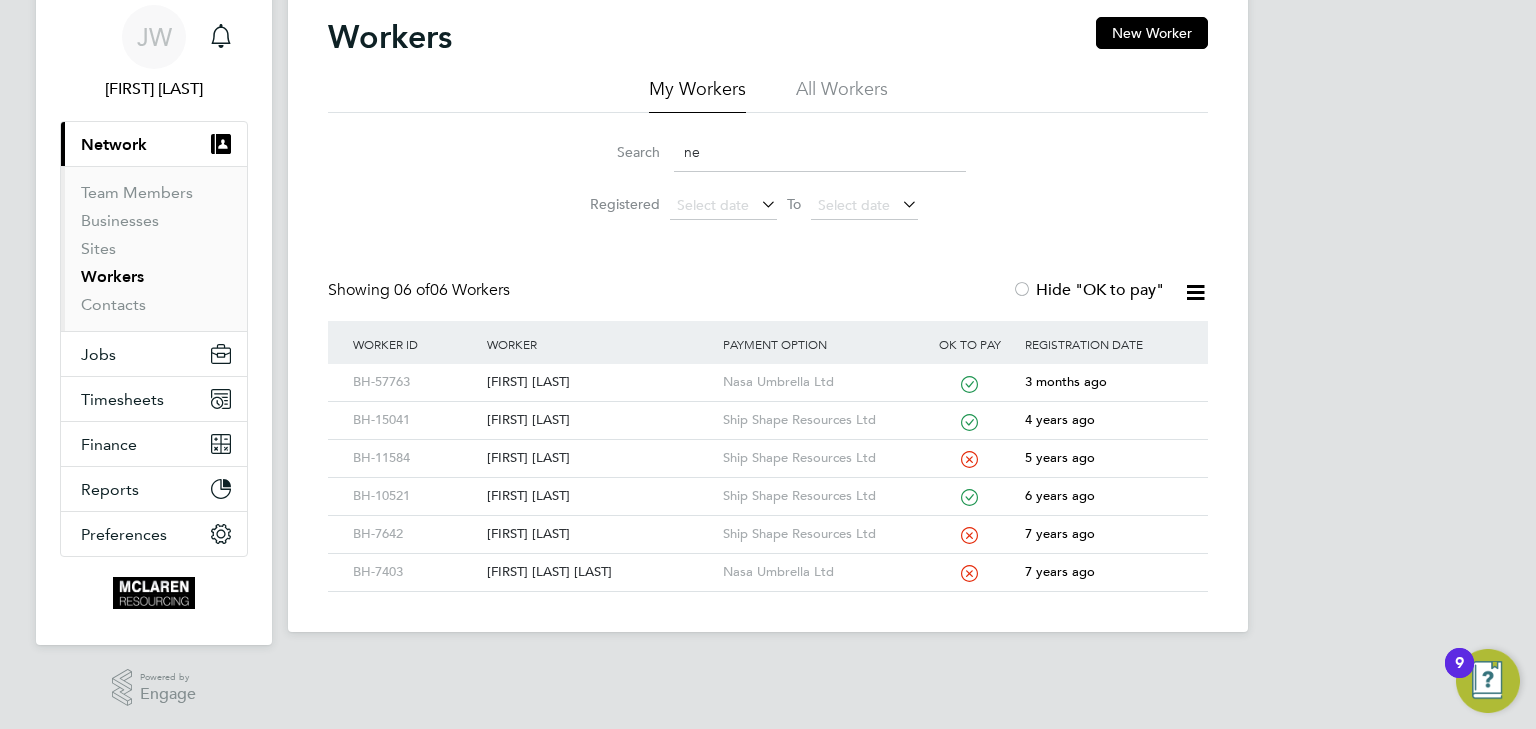 type on "n" 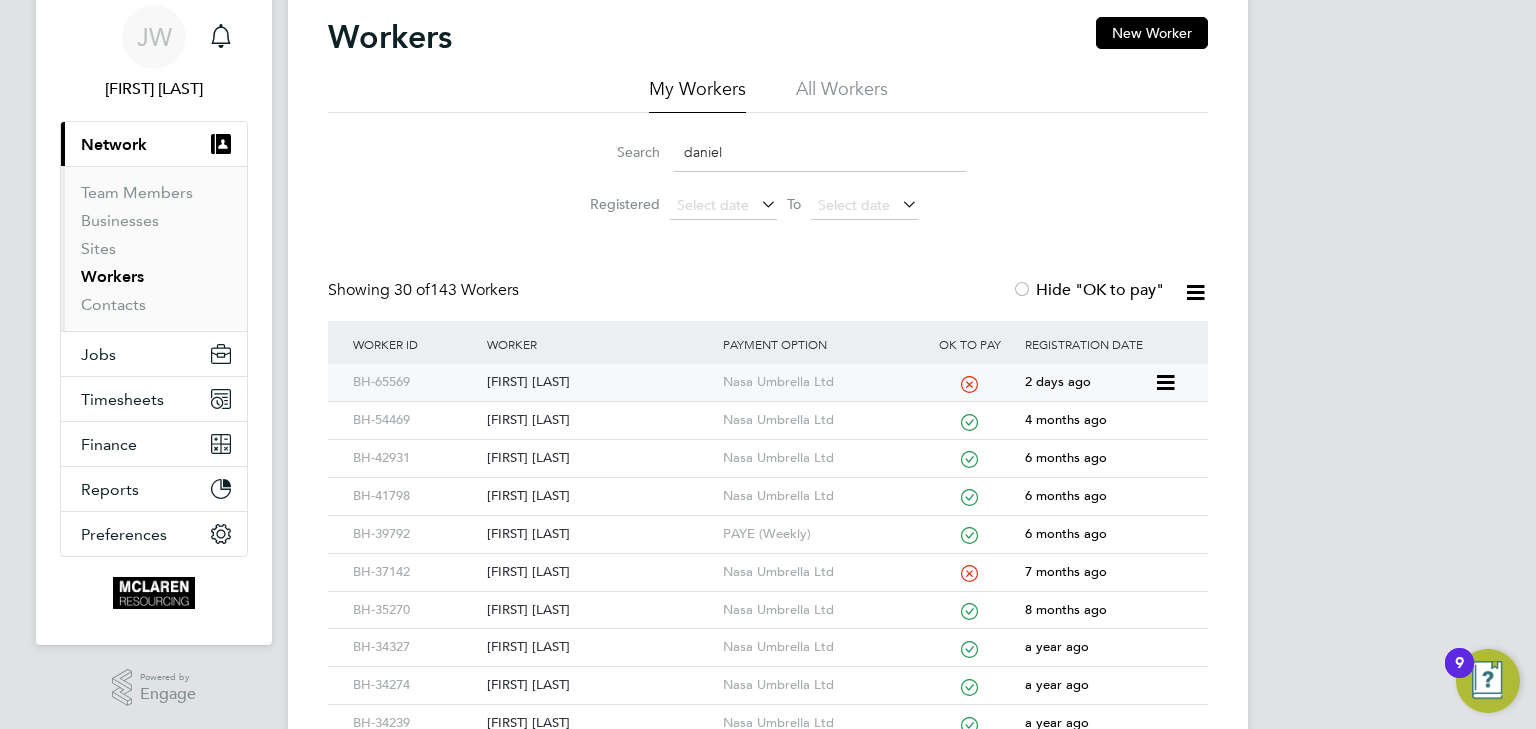 click on "Nasa Umbrella Ltd" 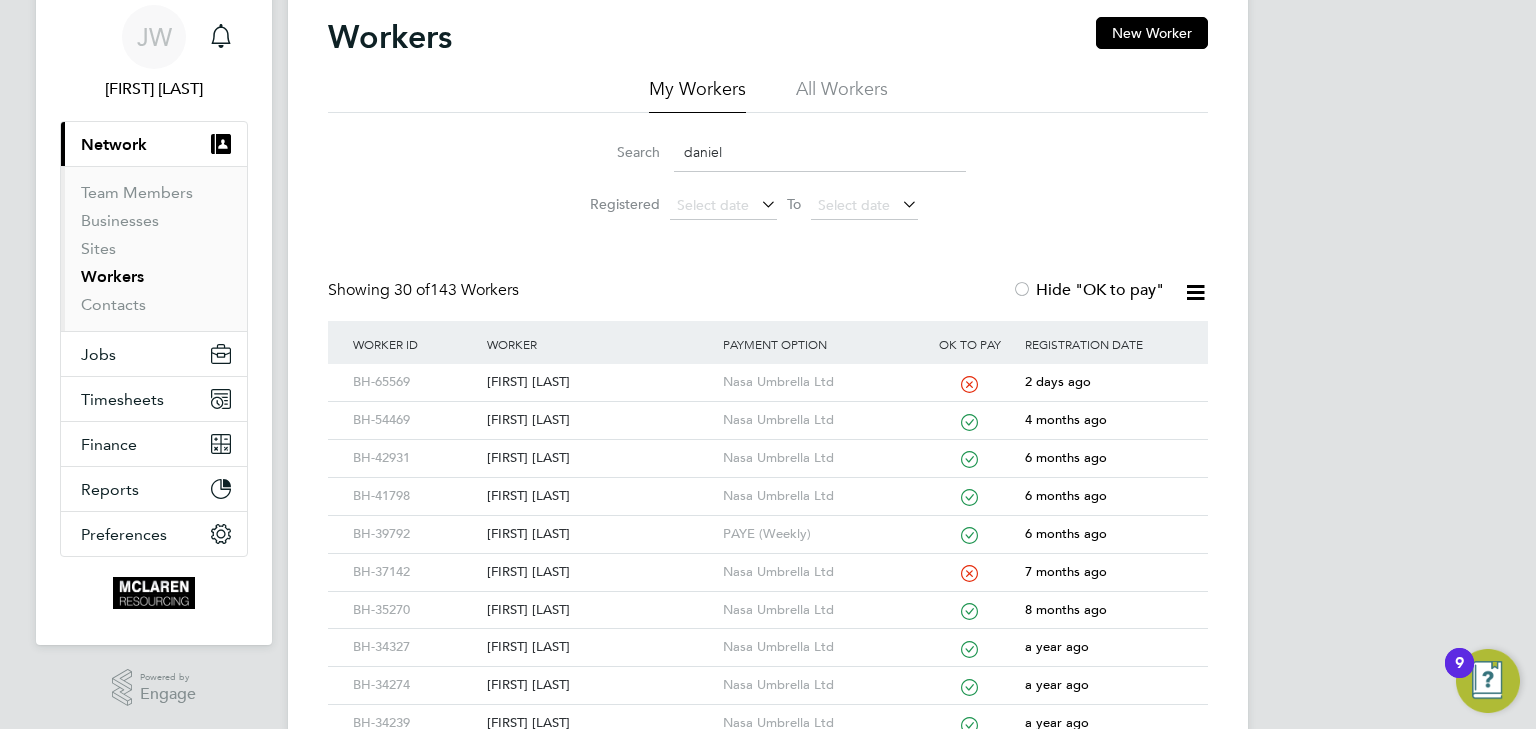 click on "daniel" 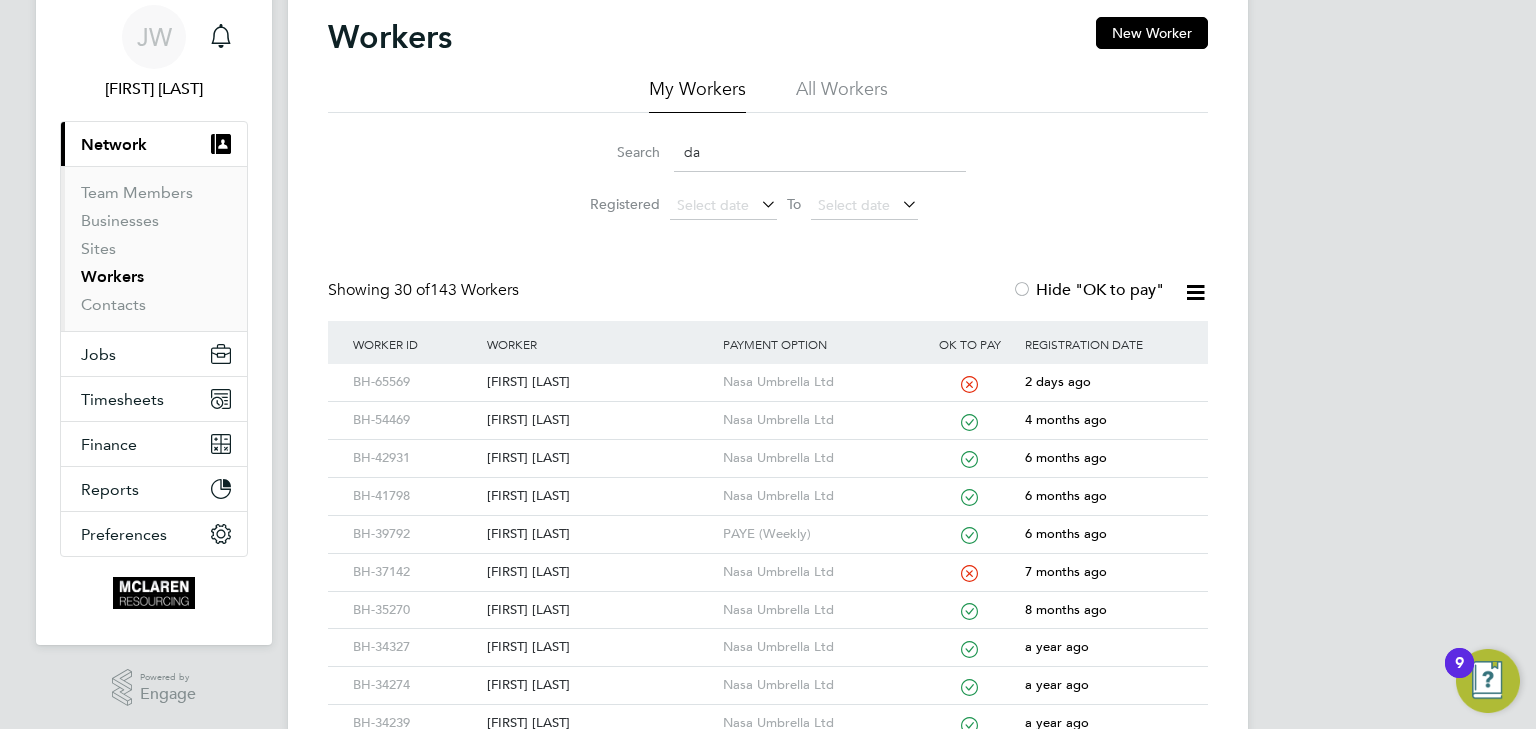 type on "d" 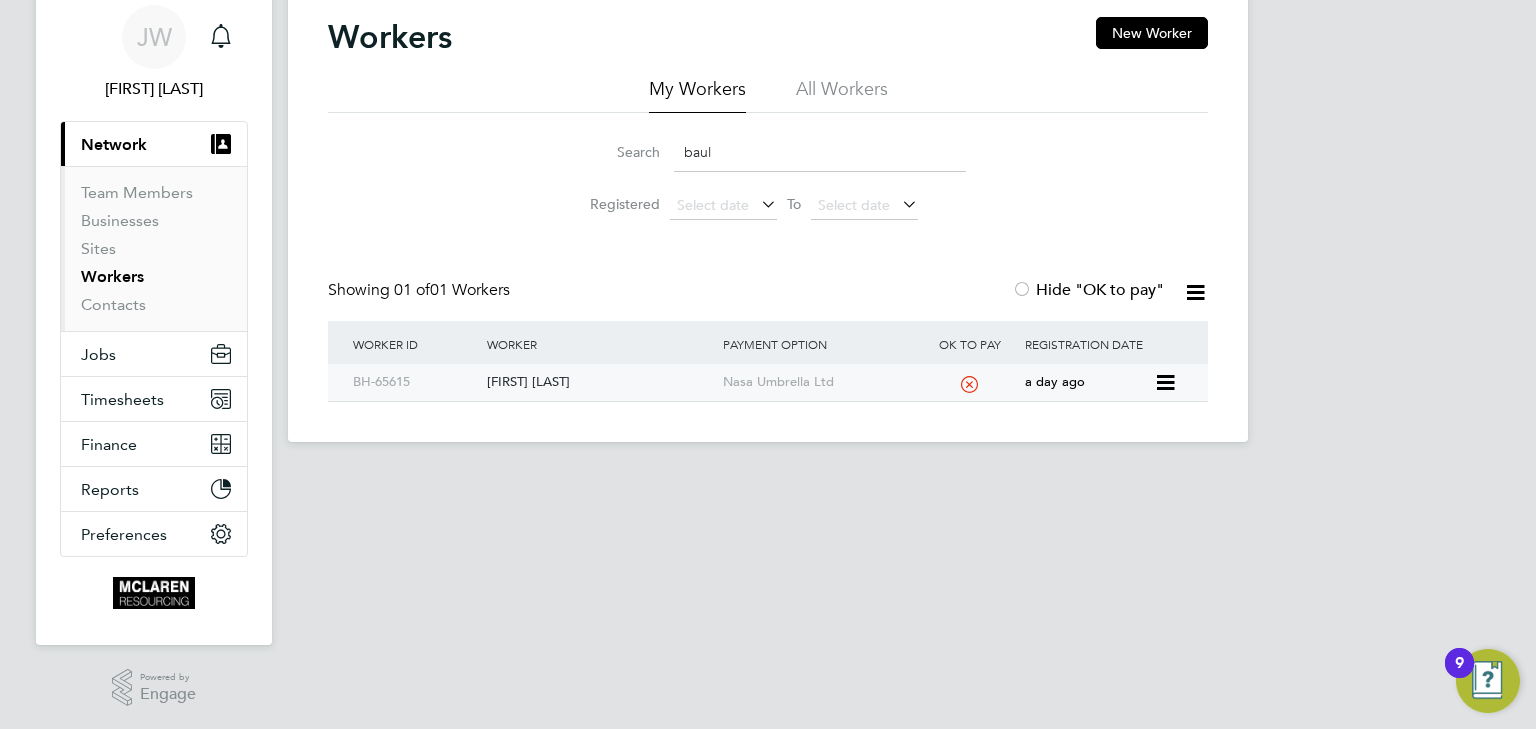 click on "Bradley Baulf" 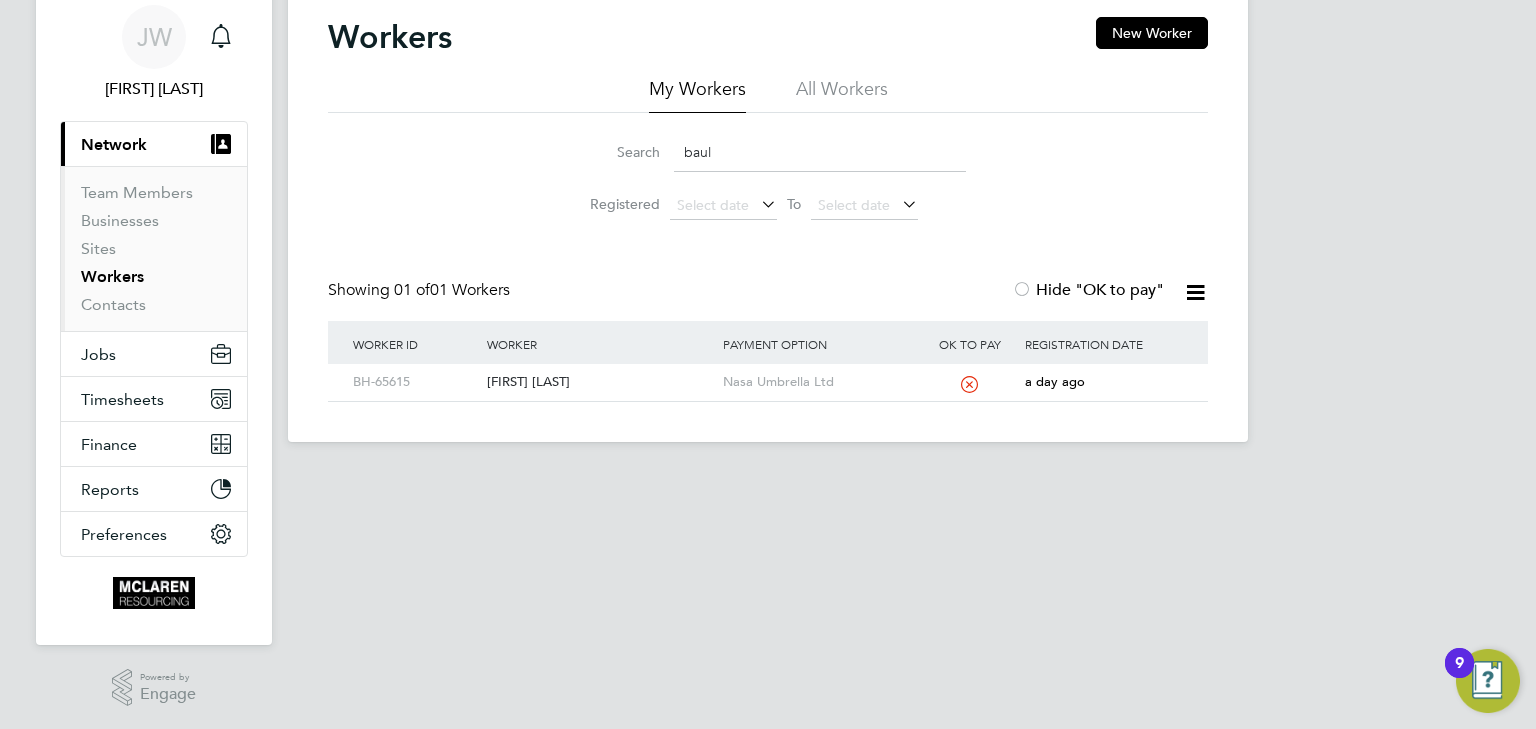 click on "baul" 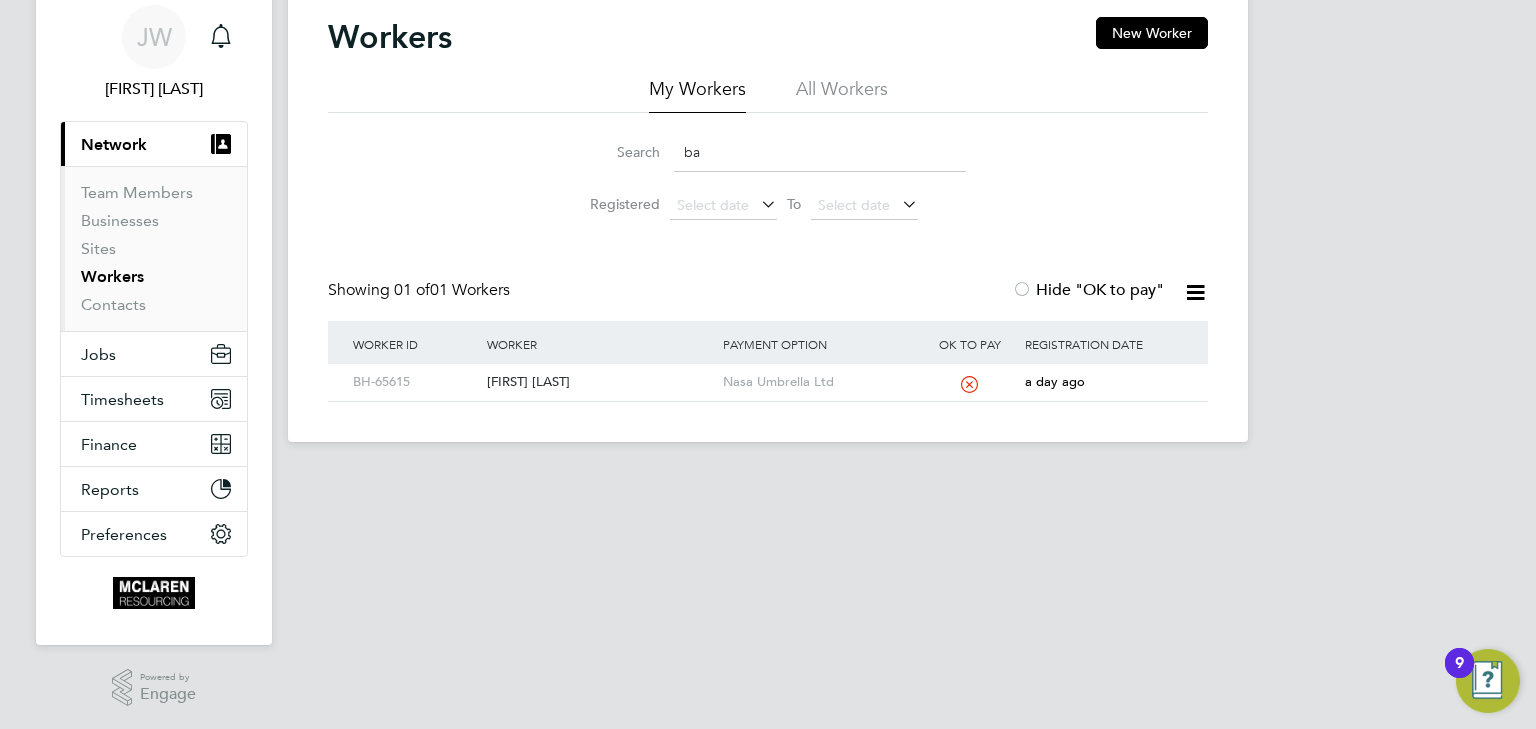type on "b" 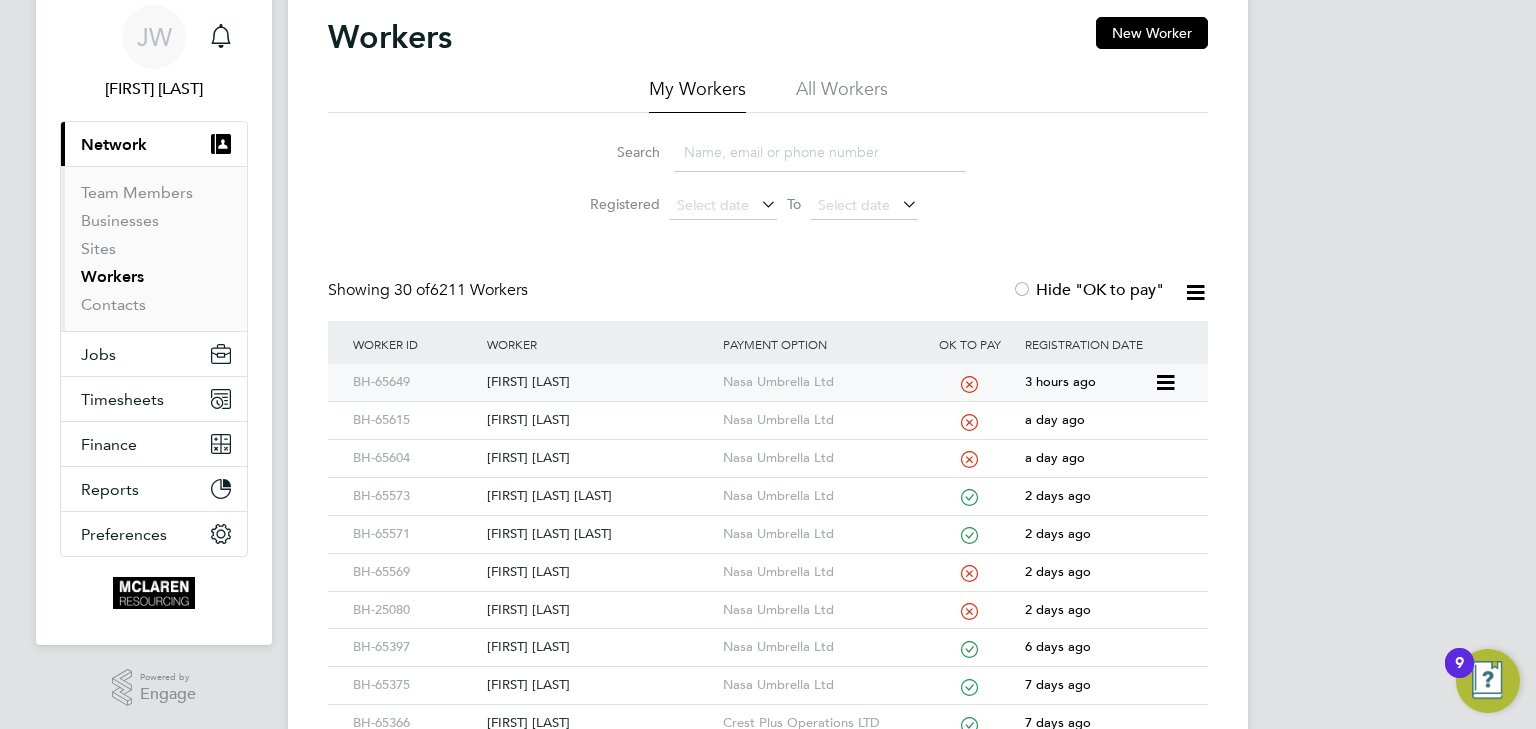type 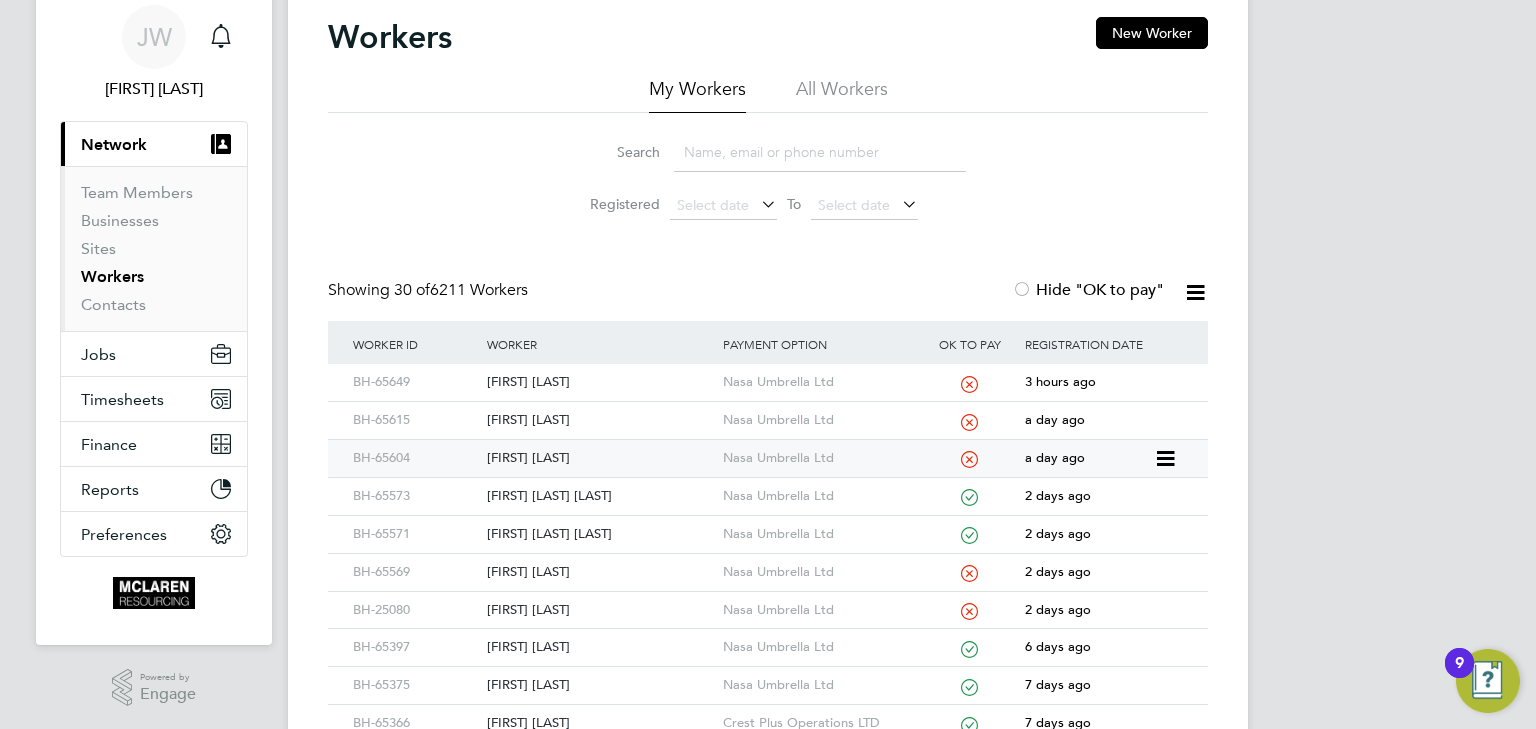 click on "Zeeshan Ahmad" 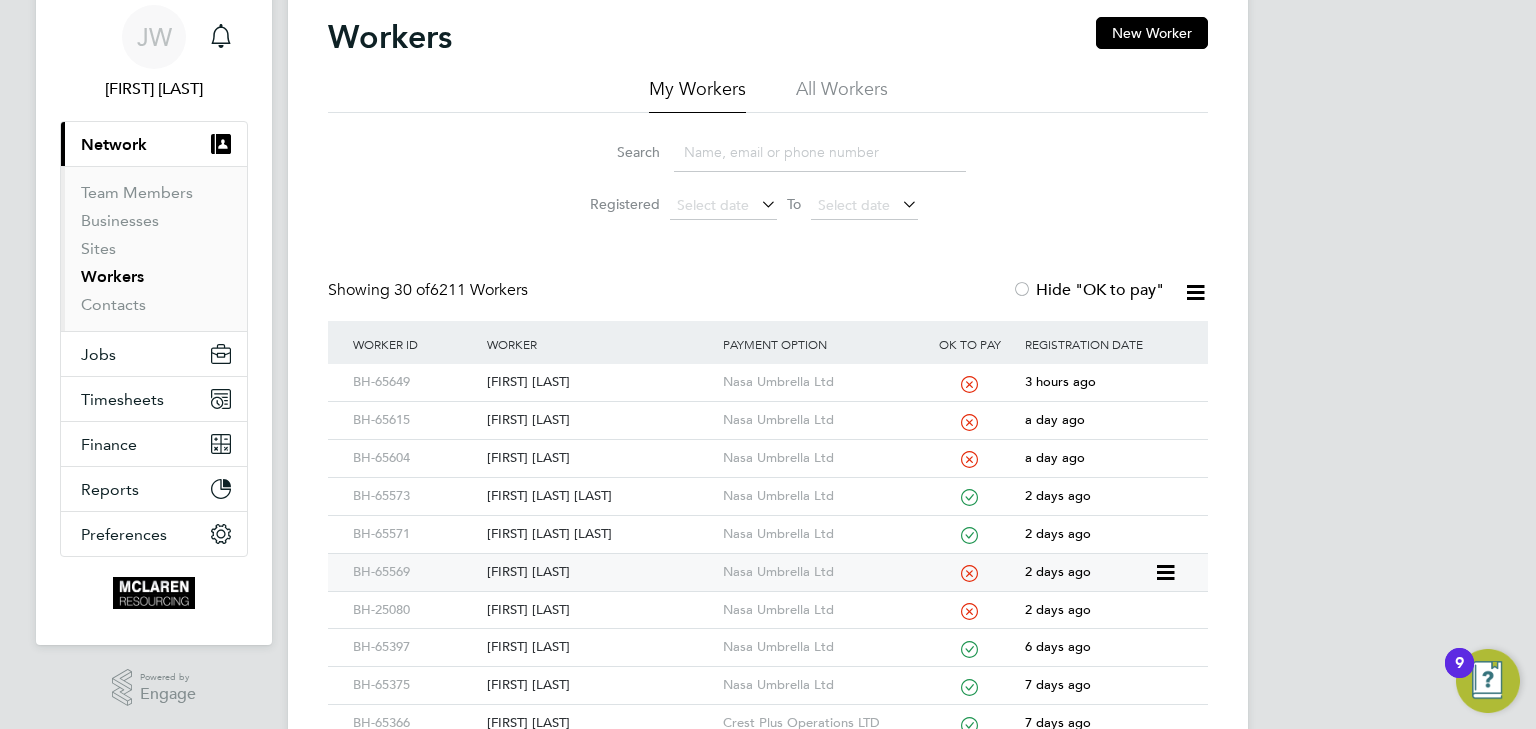 click on "Daniel Constantin" 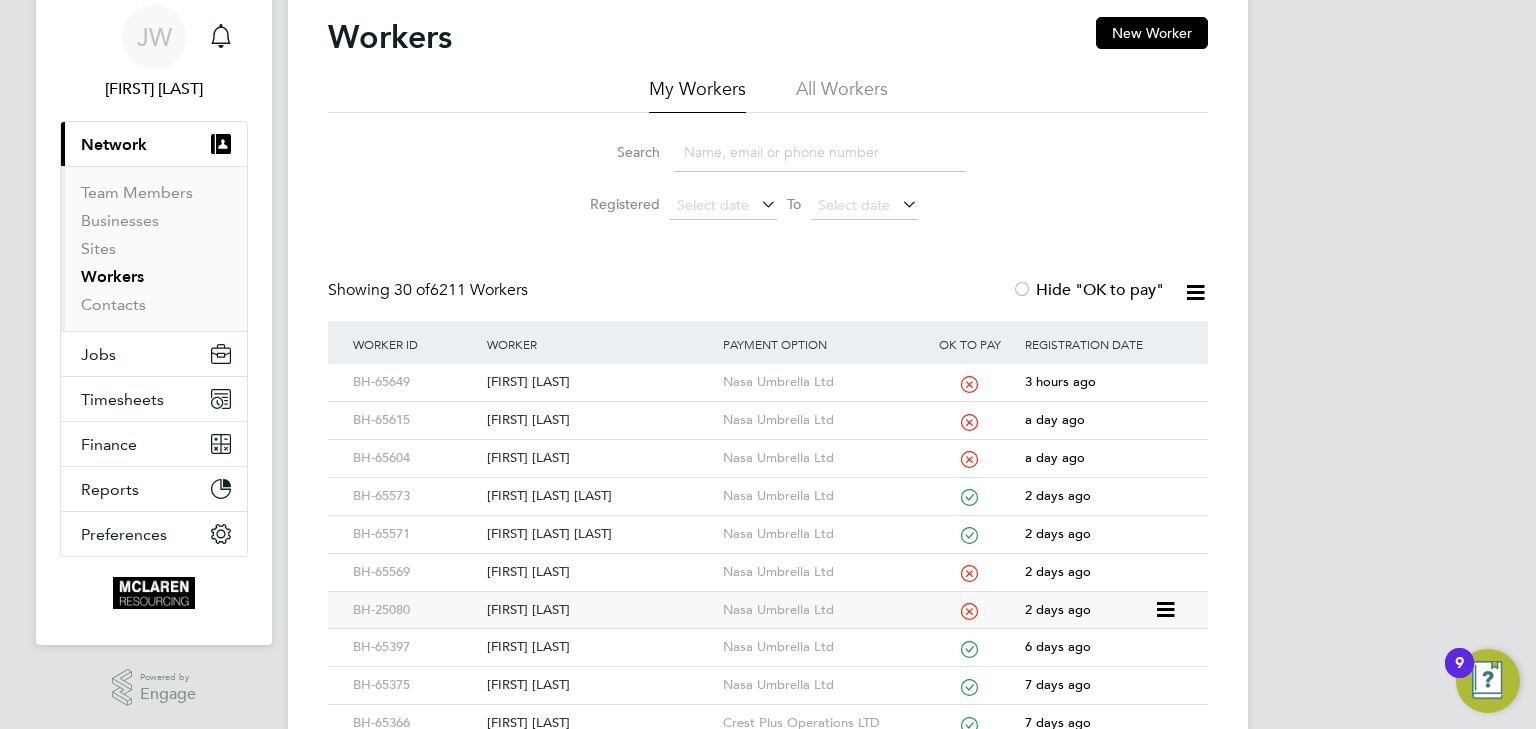 click on "Sean Logan" 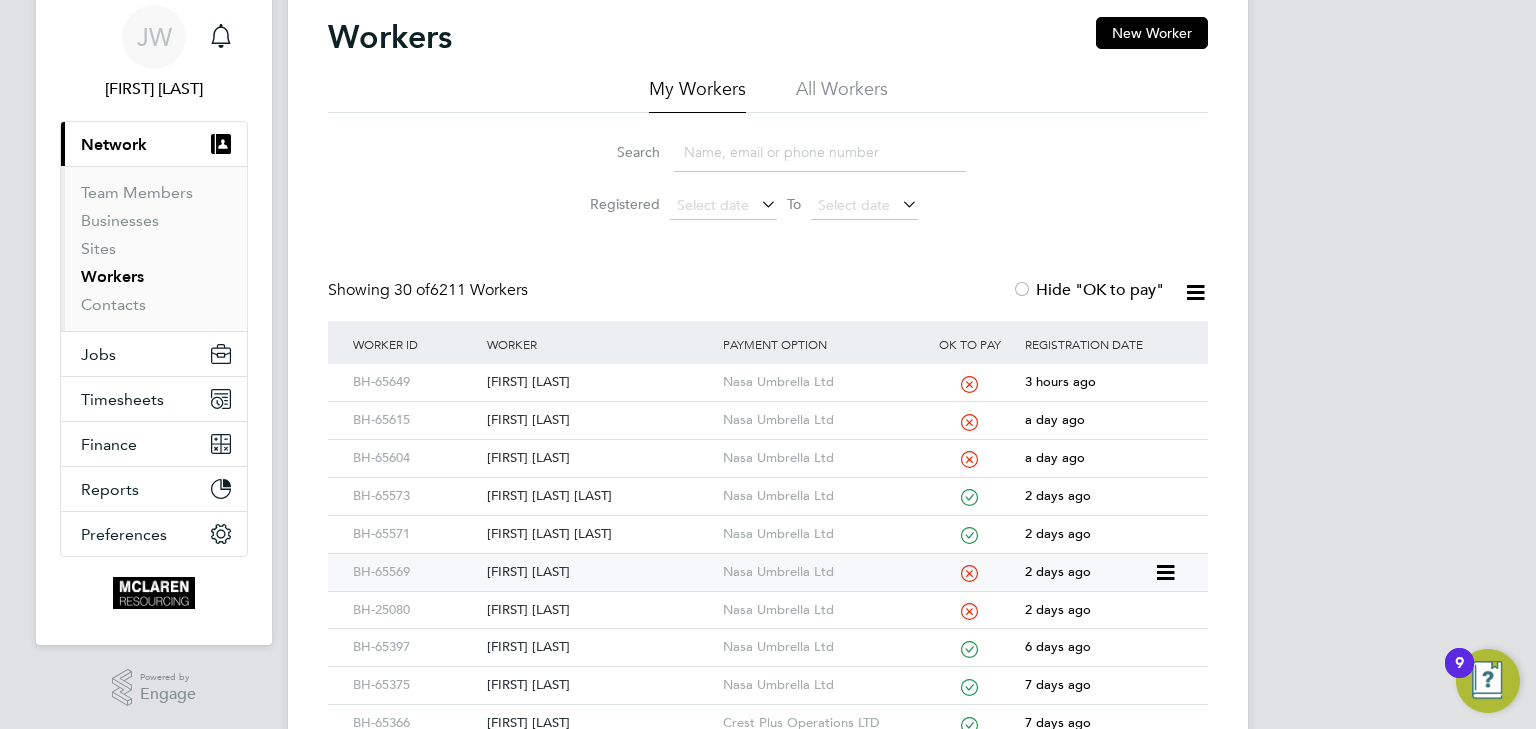 scroll, scrollTop: 471, scrollLeft: 0, axis: vertical 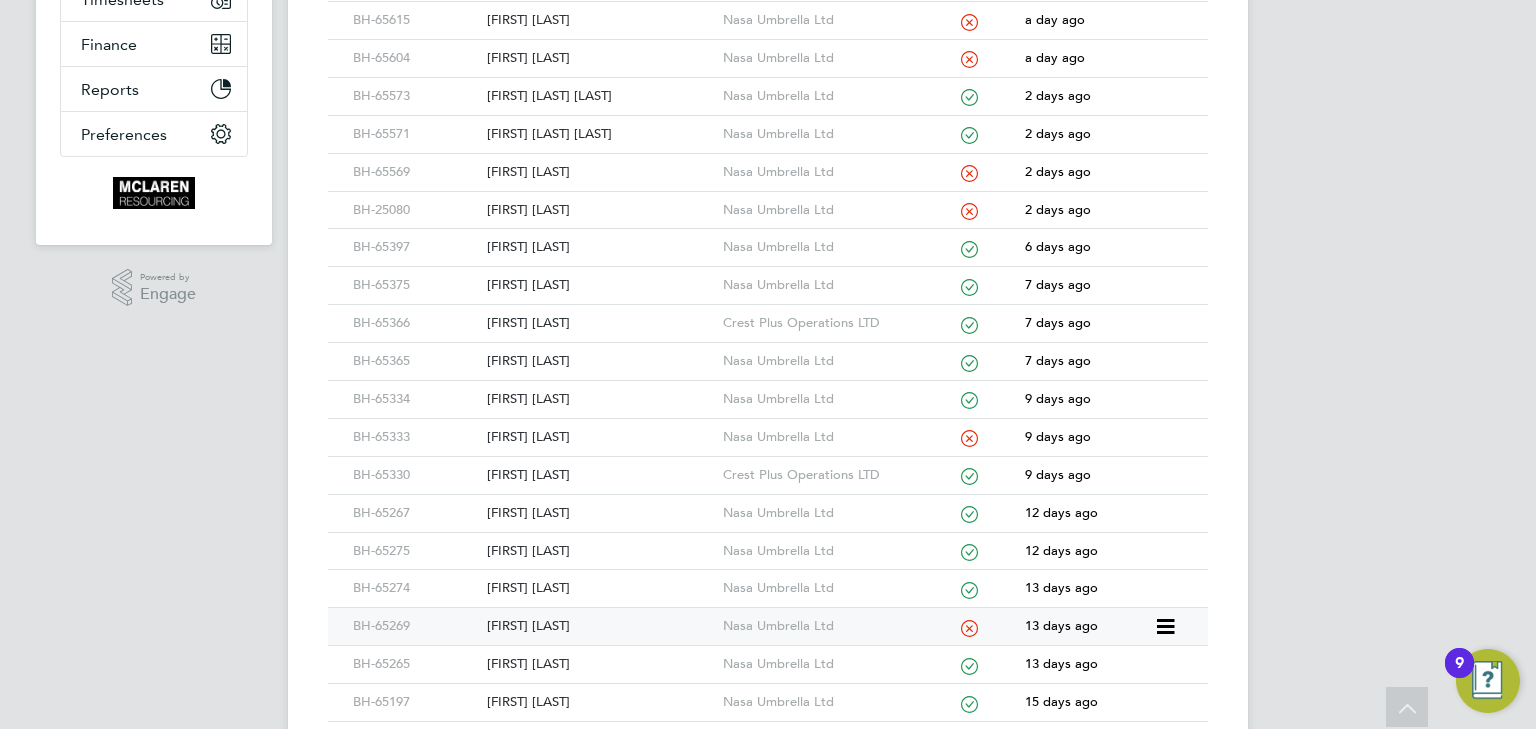 click on "Steven Williams" 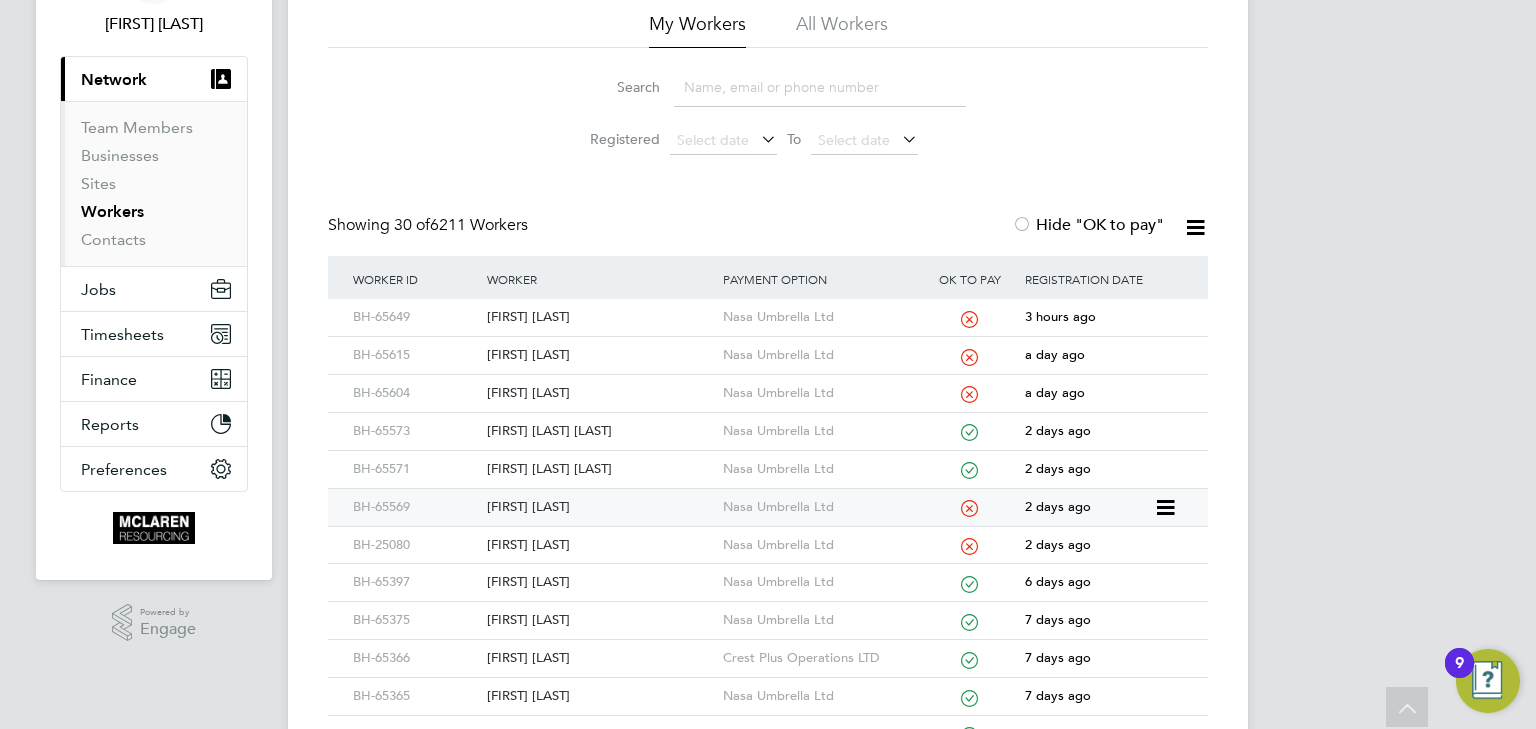 scroll, scrollTop: 0, scrollLeft: 0, axis: both 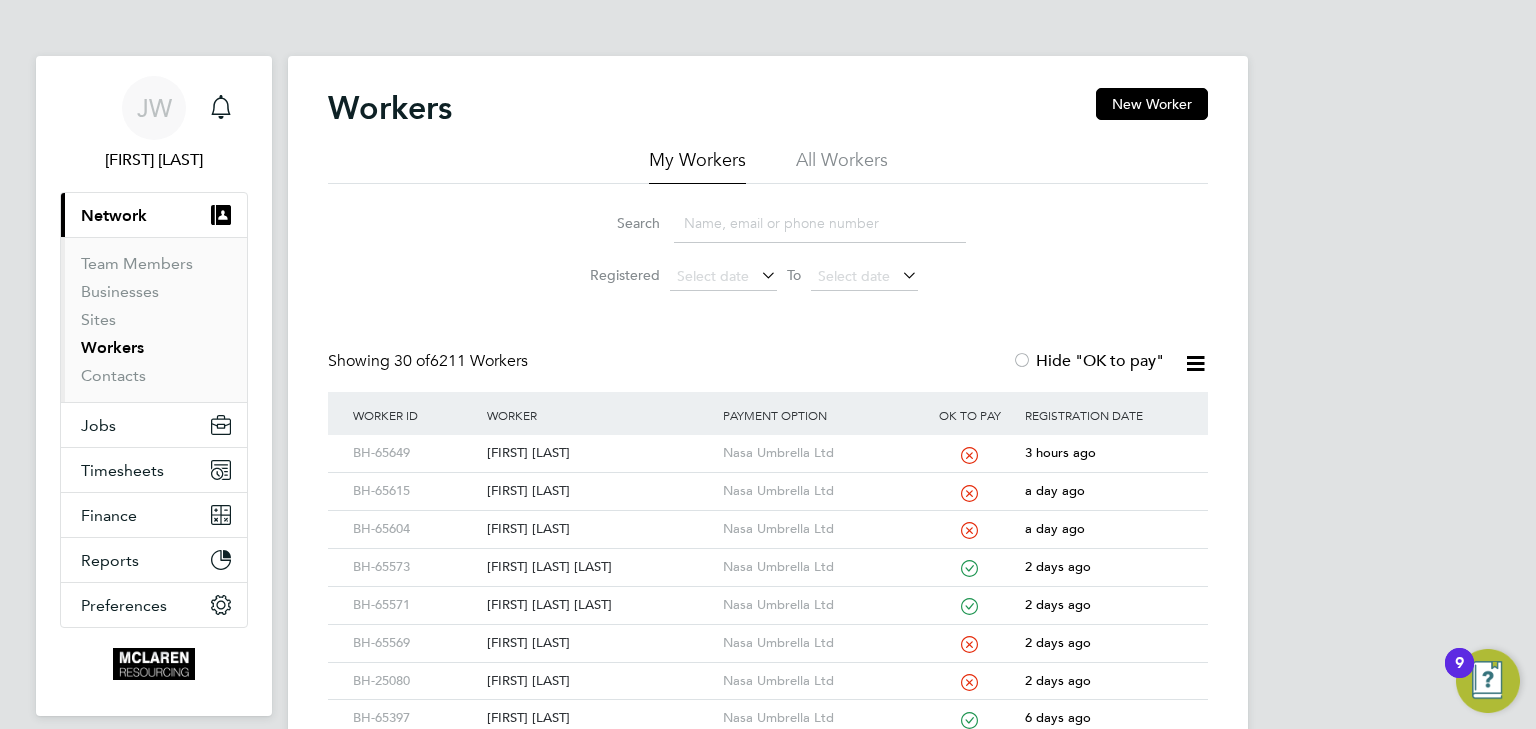 type 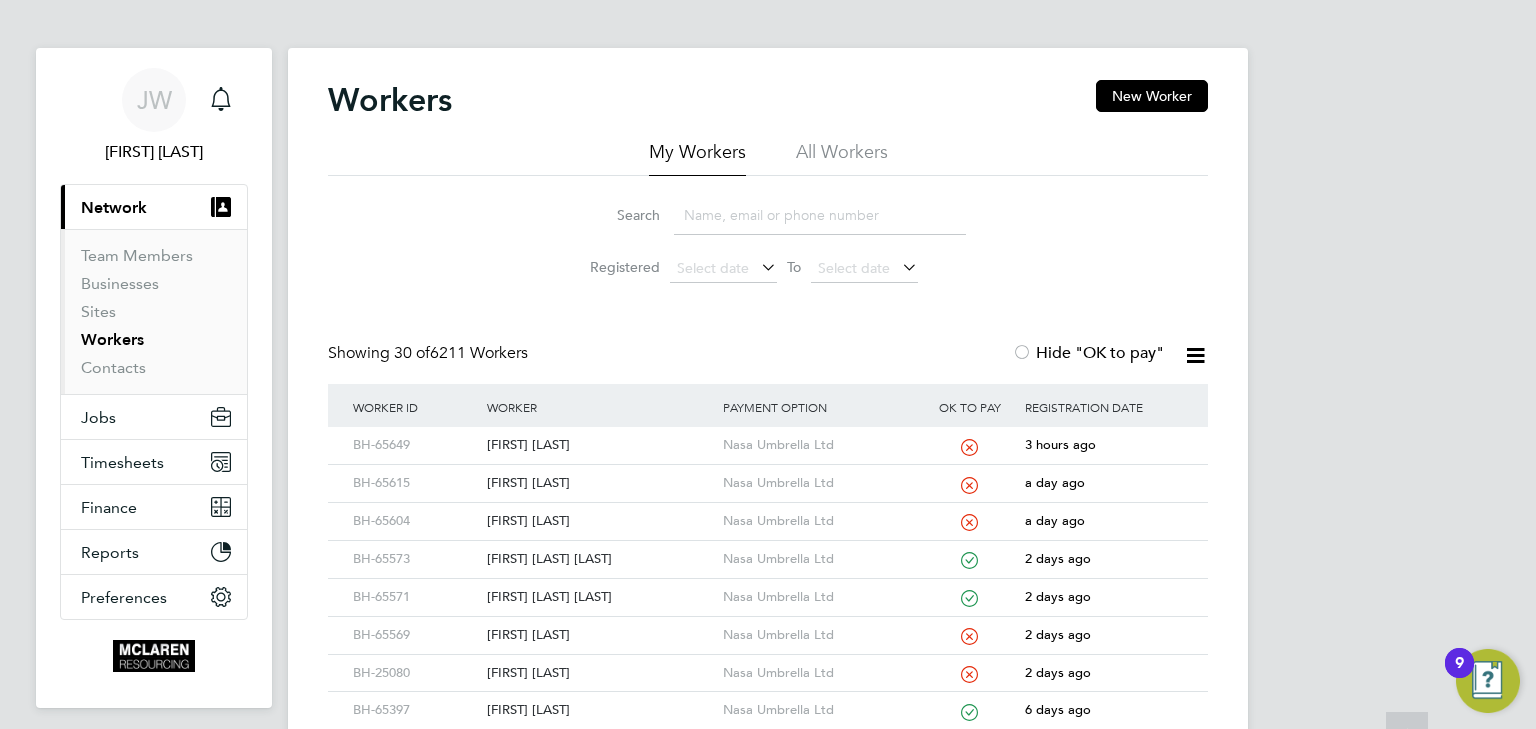 scroll, scrollTop: 0, scrollLeft: 0, axis: both 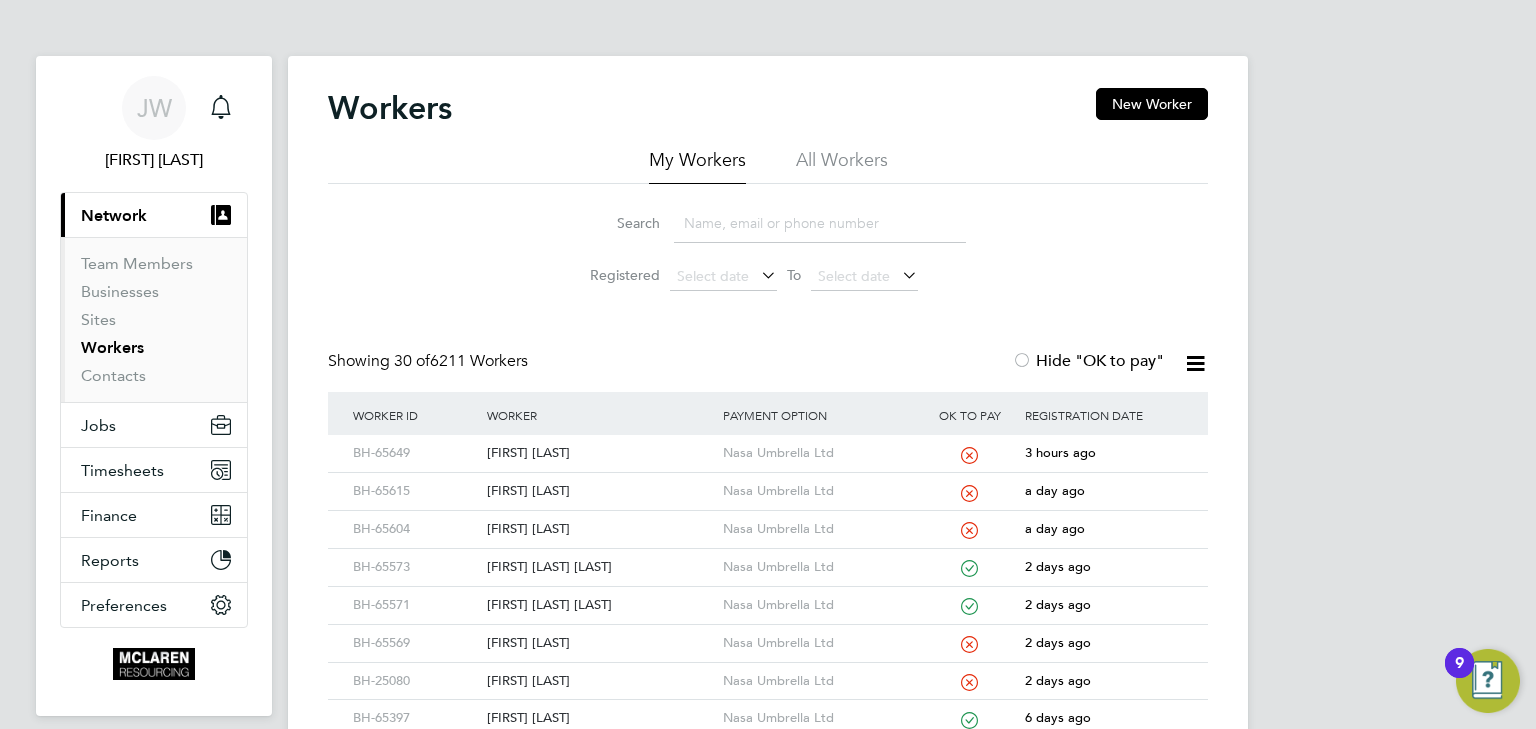 click 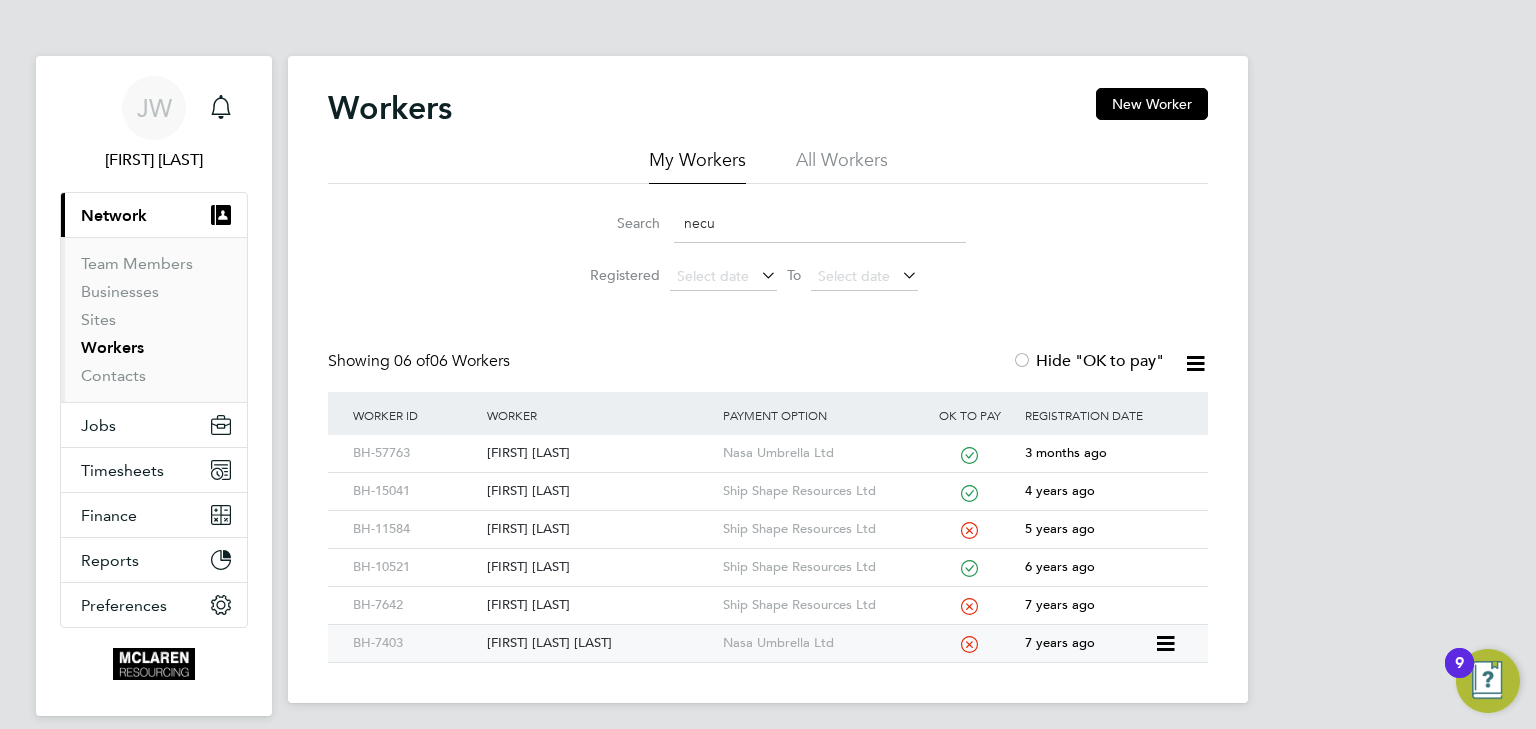 click on "Neculai Sorin Zahiu" 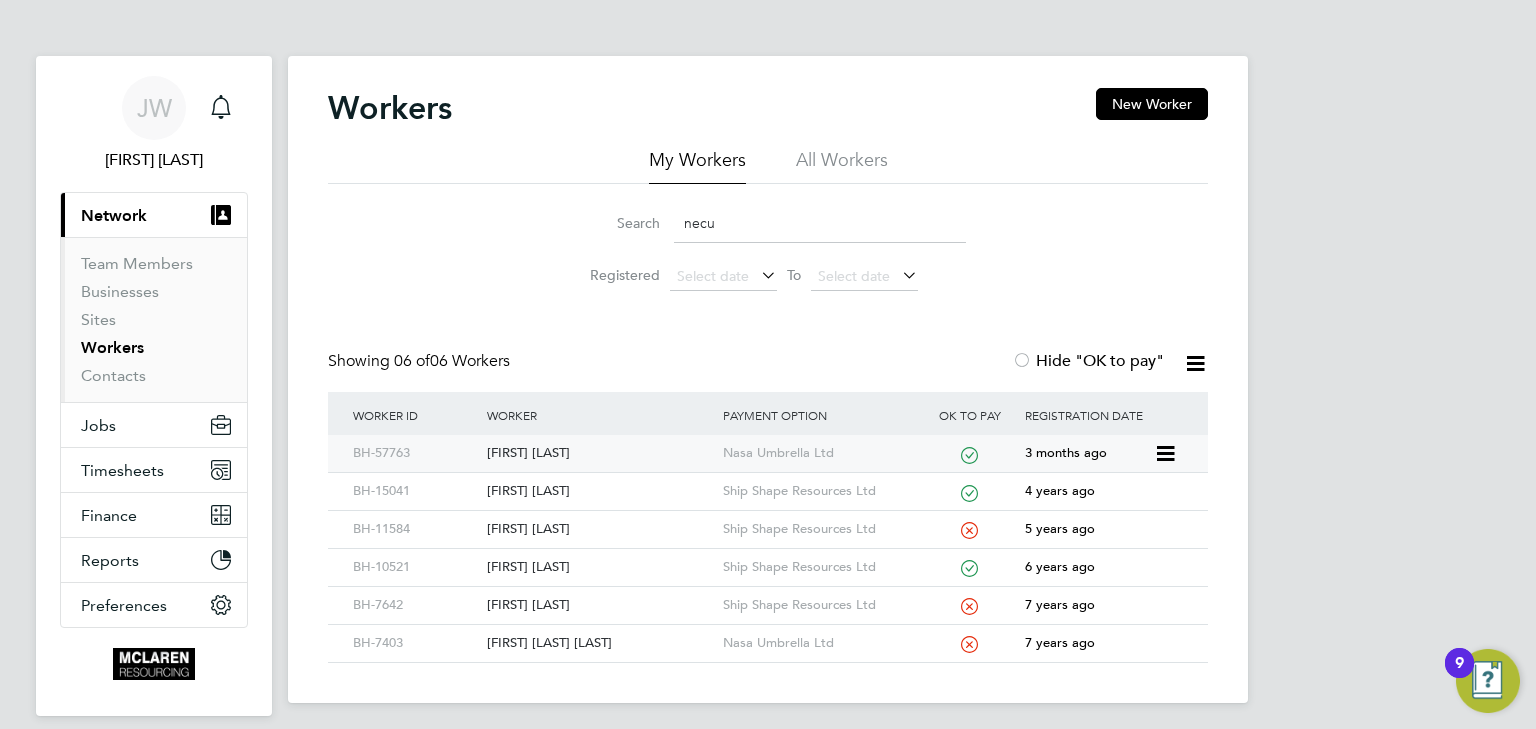 click on "Marian Neculaiu" 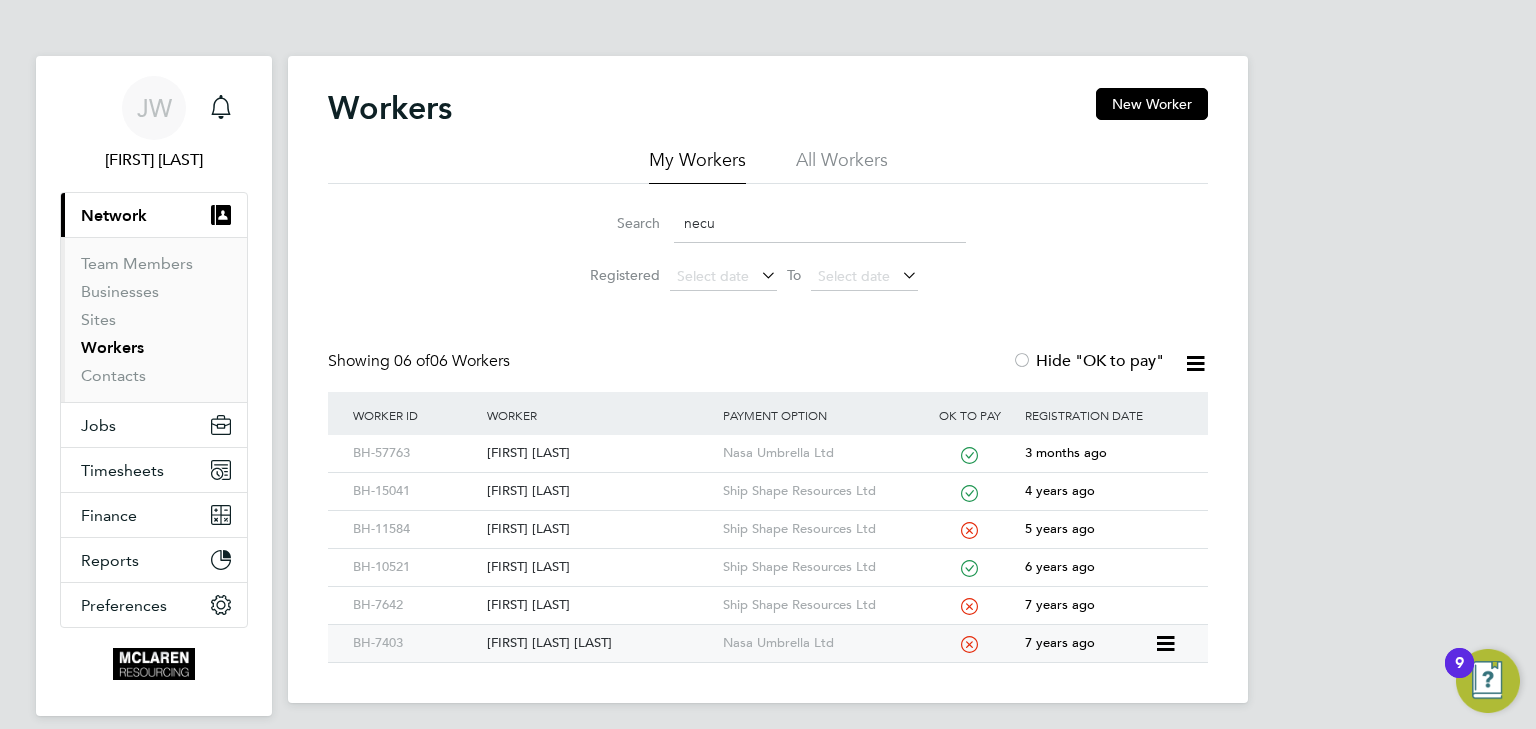 click on "Neculai Sorin Zahiu" 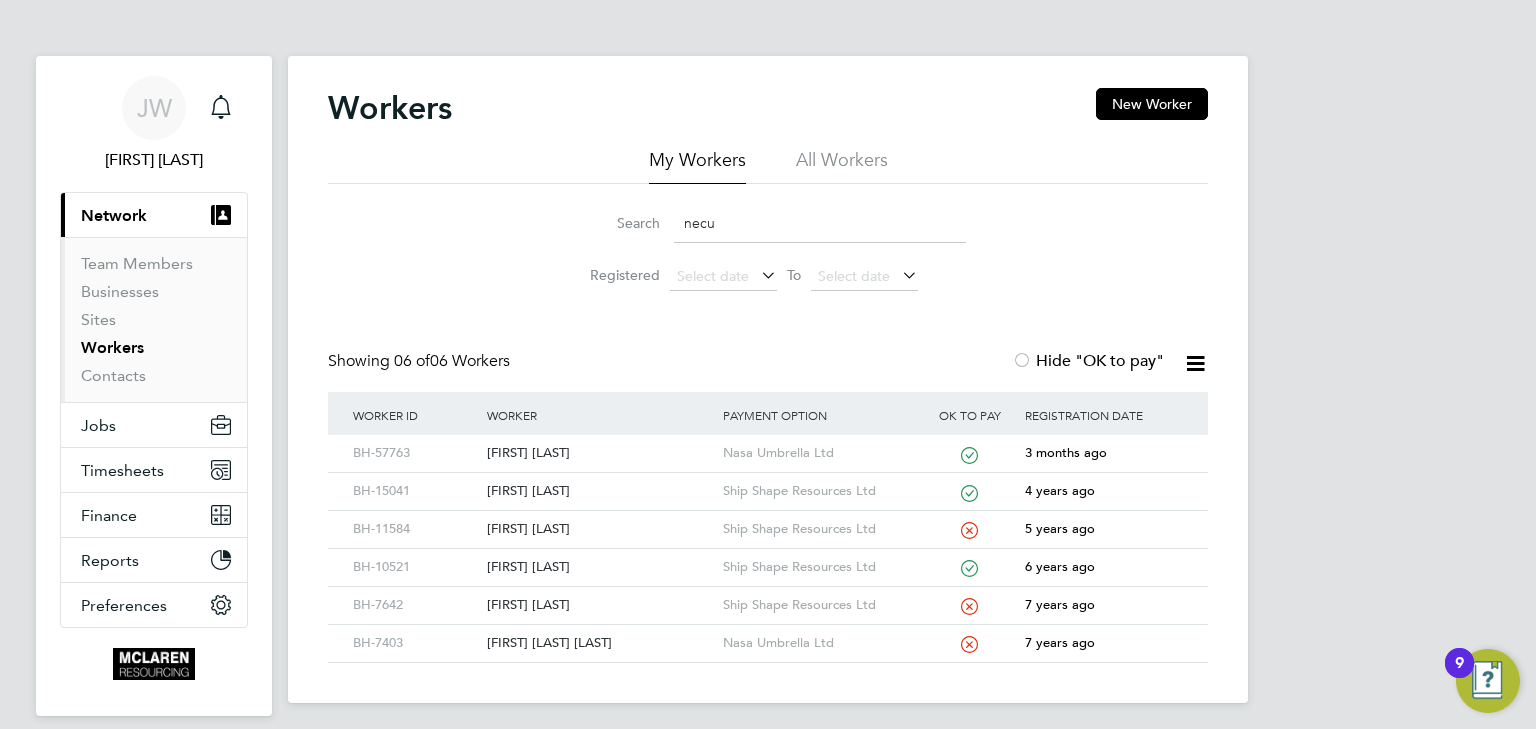 click on "necu" 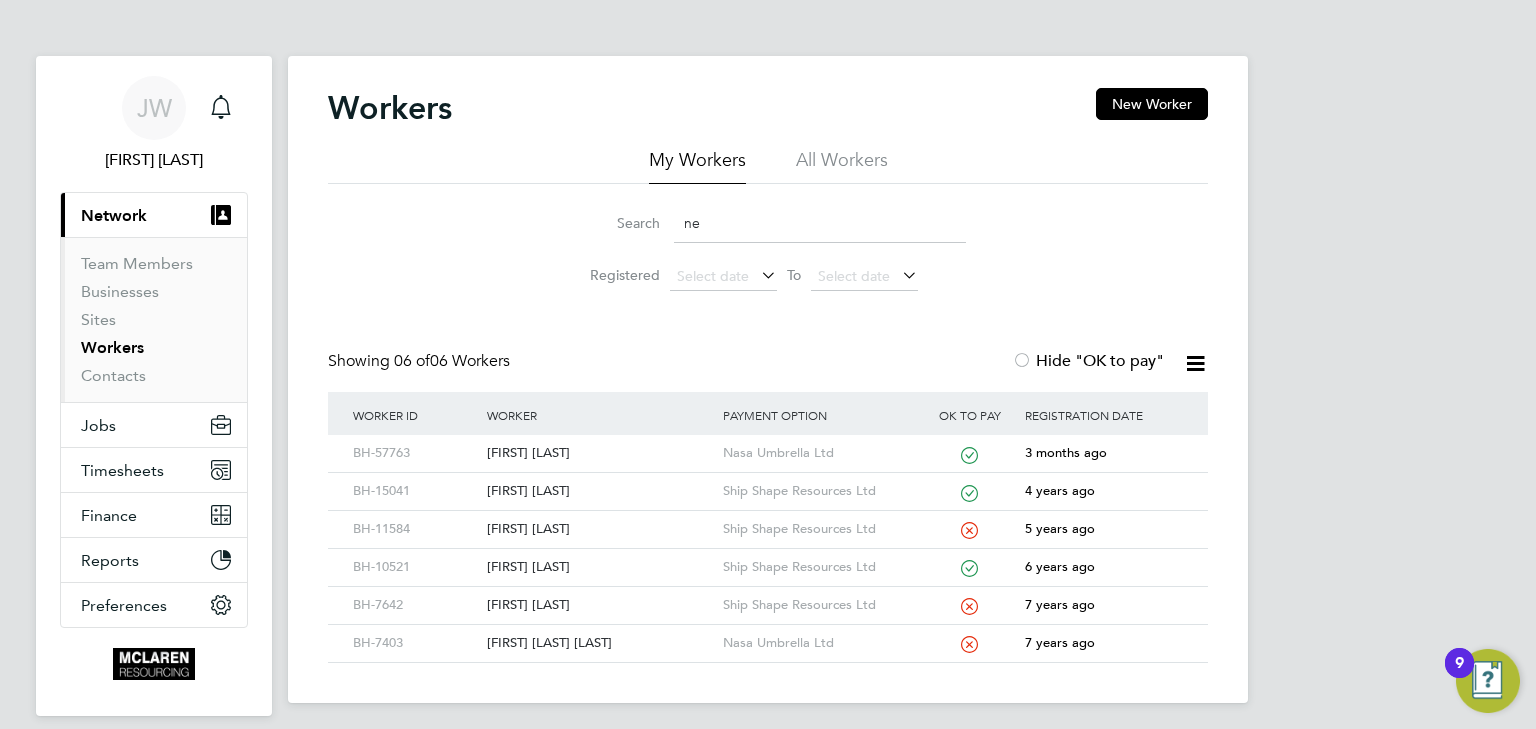type on "n" 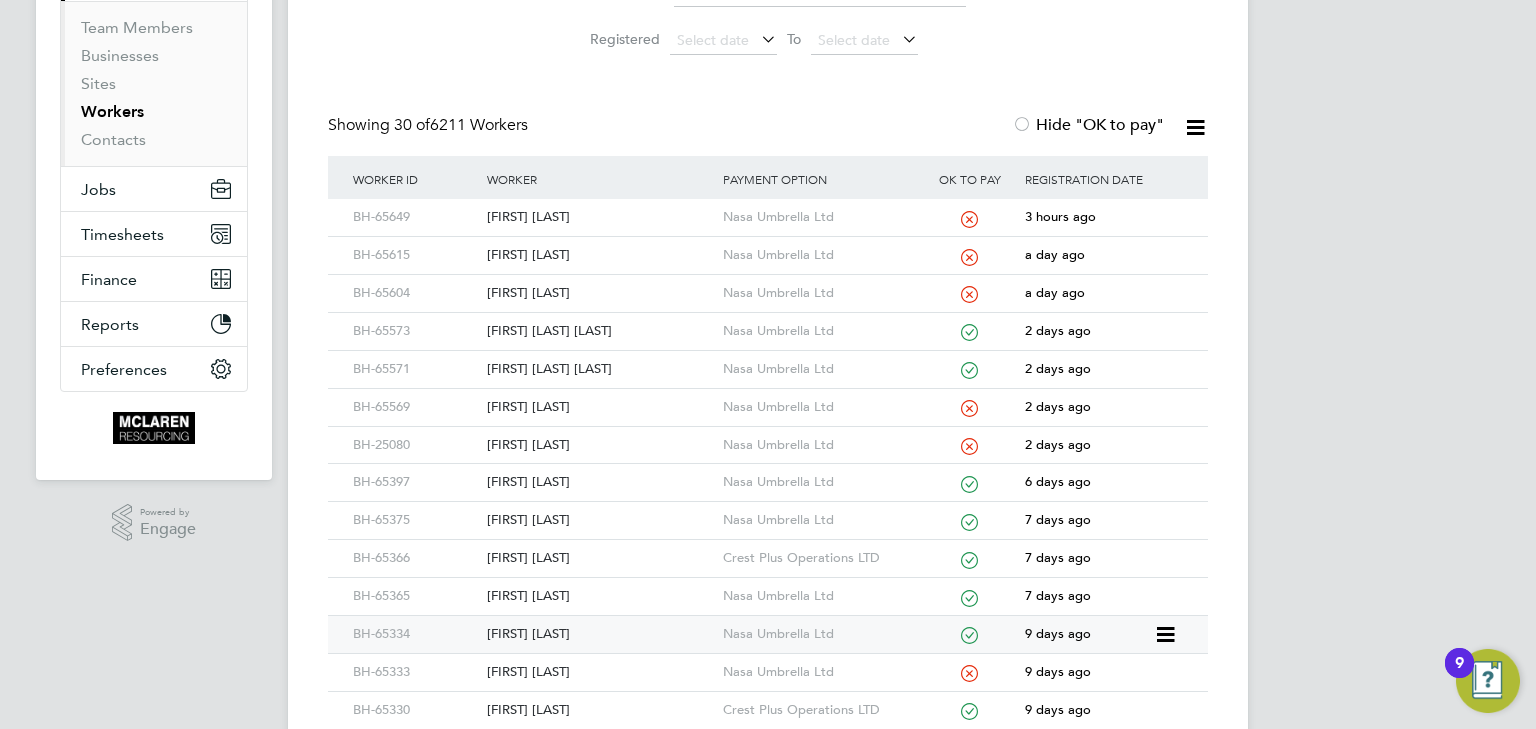 scroll, scrollTop: 400, scrollLeft: 0, axis: vertical 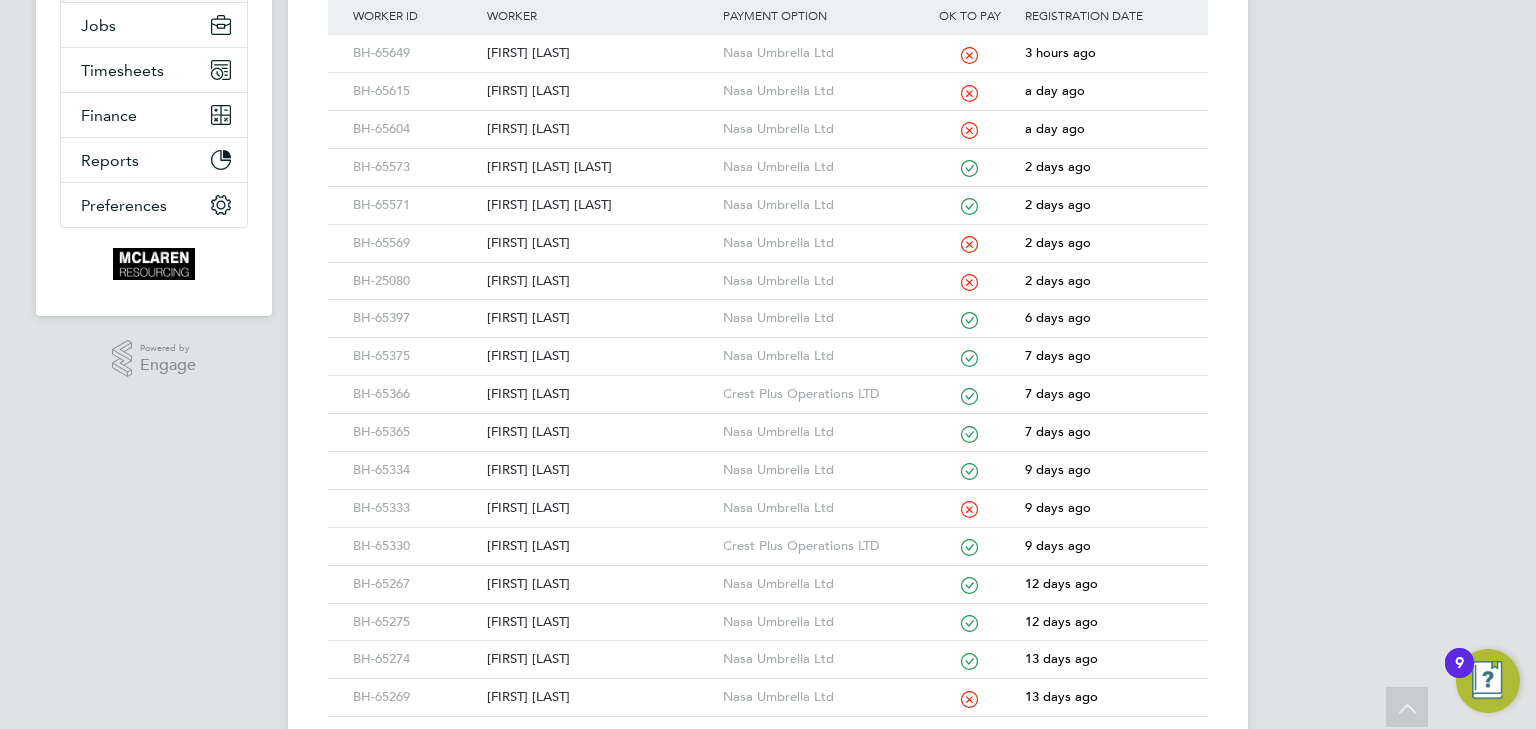 type 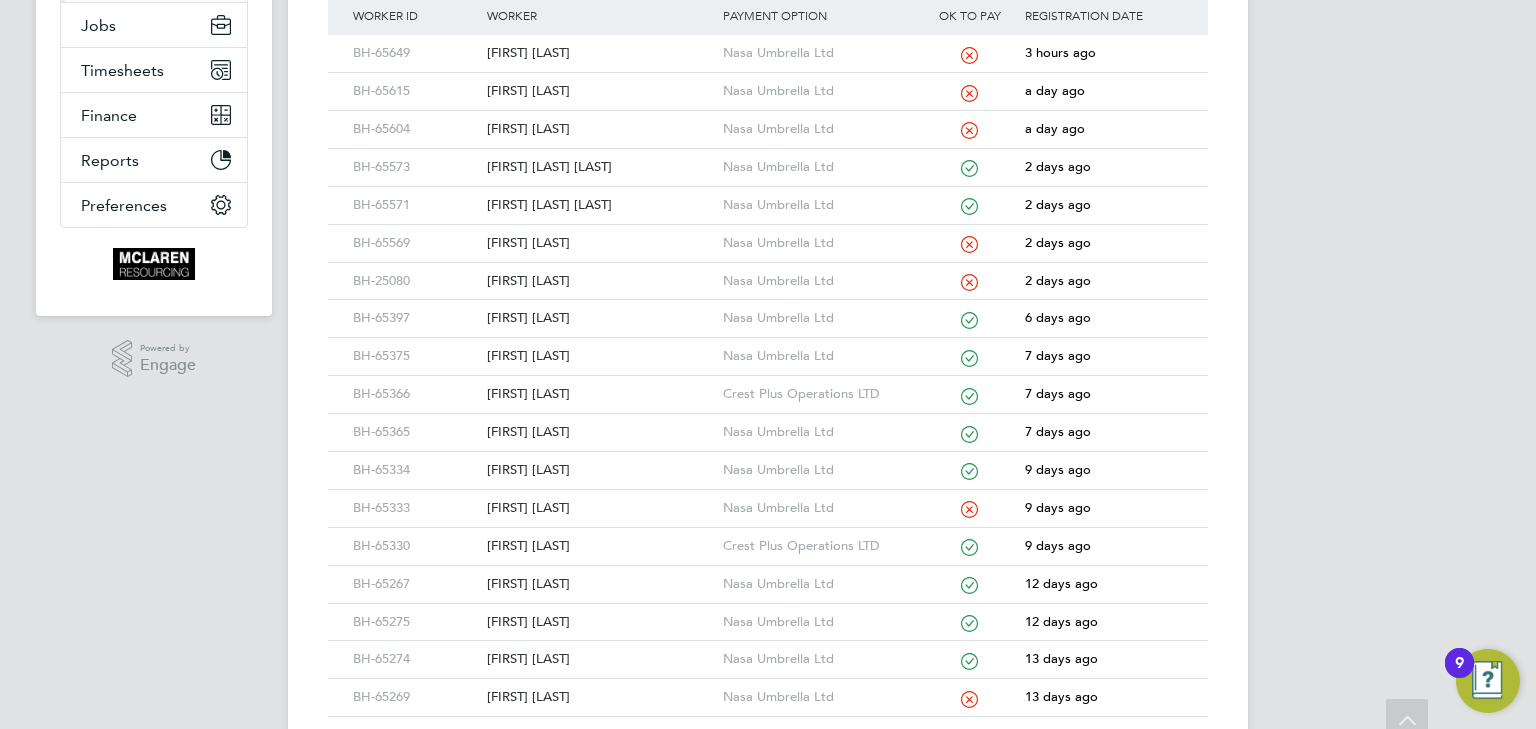 scroll, scrollTop: 0, scrollLeft: 0, axis: both 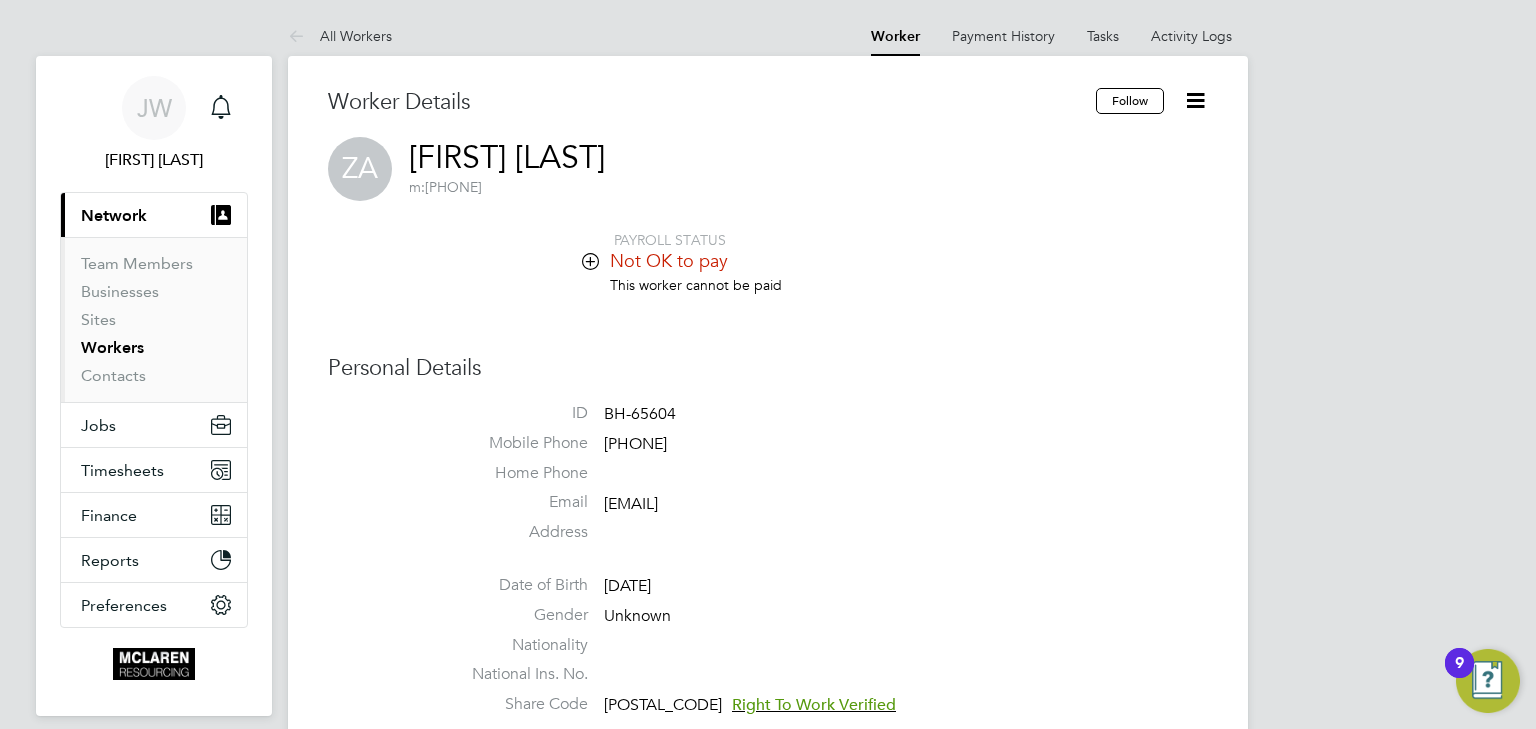 click 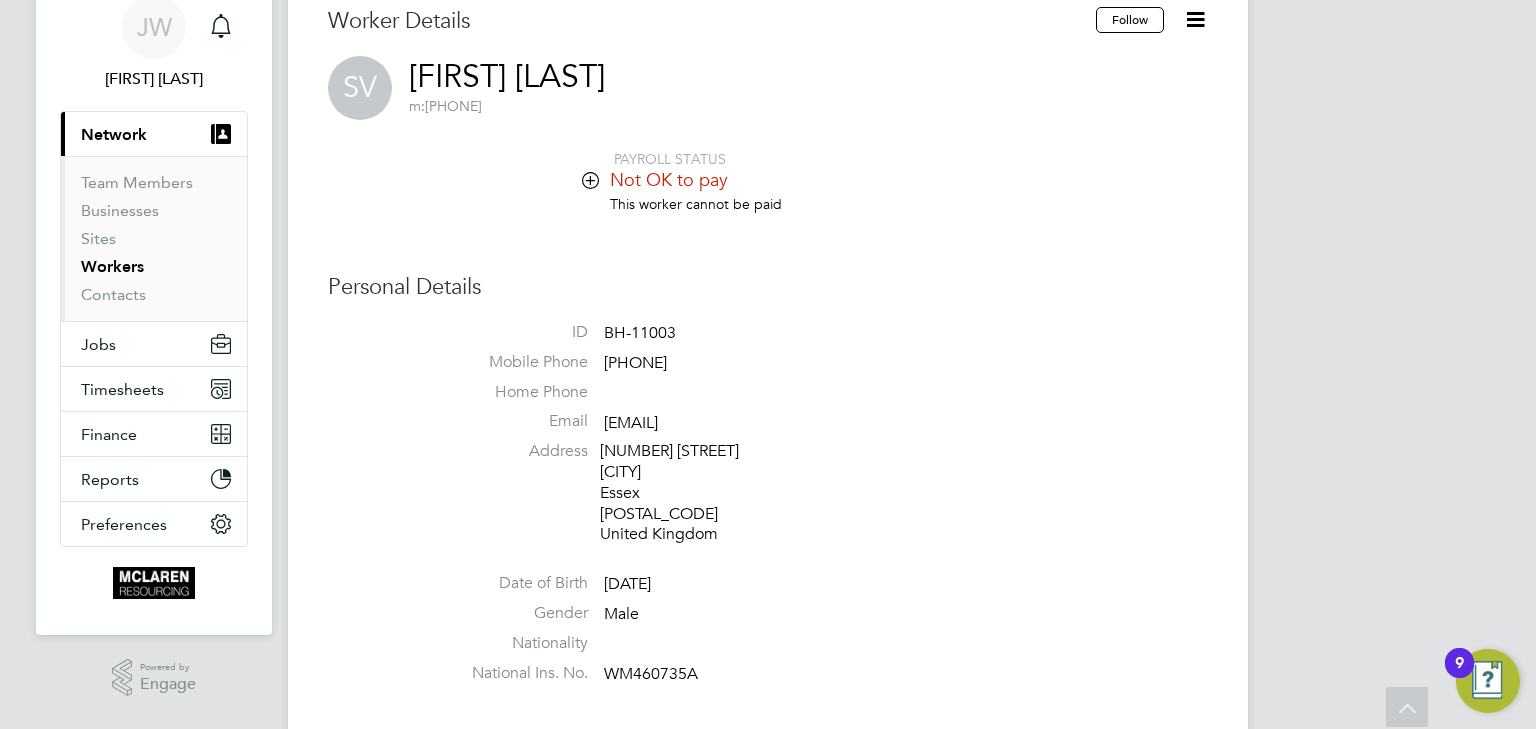 scroll, scrollTop: 80, scrollLeft: 0, axis: vertical 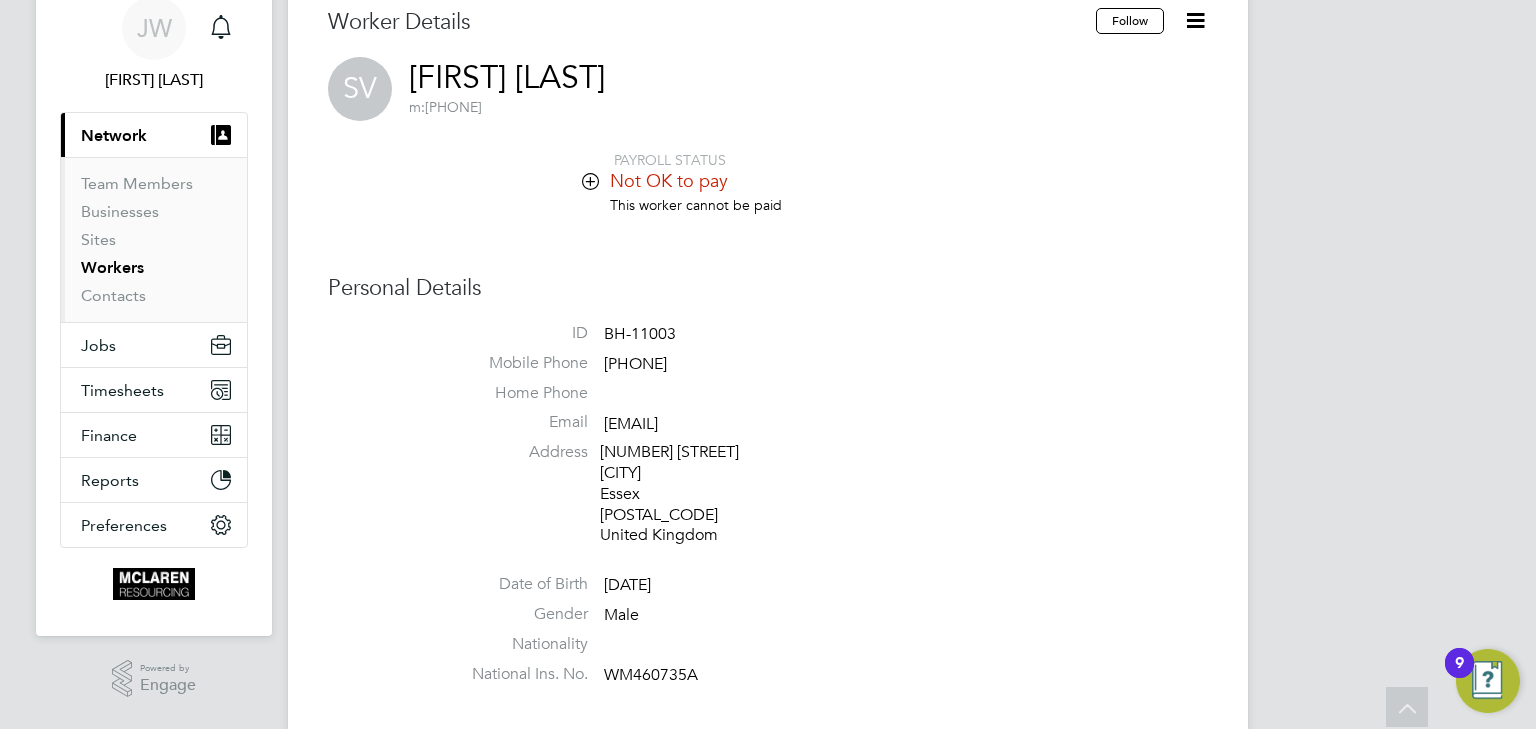 click 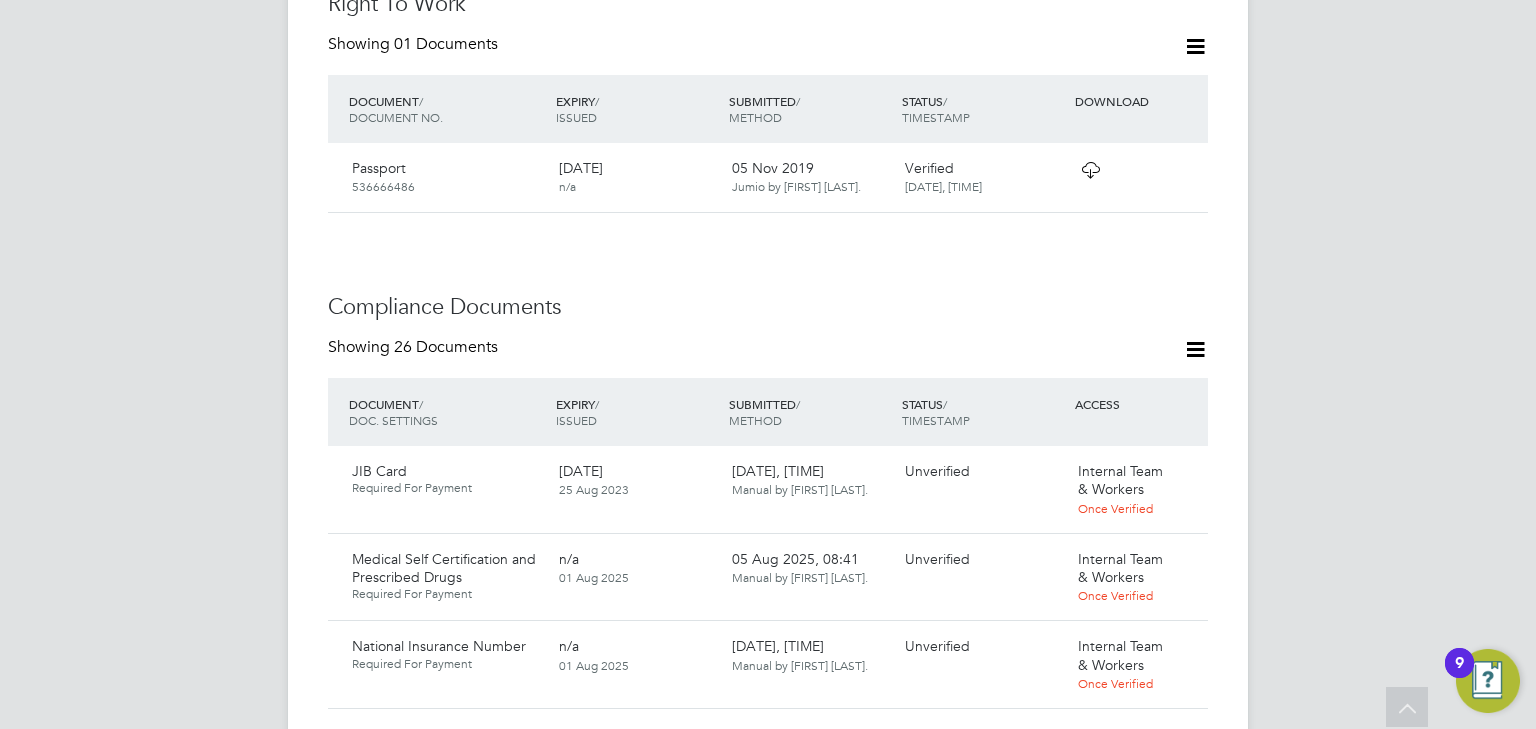 scroll, scrollTop: 1120, scrollLeft: 0, axis: vertical 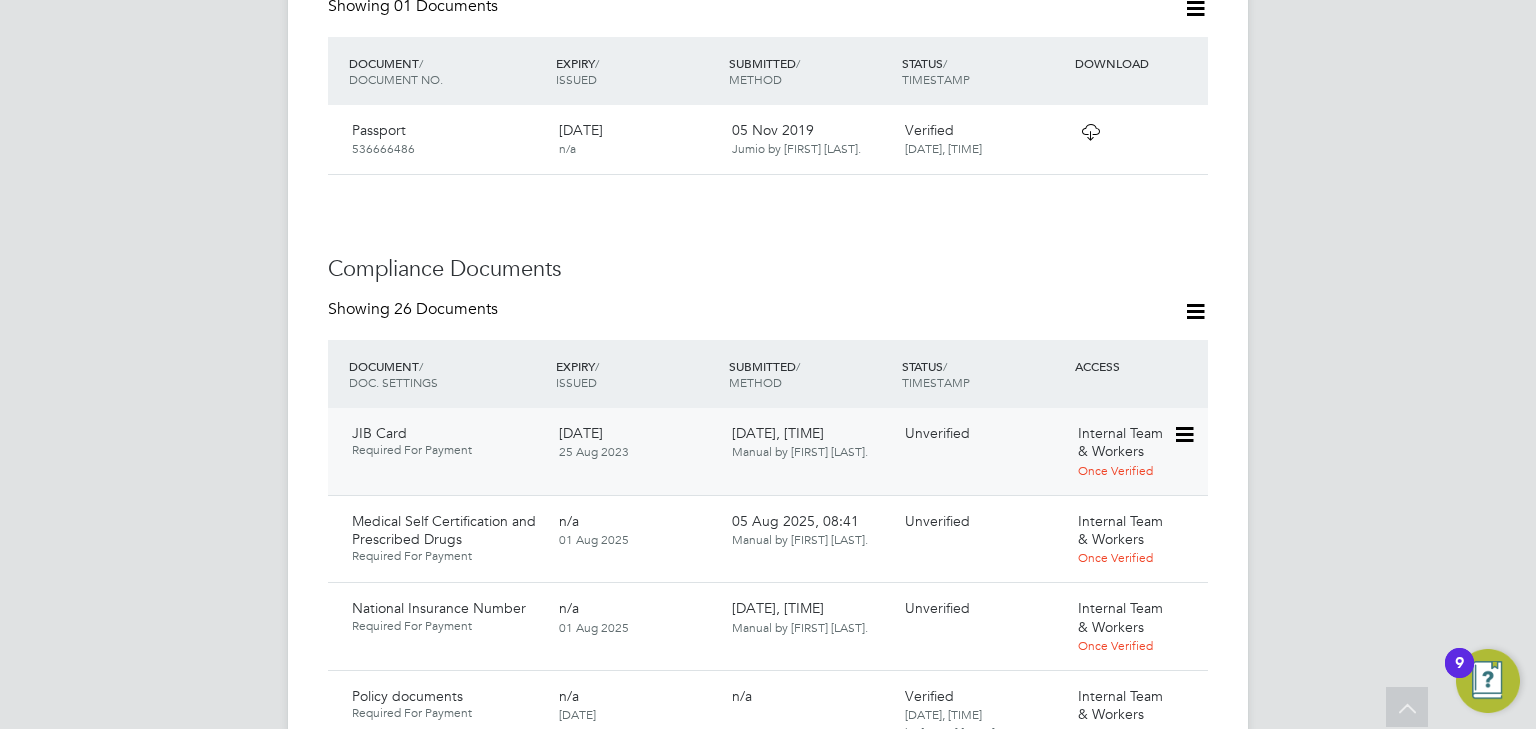 click 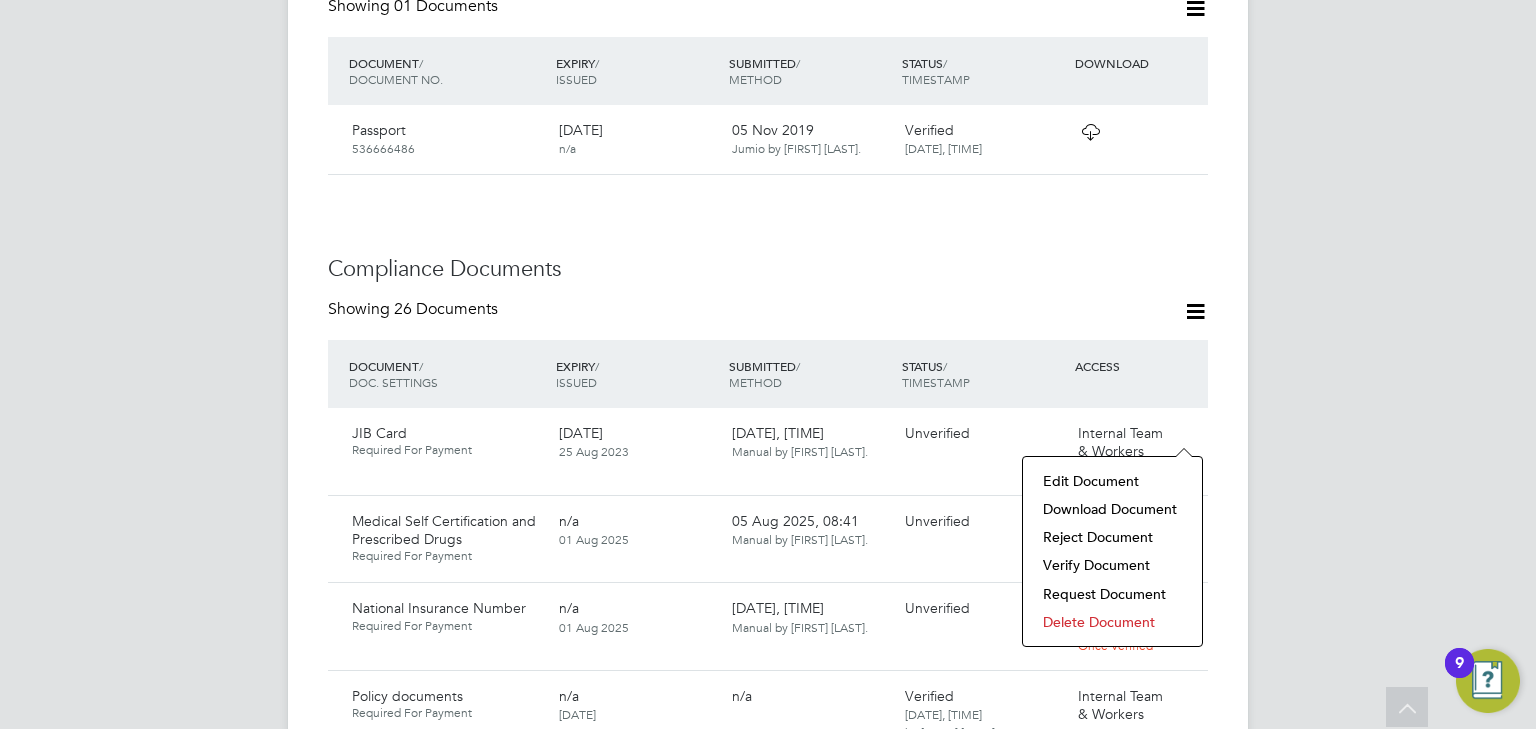 click on "Download Document" 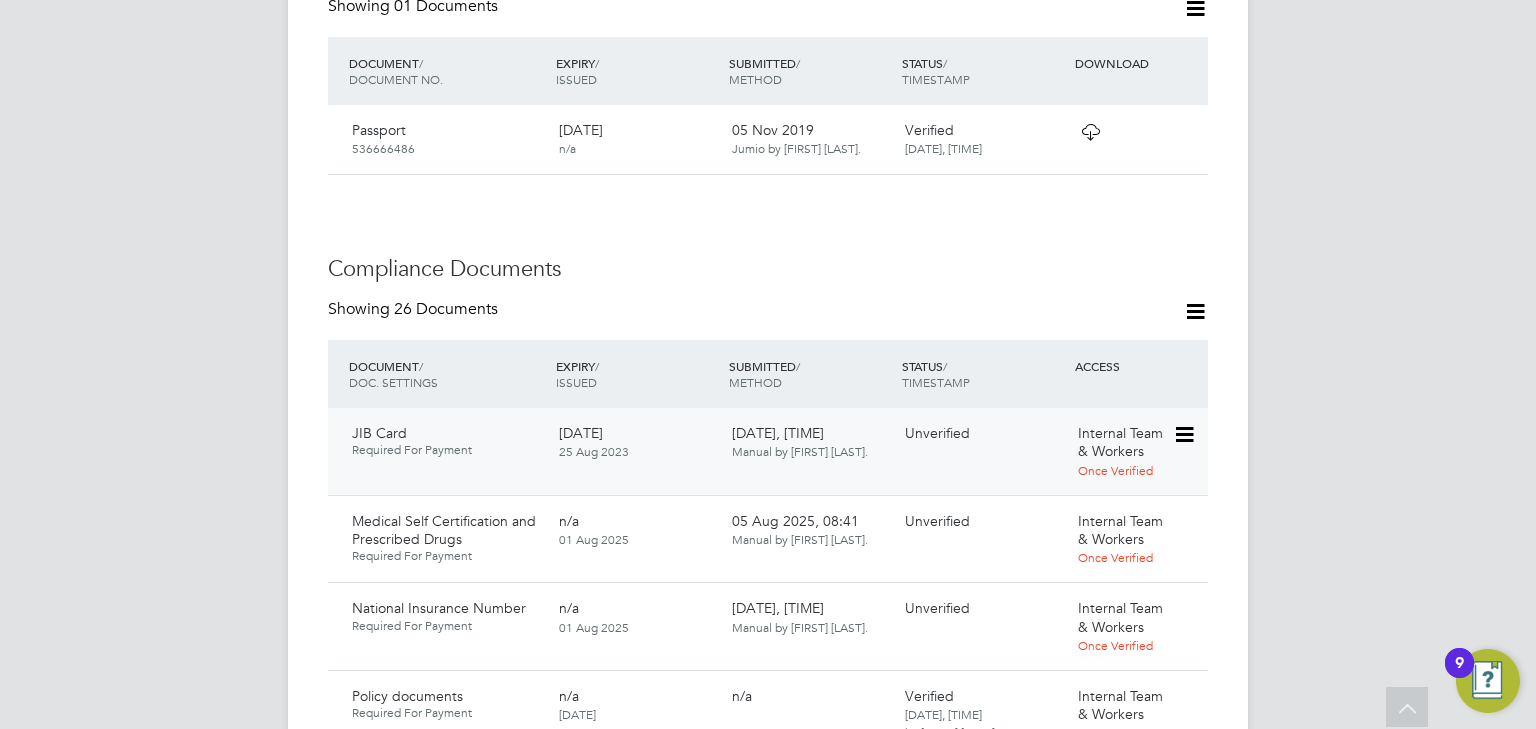 click 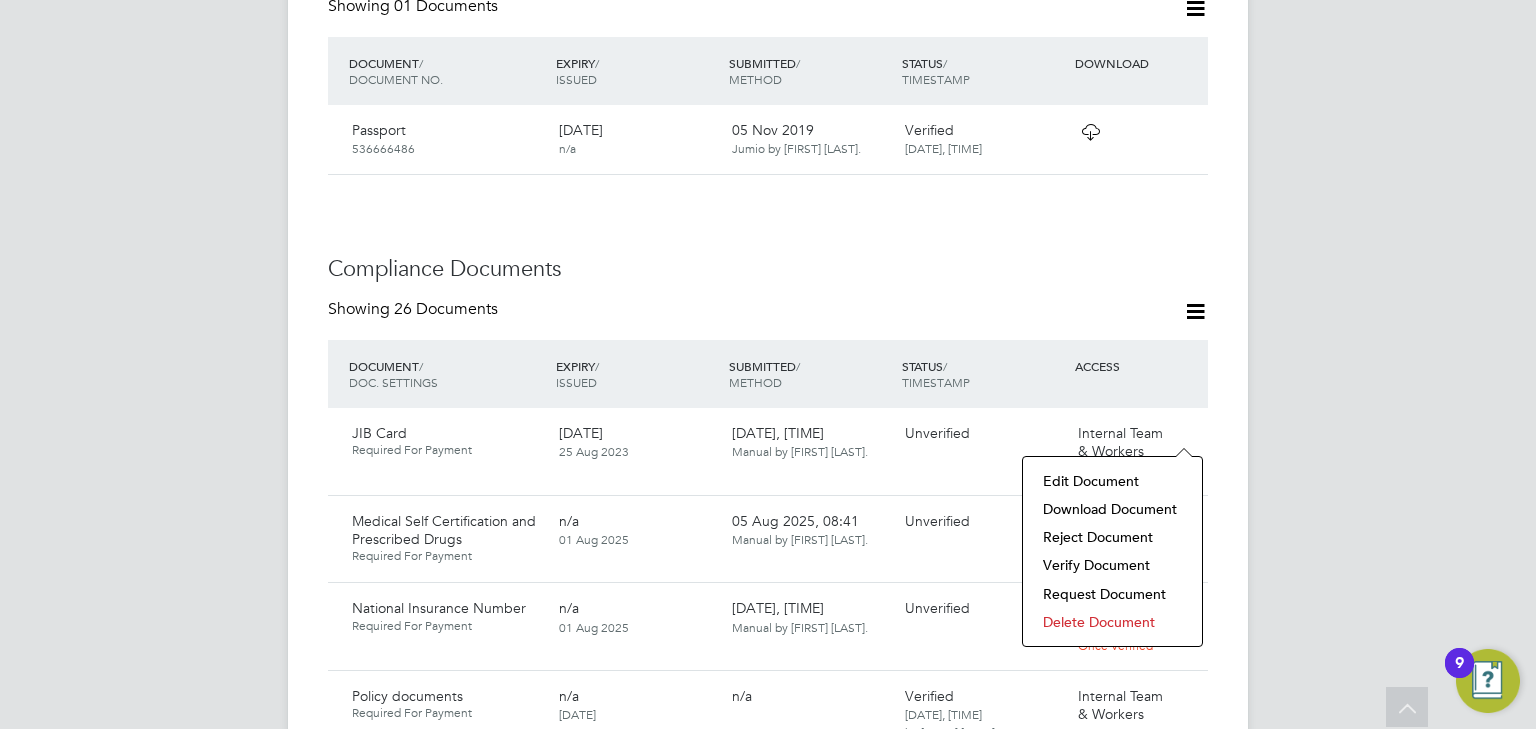 click on "Download Document" 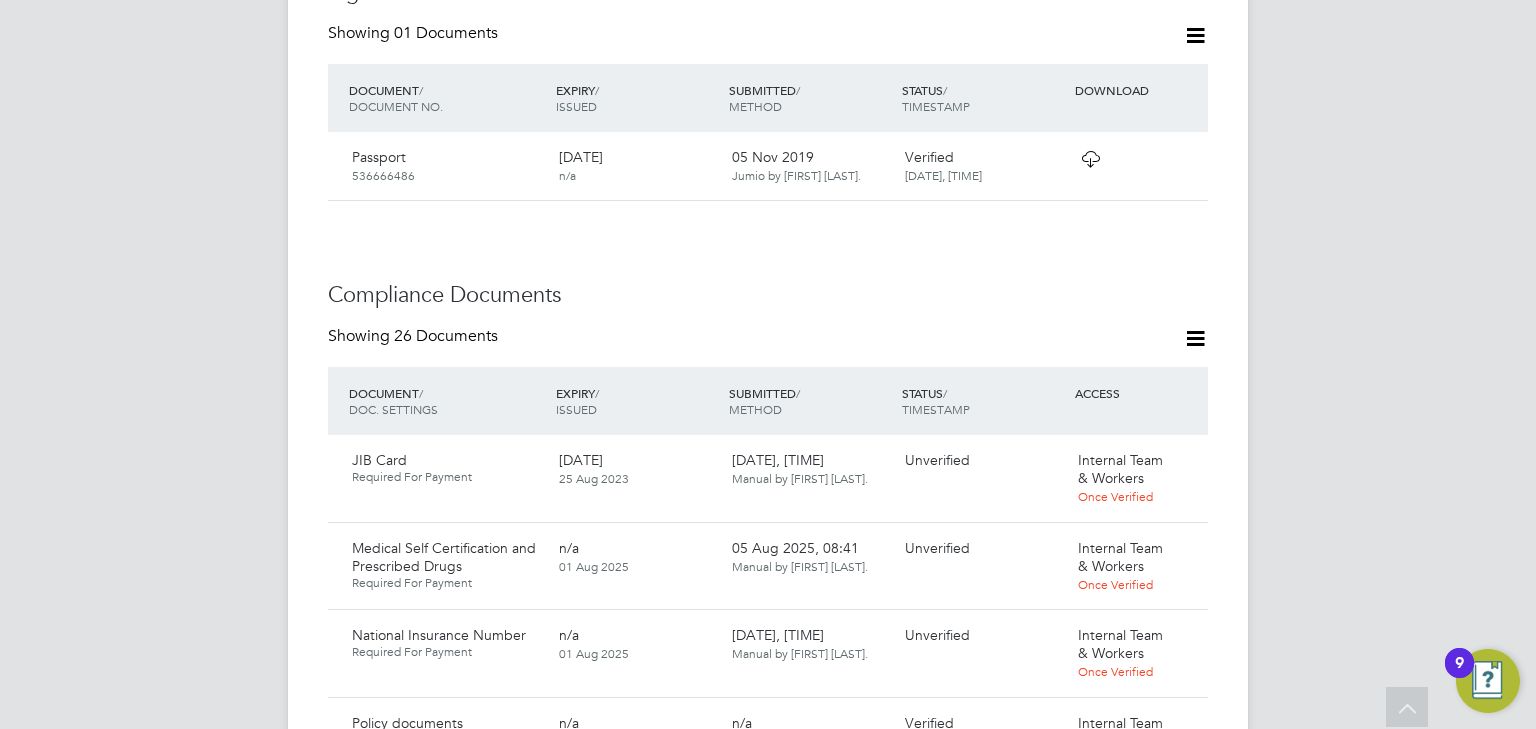 scroll, scrollTop: 880, scrollLeft: 0, axis: vertical 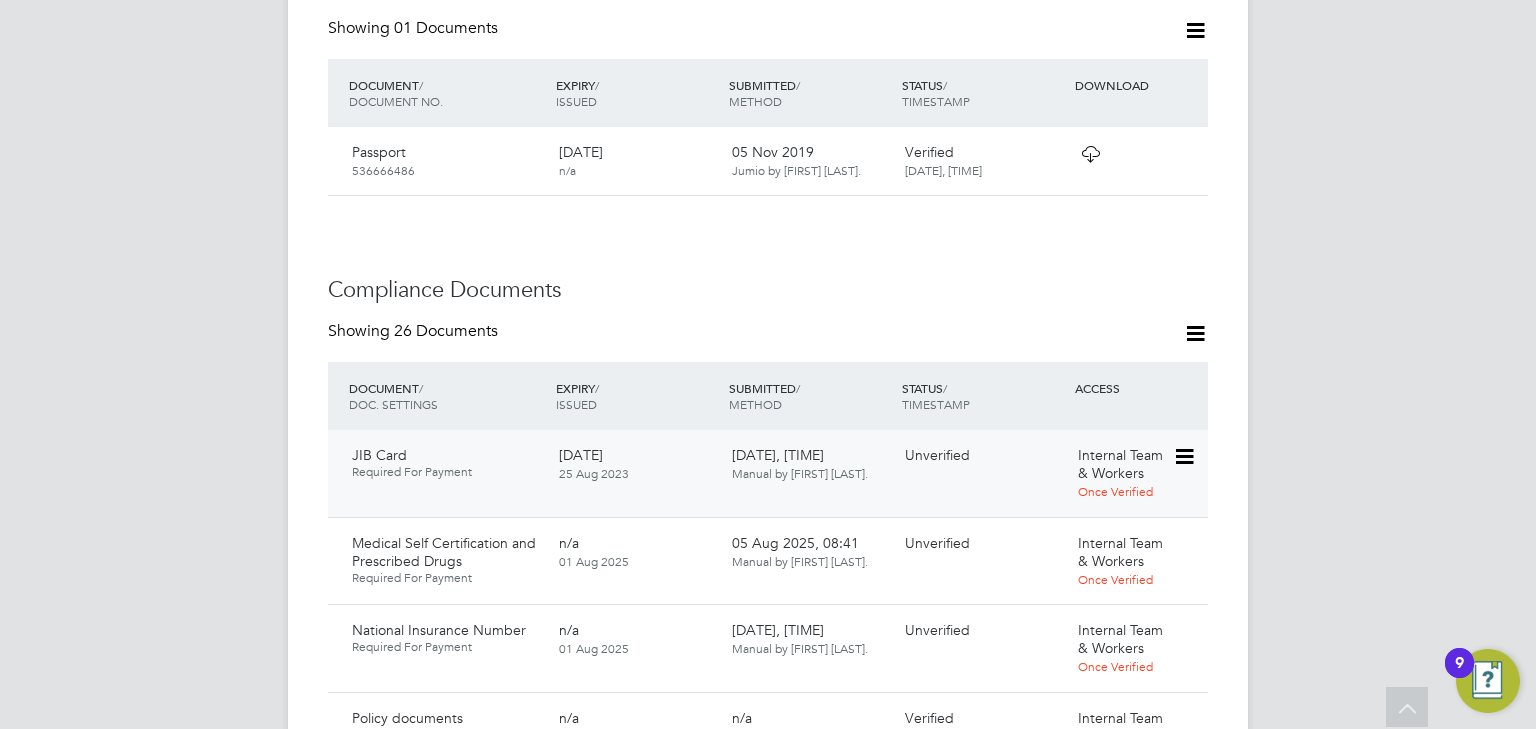 click 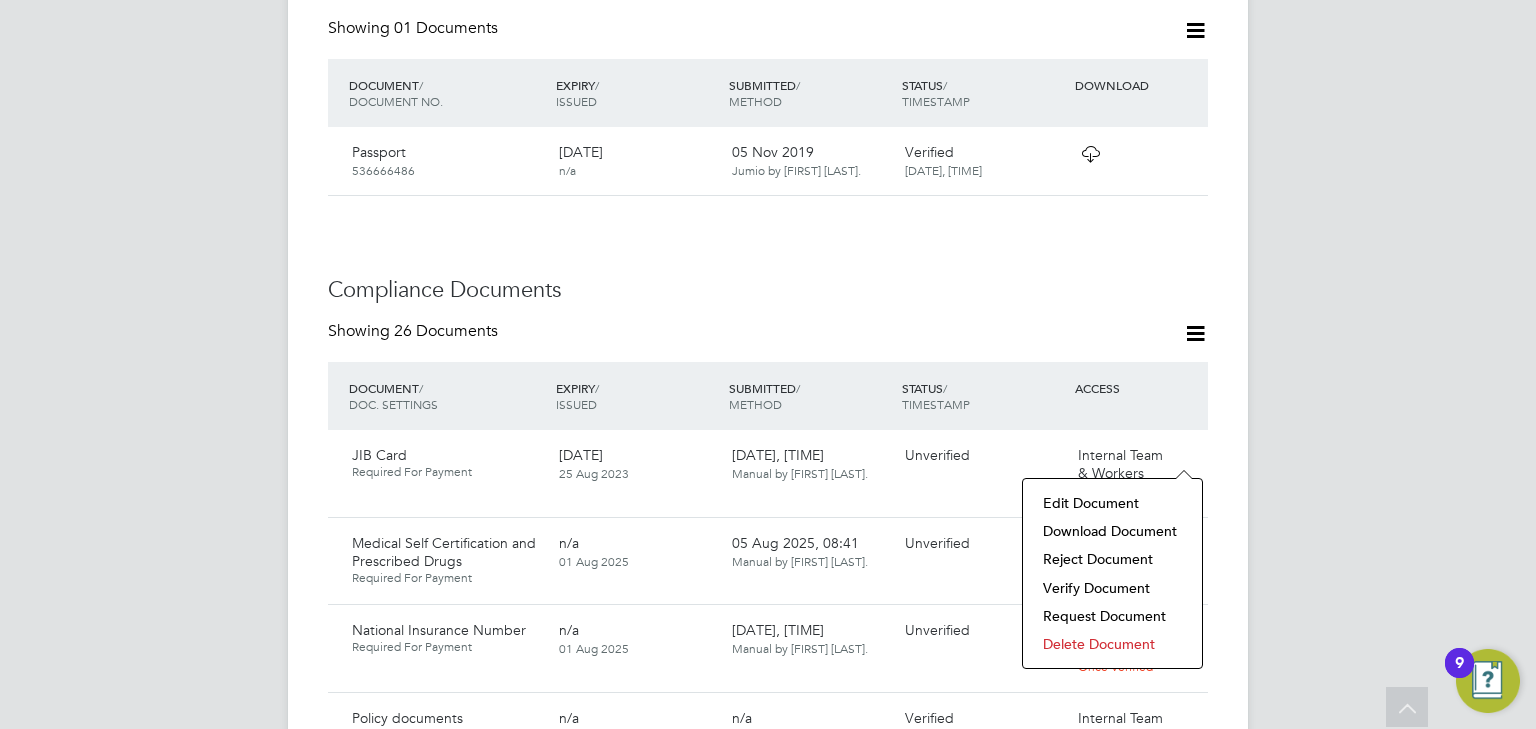 click on "Verify Document" 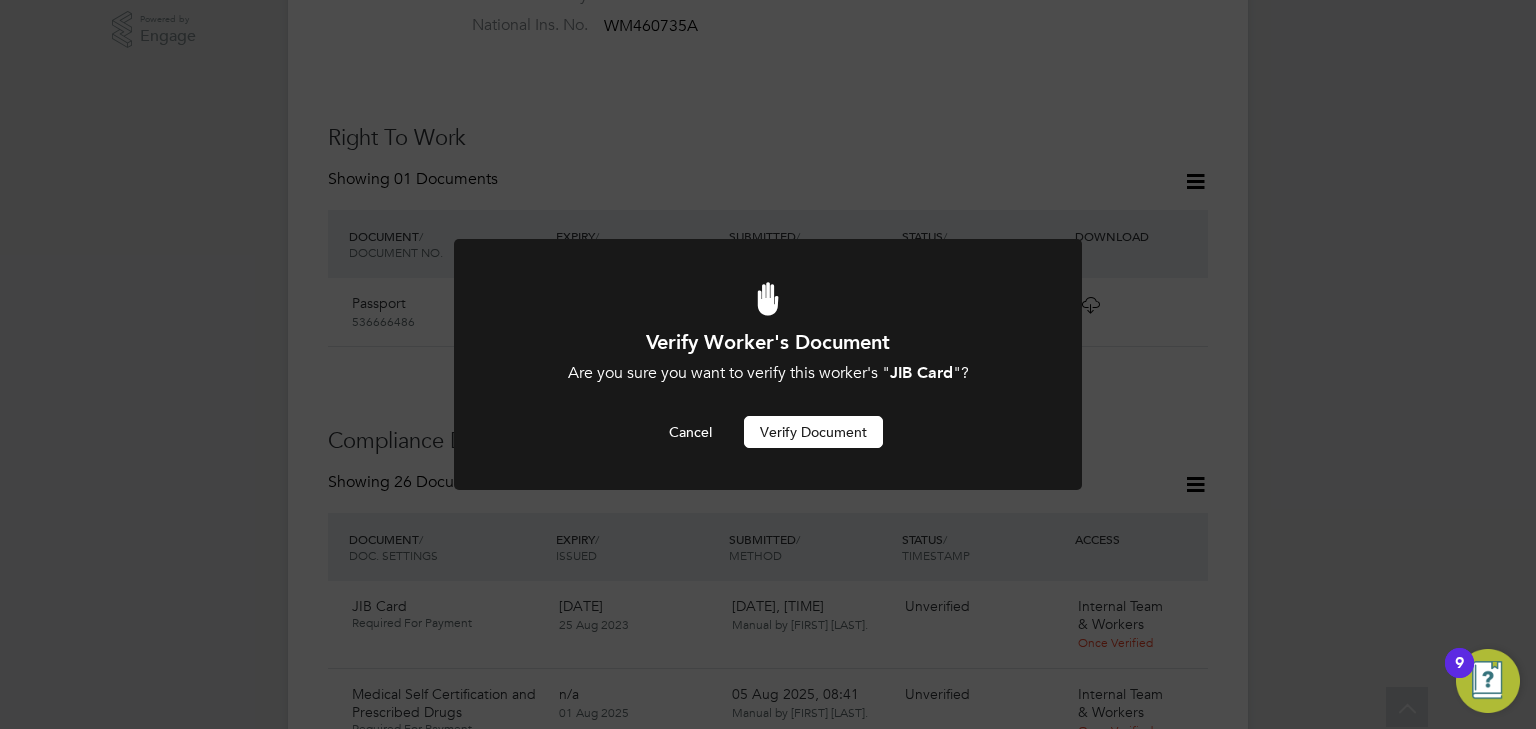 click on "Verify Document" at bounding box center (813, 432) 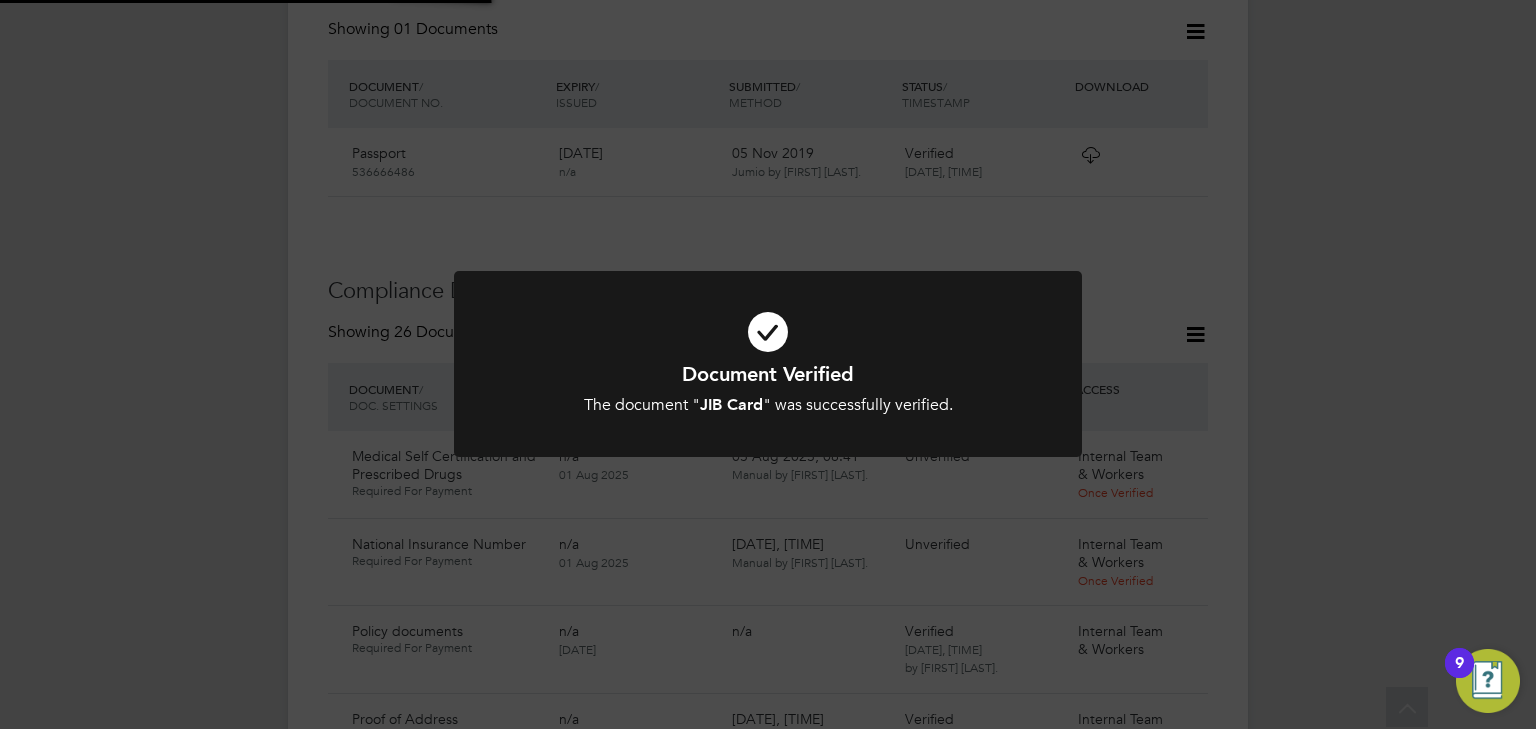 scroll, scrollTop: 1128, scrollLeft: 0, axis: vertical 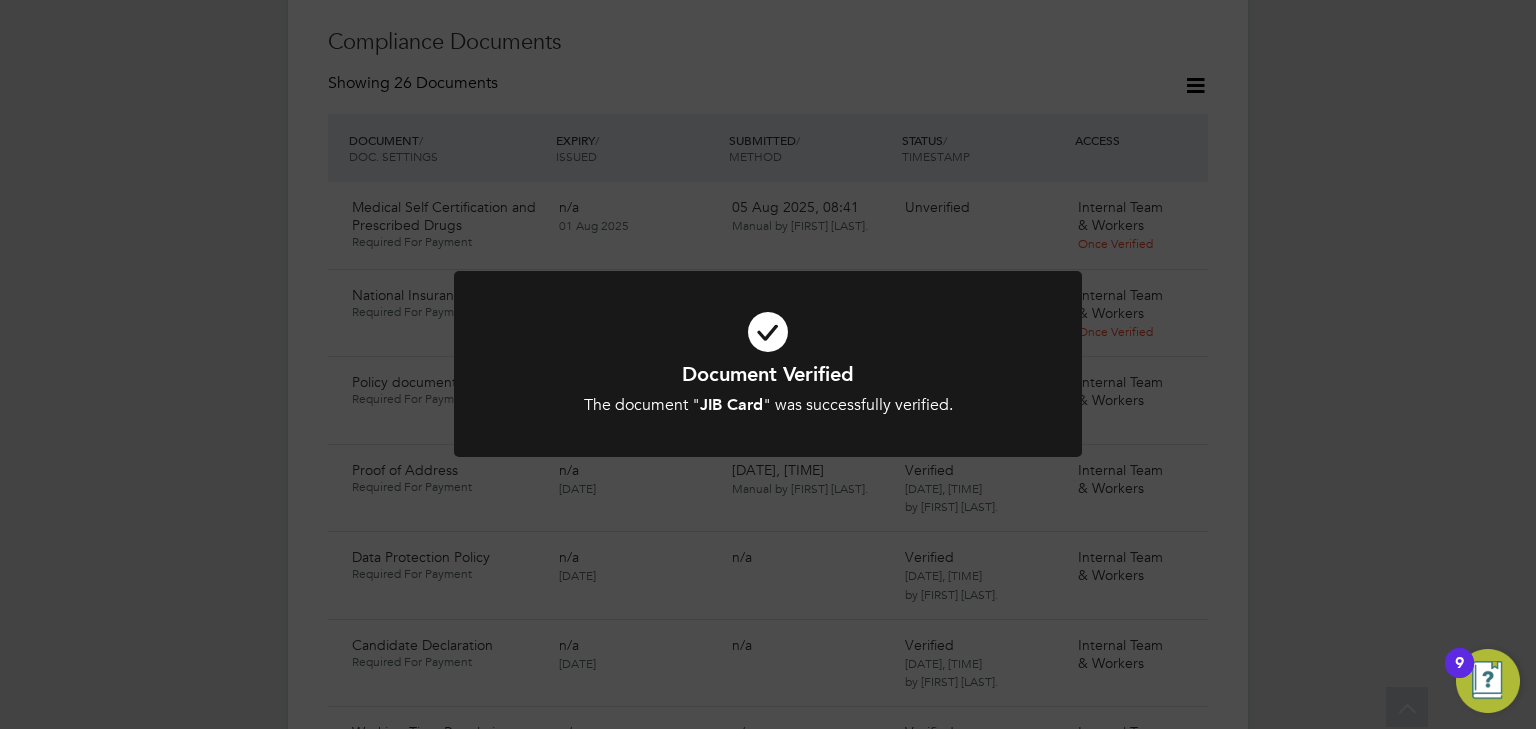 click on "Document Verified The document " JIB Card " was successfully verified. Cancel Okay" 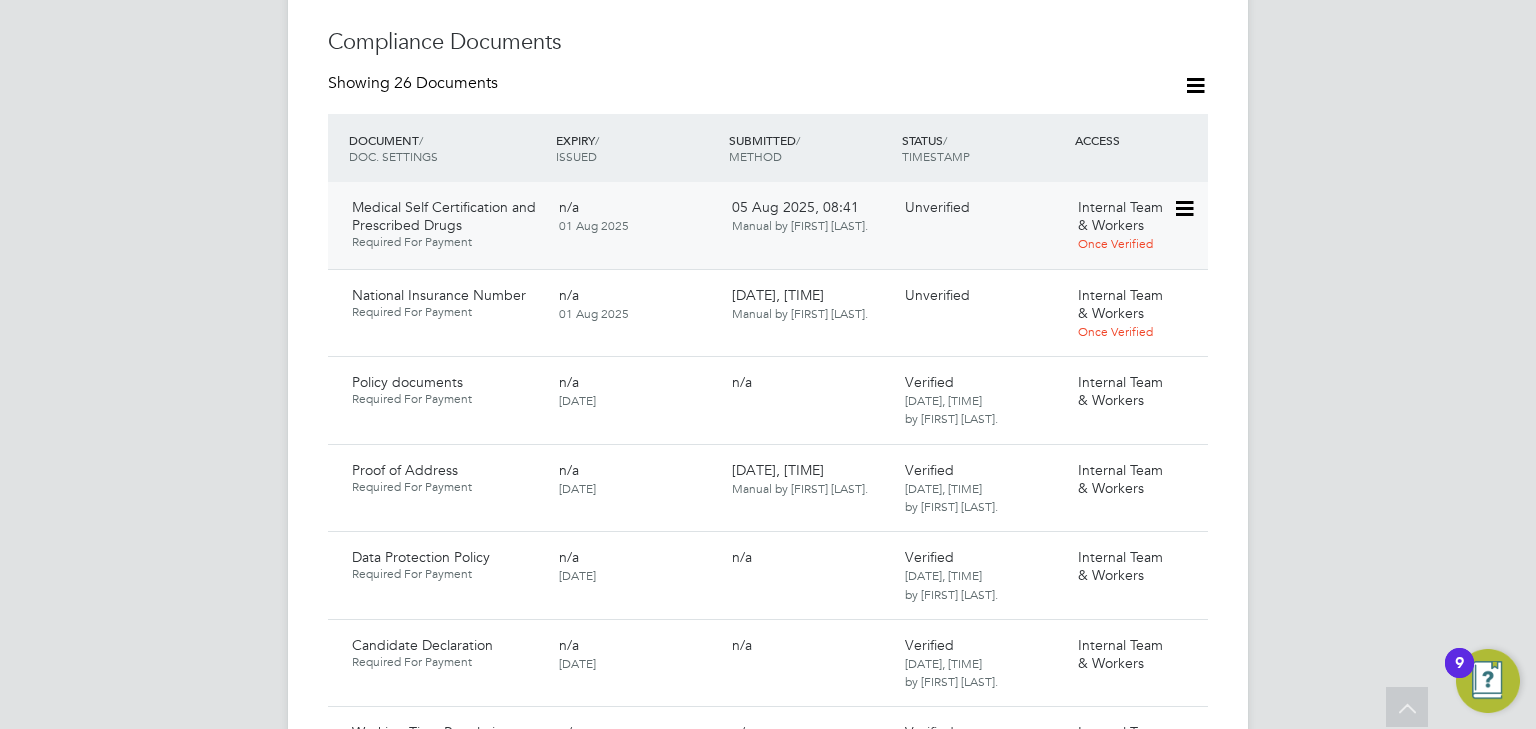 click 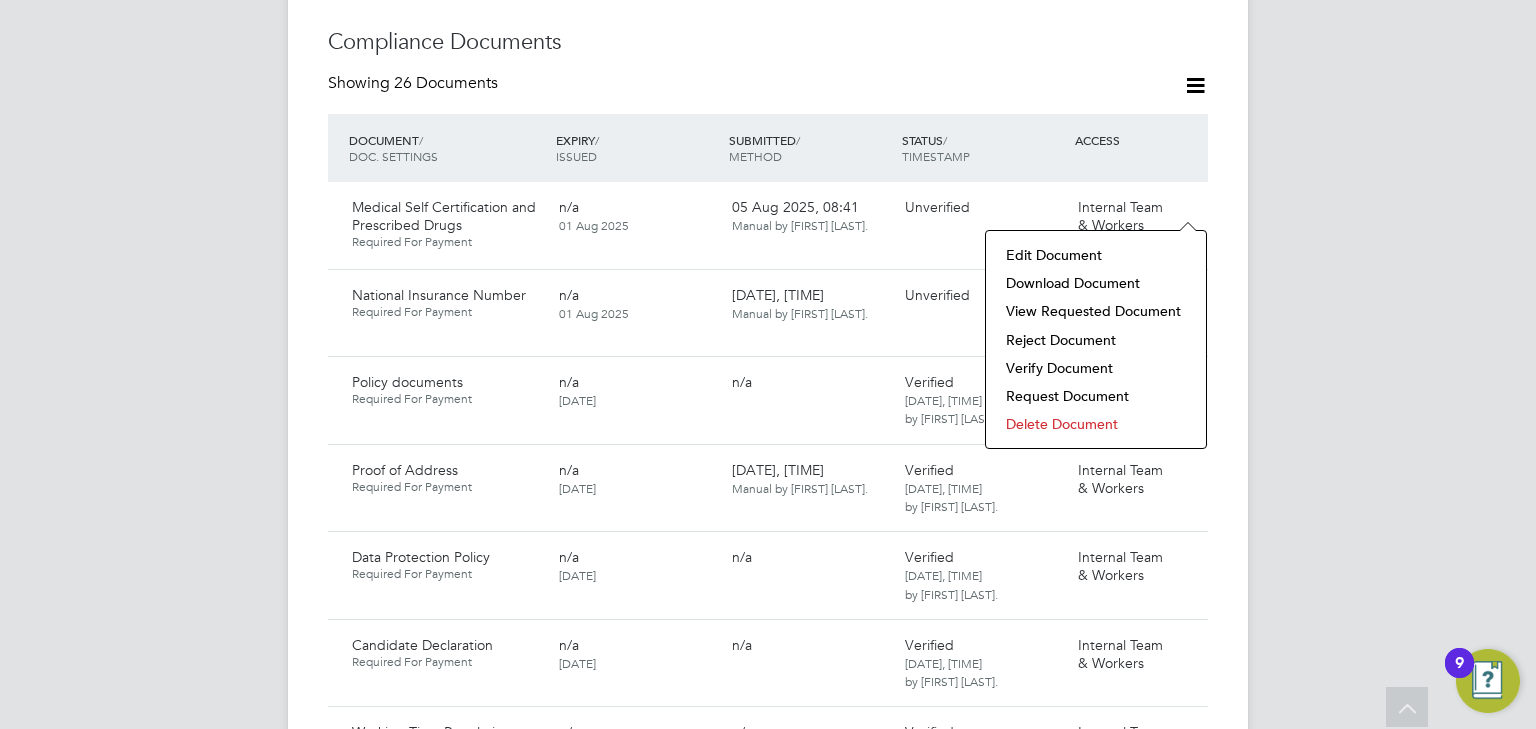 click on "Download Document" 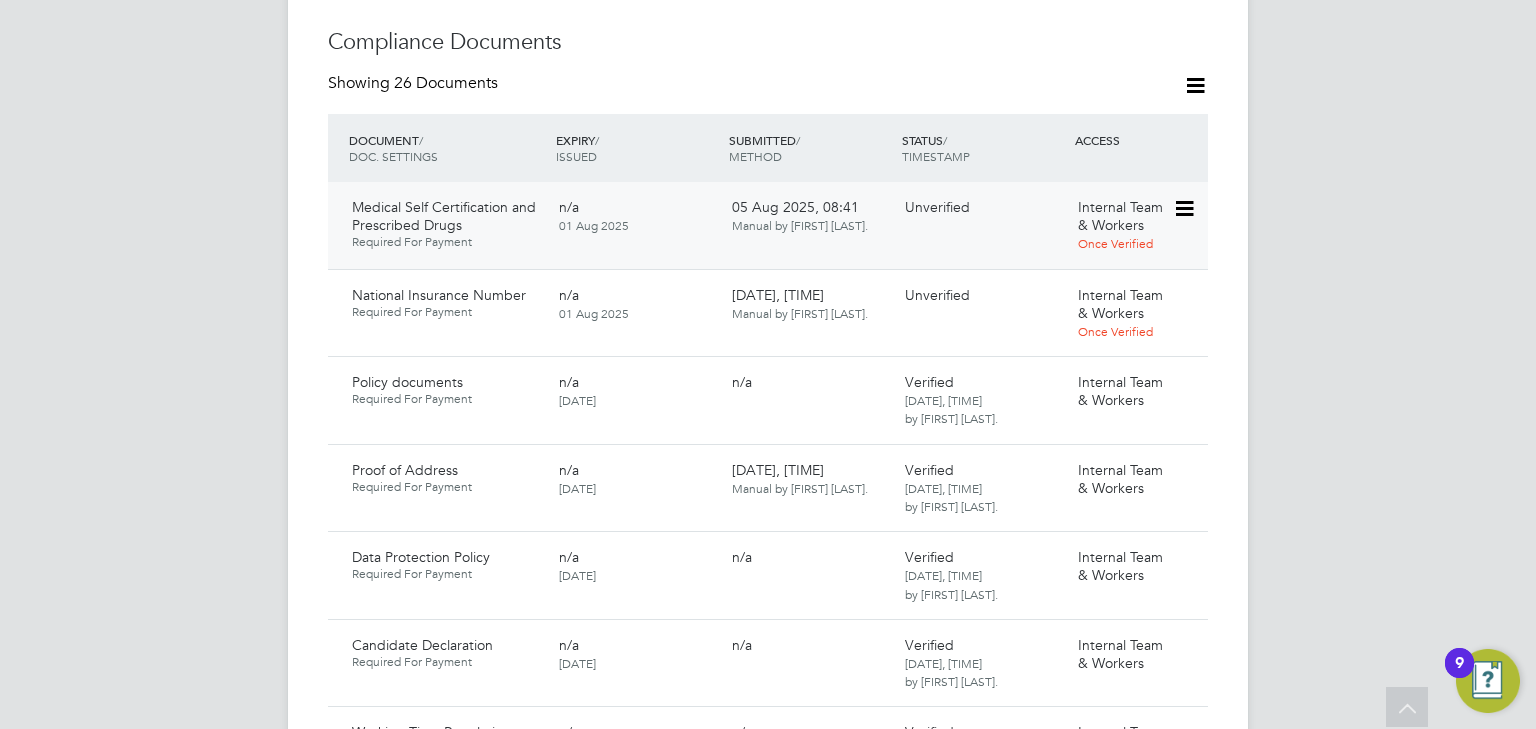 click 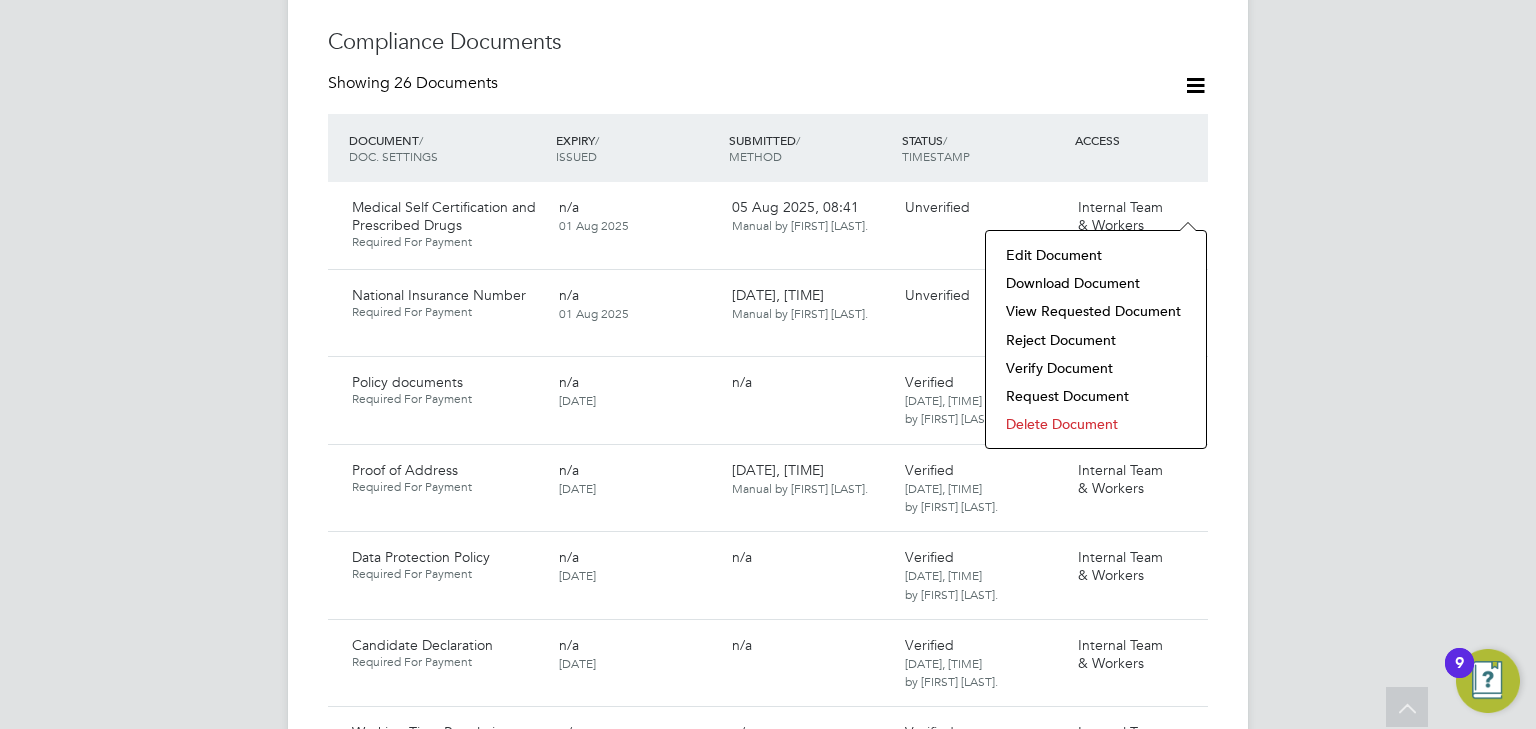 click on "Verify Document" 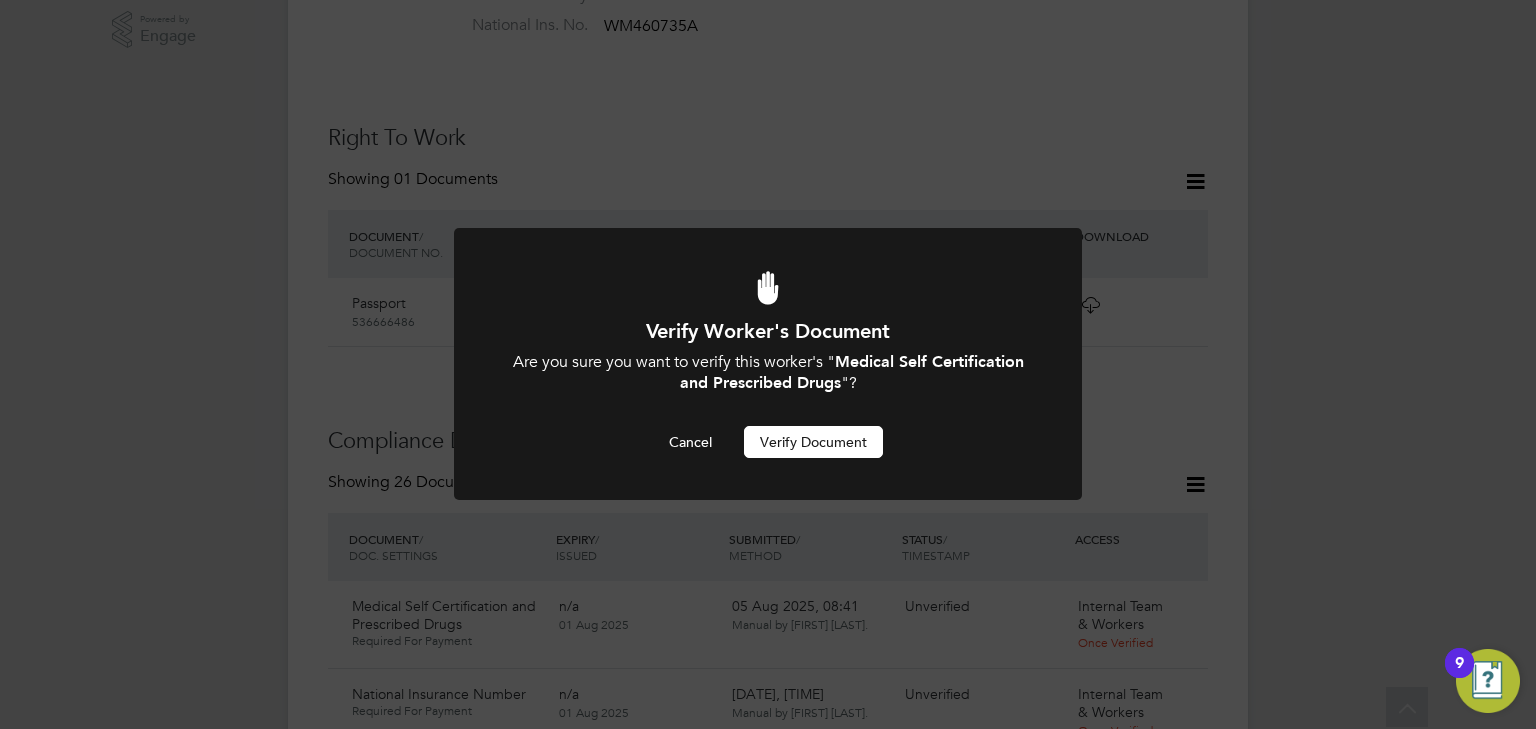 scroll, scrollTop: 0, scrollLeft: 0, axis: both 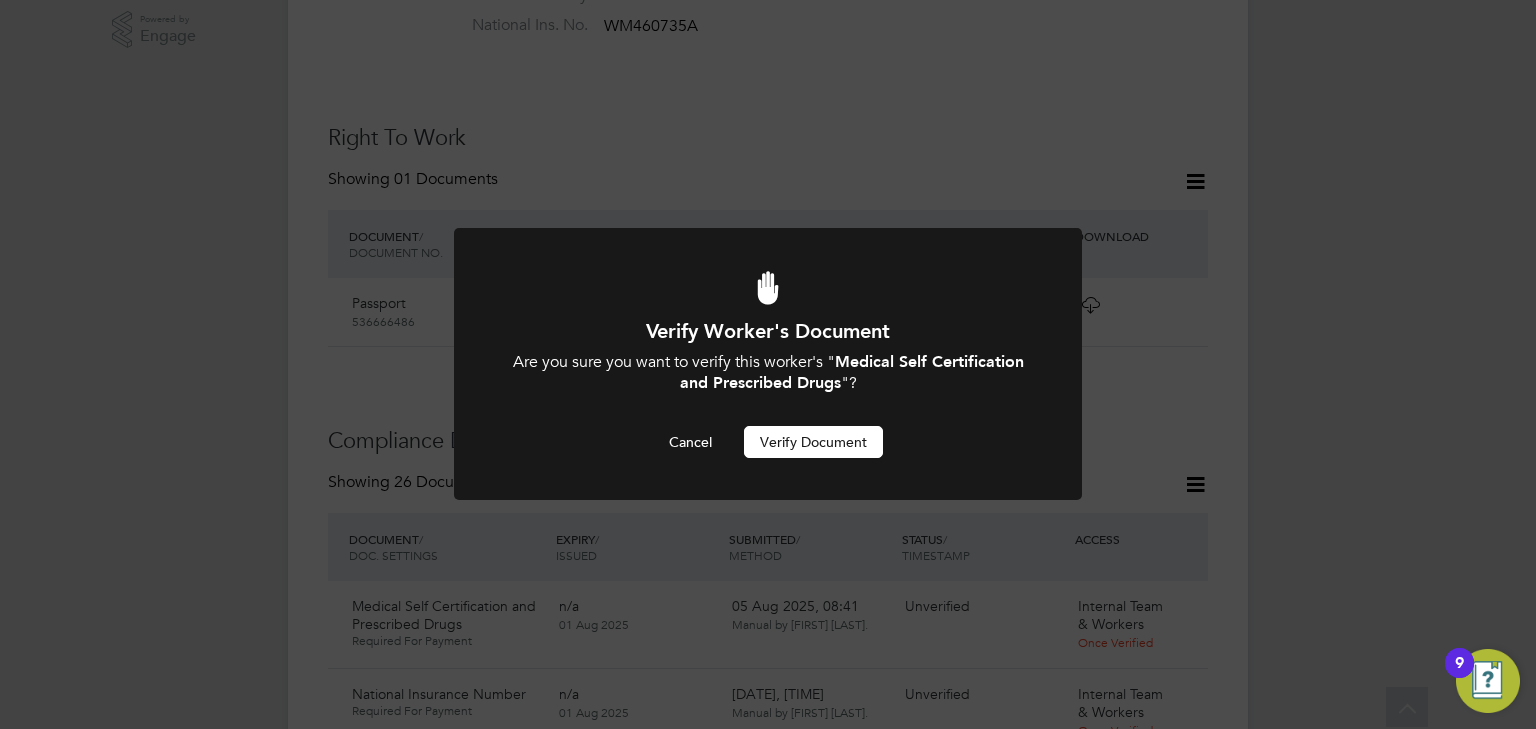 click on "Verify Document" at bounding box center [813, 442] 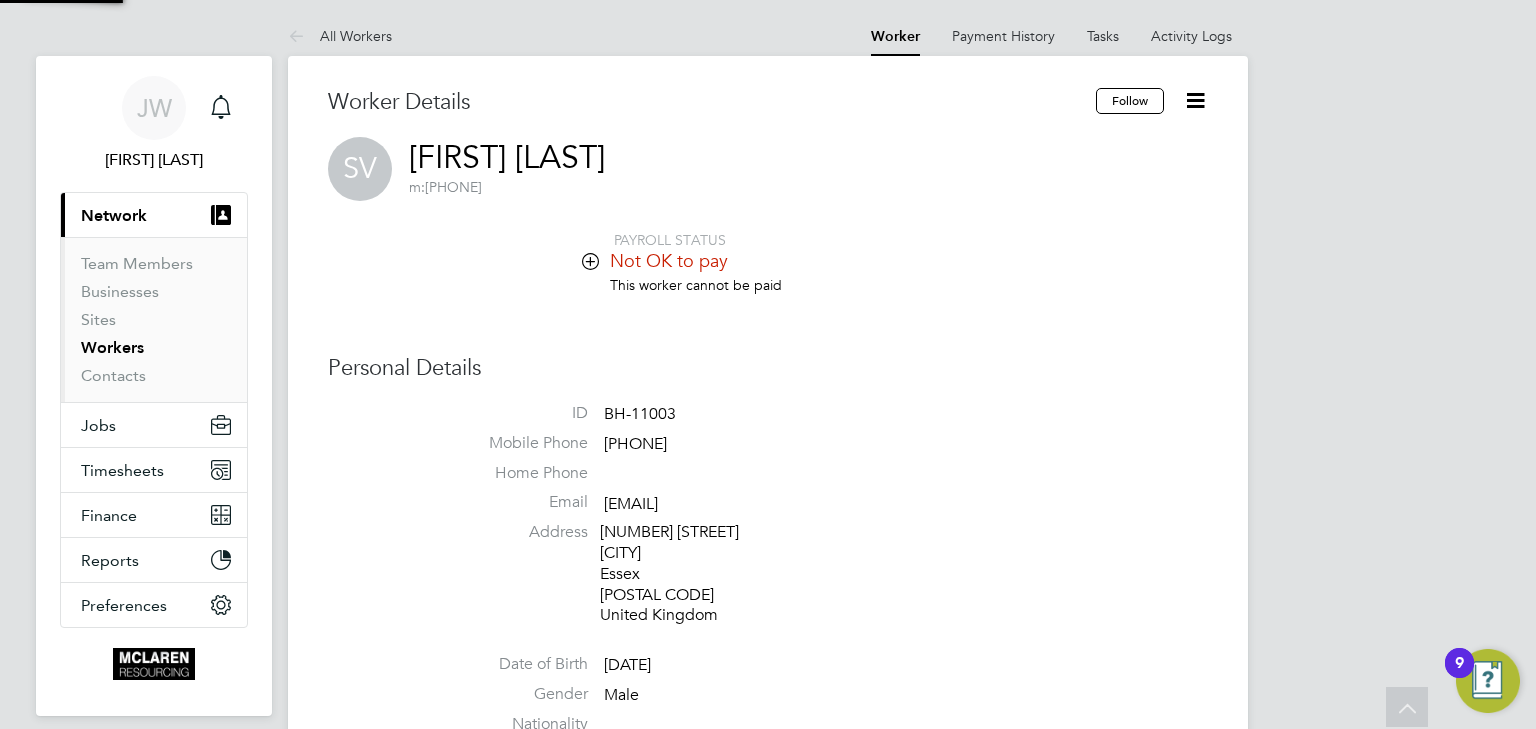scroll, scrollTop: 728, scrollLeft: 0, axis: vertical 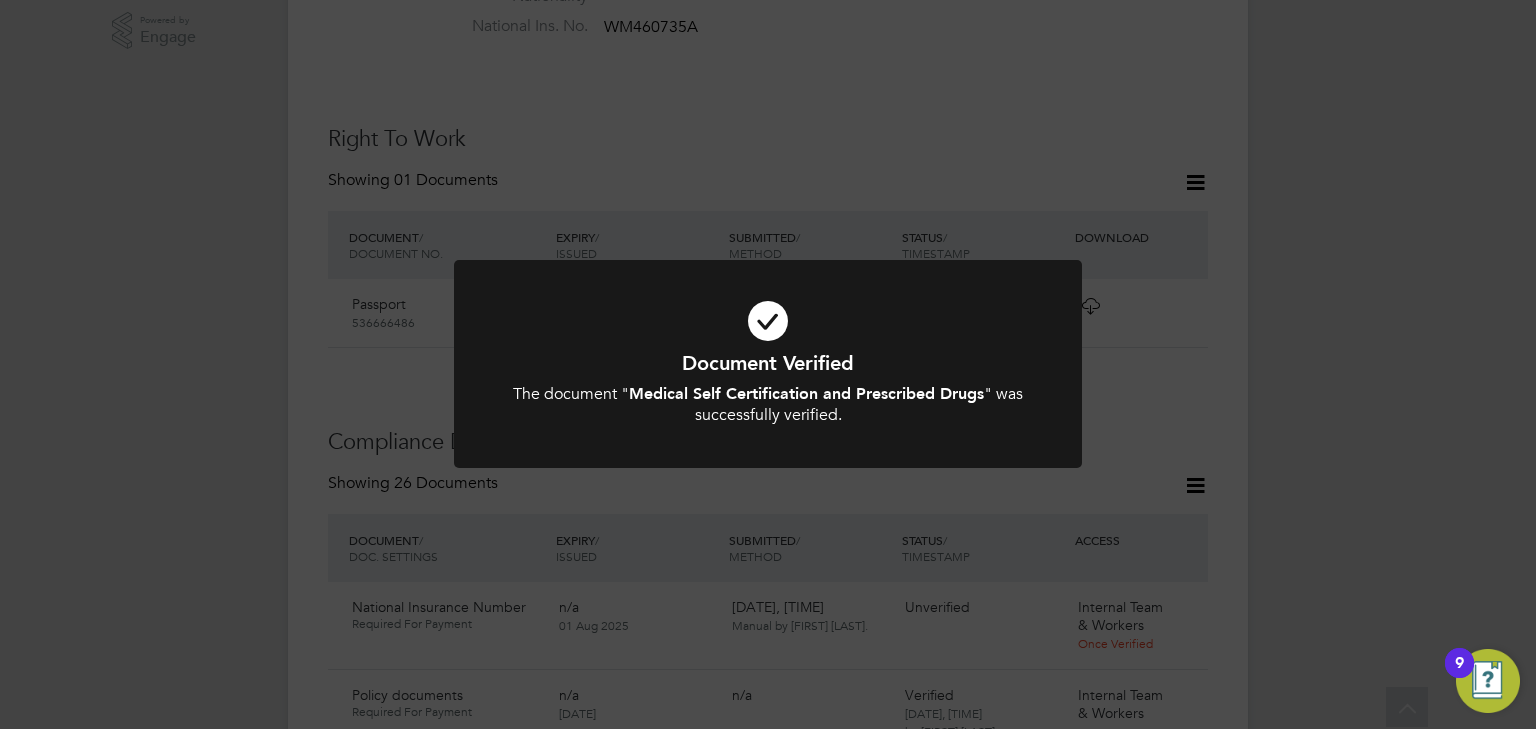click on "Document Verified The document " Medical Self Certification and Prescribed Drugs " was successfully verified. Cancel Okay" 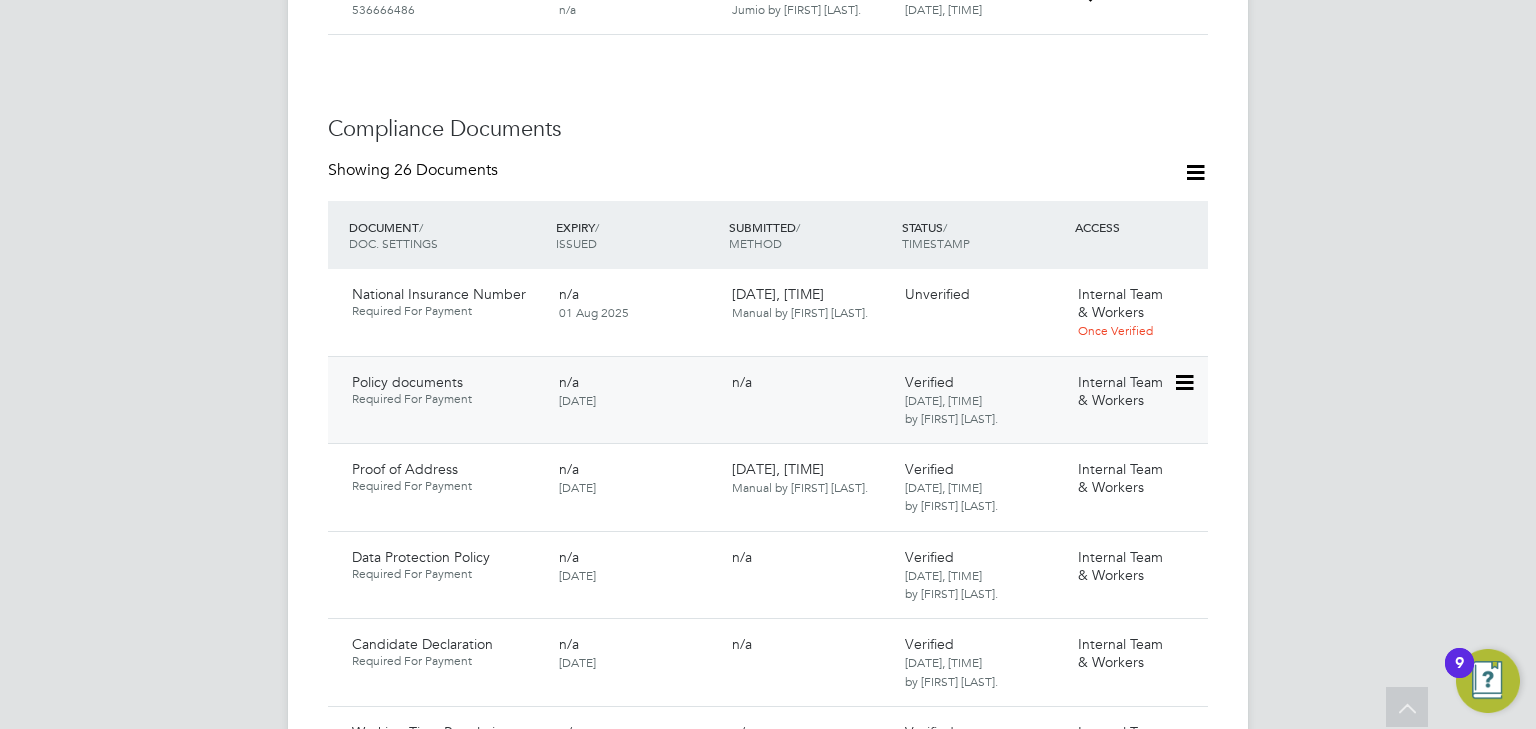 scroll, scrollTop: 1048, scrollLeft: 0, axis: vertical 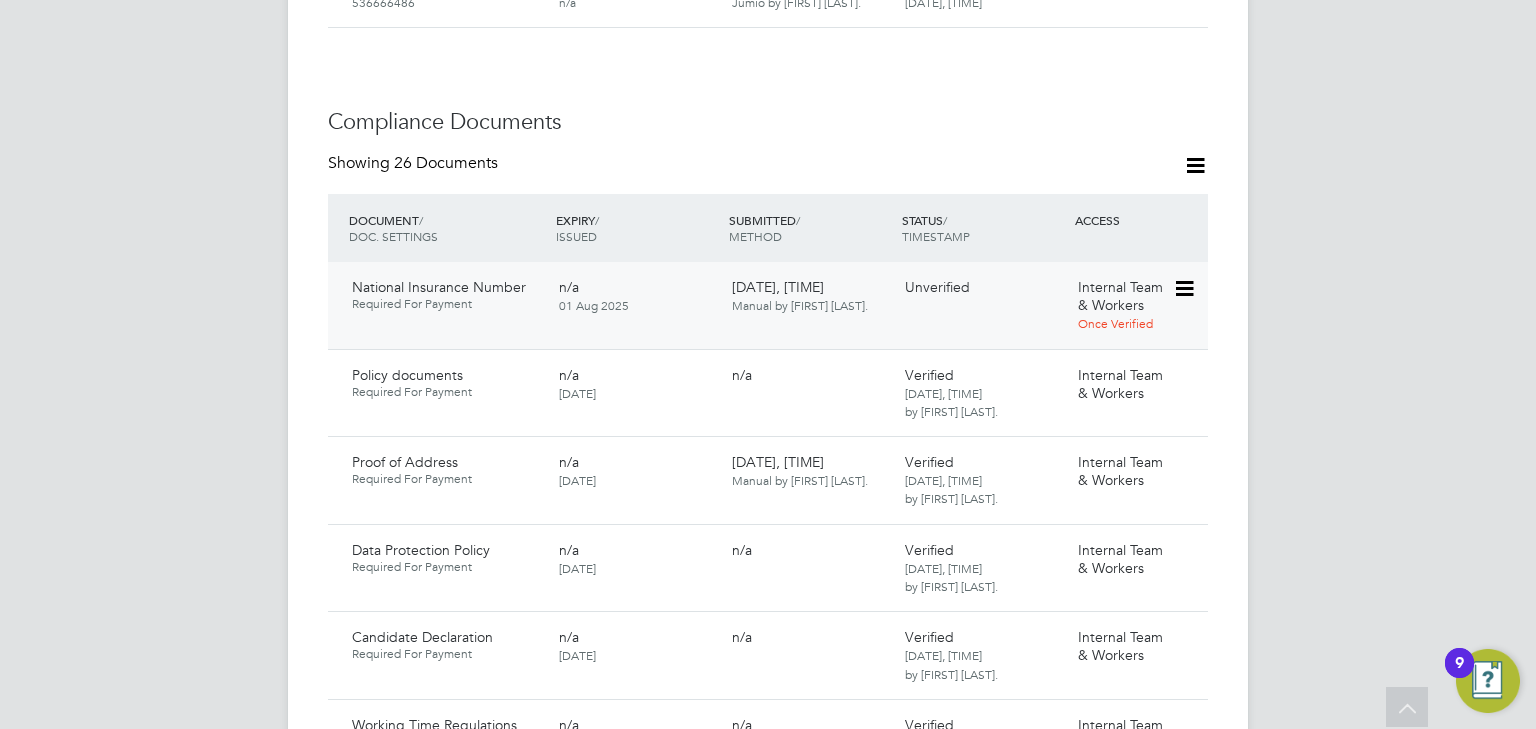click 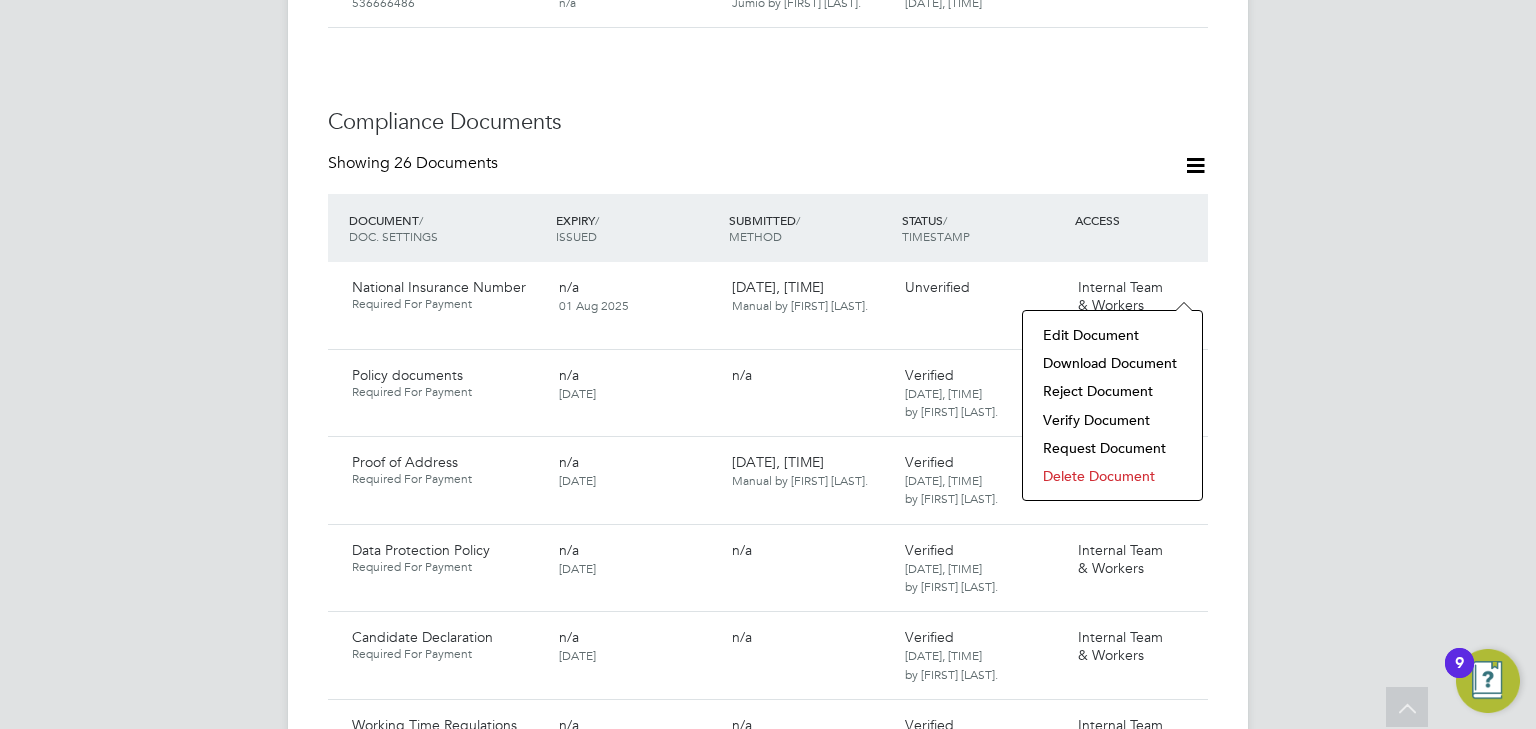 click on "Download Document" 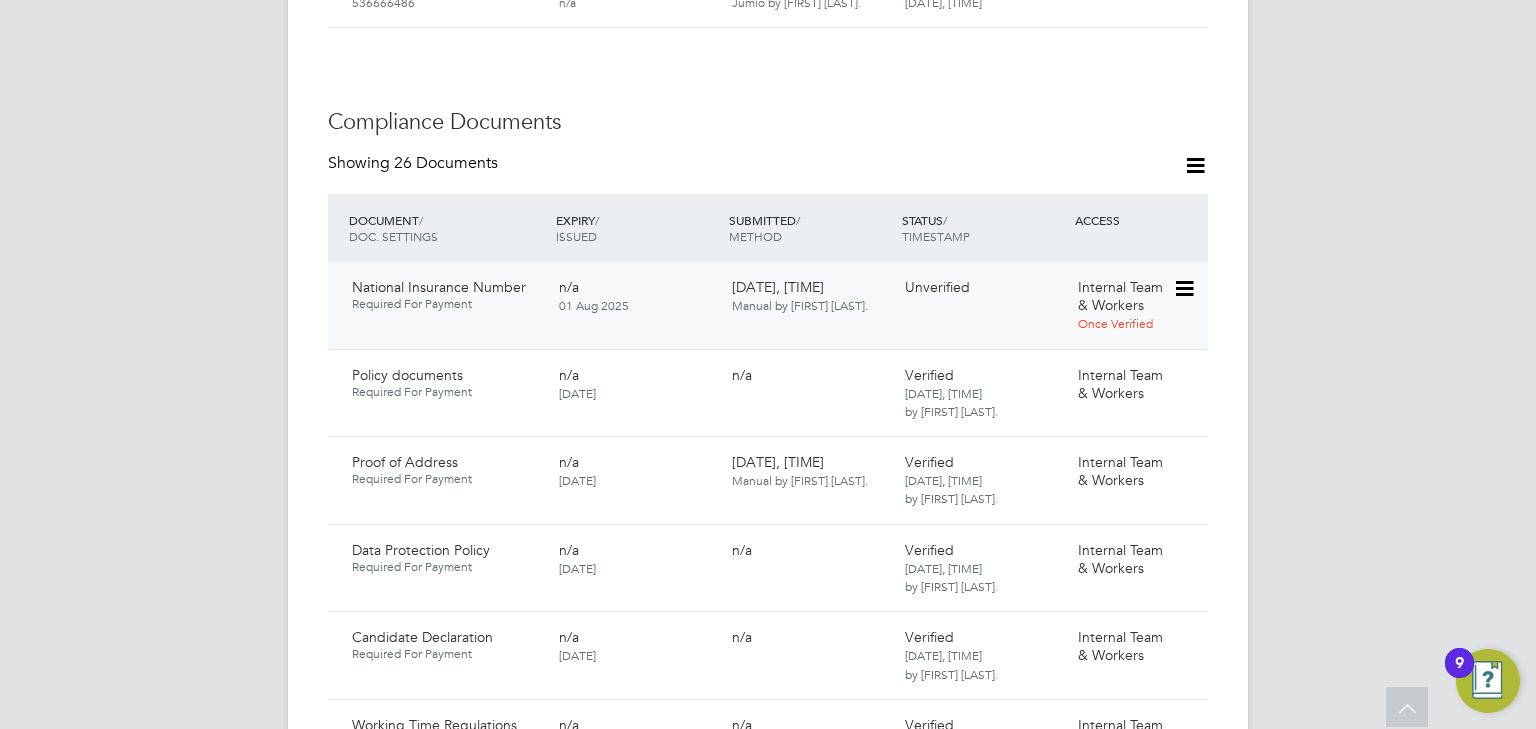 click 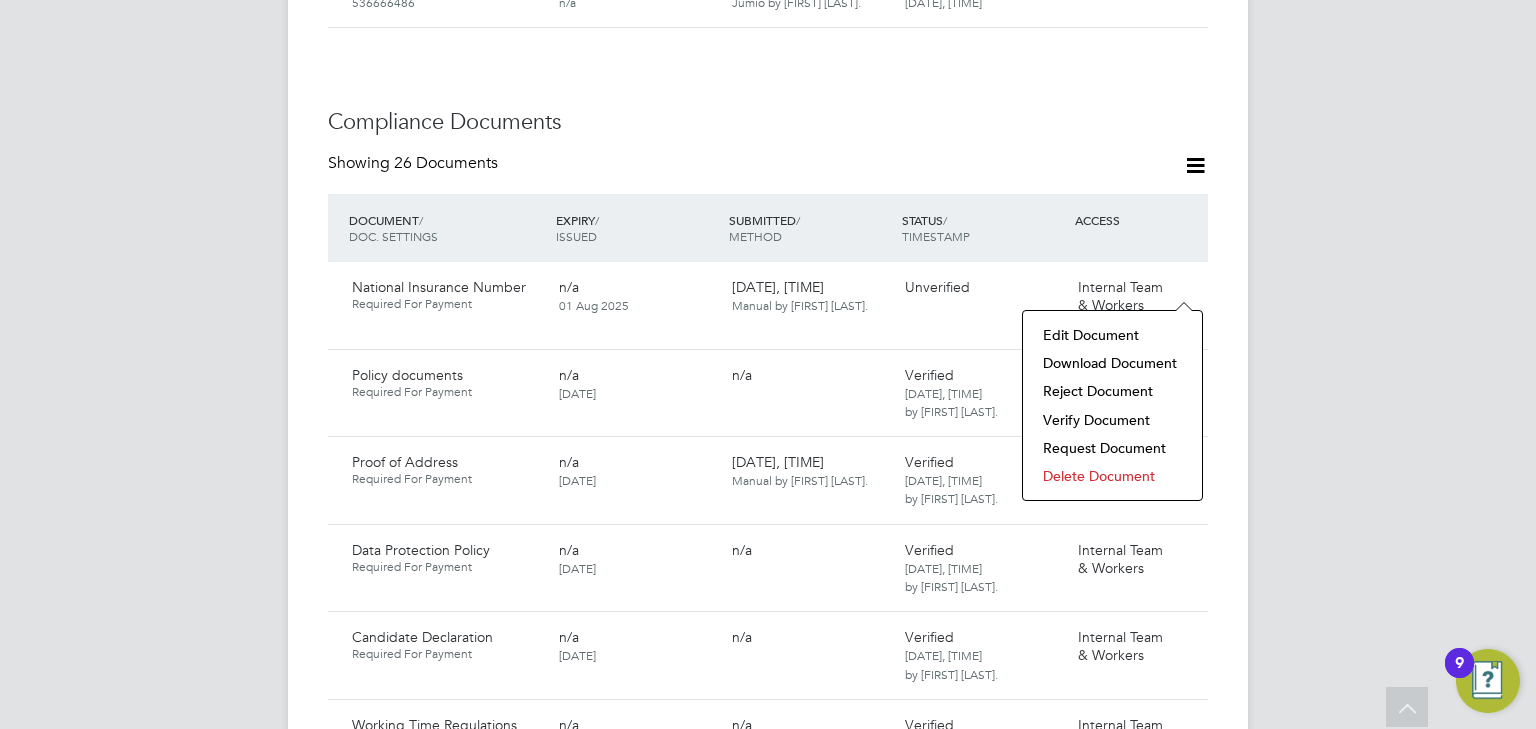 click on "Verify Document" 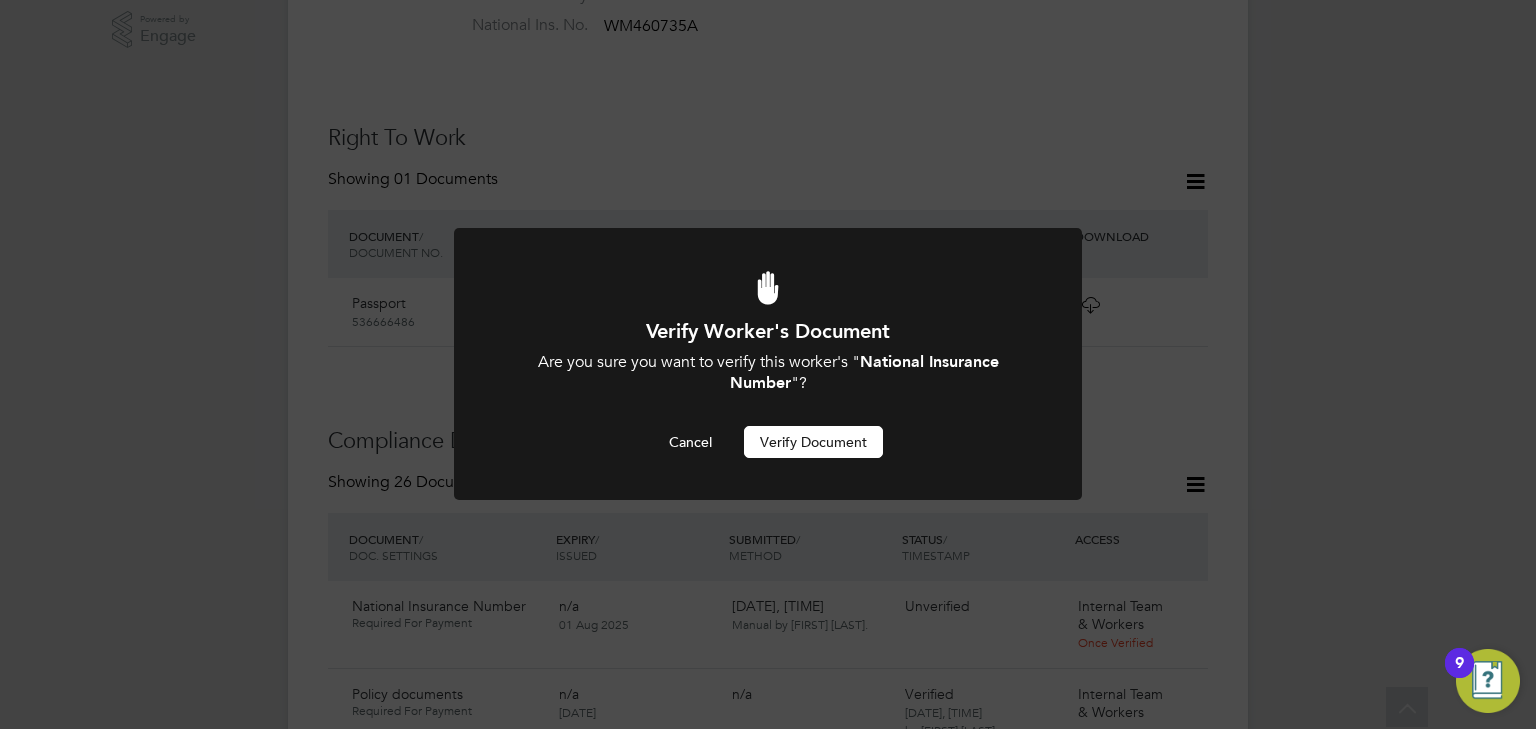 scroll, scrollTop: 0, scrollLeft: 0, axis: both 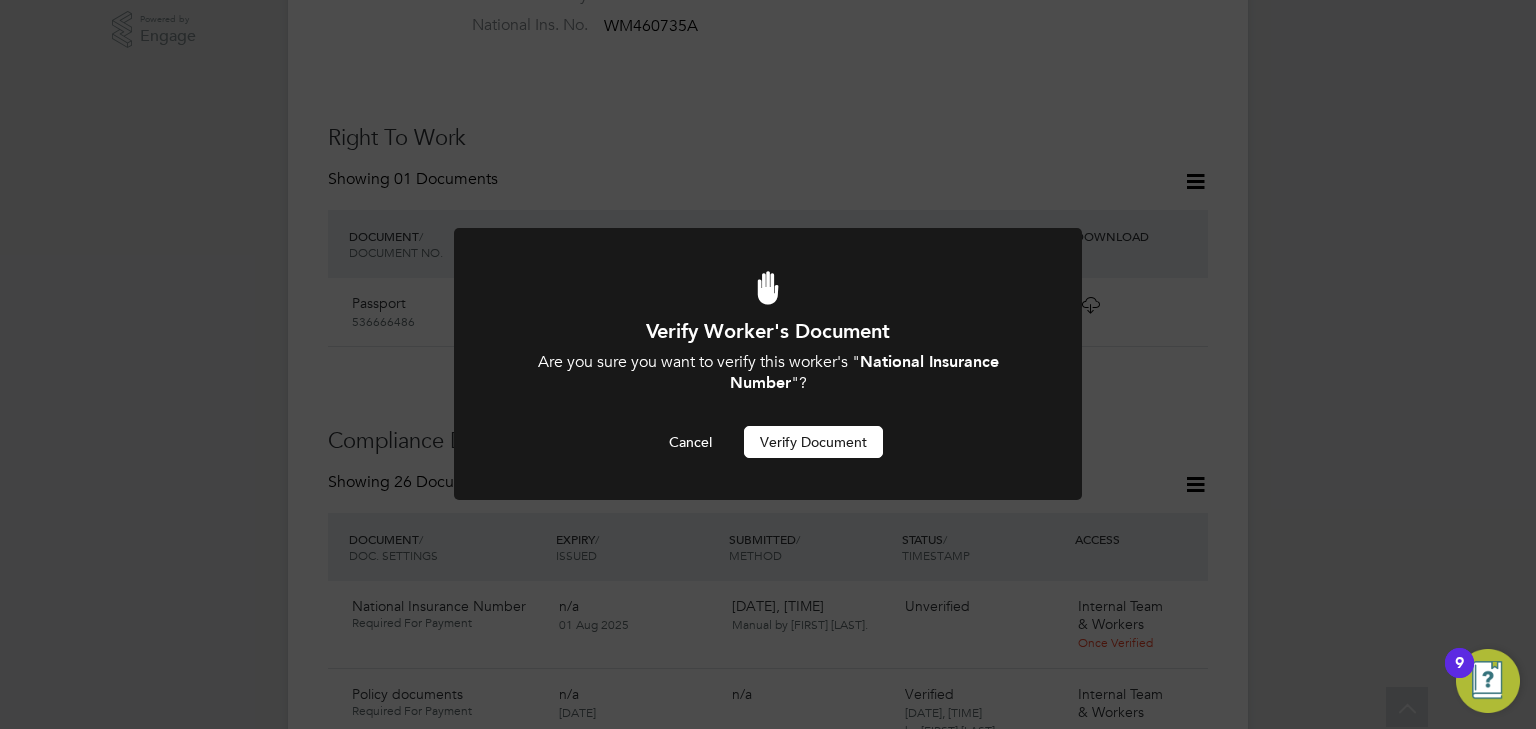 click on "Verify Document" at bounding box center (813, 442) 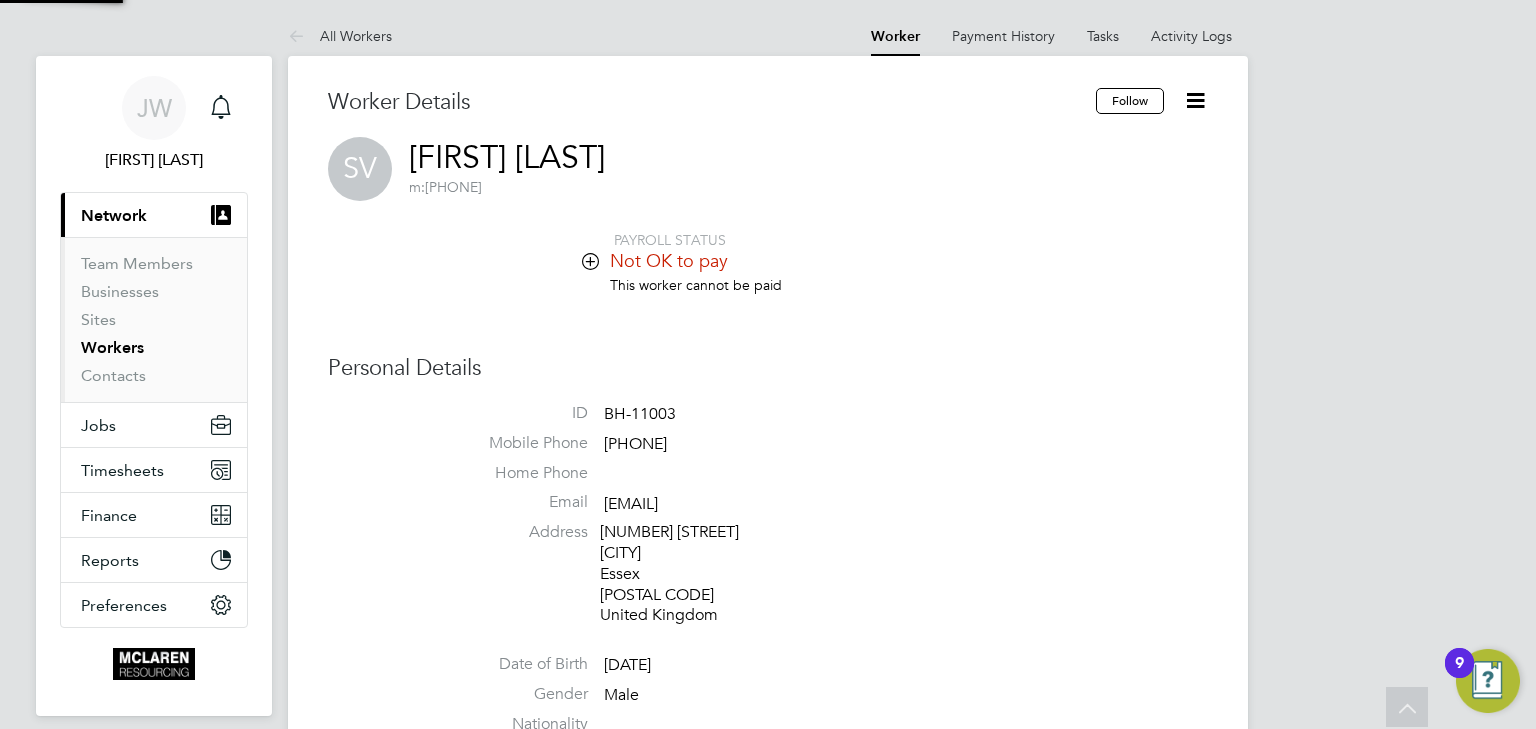 scroll, scrollTop: 728, scrollLeft: 0, axis: vertical 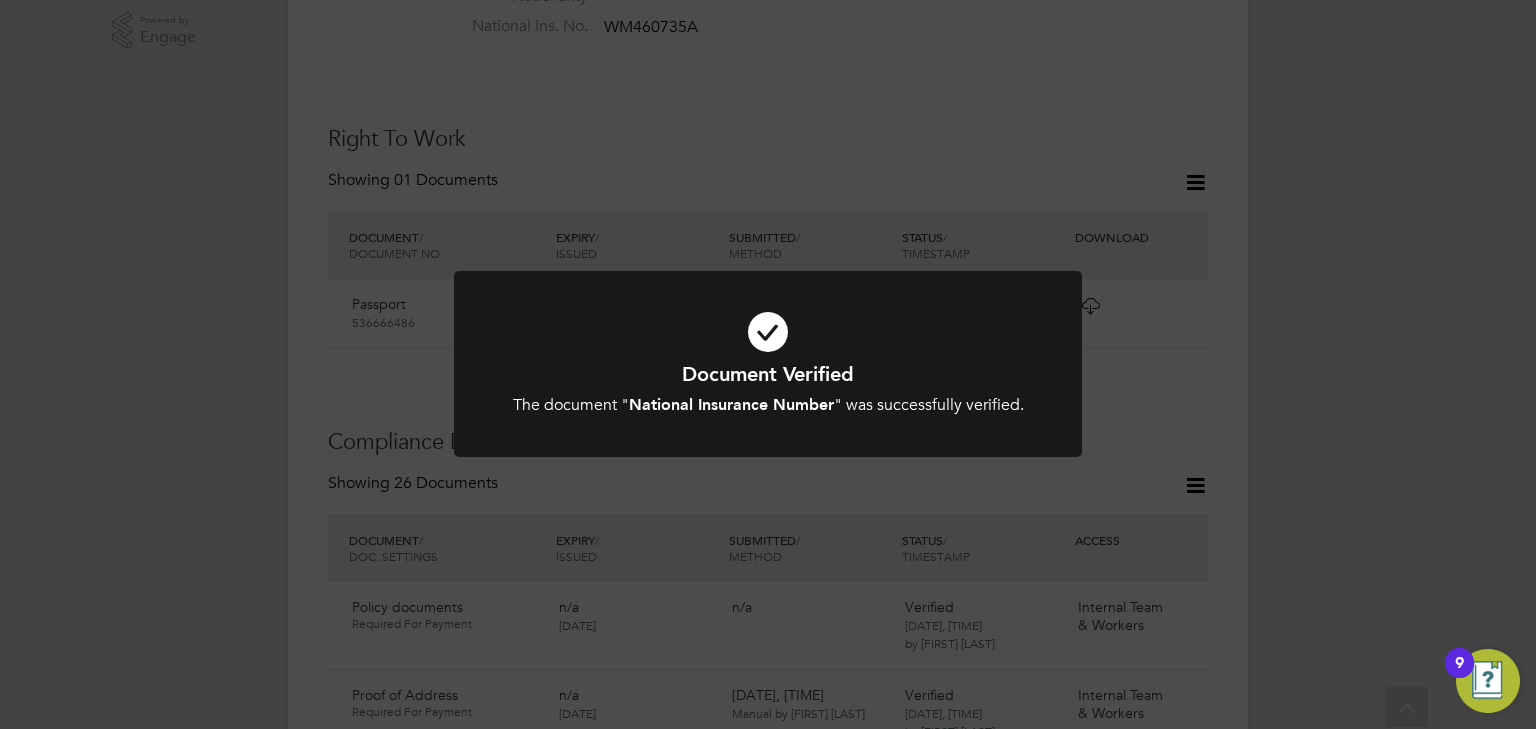 click on "Document Verified The document " National Insurance Number " was successfully verified. Cancel Okay" 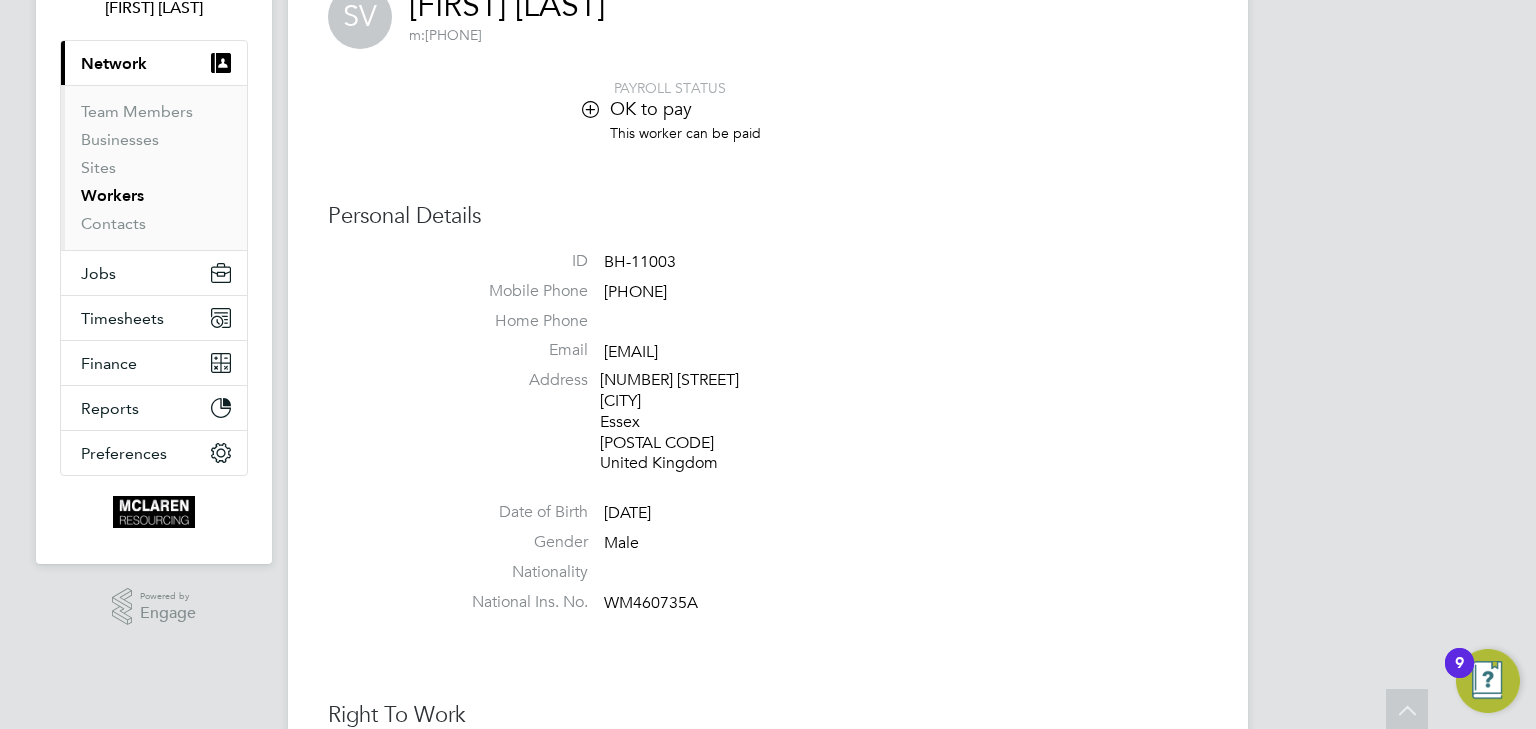 scroll, scrollTop: 0, scrollLeft: 0, axis: both 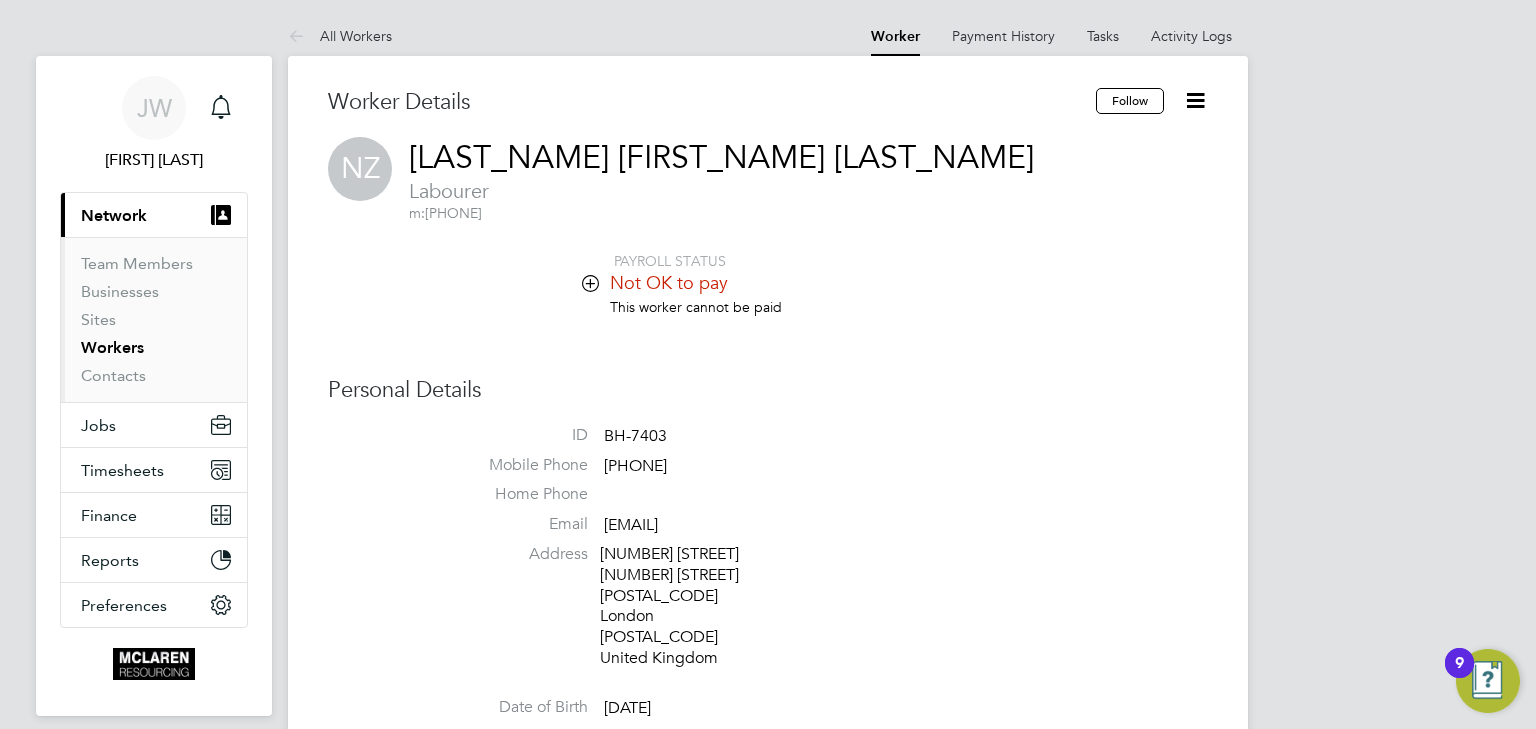 click 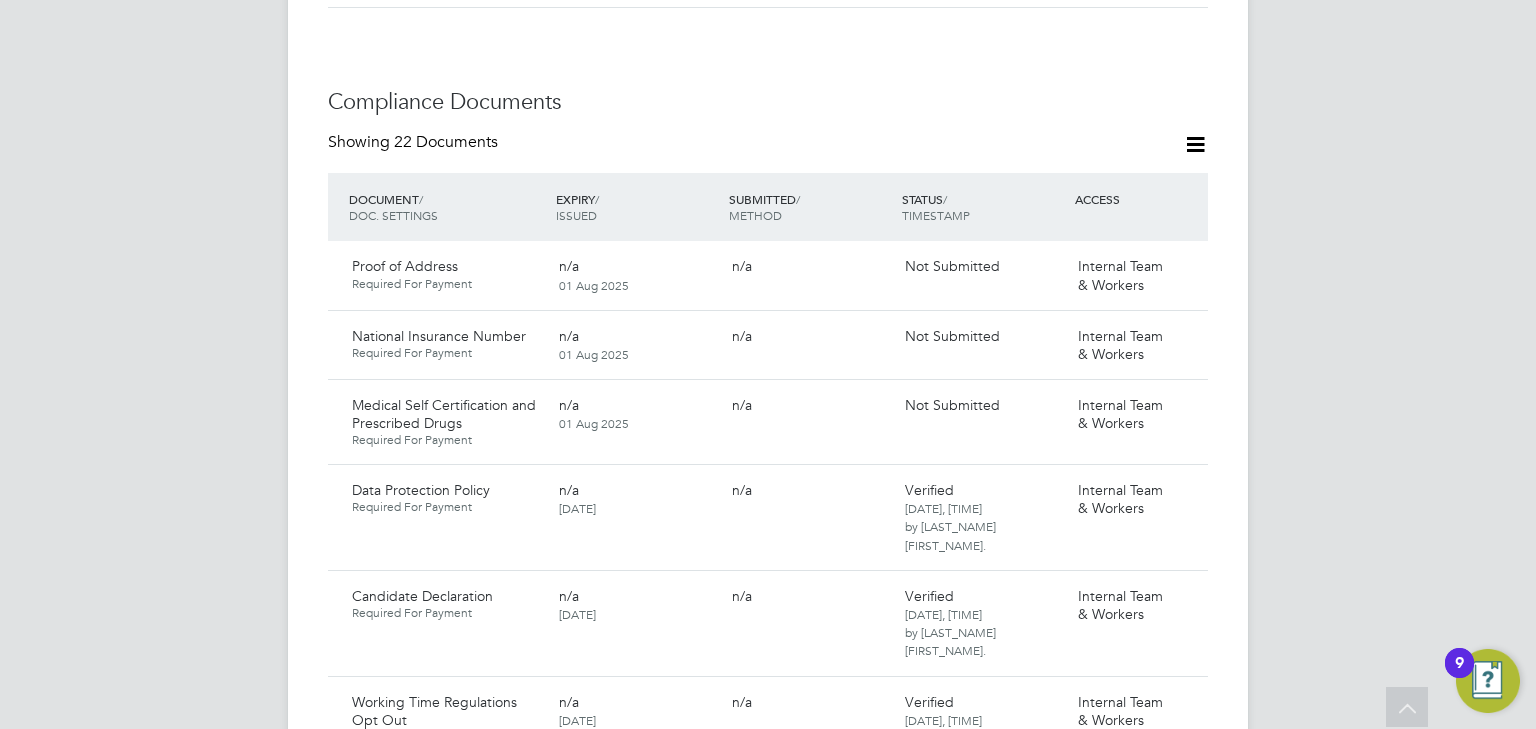scroll, scrollTop: 1280, scrollLeft: 0, axis: vertical 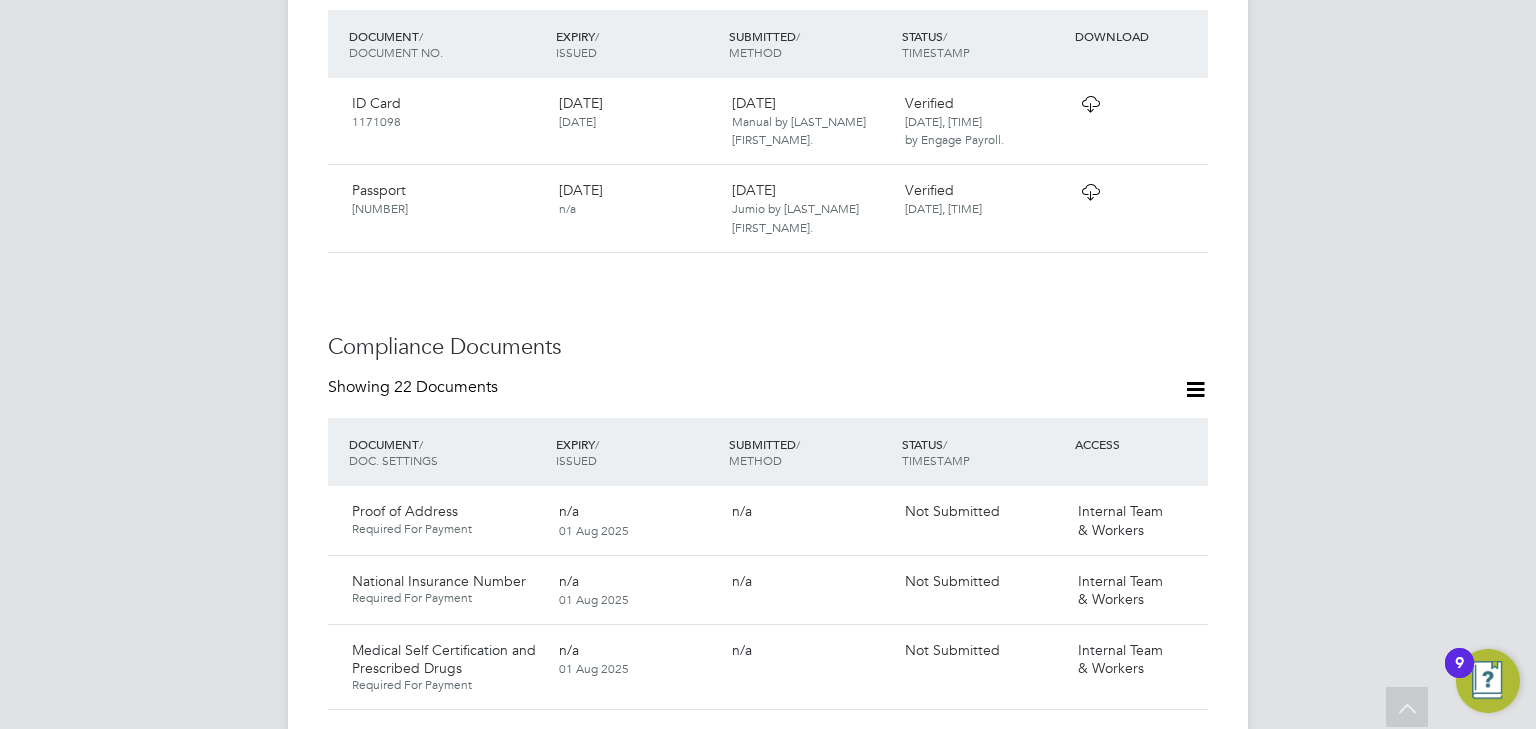 click 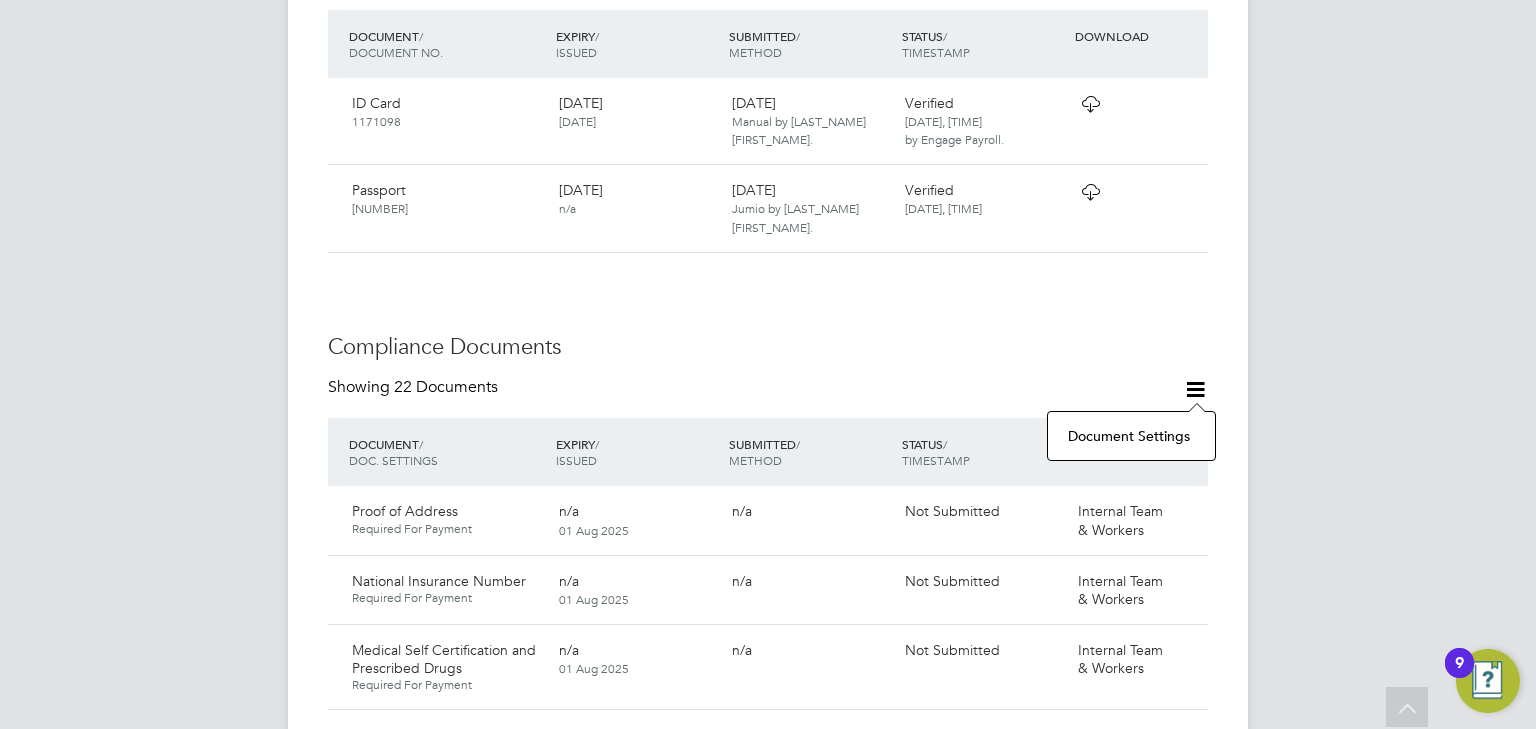 click on "Document Settings" 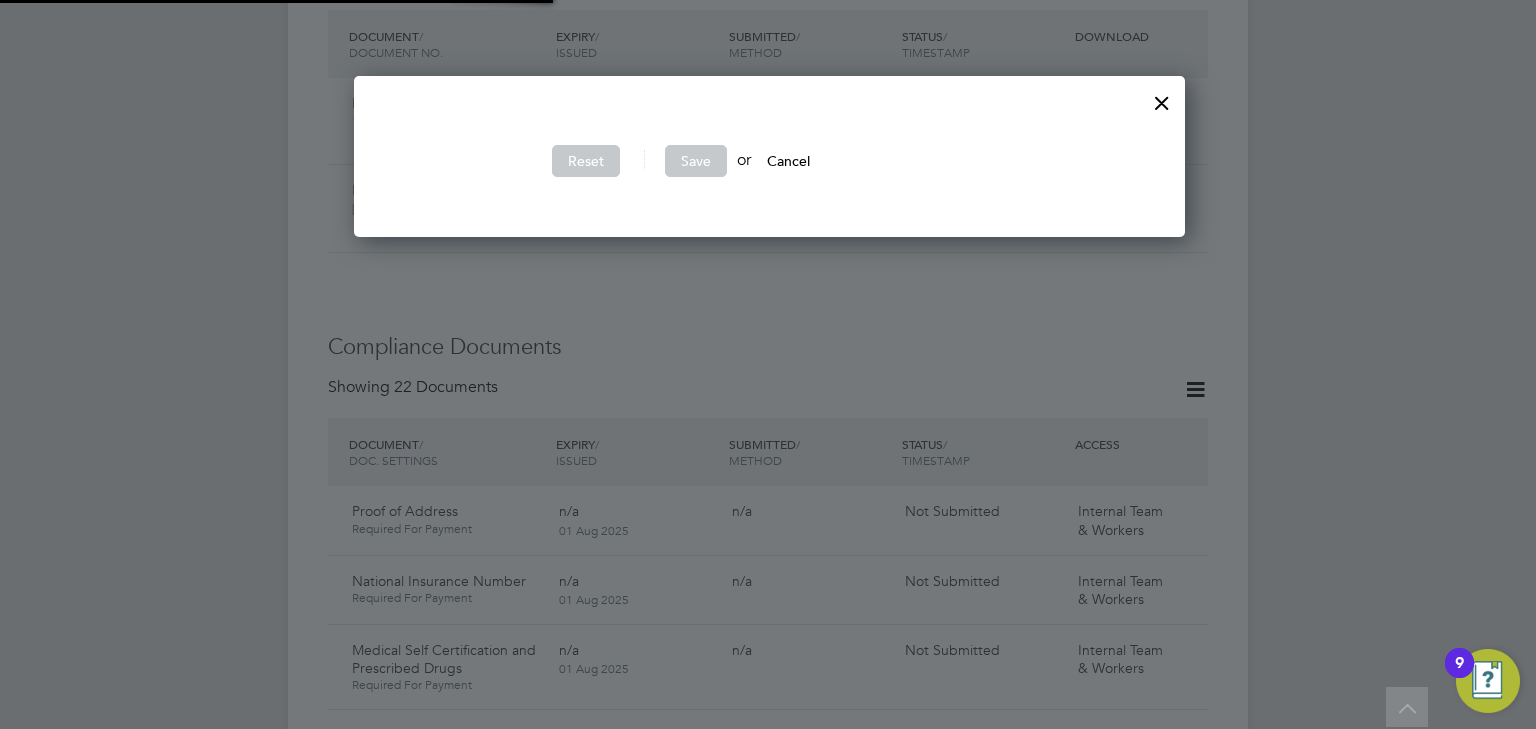 scroll, scrollTop: 10, scrollLeft: 6, axis: both 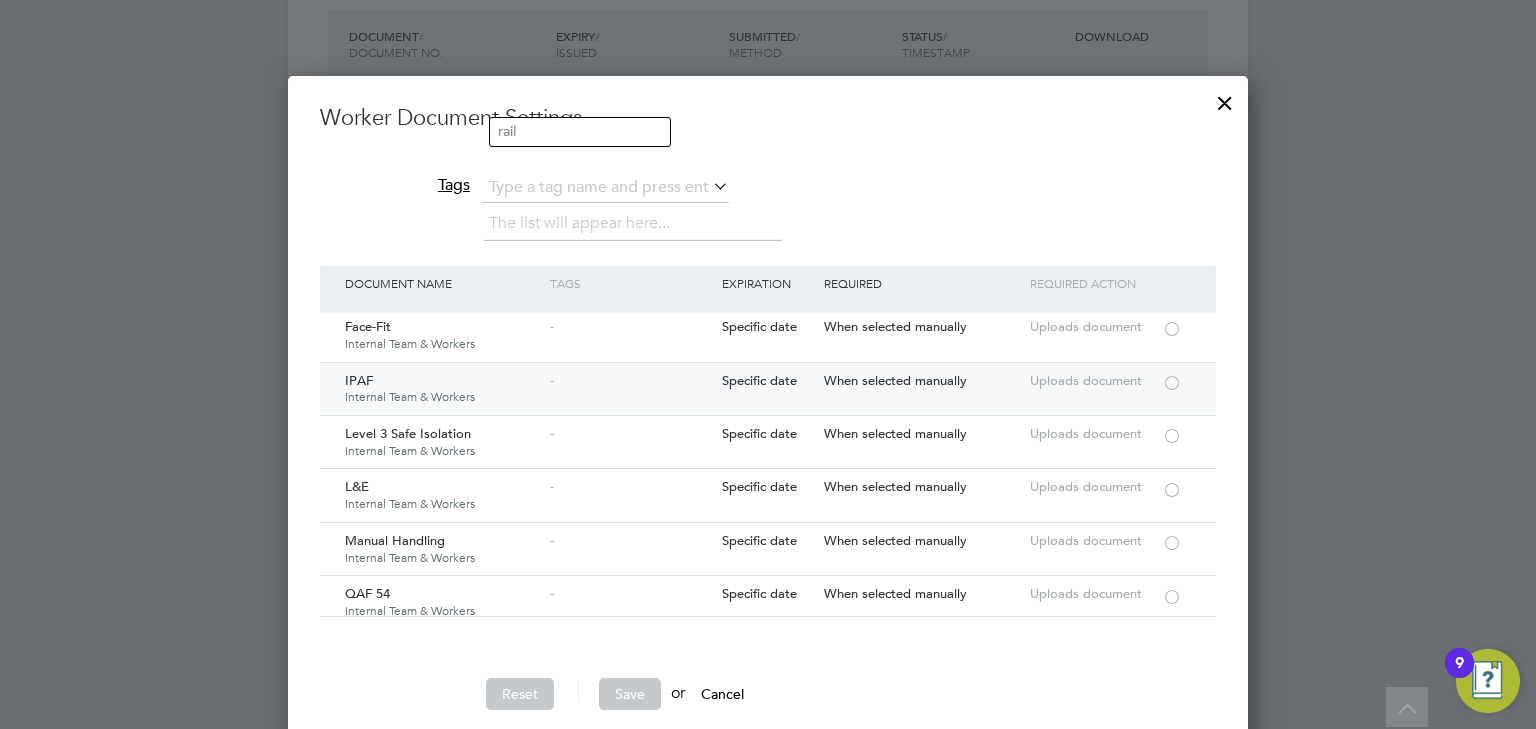 click at bounding box center (1172, 381) 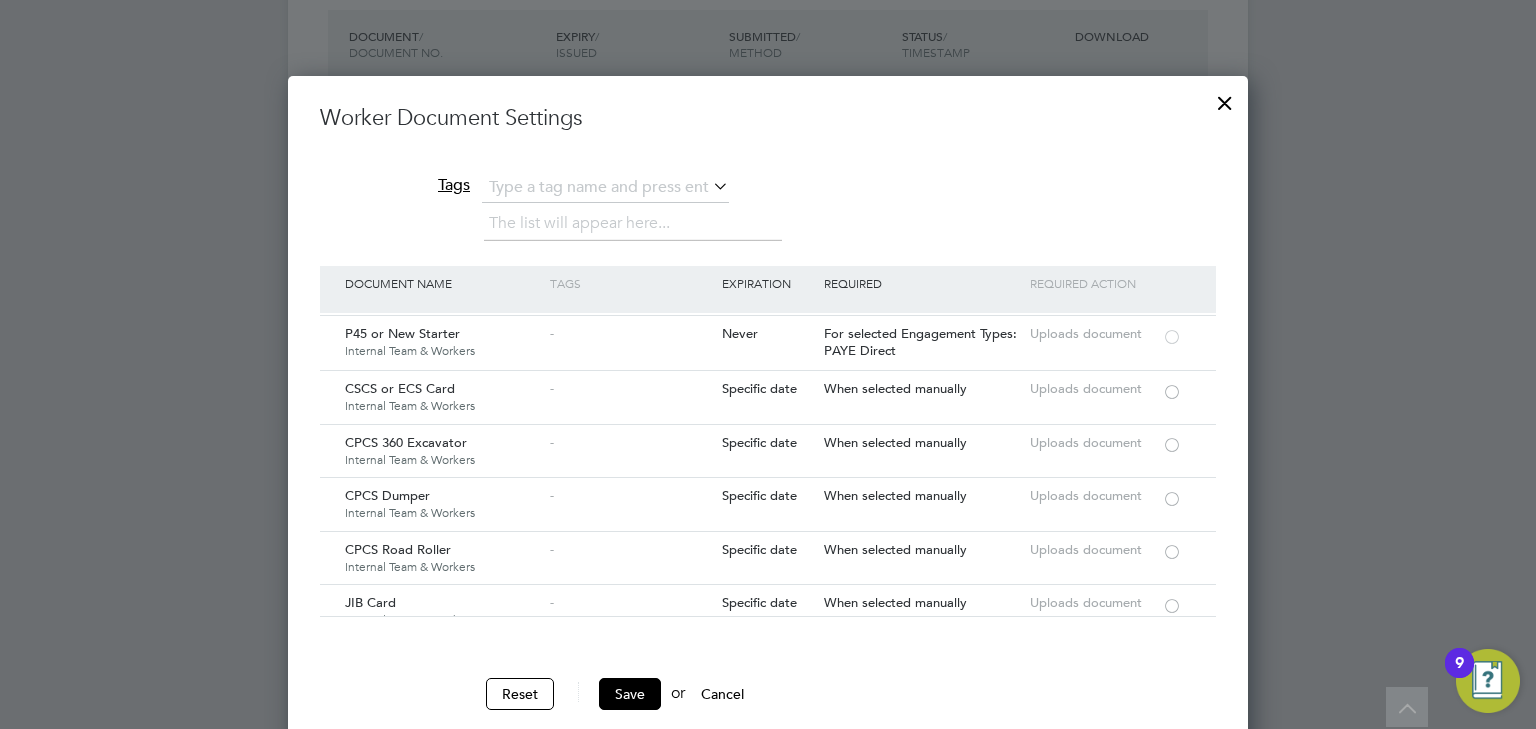 scroll, scrollTop: 2000, scrollLeft: 0, axis: vertical 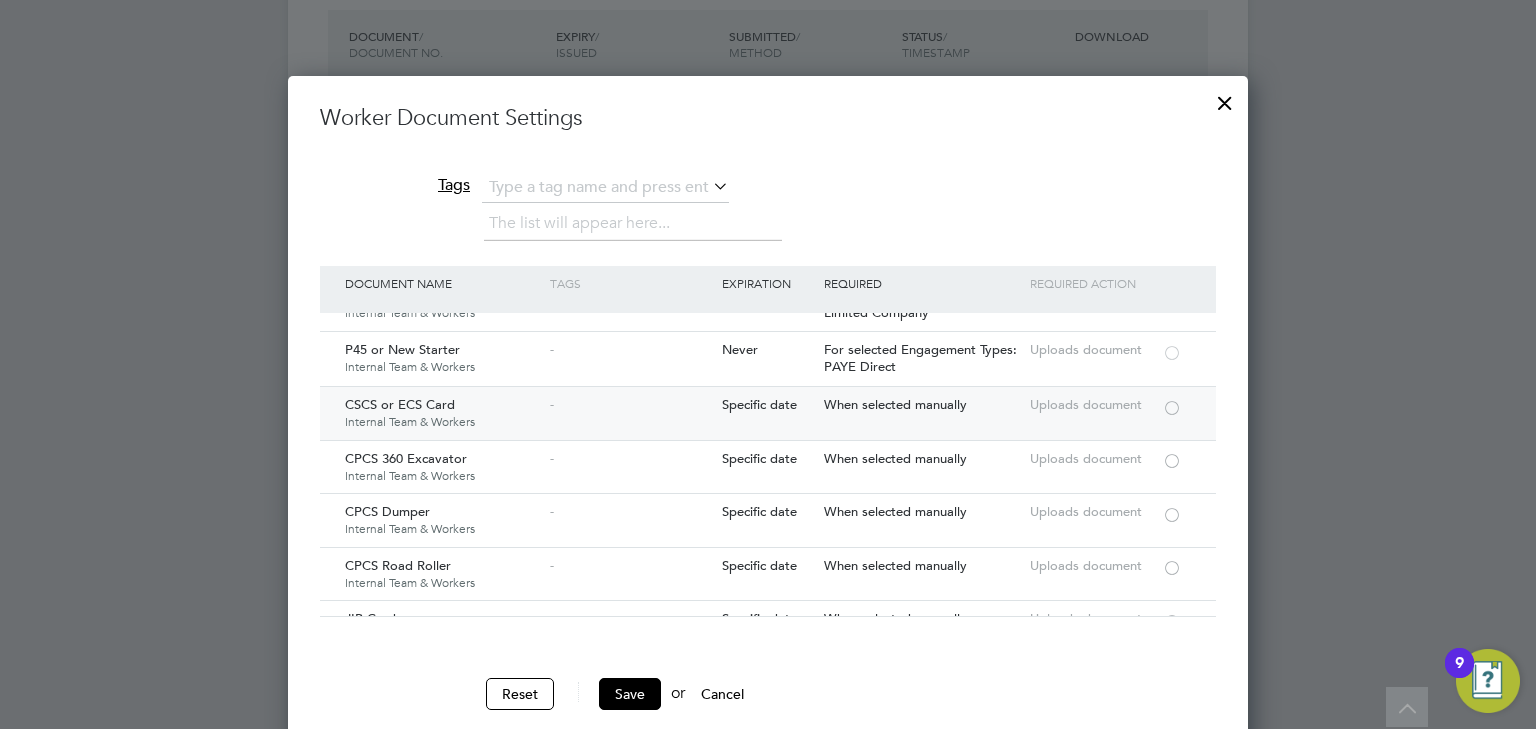 click at bounding box center (1172, 406) 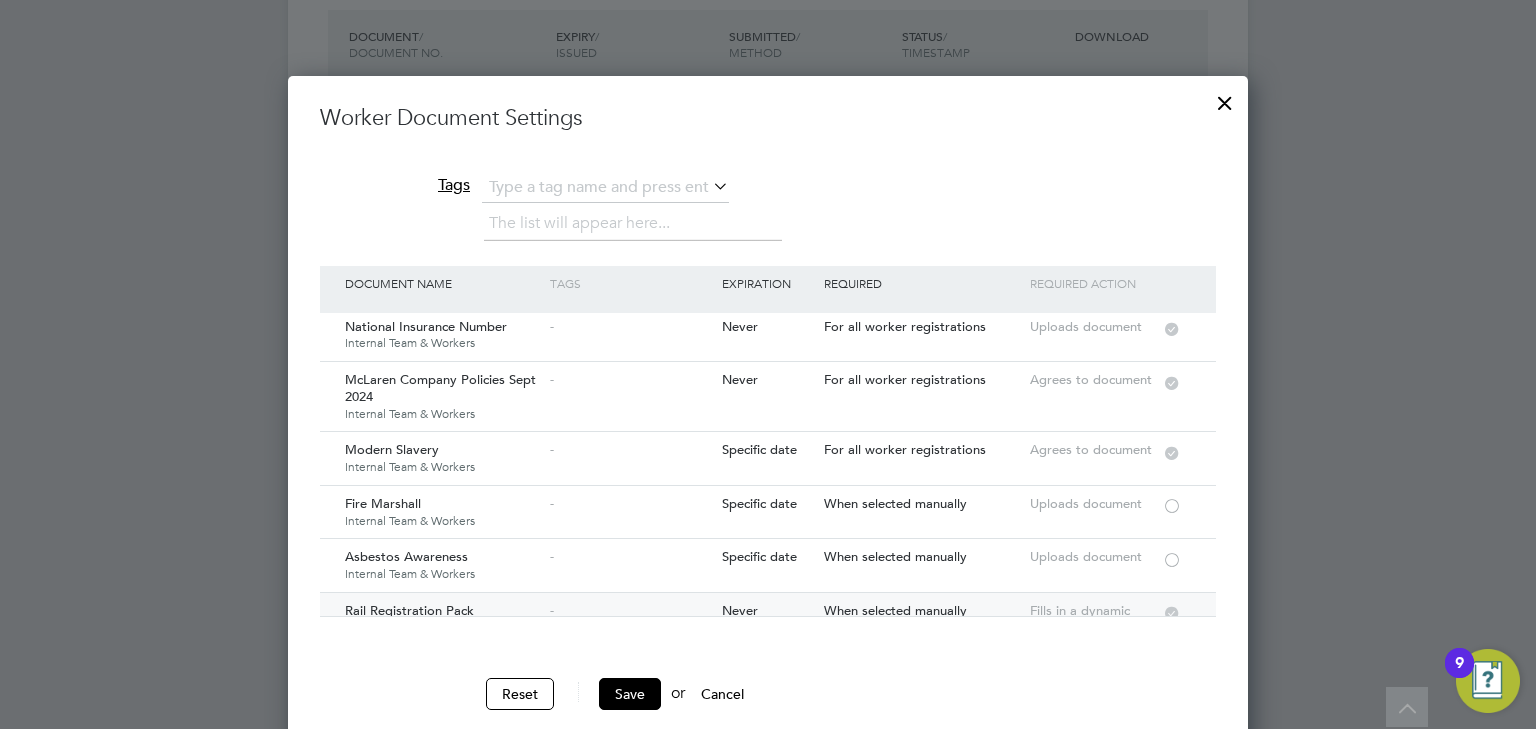 scroll, scrollTop: 0, scrollLeft: 0, axis: both 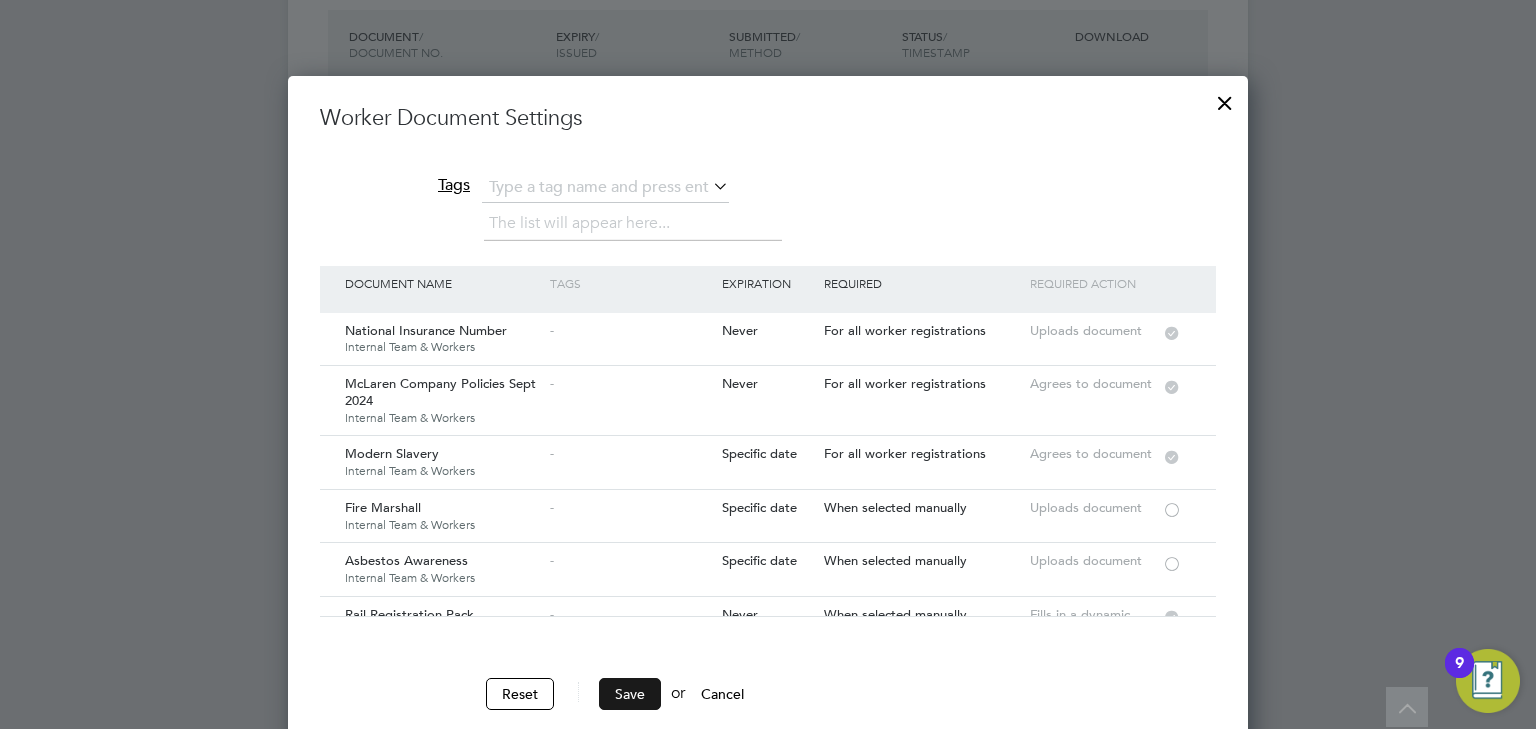 click on "Save" at bounding box center (630, 694) 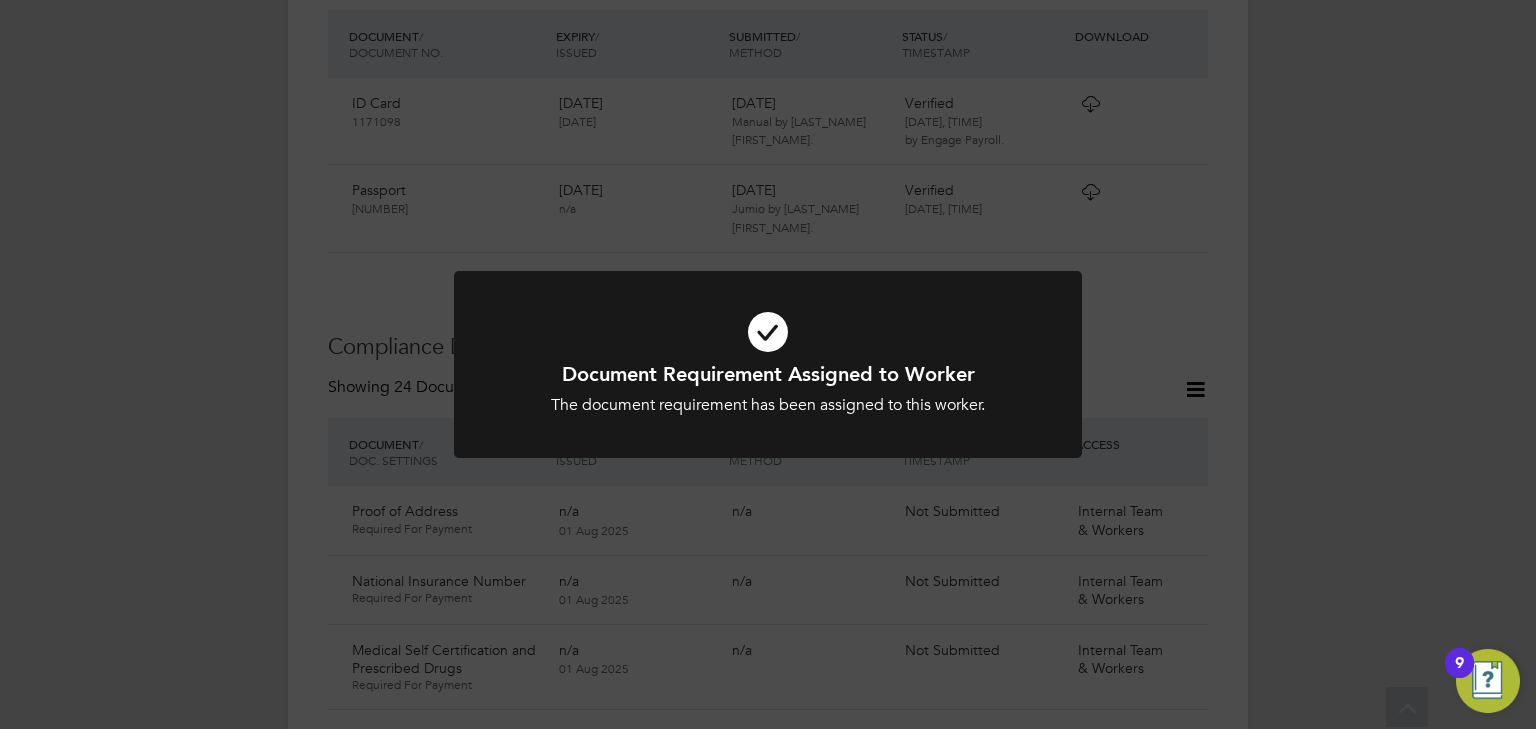 scroll, scrollTop: 1355, scrollLeft: 0, axis: vertical 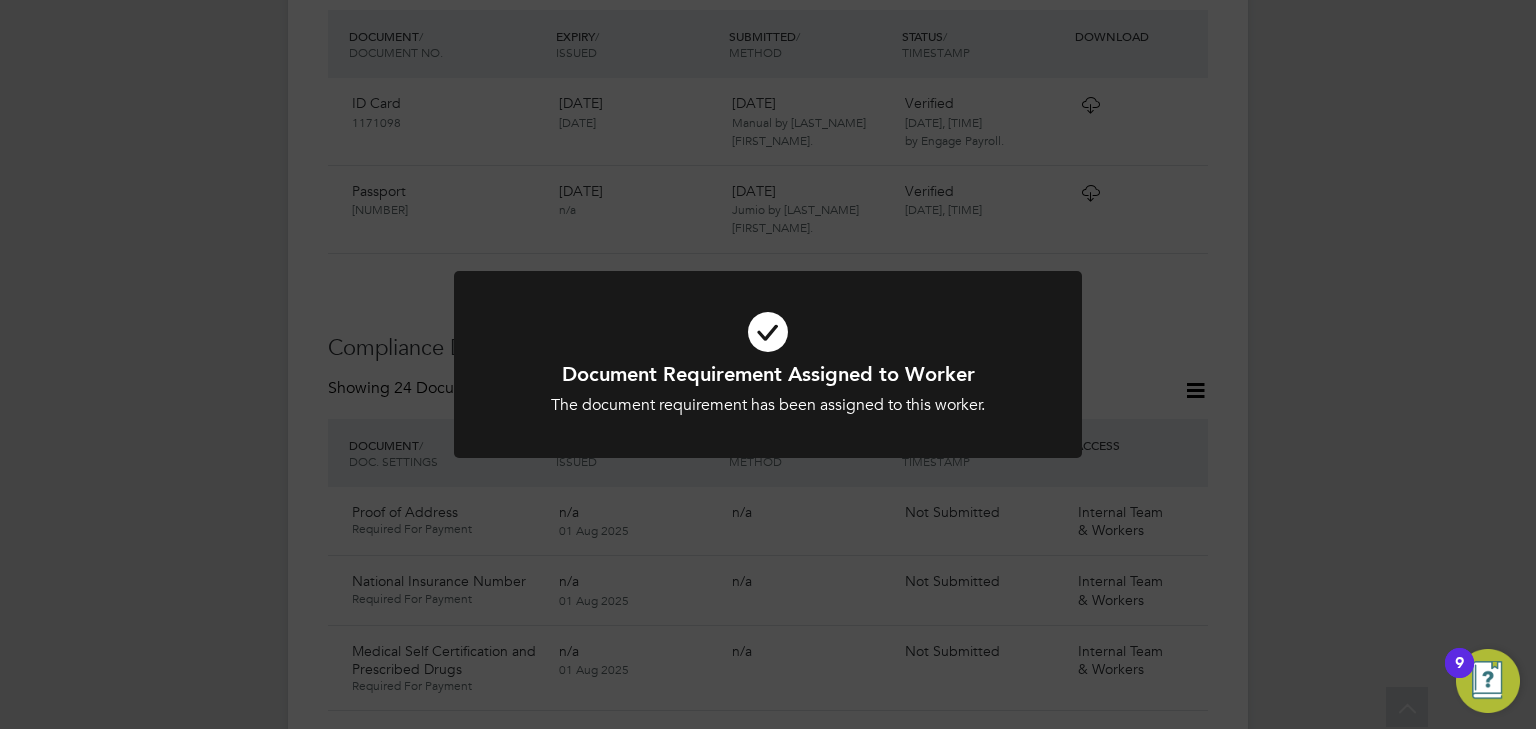 click on "Document Requirement Assigned to Worker The document requirement has been assigned to this worker. Cancel Okay" 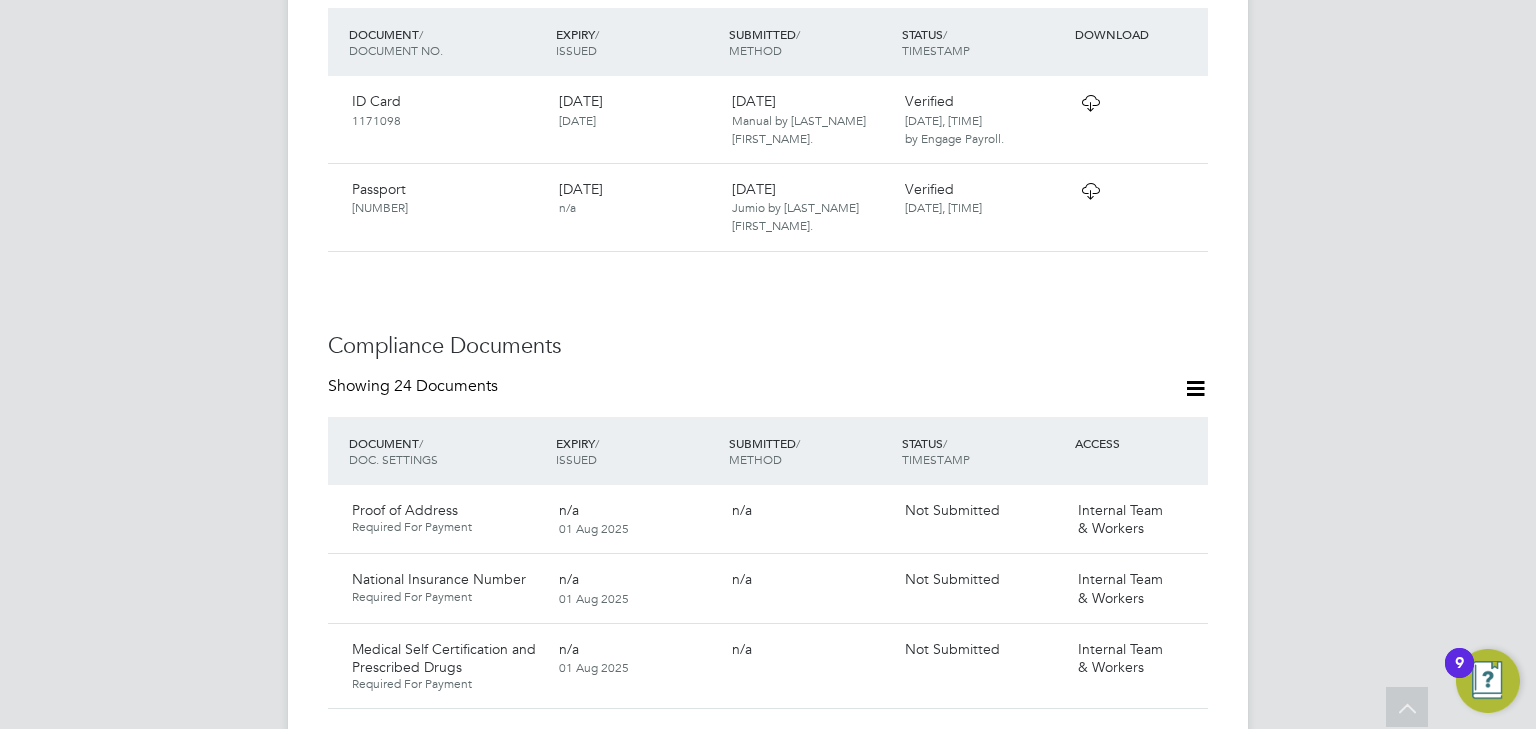 scroll, scrollTop: 1435, scrollLeft: 0, axis: vertical 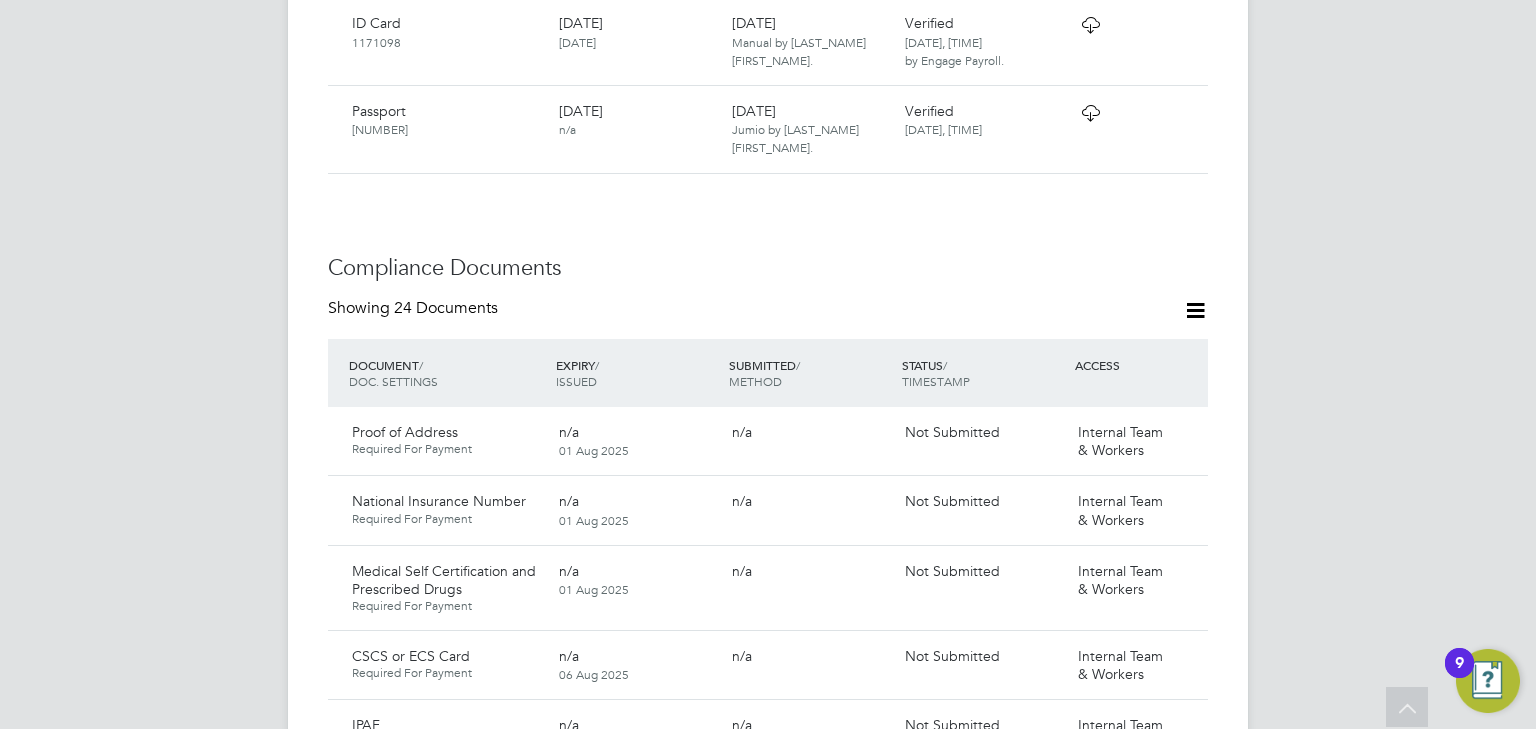 click 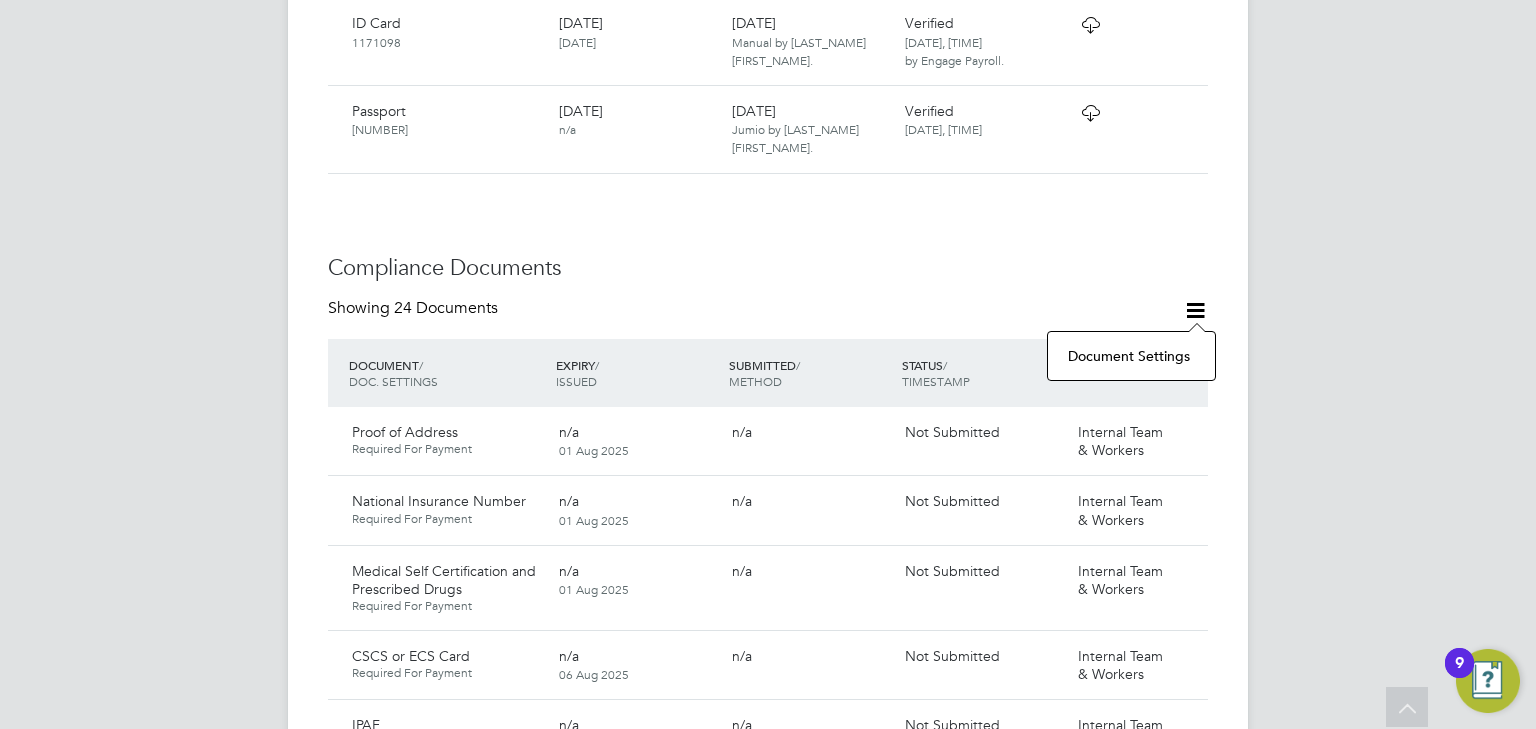 click 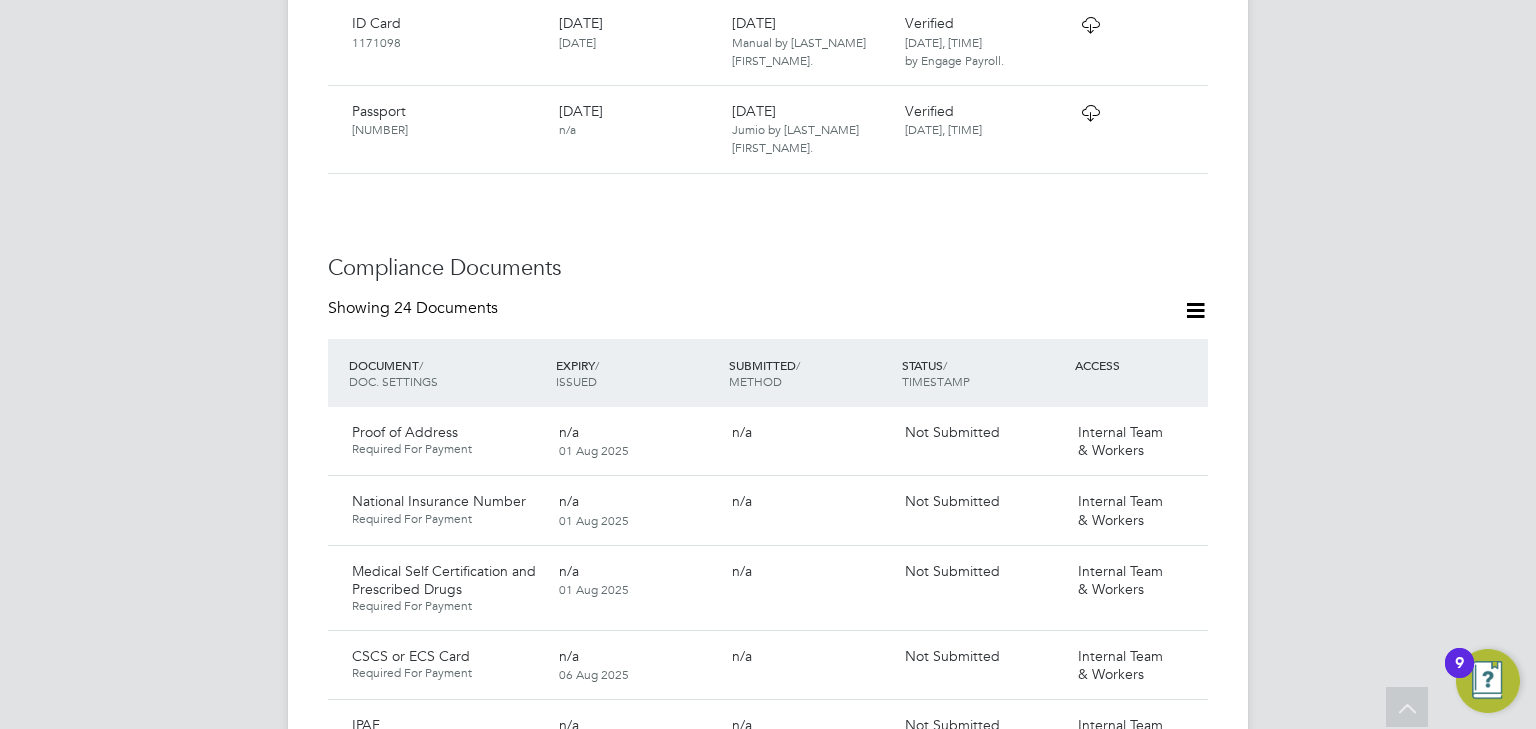 click 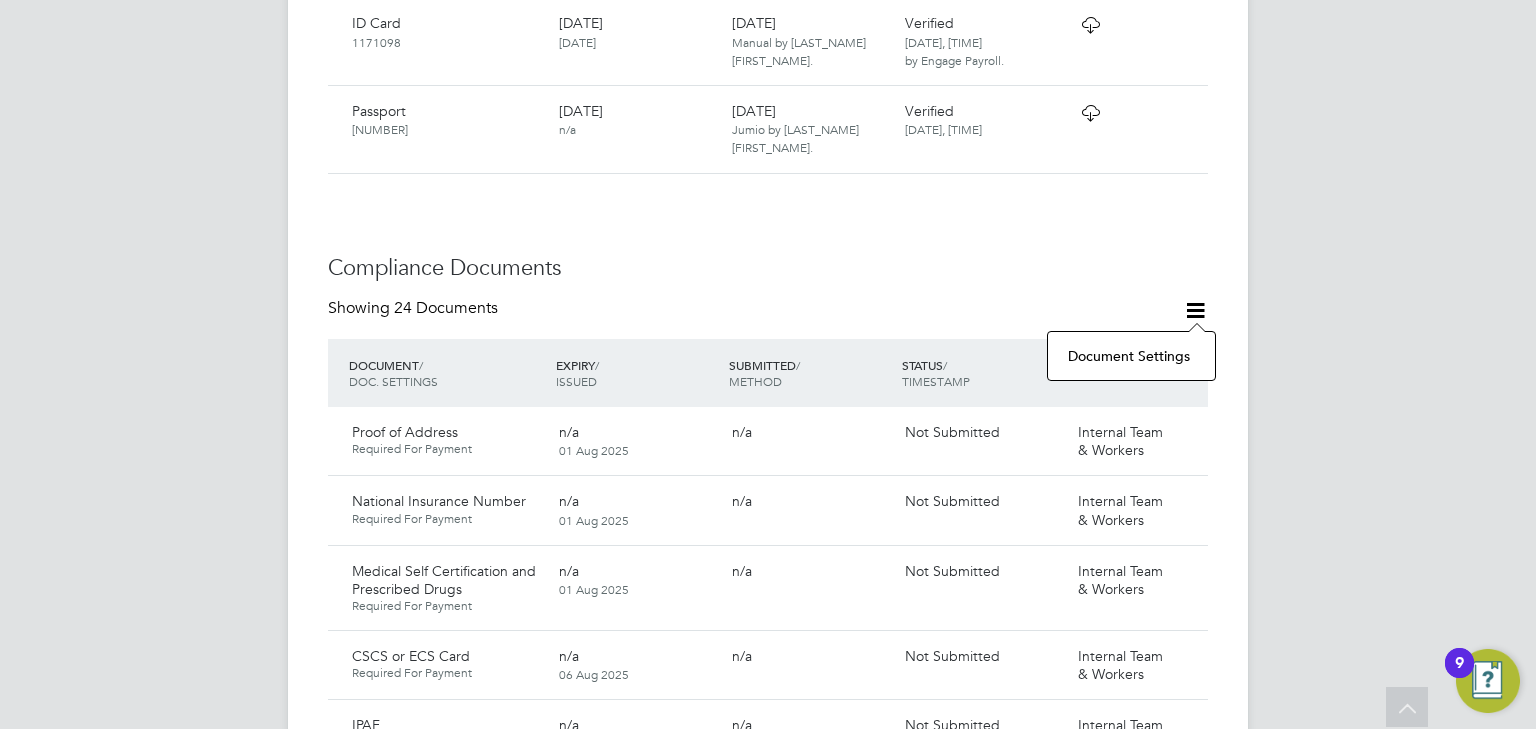 click on "Document Settings" 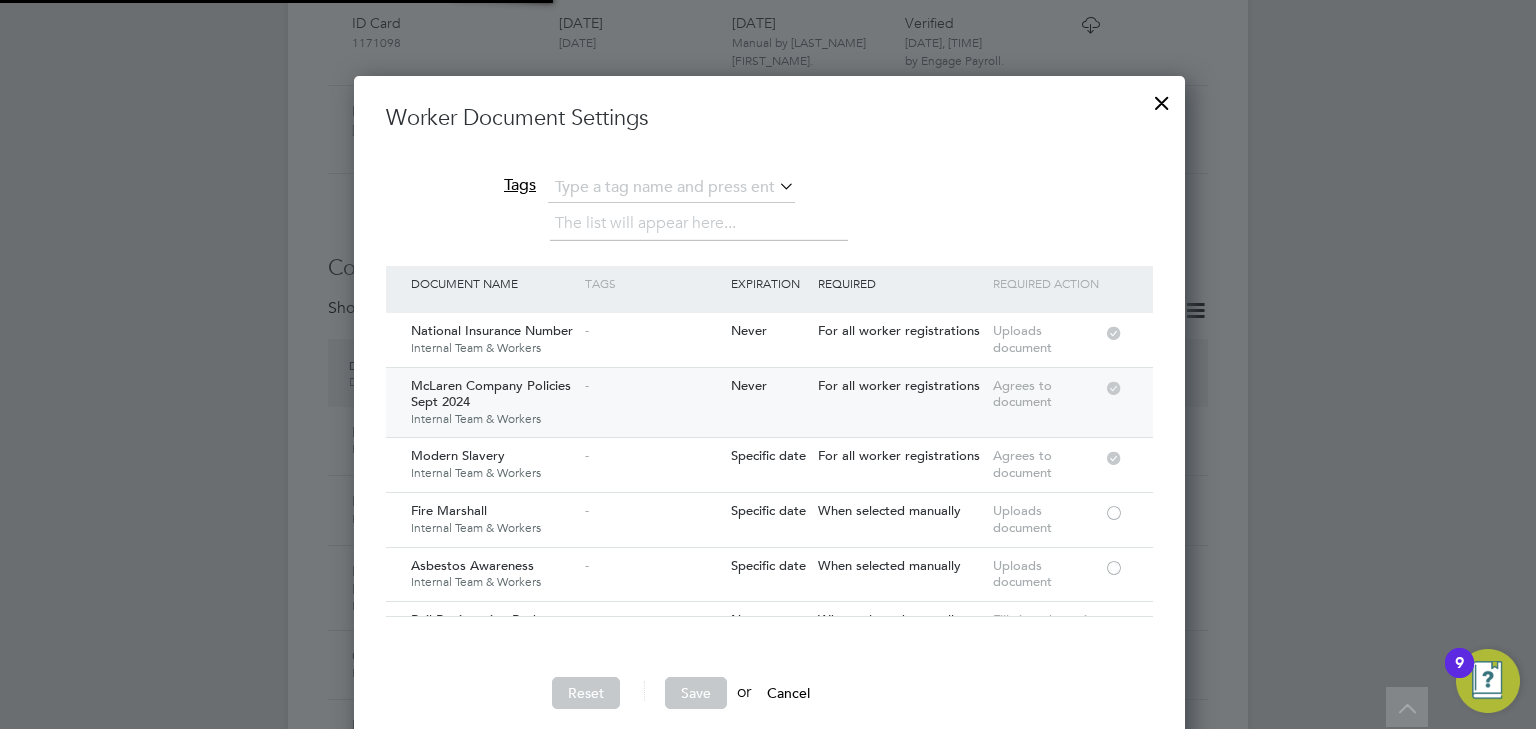 scroll, scrollTop: 689, scrollLeft: 953, axis: both 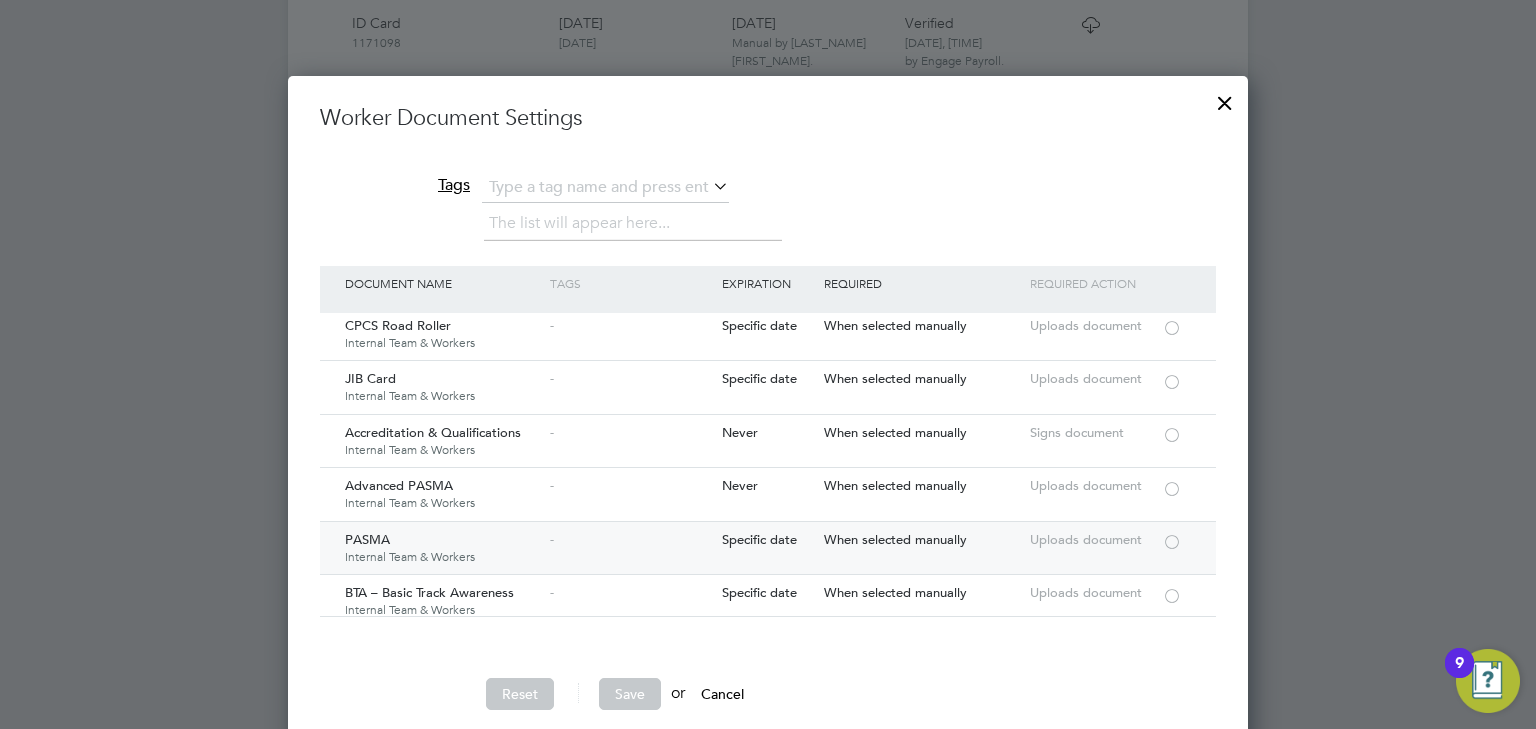 click at bounding box center (1172, 540) 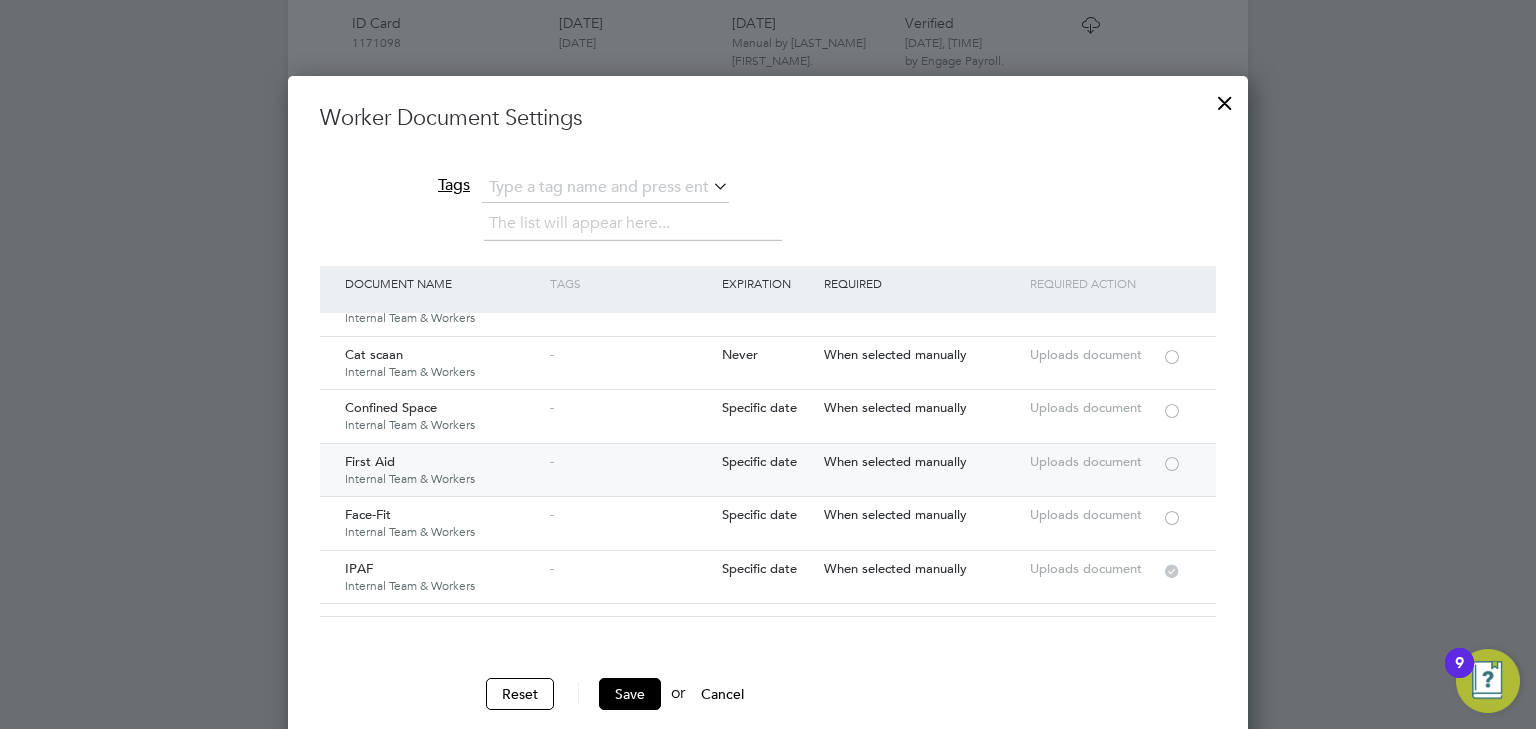 scroll, scrollTop: 2560, scrollLeft: 0, axis: vertical 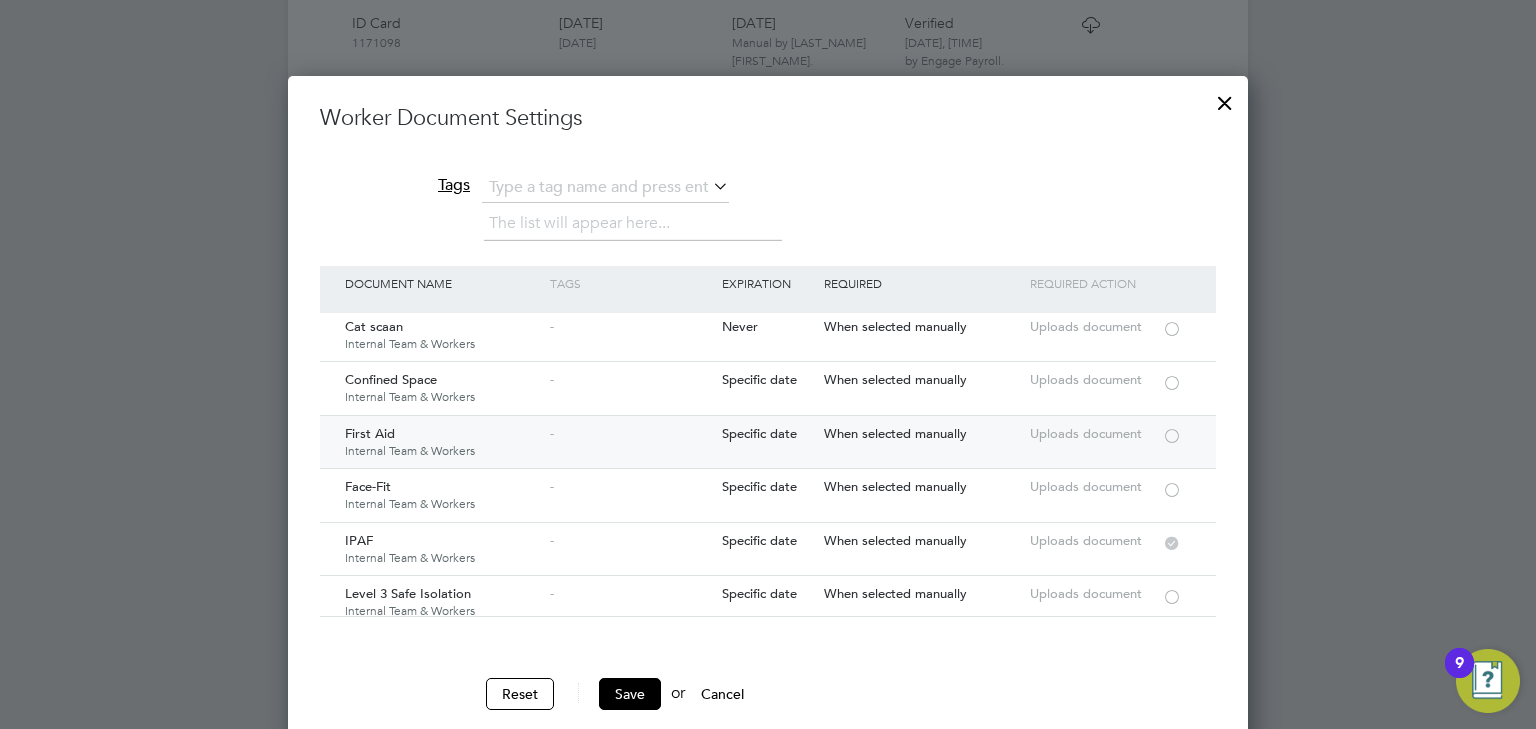 click at bounding box center [1172, 434] 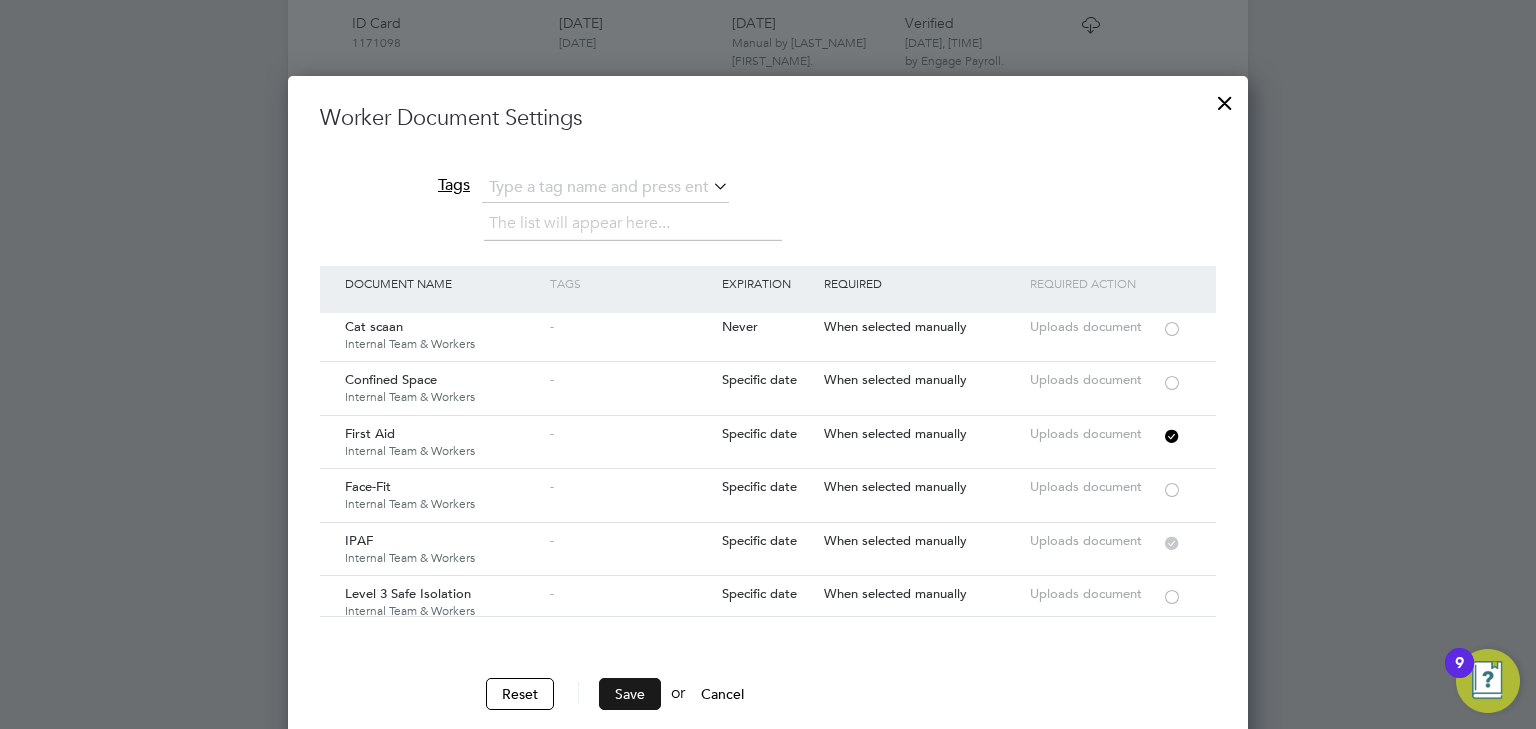 click on "Save" at bounding box center (630, 694) 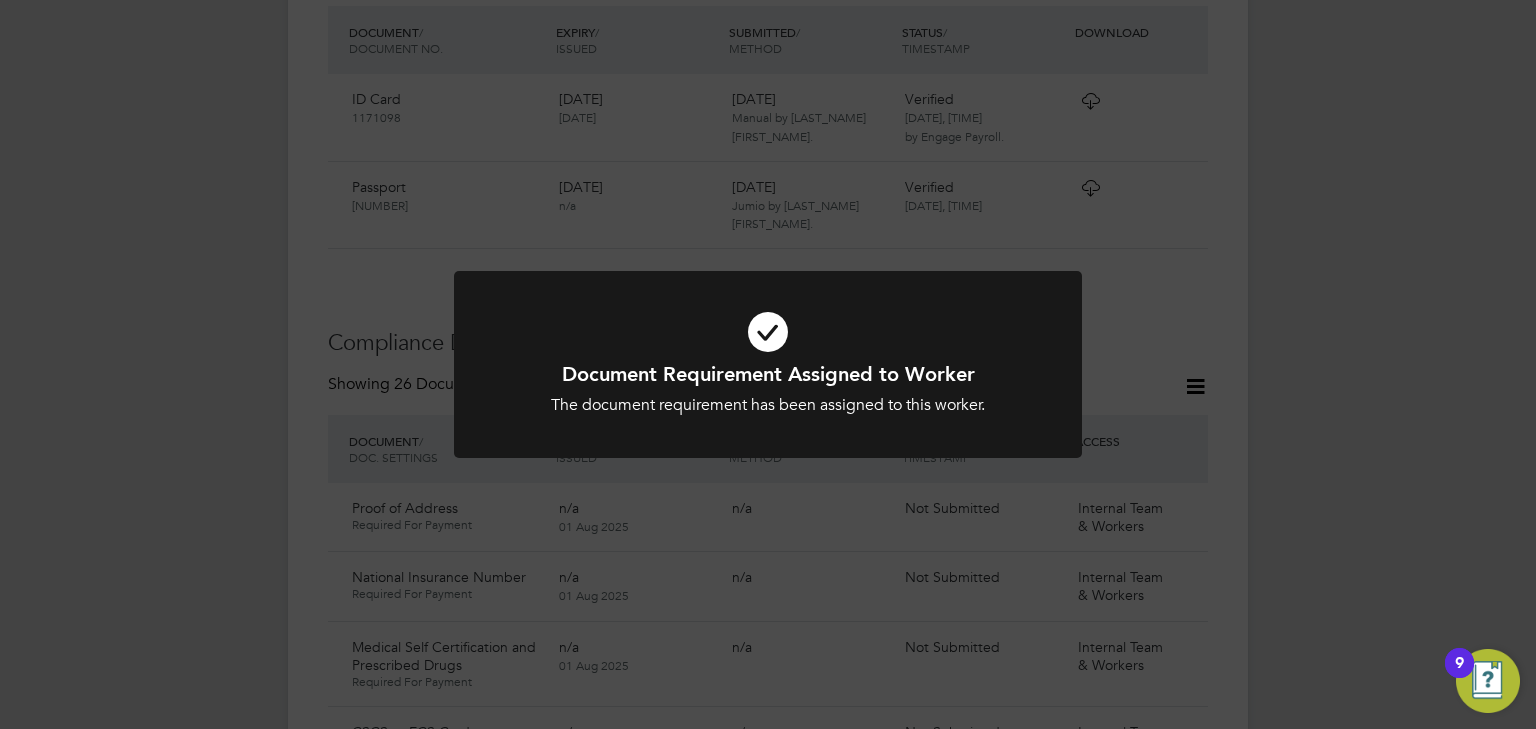 scroll, scrollTop: 1511, scrollLeft: 0, axis: vertical 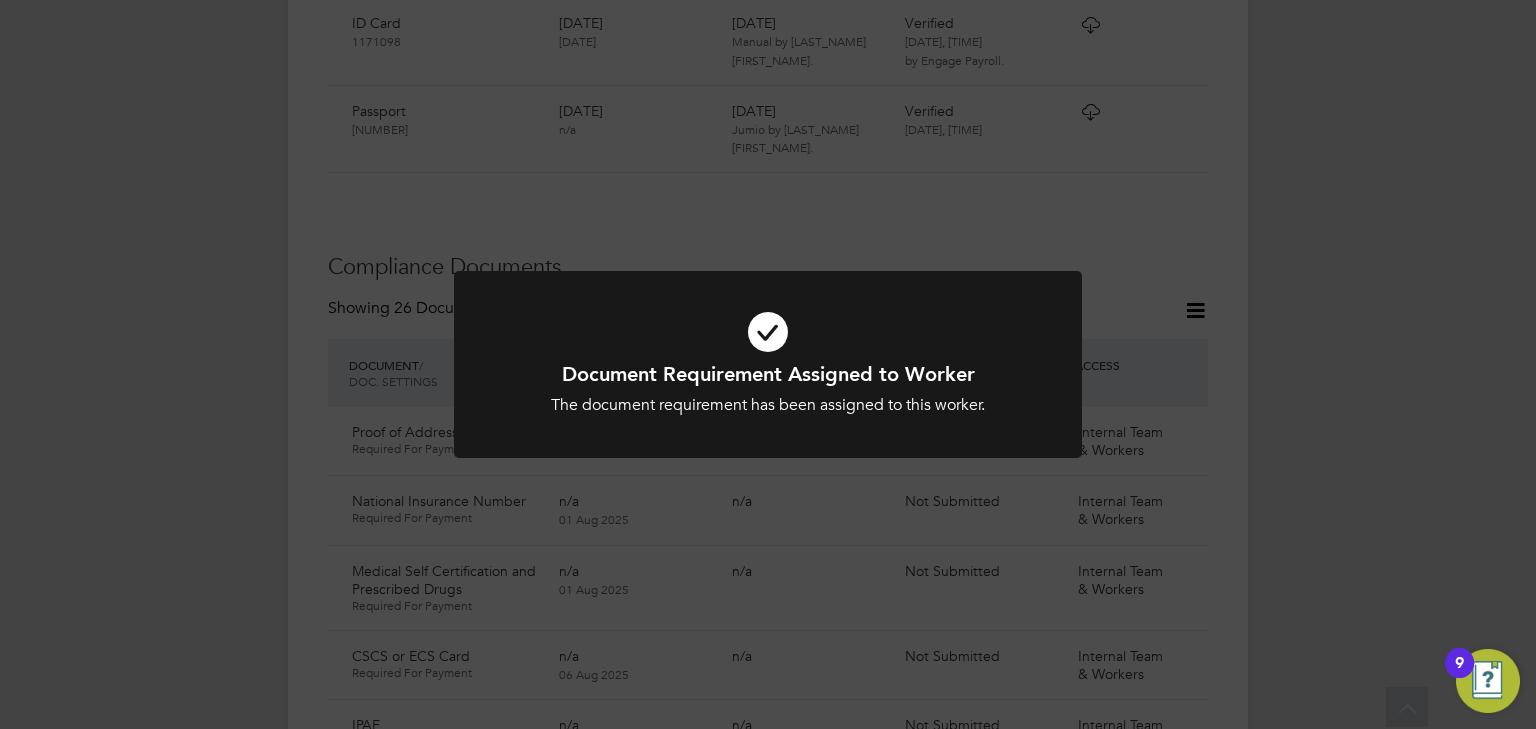 click on "Document Requirement Assigned to Worker The document requirement has been assigned to this worker. Cancel Okay" 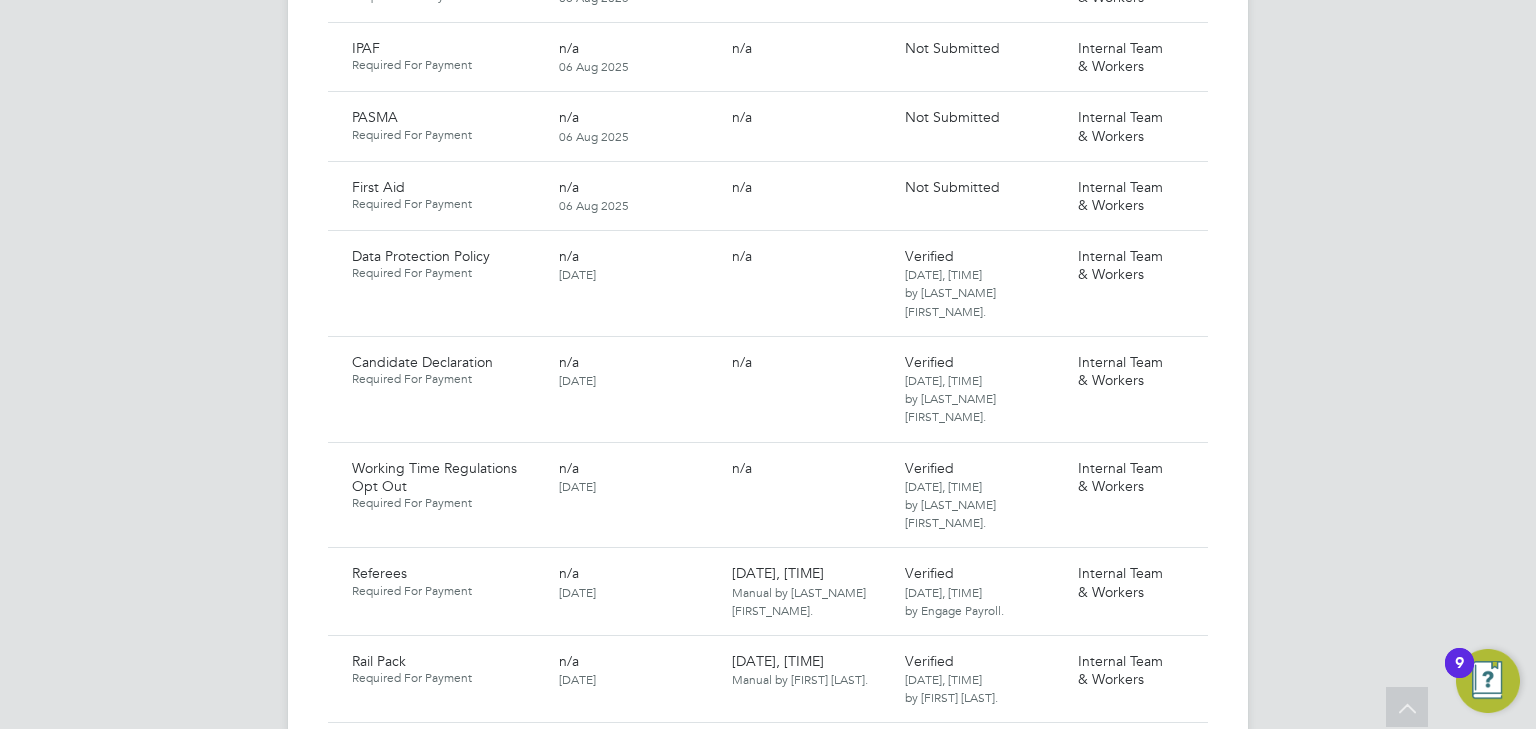 scroll, scrollTop: 1991, scrollLeft: 0, axis: vertical 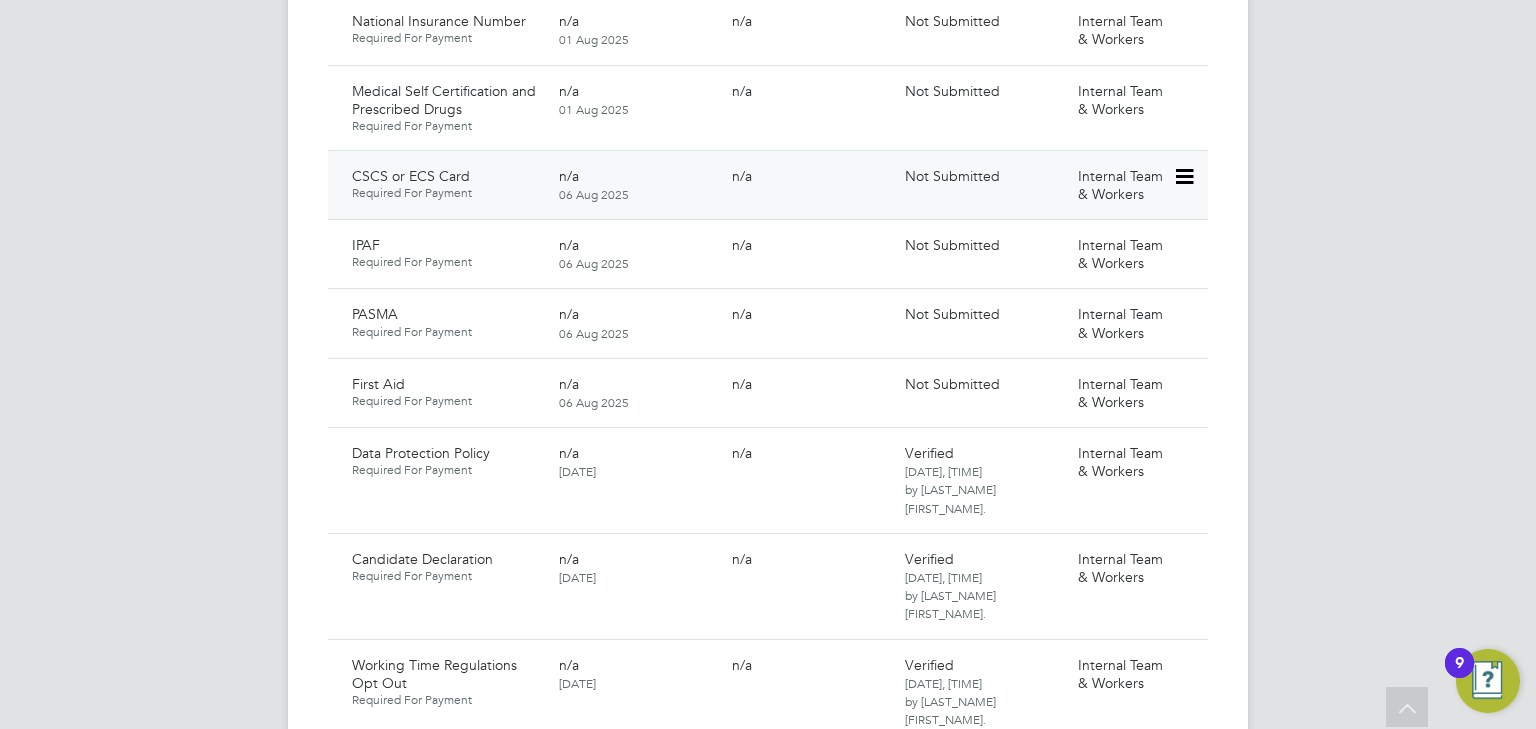 click 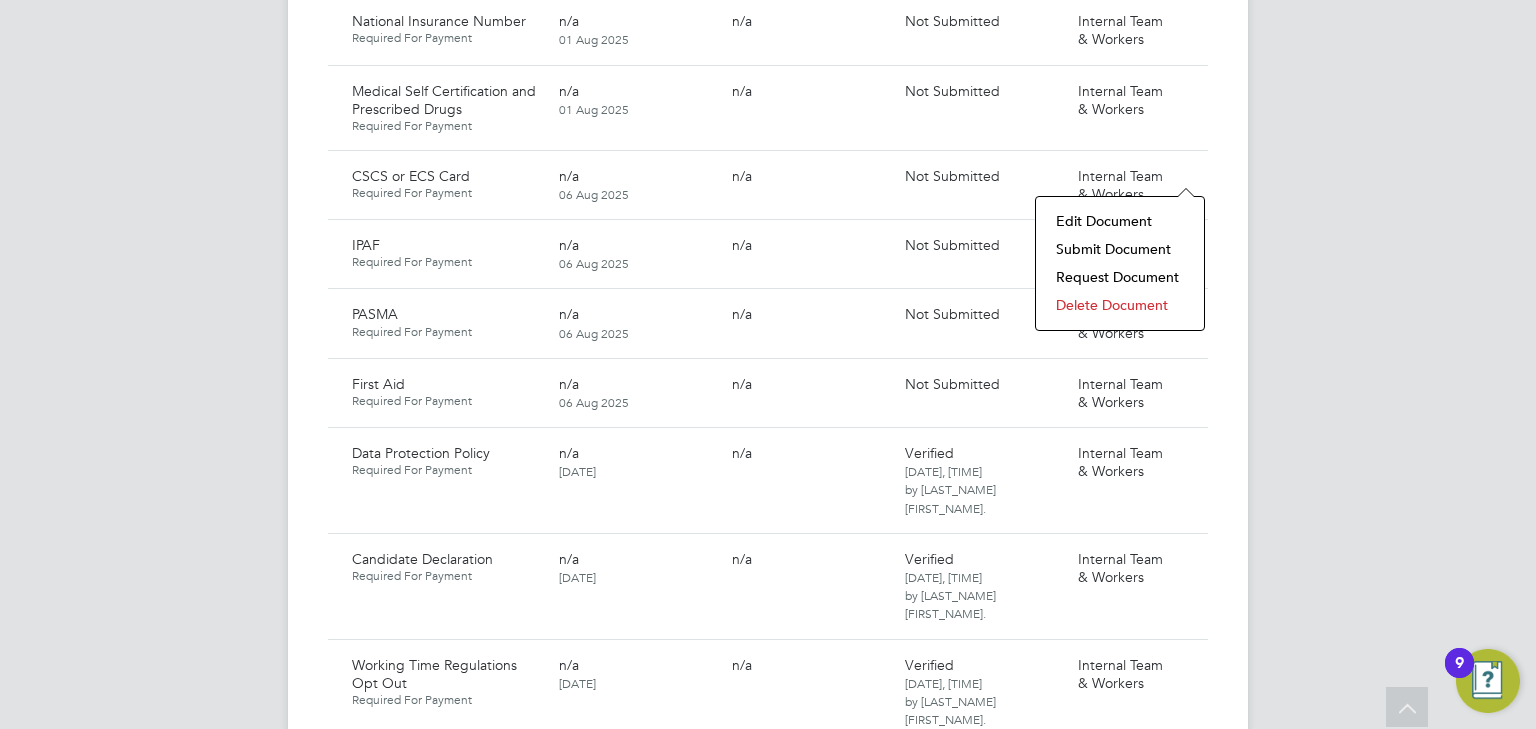 click on "Submit Document" 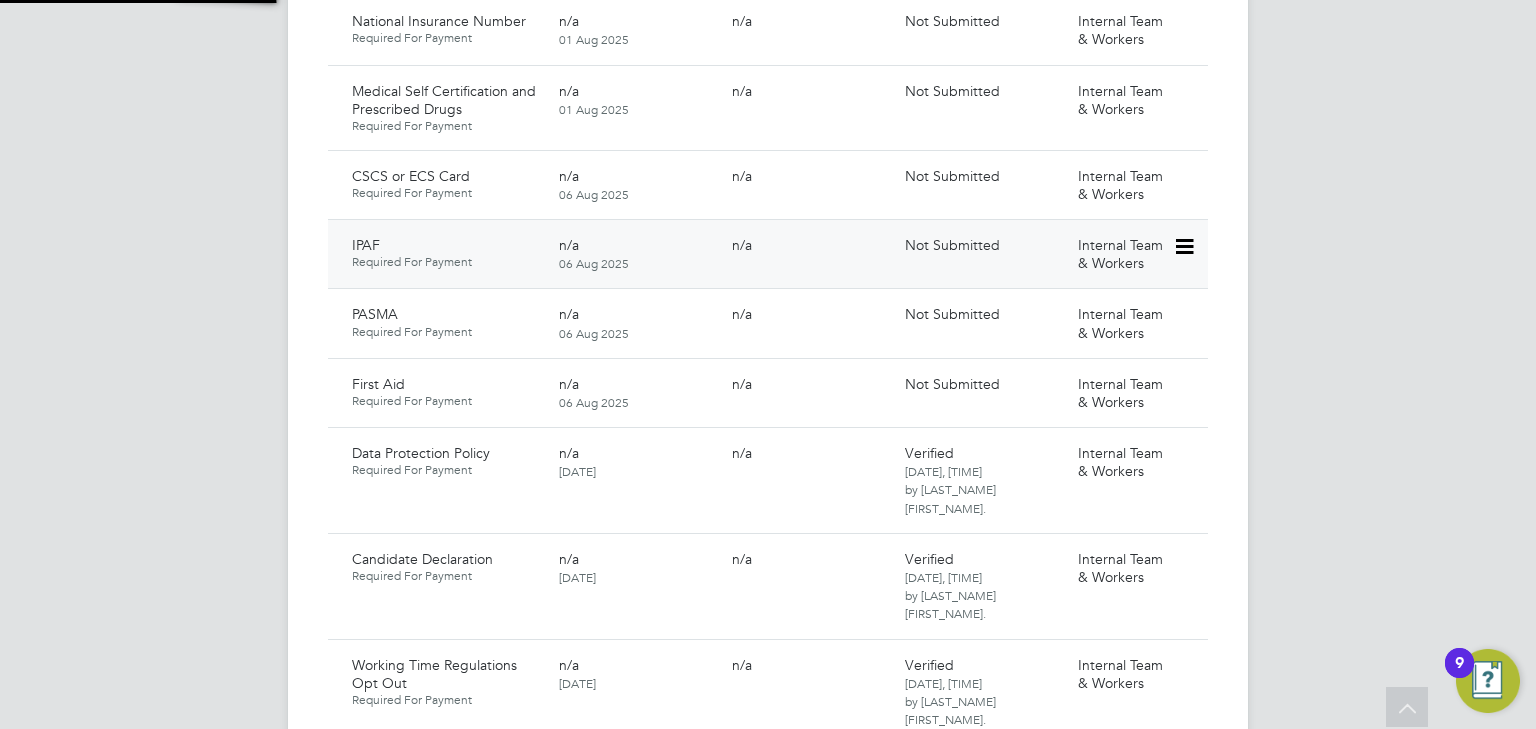 scroll, scrollTop: 9, scrollLeft: 10, axis: both 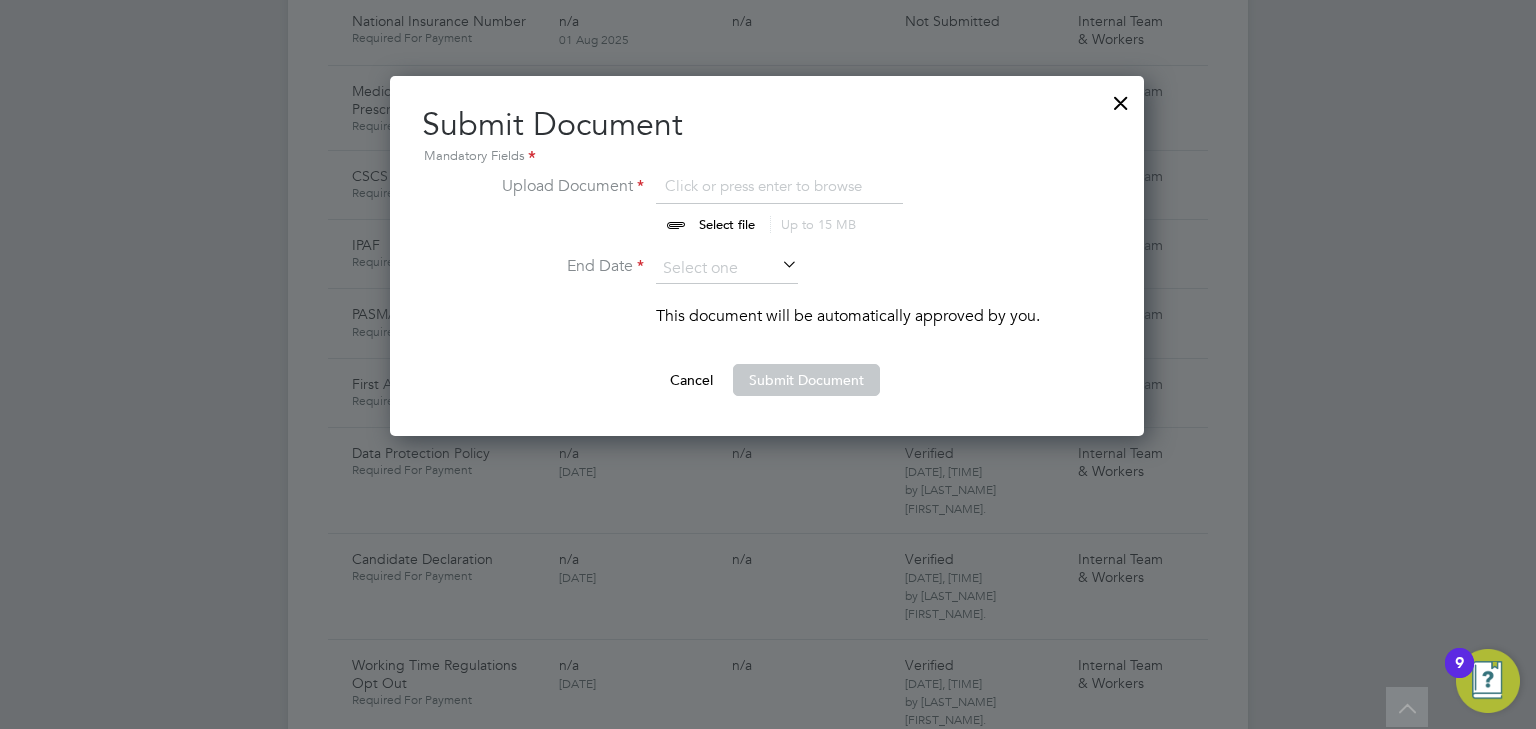 click at bounding box center (746, 204) 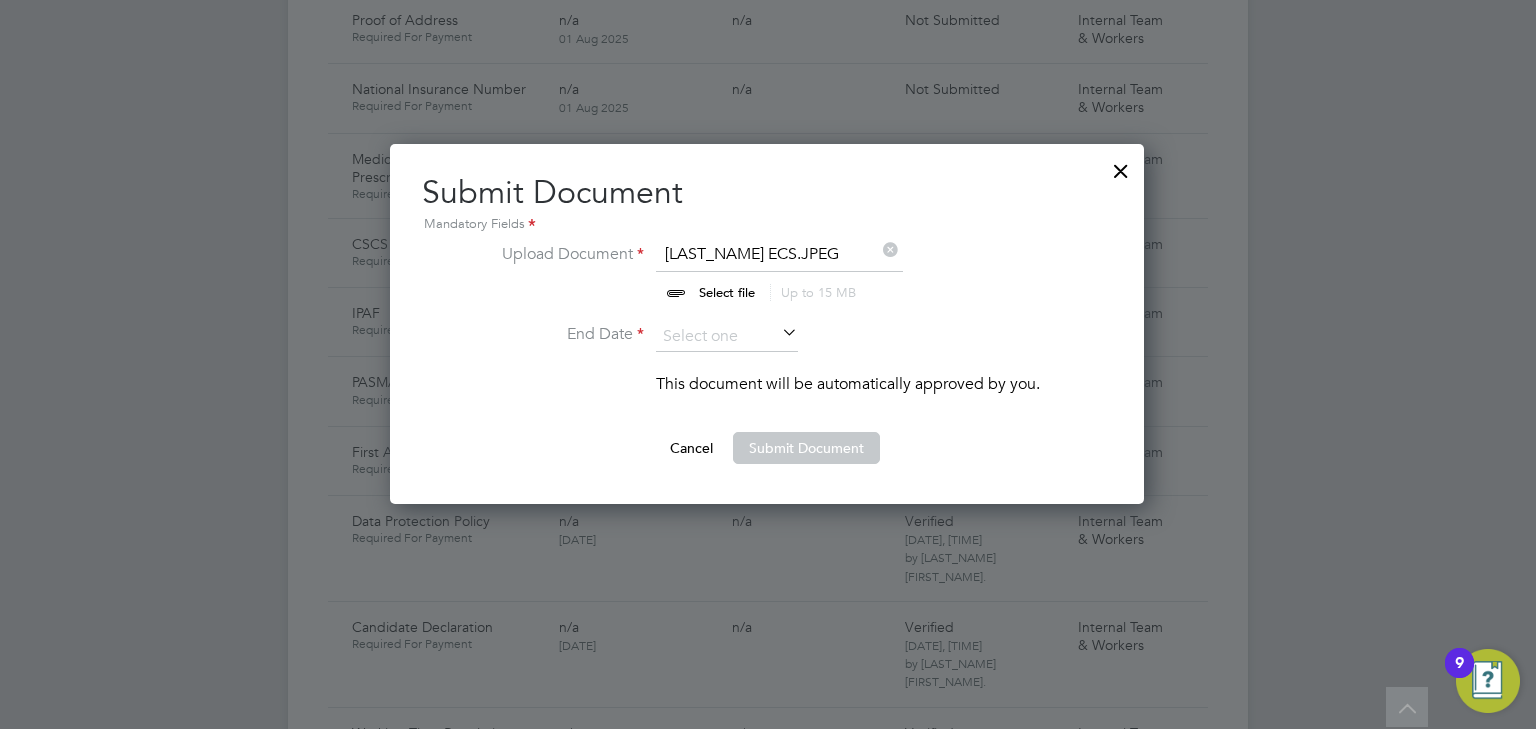 scroll, scrollTop: 1831, scrollLeft: 0, axis: vertical 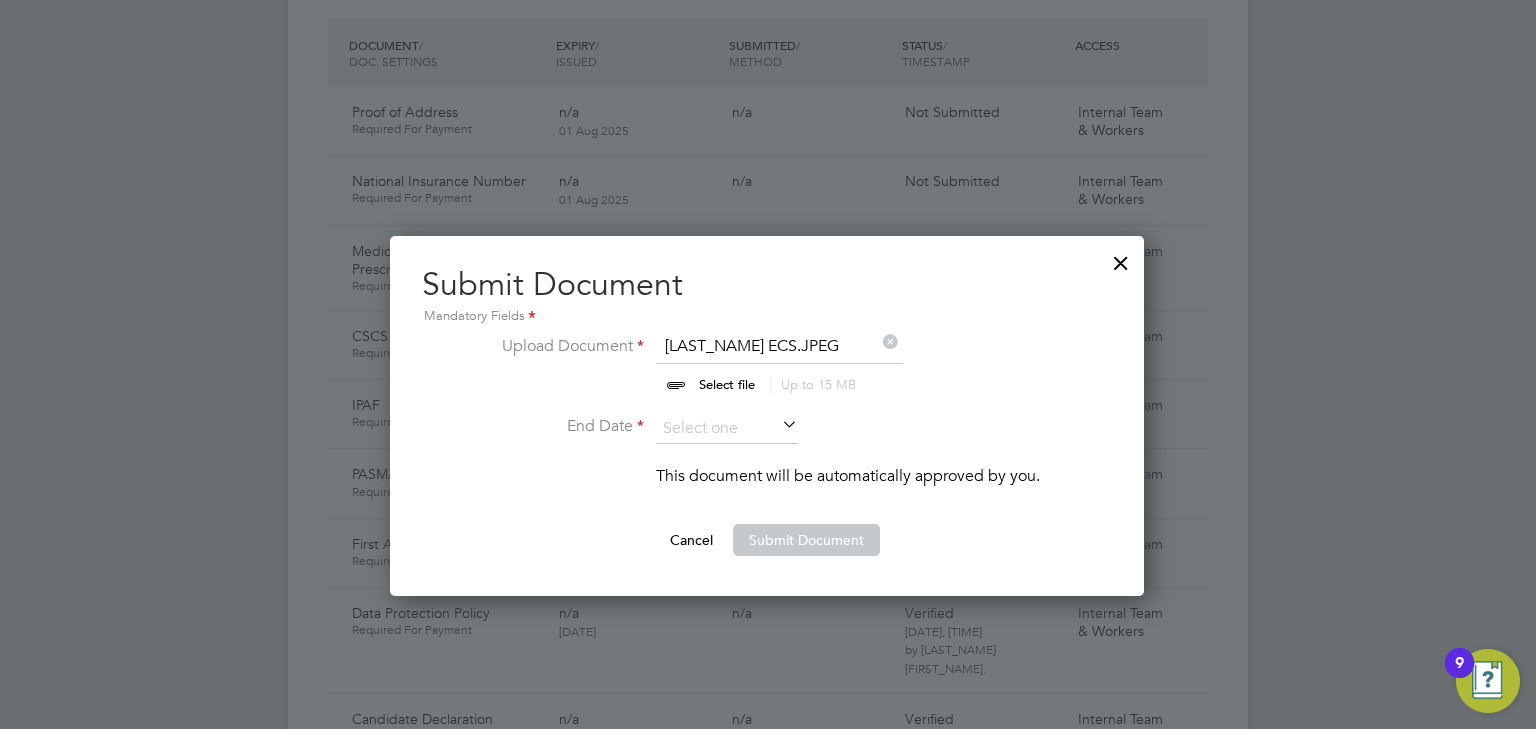 click at bounding box center (778, 426) 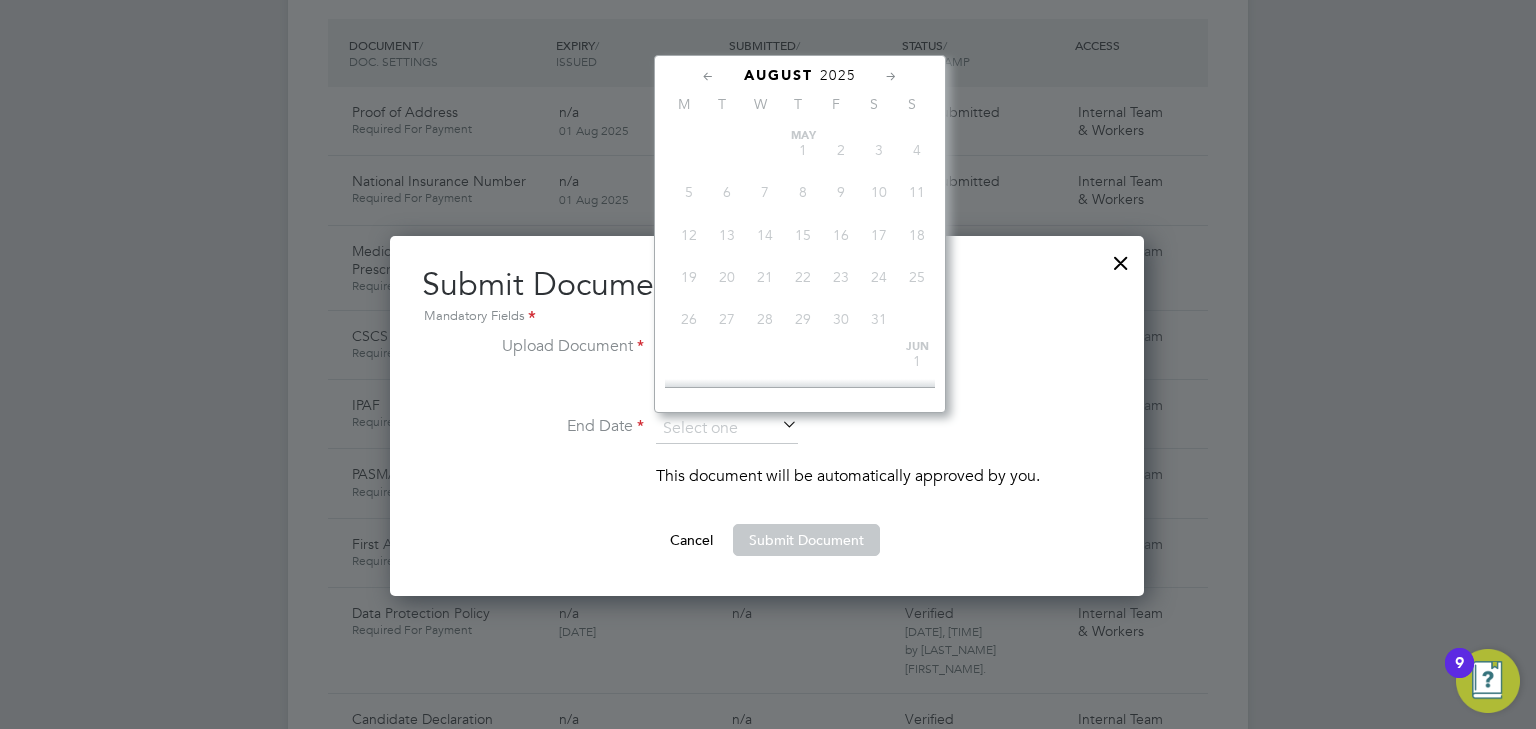 scroll, scrollTop: 652, scrollLeft: 0, axis: vertical 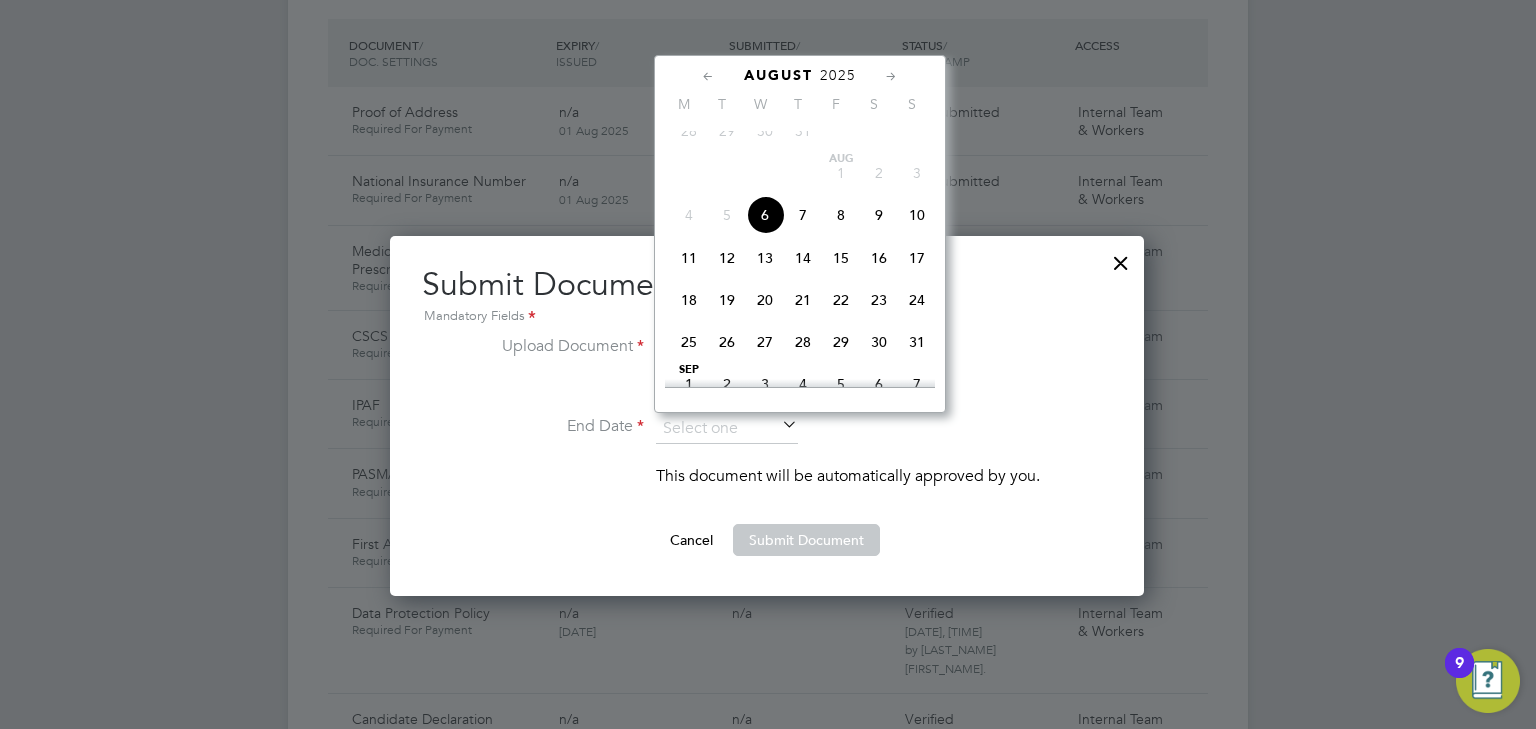 click on "2025" 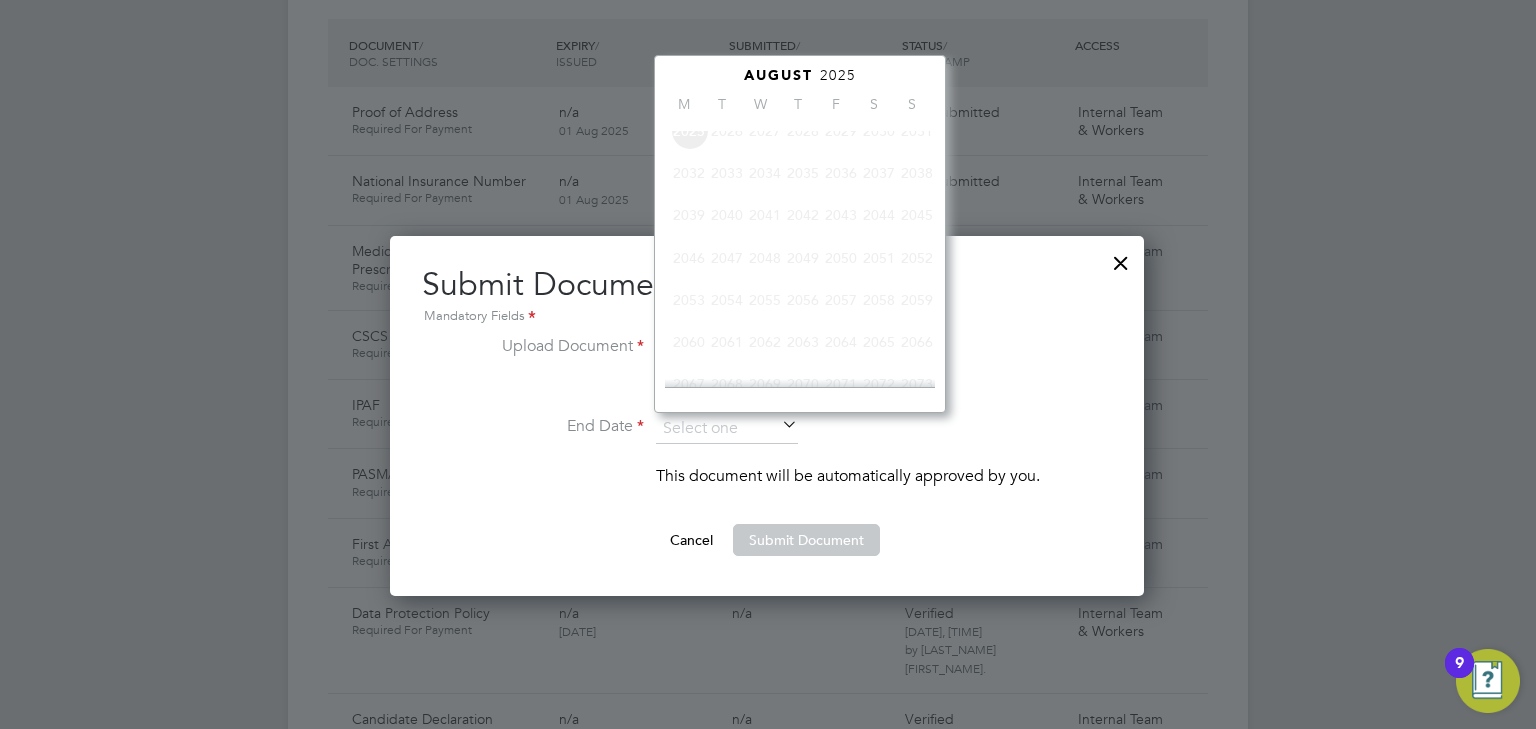 scroll, scrollTop: 535, scrollLeft: 0, axis: vertical 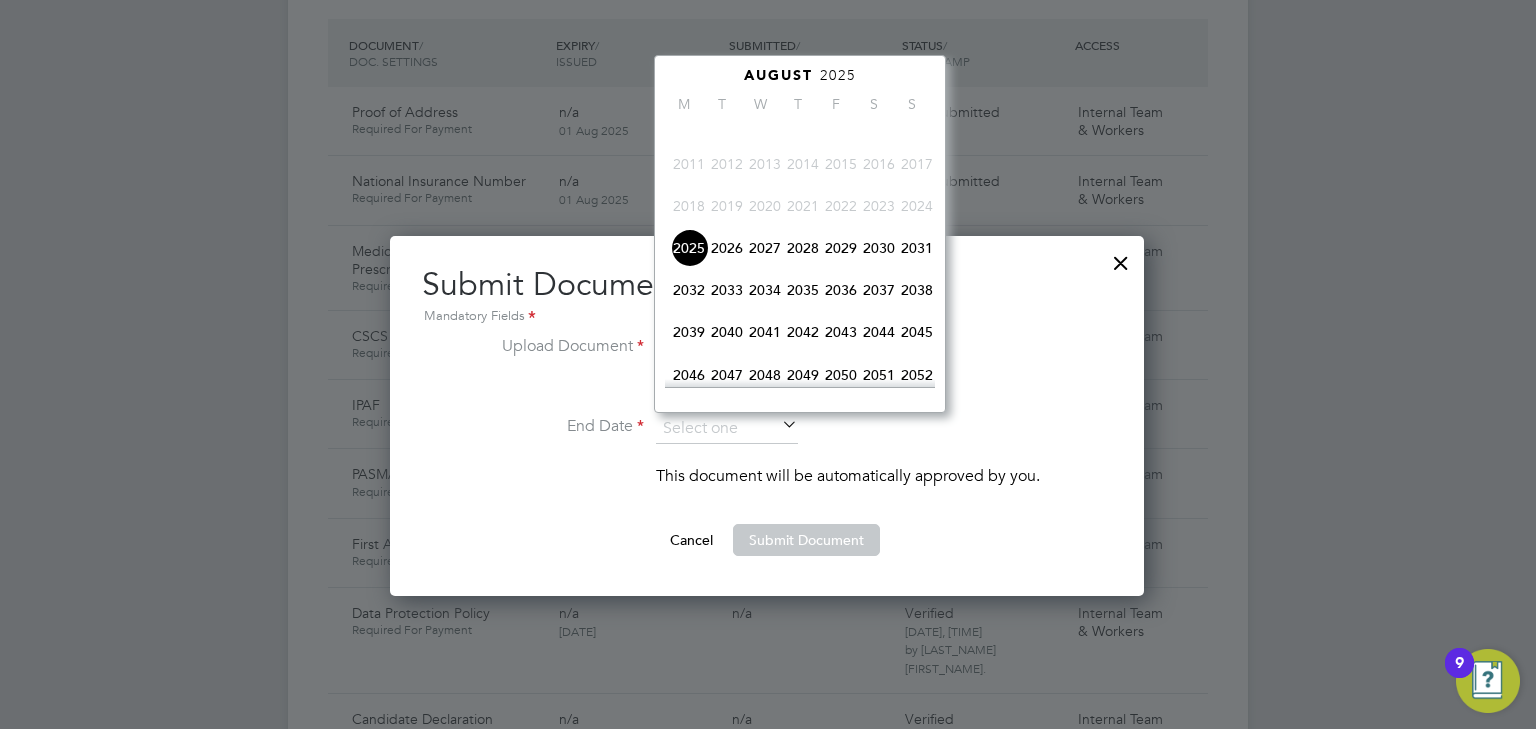 click on "2026" 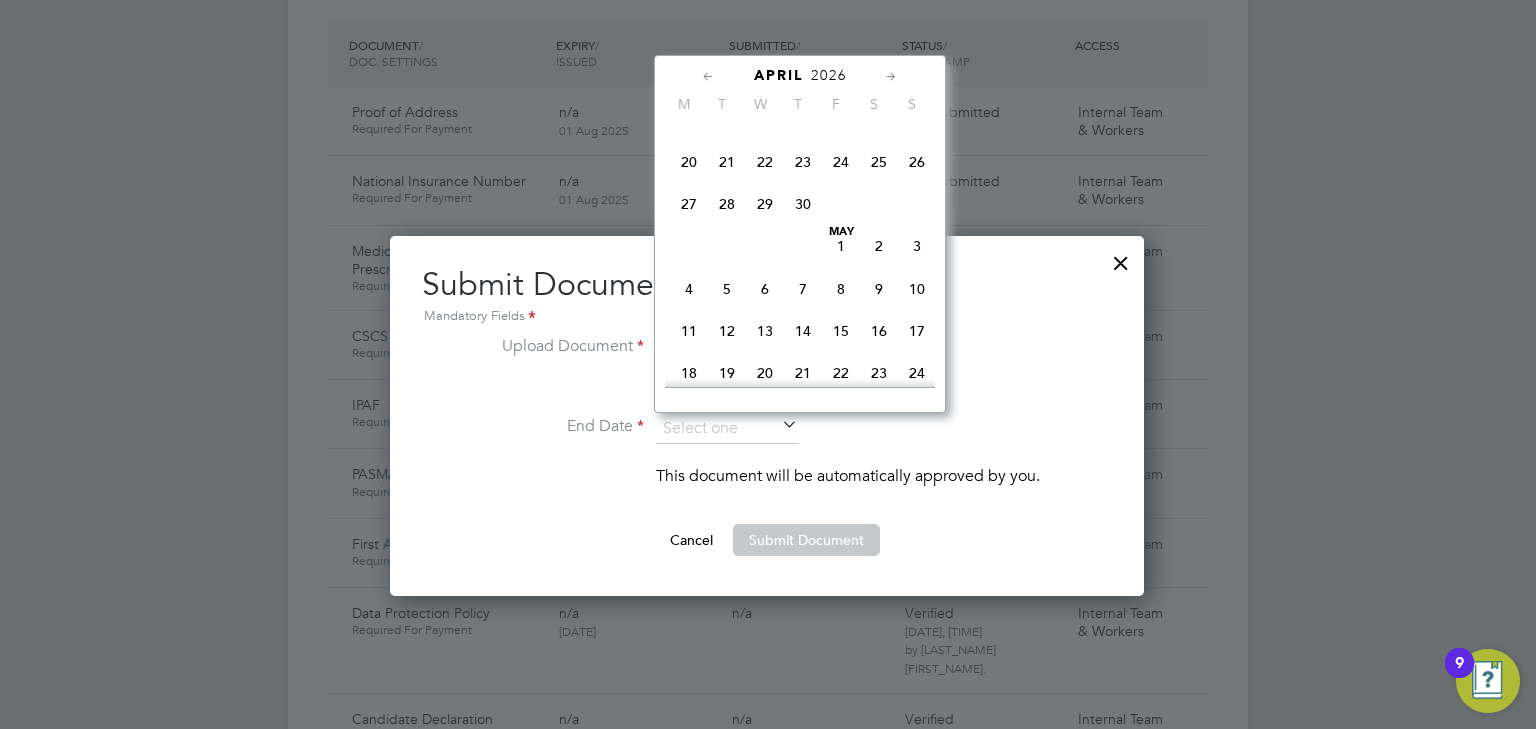 scroll, scrollTop: 397, scrollLeft: 0, axis: vertical 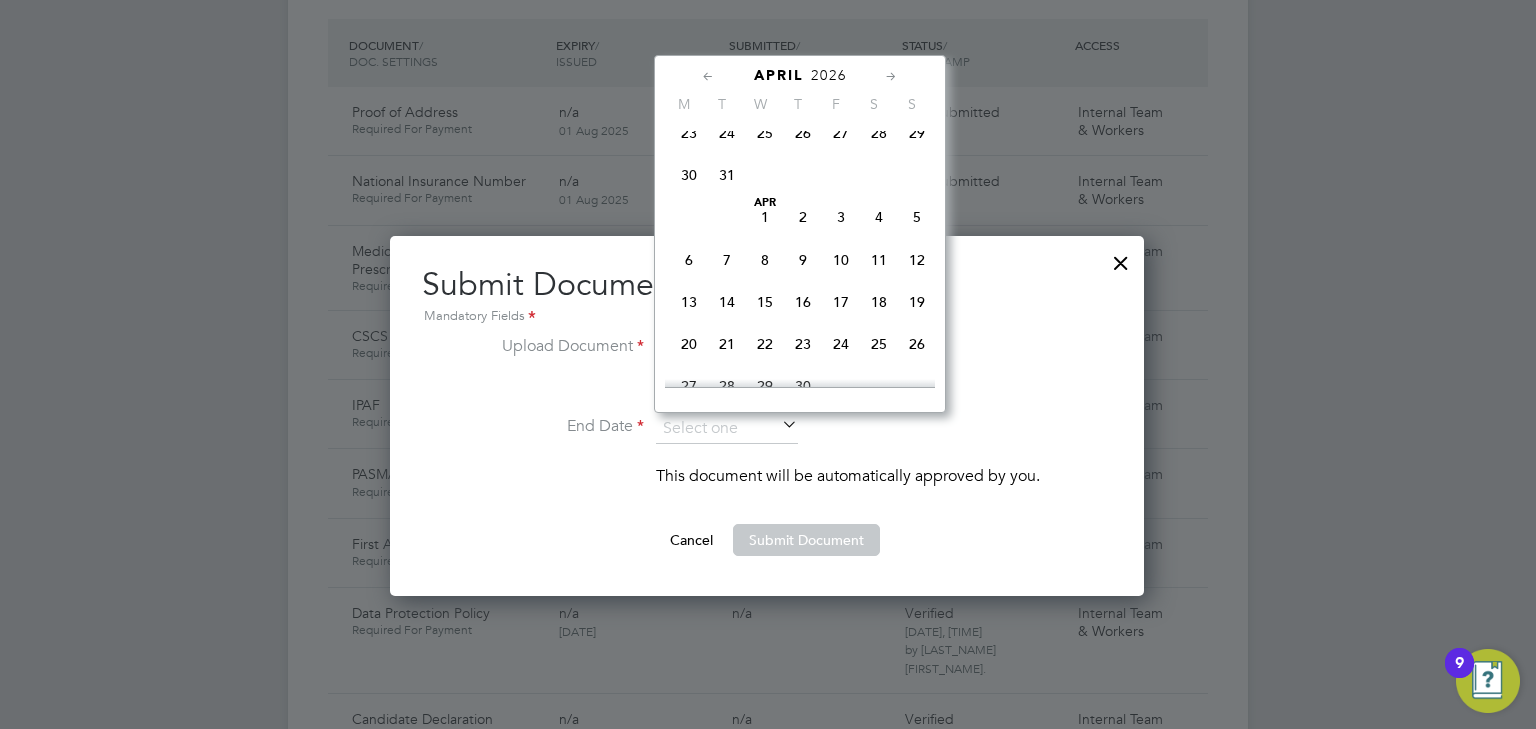 click on "17" 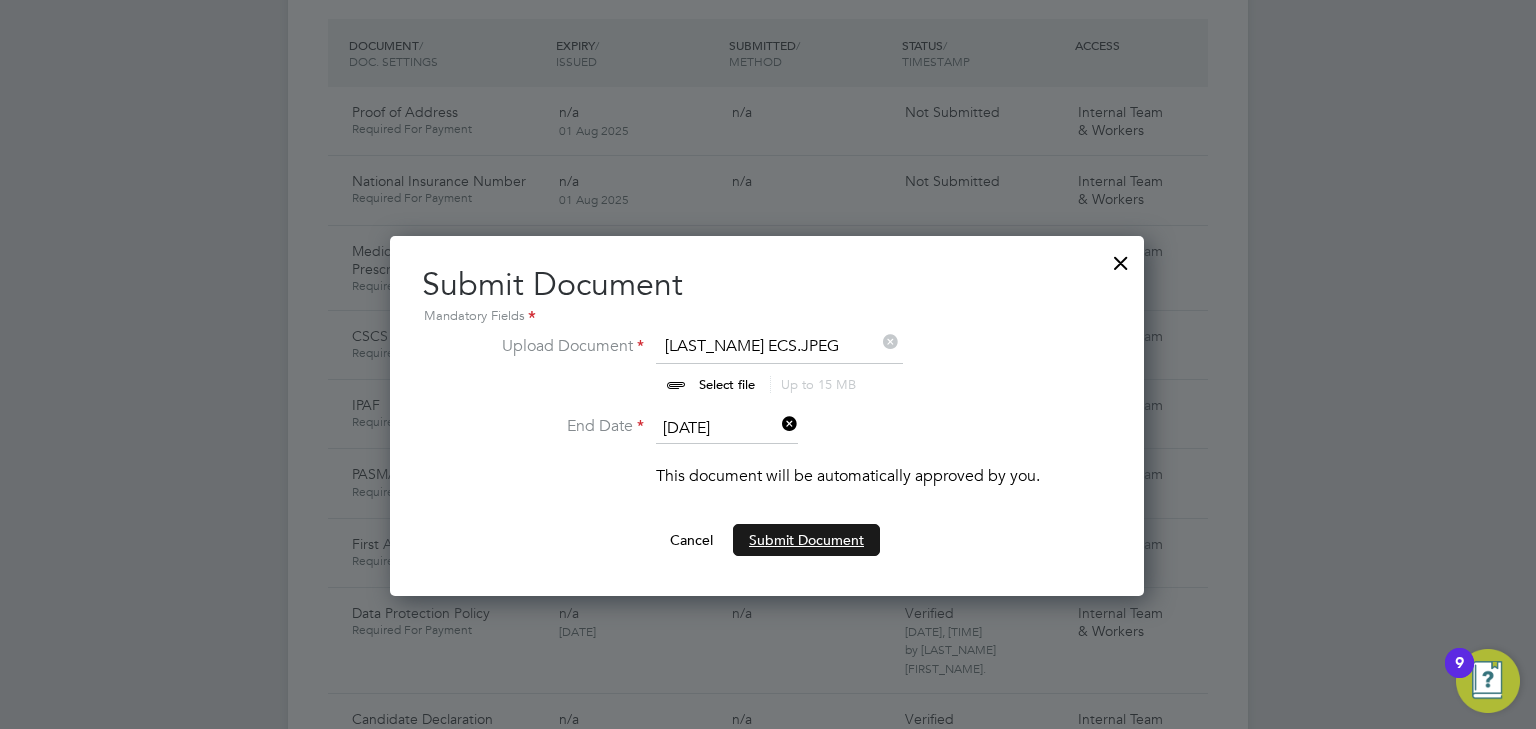 click on "Submit Document" at bounding box center (806, 540) 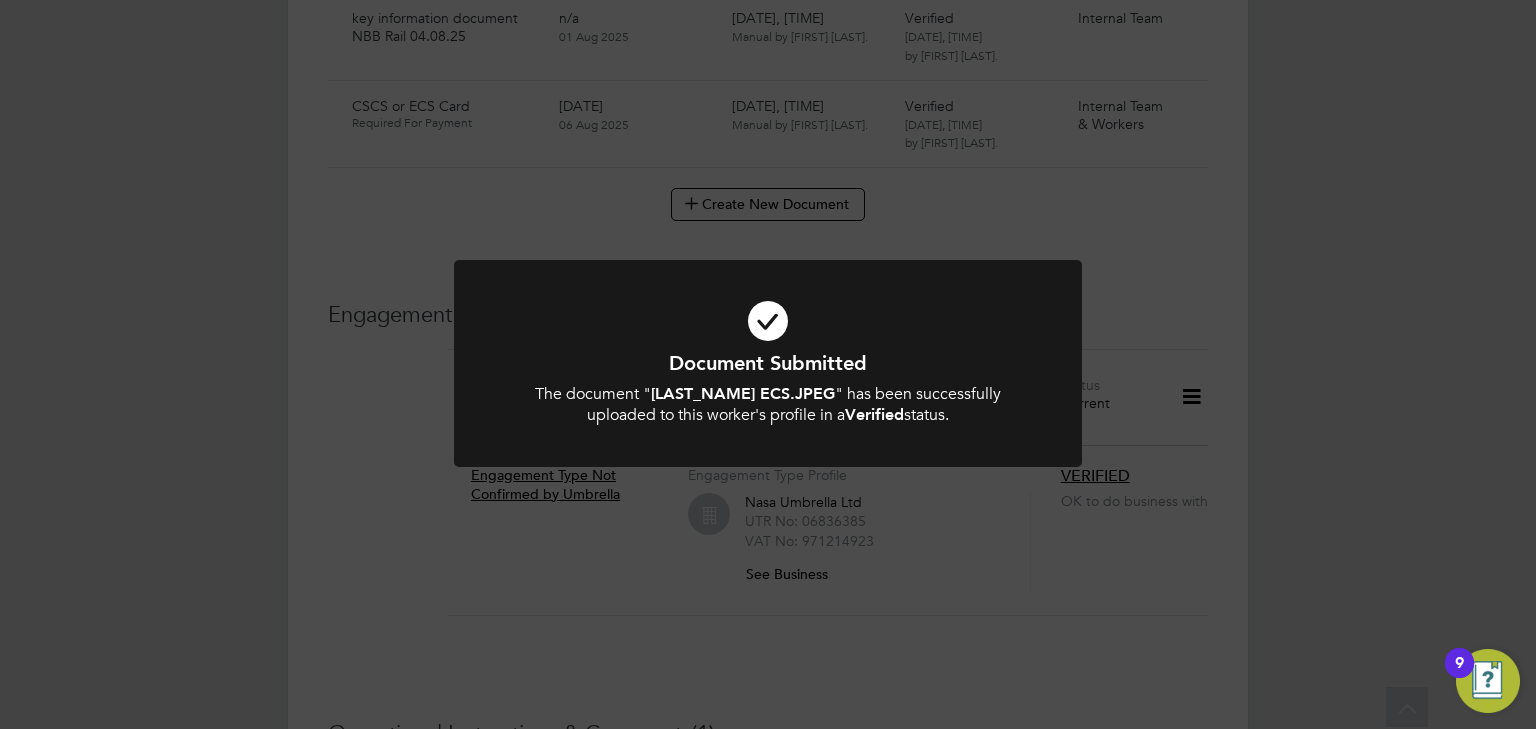 scroll, scrollTop: 4307, scrollLeft: 0, axis: vertical 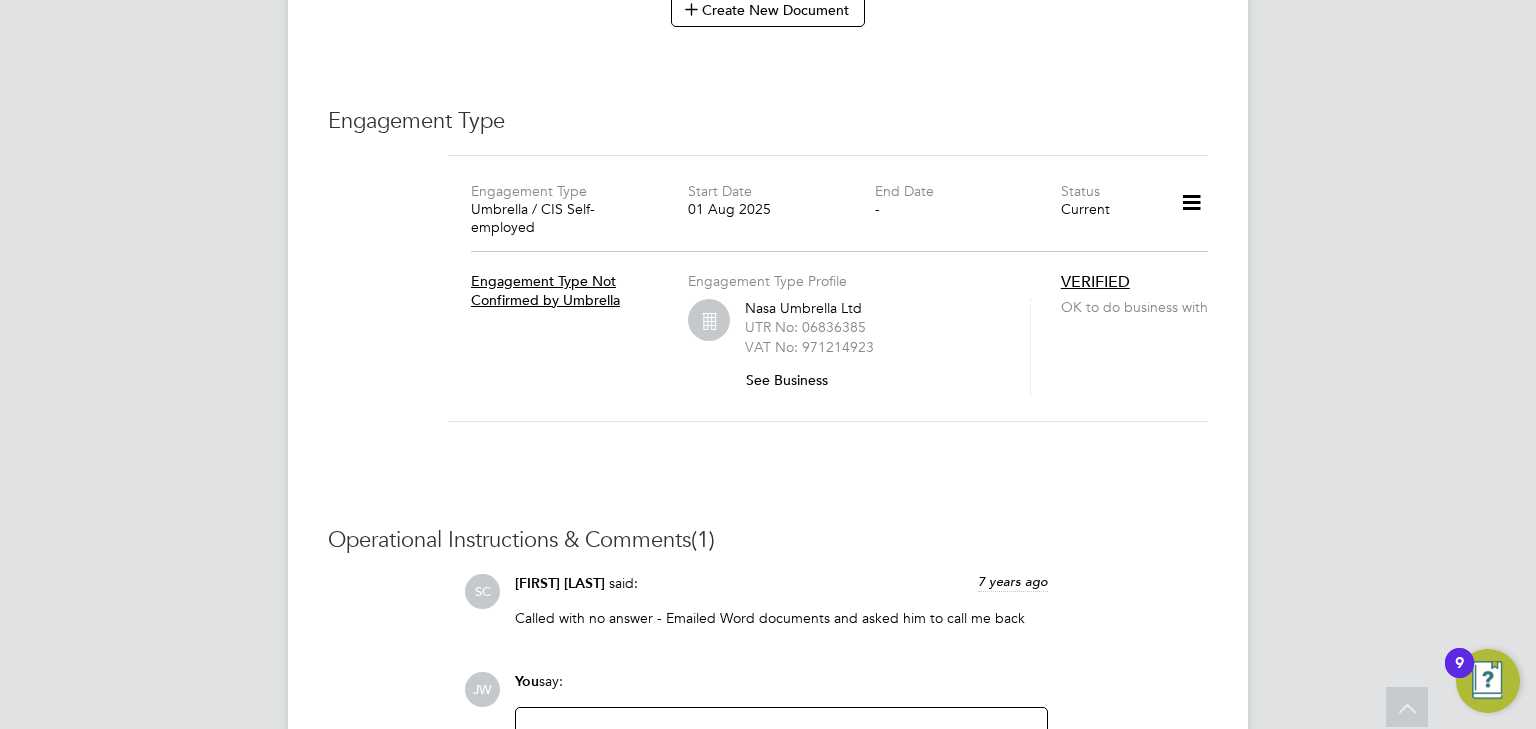 click on "Document Submitted The document " Neculai Zahiu ECS.JPEG " has been successfully uploaded to this worker's profile in a  Verified  status. Cancel Okay" 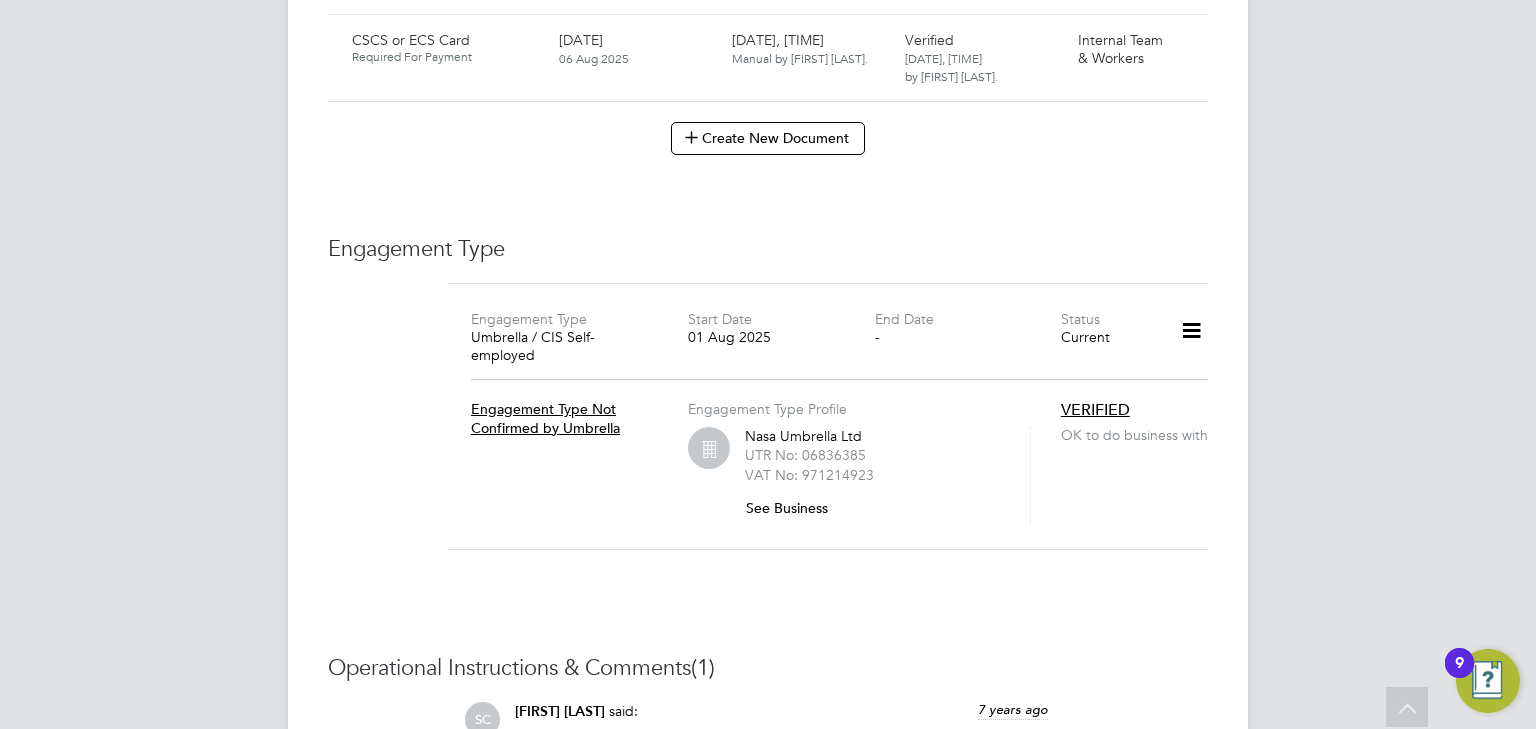 scroll, scrollTop: 3987, scrollLeft: 0, axis: vertical 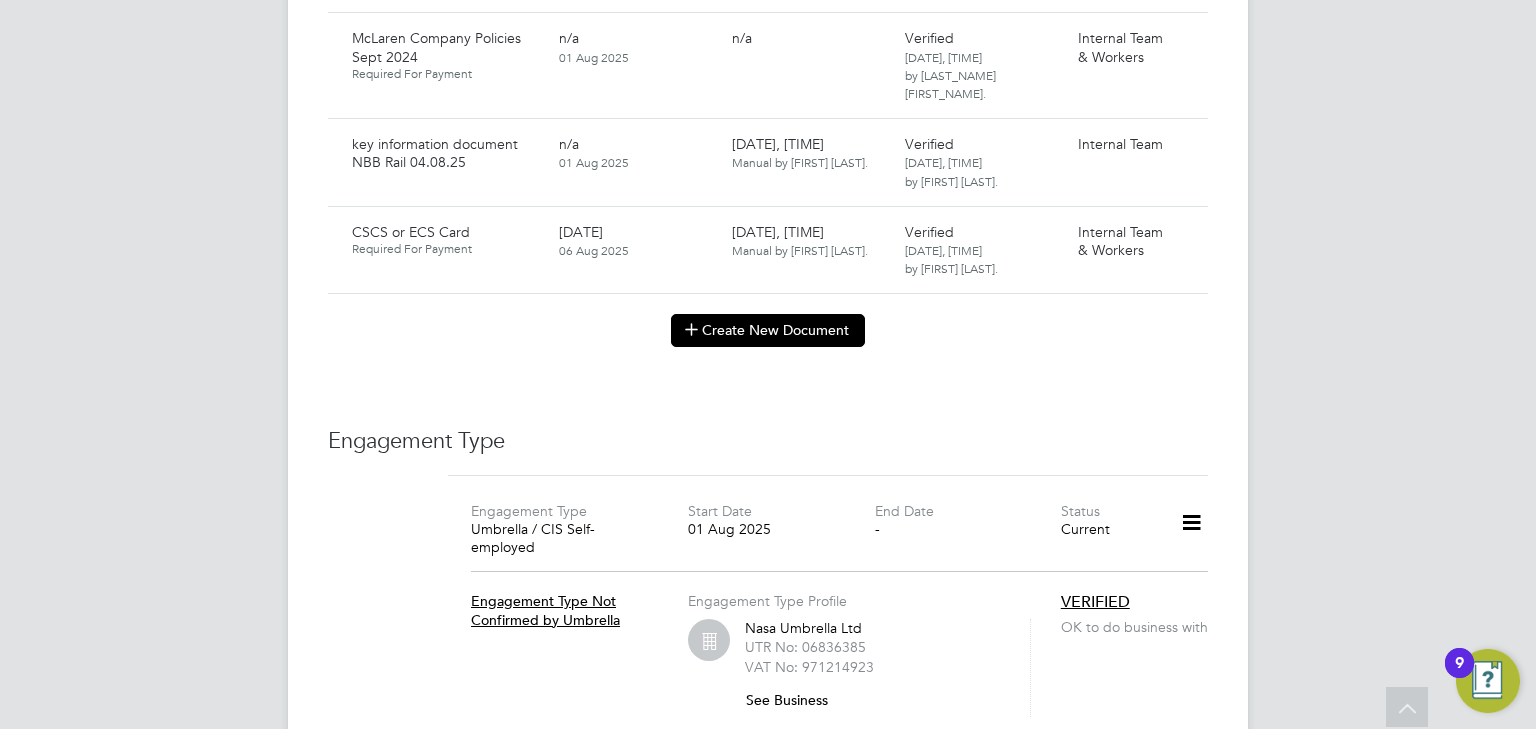 click on "Create New Document" 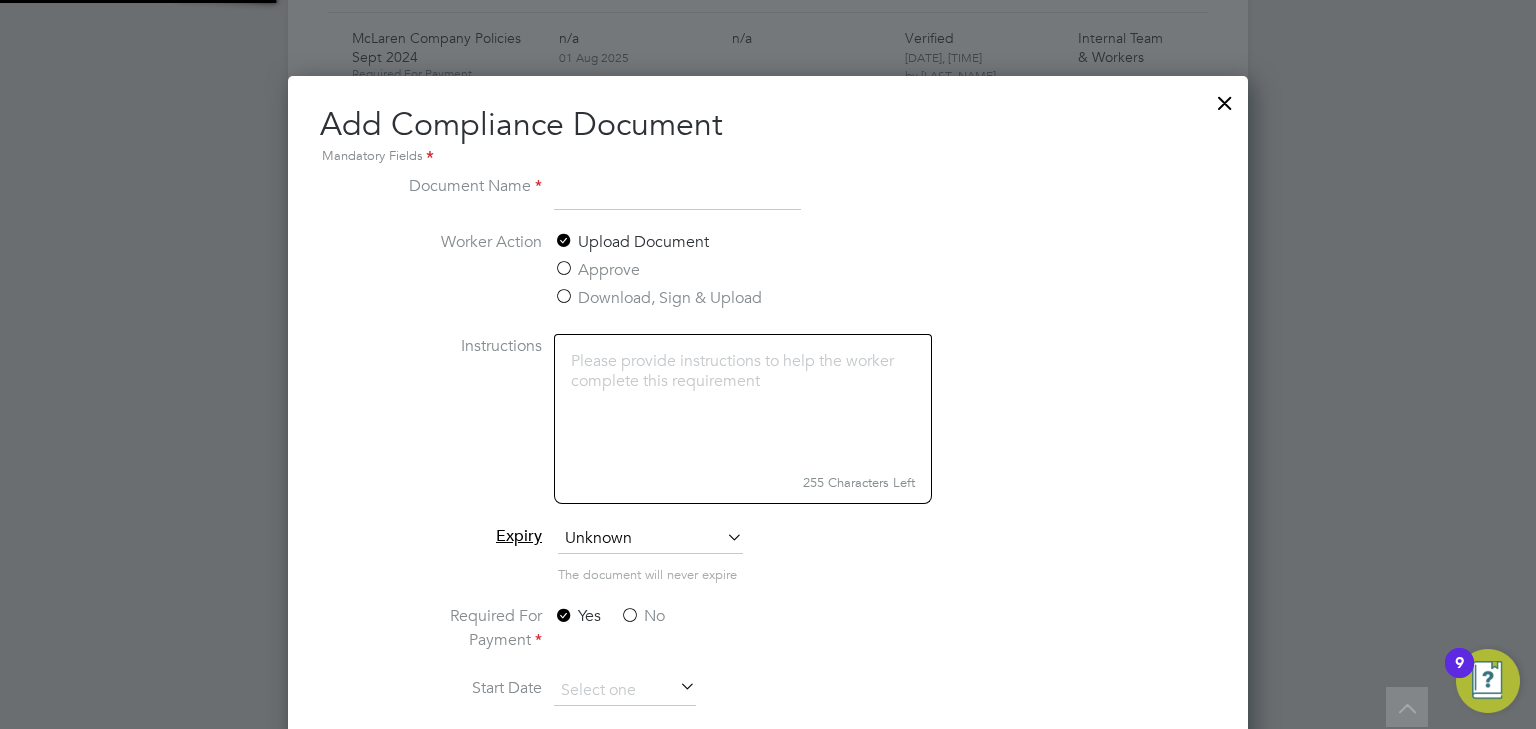 scroll, scrollTop: 9, scrollLeft: 10, axis: both 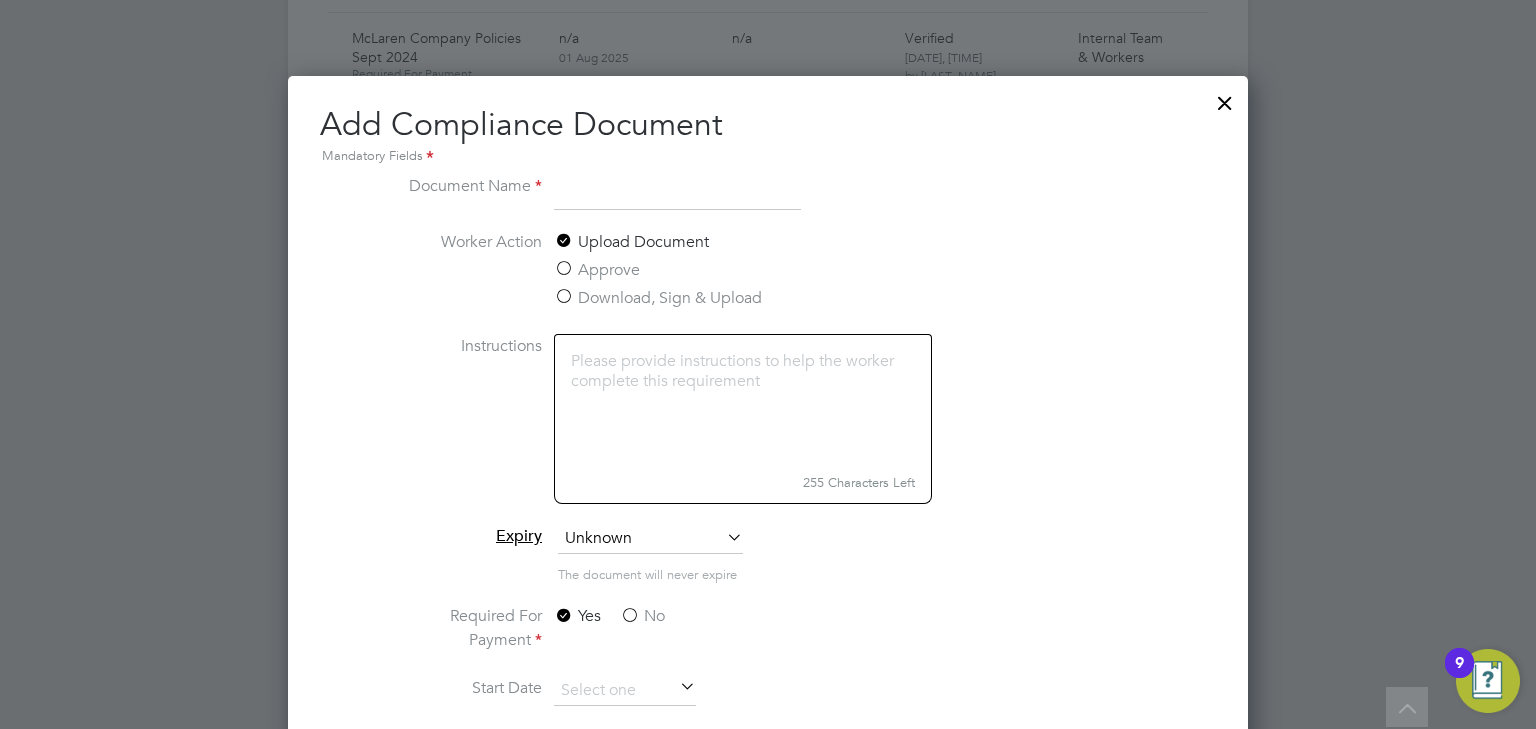 click at bounding box center (677, 192) 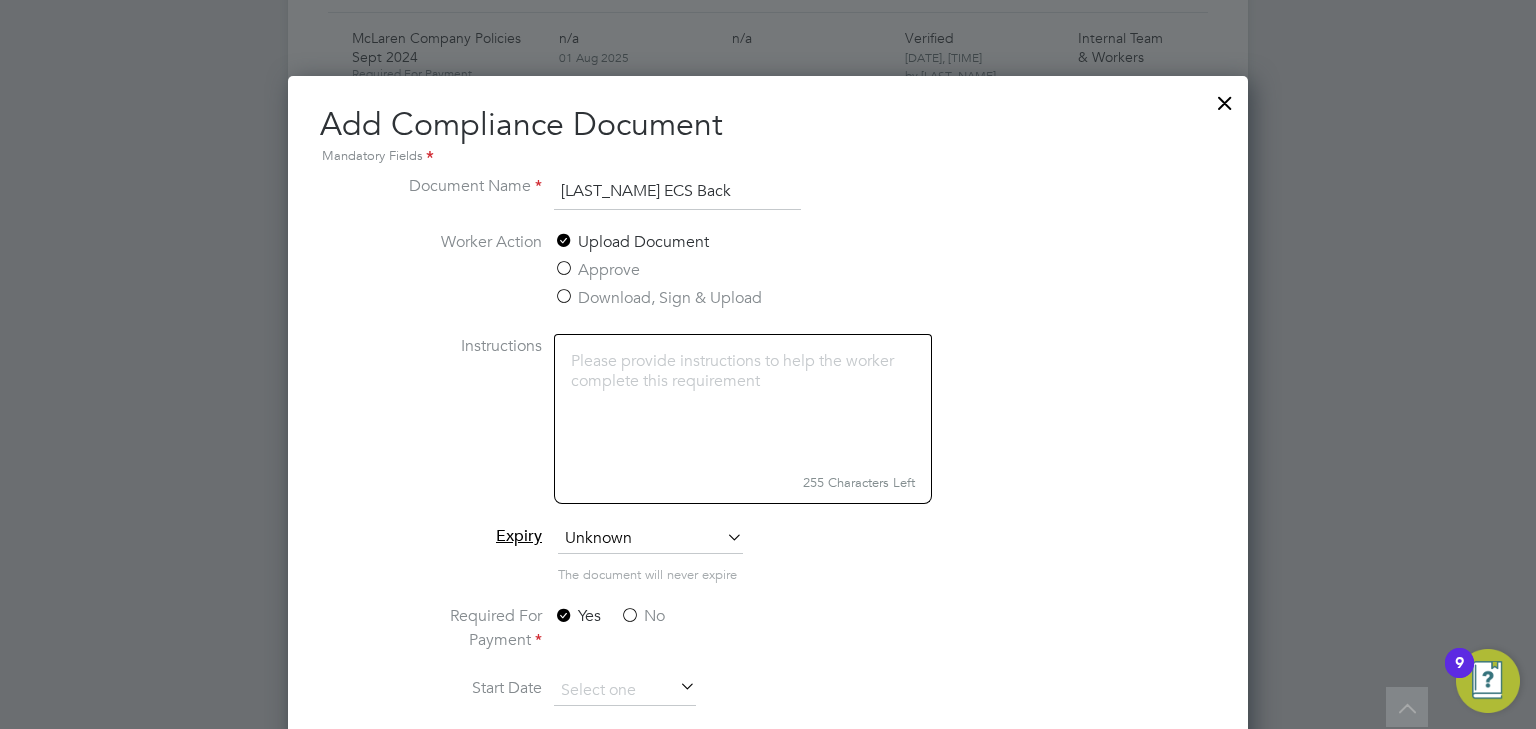type on "Neculai Zahiu ECS Back" 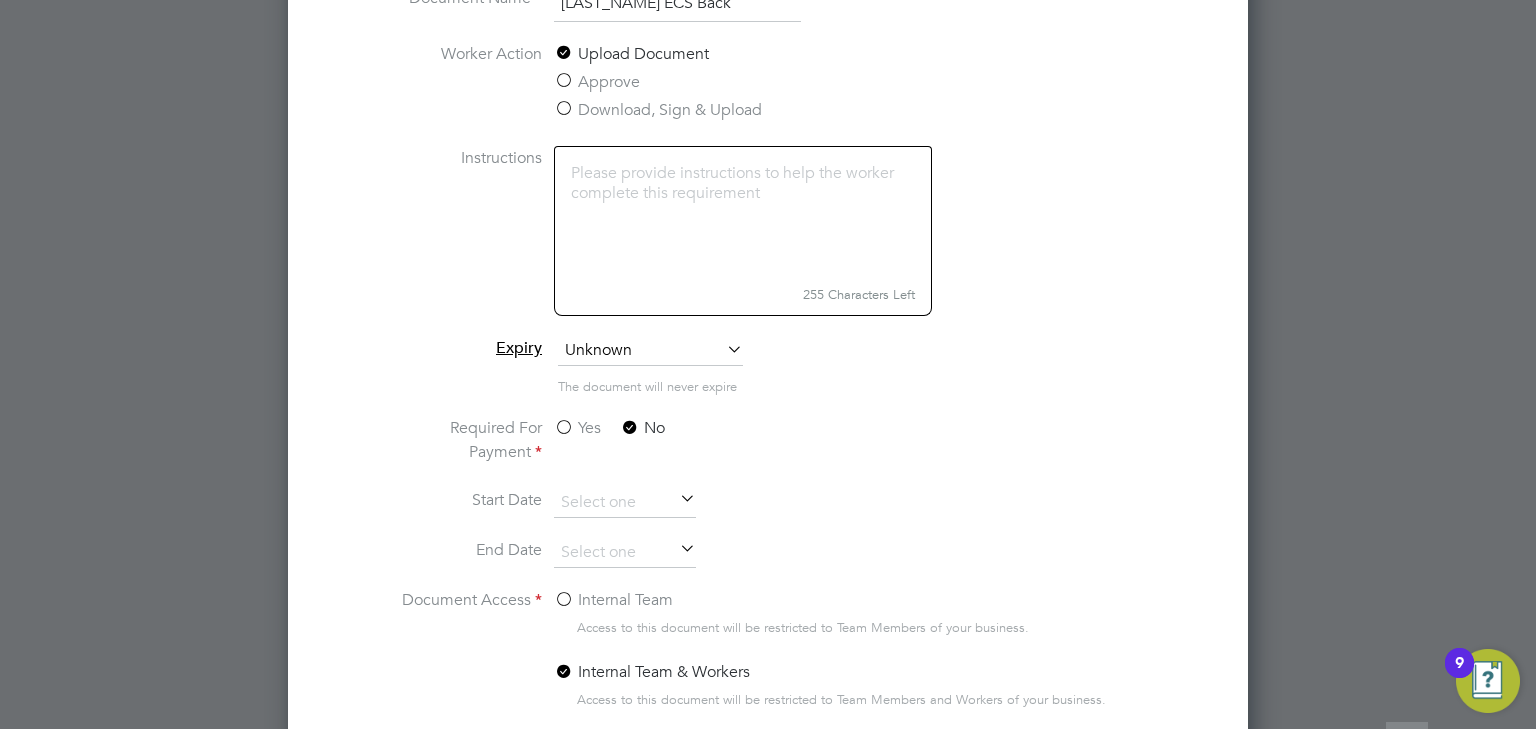 scroll, scrollTop: 4380, scrollLeft: 0, axis: vertical 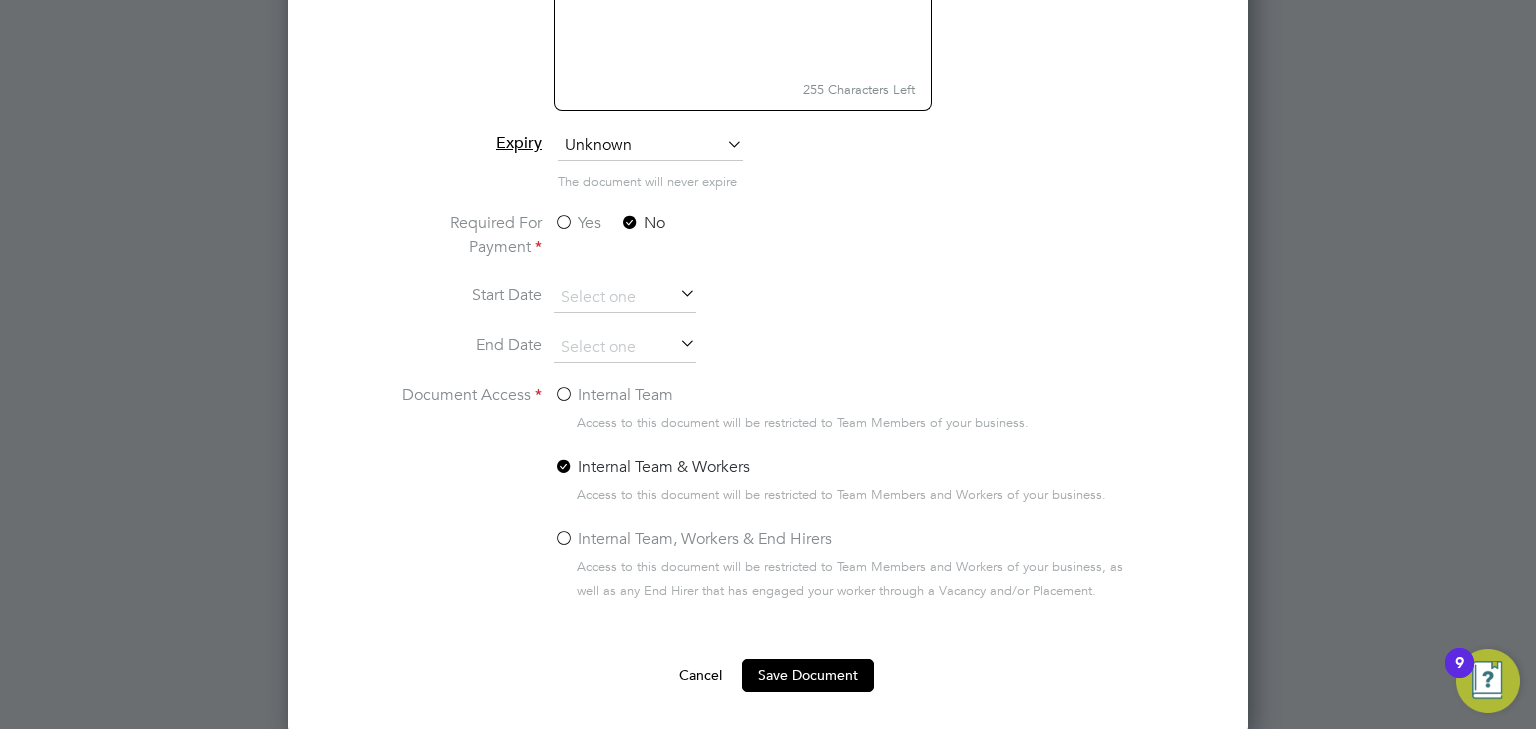 click on "Internal Team" 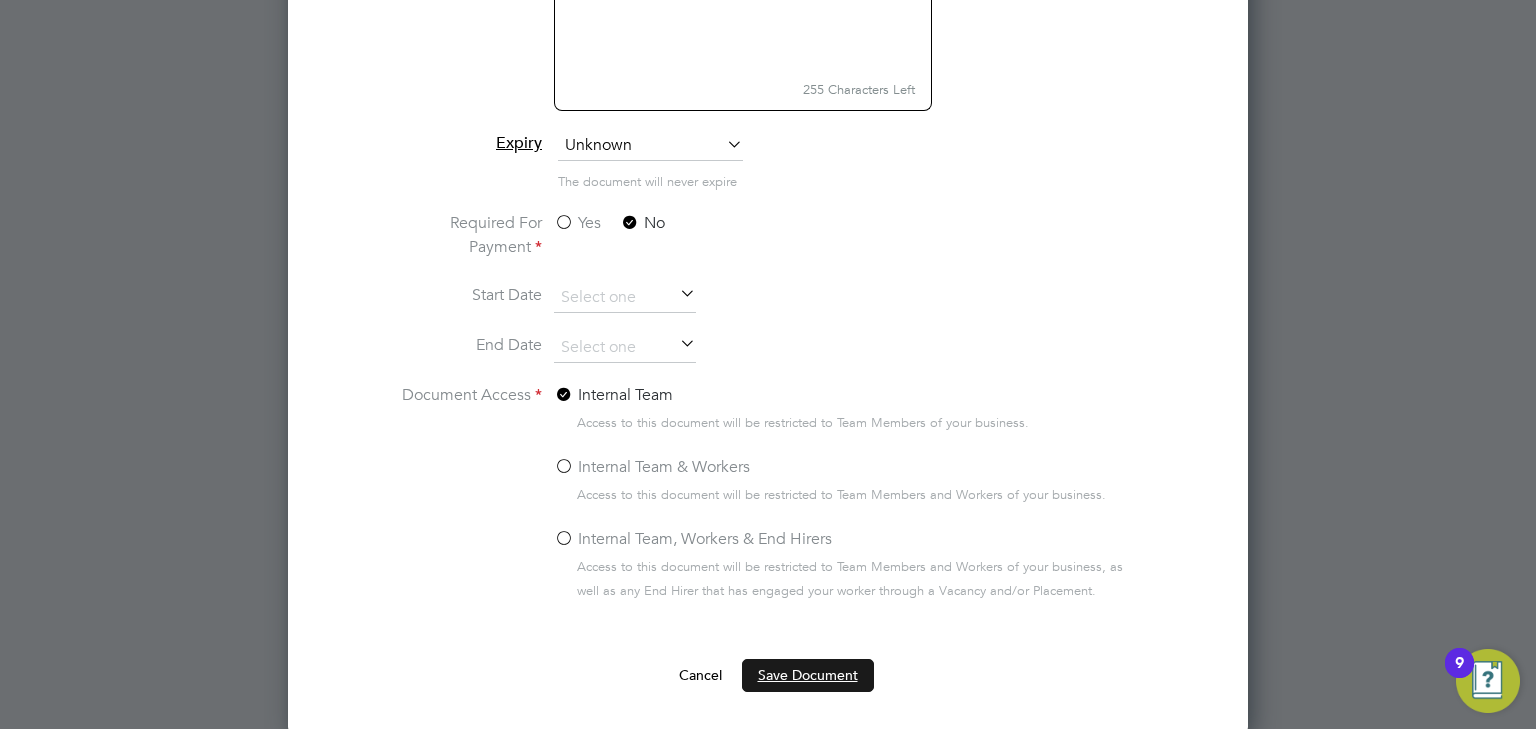 click on "Save Document" at bounding box center (808, 675) 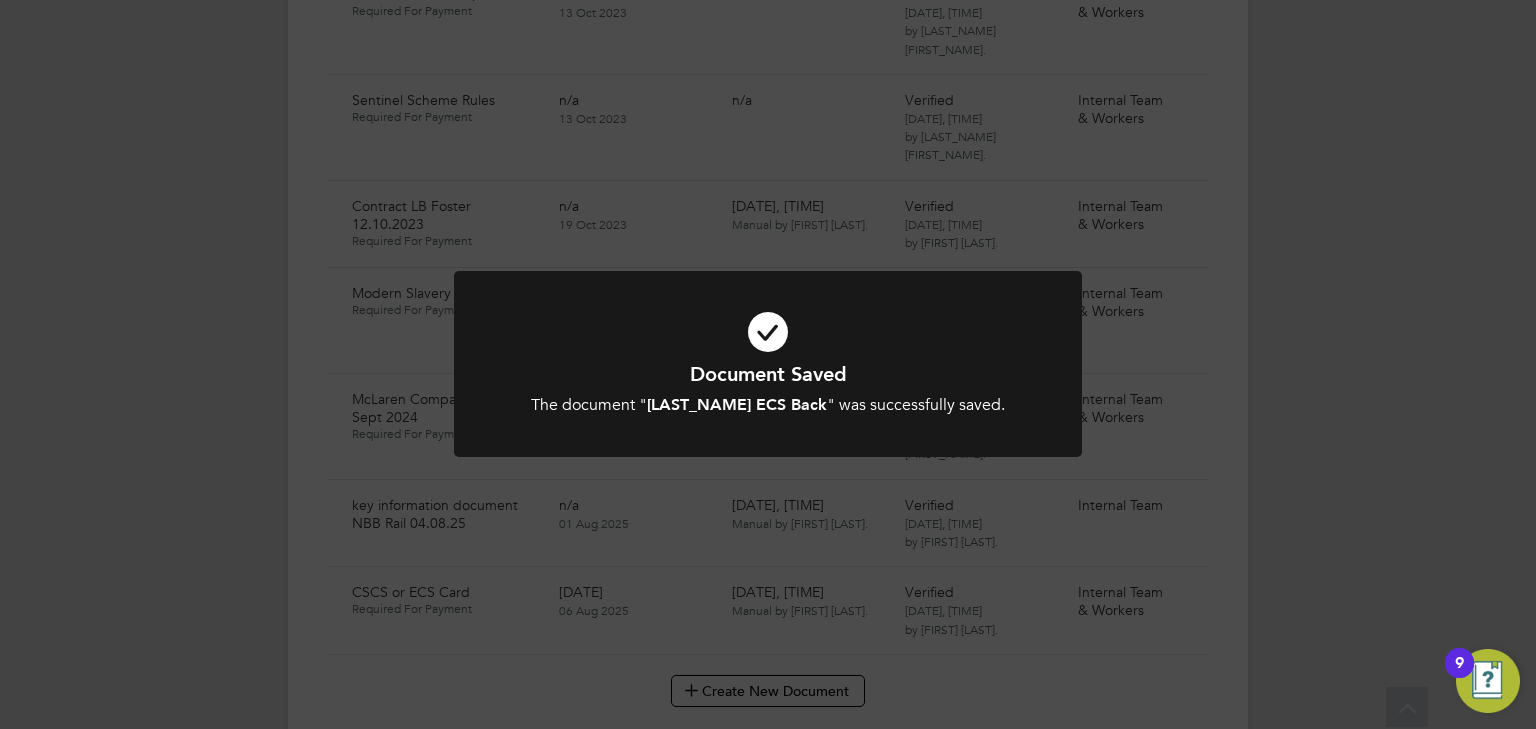 scroll, scrollTop: 3667, scrollLeft: 0, axis: vertical 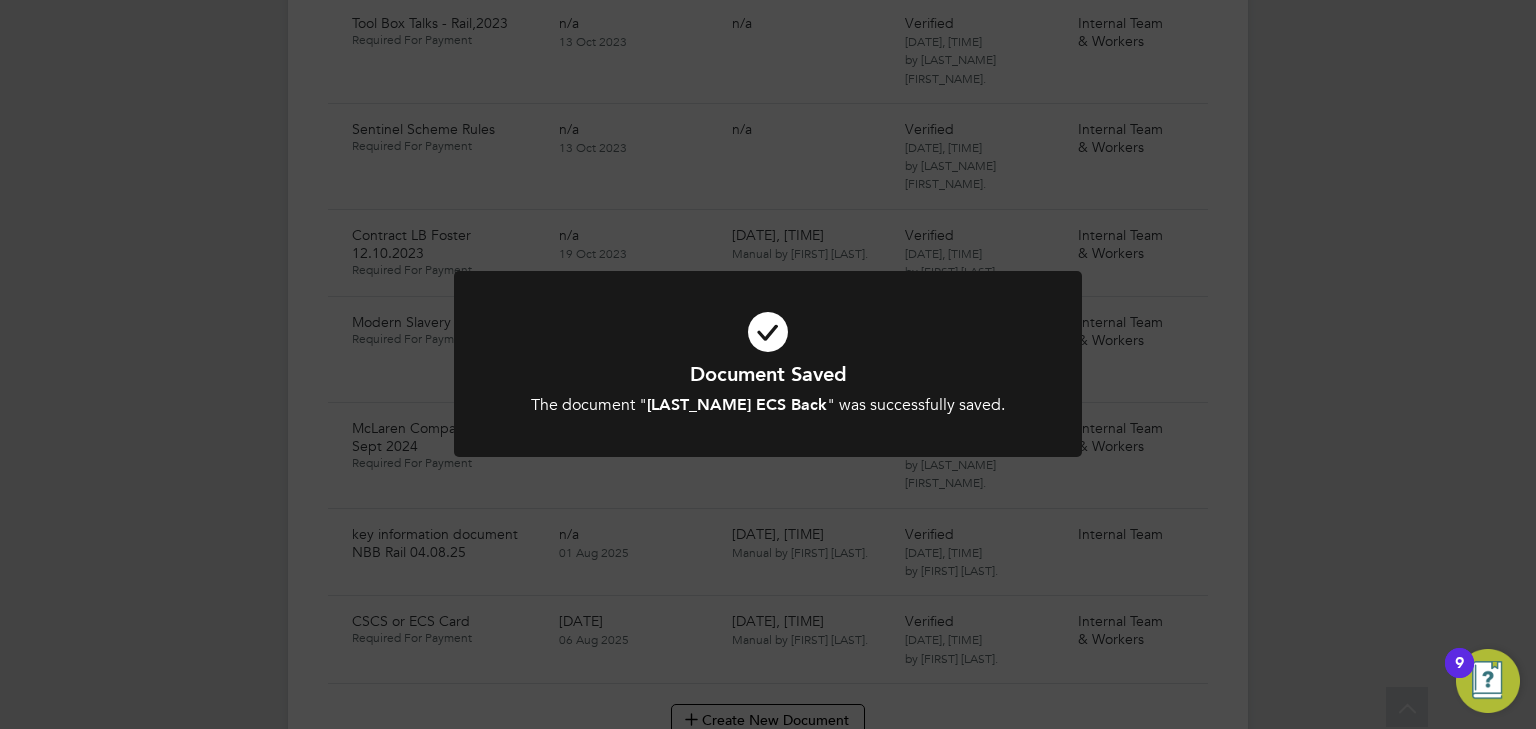 click on "Document Saved The document " Neculai Zahiu ECS Back " was successfully saved. Cancel Okay" 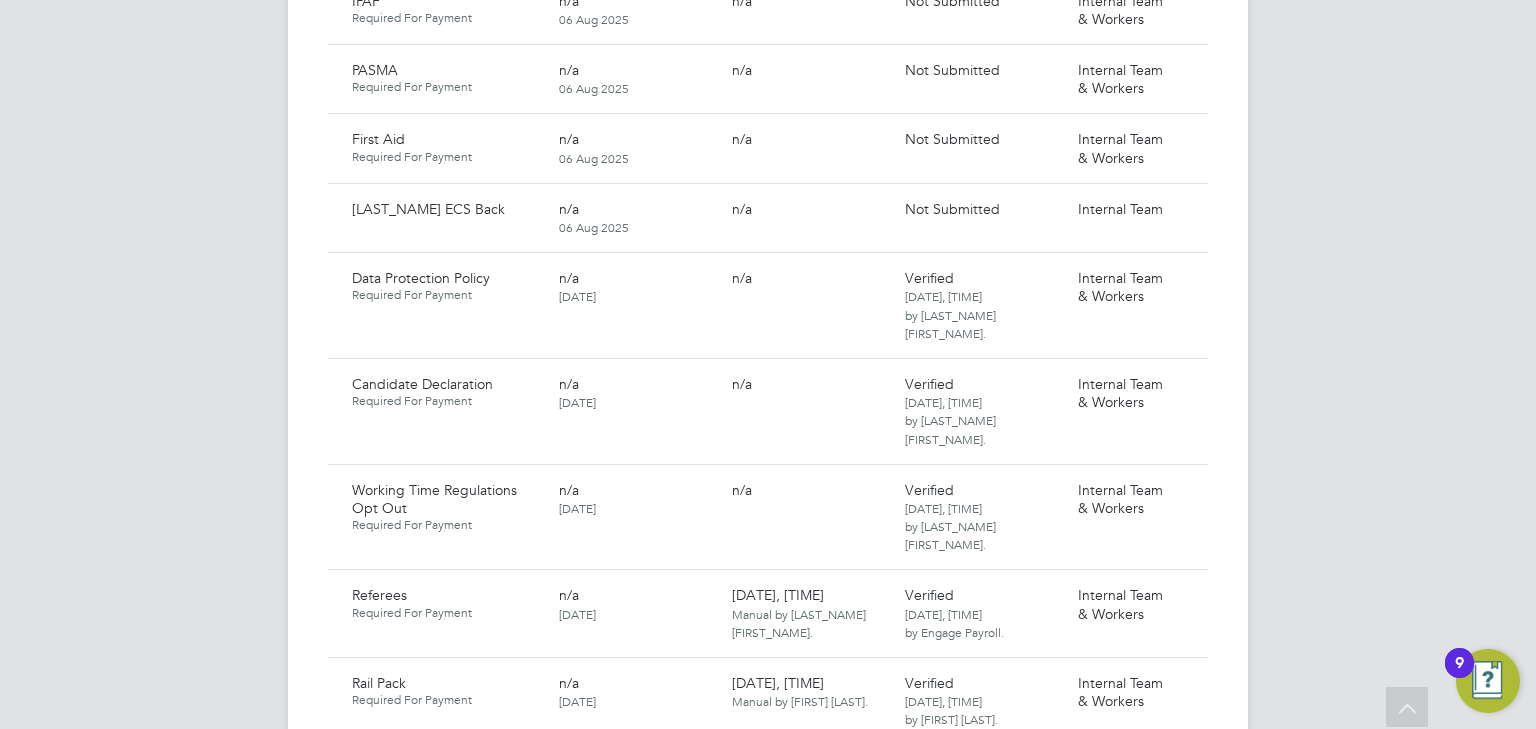 scroll, scrollTop: 2067, scrollLeft: 0, axis: vertical 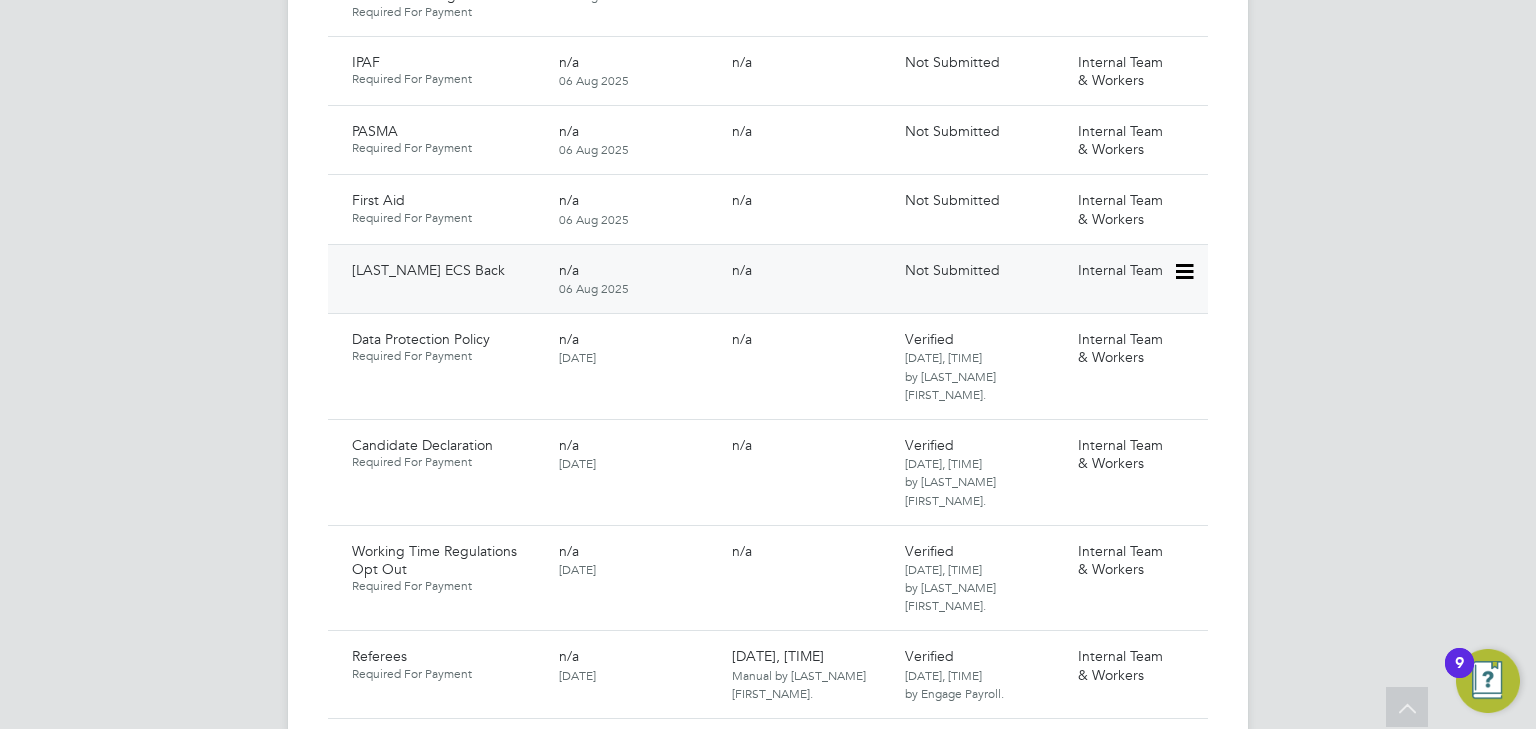 click 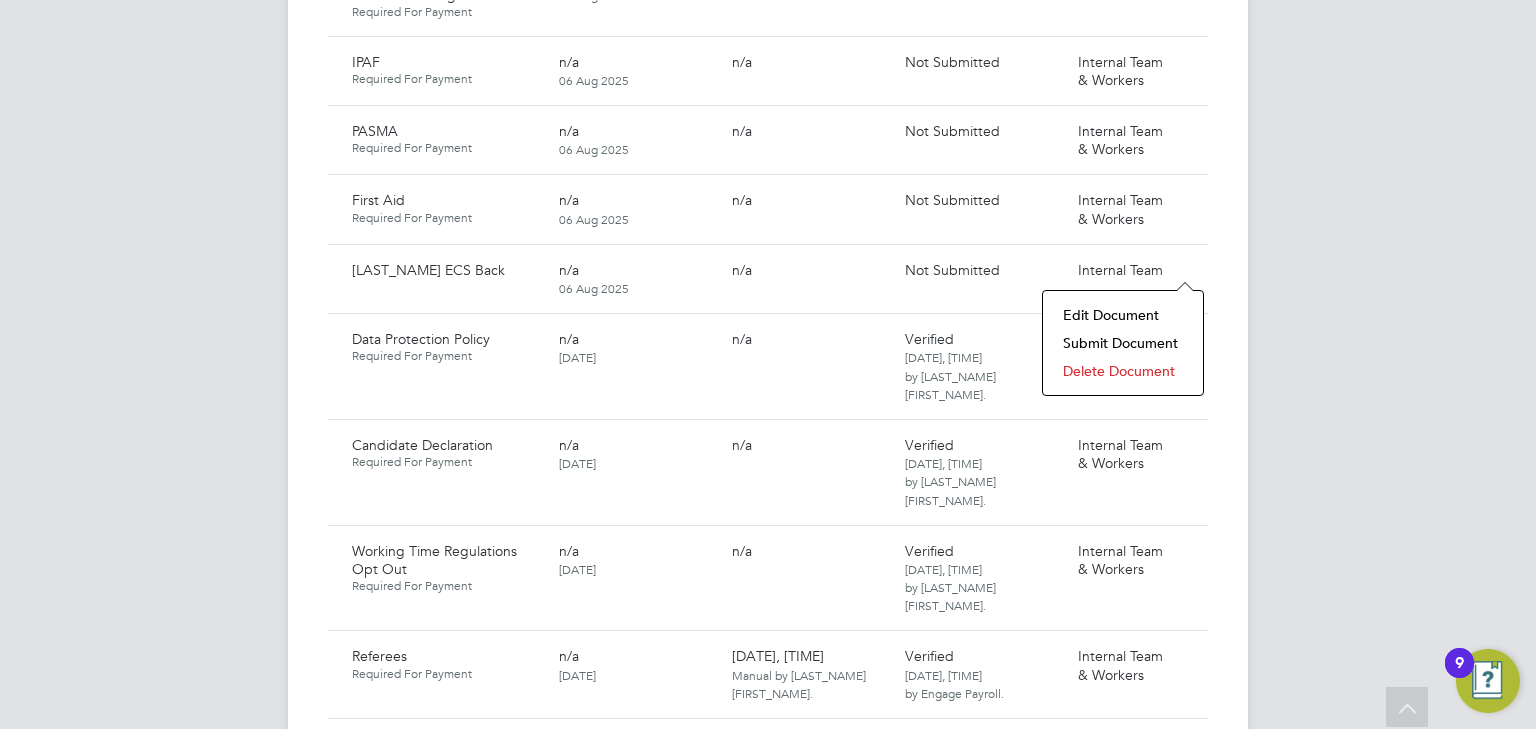 click on "Delete Document" 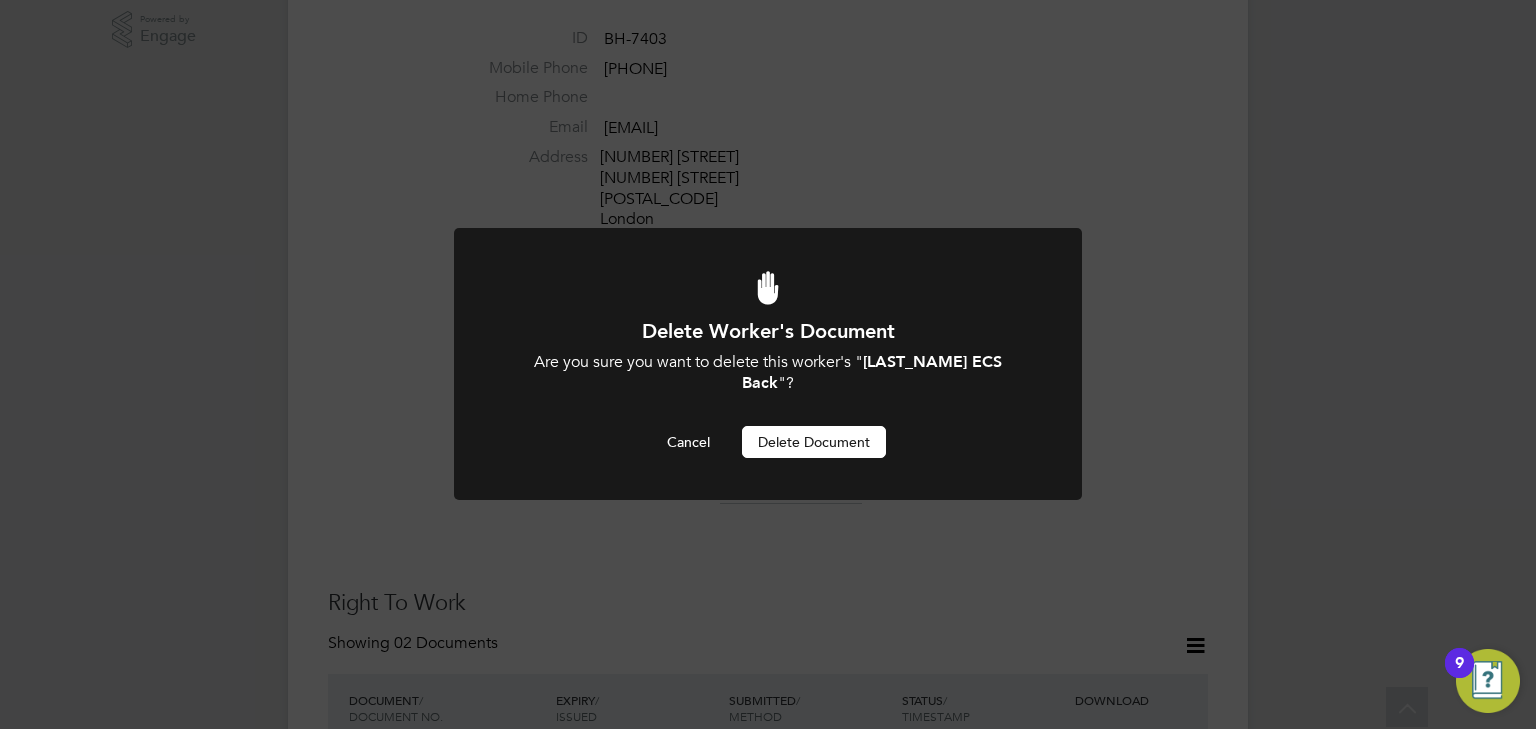 click on "Delete Document" at bounding box center (814, 442) 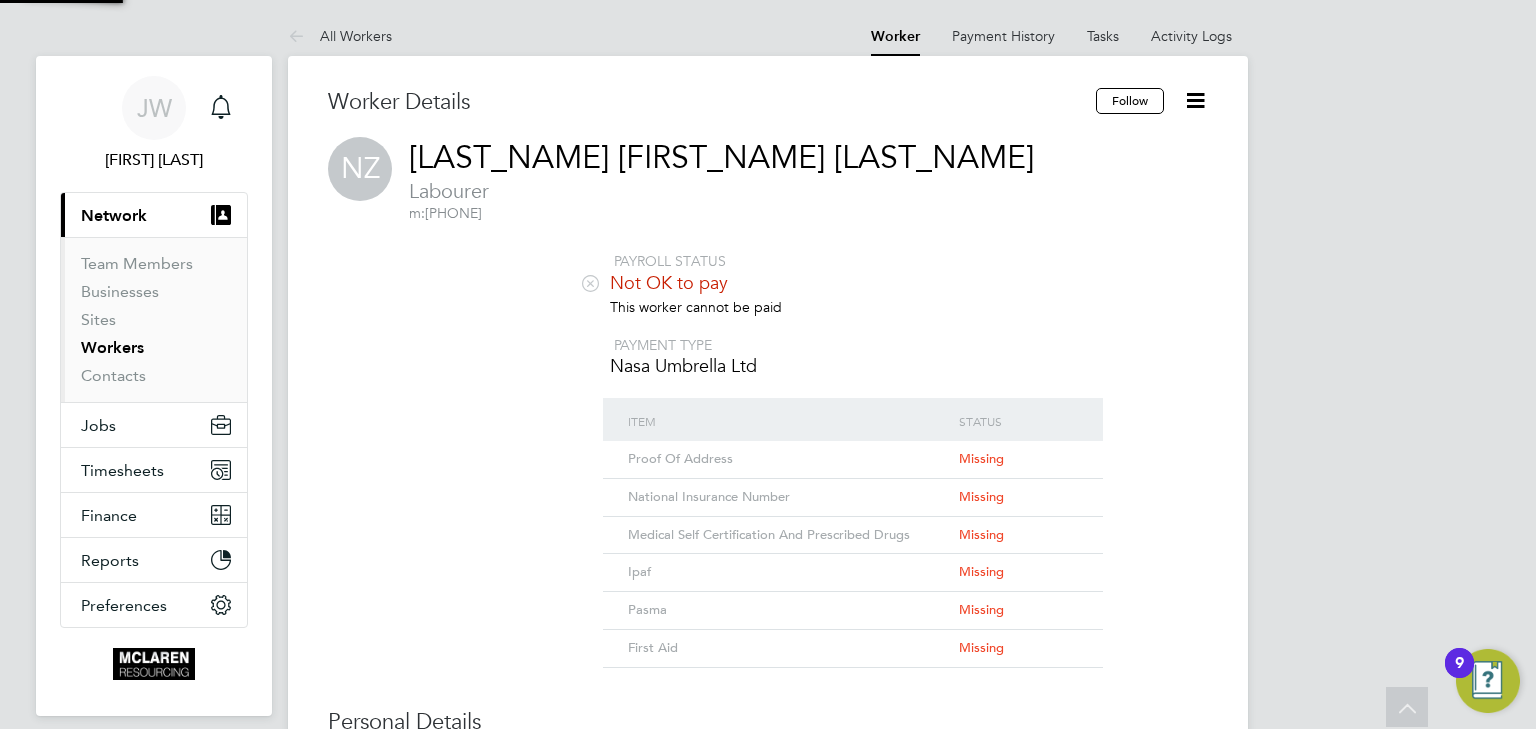 scroll, scrollTop: 728, scrollLeft: 0, axis: vertical 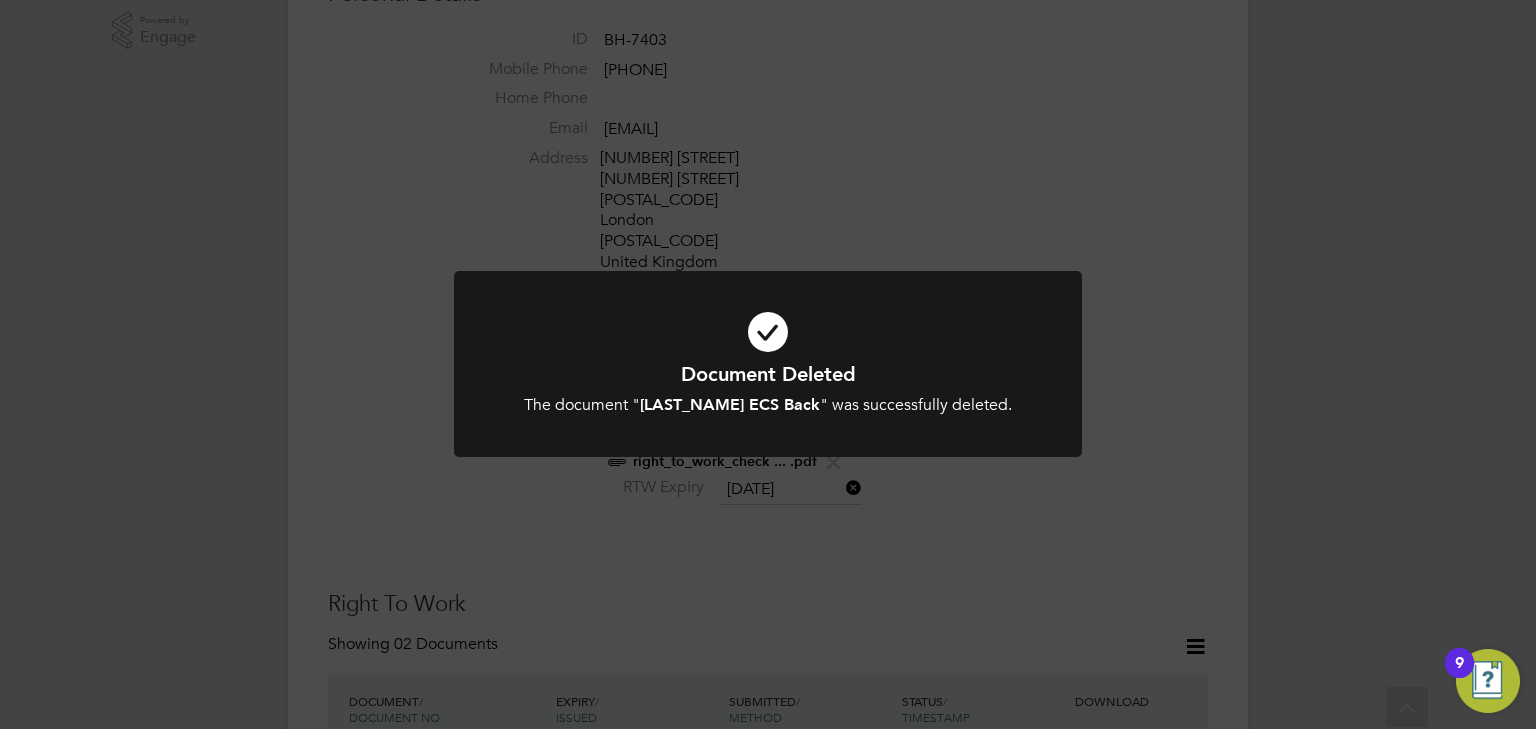 click on "Document Deleted The document " Neculai Zahiu ECS Back " was successfully deleted. Cancel Okay" 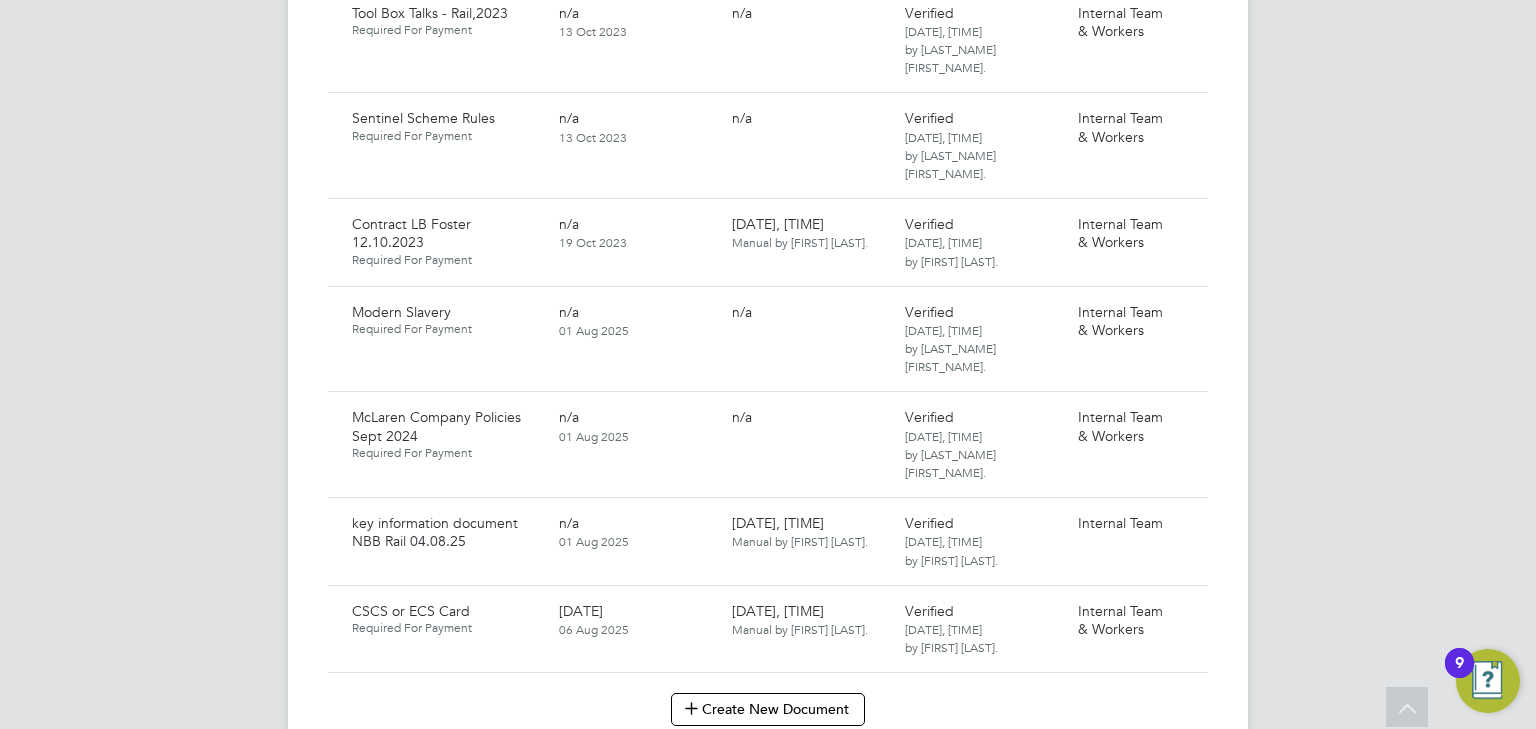 scroll, scrollTop: 3928, scrollLeft: 0, axis: vertical 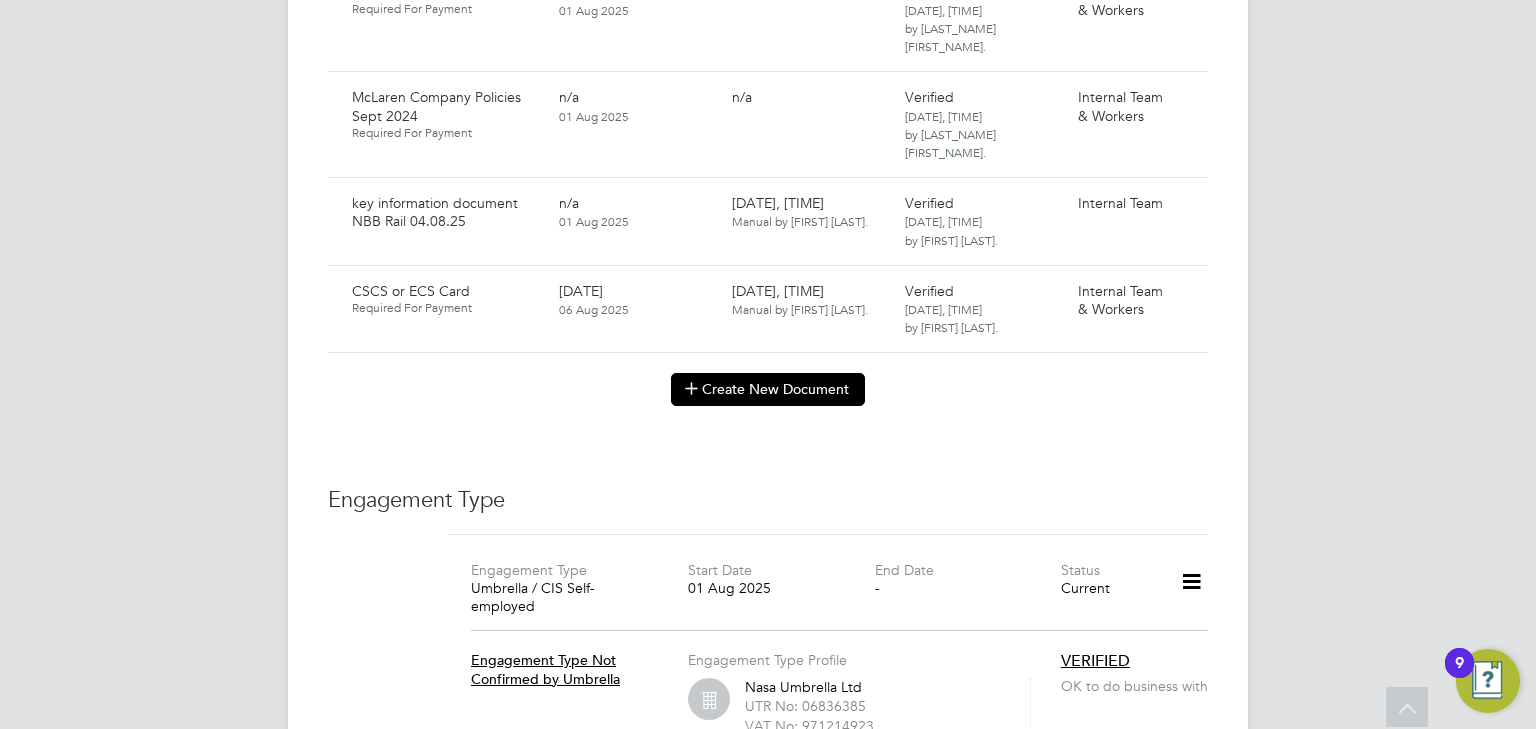 click 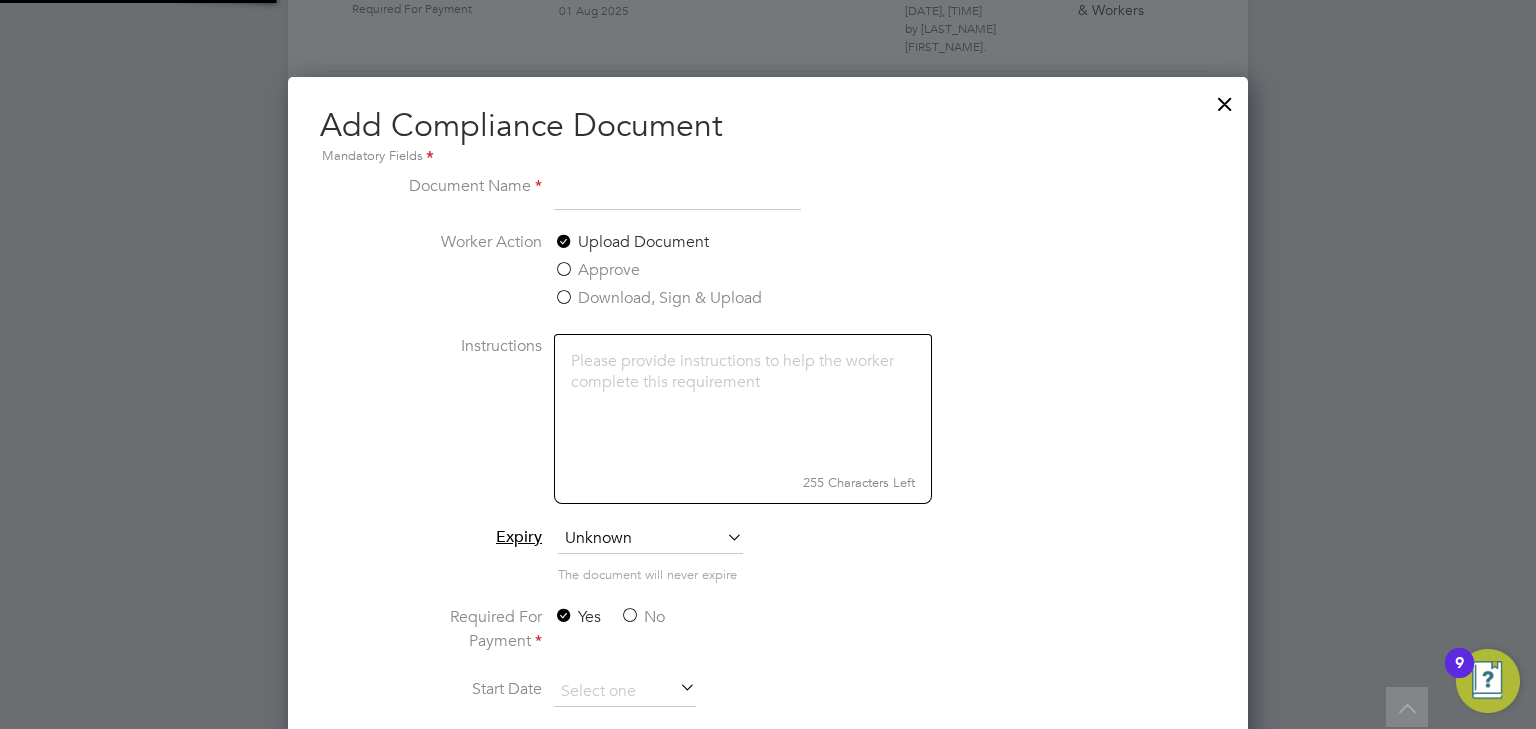 scroll, scrollTop: 9, scrollLeft: 10, axis: both 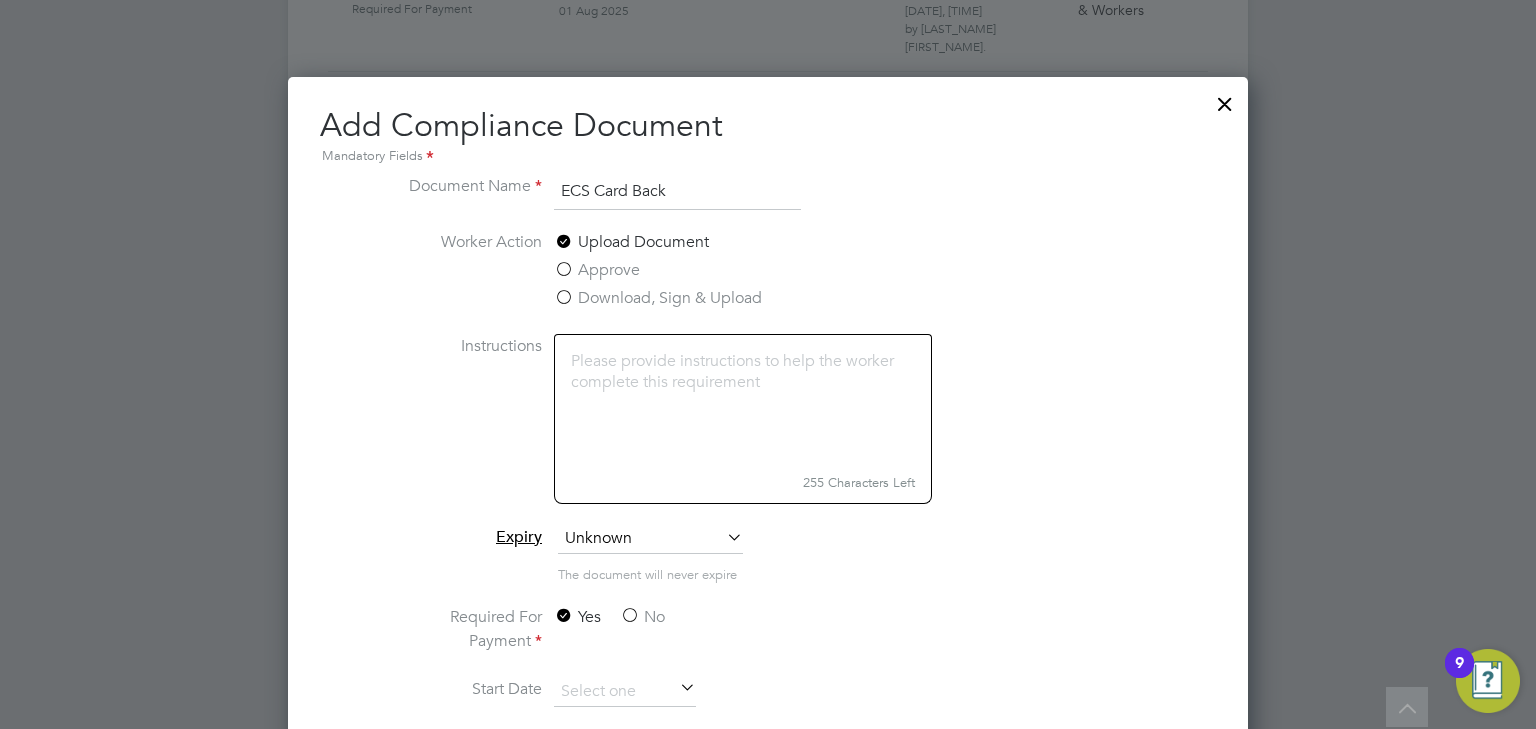 type on "ECS Card Back" 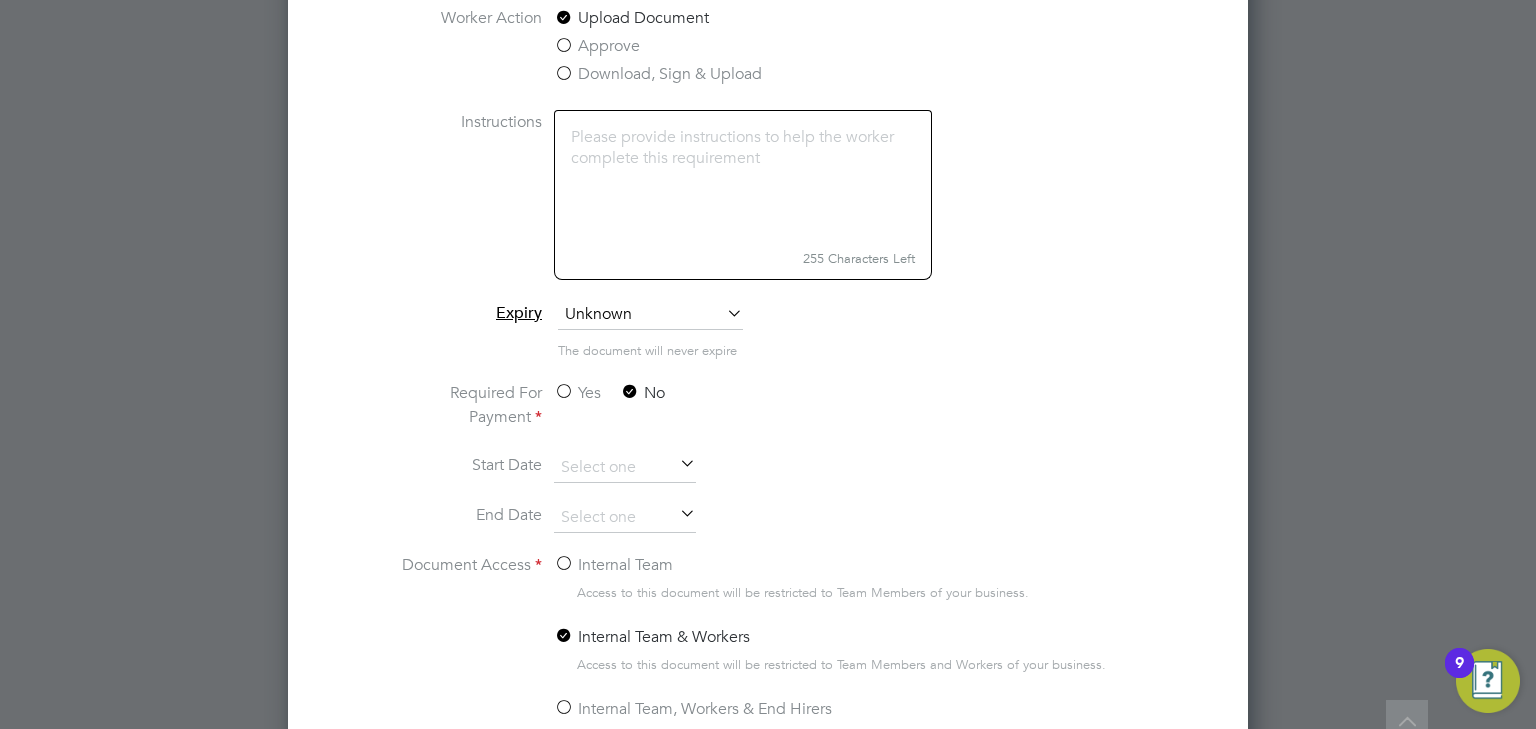 scroll, scrollTop: 4321, scrollLeft: 0, axis: vertical 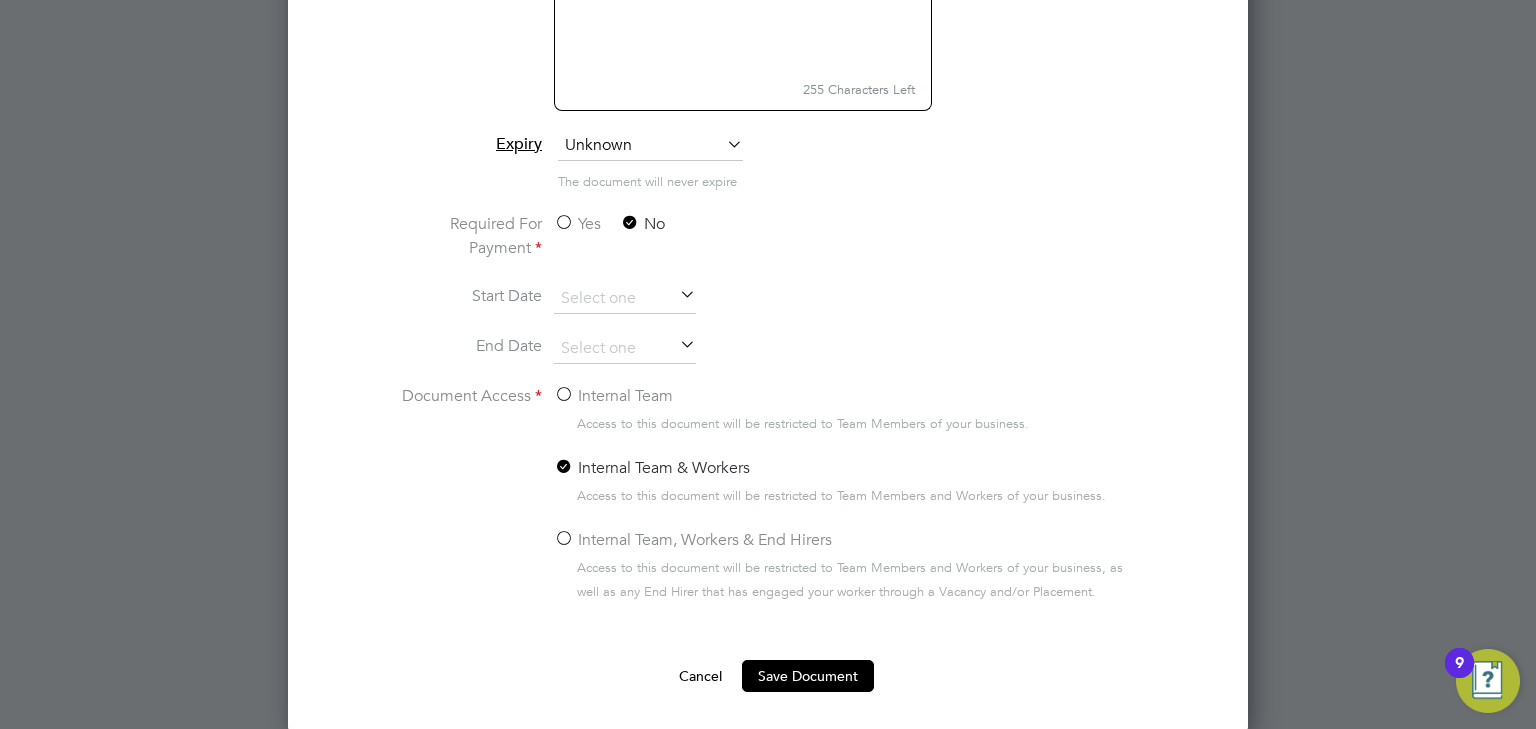 click on "Internal Team" 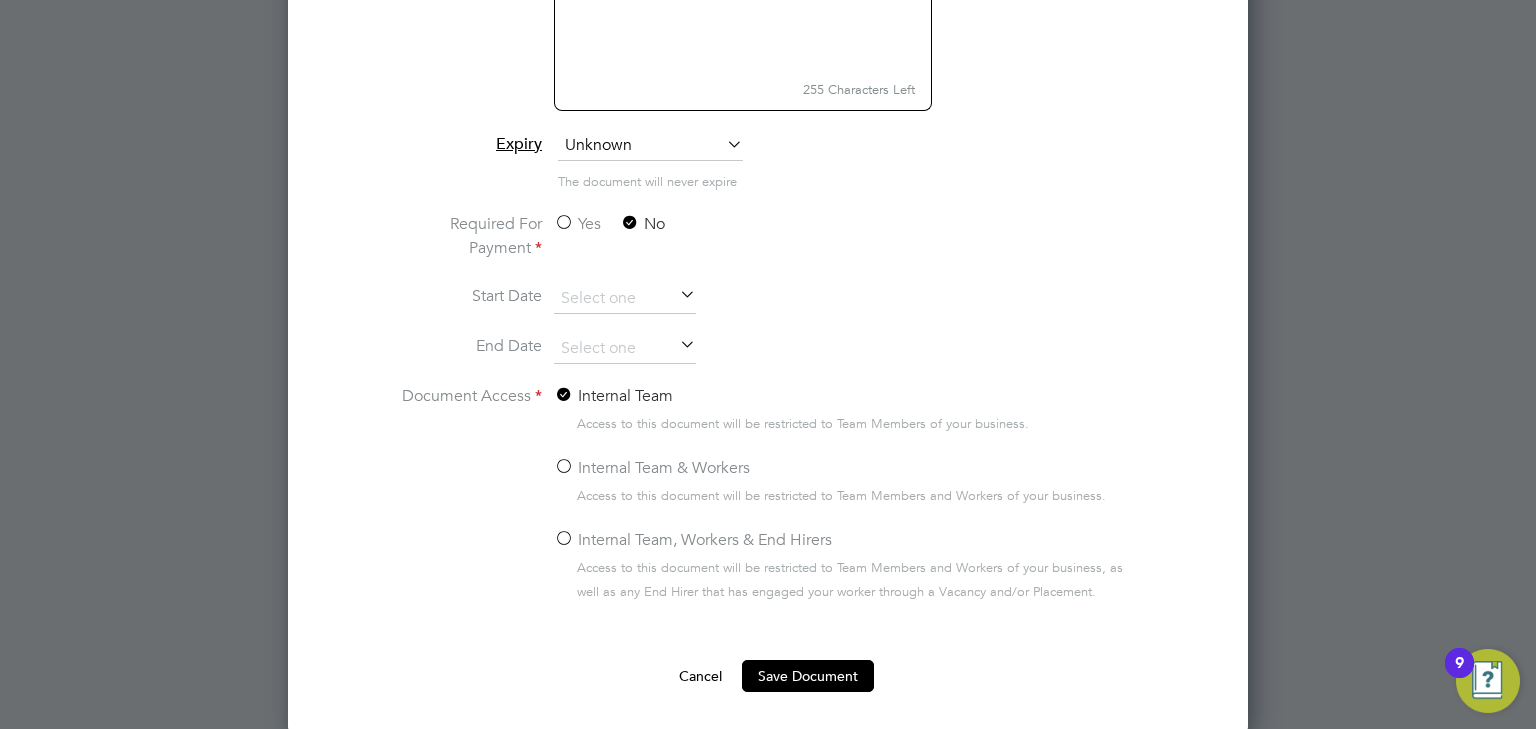 click on "Save Document" at bounding box center (808, 676) 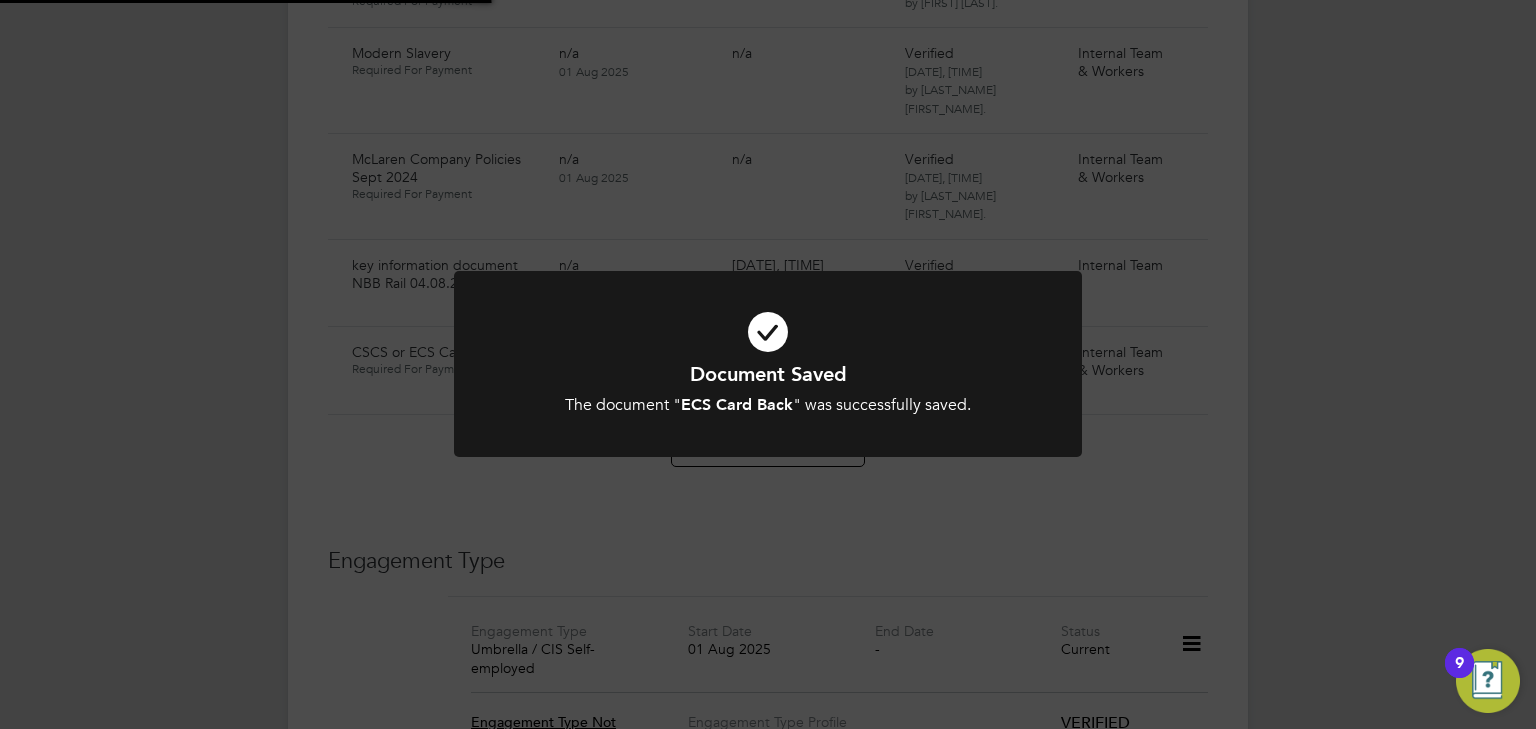 scroll, scrollTop: 3928, scrollLeft: 0, axis: vertical 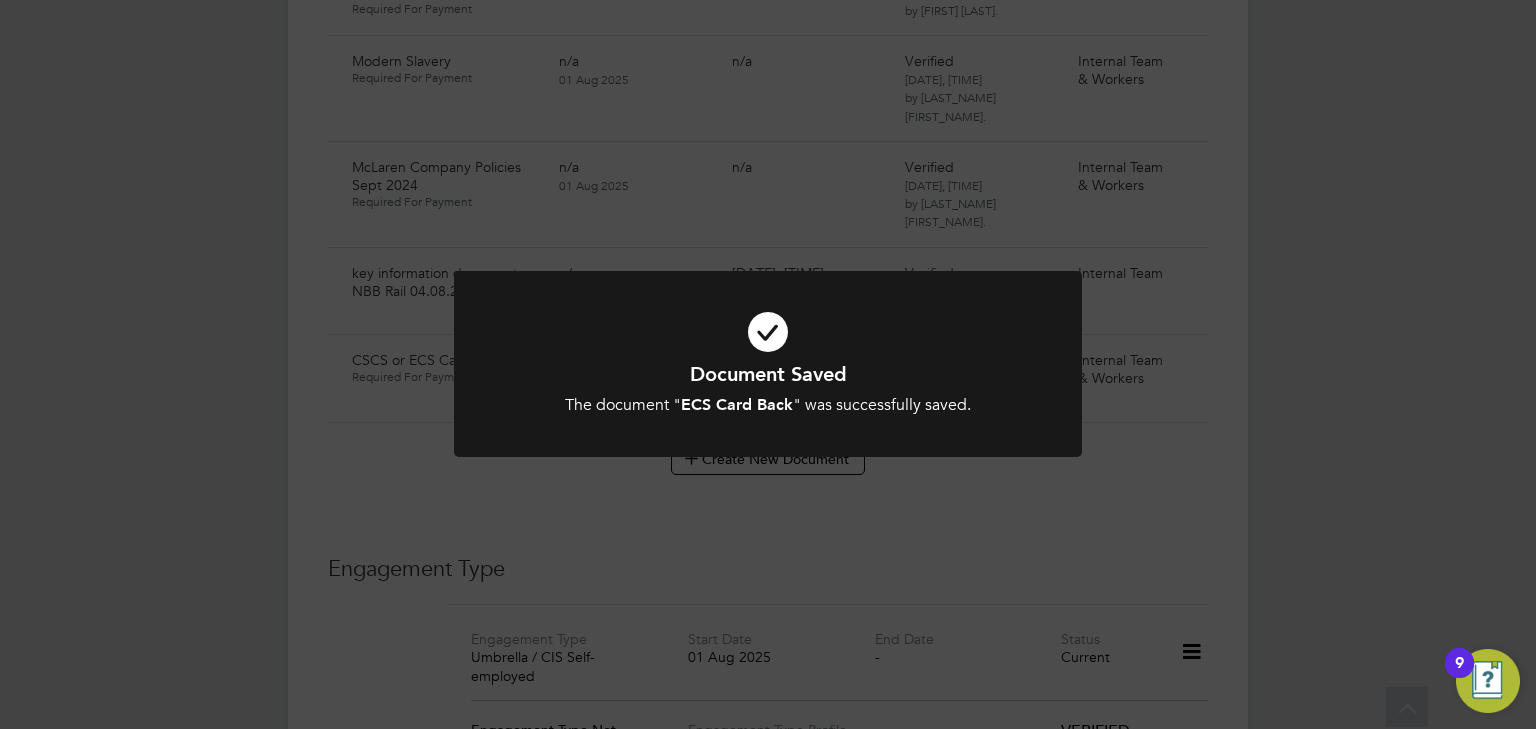 click on "Document Saved The document " ECS Card Back " was successfully saved. Cancel Okay" 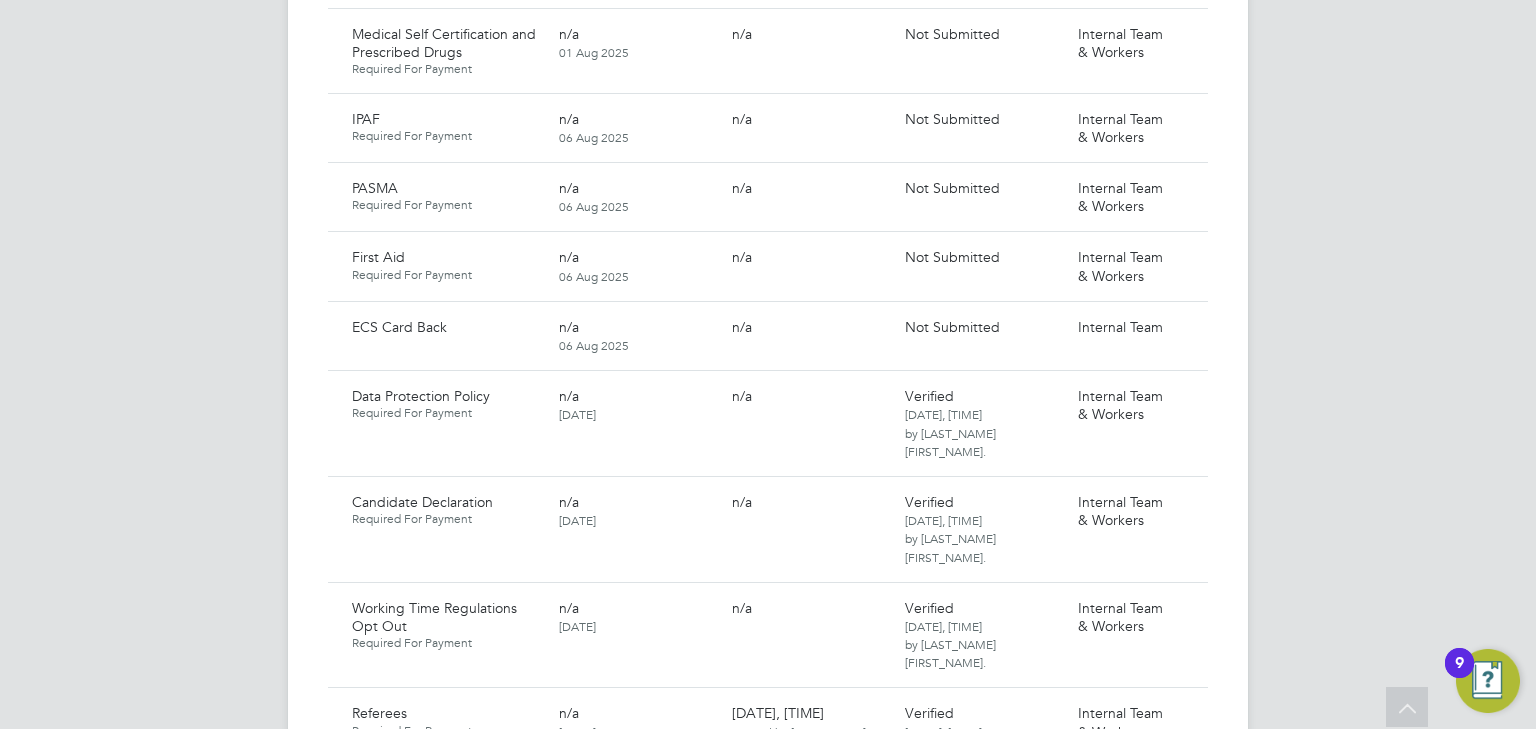 scroll, scrollTop: 2008, scrollLeft: 0, axis: vertical 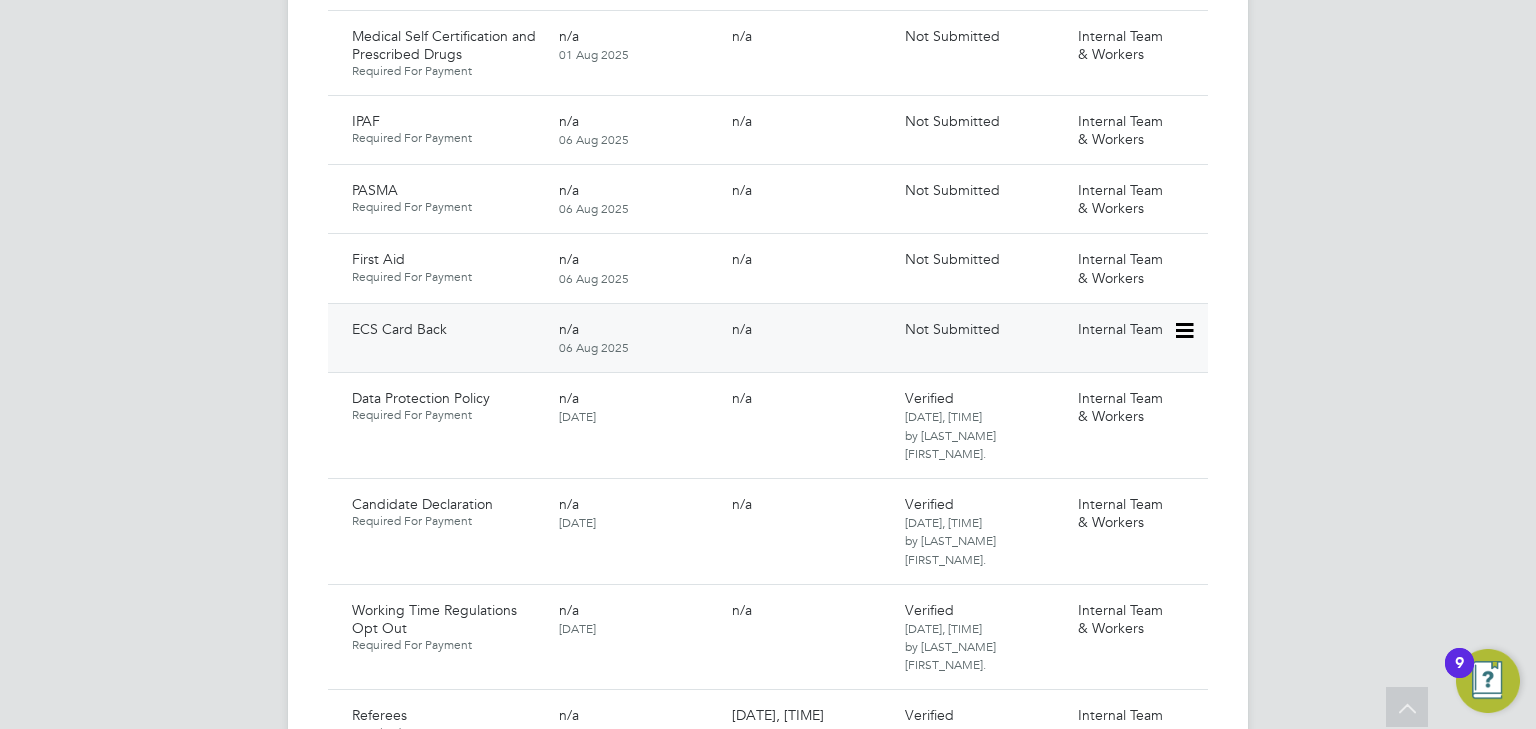 click 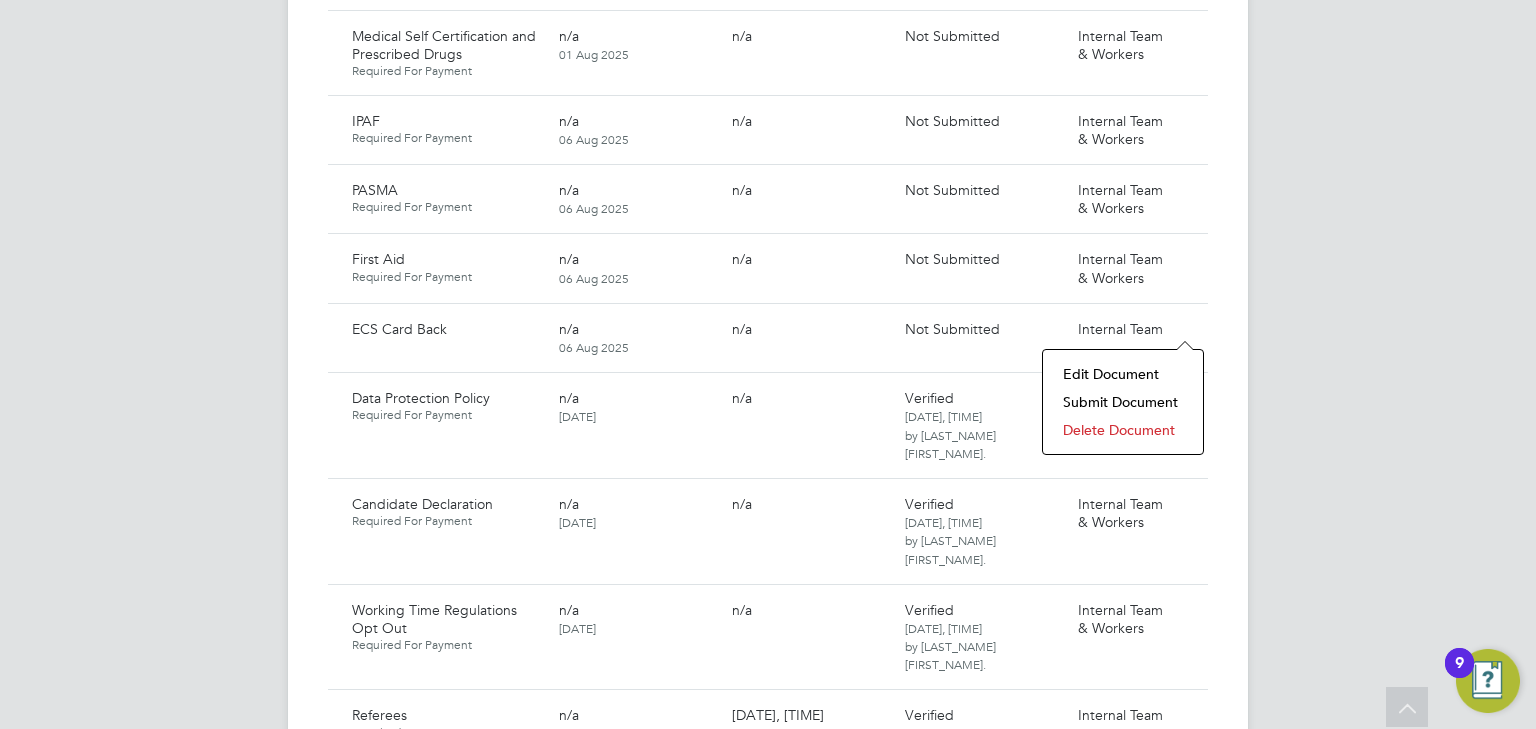 click on "Submit Document" 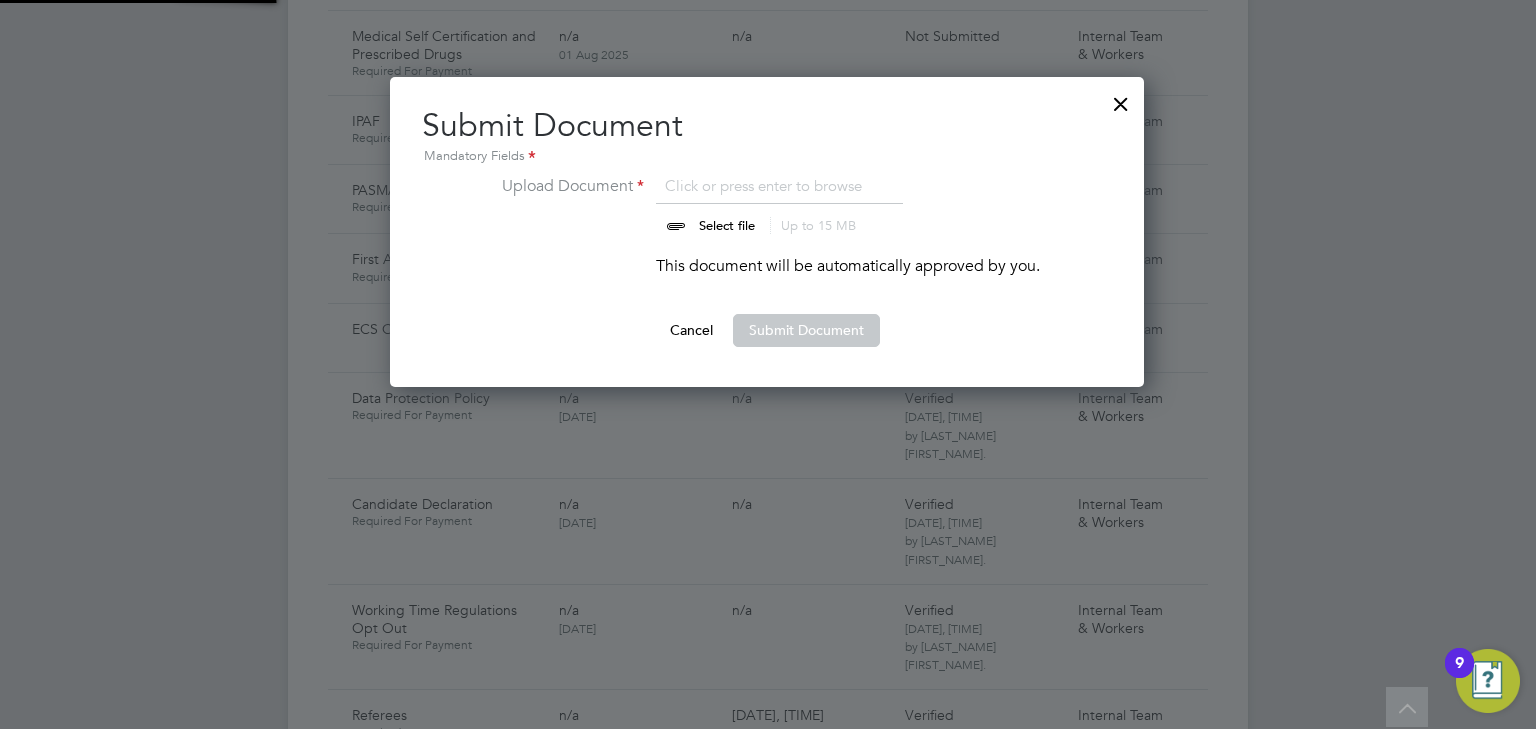 scroll, scrollTop: 9, scrollLeft: 10, axis: both 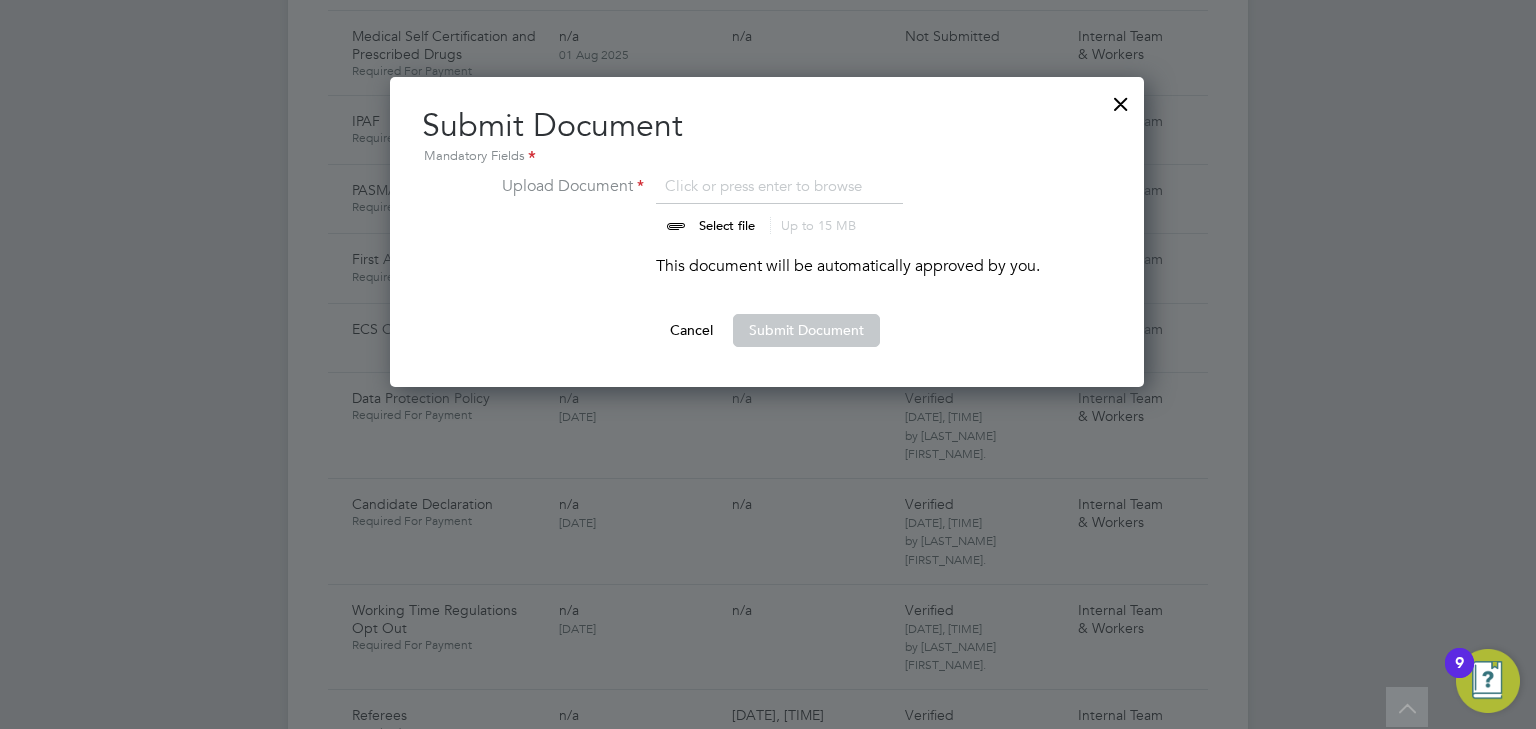 click at bounding box center [746, 204] 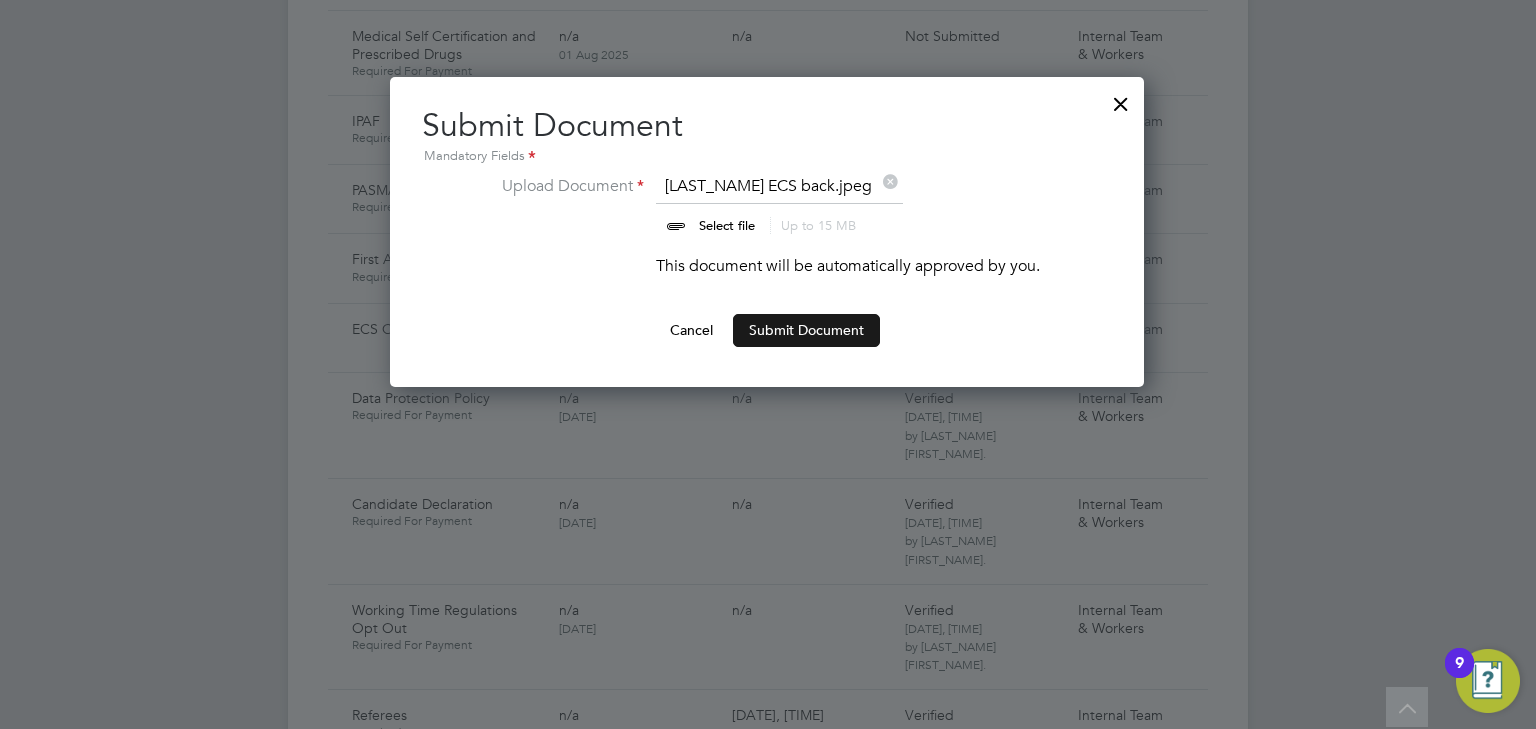 click on "Submit Document" at bounding box center (806, 330) 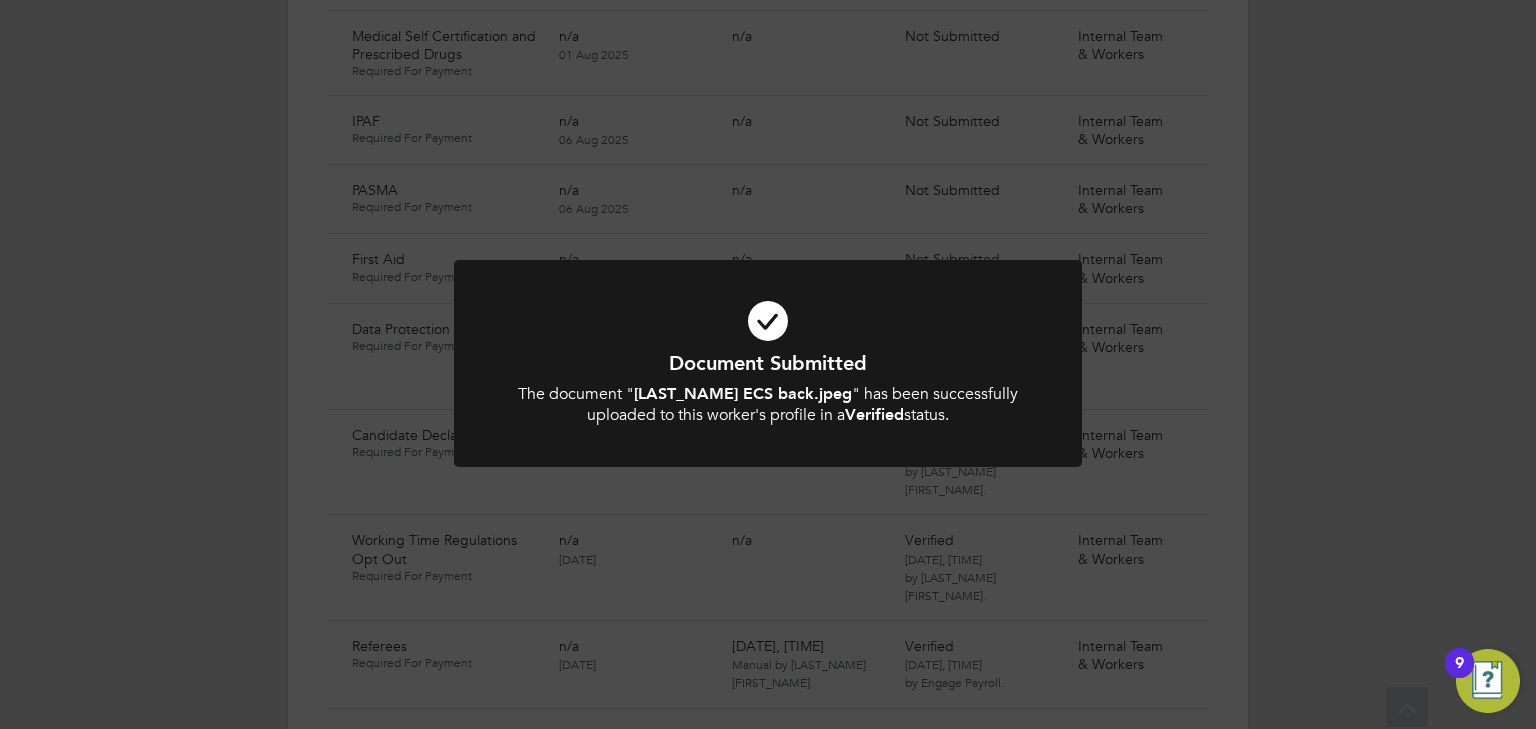 click on "Document Submitted The document " Neculai Zahiu ECS back.jpeg " has been successfully uploaded to this worker's profile in a  Verified  status. Cancel Okay" 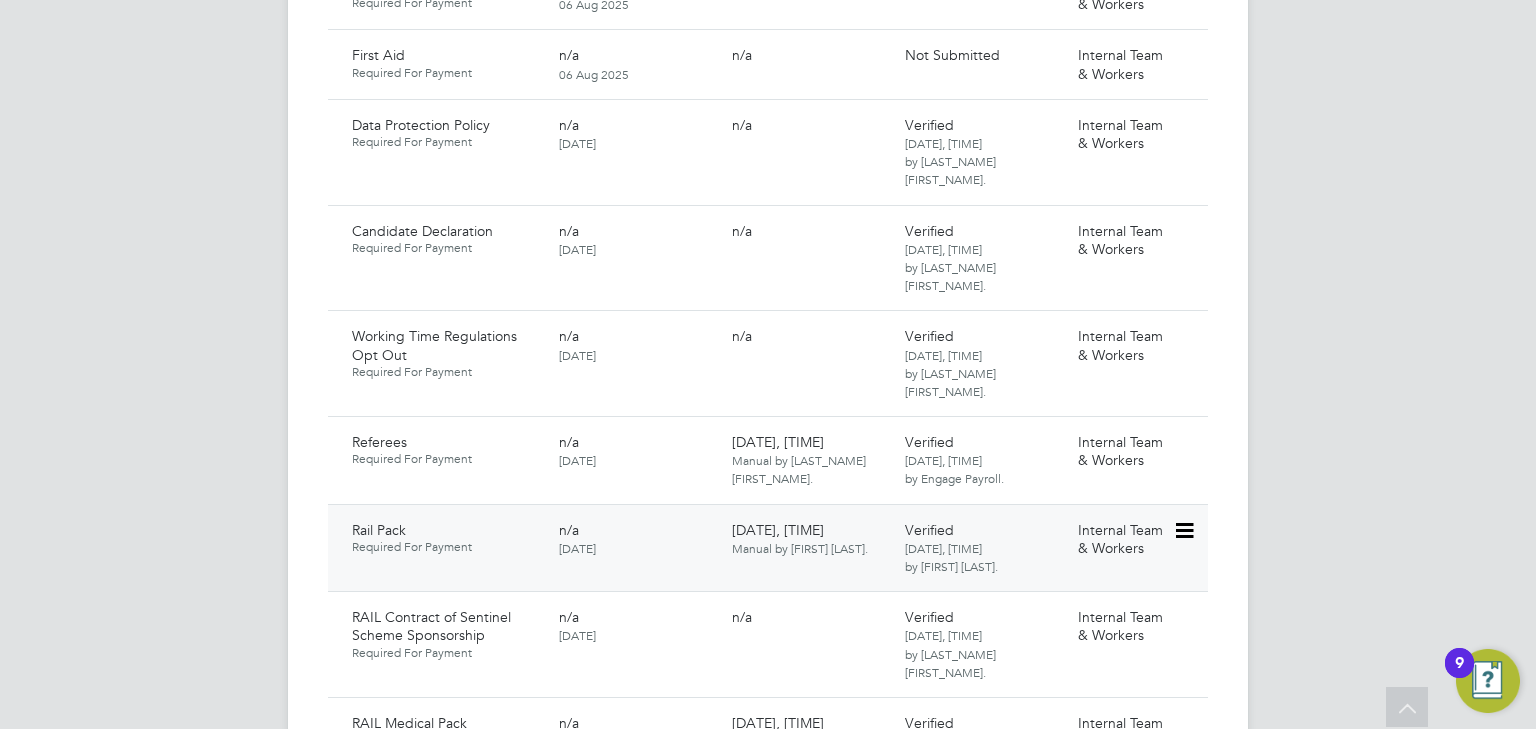scroll, scrollTop: 2168, scrollLeft: 0, axis: vertical 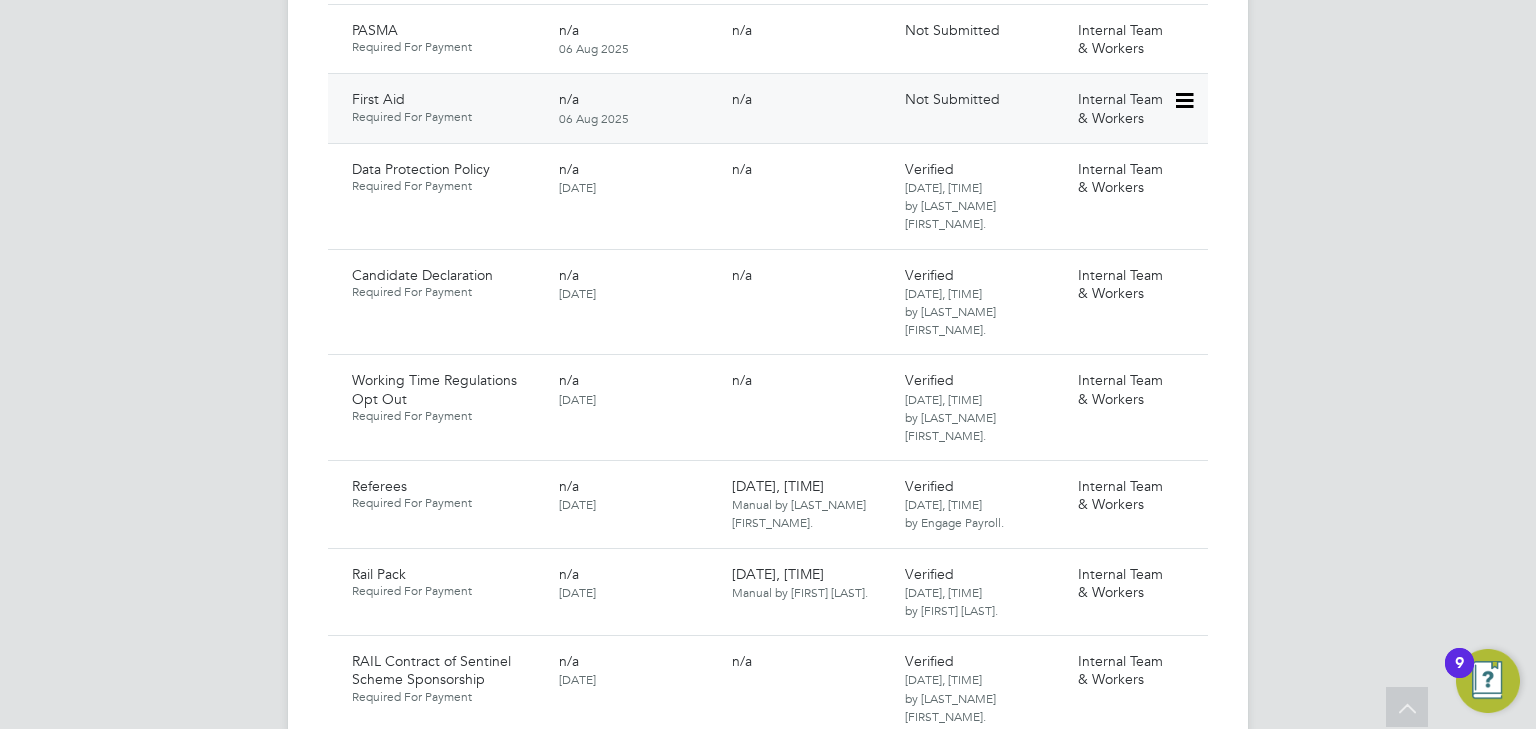 click 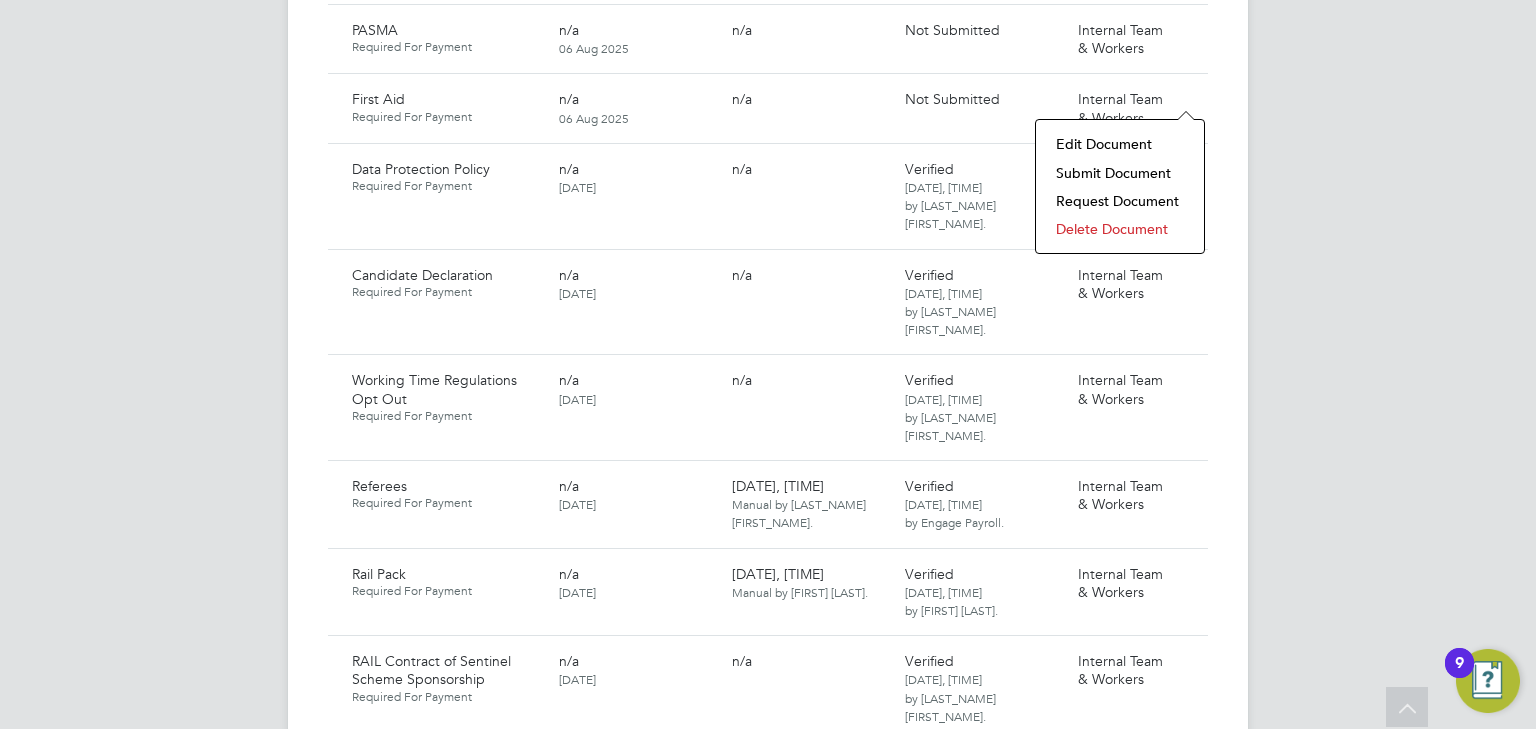 click on "Submit Document" 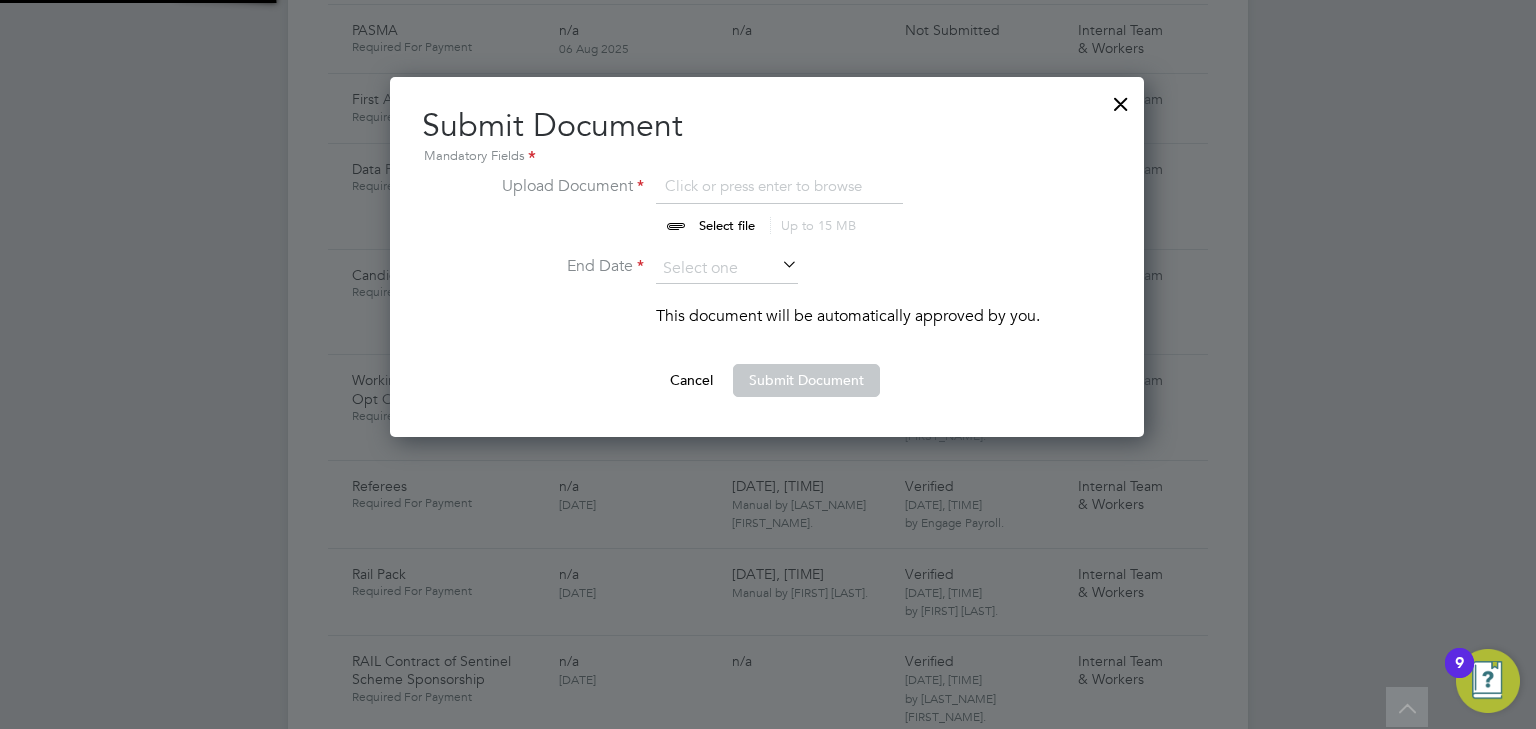 scroll, scrollTop: 9, scrollLeft: 10, axis: both 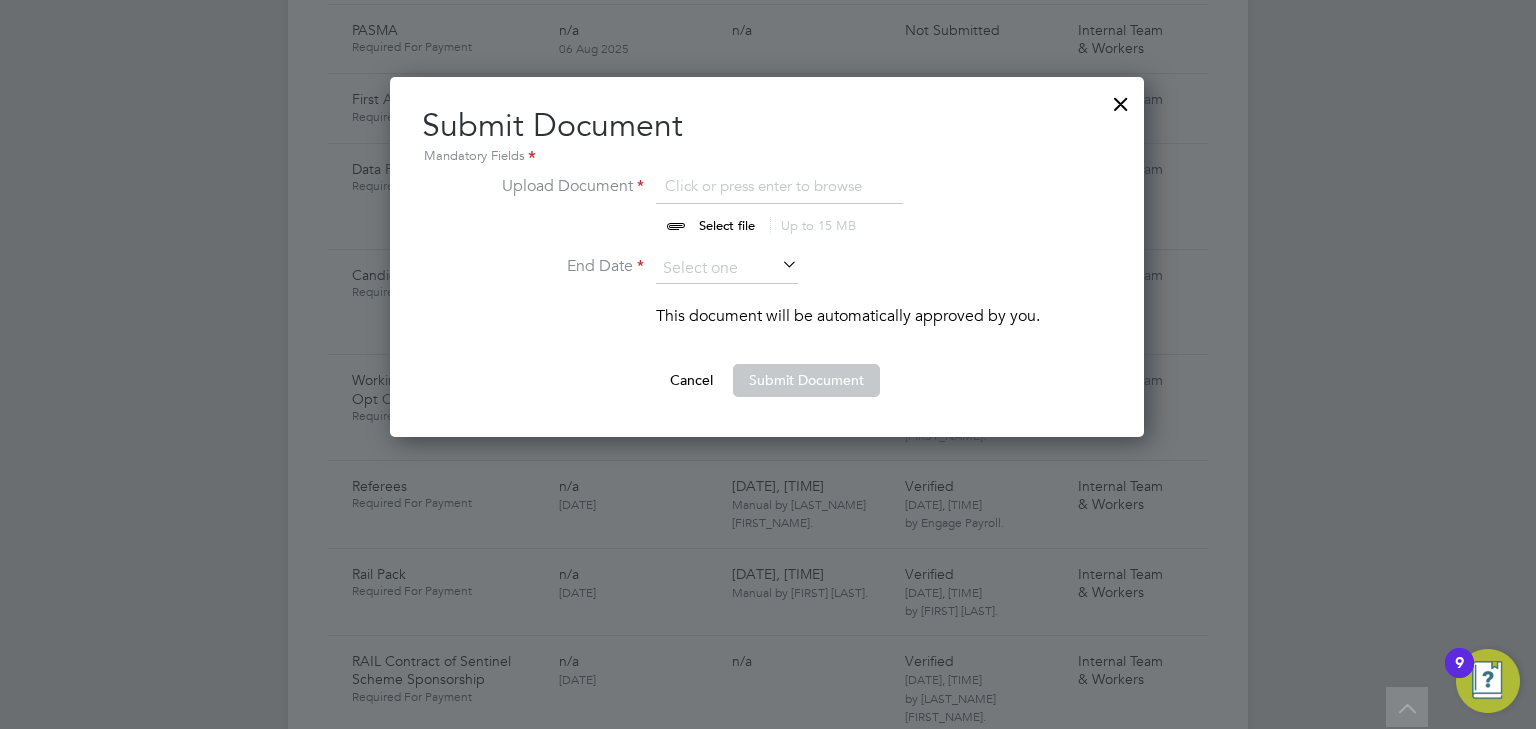 click at bounding box center [746, 204] 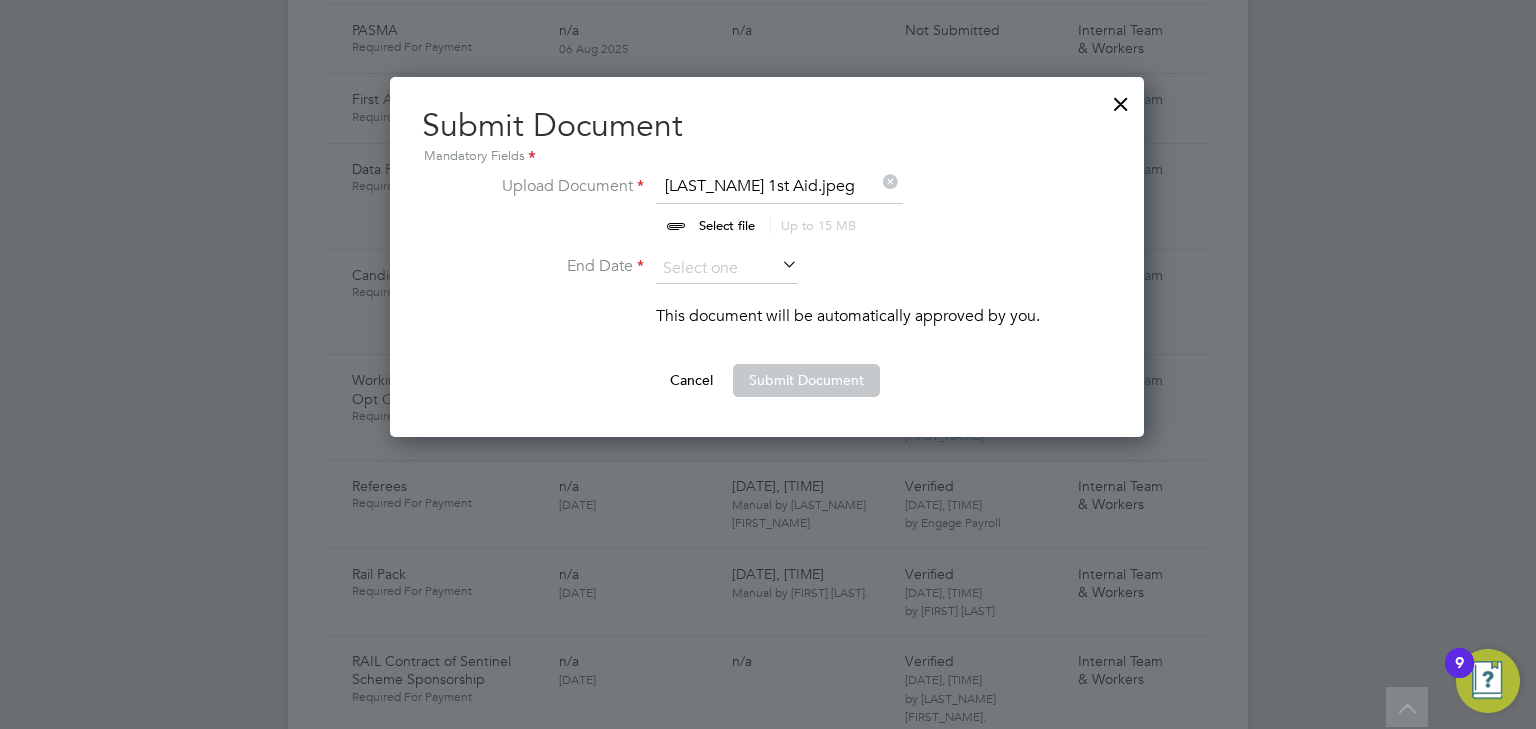 click at bounding box center (778, 266) 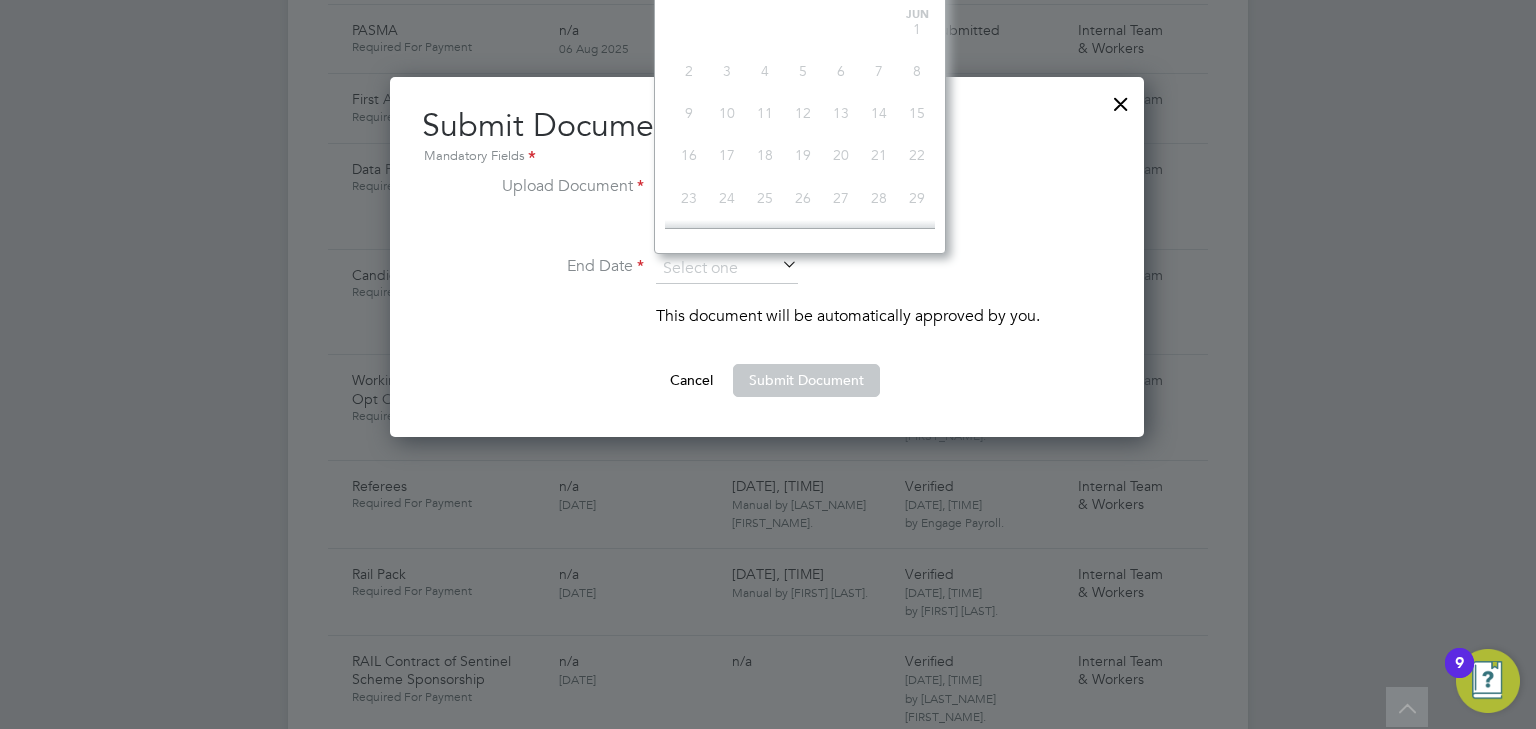 scroll, scrollTop: 0, scrollLeft: 0, axis: both 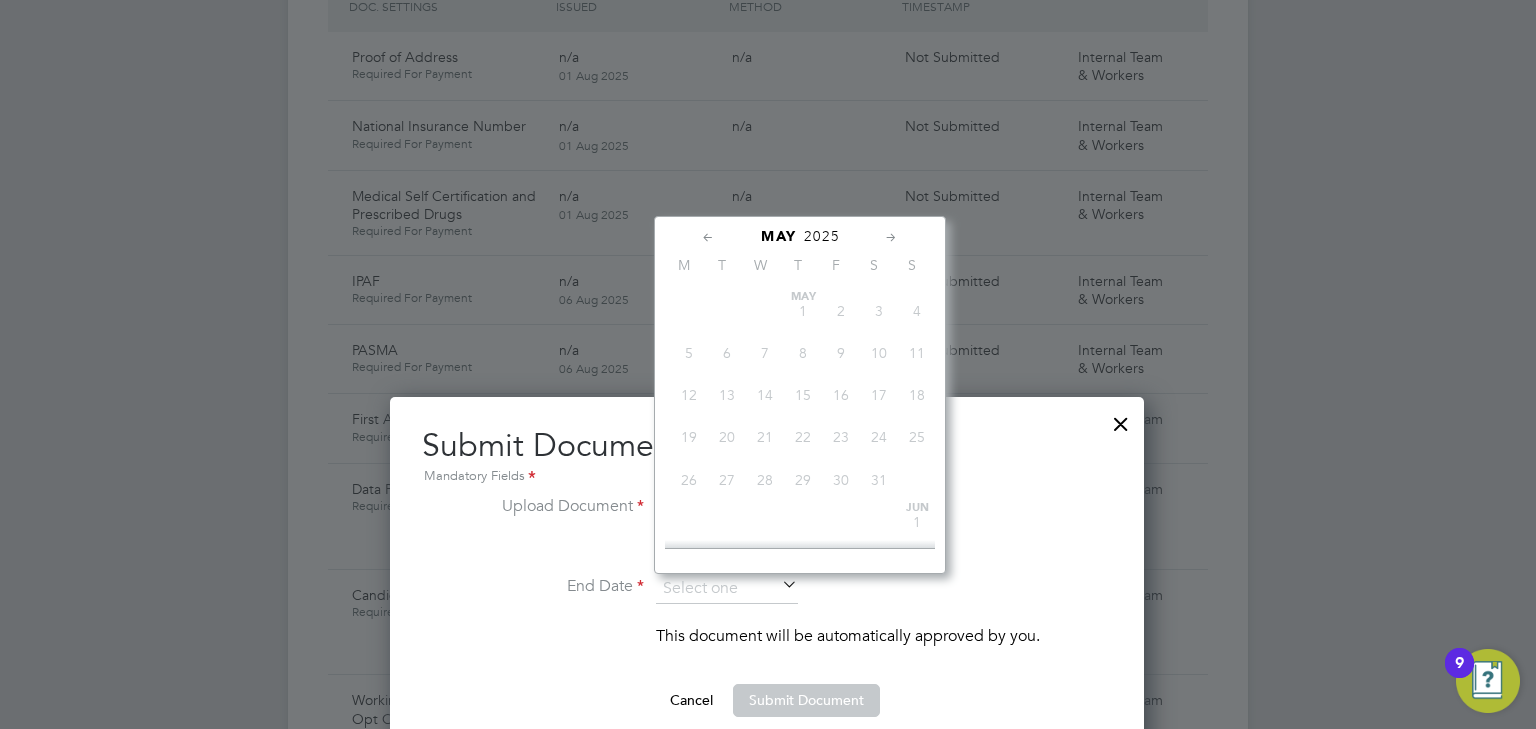 click on "2025" 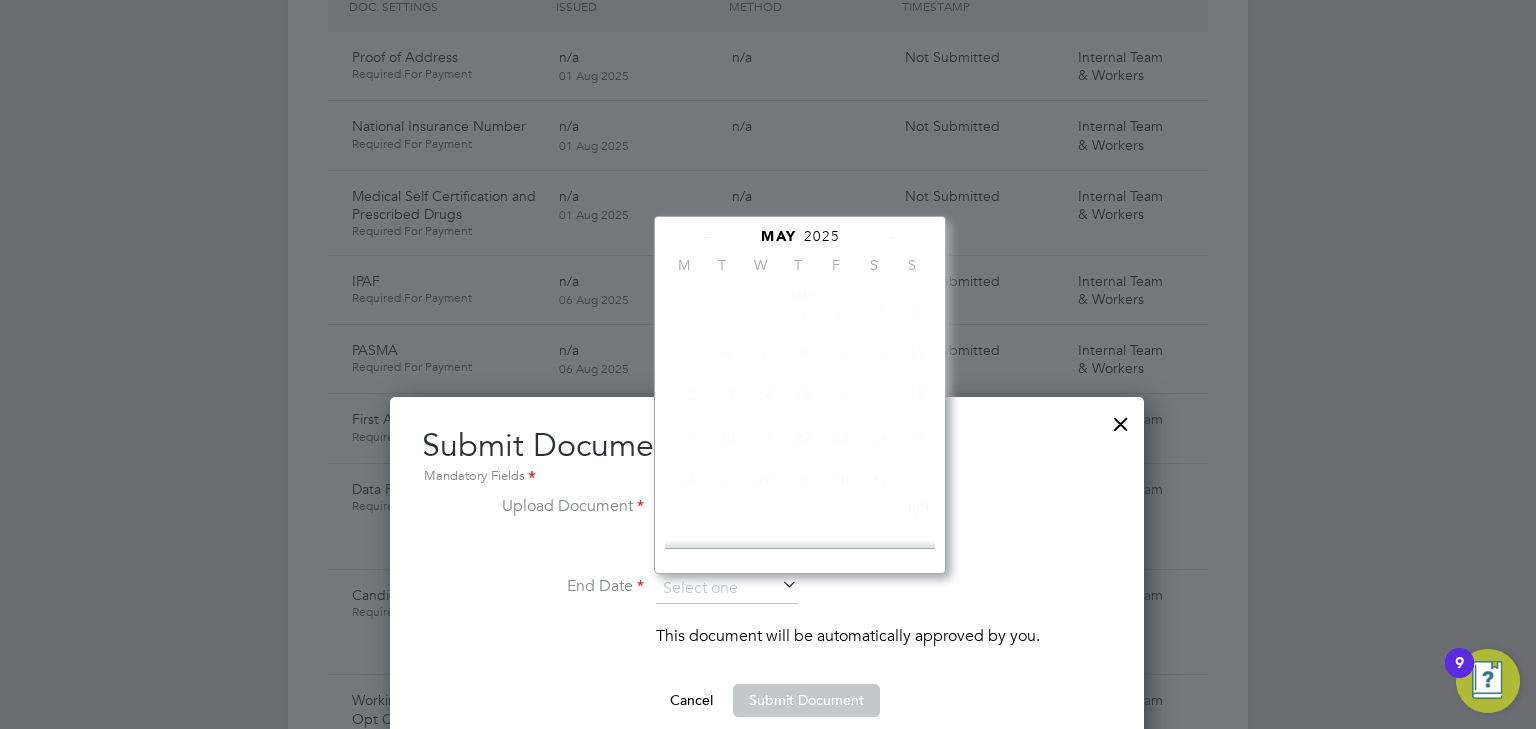 scroll, scrollTop: 535, scrollLeft: 0, axis: vertical 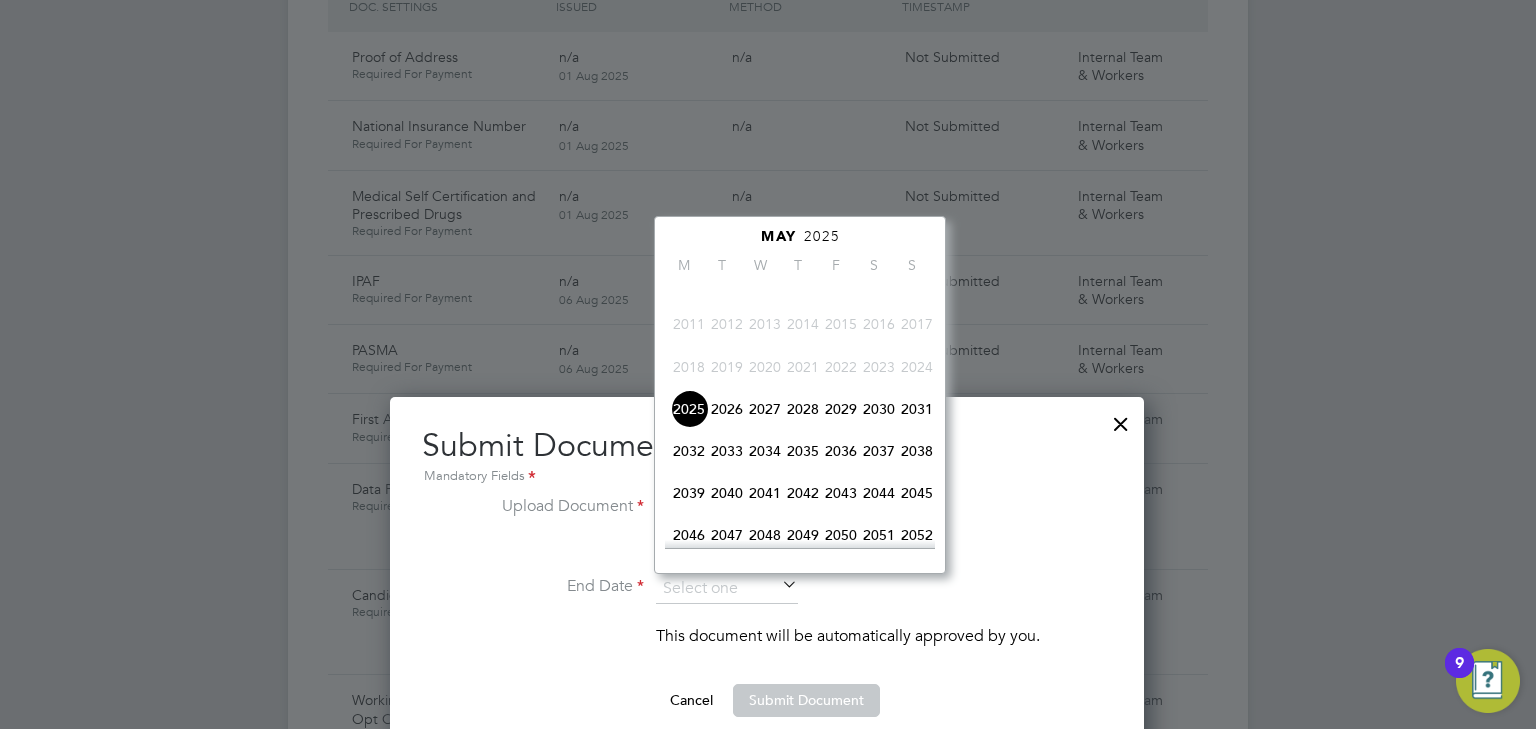 click 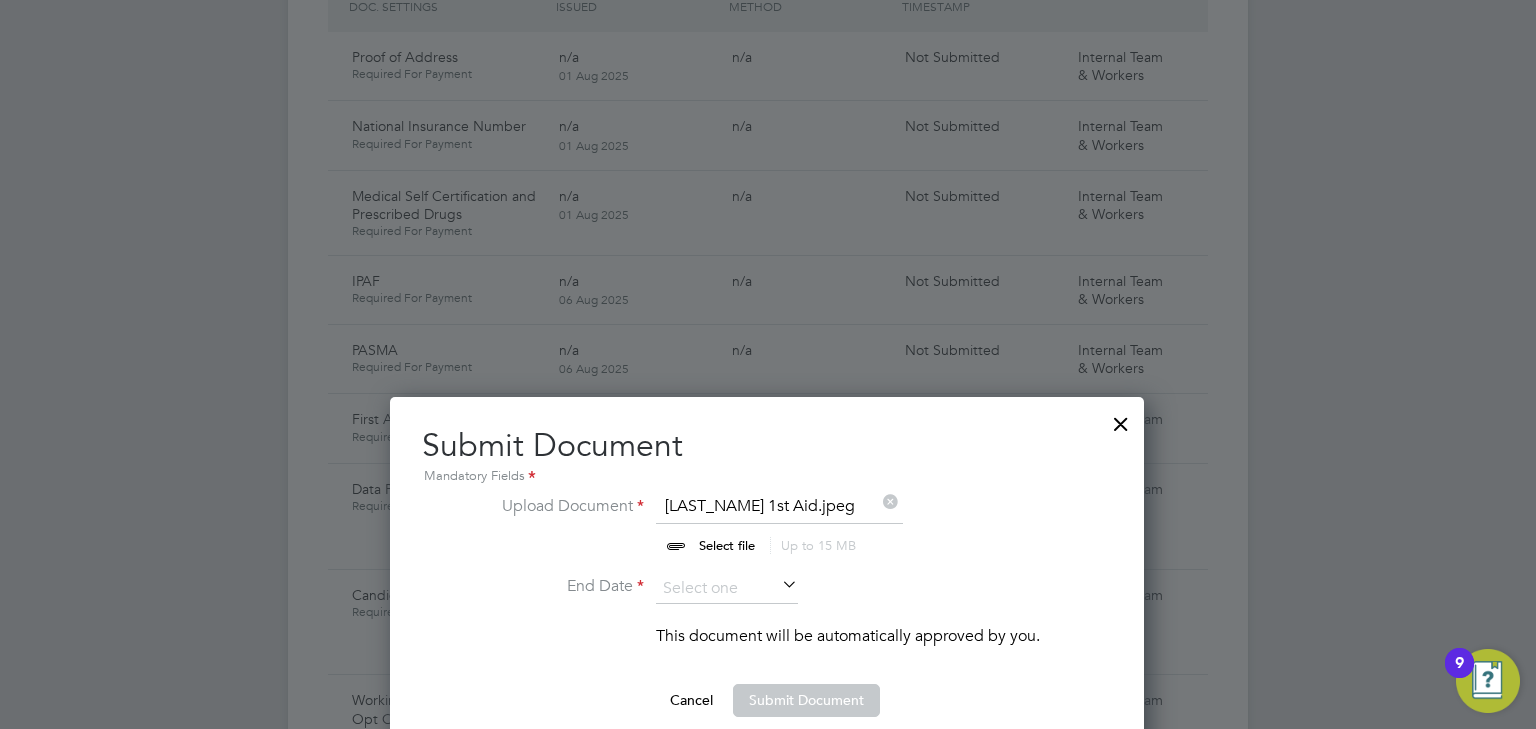 click at bounding box center (1121, 419) 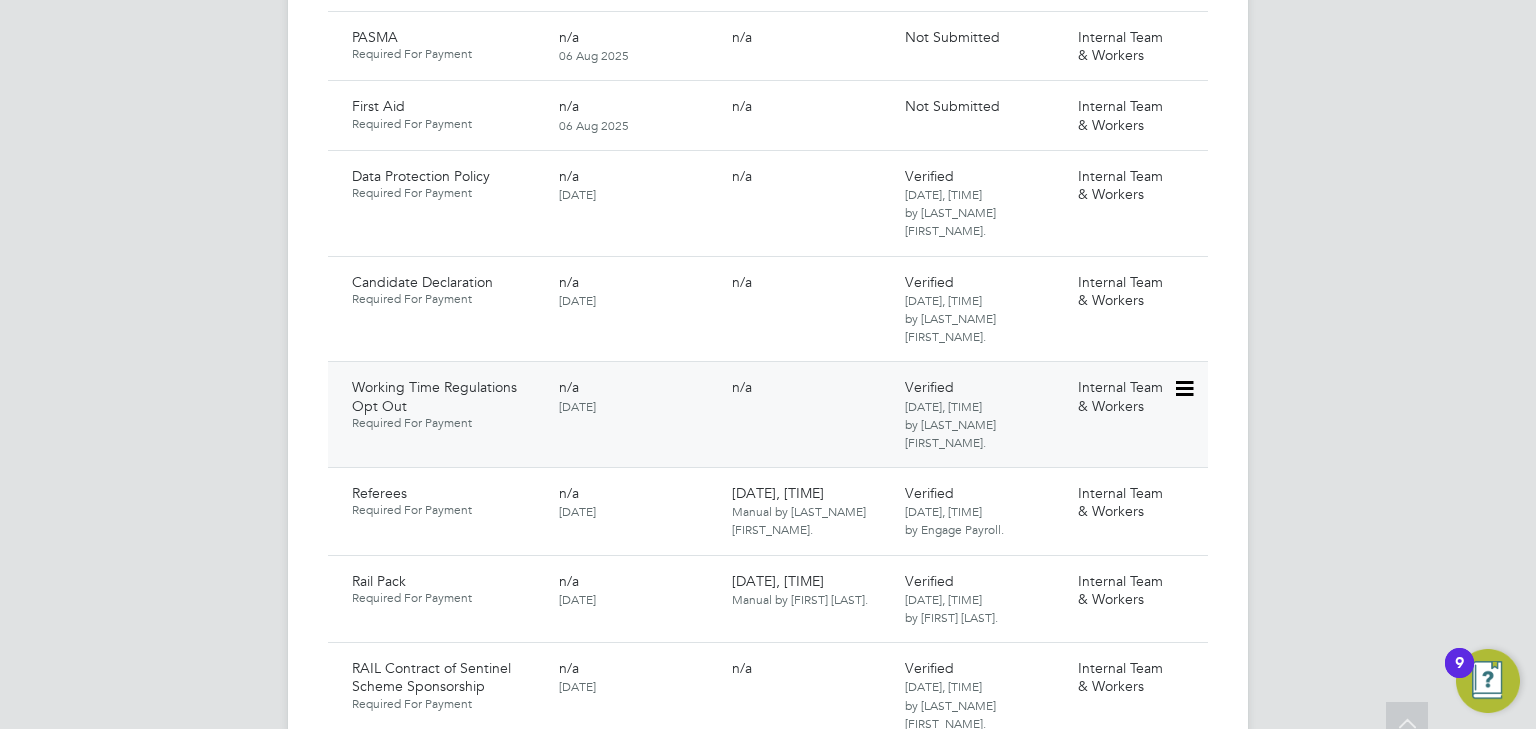 scroll, scrollTop: 2168, scrollLeft: 0, axis: vertical 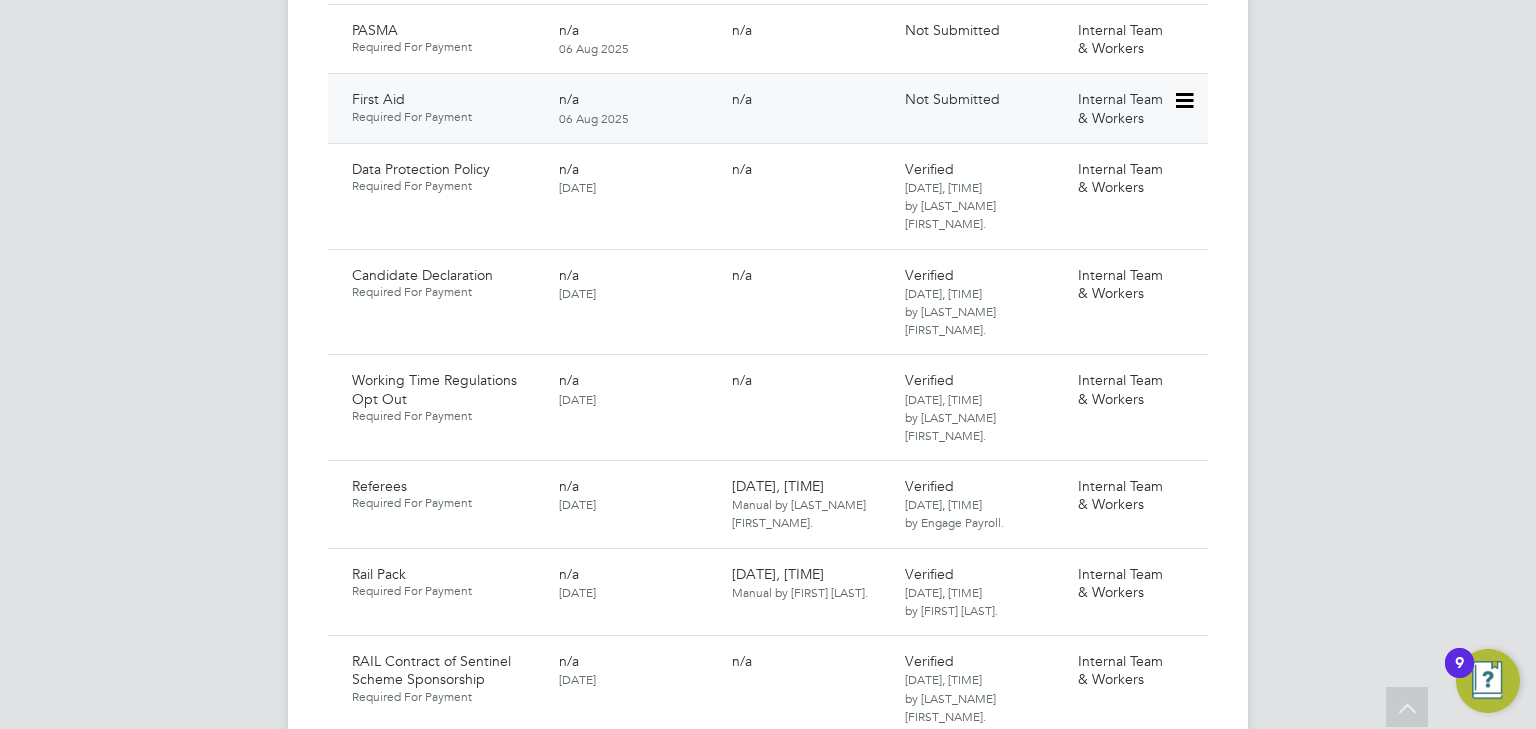 click 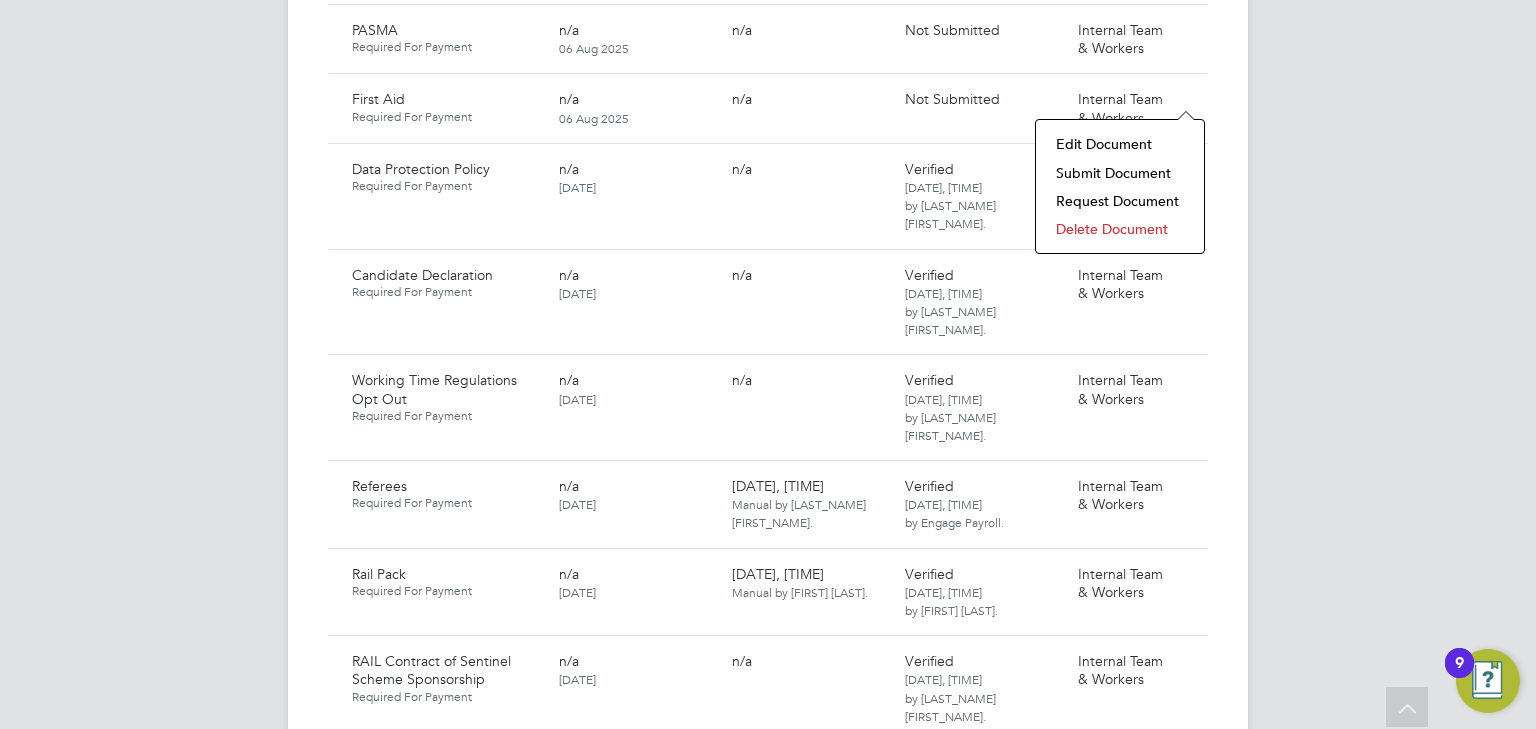 click on "Delete Document" 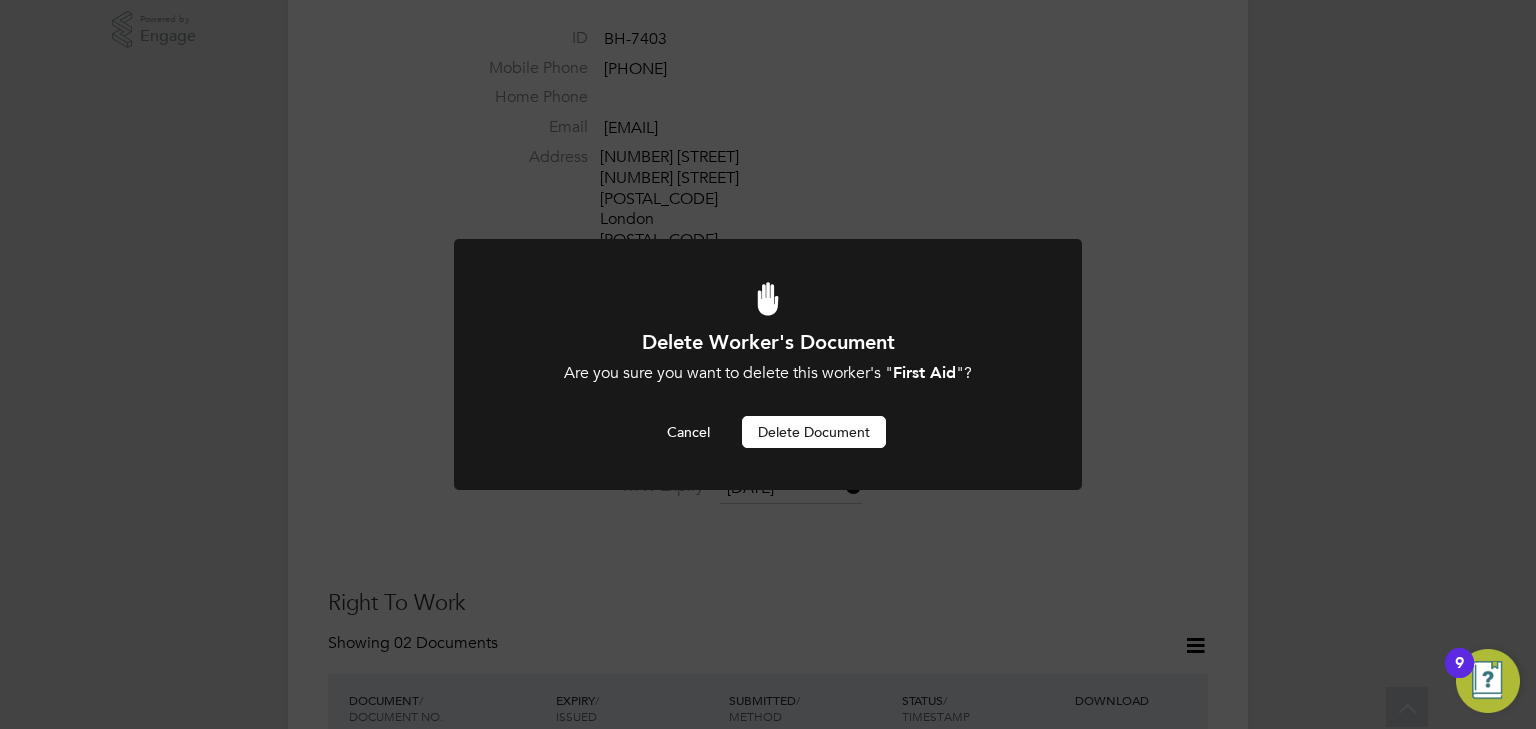 click on "Delete Document" at bounding box center (814, 432) 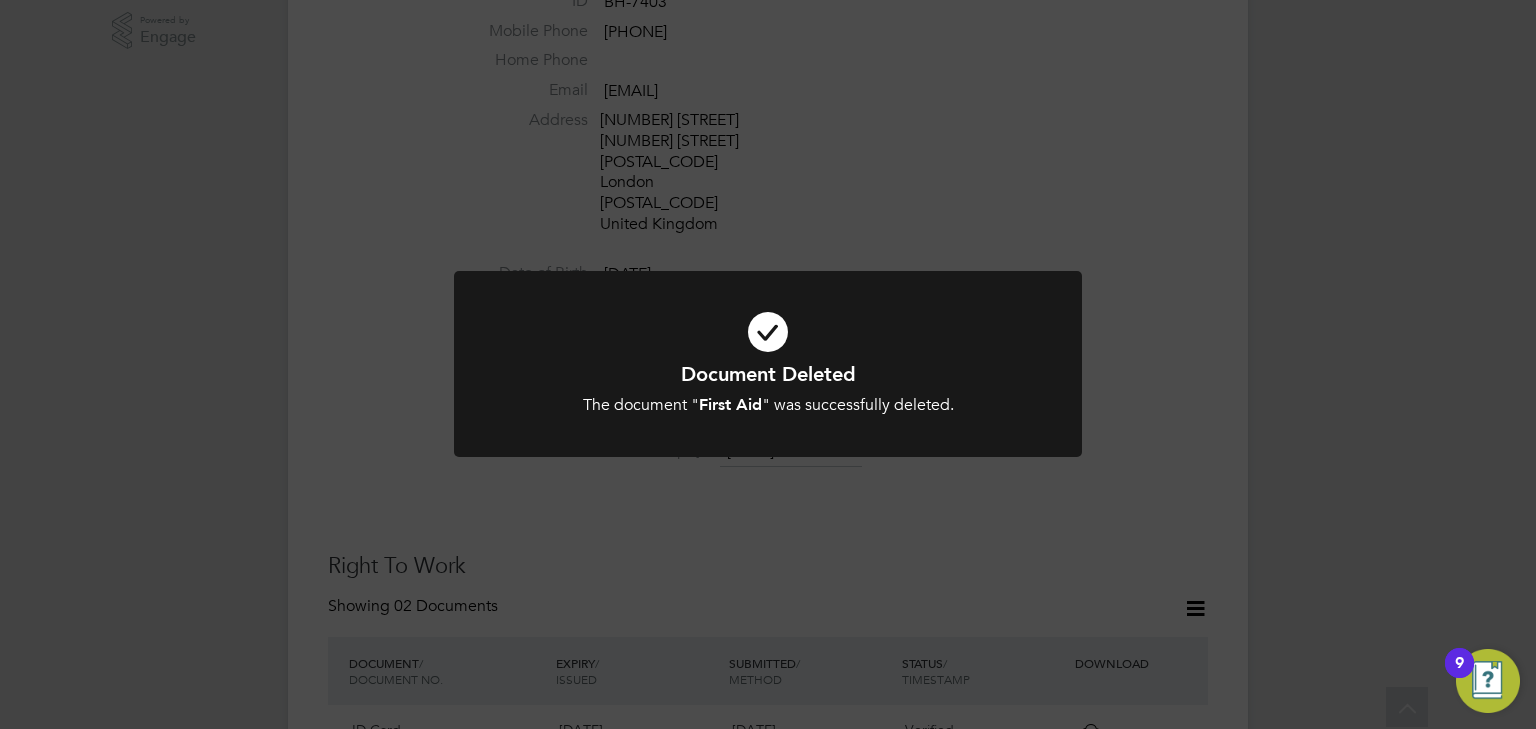 click on "Document Deleted The document " First Aid " was successfully deleted. Cancel Okay" 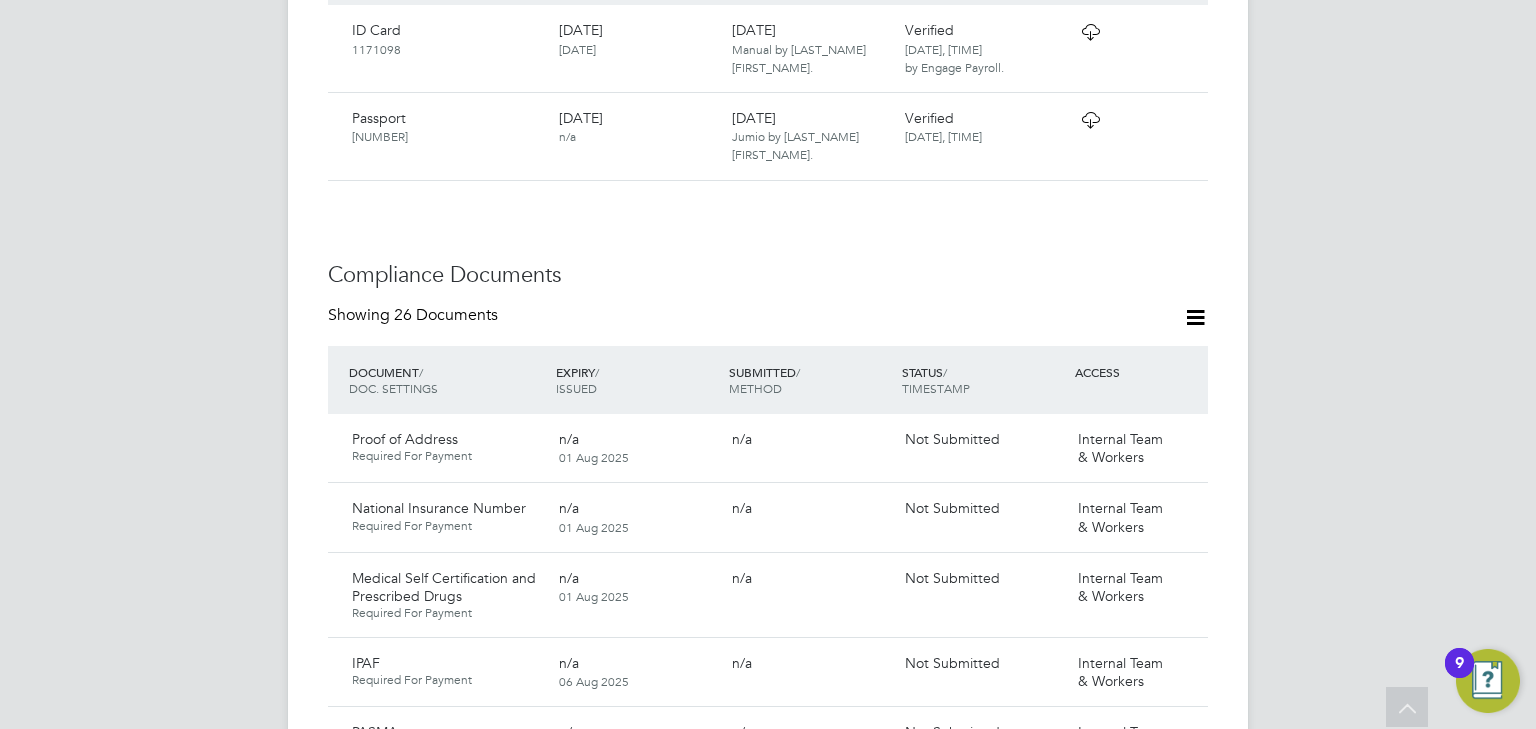 scroll, scrollTop: 1608, scrollLeft: 0, axis: vertical 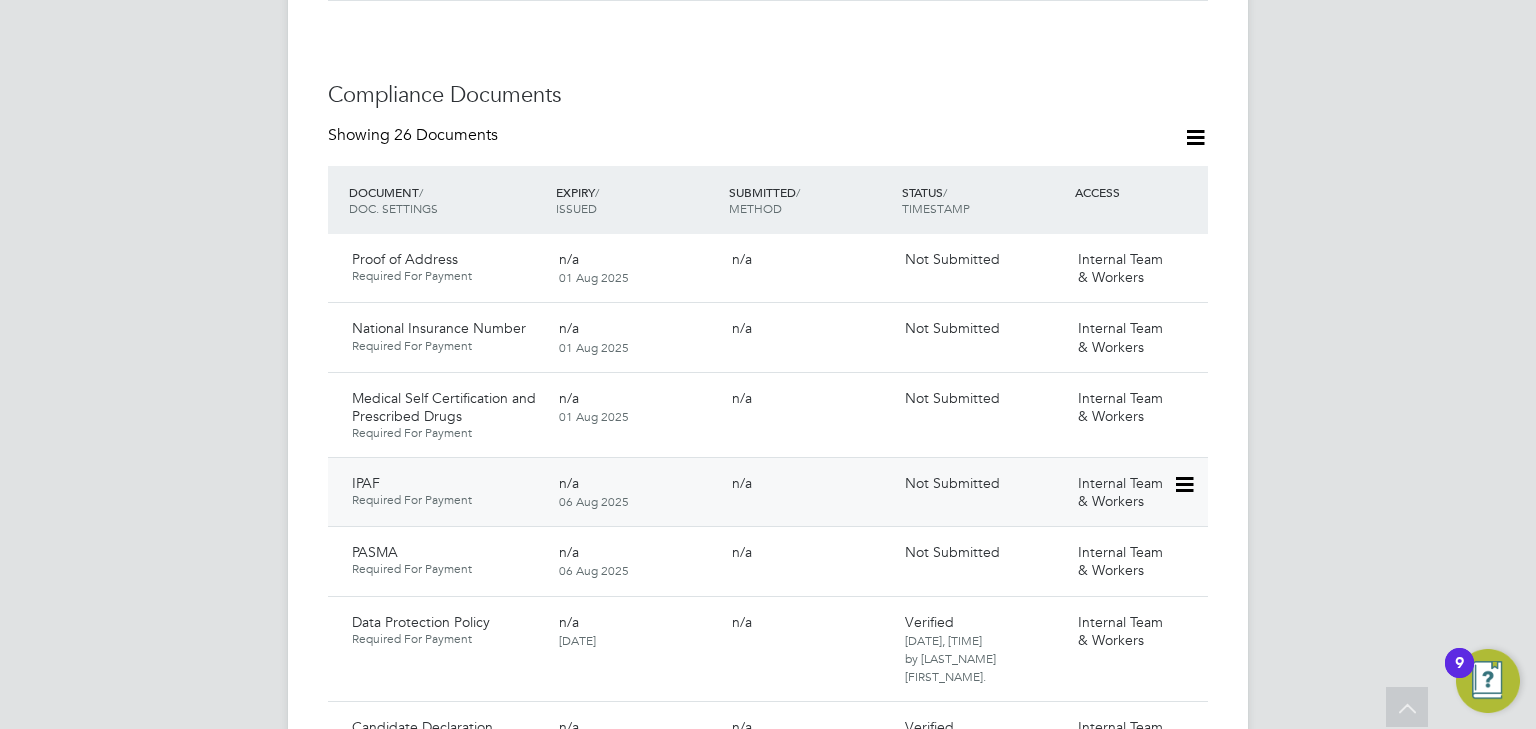 click 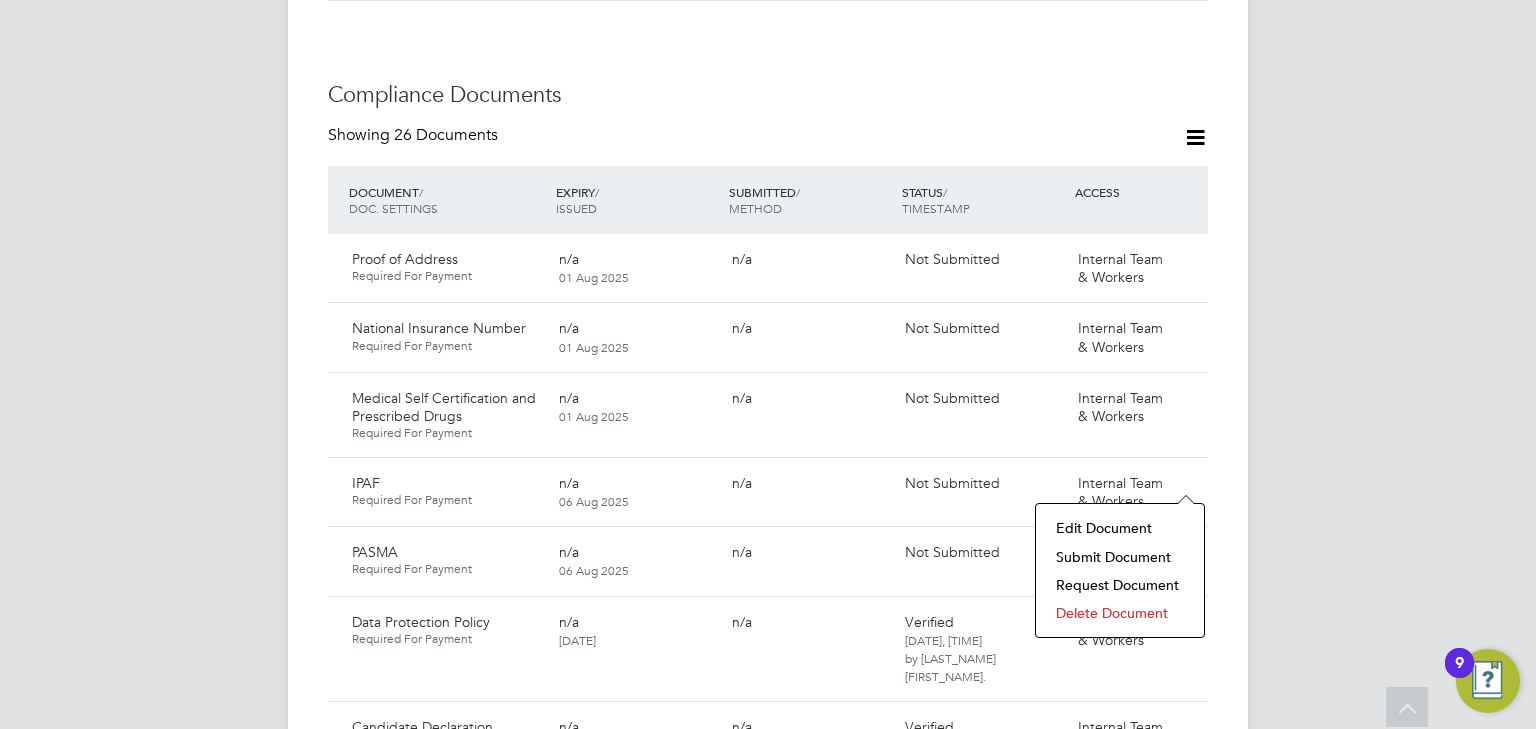 click on "Submit Document" 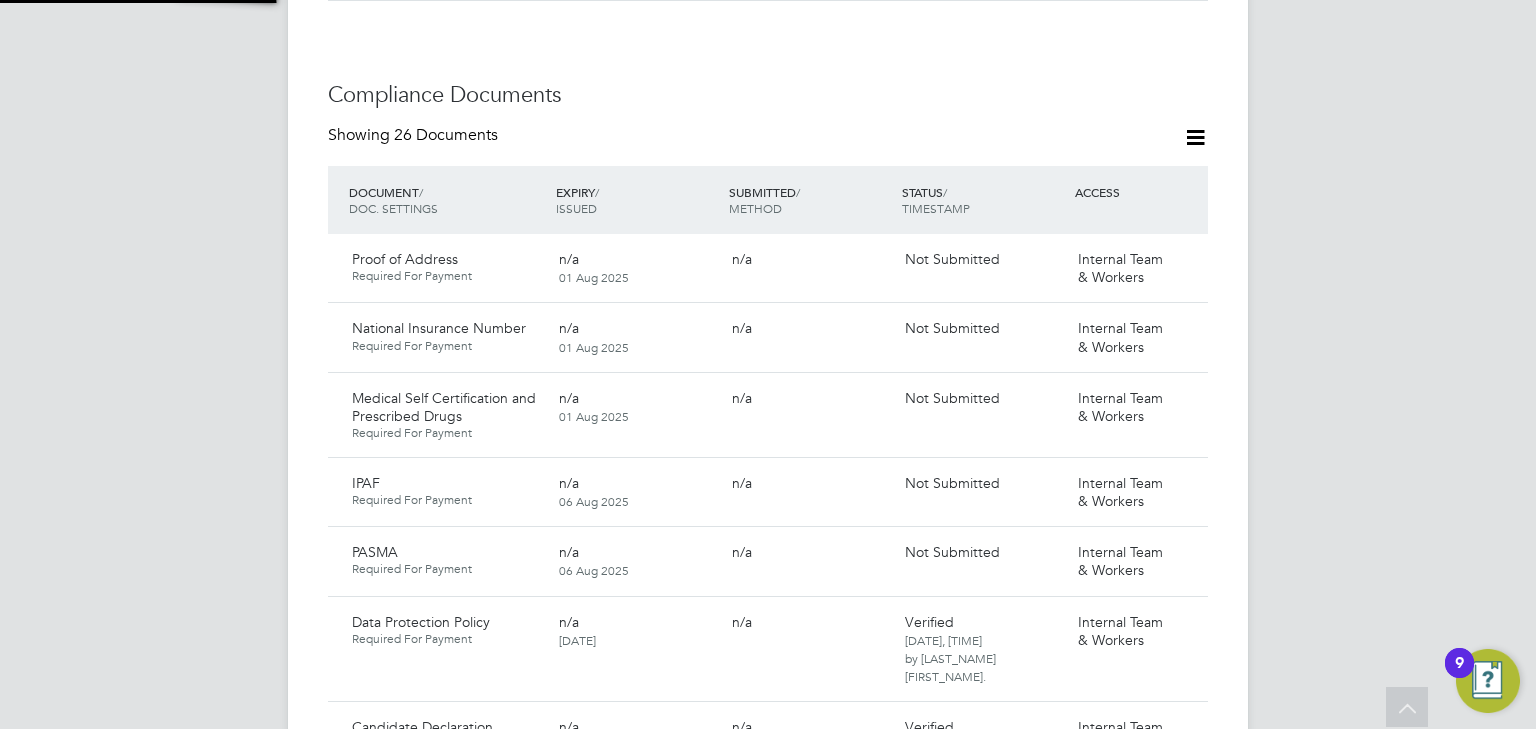 scroll, scrollTop: 9, scrollLeft: 10, axis: both 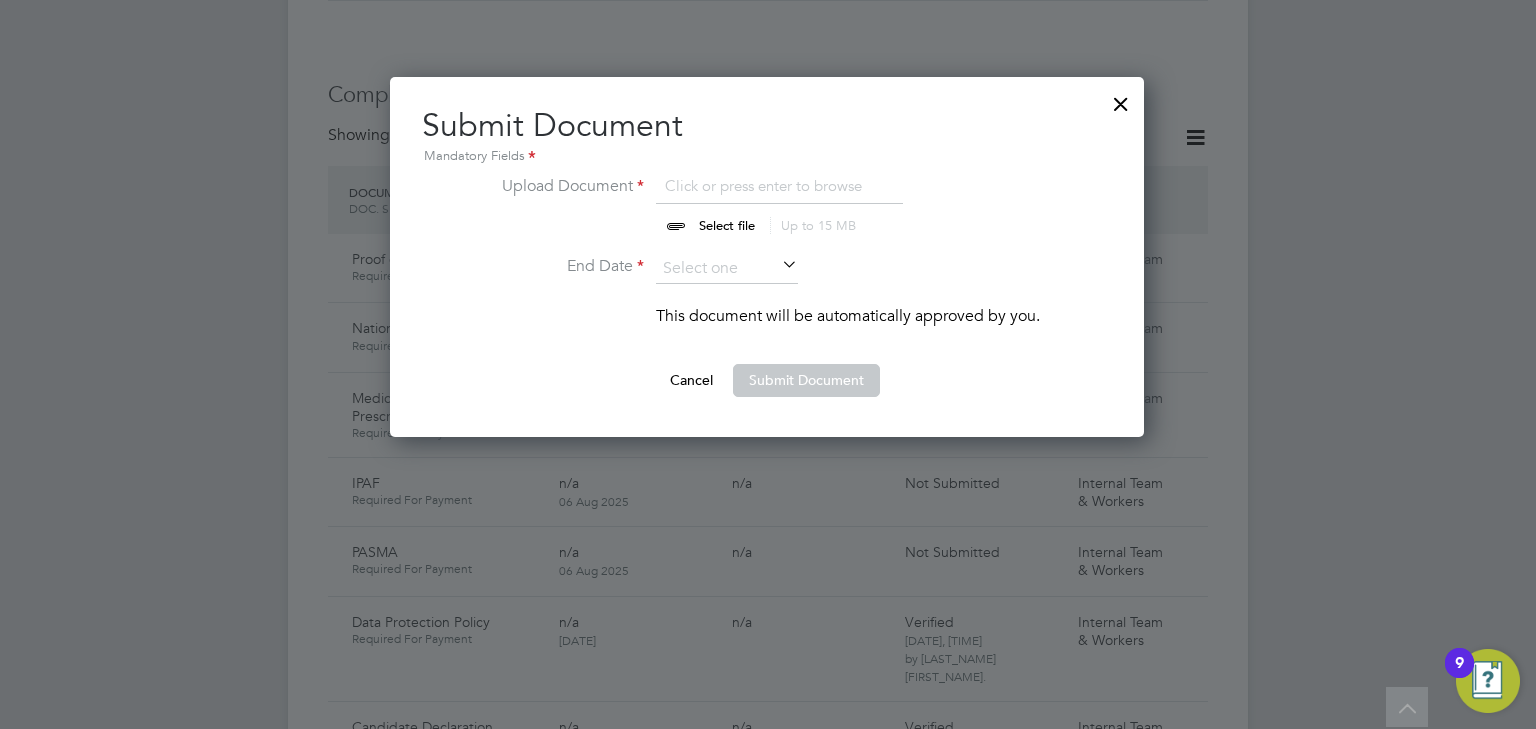 click at bounding box center [746, 204] 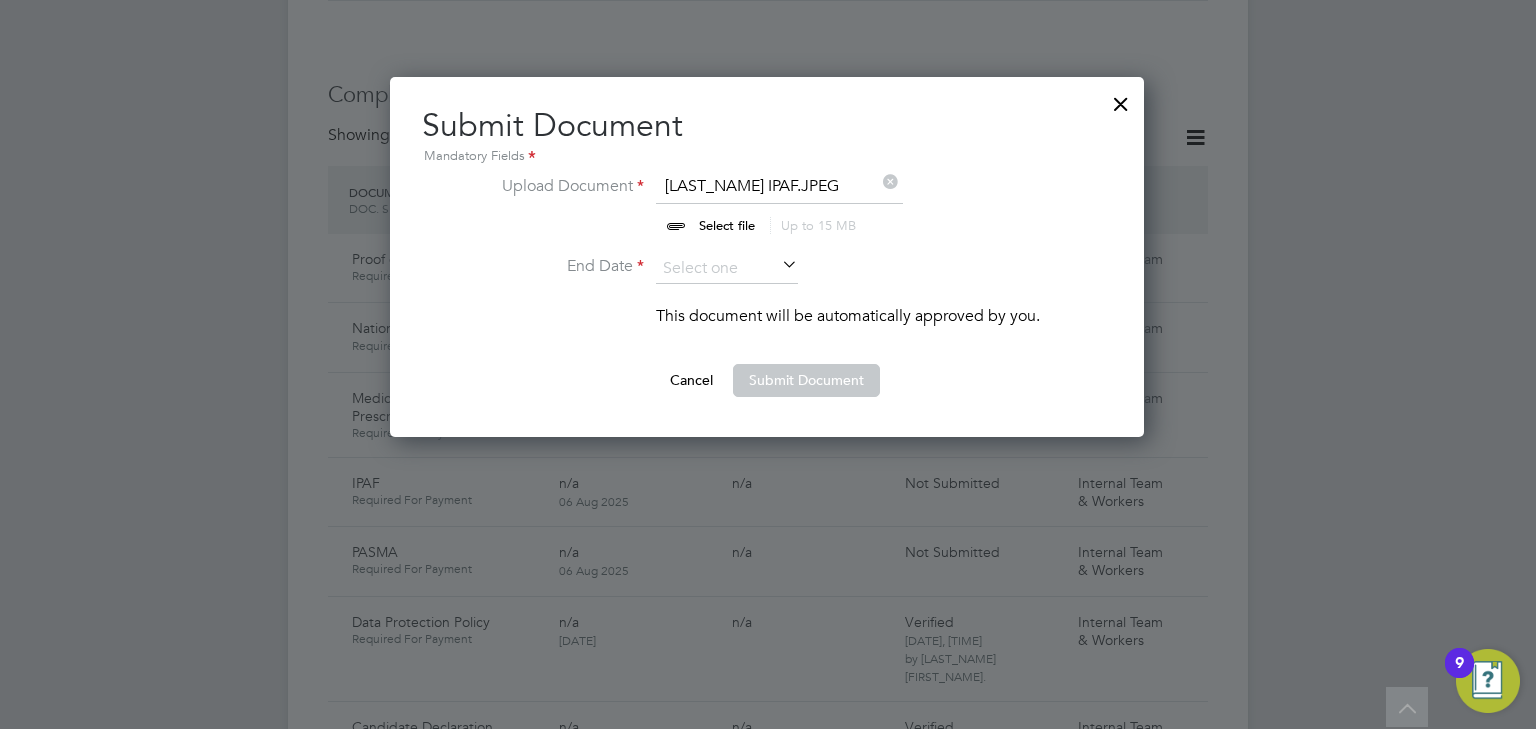 click at bounding box center (778, 266) 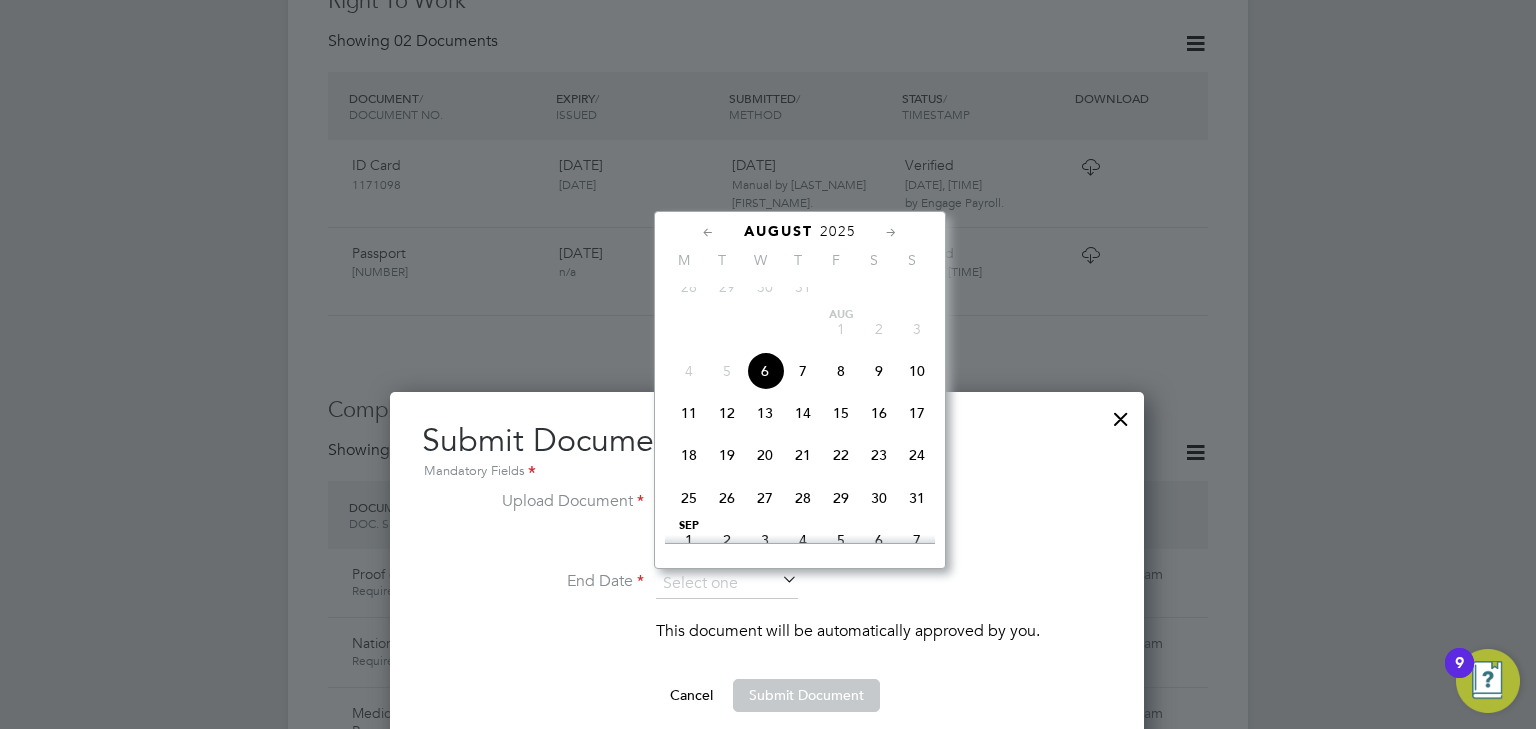 scroll, scrollTop: 1288, scrollLeft: 0, axis: vertical 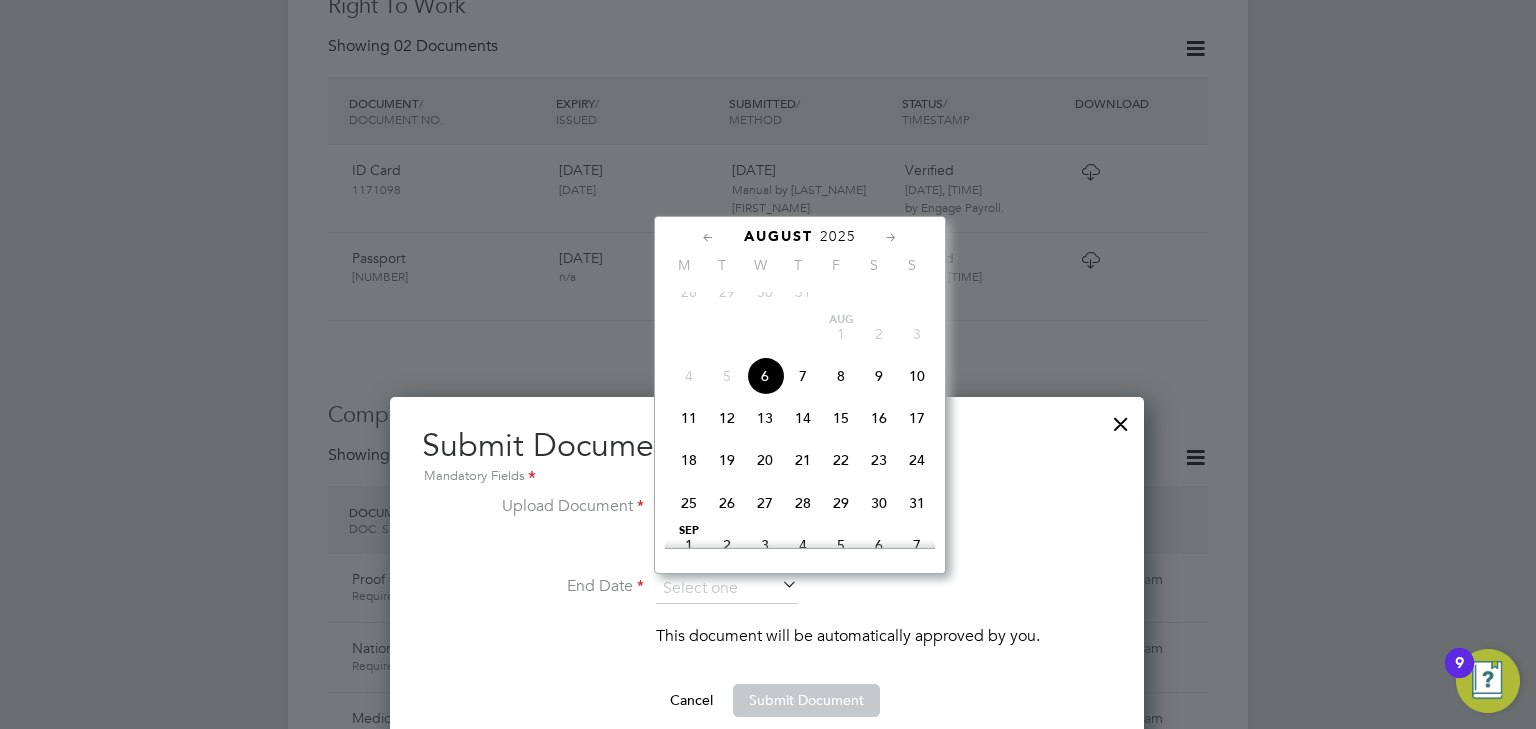 click on "2025" 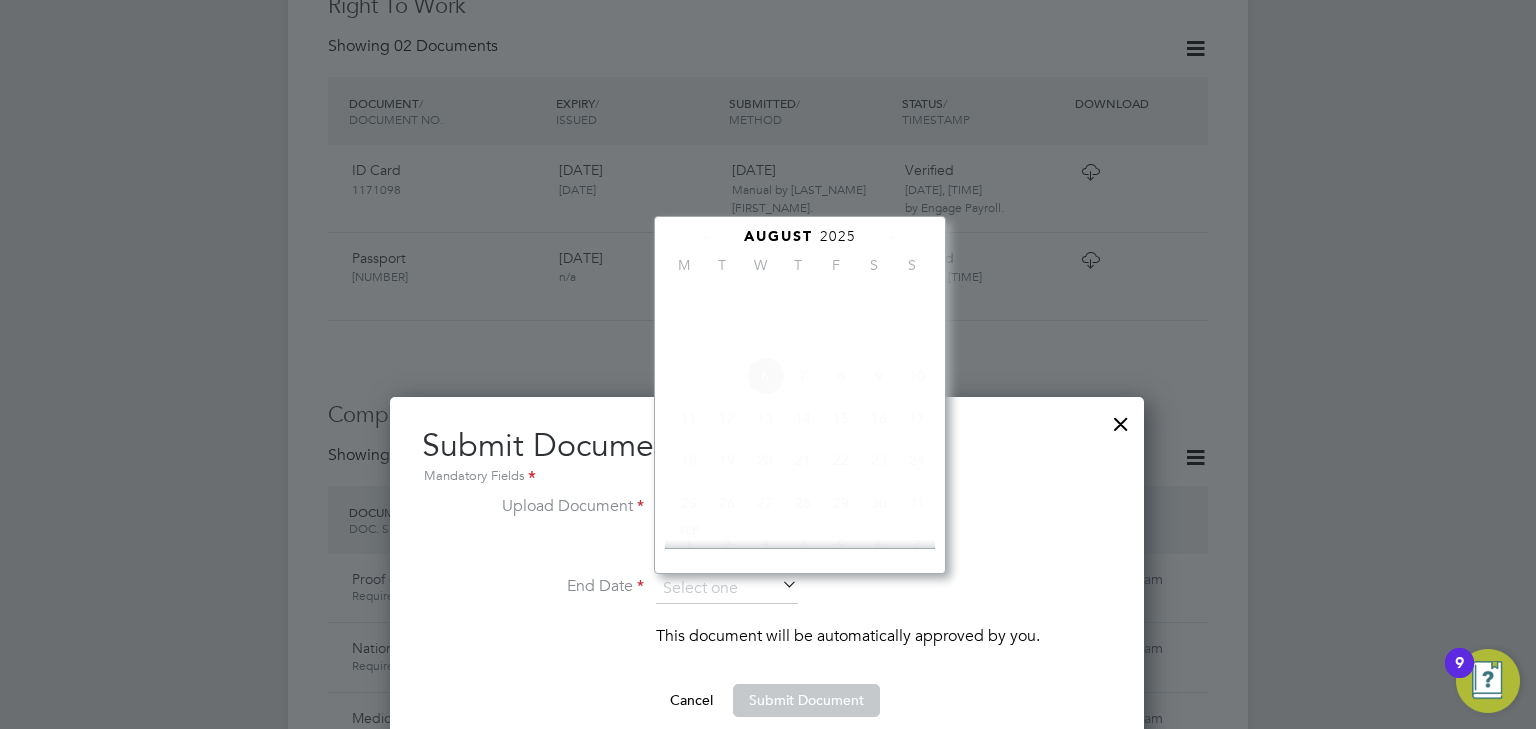 scroll, scrollTop: 535, scrollLeft: 0, axis: vertical 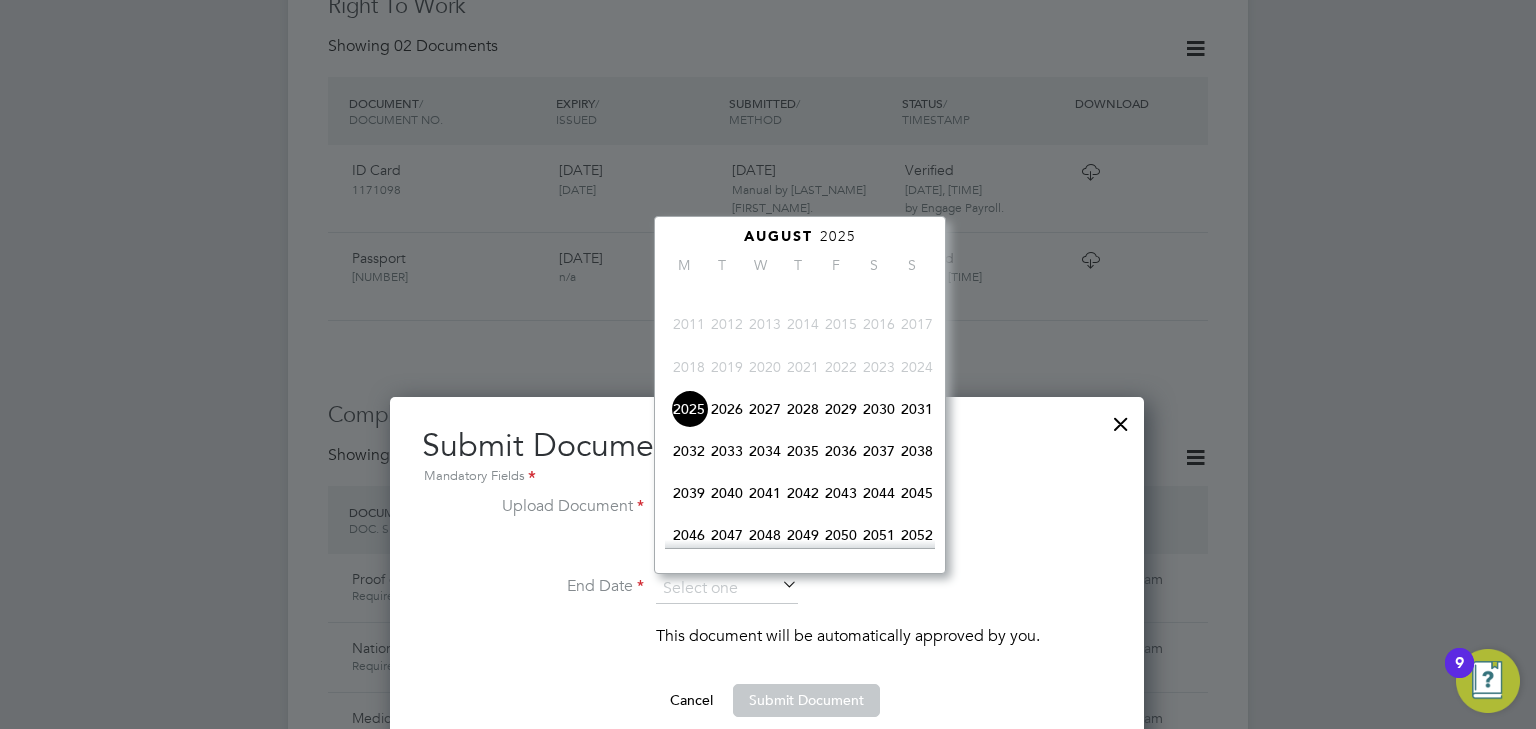 click on "2026" 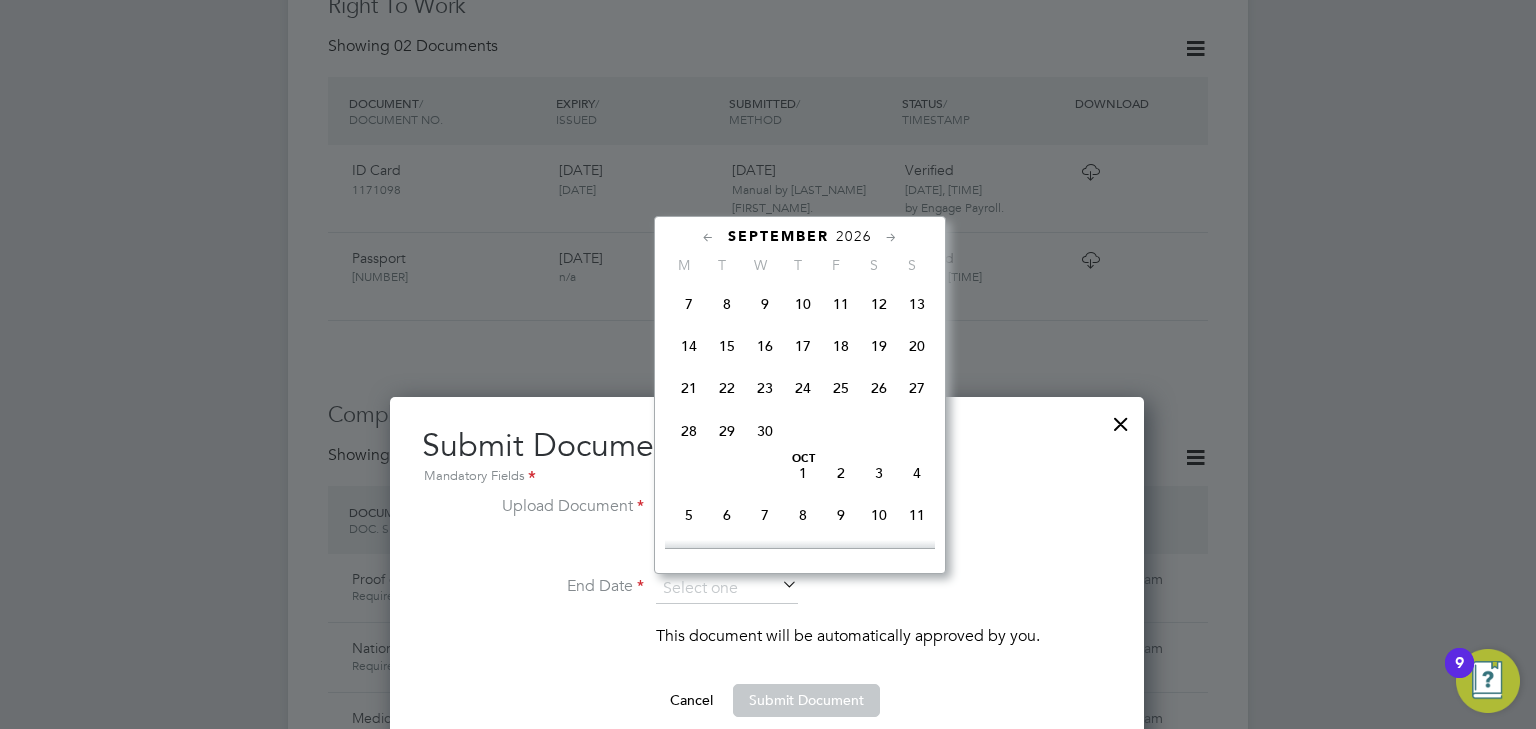 scroll, scrollTop: 1255, scrollLeft: 0, axis: vertical 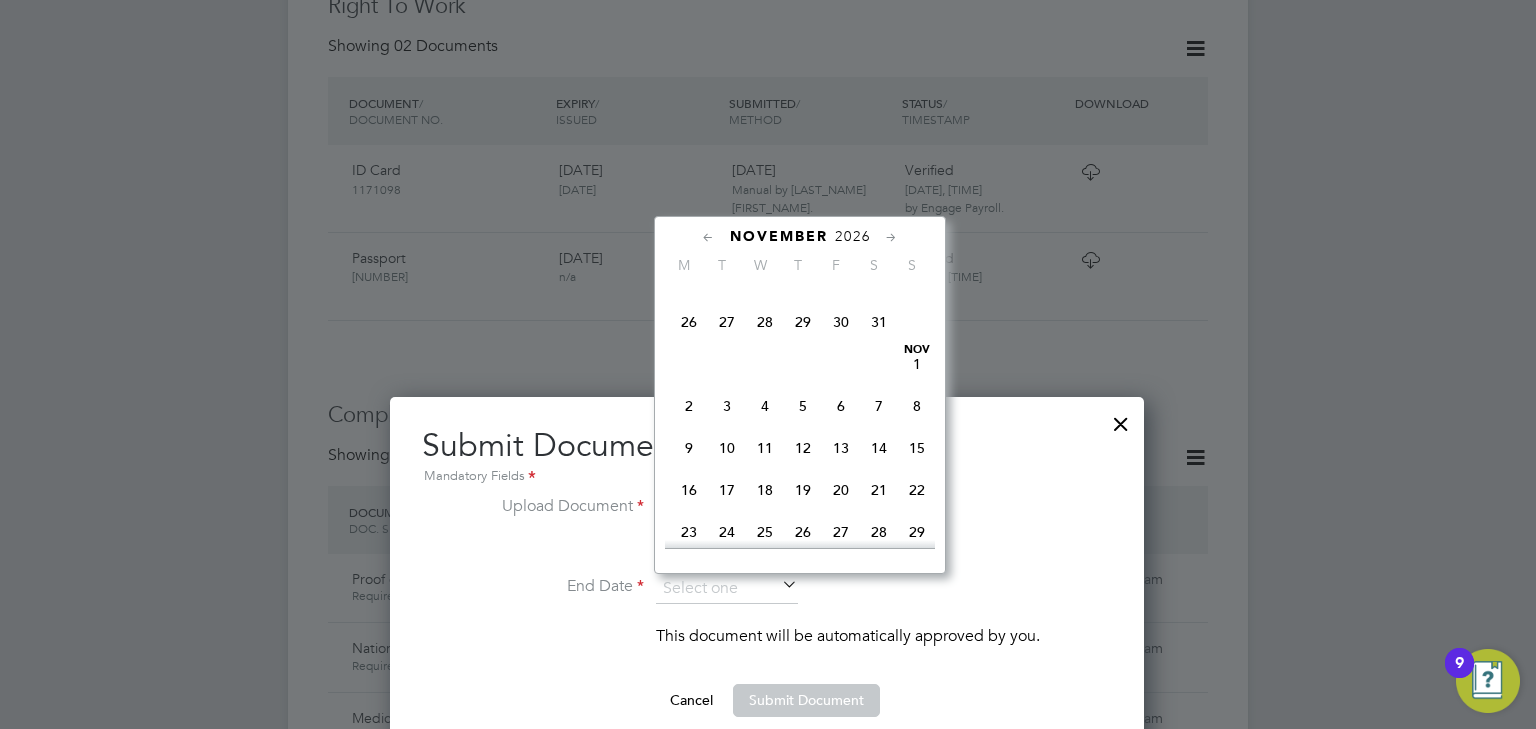 click on "31" 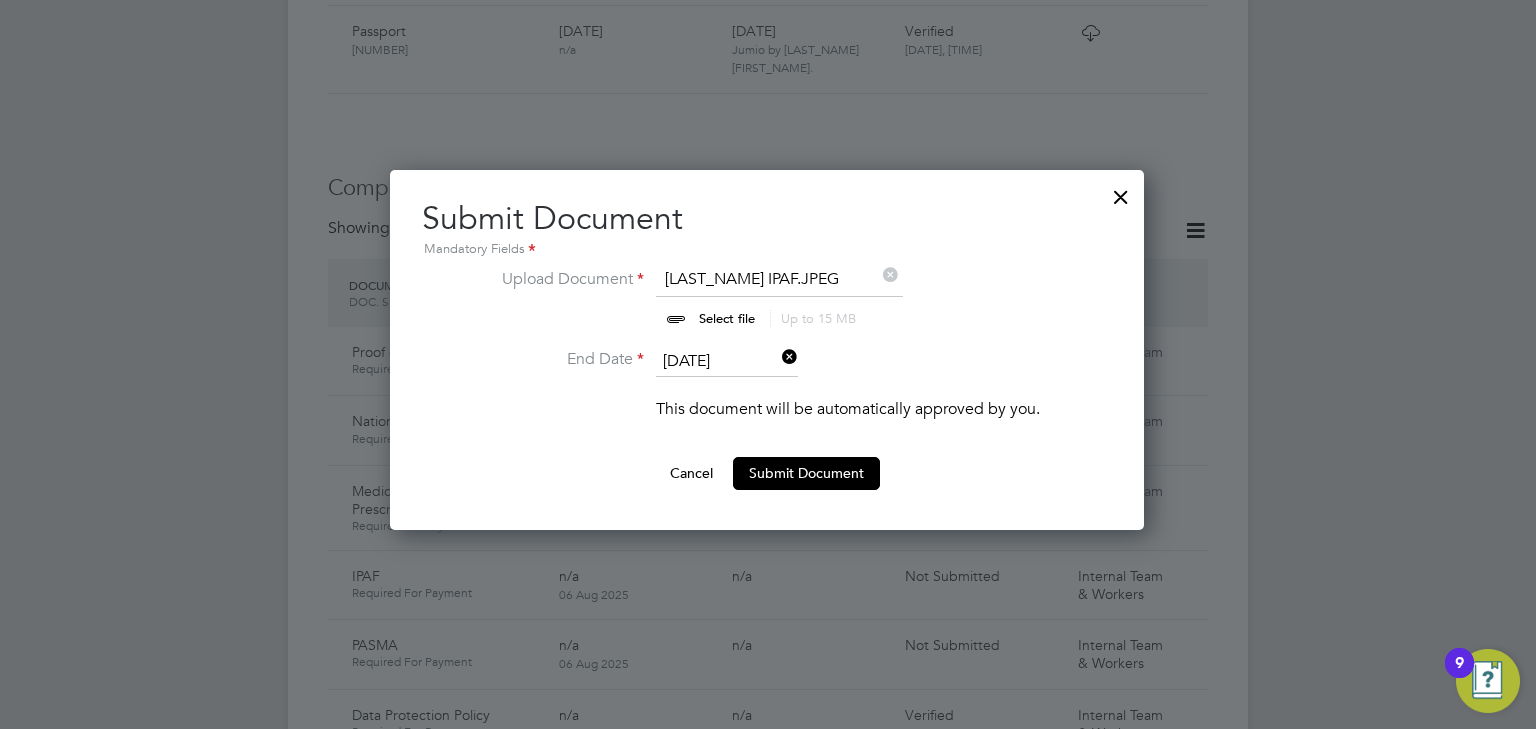 scroll, scrollTop: 1528, scrollLeft: 0, axis: vertical 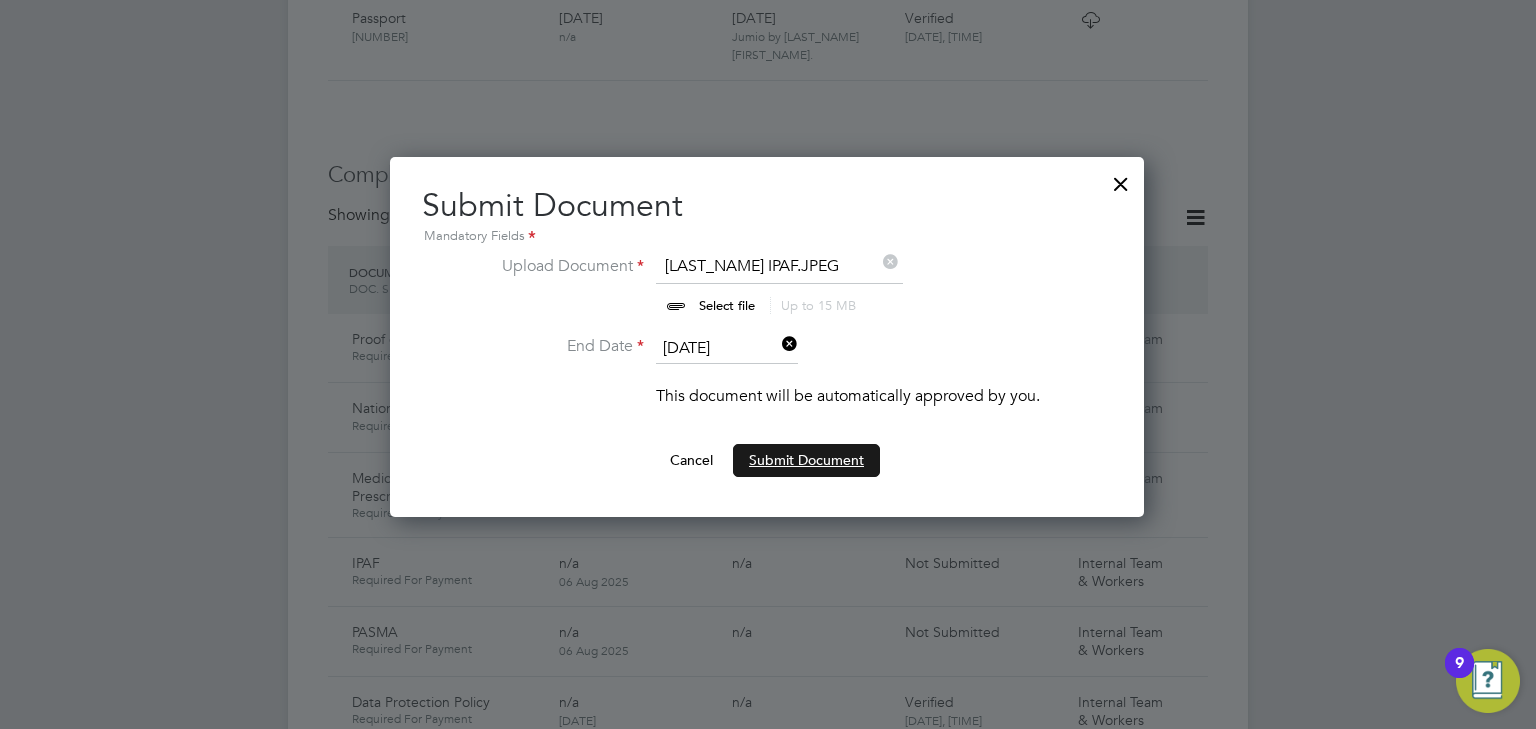click on "Submit Document" at bounding box center [806, 460] 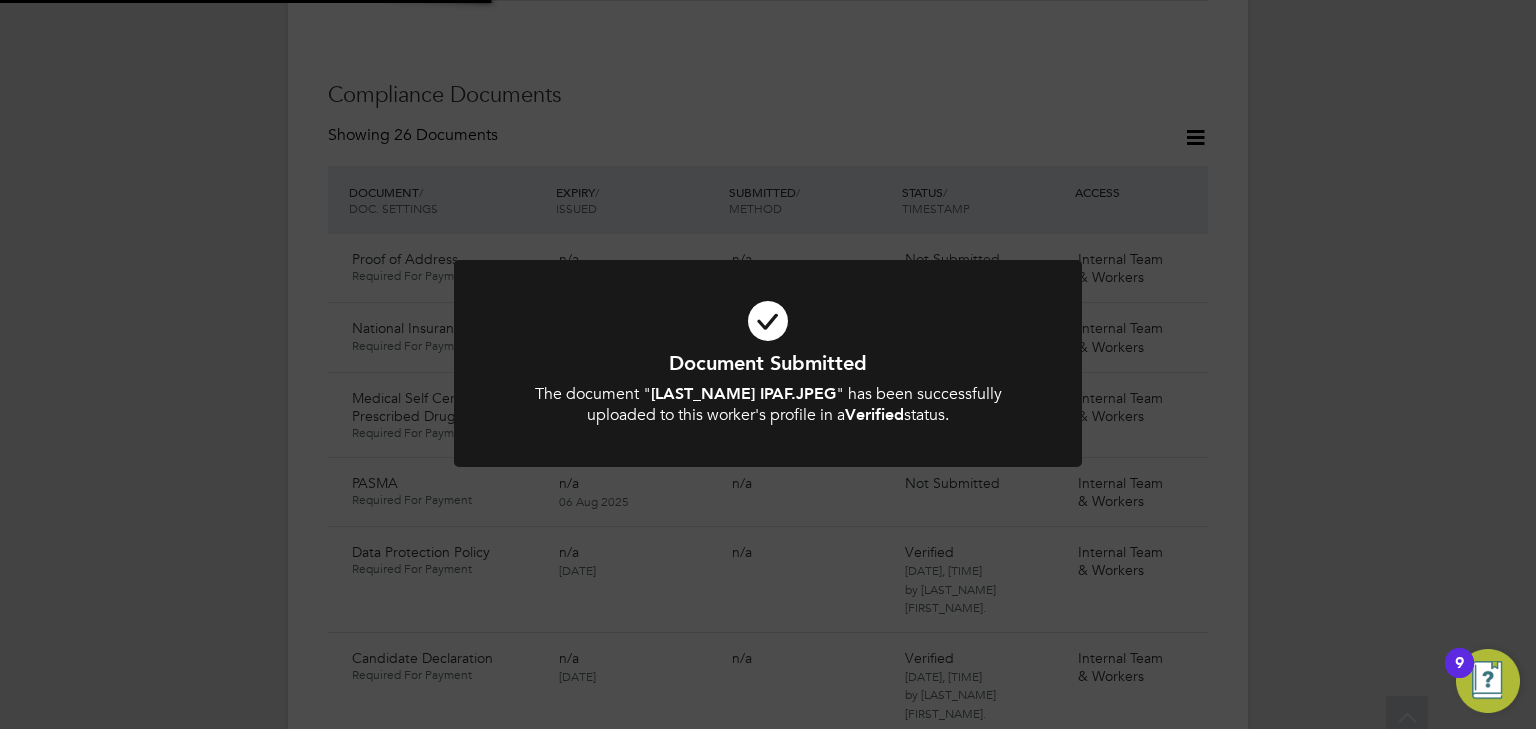 scroll, scrollTop: 1571, scrollLeft: 0, axis: vertical 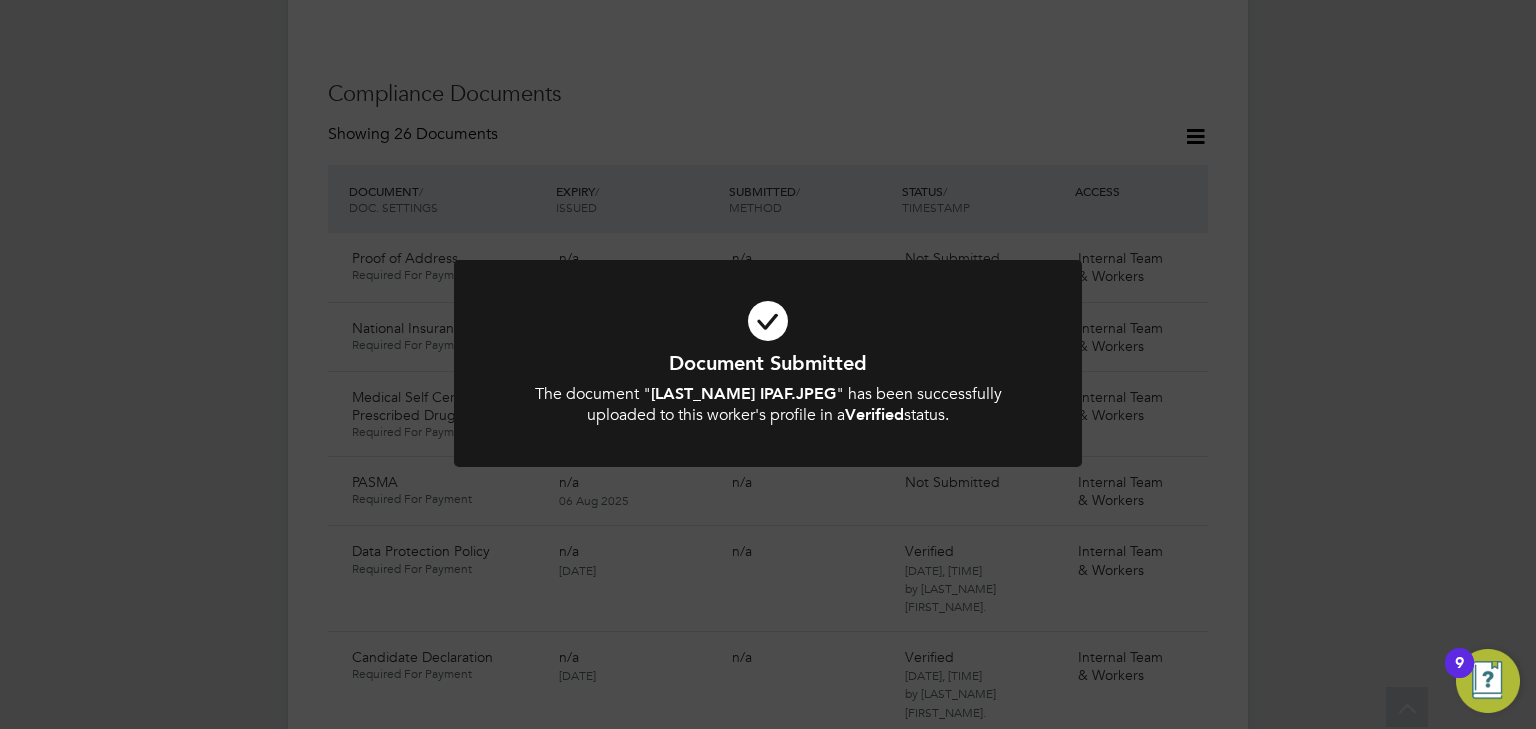 click on "Document Submitted The document " Neculai Zahiu IPAF.JPEG " has been successfully uploaded to this worker's profile in a  Verified  status. Cancel Okay" 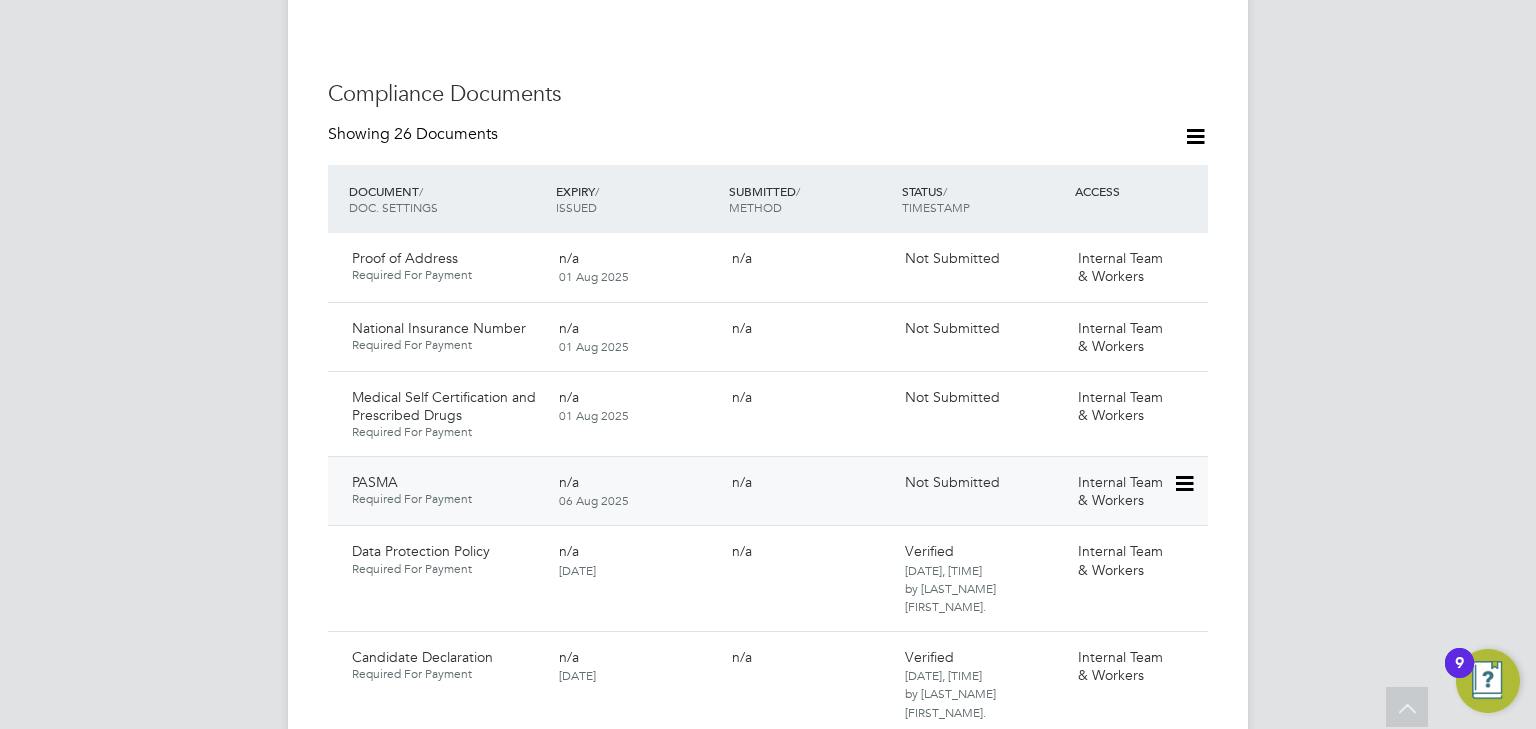 click 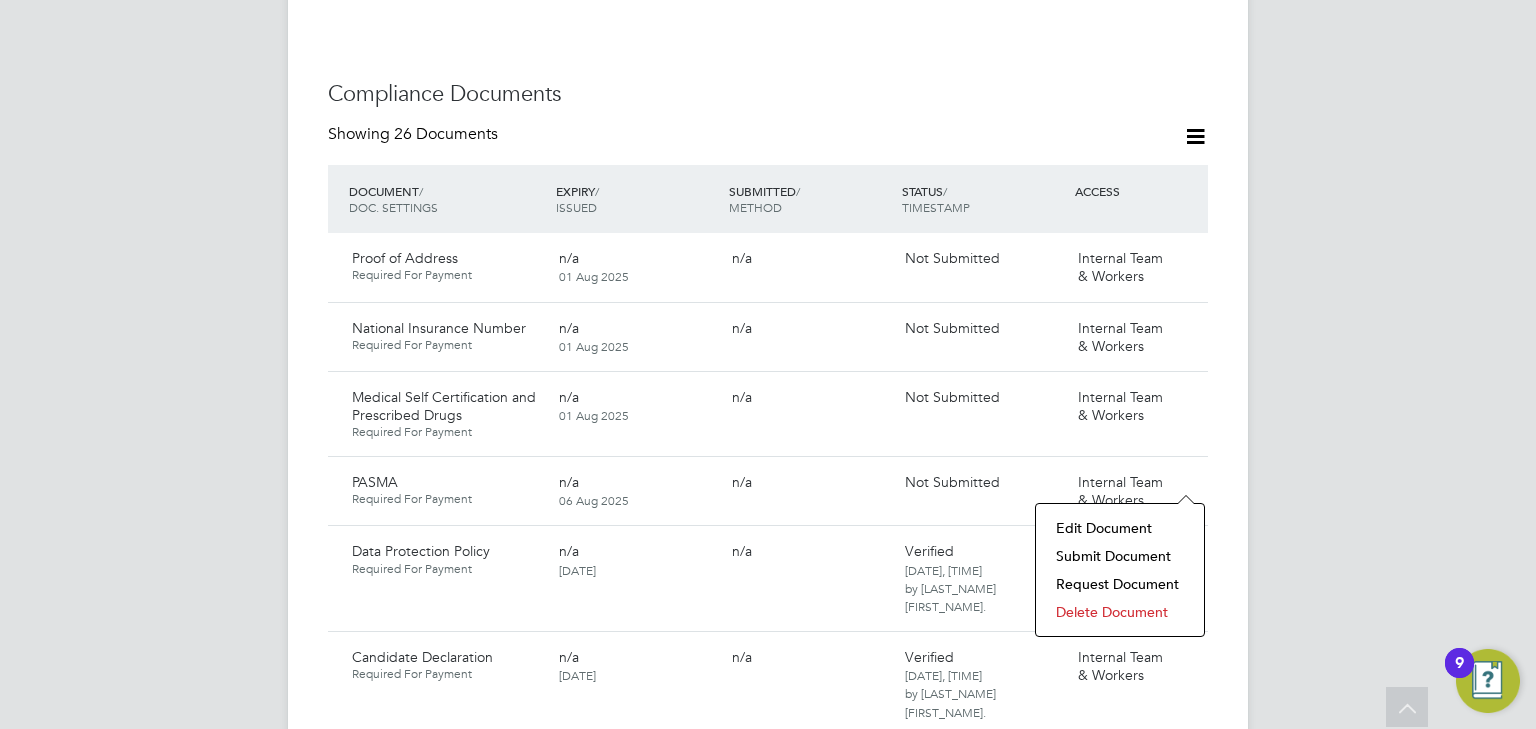 click on "Submit Document" 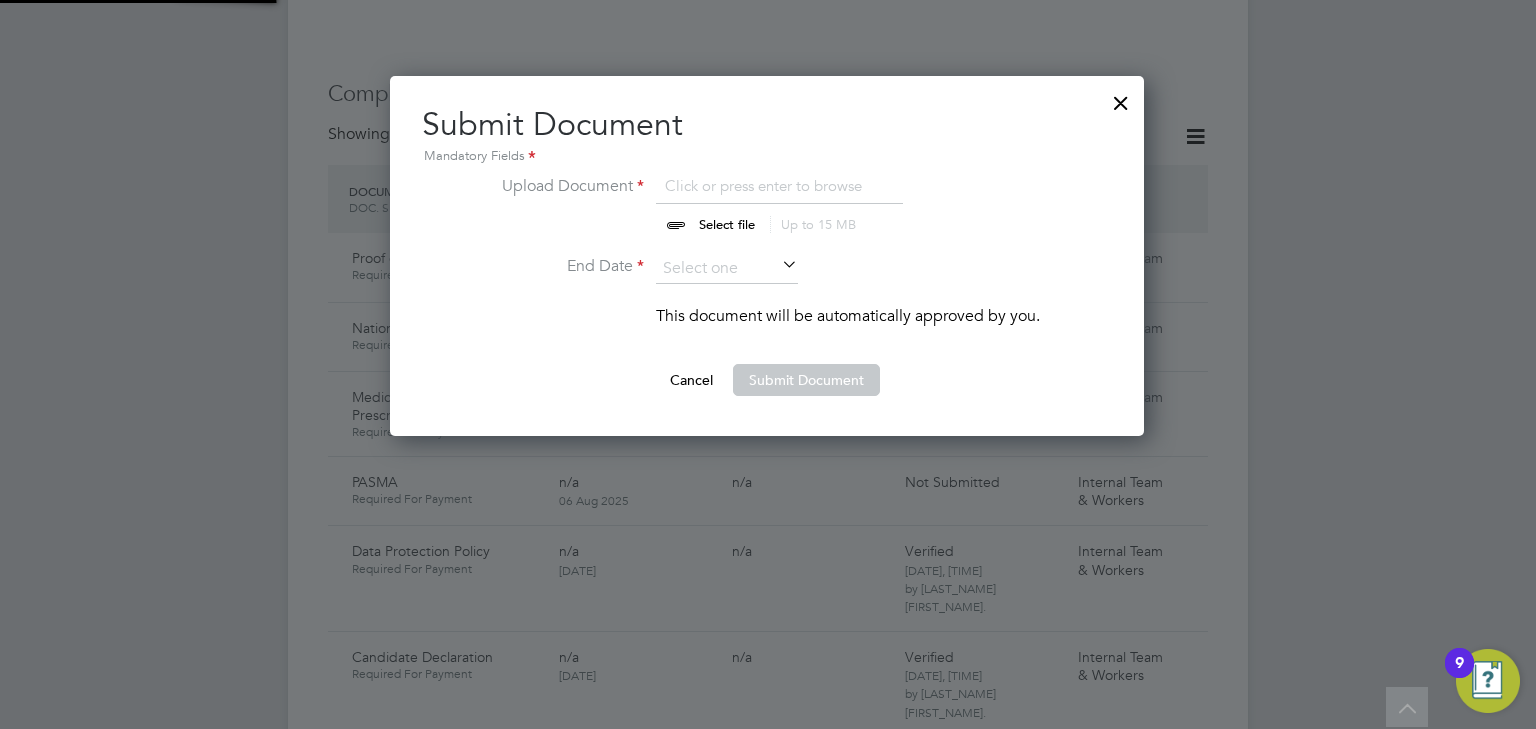 scroll, scrollTop: 9, scrollLeft: 10, axis: both 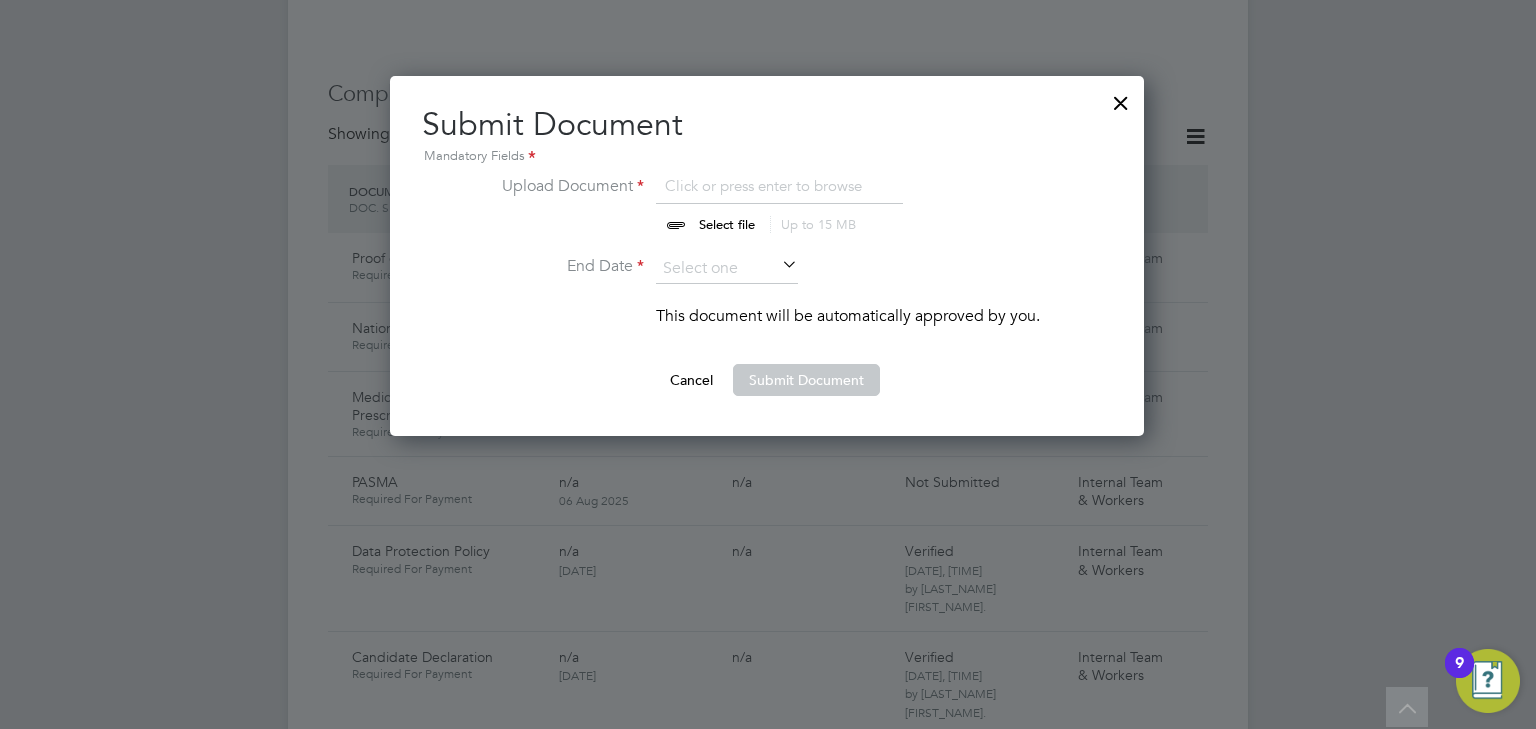 click at bounding box center (746, 204) 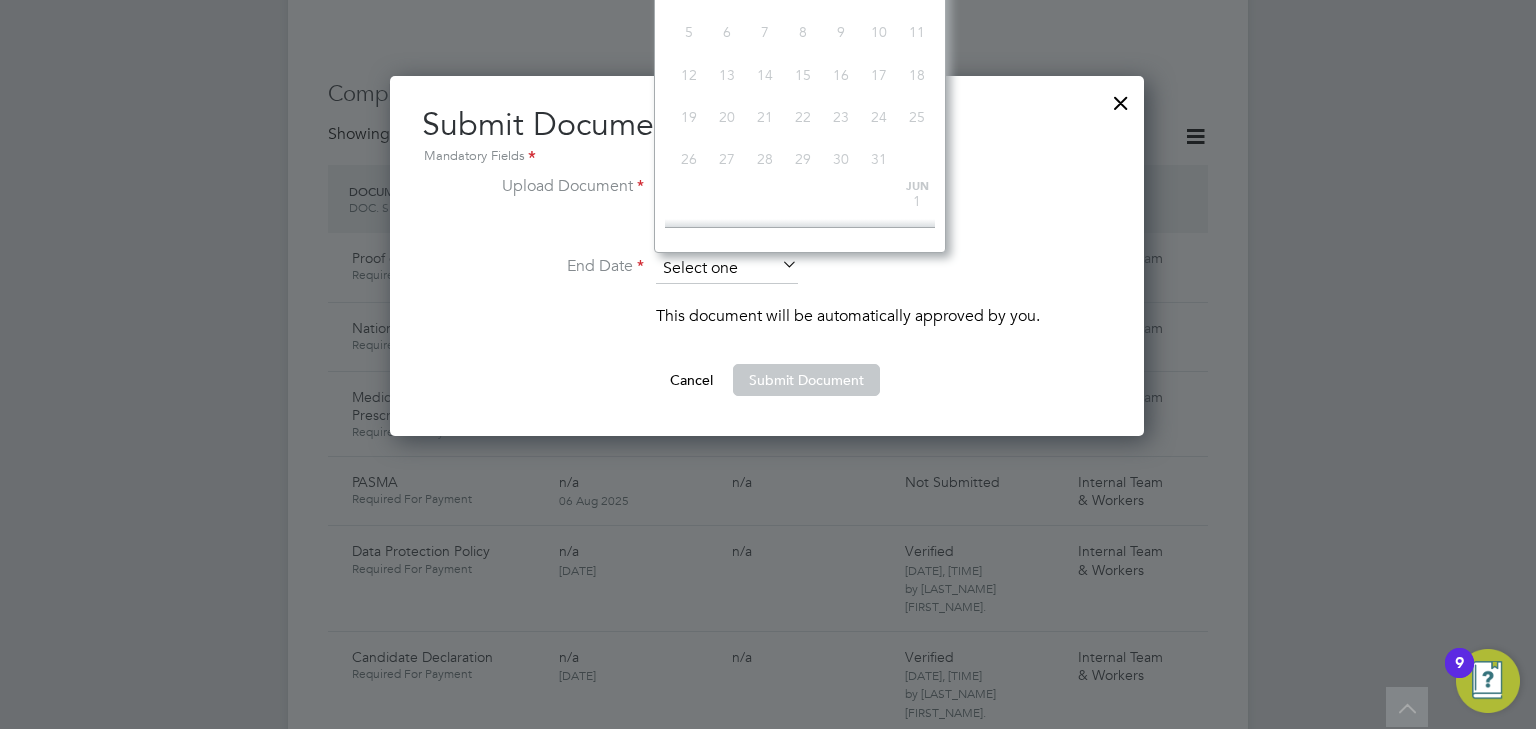 click at bounding box center (727, 269) 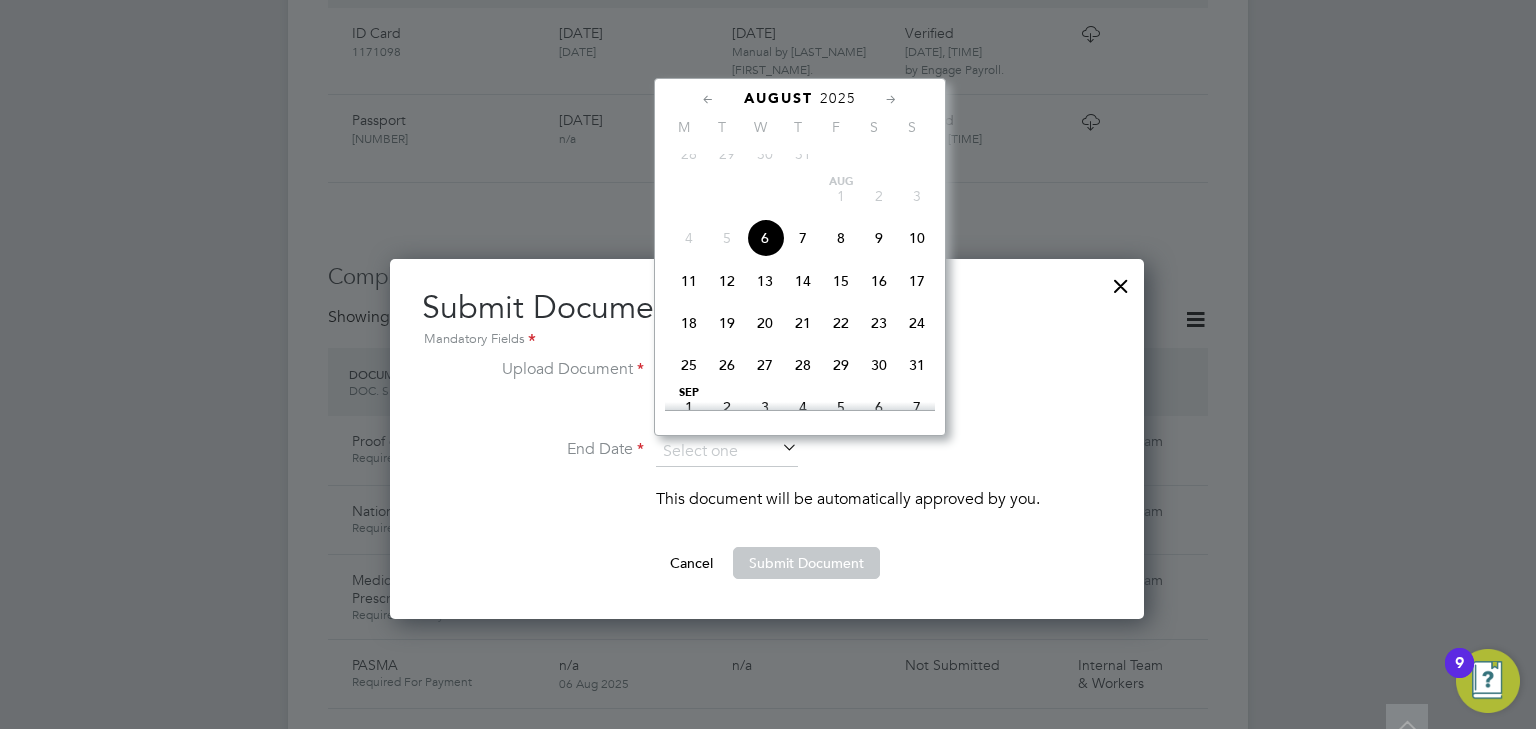 scroll, scrollTop: 1331, scrollLeft: 0, axis: vertical 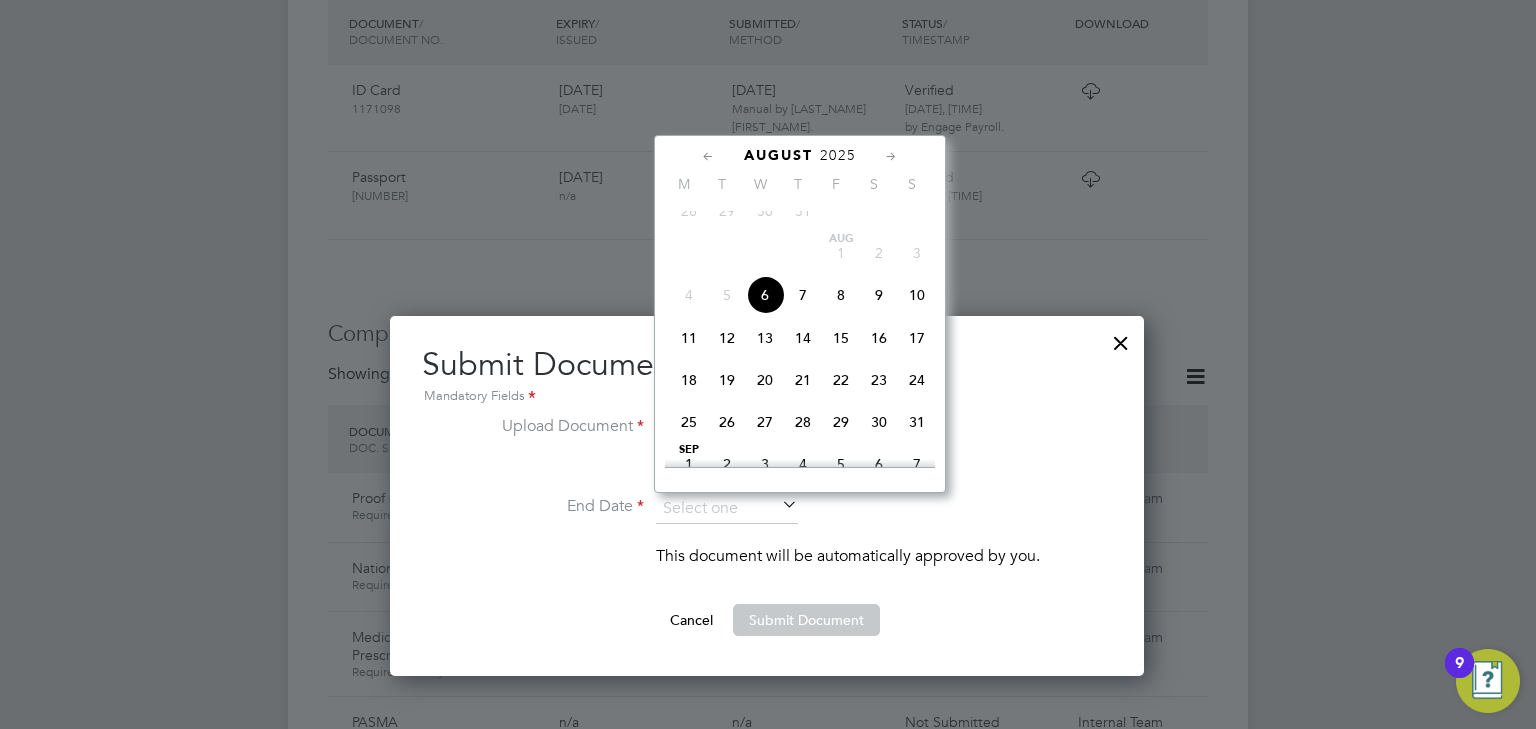 drag, startPoint x: 1121, startPoint y: 342, endPoint x: 1122, endPoint y: 320, distance: 22.022715 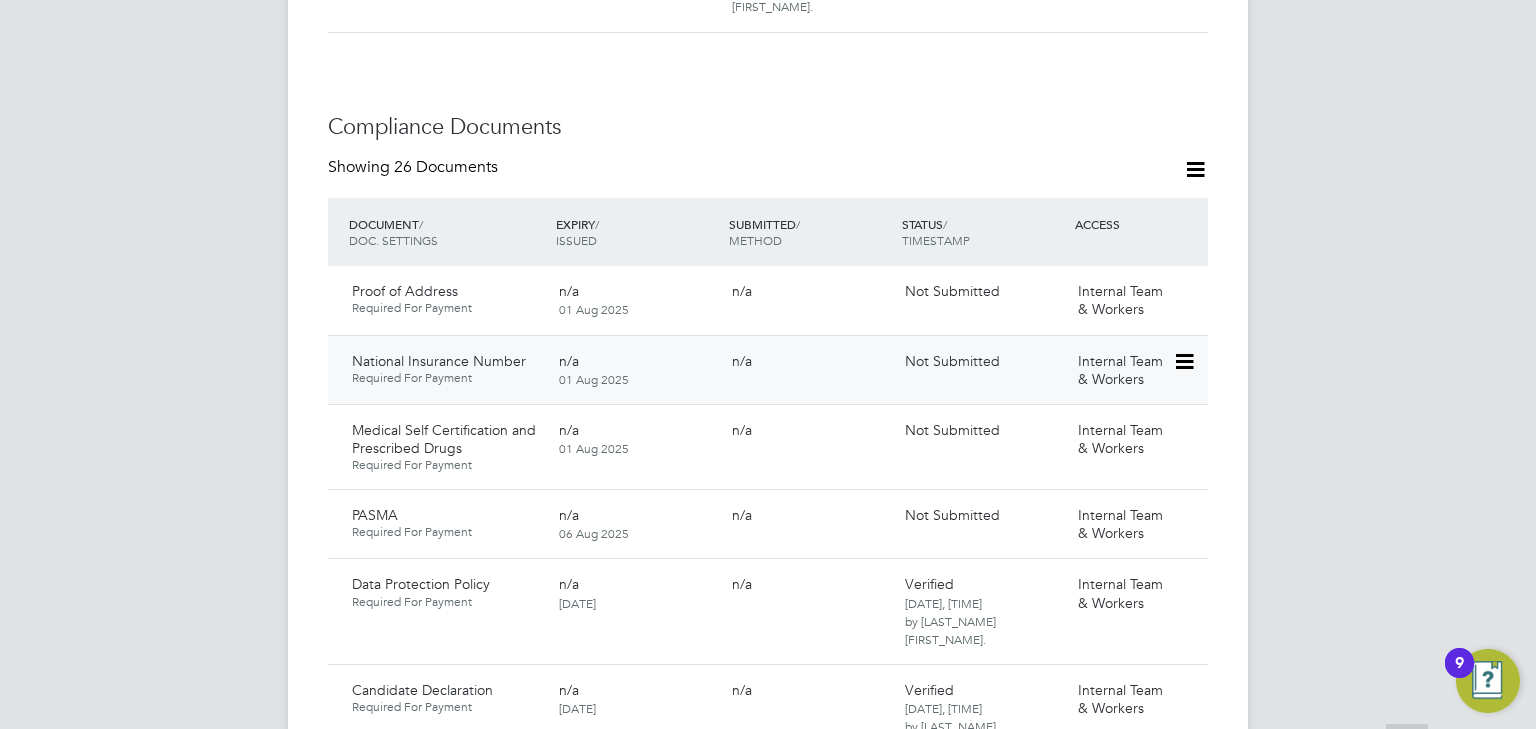 scroll, scrollTop: 1571, scrollLeft: 0, axis: vertical 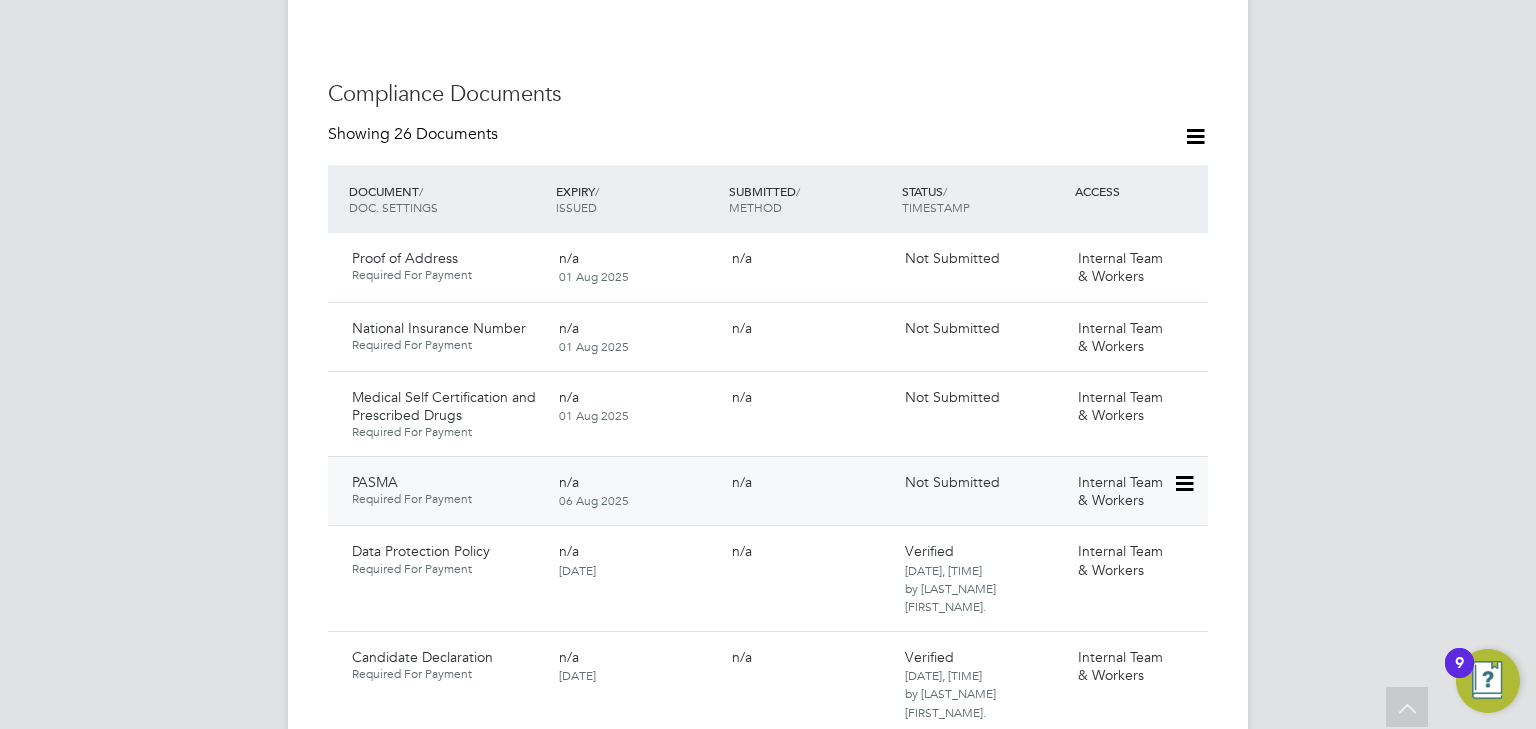 click 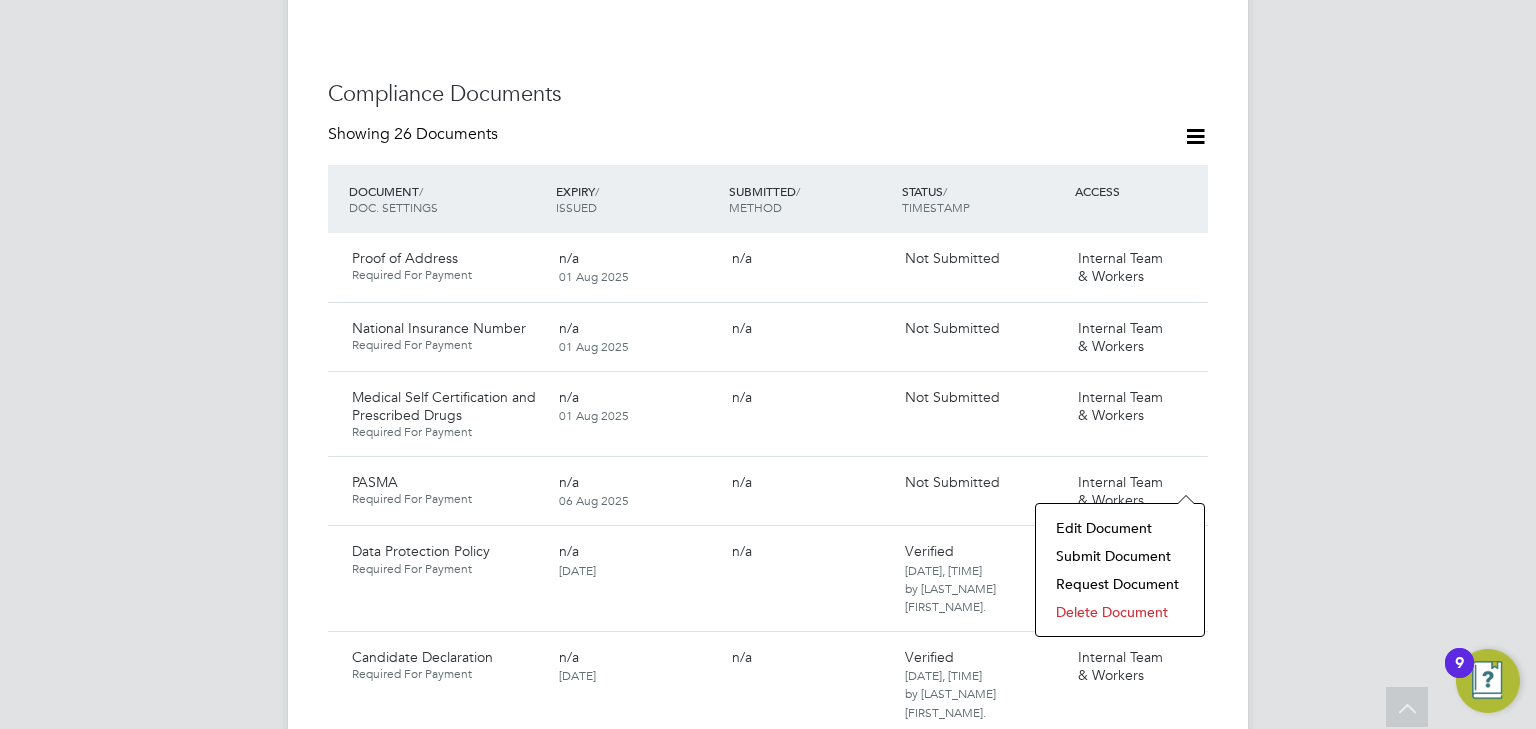 click on "Delete Document" 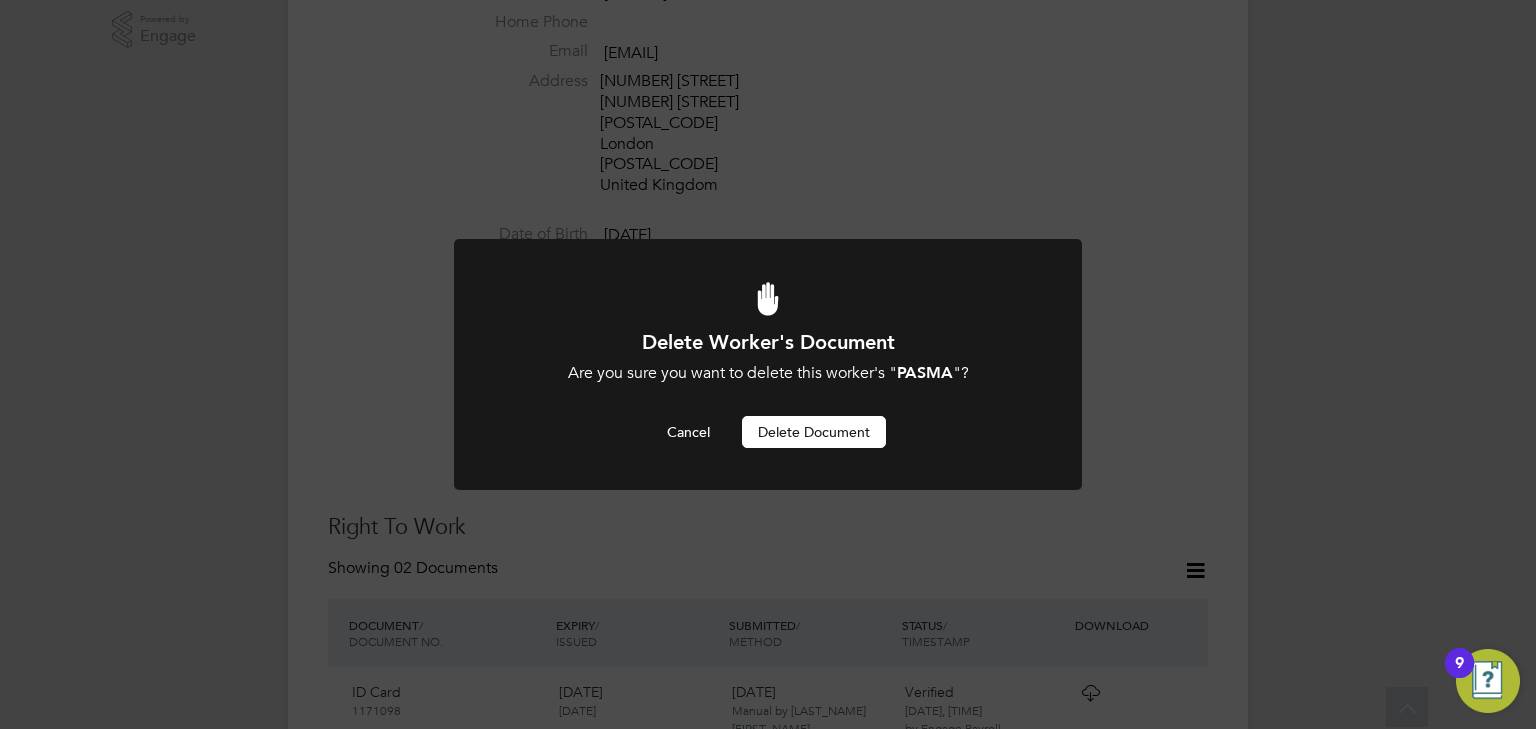 click on "Delete Document" at bounding box center (814, 432) 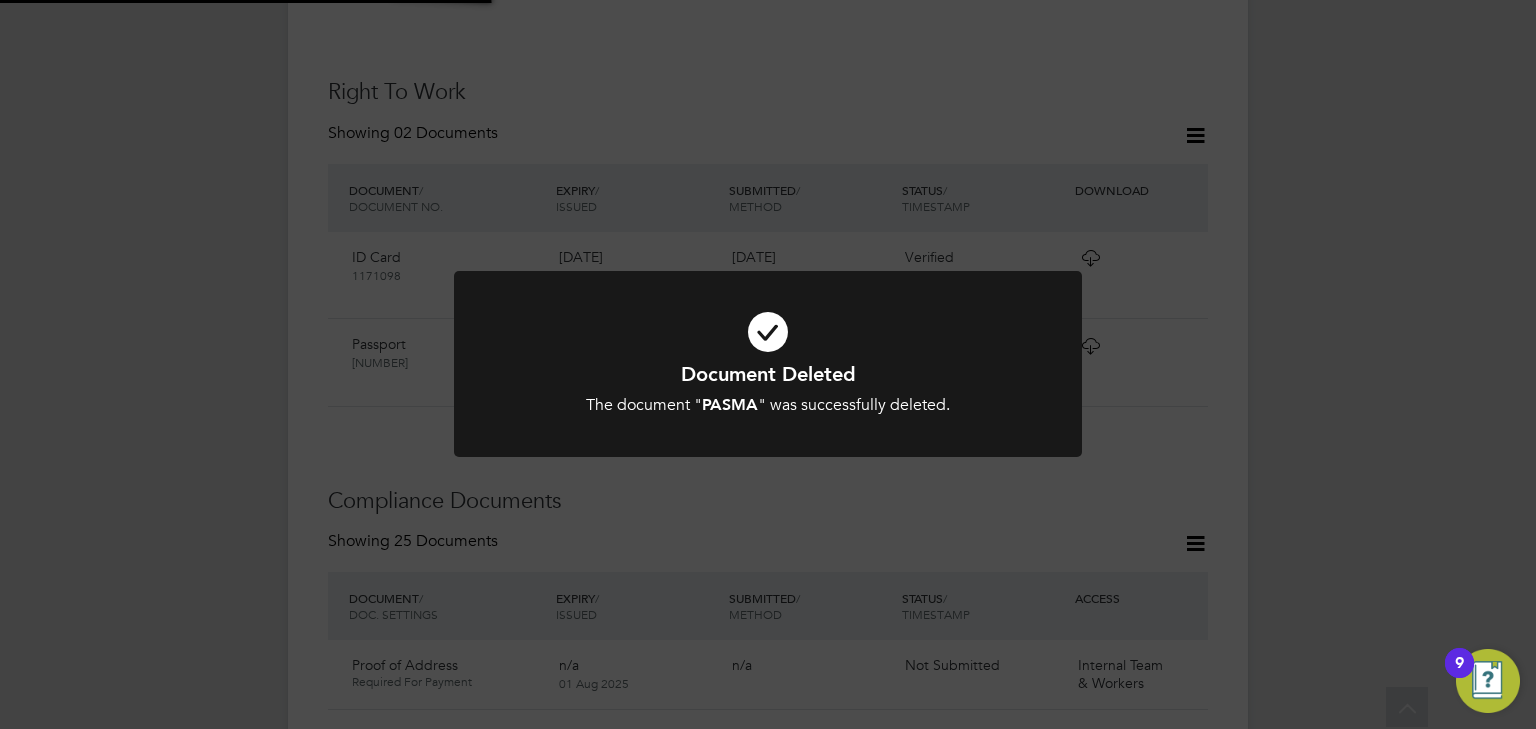 scroll, scrollTop: 1171, scrollLeft: 0, axis: vertical 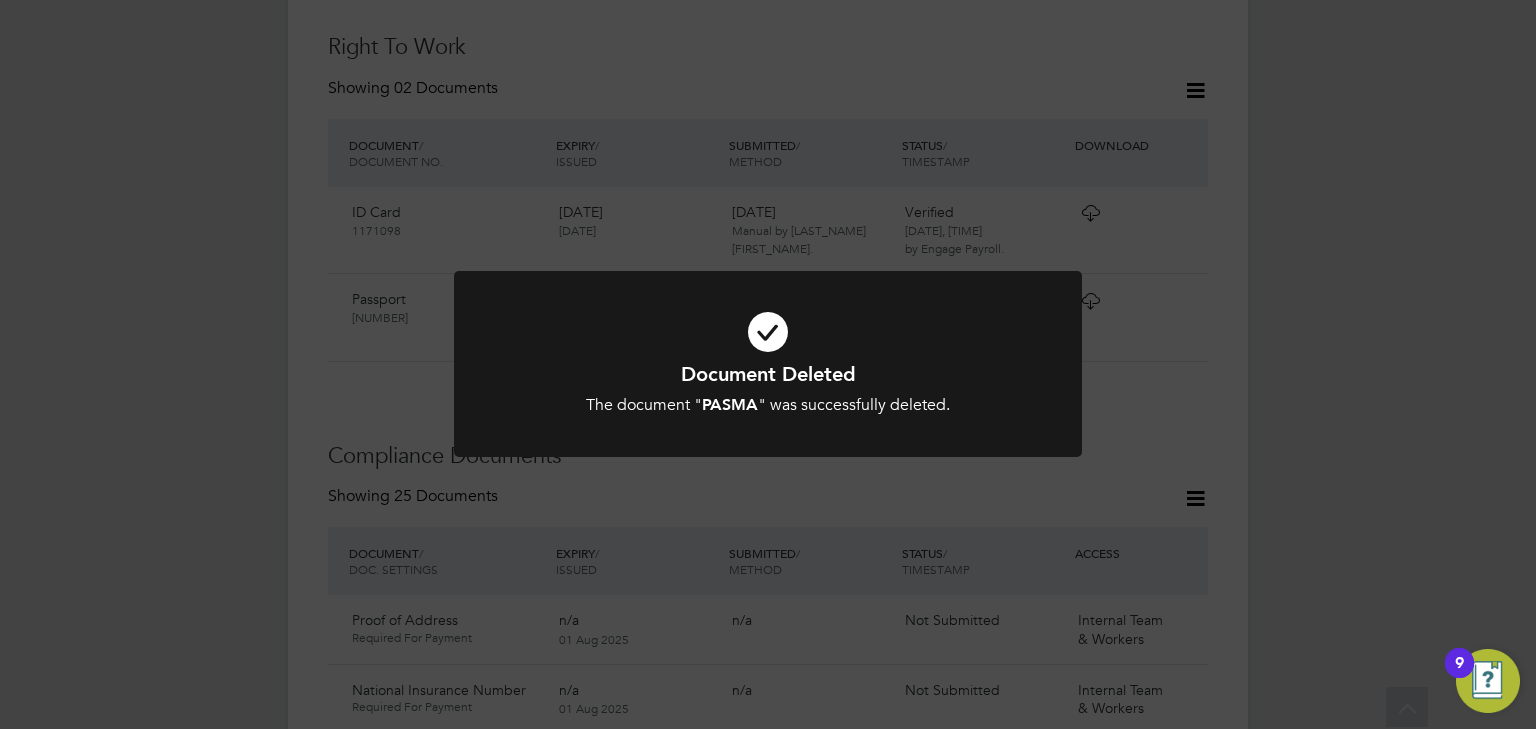 click on "Document Deleted The document " PASMA " was successfully deleted. Cancel Okay" 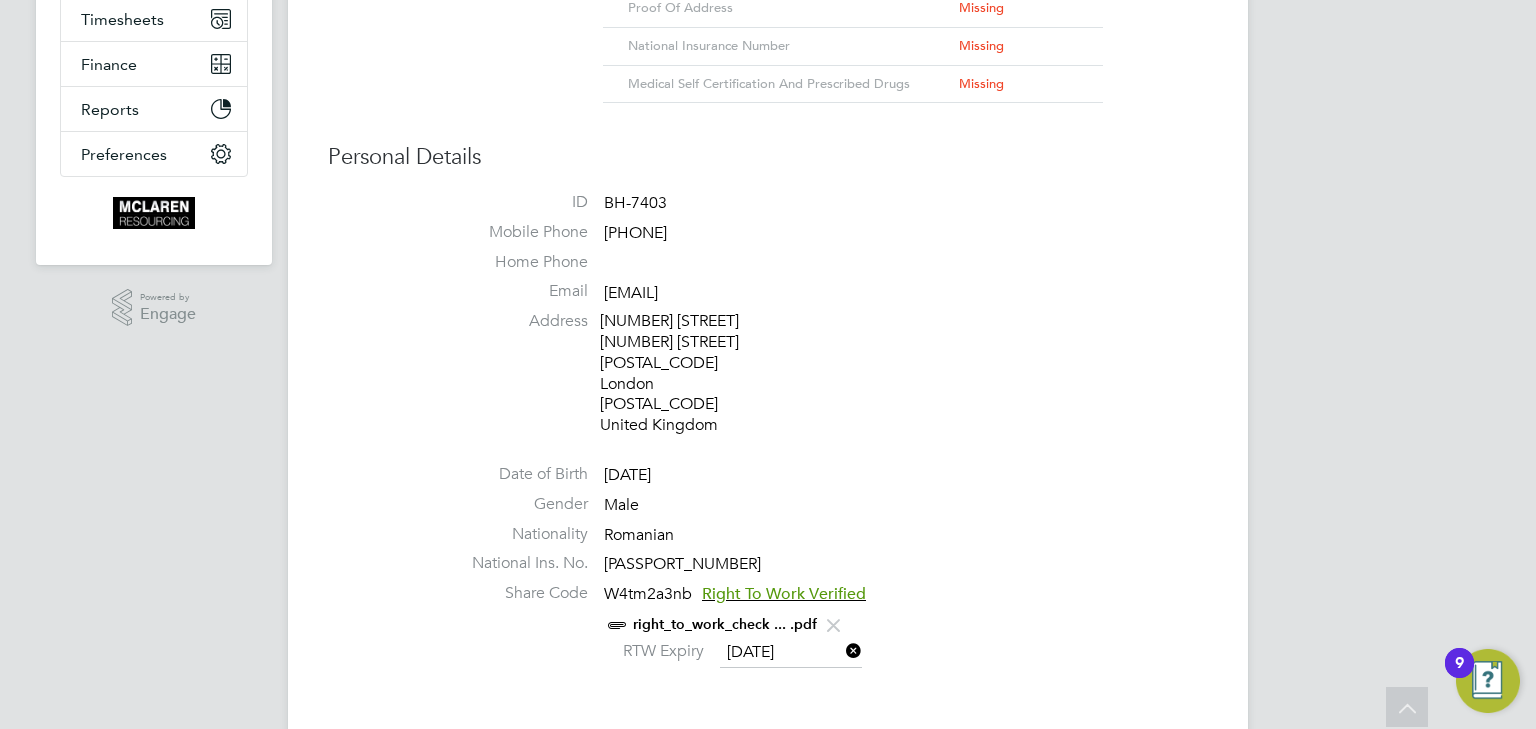 scroll, scrollTop: 0, scrollLeft: 0, axis: both 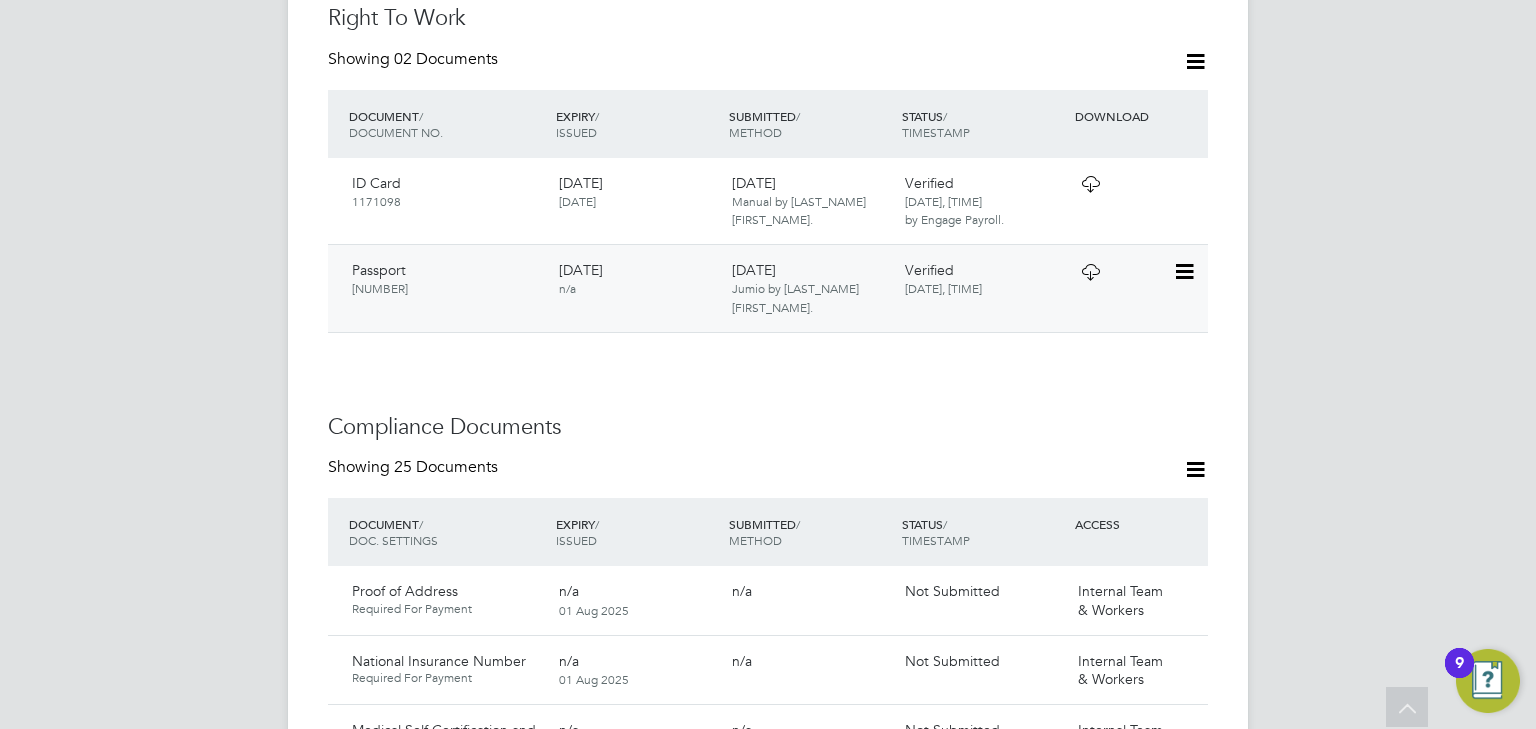 click 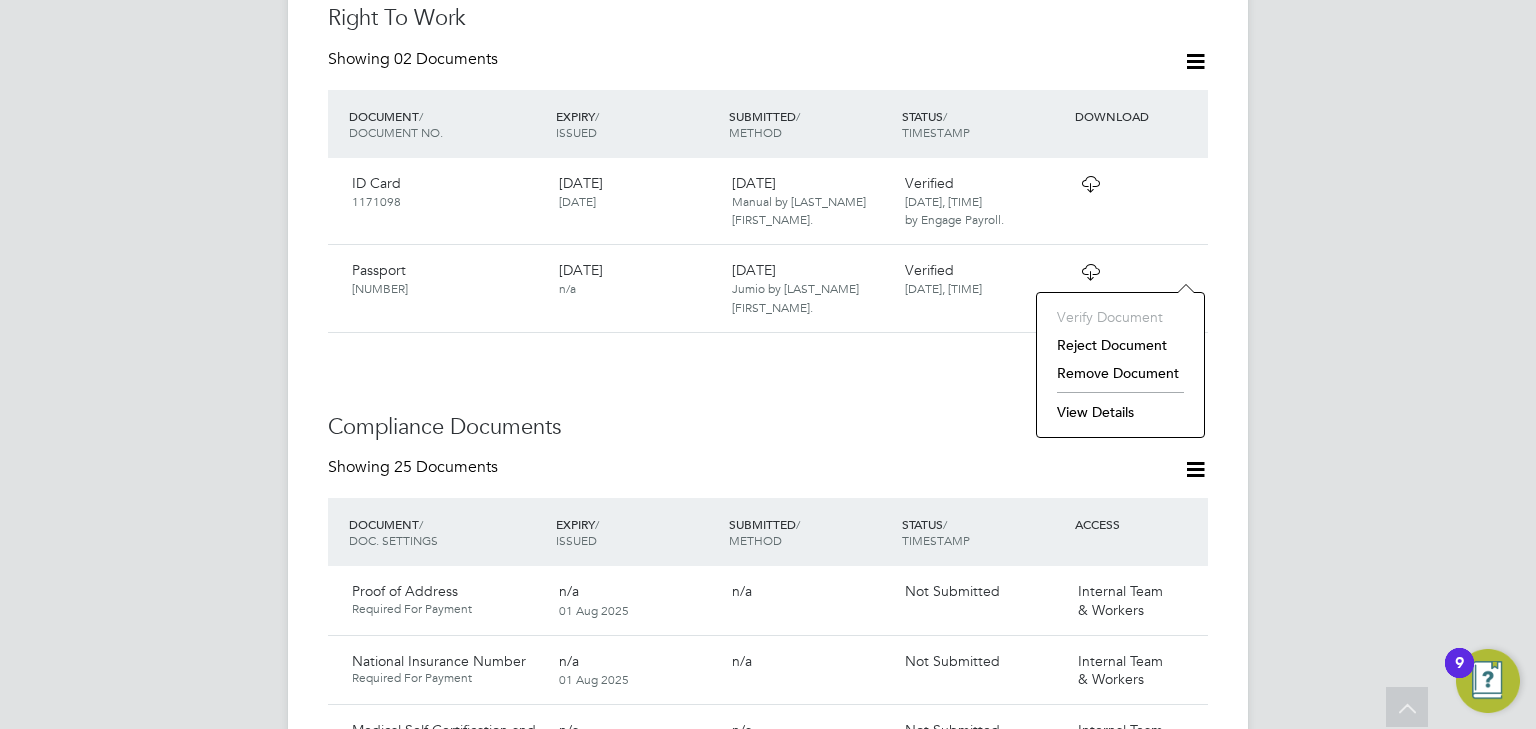 click on "View Details" 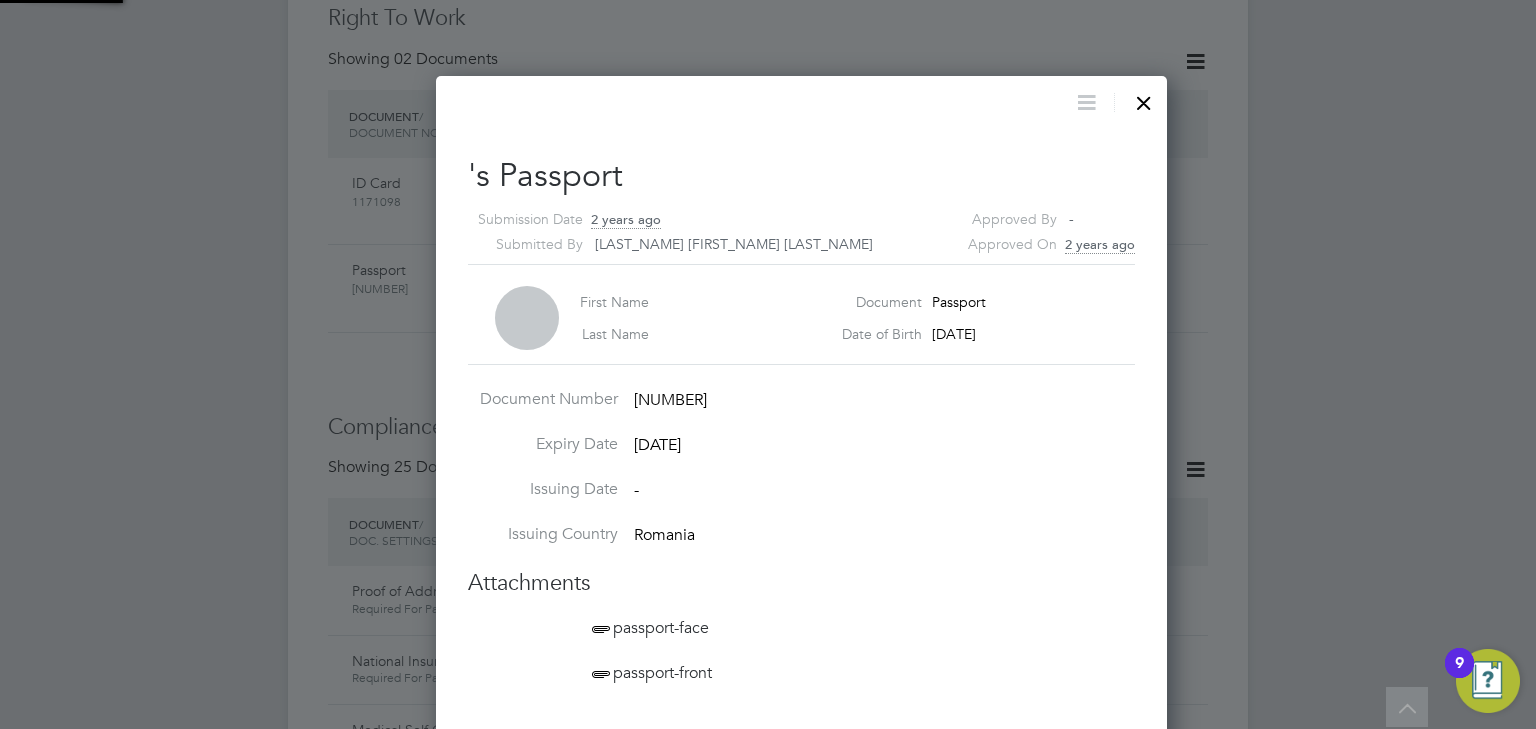 scroll, scrollTop: 10, scrollLeft: 9, axis: both 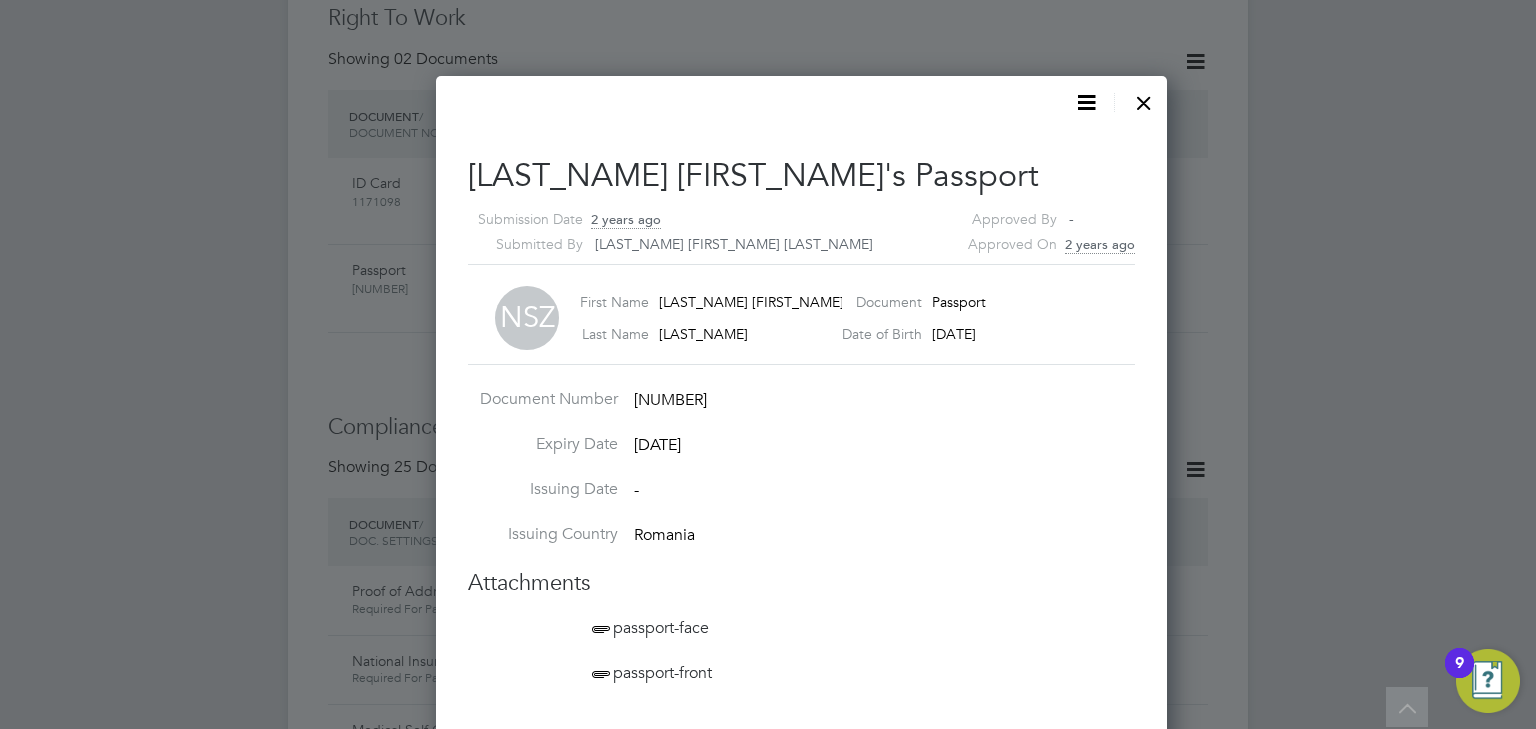 drag, startPoint x: 1080, startPoint y: 97, endPoint x: 1091, endPoint y: 95, distance: 11.18034 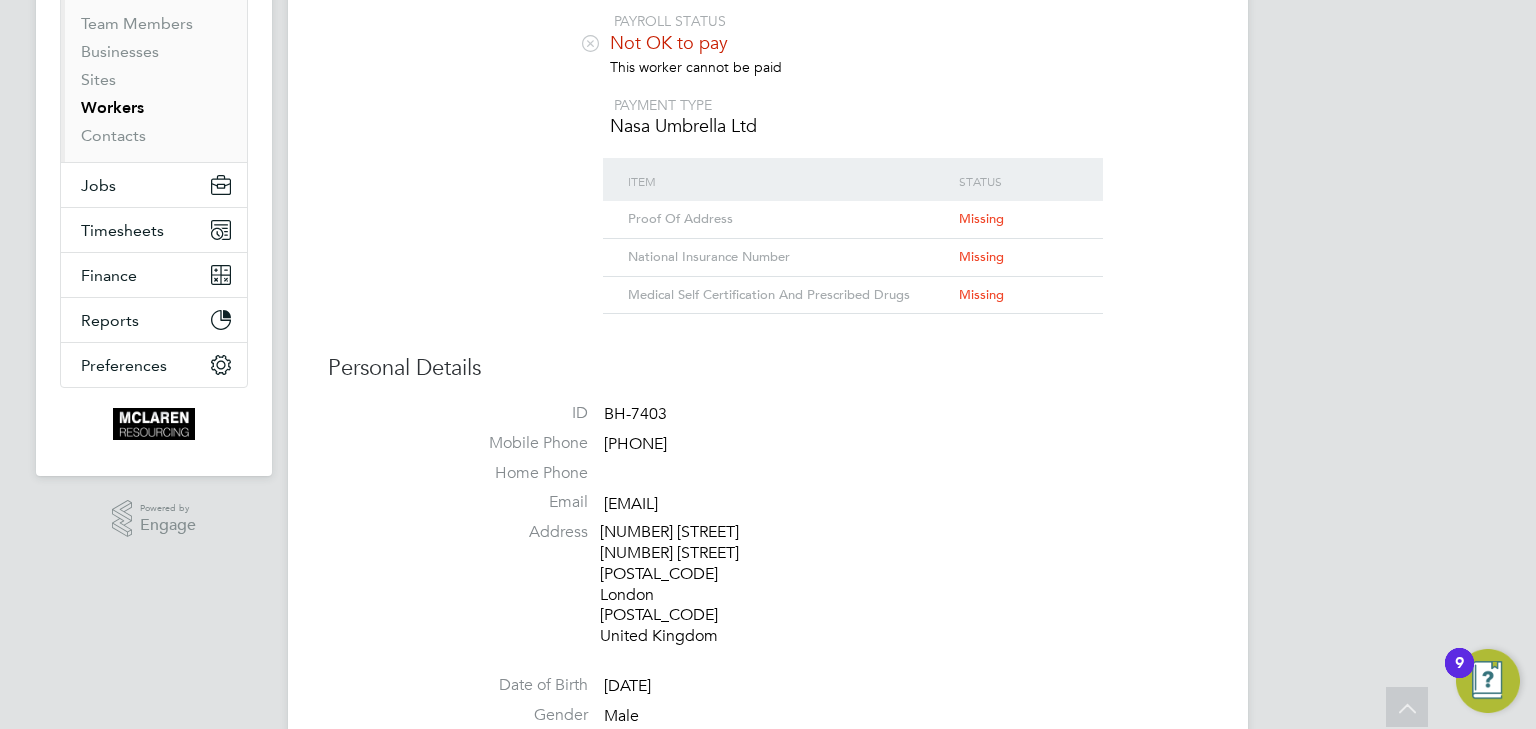 scroll, scrollTop: 0, scrollLeft: 0, axis: both 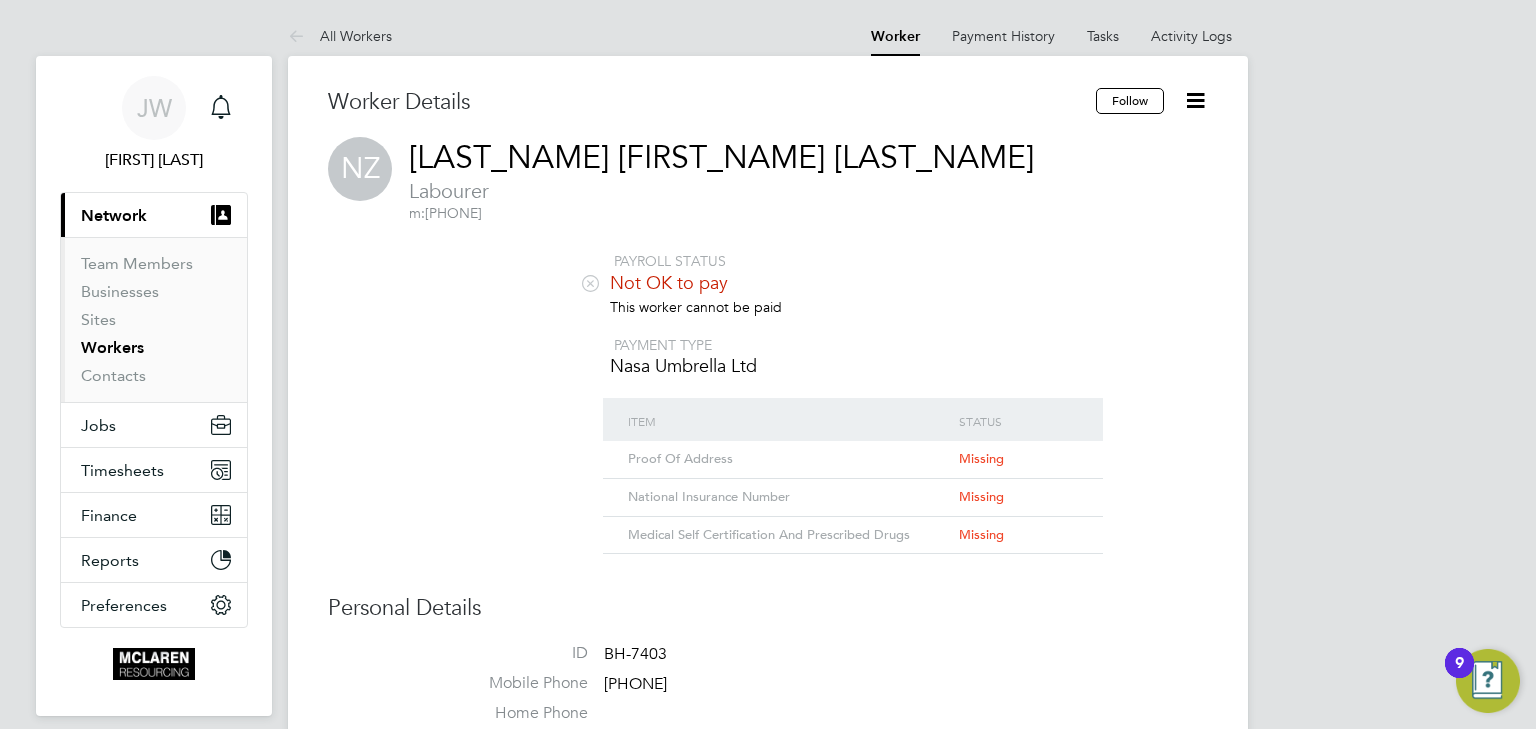 click 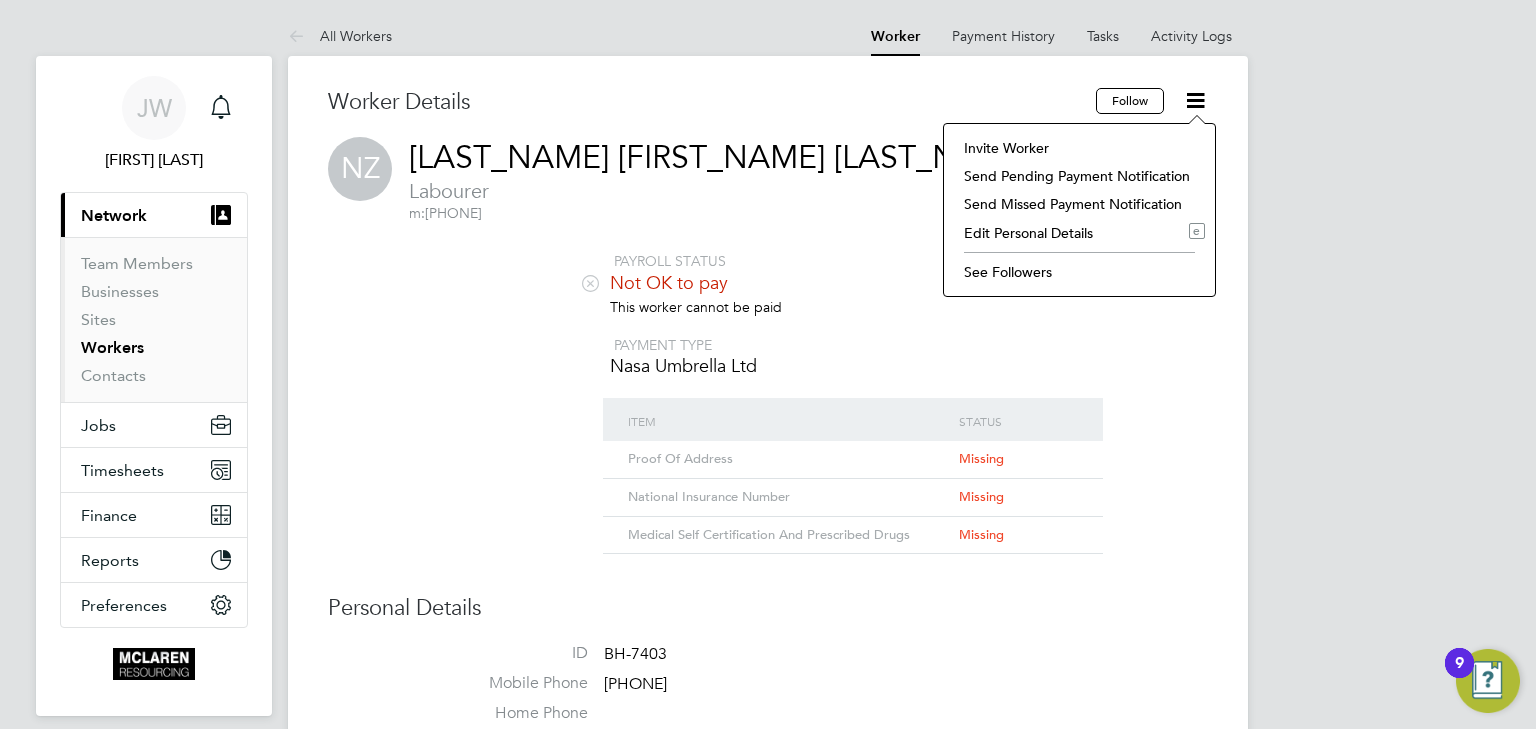 click on "Invite Worker" 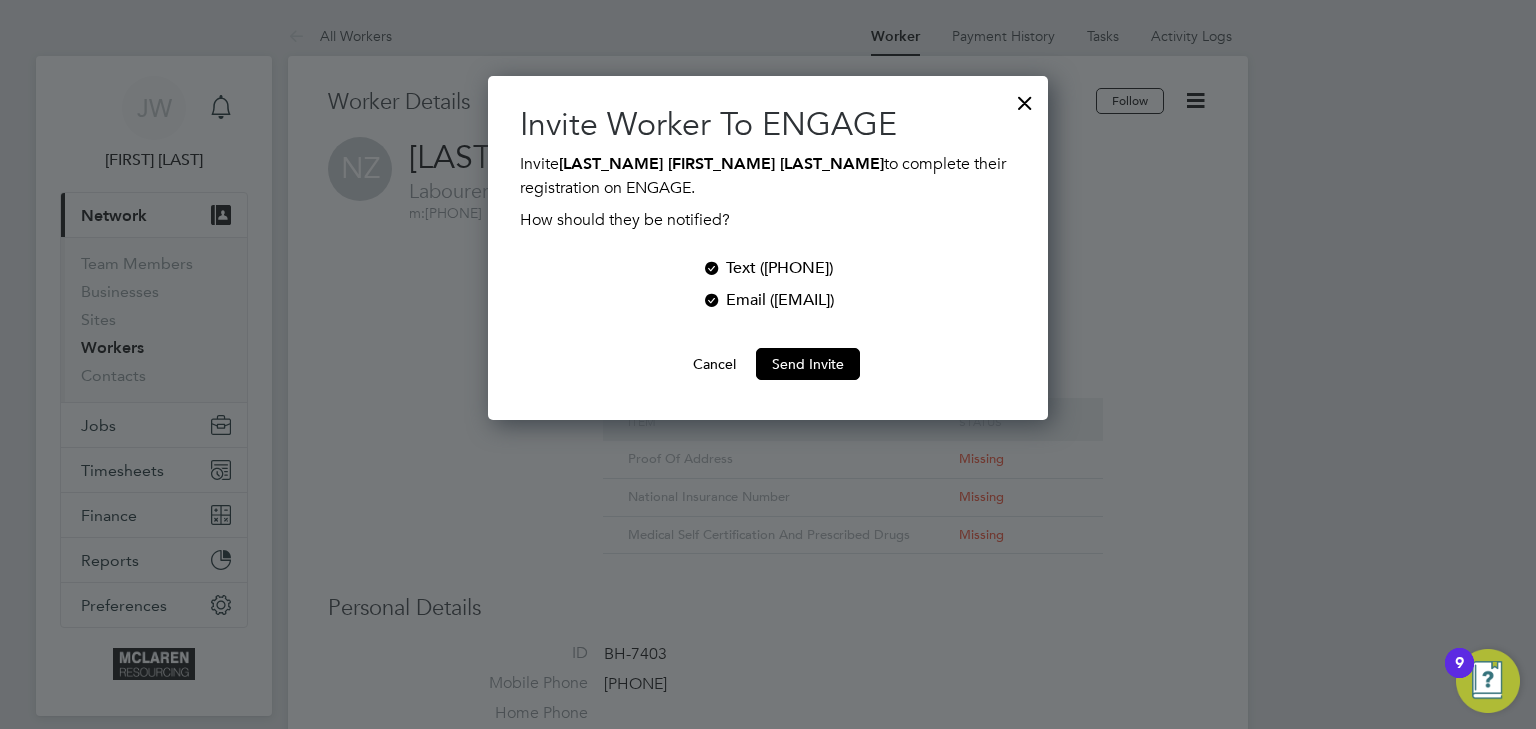 scroll, scrollTop: 9, scrollLeft: 10, axis: both 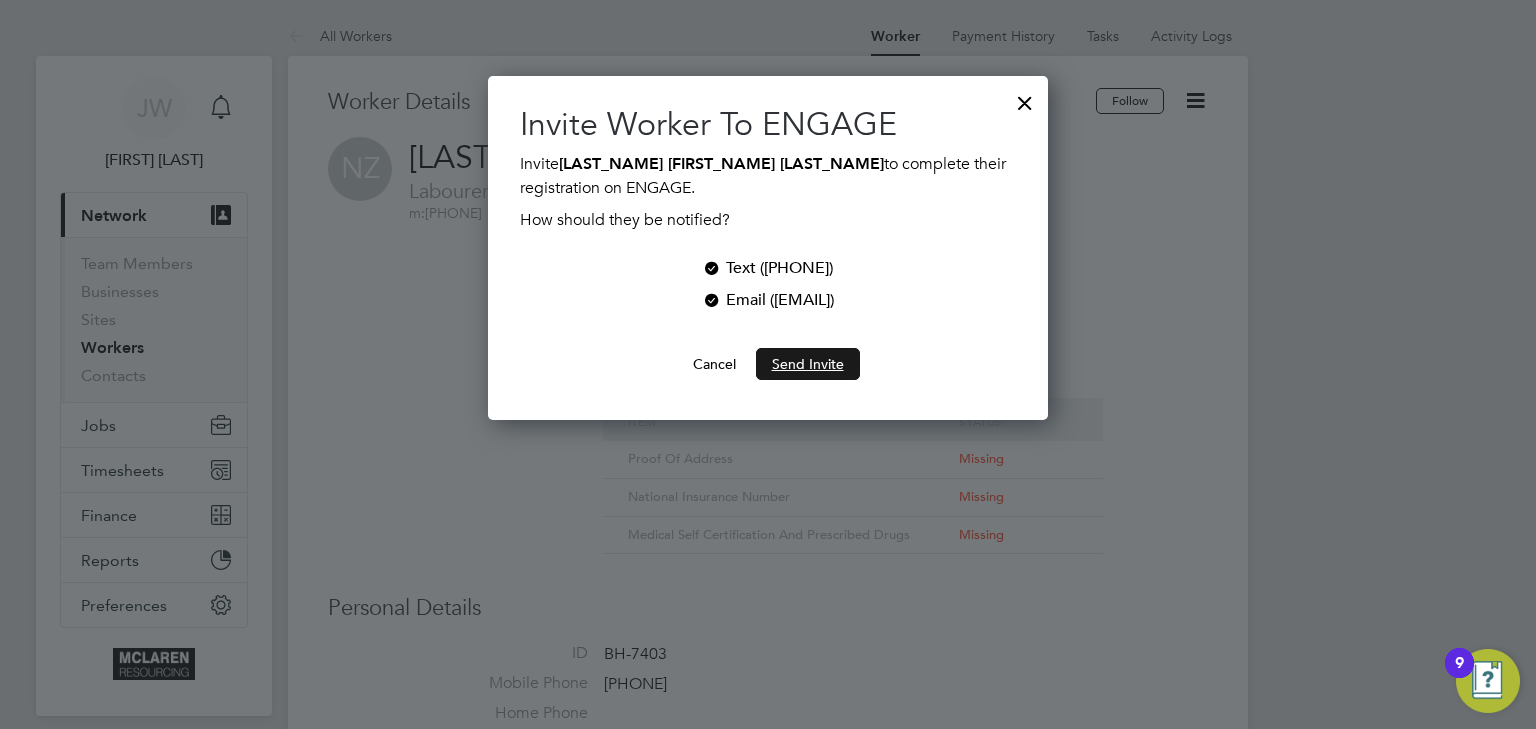 click on "Send Invite" at bounding box center (808, 364) 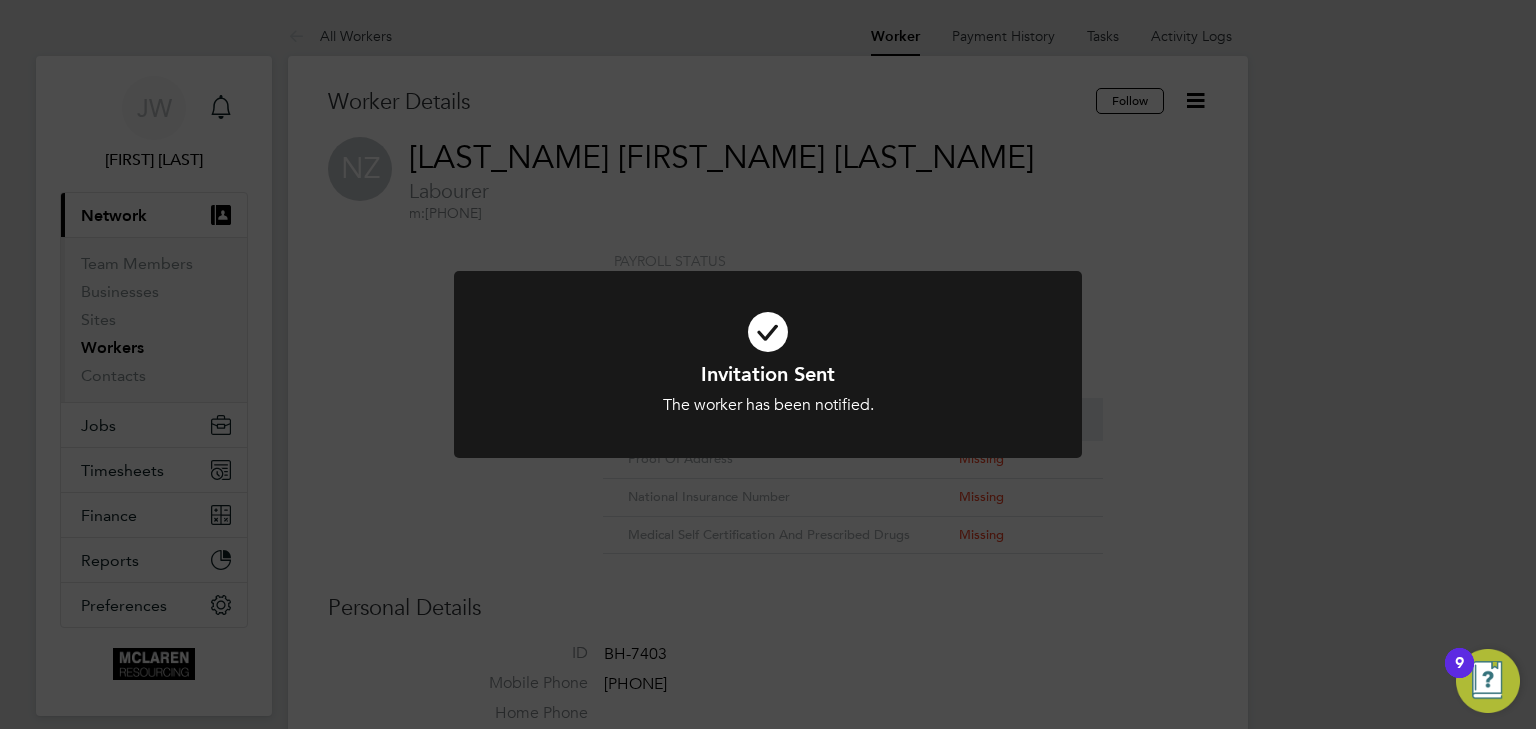 click on "Invitation Sent The worker has been notified. Cancel Okay" 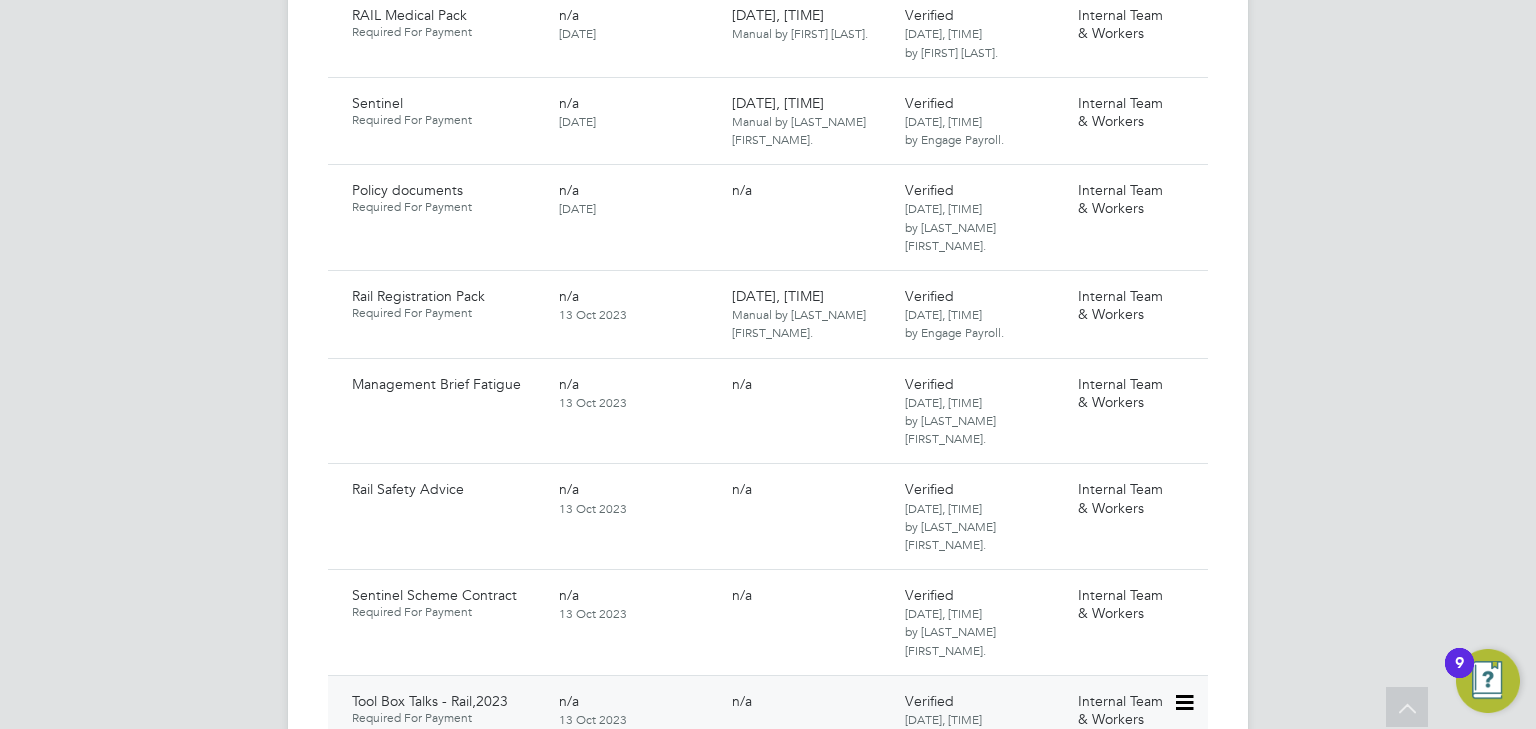 scroll, scrollTop: 2800, scrollLeft: 0, axis: vertical 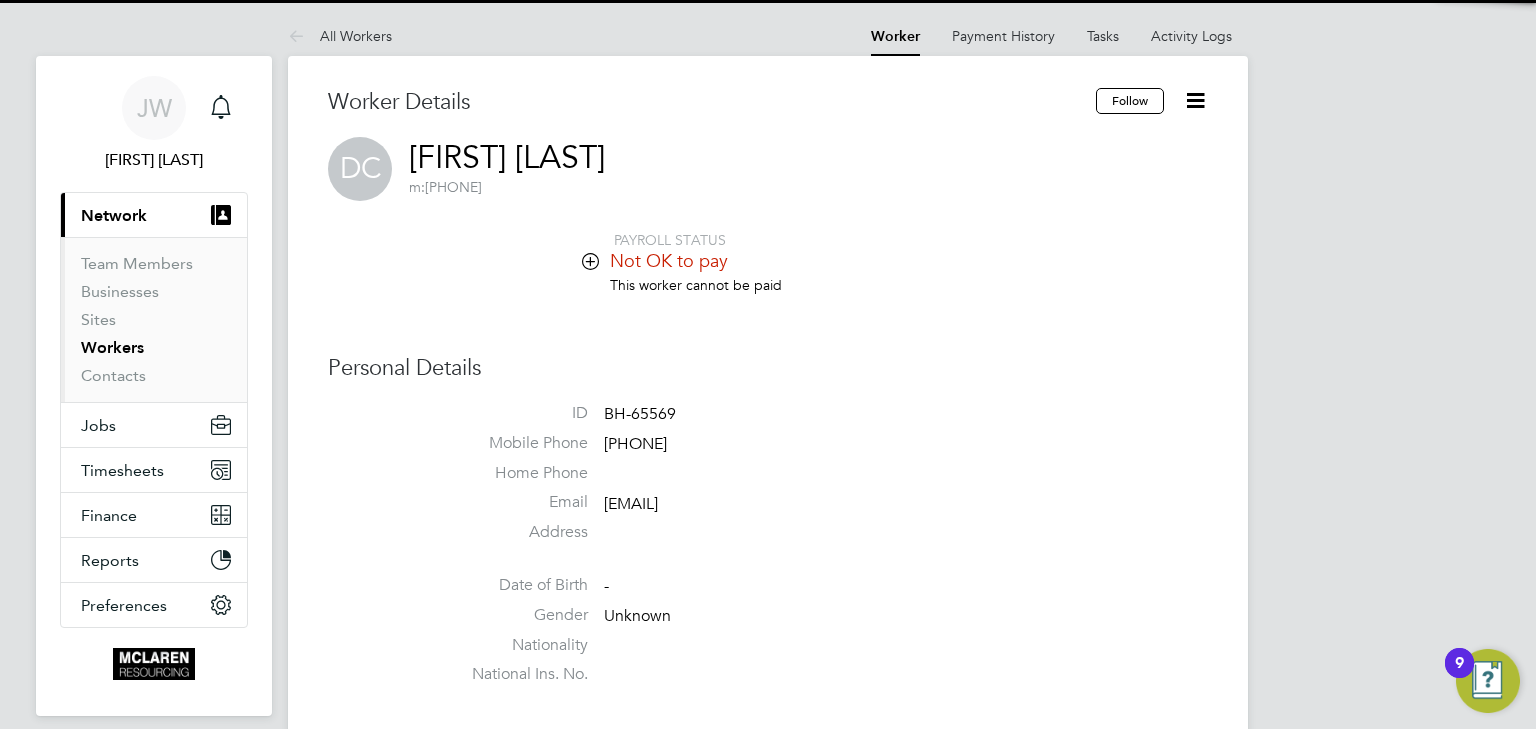 click 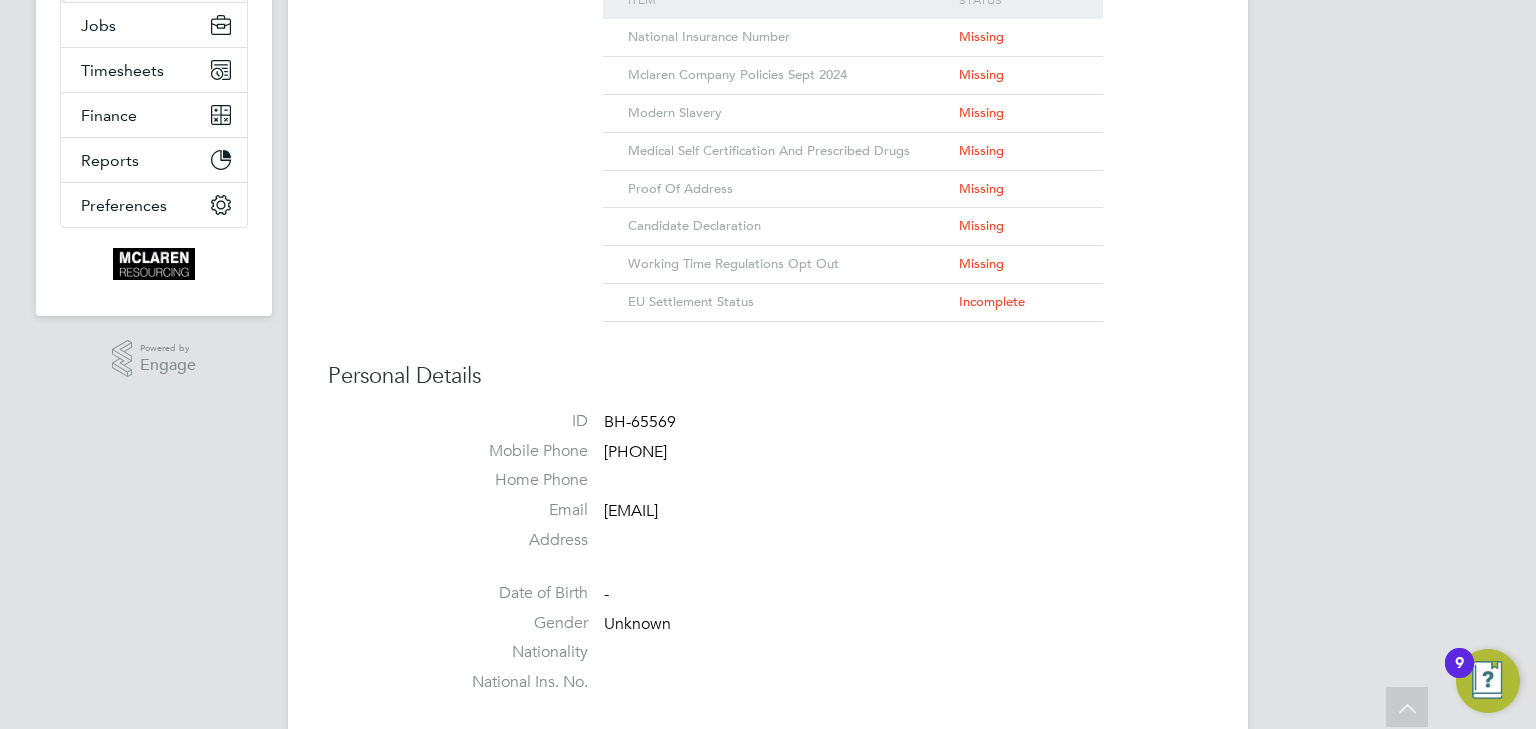scroll, scrollTop: 0, scrollLeft: 0, axis: both 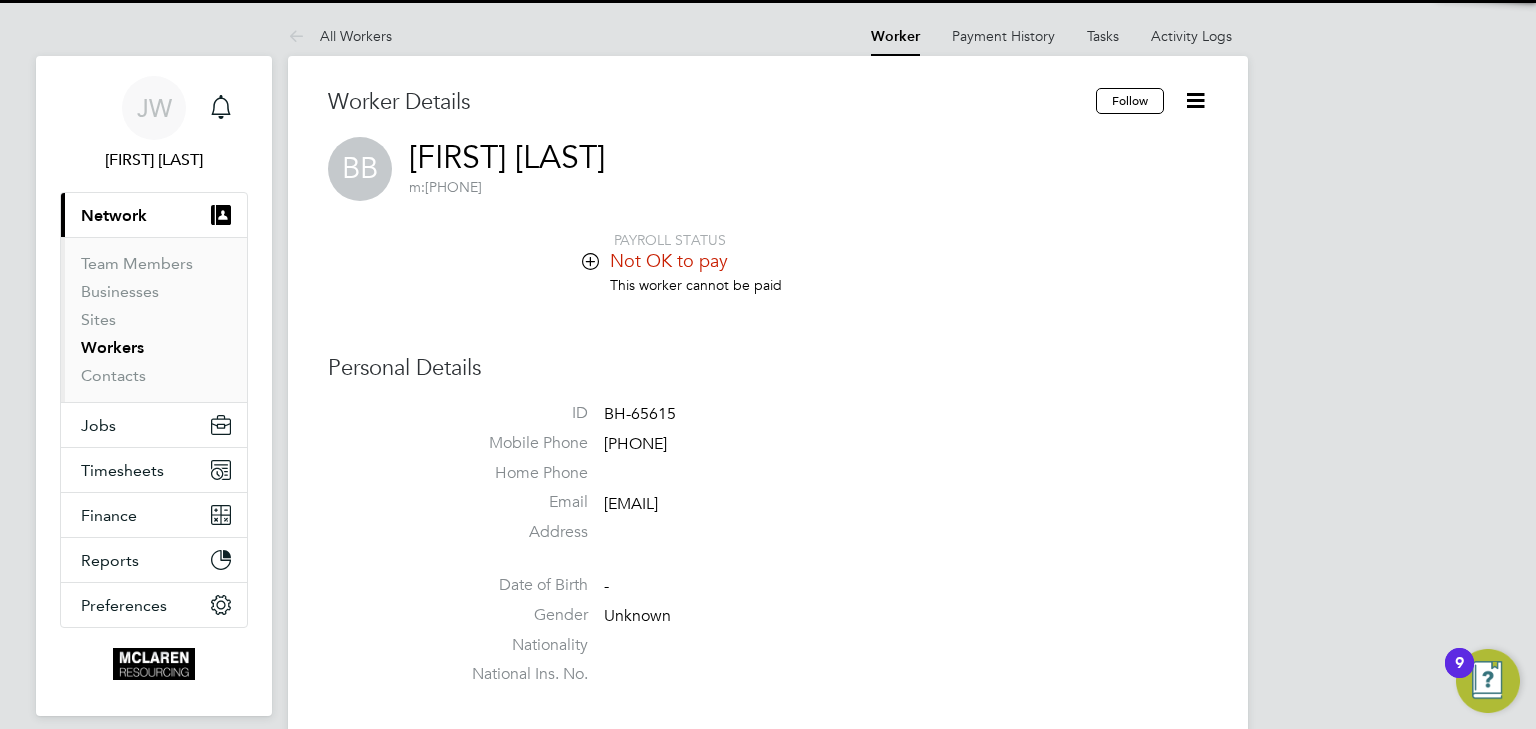 click 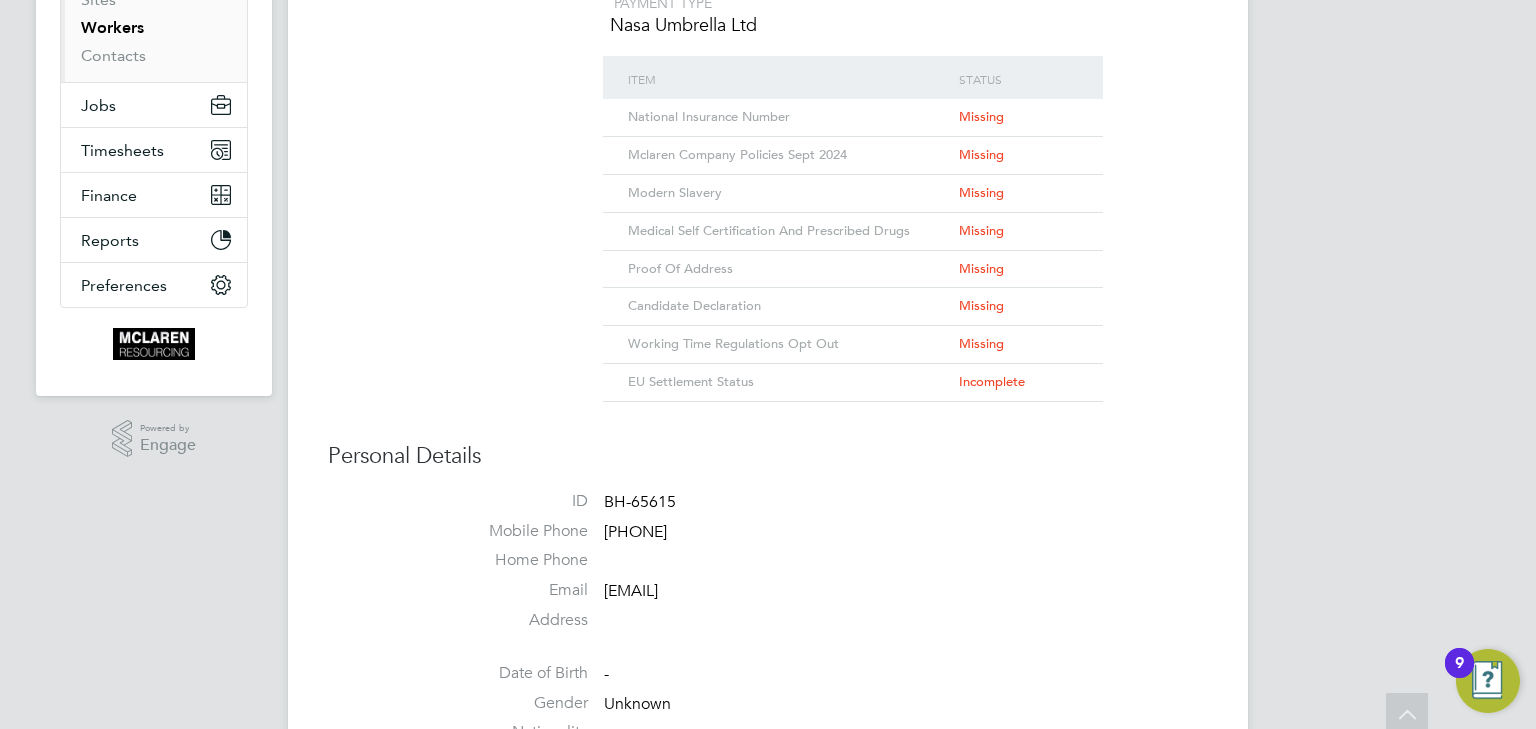 scroll, scrollTop: 0, scrollLeft: 0, axis: both 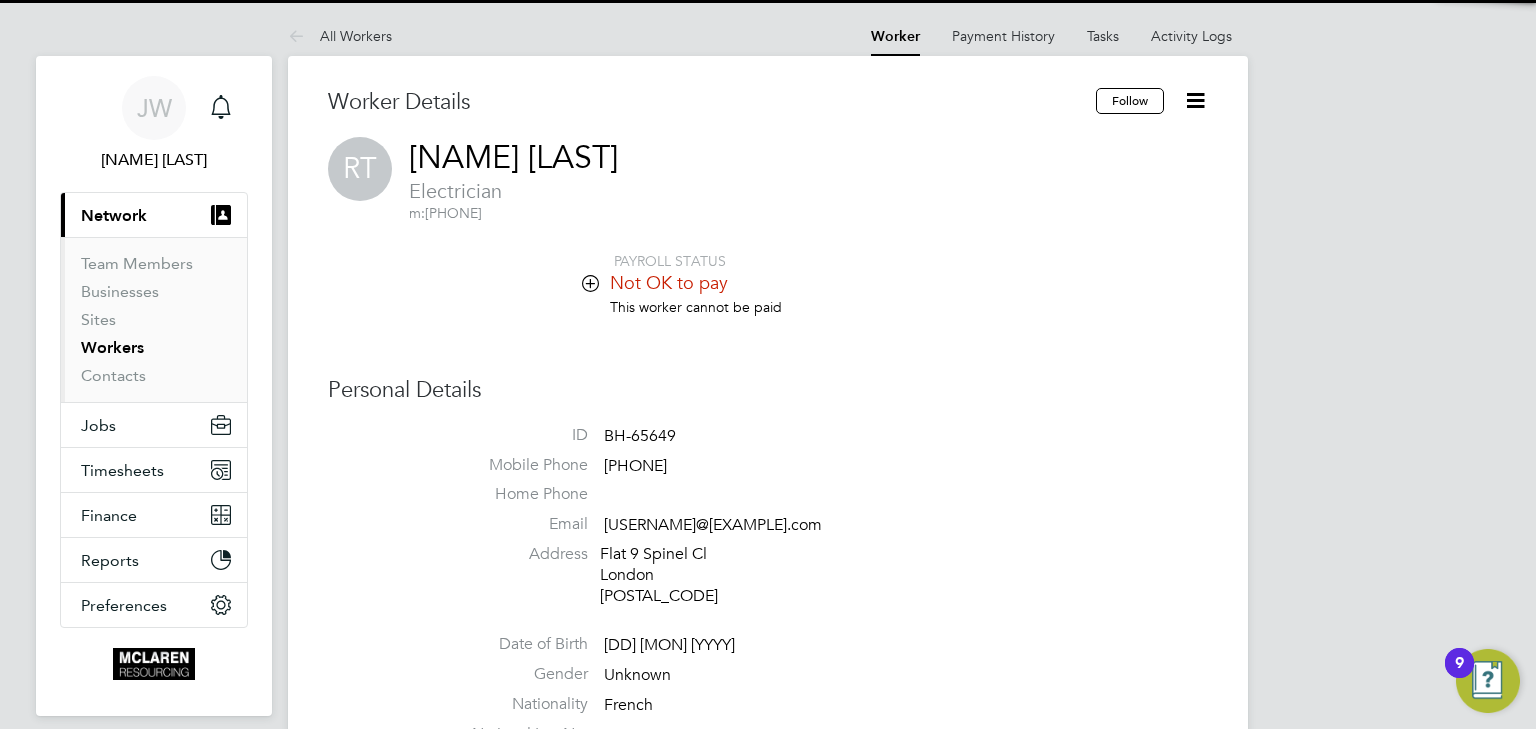 click 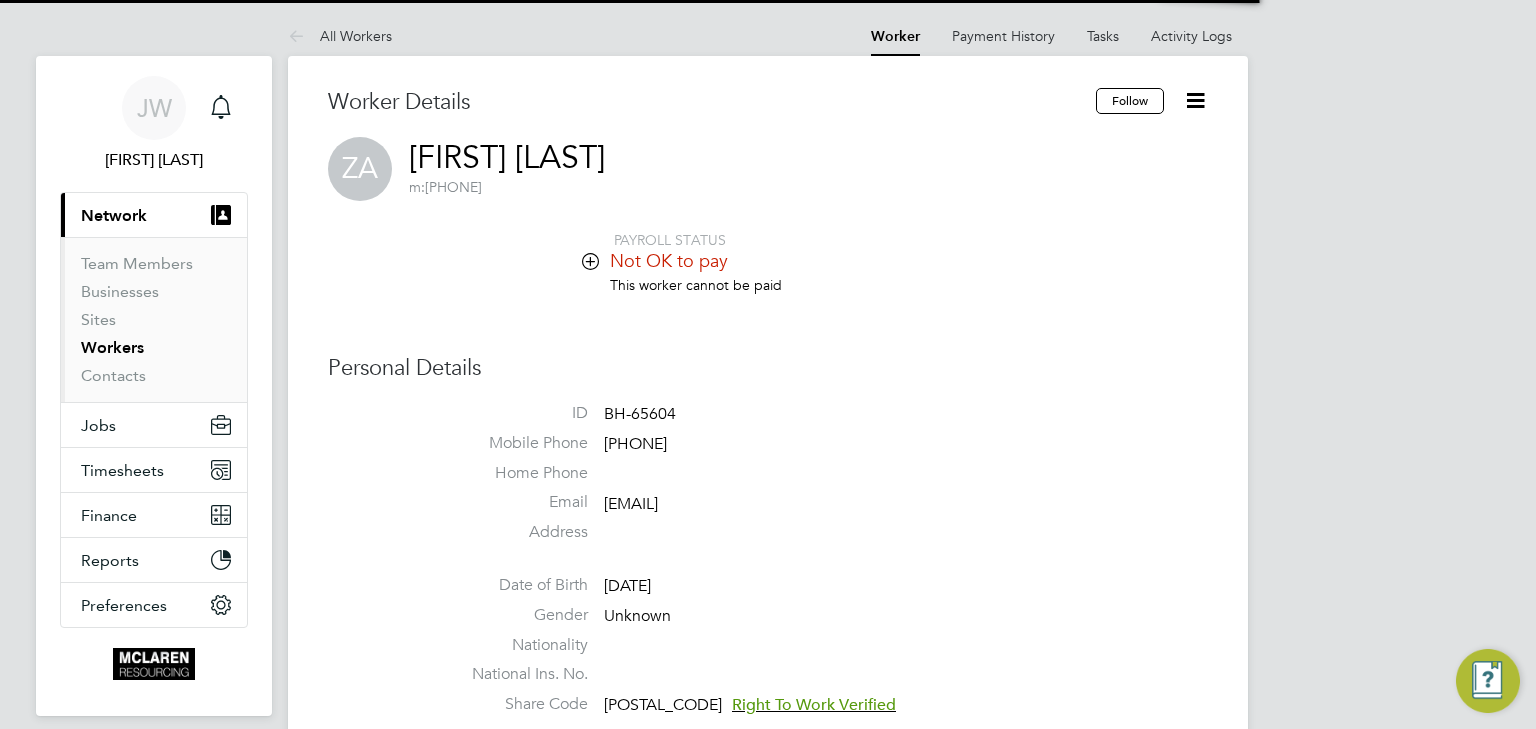 scroll, scrollTop: 0, scrollLeft: 0, axis: both 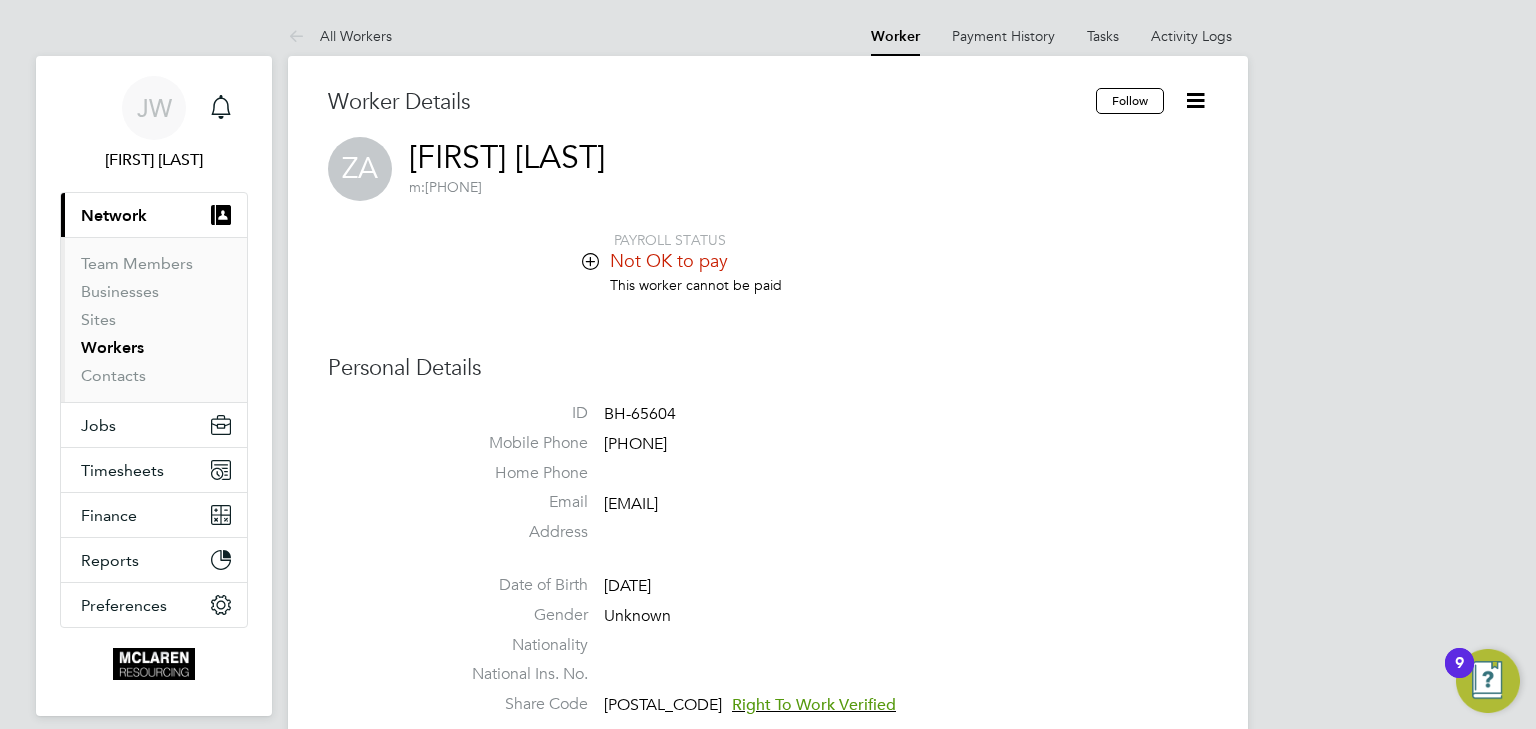 click 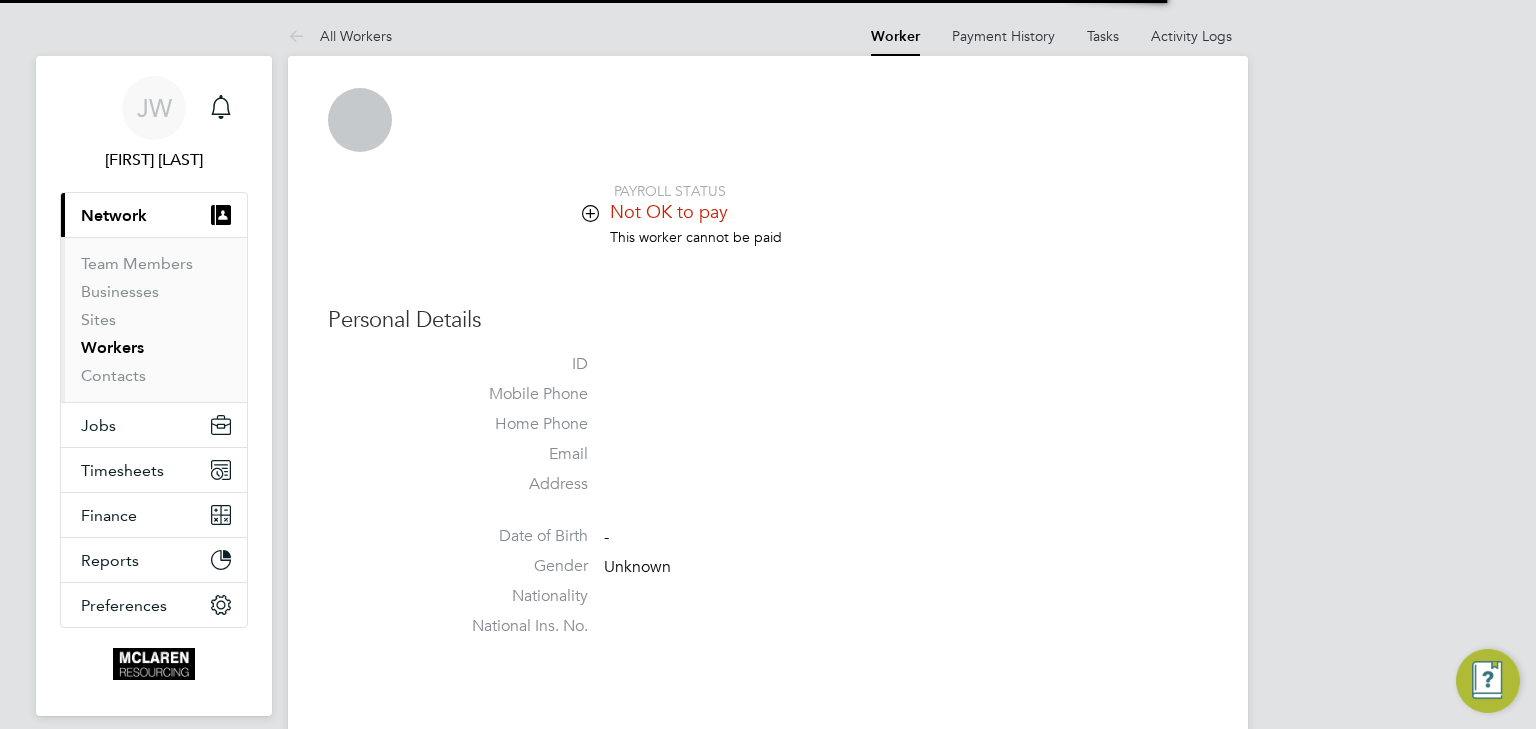 scroll, scrollTop: 0, scrollLeft: 0, axis: both 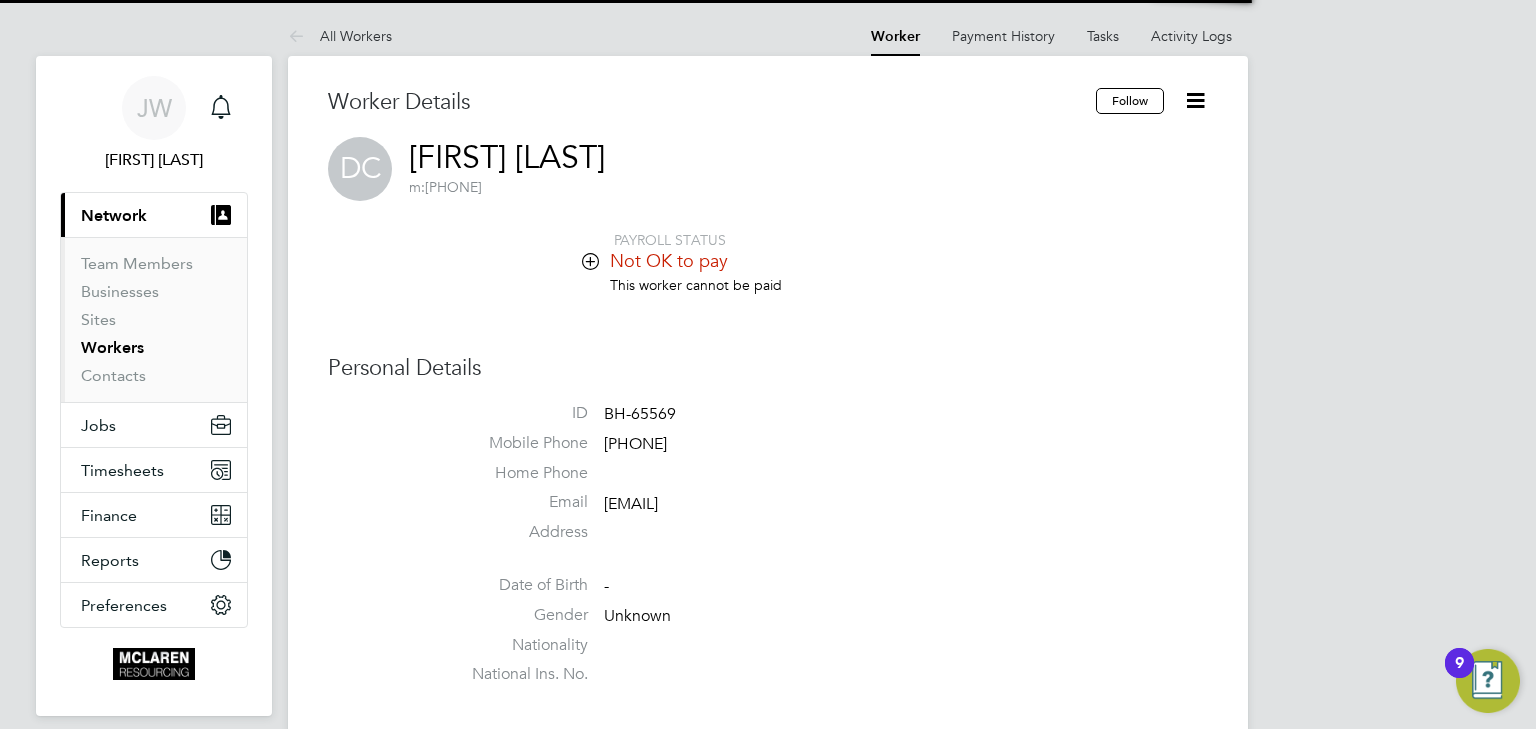 click on "Worker Details Follow   [FIRST] [LAST]     m:  [PHONE]     PAYROLL STATUS   Not OK to pay This worker cannot be paid Personal Details ID     [ID] Mobile Phone   [PHONE] Home Phone   Email   [EMAIL] Address Date of Birth   [DATE]  Gender   Unknown Nationality   [NATIONAL_ID] Right To Work Showing   00 Documents DOCUMENT  / DOCUMENT NO. EXPIRY  / ISSUED SUBMITTED  / METHOD STATUS  / TIMESTAMP DOWNLOAD This worker needs to supply evidence for their Right To Work. Compliance Documents Showing   08 Documents DOCUMENT  / DOC. SETTINGS EXPIRY  / ISSUED SUBMITTED  / METHOD STATUS  / TIMESTAMP ACCESS National Insurance Number Required For Payment n/a 04 Aug 2025  n/a Not Submitted Internal Team & Workers  McLaren Company Policies Sept 2024 Required For Payment n/a 04 Aug 2025  n/a Not Submitted Internal Team & Workers  Modern Slavery Required For Payment n/a 04 Aug 2025  n/a Not Submitted Internal Team & Workers  Medical Self Certification and Prescribed Drugs Required For Payment n/a" 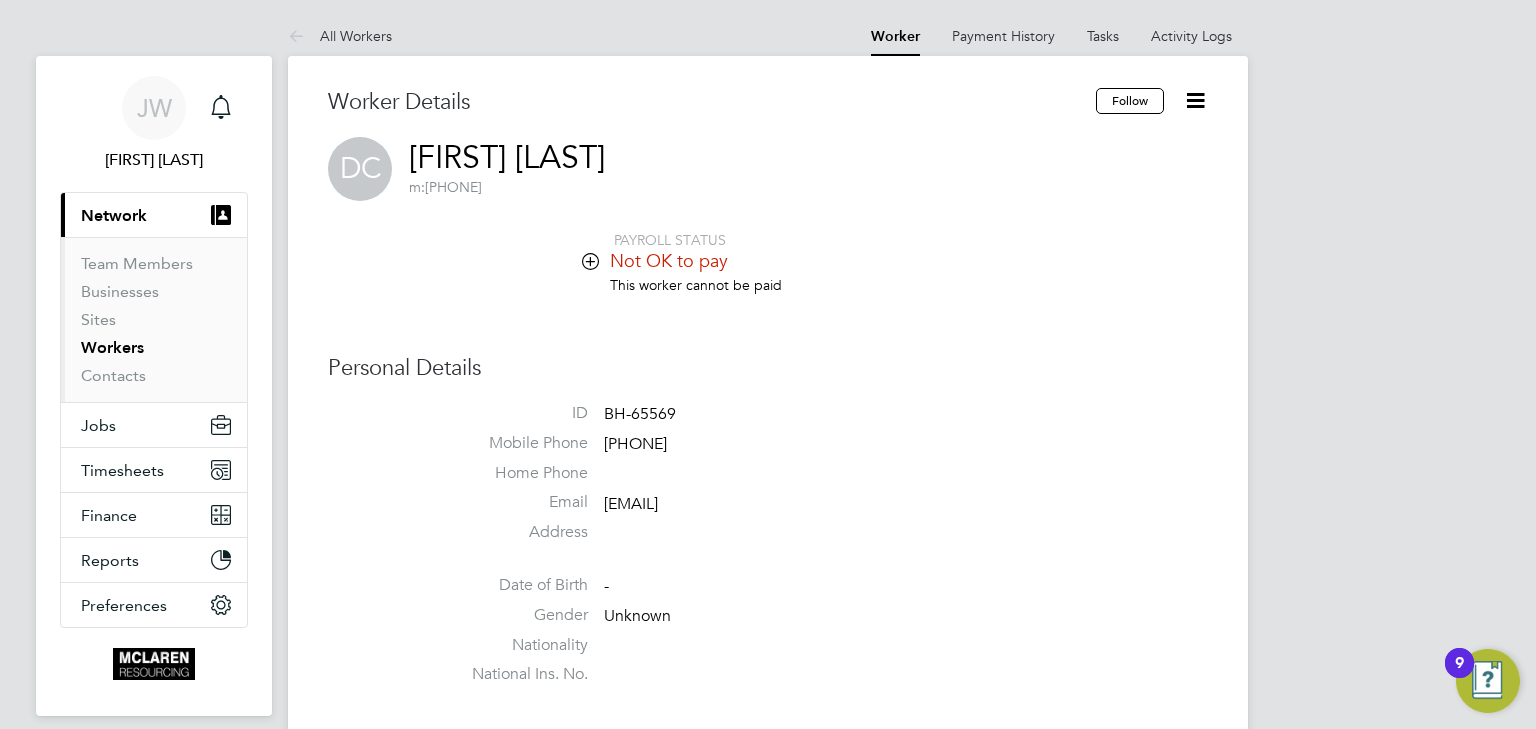click 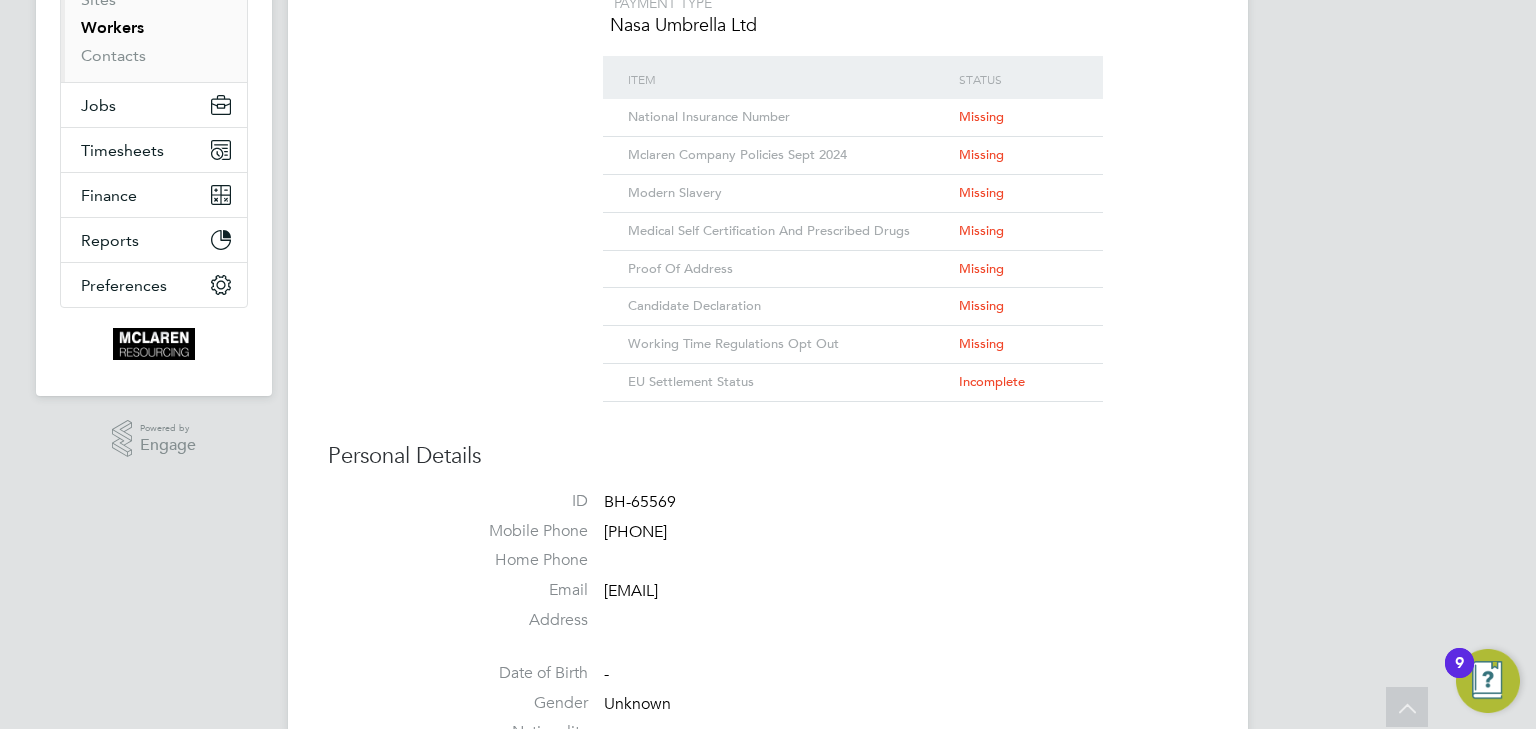 scroll, scrollTop: 0, scrollLeft: 0, axis: both 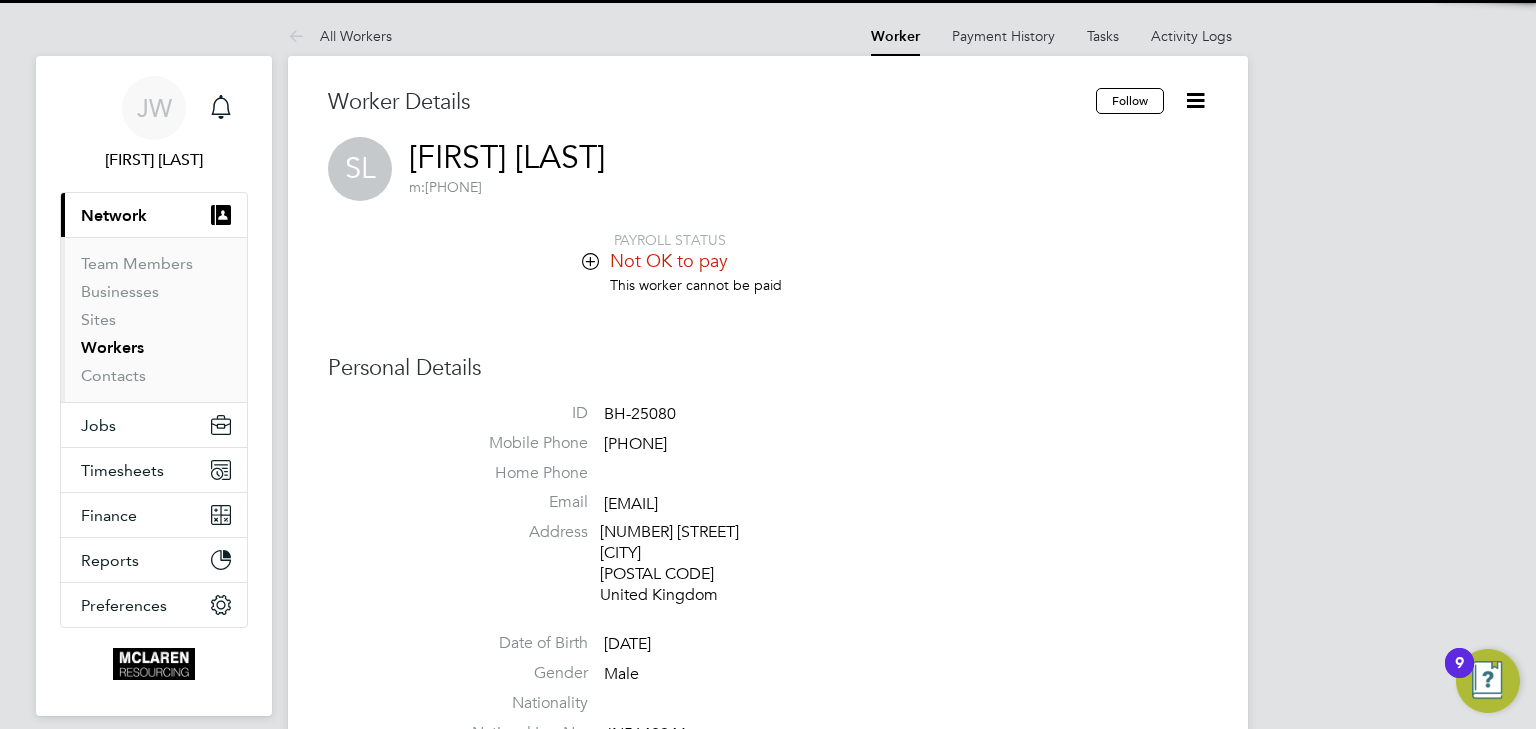 click 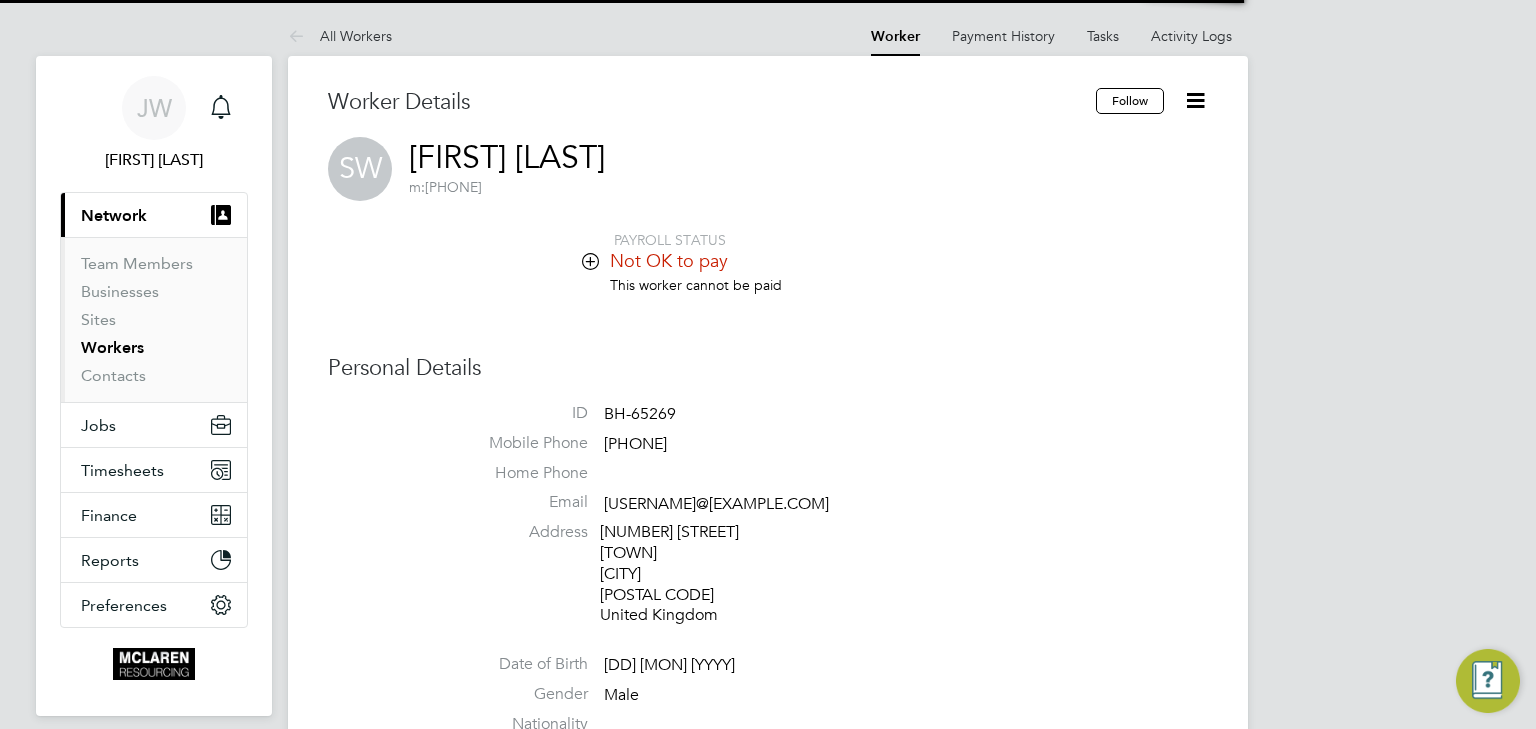scroll, scrollTop: 0, scrollLeft: 0, axis: both 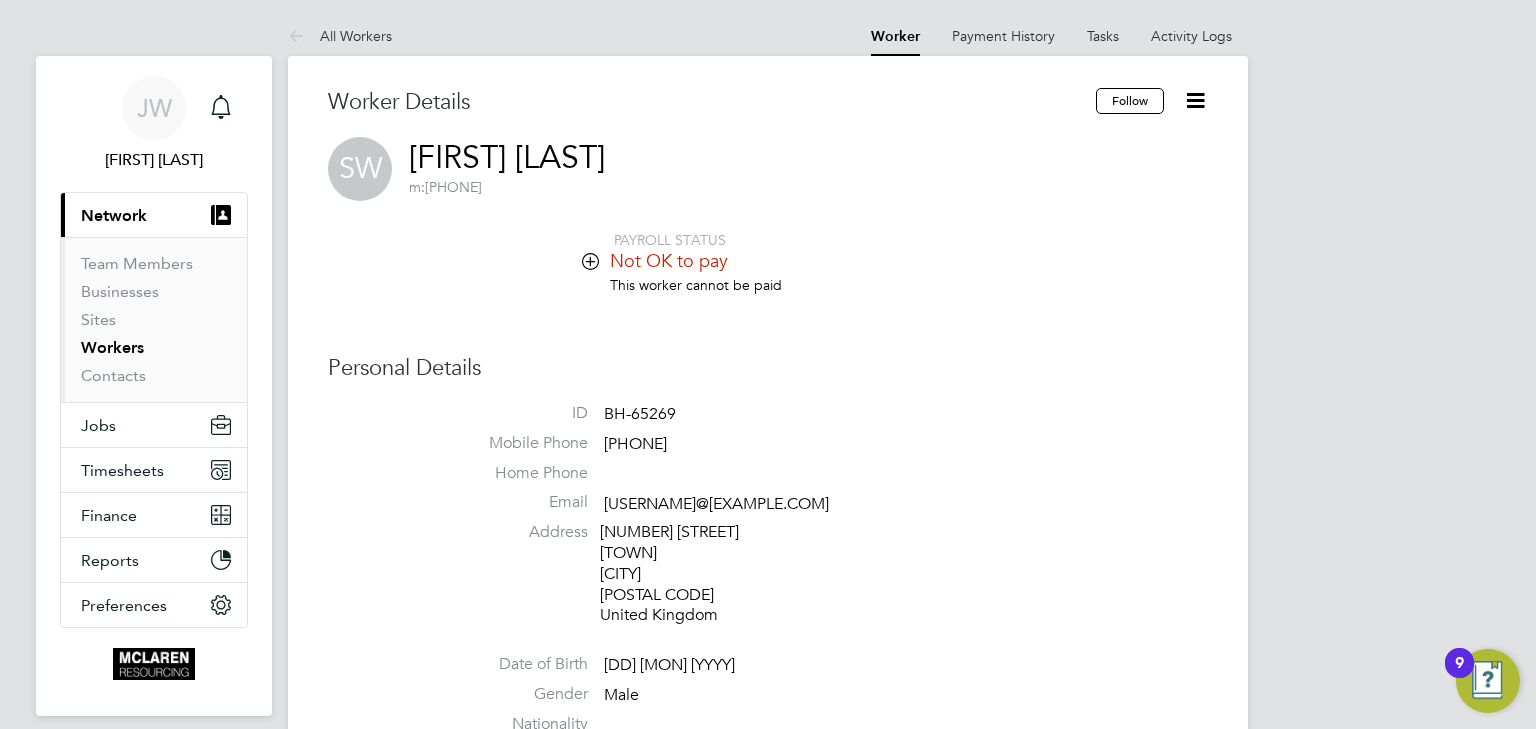 click 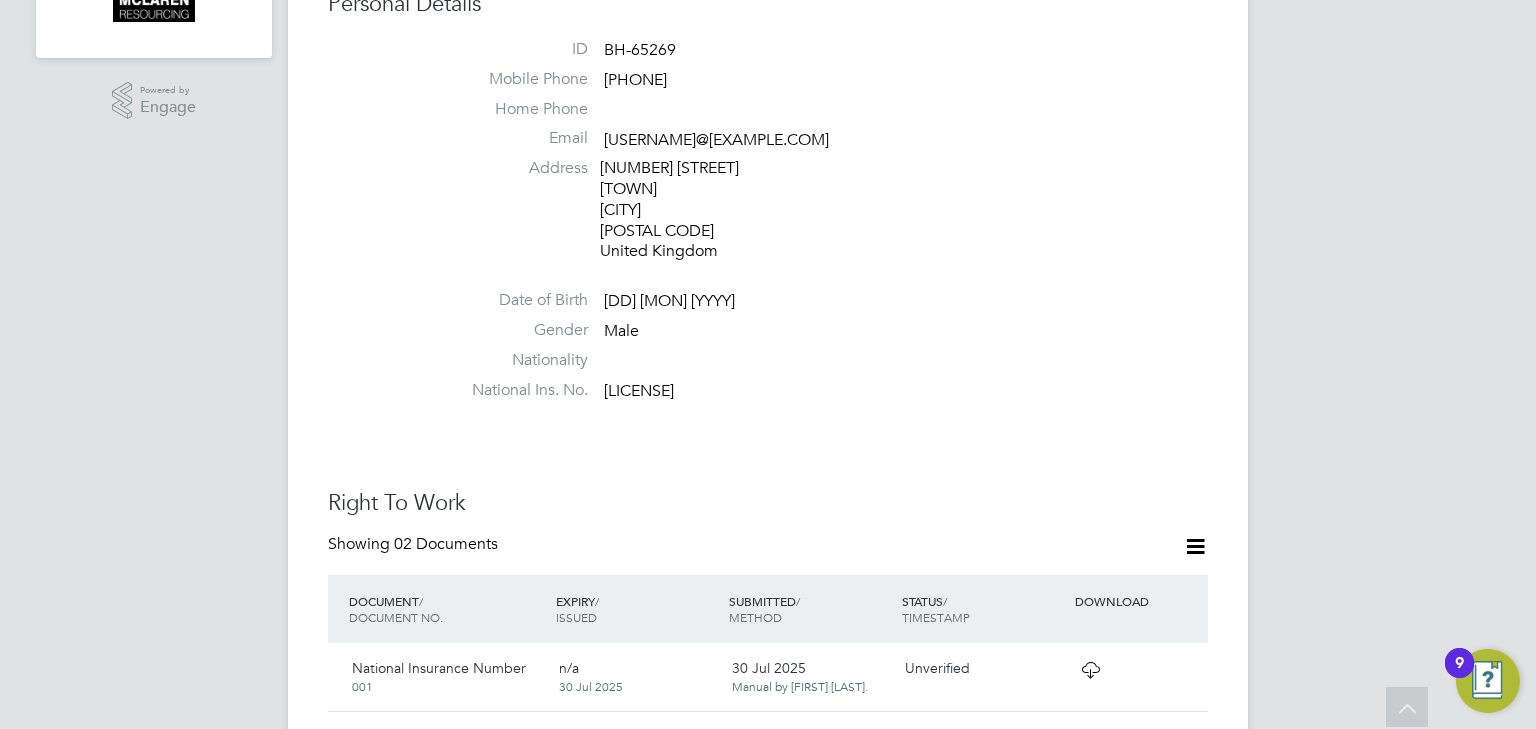 scroll, scrollTop: 480, scrollLeft: 0, axis: vertical 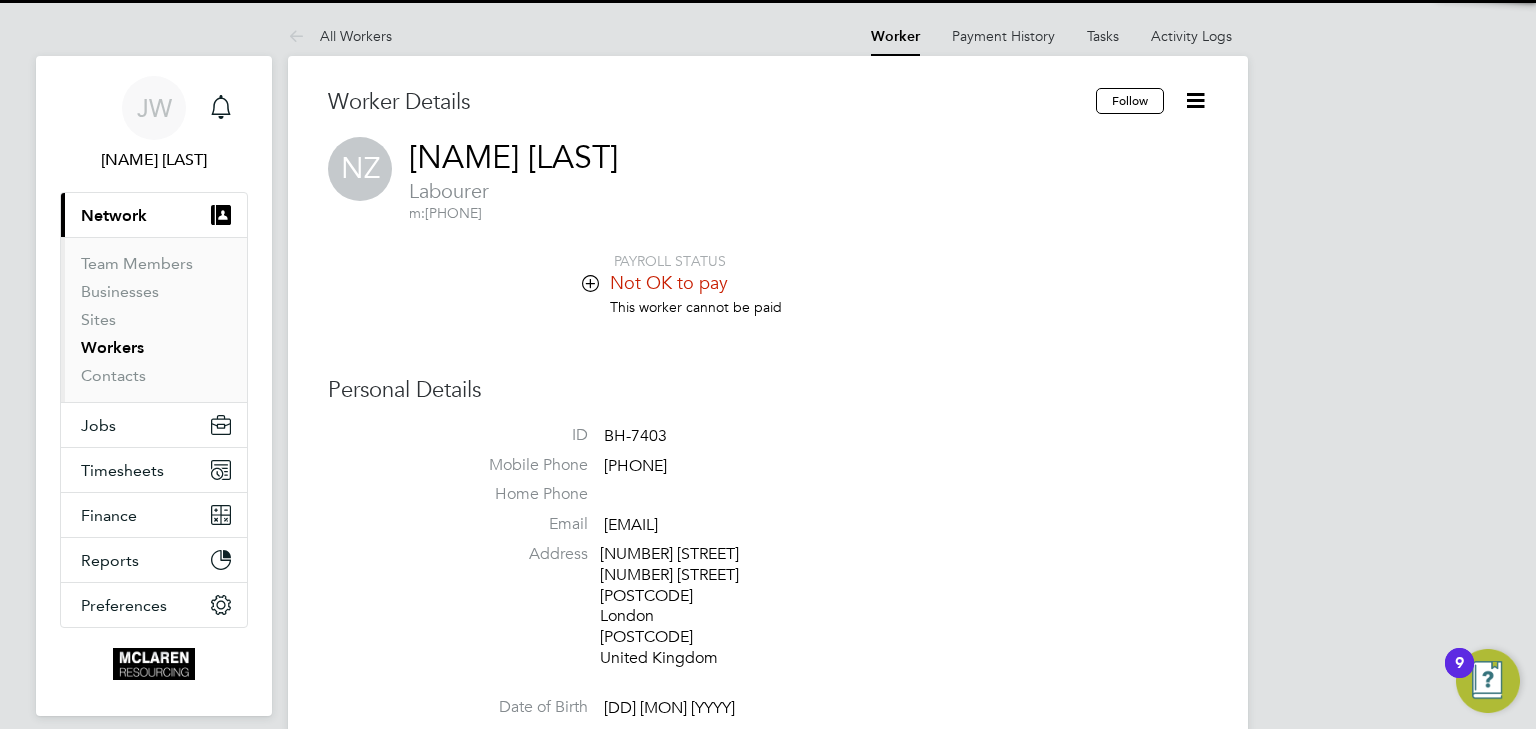 click 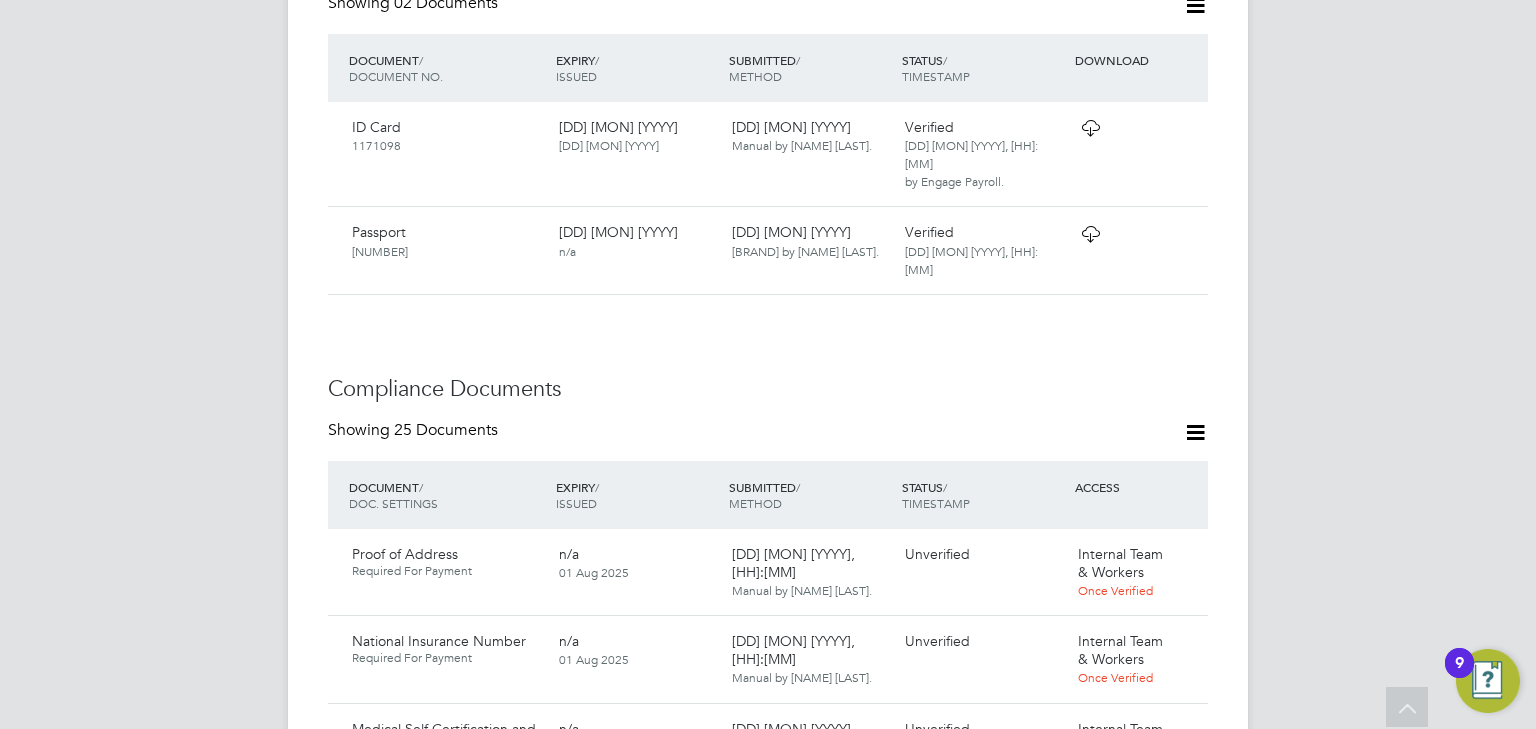 scroll, scrollTop: 1440, scrollLeft: 0, axis: vertical 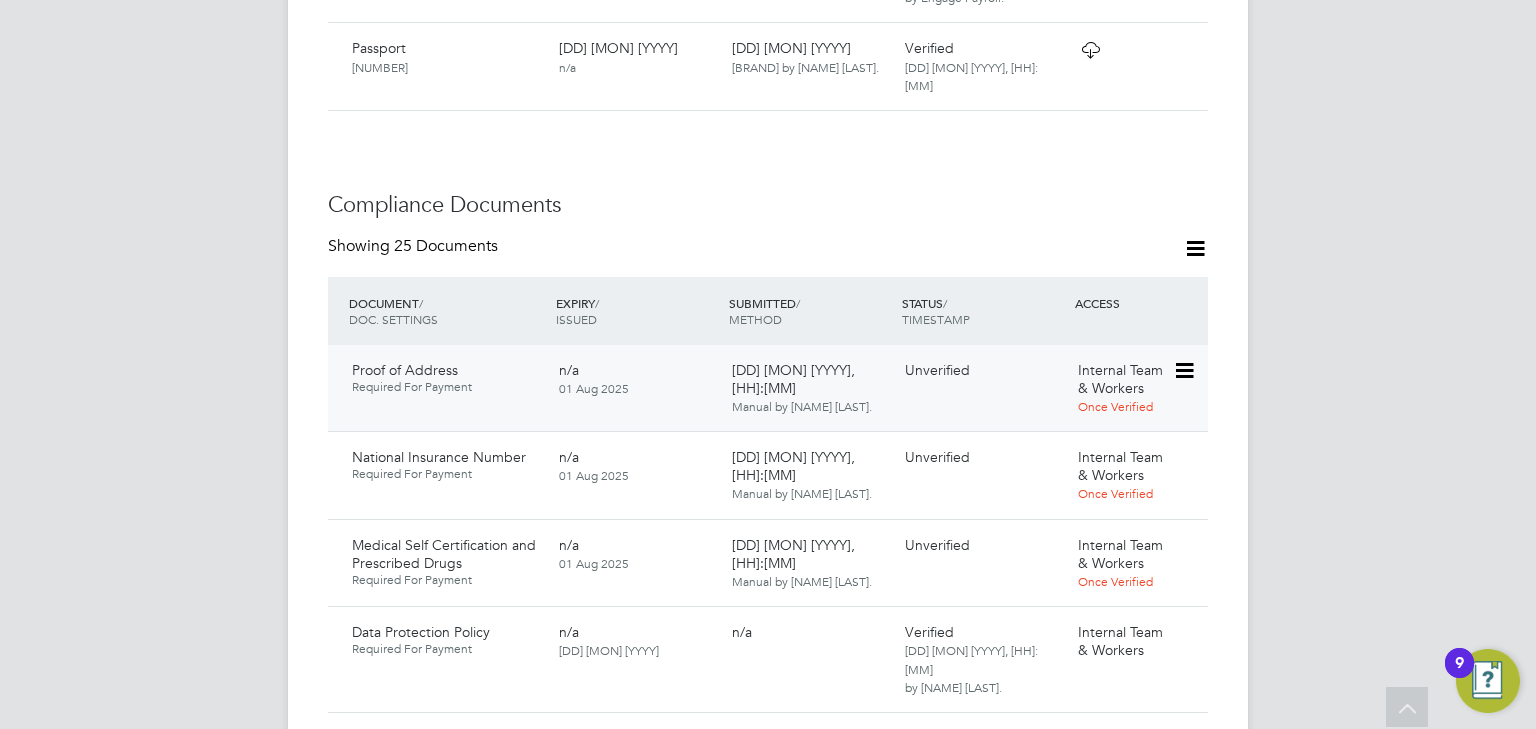 click 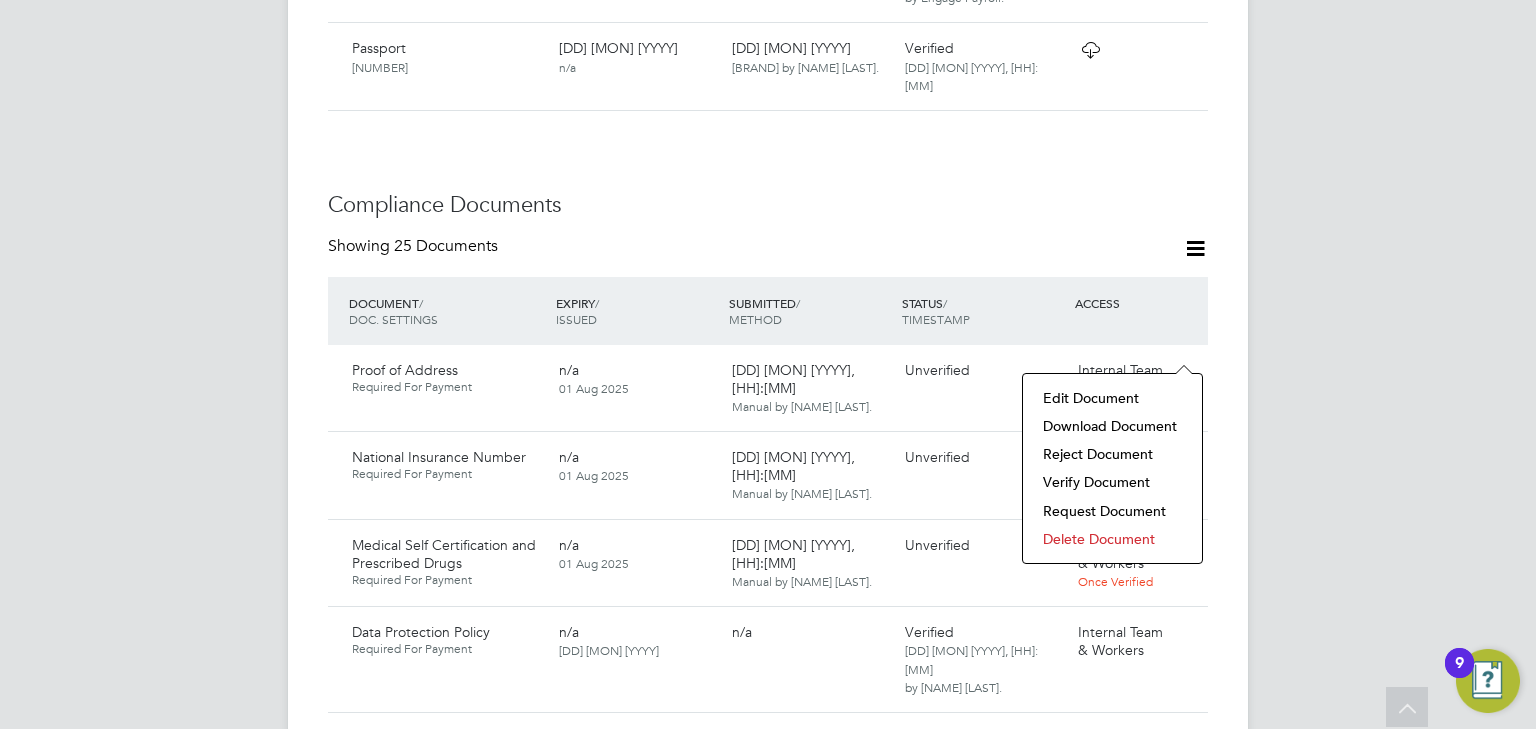 click on "Download Document" 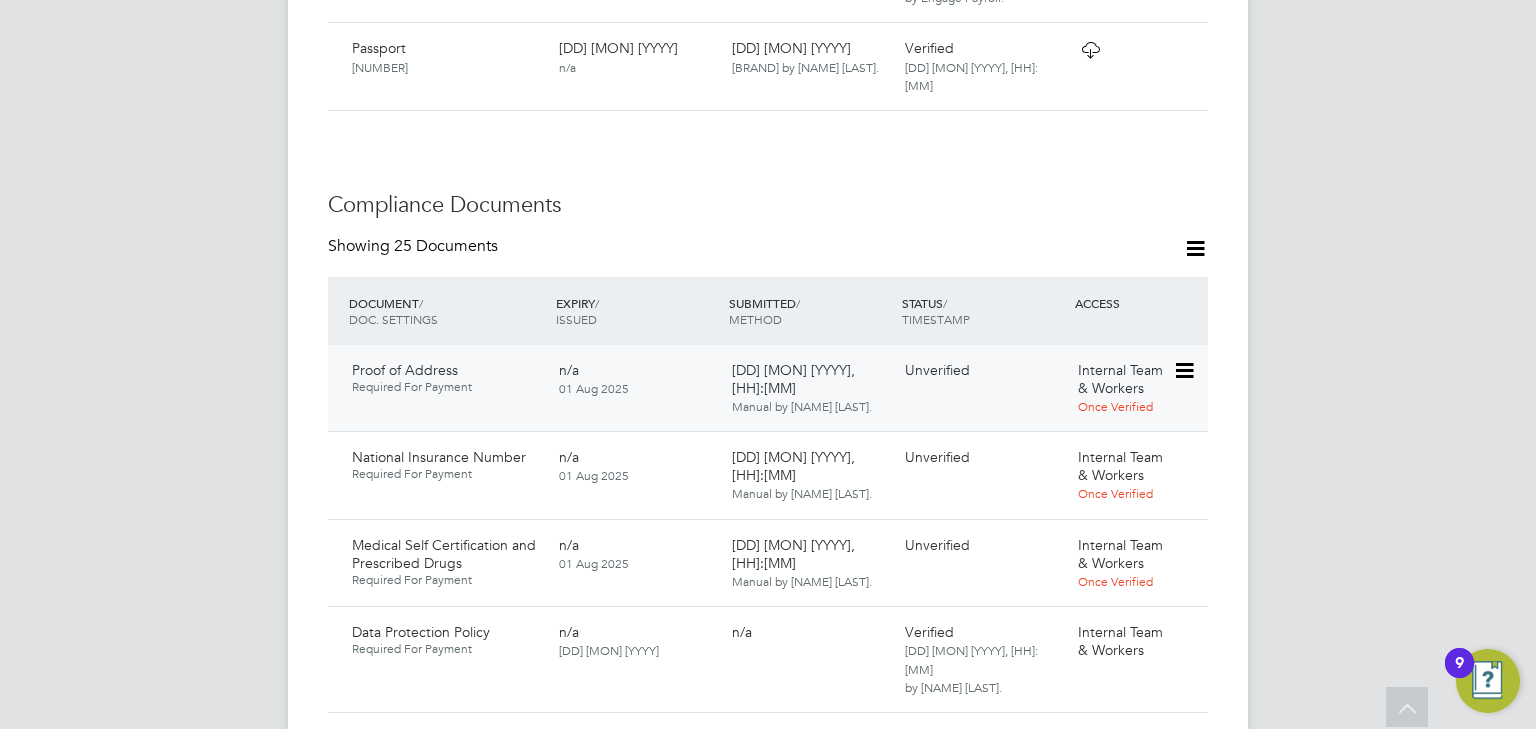 click 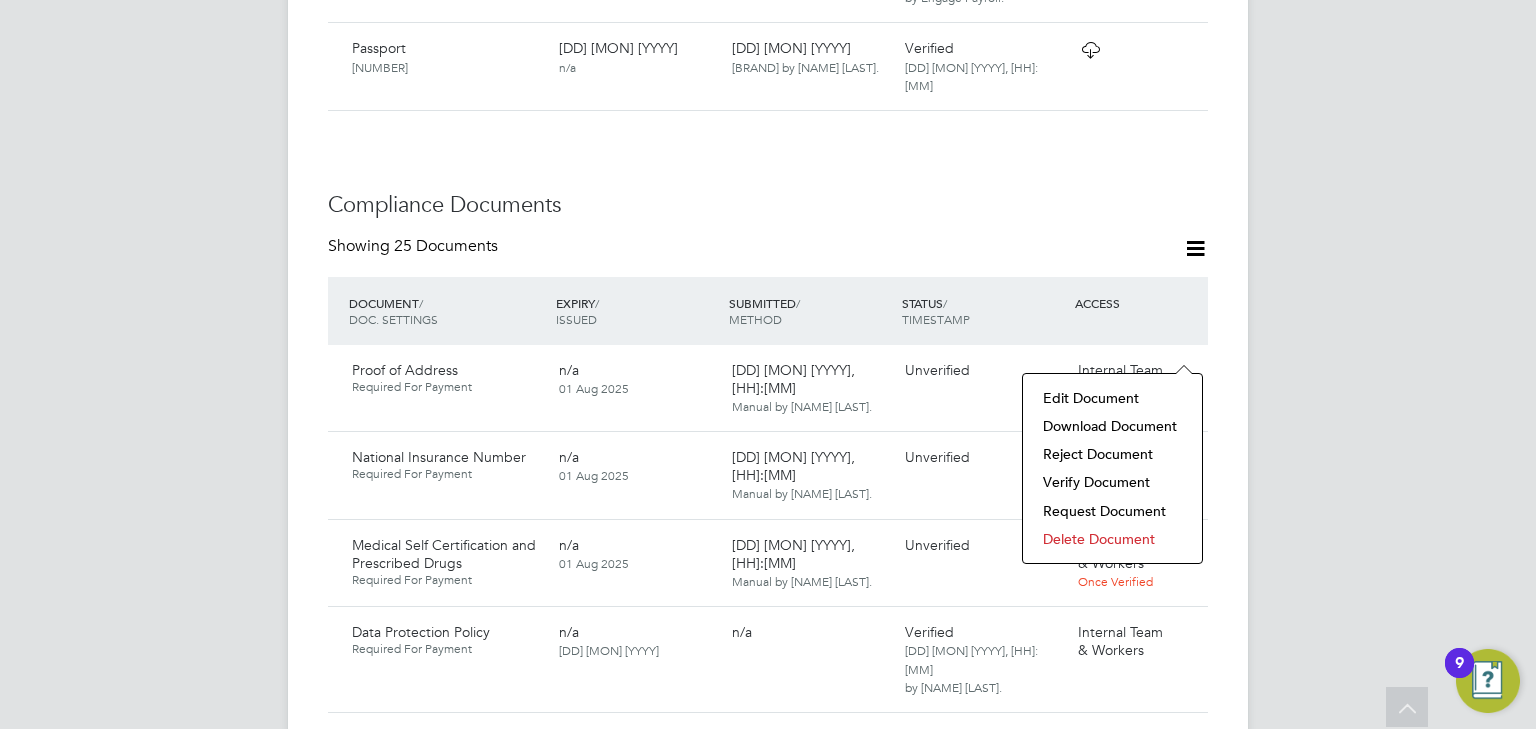click on "Verify Document" 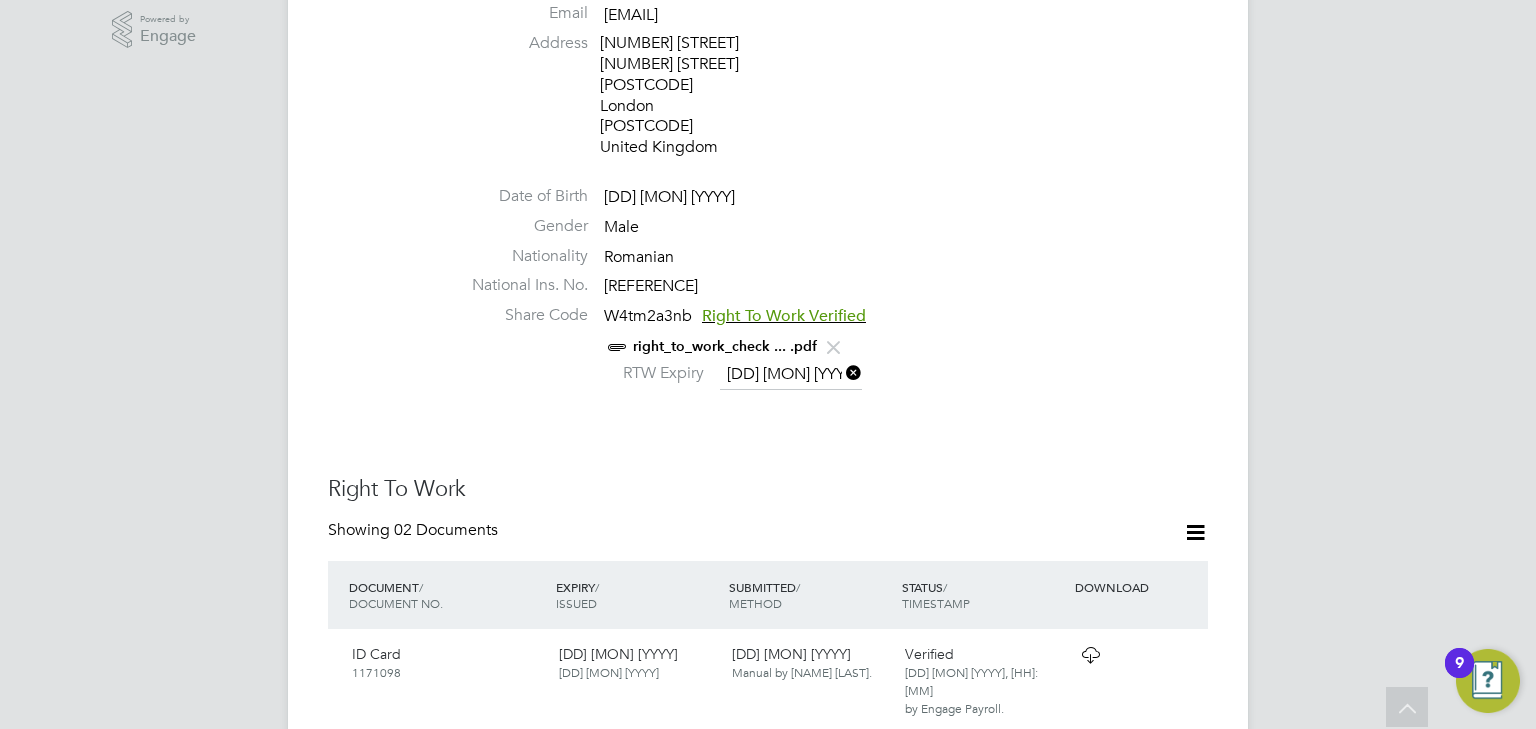 scroll, scrollTop: 0, scrollLeft: 0, axis: both 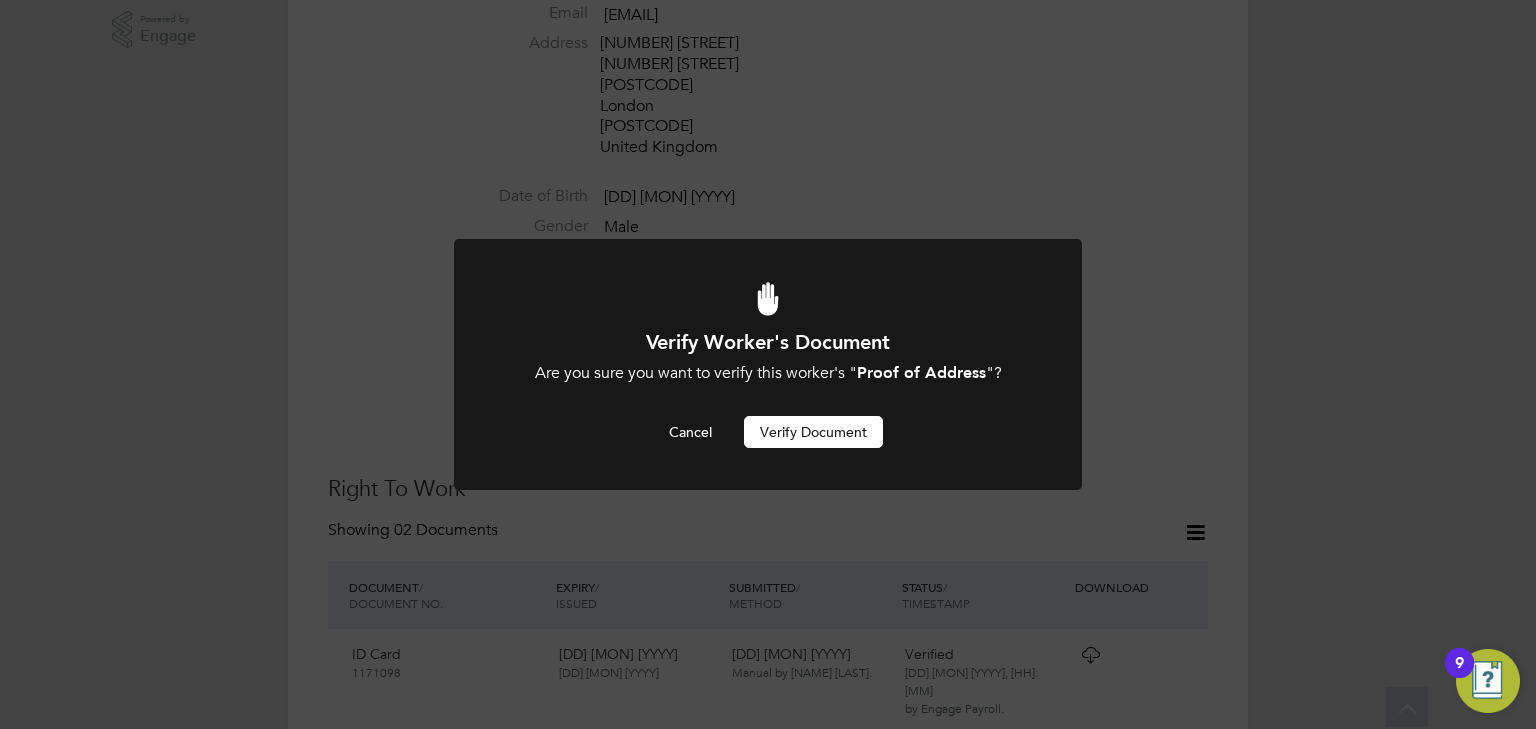 click on "Verify Document" at bounding box center [813, 432] 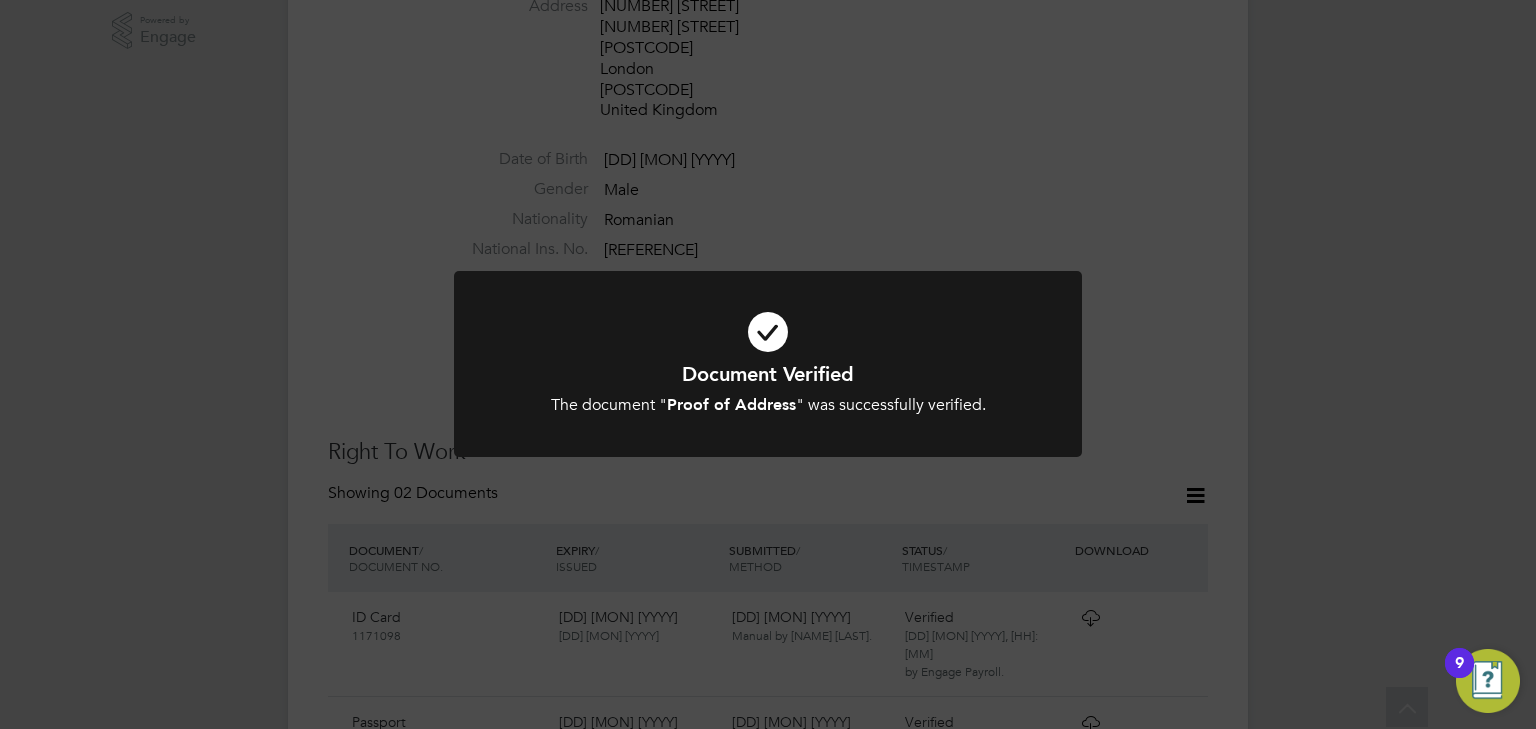 click on "Document Verified The document " Proof of Address " was successfully verified. Cancel Okay" 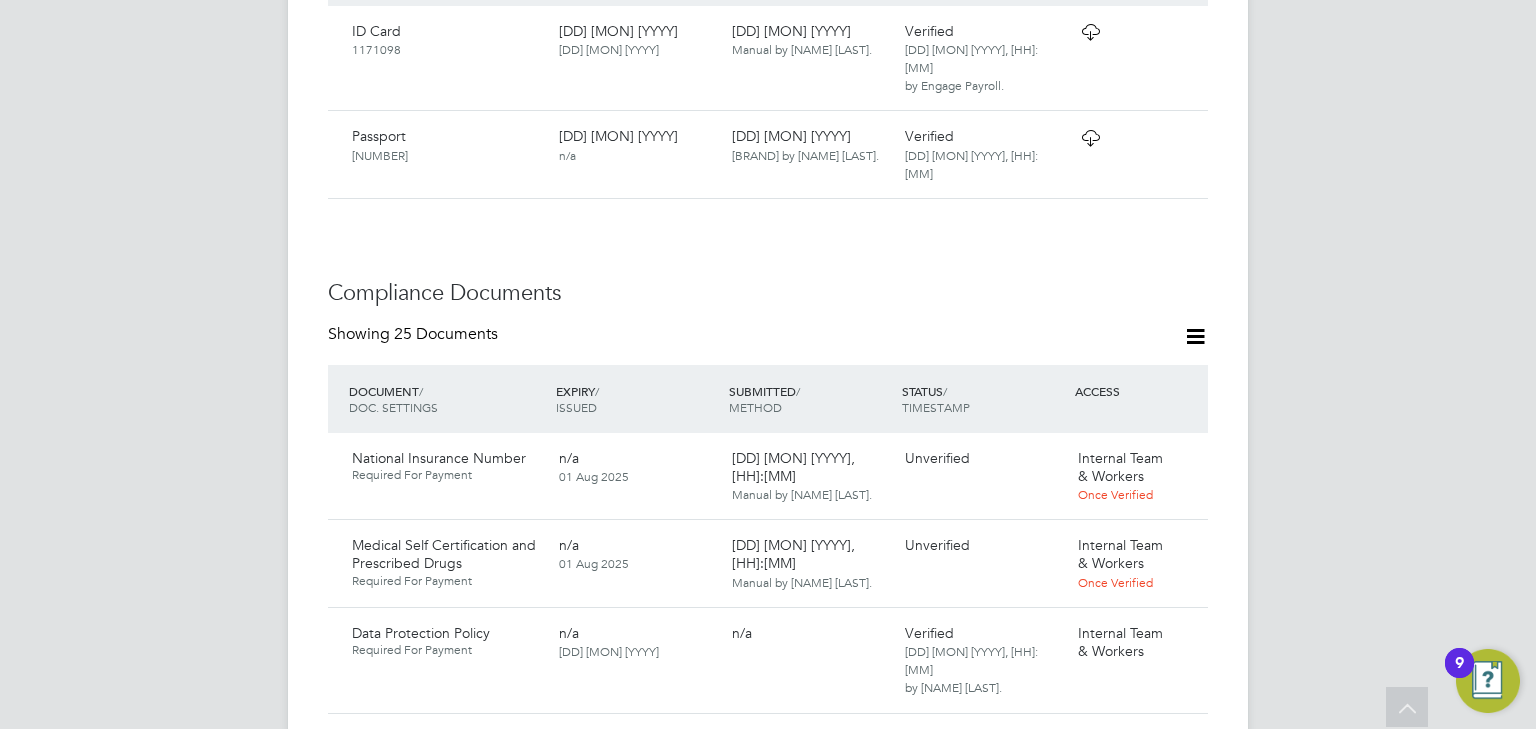 scroll, scrollTop: 1448, scrollLeft: 0, axis: vertical 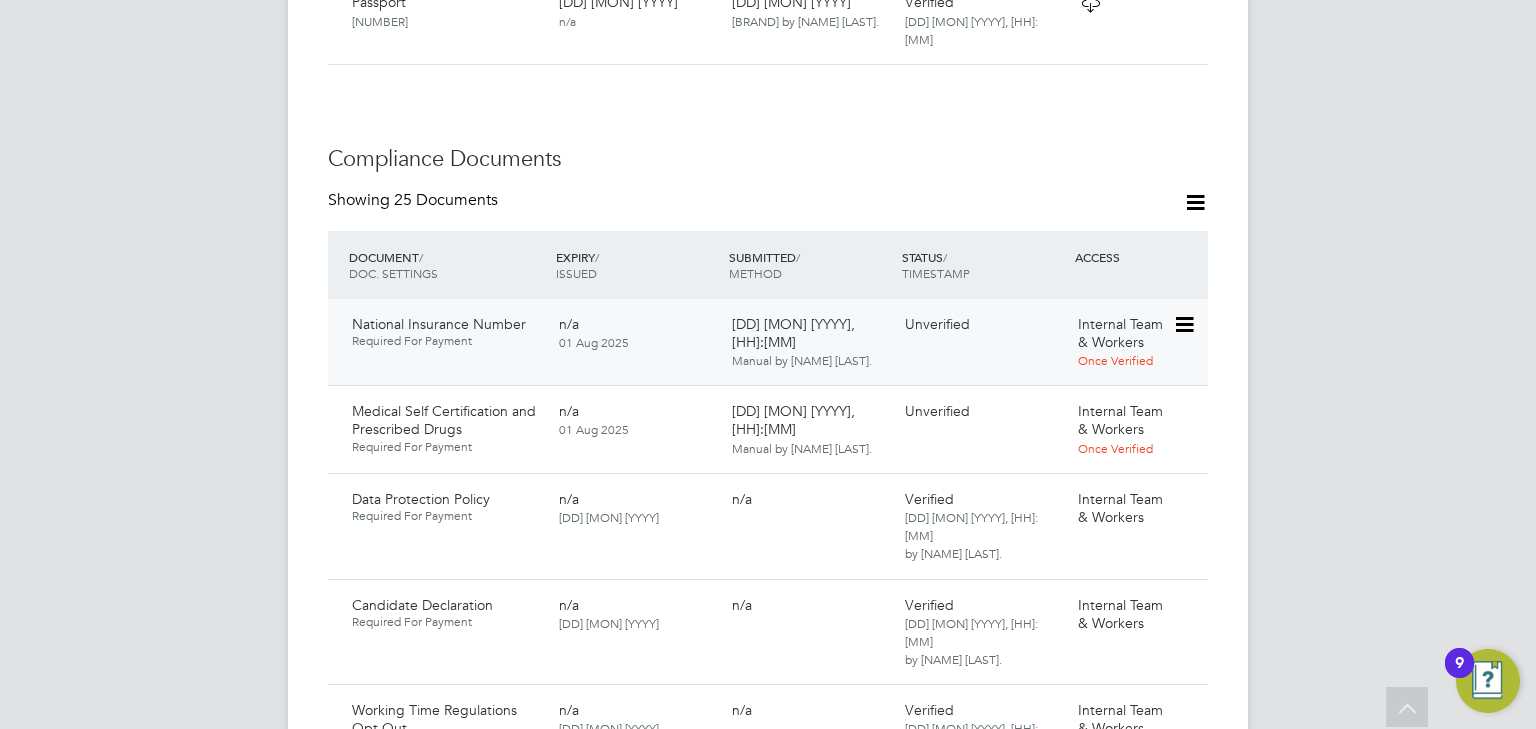 click 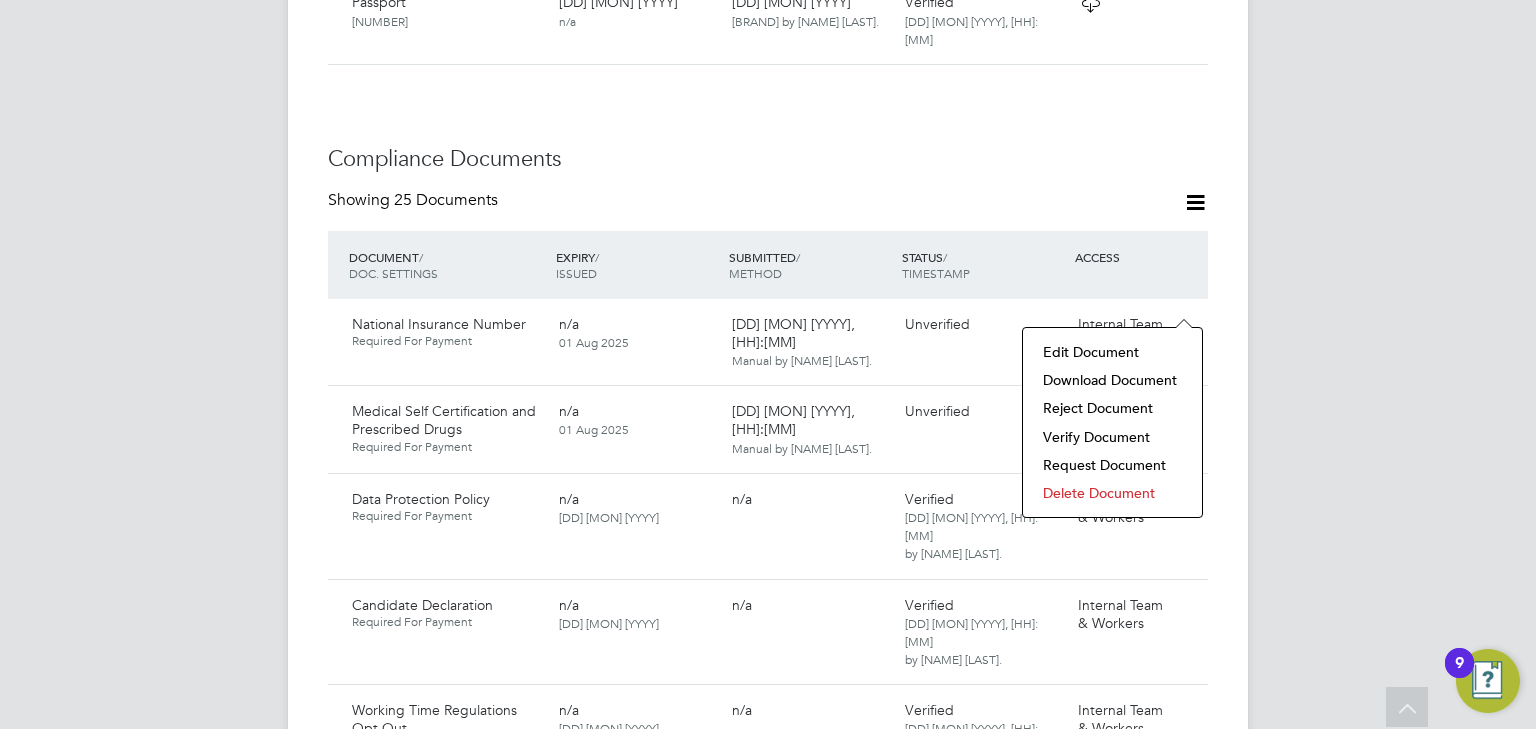 click on "Download Document" 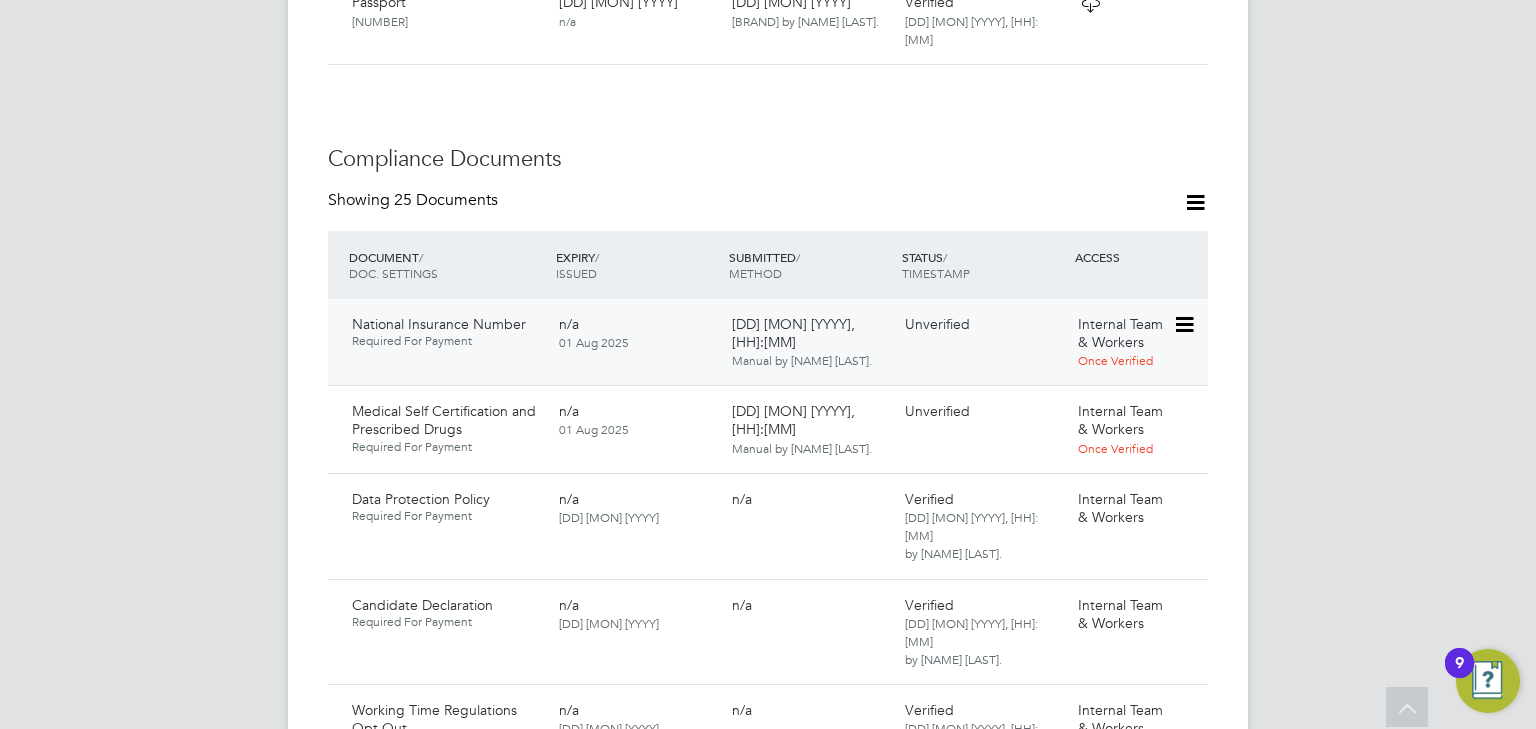 click 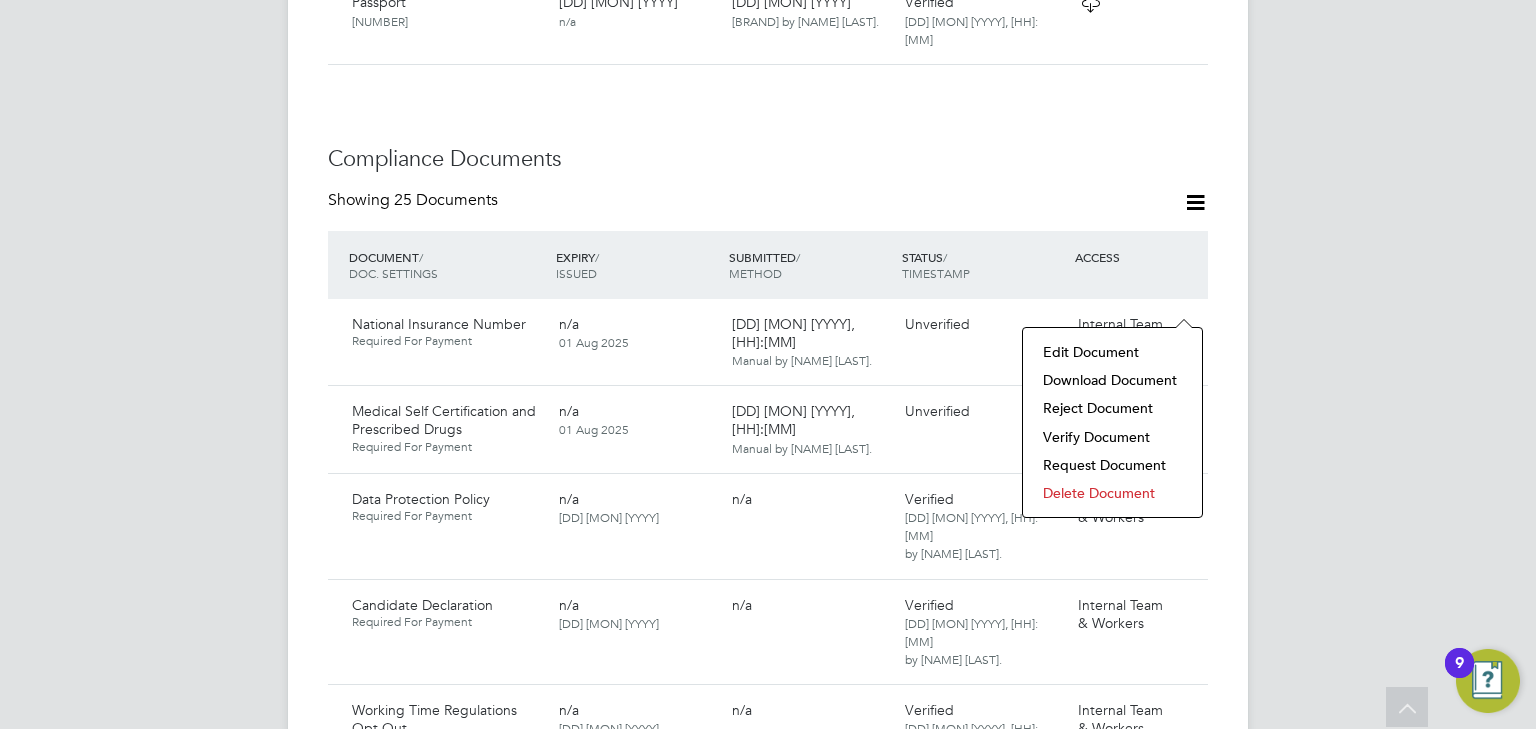 click on "Verify Document" 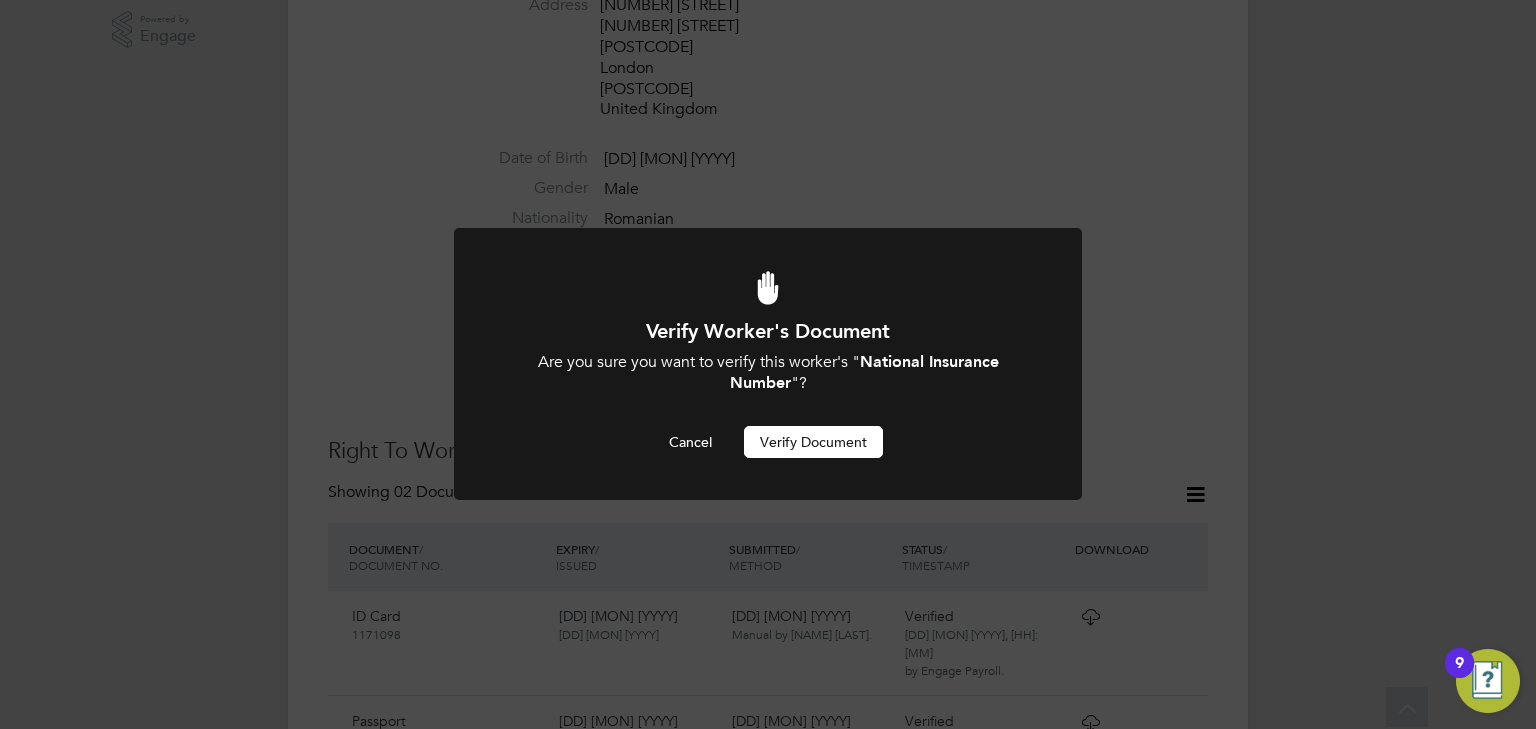 click on "Verify Document" at bounding box center (813, 442) 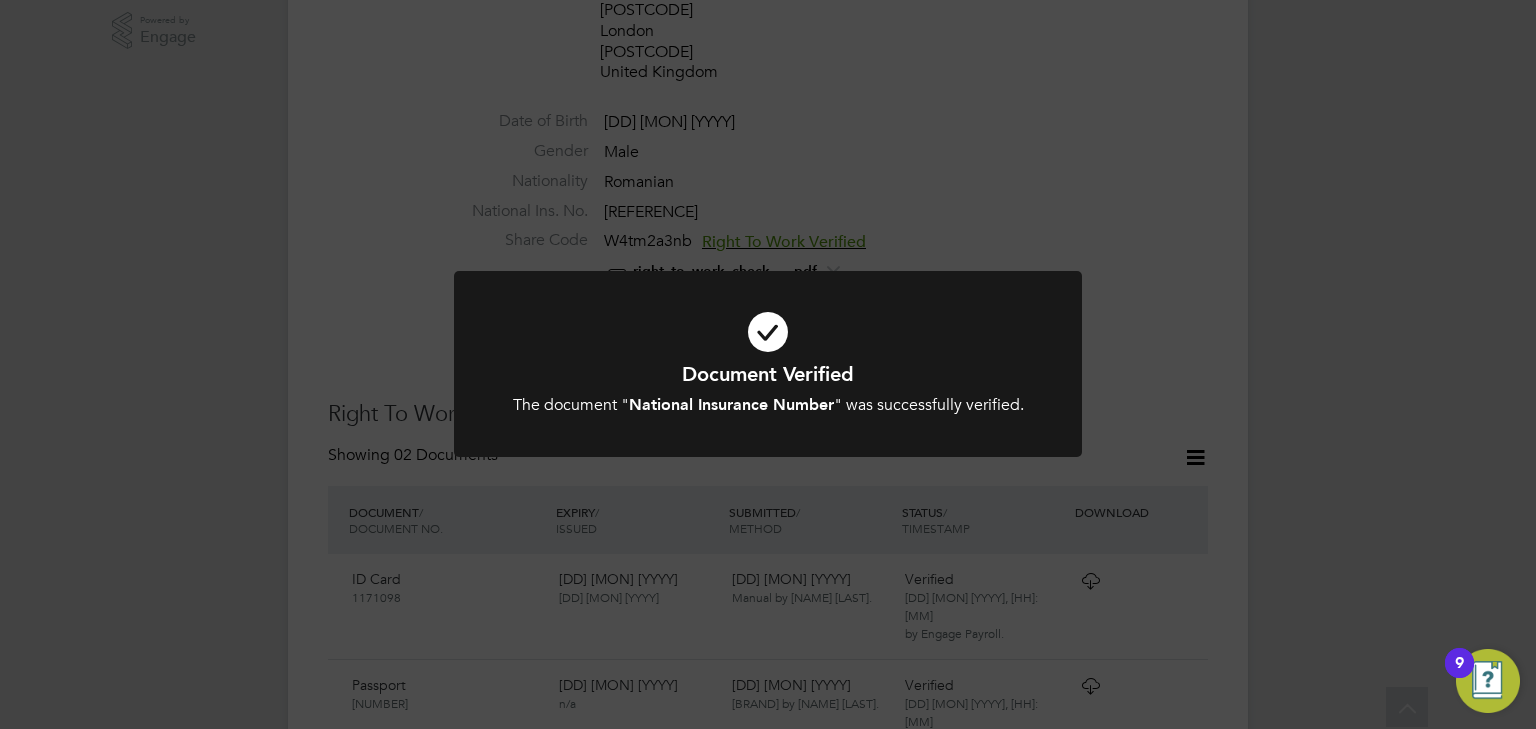 click on "Document Verified The document " National Insurance Number " was successfully verified. Cancel Okay" 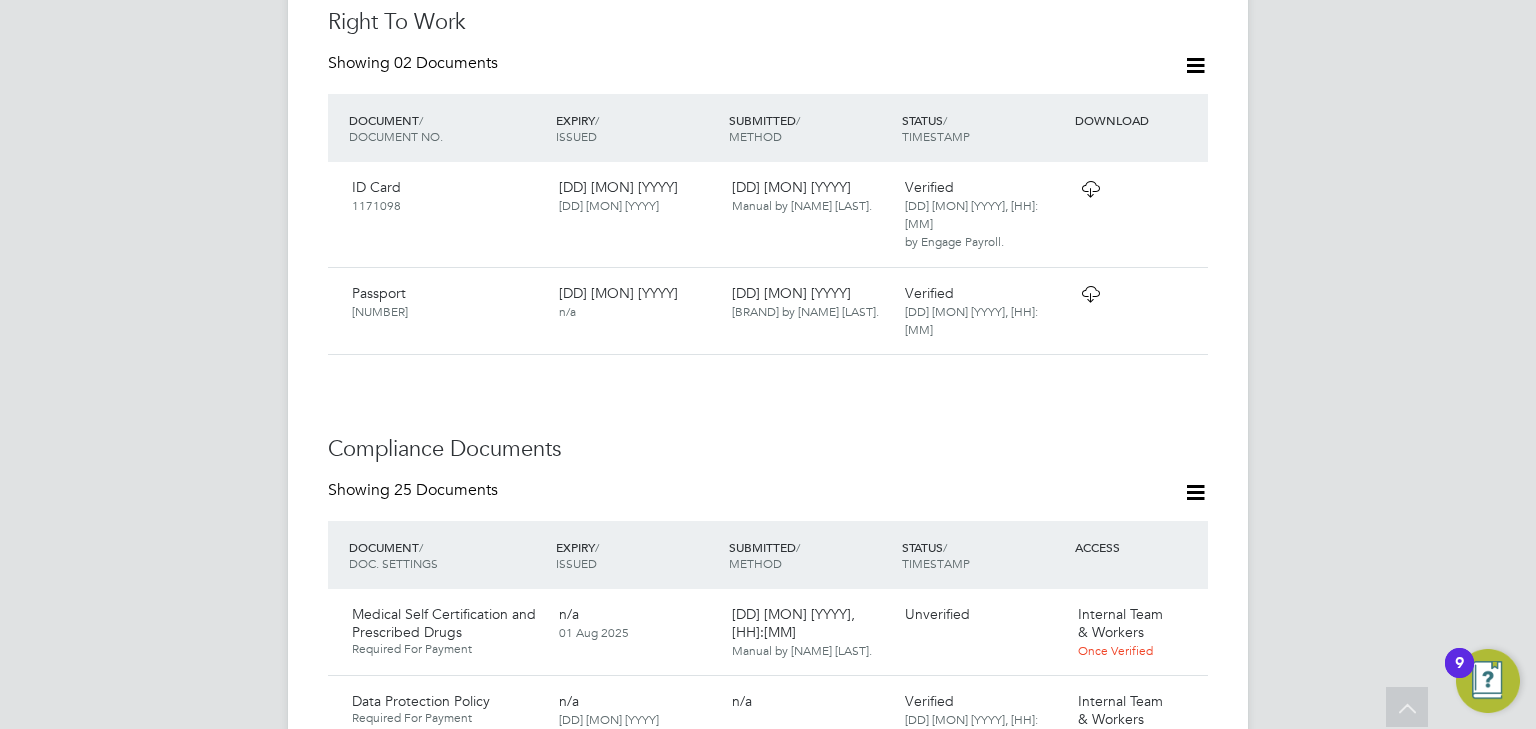 scroll, scrollTop: 1288, scrollLeft: 0, axis: vertical 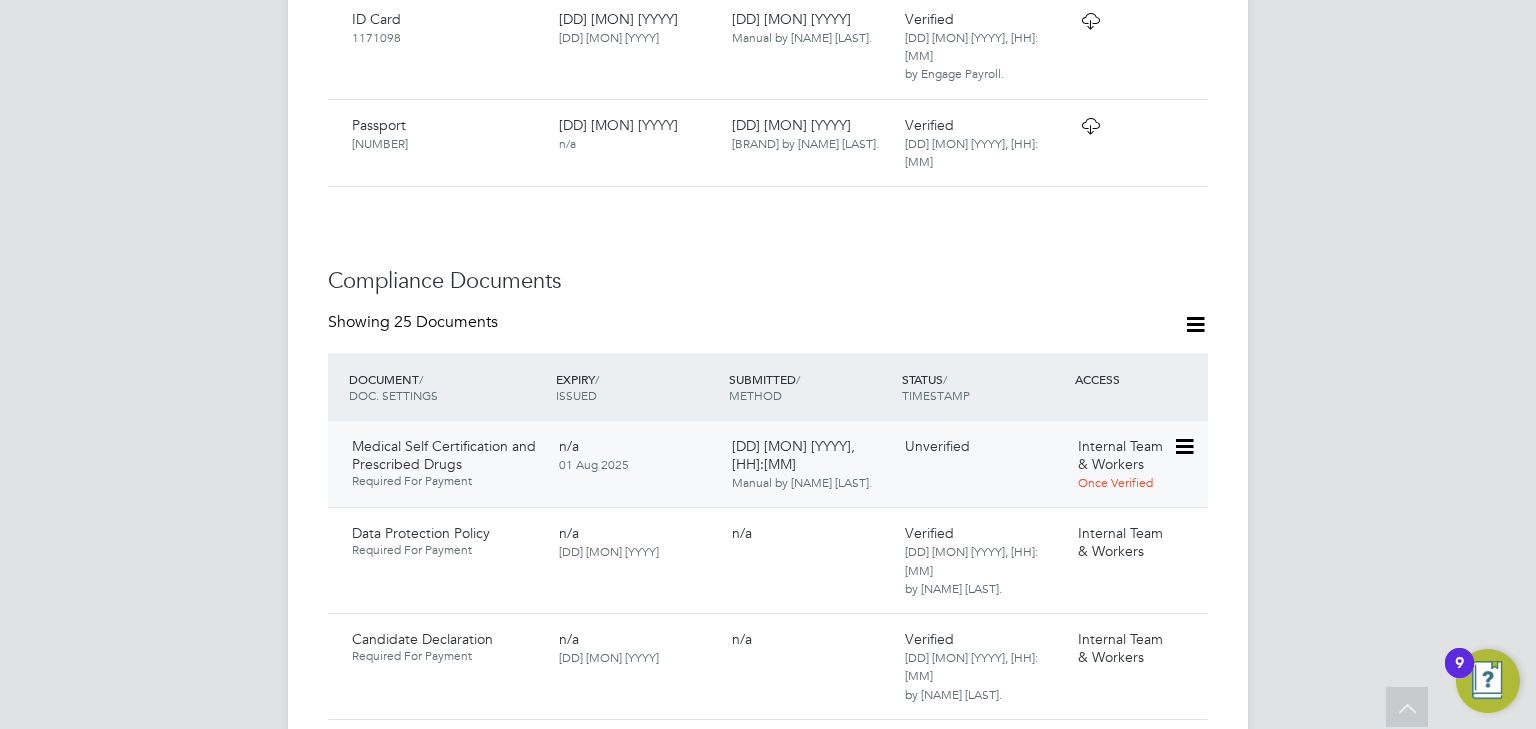 click 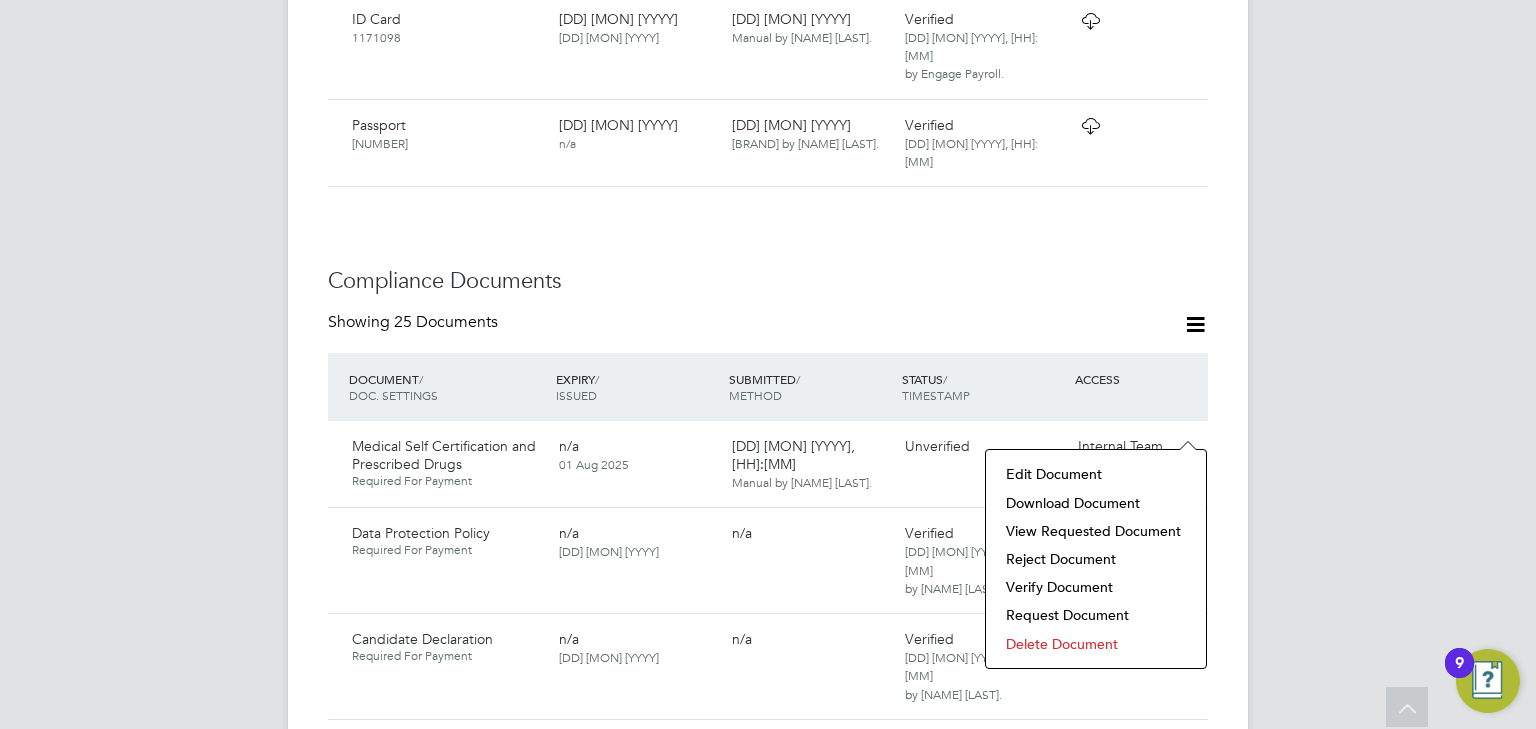click on "Download Document" 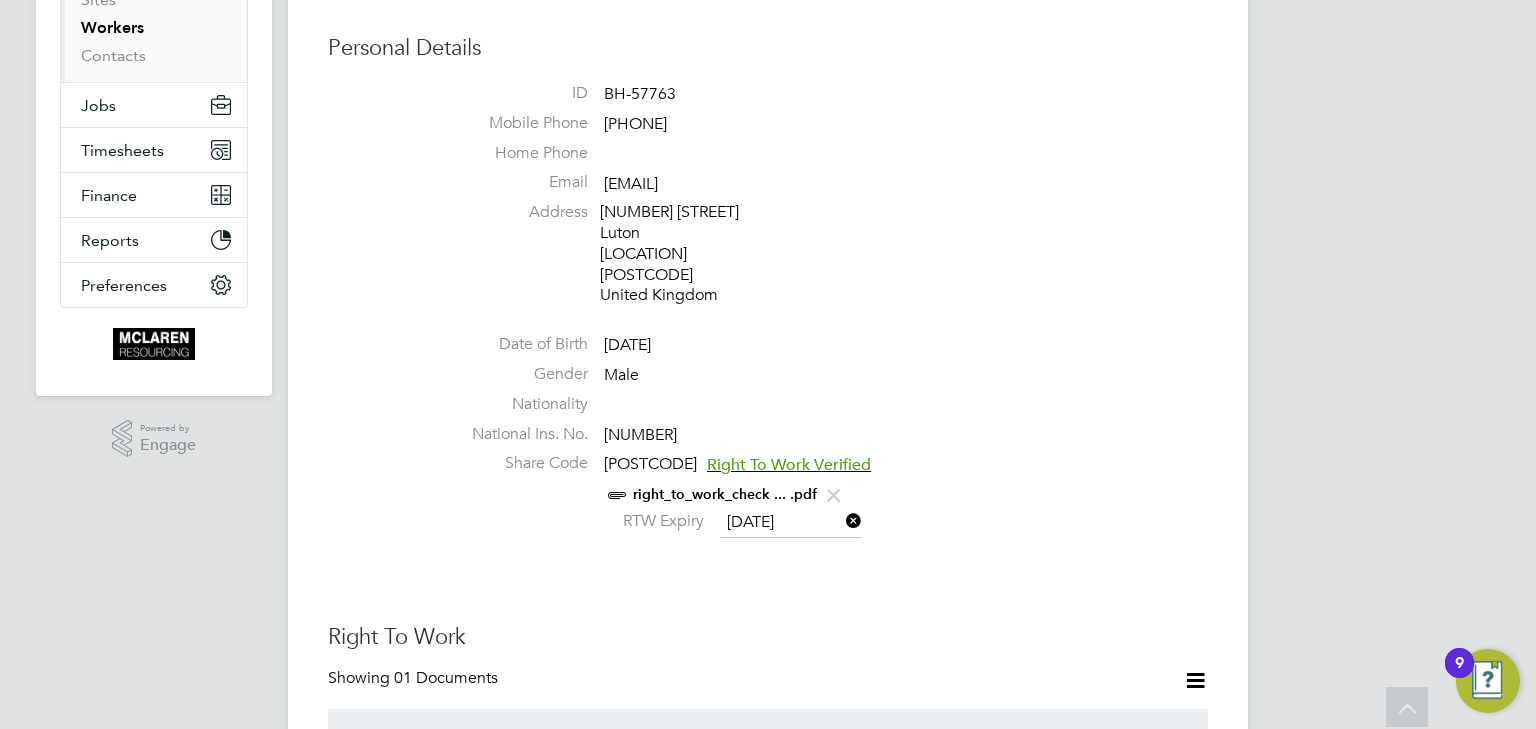 scroll, scrollTop: 0, scrollLeft: 0, axis: both 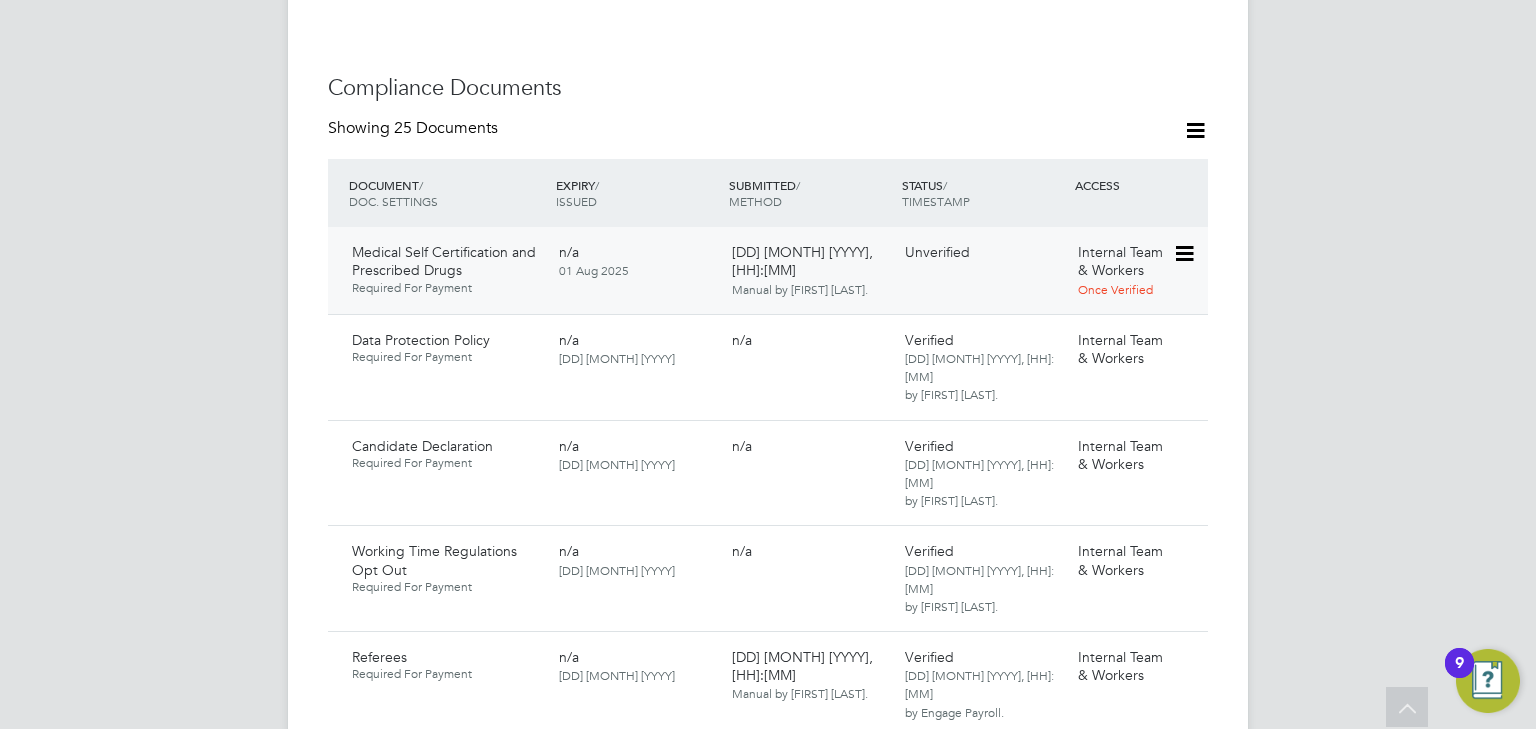 click 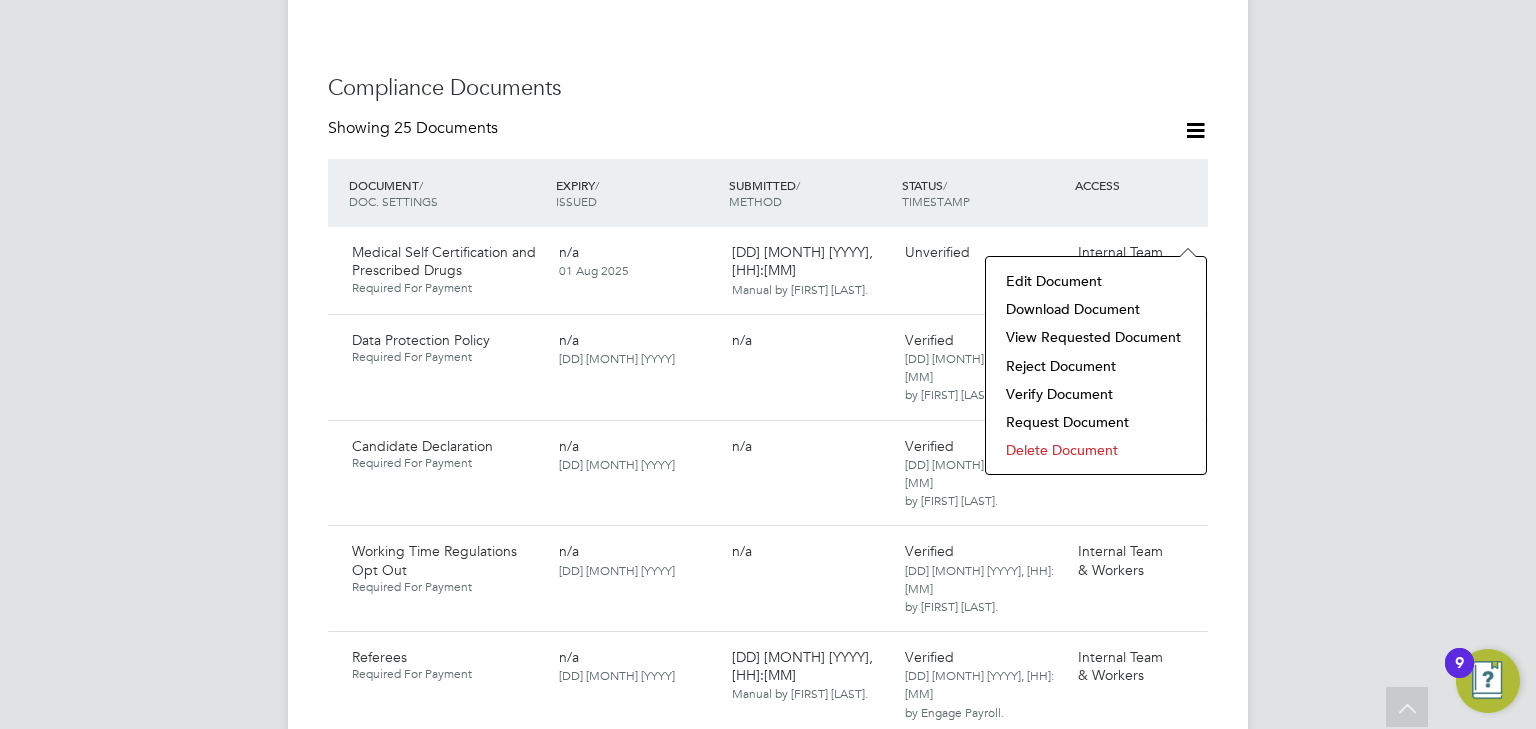 click on "Download Document" 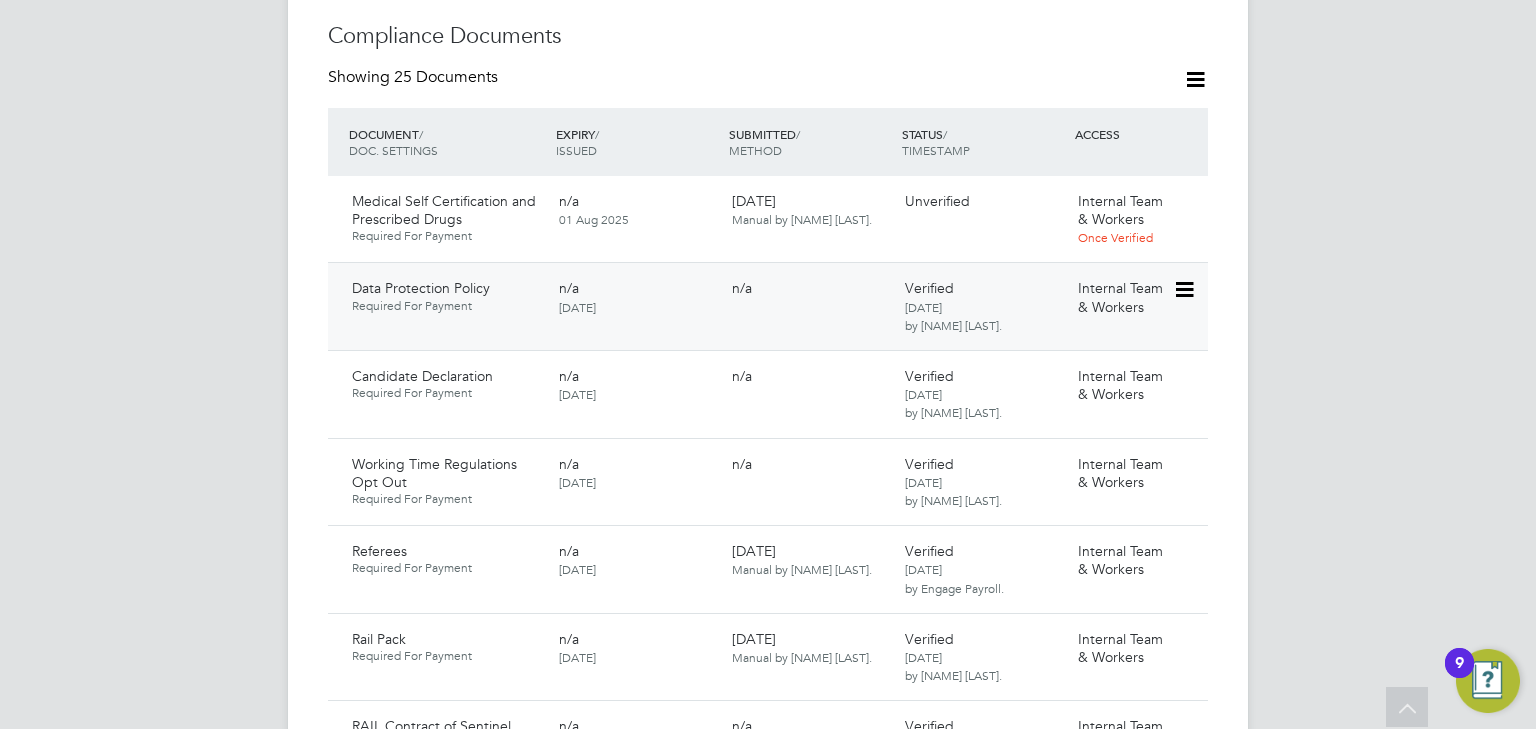 scroll, scrollTop: 1360, scrollLeft: 0, axis: vertical 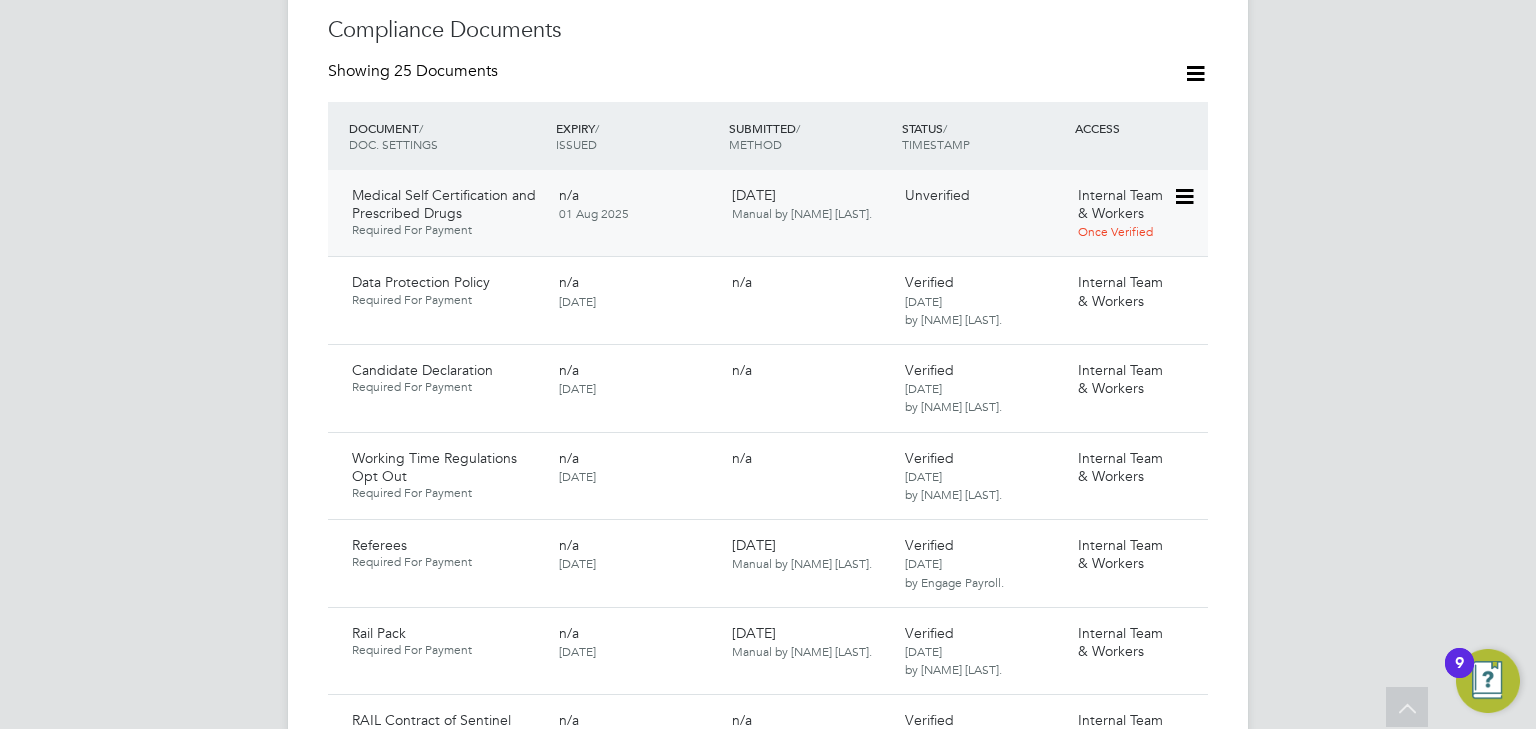 click 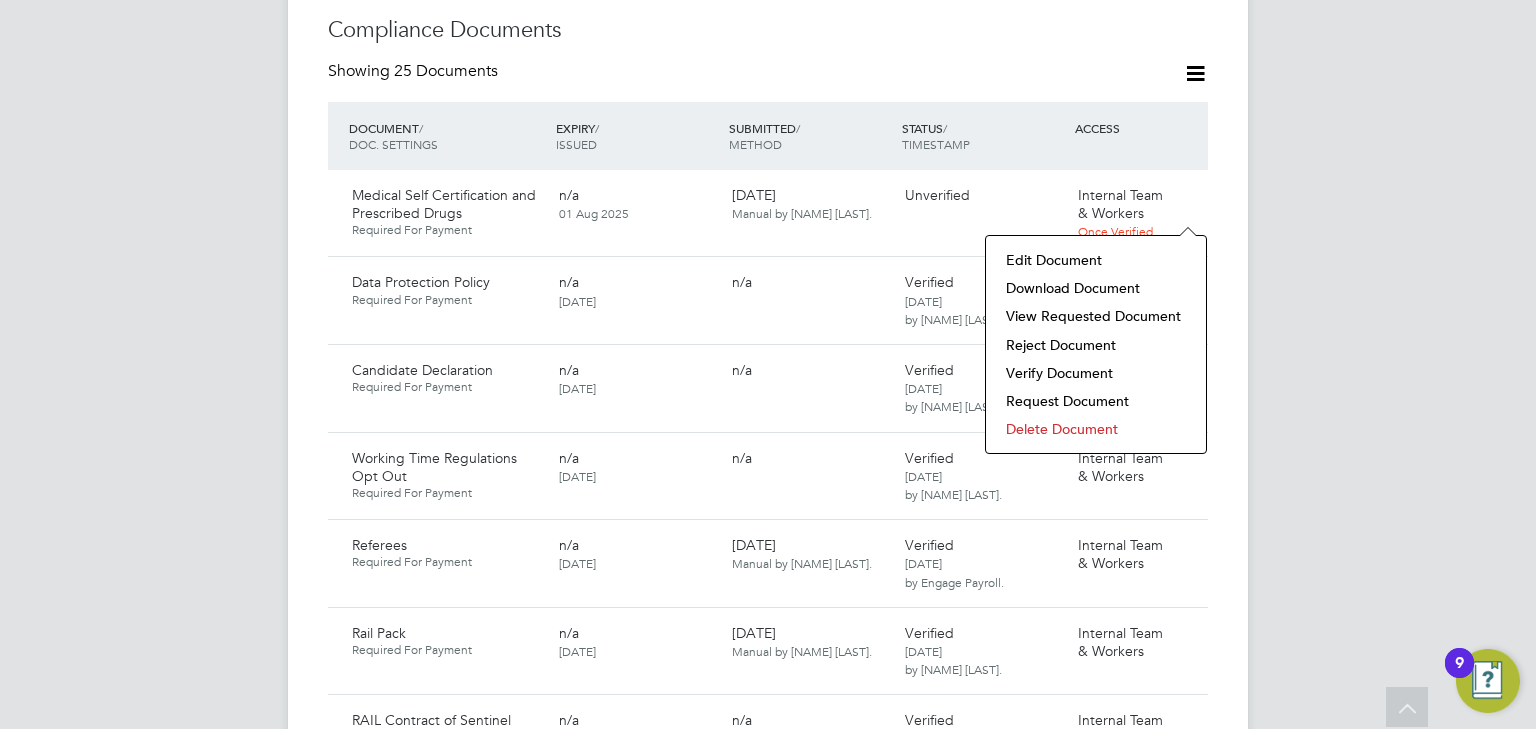 click on "Verify Document" 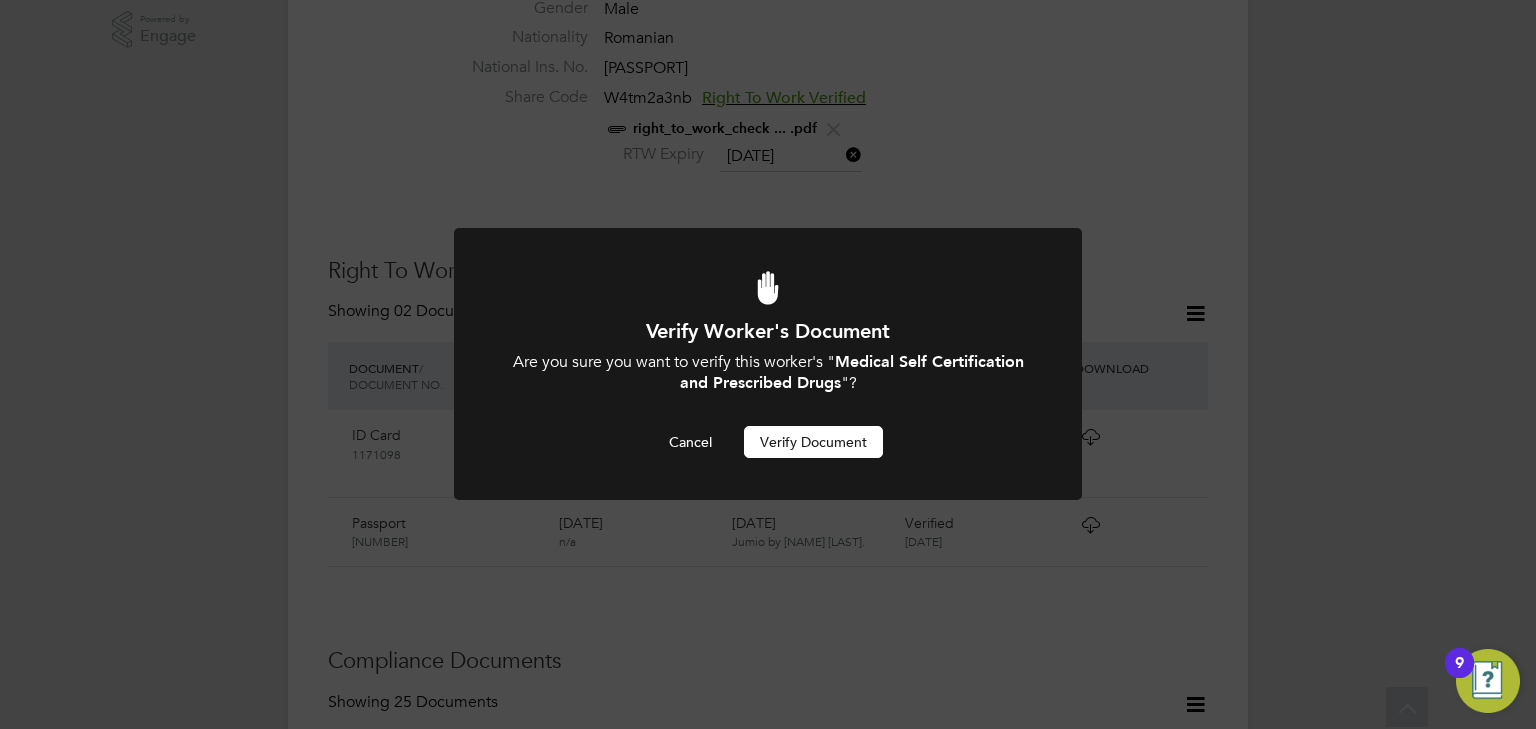 click on "Verify Document" at bounding box center [813, 442] 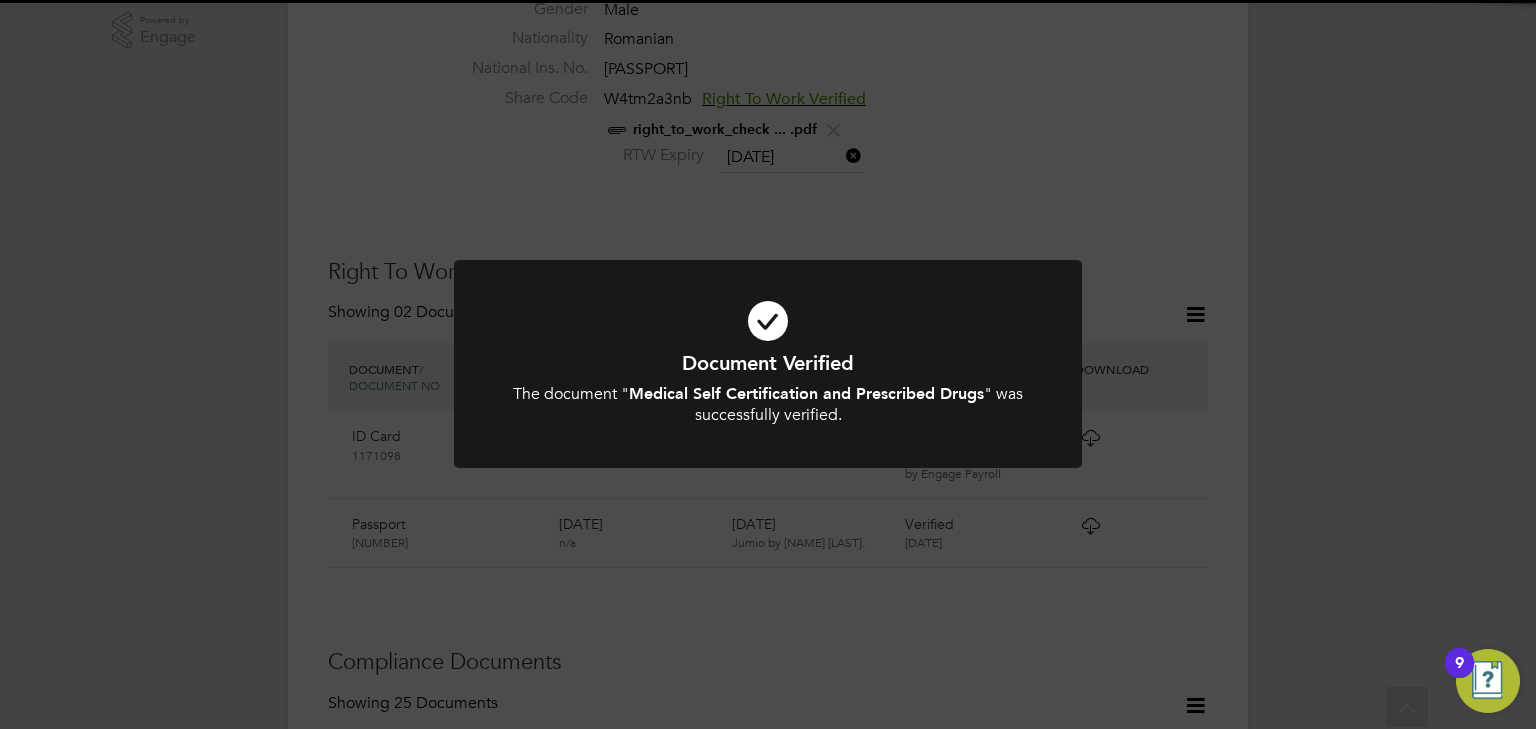 click on "Document Verified The document " Medical Self Certification and Prescribed Drugs " was successfully verified. Cancel Okay" 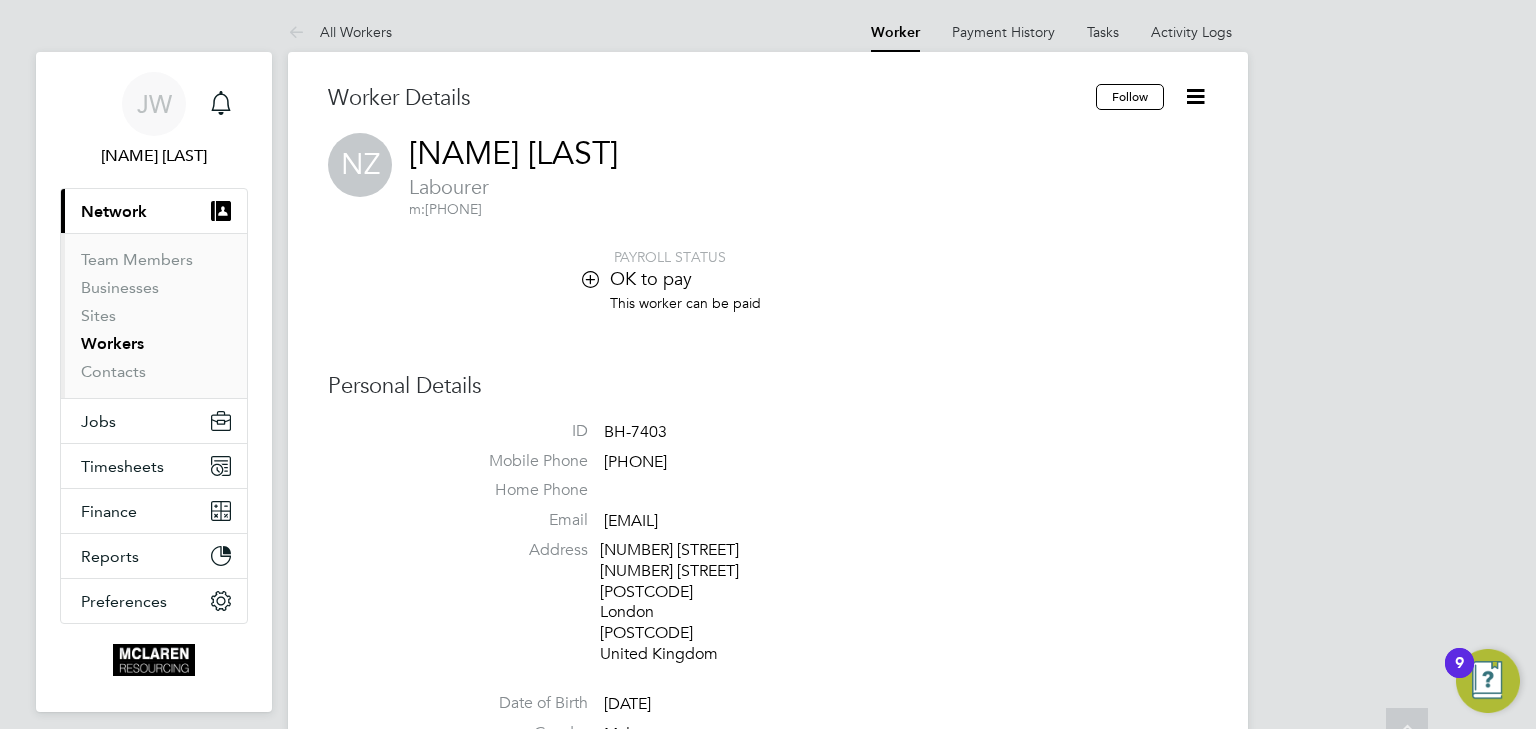 scroll, scrollTop: 0, scrollLeft: 0, axis: both 